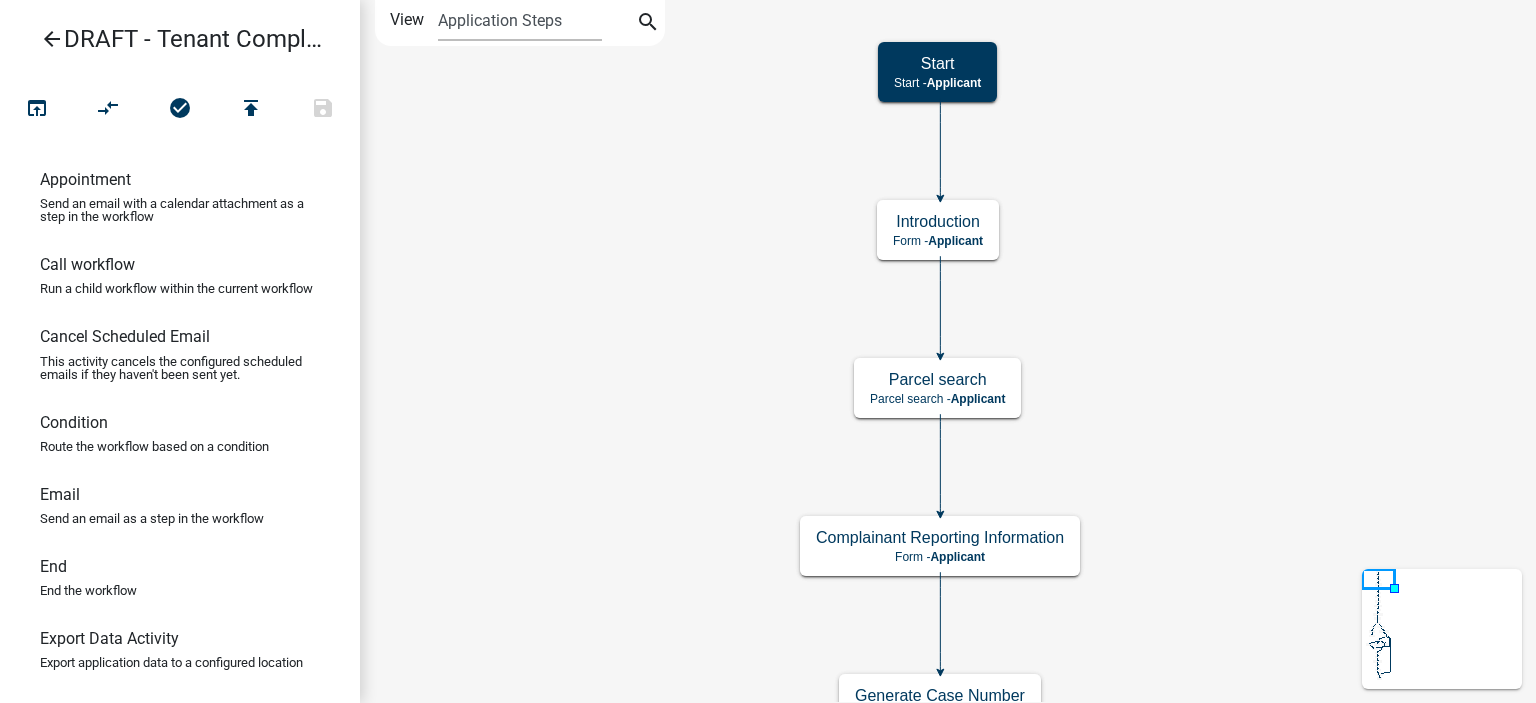scroll, scrollTop: 0, scrollLeft: 0, axis: both 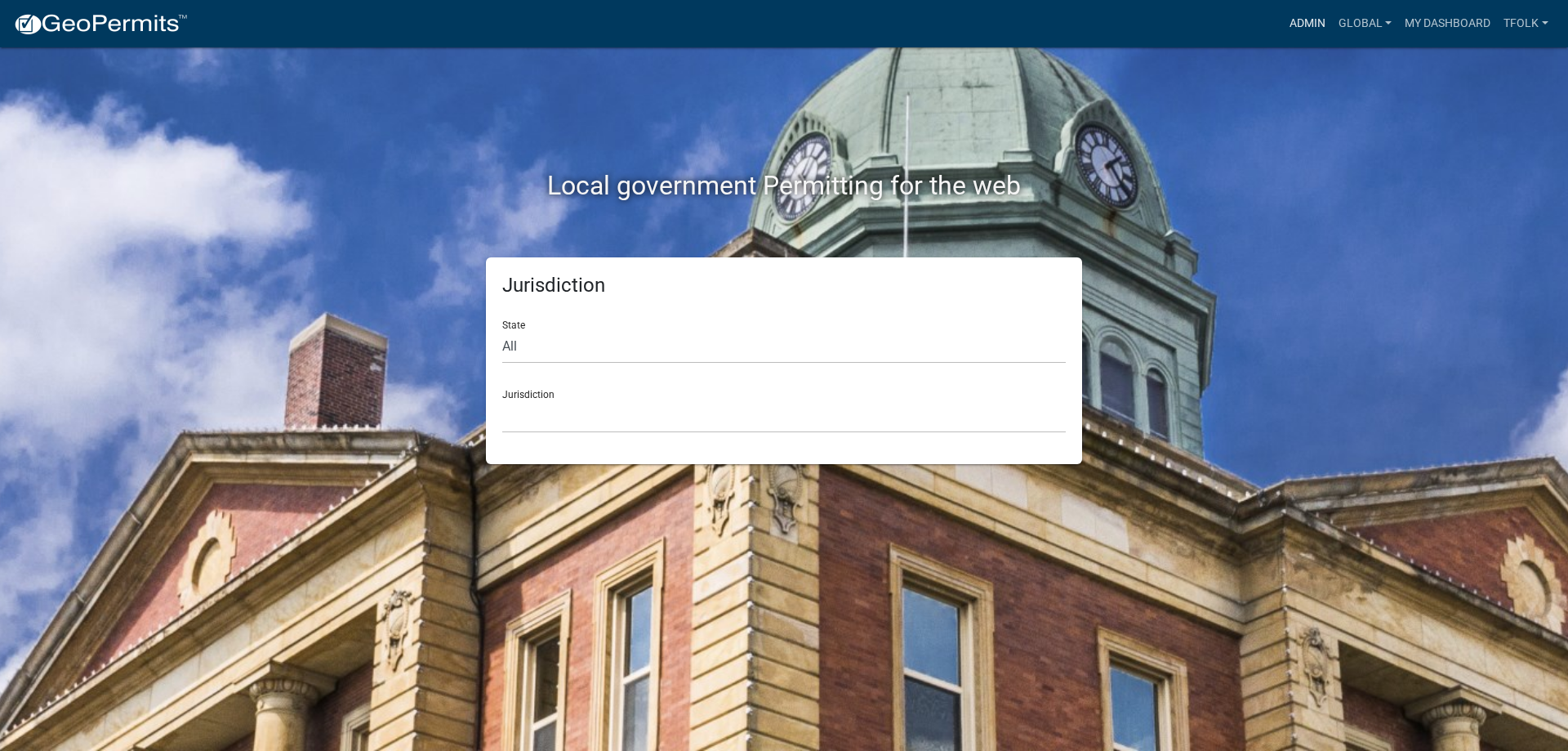 click on "Admin" at bounding box center [1307, 24] 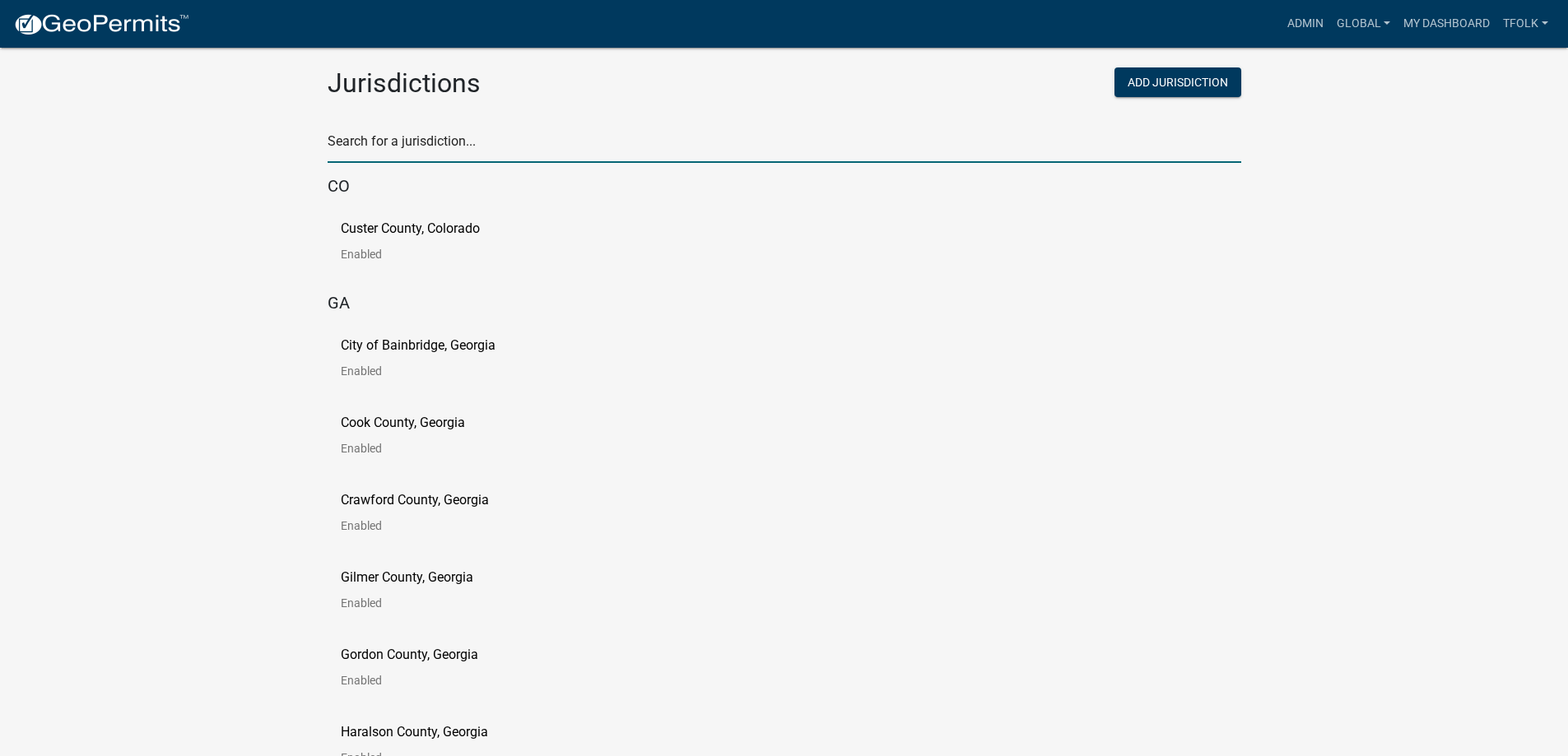 click 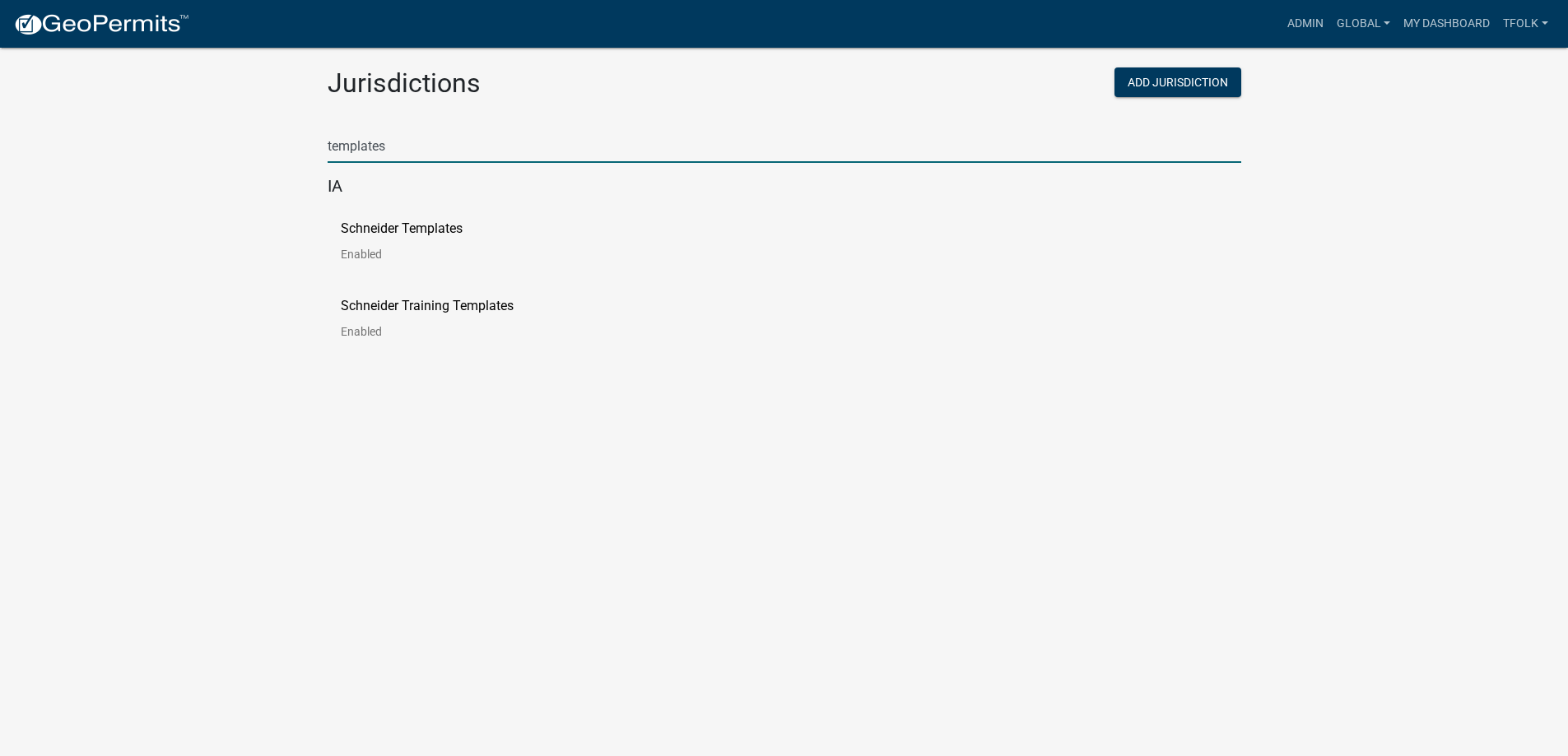 type on "templates" 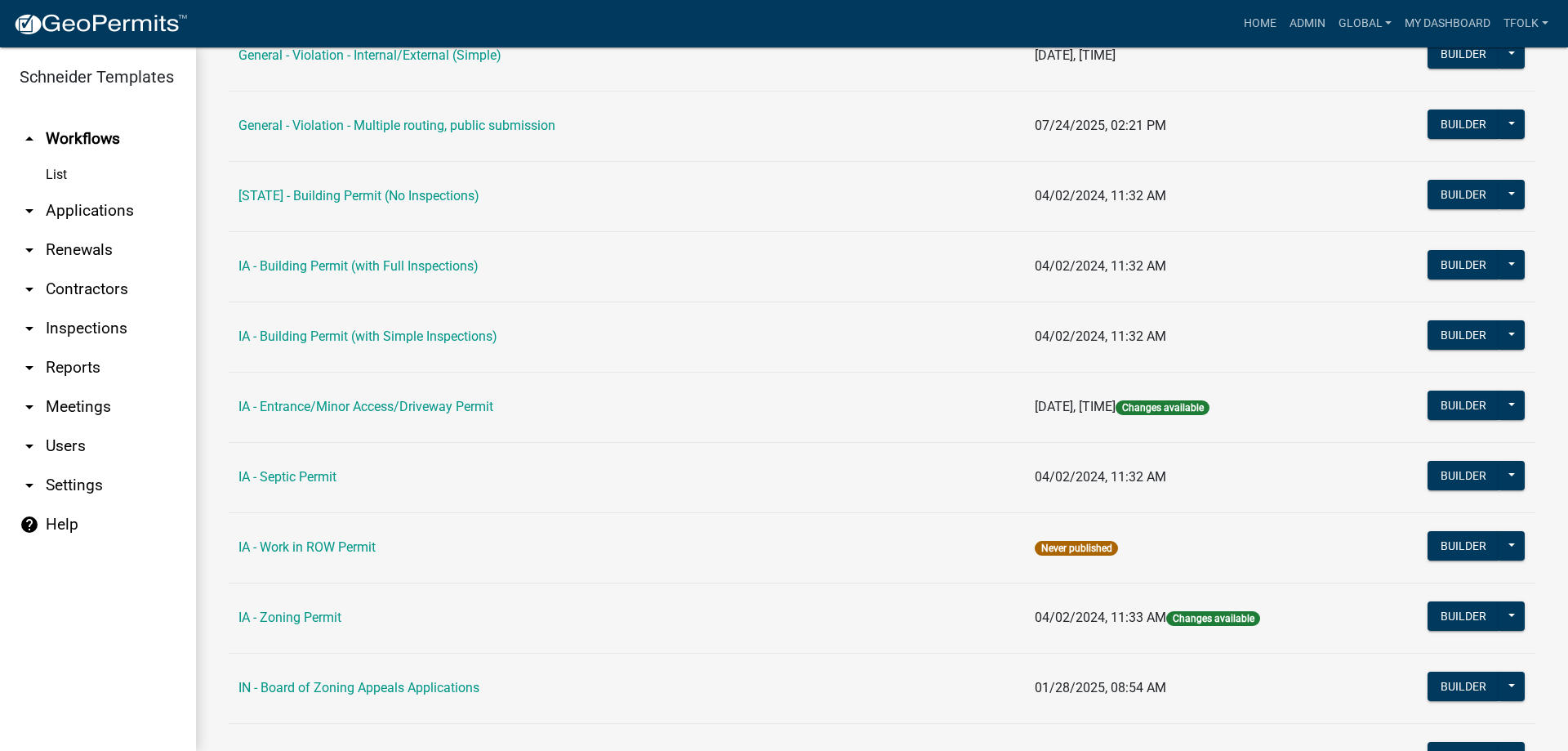 scroll, scrollTop: 1062, scrollLeft: 0, axis: vertical 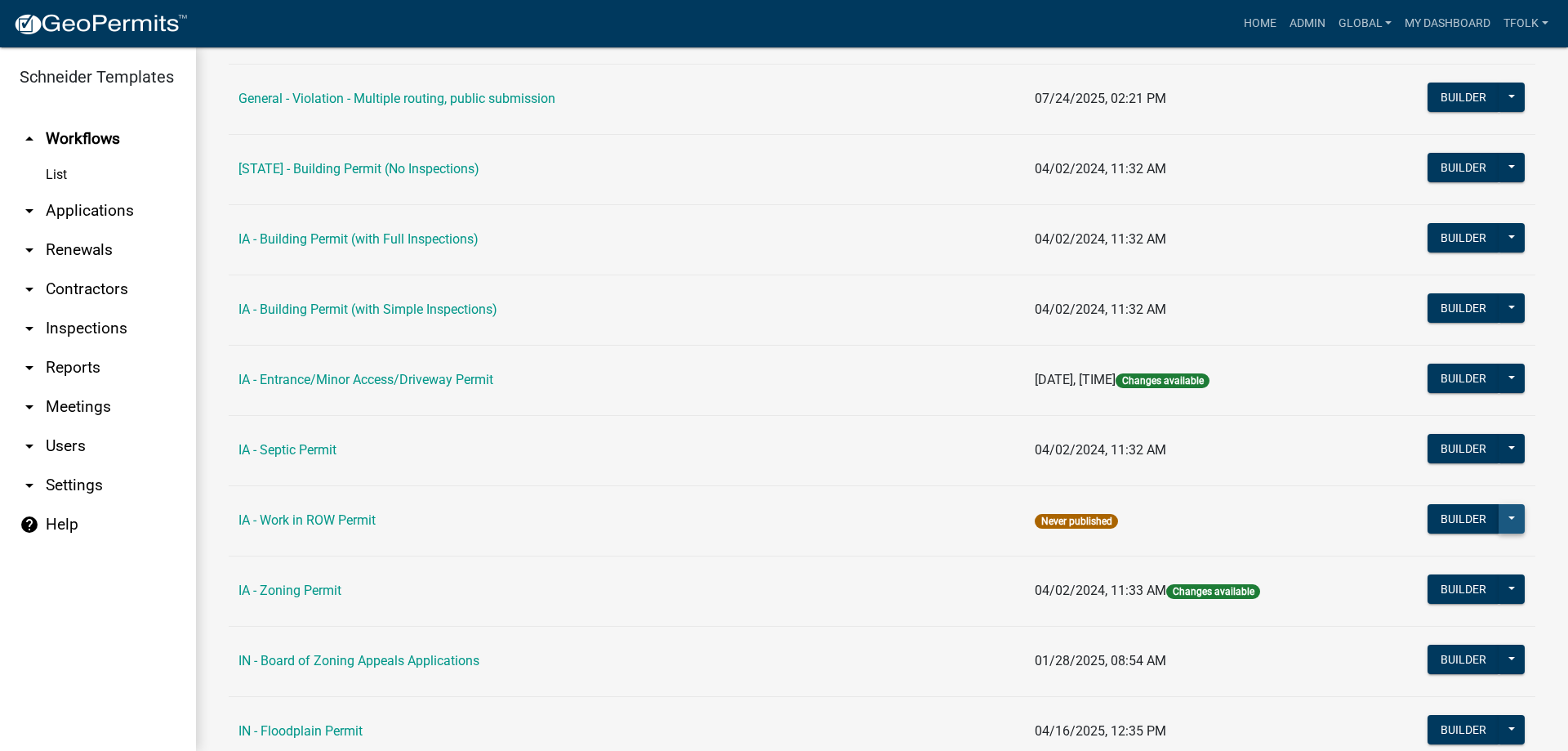 click at bounding box center (1512, 519) 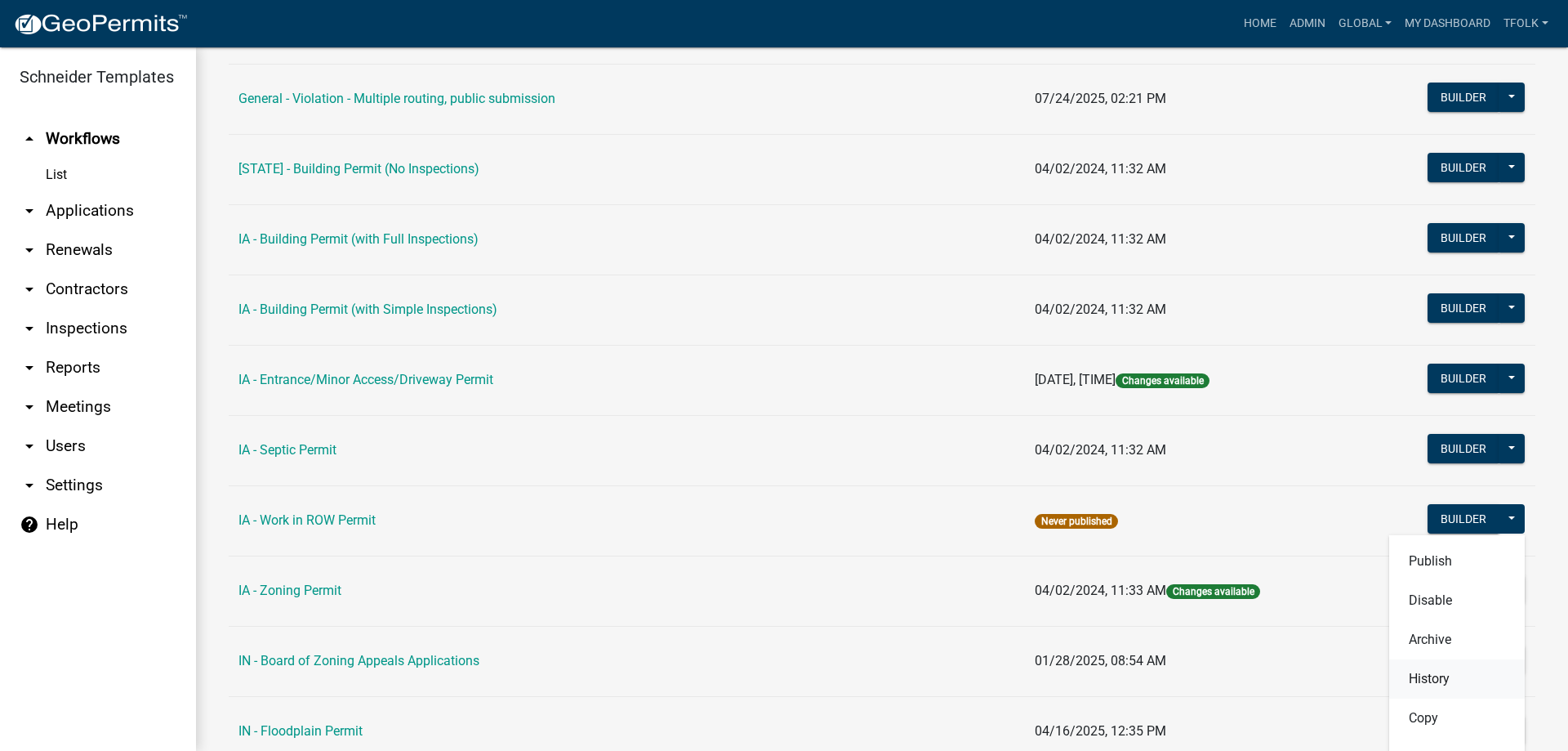 click on "History" at bounding box center [1457, 679] 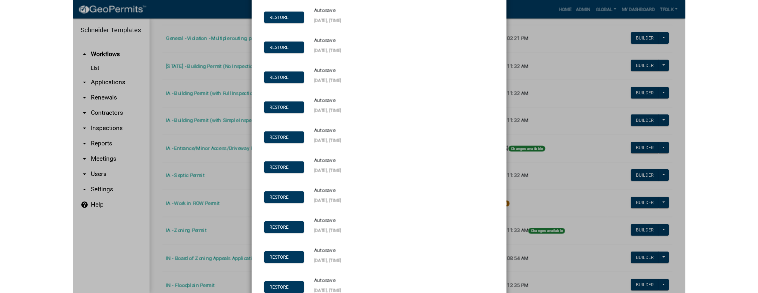 scroll, scrollTop: 3906, scrollLeft: 0, axis: vertical 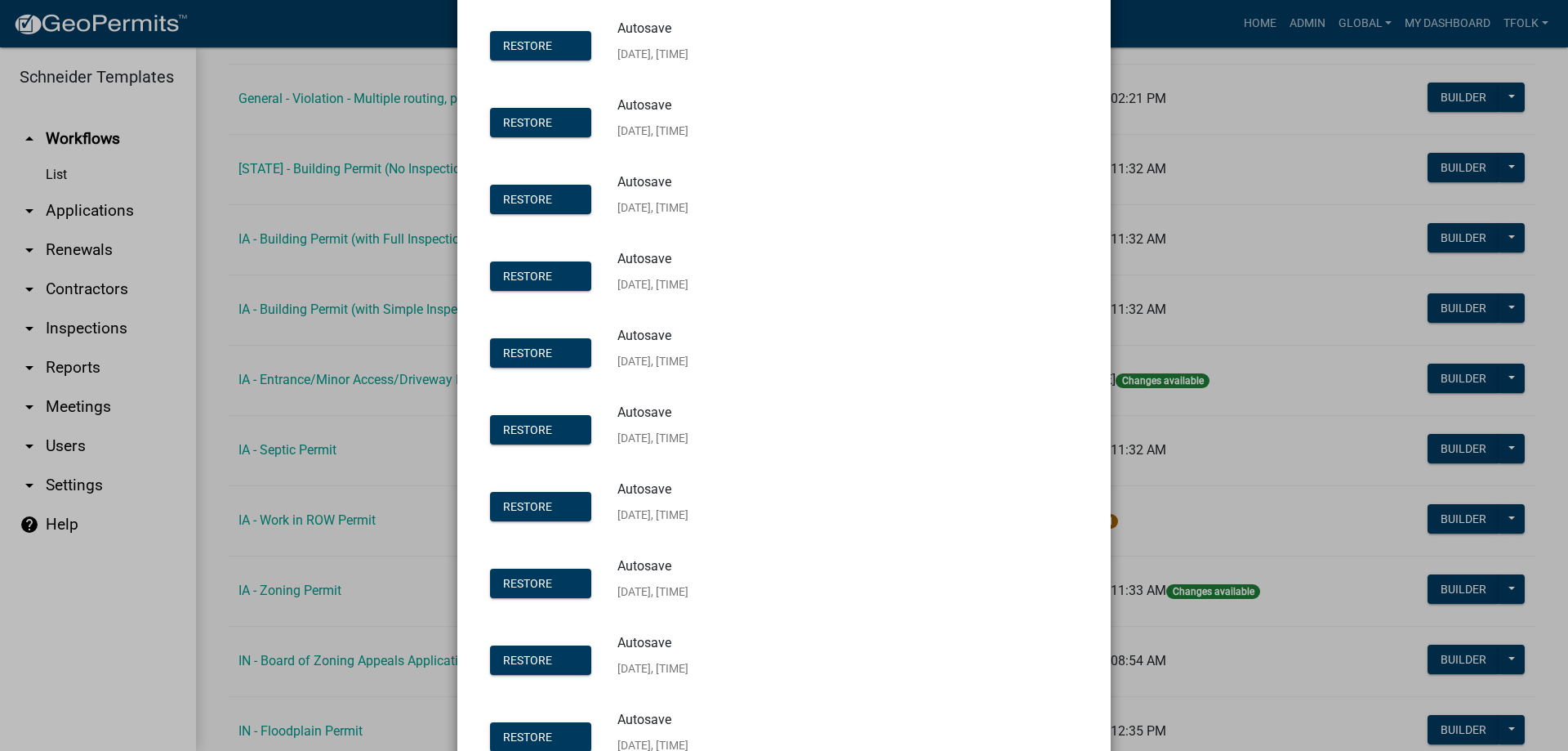 click on "Workflow Checkpoints ×  Cleanup History  Restore Autosave  7/30/25, 2:23 PM  Restore Autosave  7/30/25, 2:23 PM  Restore Autosave  7/30/25, 2:22 PM  Restore Autosave  7/30/25, 2:22 PM  Restore Autosave  7/30/25, 2:20 PM  Restore Autosave  7/30/25, 2:20 PM  Restore Autosave  7/30/25, 1:04 PM  Restore Autosave  7/30/25, 1:03 PM  Restore Autosave  7/30/25, 1:03 PM  Restore Autosave  7/30/25, 12:59 PM  Restore Autosave  7/30/25, 12:59 PM  Restore Autosave  7/30/25, 12:58 PM  Restore Autosave  7/30/25, 12:58 PM  Restore Autosave  7/30/25, 12:58 PM  Restore Autosave  7/30/25, 12:57 PM  Restore Autosave  7/30/25, 12:57 PM  Restore Autosave  7/30/25, 12:57 PM  Restore Autosave  7/30/25, 12:57 PM  Restore Autosave  7/30/25, 12:56 PM  Restore Autosave  7/30/25, 12:56 PM  Restore Autosave  7/30/25, 12:52 PM  Restore Autosave  7/30/25, 12:52 PM  Restore Autosave  7/30/25, 12:51 PM  Restore Autosave  7/30/25, 12:51 PM  Restore Autosave  7/30/25, 12:50 PM  Restore Autosave  7/30/25, 12:50 PM  Restore Autosave Restore" 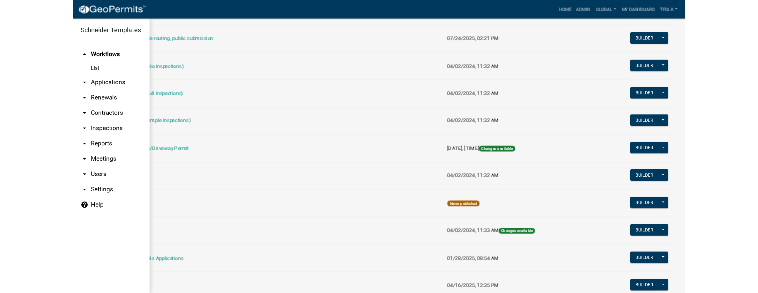 scroll, scrollTop: 1663, scrollLeft: 0, axis: vertical 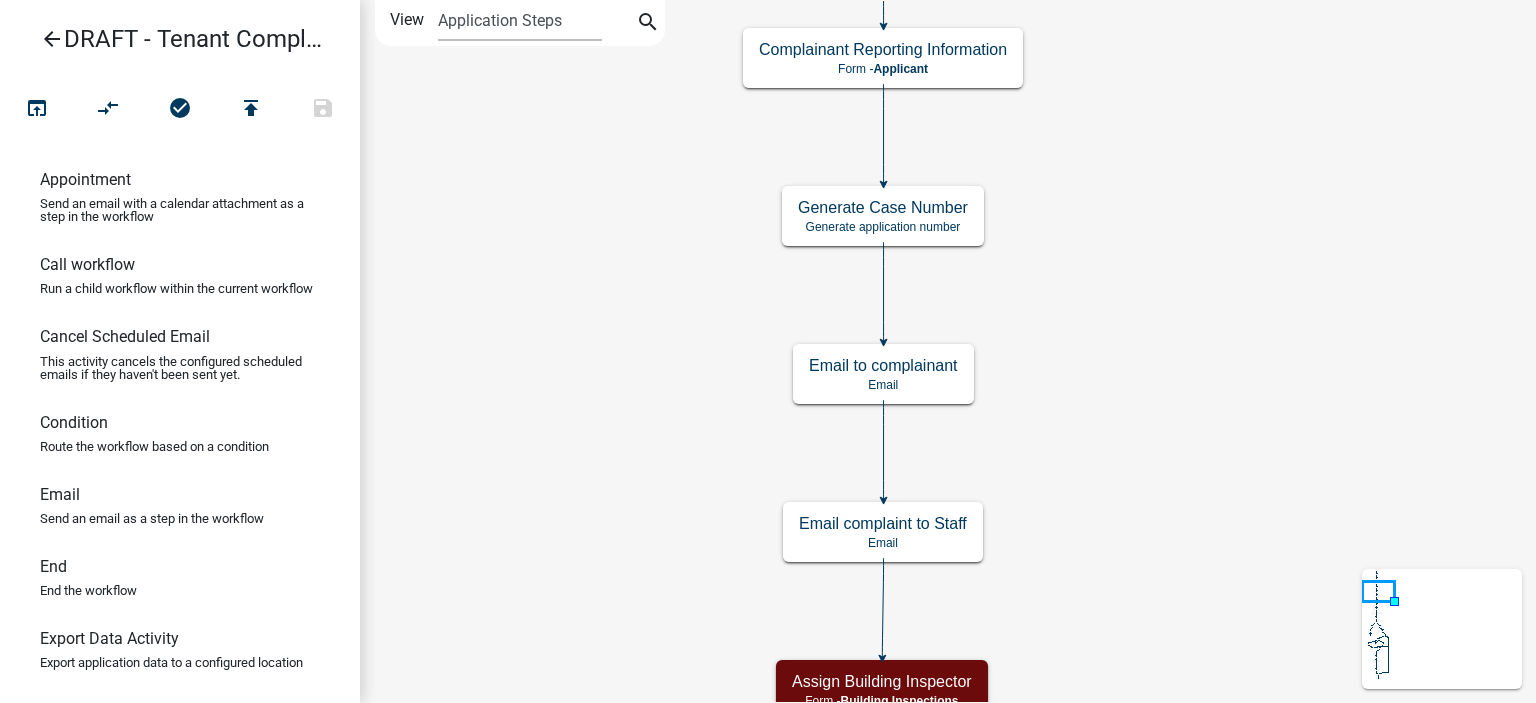 click on "arrow_back" at bounding box center [52, 41] 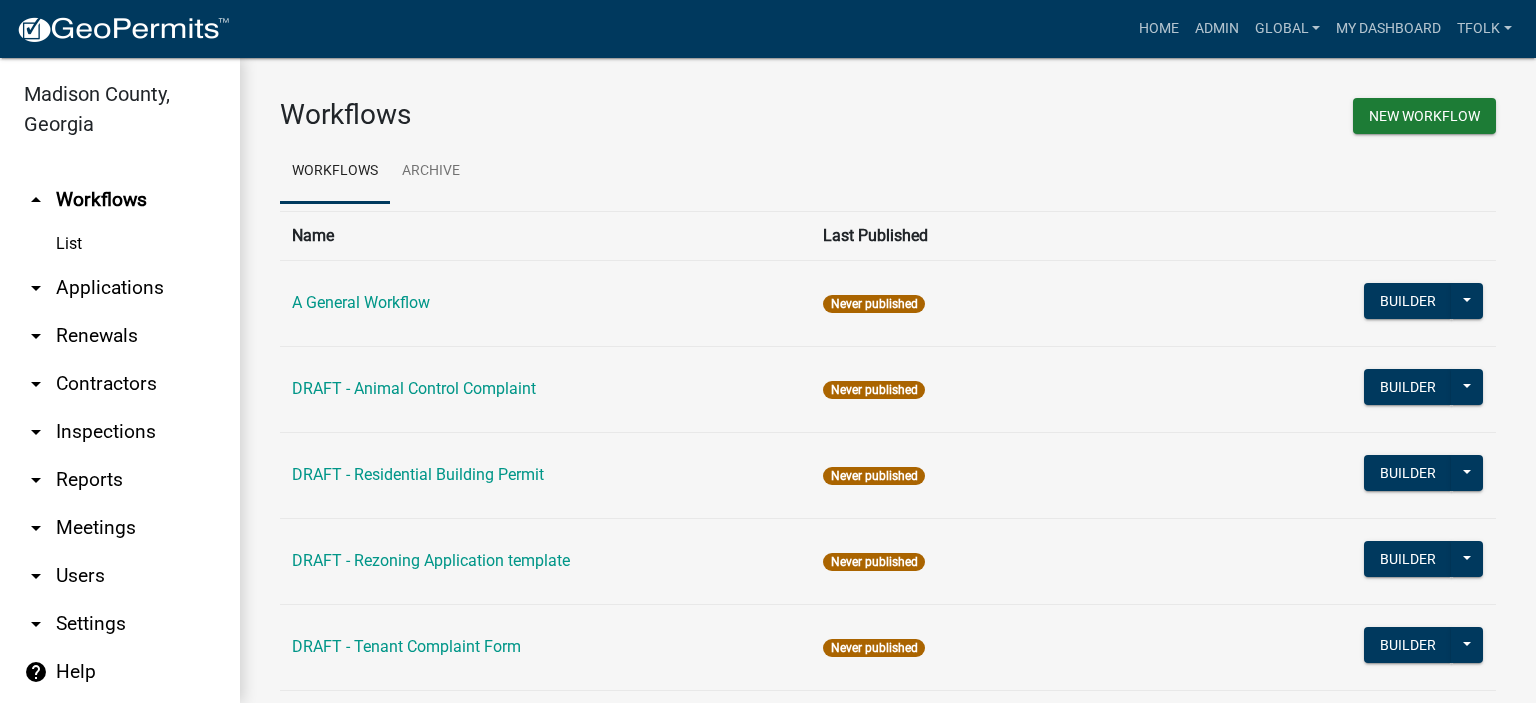 scroll, scrollTop: 100, scrollLeft: 0, axis: vertical 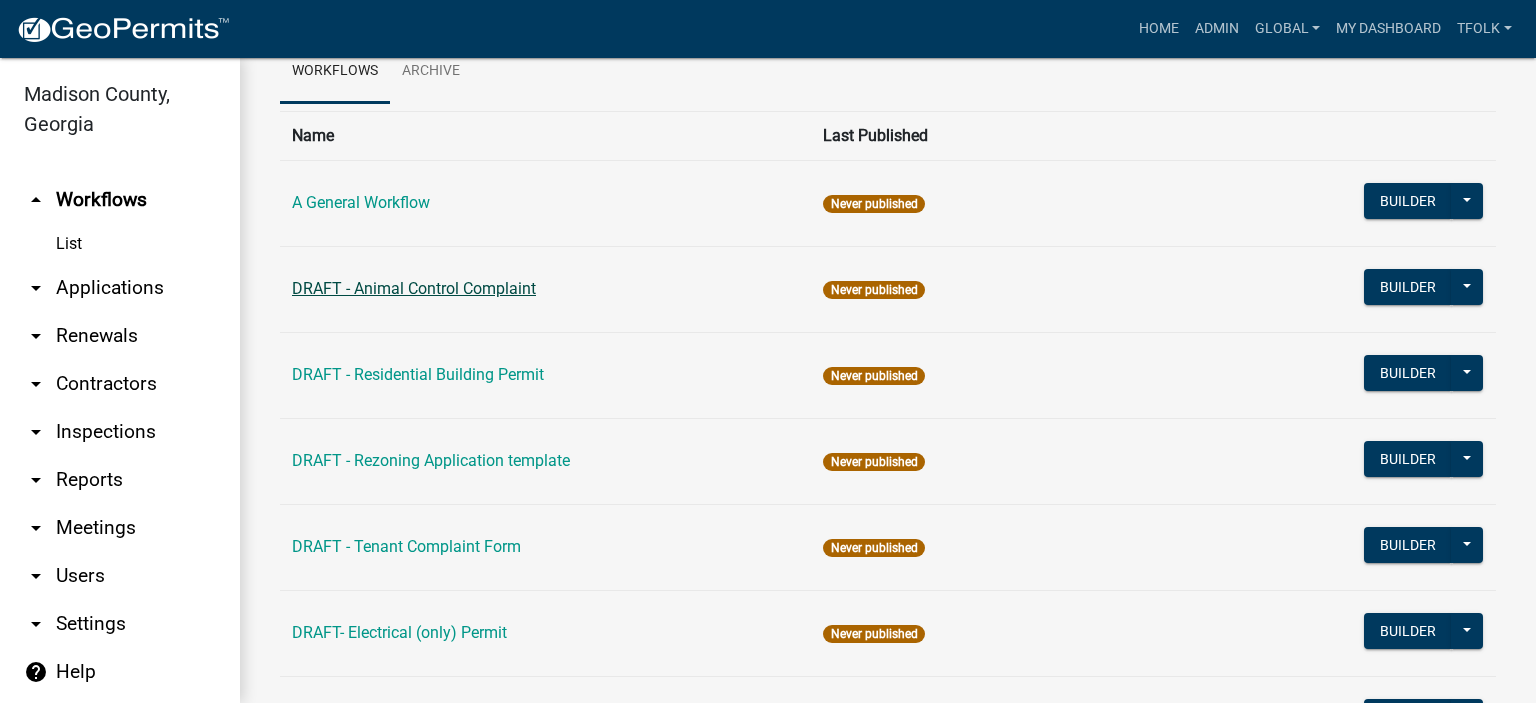 click on "DRAFT - Animal Control Complaint" at bounding box center [414, 288] 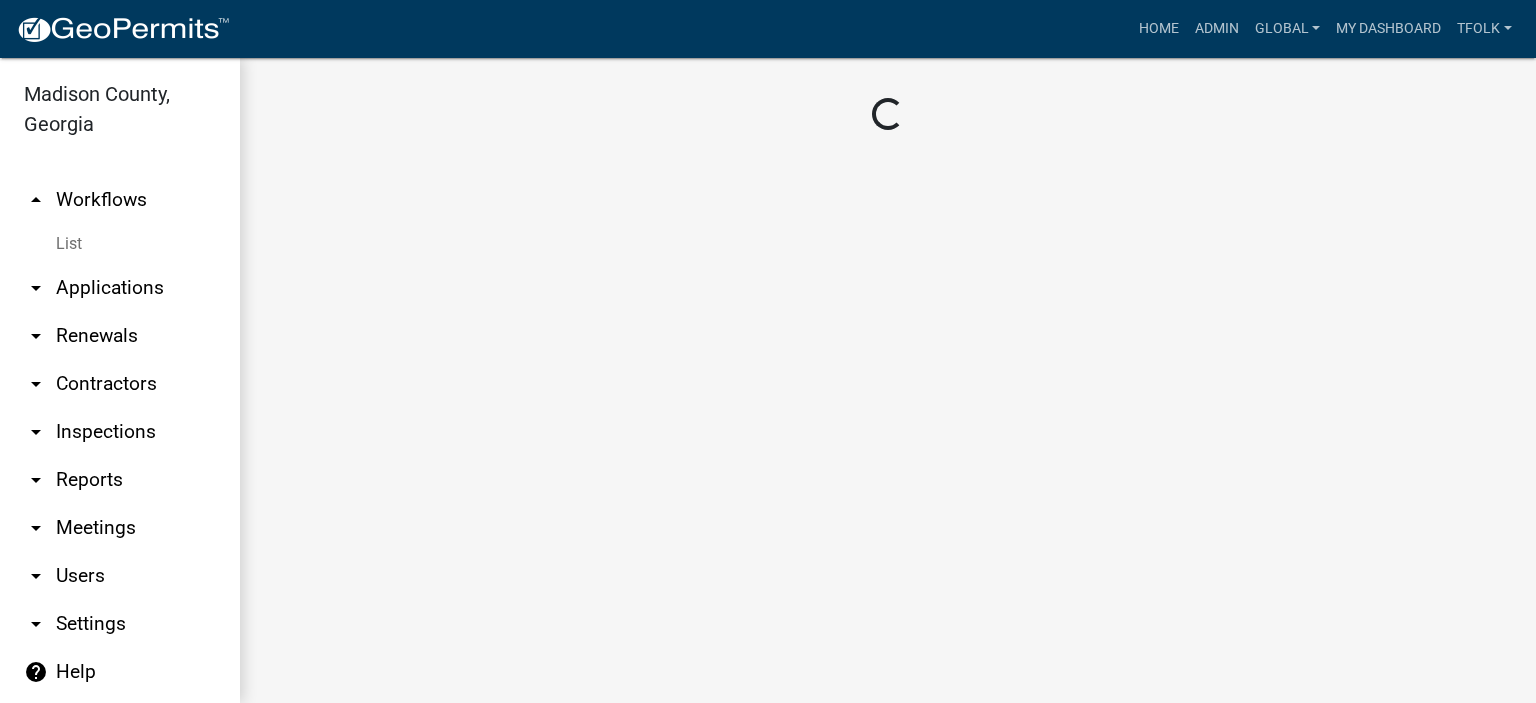scroll, scrollTop: 0, scrollLeft: 0, axis: both 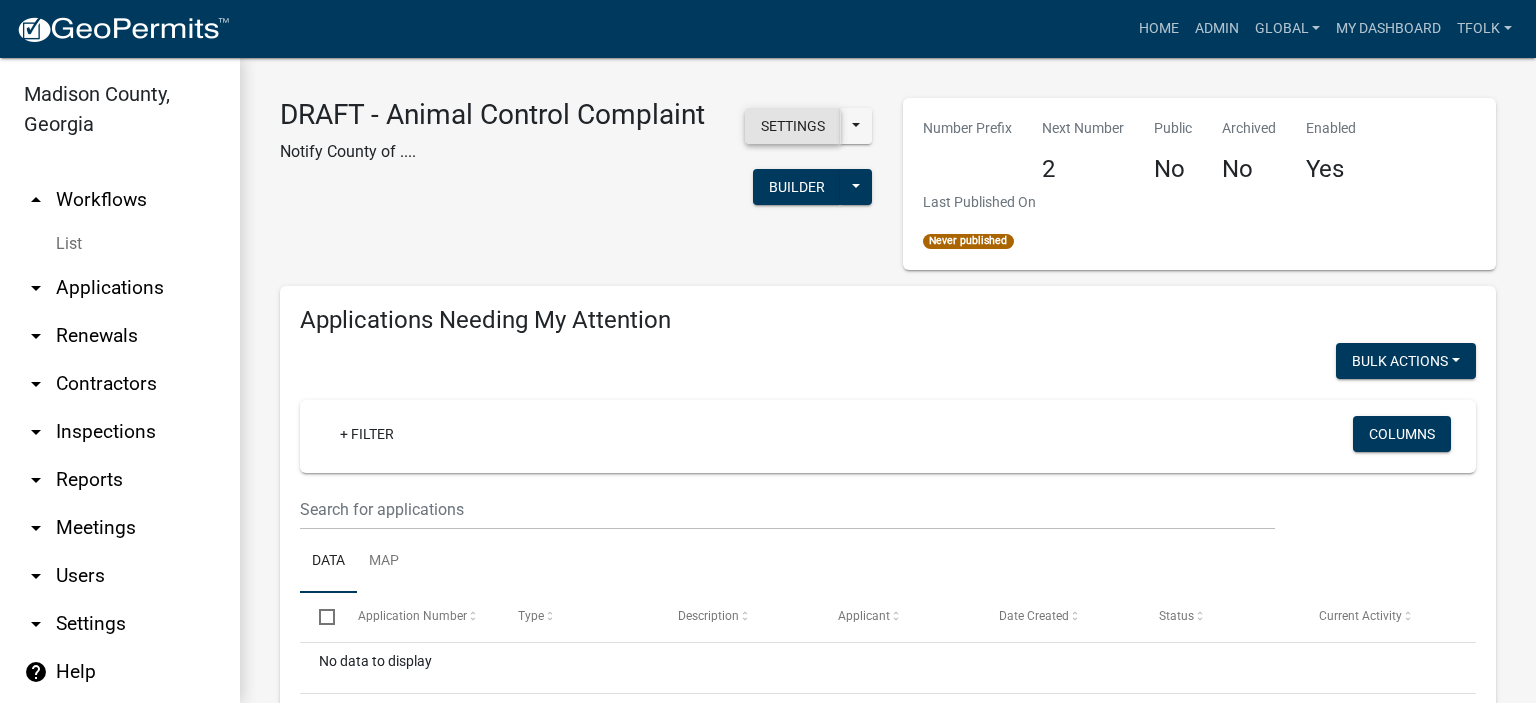click on "Settings" 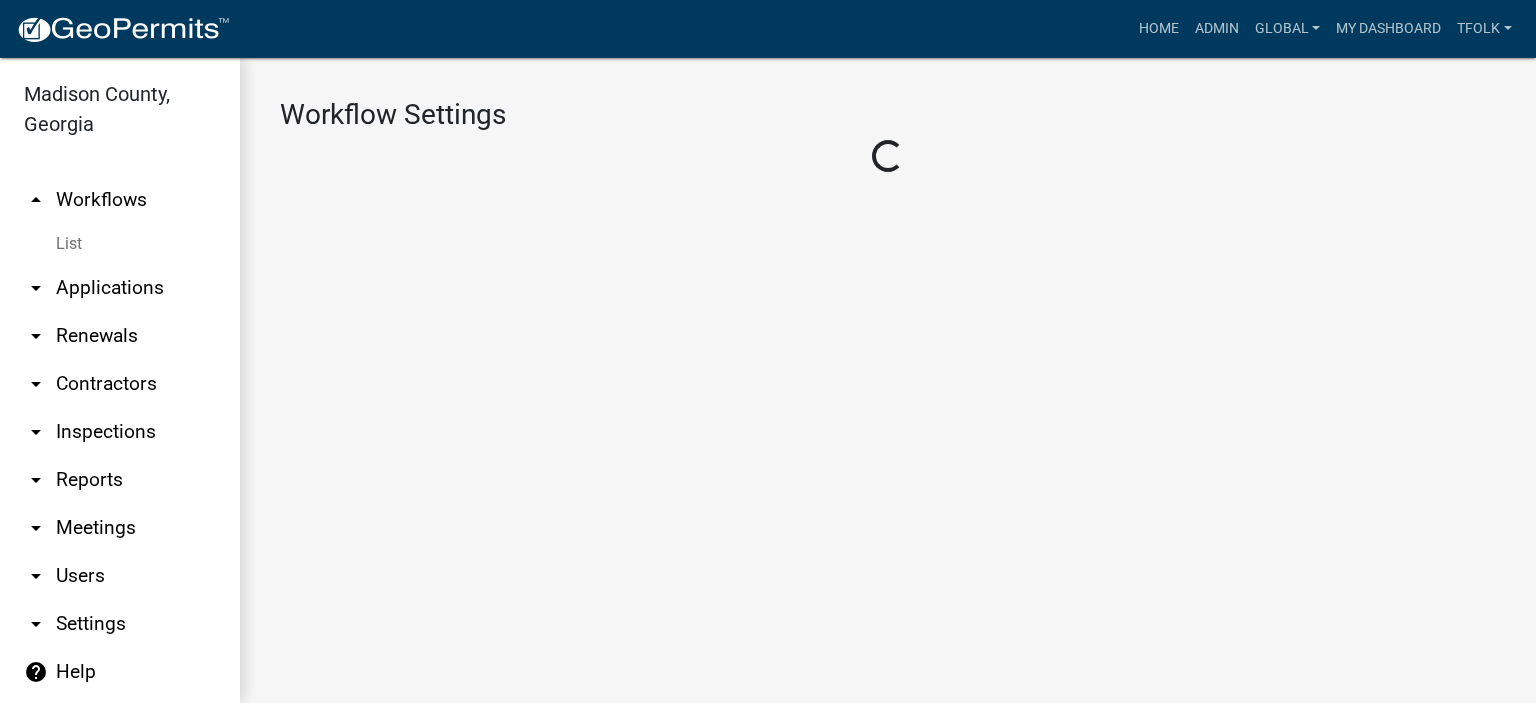 select on "1" 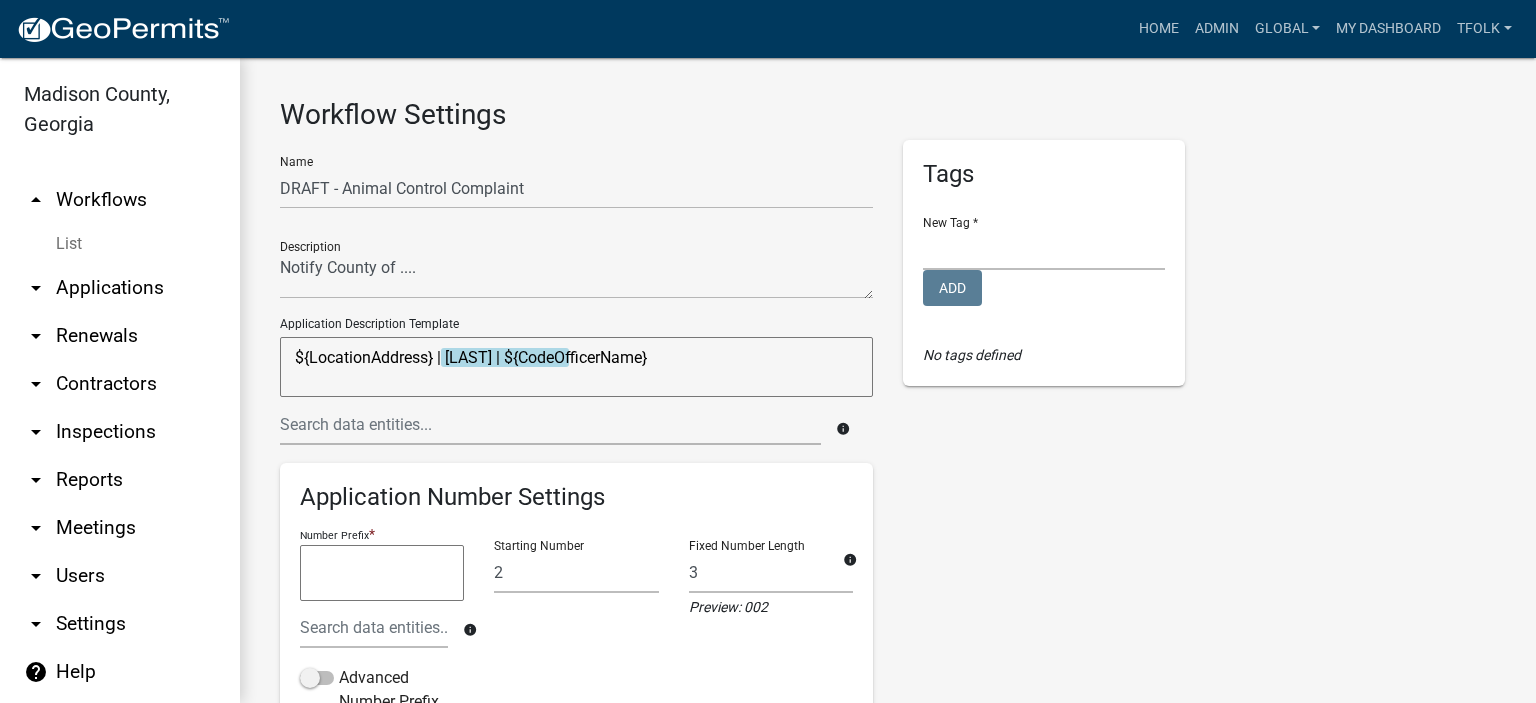 scroll, scrollTop: 0, scrollLeft: 0, axis: both 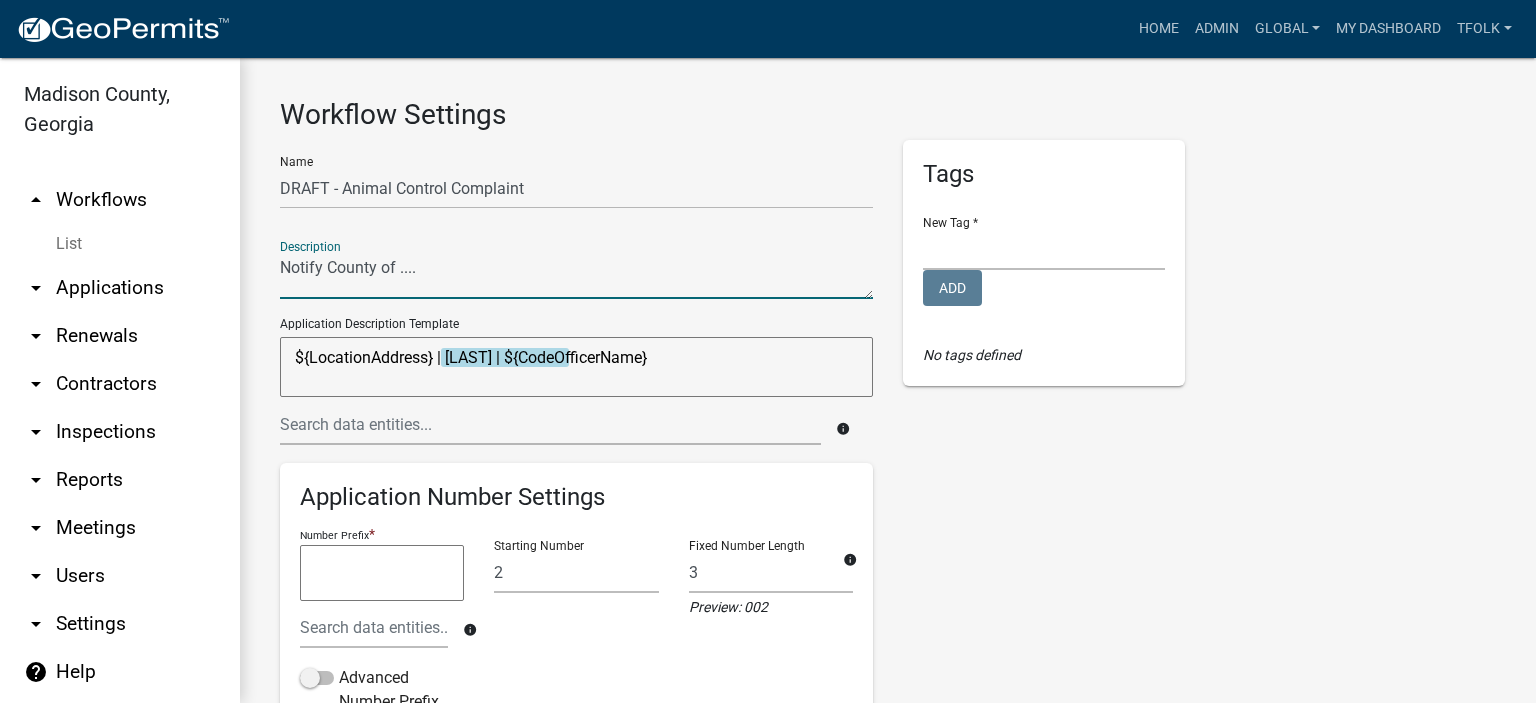 drag, startPoint x: 423, startPoint y: 268, endPoint x: 401, endPoint y: 266, distance: 22.090721 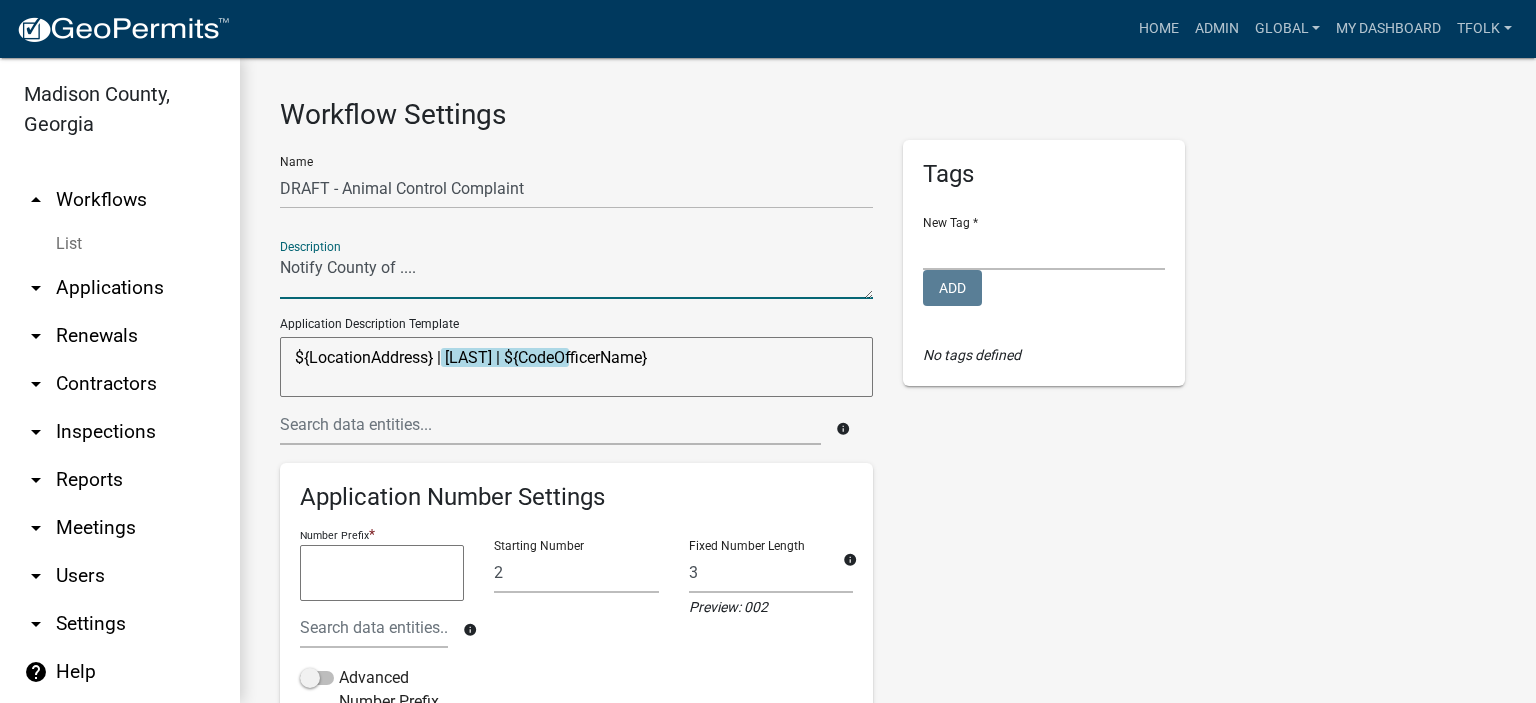 click 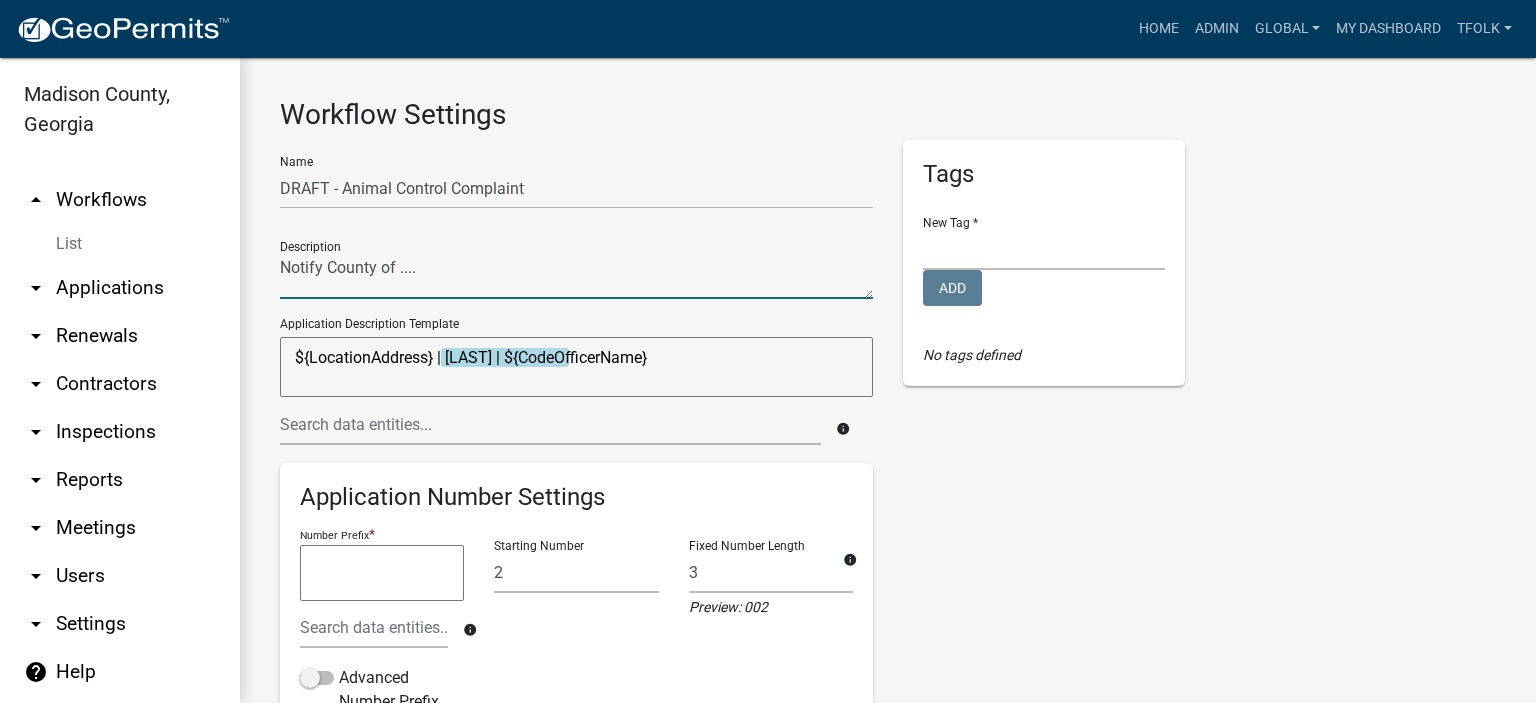 click 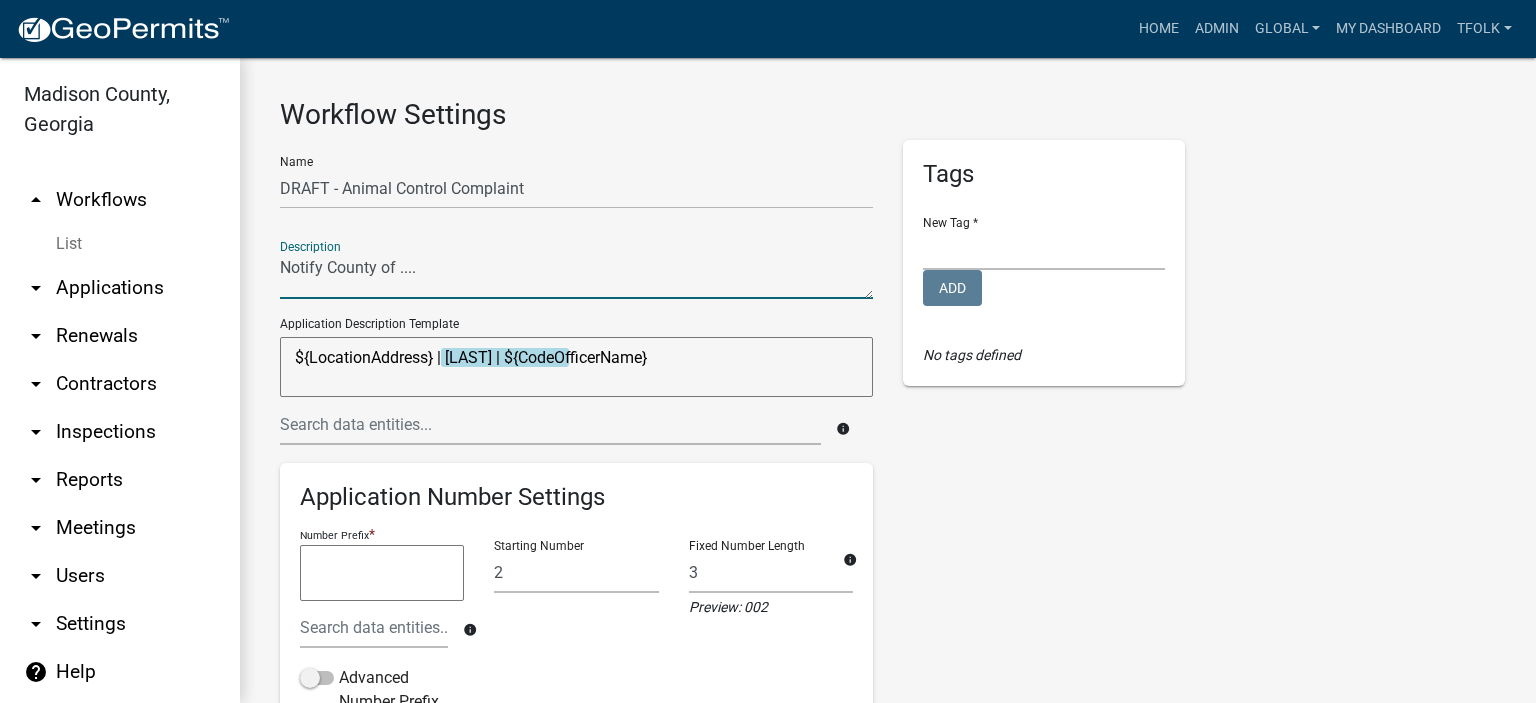 click 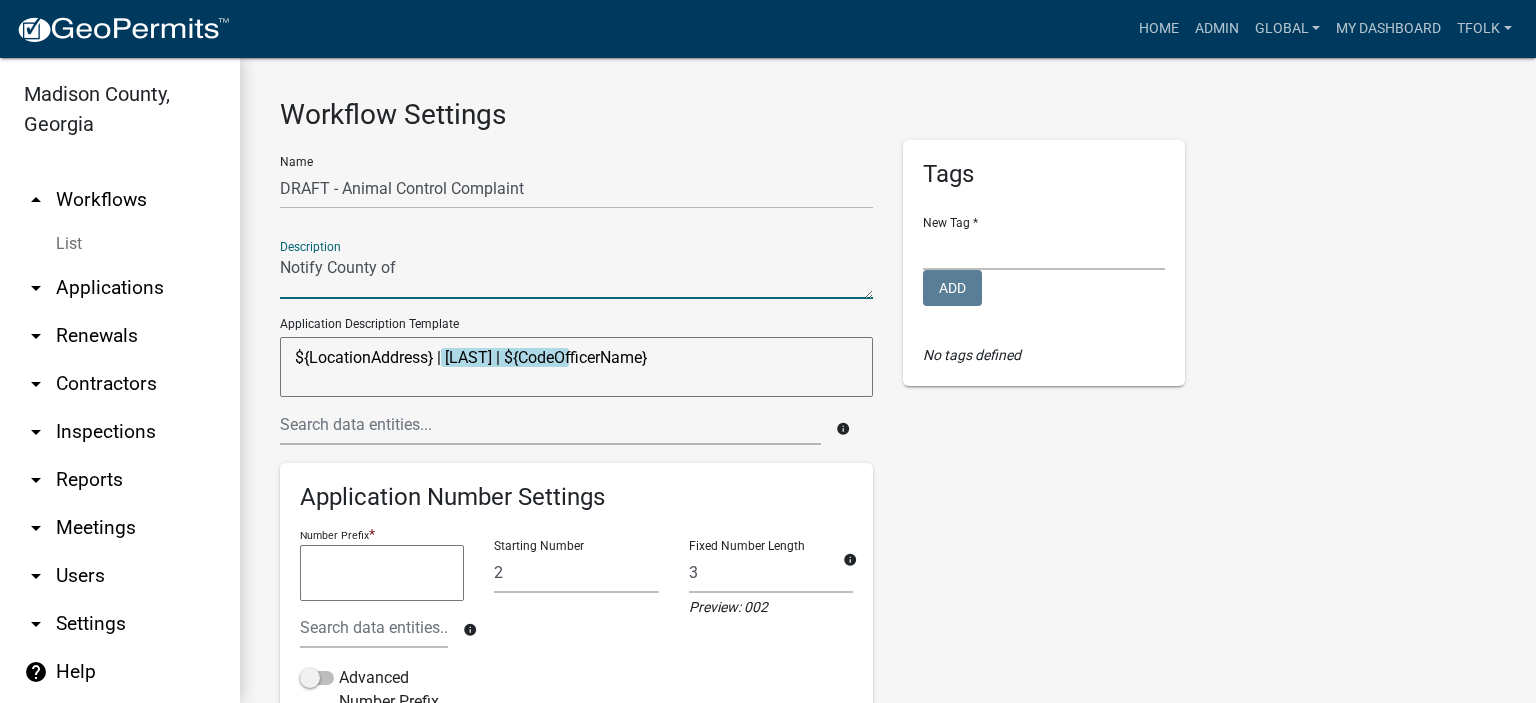 click 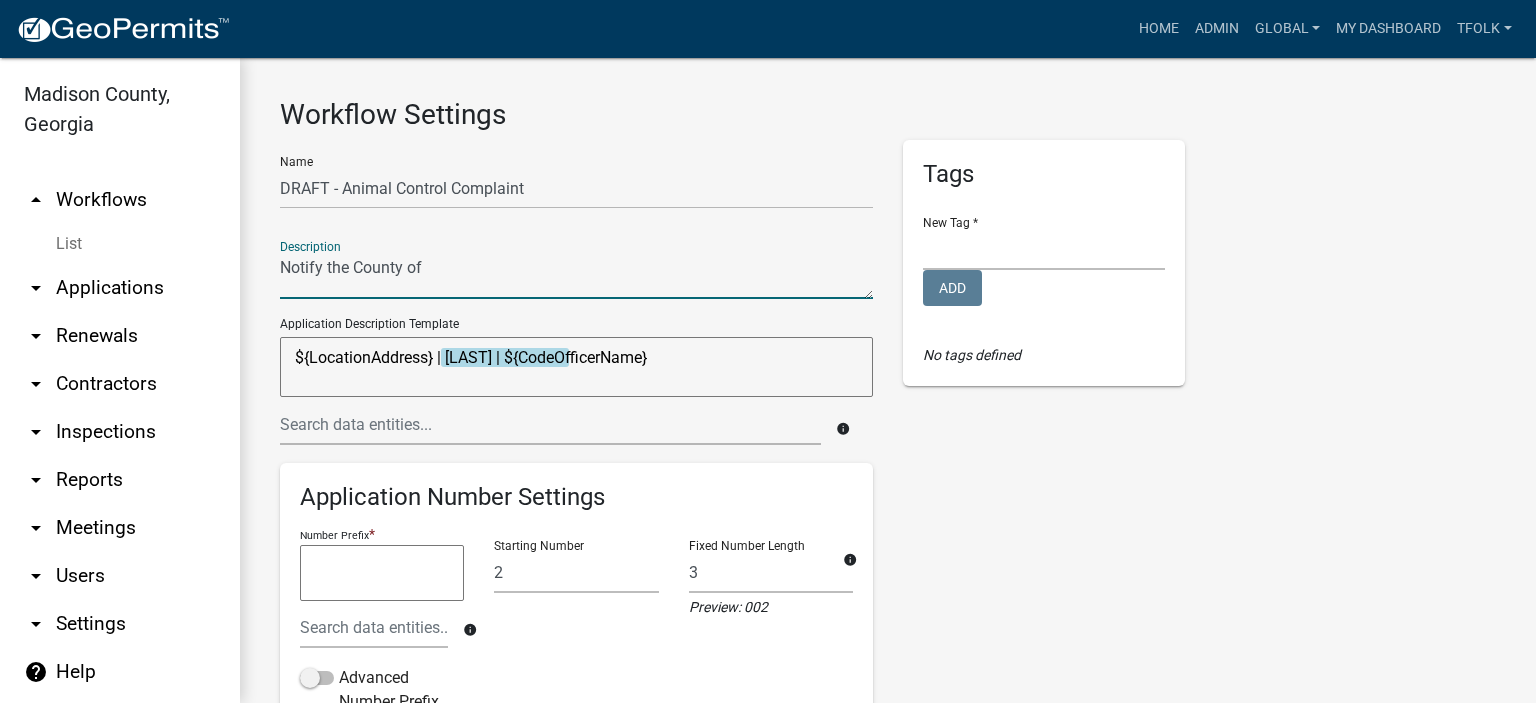 click 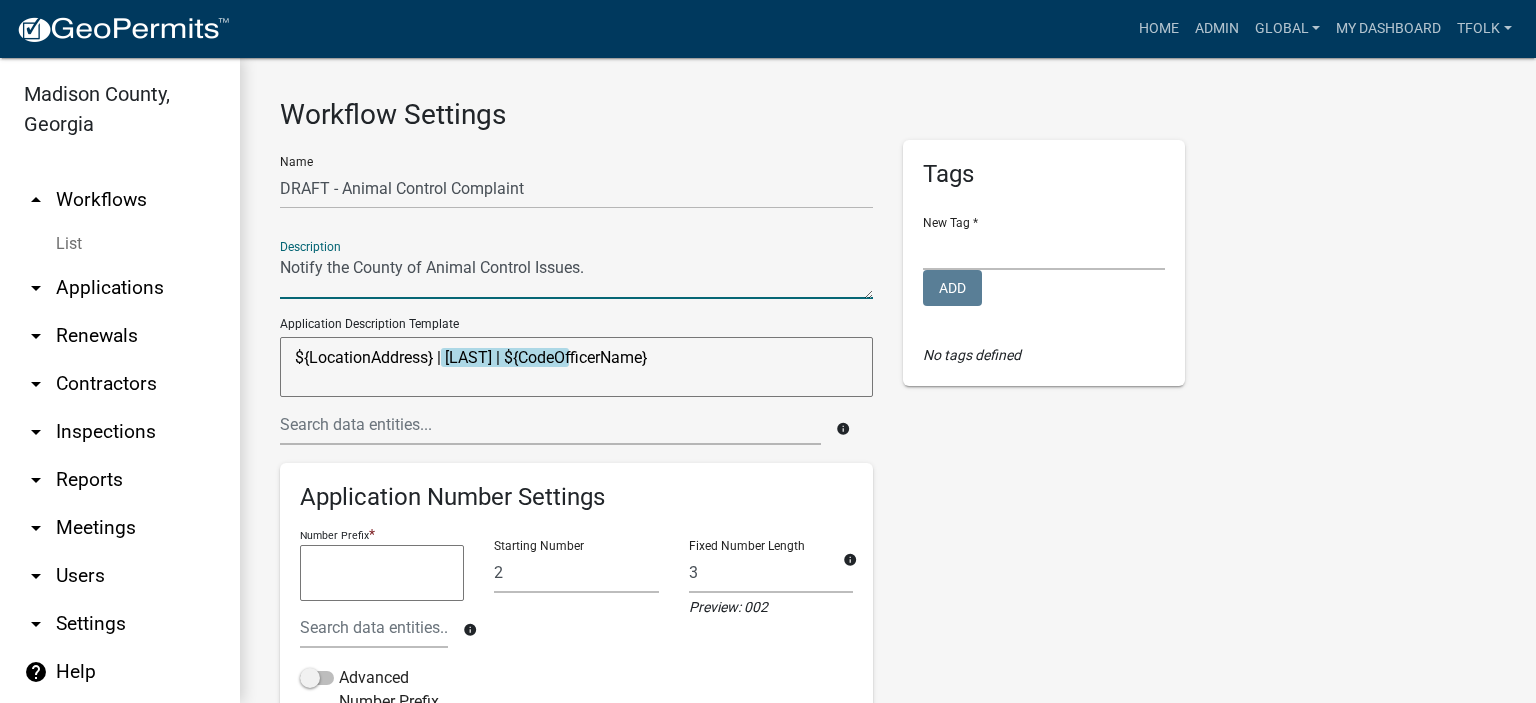 click 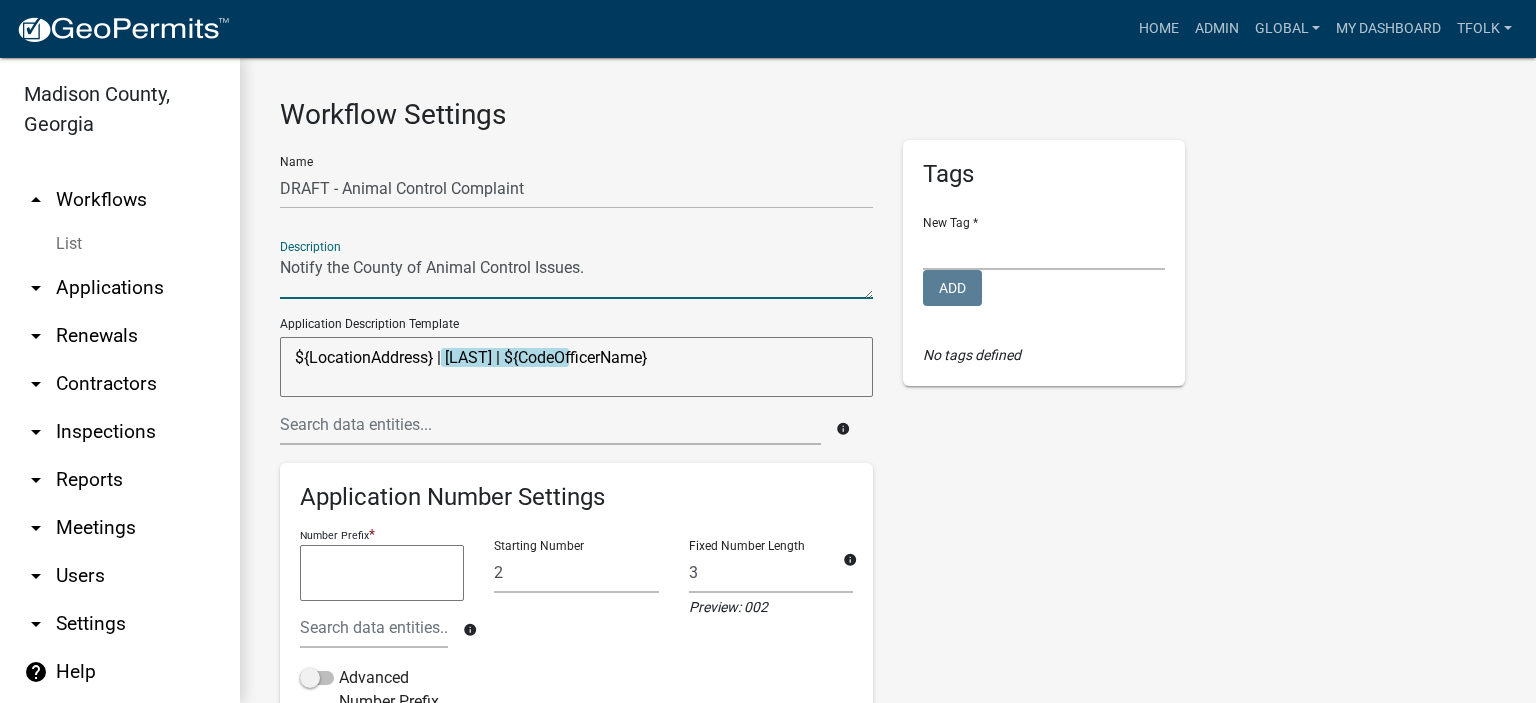 type on "Notify the County of Animal Control Issues." 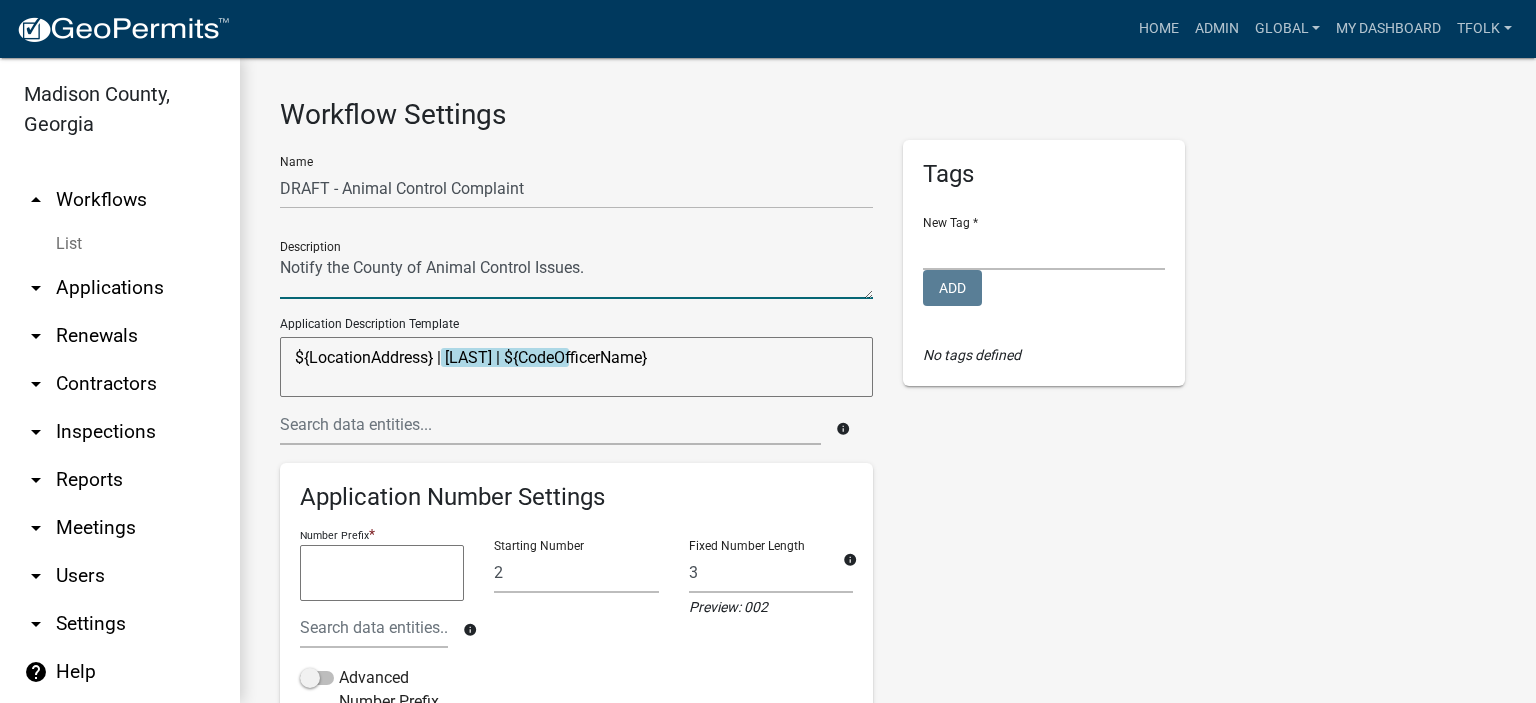 click 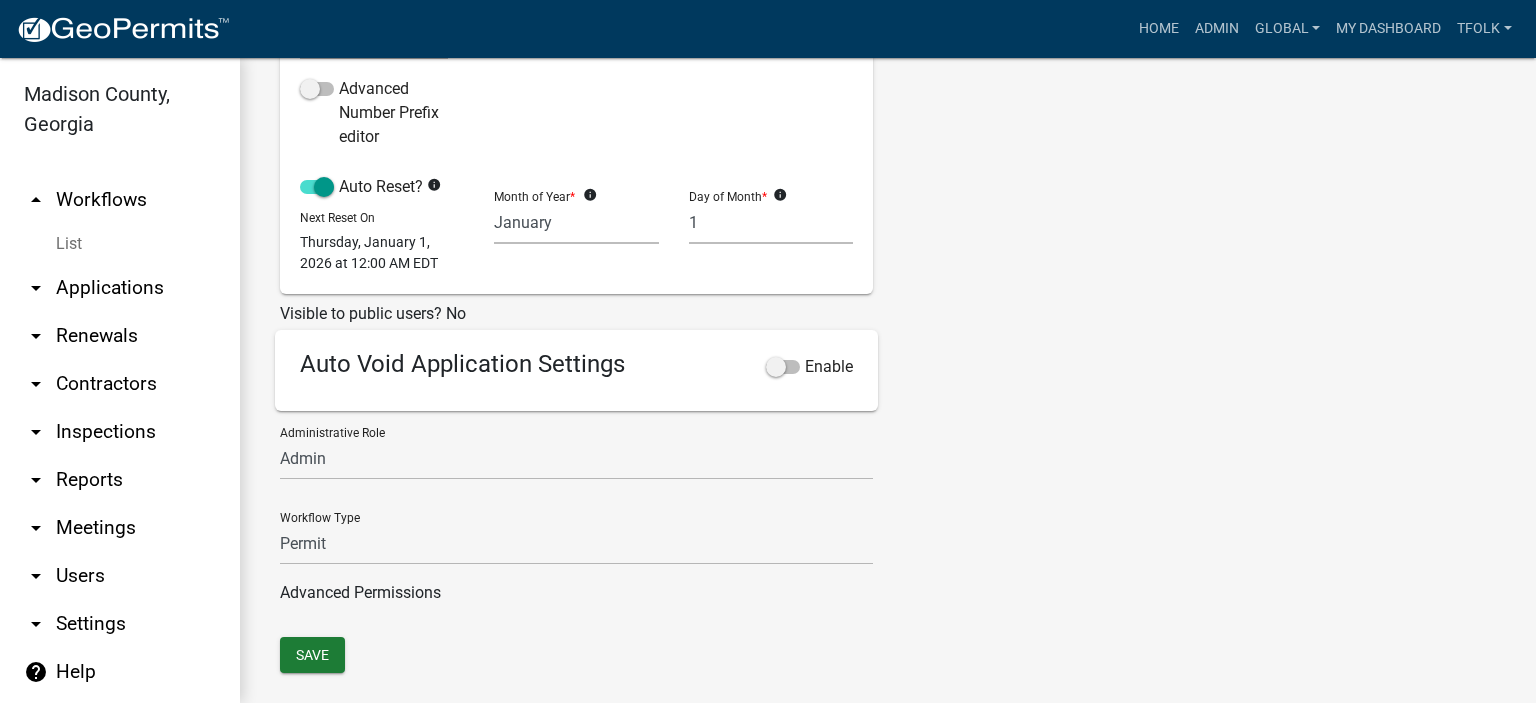scroll, scrollTop: 600, scrollLeft: 0, axis: vertical 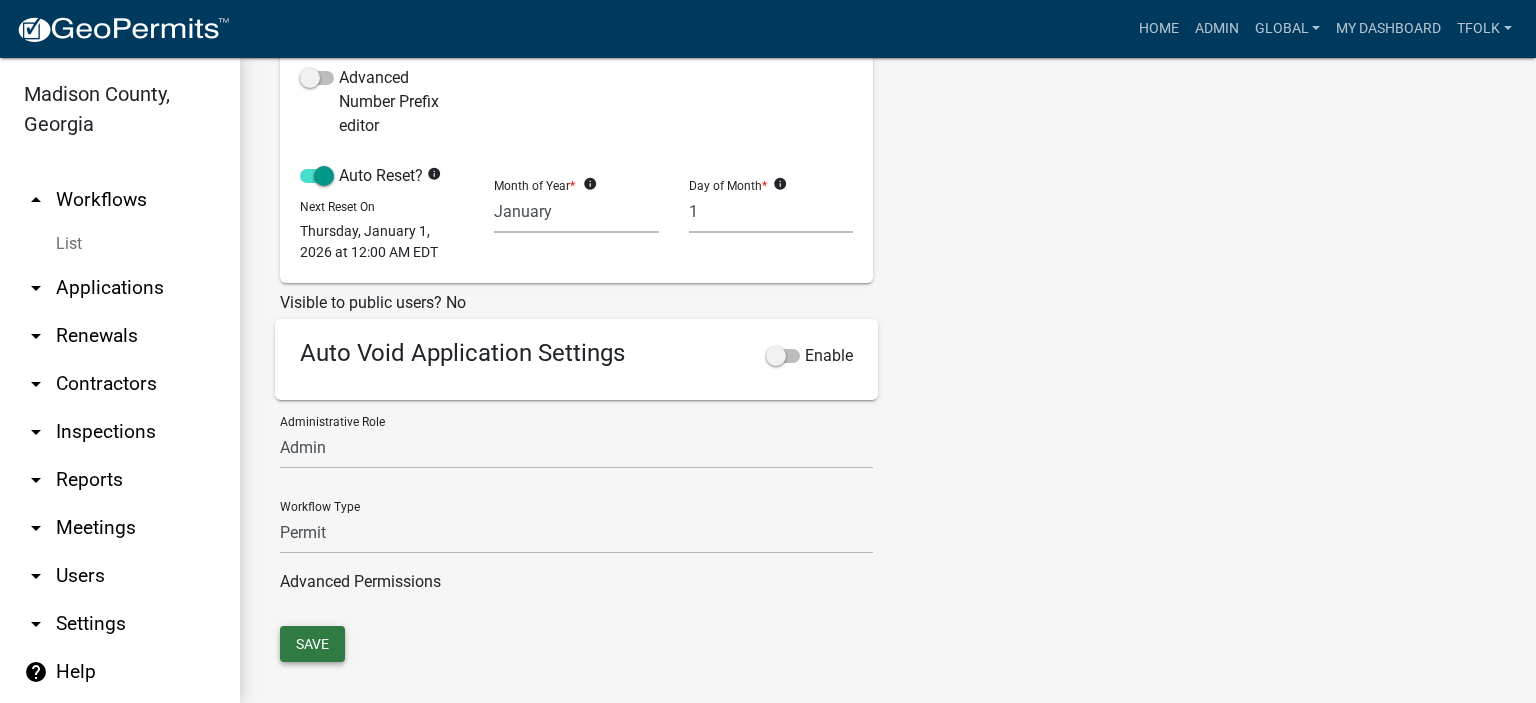 click on "Save" 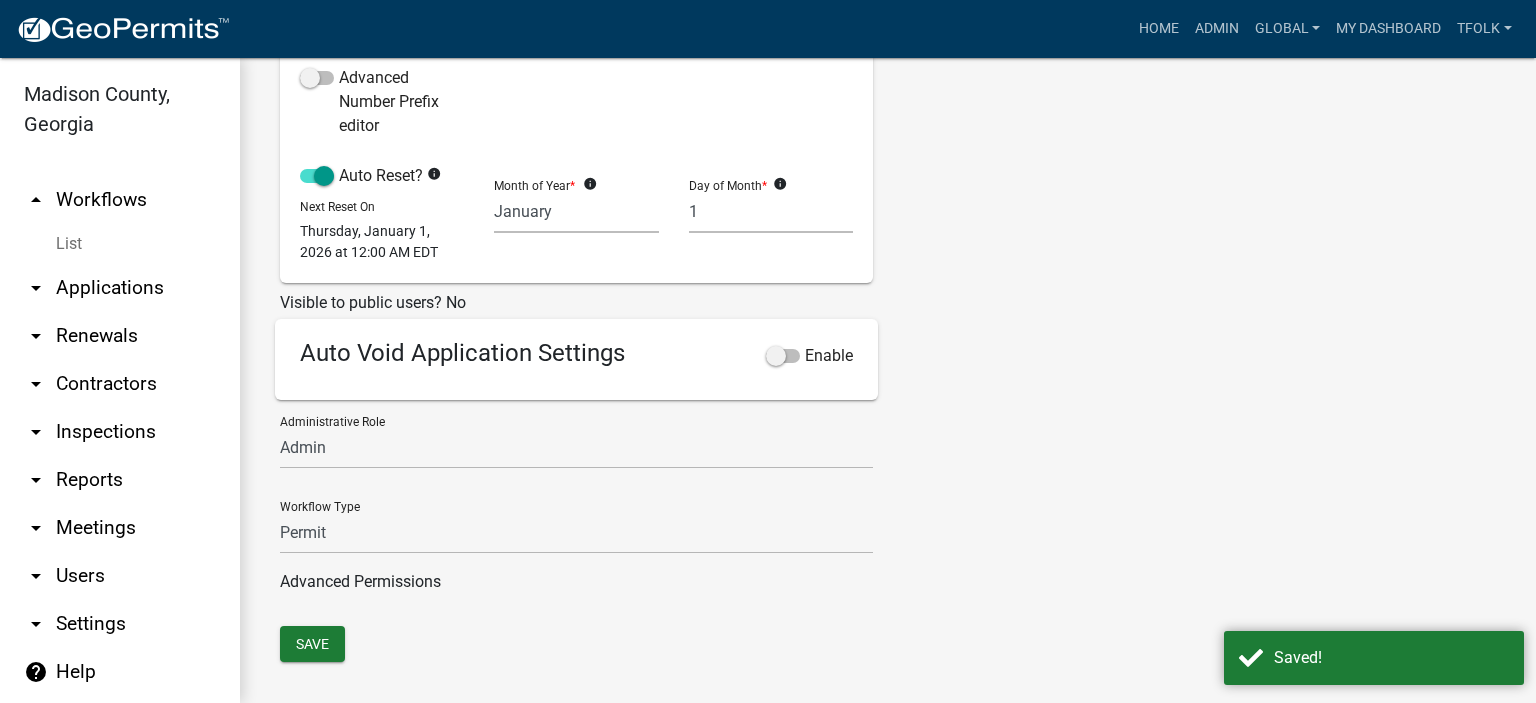 scroll, scrollTop: 0, scrollLeft: 0, axis: both 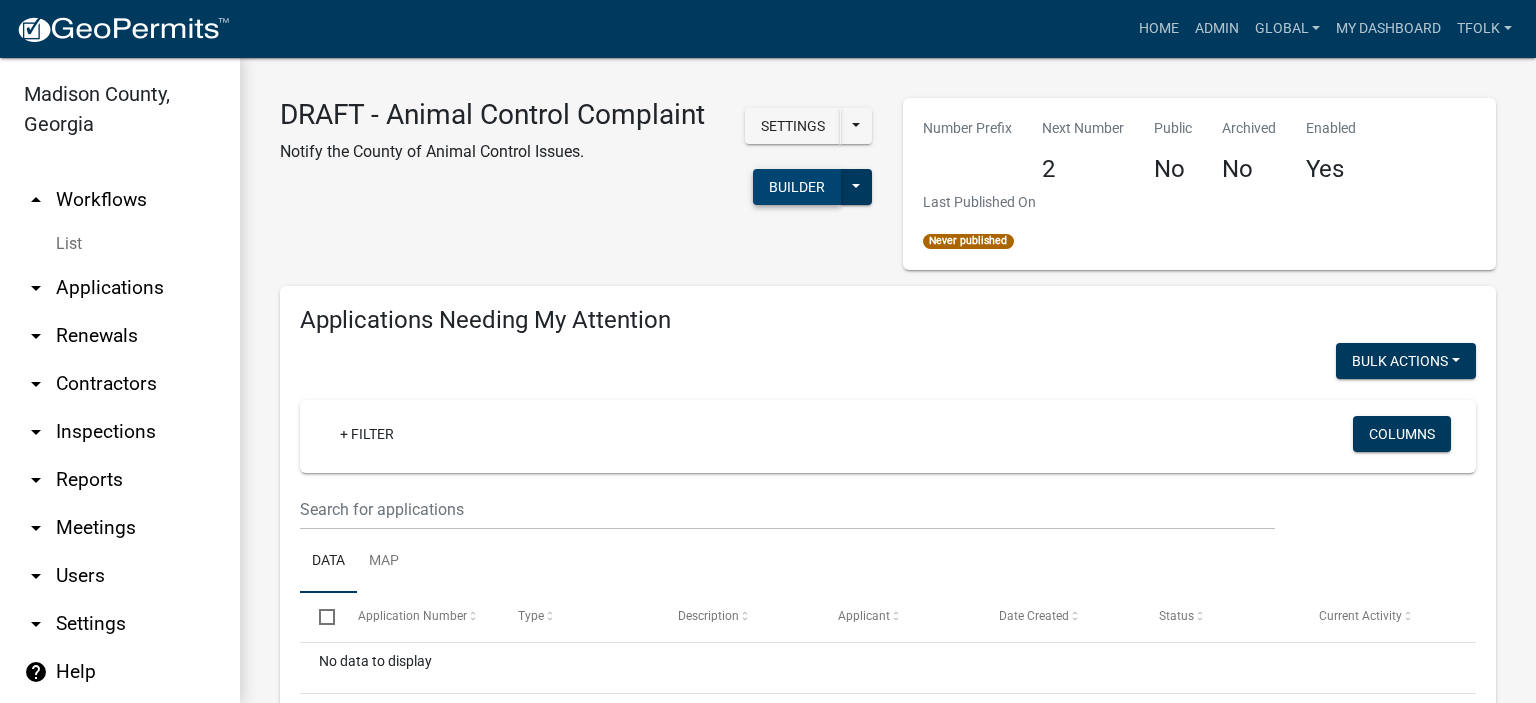 click on "Builder" 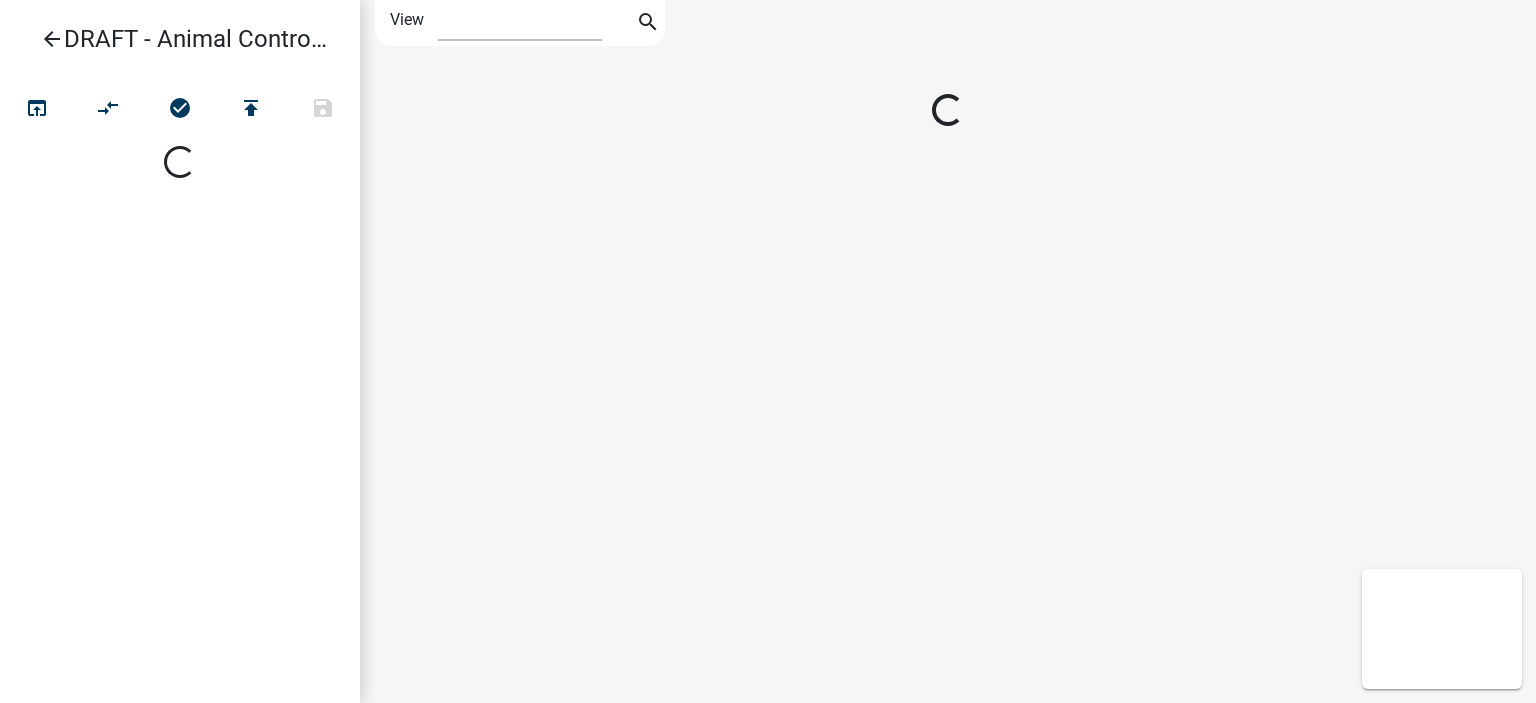 select on "1" 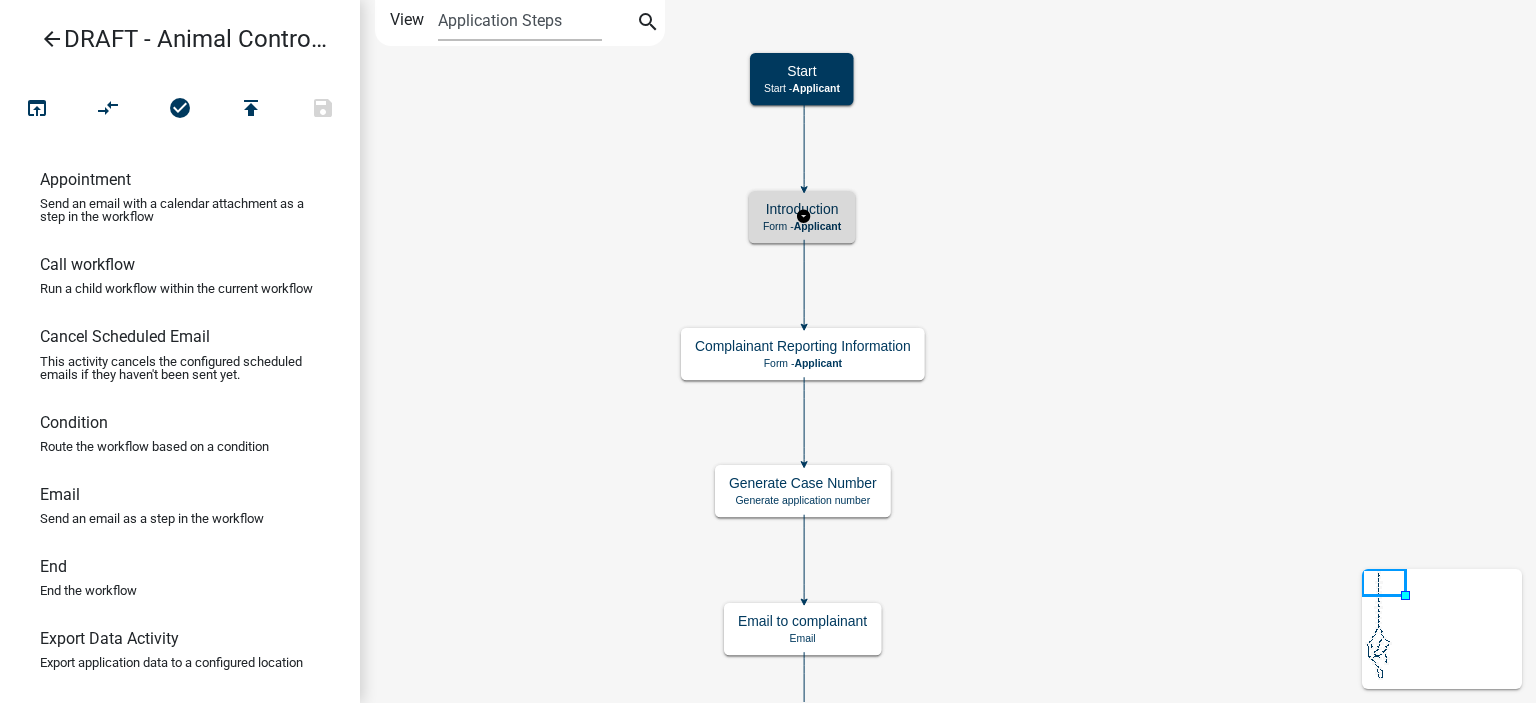 click on "Introduction" at bounding box center (802, 209) 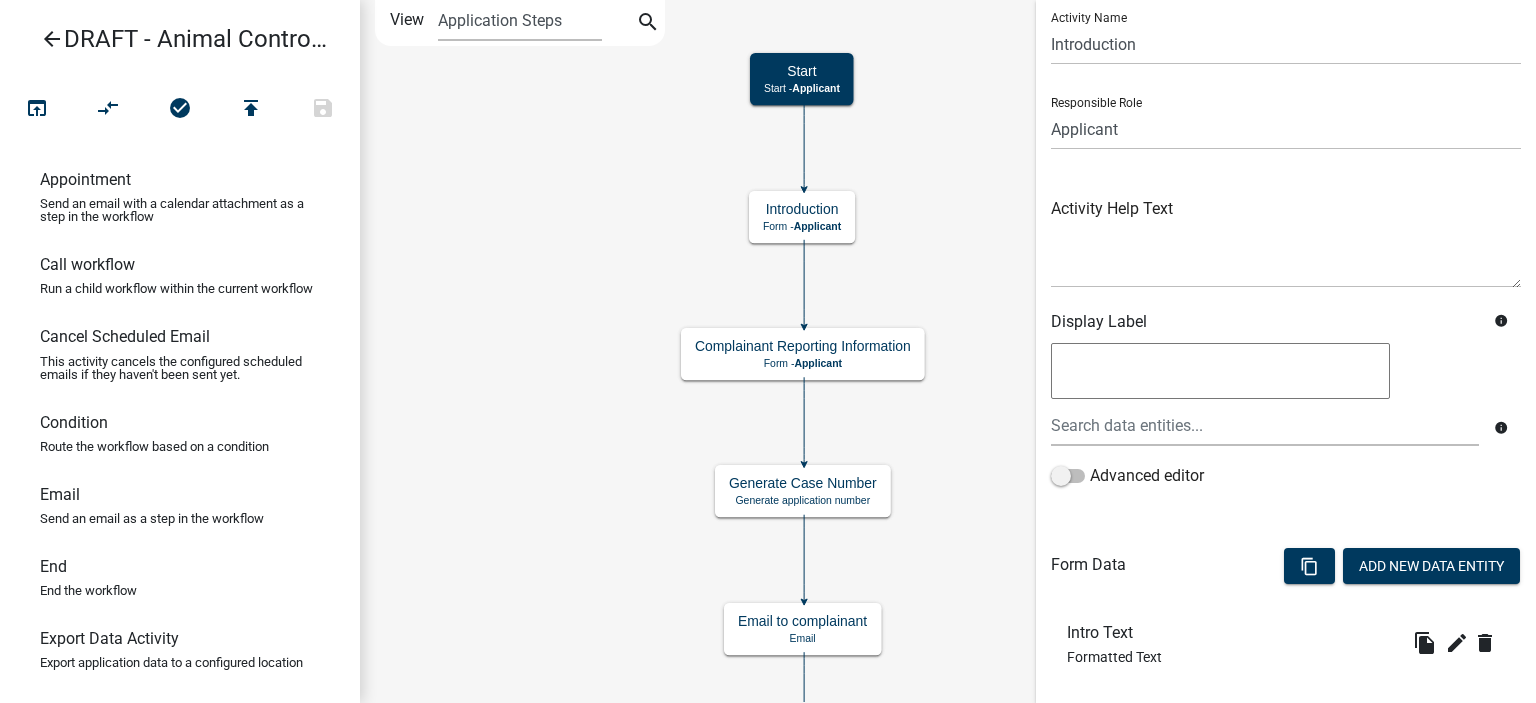 scroll, scrollTop: 167, scrollLeft: 0, axis: vertical 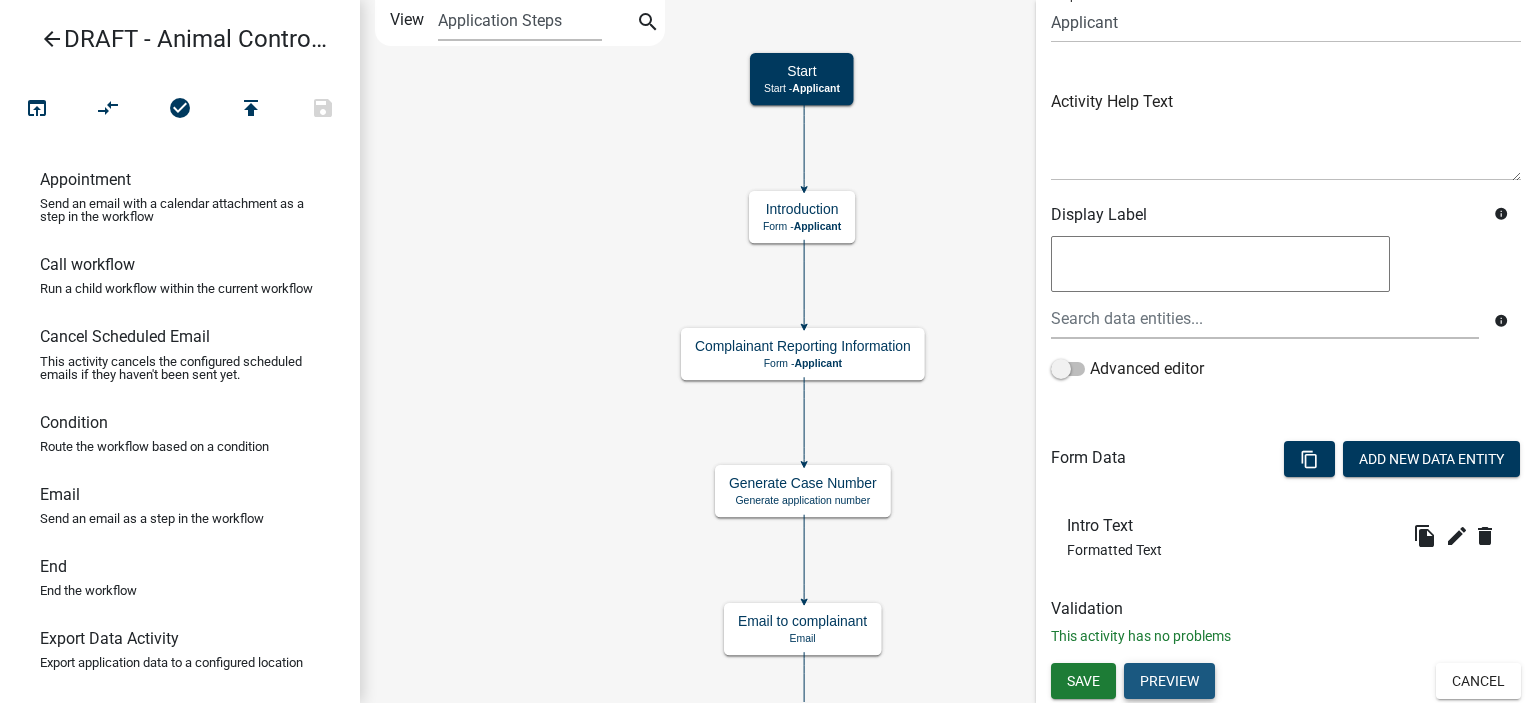 click on "Preview" 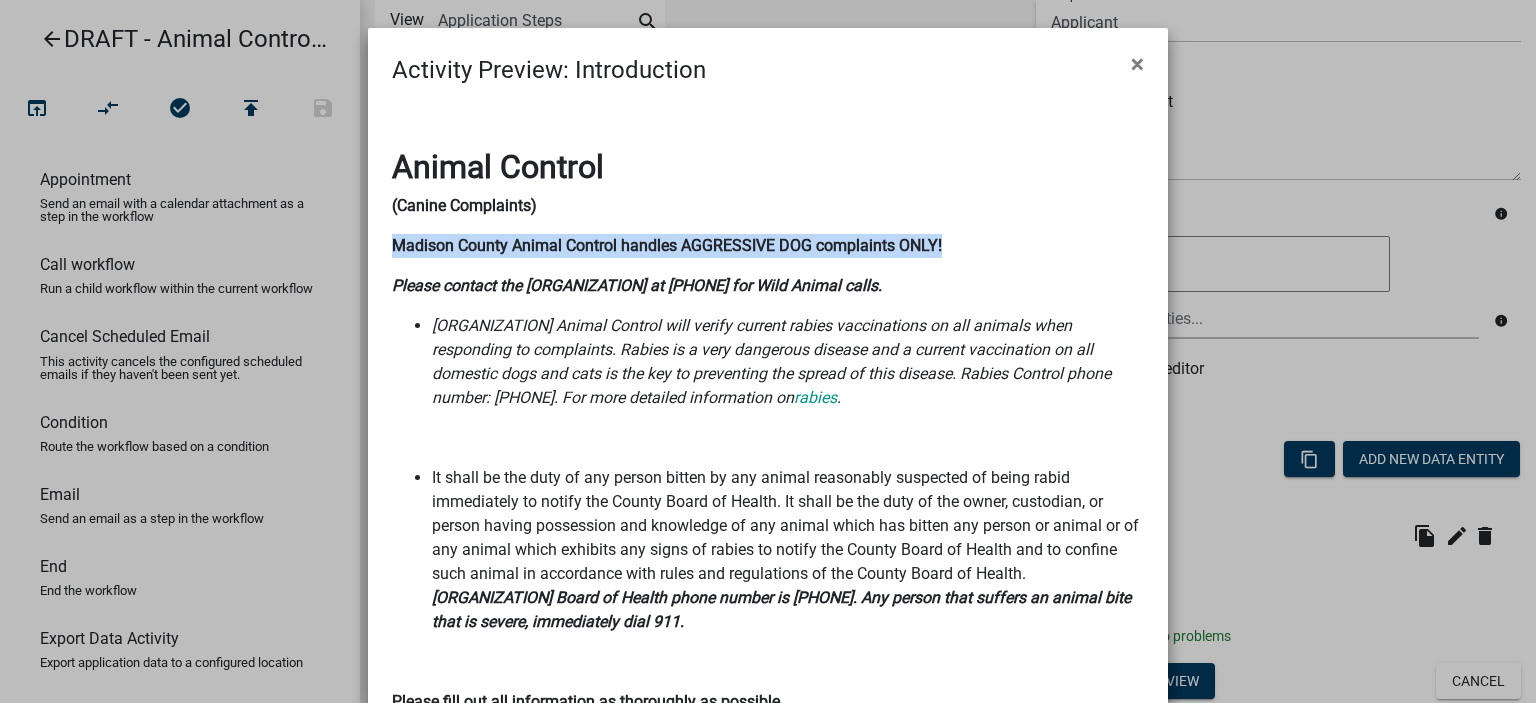 drag, startPoint x: 386, startPoint y: 251, endPoint x: 938, endPoint y: 243, distance: 552.058 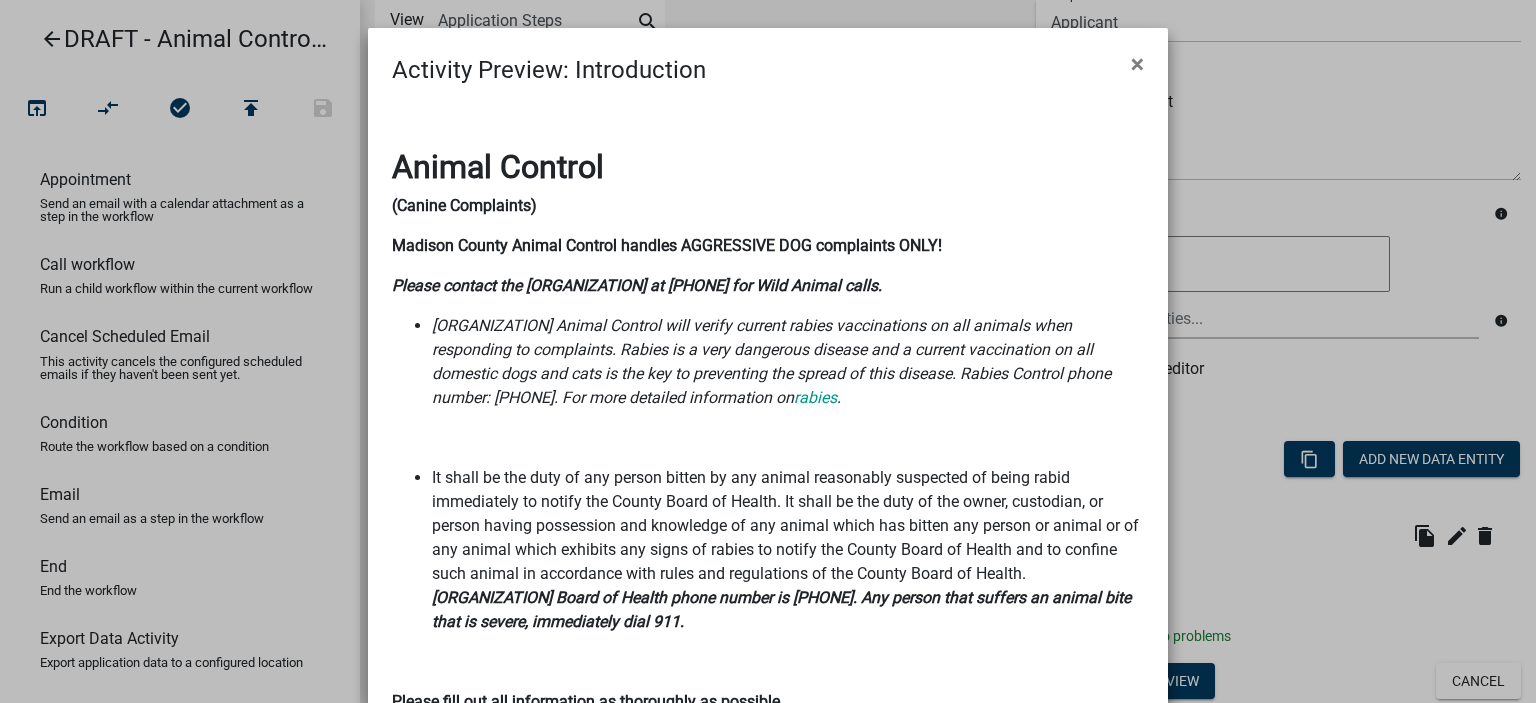 click on "Activity Preview : Introduction × Animal Control  (Canine Complaints) Madison County Animal Control handles AGGRESSIVE DOG complaints ONLY! Please contact the Georgia Department of Natural Resources Wildlife Division at 770-535-5700 for Wild Animal calls. Madison County Animal Control will verify current rabies vaccinations on all animals when responding to complaints. Rabies is a very dangerous disease and a current vaccination on all domestic dogs and cats is the key to preventing the spread of this disease. Rabies Control phone number: 706-795-2682. For more detailed information on  rabies .   Madison County Board of Health phone number is 706-795-2131.  Any person that suffers an animal bite that is severe, immediately dial 911.   Please fill out all information as thoroughly as possible . INCOMPLETE APPLICATIONS will NOT be accepted for filing. Throughout this application, you will receive emails from noreply@schneidergis.com.  You may need to check your spam/junk folder of your email.  Applicant" 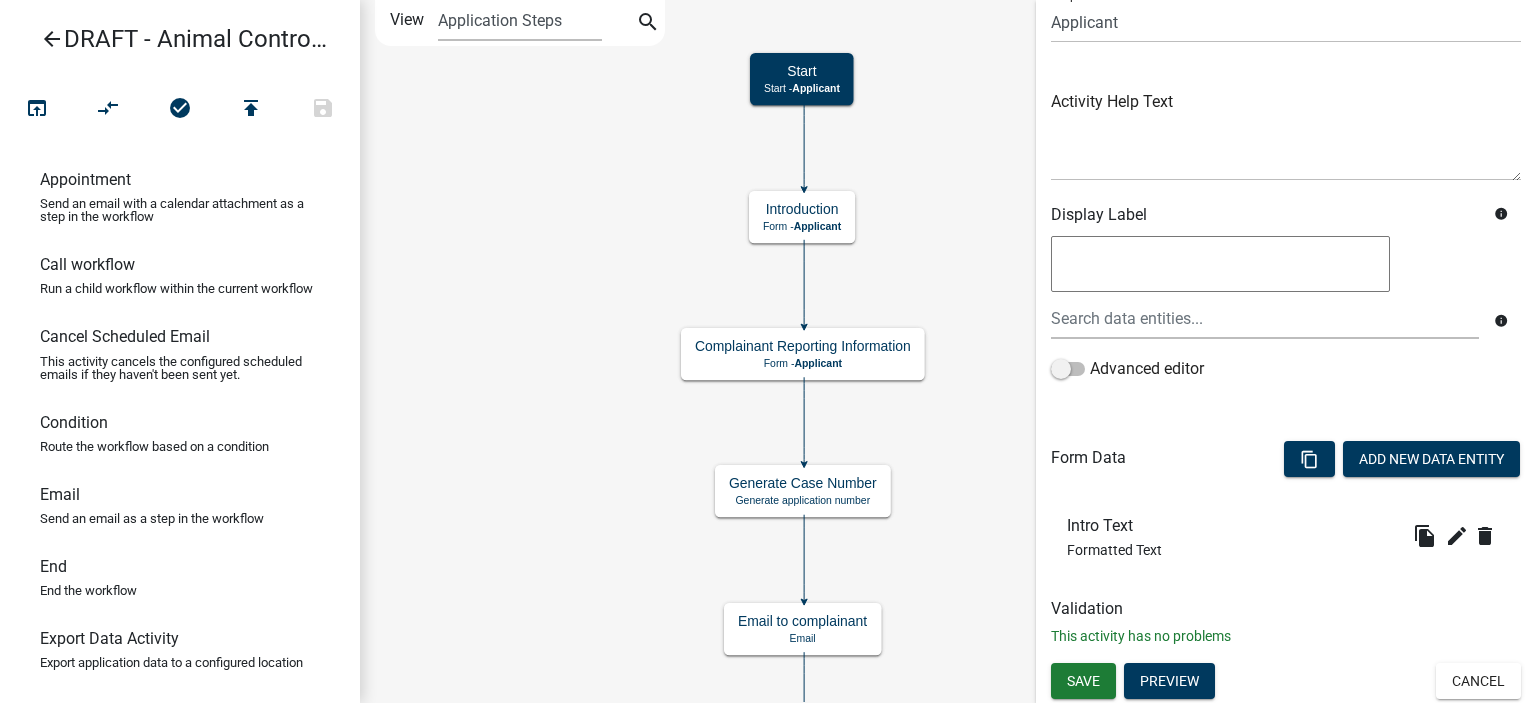click on "arrow_back" at bounding box center [52, 41] 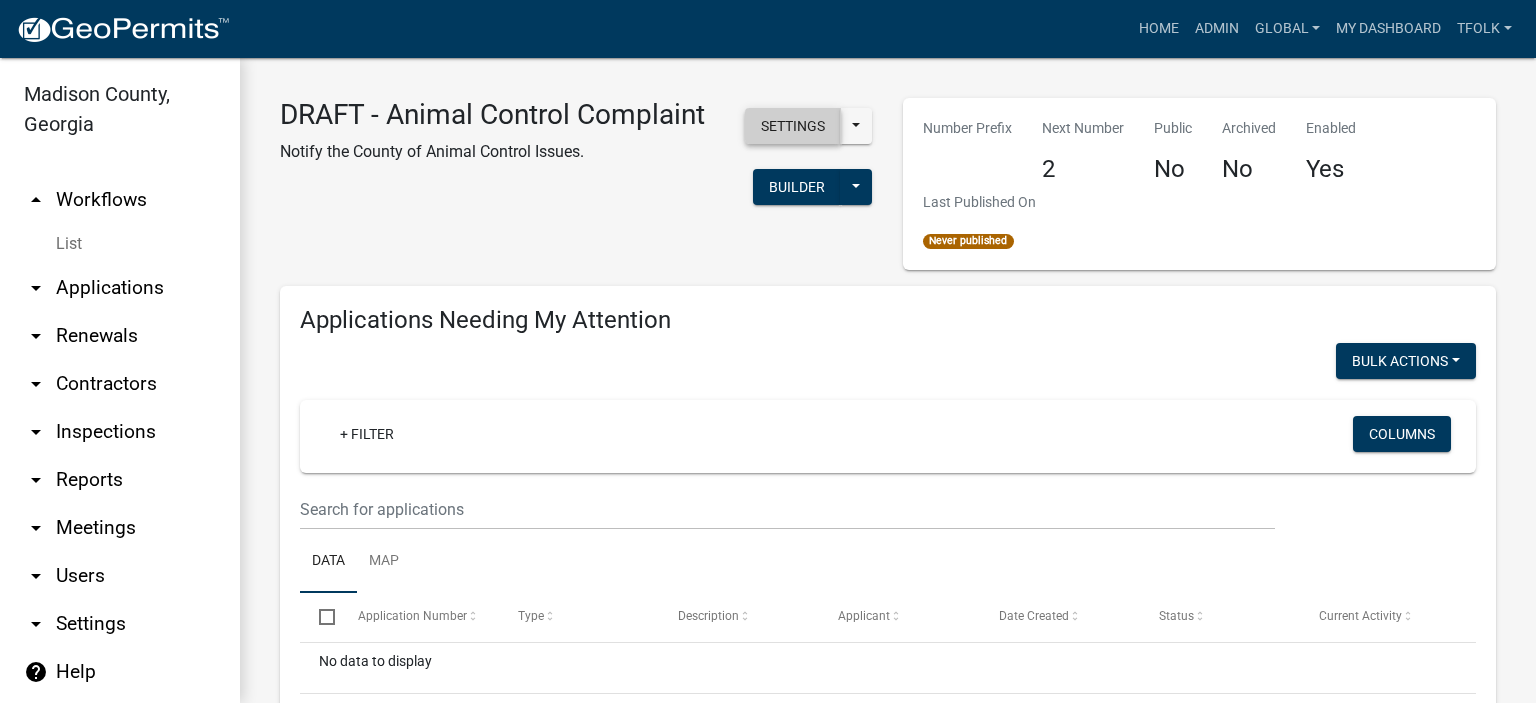 click on "Settings" 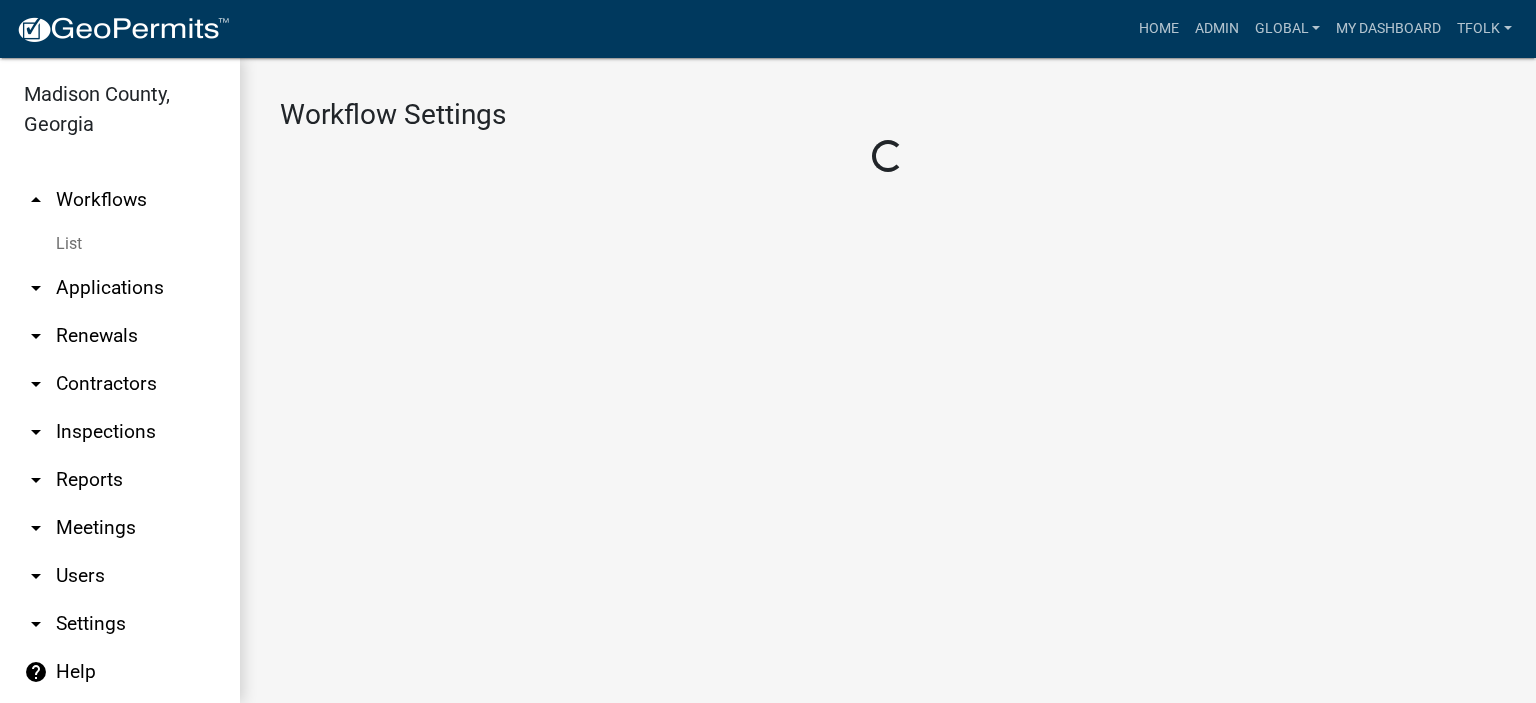 select on "1" 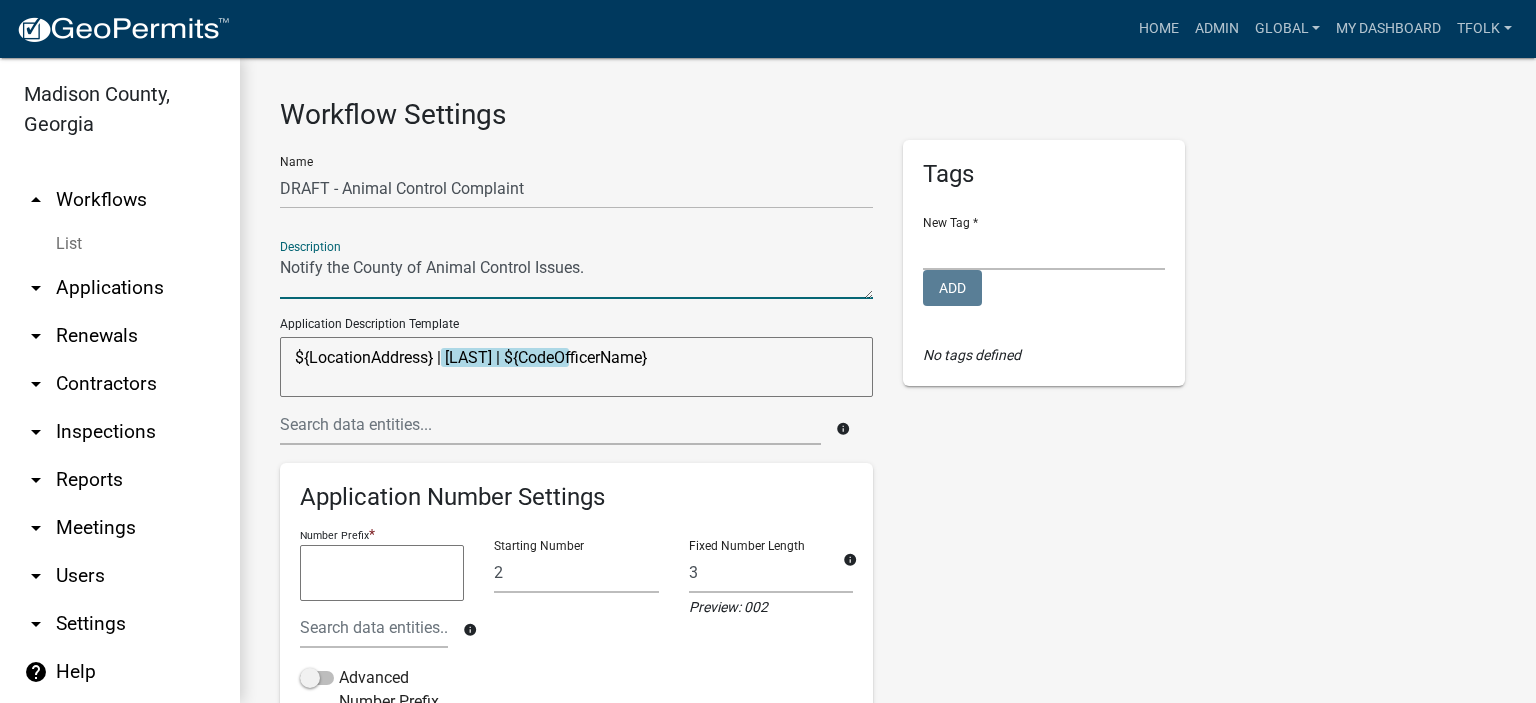 drag, startPoint x: 442, startPoint y: 269, endPoint x: 590, endPoint y: 258, distance: 148.40822 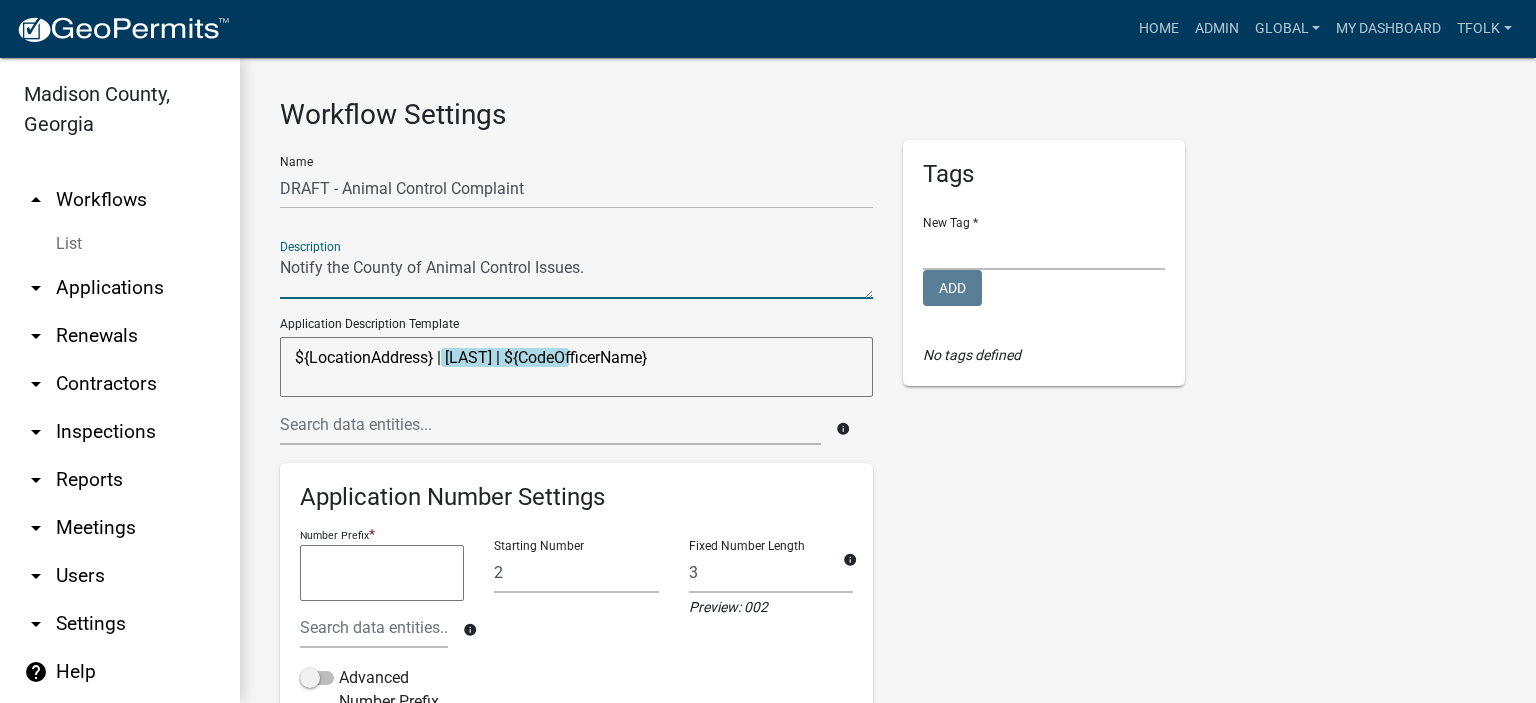 click 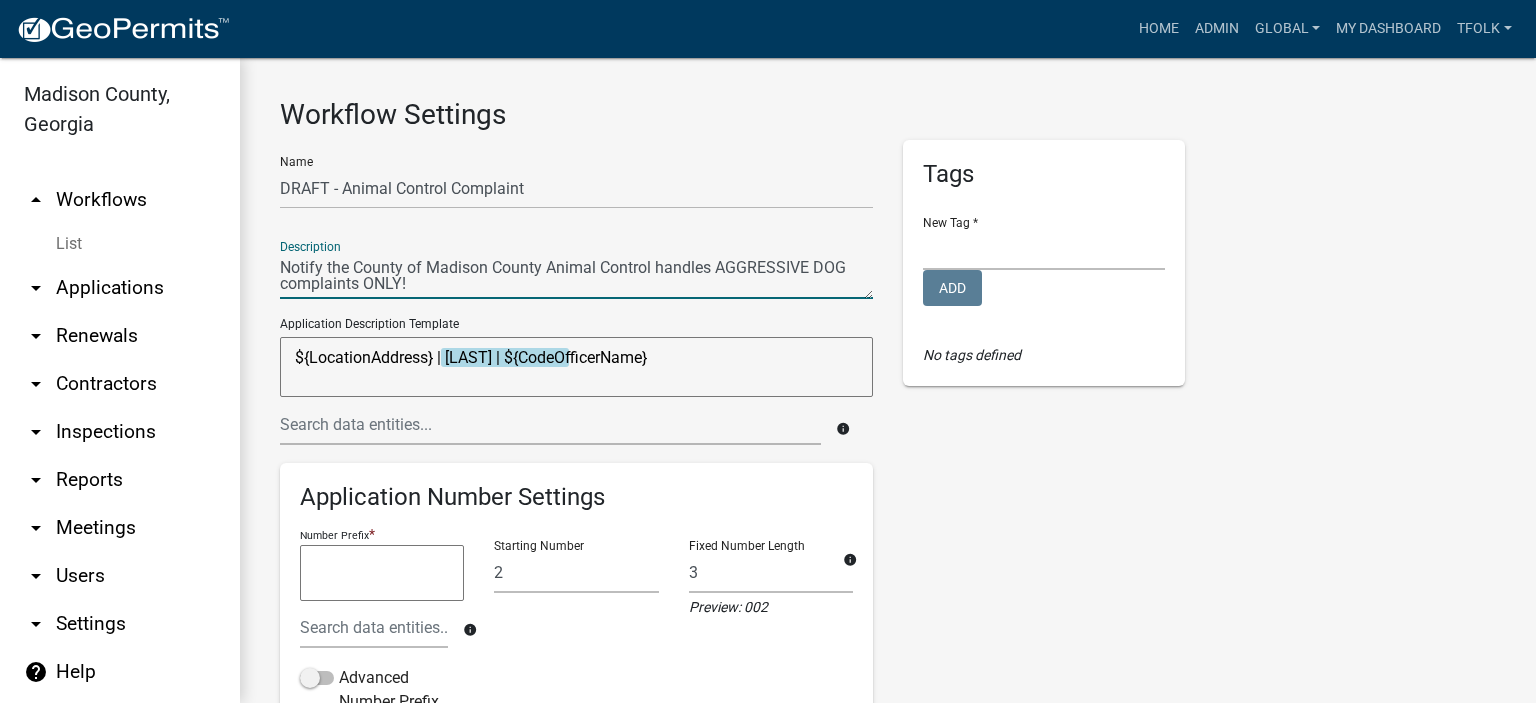 drag, startPoint x: 428, startPoint y: 265, endPoint x: 717, endPoint y: 265, distance: 289 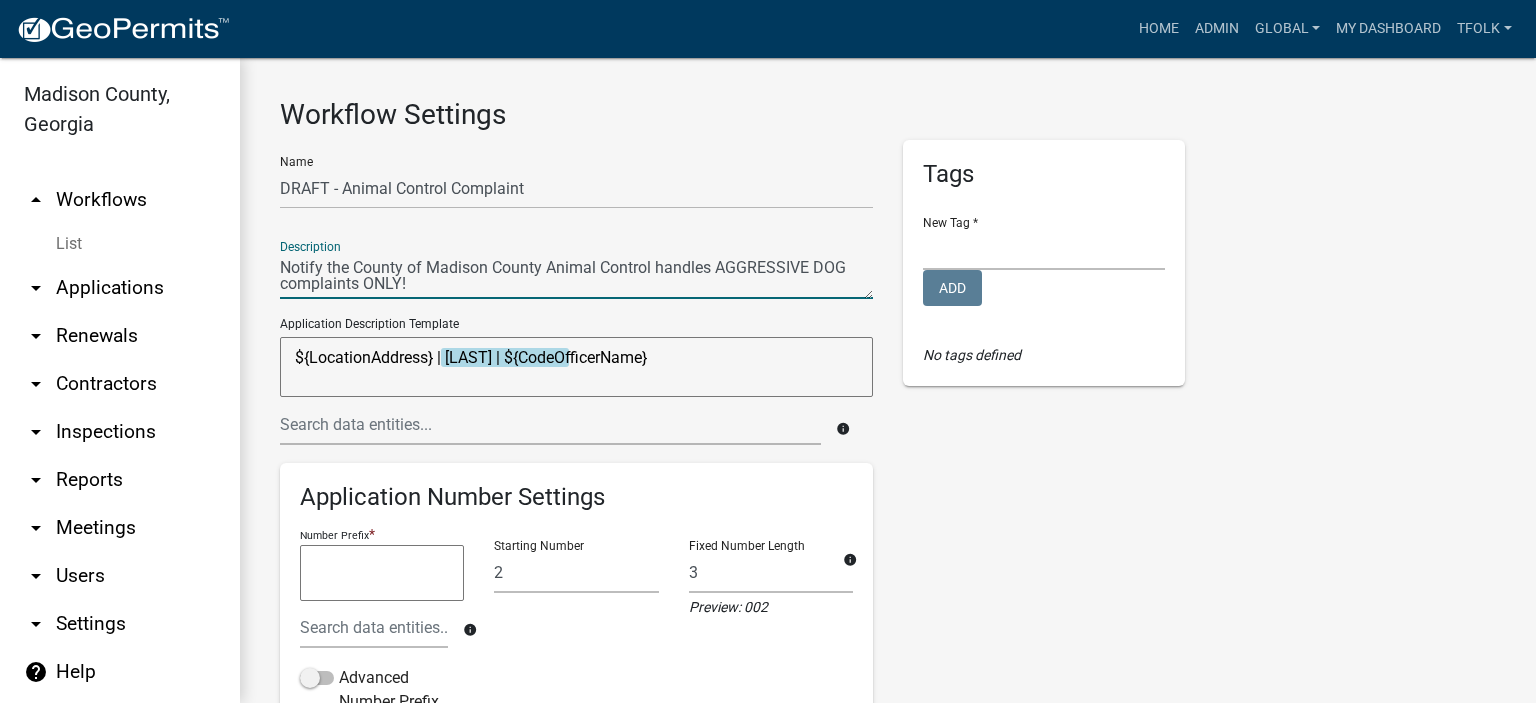 click 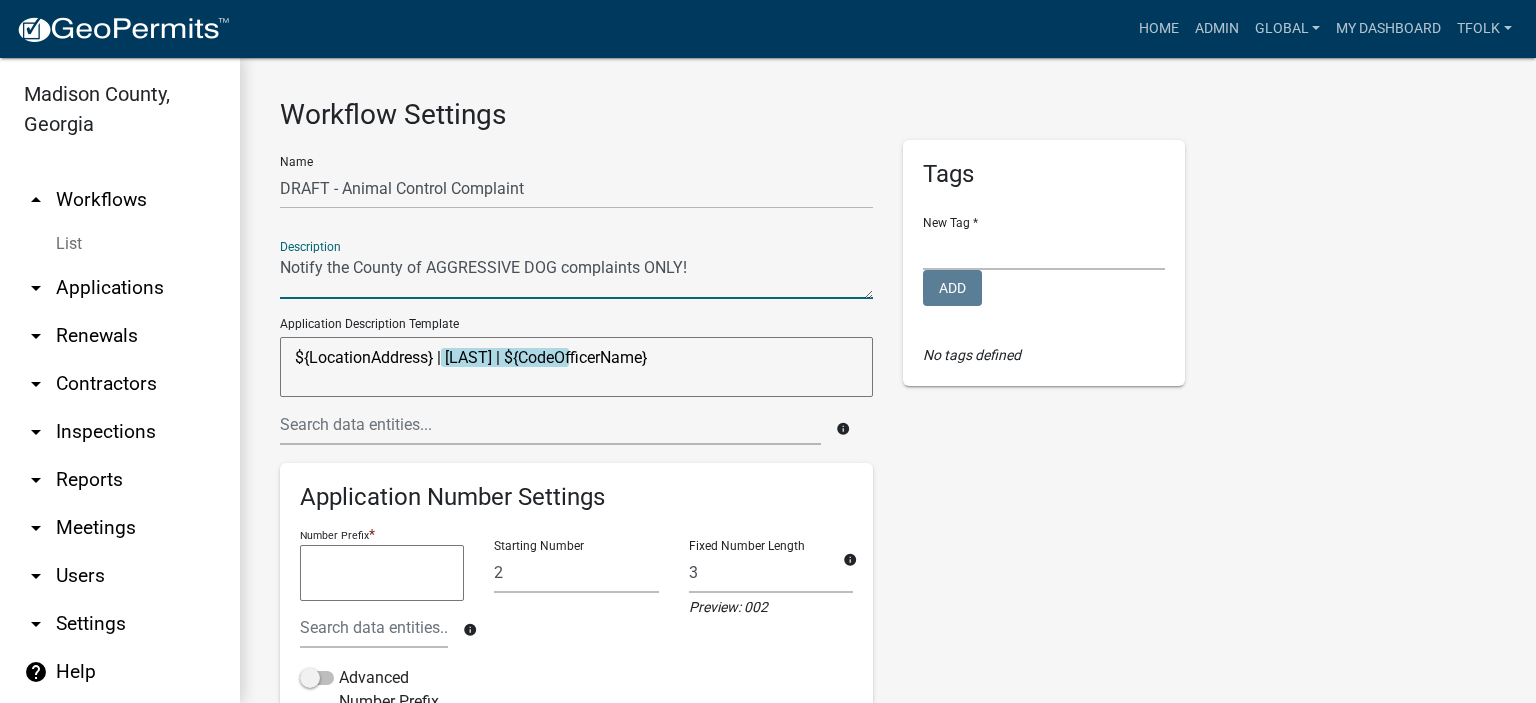 drag, startPoint x: 701, startPoint y: 271, endPoint x: 636, endPoint y: 263, distance: 65.490456 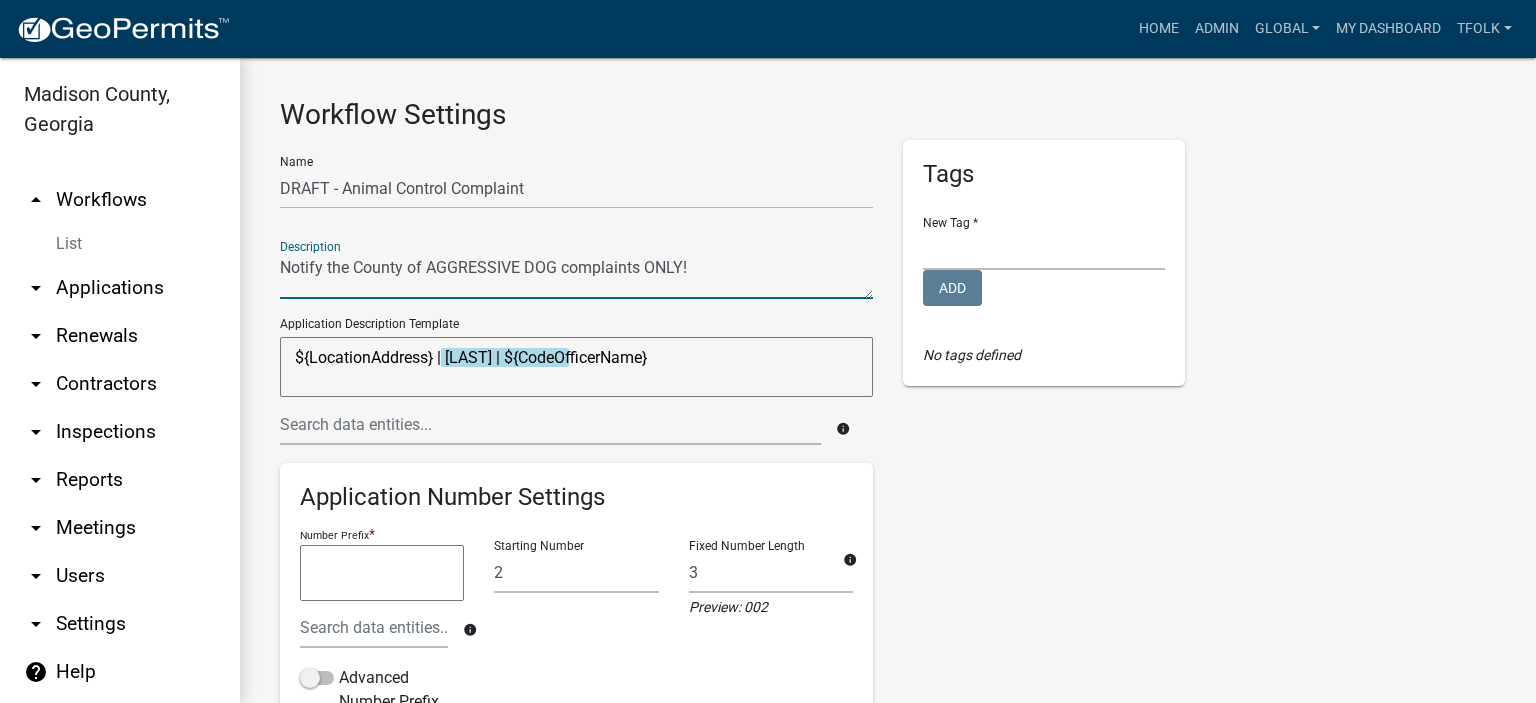 click 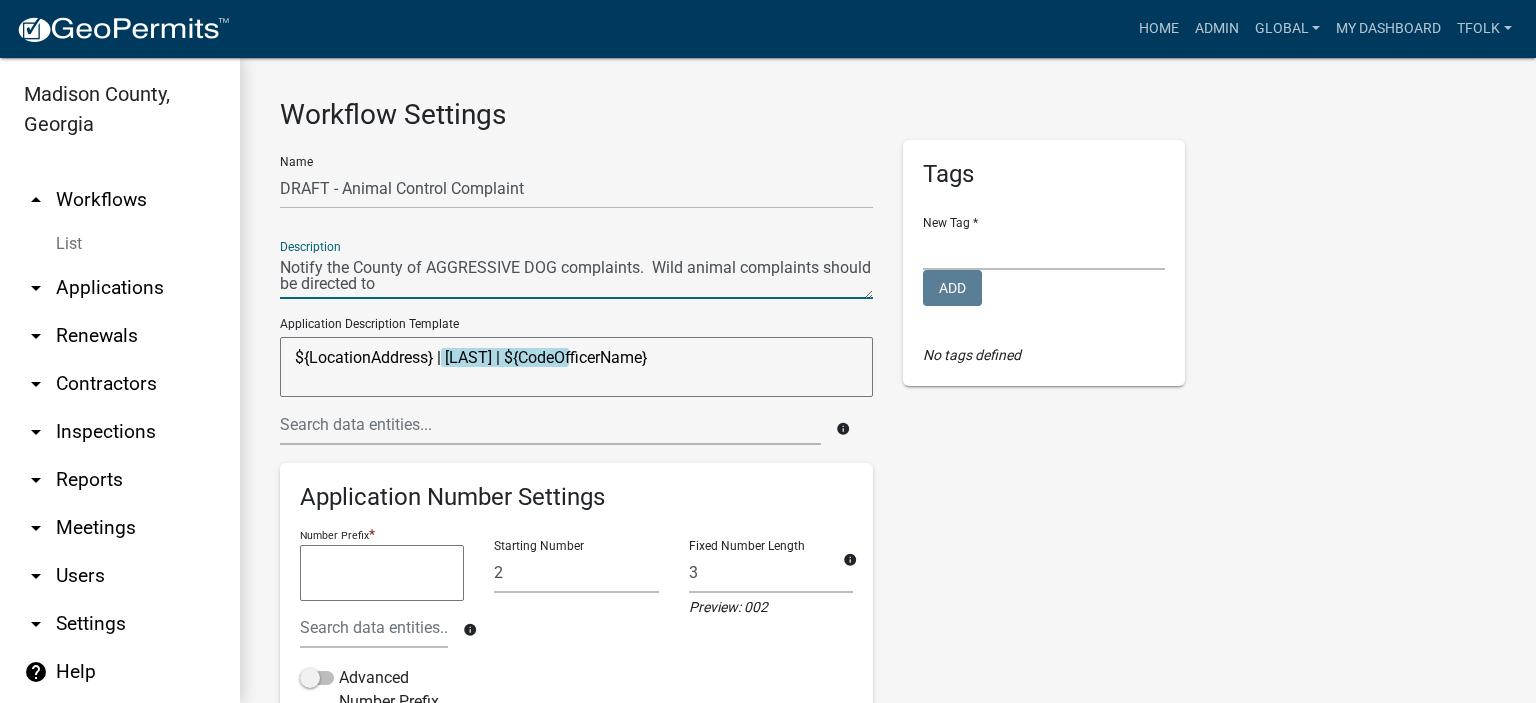scroll, scrollTop: 620, scrollLeft: 0, axis: vertical 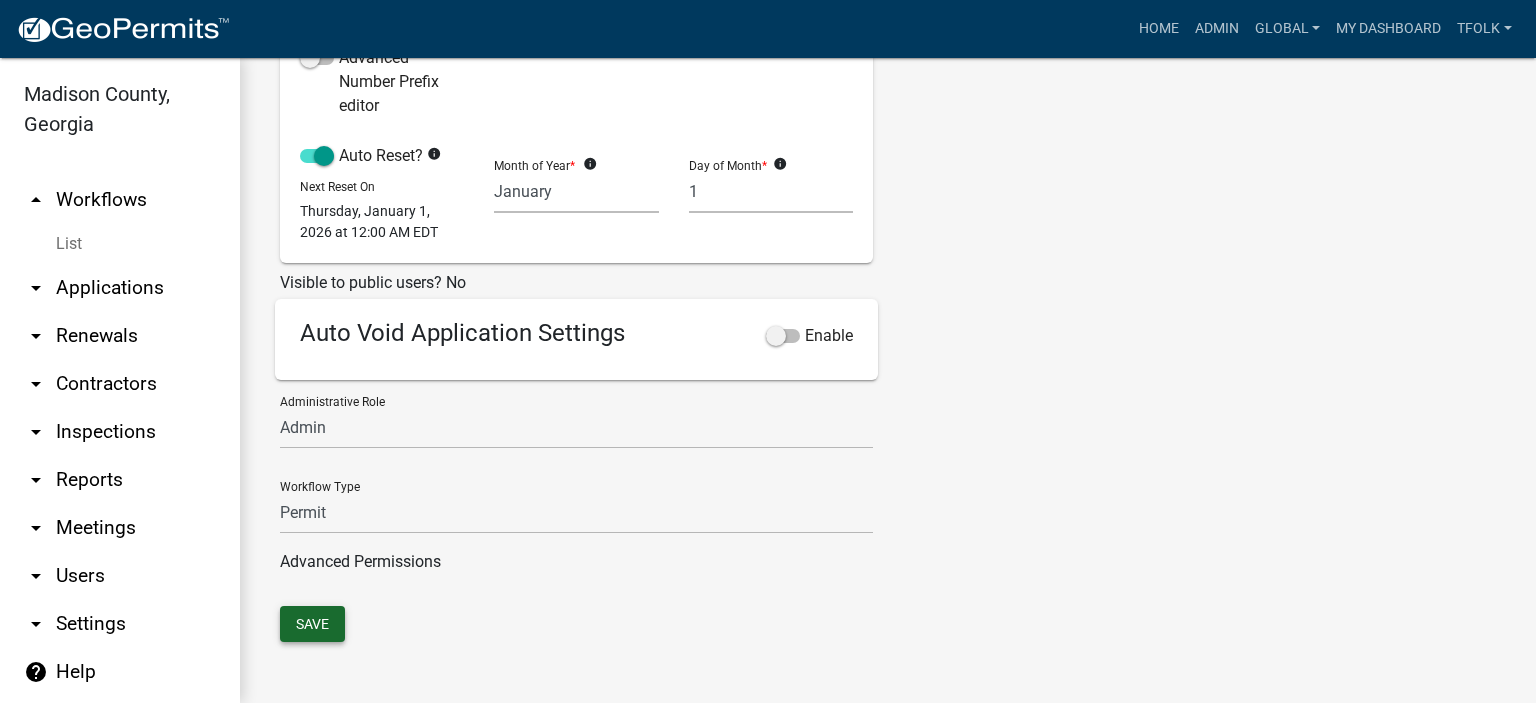 type on "Notify the County of AGGRESSIVE DOG complaints.  Wild animal complaints should be directed to" 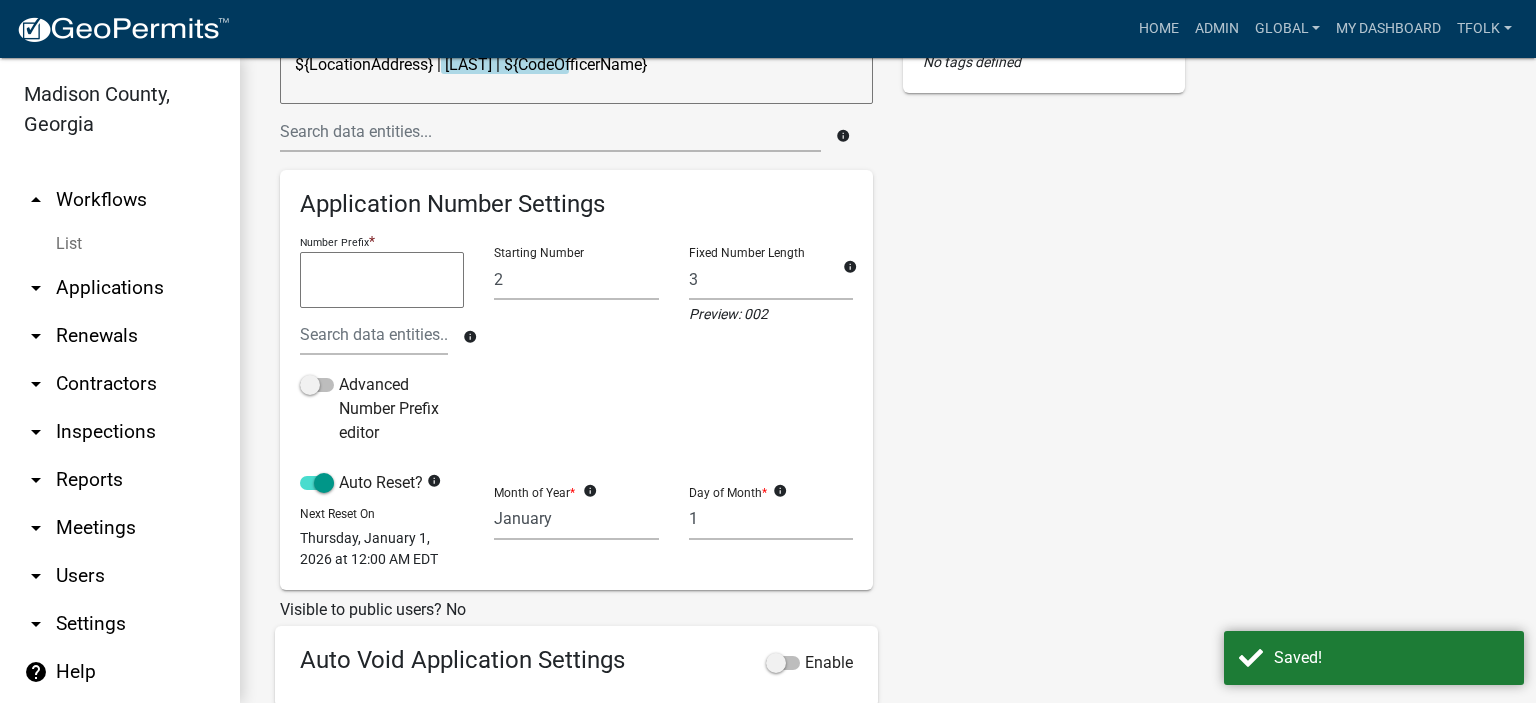 scroll, scrollTop: 0, scrollLeft: 0, axis: both 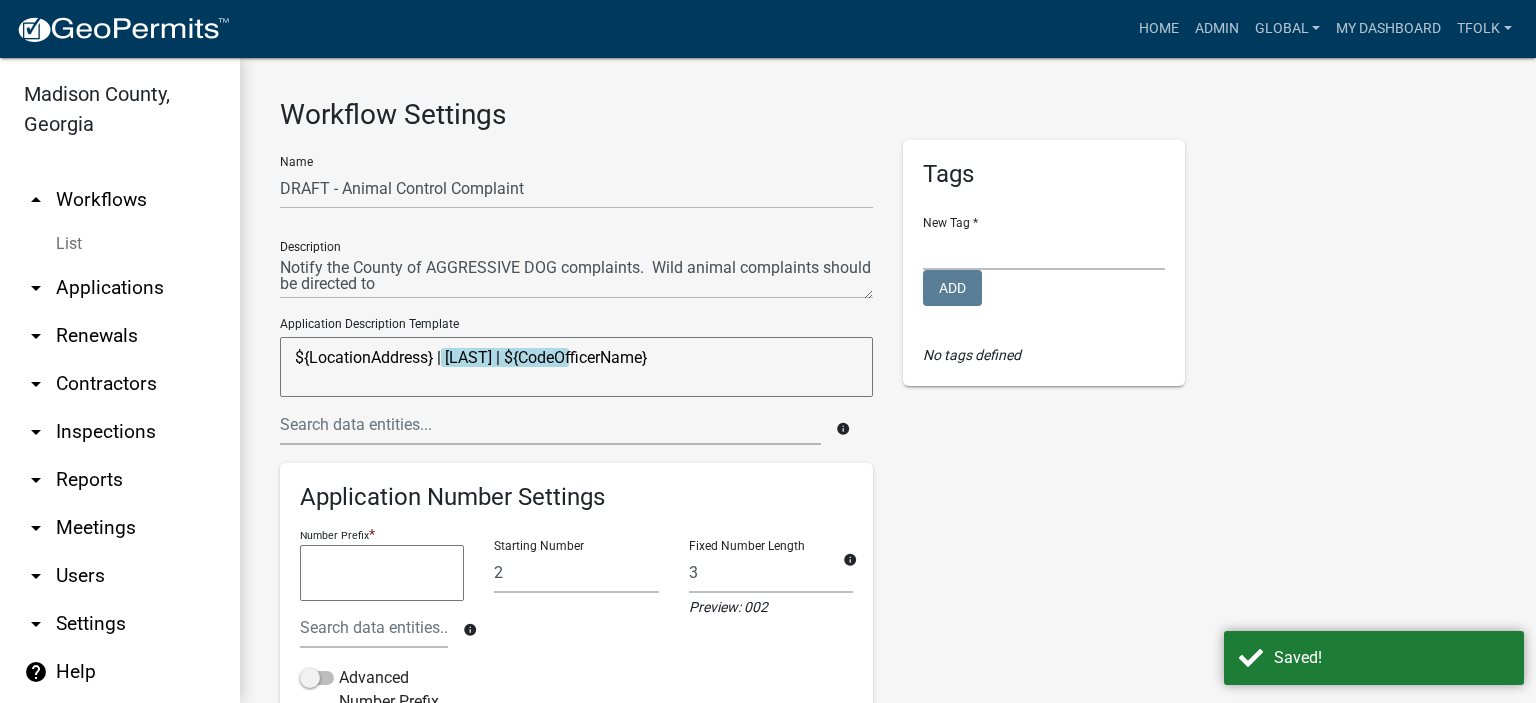 click on "arrow_drop_up   Workflows" at bounding box center [120, 200] 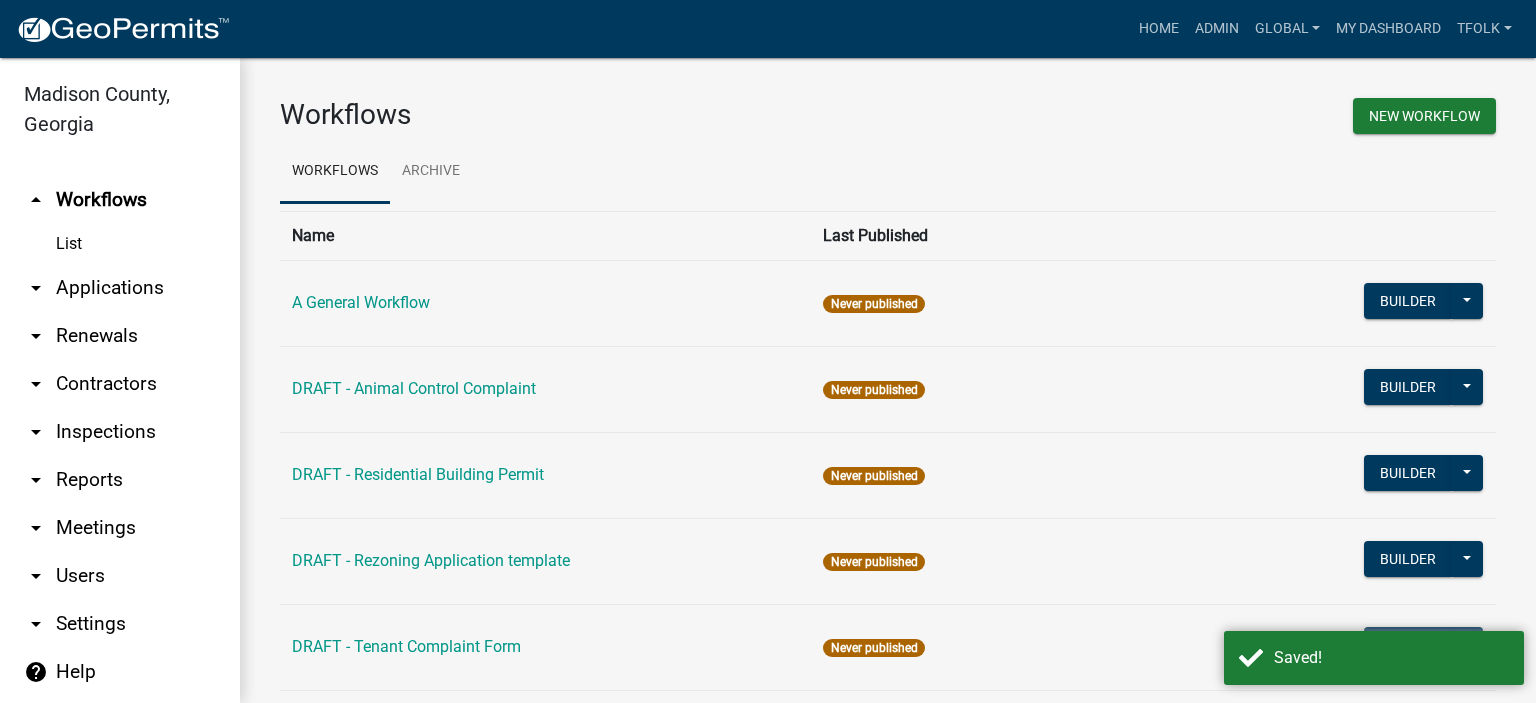 scroll, scrollTop: 100, scrollLeft: 0, axis: vertical 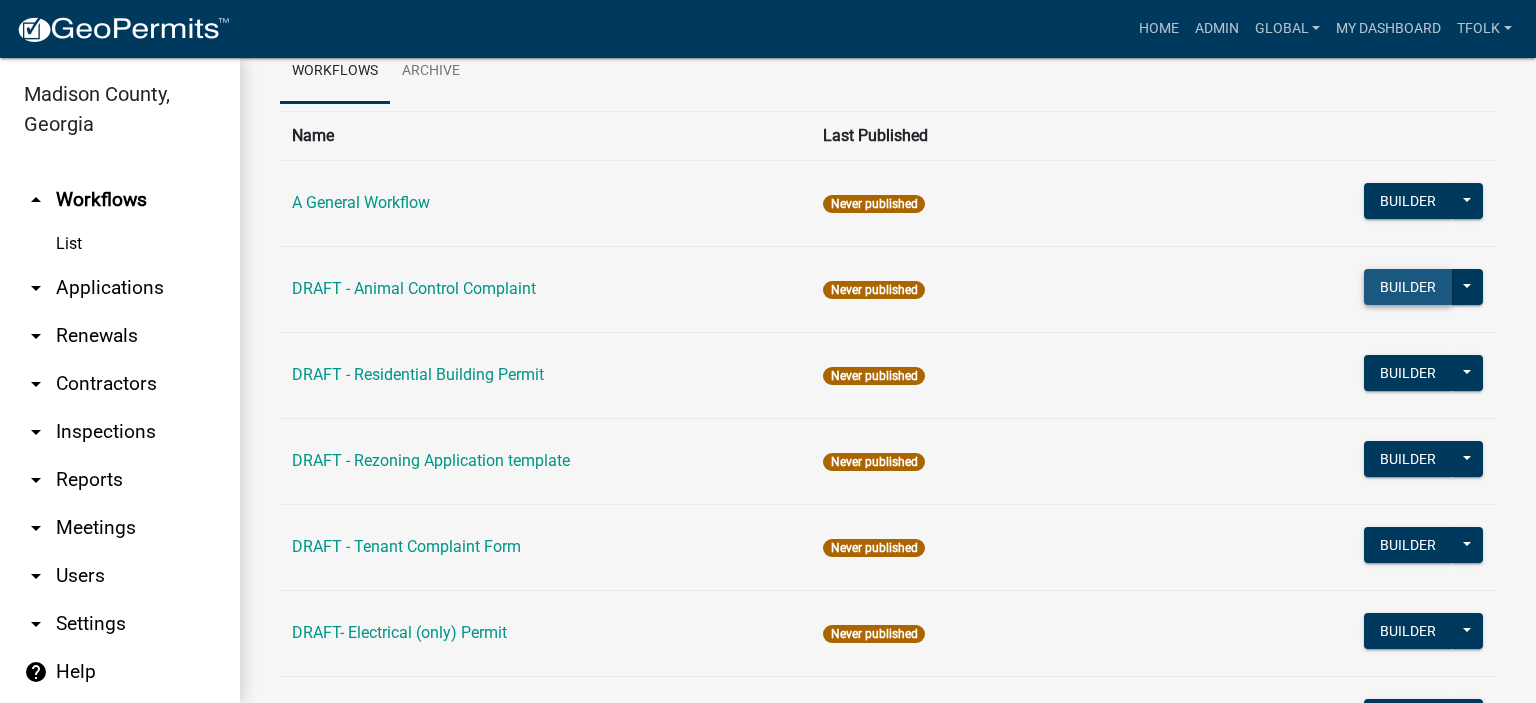 click on "Builder" at bounding box center (1408, 287) 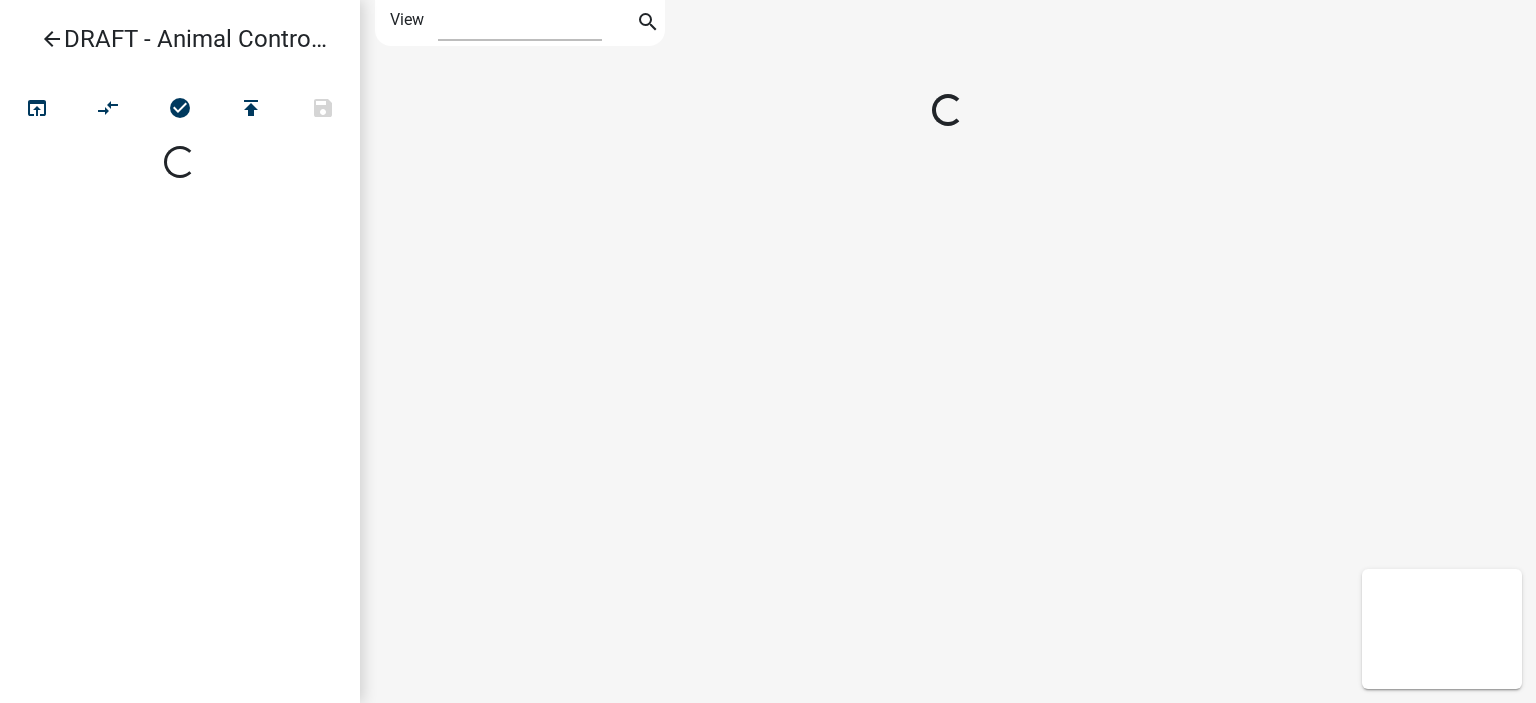 select on "1" 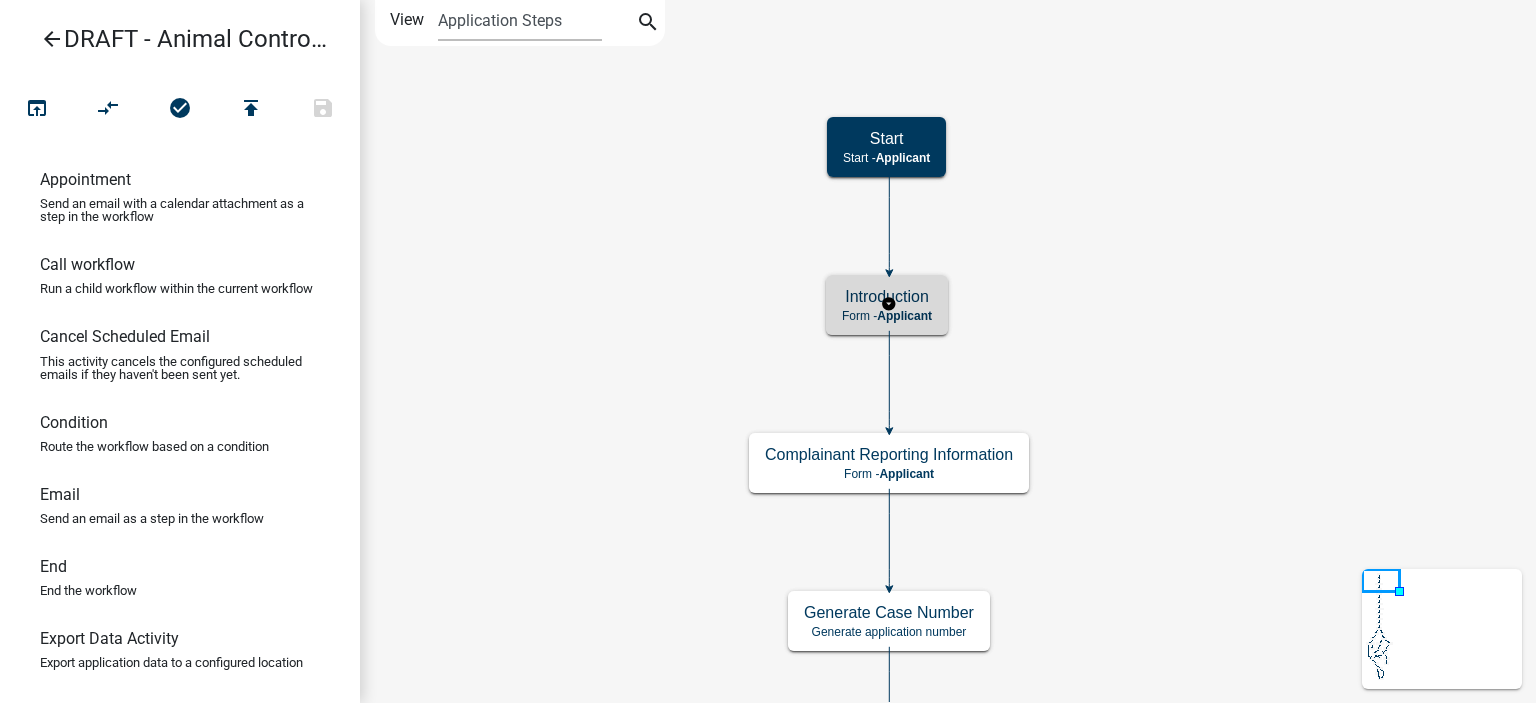 click on "Form -  Applicant" at bounding box center [887, 316] 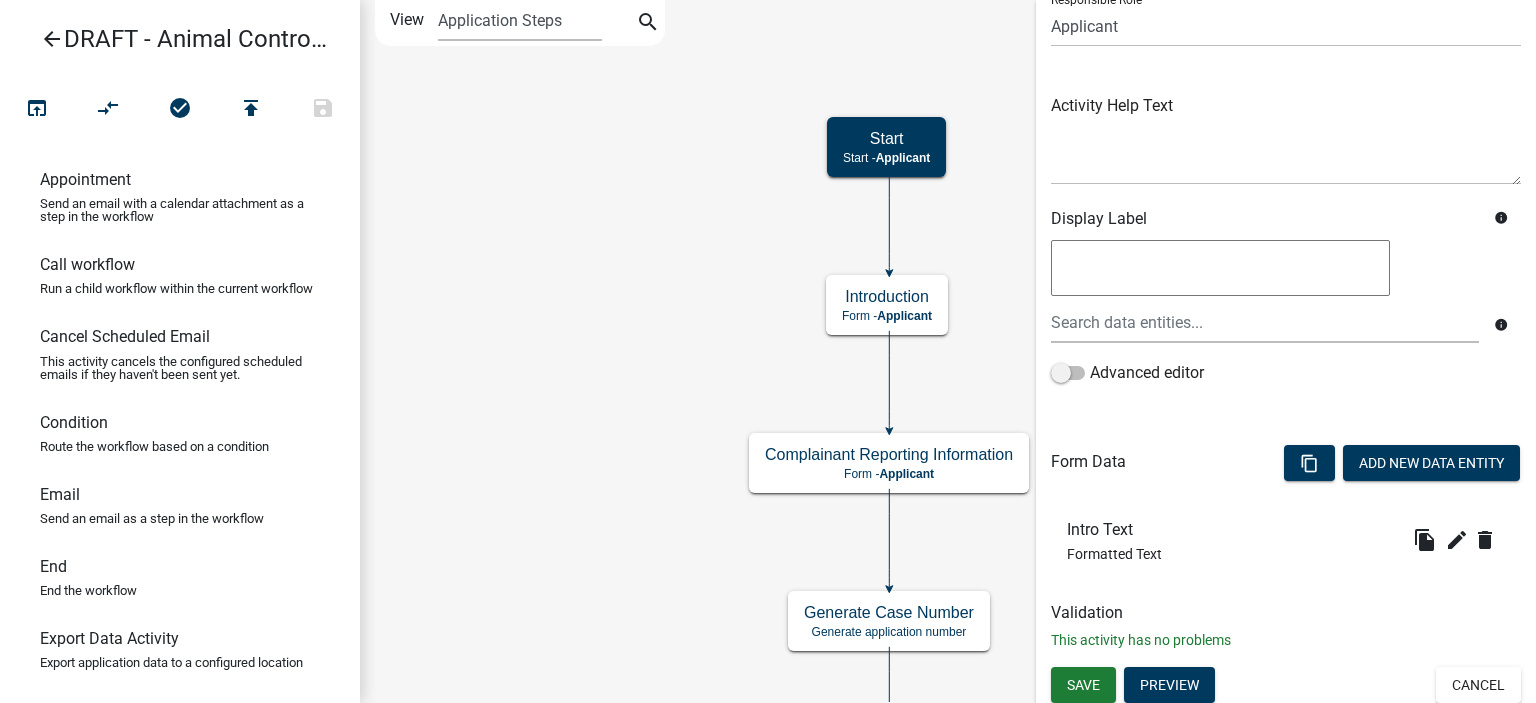 scroll, scrollTop: 167, scrollLeft: 0, axis: vertical 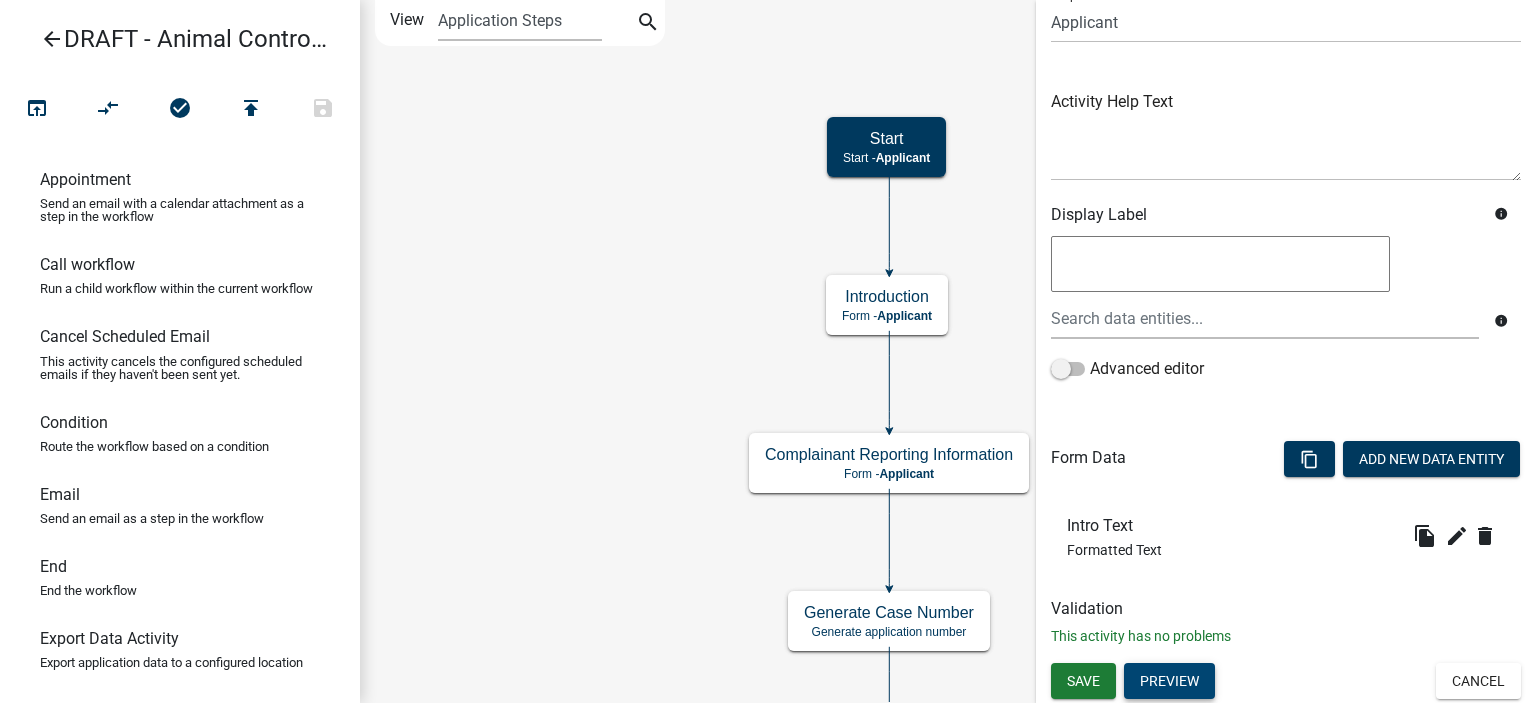 click on "Preview" 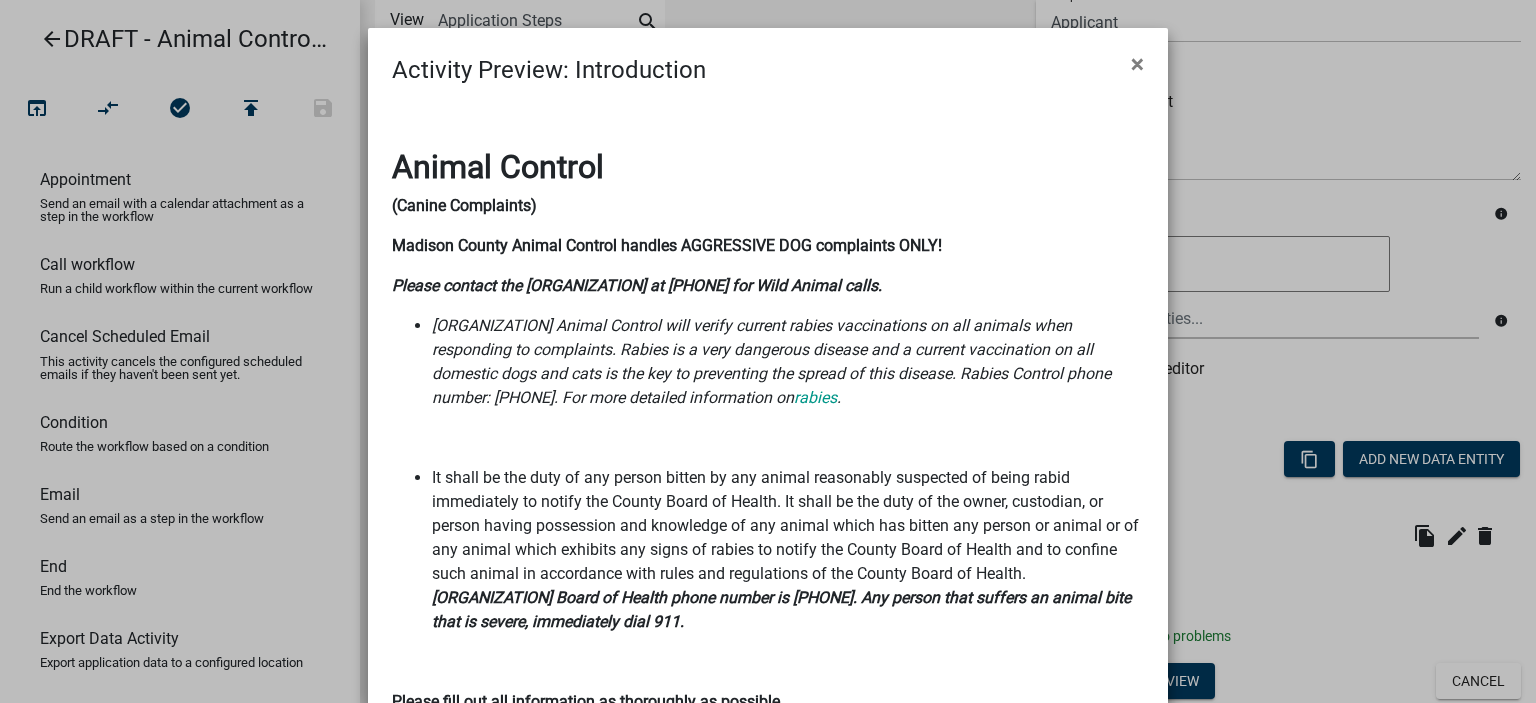drag, startPoint x: 524, startPoint y: 287, endPoint x: 1055, endPoint y: 289, distance: 531.0038 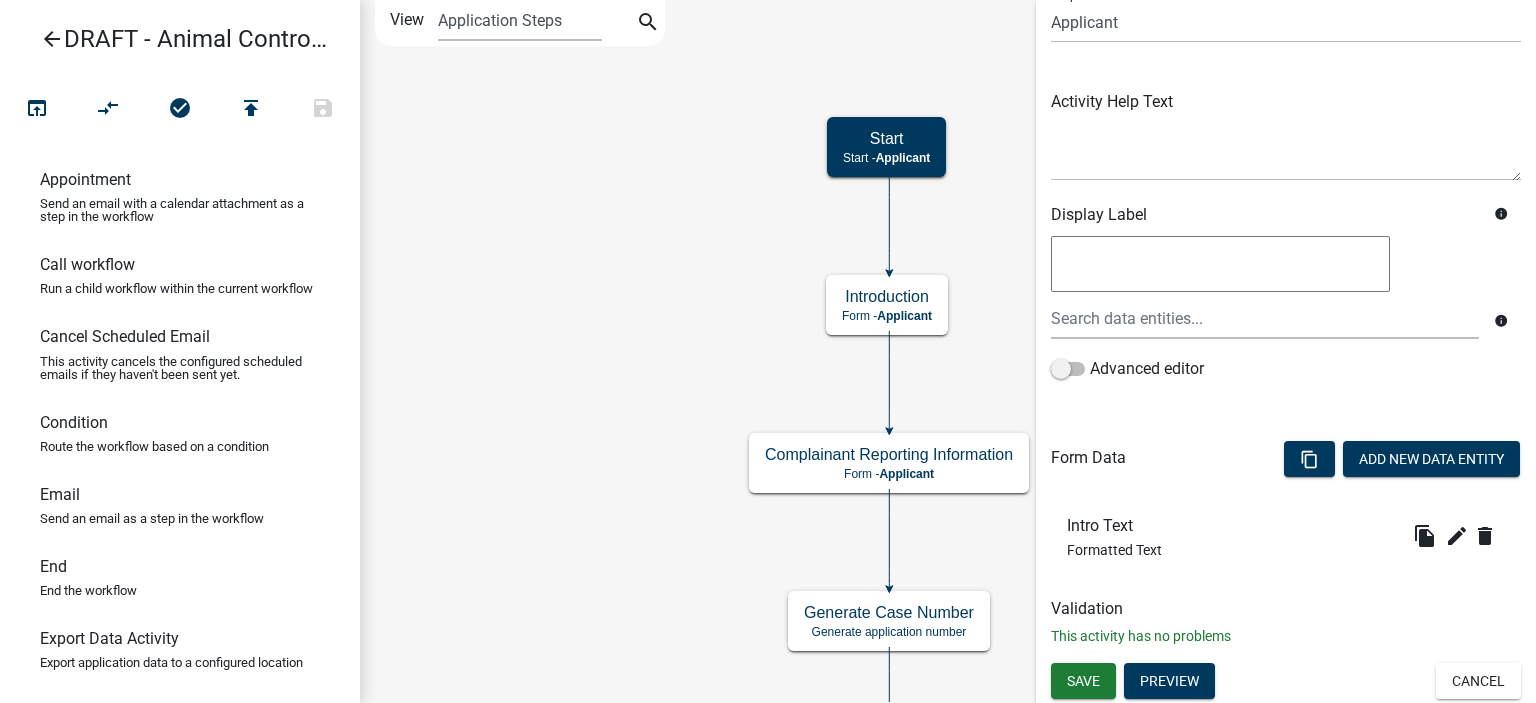 click on "arrow_back   DRAFT - Animal Control Complaint" at bounding box center (172, 39) 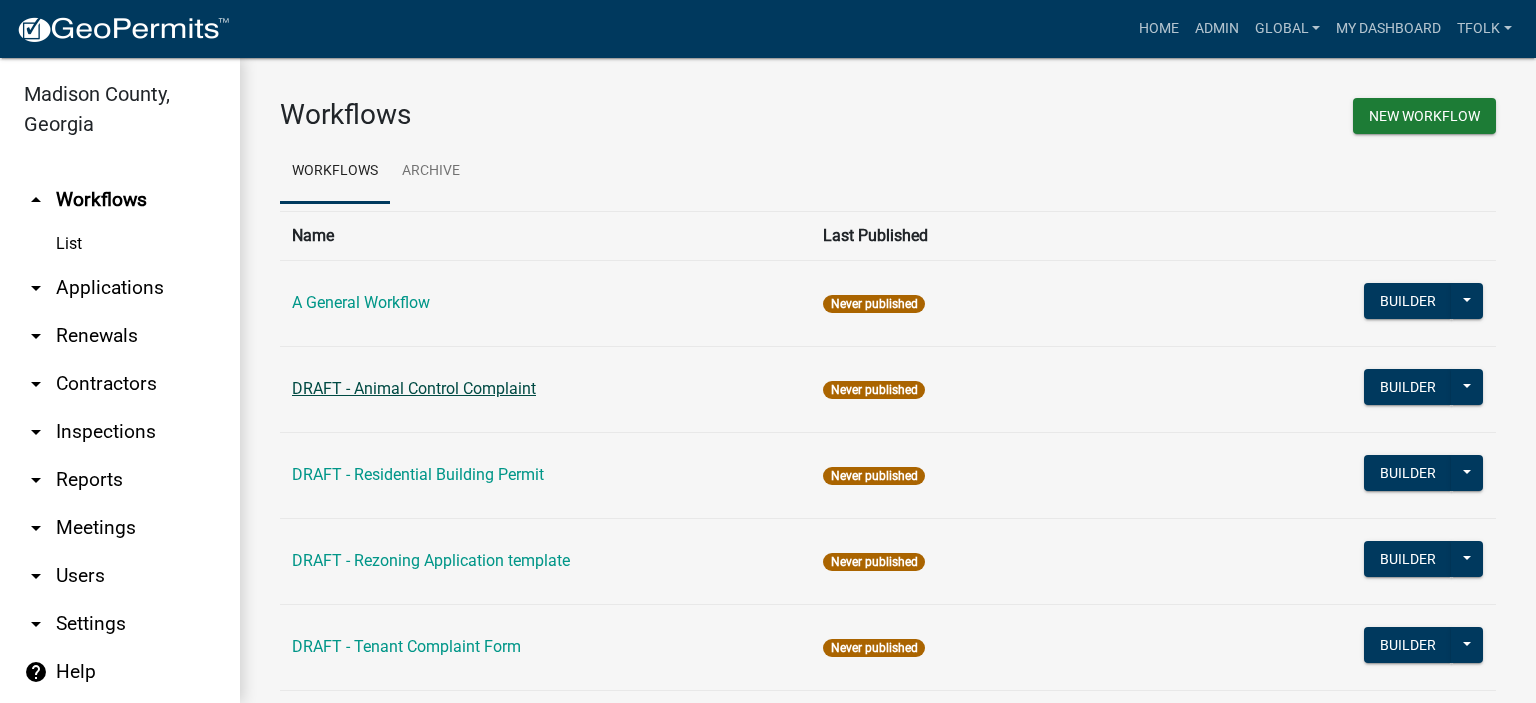 click on "DRAFT - Animal Control Complaint" at bounding box center [414, 388] 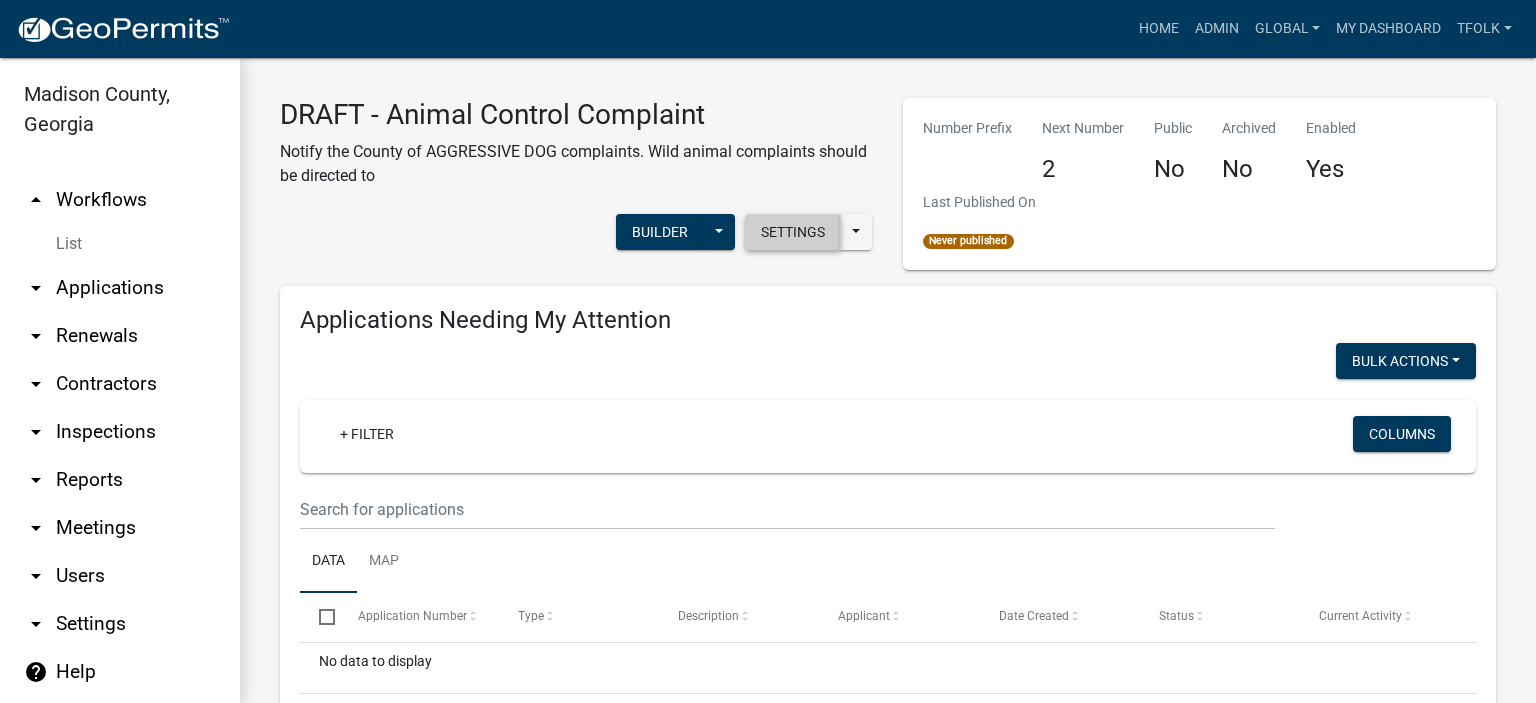 click on "Settings" 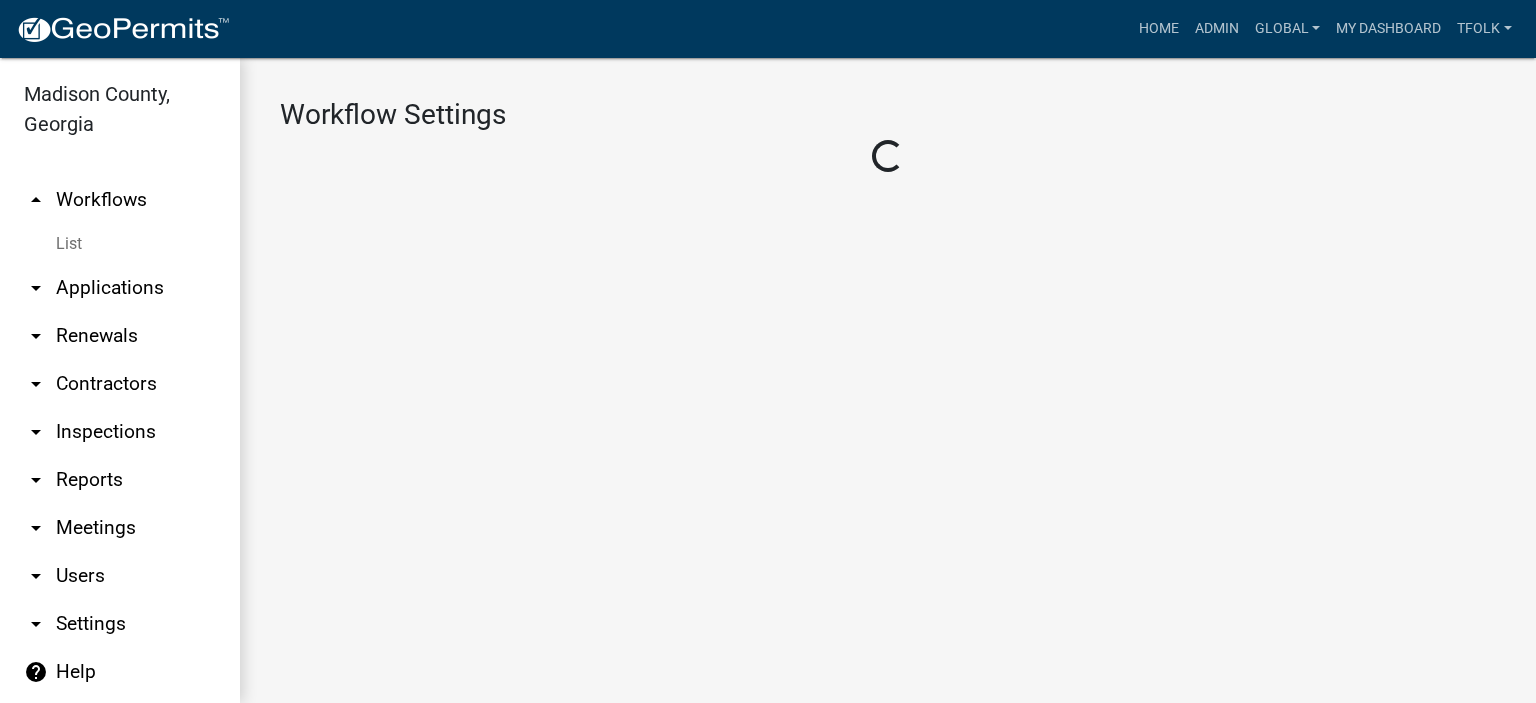 select on "1" 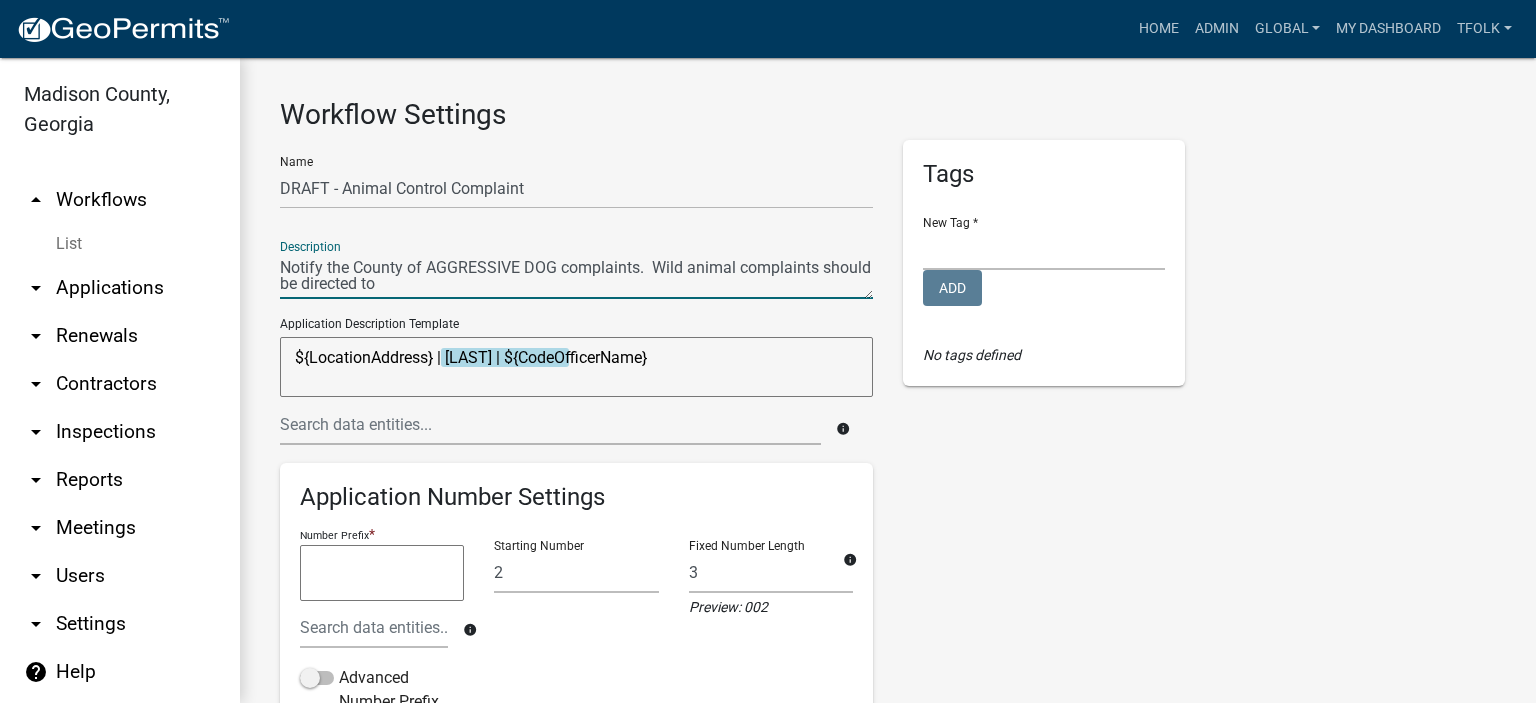 drag, startPoint x: 507, startPoint y: 287, endPoint x: 653, endPoint y: 274, distance: 146.57762 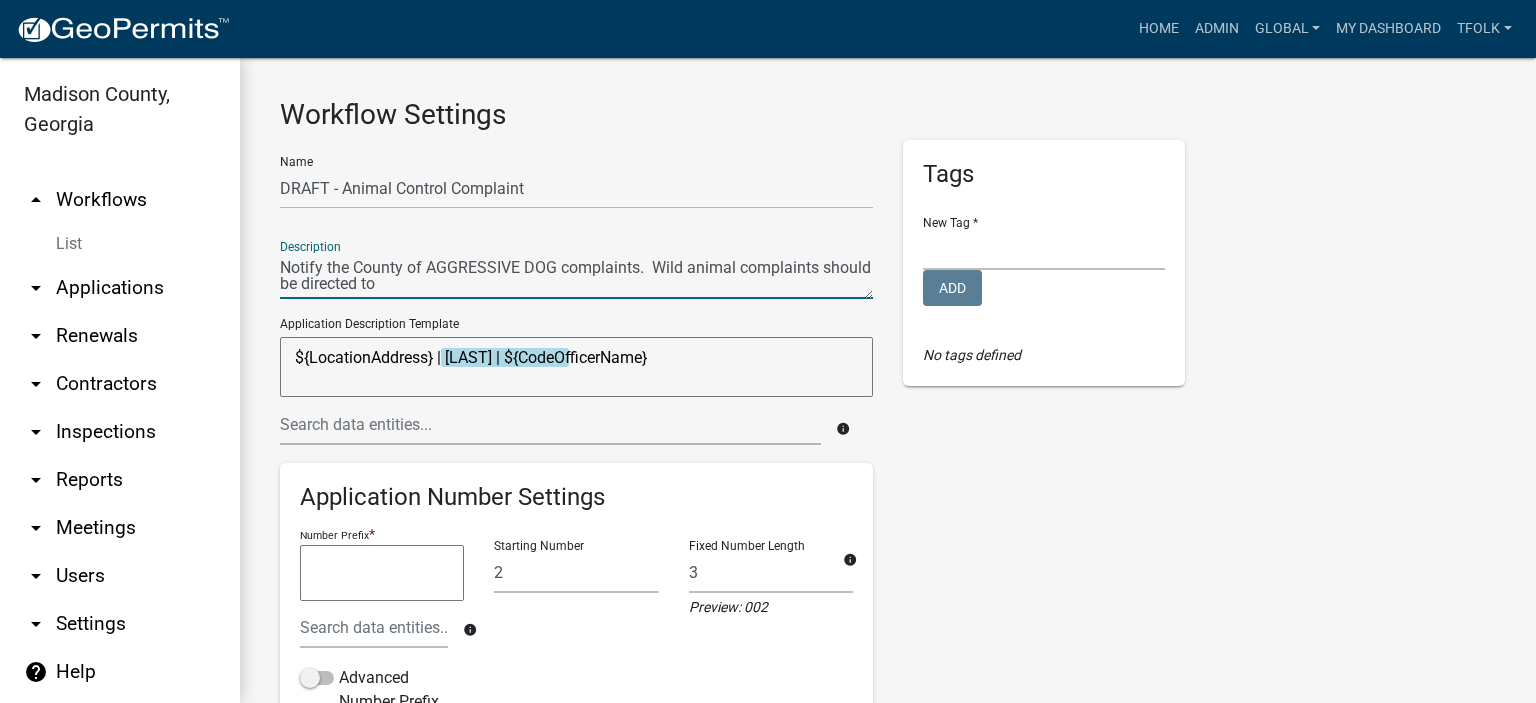 click 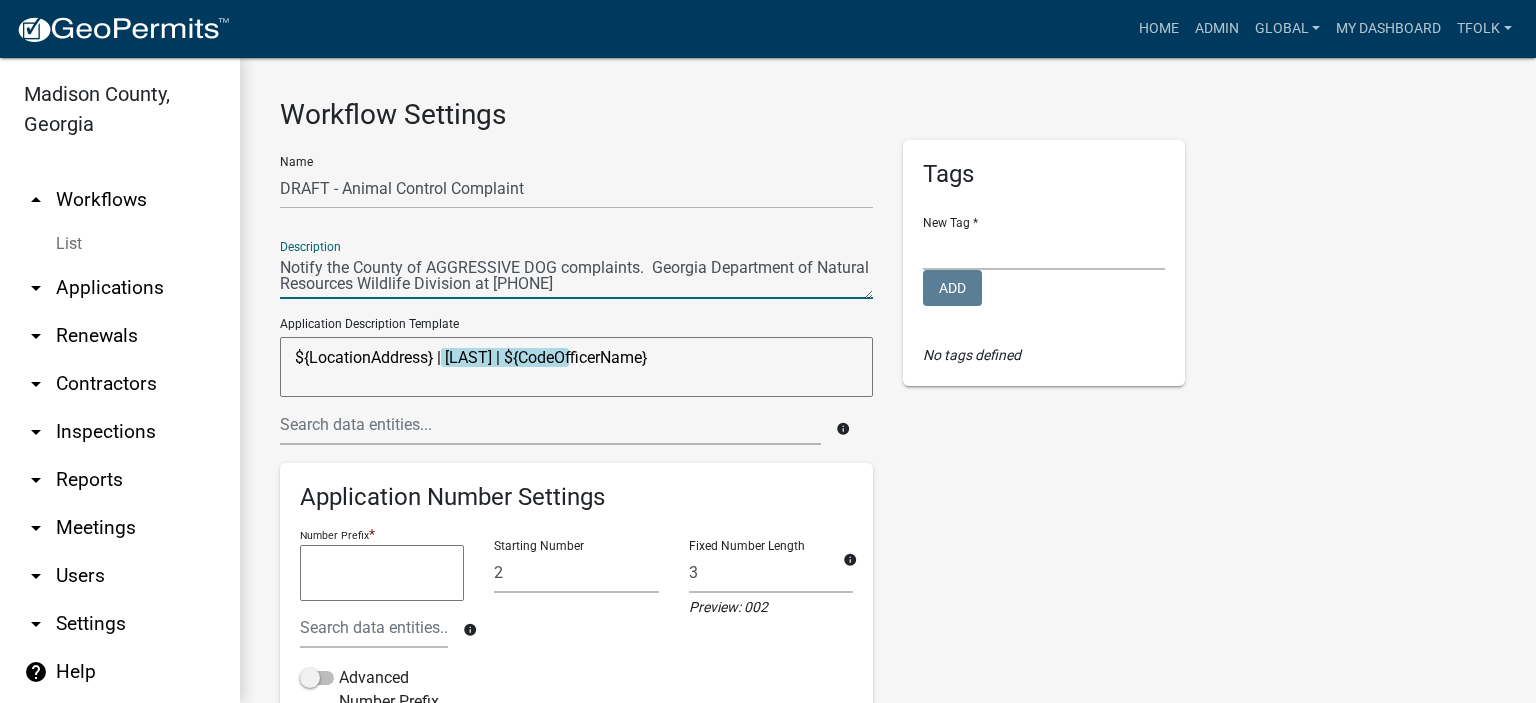 click 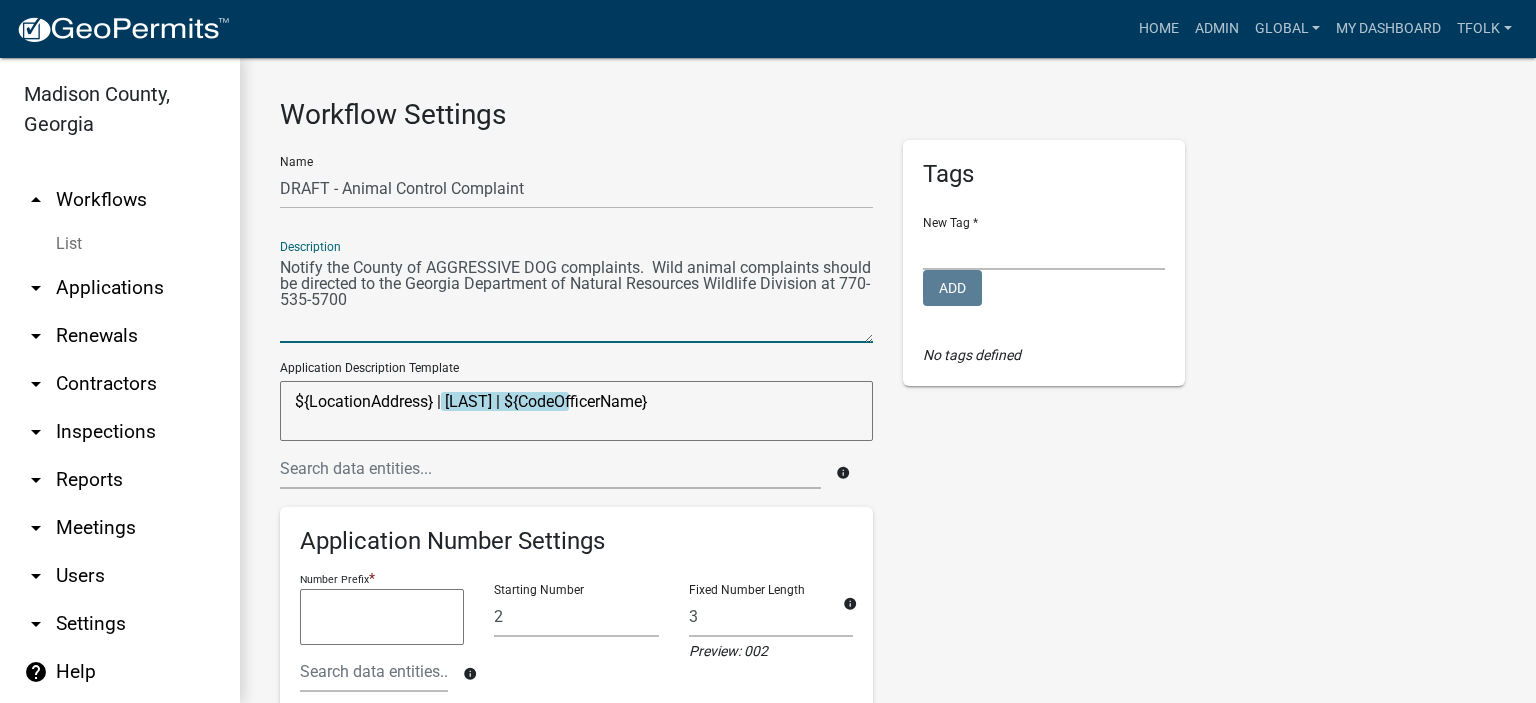 drag, startPoint x: 857, startPoint y: 295, endPoint x: 856, endPoint y: 340, distance: 45.01111 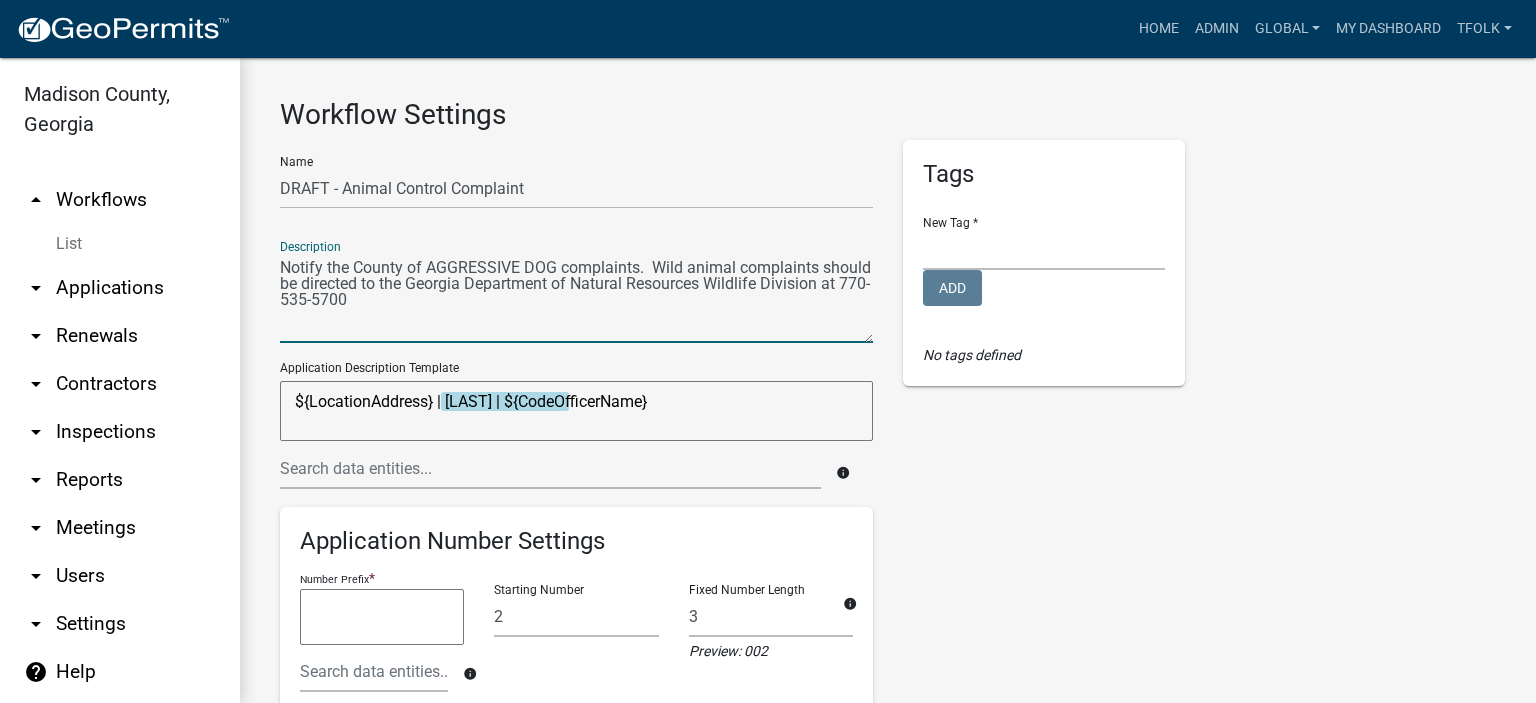 click 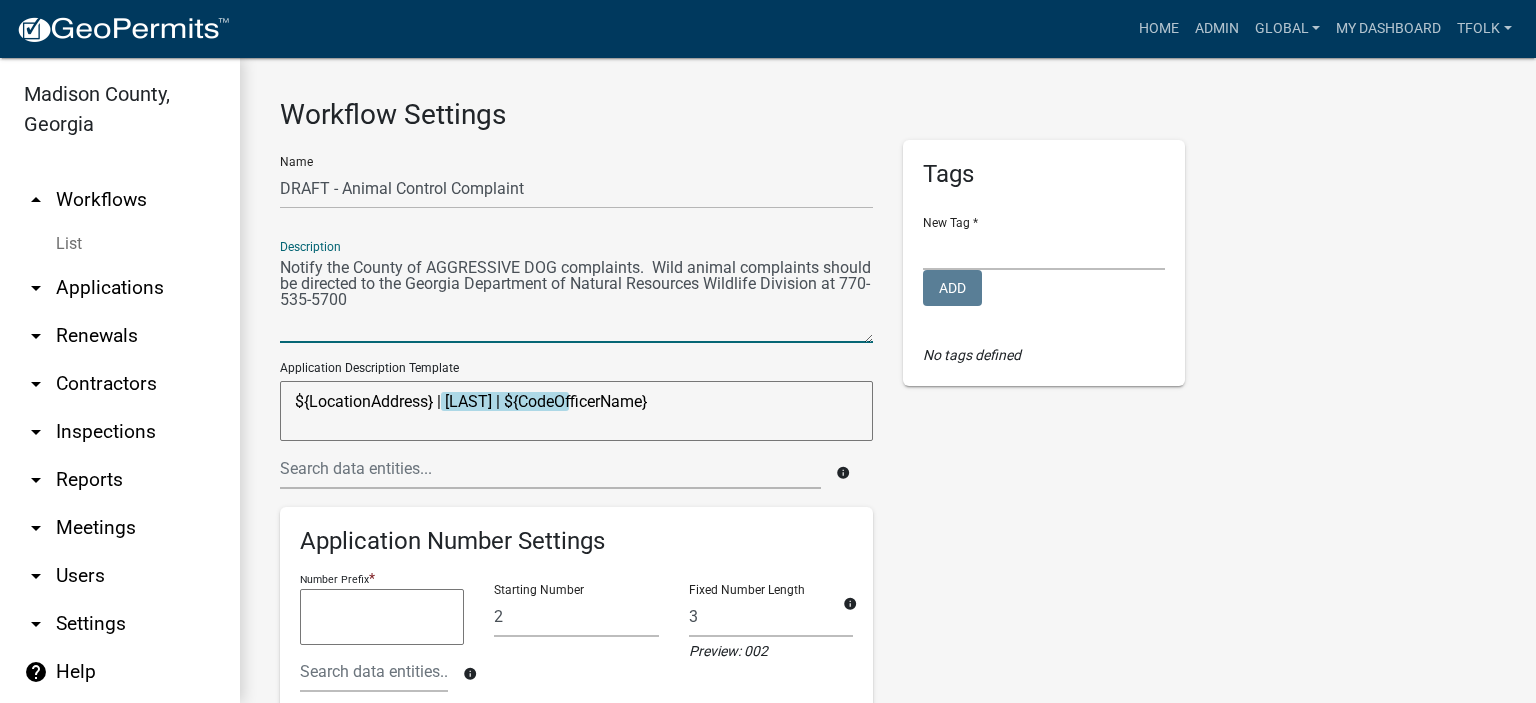 drag, startPoint x: 524, startPoint y: 300, endPoint x: 284, endPoint y: 270, distance: 241.86774 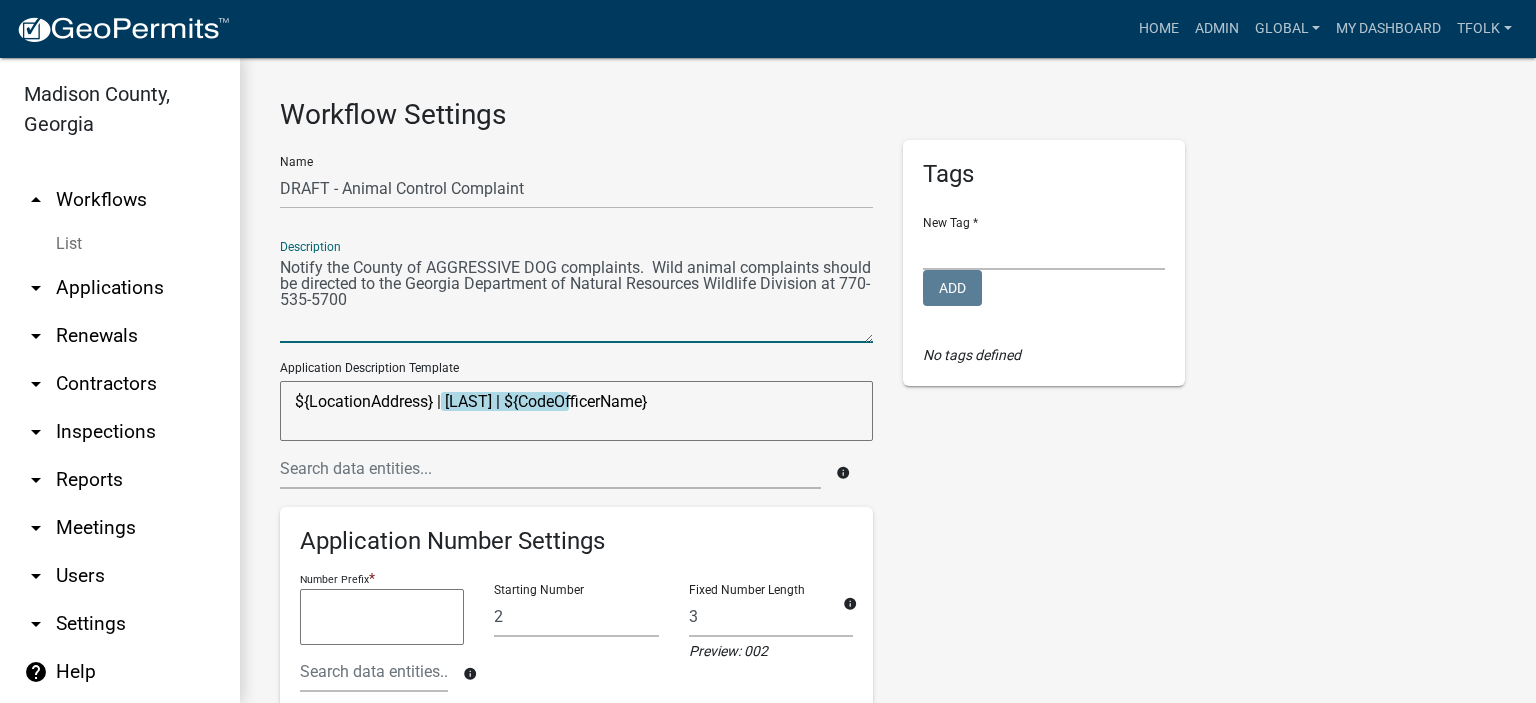 click 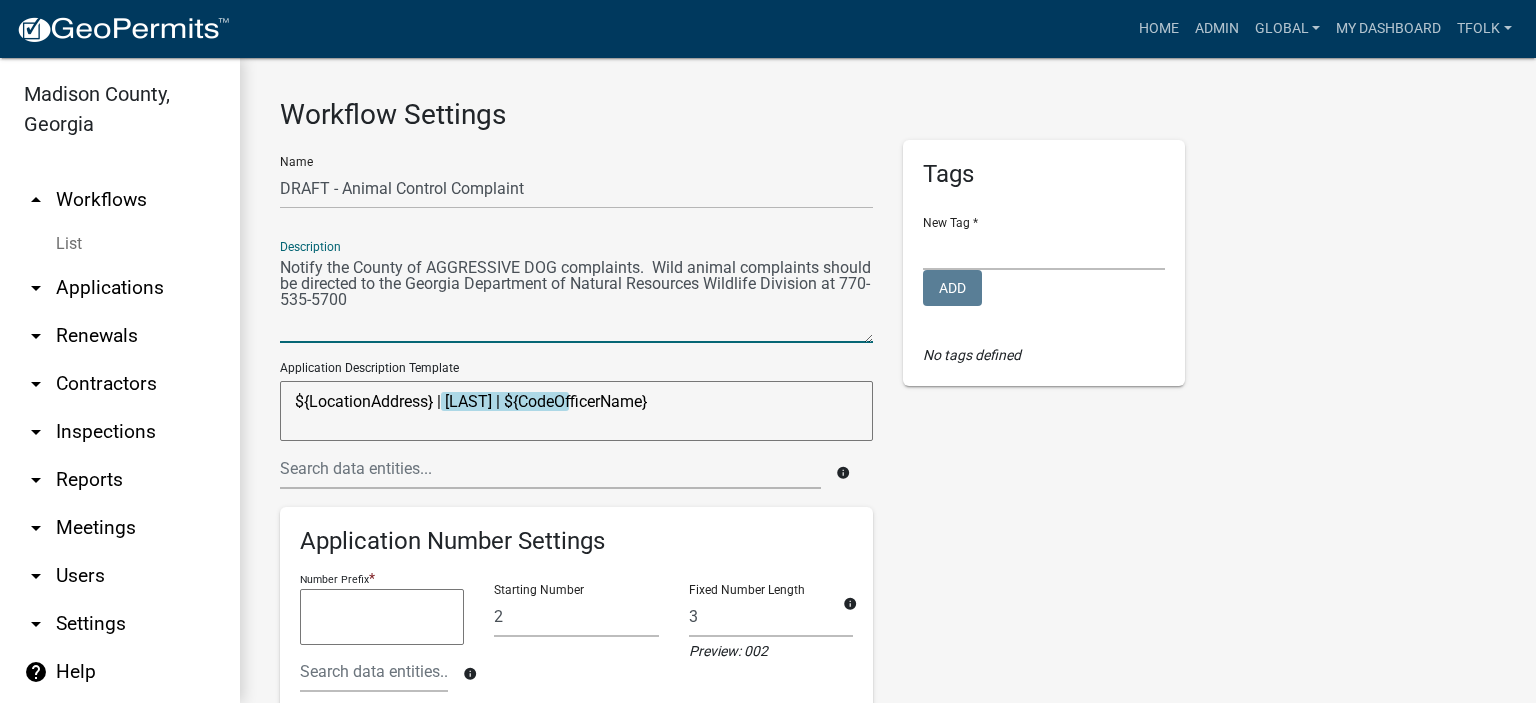 type on "Notify the County of AGGRESSIVE DOG complaints.  Wild animal complaints should be directed to the Georgia Department of Natural Resources Wildlife Division at 770-535-5700" 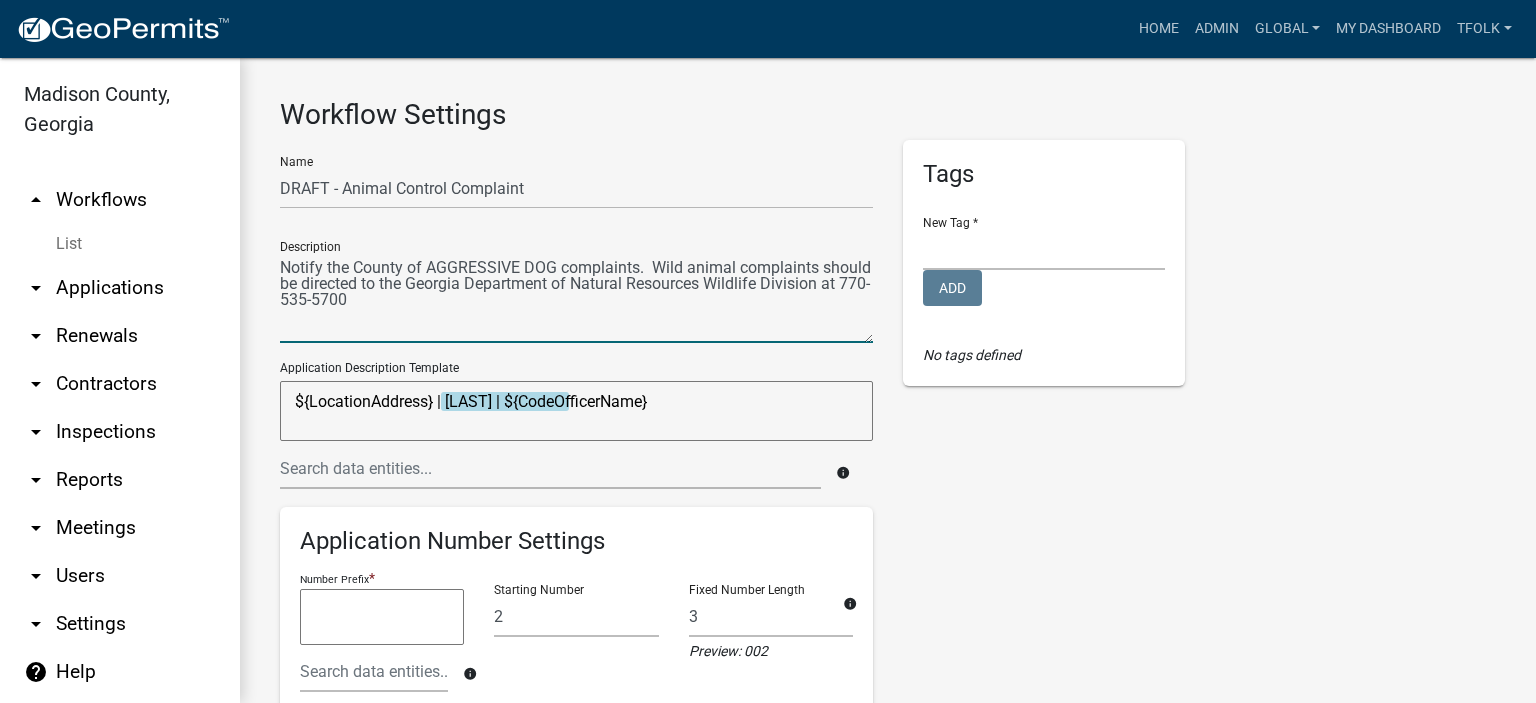 click 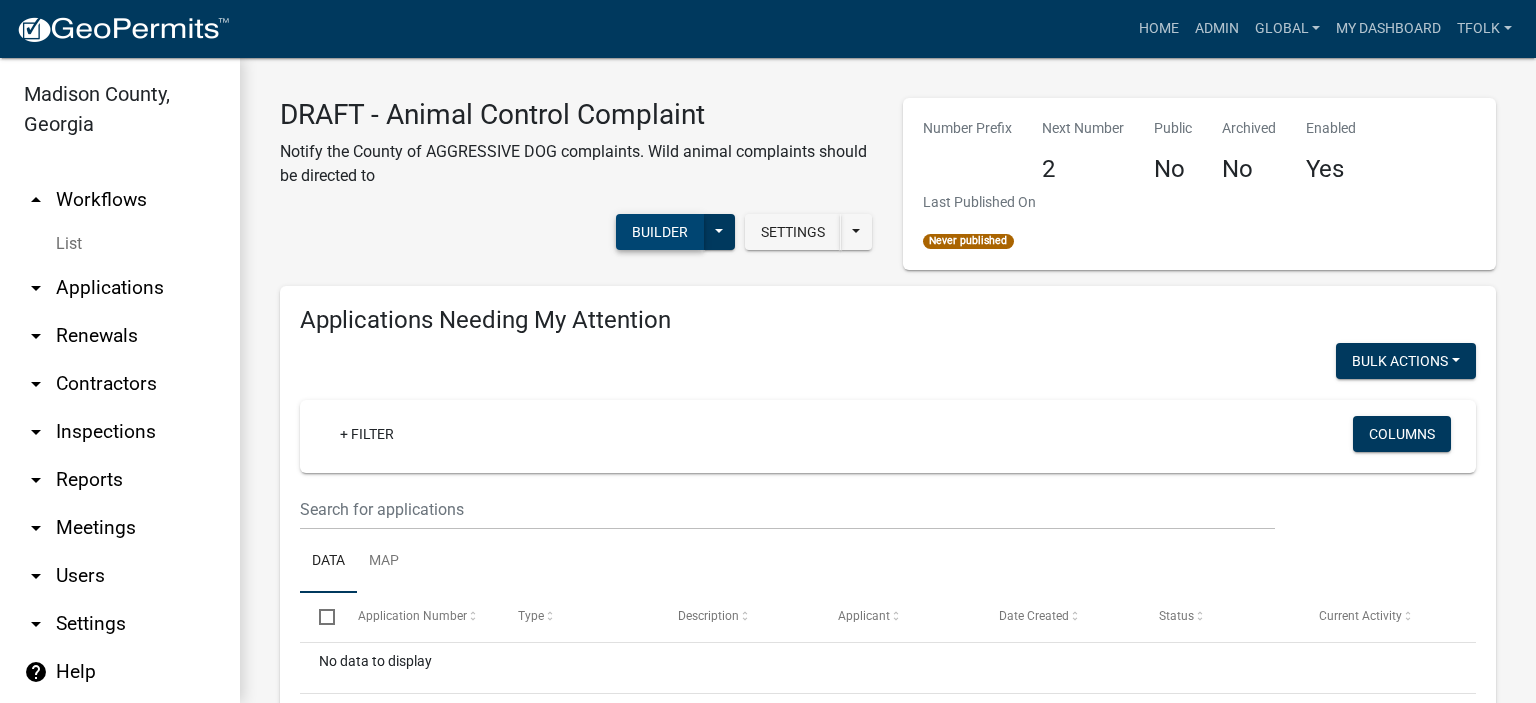click on "Builder" 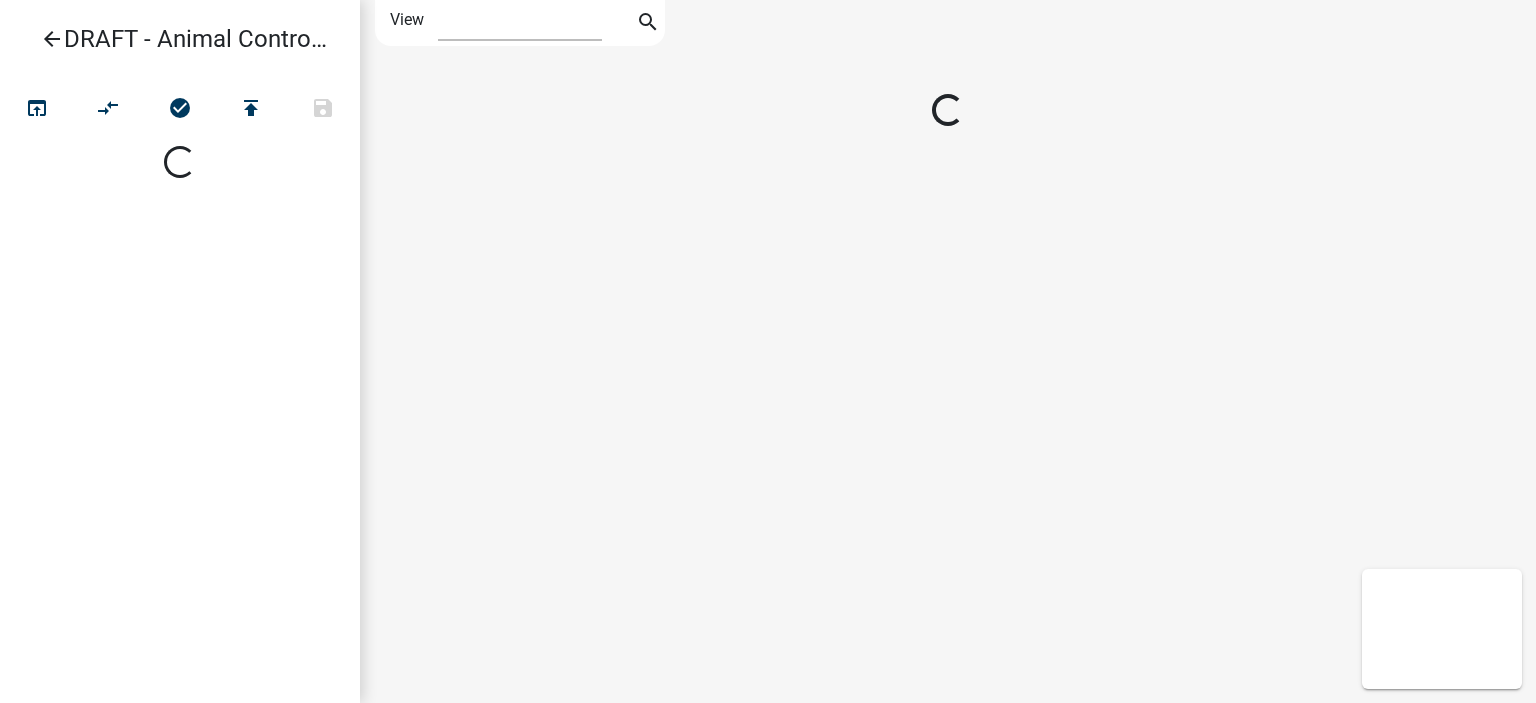 select on "1" 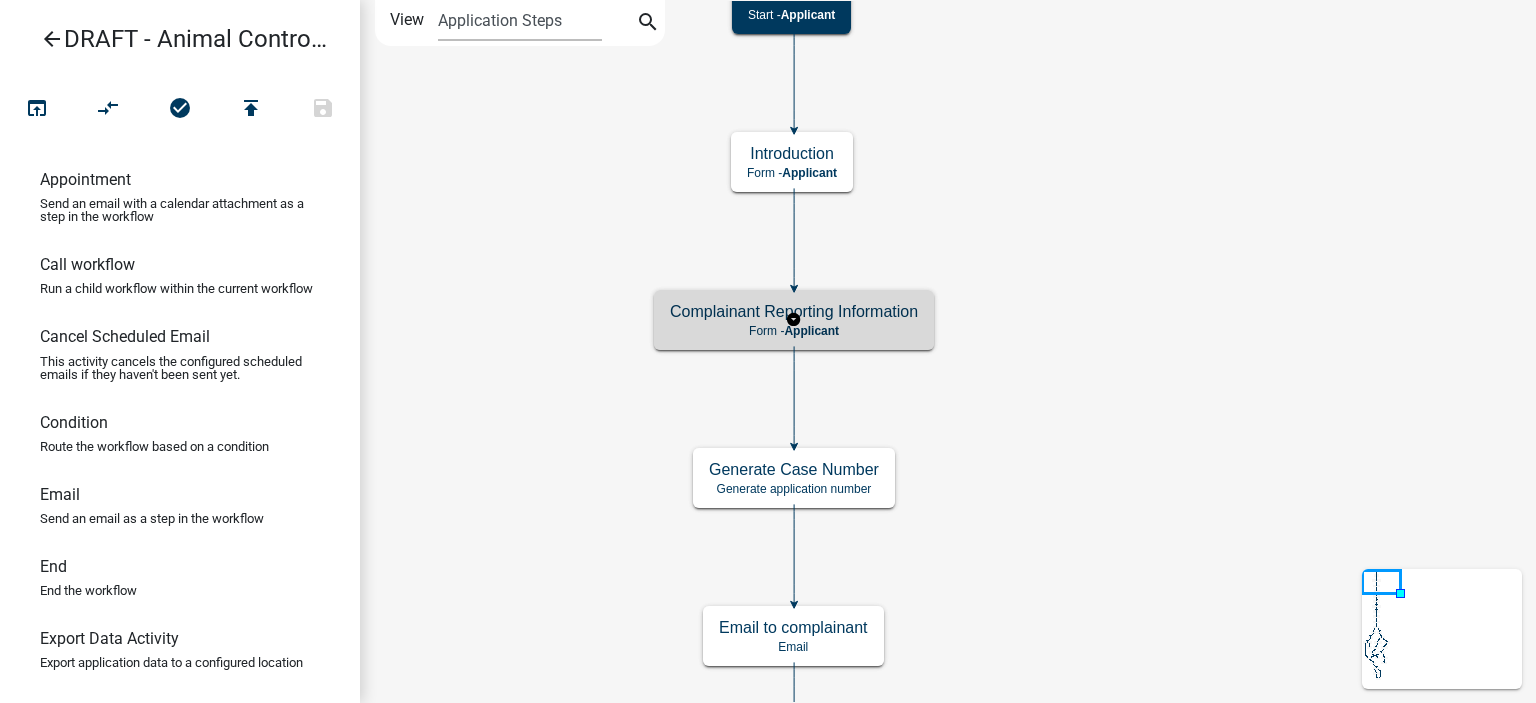 click on "Complainant Reporting Information
Form -  Applicant" at bounding box center [794, 320] 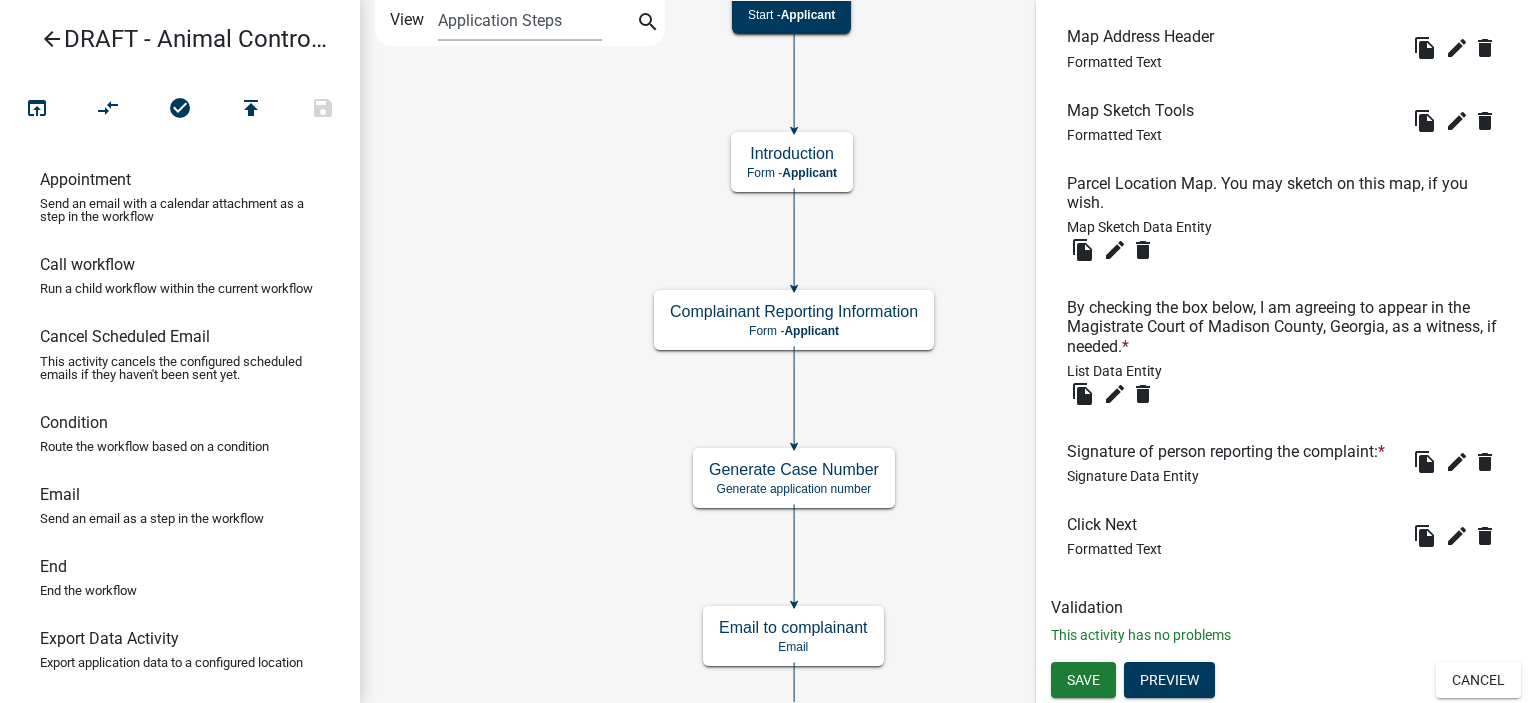 scroll, scrollTop: 2620, scrollLeft: 0, axis: vertical 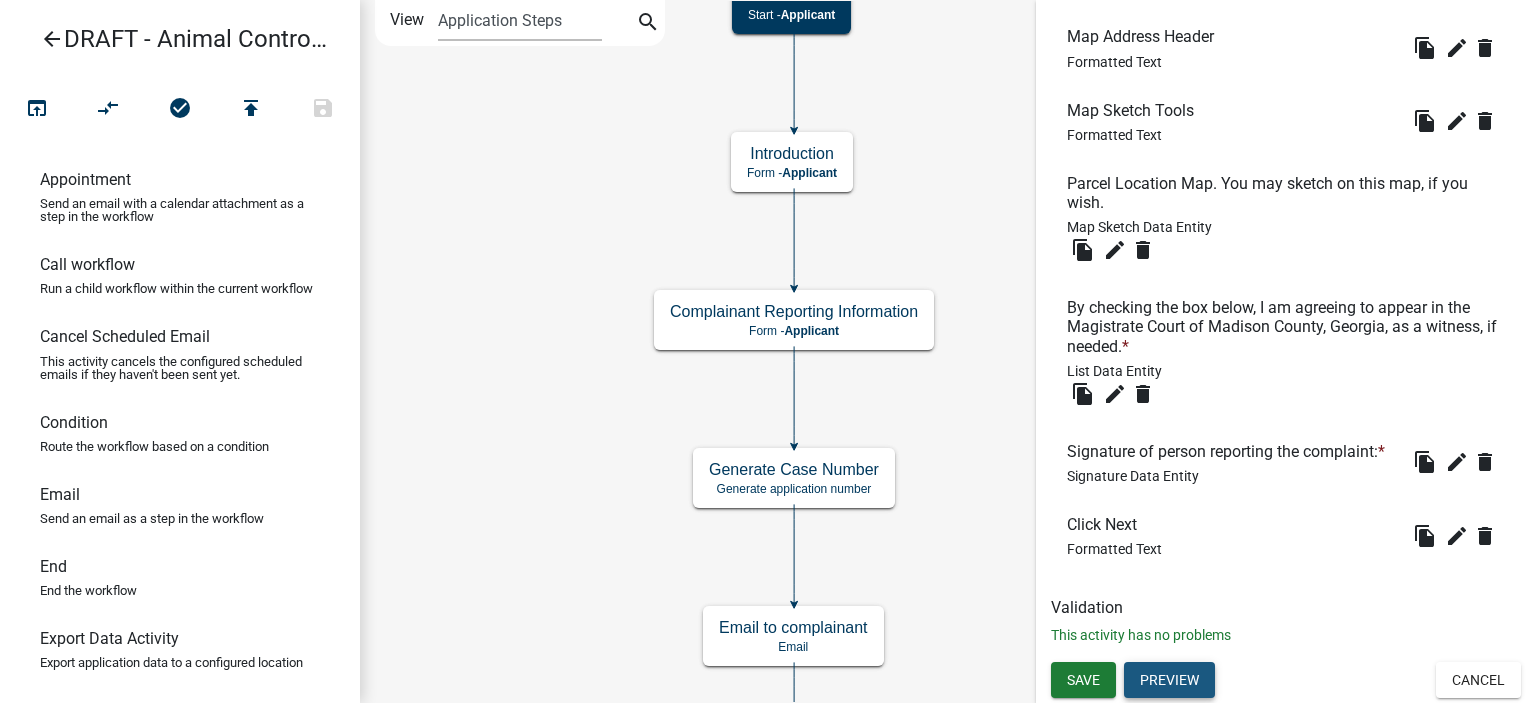 click on "Preview" 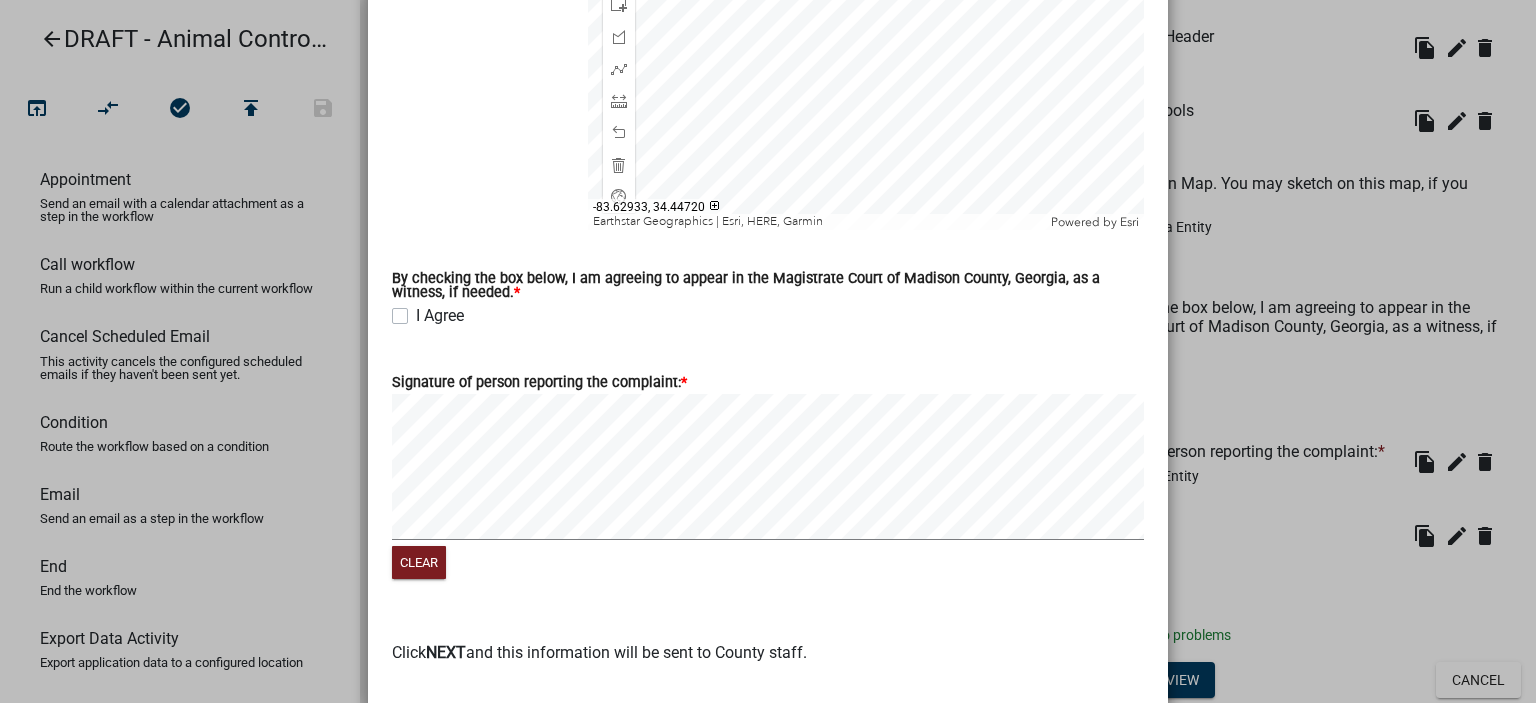 scroll, scrollTop: 3170, scrollLeft: 0, axis: vertical 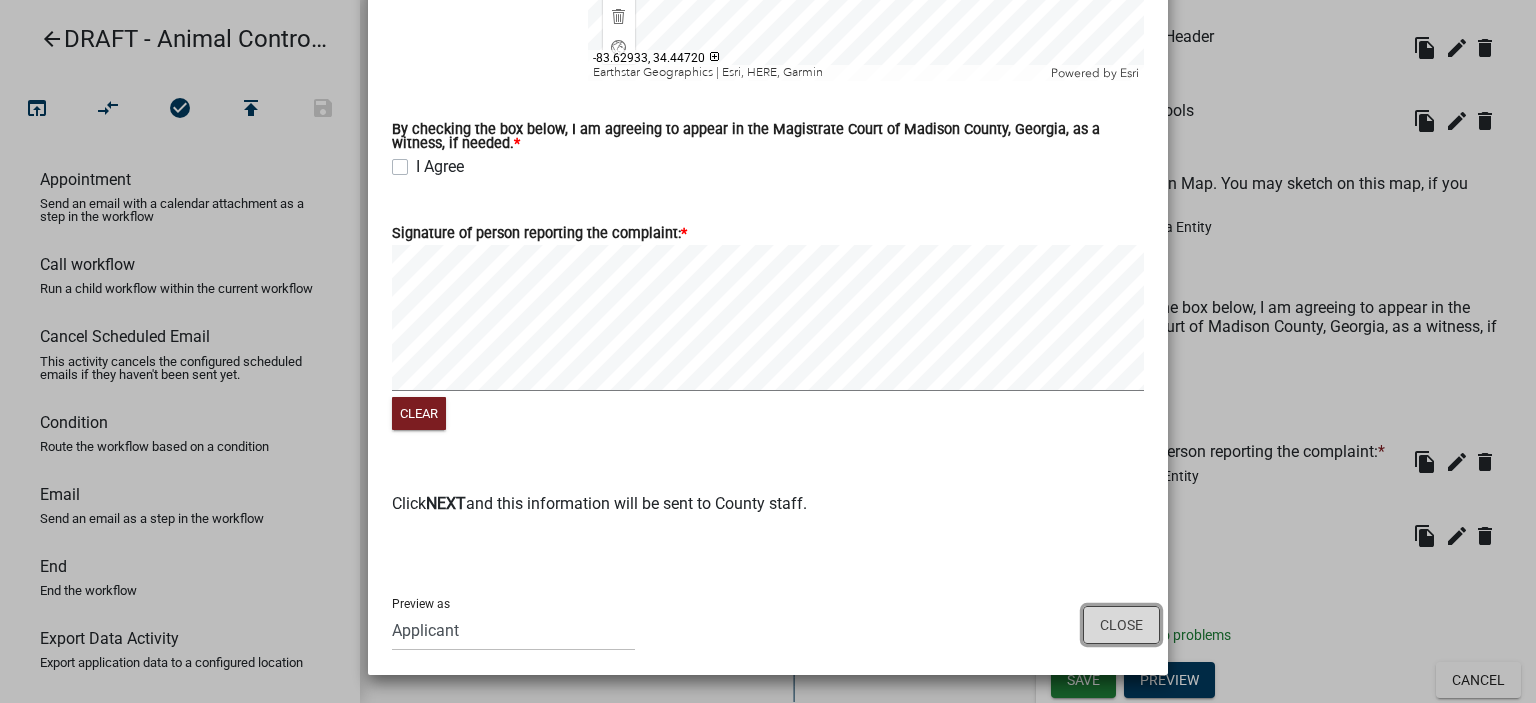 click on "Close" 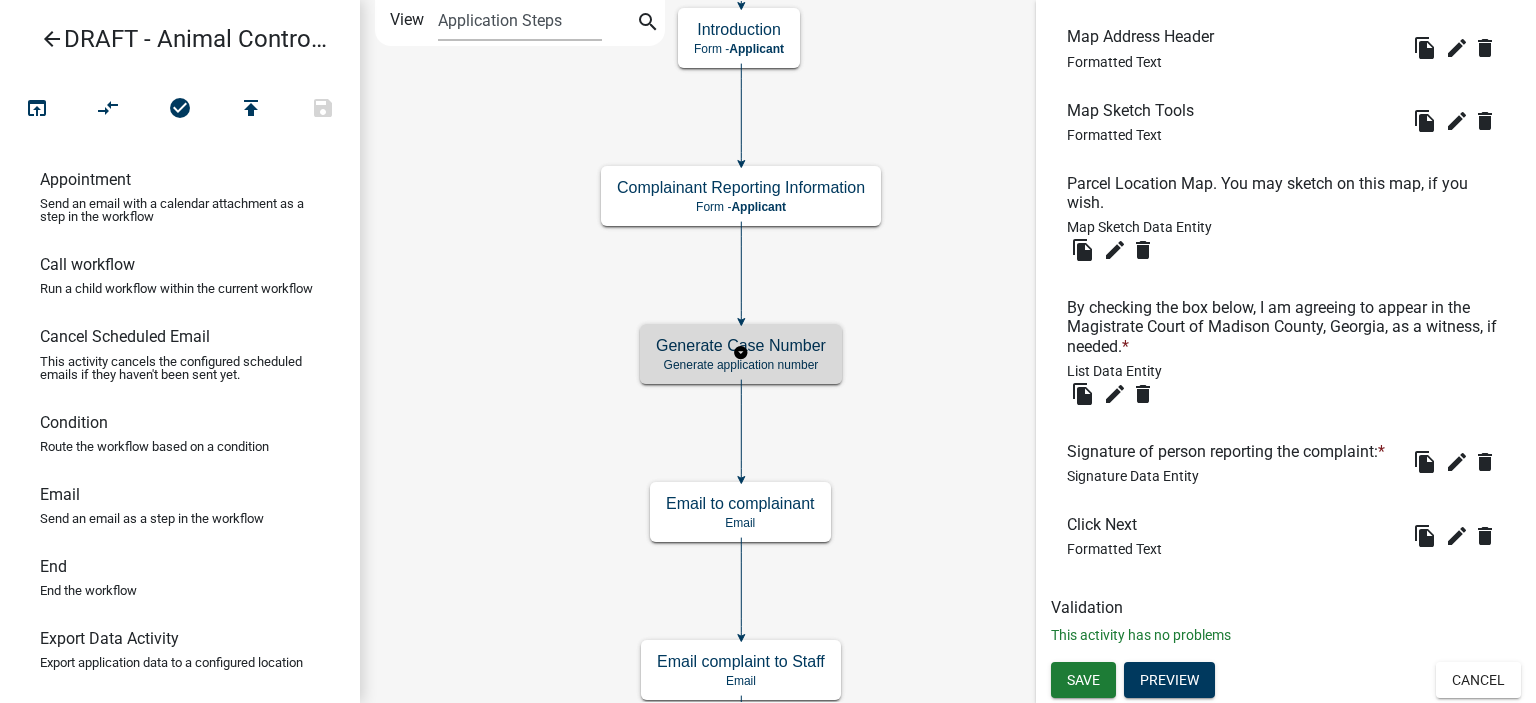 scroll, scrollTop: 0, scrollLeft: 0, axis: both 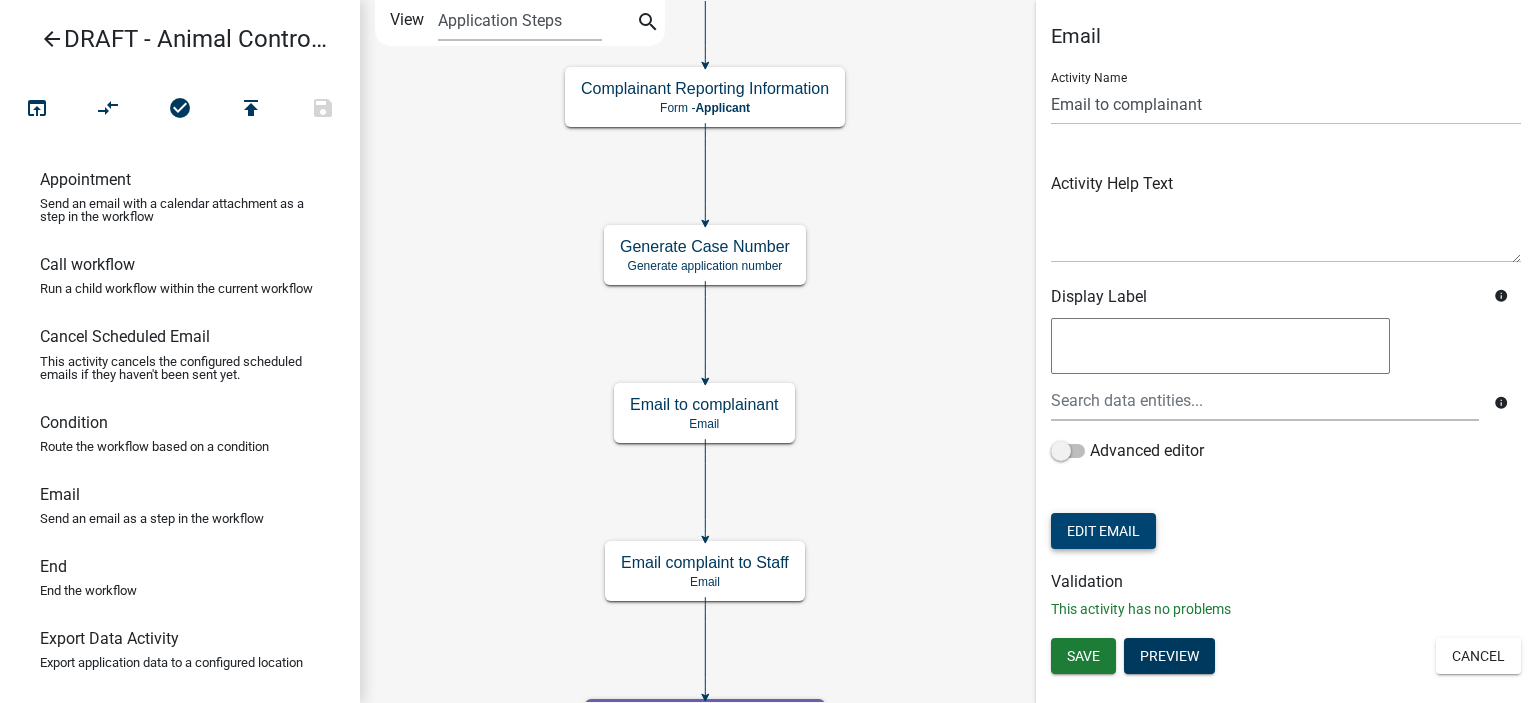 click on "Edit Email" at bounding box center [1103, 531] 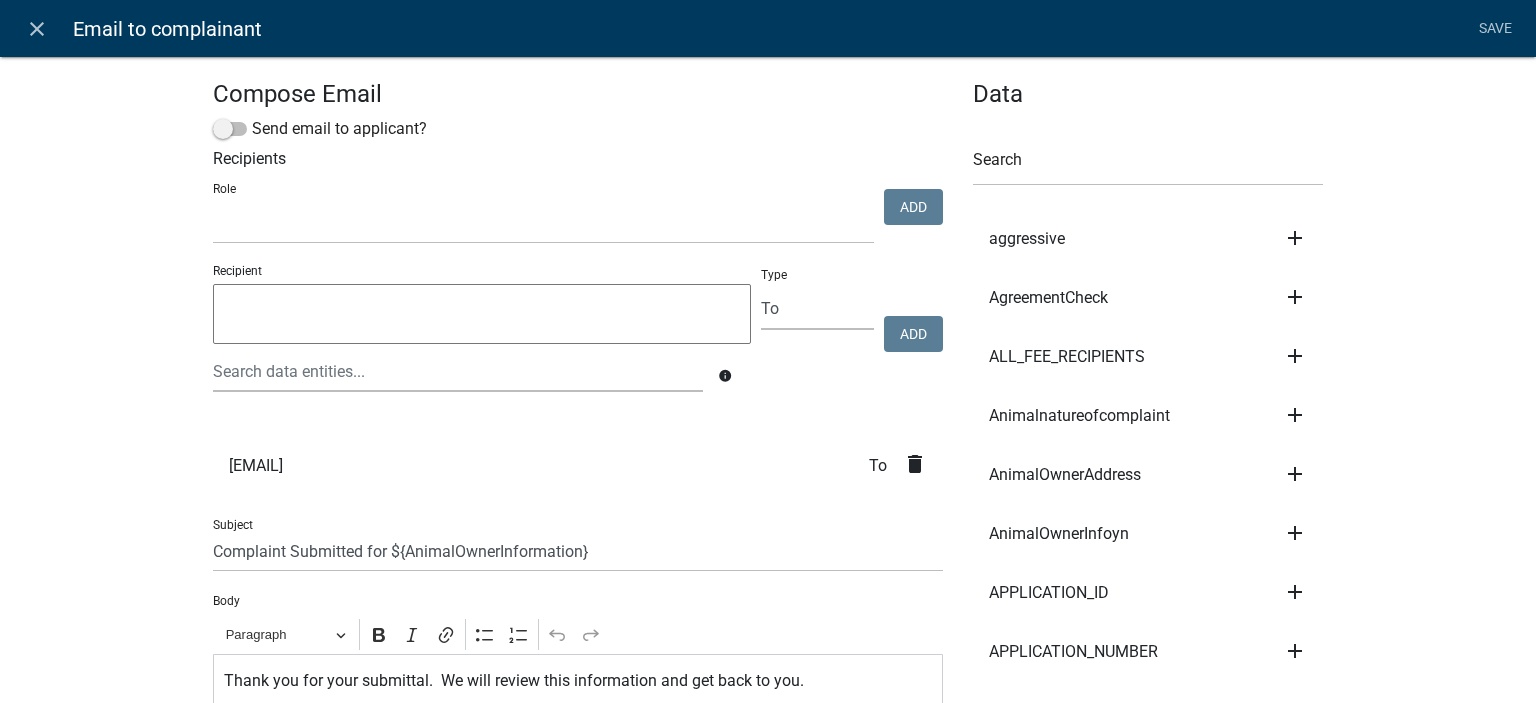 select 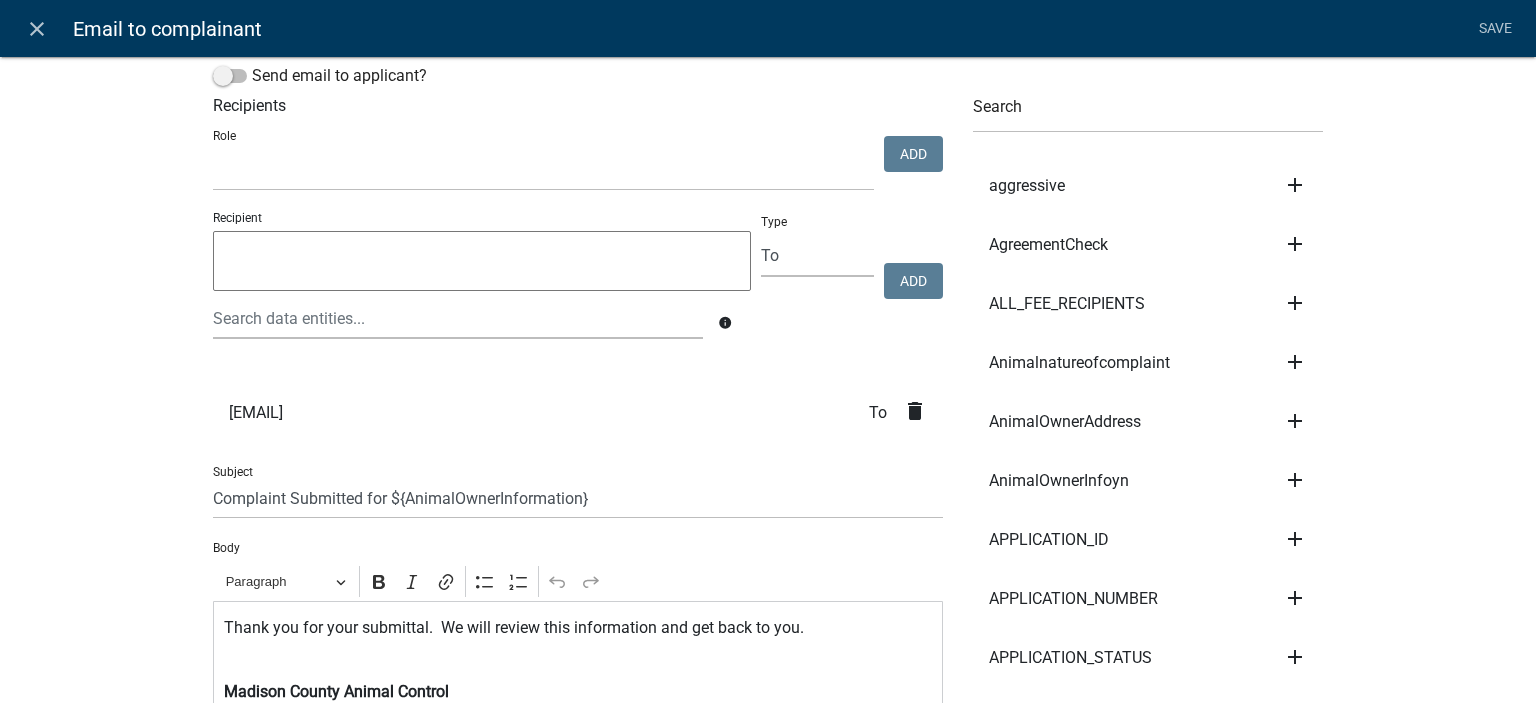 scroll, scrollTop: 0, scrollLeft: 0, axis: both 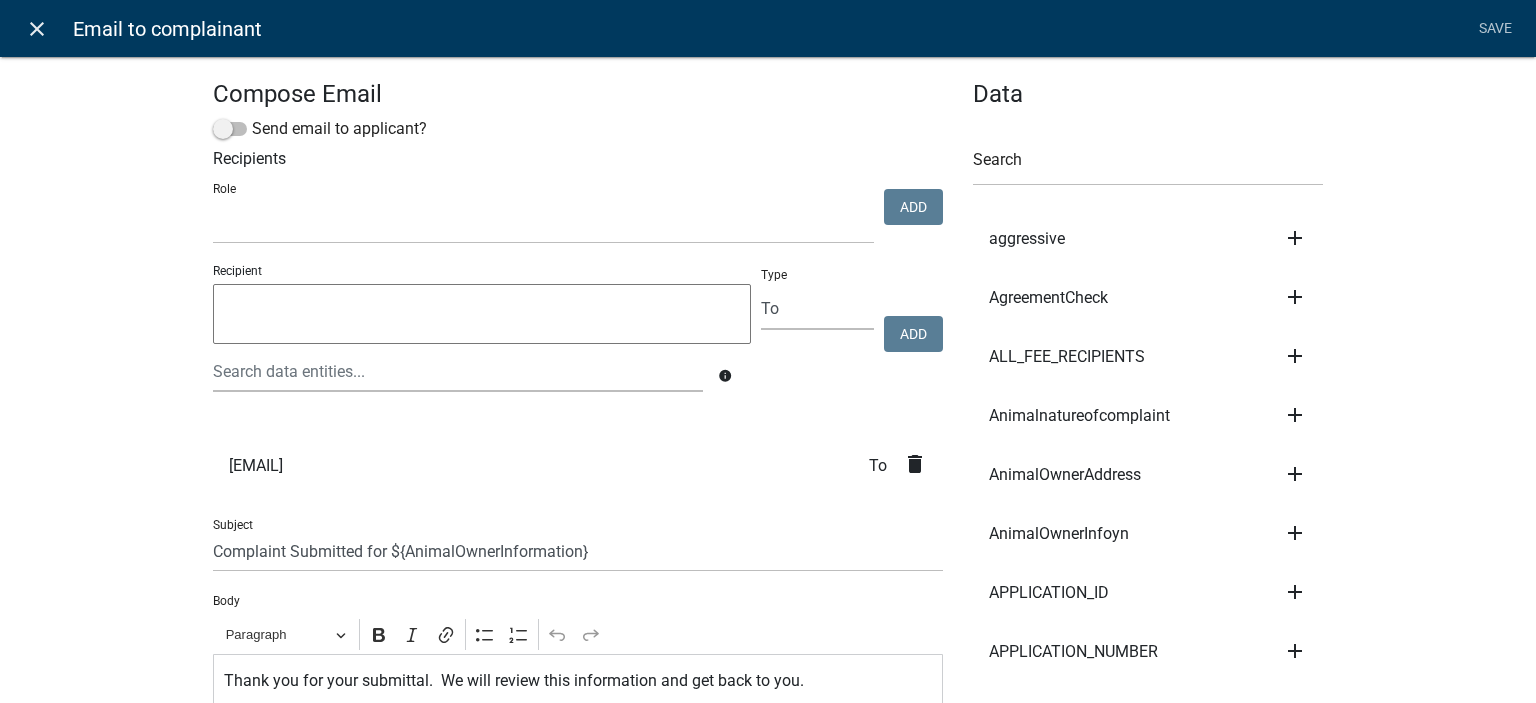 click on "close" 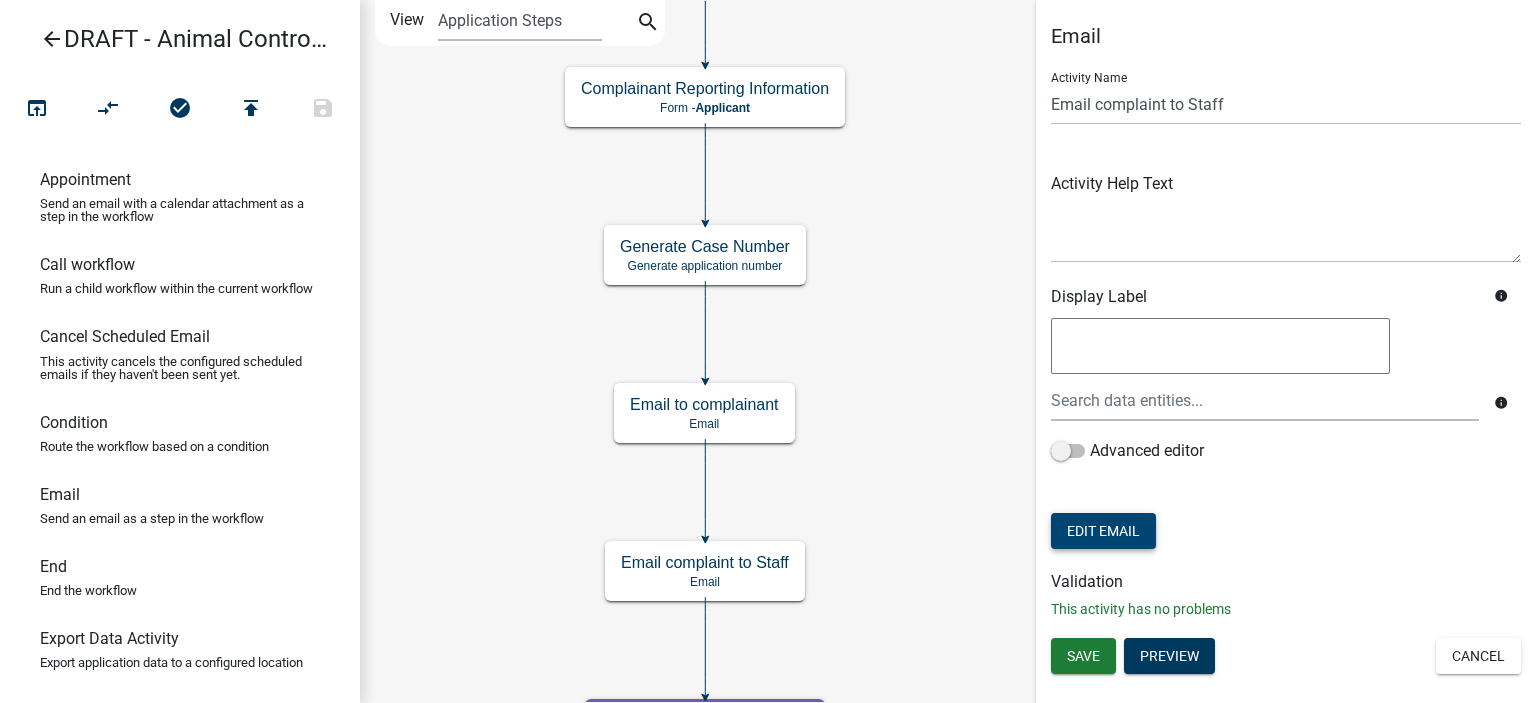 click on "Edit Email" at bounding box center [1103, 531] 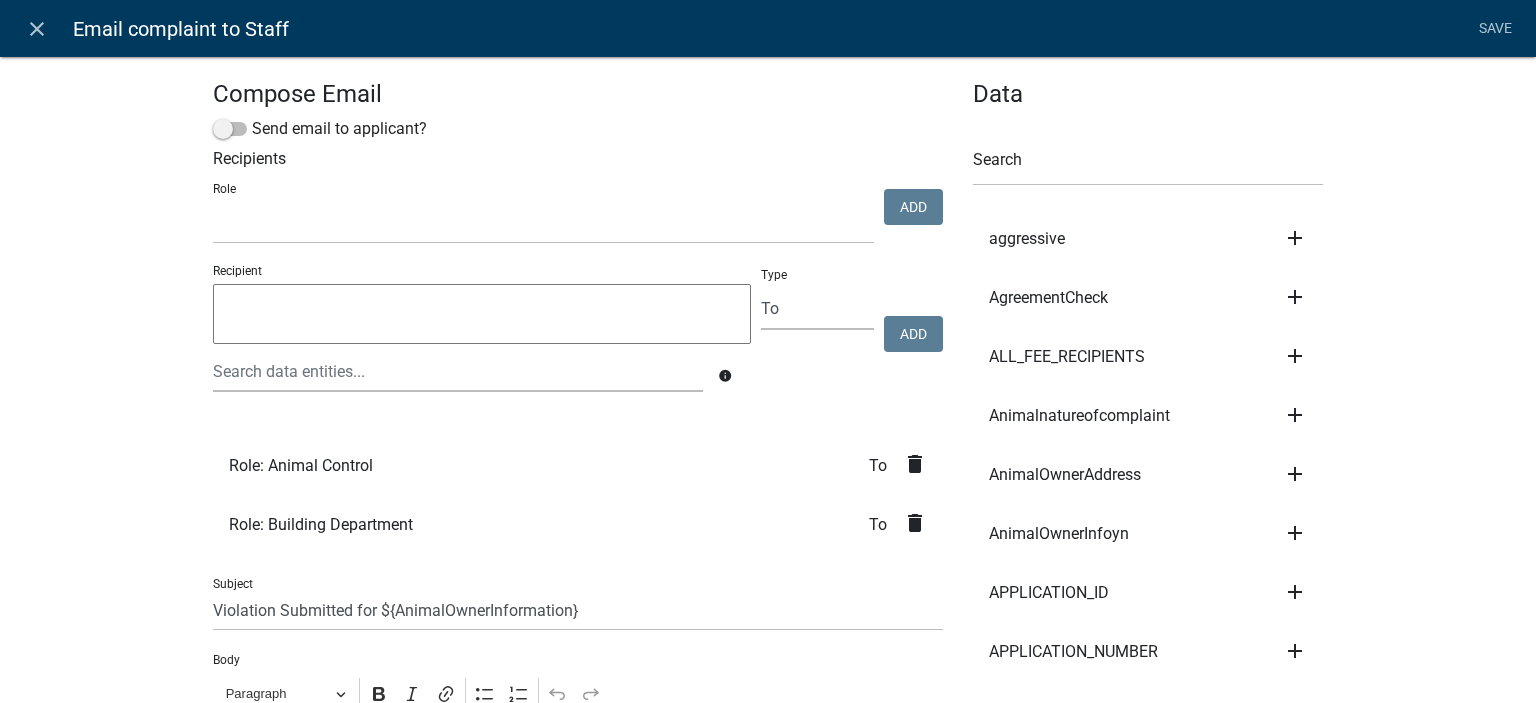 select 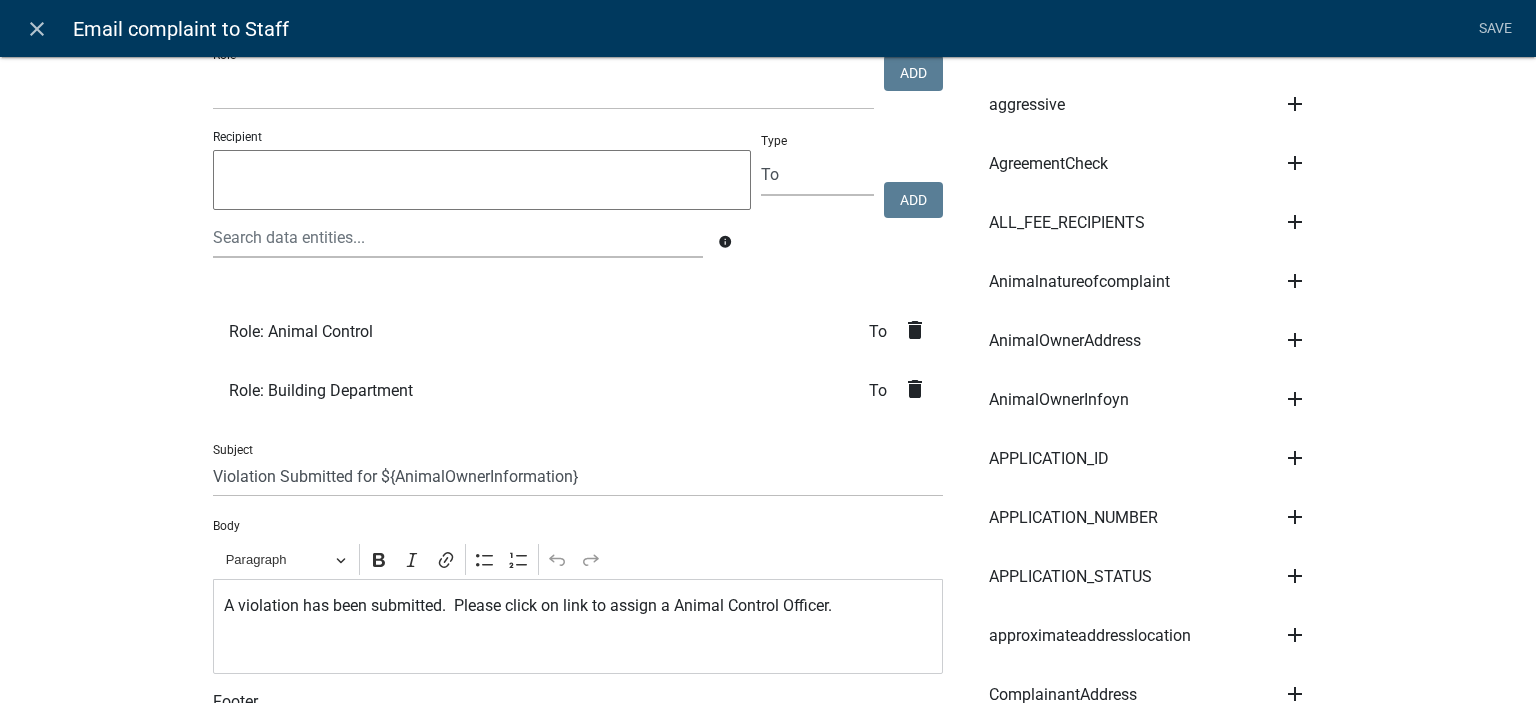 scroll, scrollTop: 300, scrollLeft: 0, axis: vertical 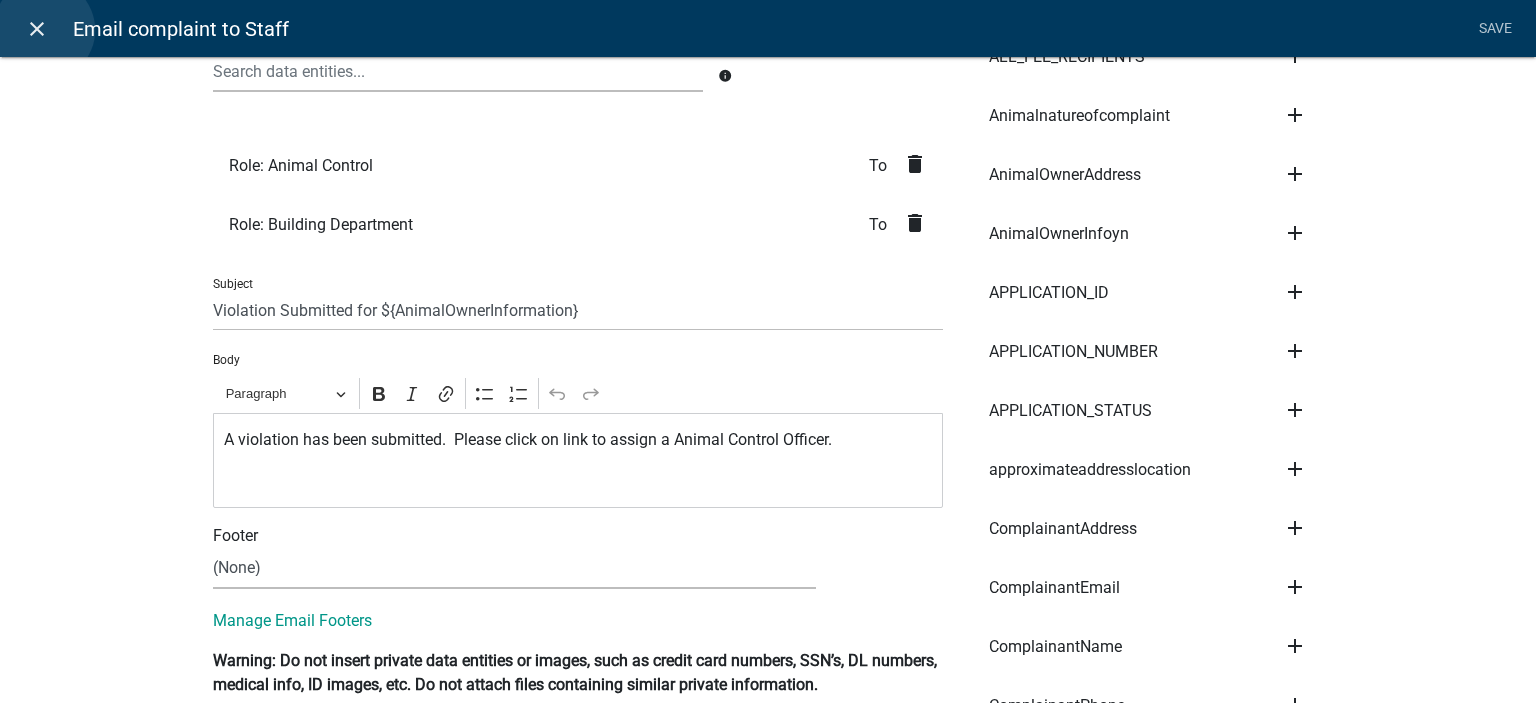 click on "close" 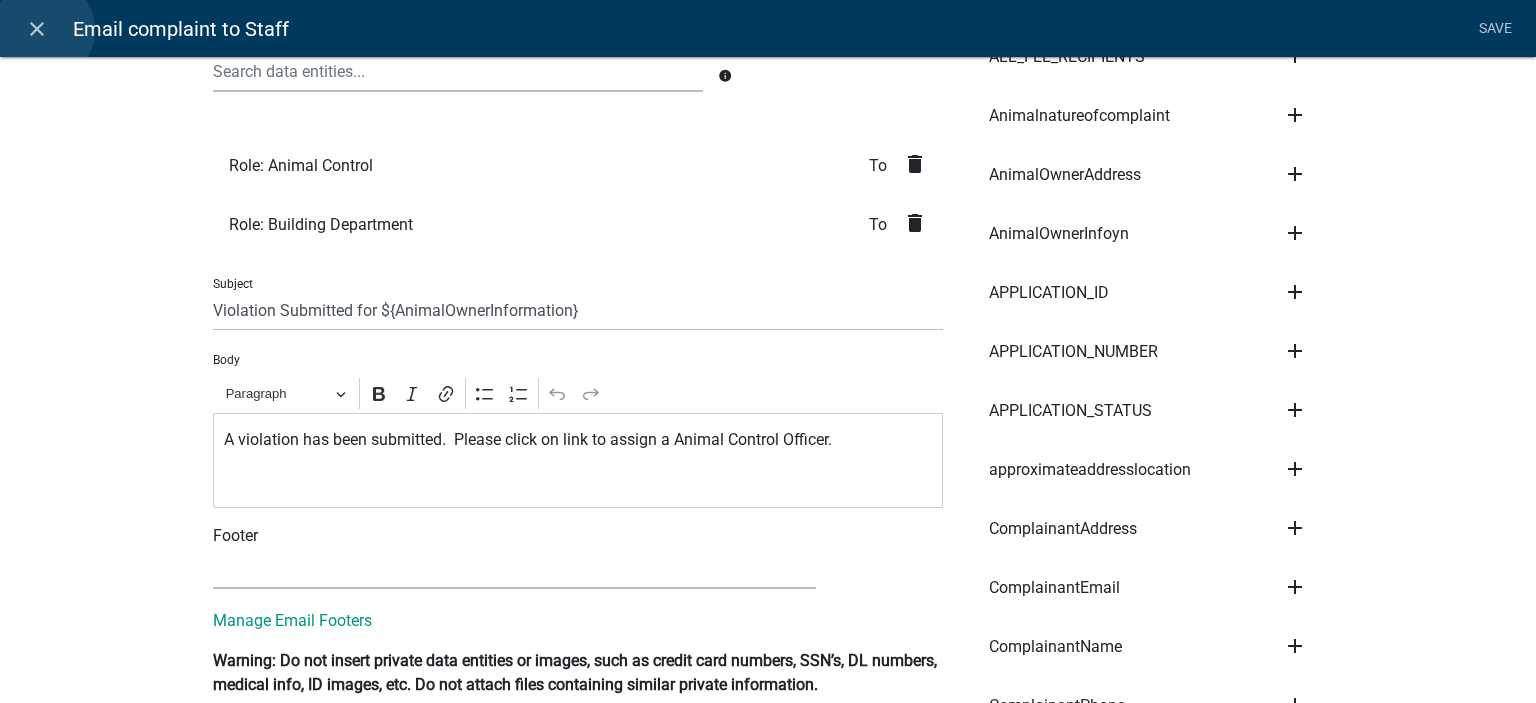 scroll, scrollTop: 0, scrollLeft: 0, axis: both 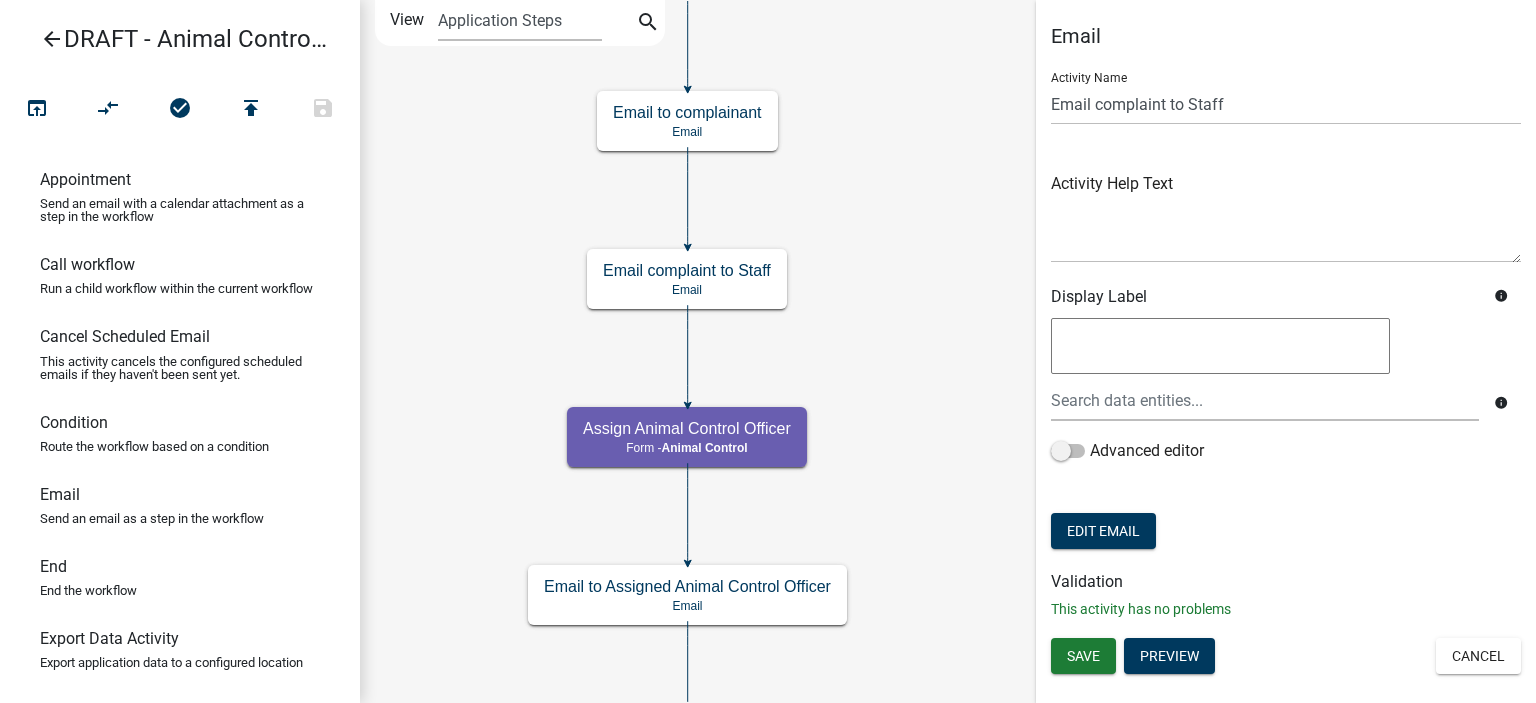 click on "Start
Start -  Applicant
Complainant Reporting Information
Form -  Applicant
Animal Control Complaint Form
Generate PDF -  Animal Control
Court Resolved End
End -  Animal Control" 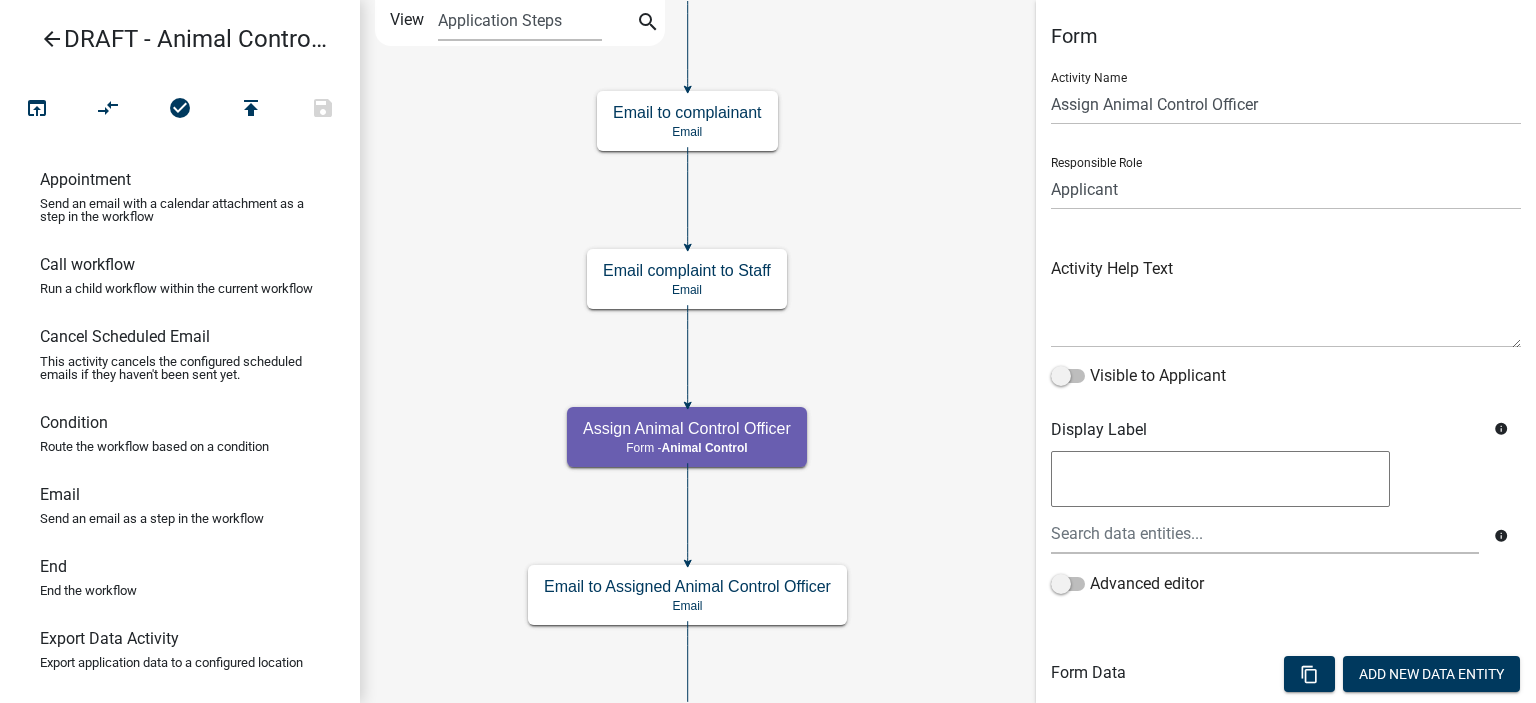 scroll, scrollTop: 215, scrollLeft: 0, axis: vertical 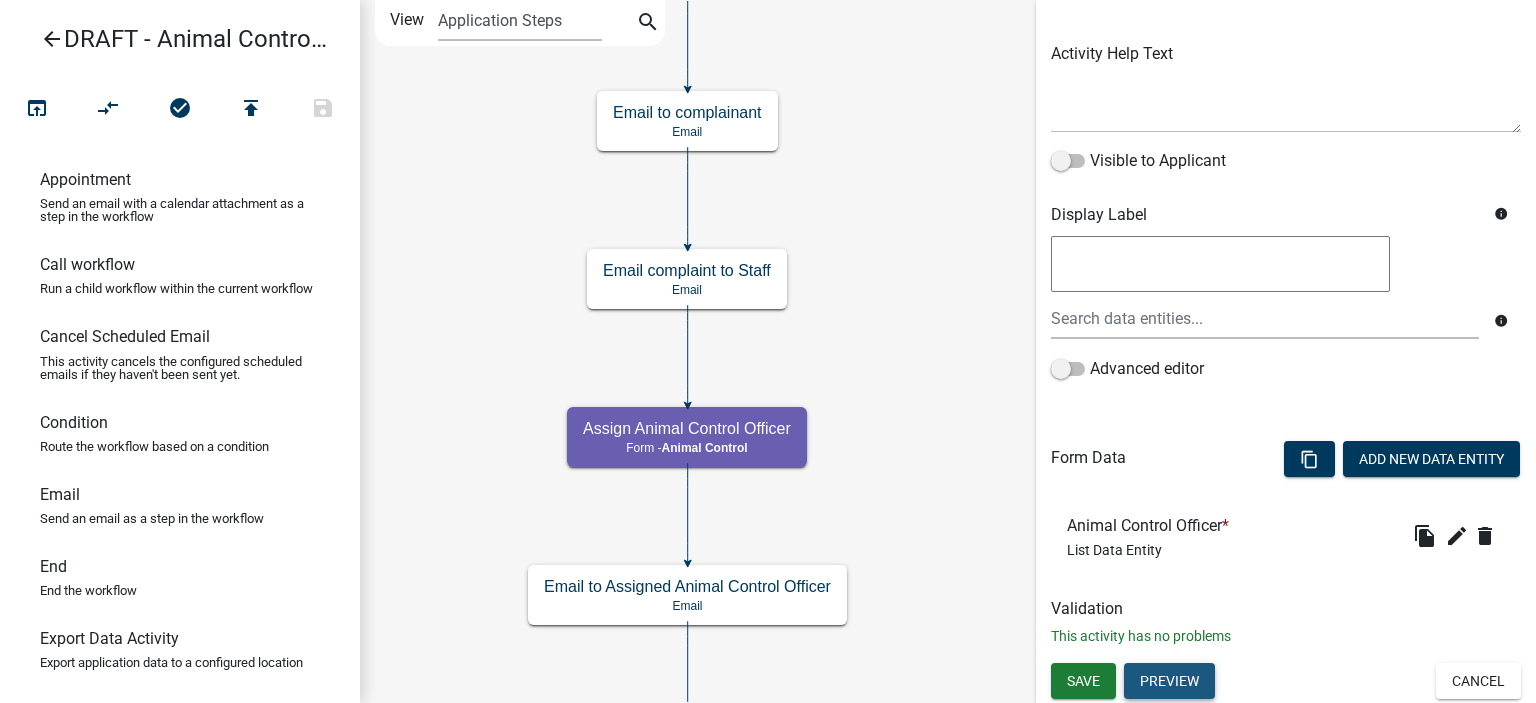 click on "Preview" 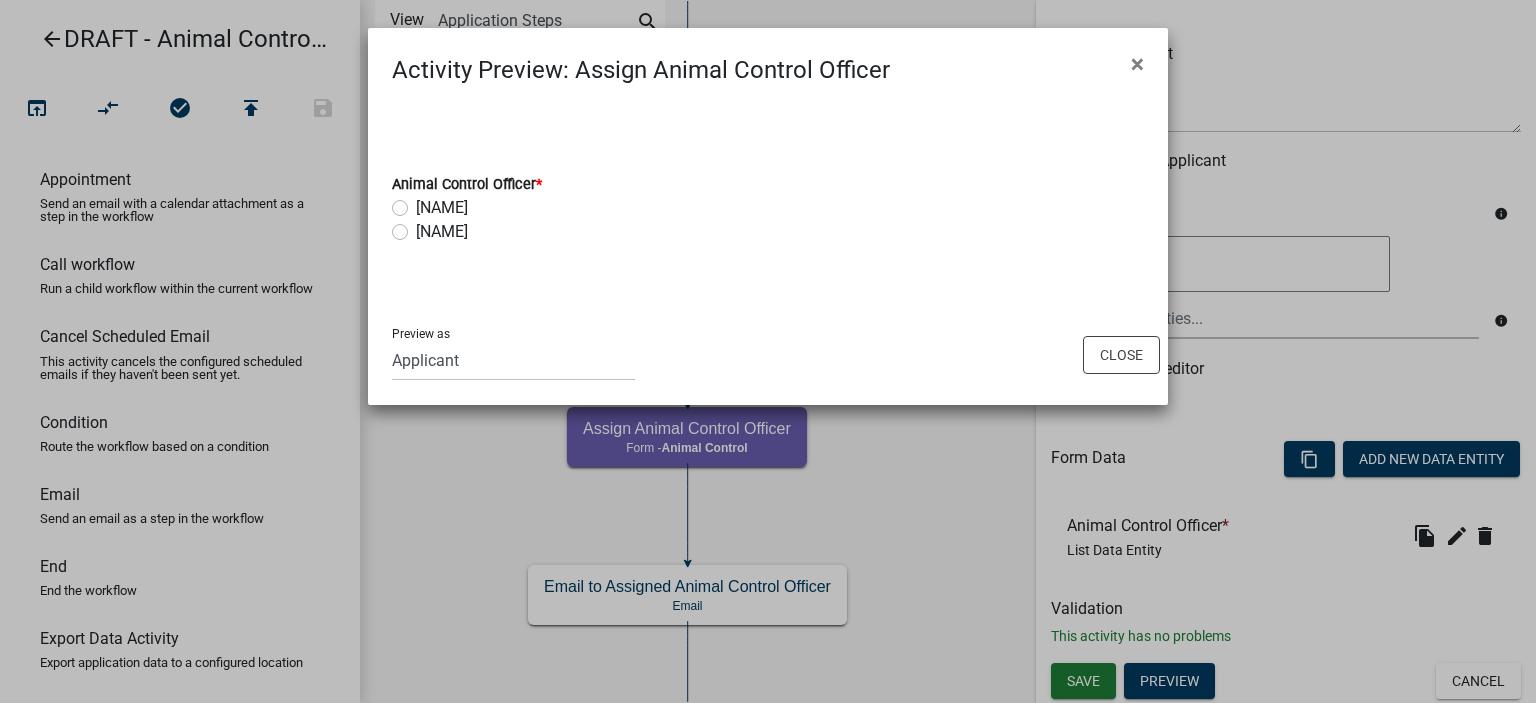 click on "Activity Preview : Assign Animal Control Officer  ×  Animal Control Officer   *  Jose D Ulloa   Joseph Hendricks   Preview as   Applicant   Code Enforcement Administrator   Animal Control    Building Clerk   Building Inspections   Building Department   Maintenance Administrator    Planning & Zoning   Building Inspections Administrator   Code Enforcement   Animal Control Administrator    Admin   Maintenance Department   Environmental Health   Close" 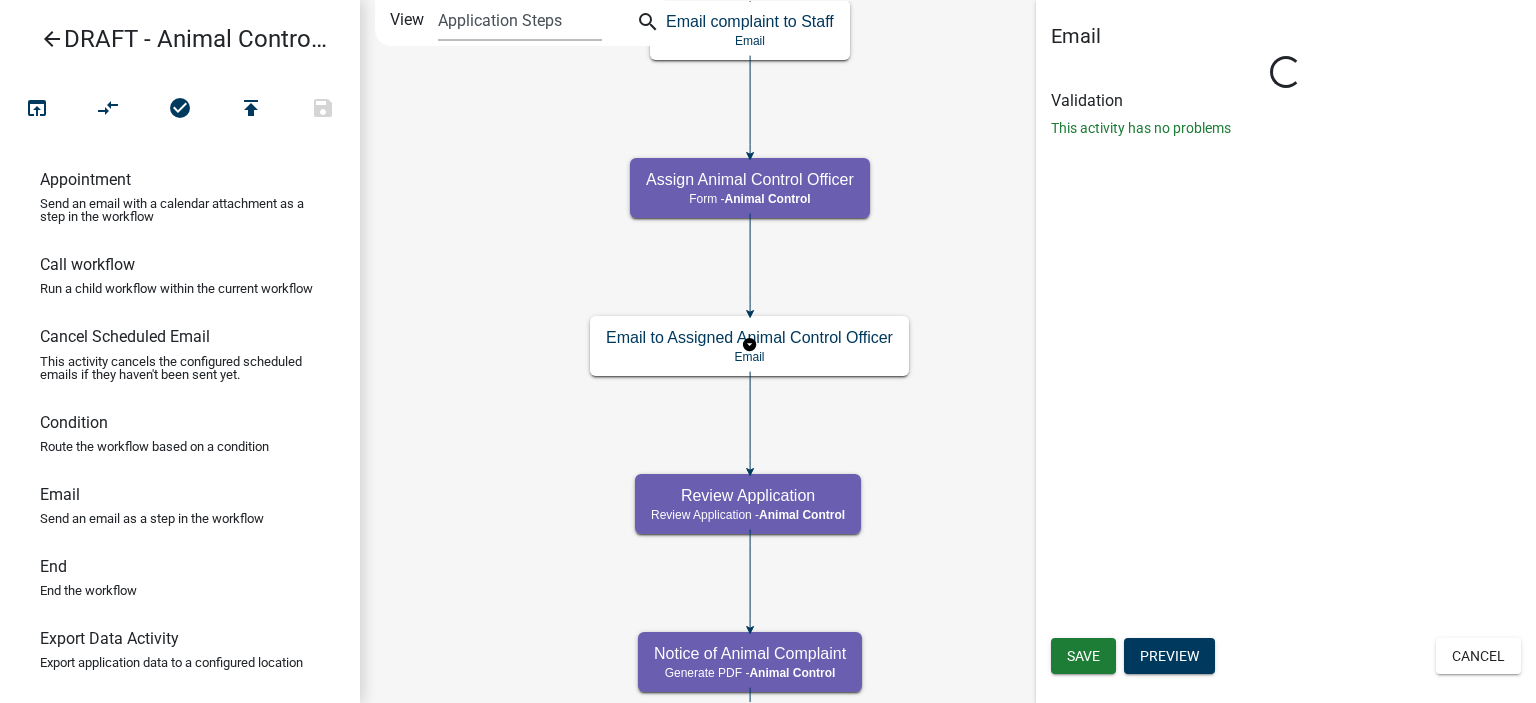 scroll, scrollTop: 0, scrollLeft: 0, axis: both 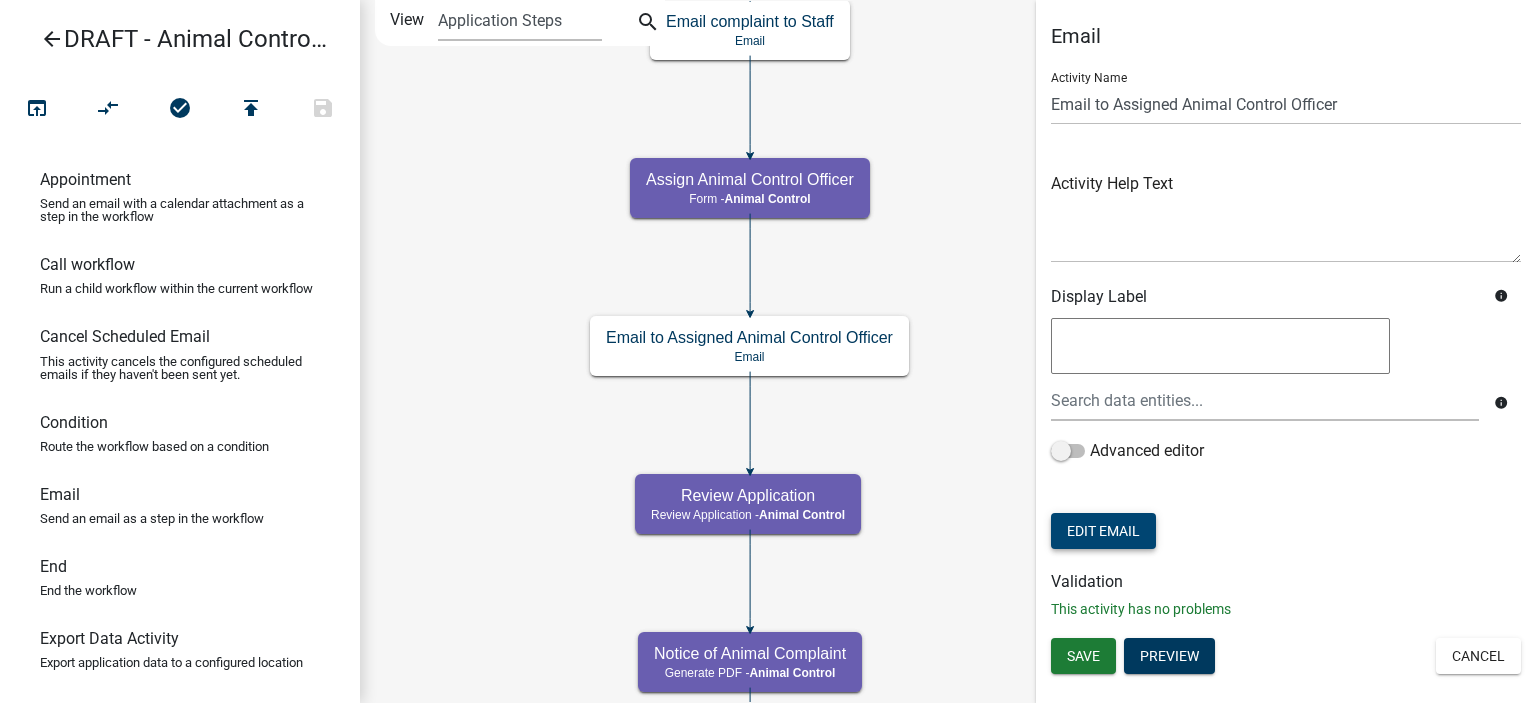 click on "Edit Email" at bounding box center [1103, 531] 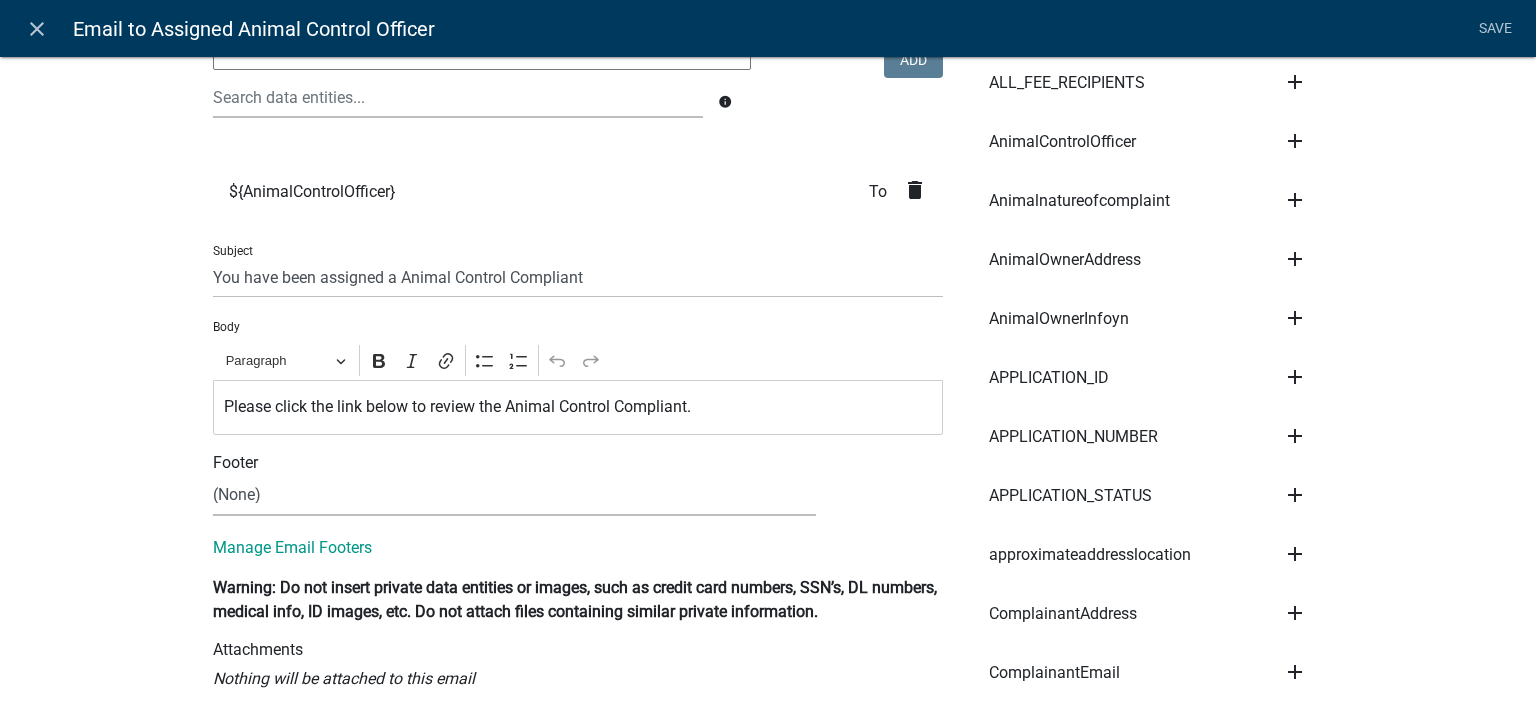 scroll, scrollTop: 300, scrollLeft: 0, axis: vertical 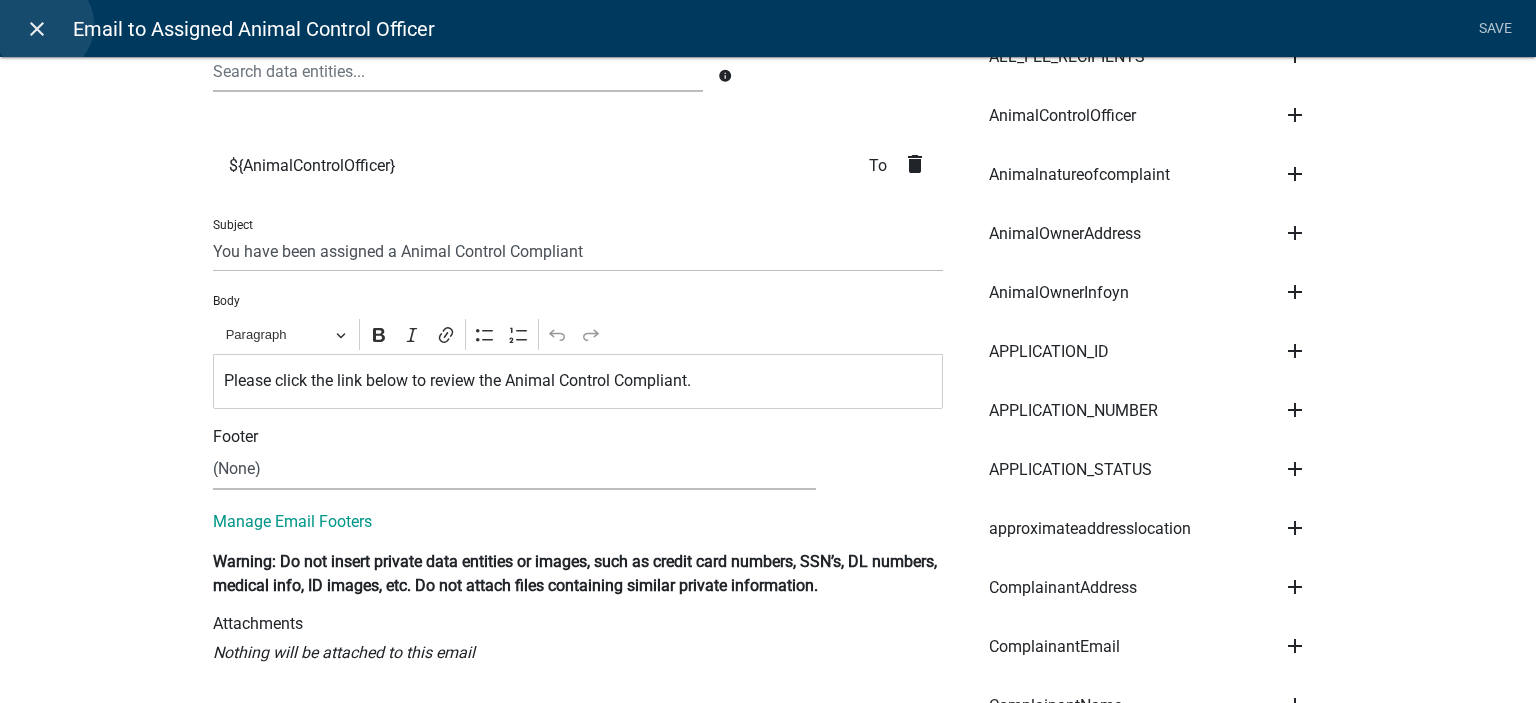 click on "close" 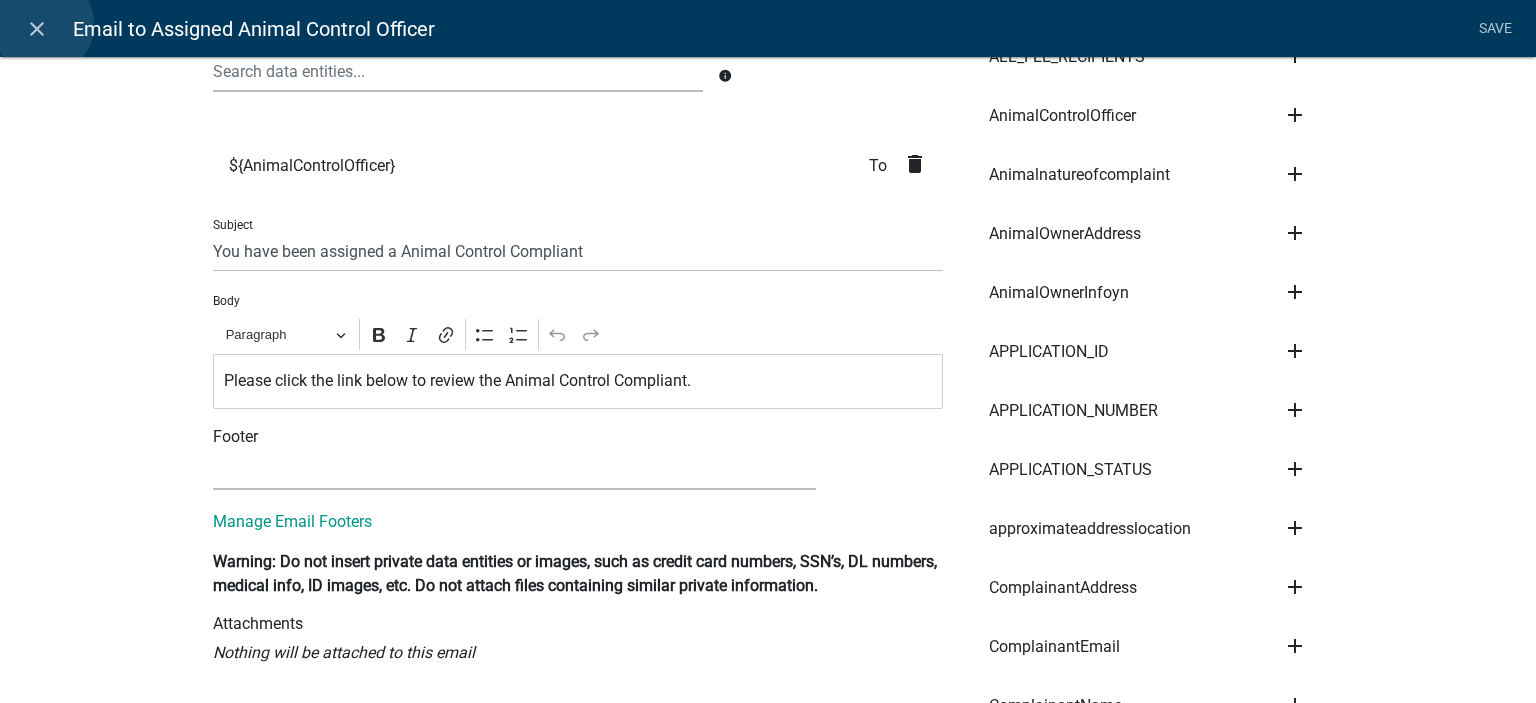 scroll, scrollTop: 0, scrollLeft: 0, axis: both 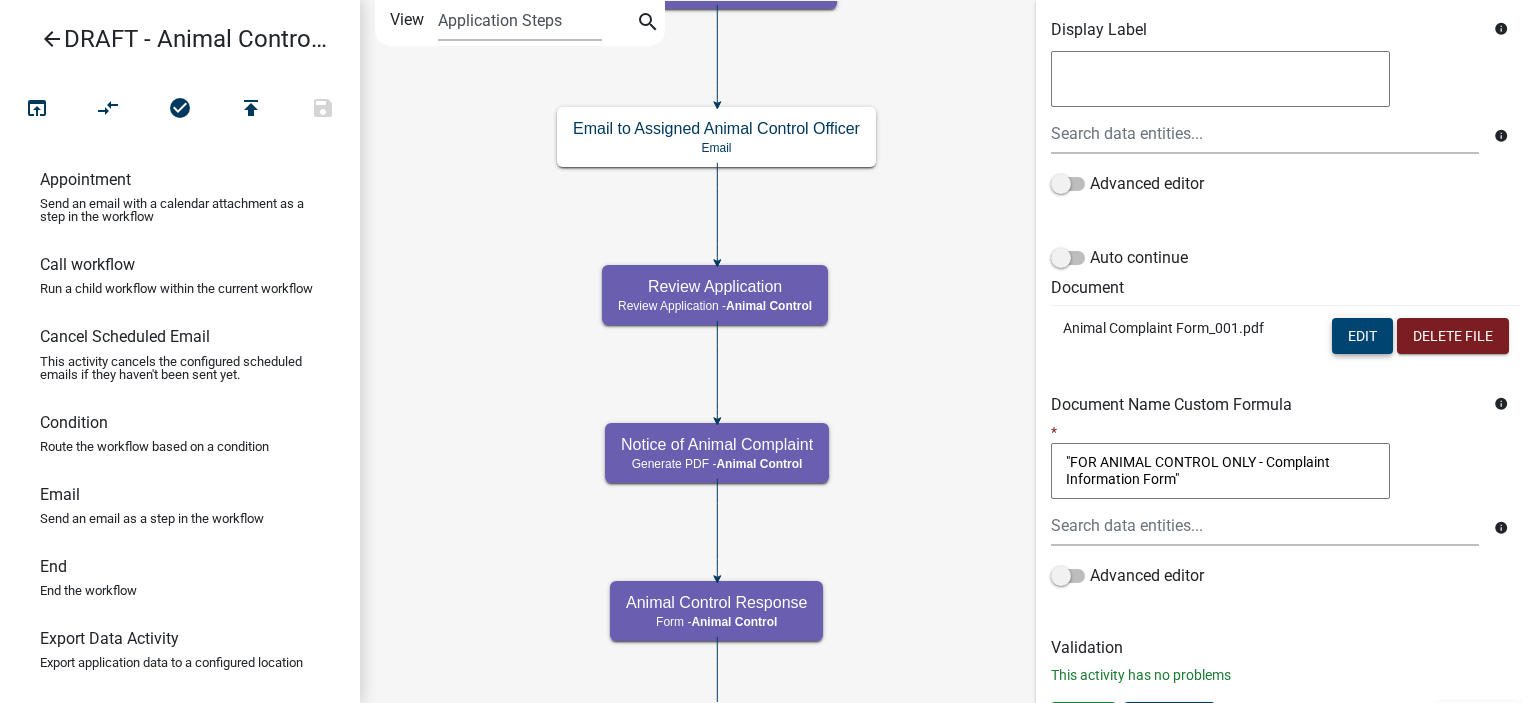 click on "Edit" at bounding box center (1362, 336) 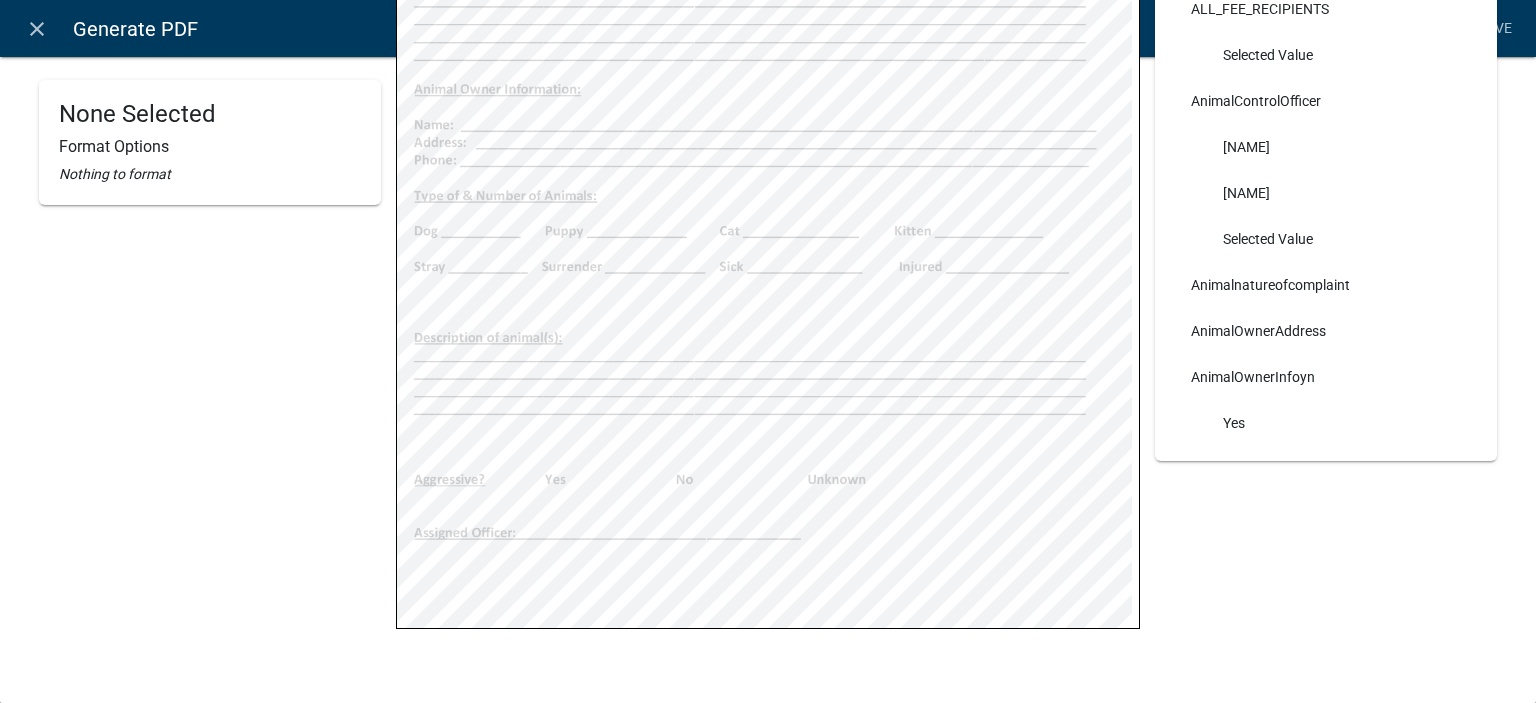 scroll, scrollTop: 0, scrollLeft: 0, axis: both 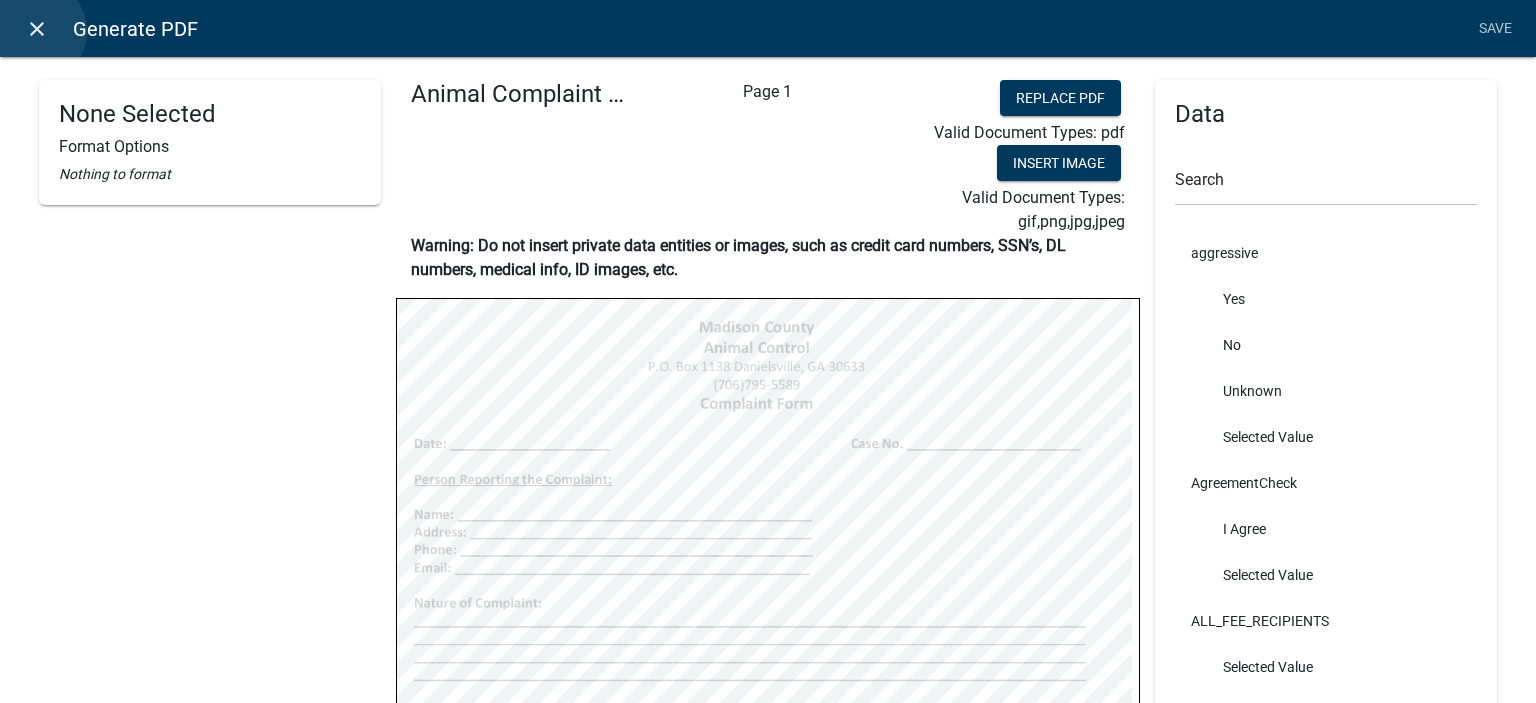 click on "close" 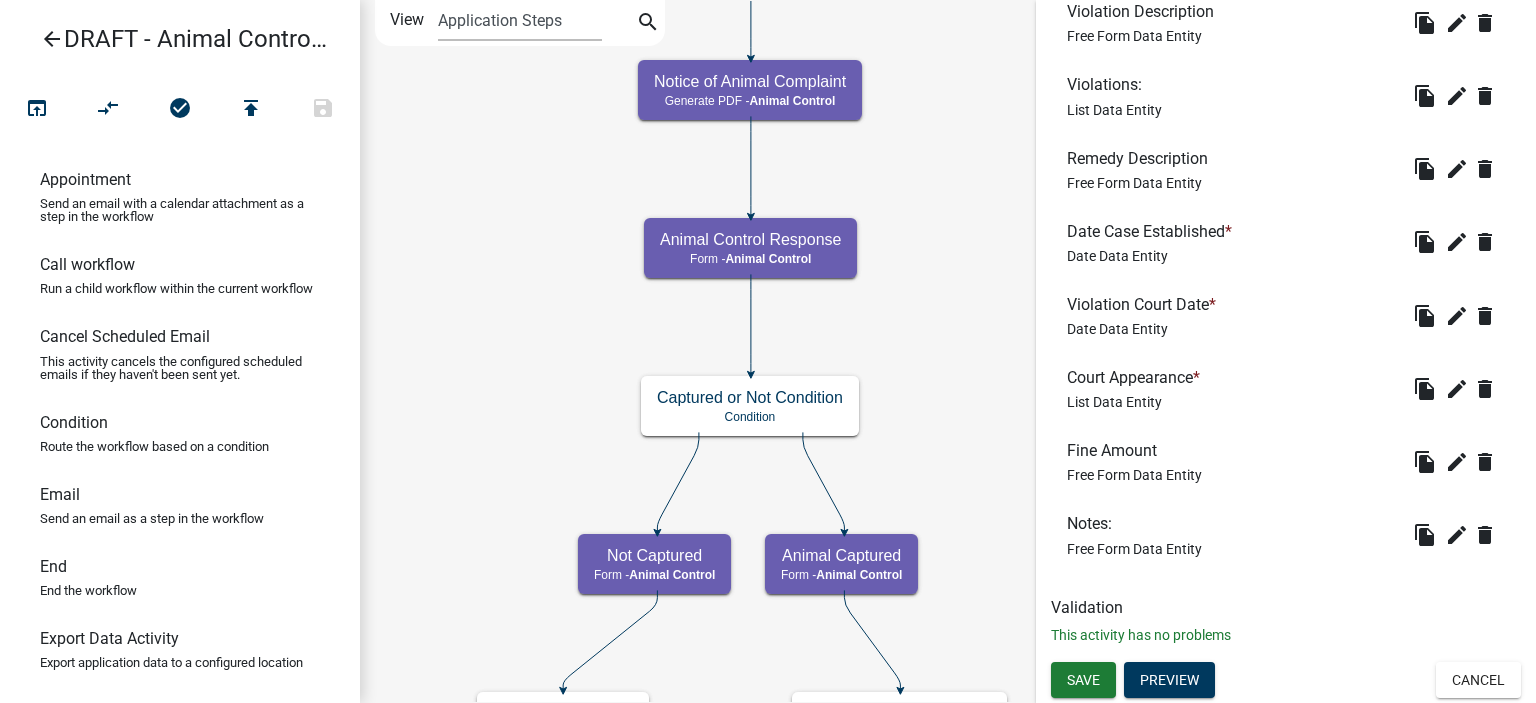 scroll, scrollTop: 2119, scrollLeft: 0, axis: vertical 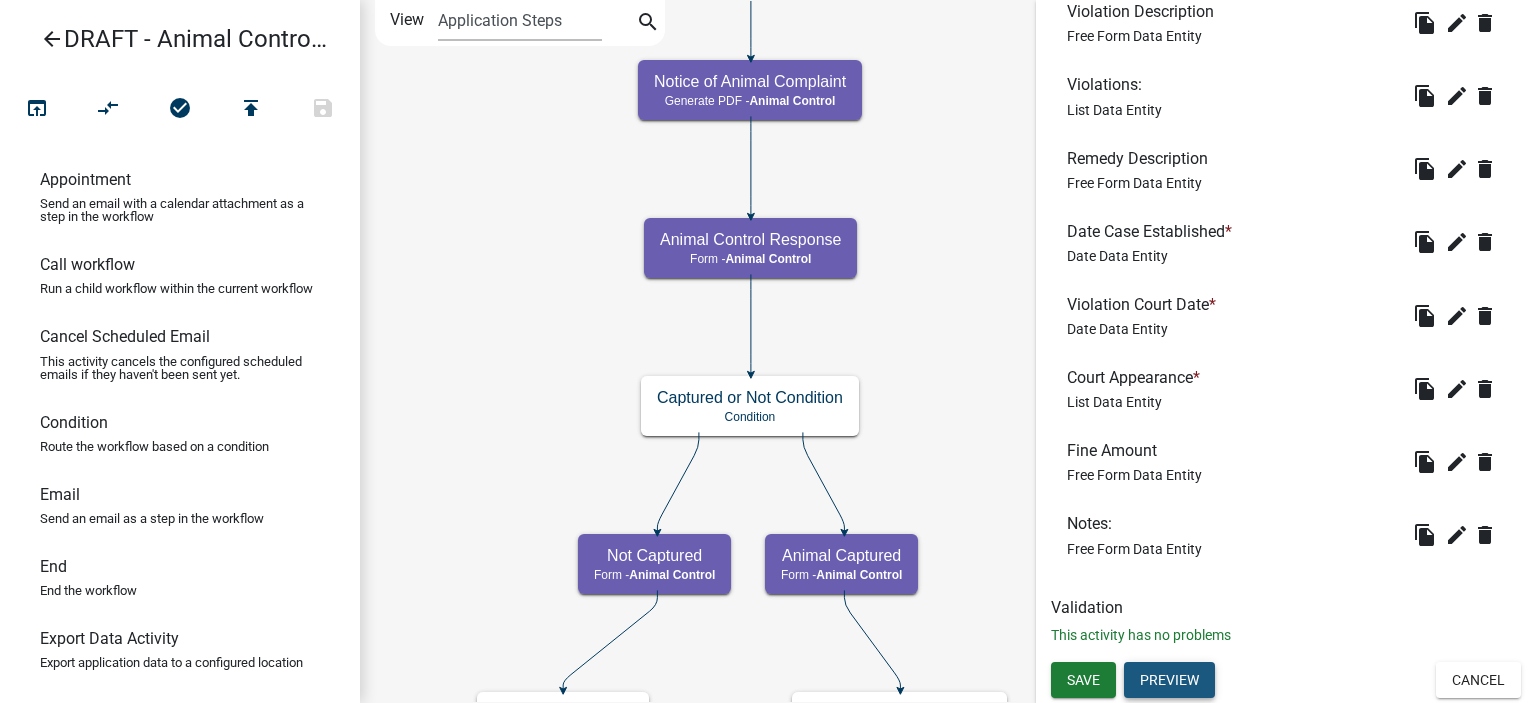 click on "Preview" 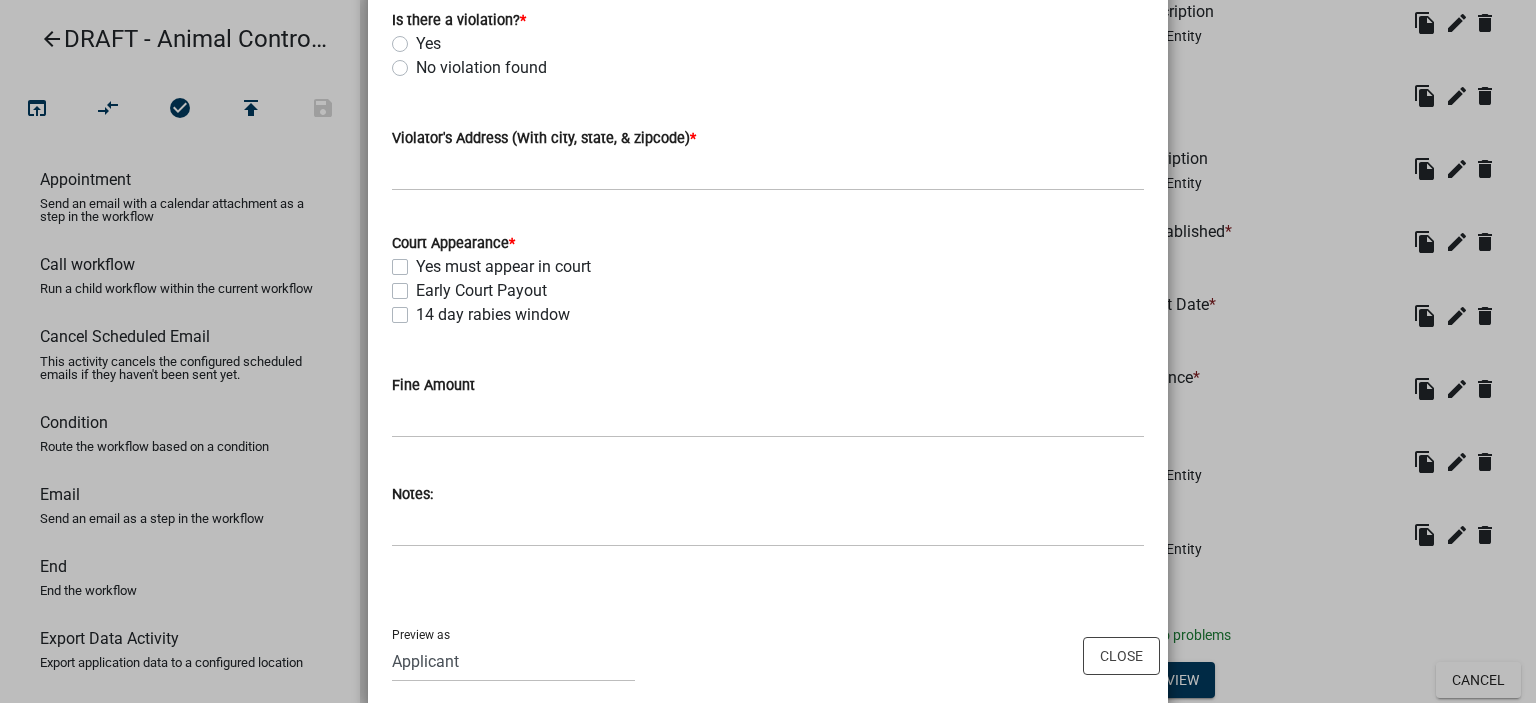 scroll, scrollTop: 1871, scrollLeft: 0, axis: vertical 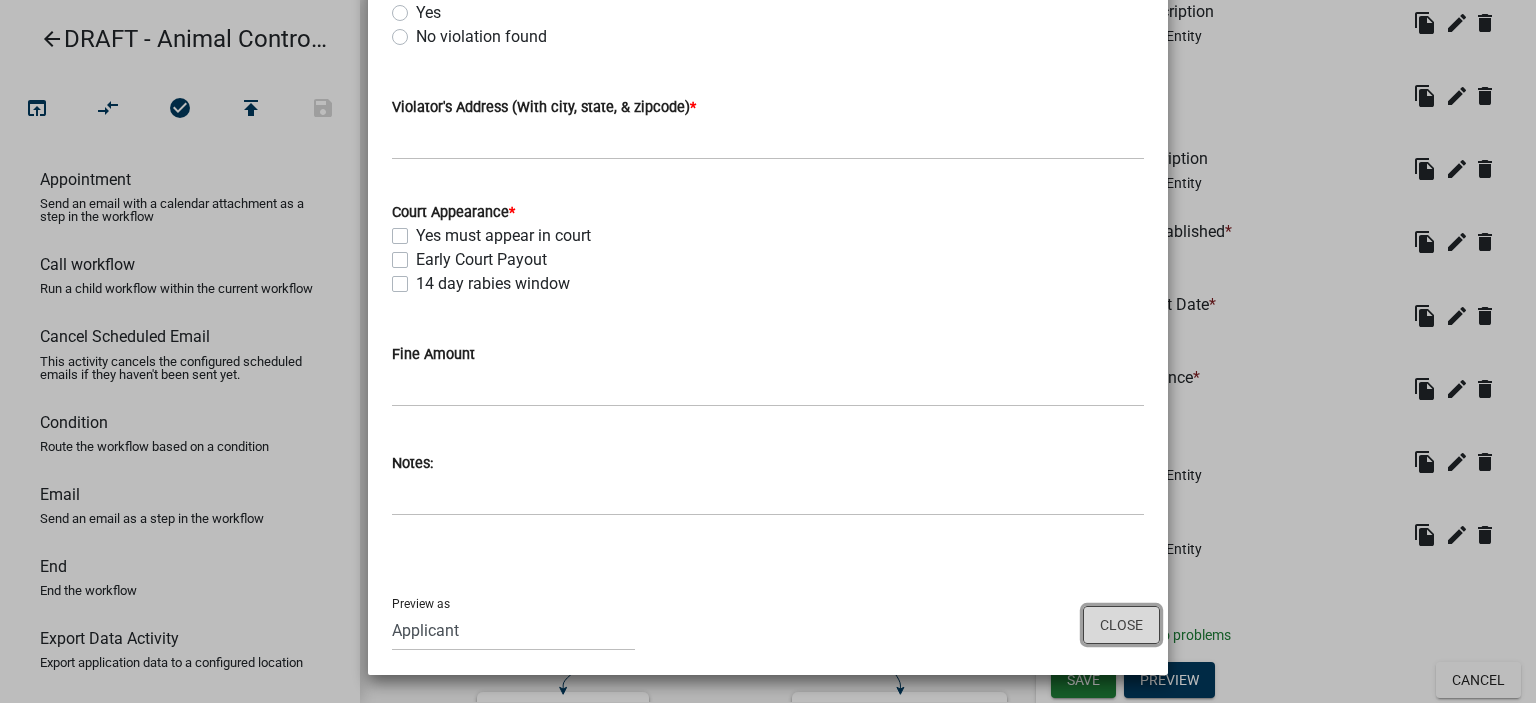 click on "Close" 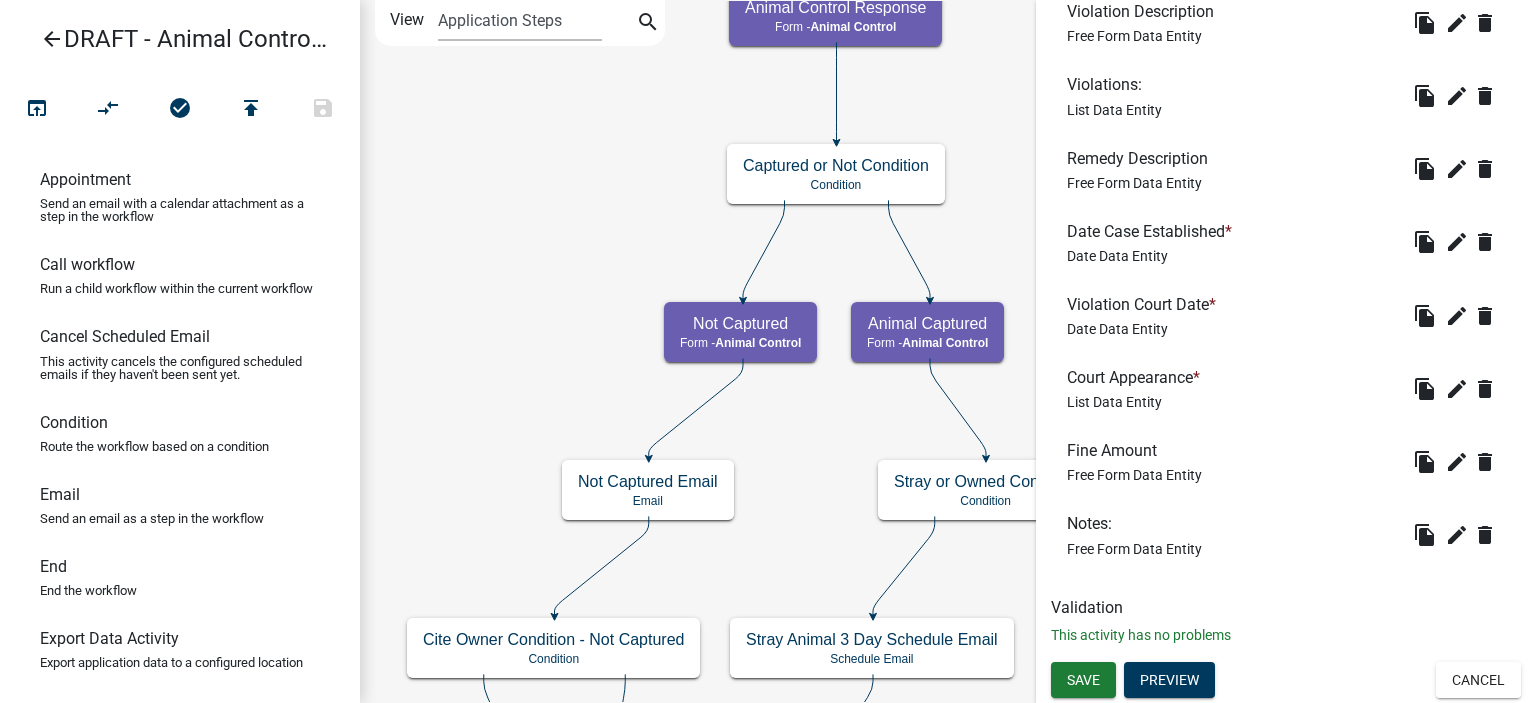 click on "Start
Start -  Applicant
Complainant Reporting Information
Form -  Applicant
Animal Control Complaint Form
Generate PDF -  Animal Control
Court Resolved End
End -  Animal Control" 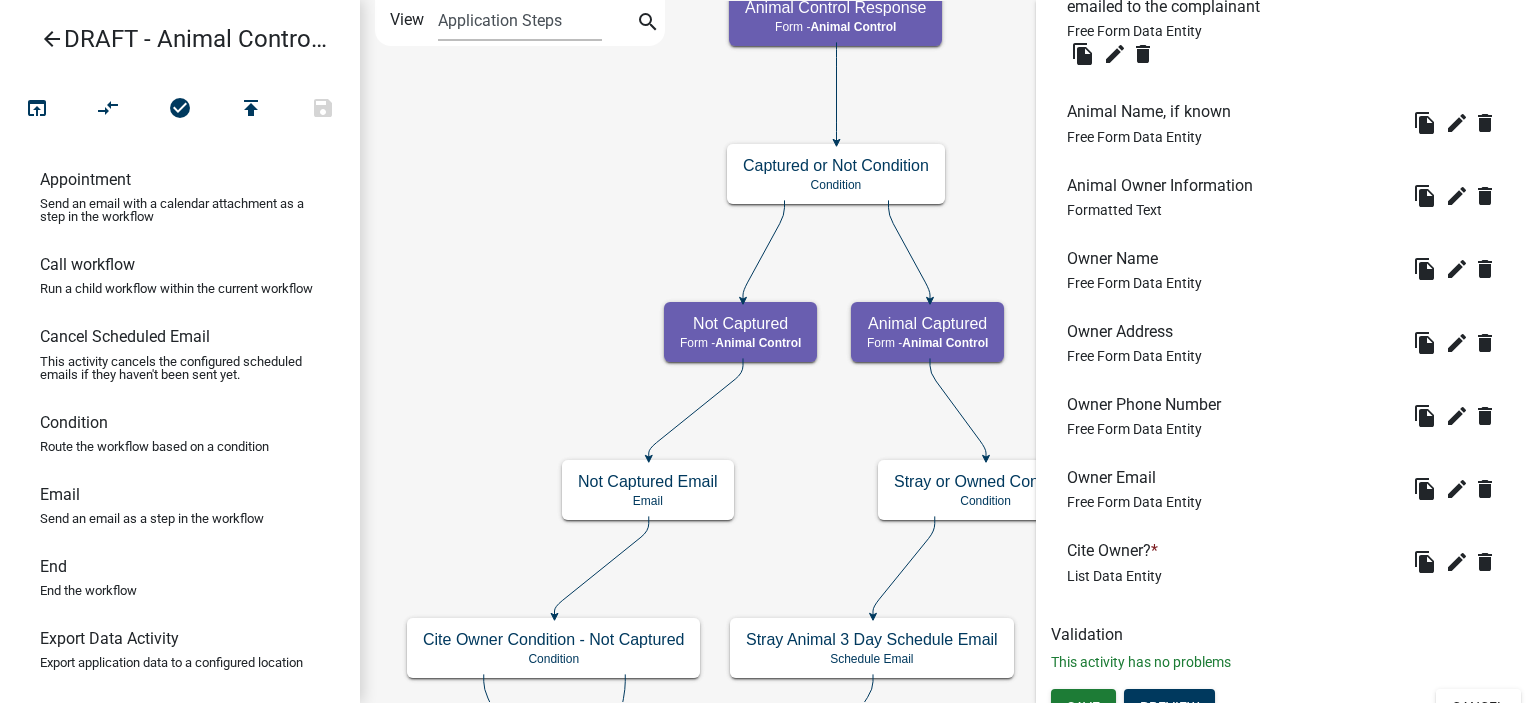 scroll, scrollTop: 852, scrollLeft: 0, axis: vertical 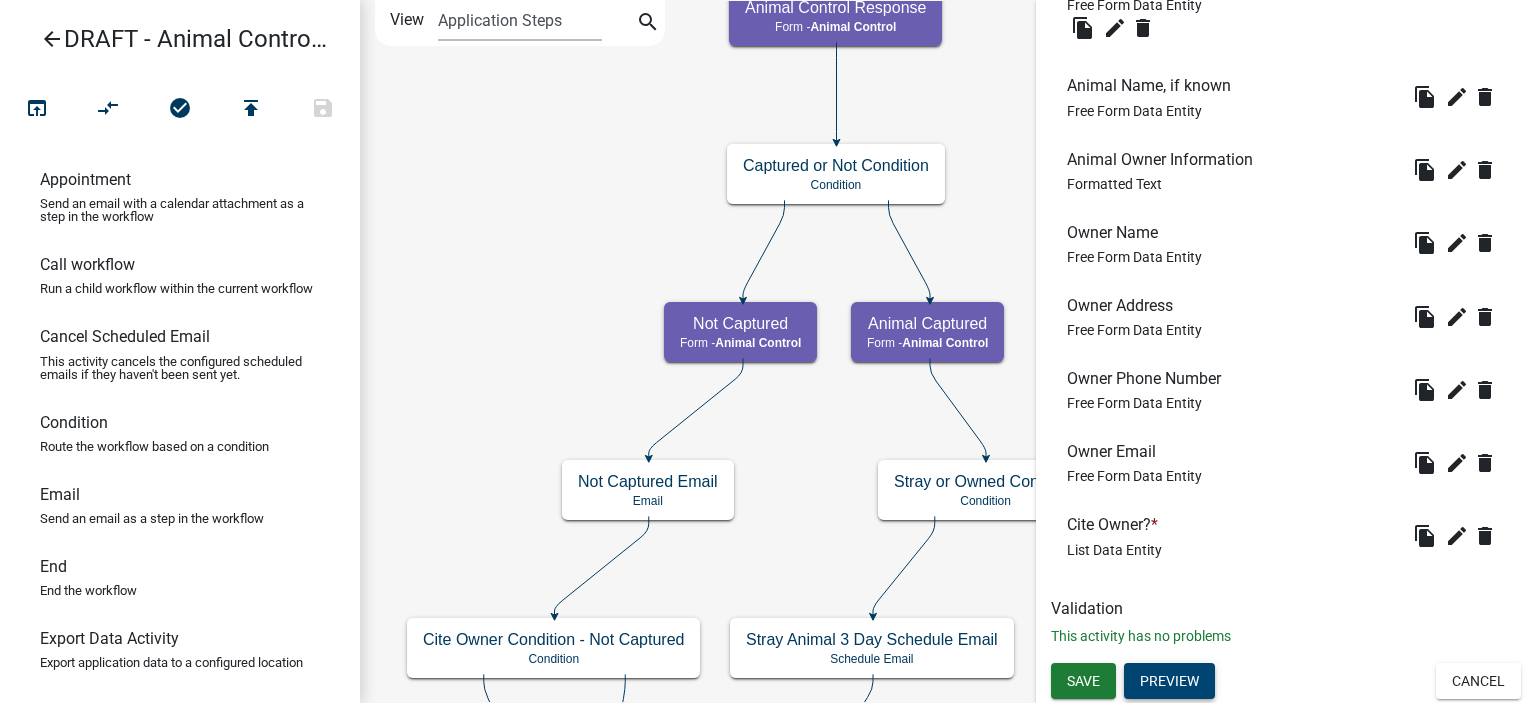 click on "Preview" 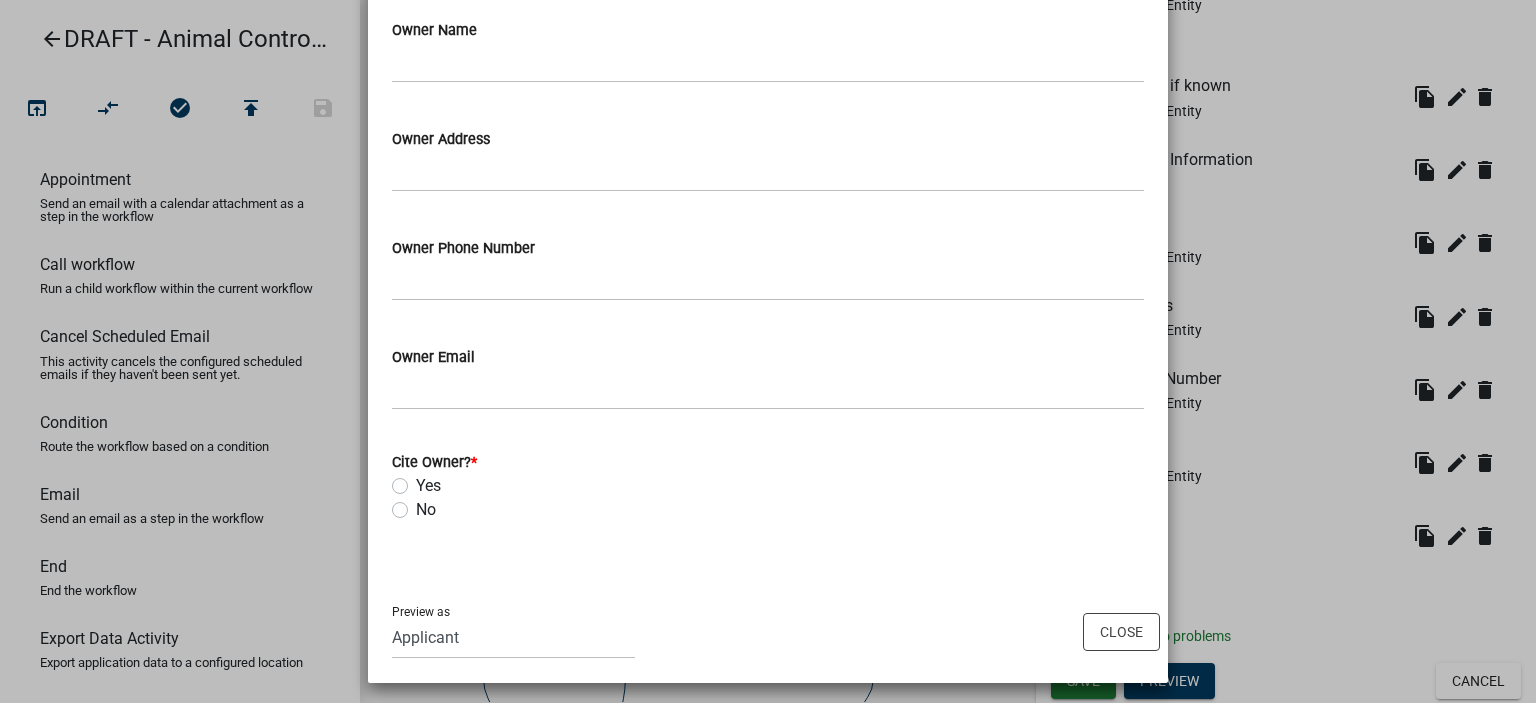 scroll, scrollTop: 744, scrollLeft: 0, axis: vertical 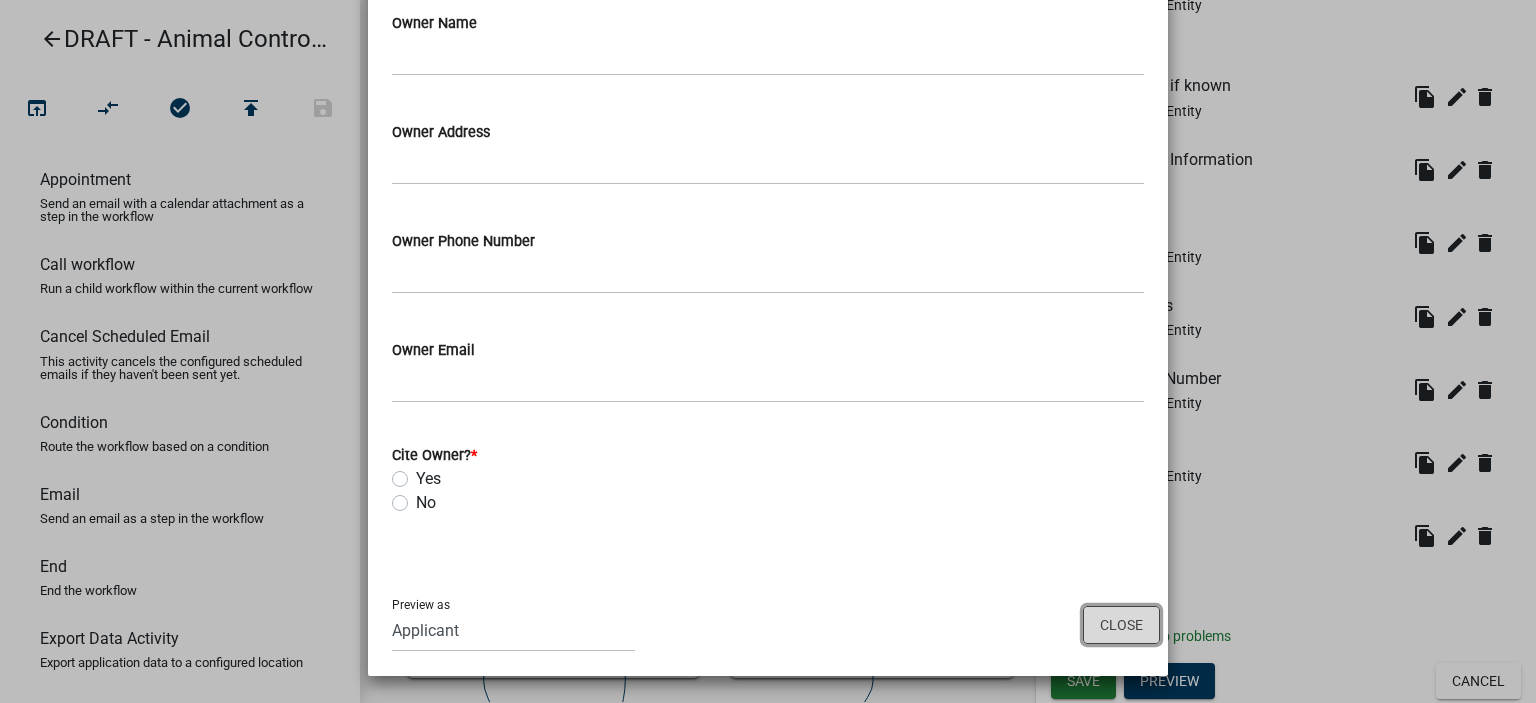 click on "Close" 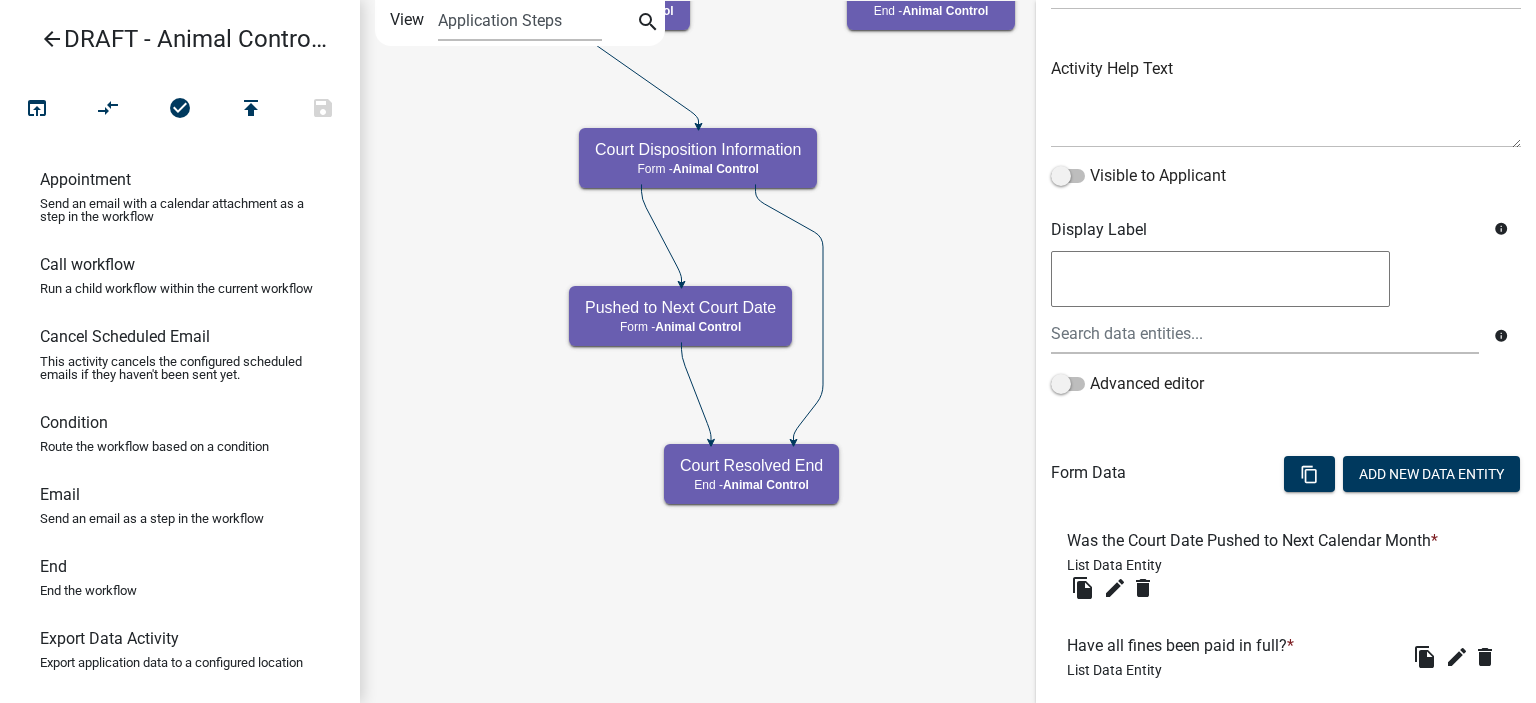 scroll, scrollTop: 320, scrollLeft: 0, axis: vertical 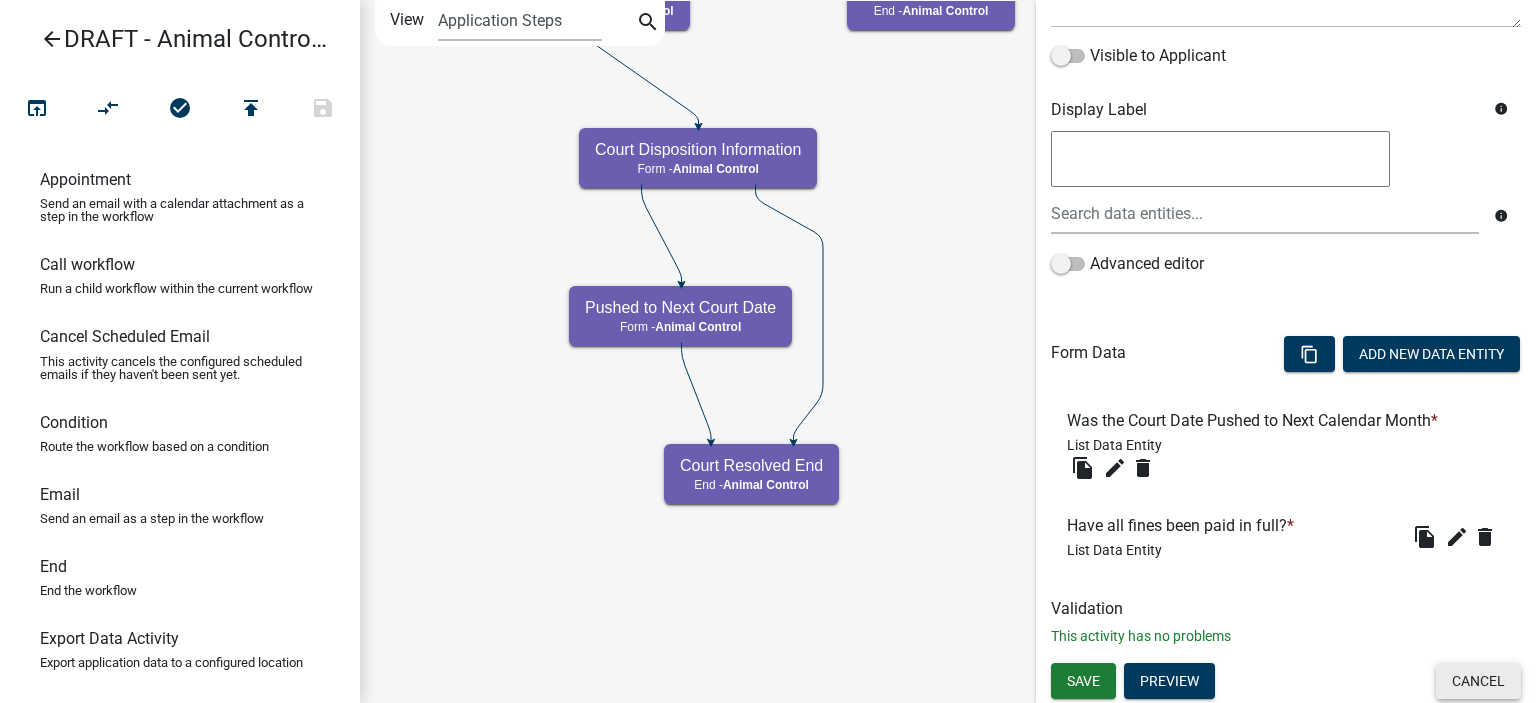 click on "Cancel" 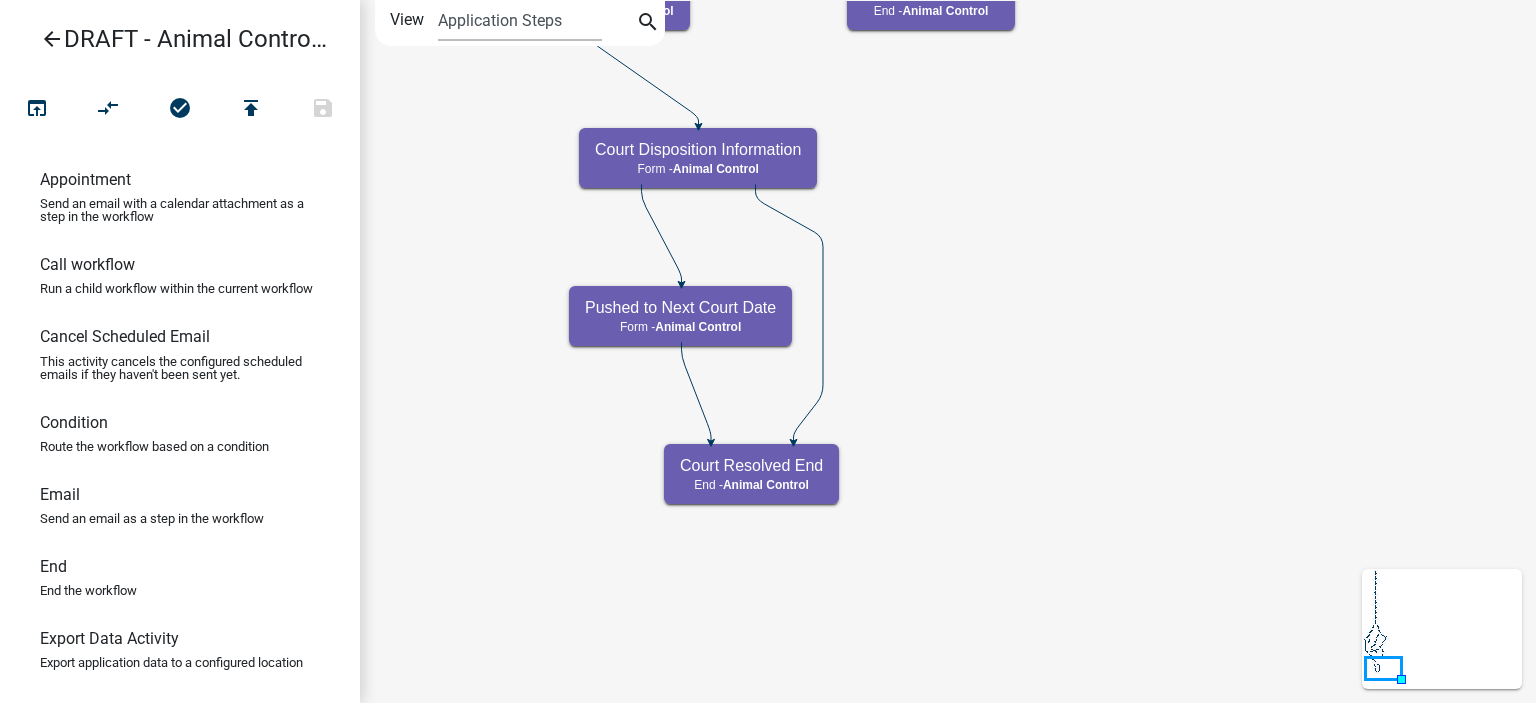 scroll, scrollTop: 0, scrollLeft: 0, axis: both 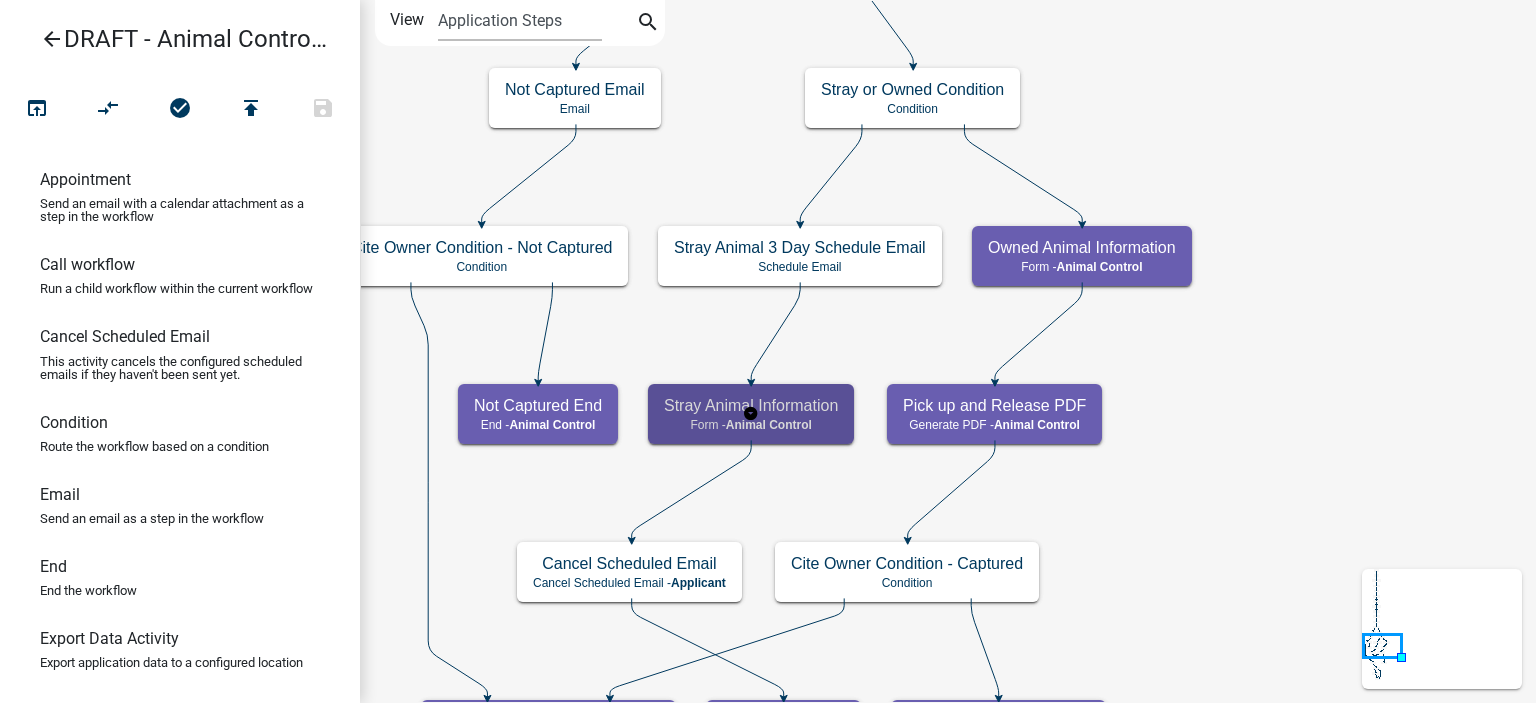 click on "Stray Animal Information" at bounding box center (751, 405) 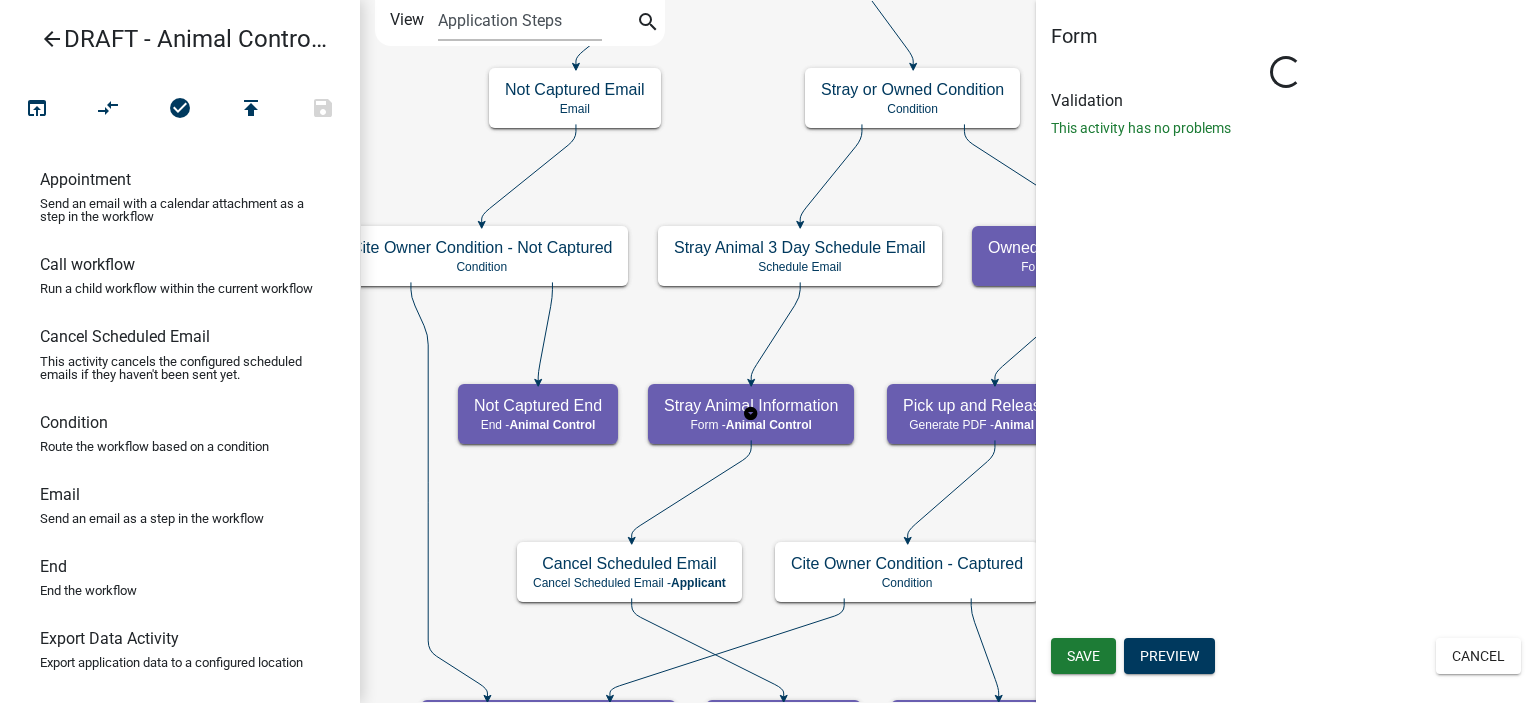 select on "CF90C5DF-2F39-437D-9A89-1F38DA938B57" 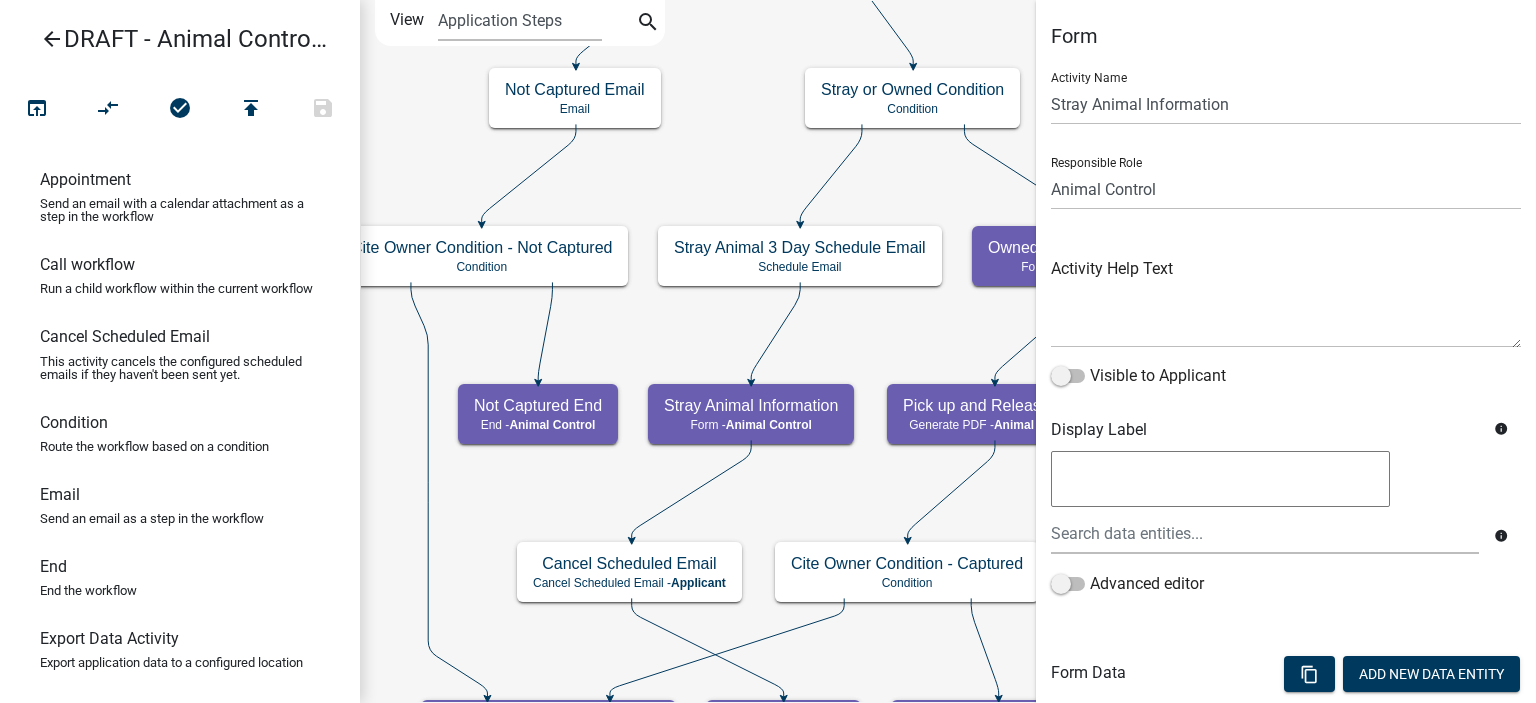 scroll, scrollTop: 652, scrollLeft: 0, axis: vertical 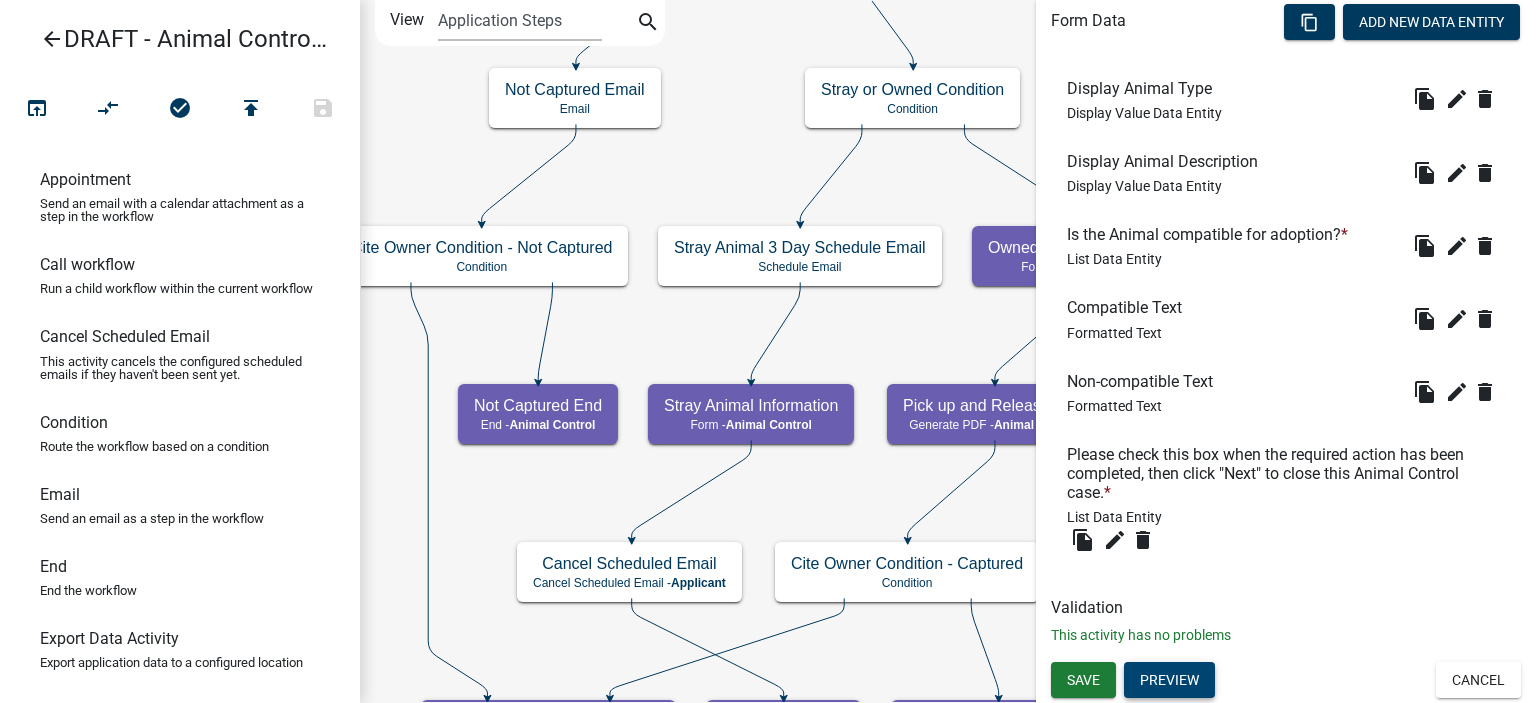 click on "Preview" 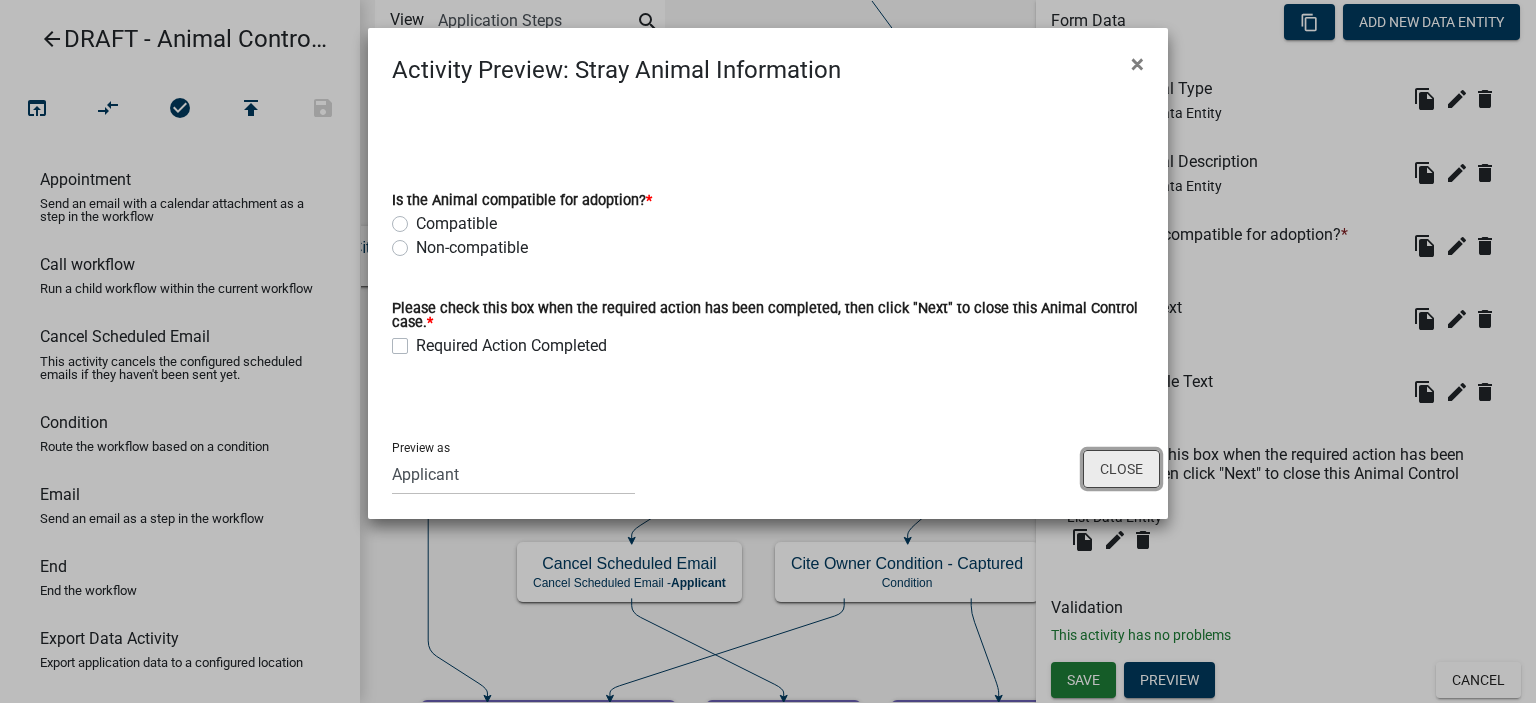 click on "Close" 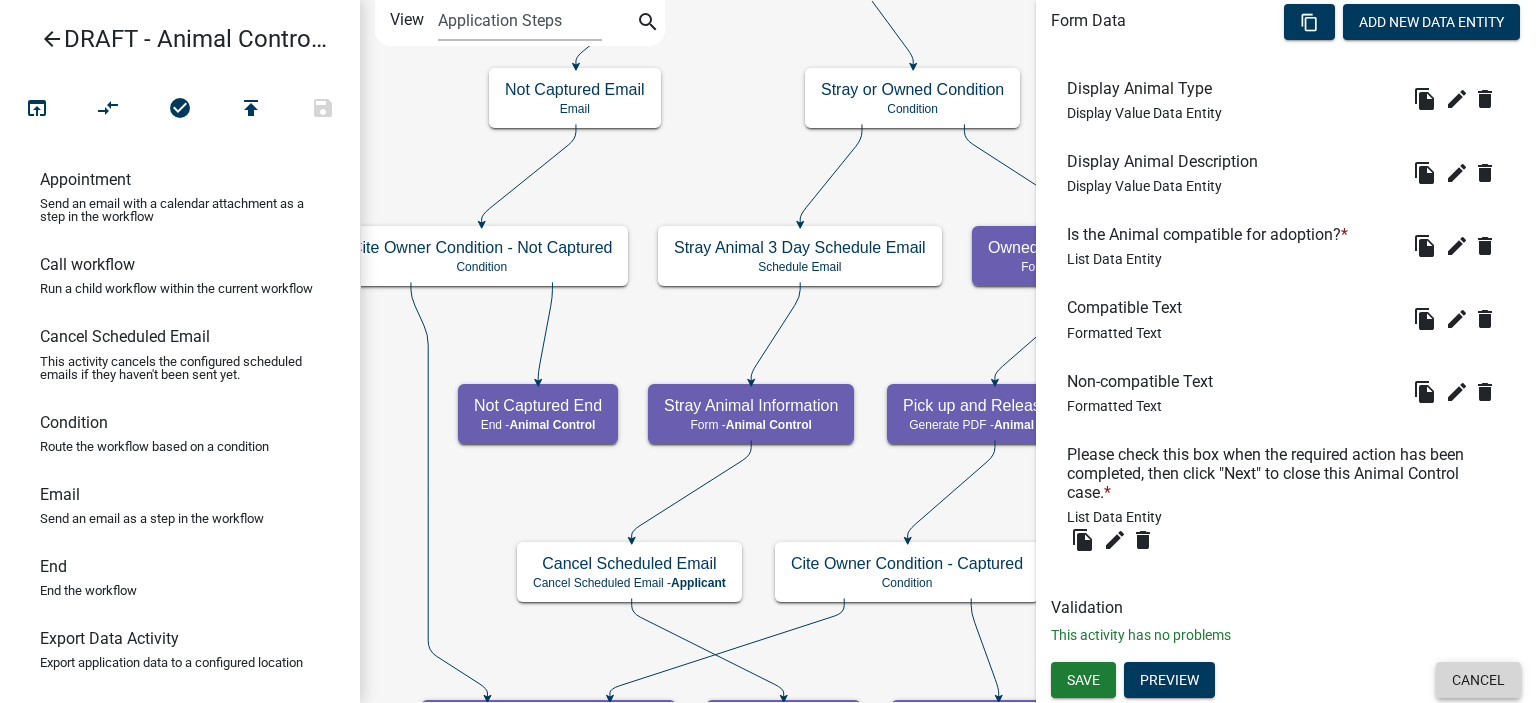 click on "Cancel" 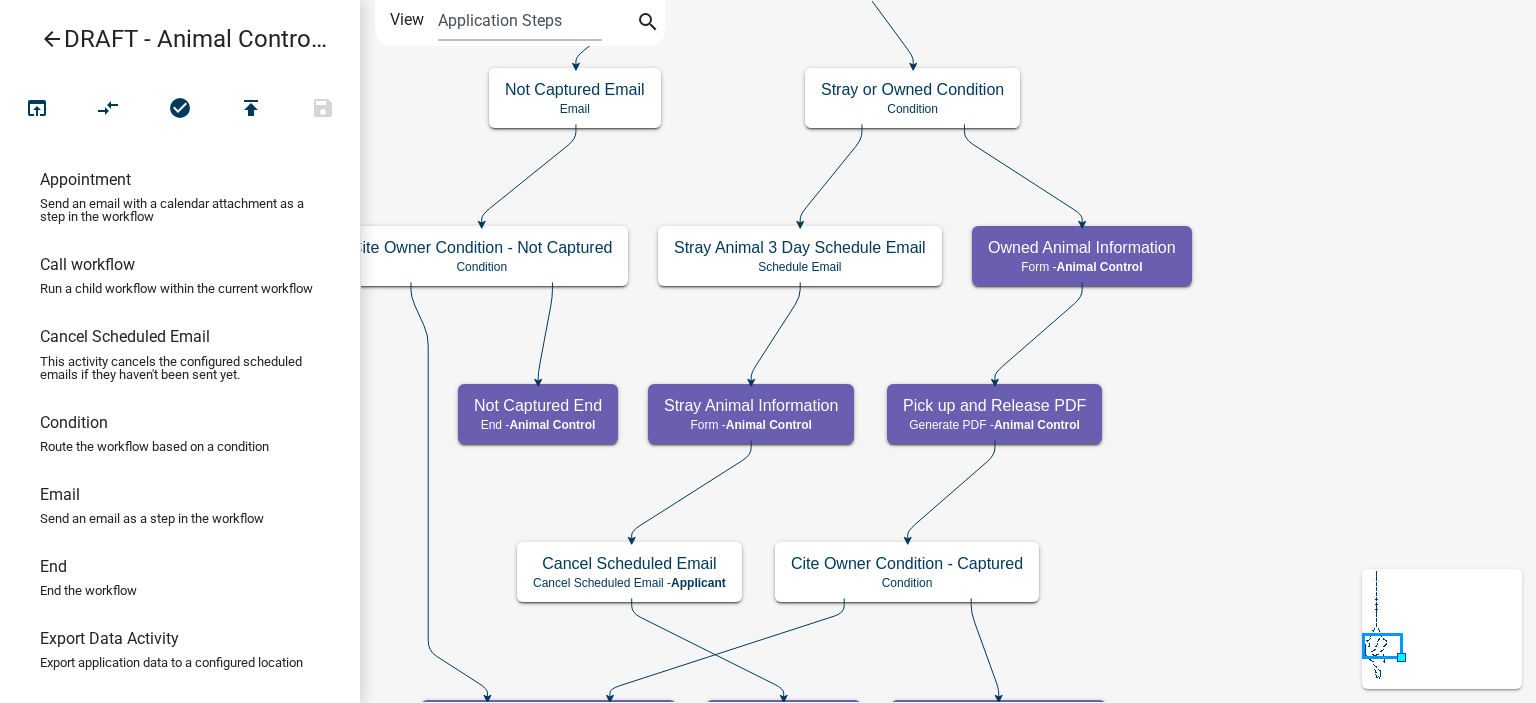 scroll, scrollTop: 0, scrollLeft: 0, axis: both 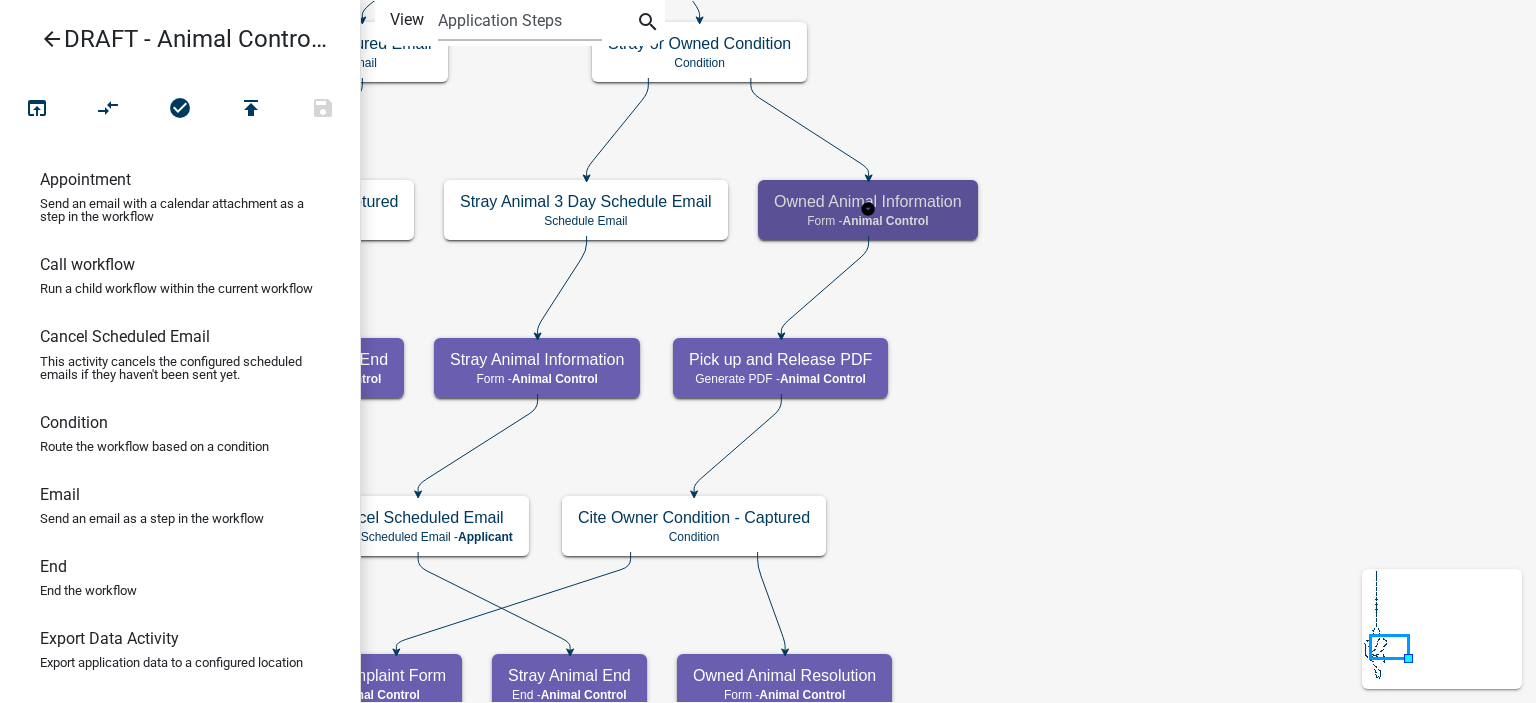 click on "Owned Animal Information" at bounding box center [868, 201] 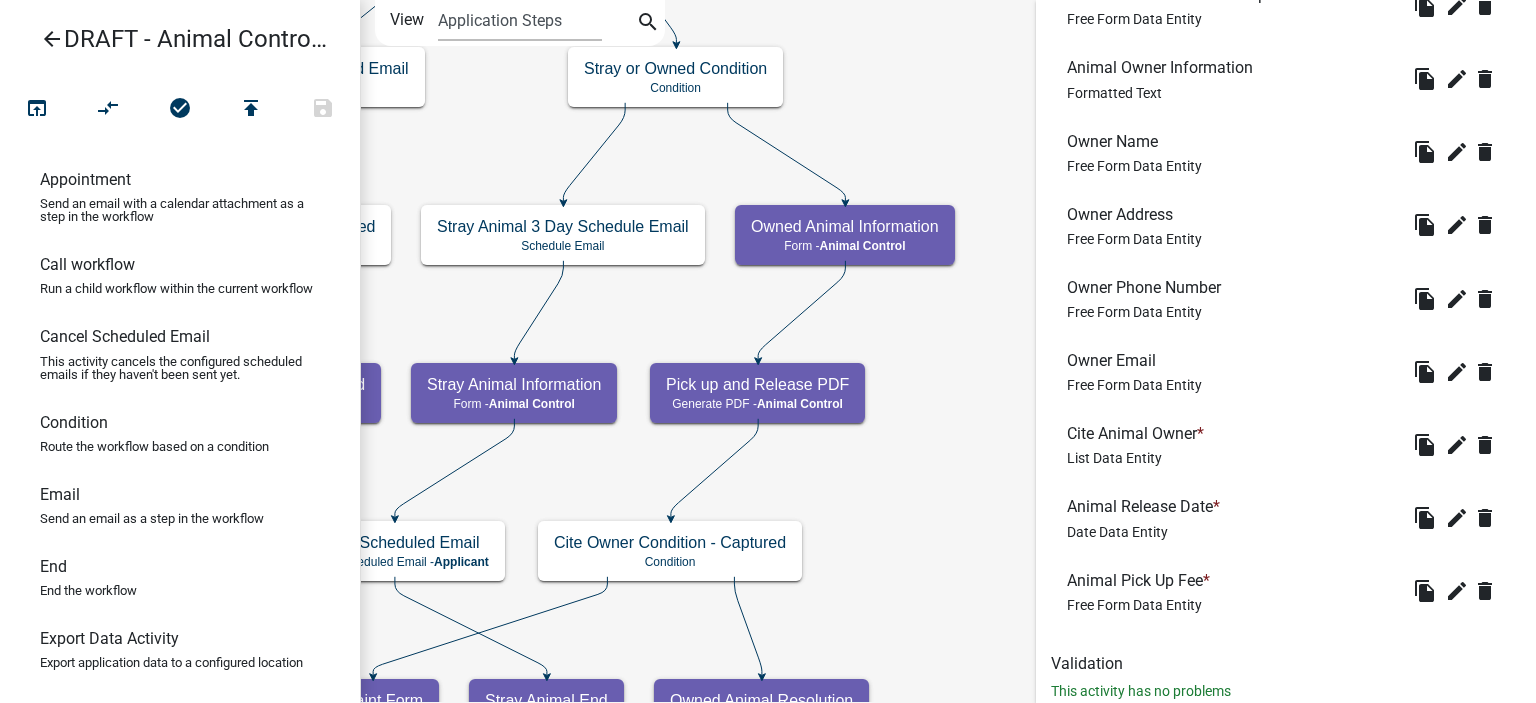 scroll, scrollTop: 947, scrollLeft: 0, axis: vertical 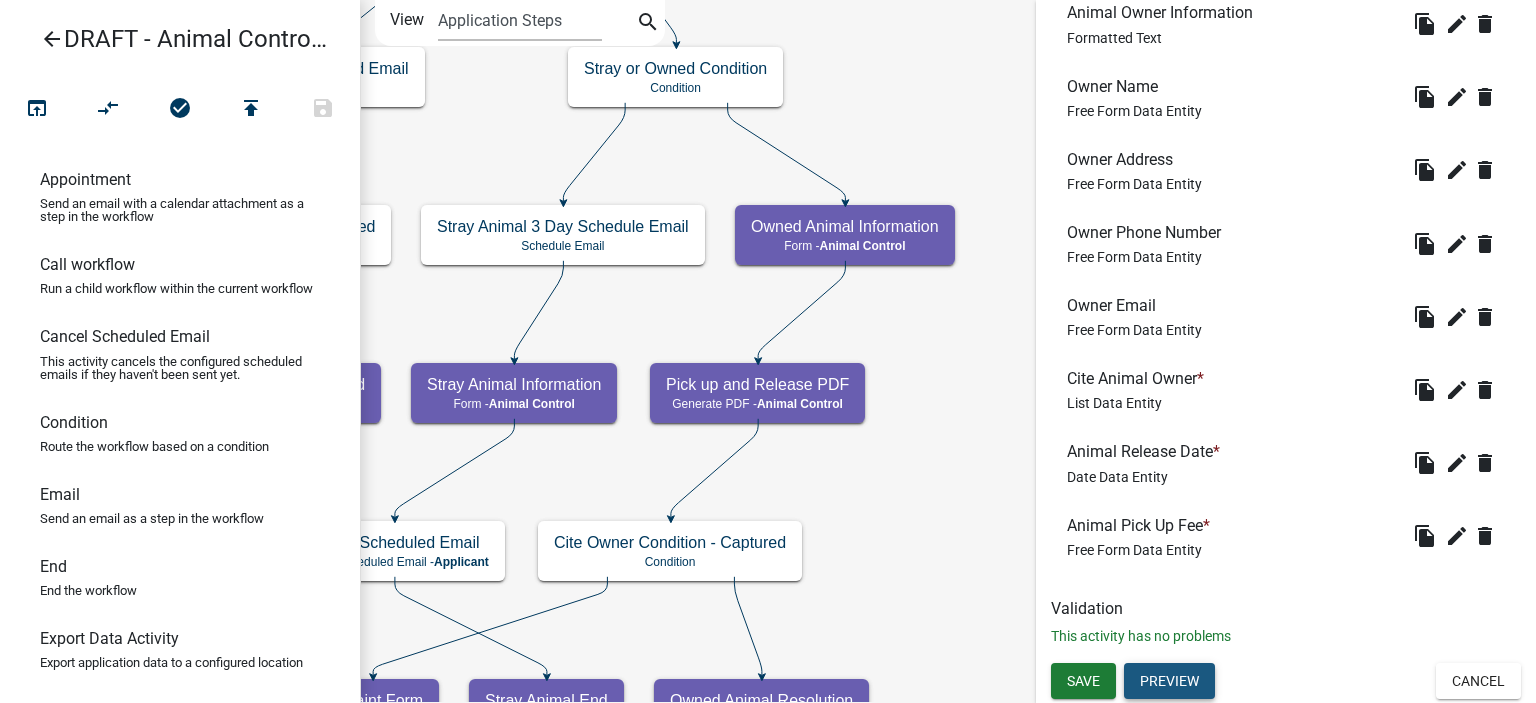 click on "Preview" 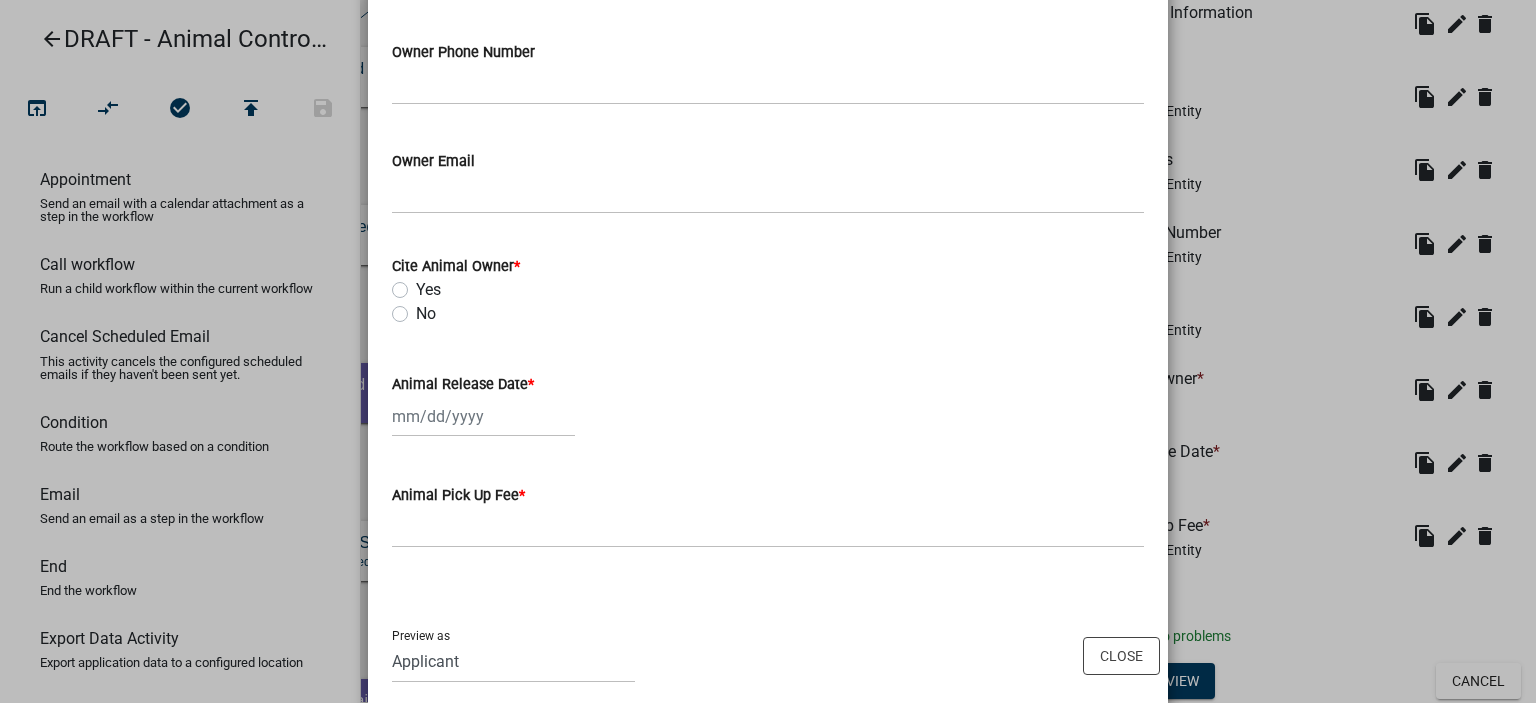 scroll, scrollTop: 658, scrollLeft: 0, axis: vertical 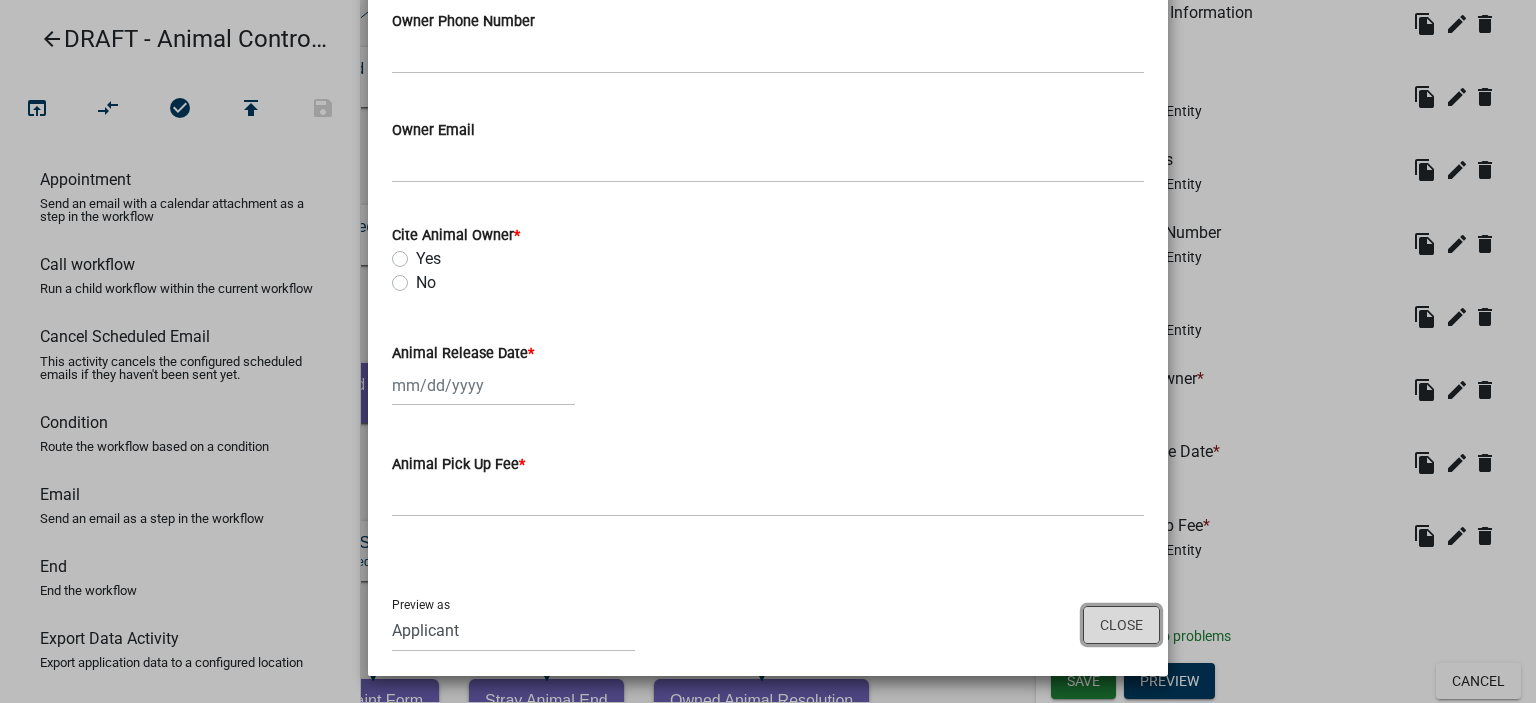 click on "Close" 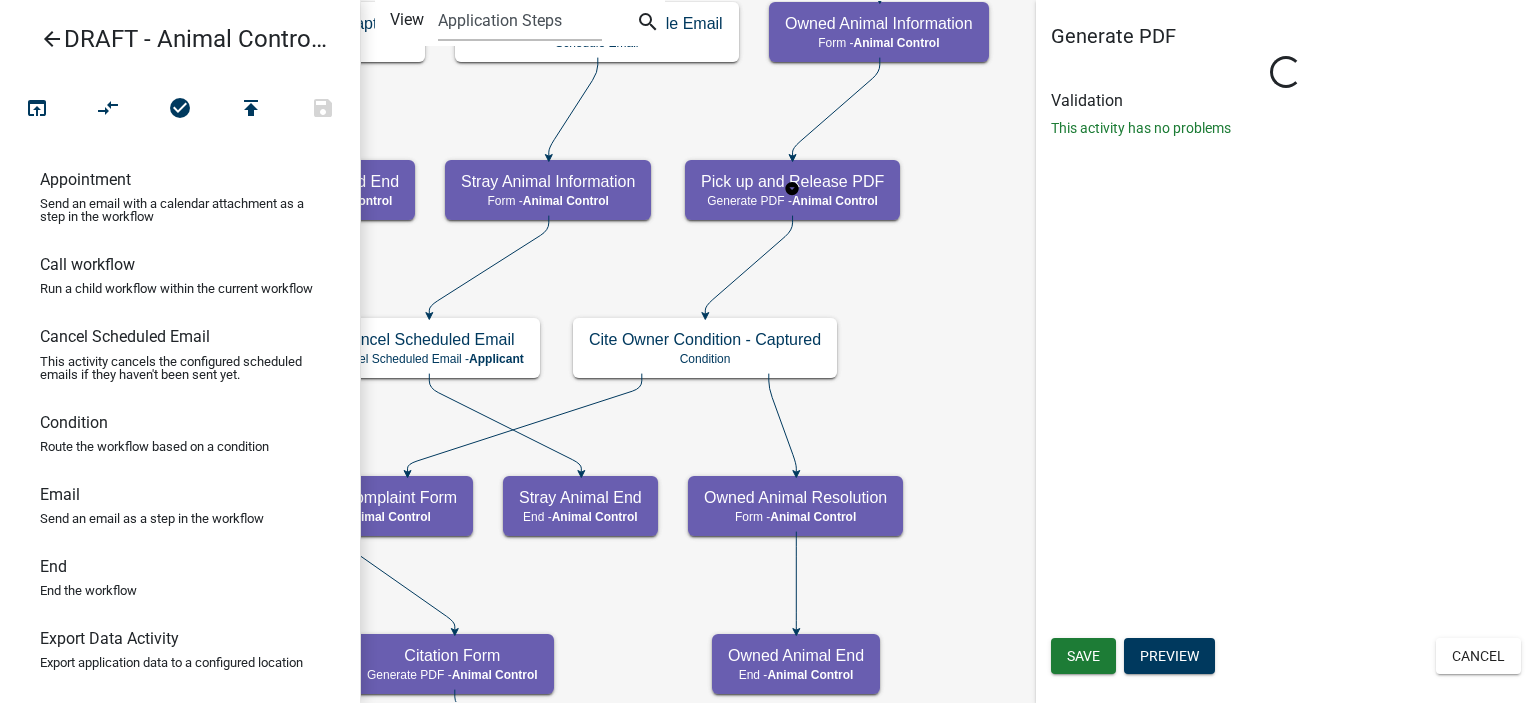 scroll, scrollTop: 0, scrollLeft: 0, axis: both 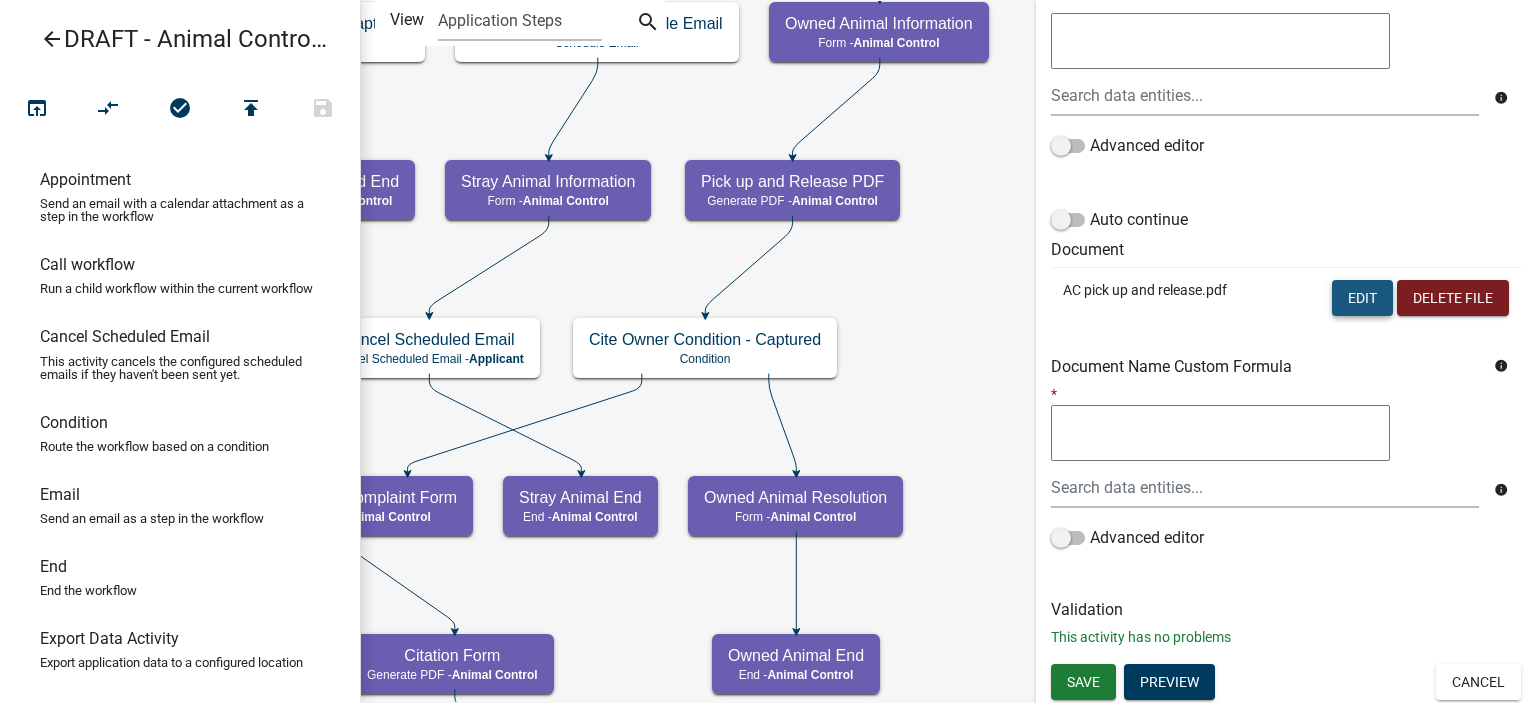 click on "Edit" at bounding box center (1362, 298) 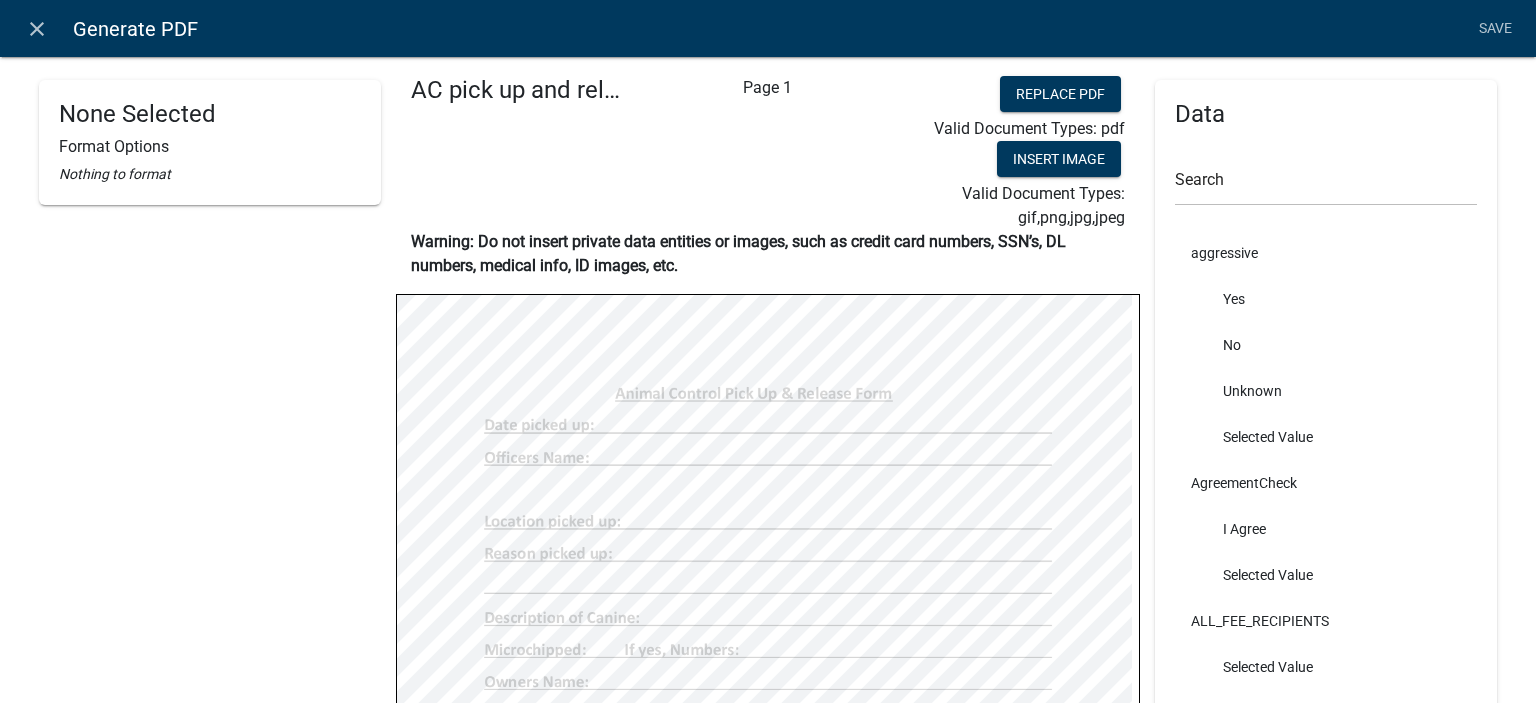 scroll, scrollTop: 0, scrollLeft: 0, axis: both 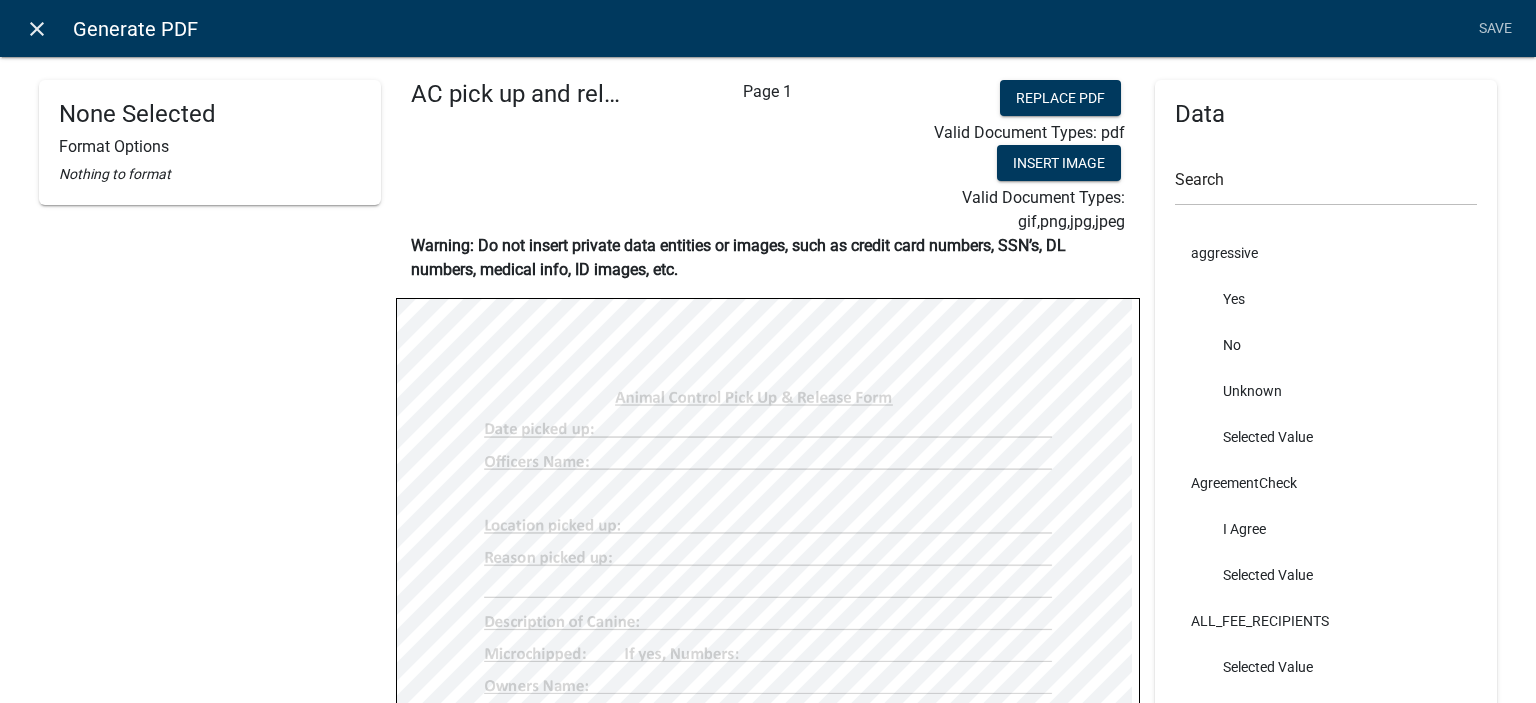 click on "close" 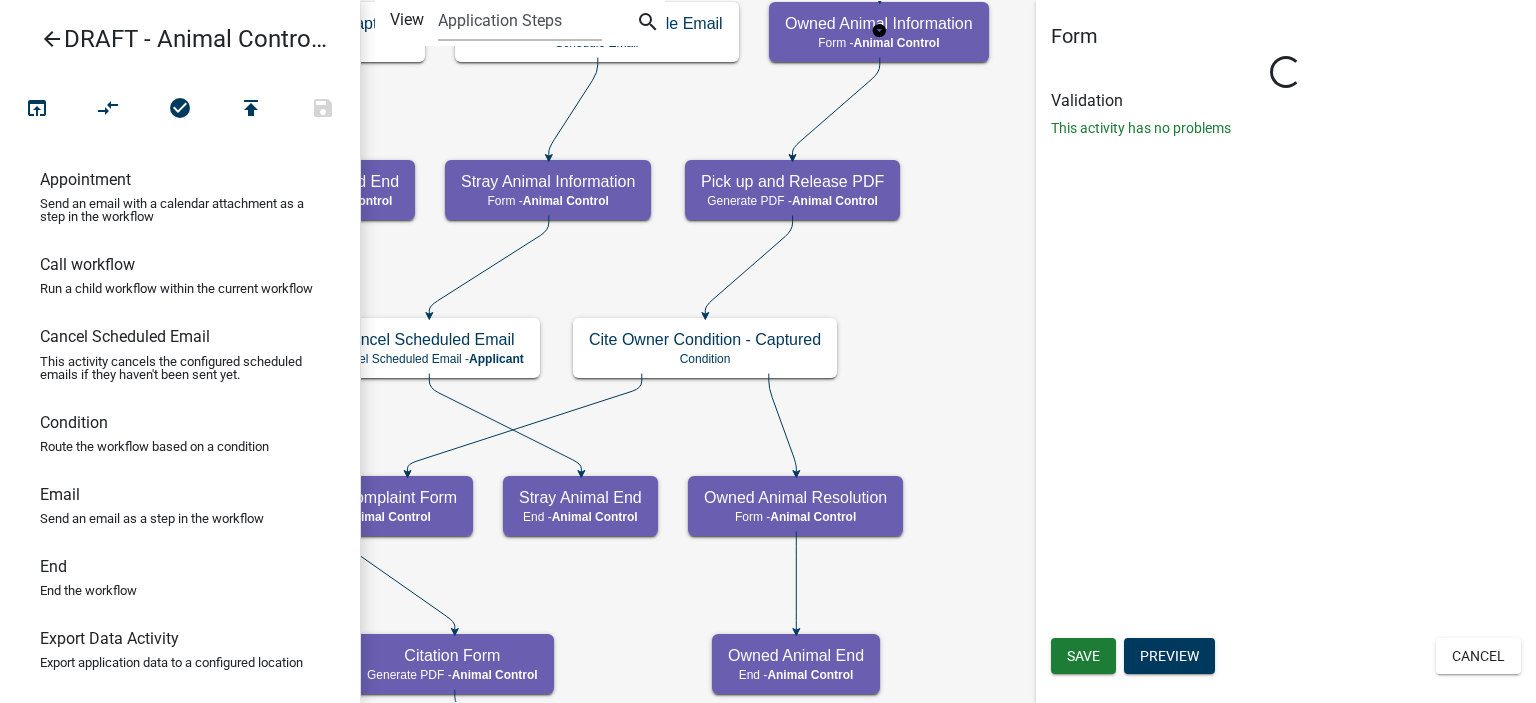 scroll, scrollTop: 0, scrollLeft: 0, axis: both 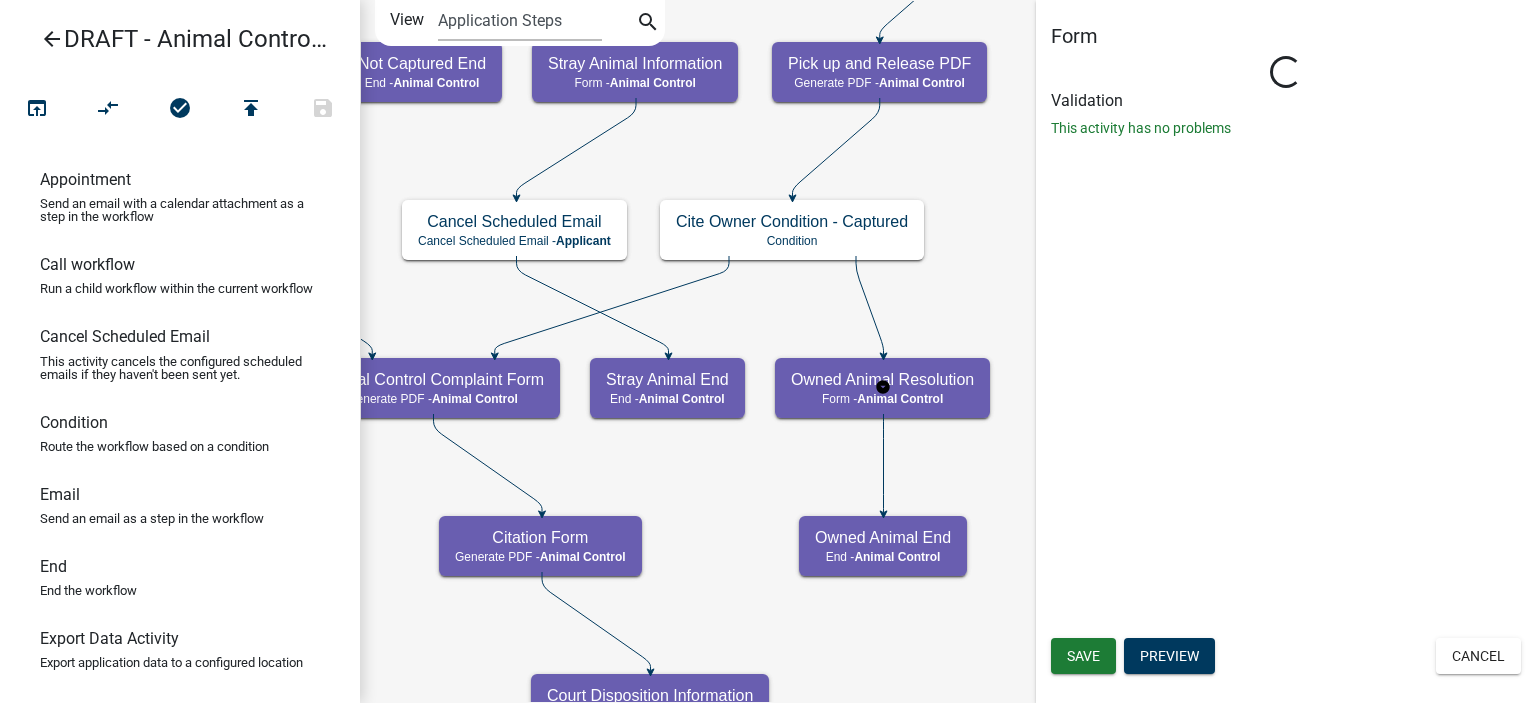 select on "CF90C5DF-2F39-437D-9A89-1F38DA938B57" 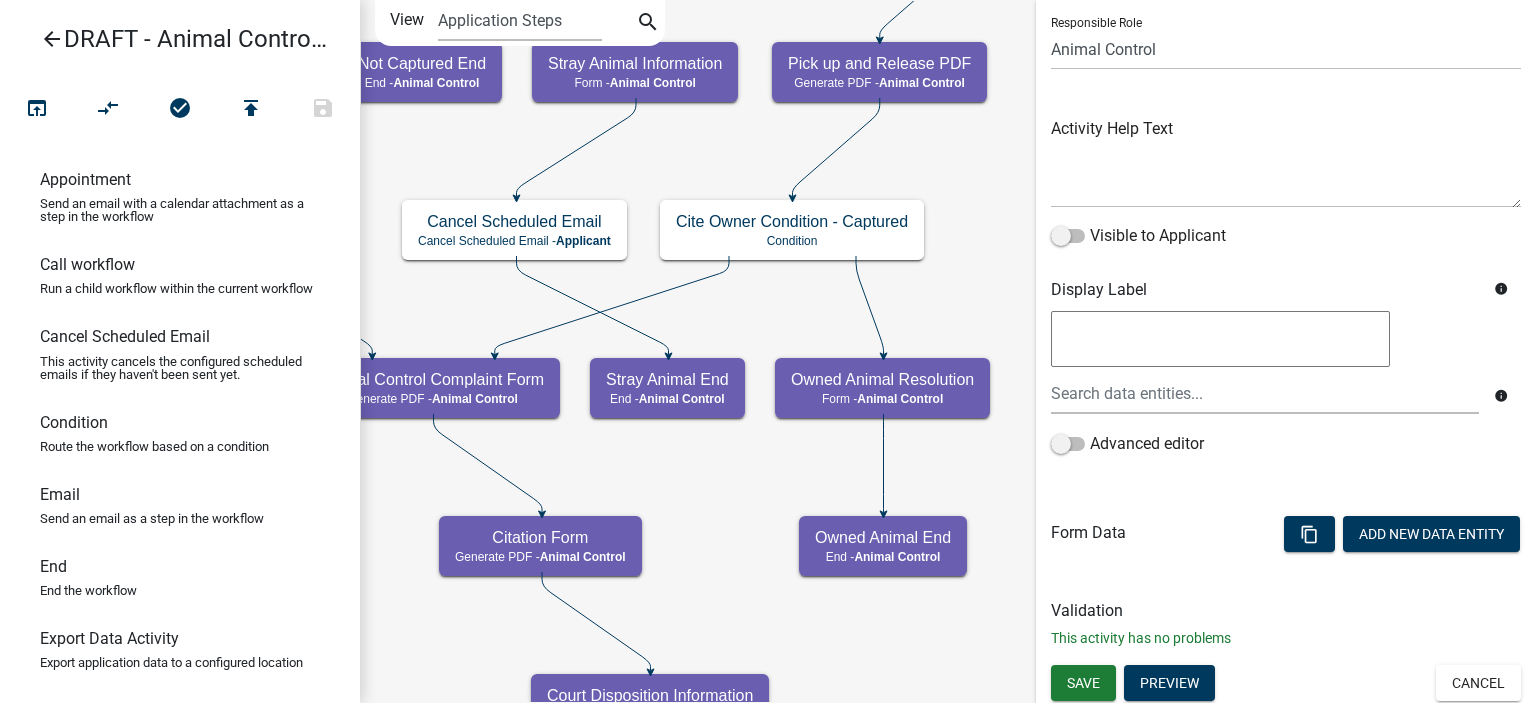scroll, scrollTop: 142, scrollLeft: 0, axis: vertical 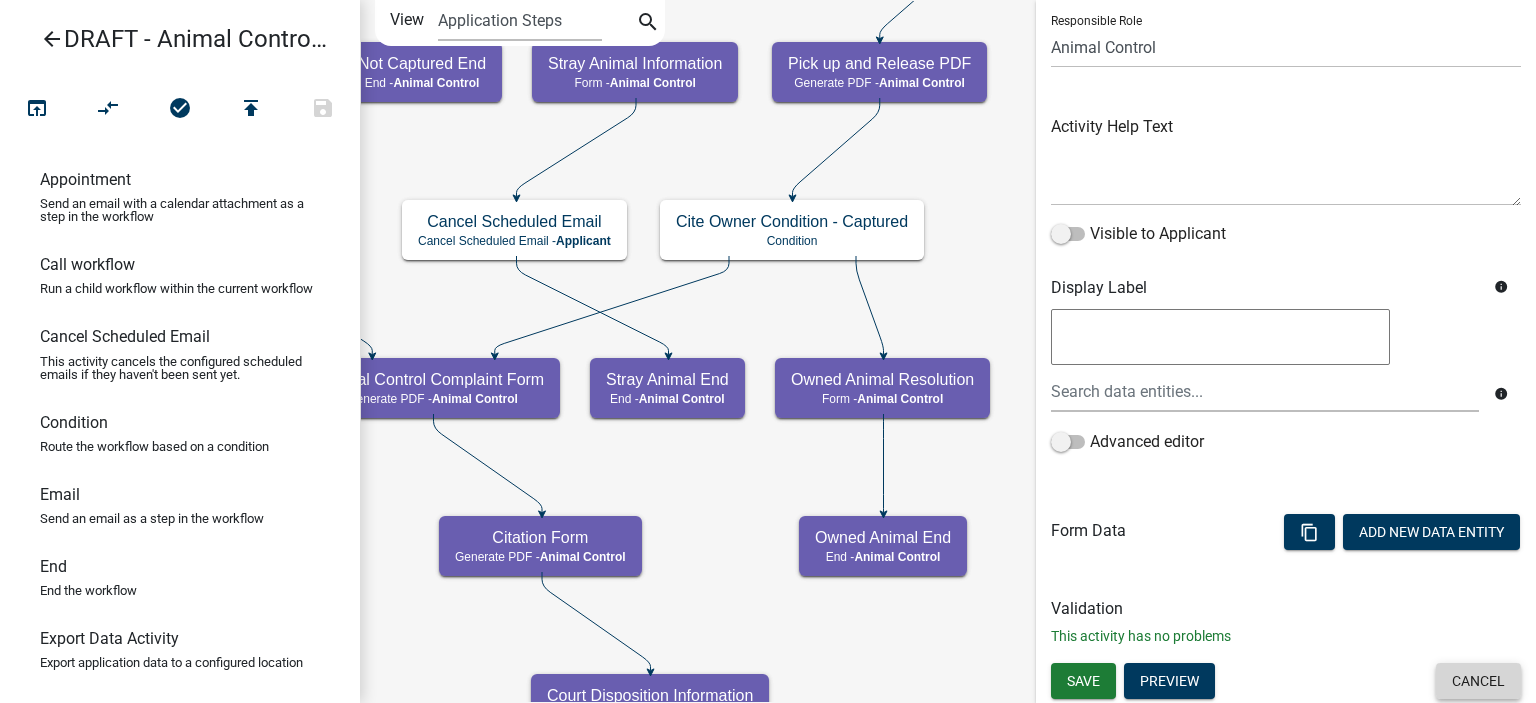 click on "Cancel" 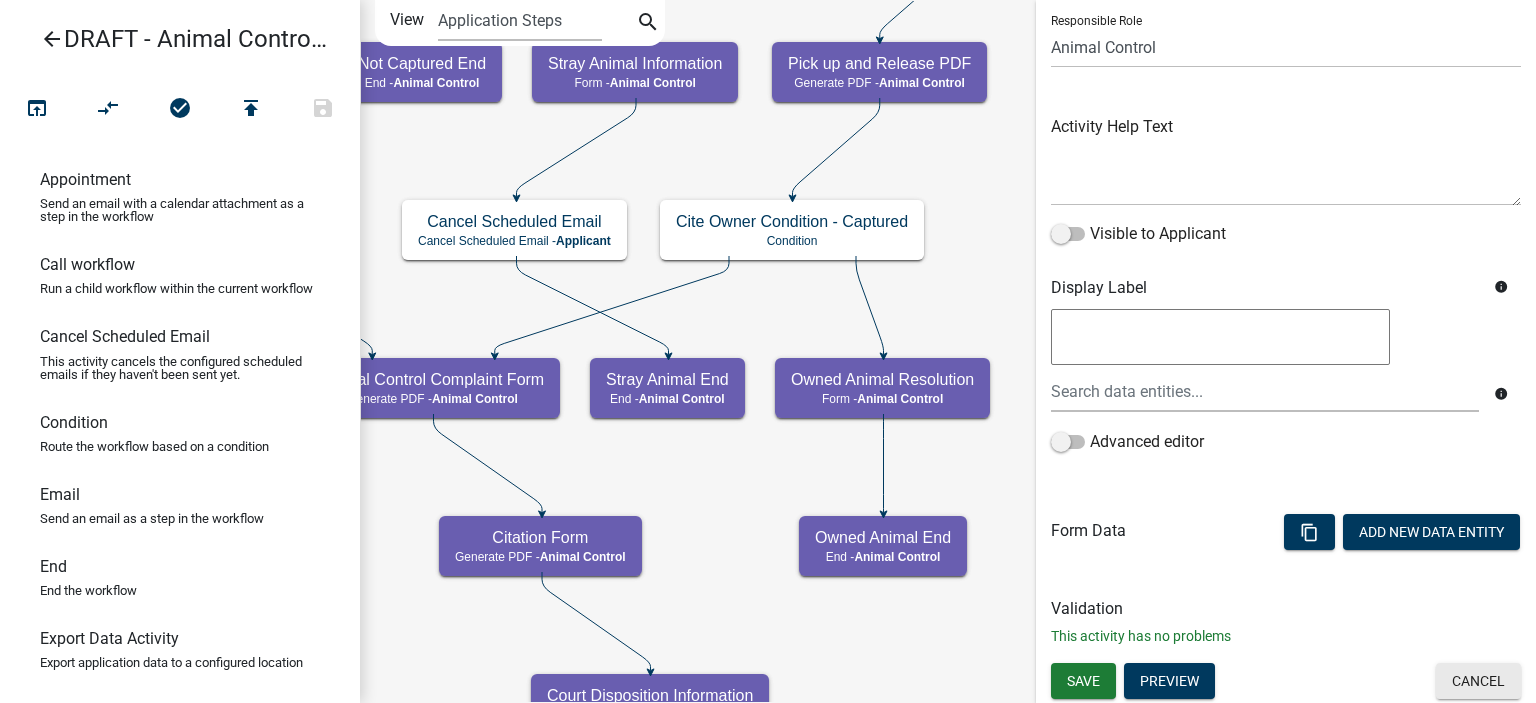 scroll, scrollTop: 0, scrollLeft: 0, axis: both 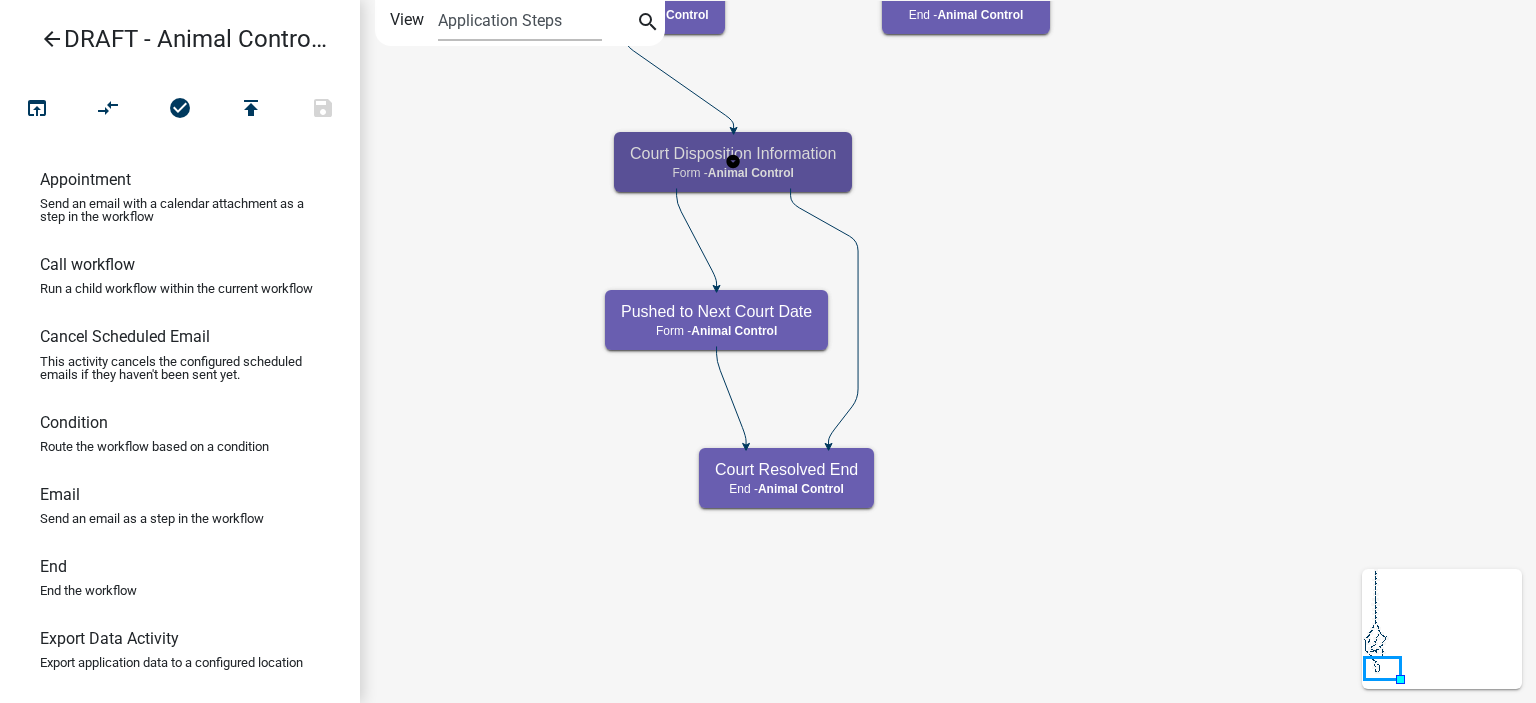 click on "Court Disposition Information" at bounding box center (733, 153) 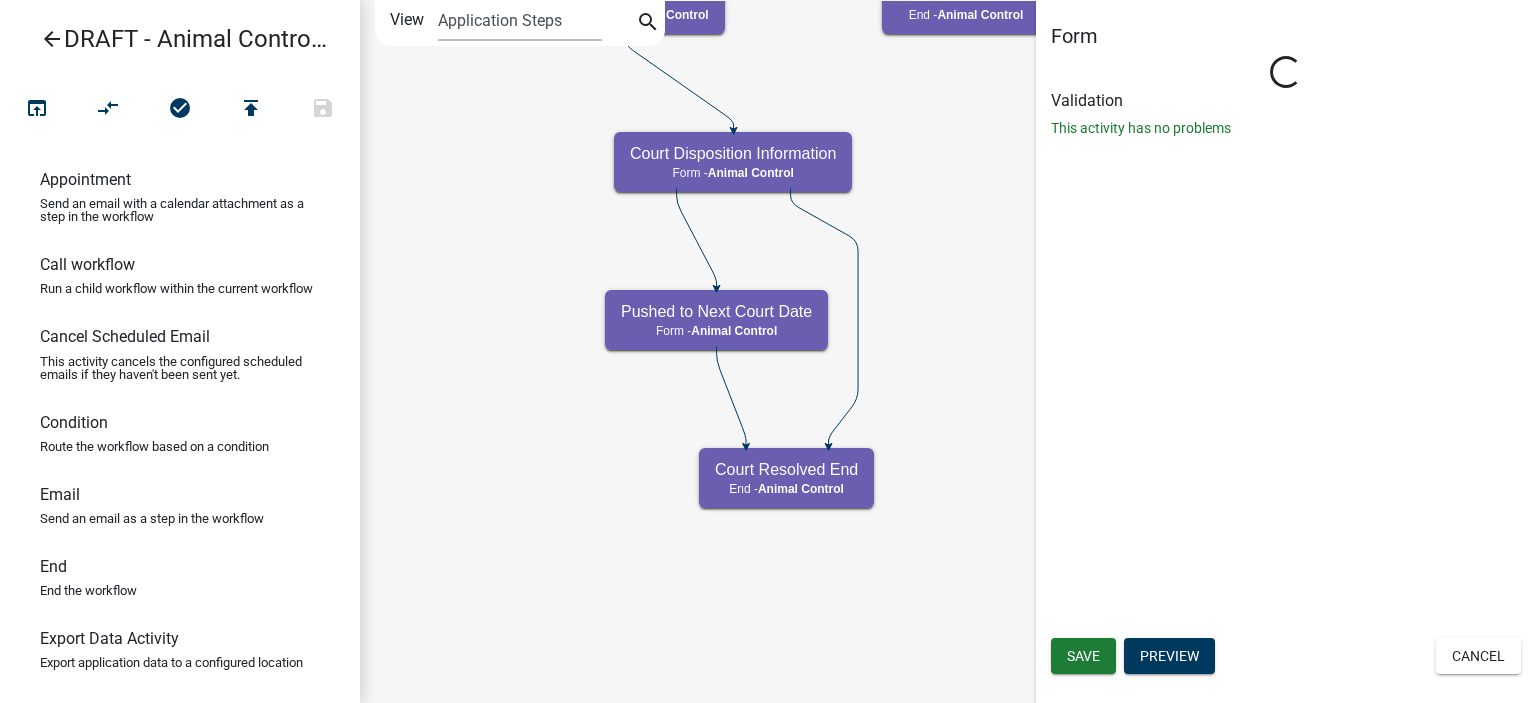 select on "CF90C5DF-2F39-437D-9A89-1F38DA938B57" 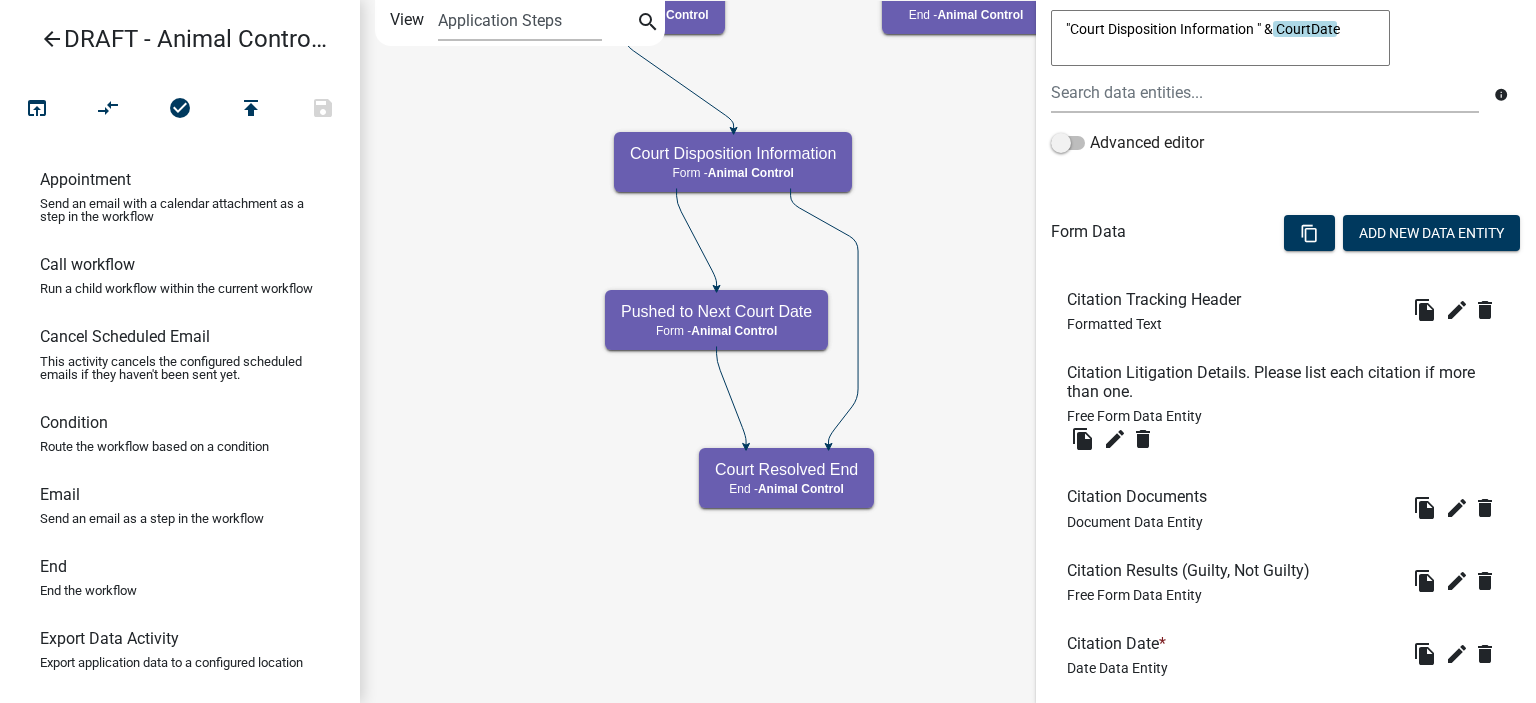 scroll, scrollTop: 737, scrollLeft: 0, axis: vertical 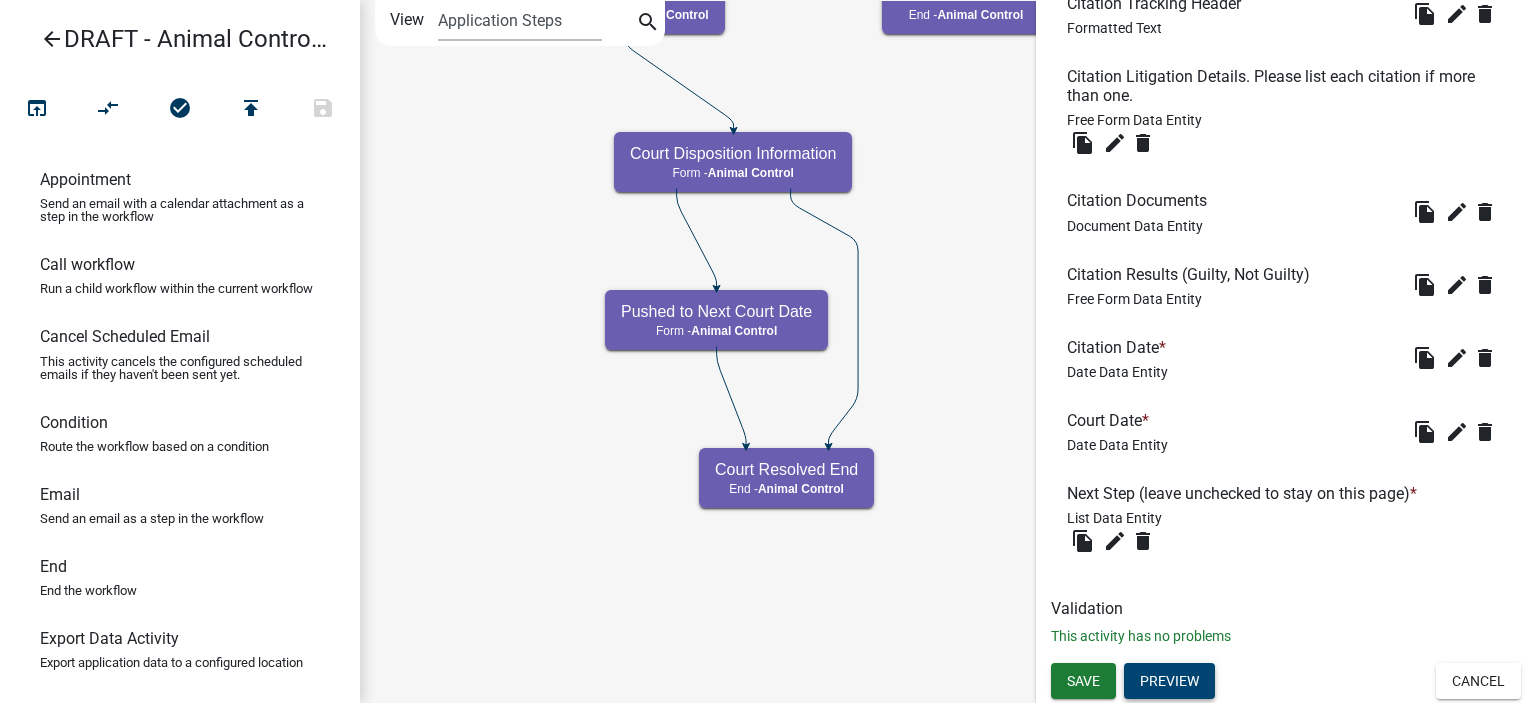 click on "Preview" 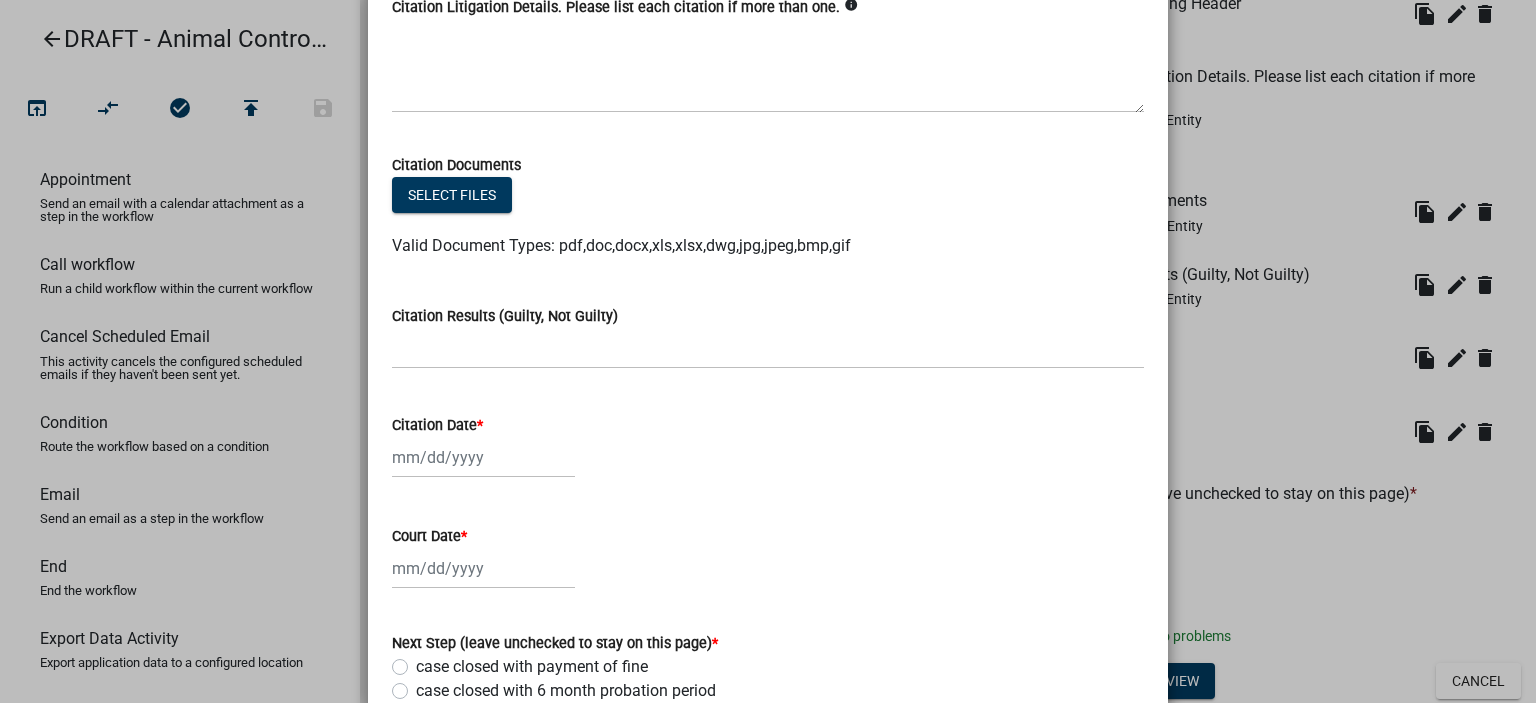 scroll, scrollTop: 491, scrollLeft: 0, axis: vertical 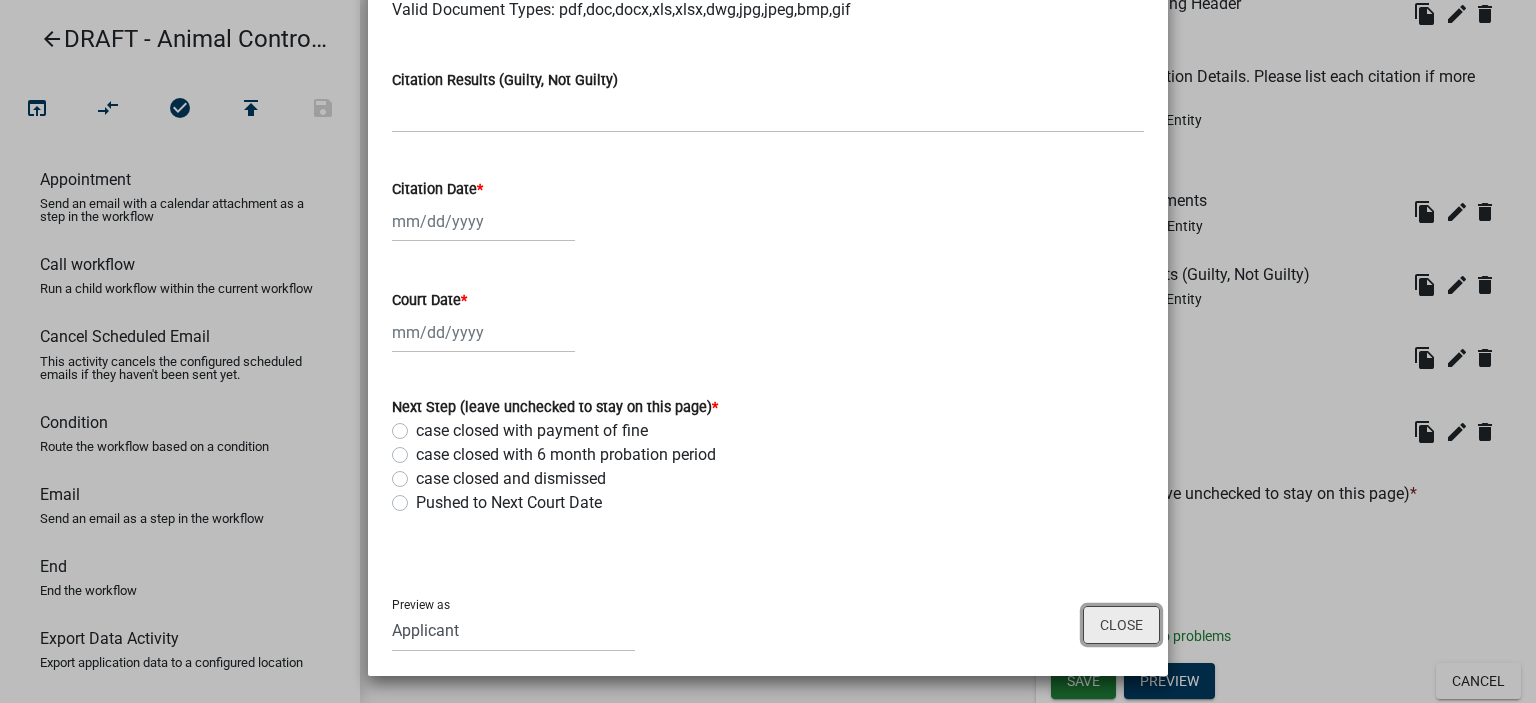 click on "Close" 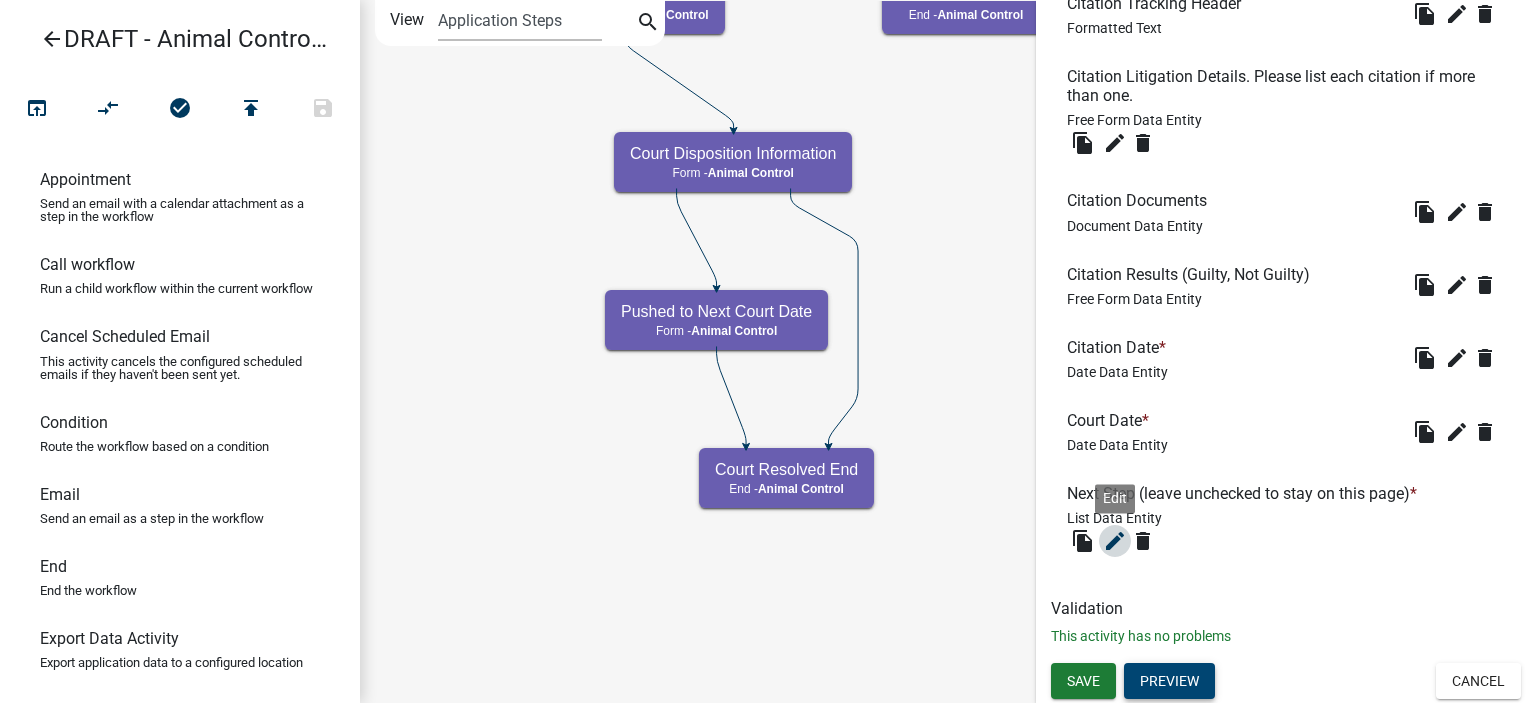 click on "edit" 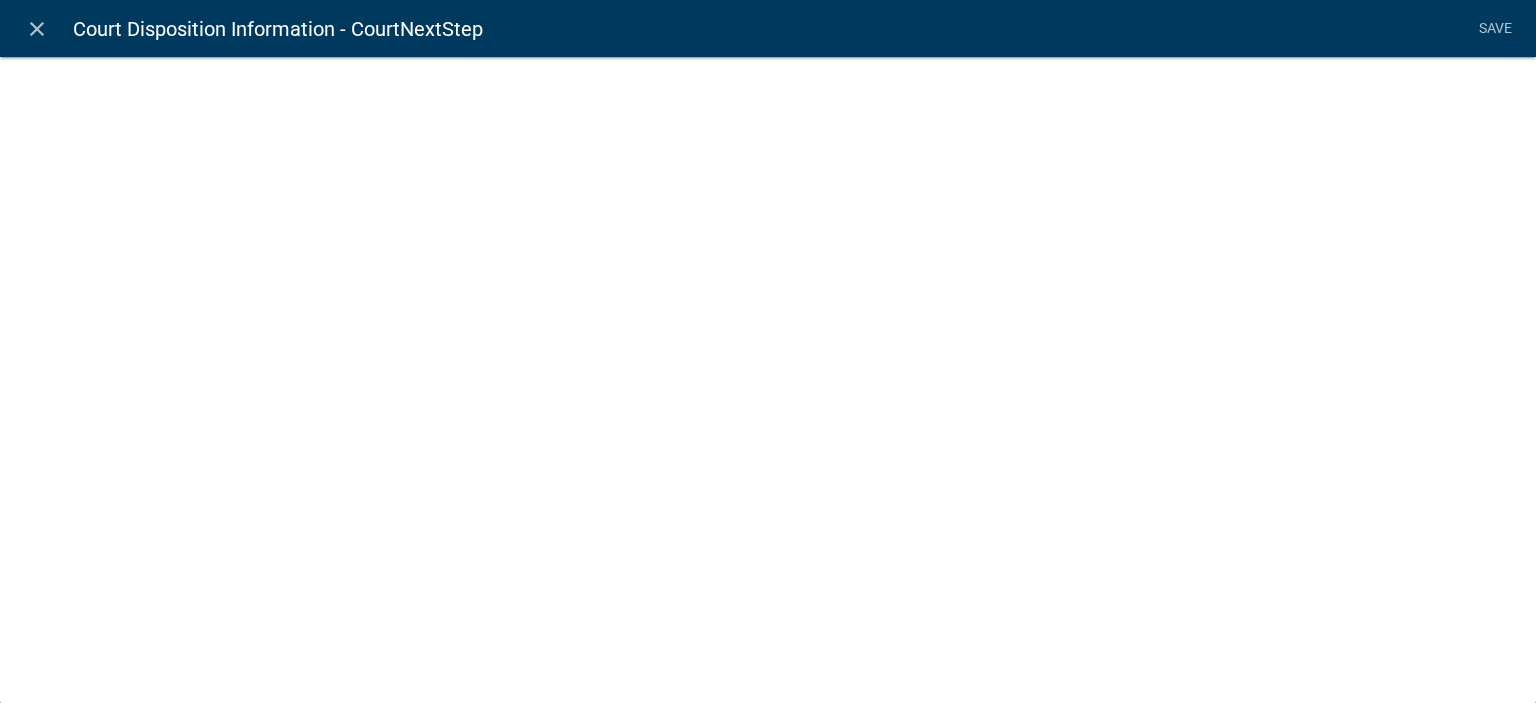select on "list-data" 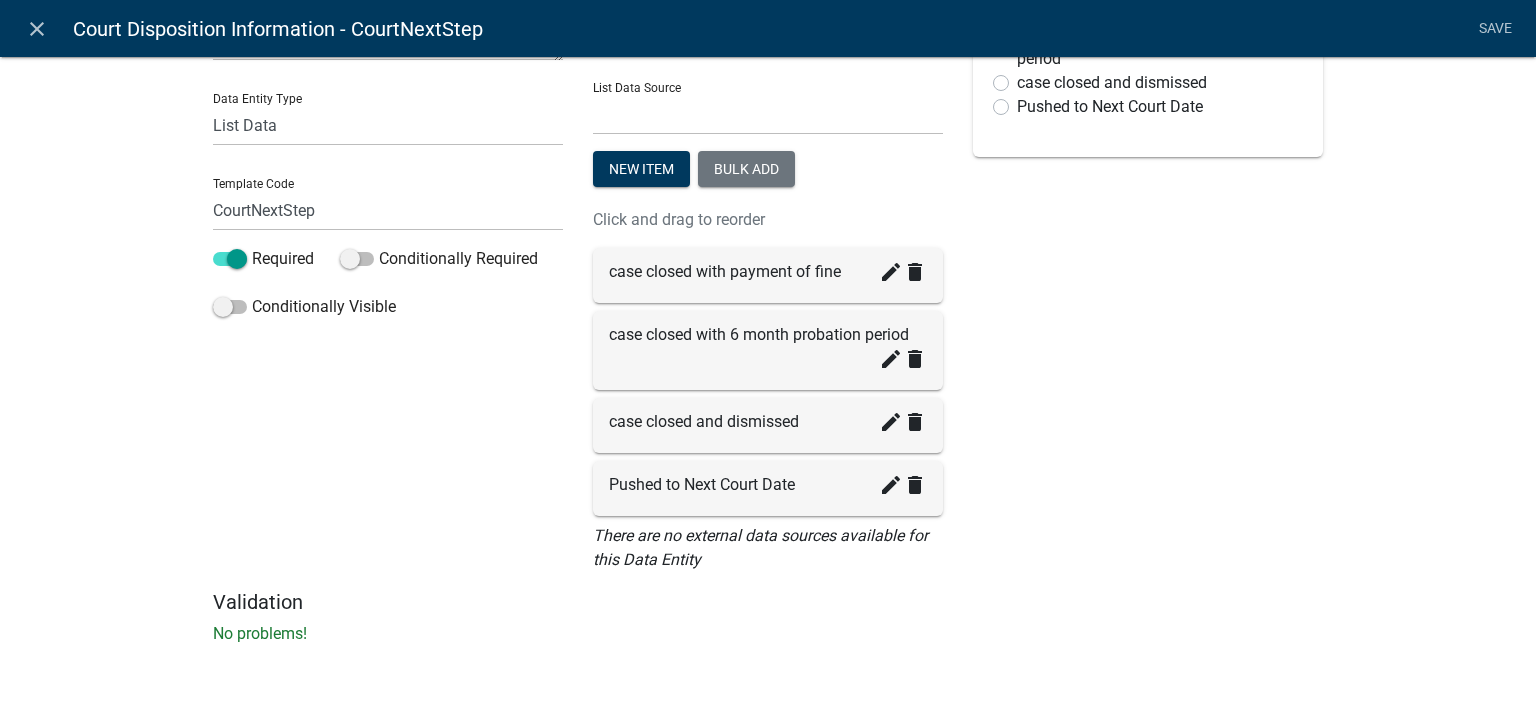 scroll, scrollTop: 0, scrollLeft: 0, axis: both 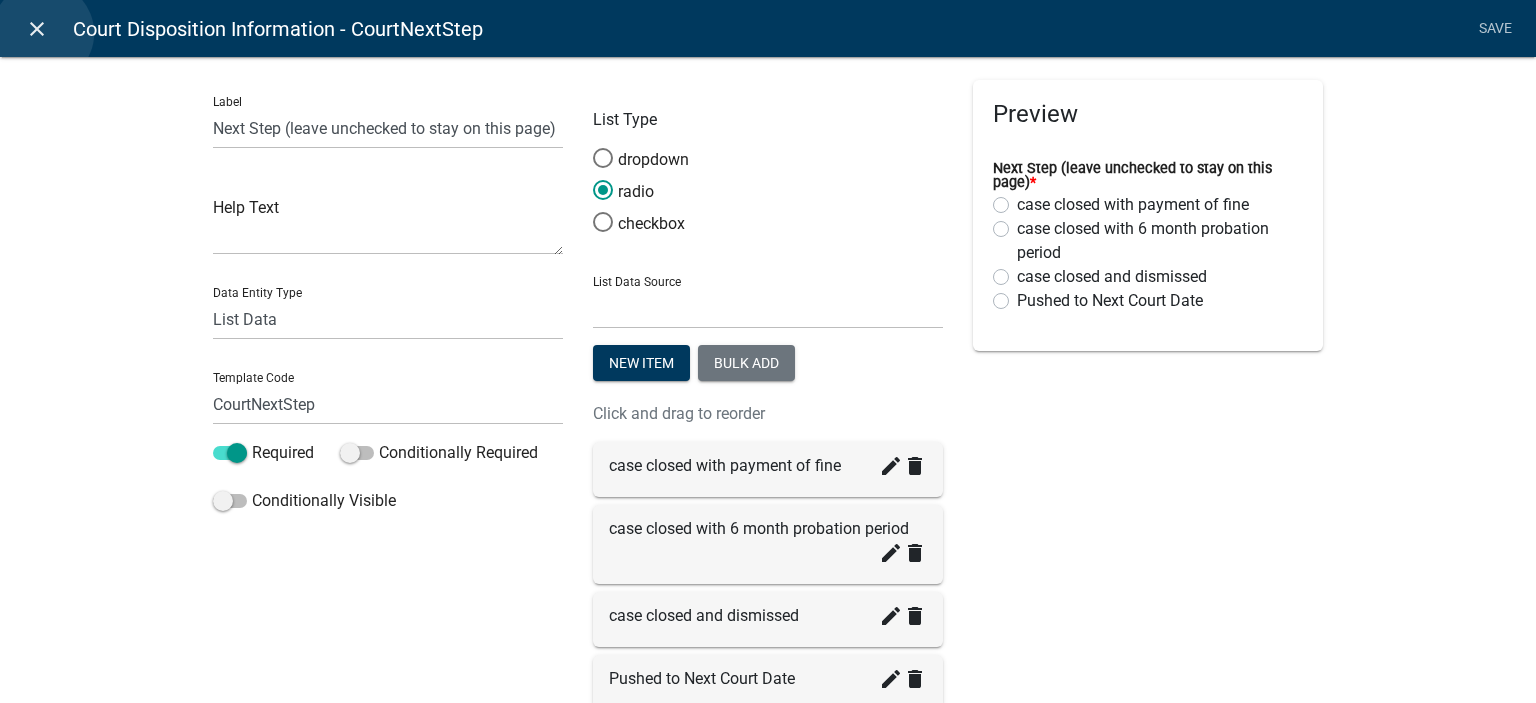 click on "close" 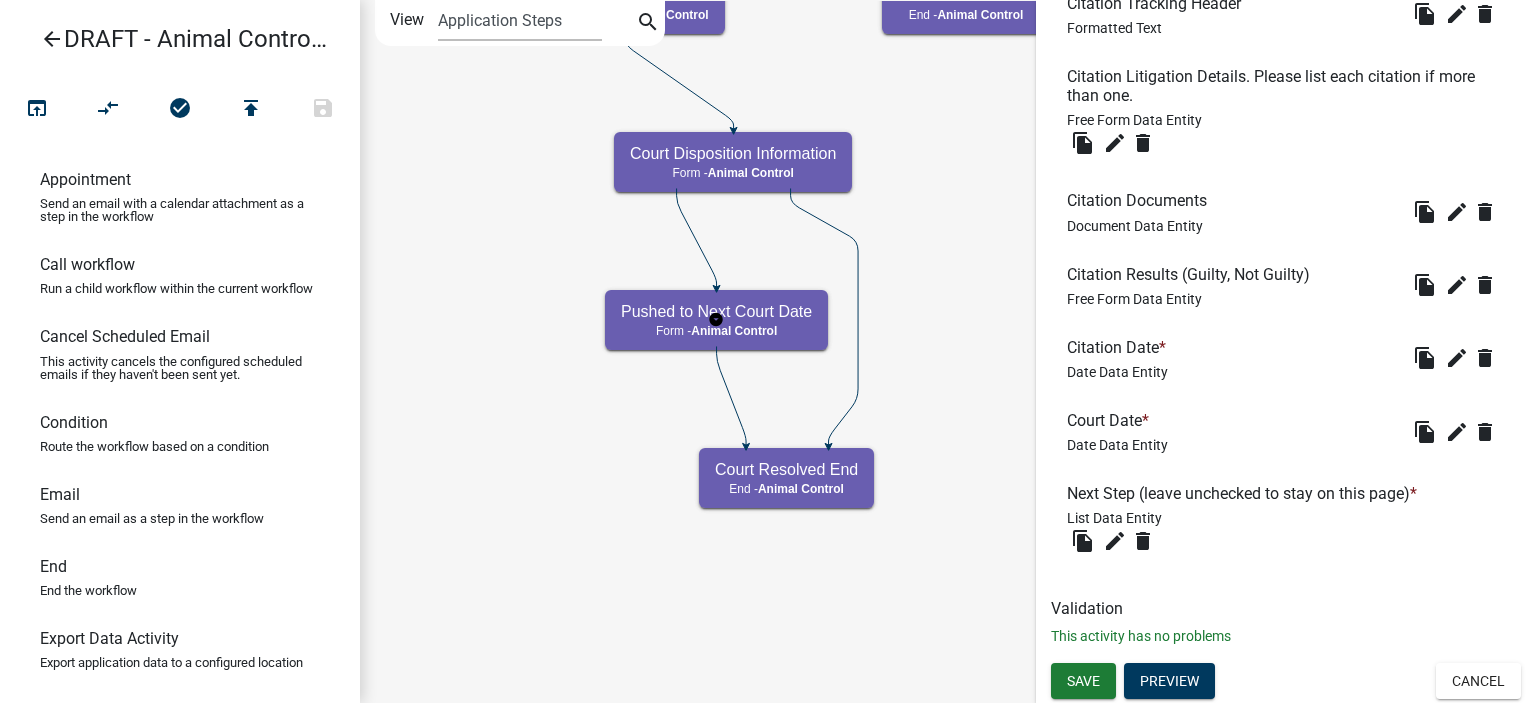 scroll, scrollTop: 0, scrollLeft: 0, axis: both 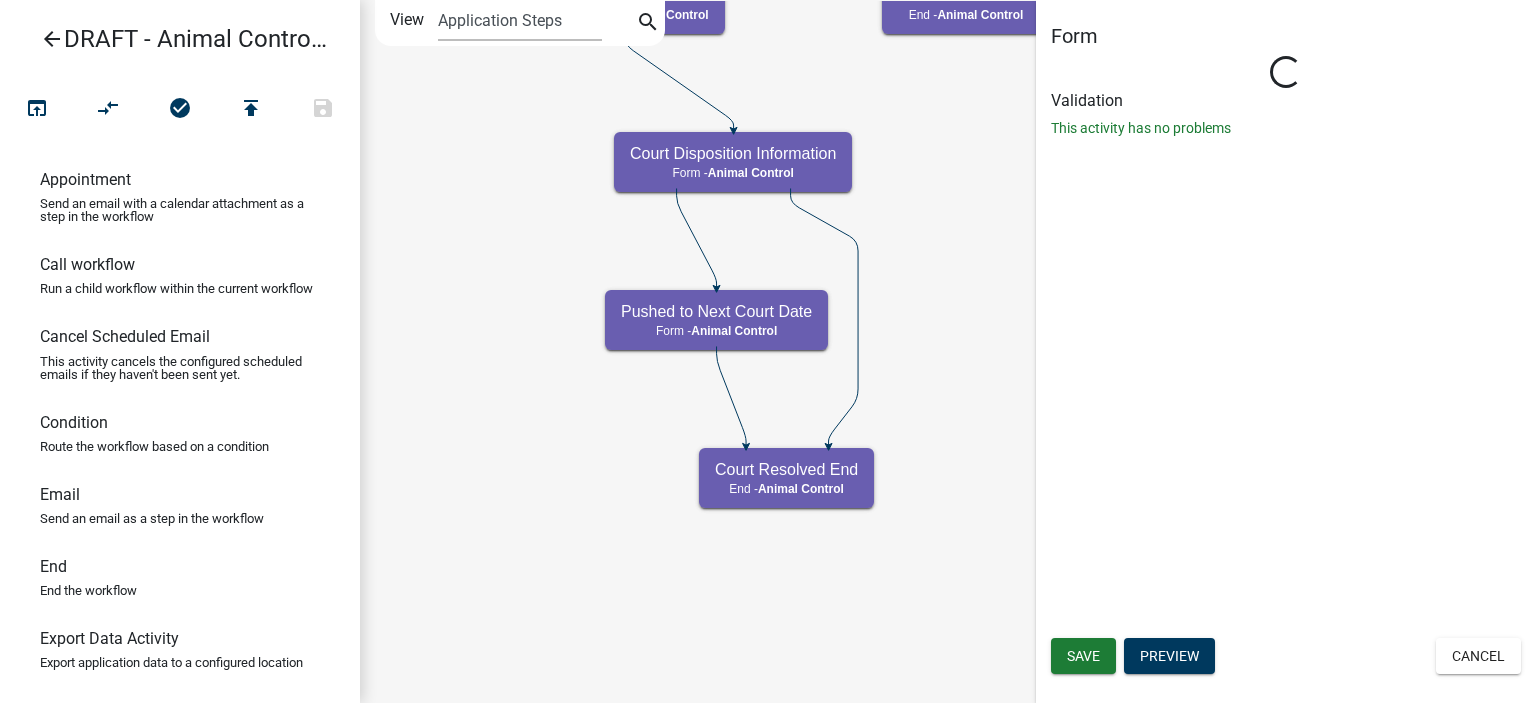 select on "CF90C5DF-2F39-437D-9A89-1F38DA938B57" 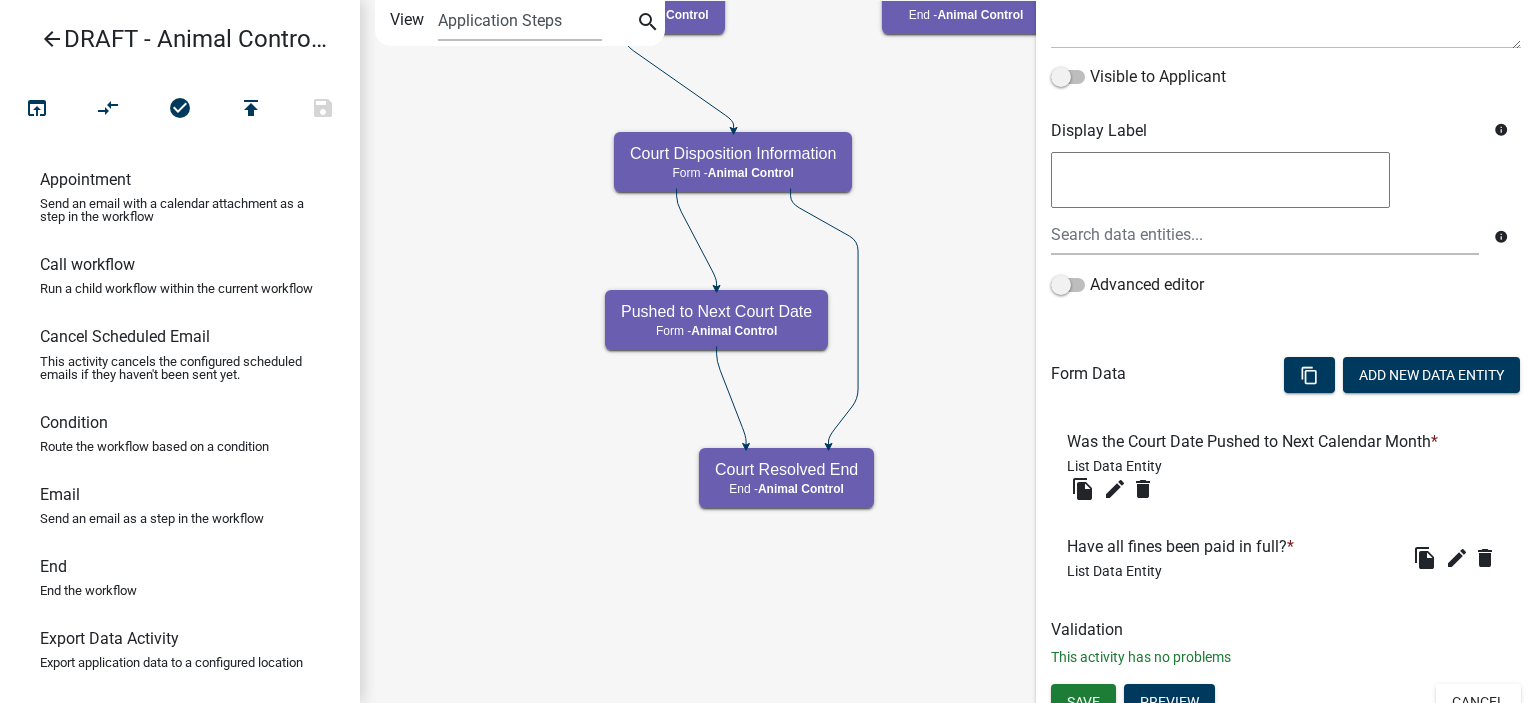 scroll, scrollTop: 320, scrollLeft: 0, axis: vertical 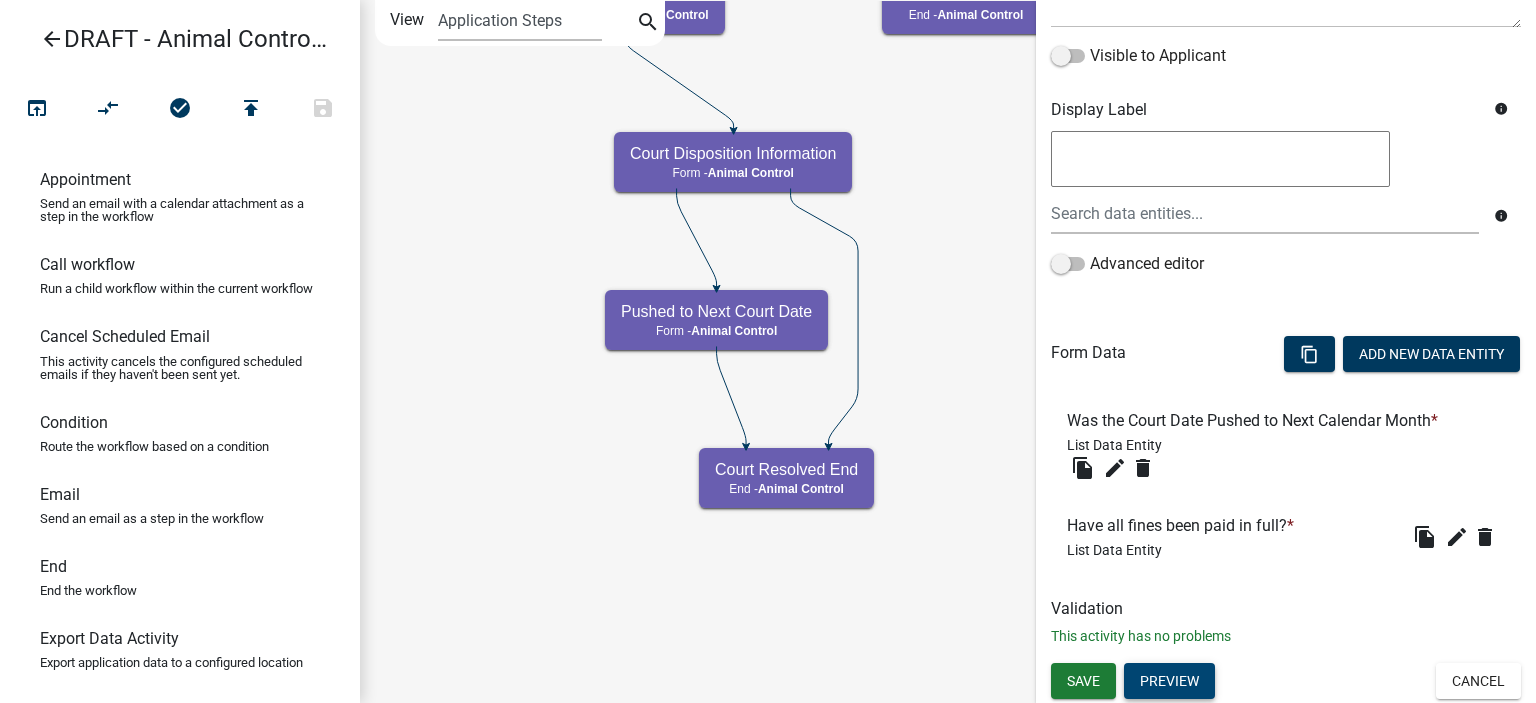 click on "Preview" 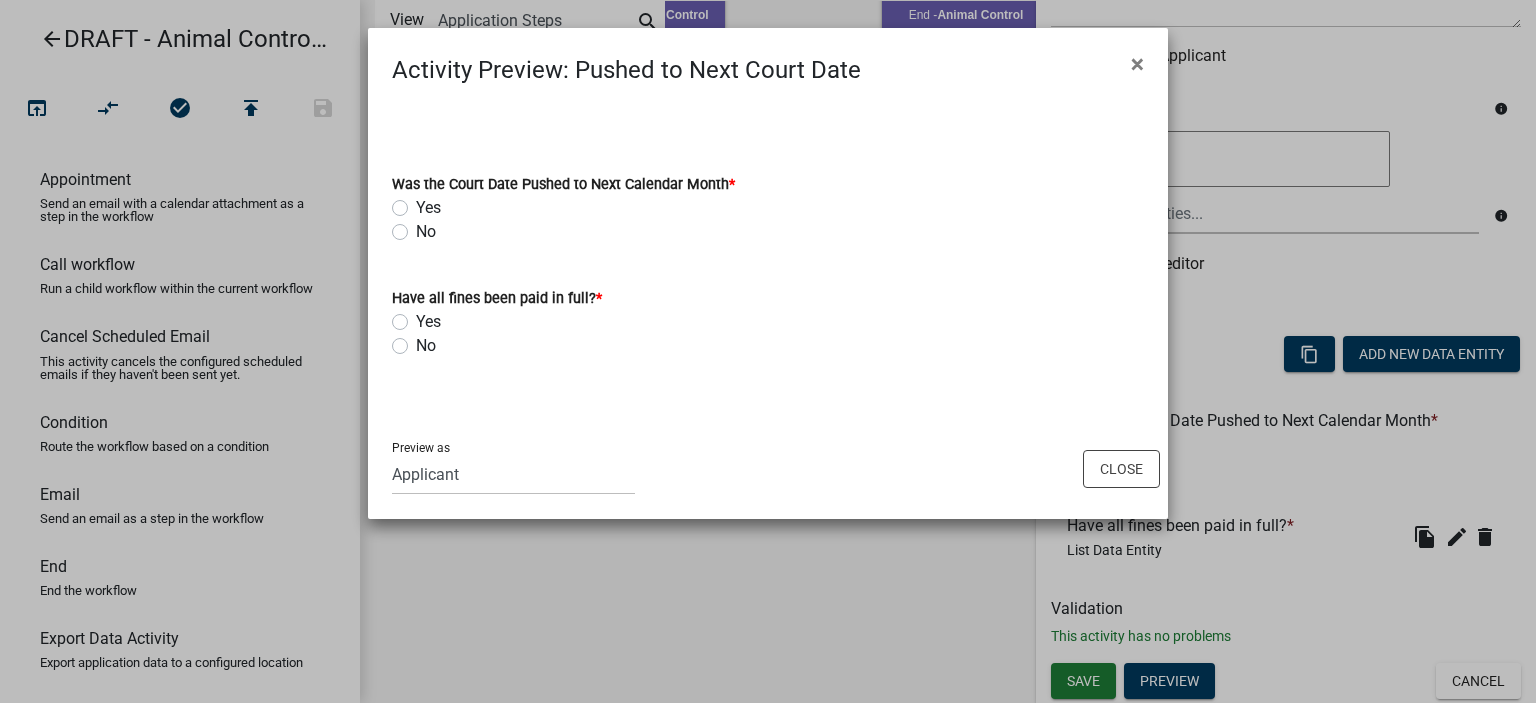 click on "Yes" 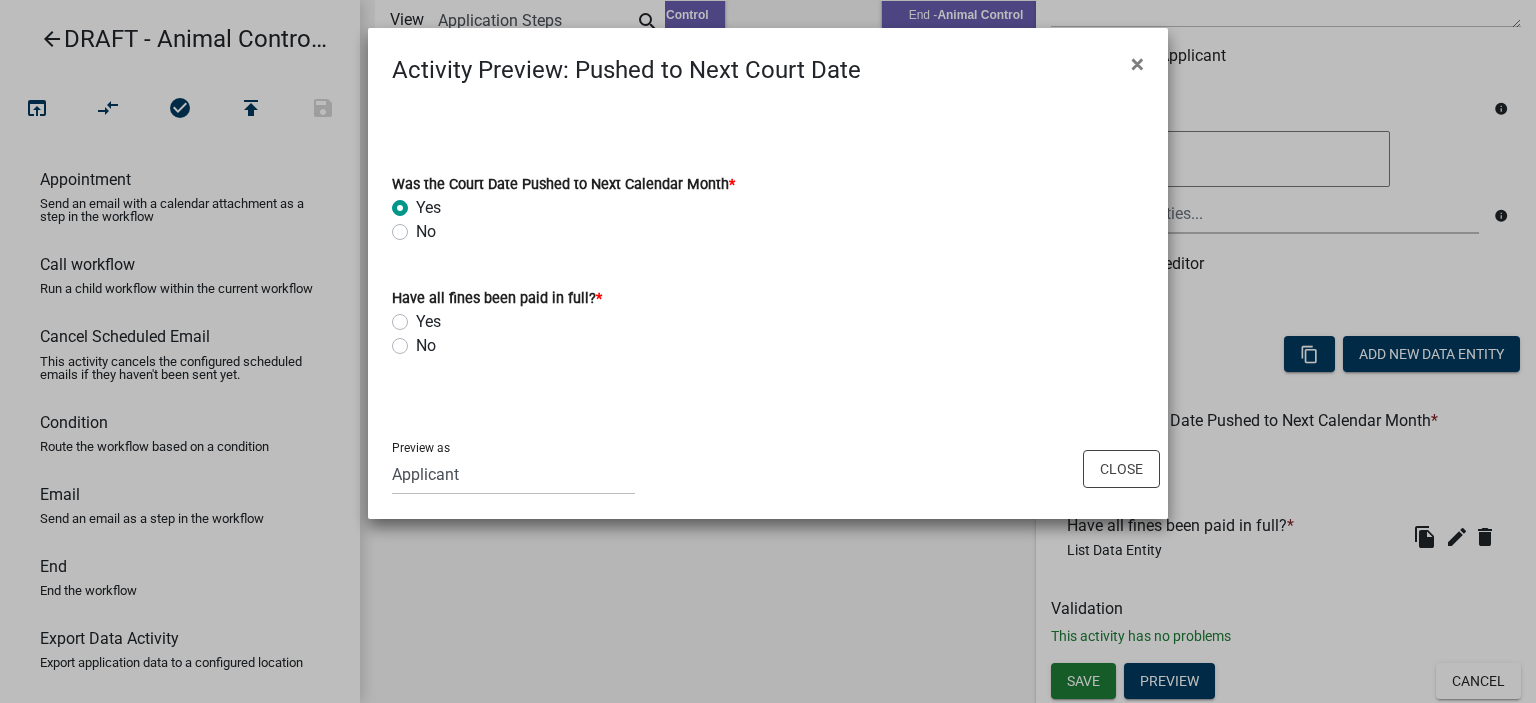 radio on "true" 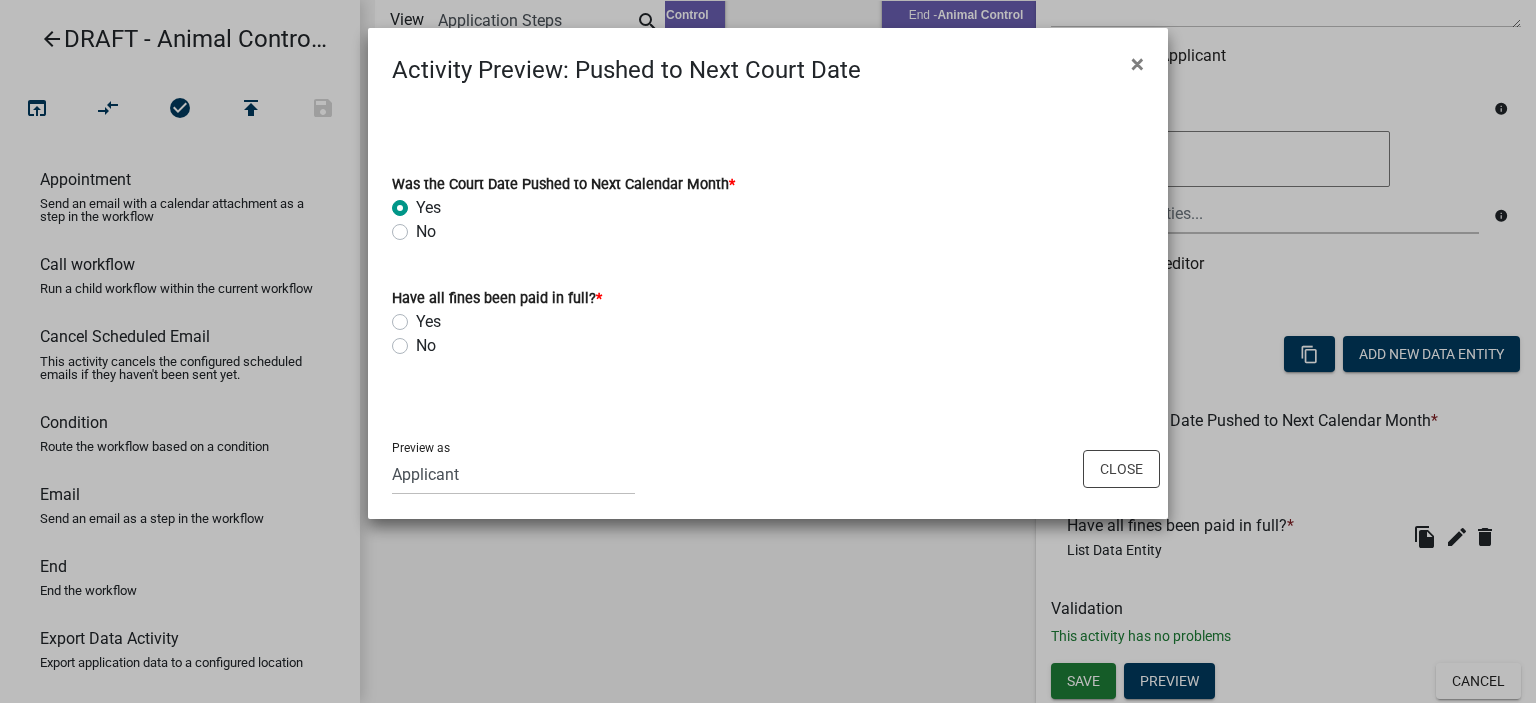 click on "Activity Preview : Pushed to Next Court Date ×  Was the Court Date Pushed to Next Calendar Month  *  Yes   No   Have all fines been paid in full?   *  Yes   No   Preview as   Applicant   Code Enforcement Administrator   Animal Control    Building Clerk   Building Inspections   Building Department   Maintenance Administrator    Planning & Zoning   Building Inspections Administrator   Code Enforcement   Animal Control Administrator    Admin   Maintenance Department   Environmental Health   Close" 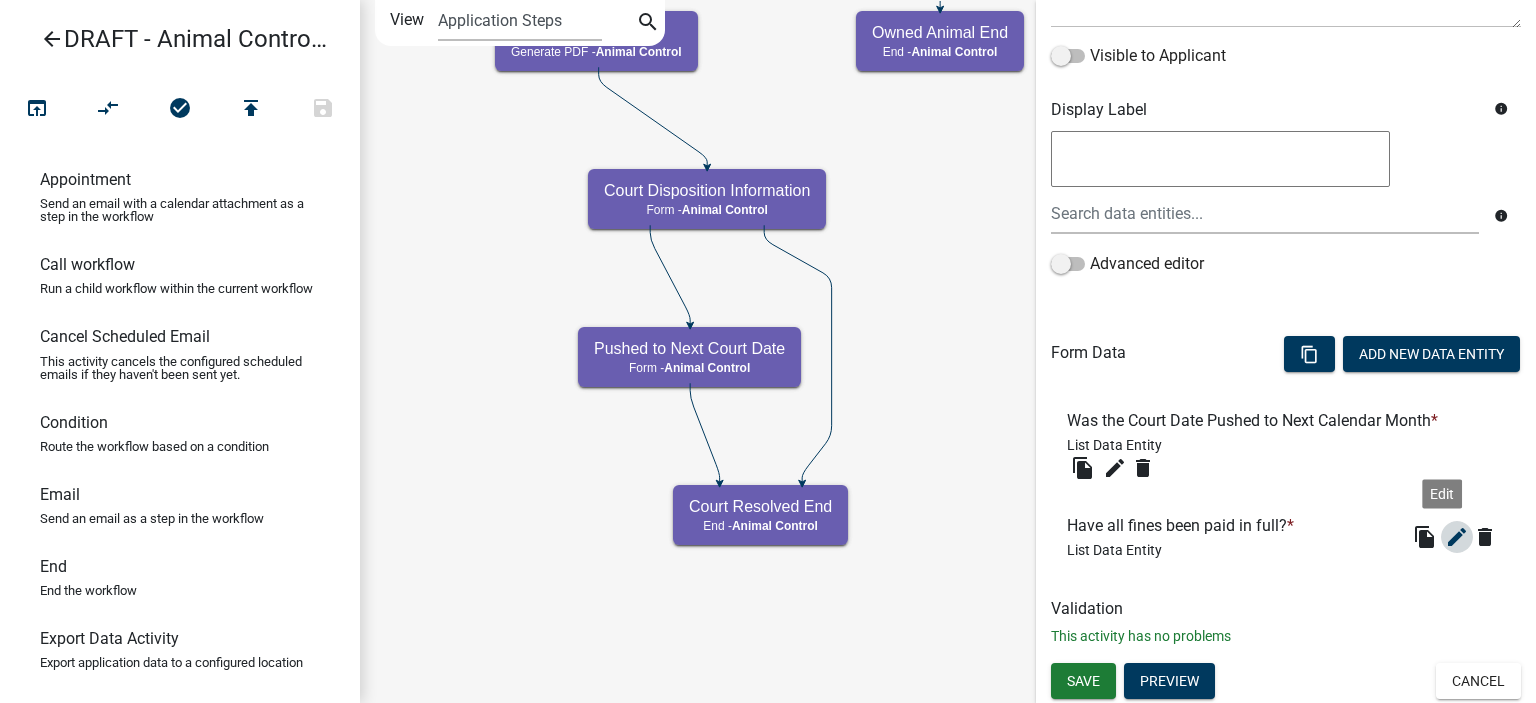 click on "edit" 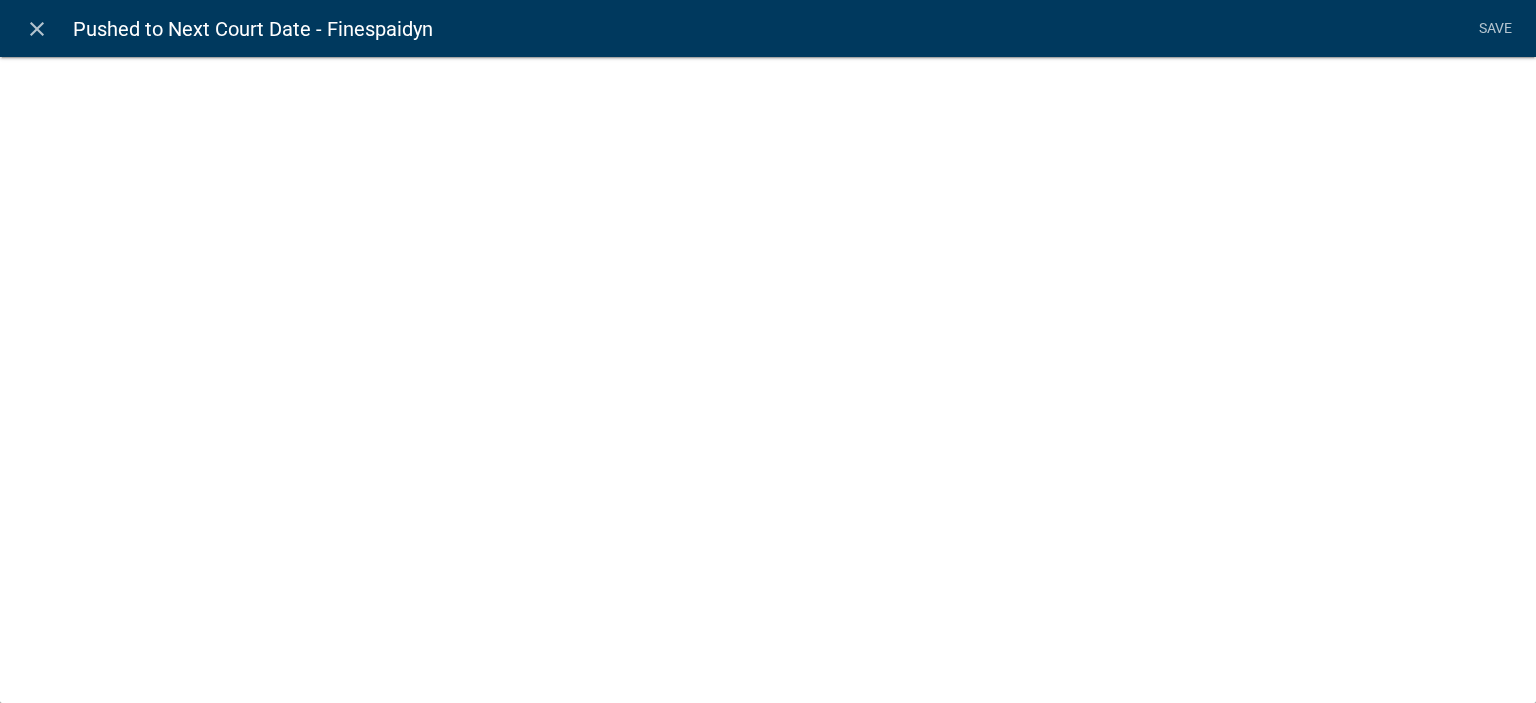 select on "list-data" 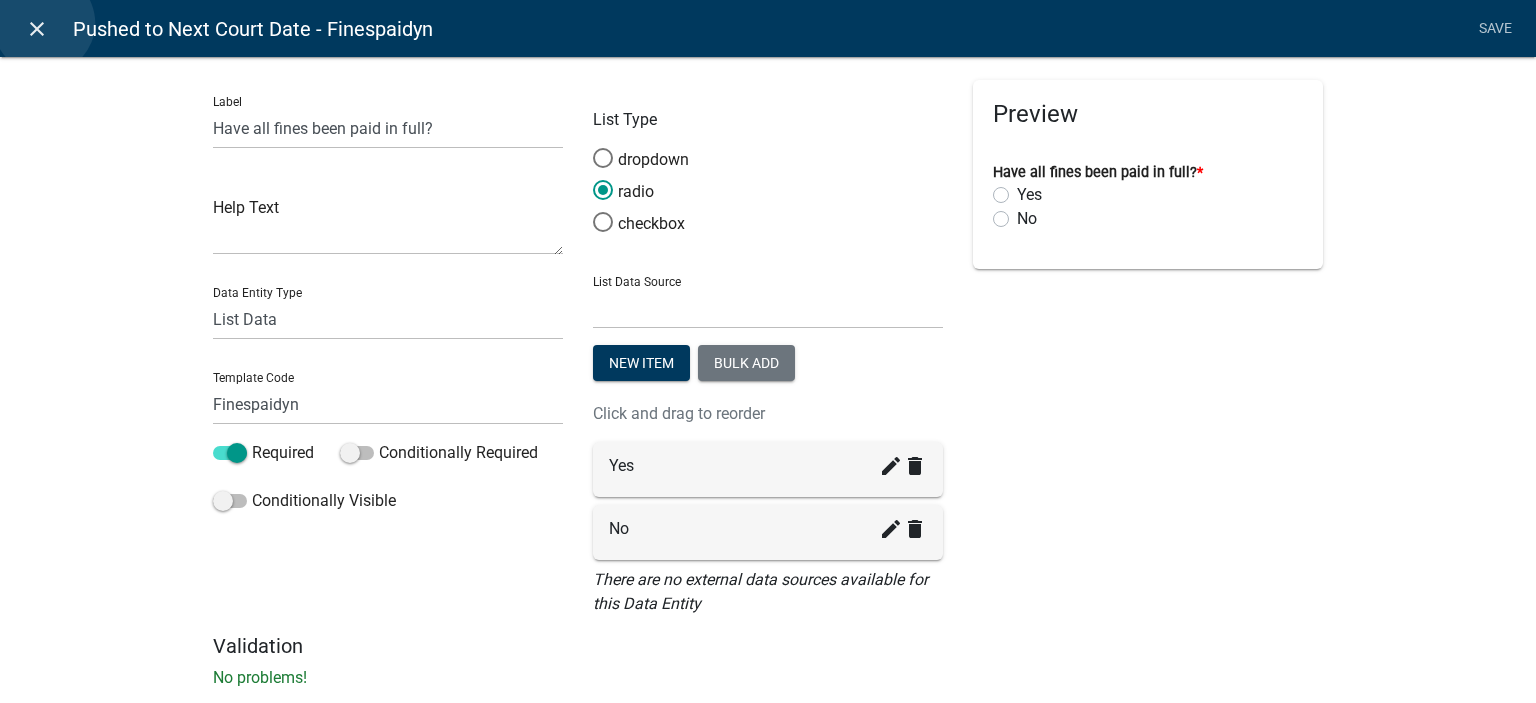 click on "close" 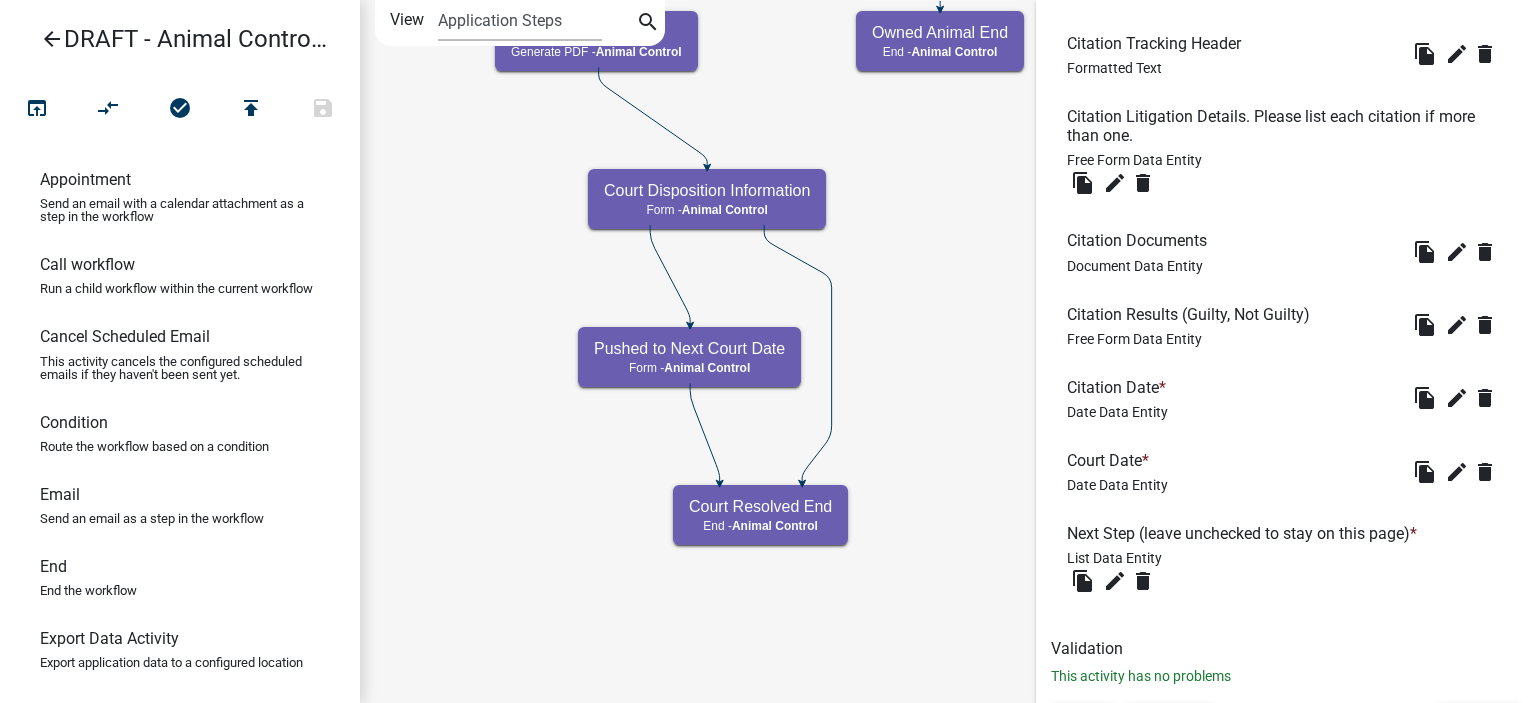 scroll, scrollTop: 737, scrollLeft: 0, axis: vertical 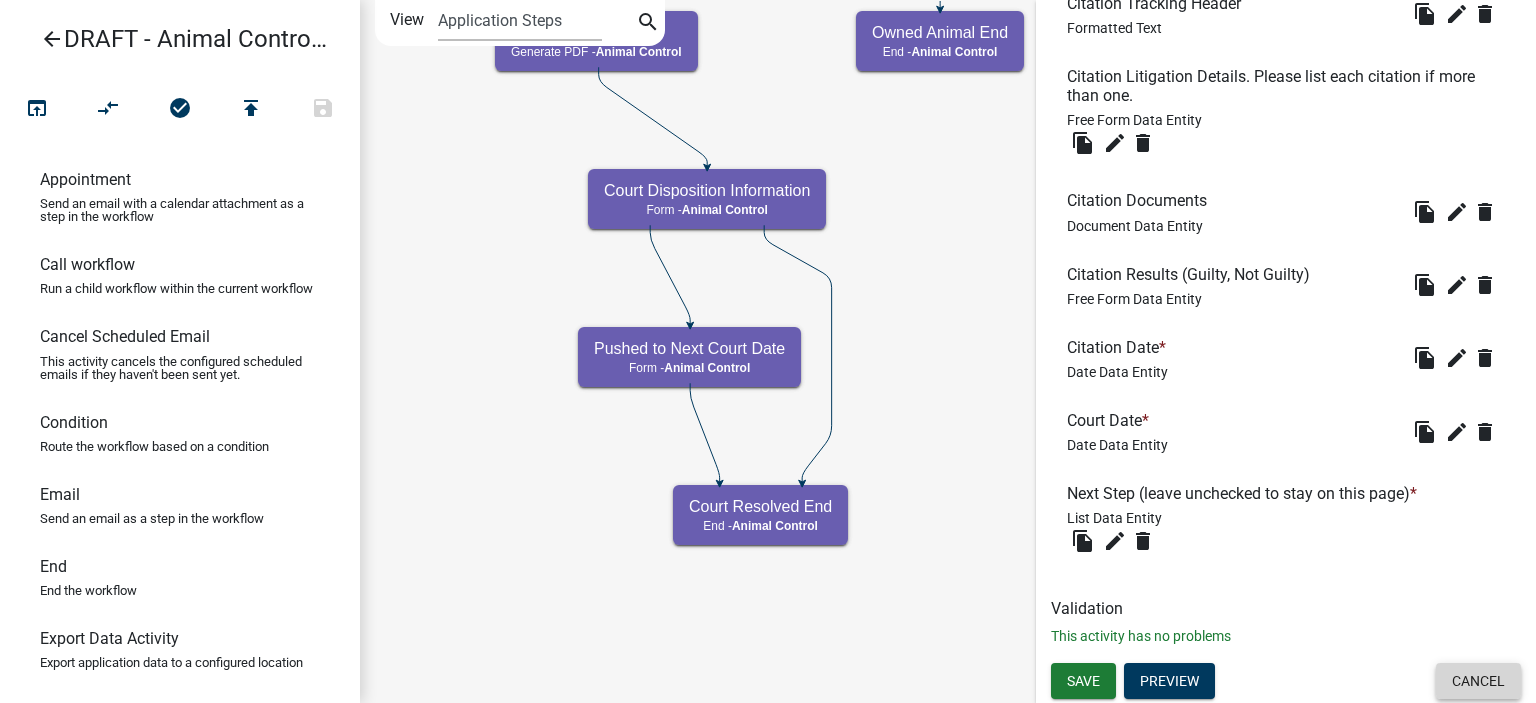 click on "Cancel" 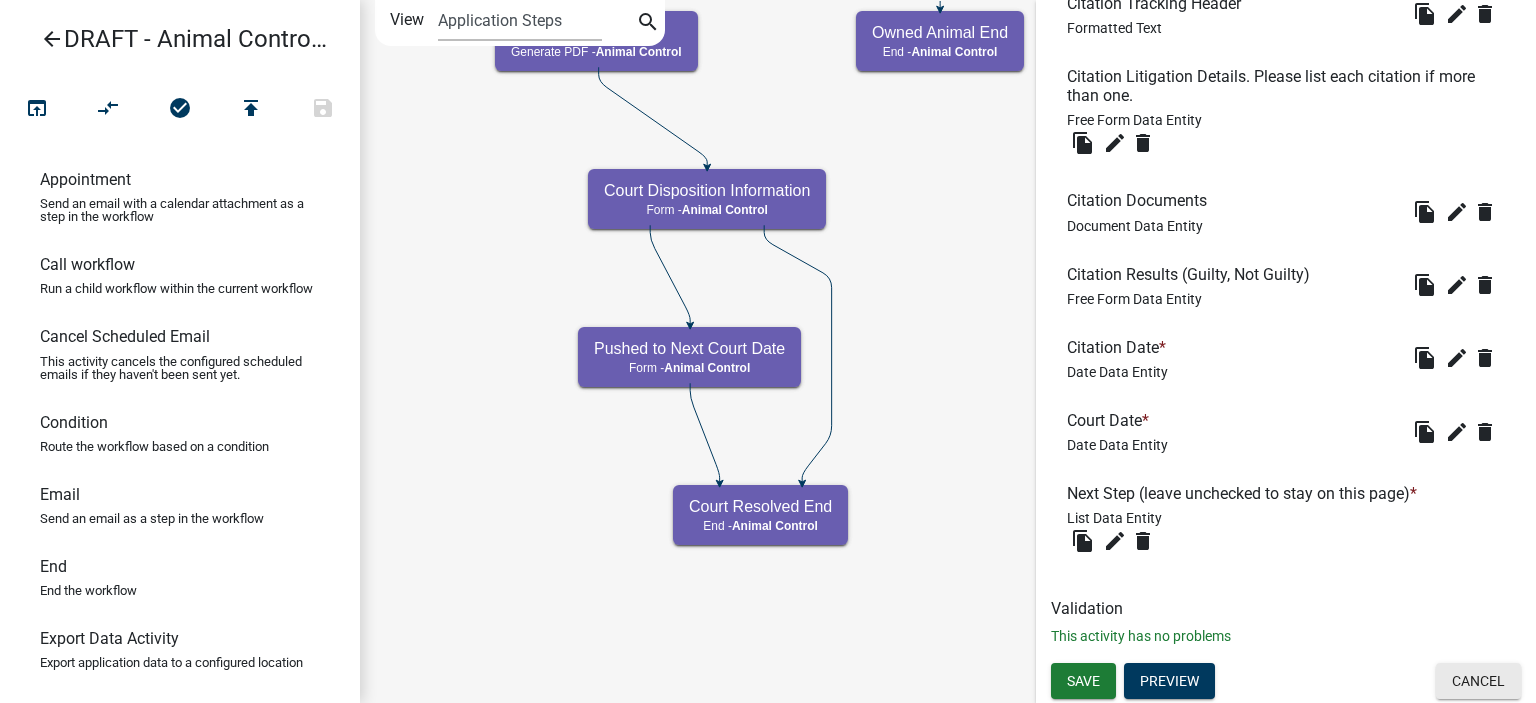scroll, scrollTop: 0, scrollLeft: 0, axis: both 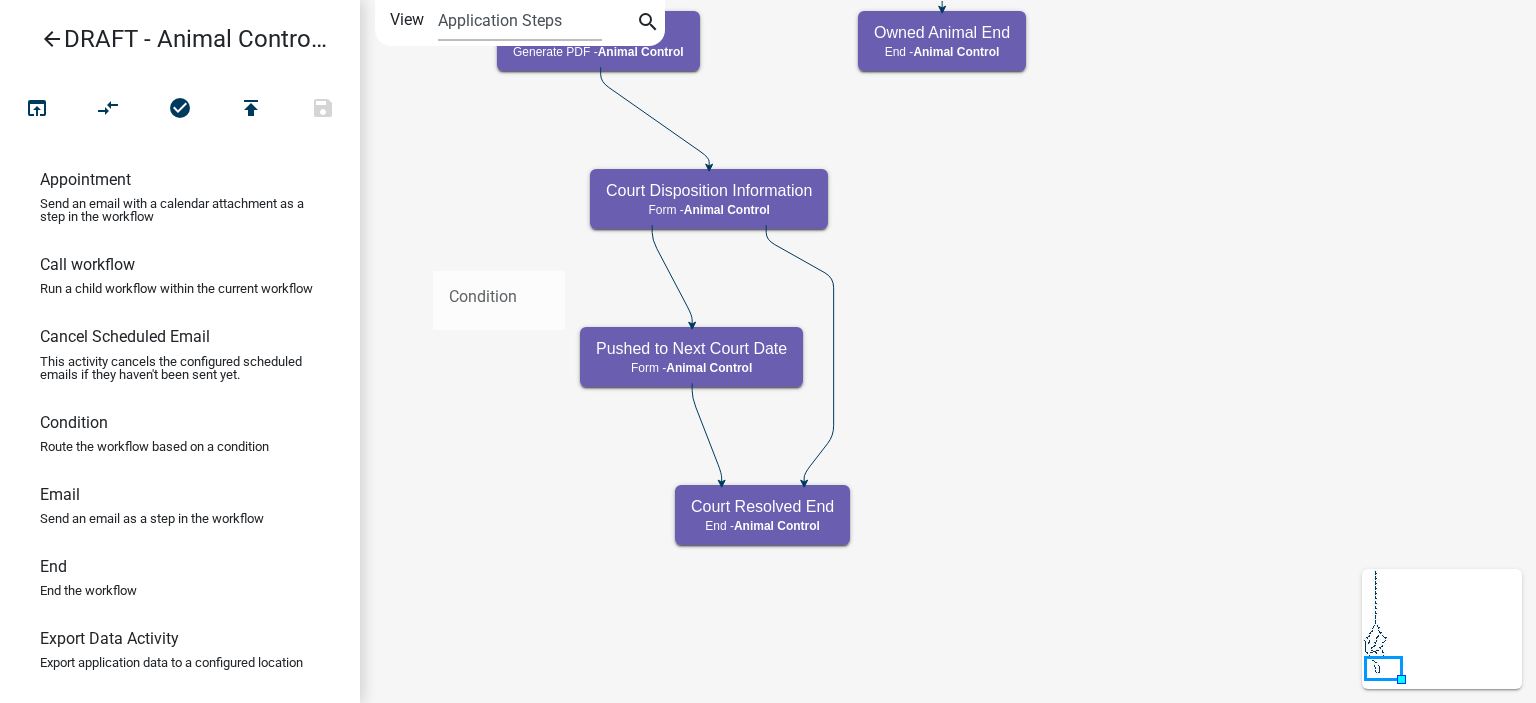 drag, startPoint x: 120, startPoint y: 465, endPoint x: 430, endPoint y: 242, distance: 381.87564 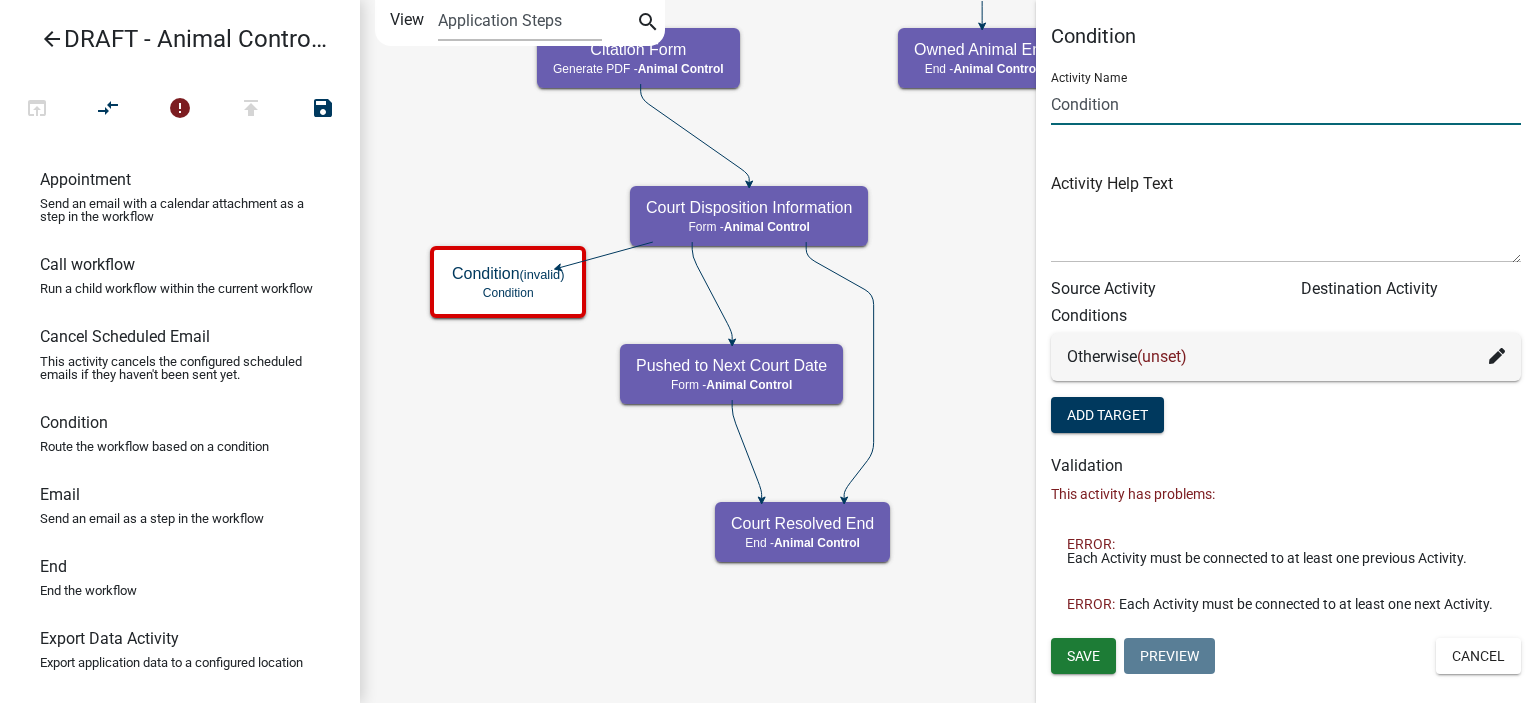 click on "Condition" 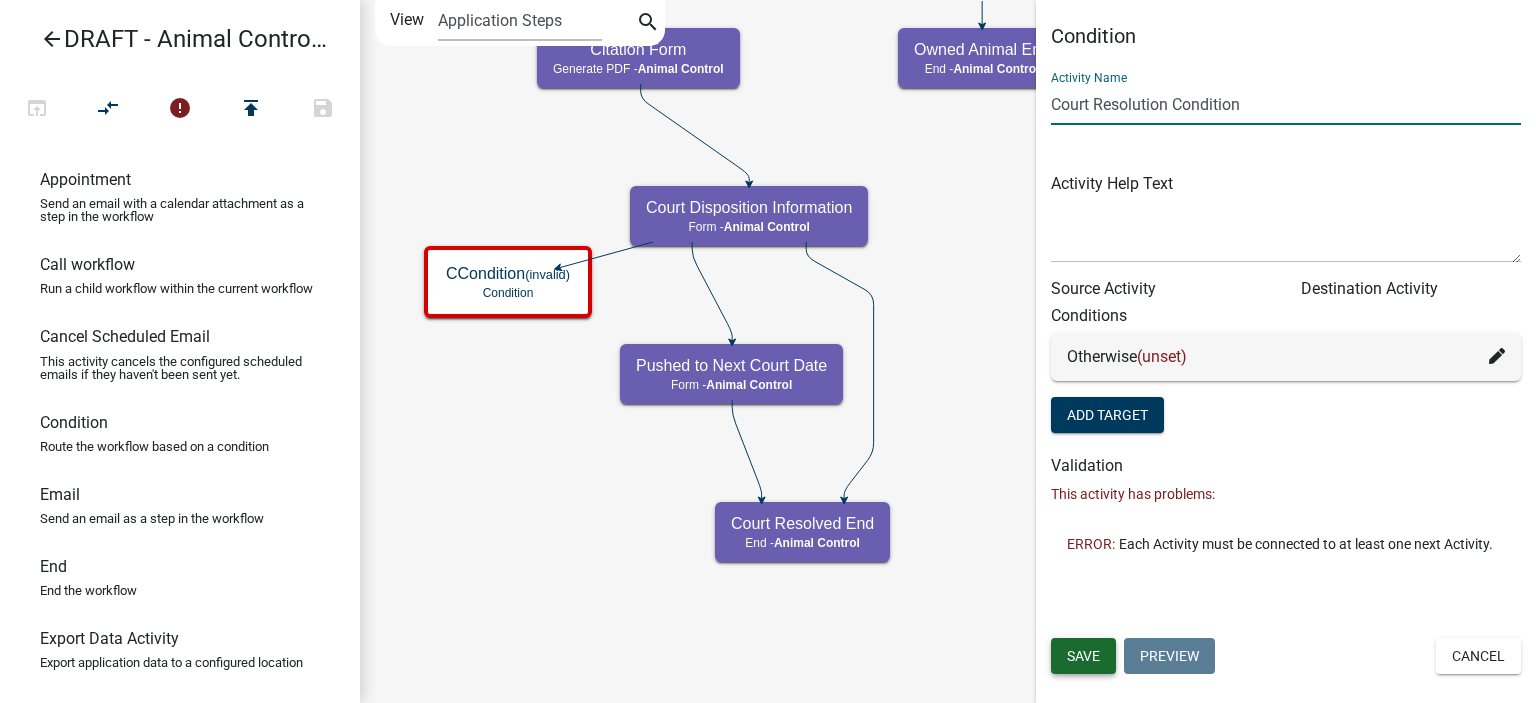 type on "Court Resolution Condition" 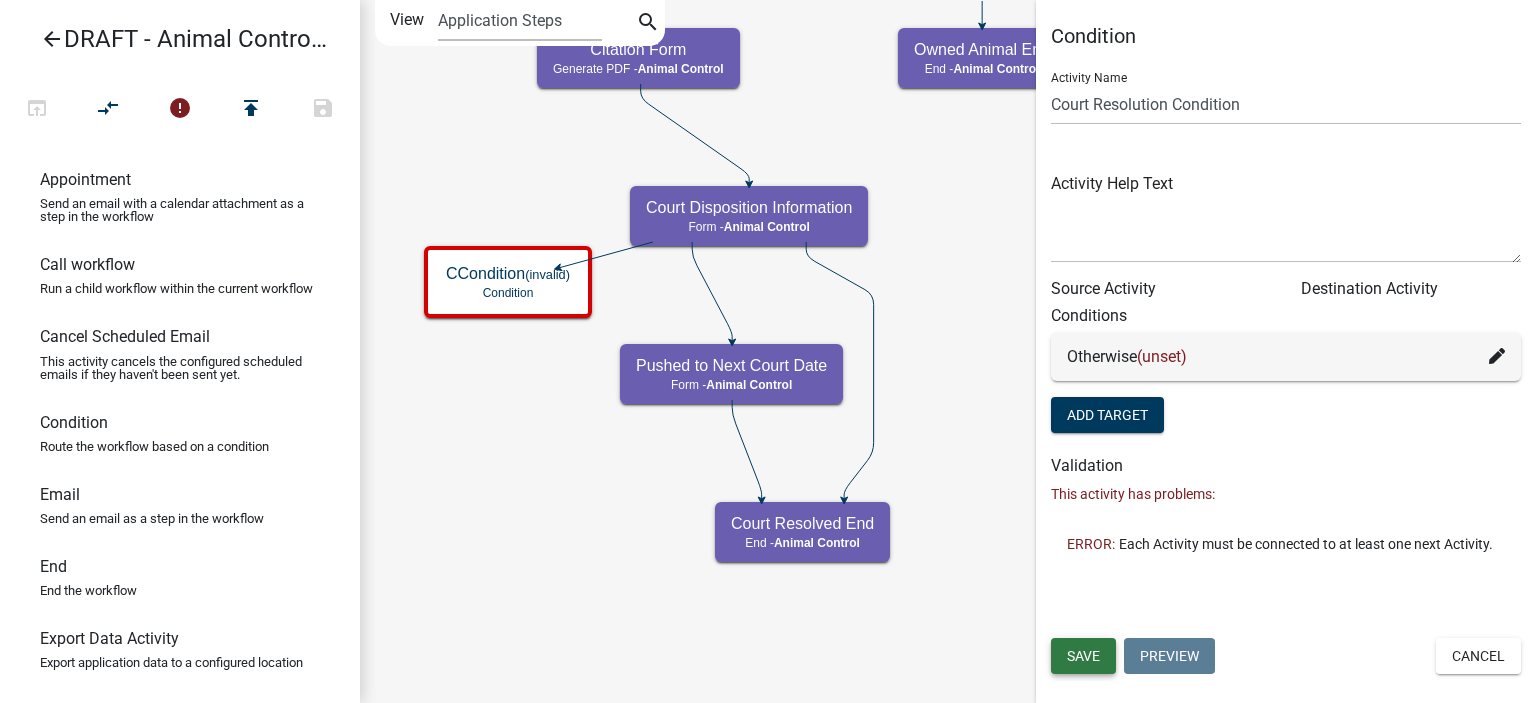 click on "Save" 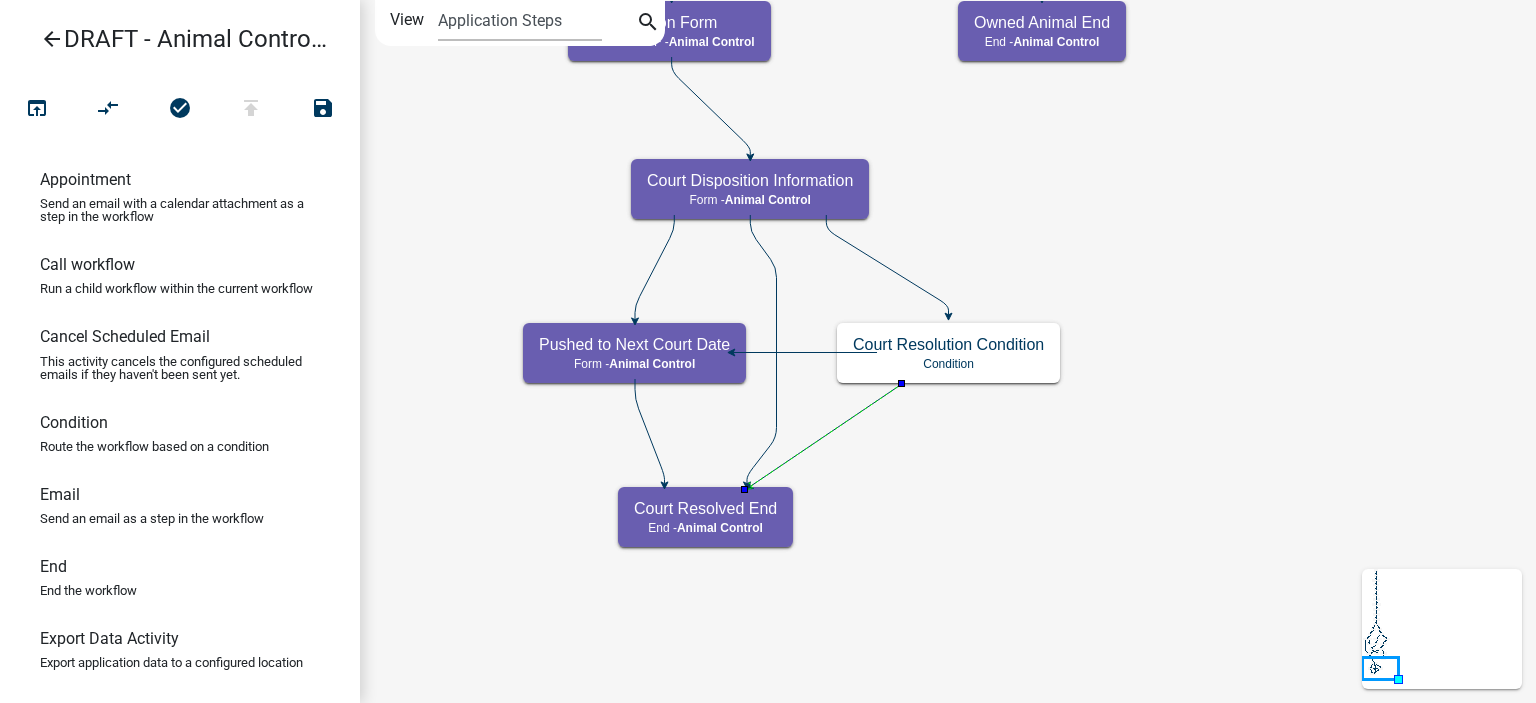 click on "Start
Start -  Applicant
Complainant Reporting Information
Form -  Applicant
Animal Control Complaint Form
Generate PDF -  Animal Control
Court Resolved End
End -  Animal Control" 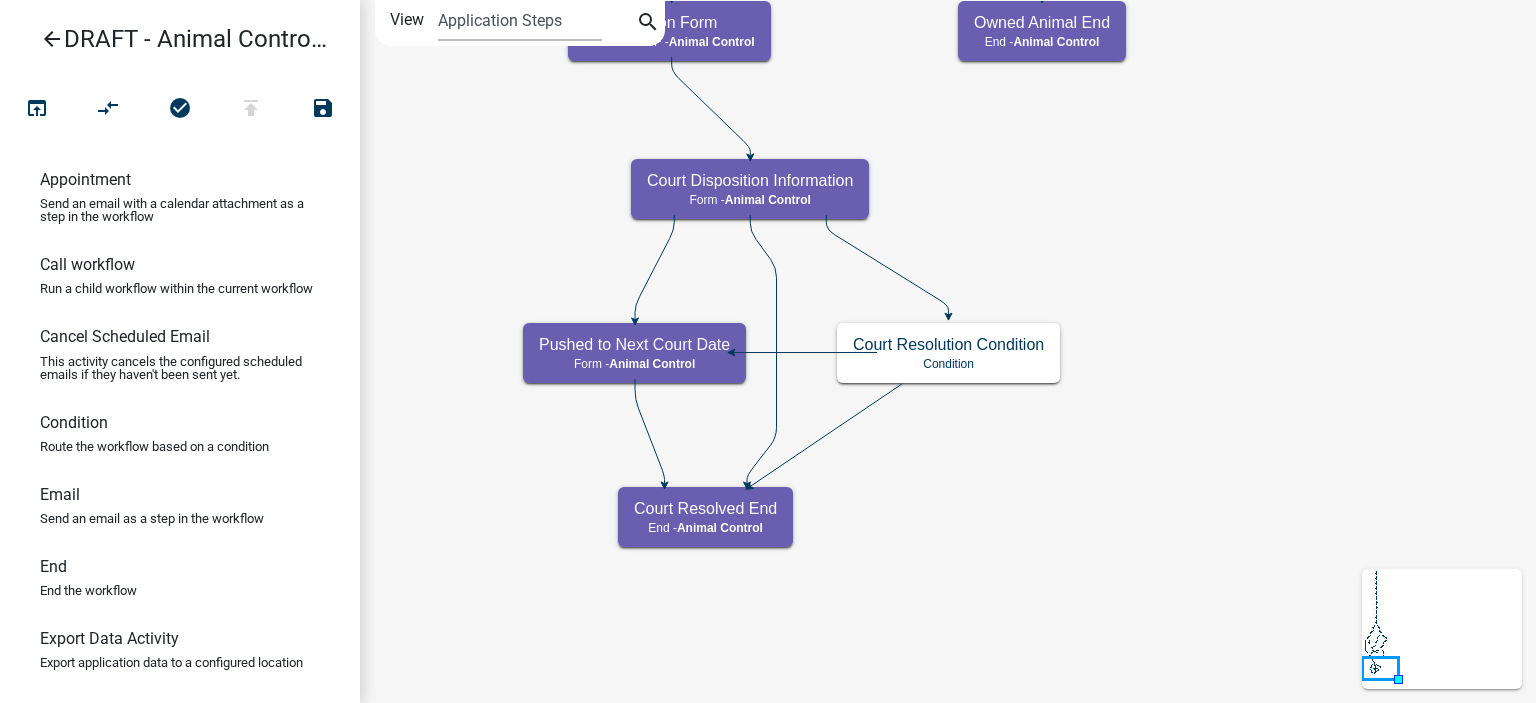 click 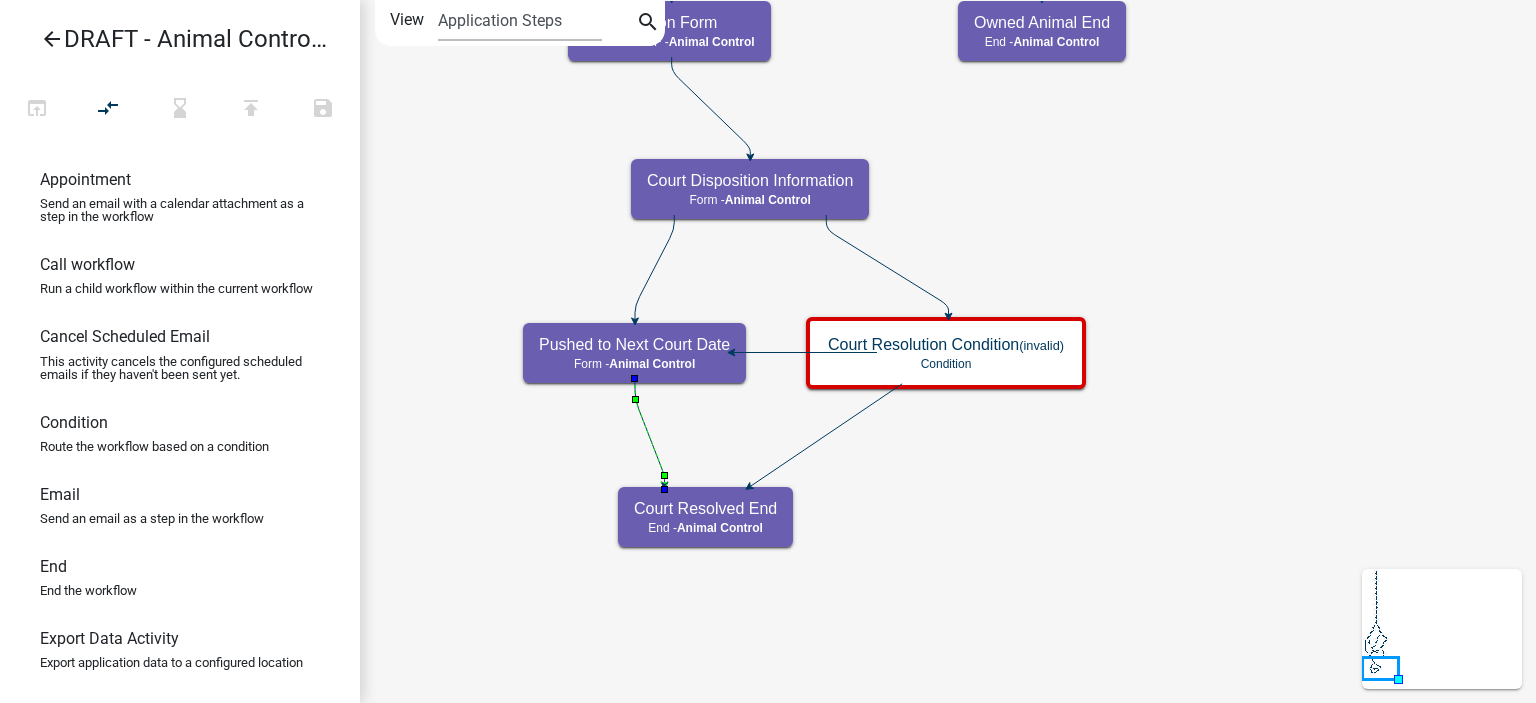 click 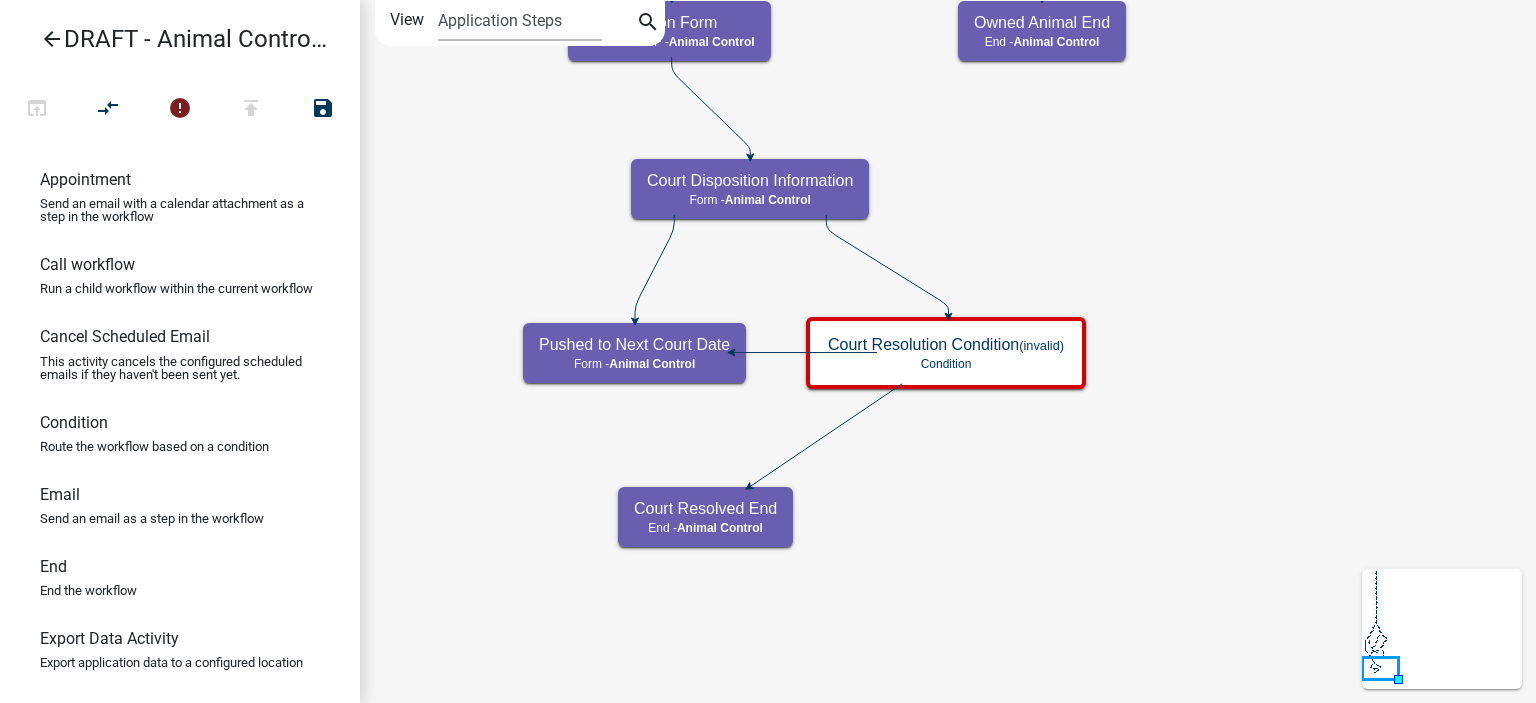click 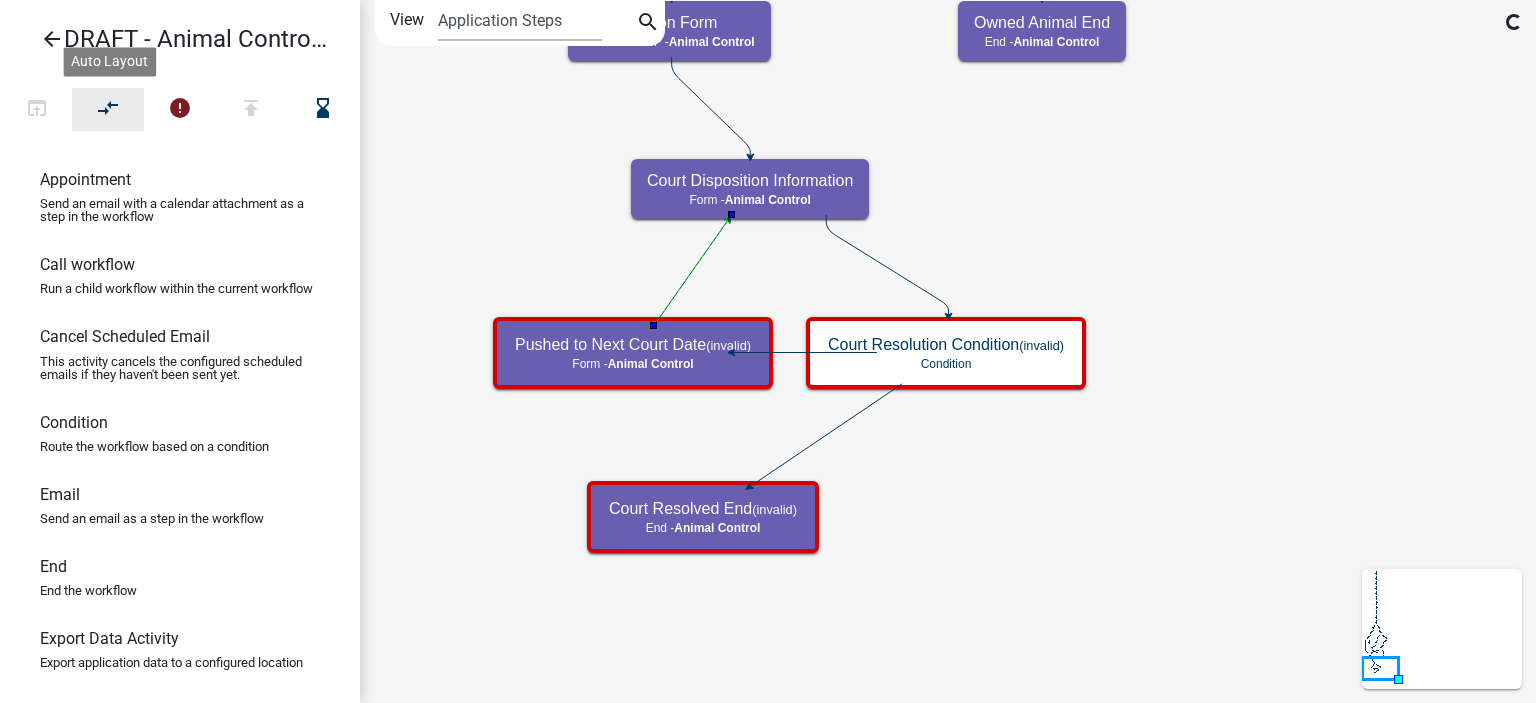 click on "compare_arrows" at bounding box center [109, 110] 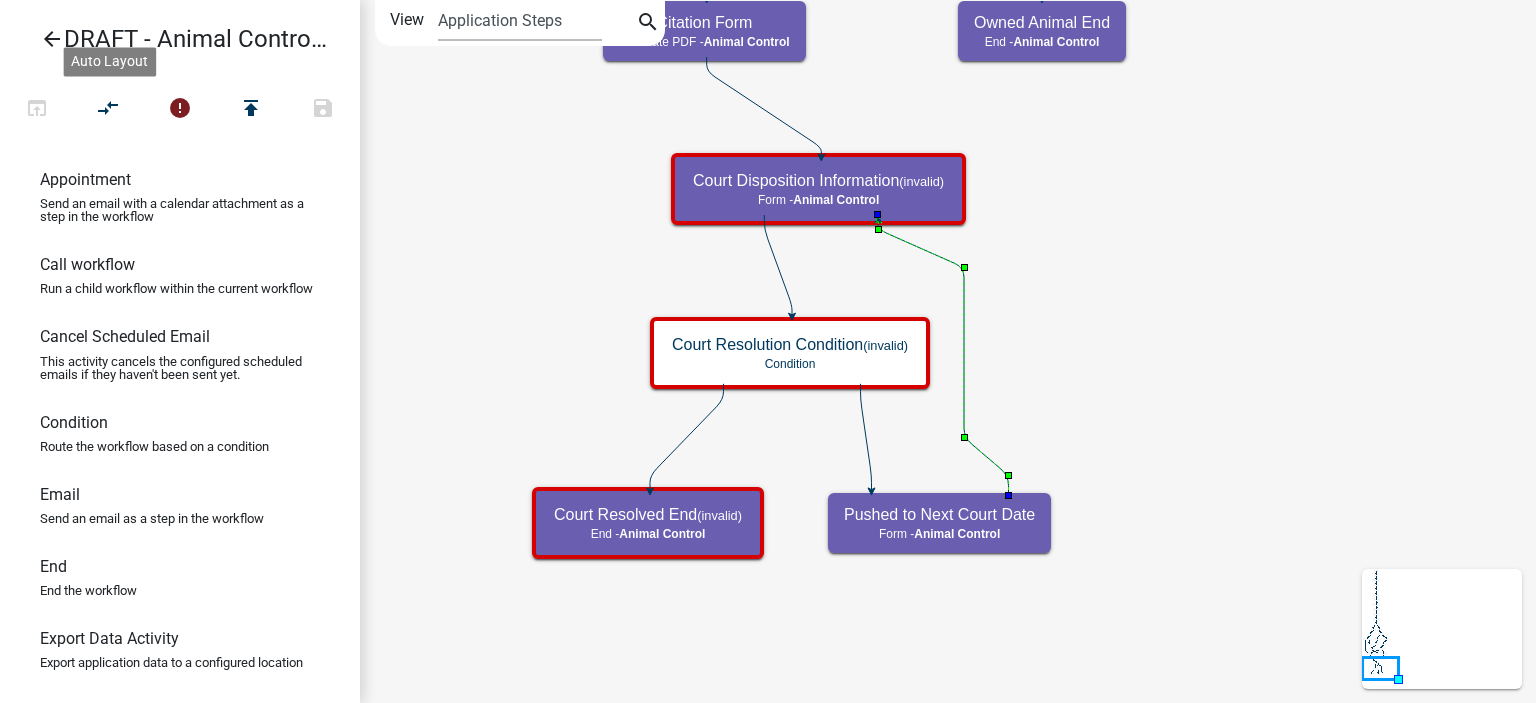 click on "Start
Start -  Applicant
Complainant Reporting Information
Form -  Applicant
Animal Control Complaint Form
Generate PDF -  Animal Control
Court Resolved End  (invalid)
End -  Animal Control" 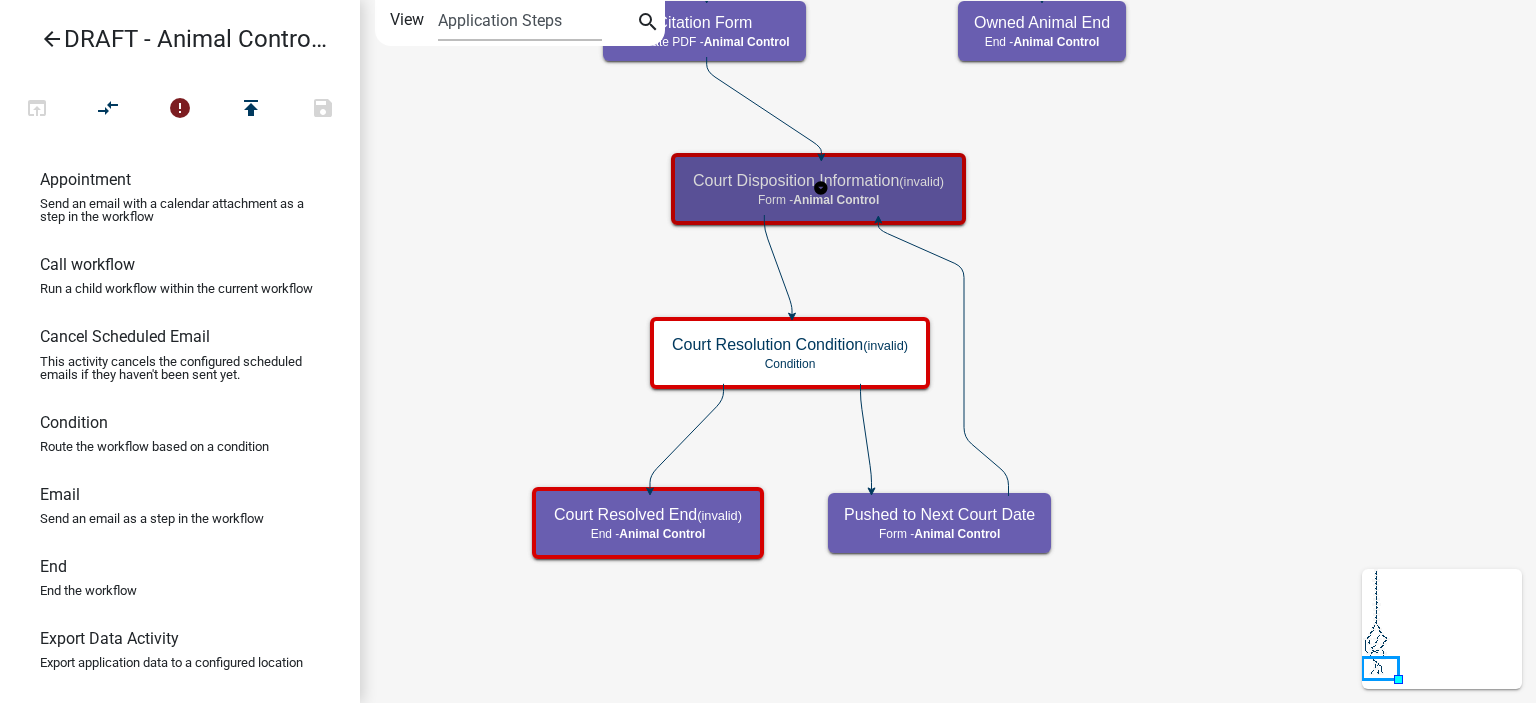 click on "Court Disposition Information  (invalid)" at bounding box center (818, 180) 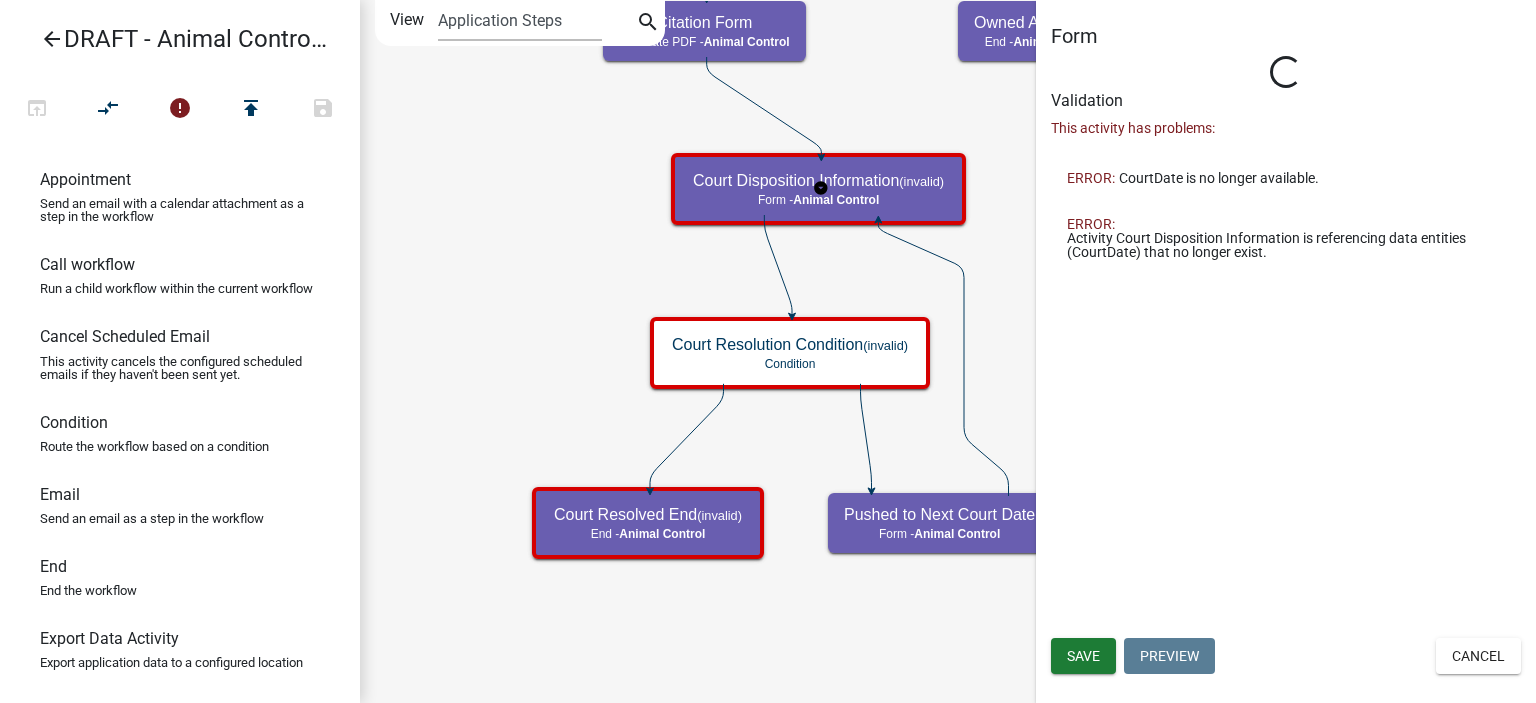 select on "CF90C5DF-2F39-437D-9A89-1F38DA938B57" 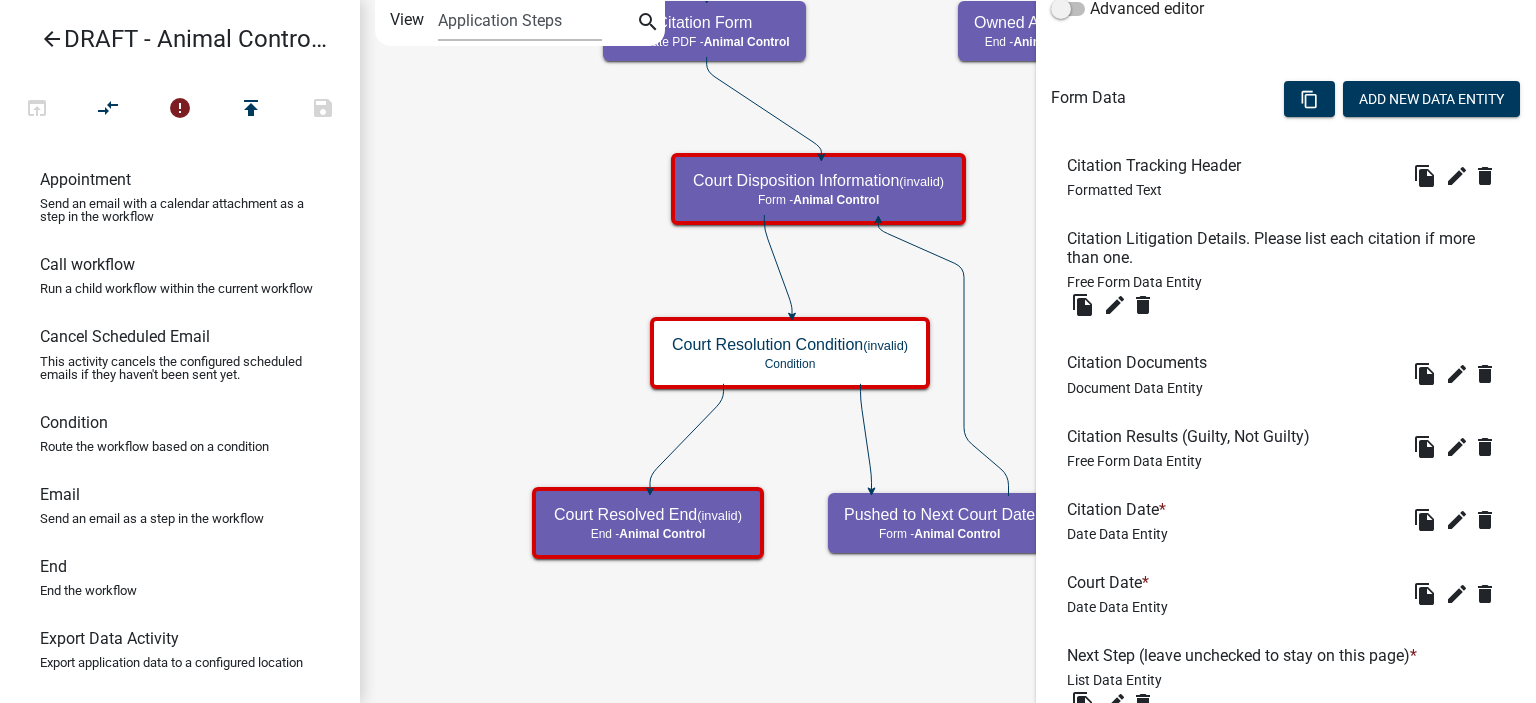 scroll, scrollTop: 857, scrollLeft: 0, axis: vertical 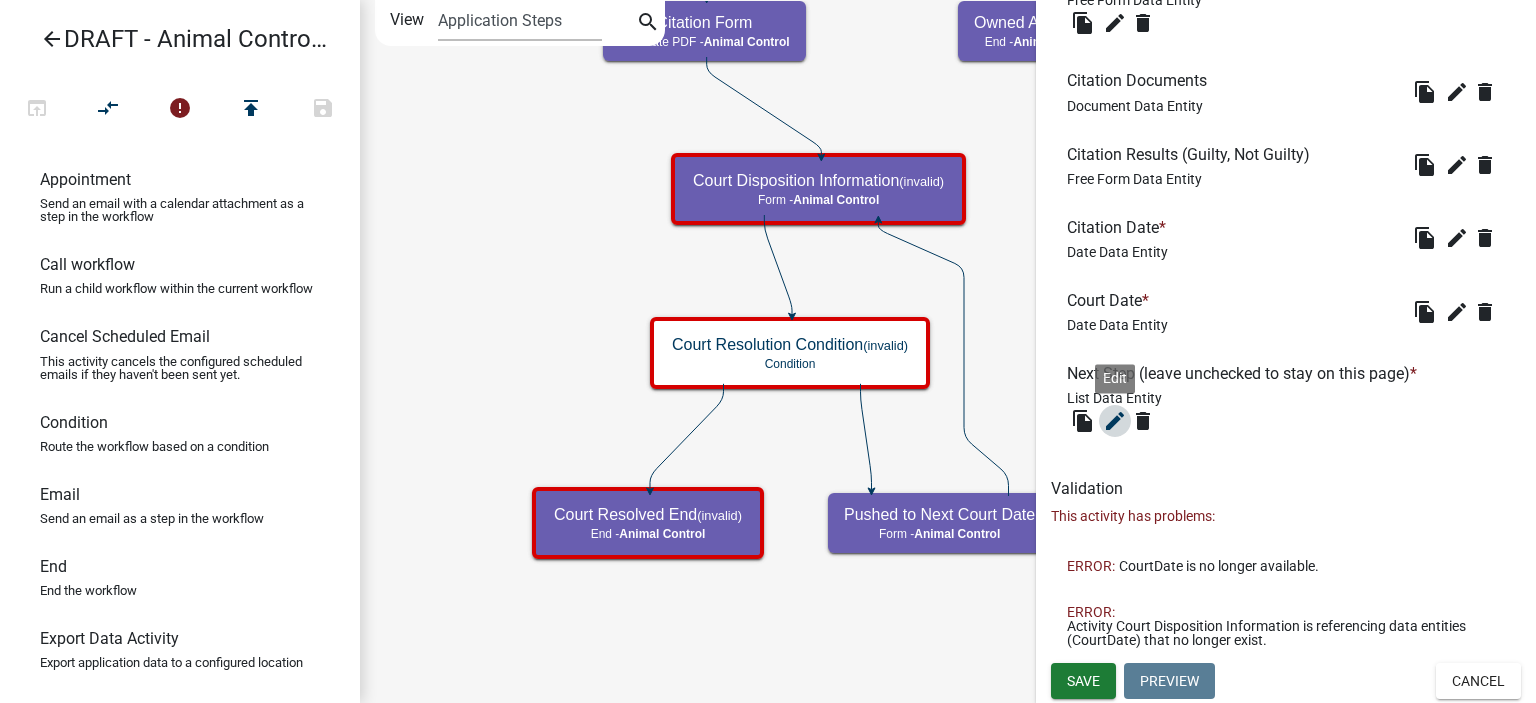 click on "edit" 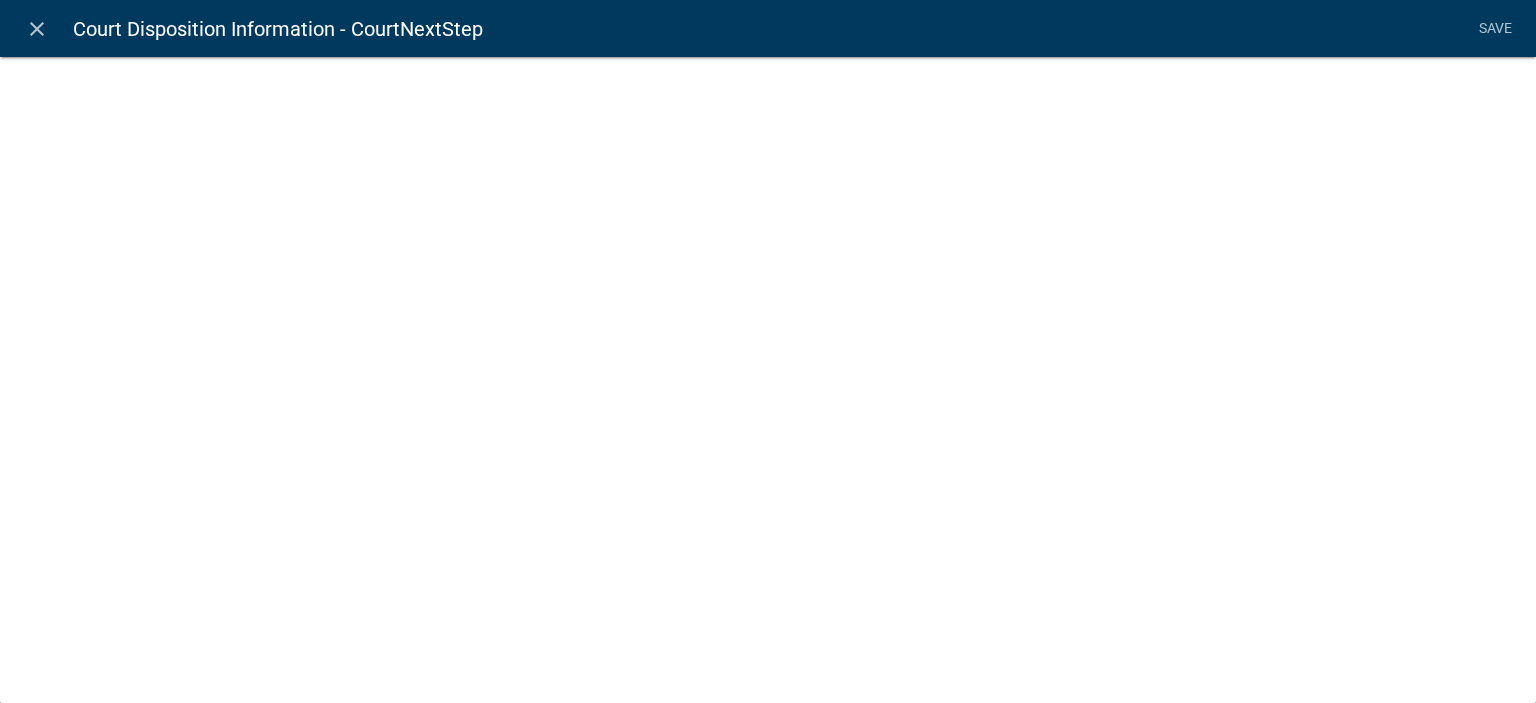 select on "list-data" 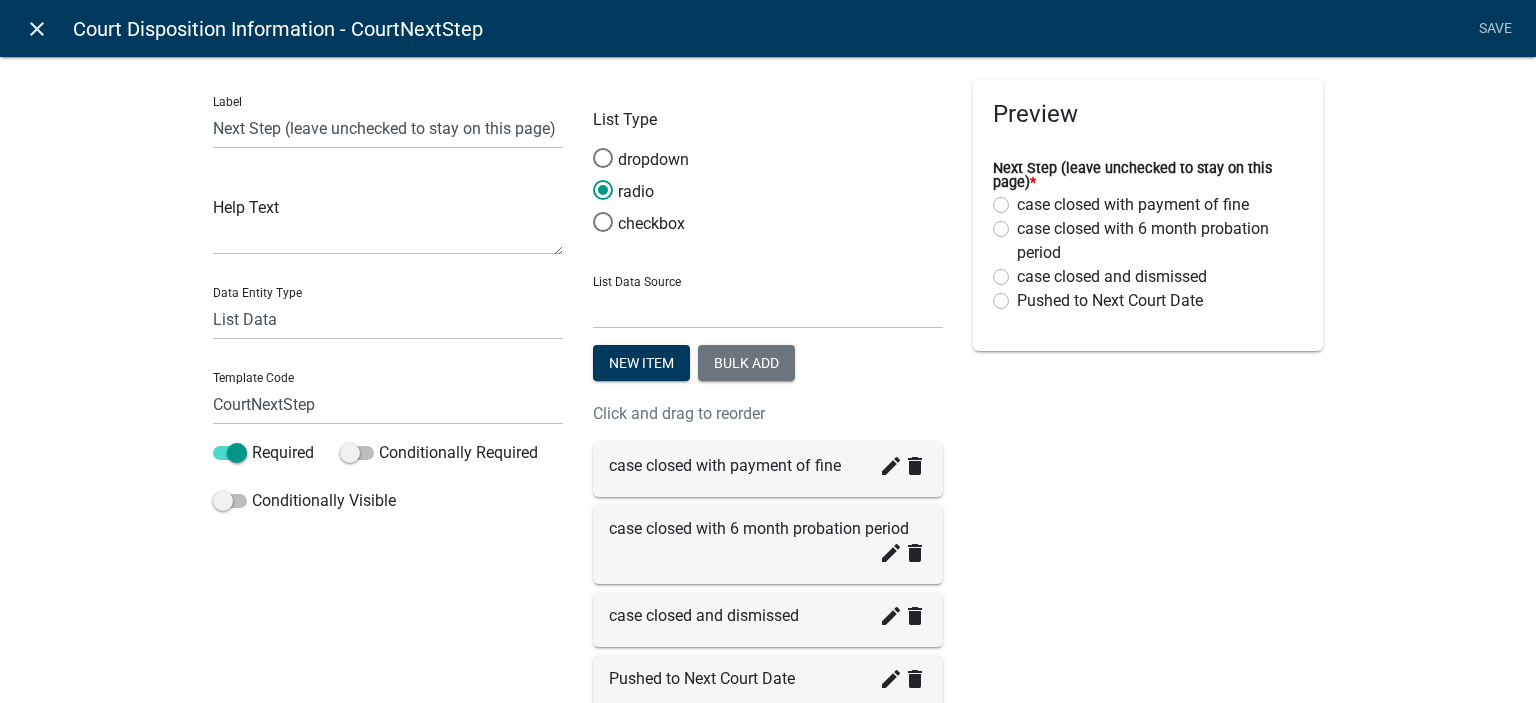 click on "close" 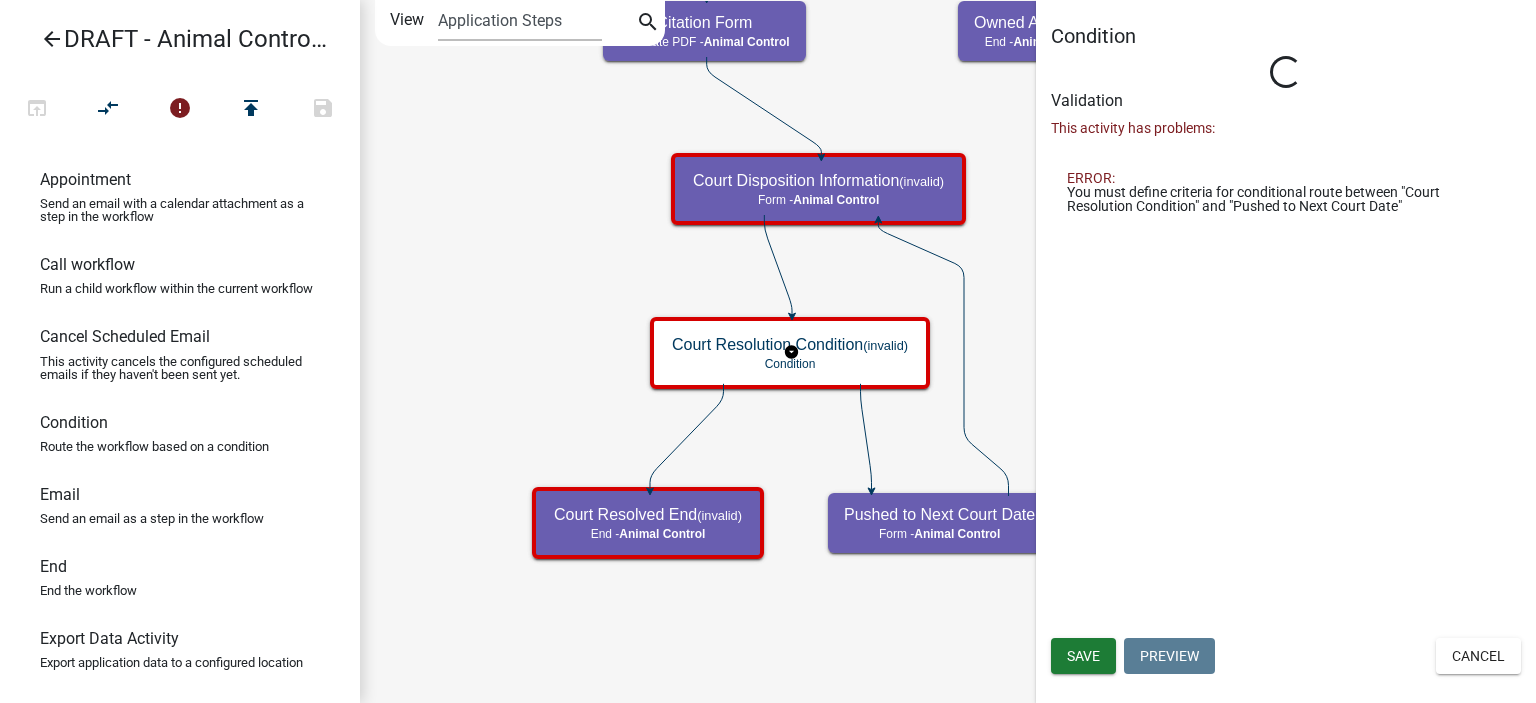 scroll, scrollTop: 0, scrollLeft: 0, axis: both 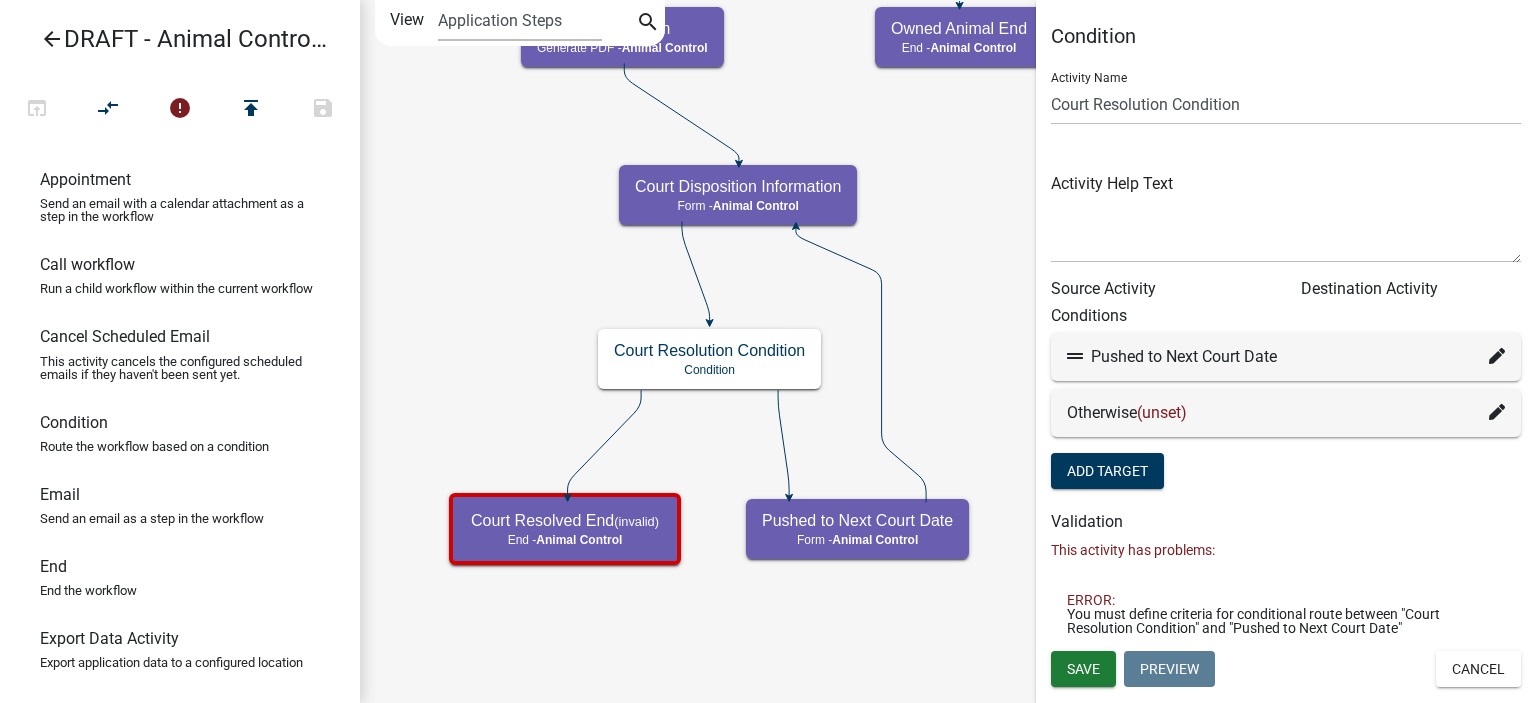 click 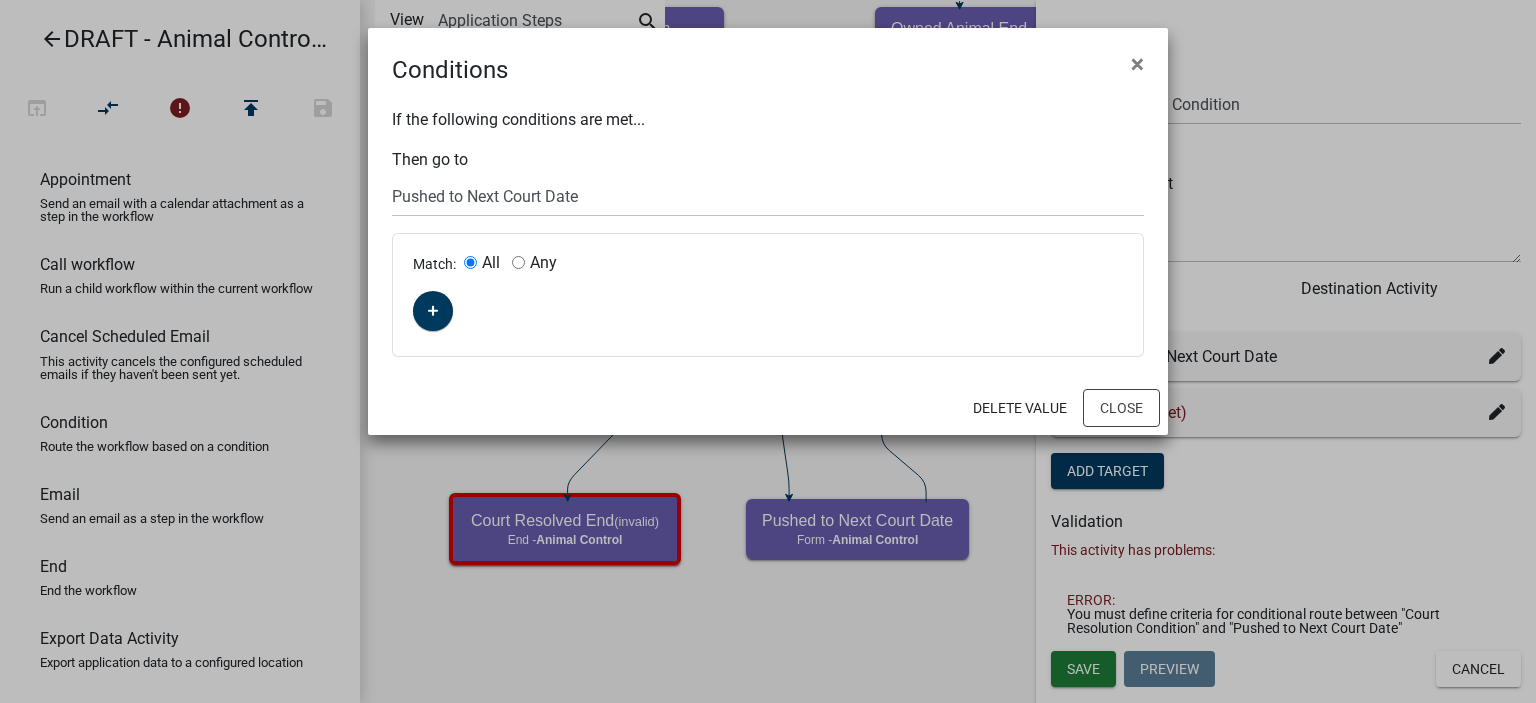 click on "Match: All Any" 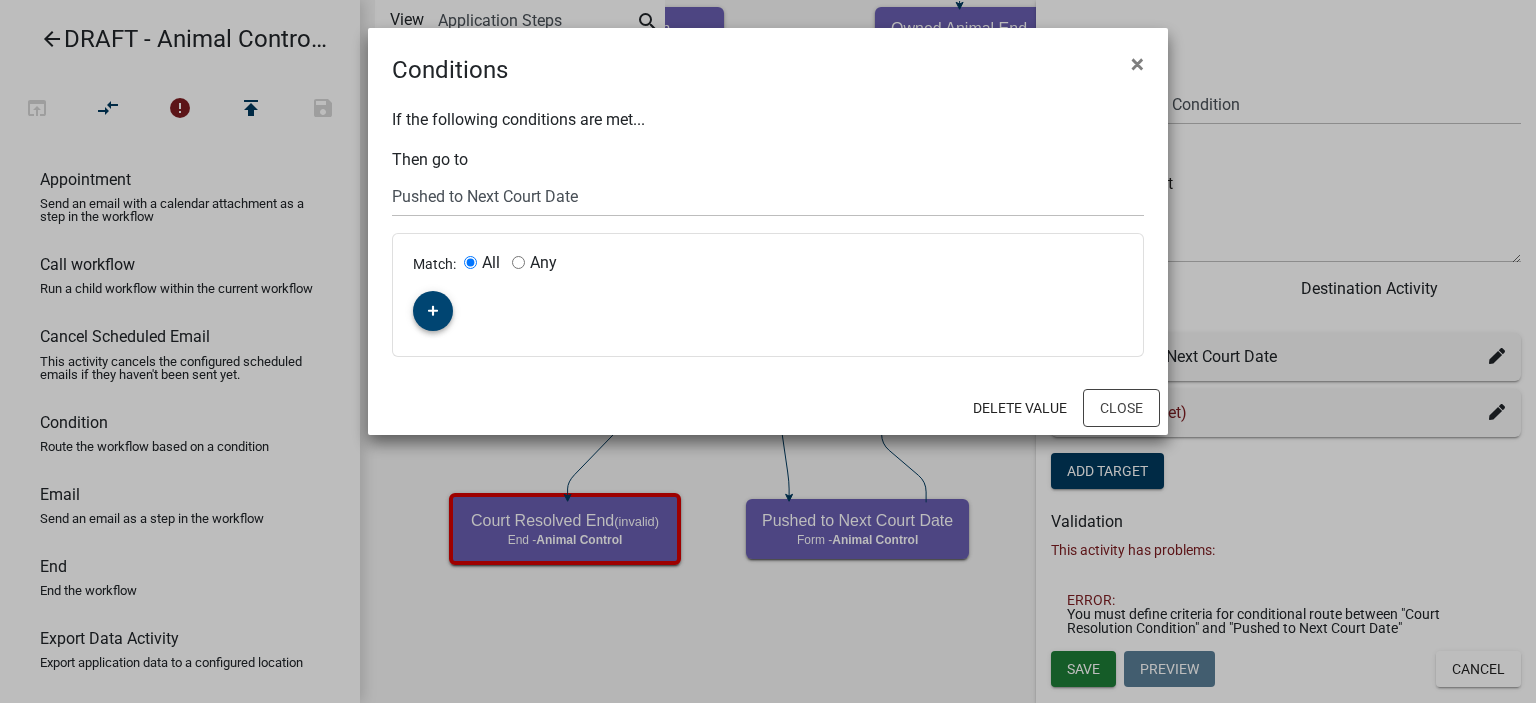 click 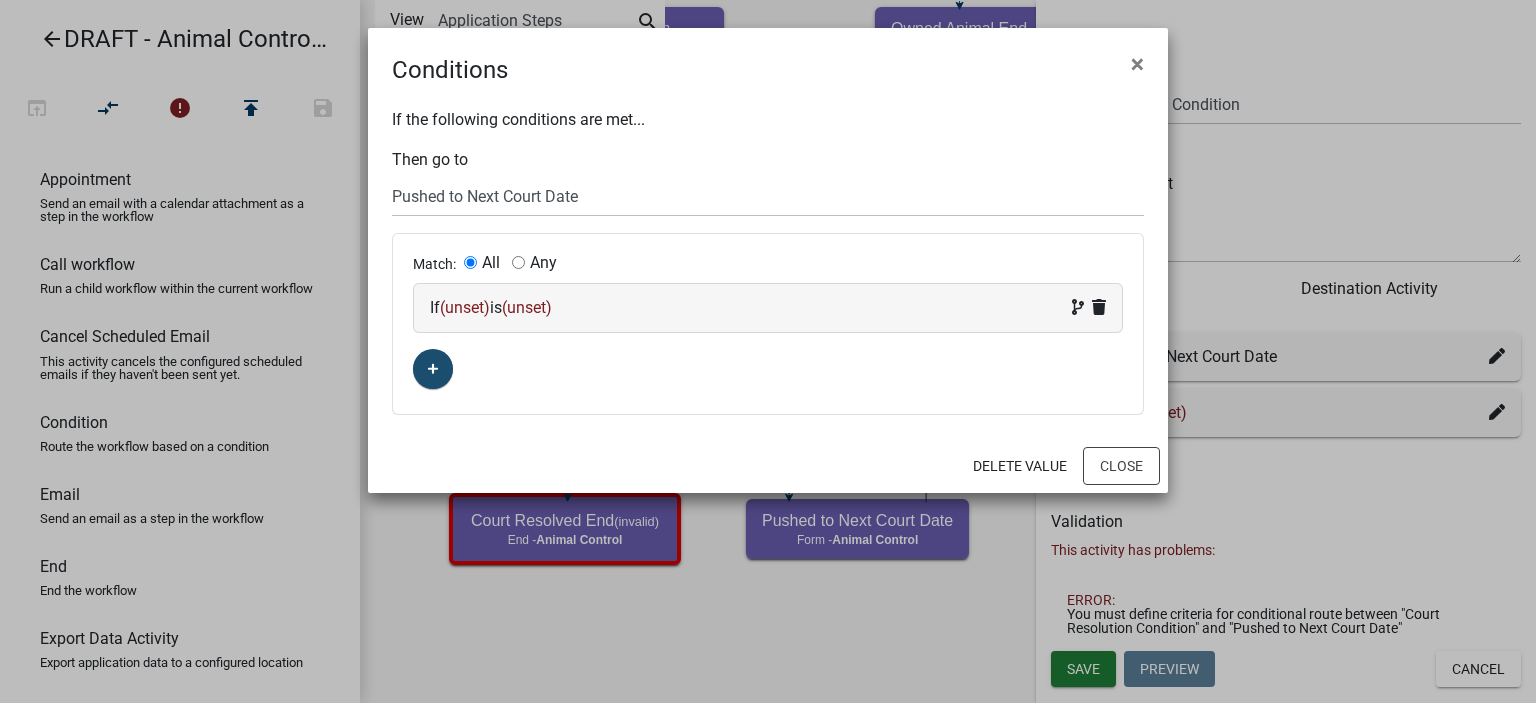 click on "(unset)" 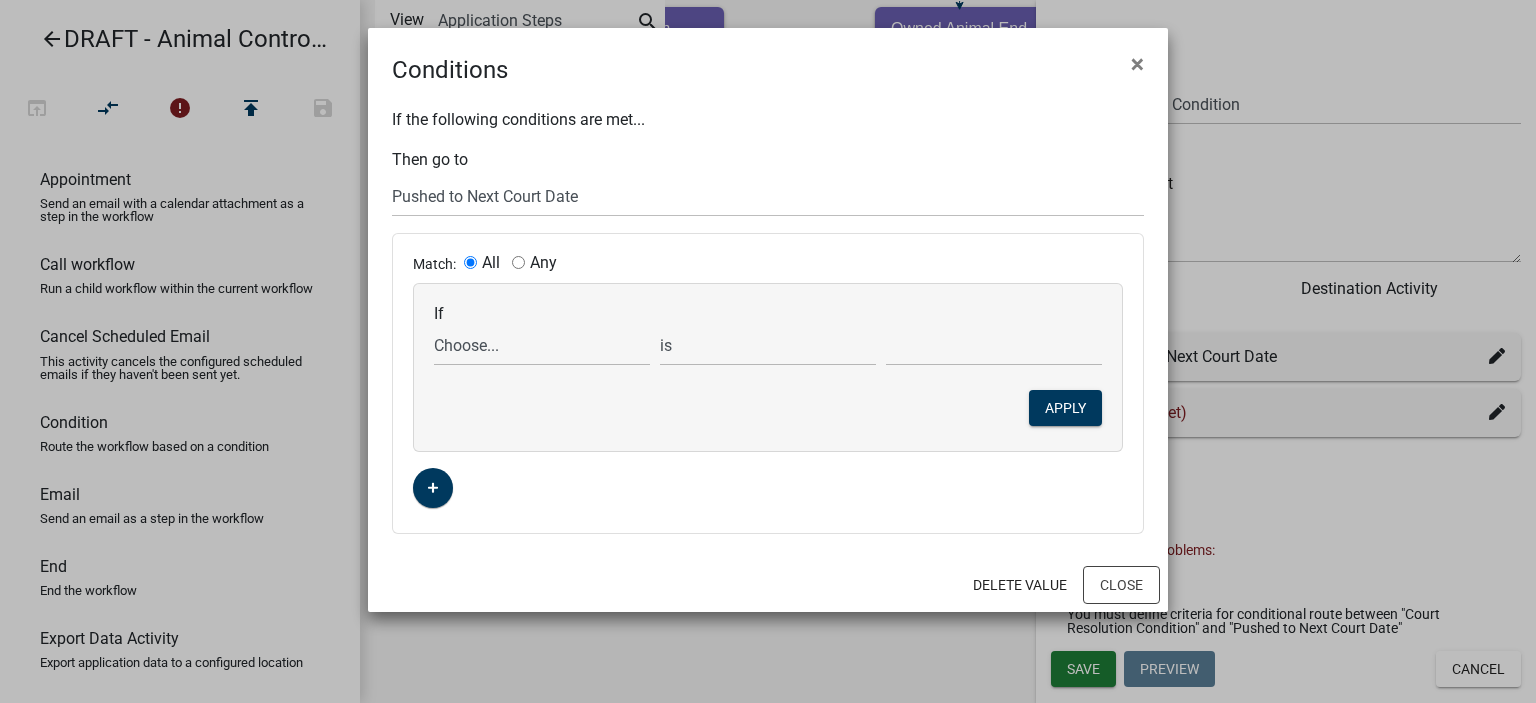 click on "If  Choose...   aggressive   AgreementCheck   ALL_FEE_RECIPIENTS   ANIMAL_CONTROL_COMPLAINT_FORM_DOCUMENT_URL   AnimalControlOfficer   AnimalControlViolations   AnimalDescription   AnimalID   animalinformation   AnimalName   AnimalNameNotCaptured   Animalnatureofcomplaint   AnimalOwnerAddress   AnimalOwnerInfo   AnimalOwnerInfoNotCaptured   AnimalOwnerInformation   AnimalOwnerInfoyn   AnimalQuarantineyn   APPLICATION_ID   APPLICATION_NUMBER   APPLICATION_STATUS   approximateaddresslocation   Attachments   CapturedAnimalDescription   CapturedAnimalType   CaptureDate   CITATION_FORM_DOCUMENT_URL   CitationDate   CitationDetails   CitationDocuments   CitationResults   CitationTrackingHeader   CiteOwner   ComplainantAddress   ComplainantEmail   ComplainantHeader   ComplainantName   ComplainantPhone   ComplainantSignature   ComplaintantMapHeader   courtappearance   CourtDate   Courtdatepushedyn   CourtNextStep   CreateDate   CrueltyExplain   crueltyreported   CURRENT_ACTIVITY   CURRENT_YEAR   DateEstablished   QR" 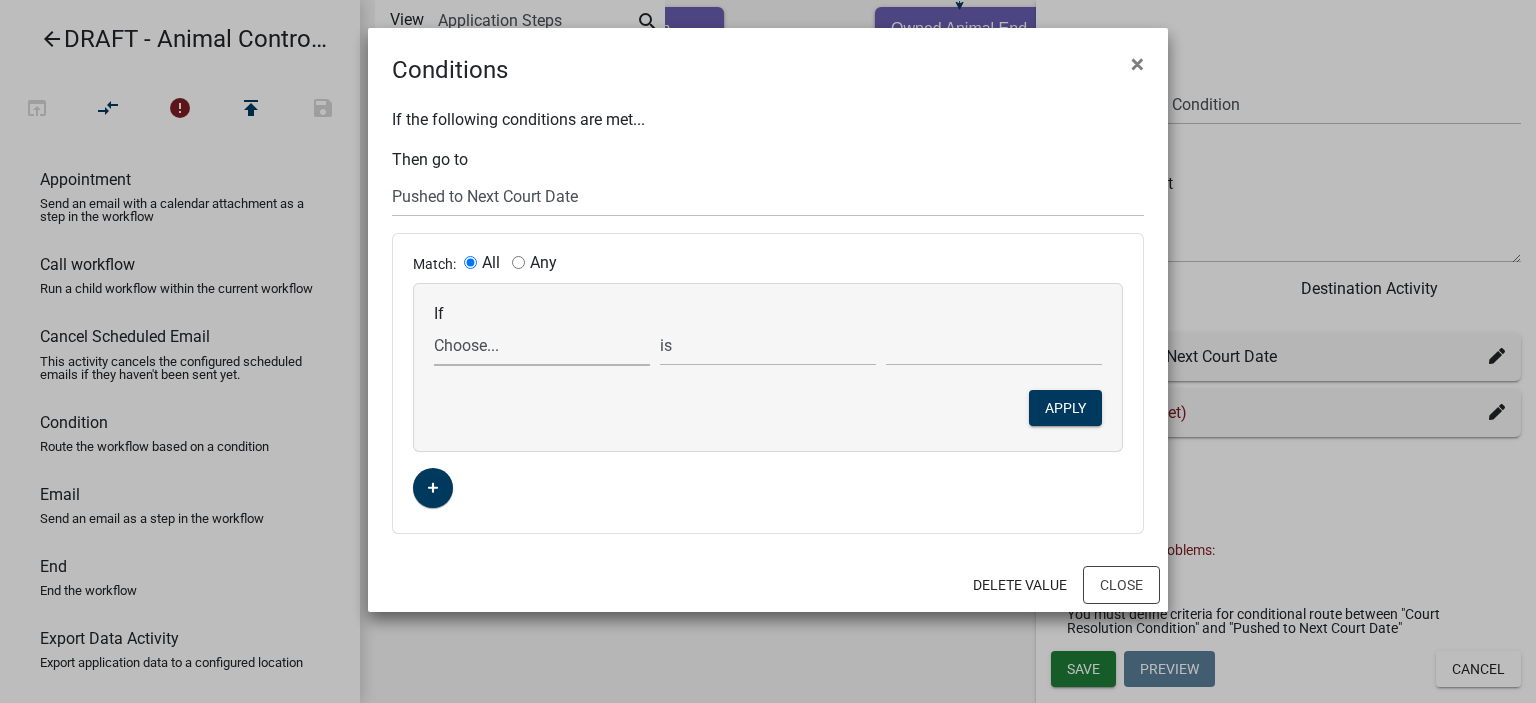 click on "Choose...   aggressive   AgreementCheck   ALL_FEE_RECIPIENTS   ANIMAL_CONTROL_COMPLAINT_FORM_DOCUMENT_URL   AnimalControlOfficer   AnimalControlViolations   AnimalDescription   AnimalID   animalinformation   AnimalName   AnimalNameNotCaptured   Animalnatureofcomplaint   AnimalOwnerAddress   AnimalOwnerInfo   AnimalOwnerInfoNotCaptured   AnimalOwnerInformation   AnimalOwnerInfoyn   AnimalQuarantineyn   APPLICATION_ID   APPLICATION_NUMBER   APPLICATION_STATUS   approximateaddresslocation   Attachments   CapturedAnimalDescription   CapturedAnimalType   CaptureDate   CITATION_FORM_DOCUMENT_URL   CitationDate   CitationDetails   CitationDocuments   CitationResults   CitationTrackingHeader   CiteOwner   ComplainantAddress   ComplainantEmail   ComplainantHeader   ComplainantName   ComplainantPhone   ComplainantSignature   ComplaintantMapHeader   courtappearance   CourtDate   Courtdatepushedyn   CourtNextStep   CreateDate   CrueltyExplain   crueltyreported   CURRENT_ACTIVITY   CURRENT_YEAR   DateEstablished   Map" at bounding box center [542, 345] 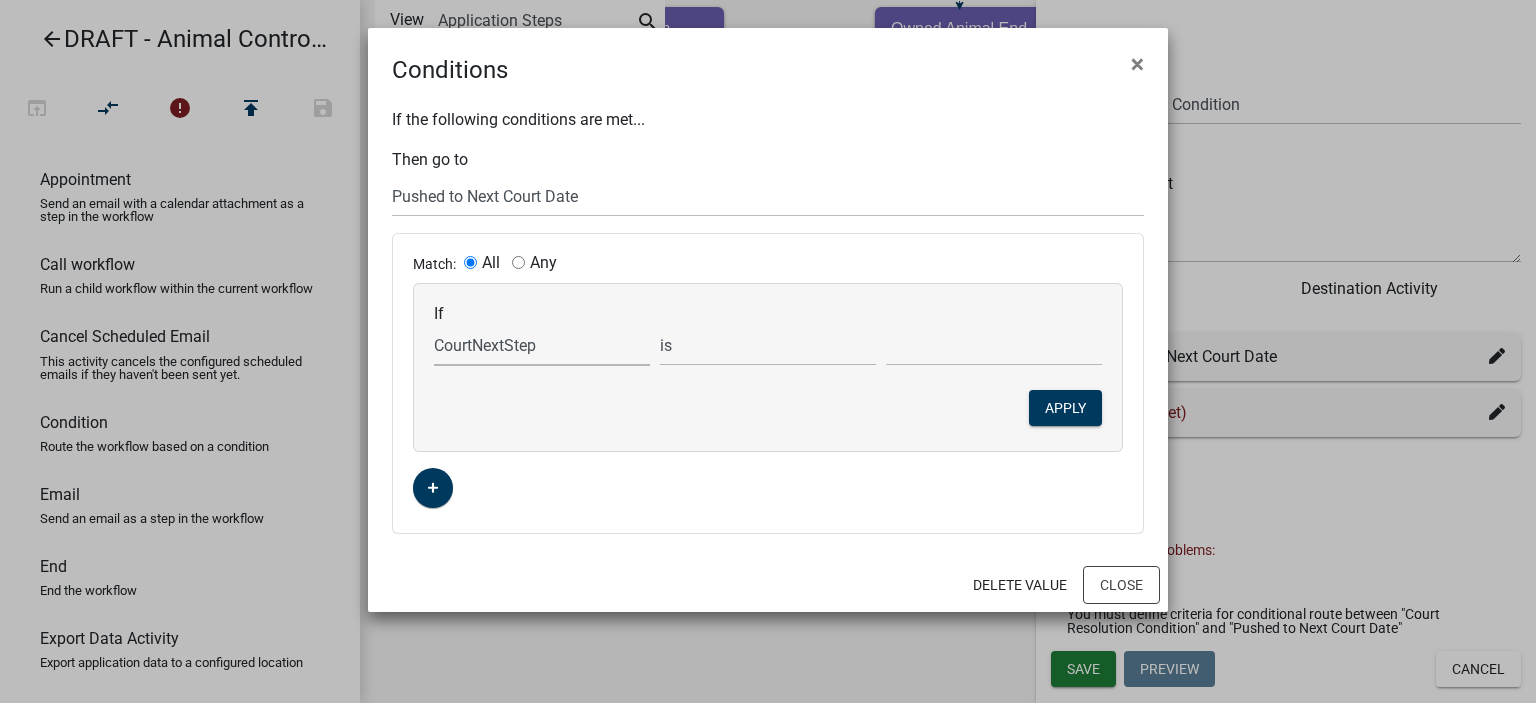 click on "Choose...   aggressive   AgreementCheck   ALL_FEE_RECIPIENTS   ANIMAL_CONTROL_COMPLAINT_FORM_DOCUMENT_URL   AnimalControlOfficer   AnimalControlViolations   AnimalDescription   AnimalID   animalinformation   AnimalName   AnimalNameNotCaptured   Animalnatureofcomplaint   AnimalOwnerAddress   AnimalOwnerInfo   AnimalOwnerInfoNotCaptured   AnimalOwnerInformation   AnimalOwnerInfoyn   AnimalQuarantineyn   APPLICATION_ID   APPLICATION_NUMBER   APPLICATION_STATUS   approximateaddresslocation   Attachments   CapturedAnimalDescription   CapturedAnimalType   CaptureDate   CITATION_FORM_DOCUMENT_URL   CitationDate   CitationDetails   CitationDocuments   CitationResults   CitationTrackingHeader   CiteOwner   ComplainantAddress   ComplainantEmail   ComplainantHeader   ComplainantName   ComplainantPhone   ComplainantSignature   ComplaintantMapHeader   courtappearance   CourtDate   Courtdatepushedyn   CourtNextStep   CreateDate   CrueltyExplain   crueltyreported   CURRENT_ACTIVITY   CURRENT_YEAR   DateEstablished   Map" at bounding box center (542, 345) 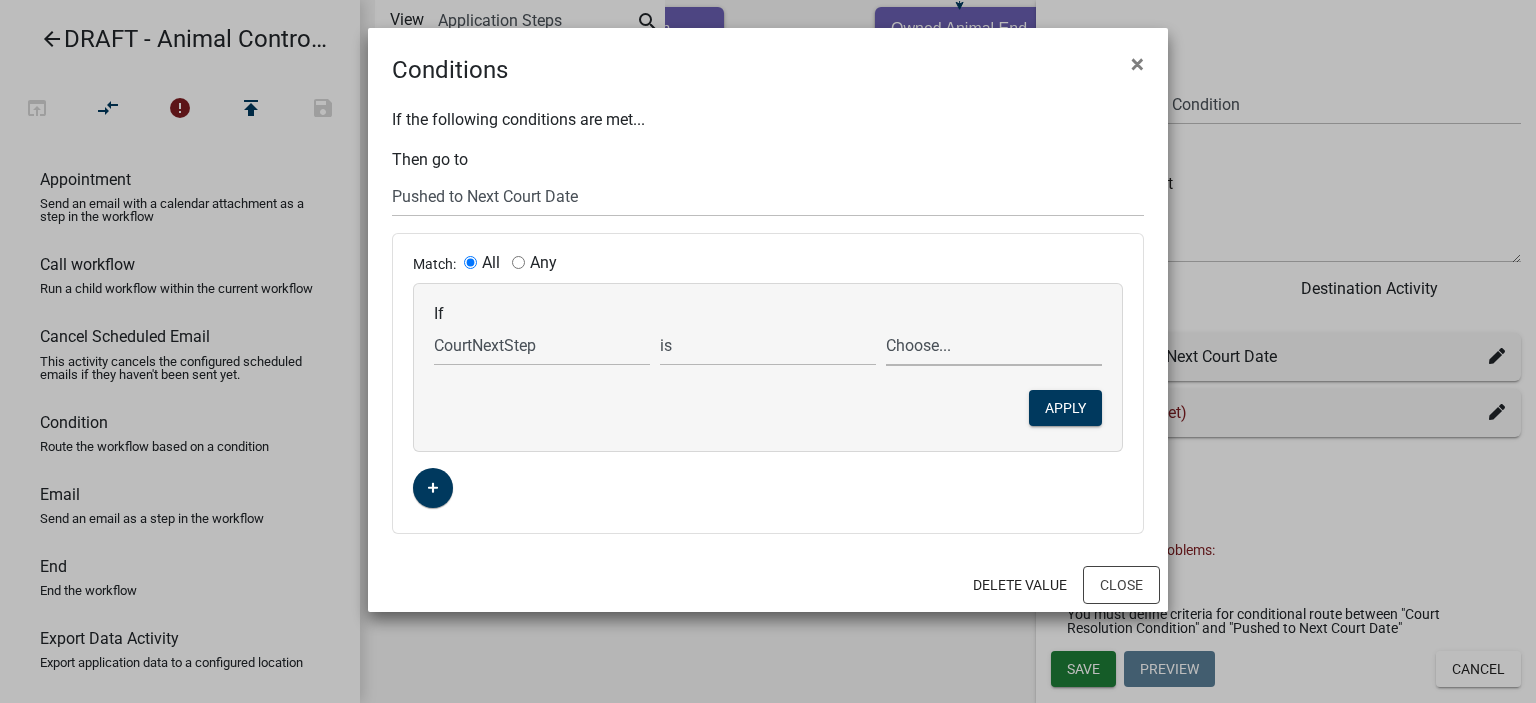 click on "Choose...   case closed and dismissed   case closed with 6 month probation period   case closed with payment of fine   Pushed to Next Court Date" at bounding box center (994, 345) 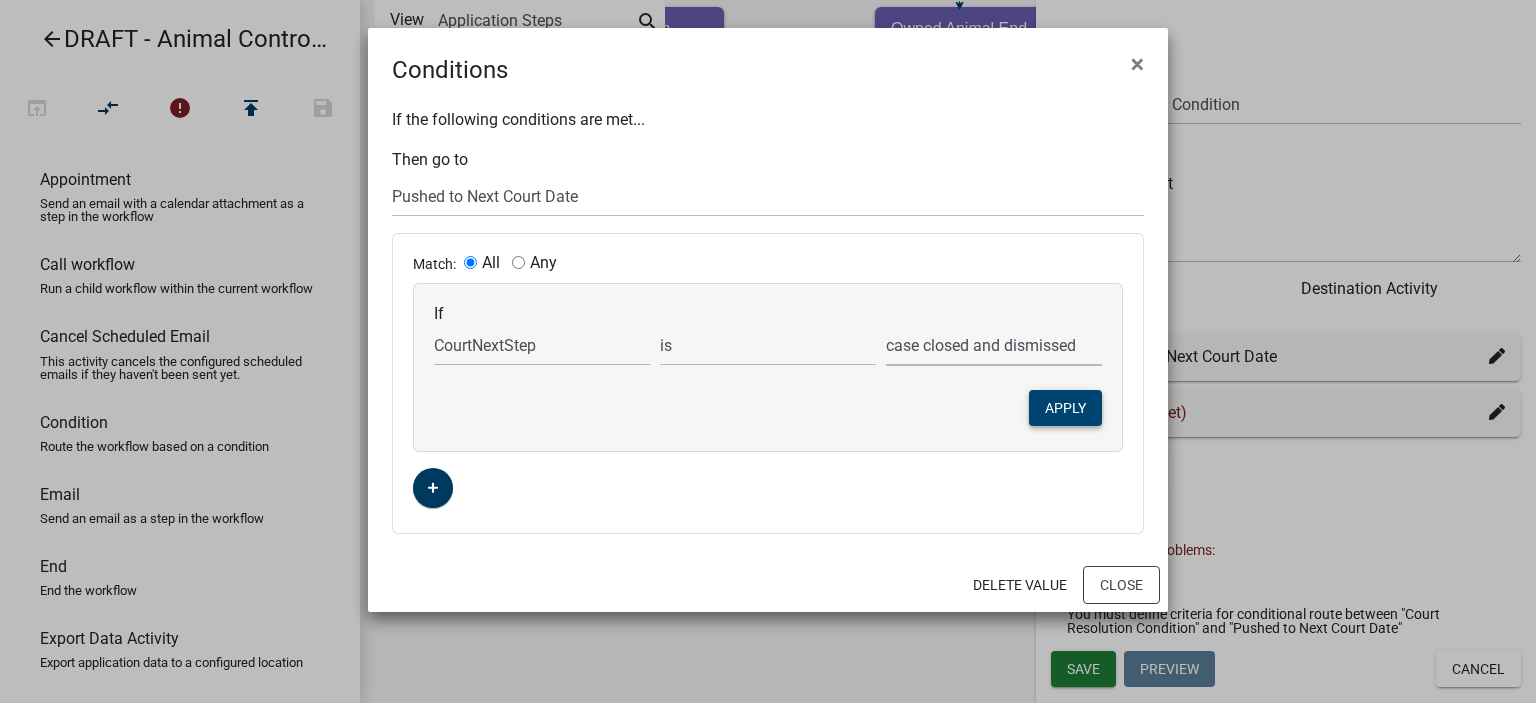 click on "Apply" 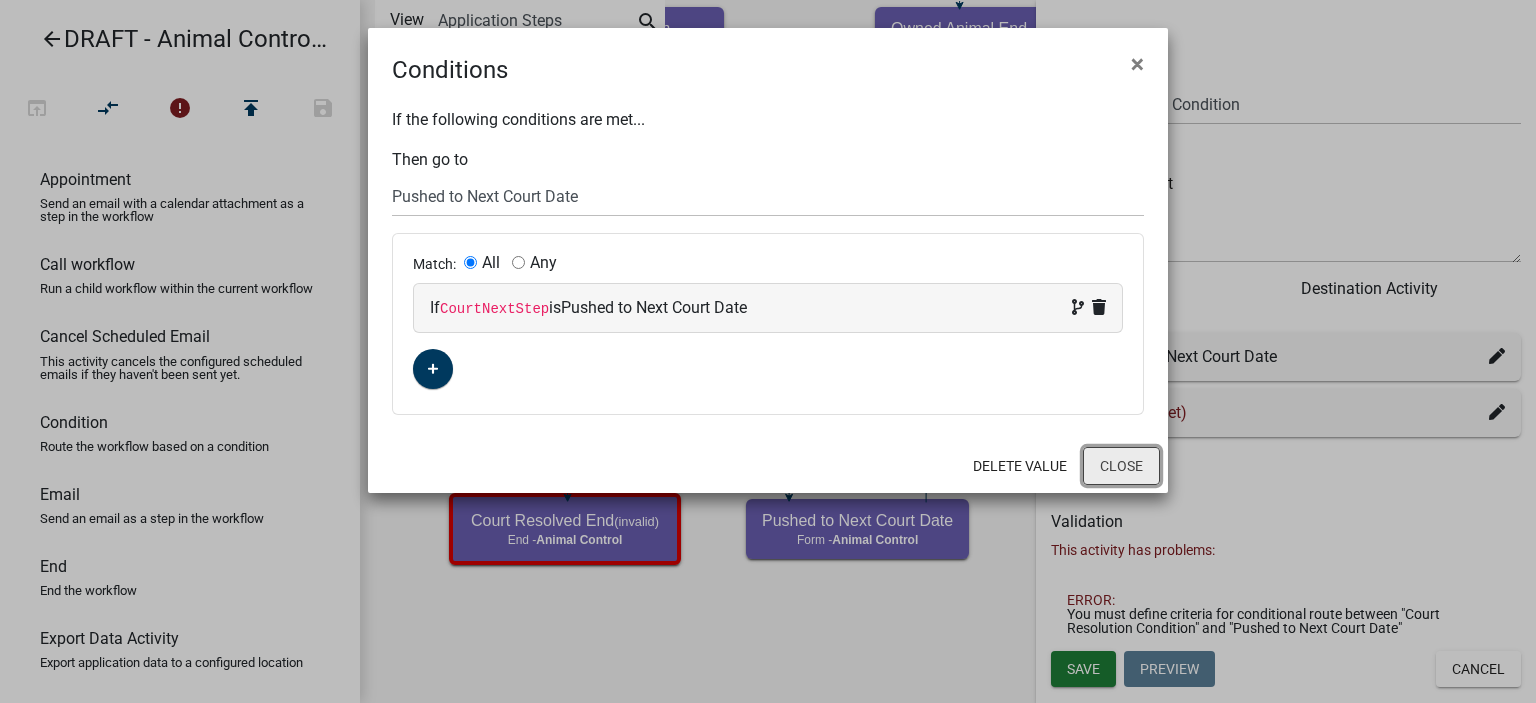 click on "Close" 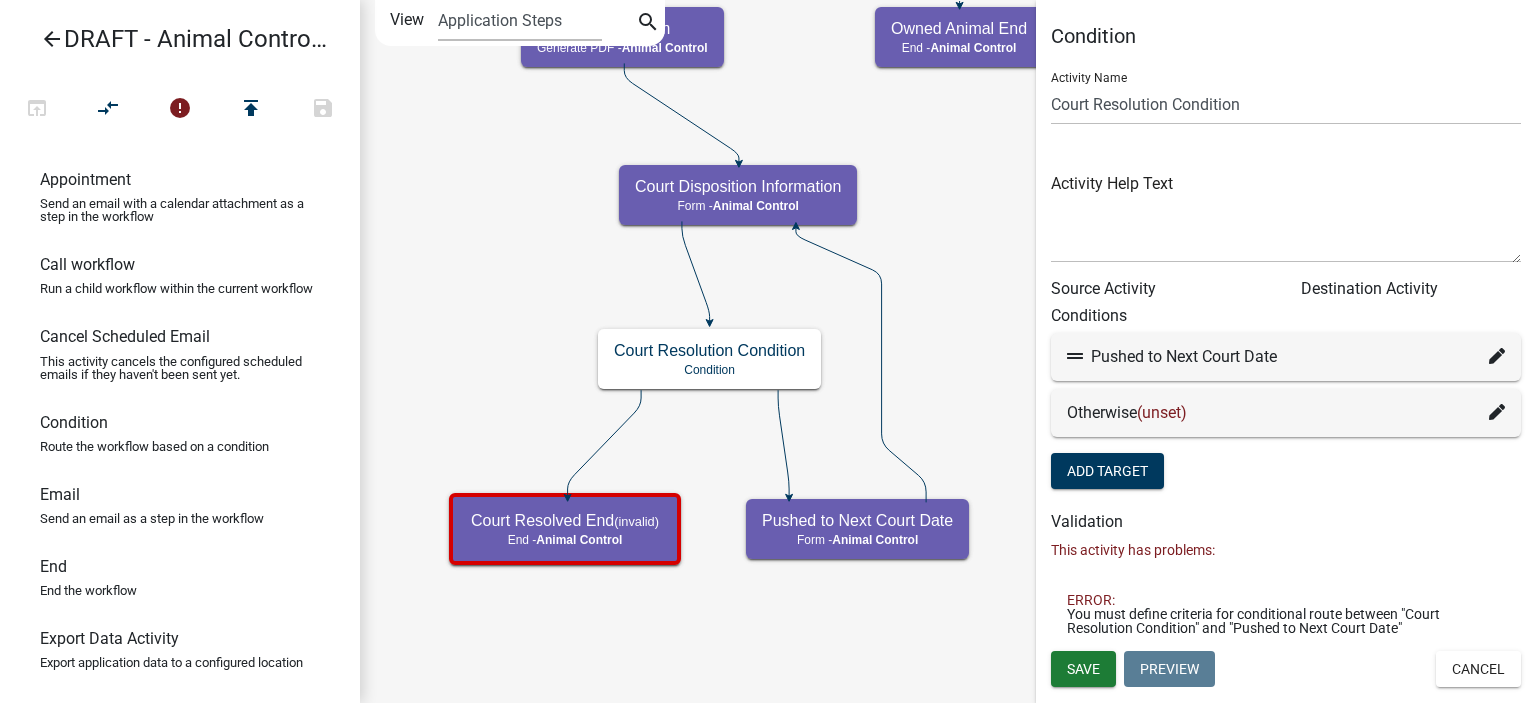 click on "Otherwise  (unset)" at bounding box center (1286, 413) 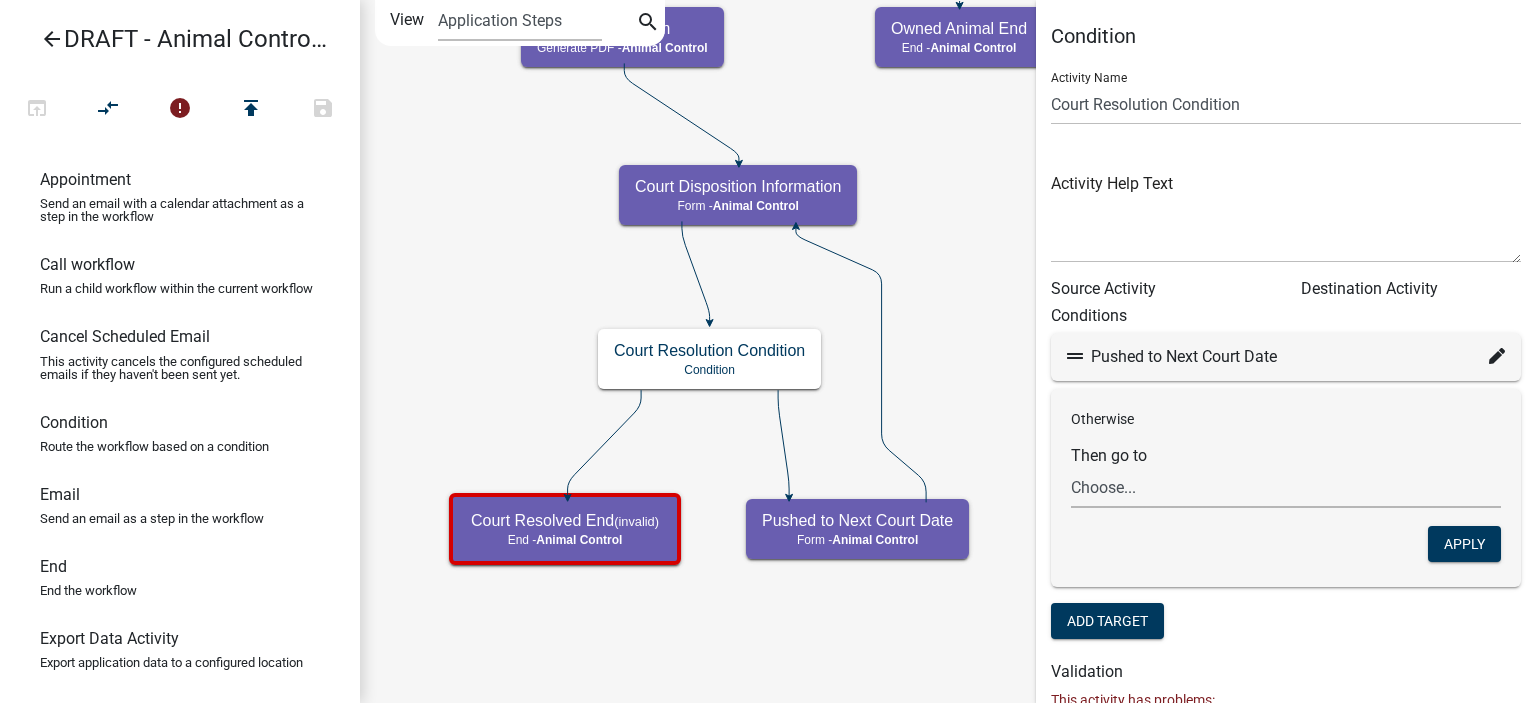 click on "Choose...  Start   Complainant Reporting Information   Animal Control Complaint Form   Court Resolved End   Generate Case Number   Animal Control Response   Email complaint to Staff   Email to complainant   Review Application   Introduction   Court Disposition Information   Citation Form   Notice of Animal Complaint    Captured or Not Condition   Not Captured   Not Captured Email   Not Captured End   Assign Animal Control Officer    Email to Assigned Animal Control Officer    Animal Captured   Stray or Owned Condition   Stray Animal Information   Stray Animal 3 Day Schedule Email   Cancel Scheduled Email   Stray Animal End   Owned Animal Information   Cite Owner Condition - Not Captured   Cite Owner Condition - Captured   Owned Animal Resolution   Owned Animal End   Pushed to Next Court Date   Pick up and Release PDF" at bounding box center [1286, 487] 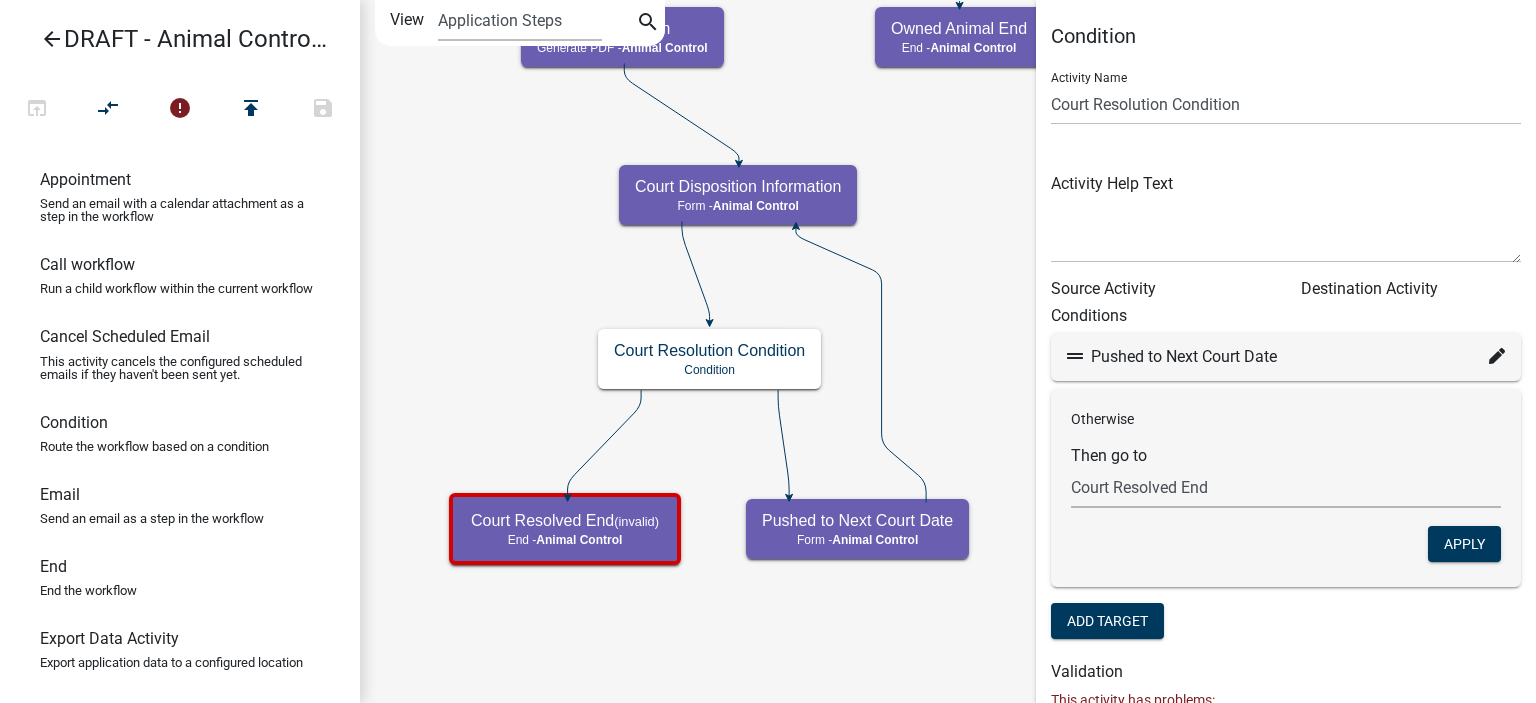 click on "Choose...  Start   Complainant Reporting Information   Animal Control Complaint Form   Court Resolved End   Generate Case Number   Animal Control Response   Email complaint to Staff   Email to complainant   Review Application   Introduction   Court Disposition Information   Citation Form   Notice of Animal Complaint    Captured or Not Condition   Not Captured   Not Captured Email   Not Captured End   Assign Animal Control Officer    Email to Assigned Animal Control Officer    Animal Captured   Stray or Owned Condition   Stray Animal Information   Stray Animal 3 Day Schedule Email   Cancel Scheduled Email   Stray Animal End   Owned Animal Information   Cite Owner Condition - Not Captured   Cite Owner Condition - Captured   Owned Animal Resolution   Owned Animal End   Pushed to Next Court Date   Pick up and Release PDF" at bounding box center [1286, 487] 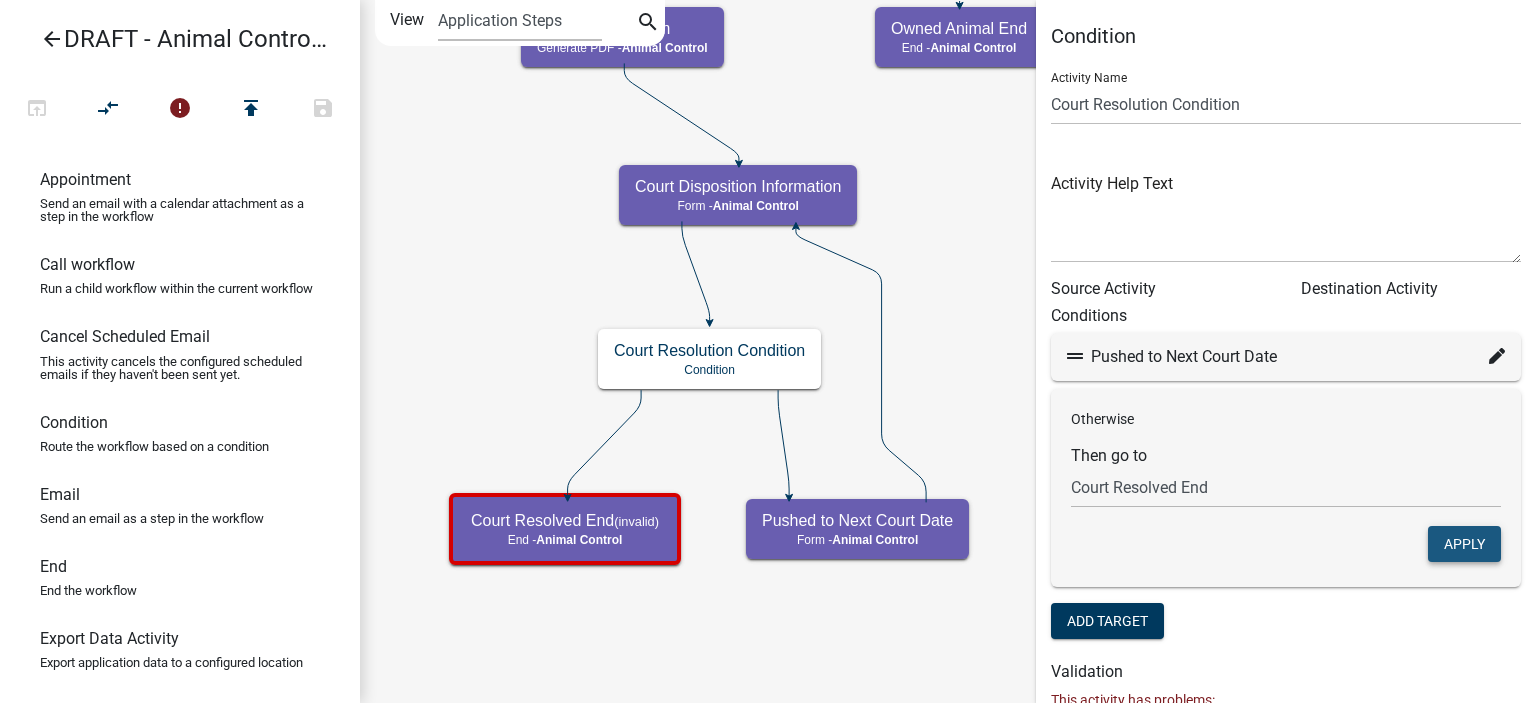 click on "Apply" at bounding box center [1464, 544] 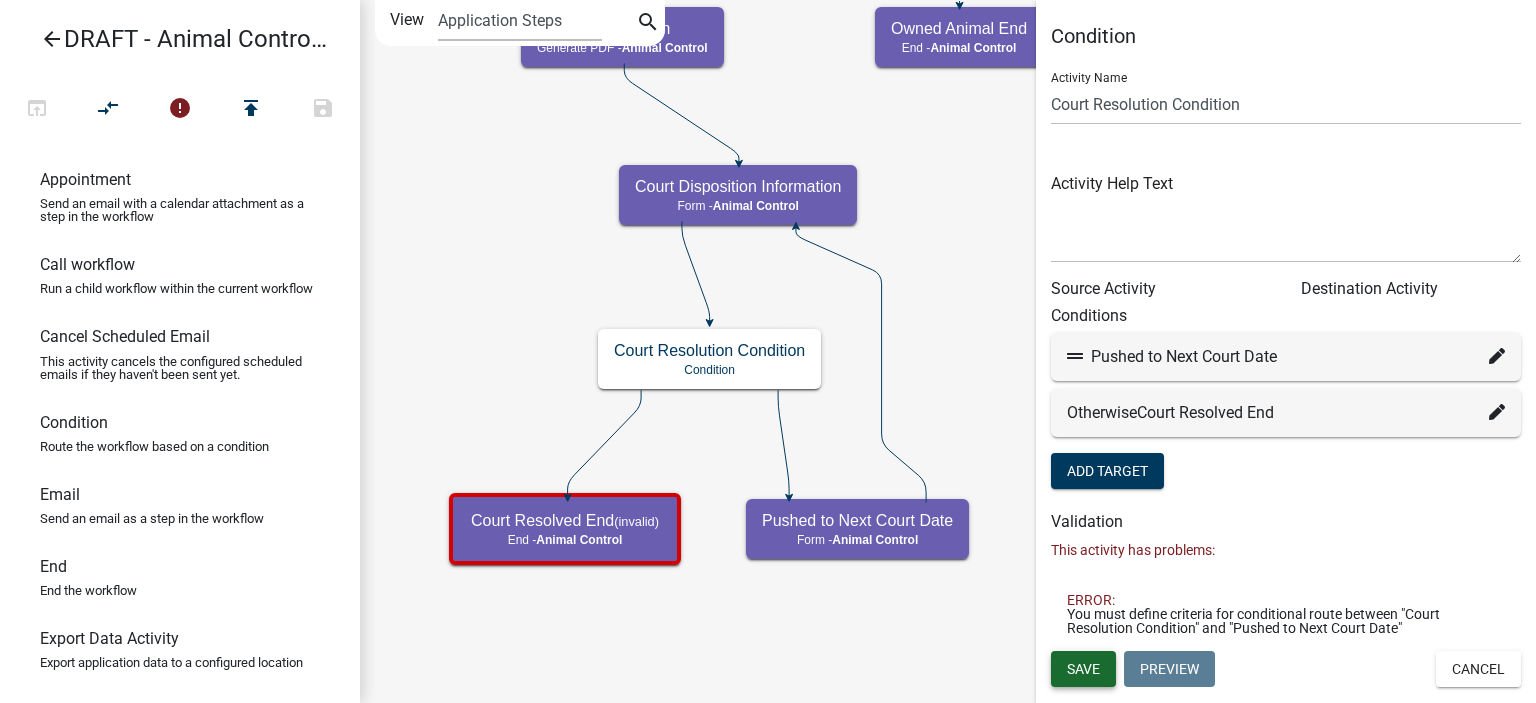 click on "Save" 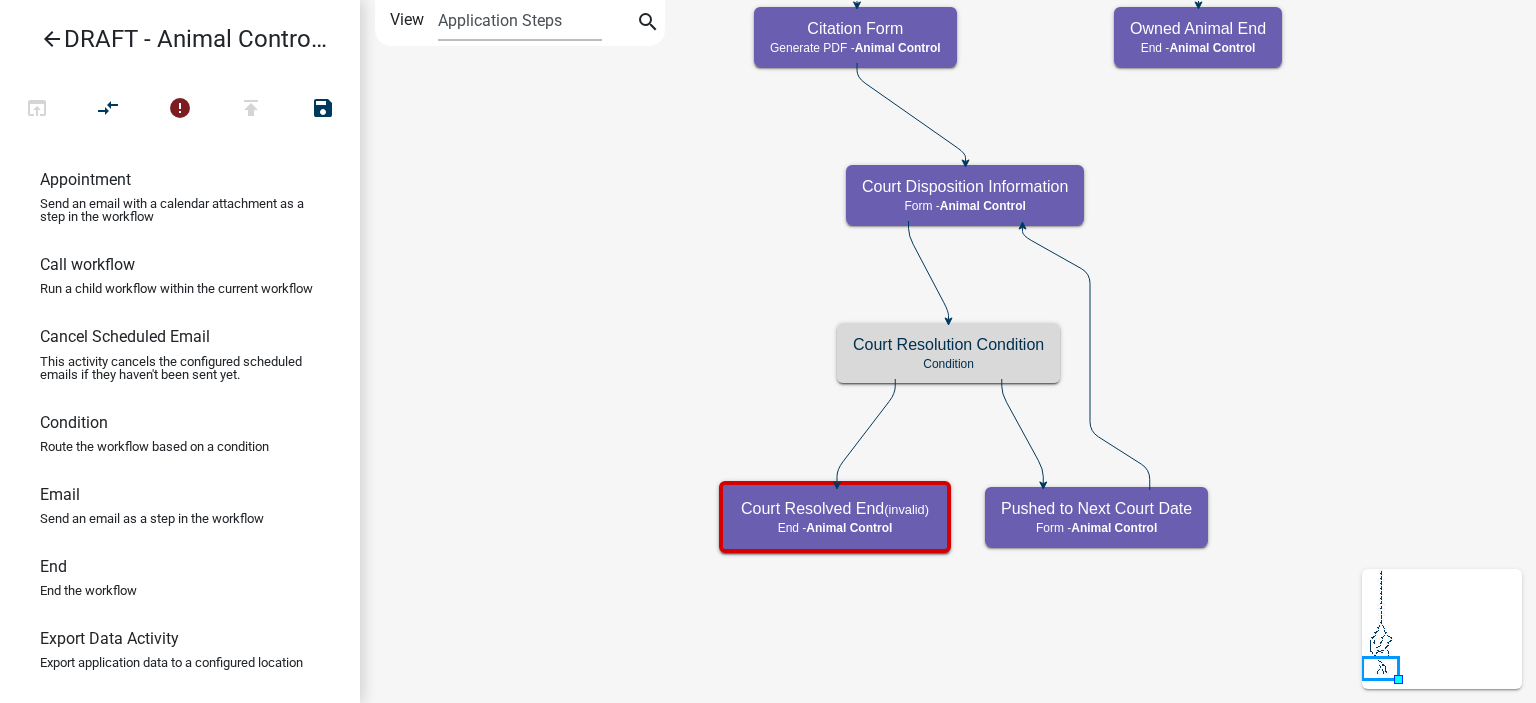 click on "Start
Start -  Applicant
Complainant Reporting Information
Form -  Applicant
Animal Control Complaint Form
Generate PDF -  Animal Control
Court Resolved End  (invalid)
End -  Animal Control" 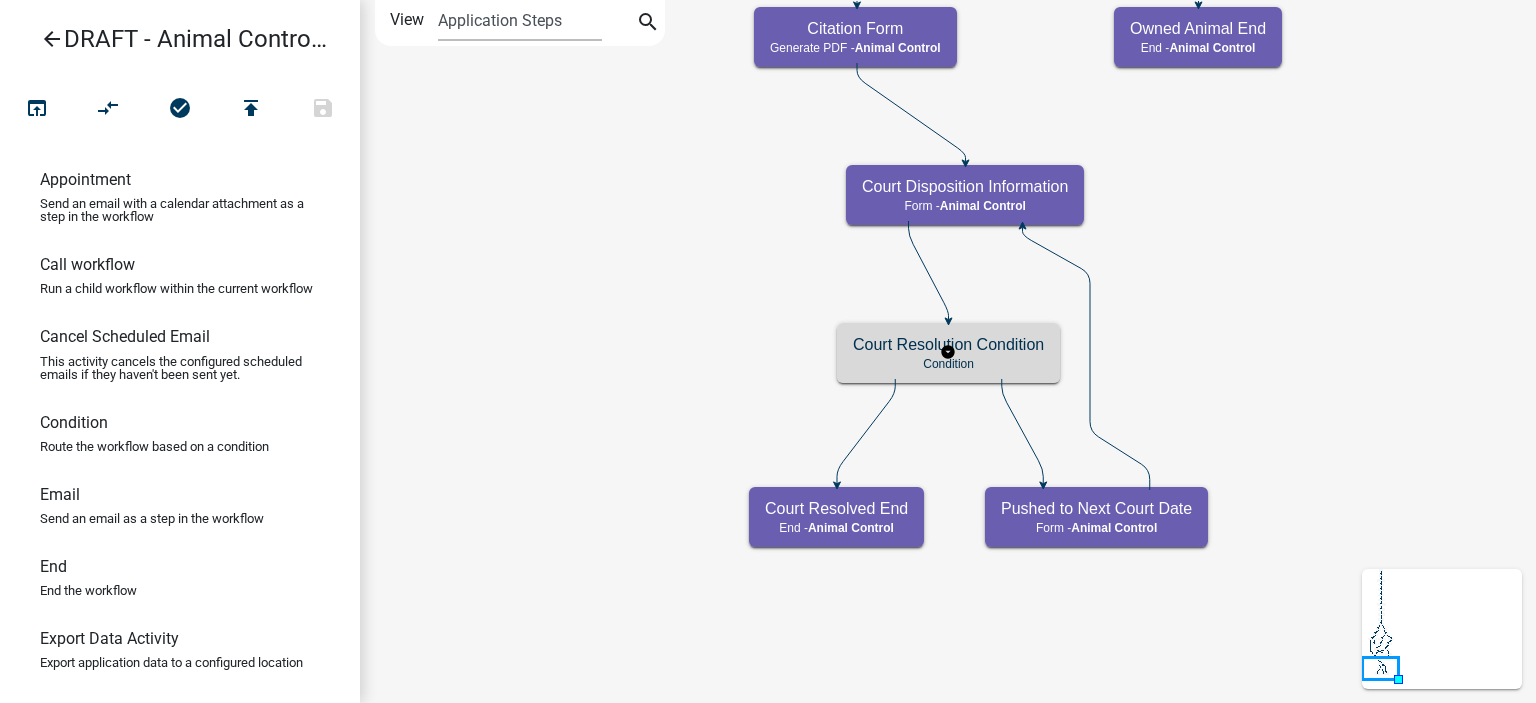 click on "Court Resolution Condition" at bounding box center [948, 344] 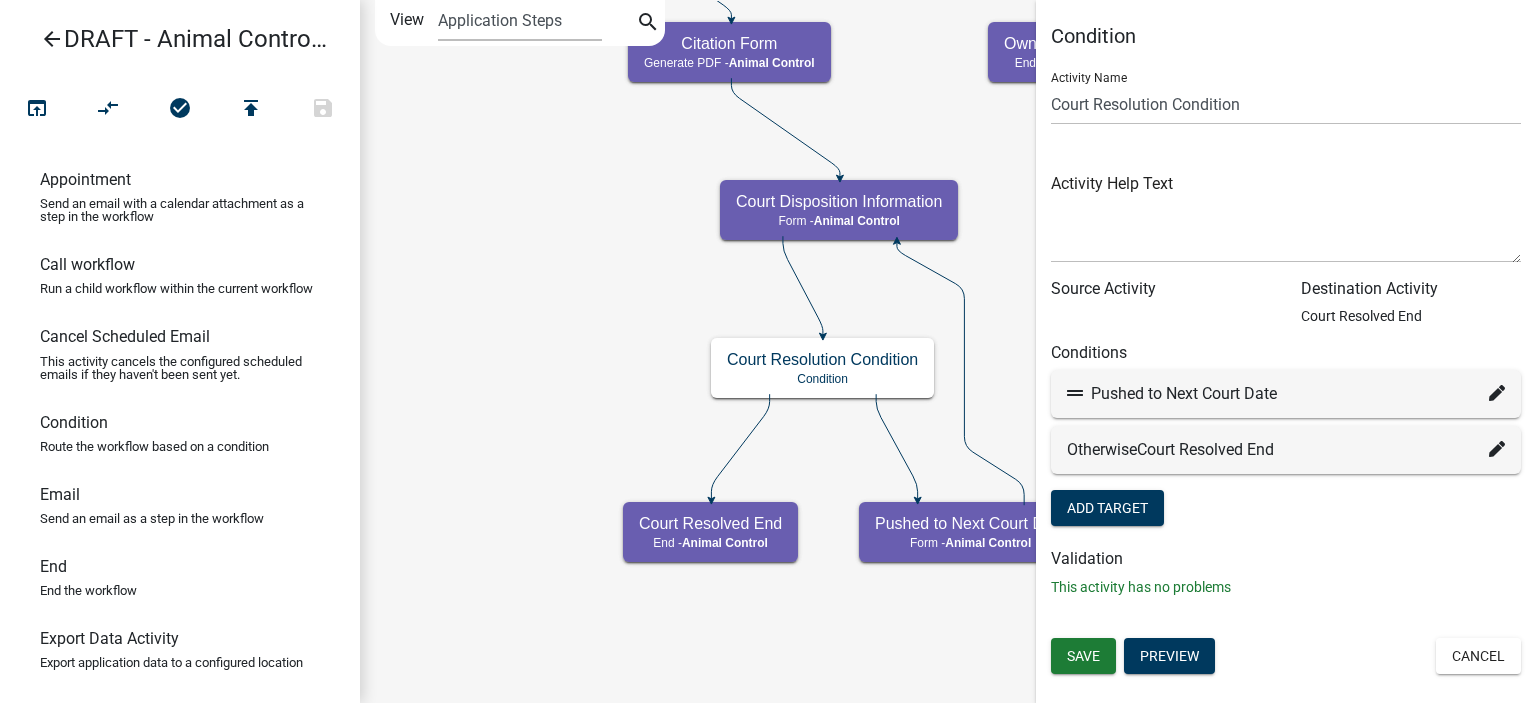 click 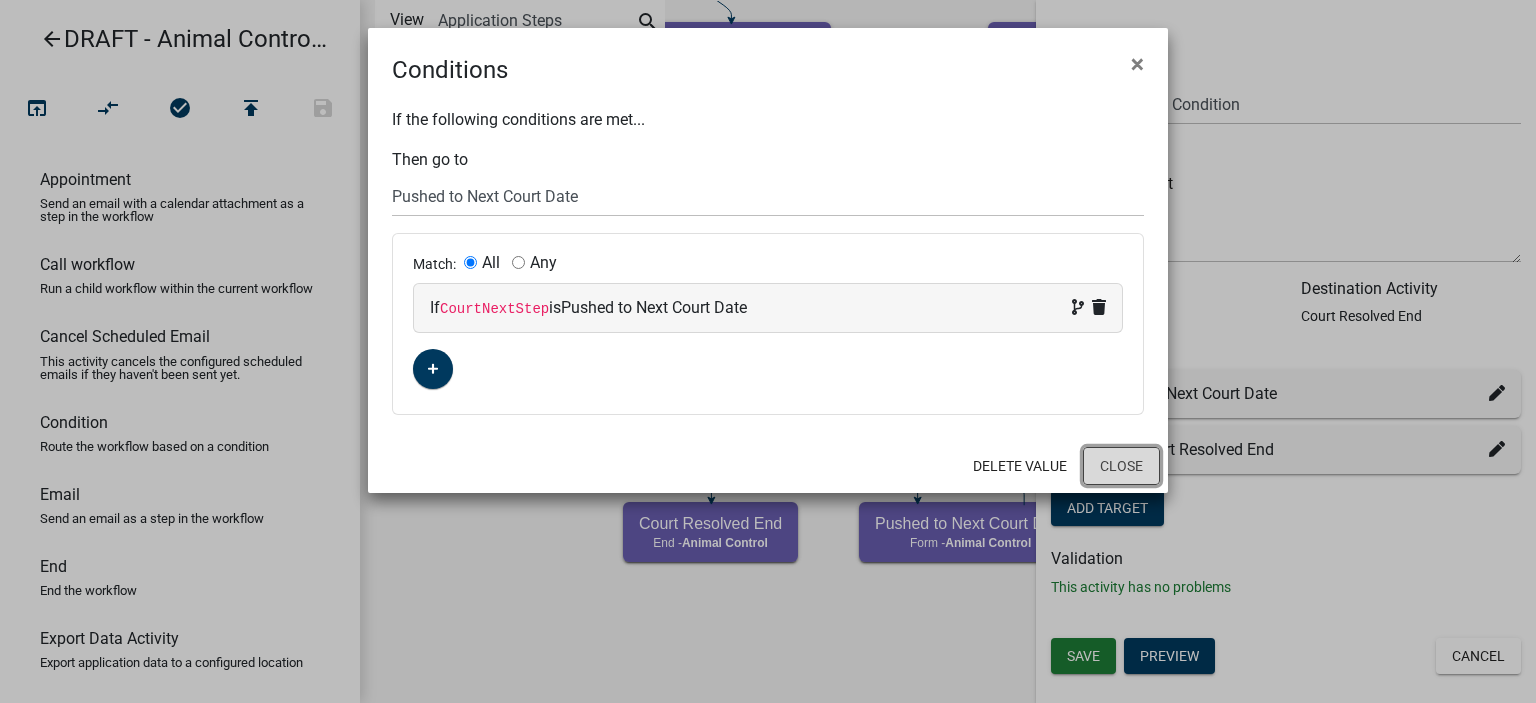 click on "Close" 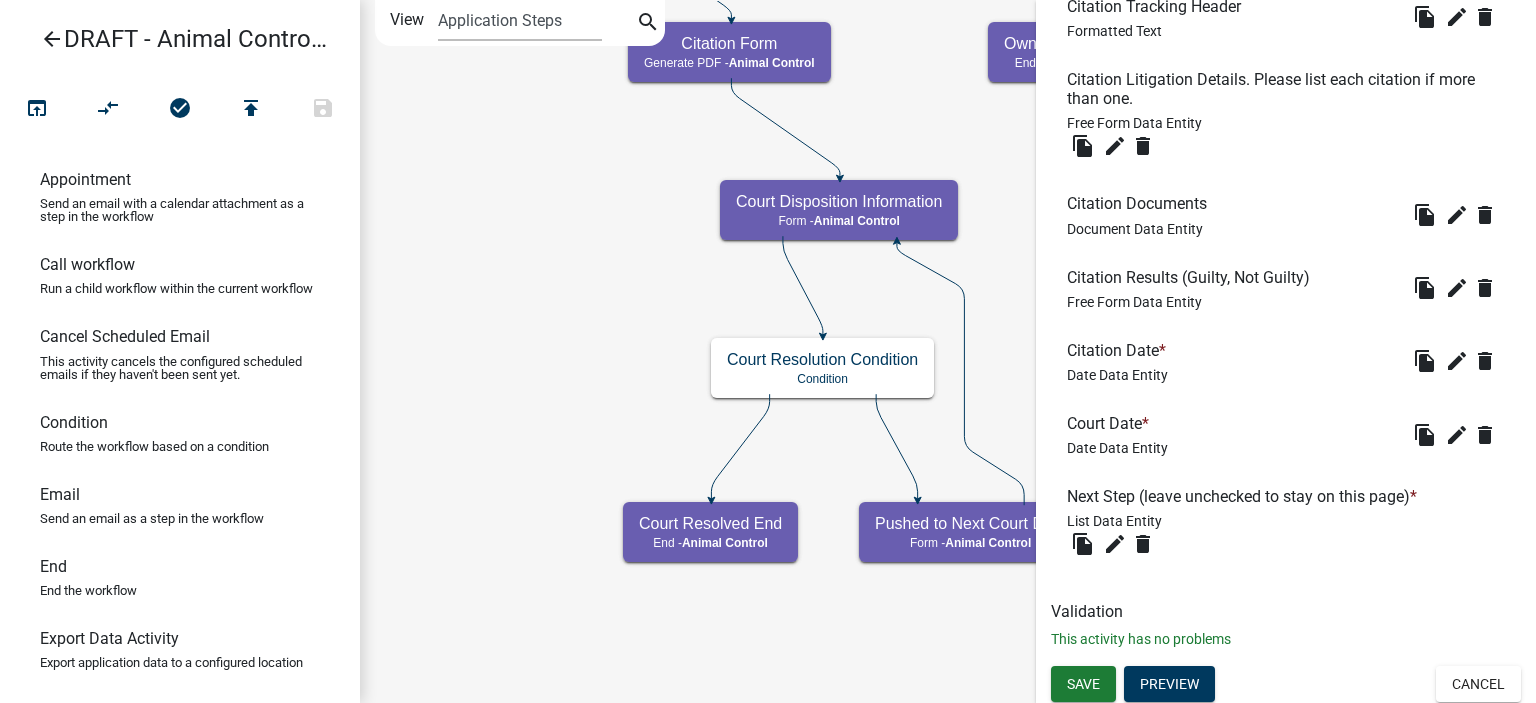 scroll, scrollTop: 737, scrollLeft: 0, axis: vertical 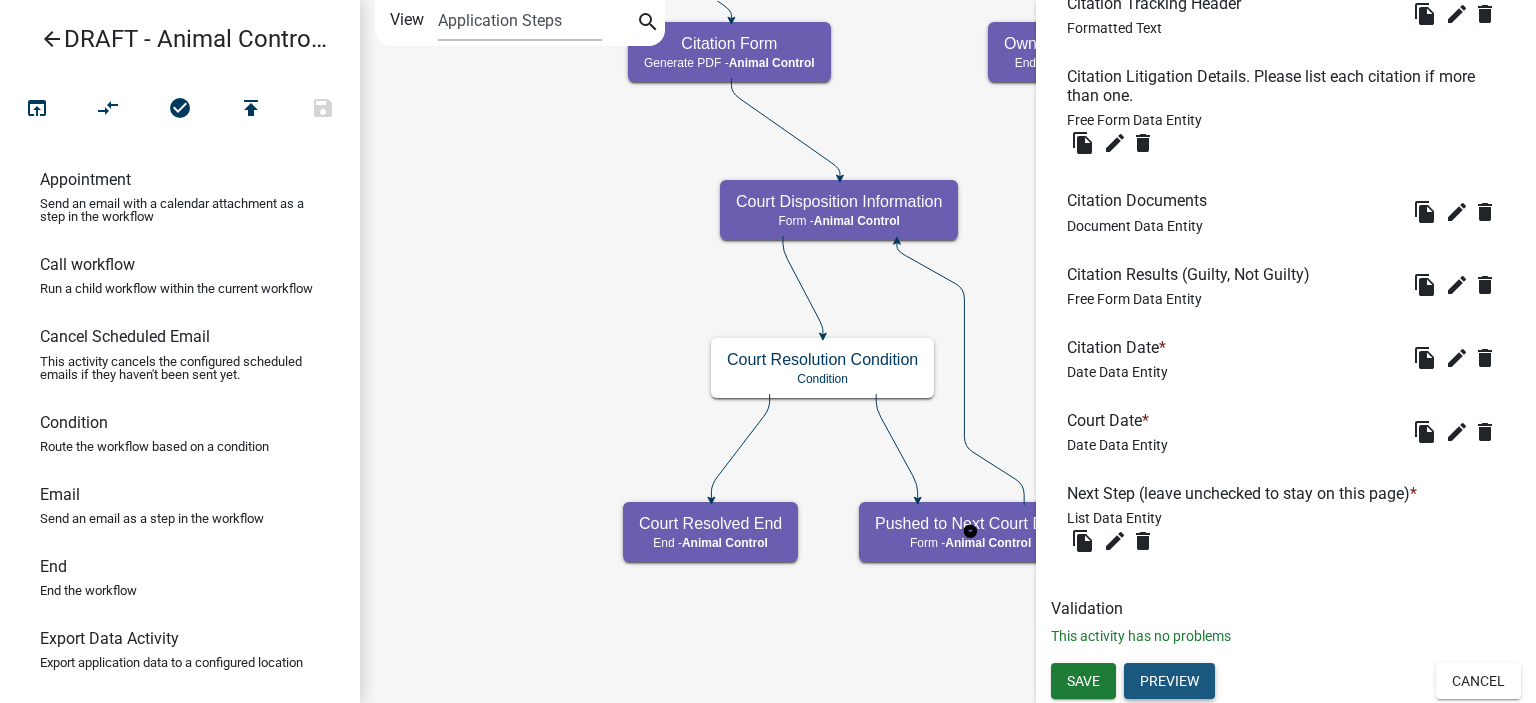 click on "Save  Preview   Cancel" 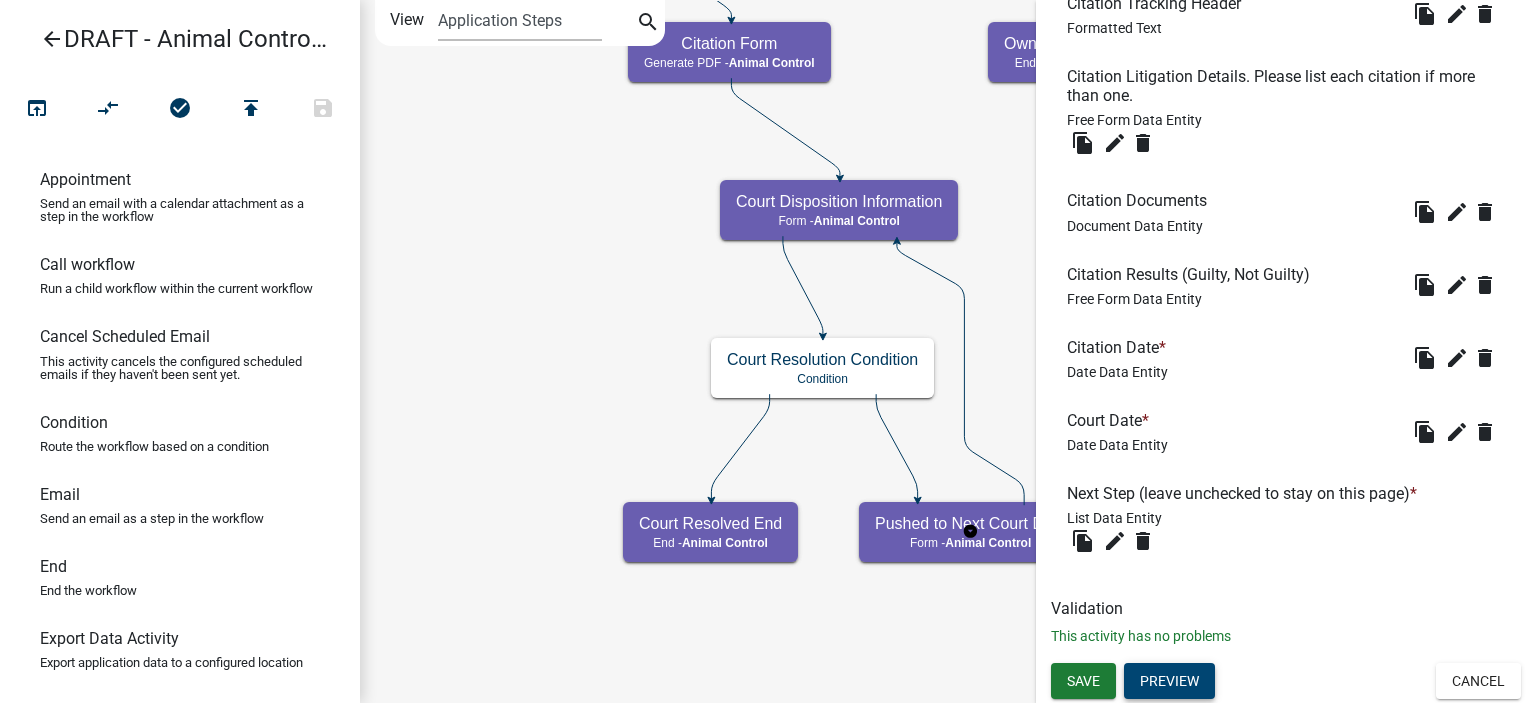 click on "Preview" 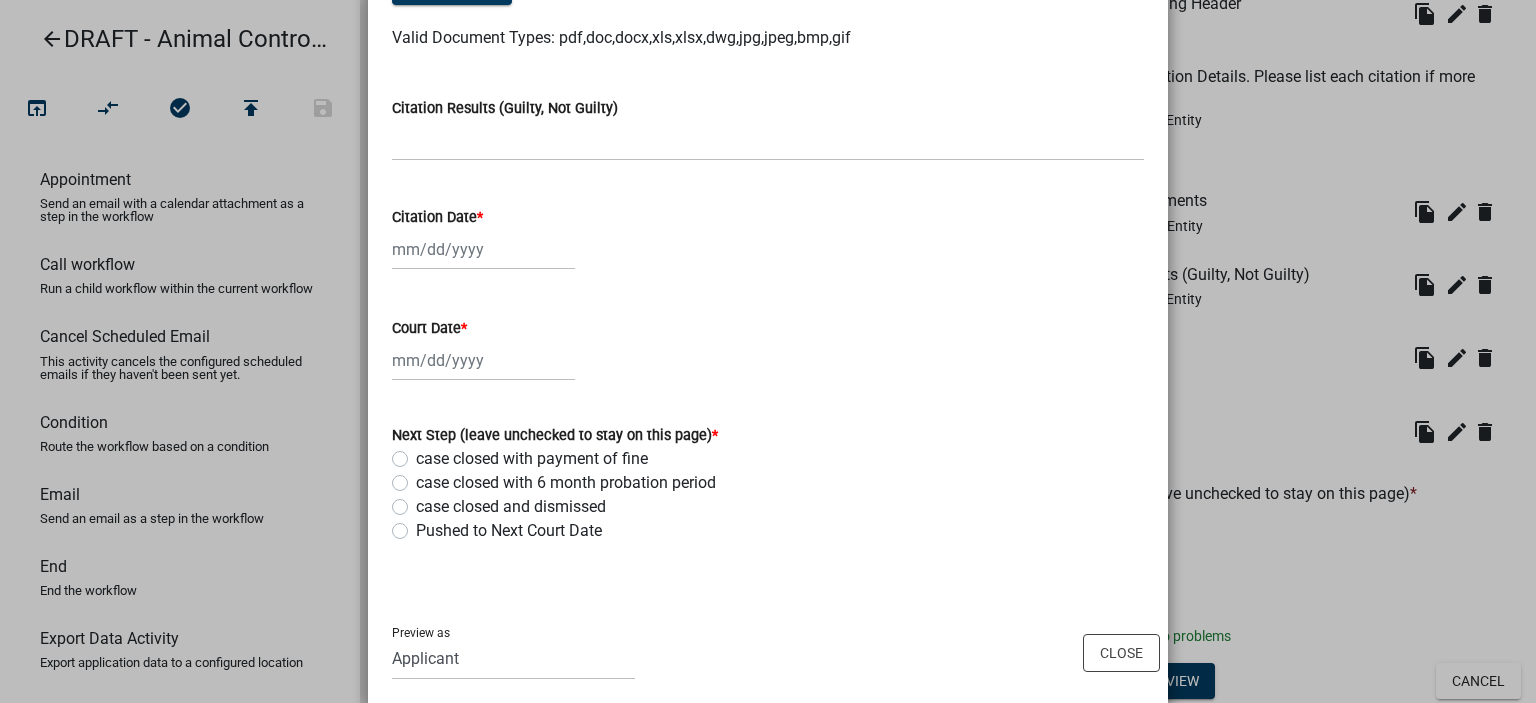 scroll, scrollTop: 491, scrollLeft: 0, axis: vertical 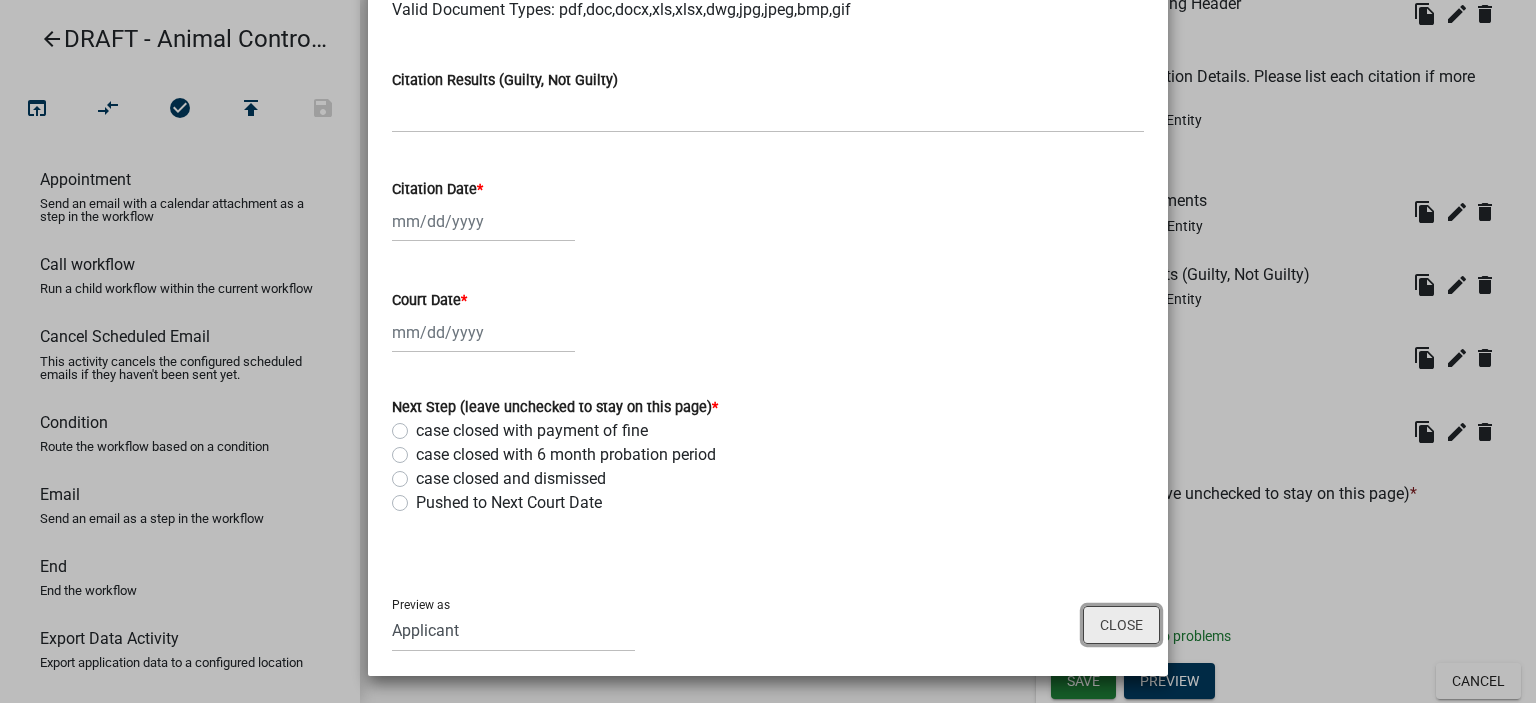 click on "Close" 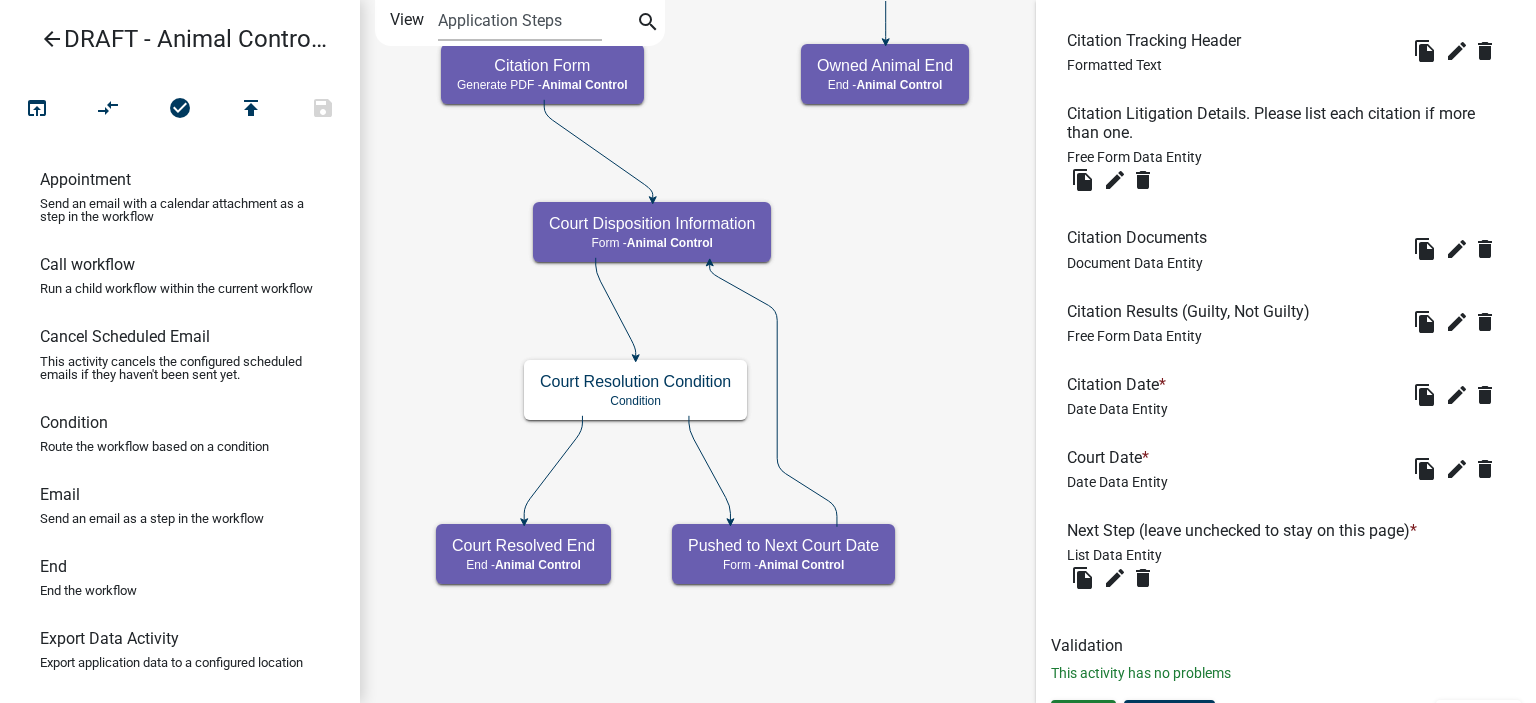 scroll, scrollTop: 737, scrollLeft: 0, axis: vertical 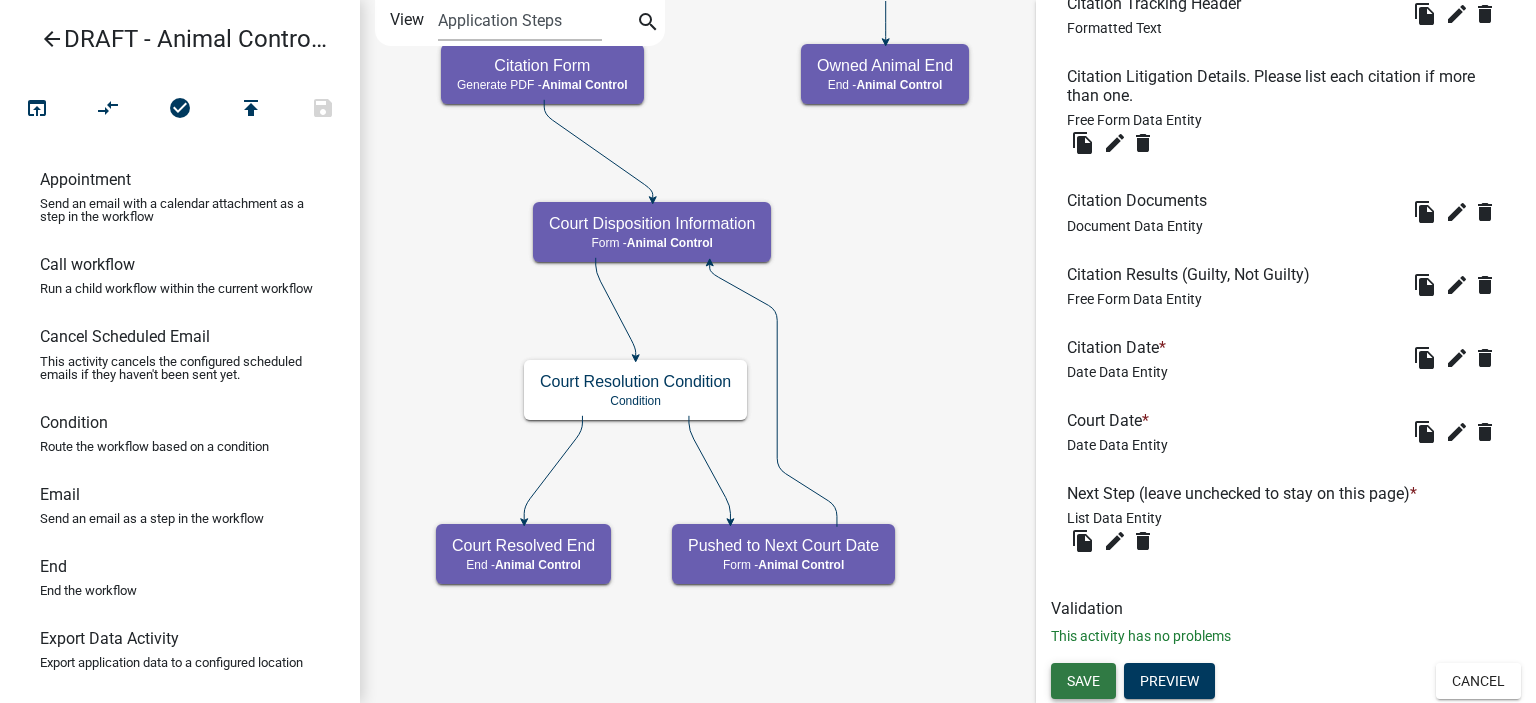 click on "Save" 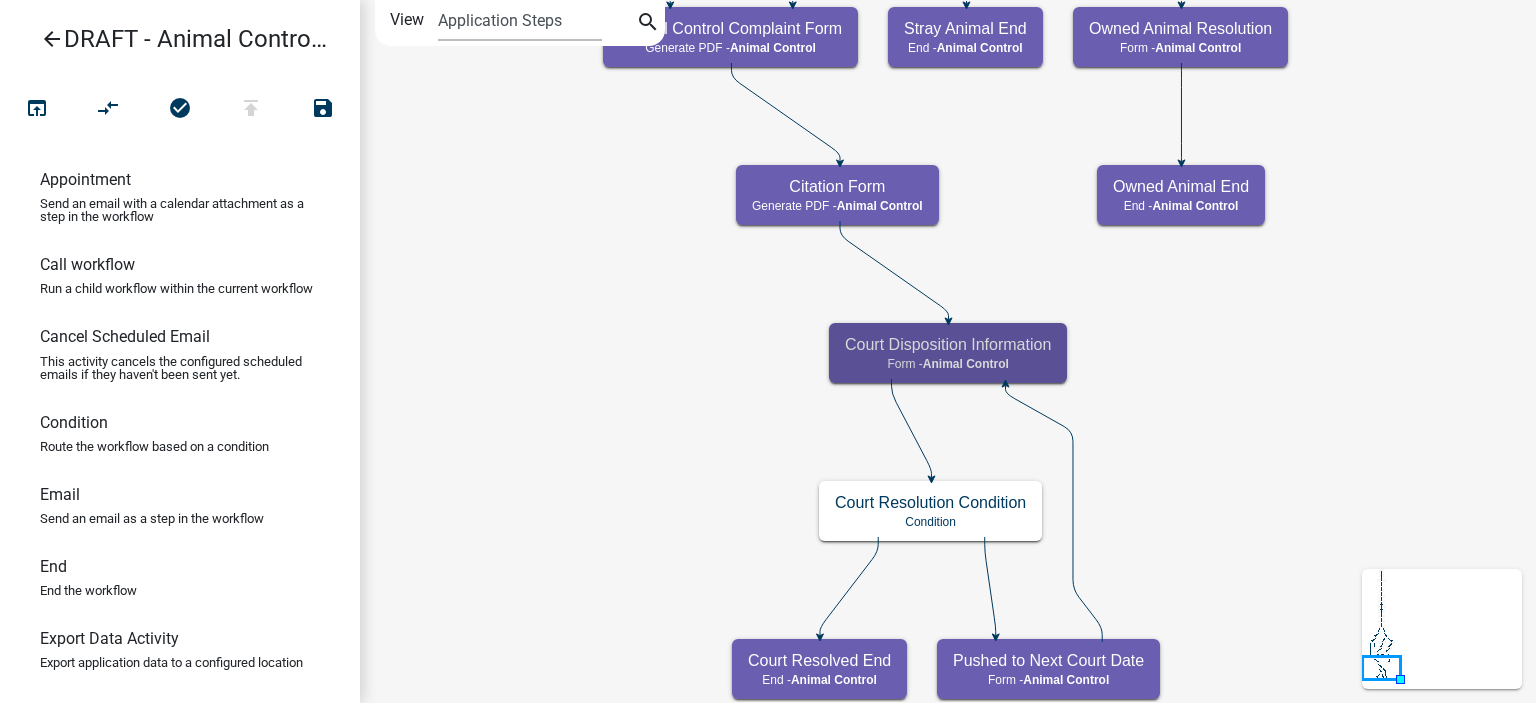 click on "Start
Start -  Applicant
Complainant Reporting Information
Form -  Applicant
Animal Control Complaint Form
Generate PDF -  Animal Control
Court Resolved End
End -  Animal Control" 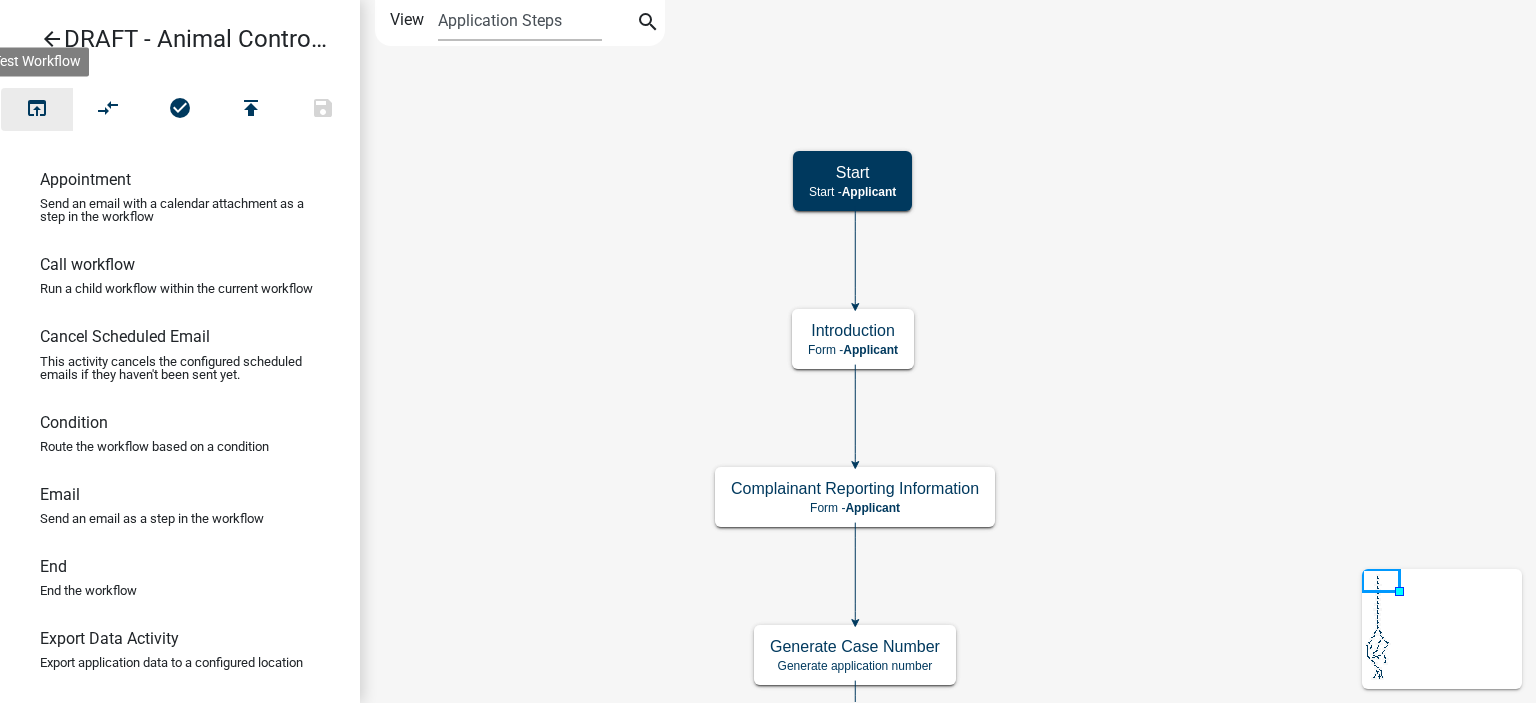 click on "open_in_browser" at bounding box center (37, 109) 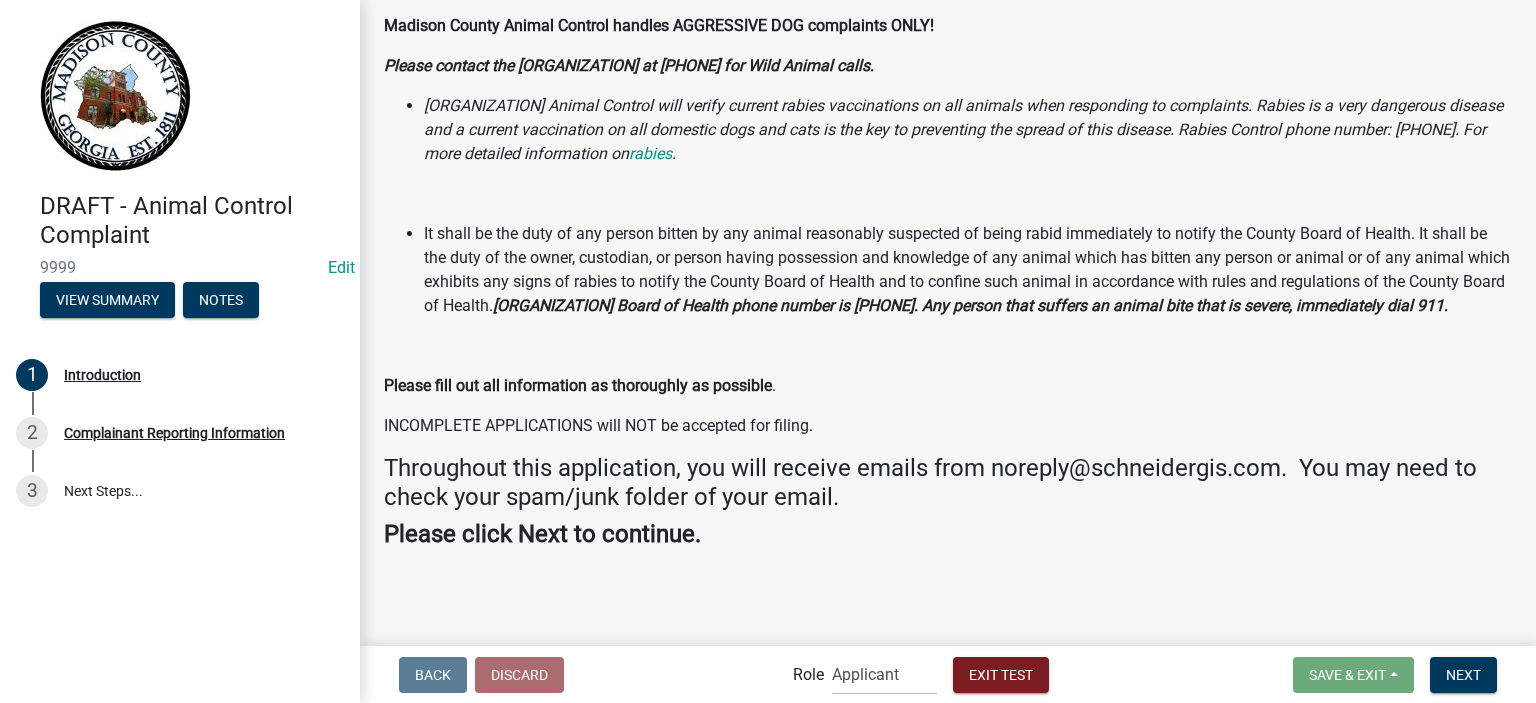 scroll, scrollTop: 208, scrollLeft: 0, axis: vertical 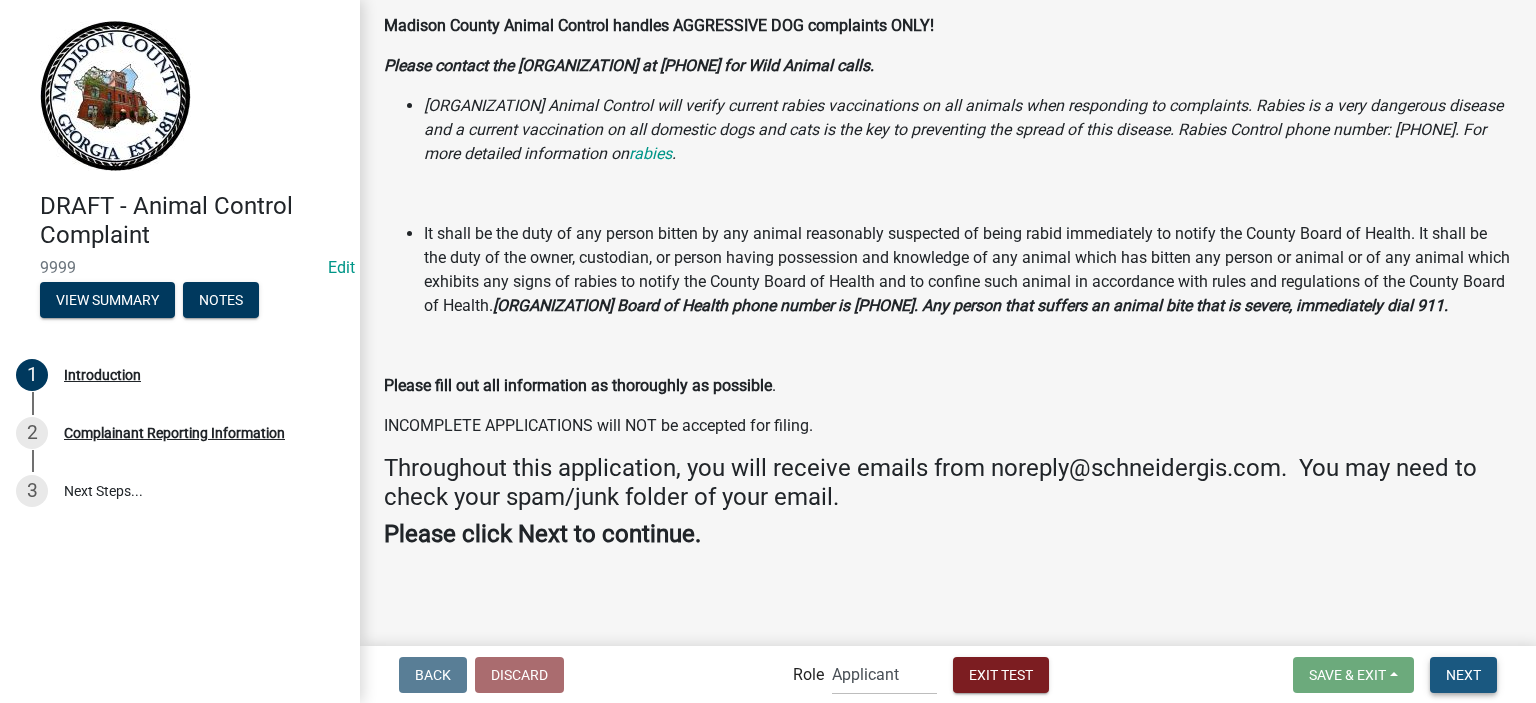 click on "Next" at bounding box center [1463, 675] 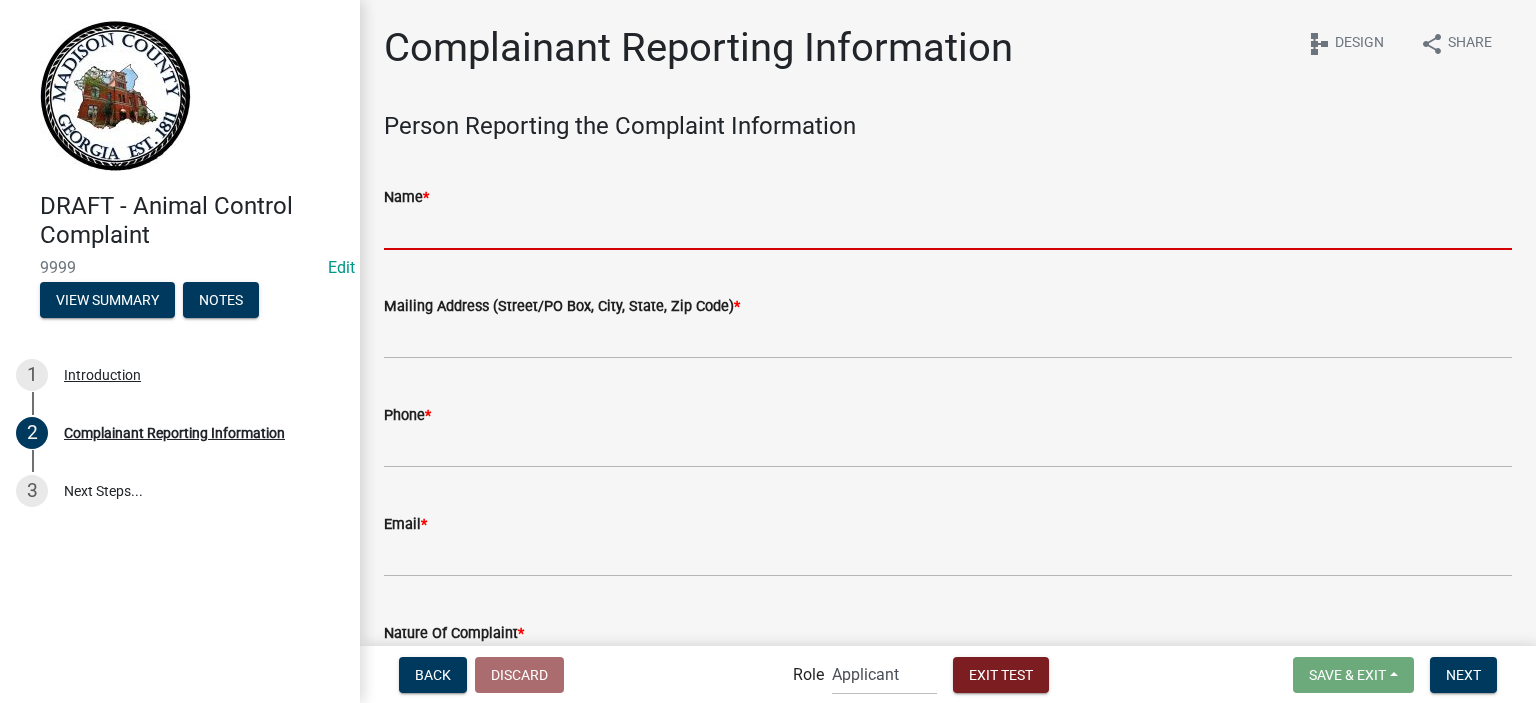 click on "Name  *" at bounding box center (948, 229) 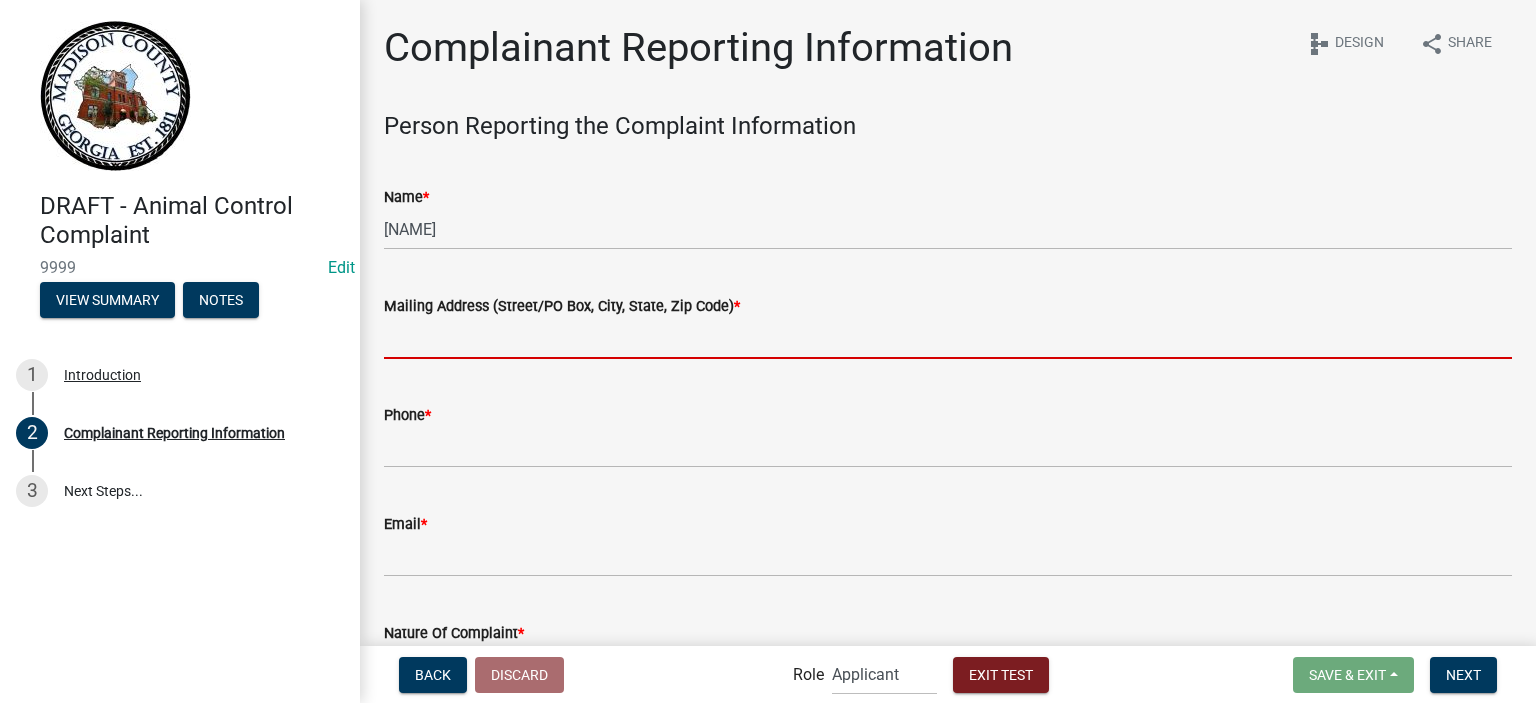 click on "Mailing Address (Street/PO Box, City, State, Zip Code)  *" at bounding box center (948, 338) 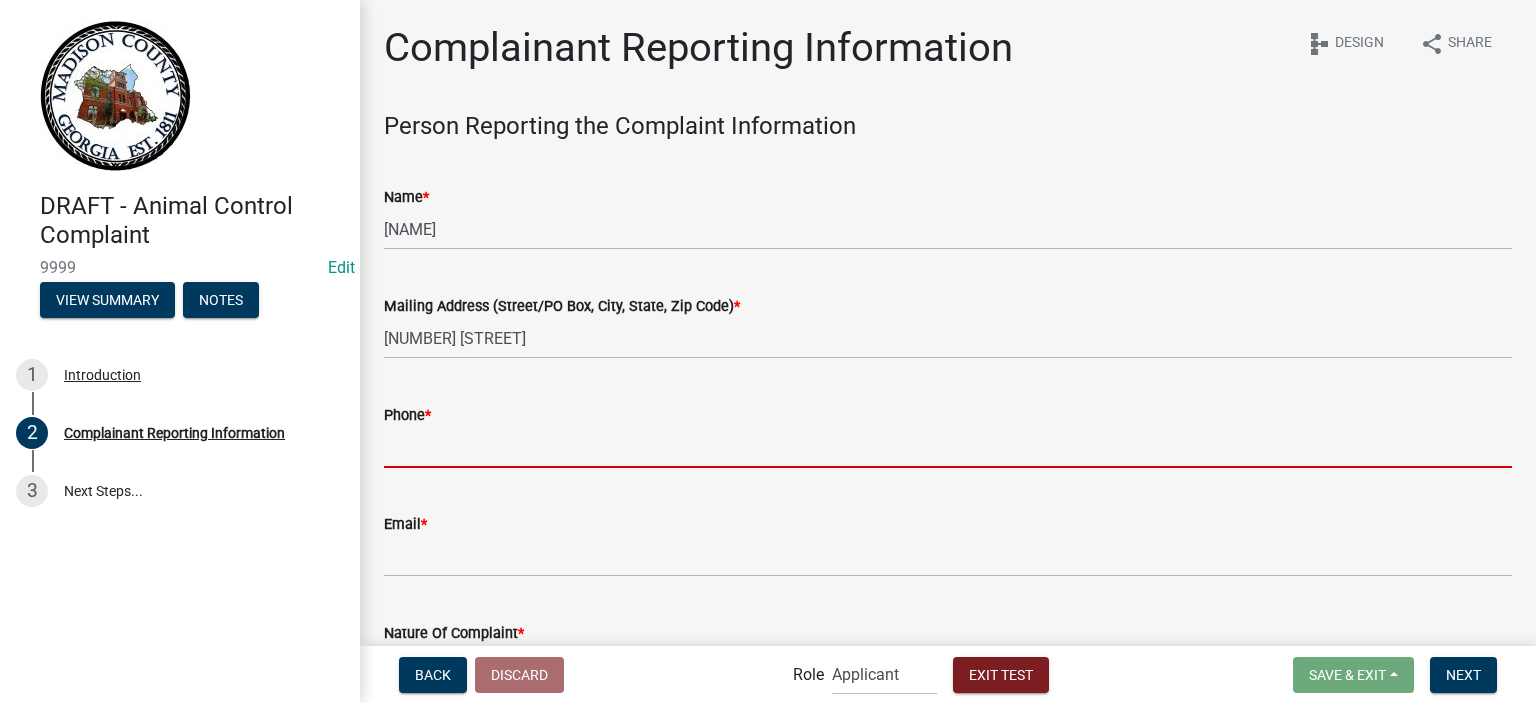 drag, startPoint x: 426, startPoint y: 439, endPoint x: 434, endPoint y: 447, distance: 11.313708 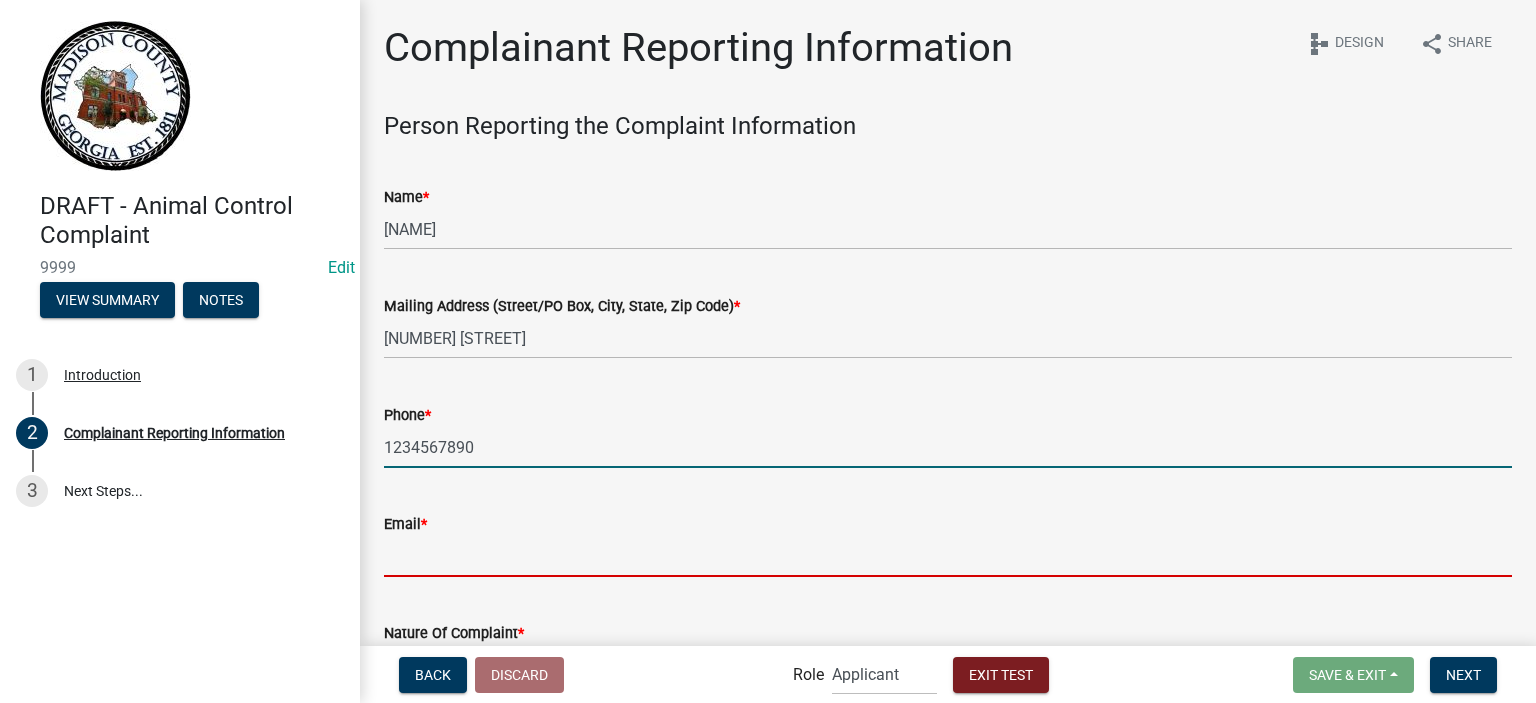 click on "Email  *" at bounding box center (948, 556) 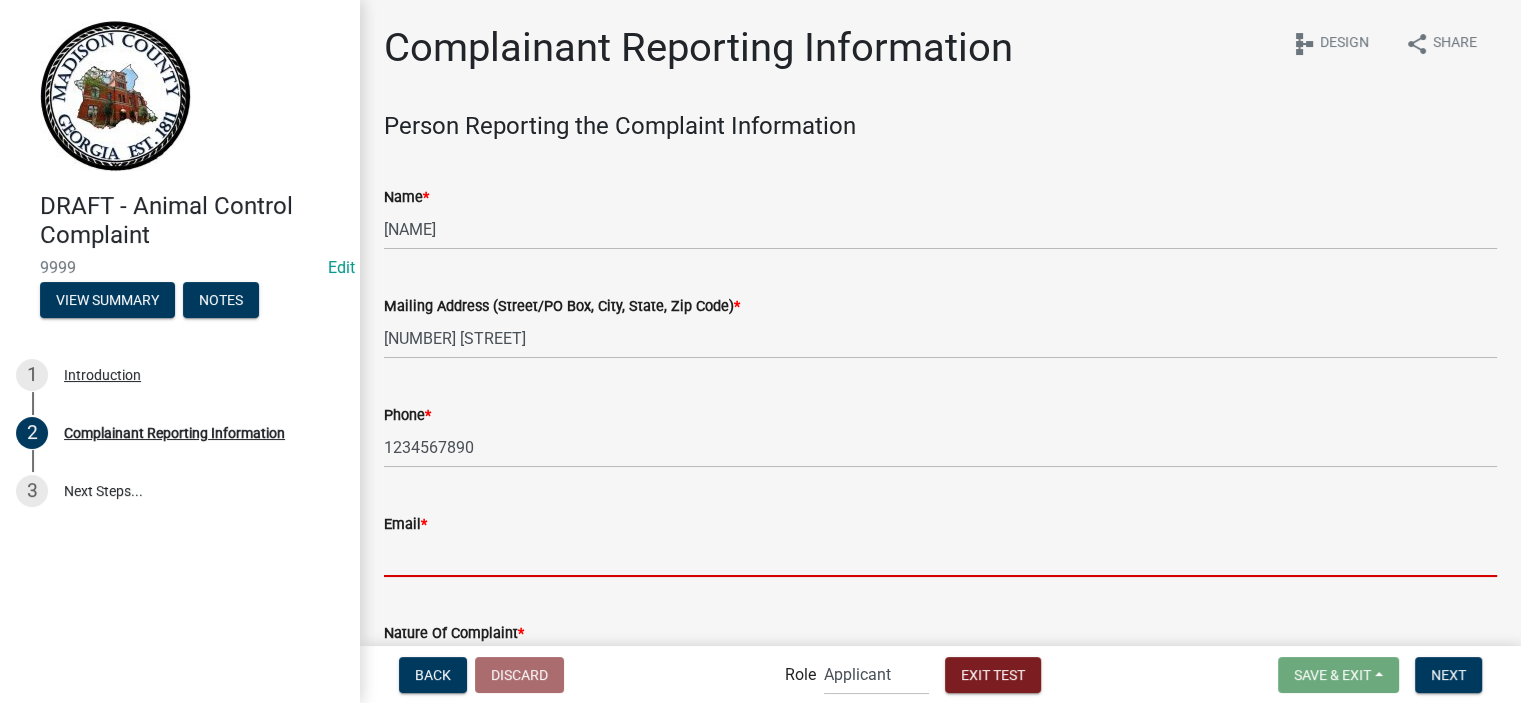 scroll, scrollTop: 52, scrollLeft: 0, axis: vertical 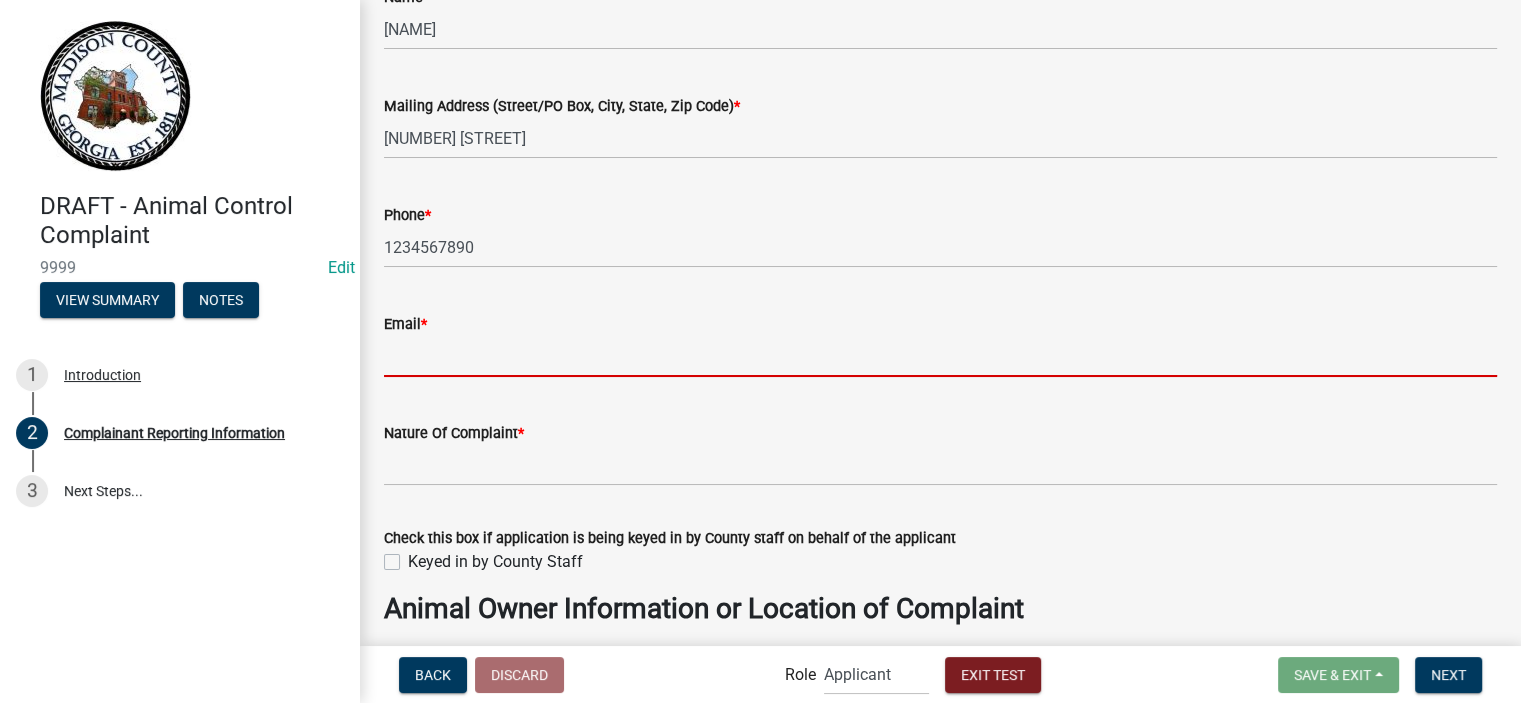 click on "Email  *" at bounding box center [940, 356] 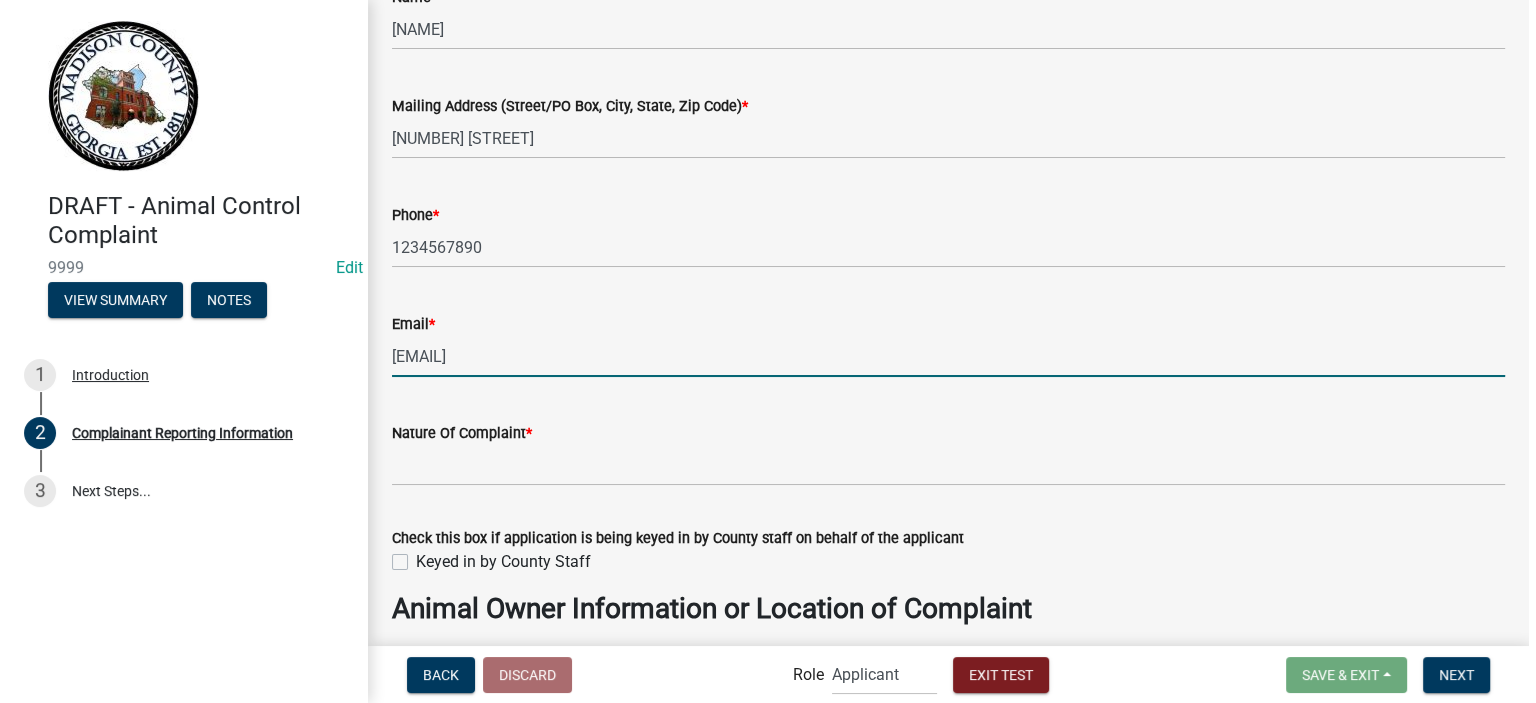 scroll, scrollTop: 0, scrollLeft: 0, axis: both 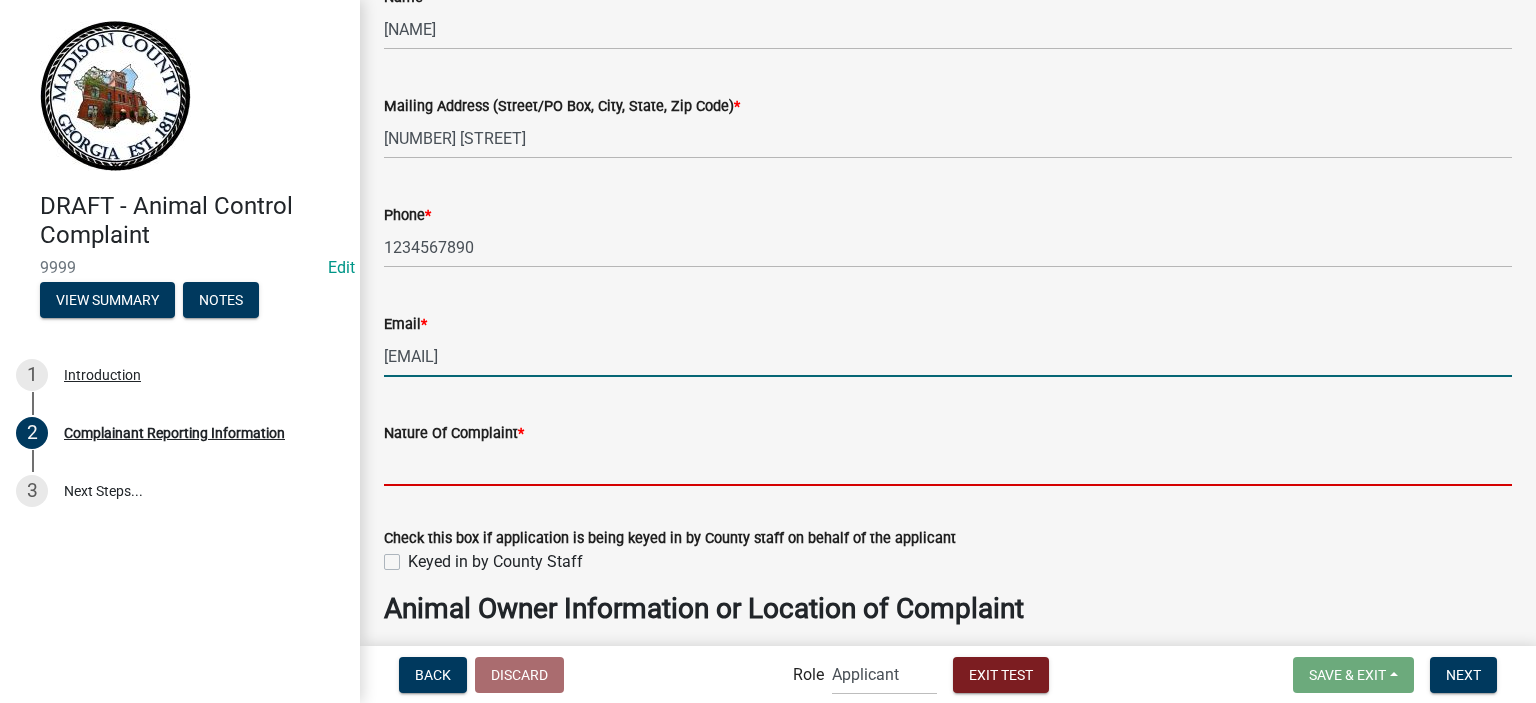 click on "Nature Of Complaint   *" at bounding box center [948, 465] 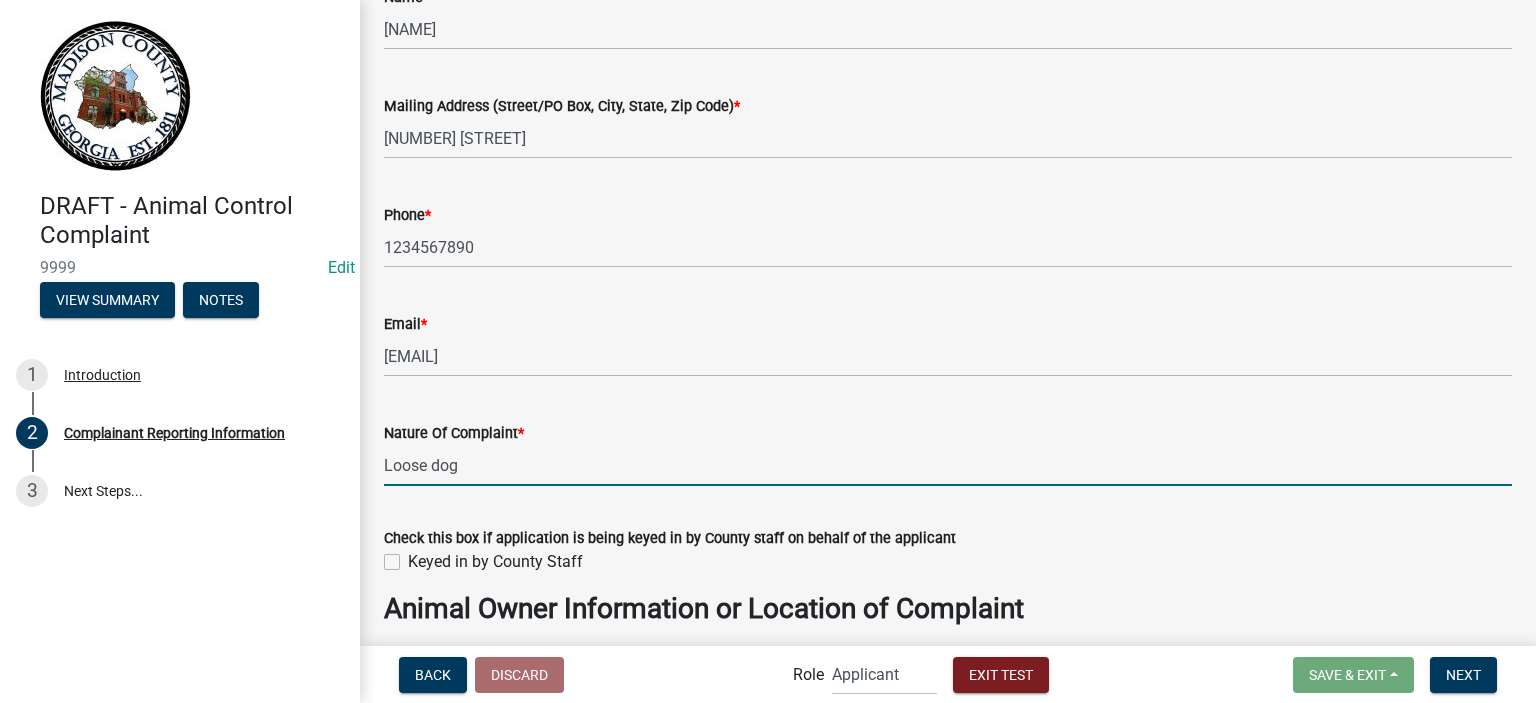 scroll, scrollTop: 500, scrollLeft: 0, axis: vertical 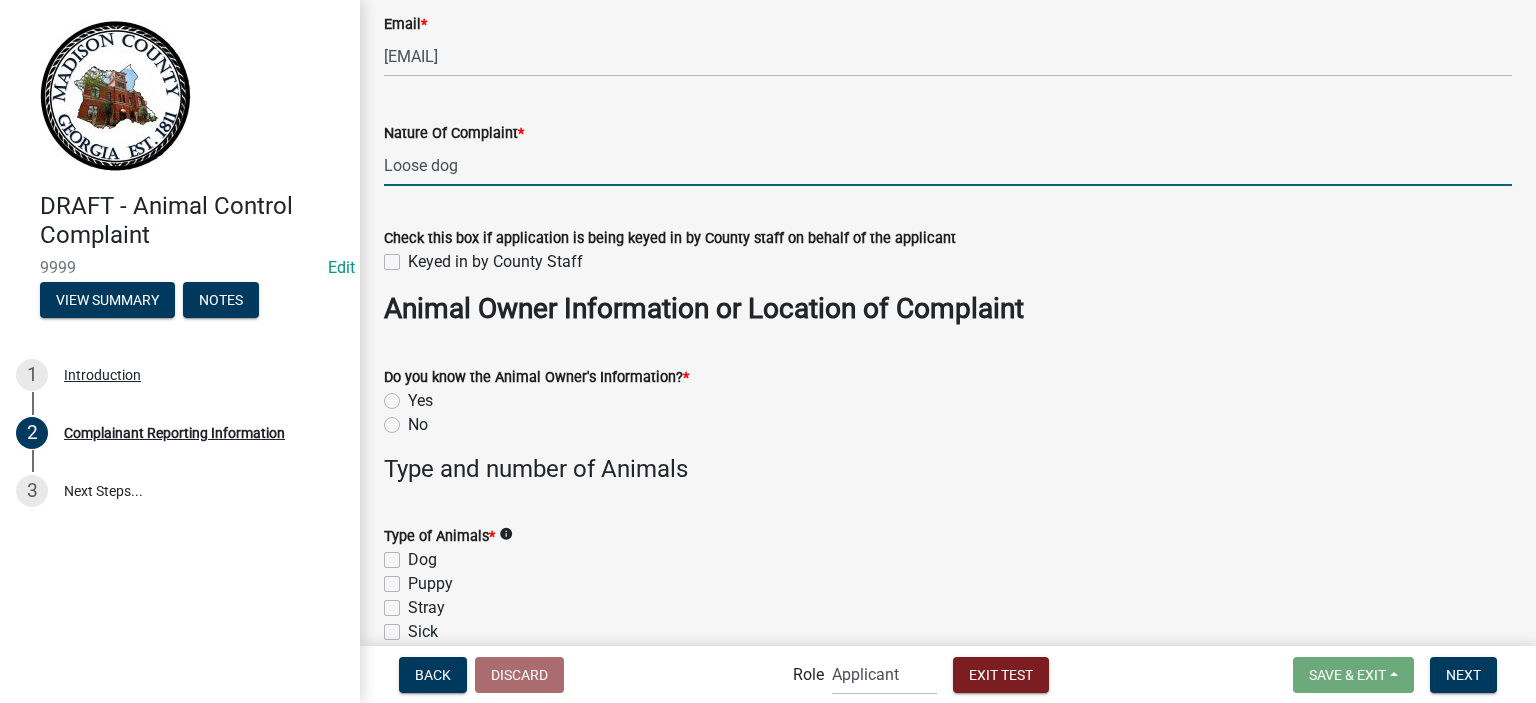 type on "Loose dog" 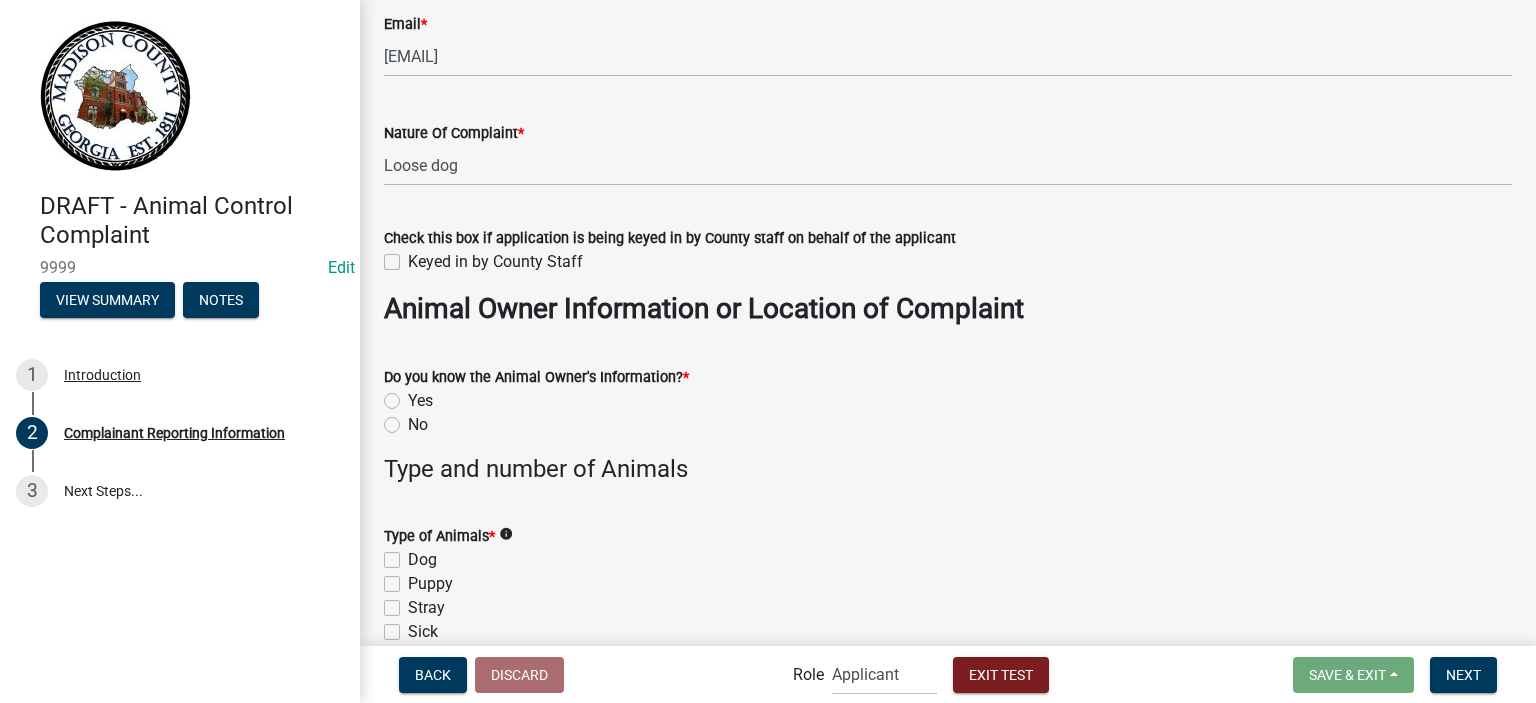 click on "No" 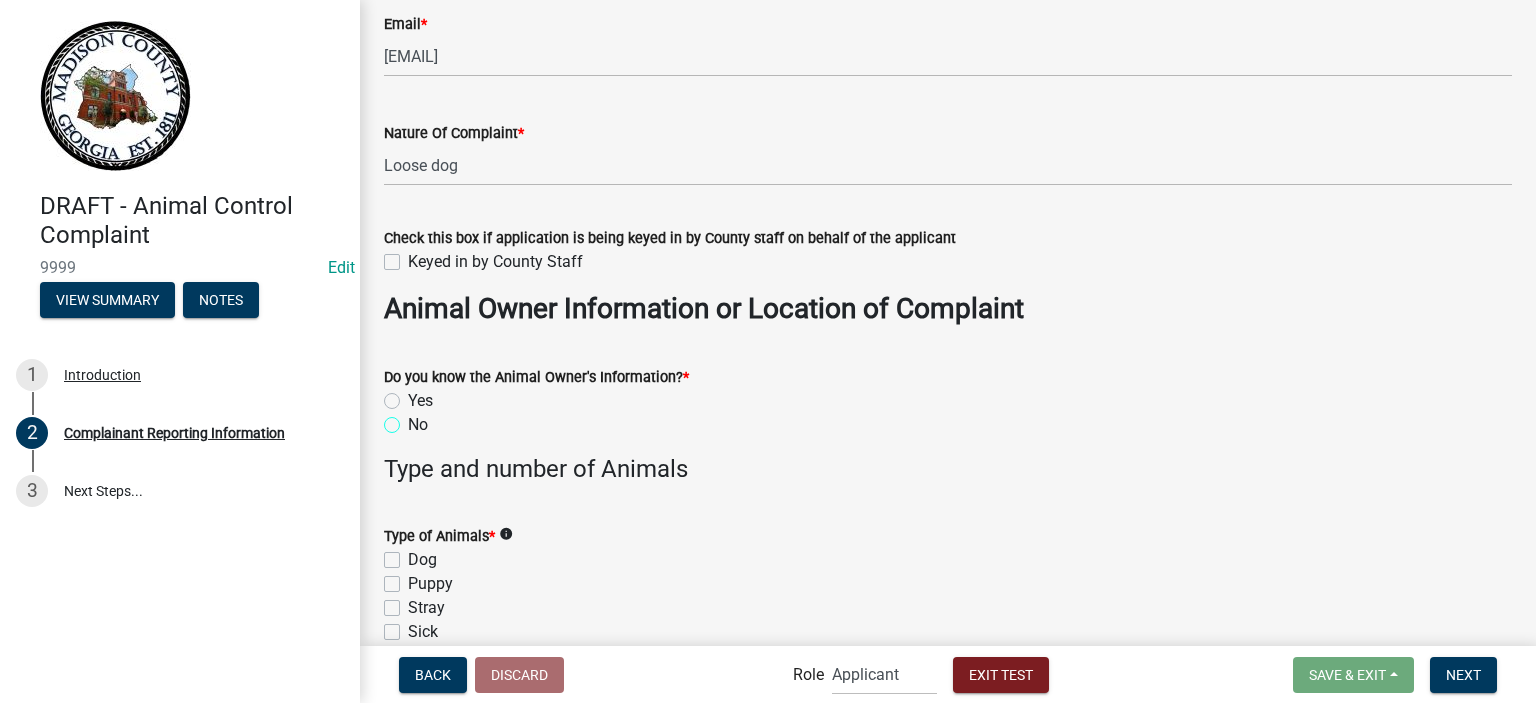 click on "No" at bounding box center [414, 419] 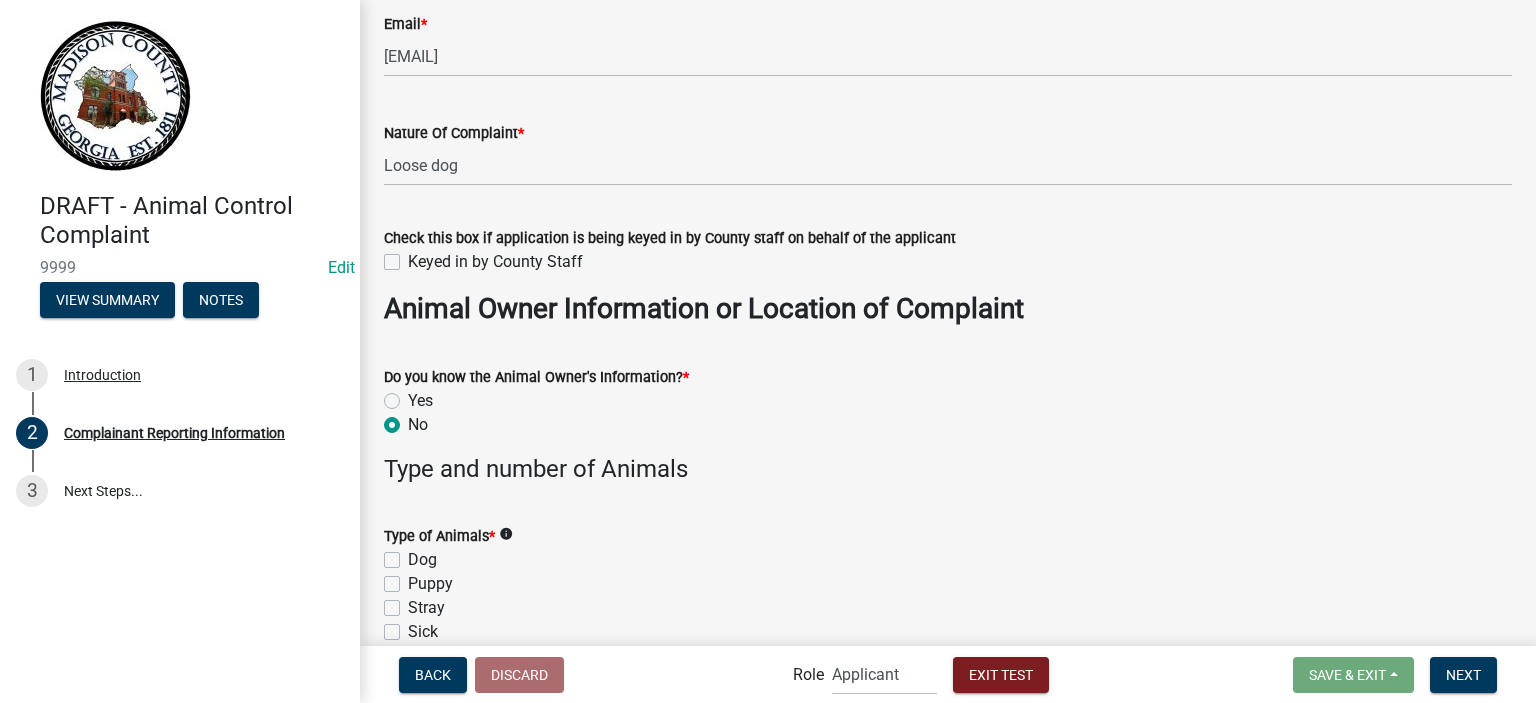 radio on "true" 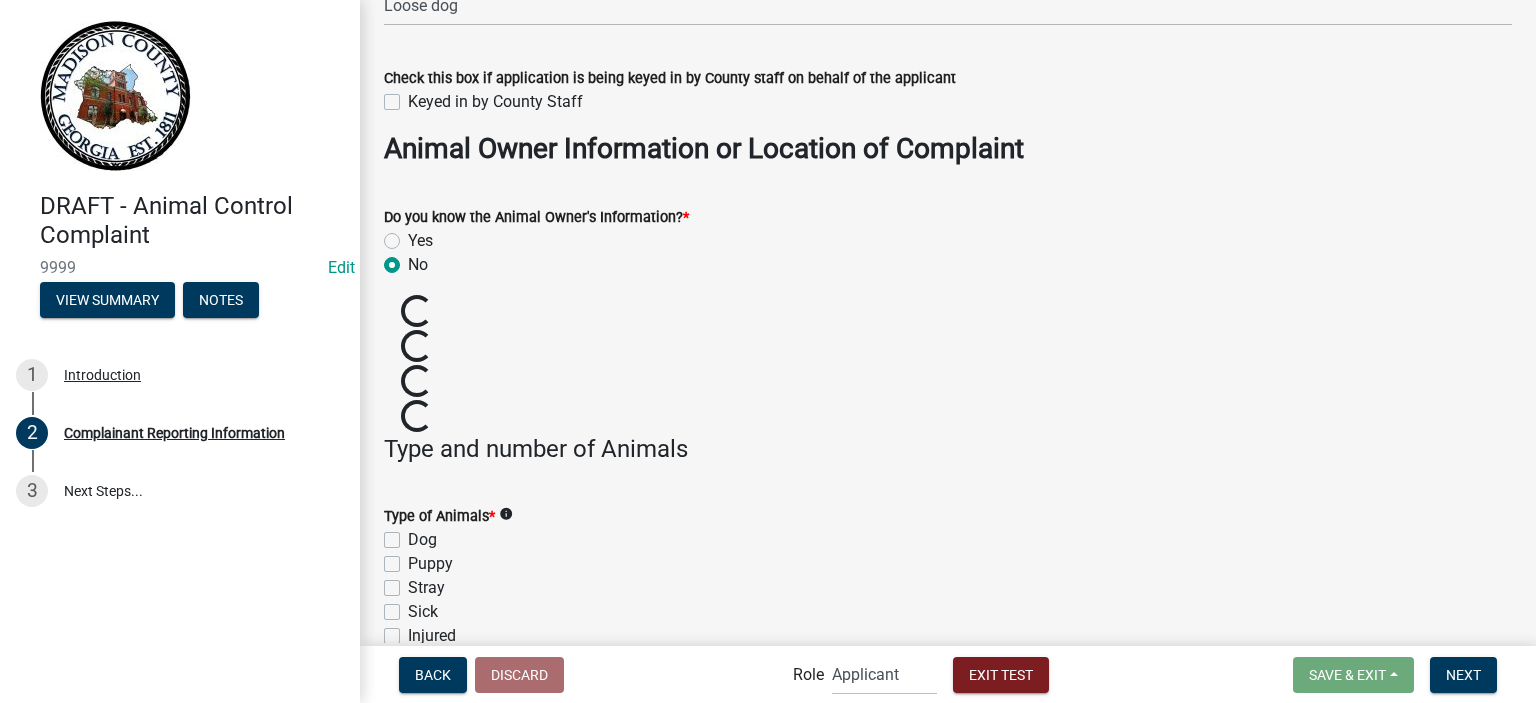 scroll, scrollTop: 700, scrollLeft: 0, axis: vertical 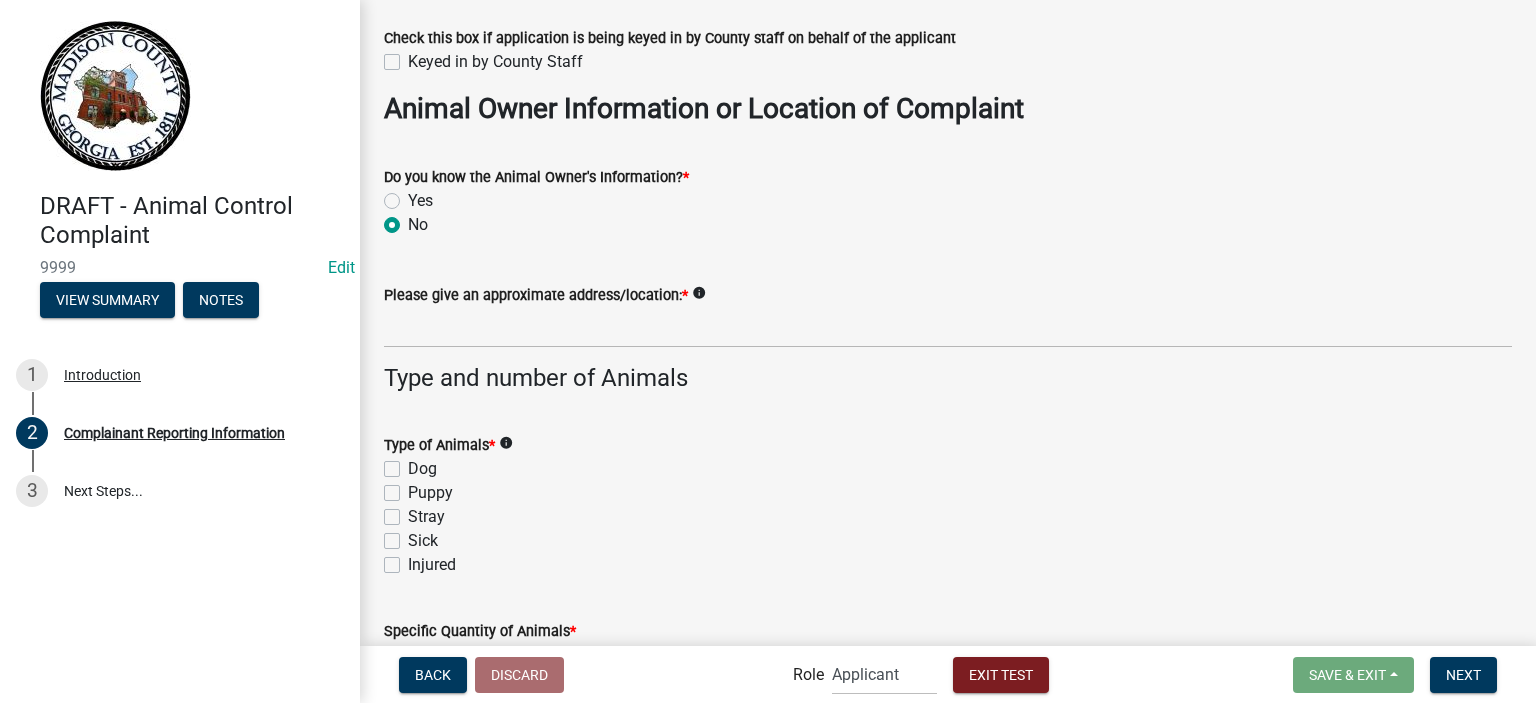 click on "Yes" 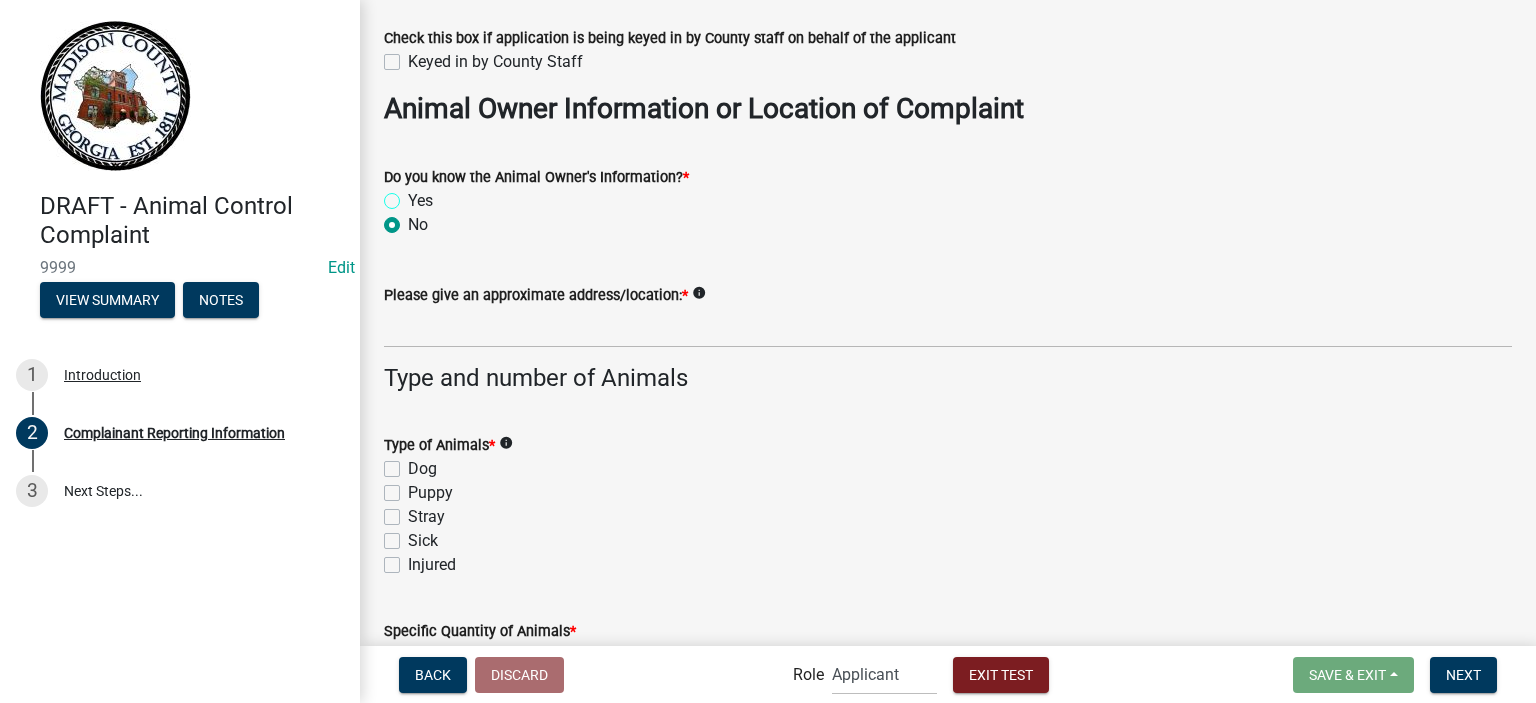 click on "Yes" at bounding box center [414, 195] 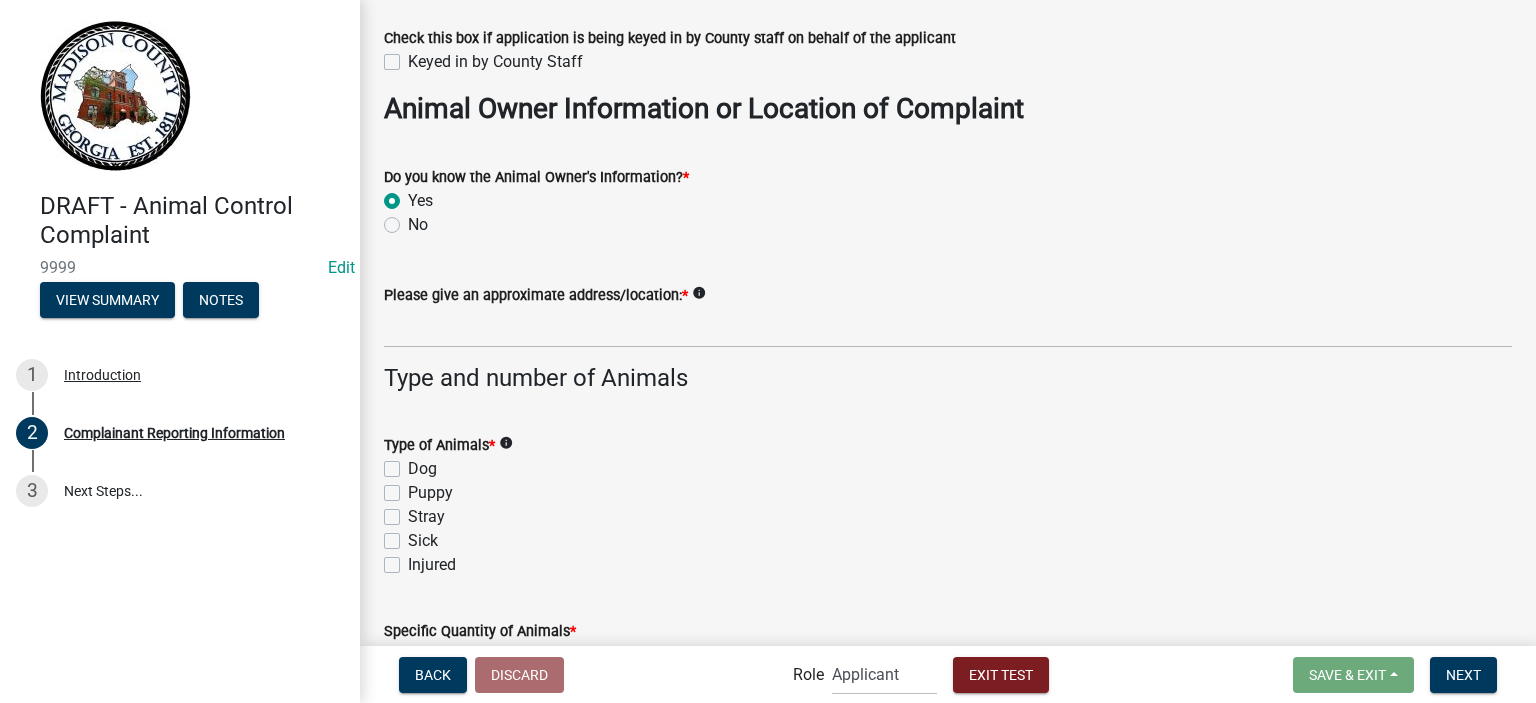 radio on "true" 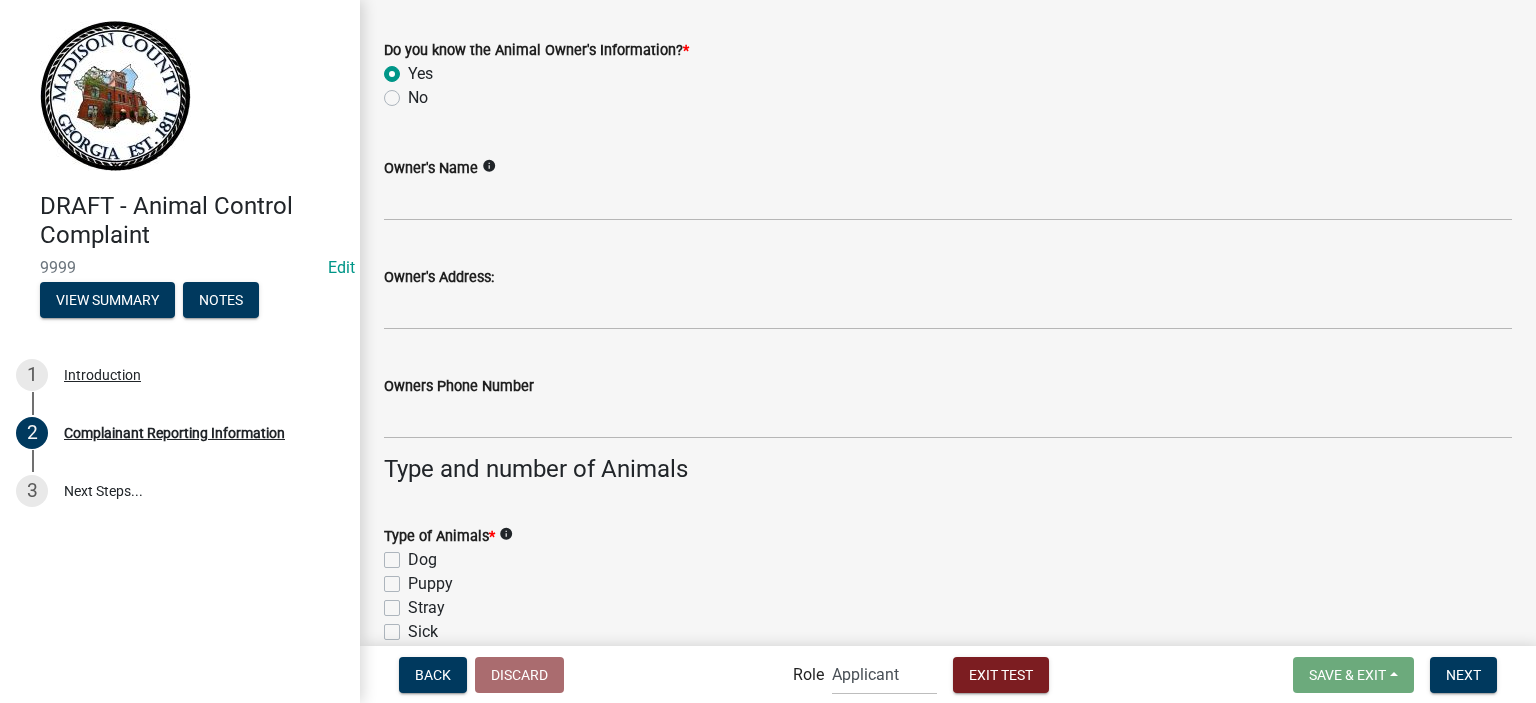 scroll, scrollTop: 700, scrollLeft: 0, axis: vertical 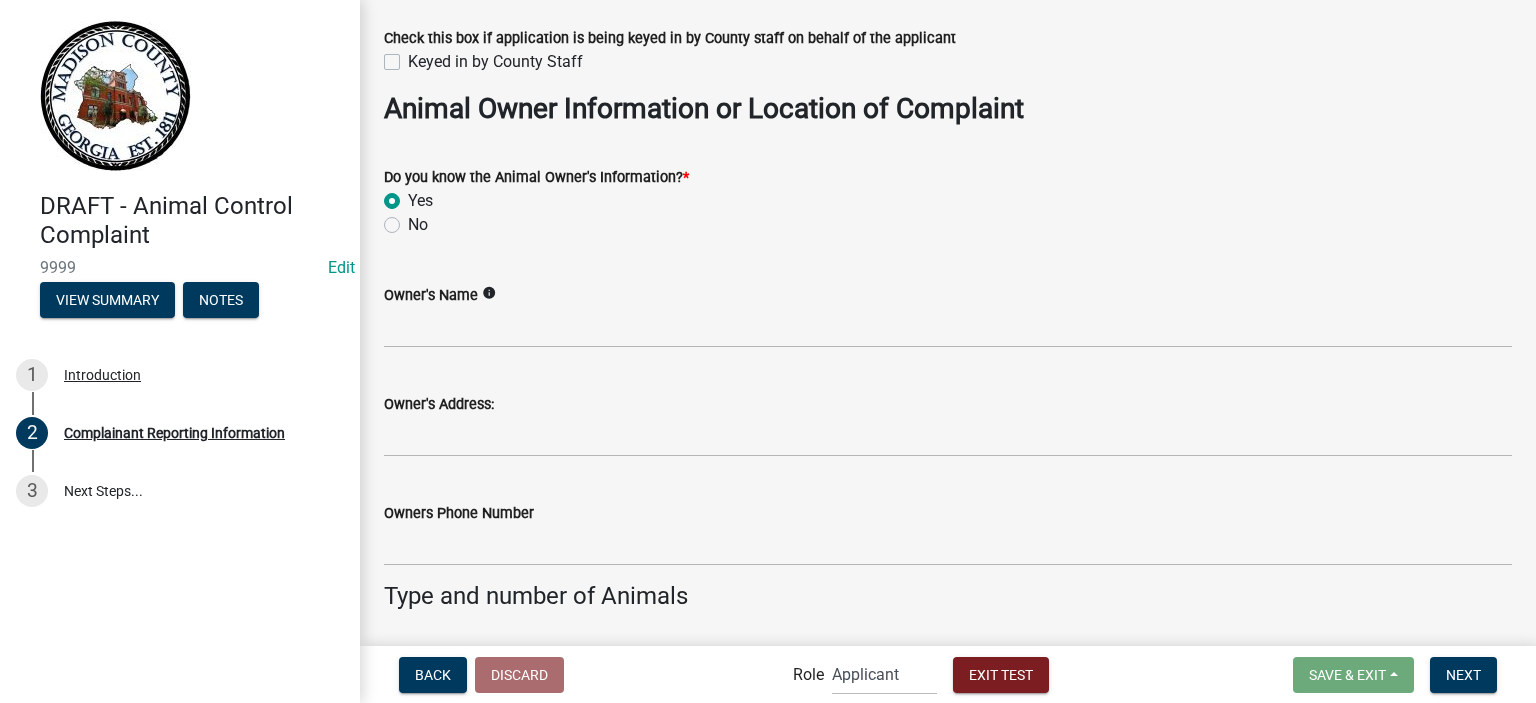 click on "No" 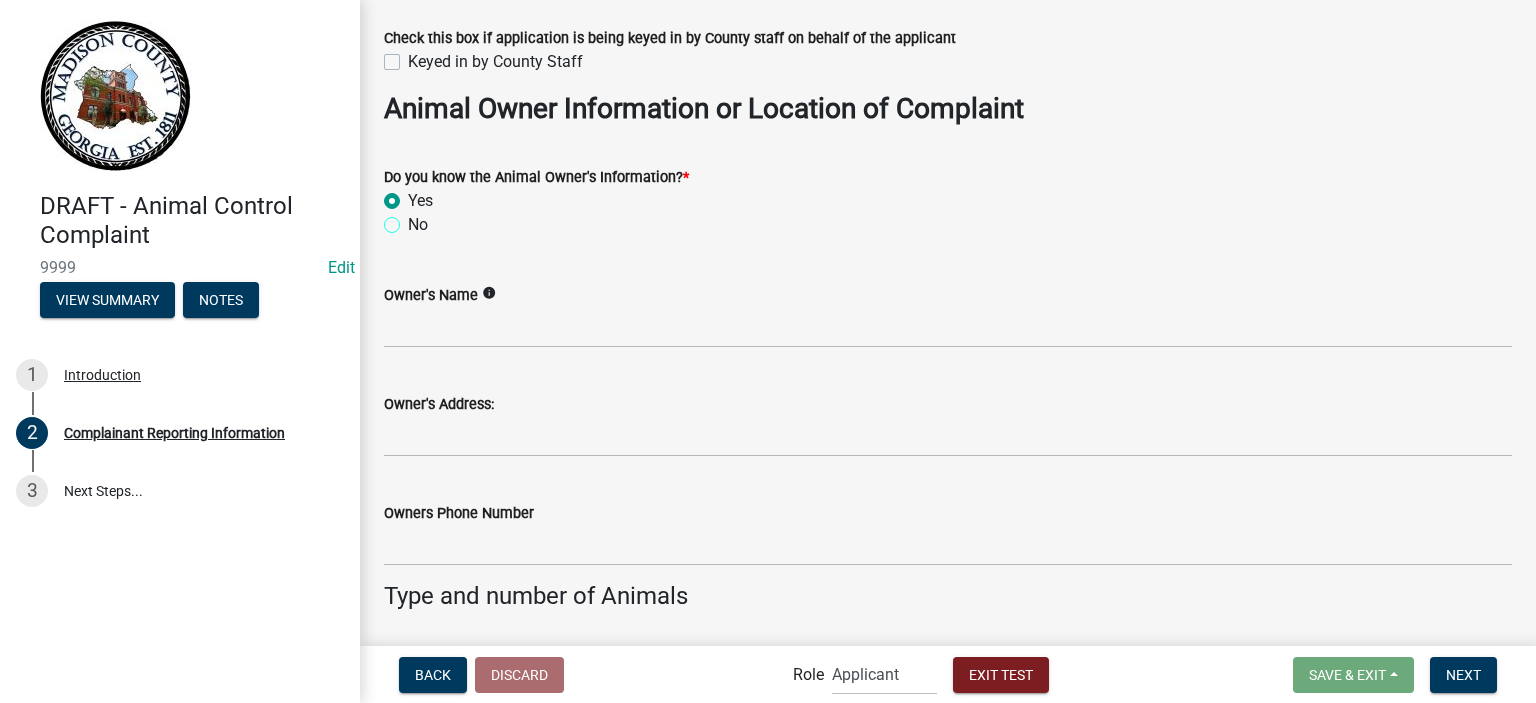 click on "No" at bounding box center (414, 219) 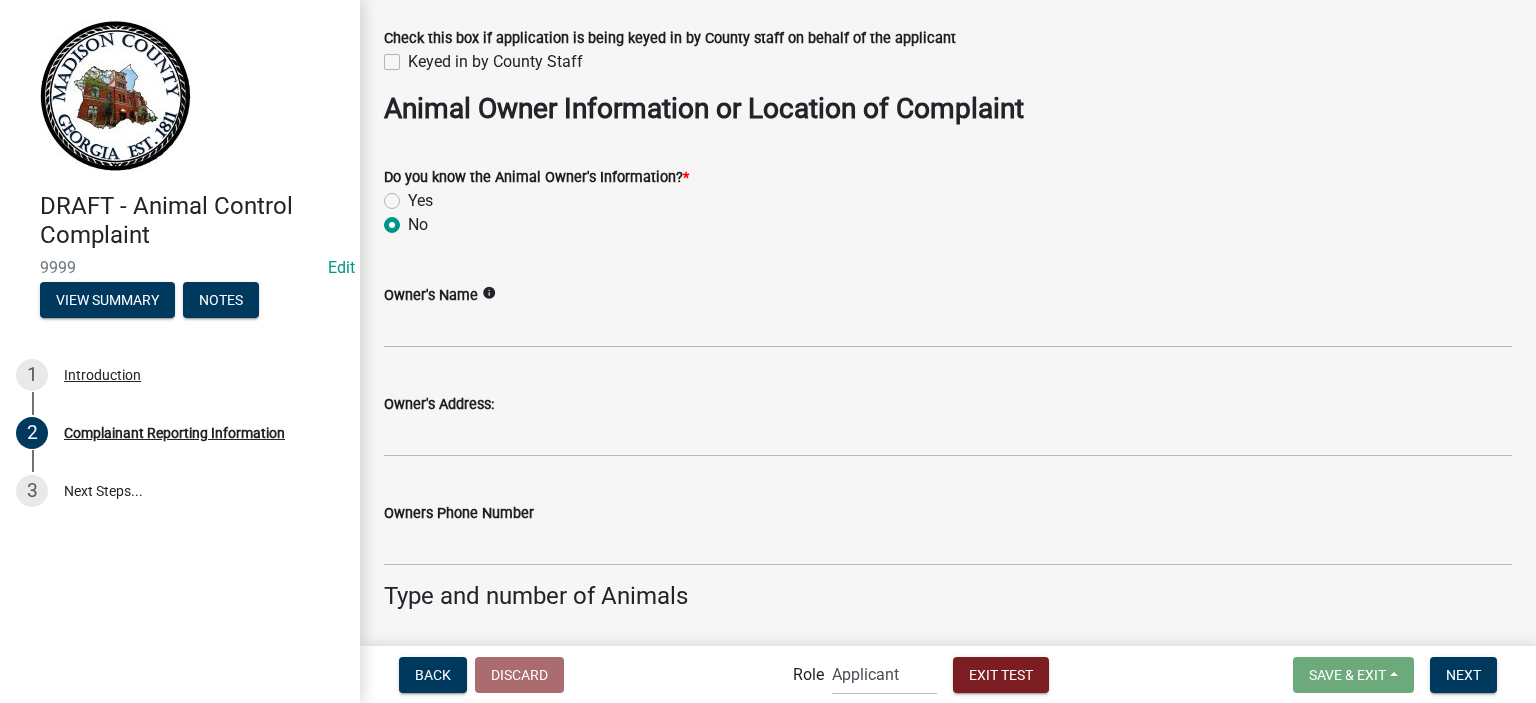 radio on "true" 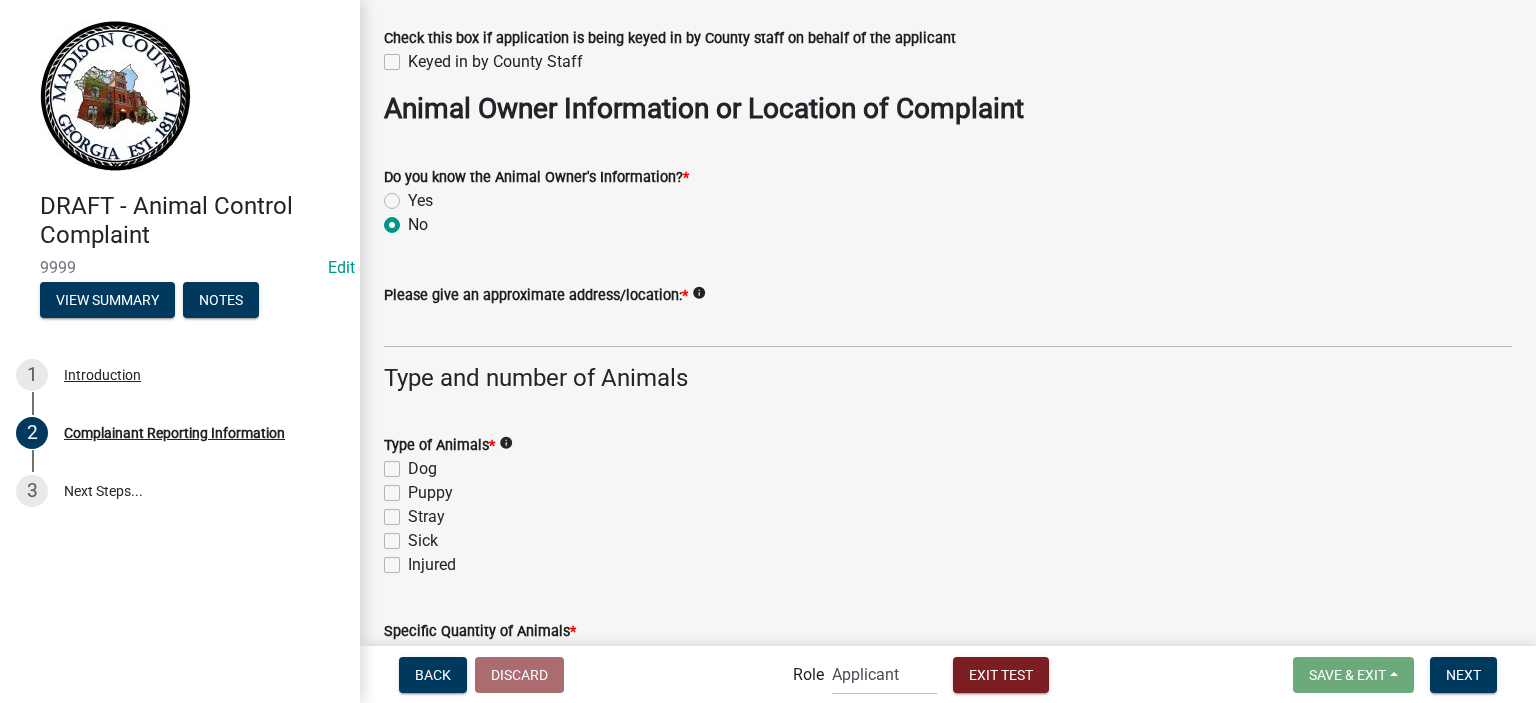 click on "info" 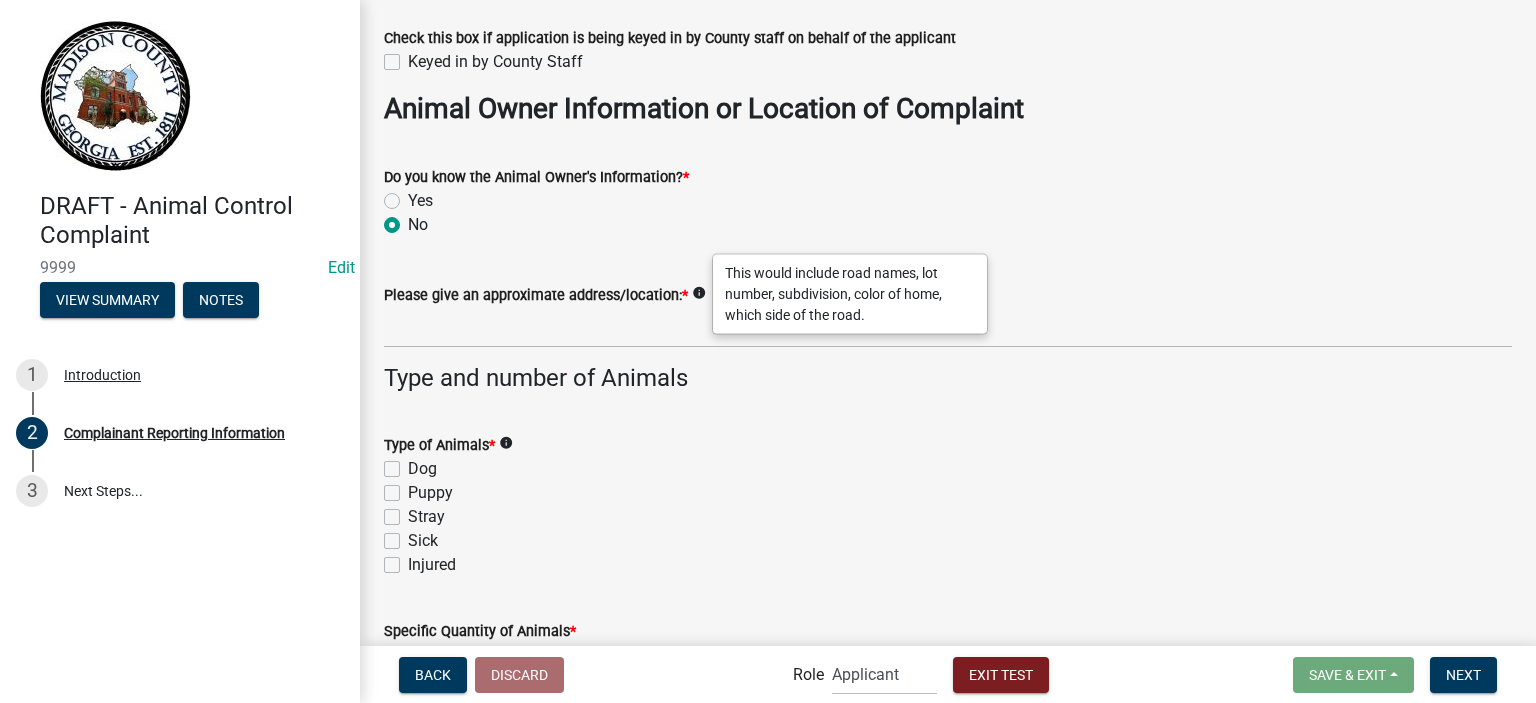 click on "info" 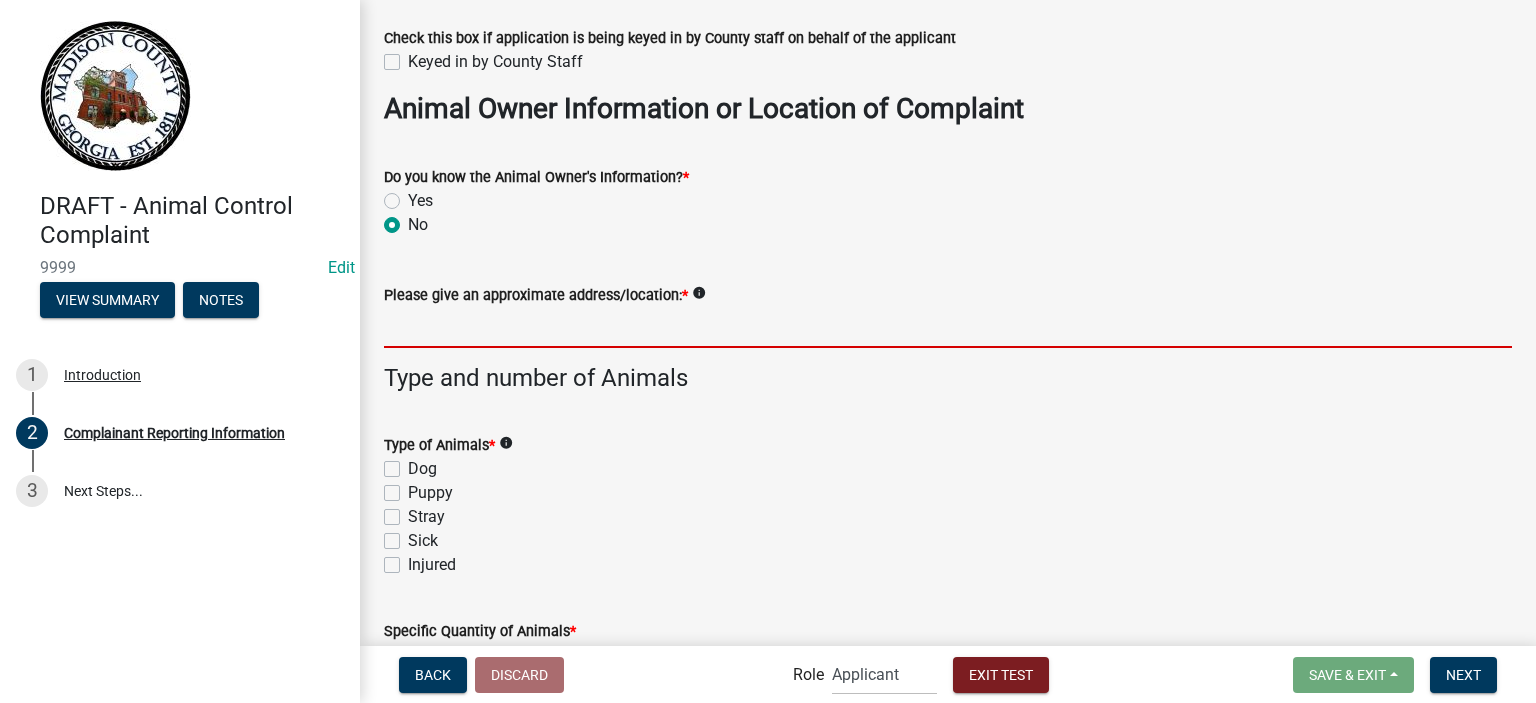 click on "Please give an approximate address/location:  *" at bounding box center (948, 327) 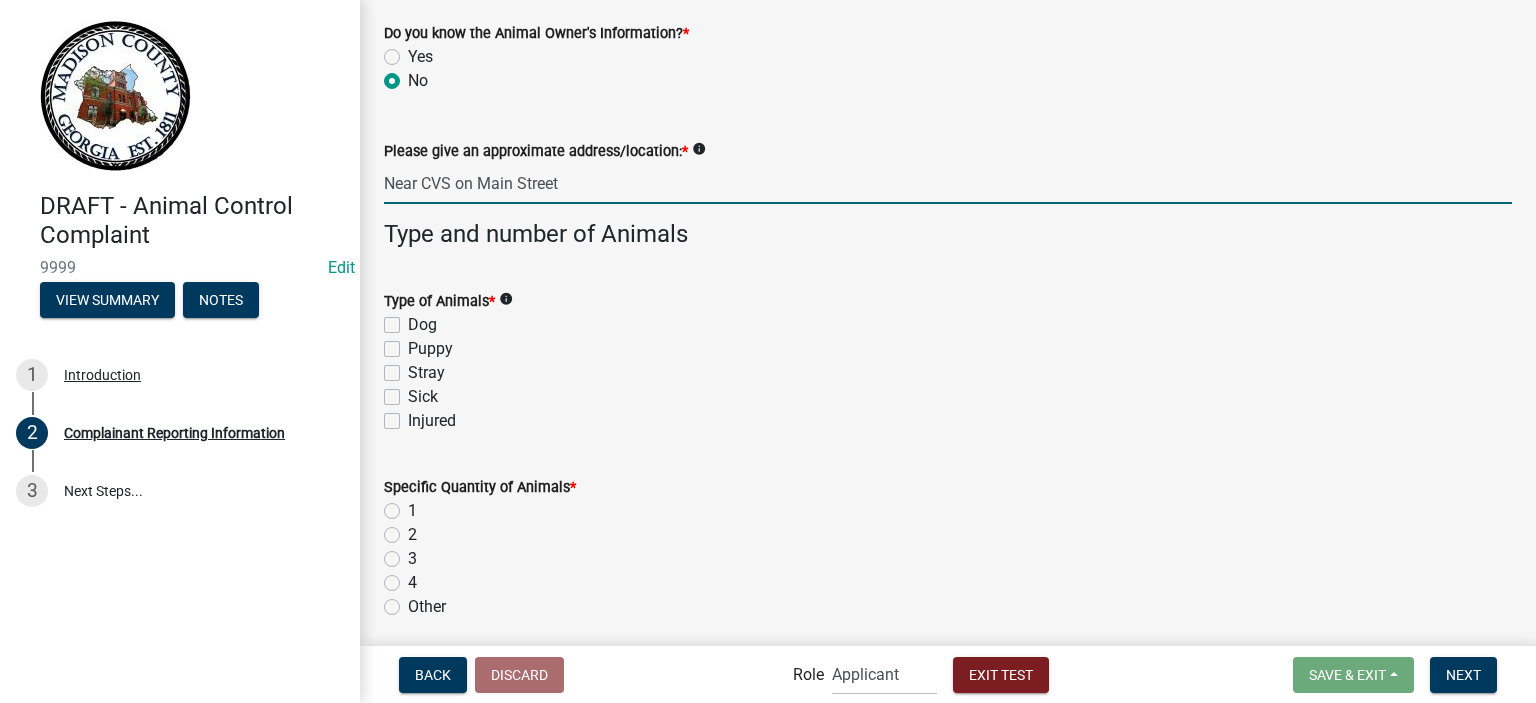 scroll, scrollTop: 900, scrollLeft: 0, axis: vertical 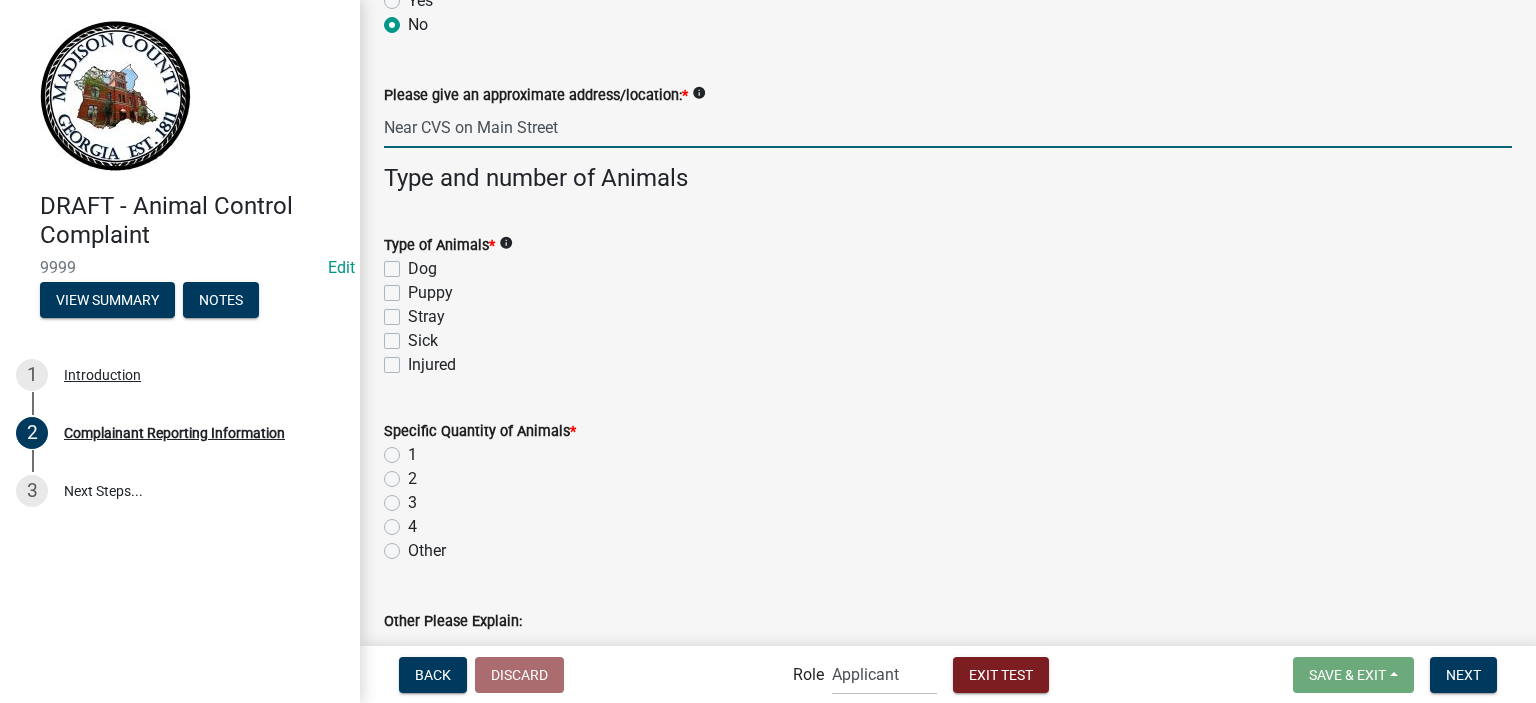 type on "Near CVS on Main Street" 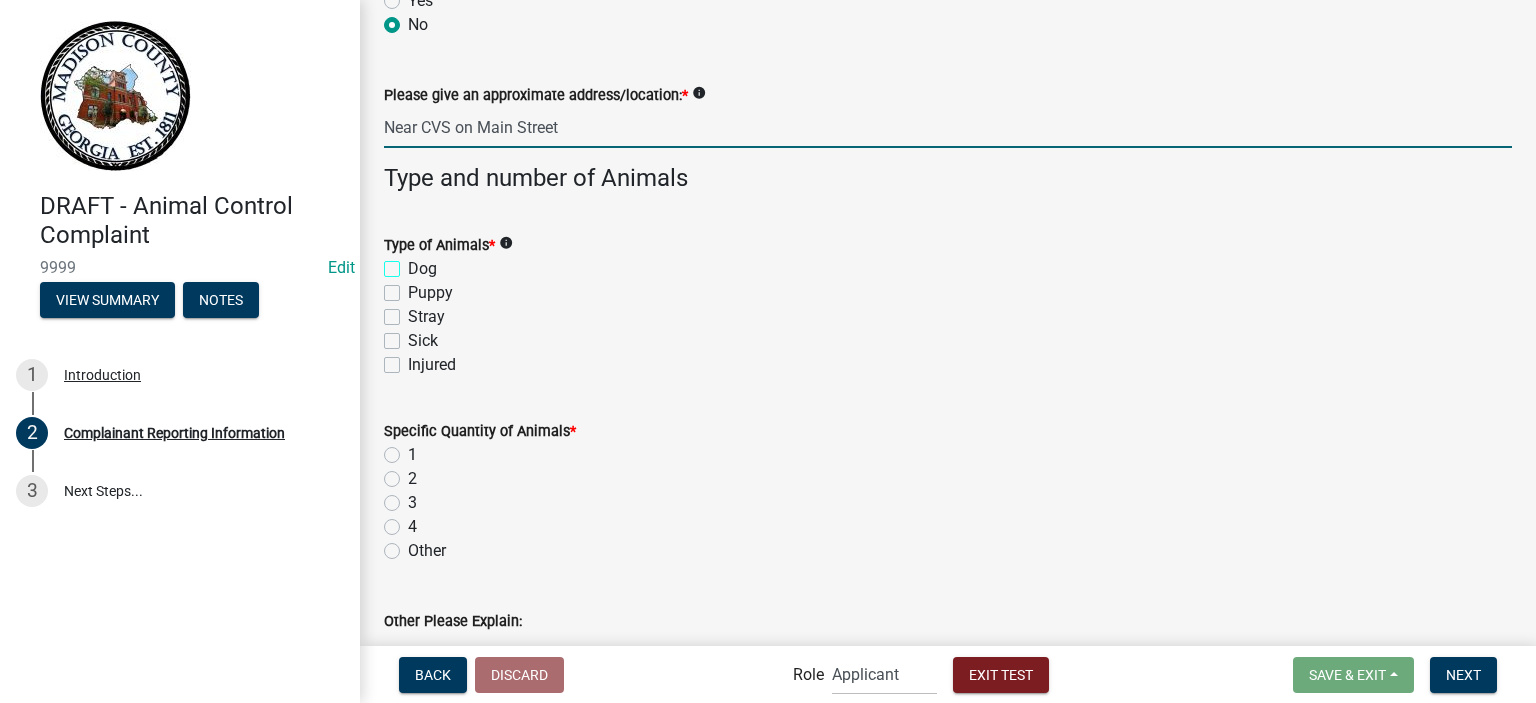 click on "Dog" at bounding box center (414, 263) 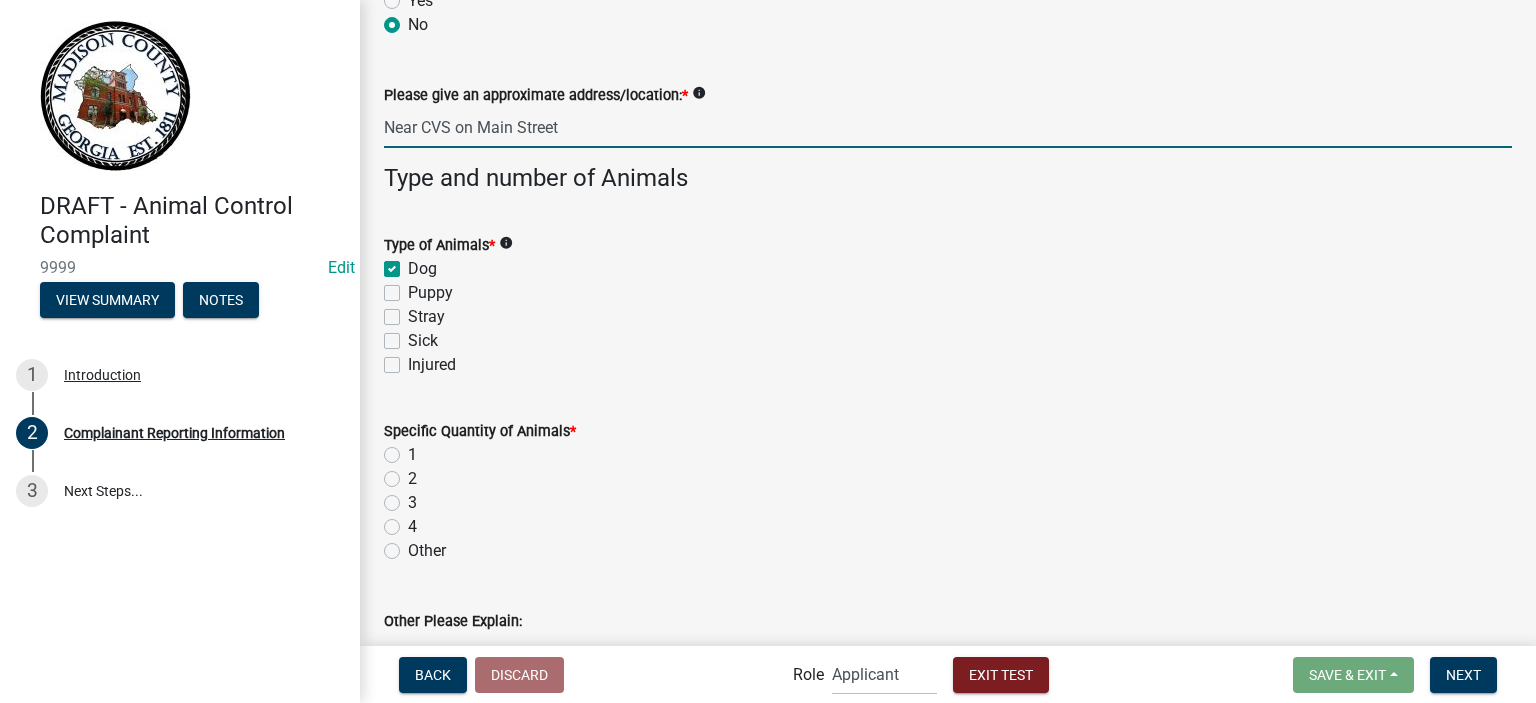 checkbox on "true" 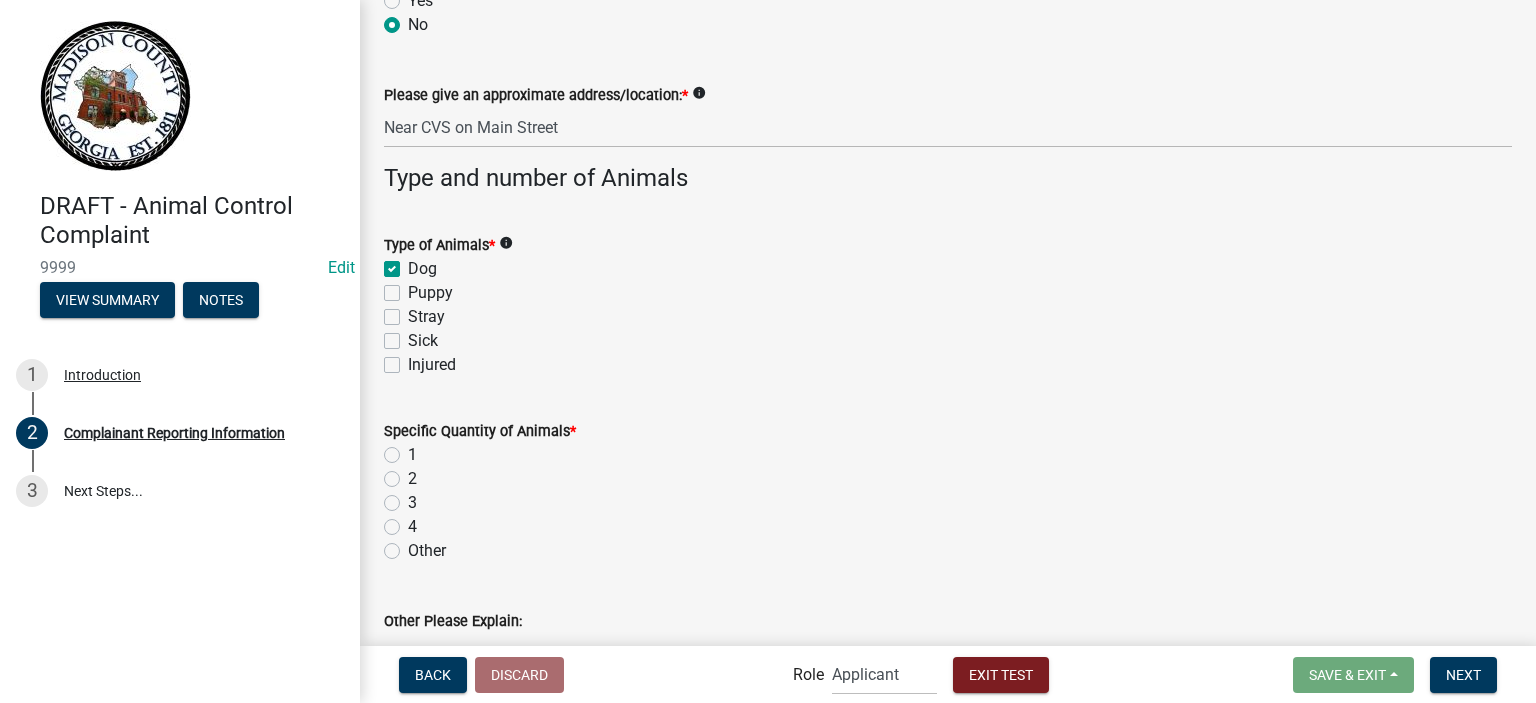 click on "1" 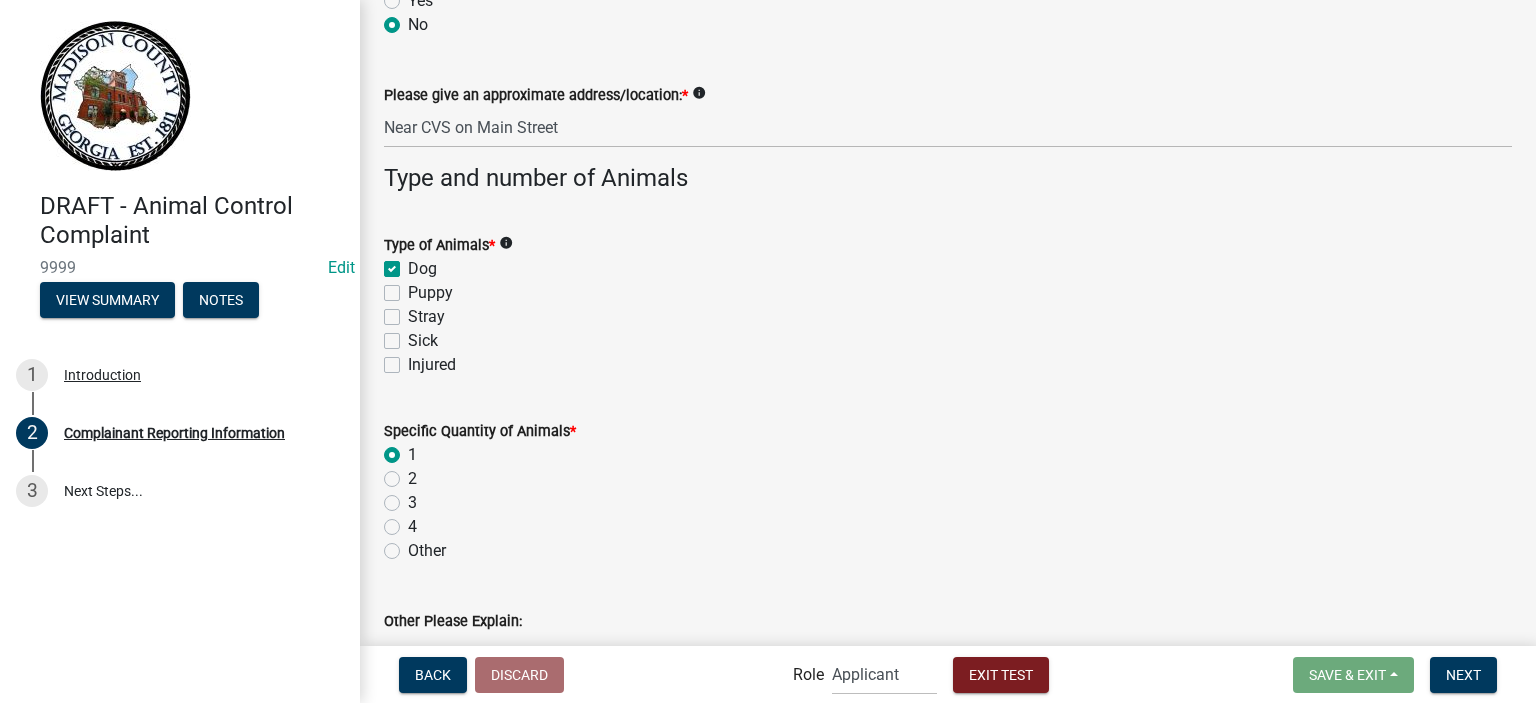 radio on "true" 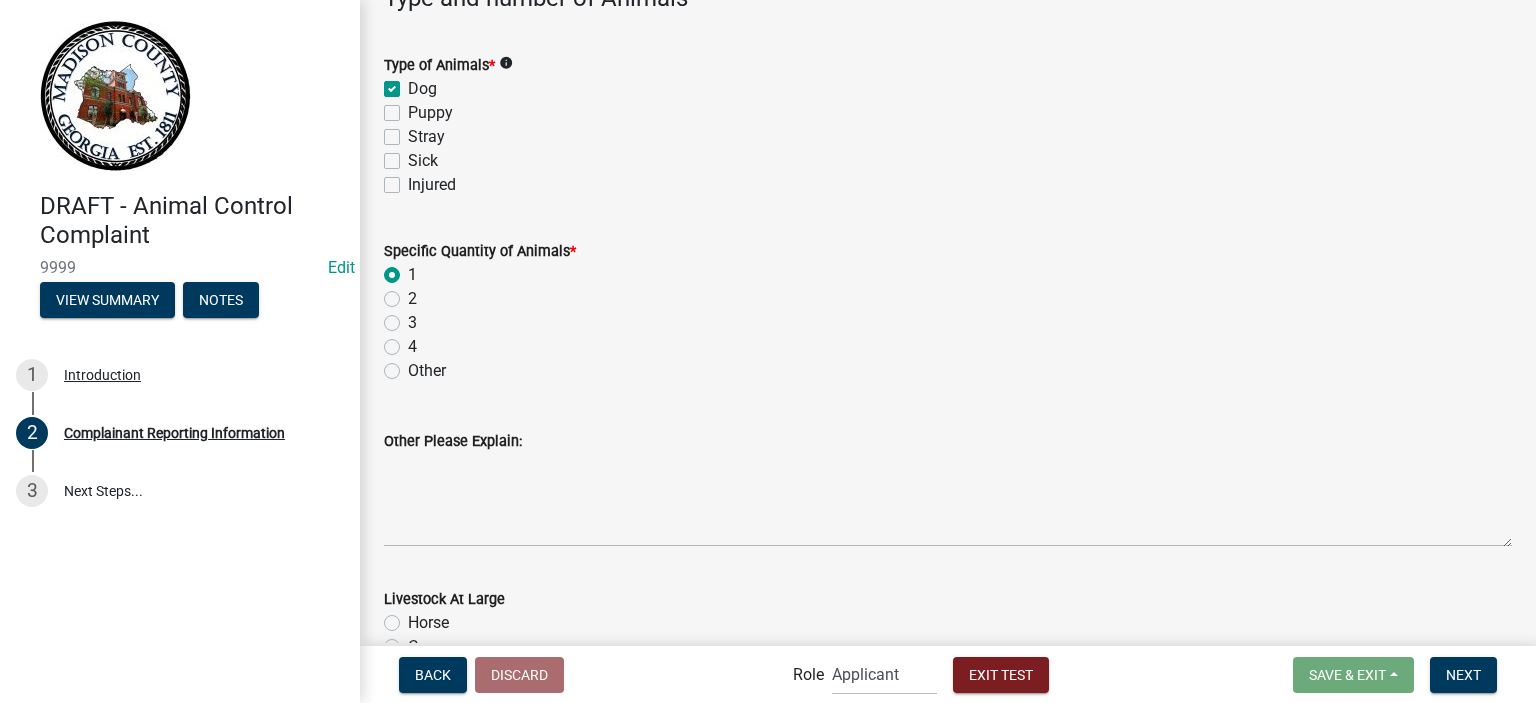 scroll, scrollTop: 1100, scrollLeft: 0, axis: vertical 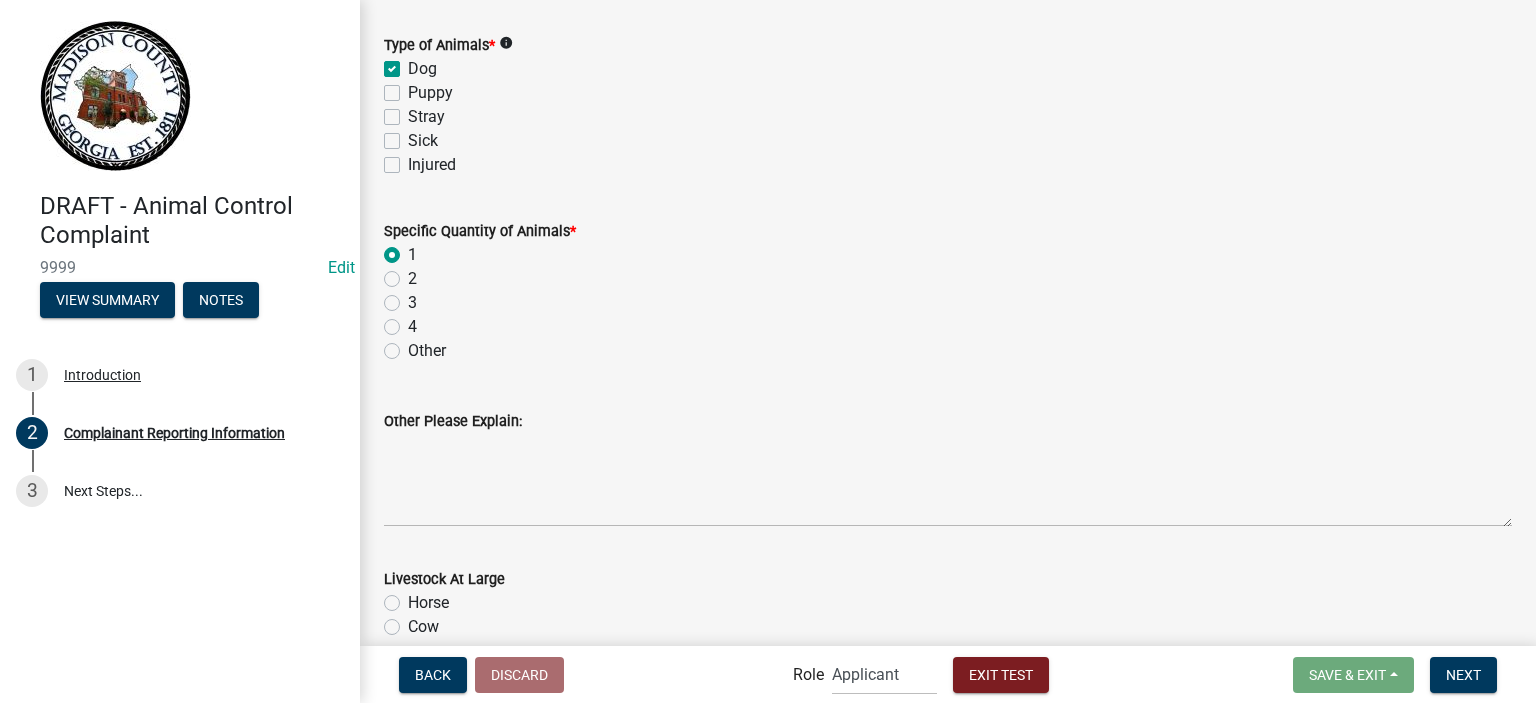 click on "Other" 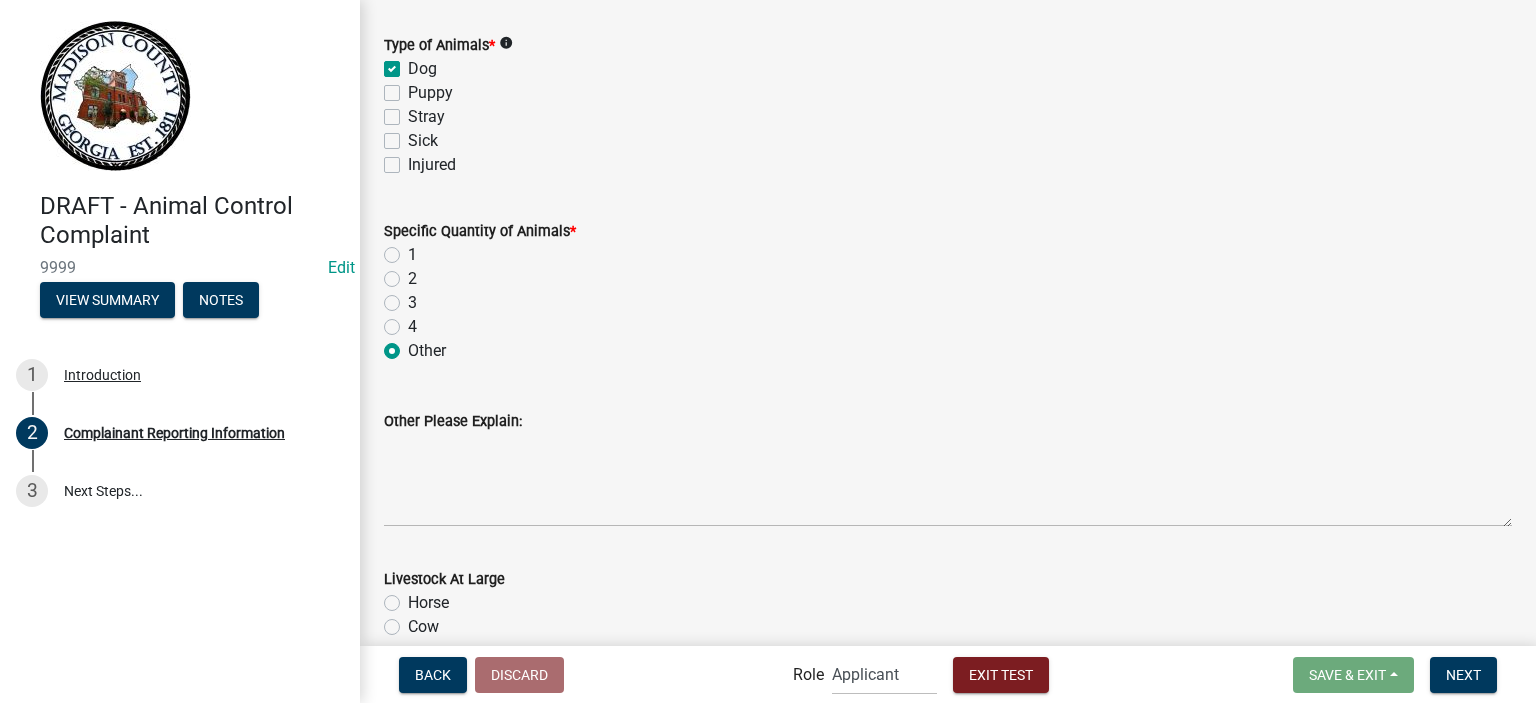 radio on "true" 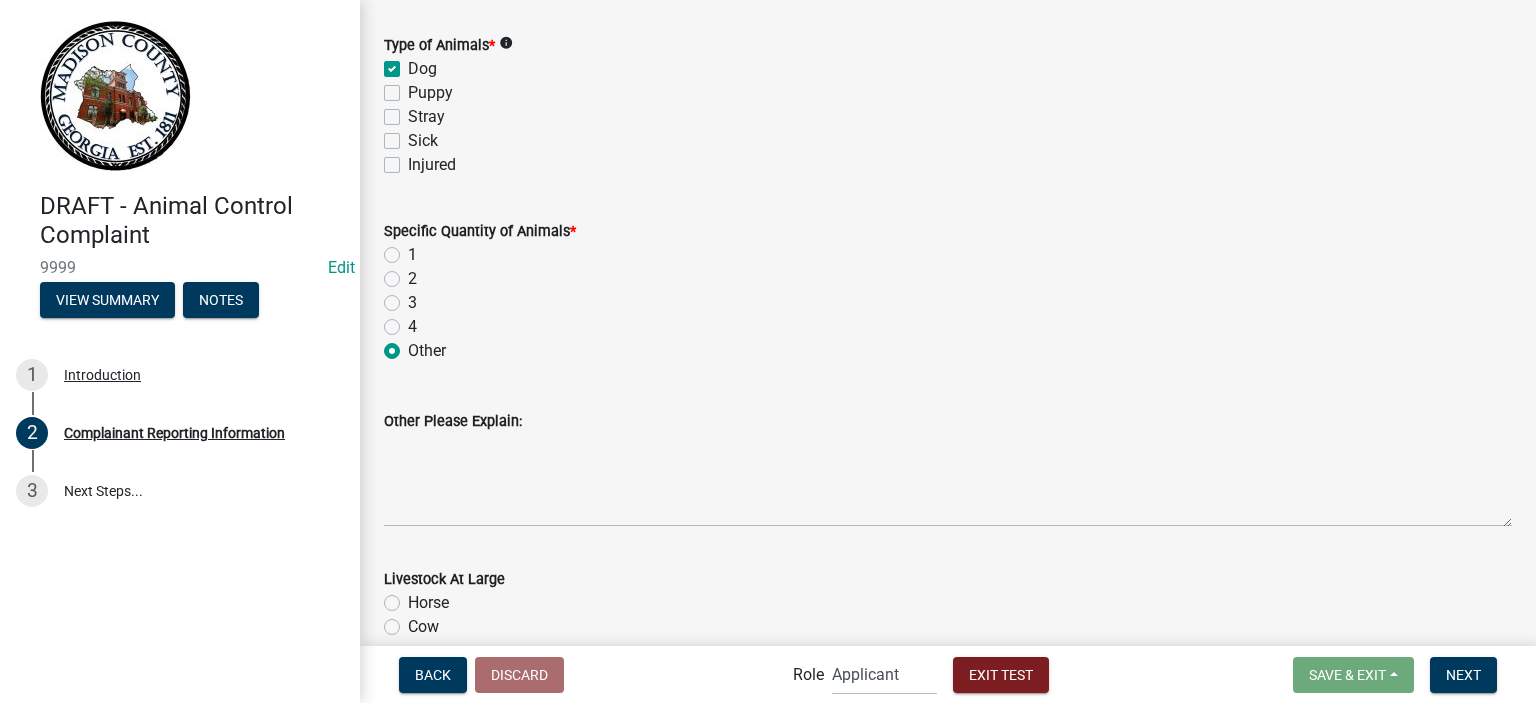 click on "1" 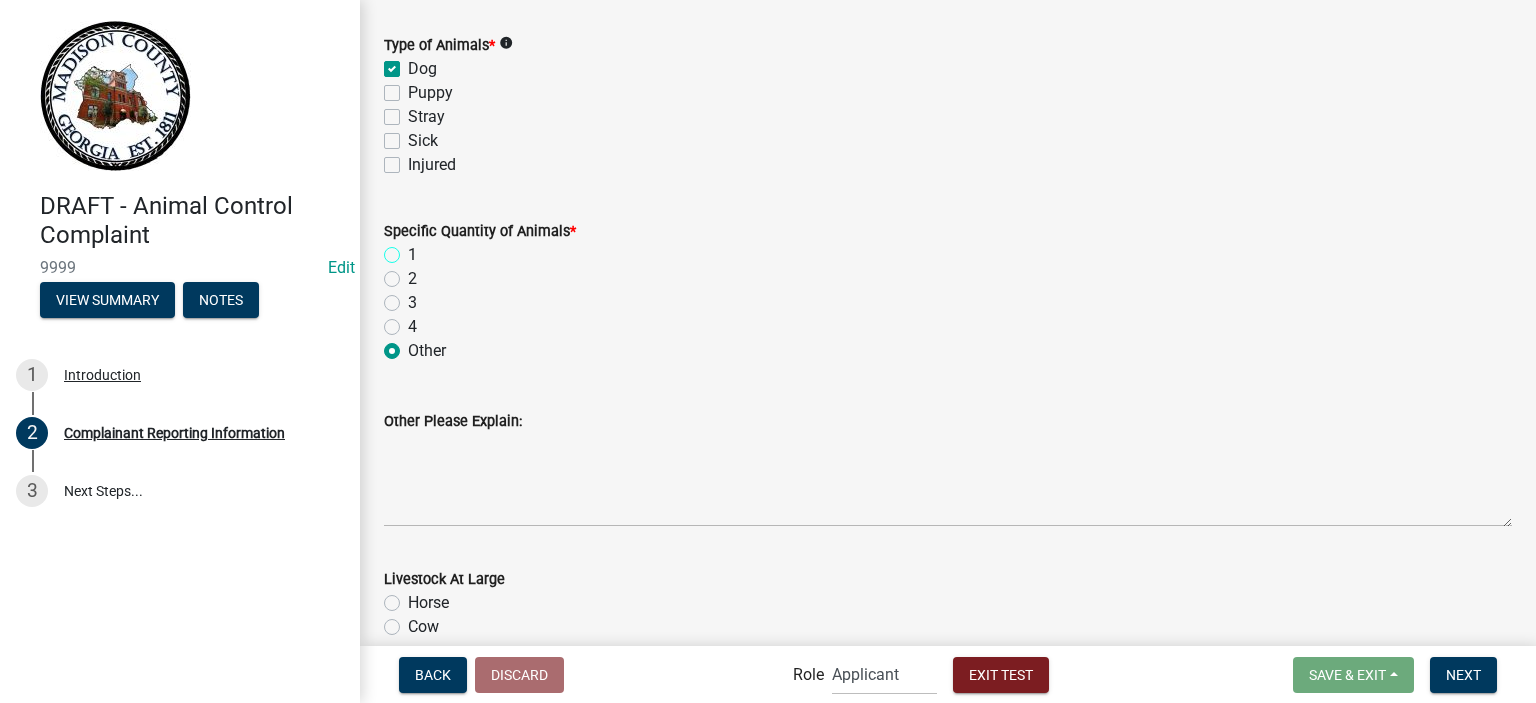 click on "1" at bounding box center (414, 249) 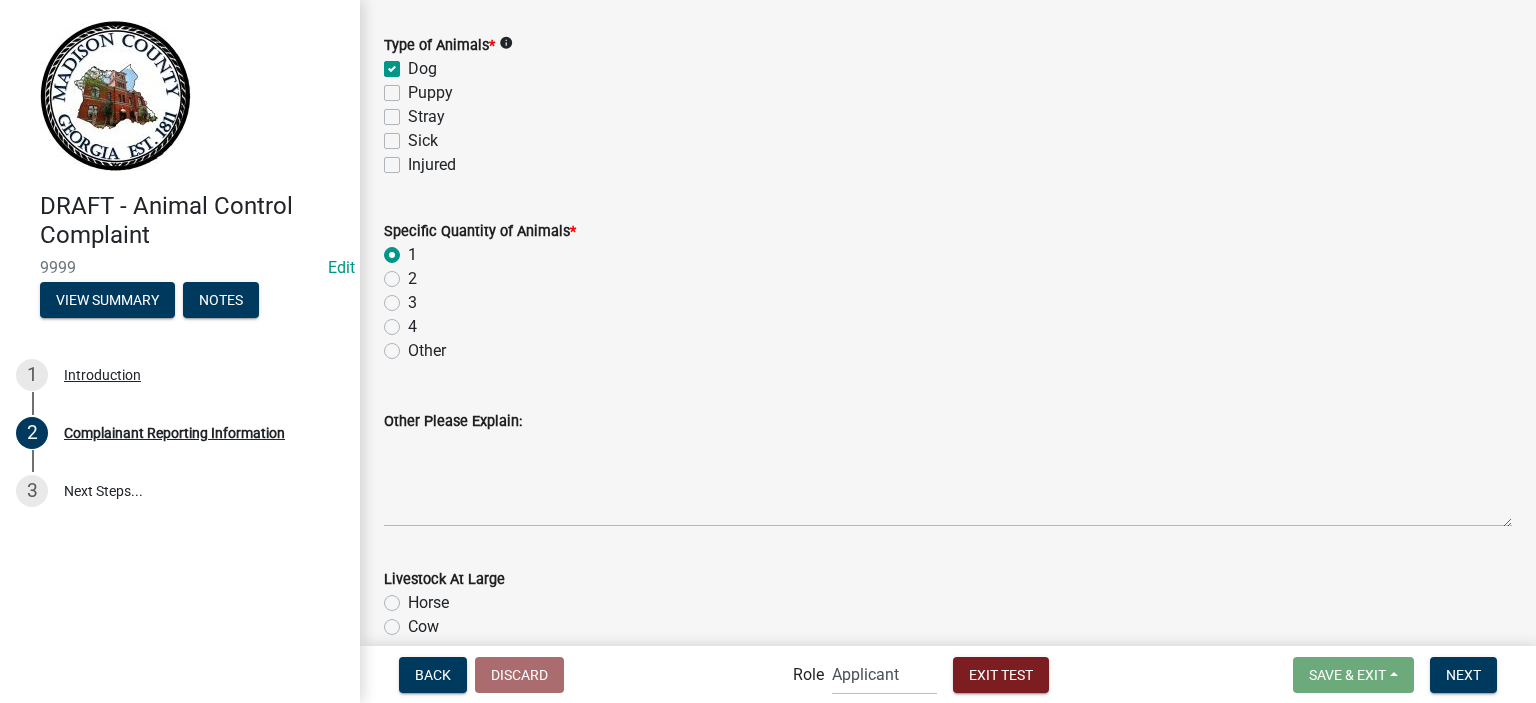 radio on "true" 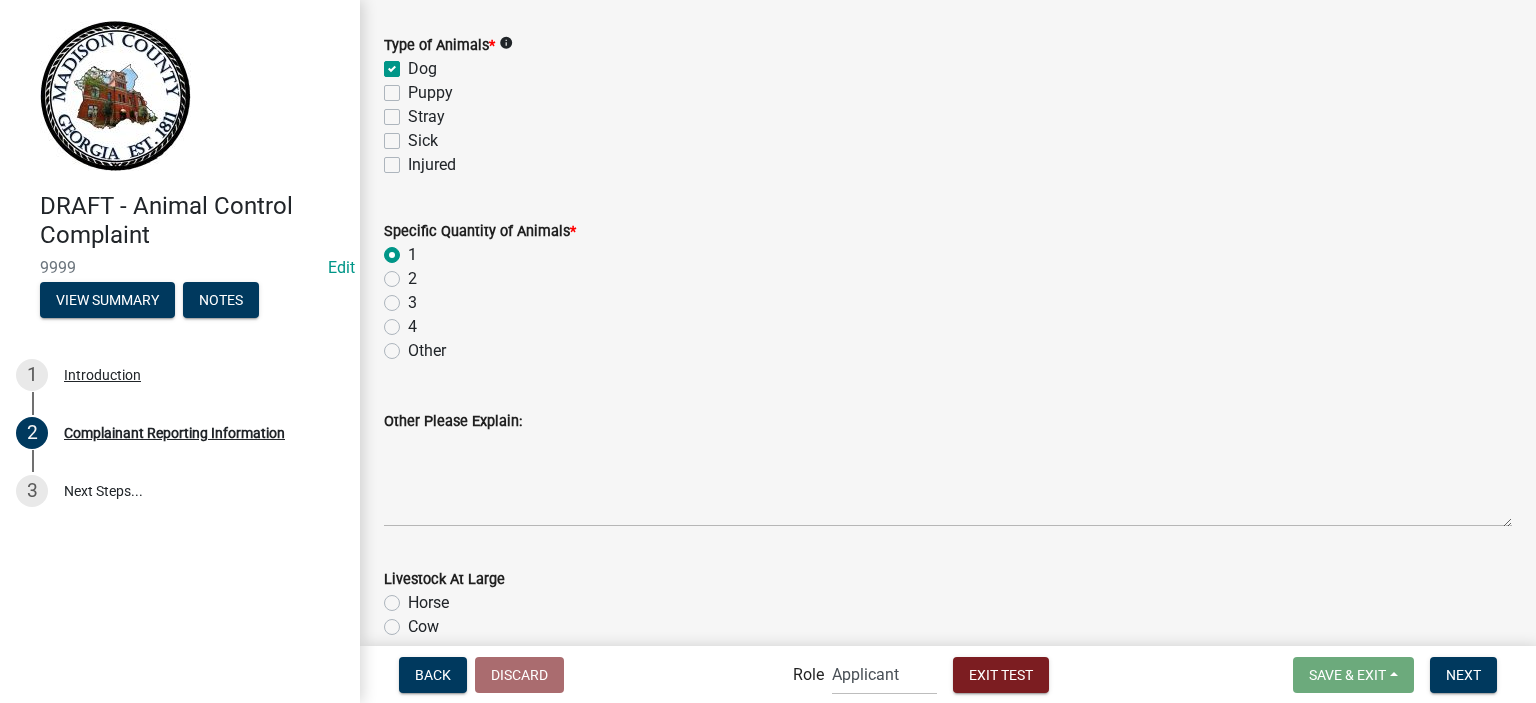 drag, startPoint x: 618, startPoint y: 276, endPoint x: 638, endPoint y: 304, distance: 34.4093 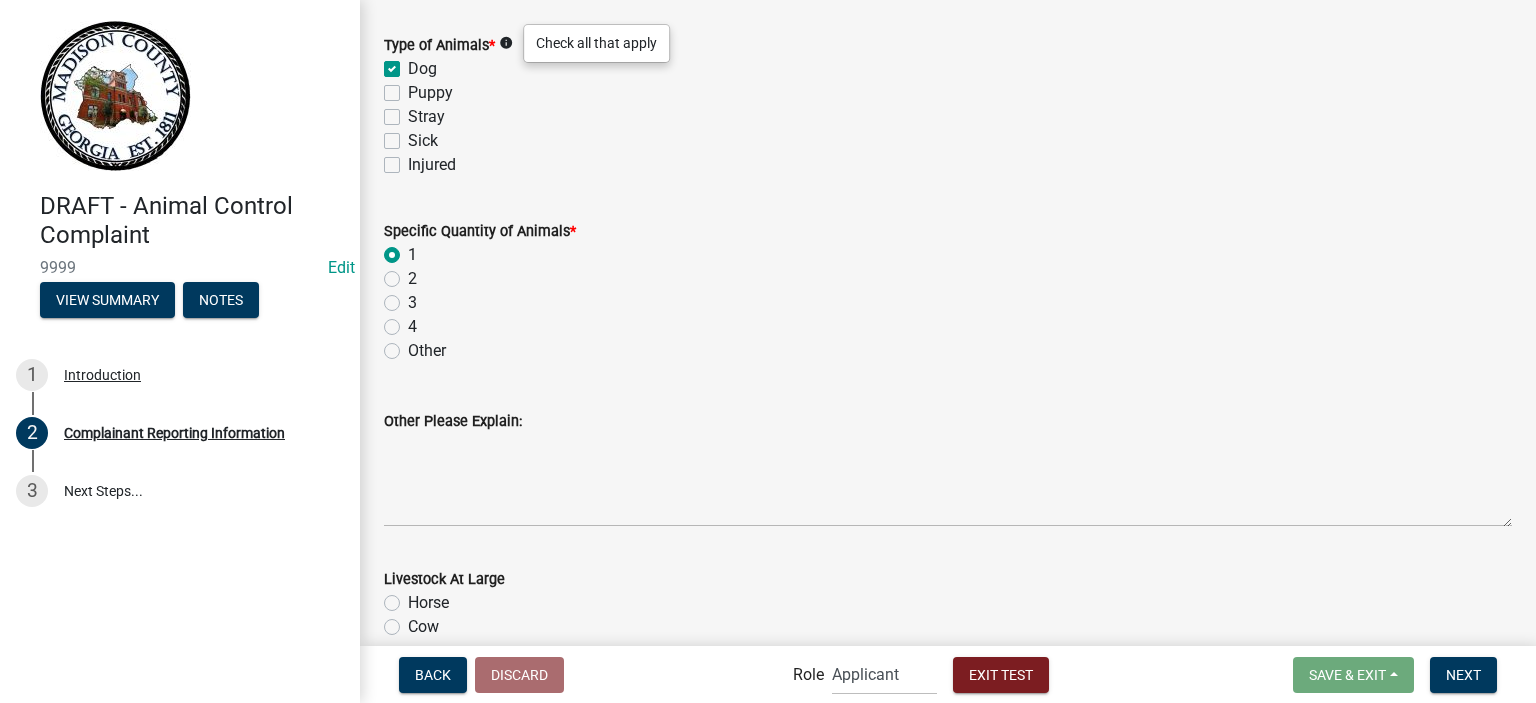 click on "info" 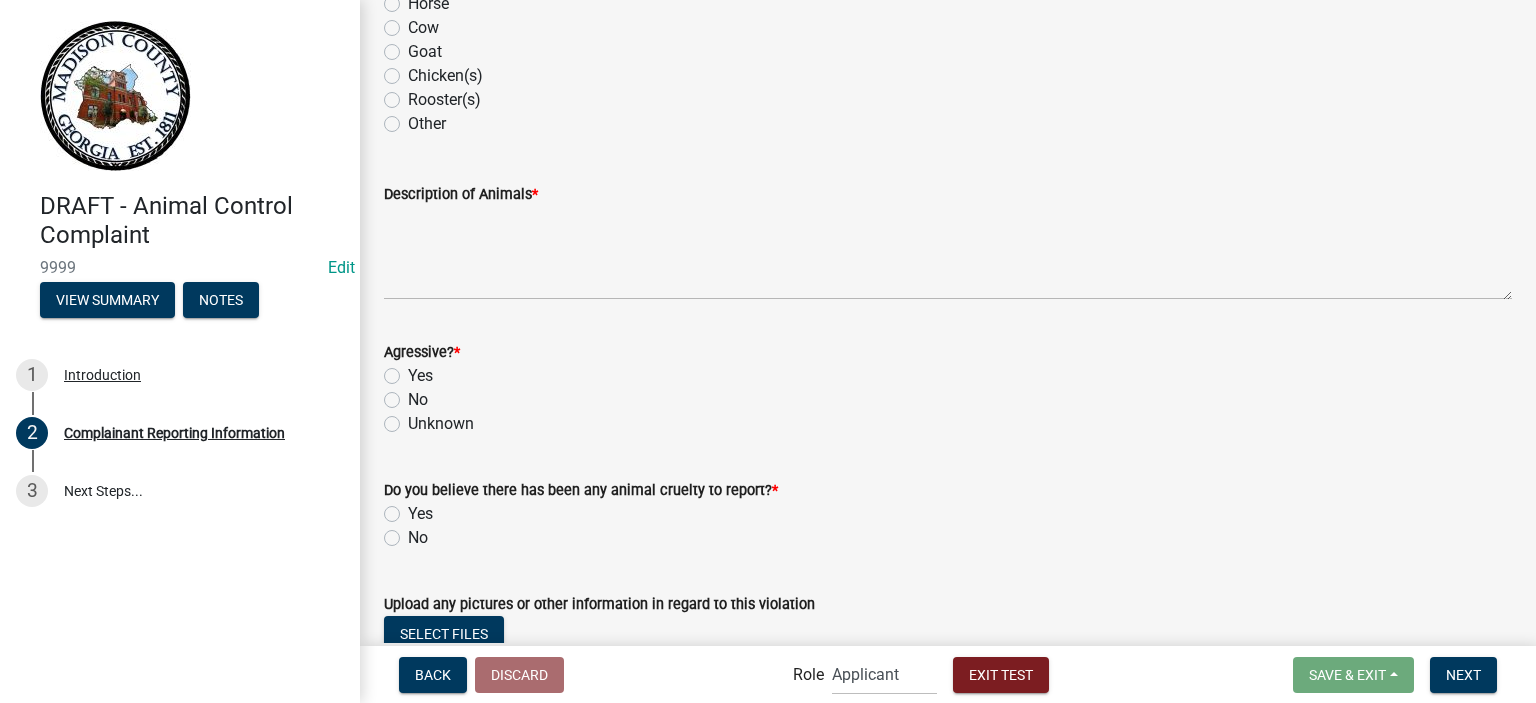 scroll, scrollTop: 1700, scrollLeft: 0, axis: vertical 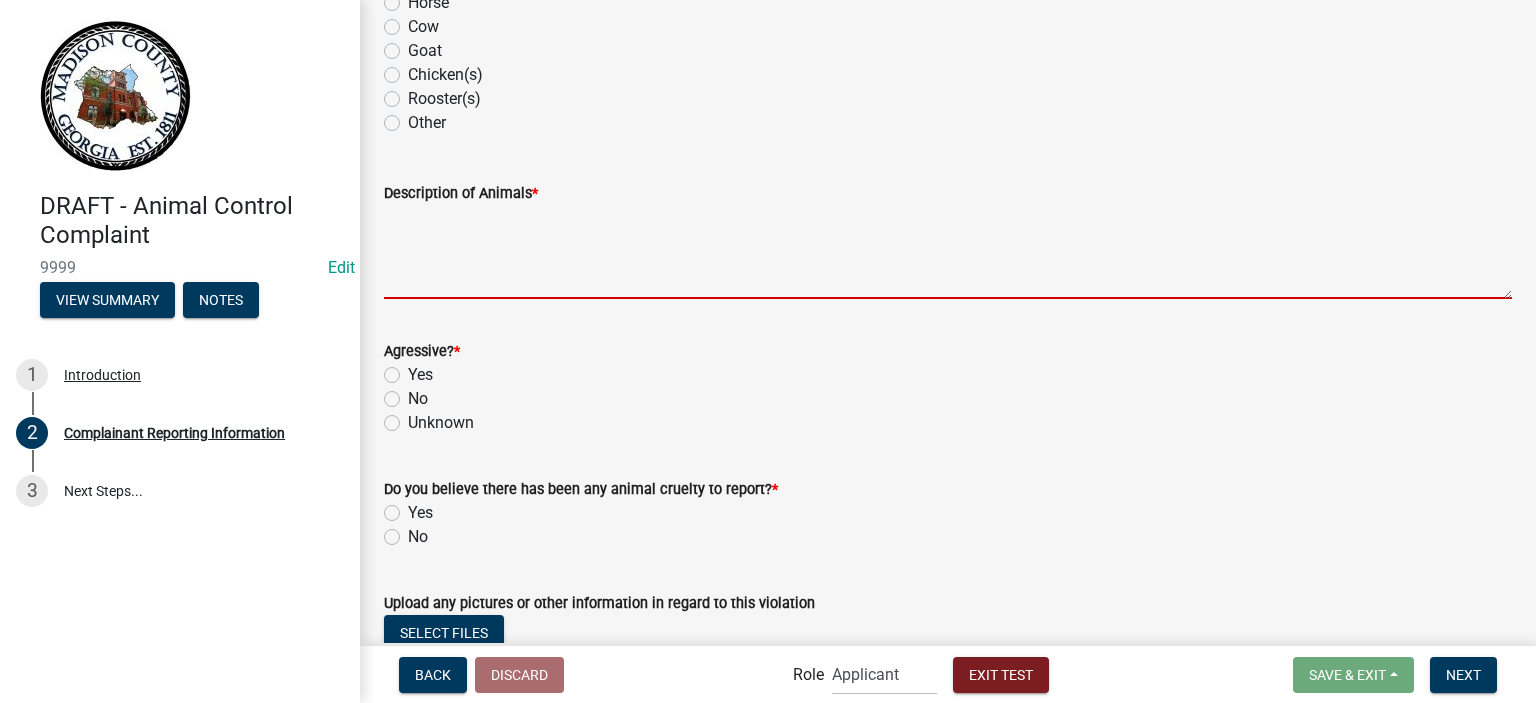 click on "Description of Animals  *" at bounding box center (948, 252) 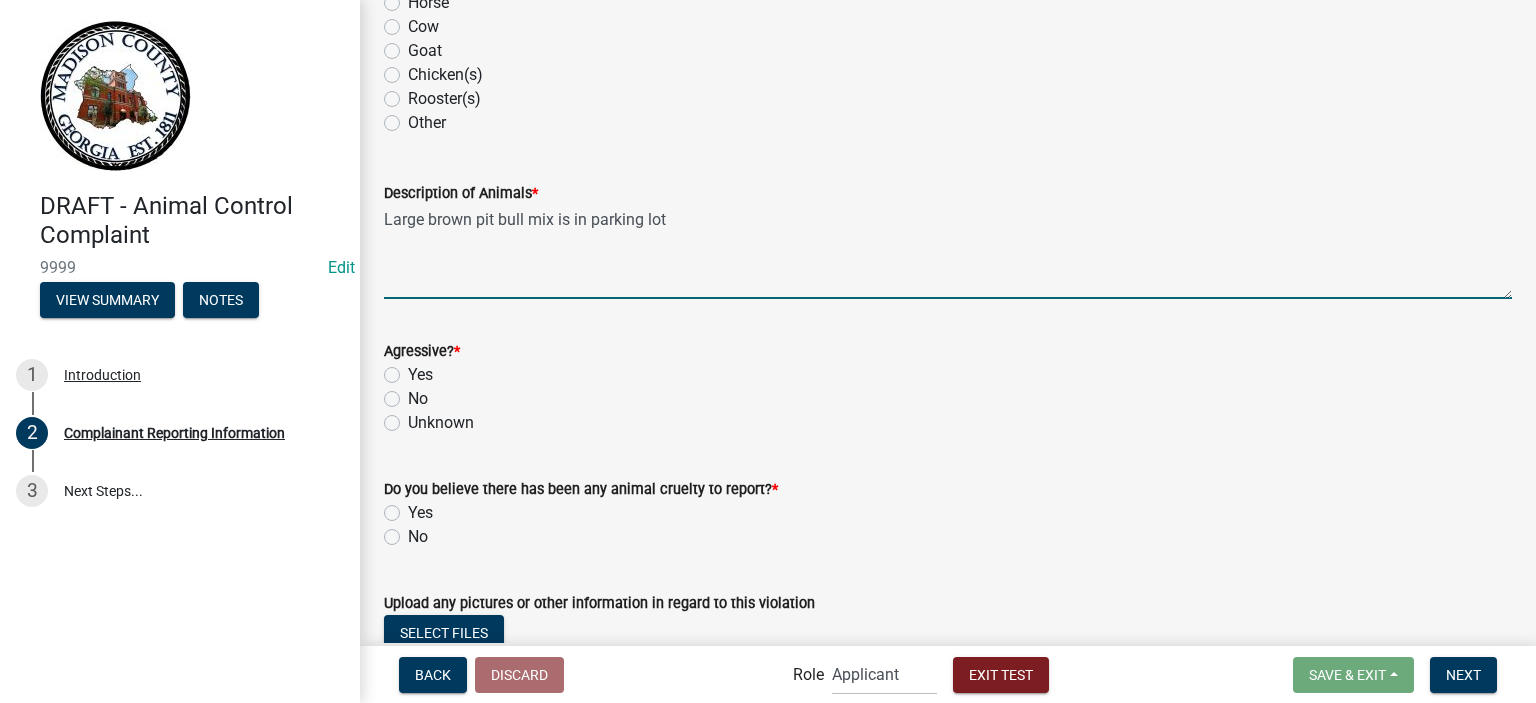 type on "Large brown pit bull mix is in parking lot" 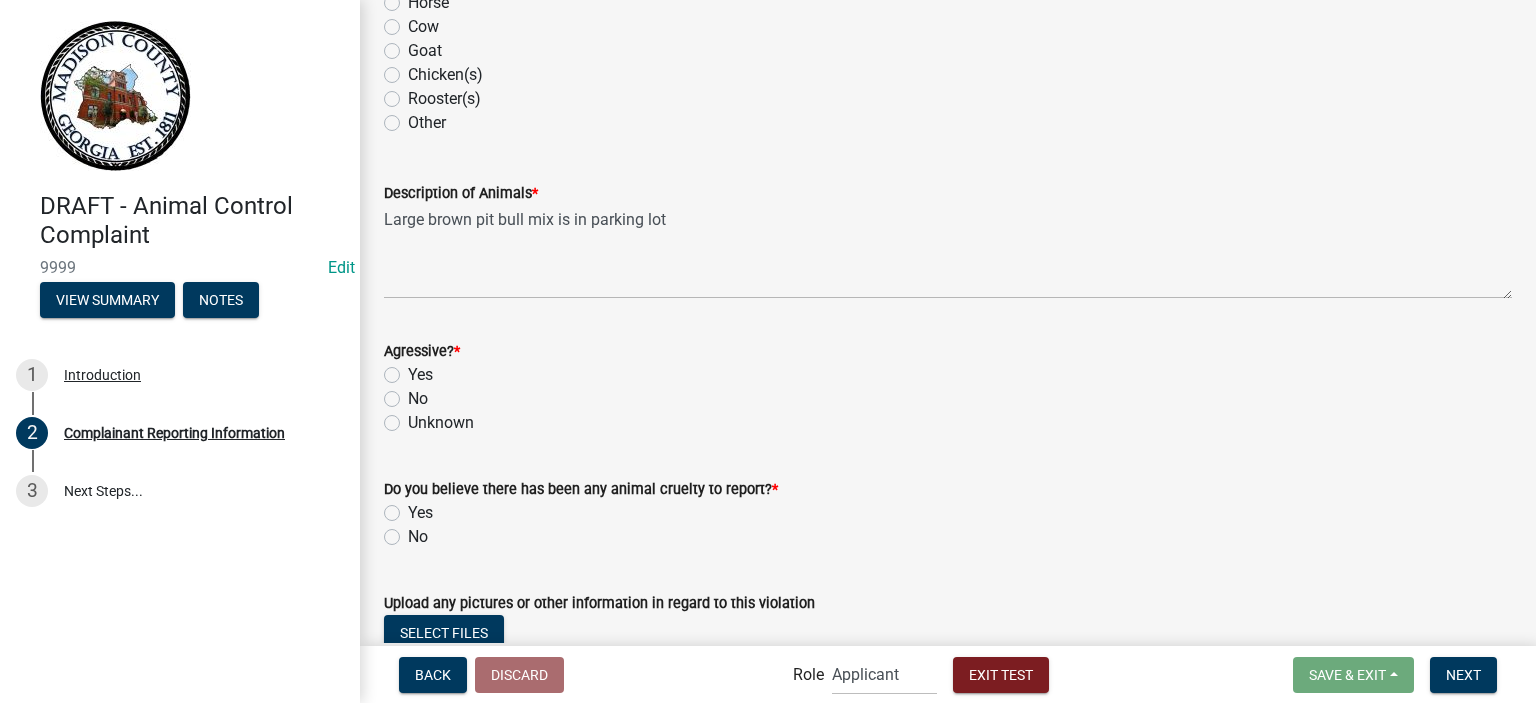 click on "Yes" 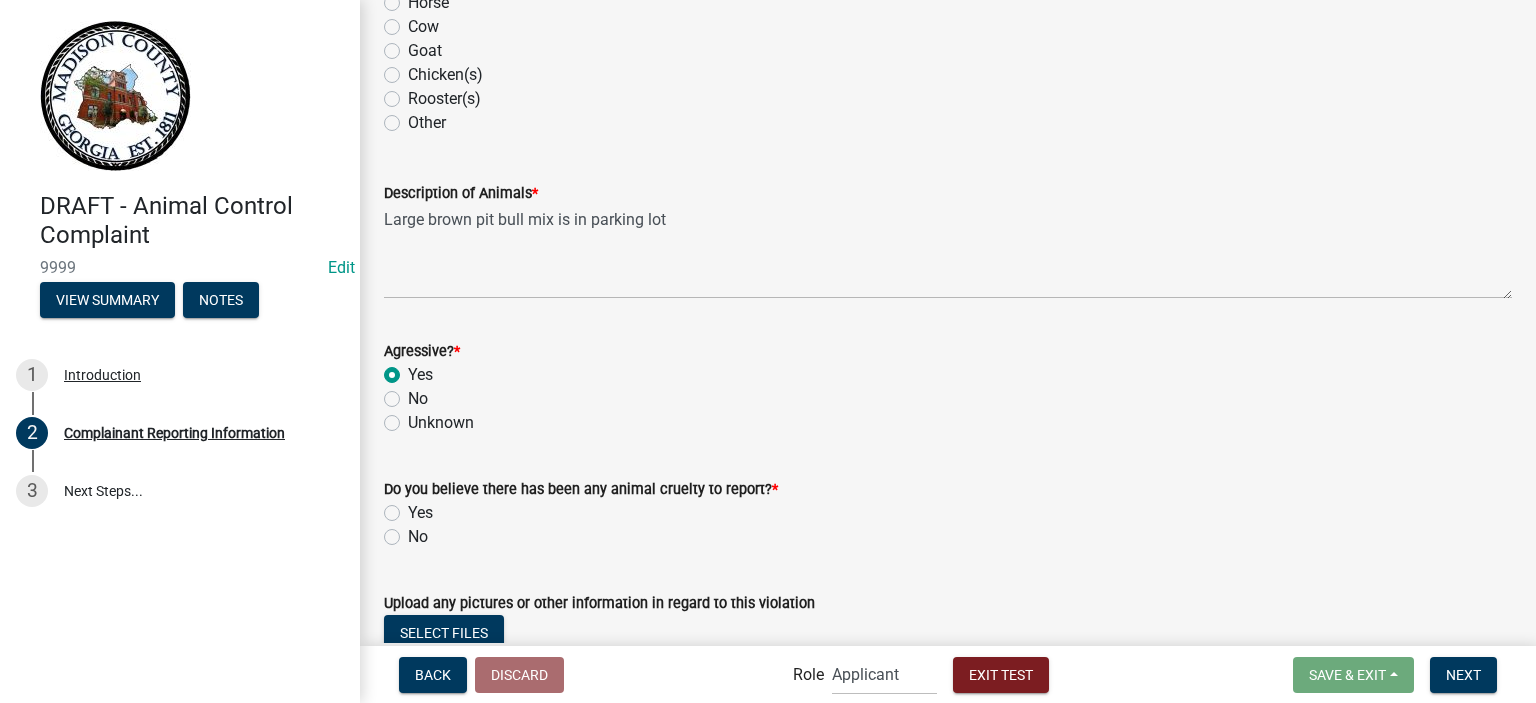 radio on "true" 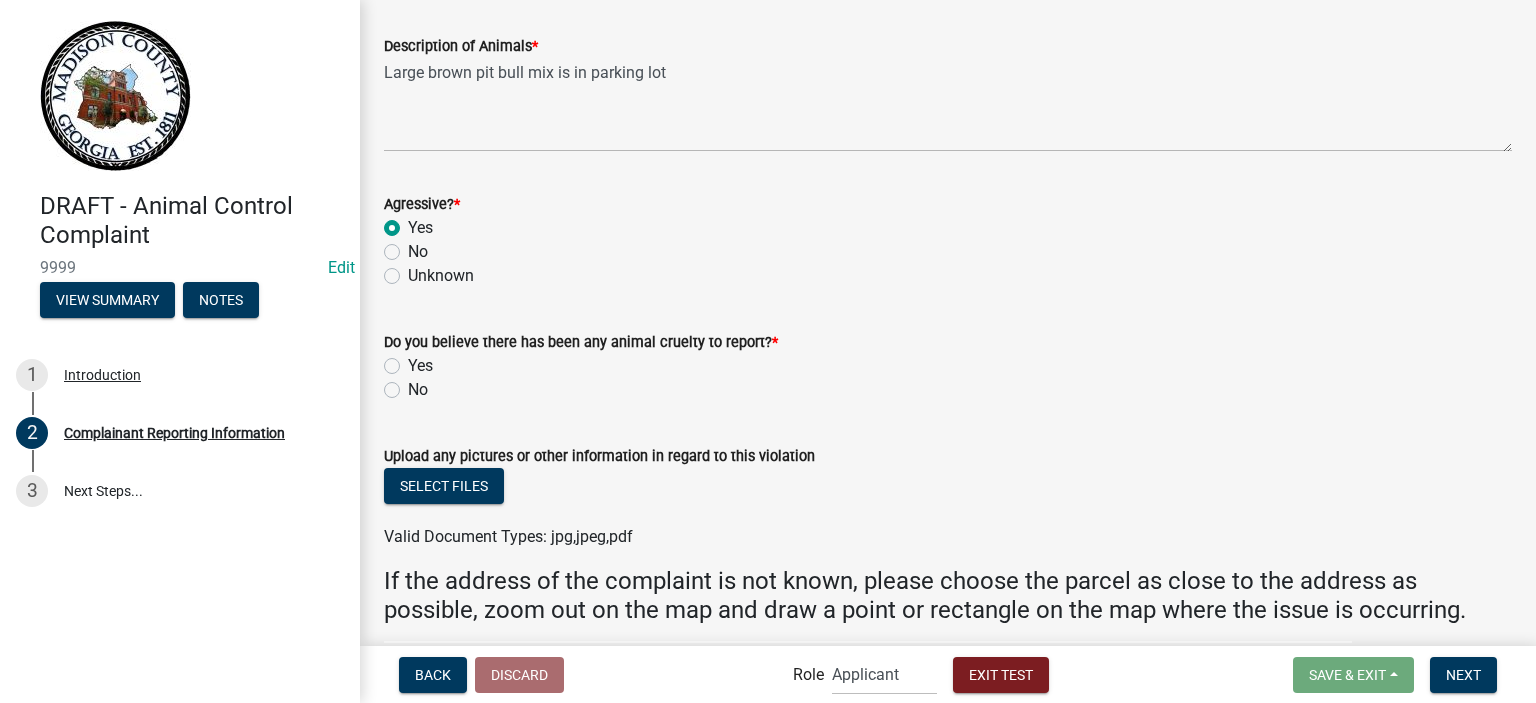 scroll, scrollTop: 1900, scrollLeft: 0, axis: vertical 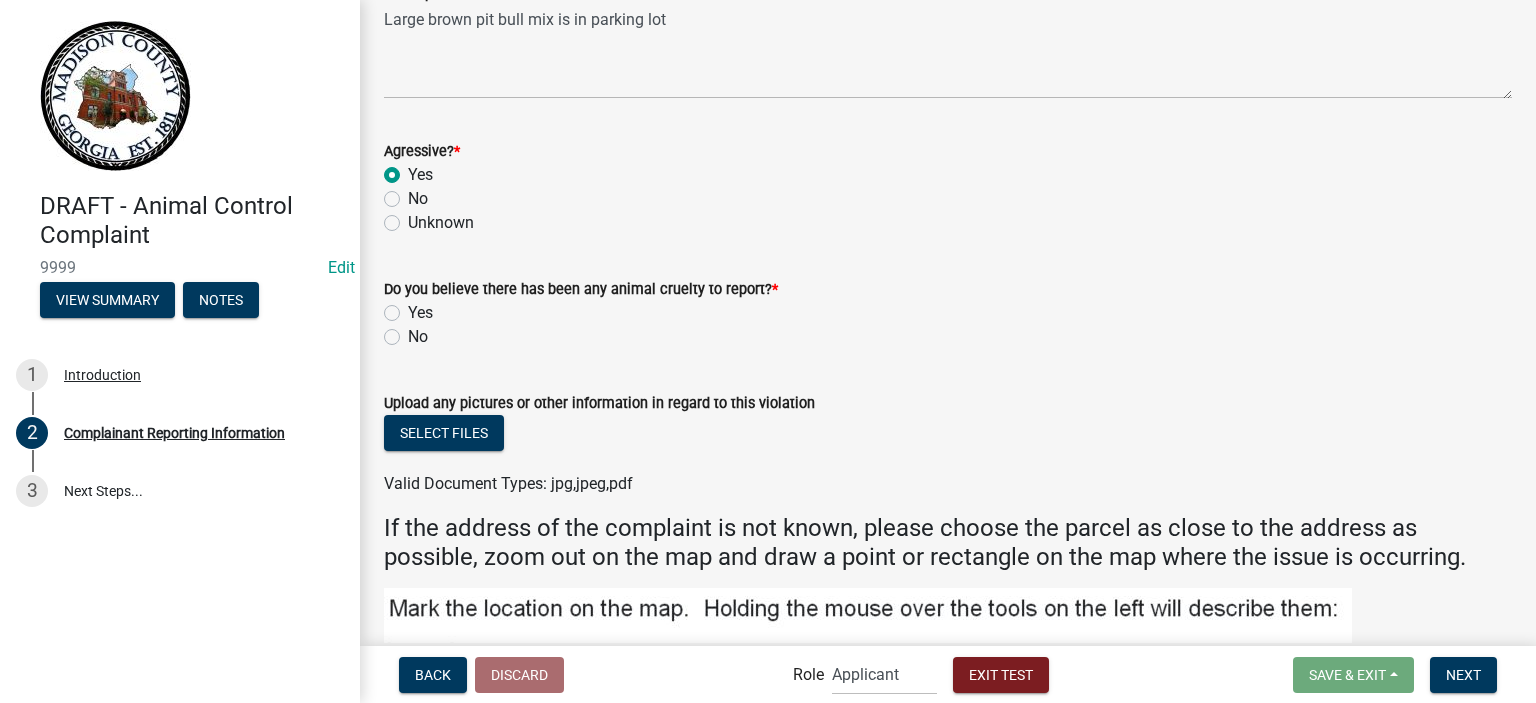 click on "No" 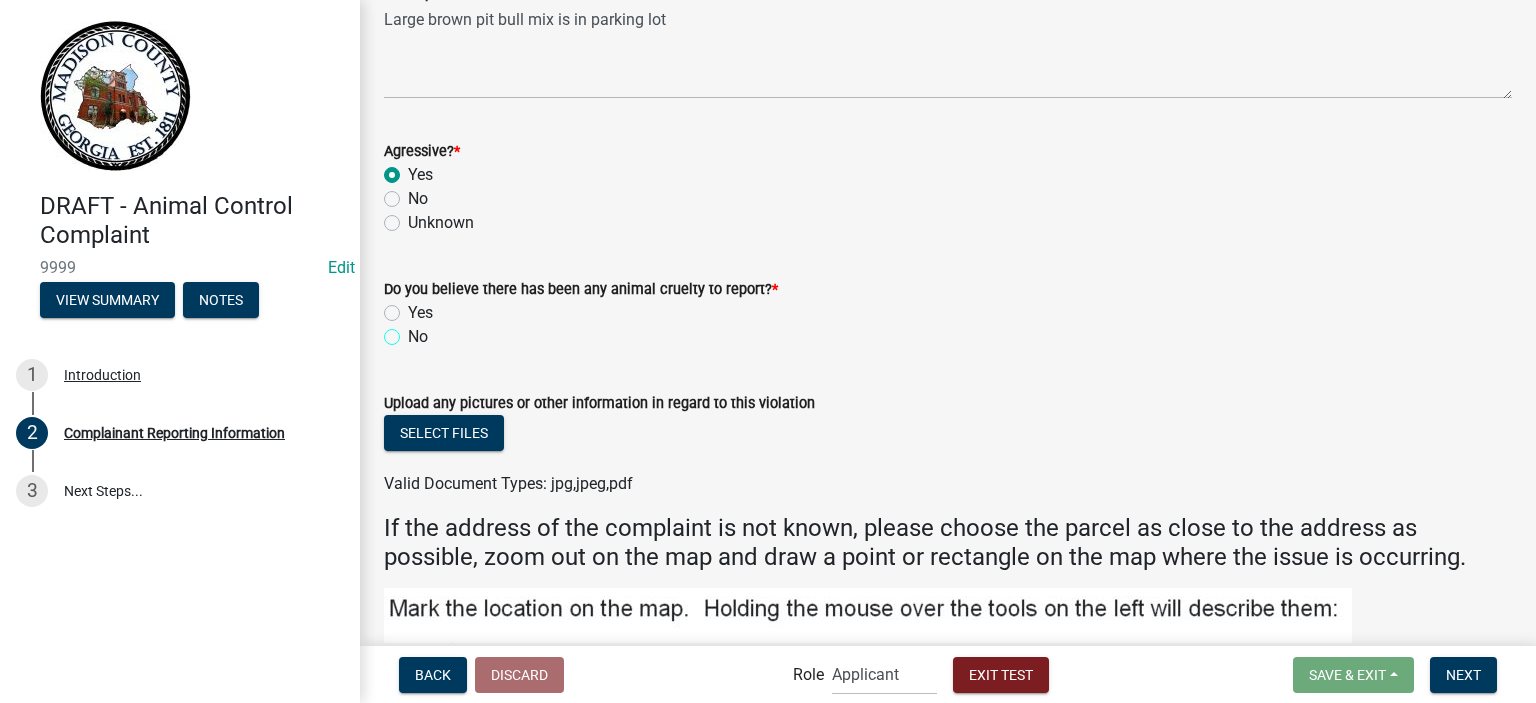 click on "No" at bounding box center [414, 331] 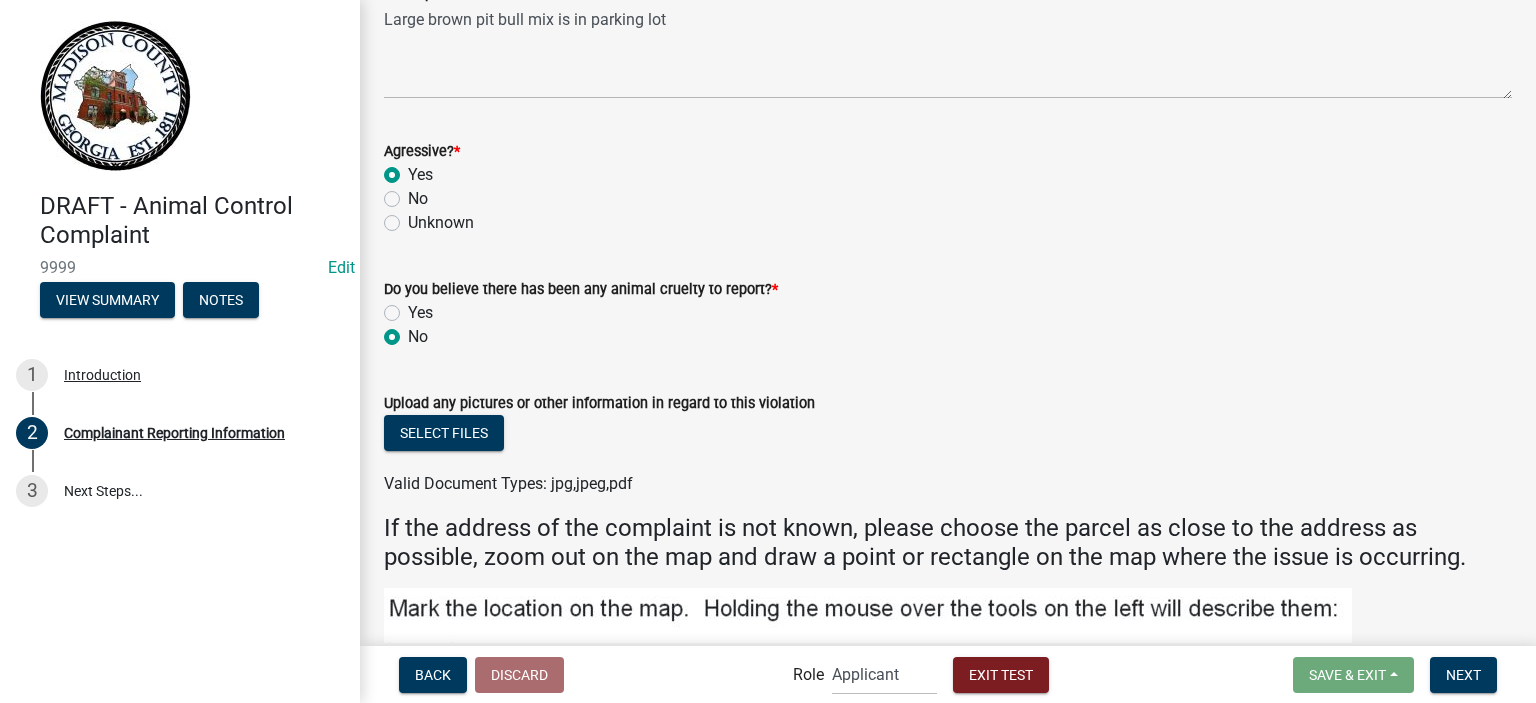 radio on "true" 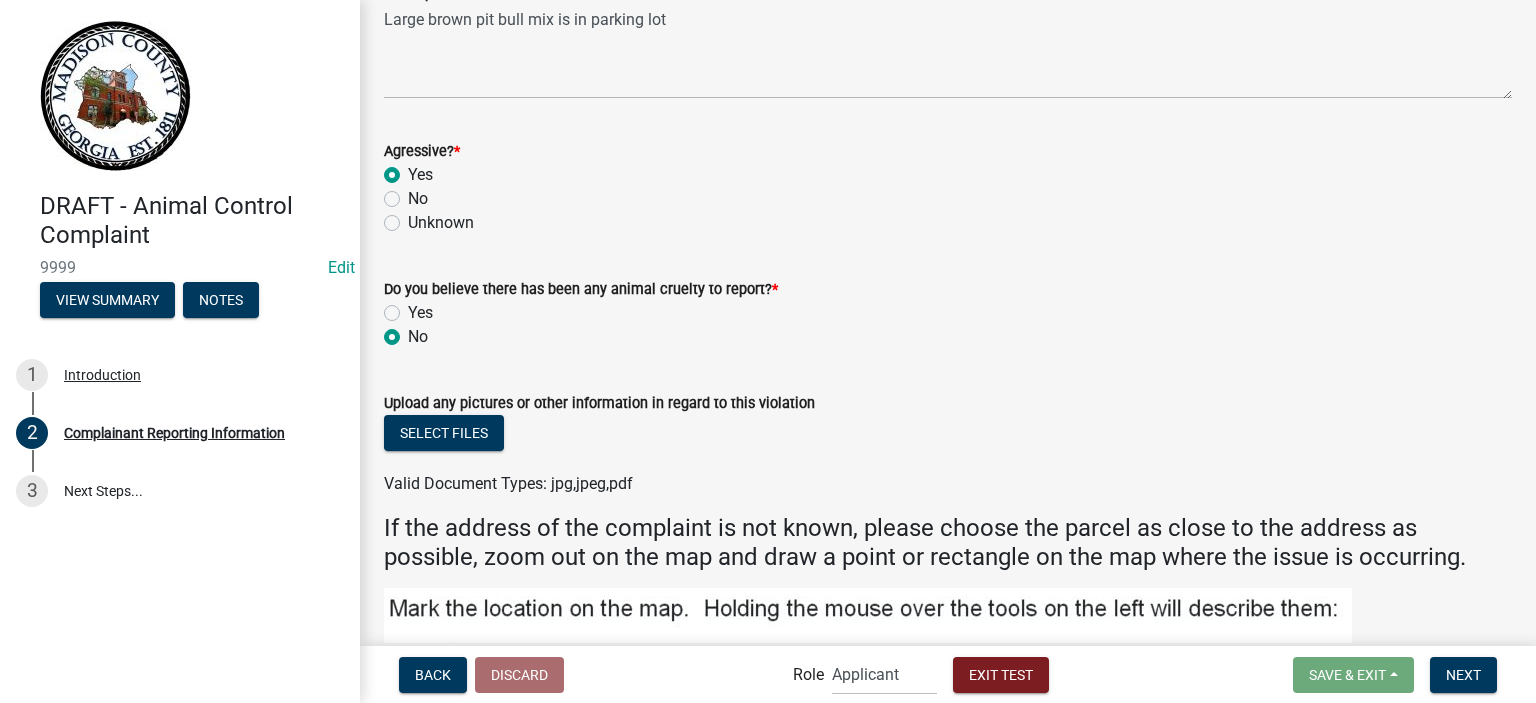 click on "Yes" 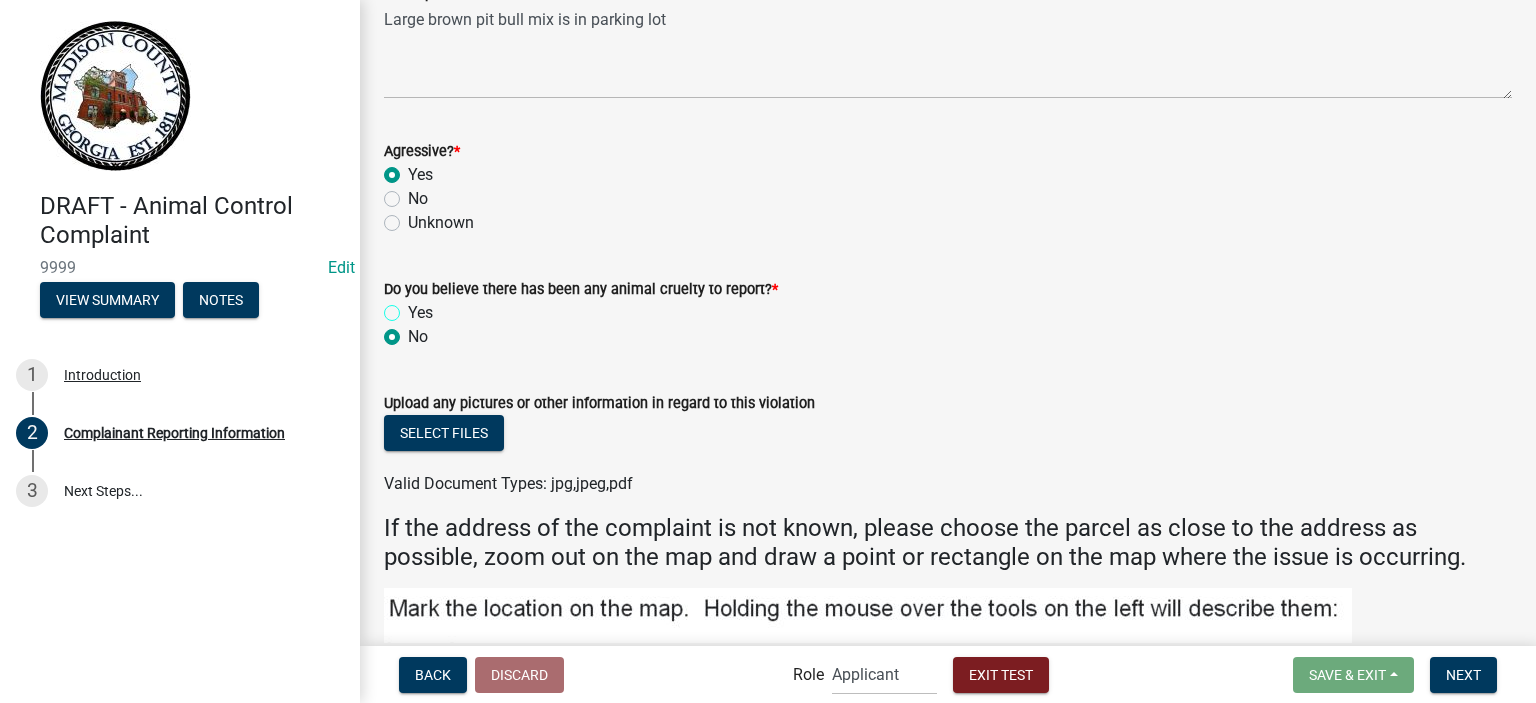 click on "Yes" at bounding box center [414, 307] 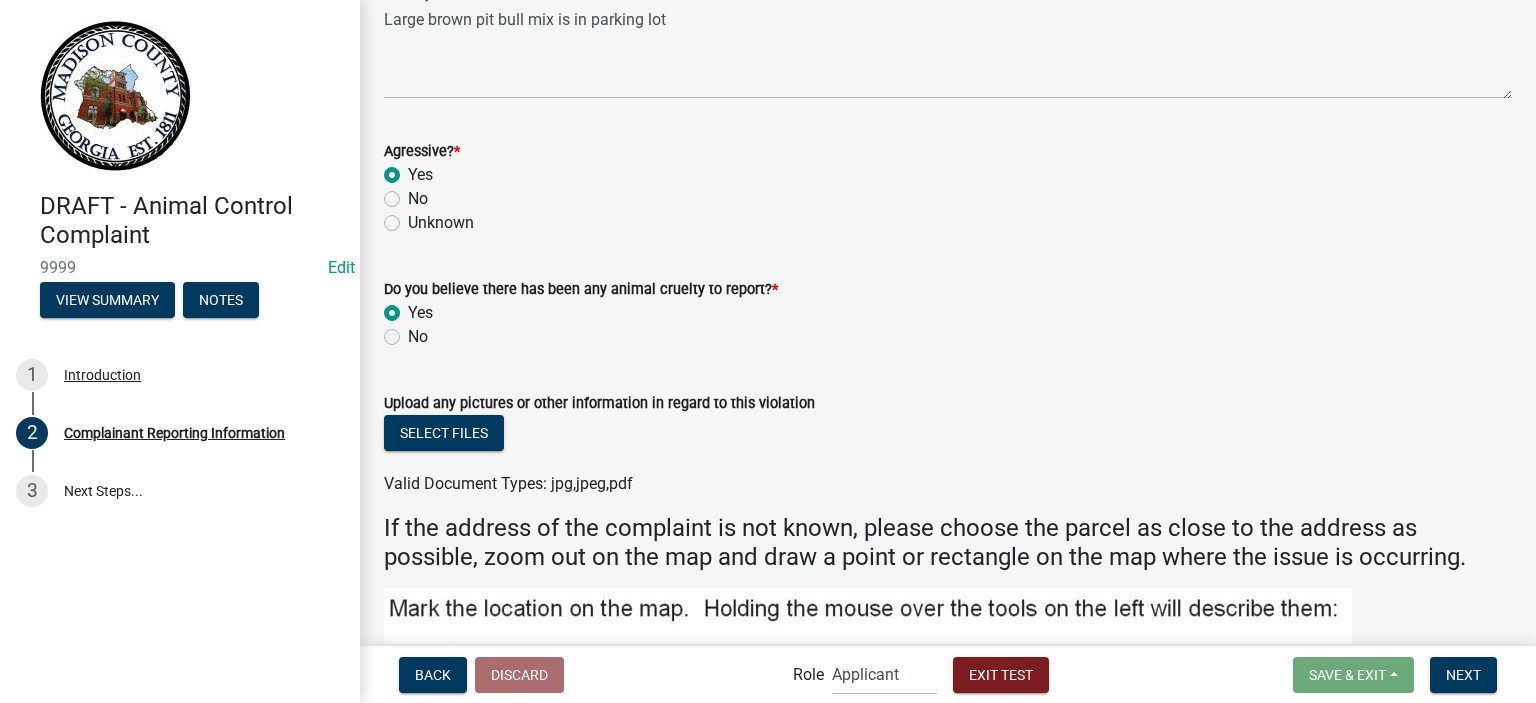 radio on "true" 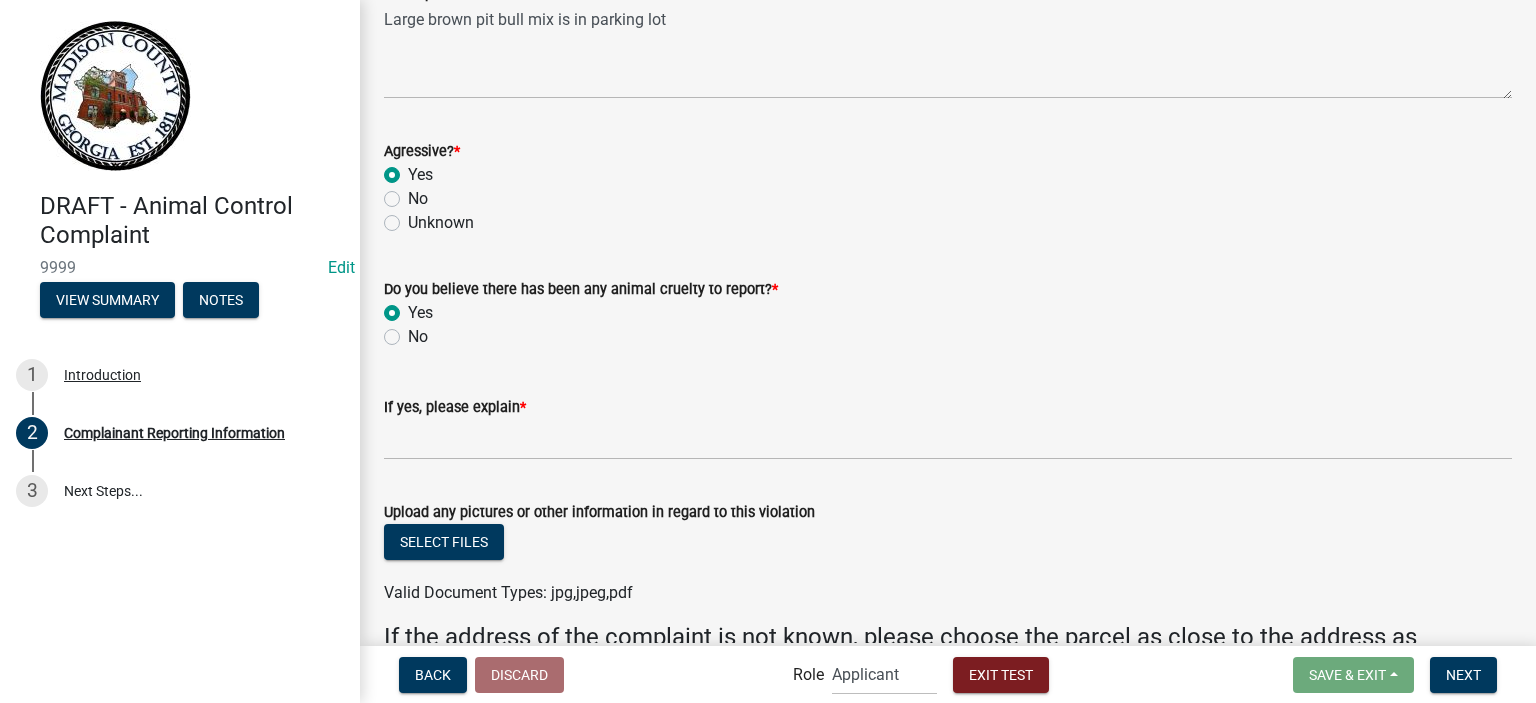click on "No" 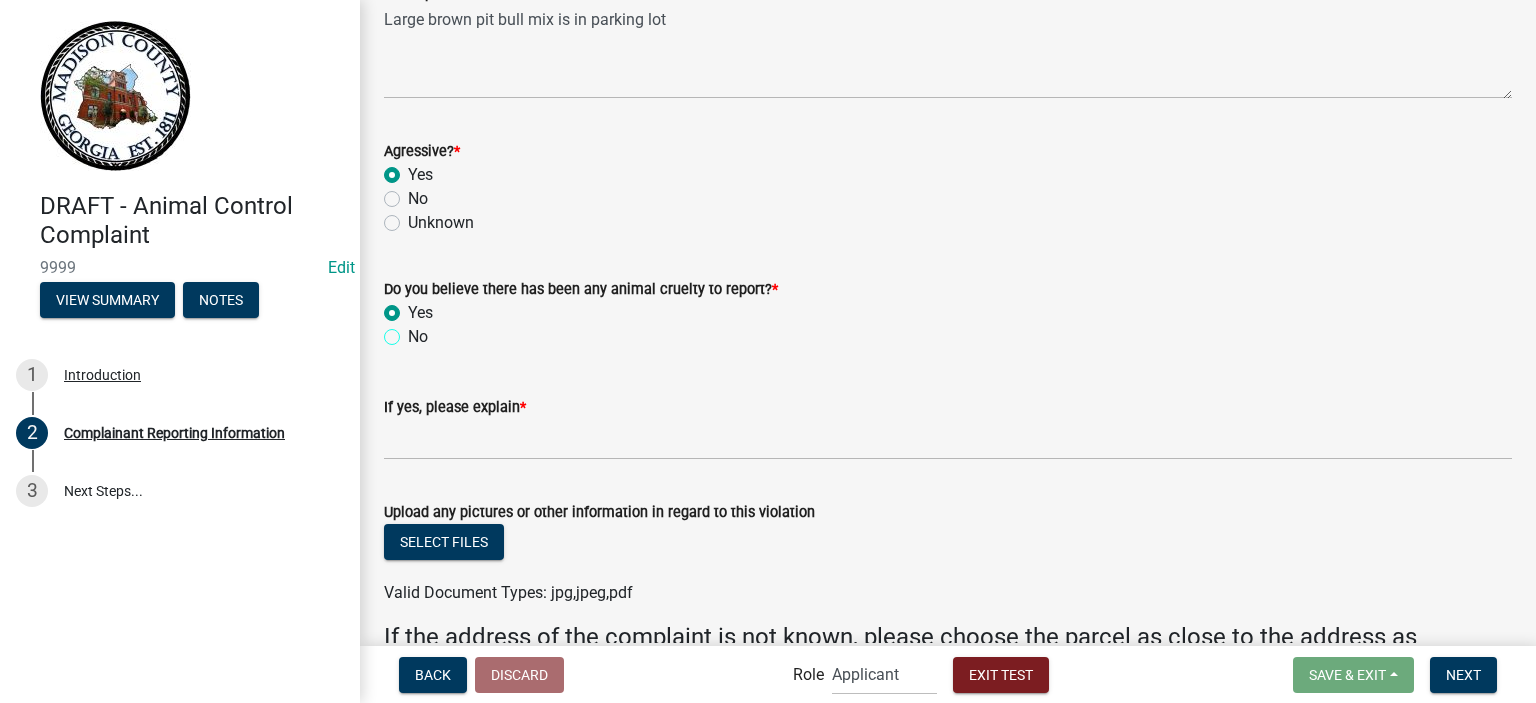 click on "No" at bounding box center [414, 331] 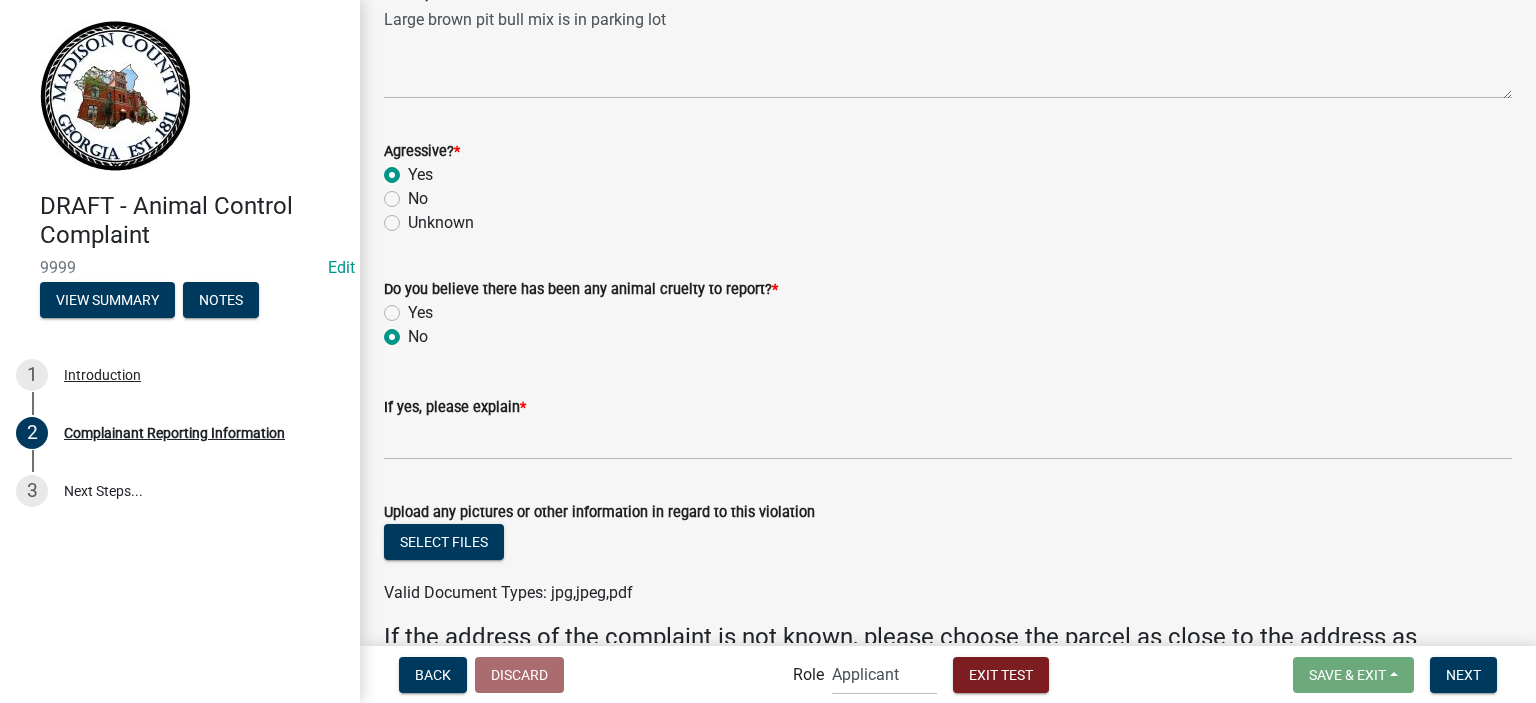 radio on "true" 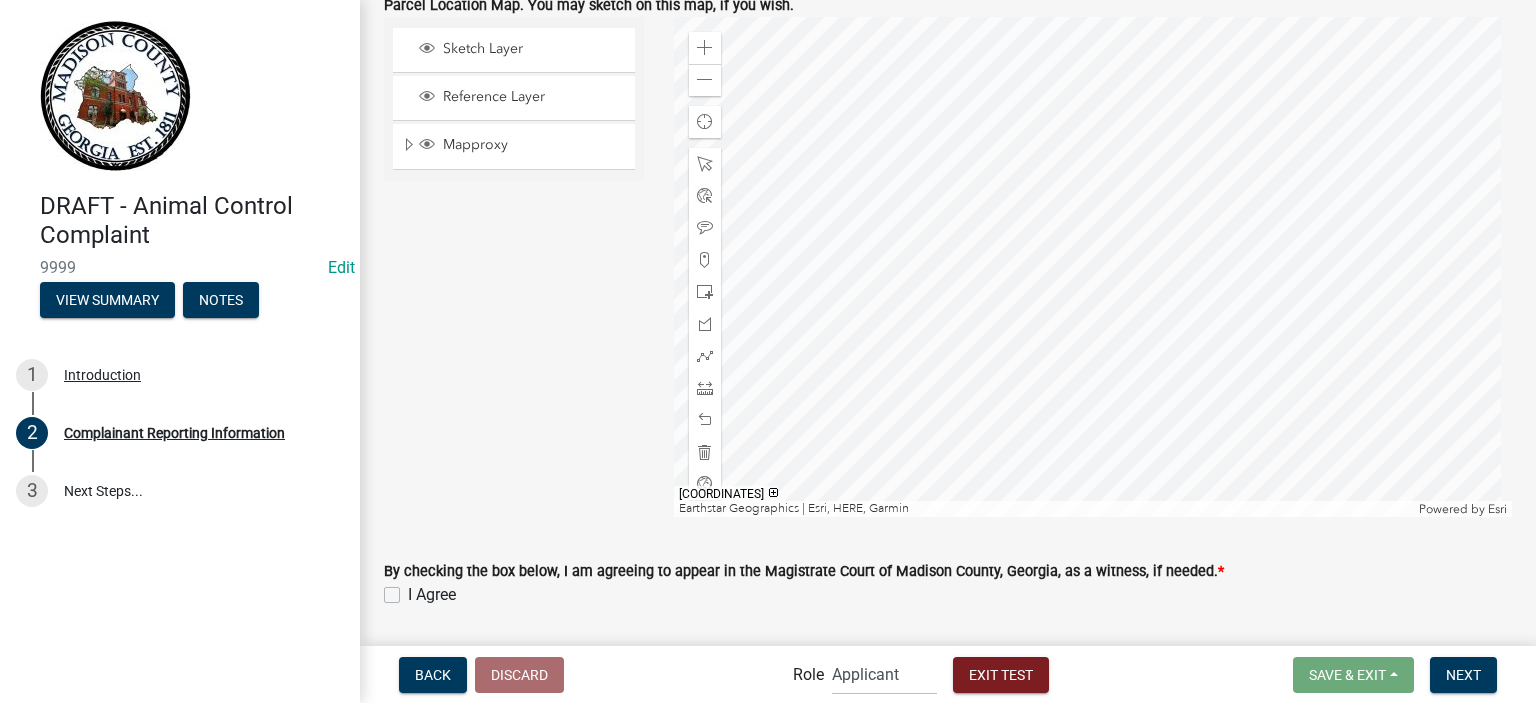scroll, scrollTop: 2800, scrollLeft: 0, axis: vertical 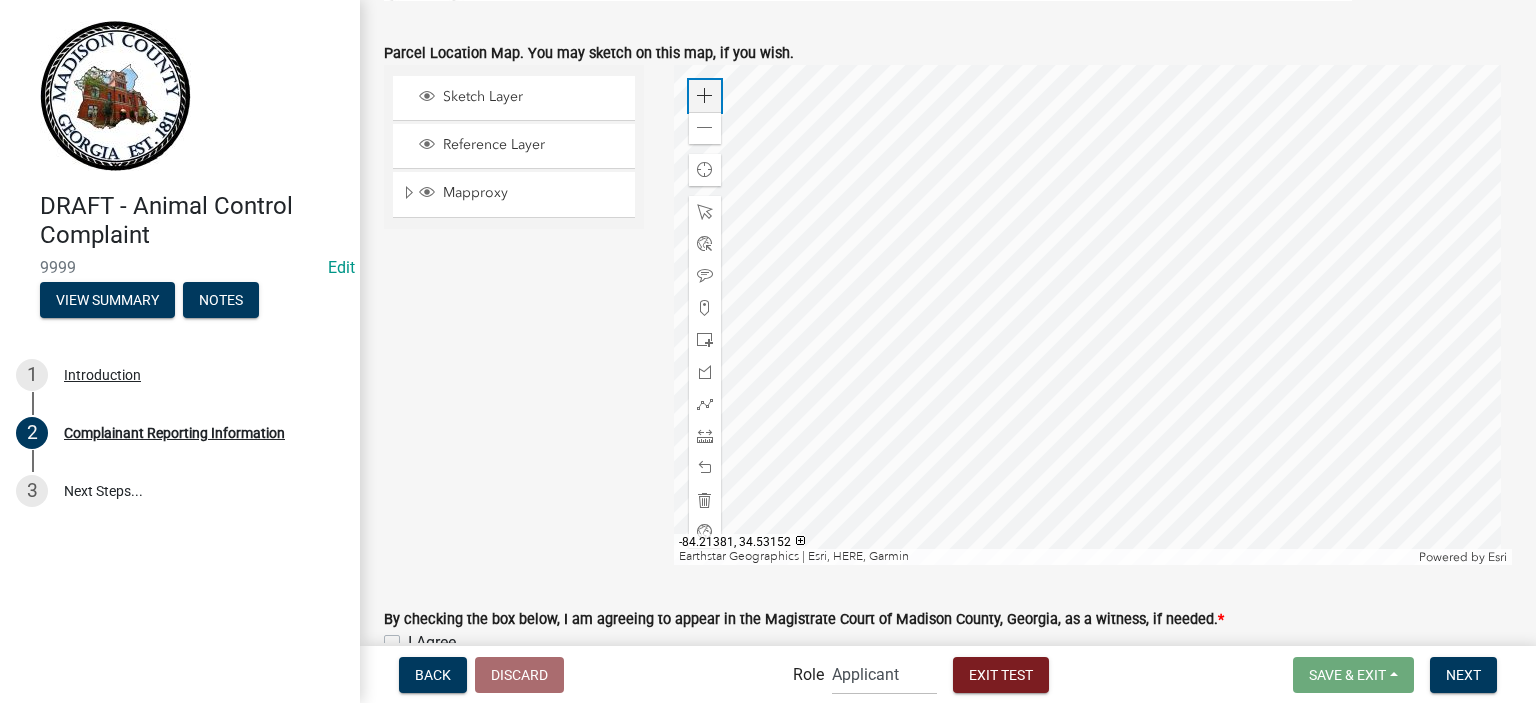 click 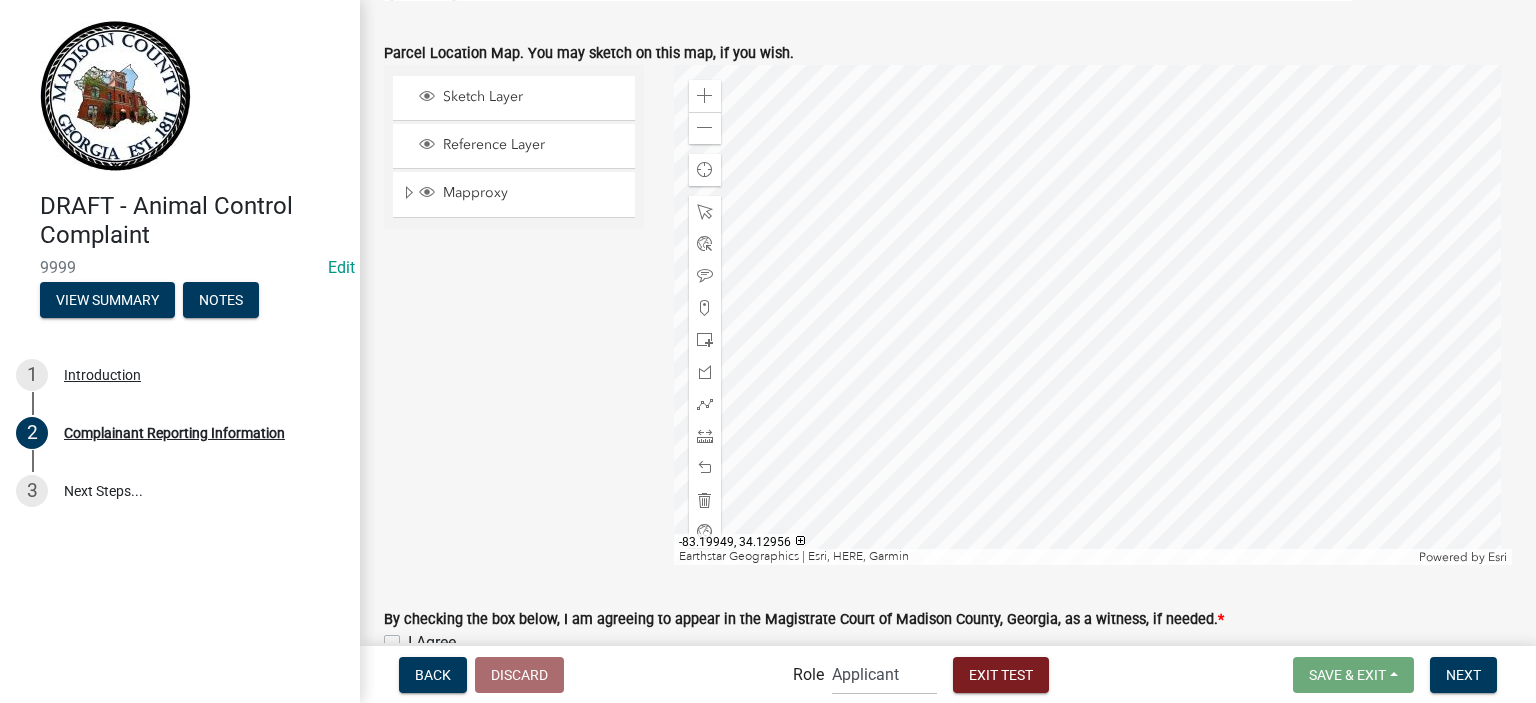 click 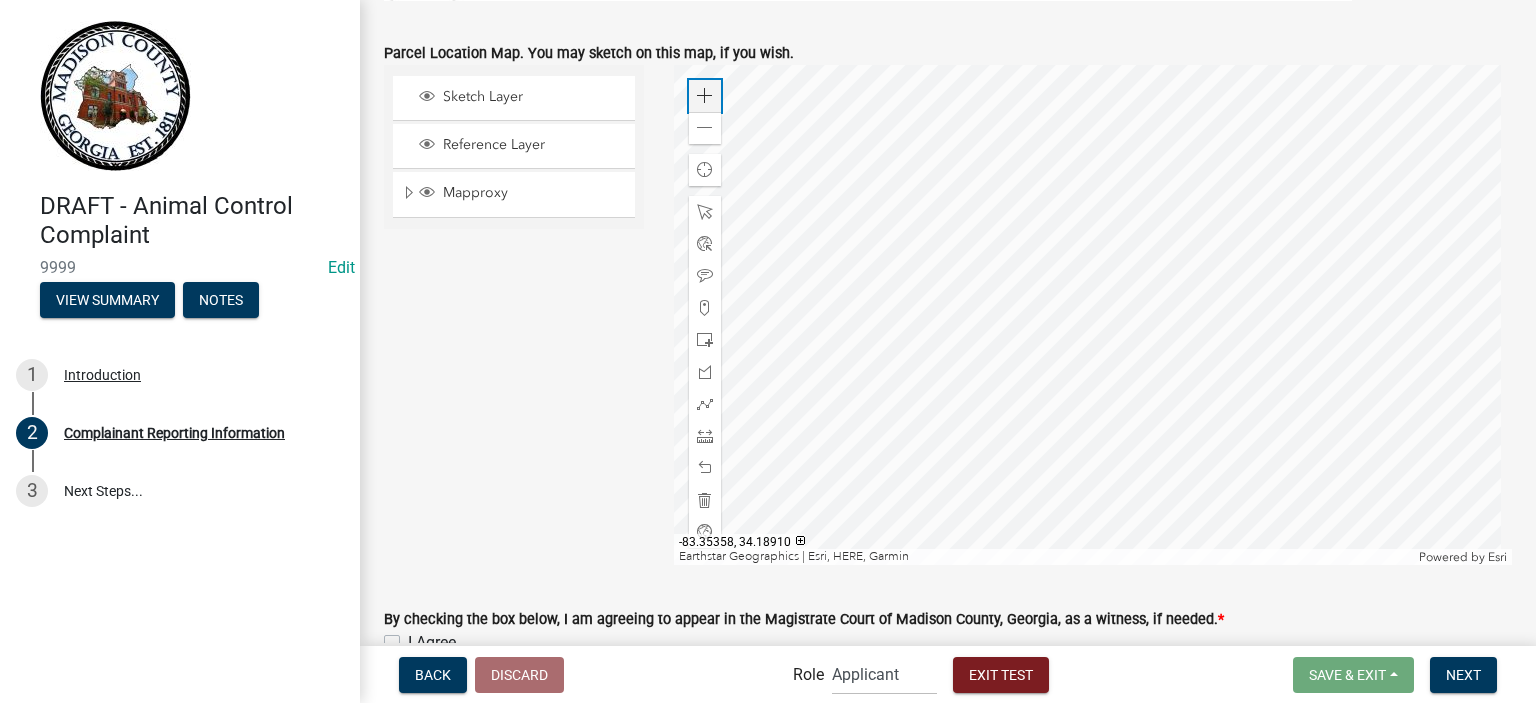 click on "Zoom in" 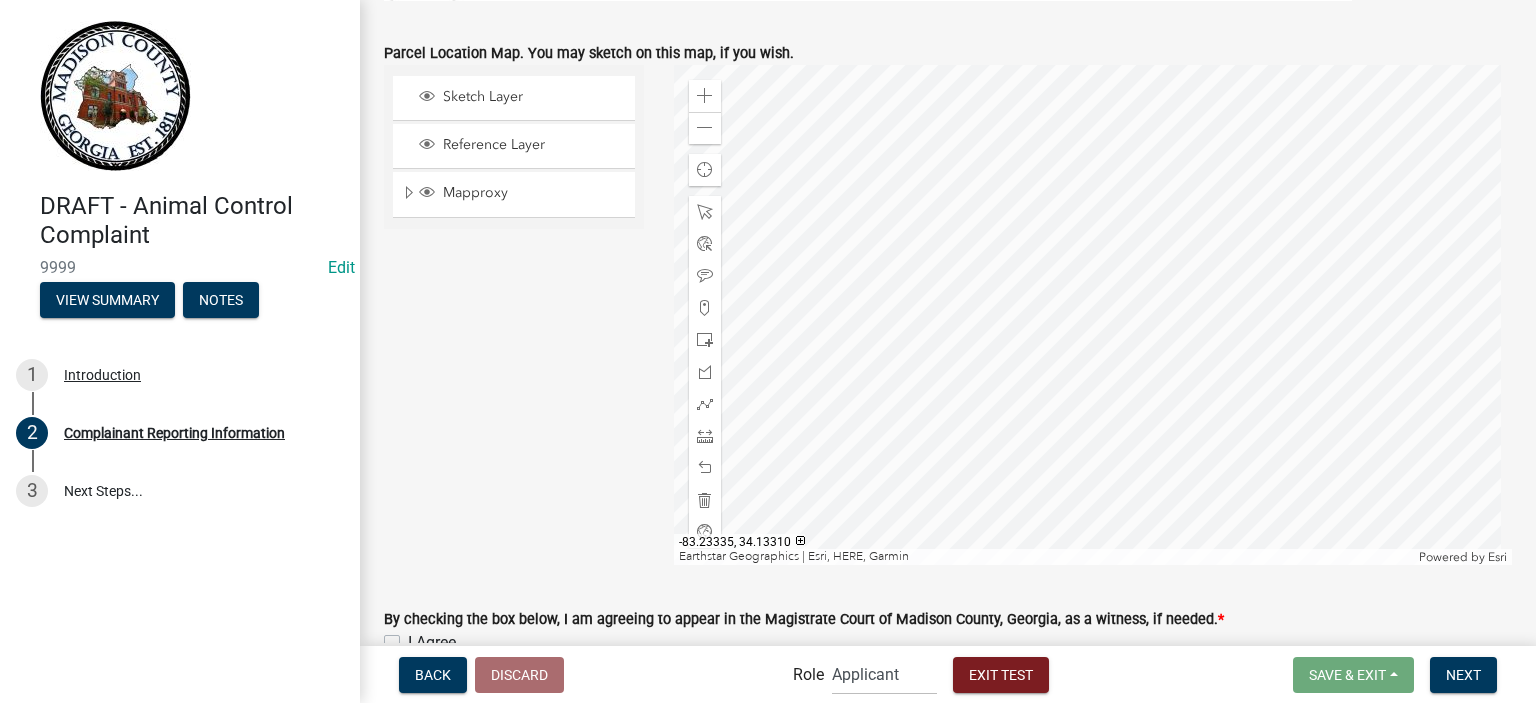 click 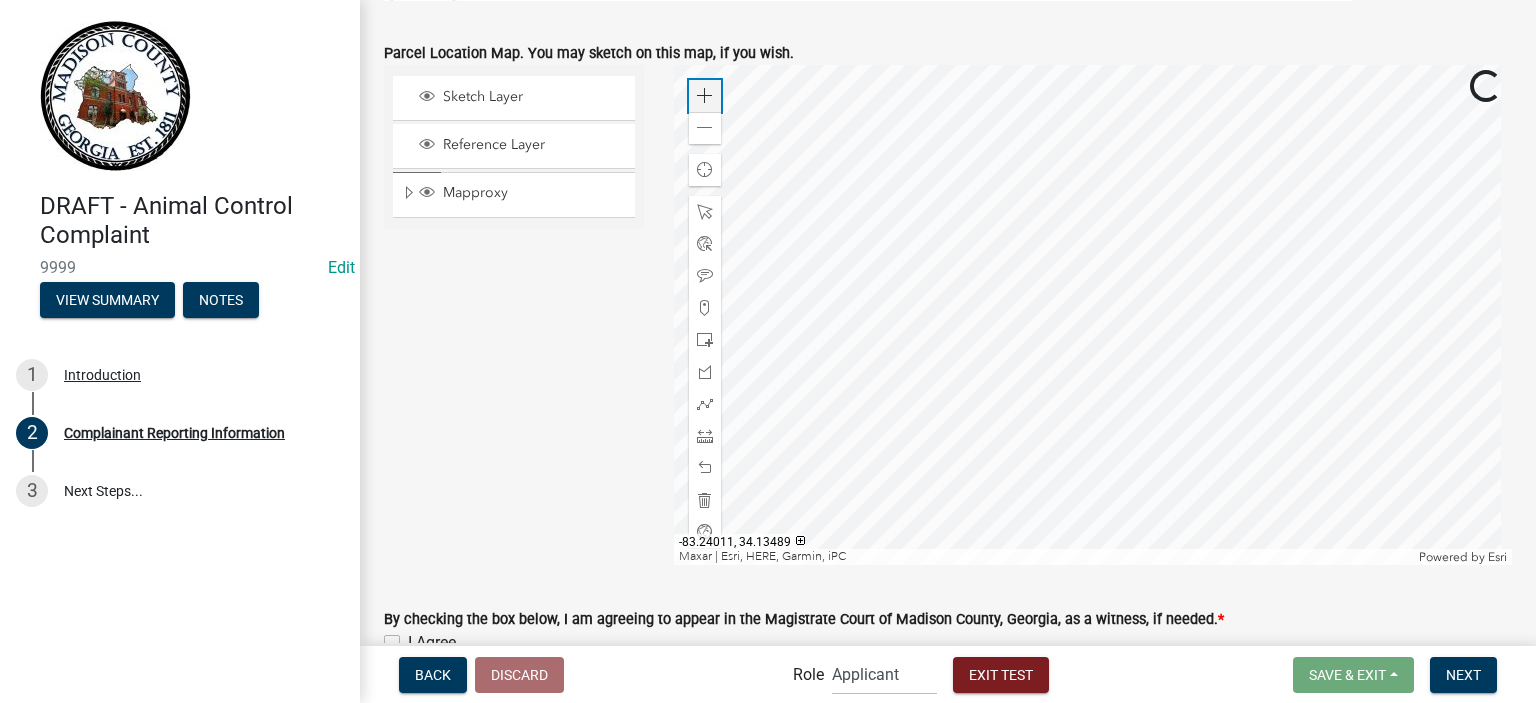 click 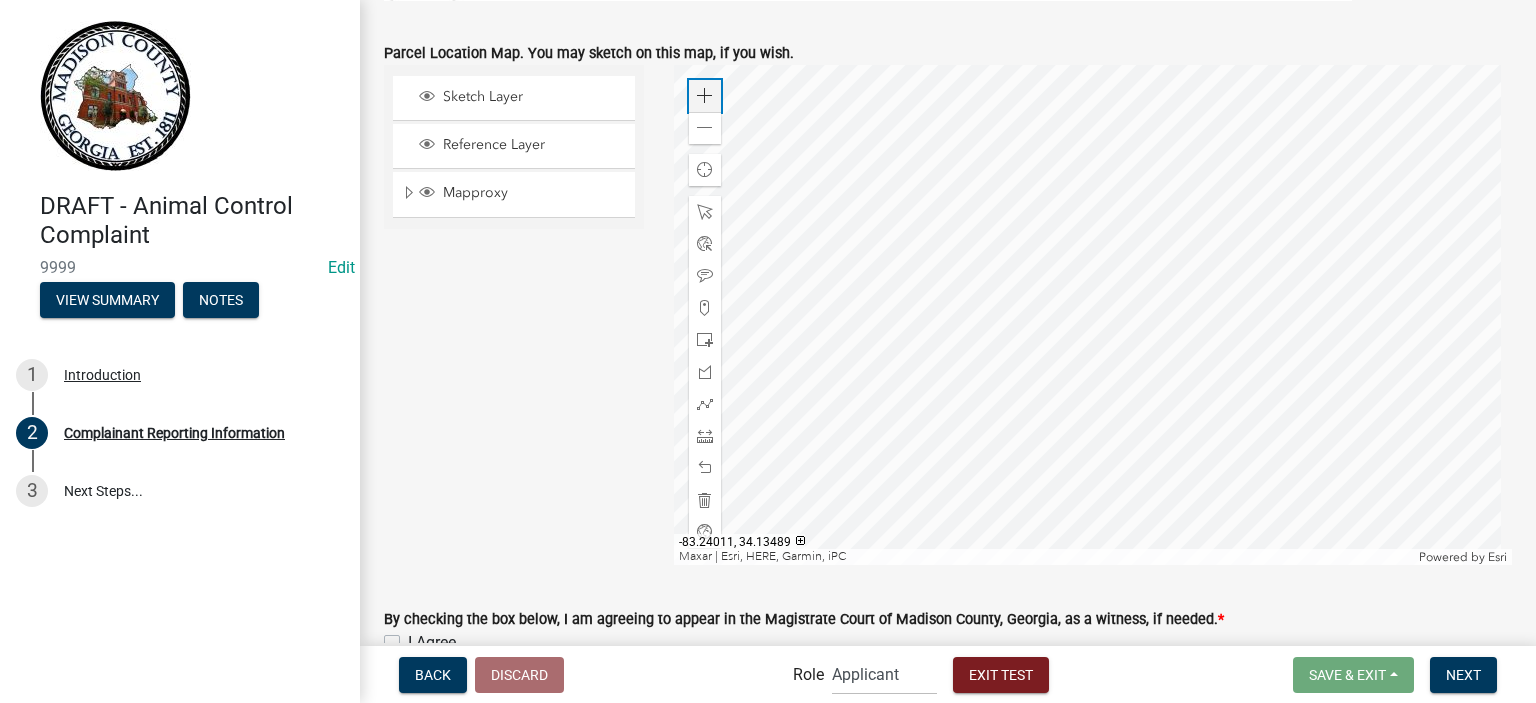 click 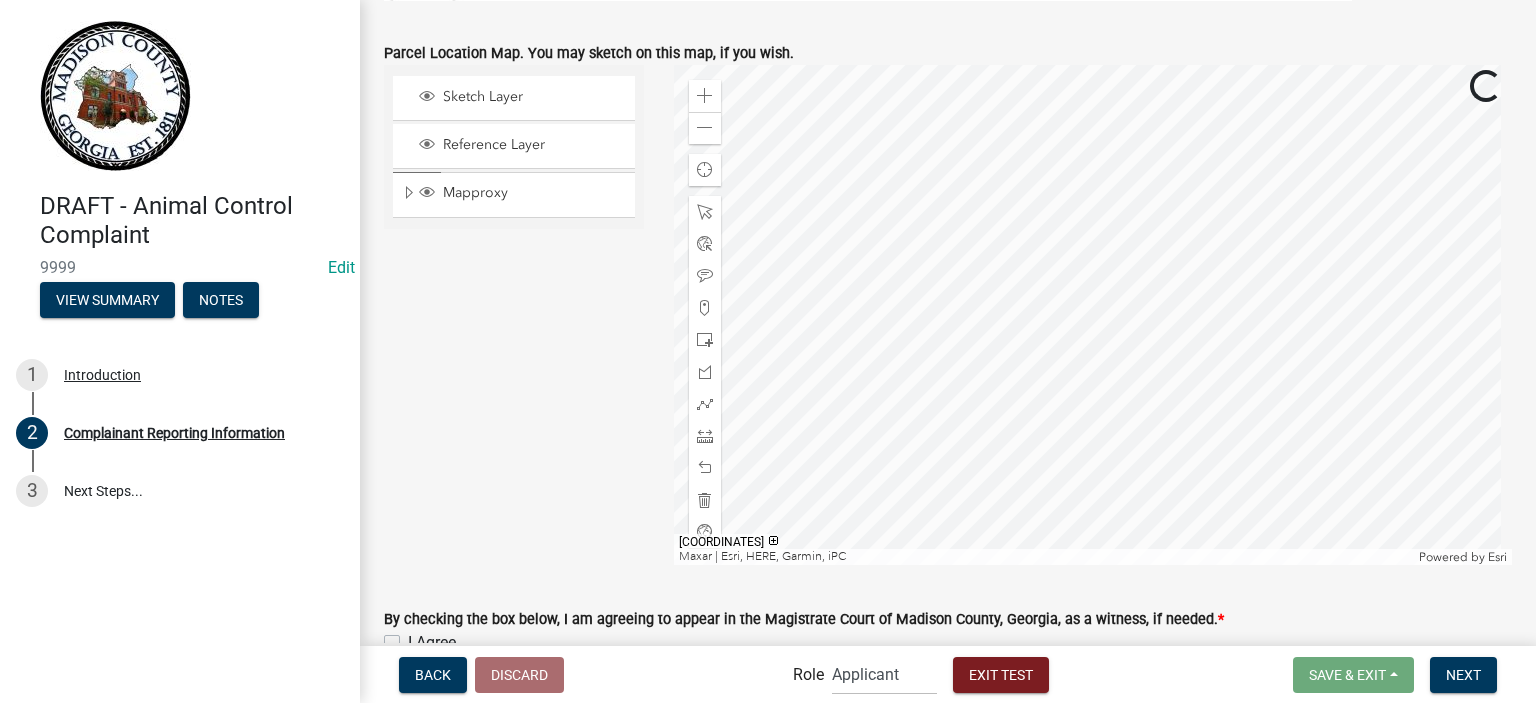 click 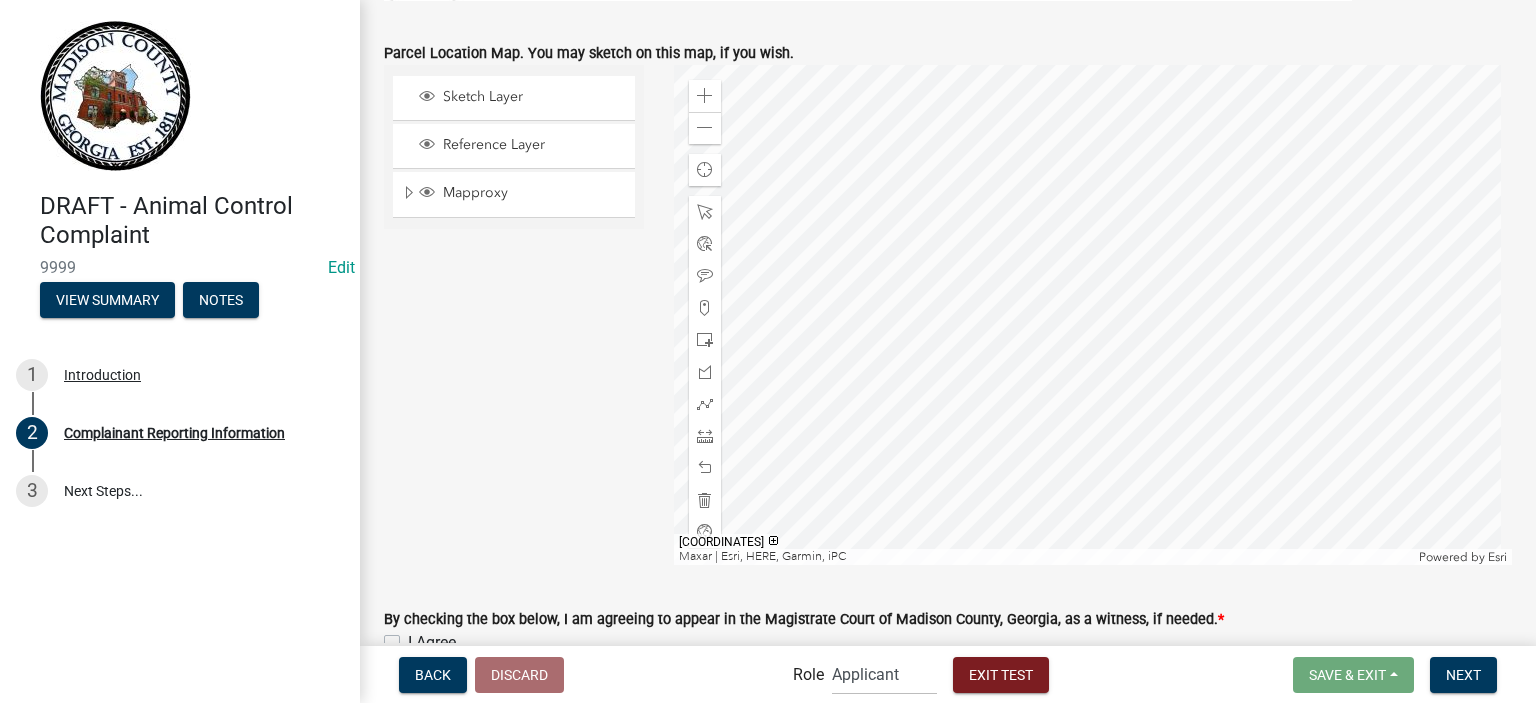 click 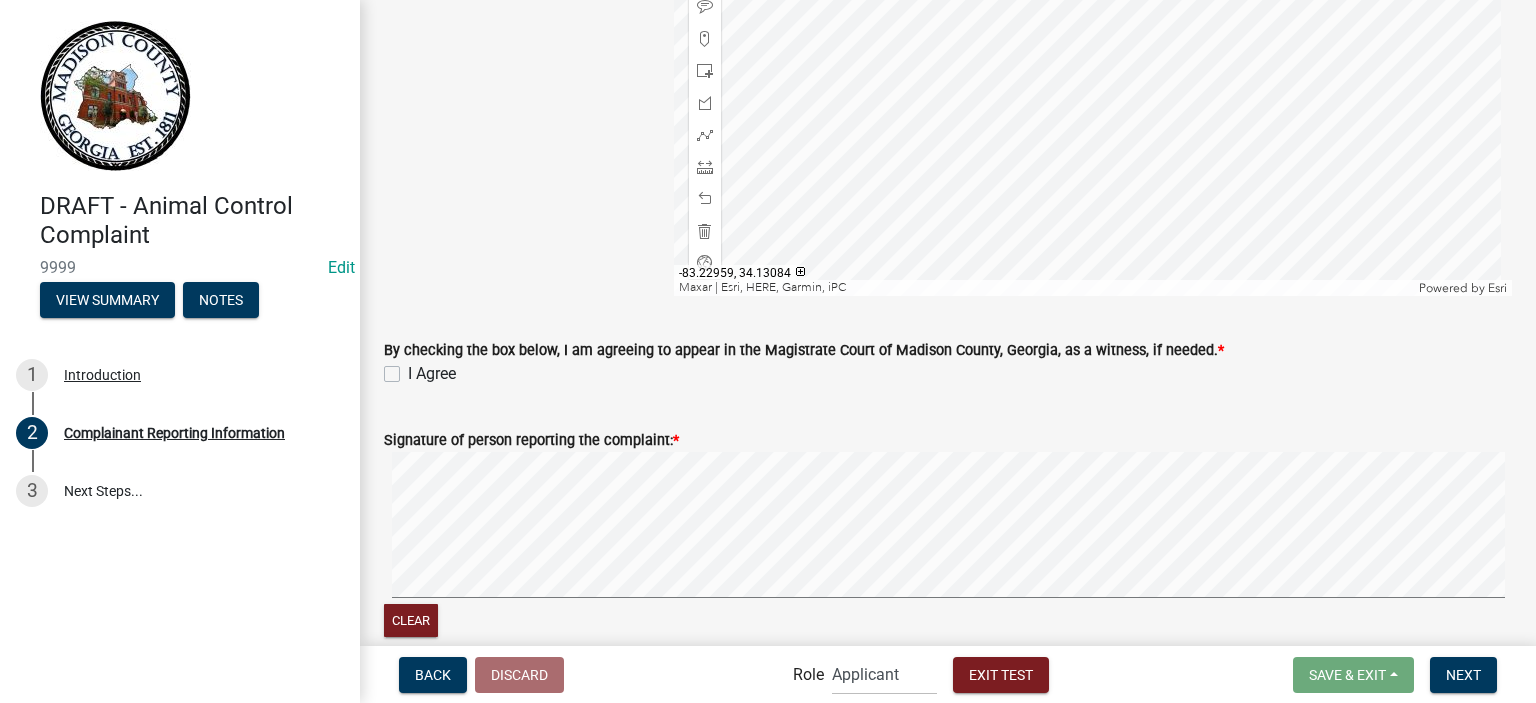 scroll, scrollTop: 3100, scrollLeft: 0, axis: vertical 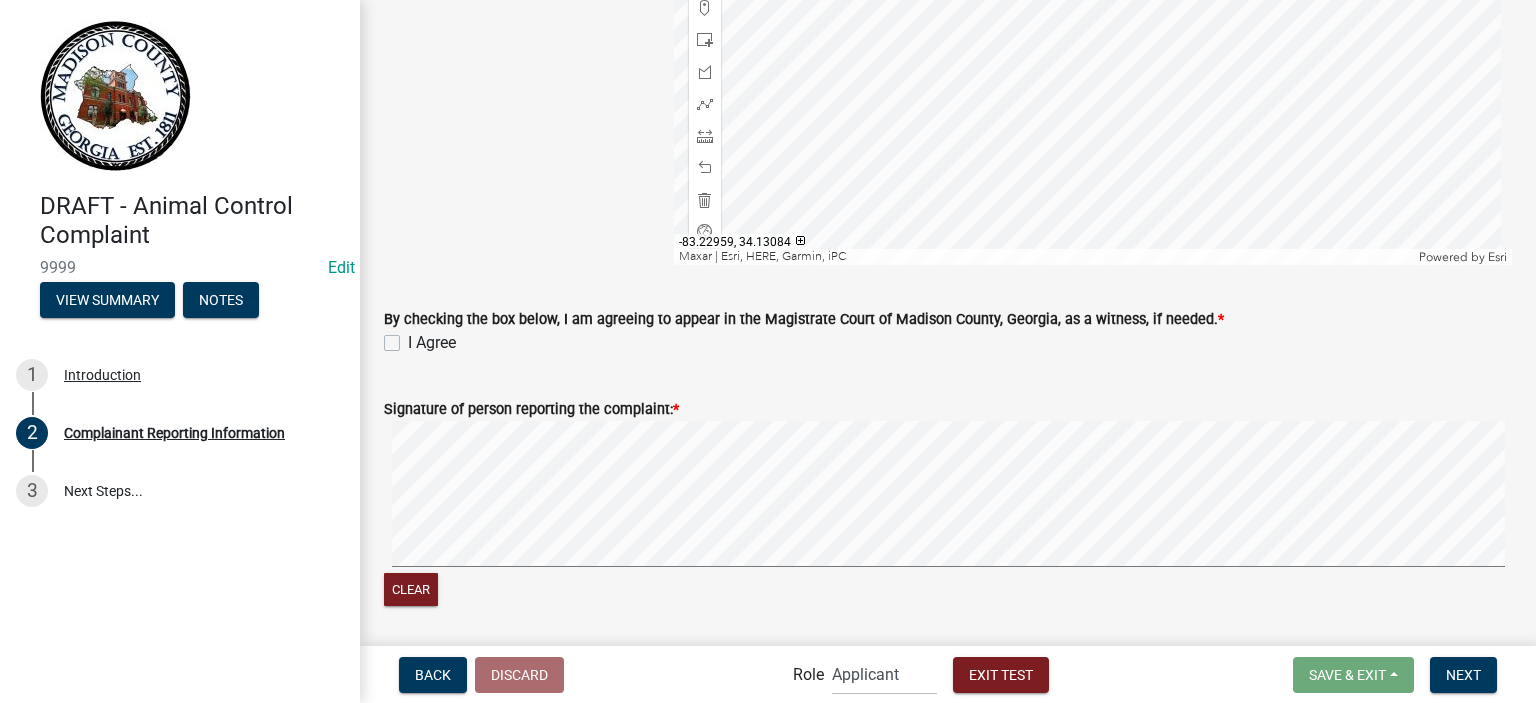 click on "I Agree" 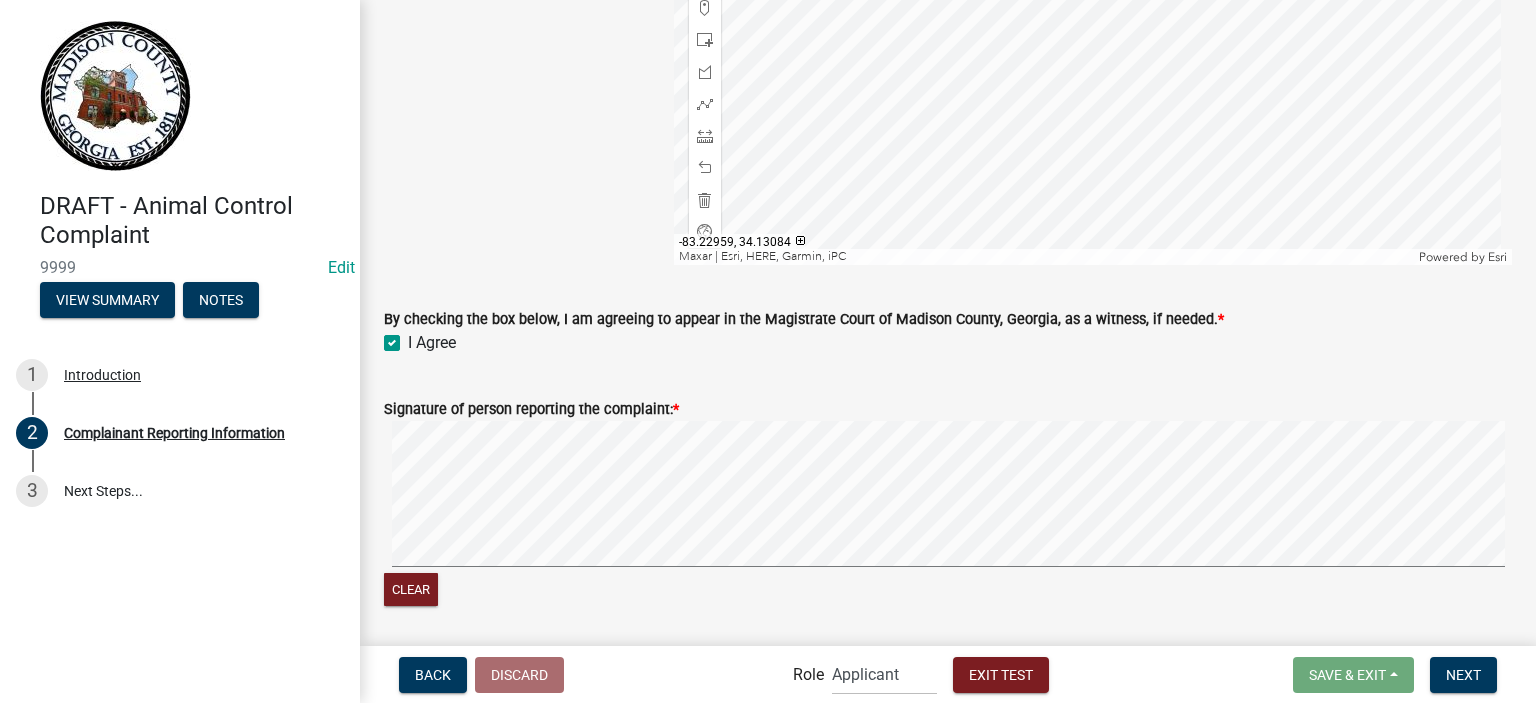 checkbox on "true" 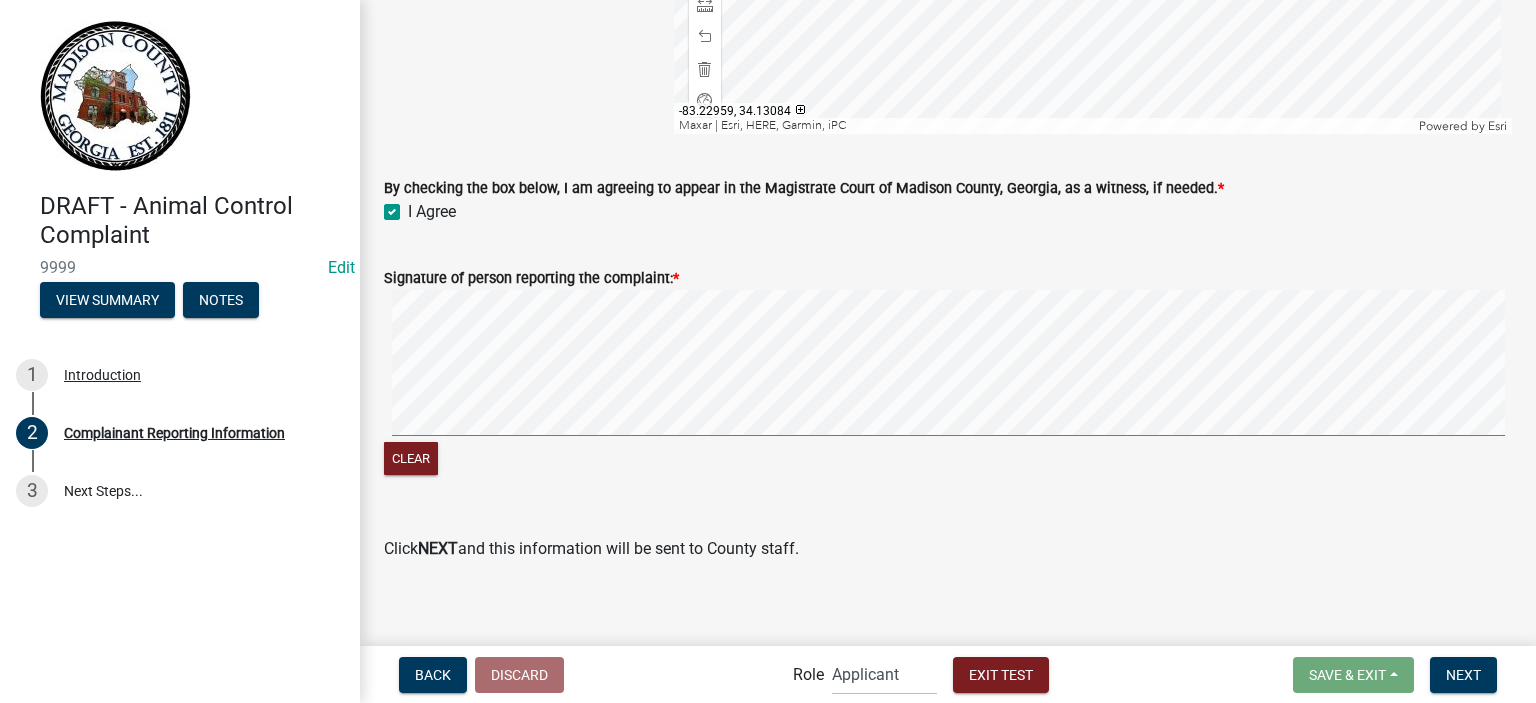 scroll, scrollTop: 3243, scrollLeft: 0, axis: vertical 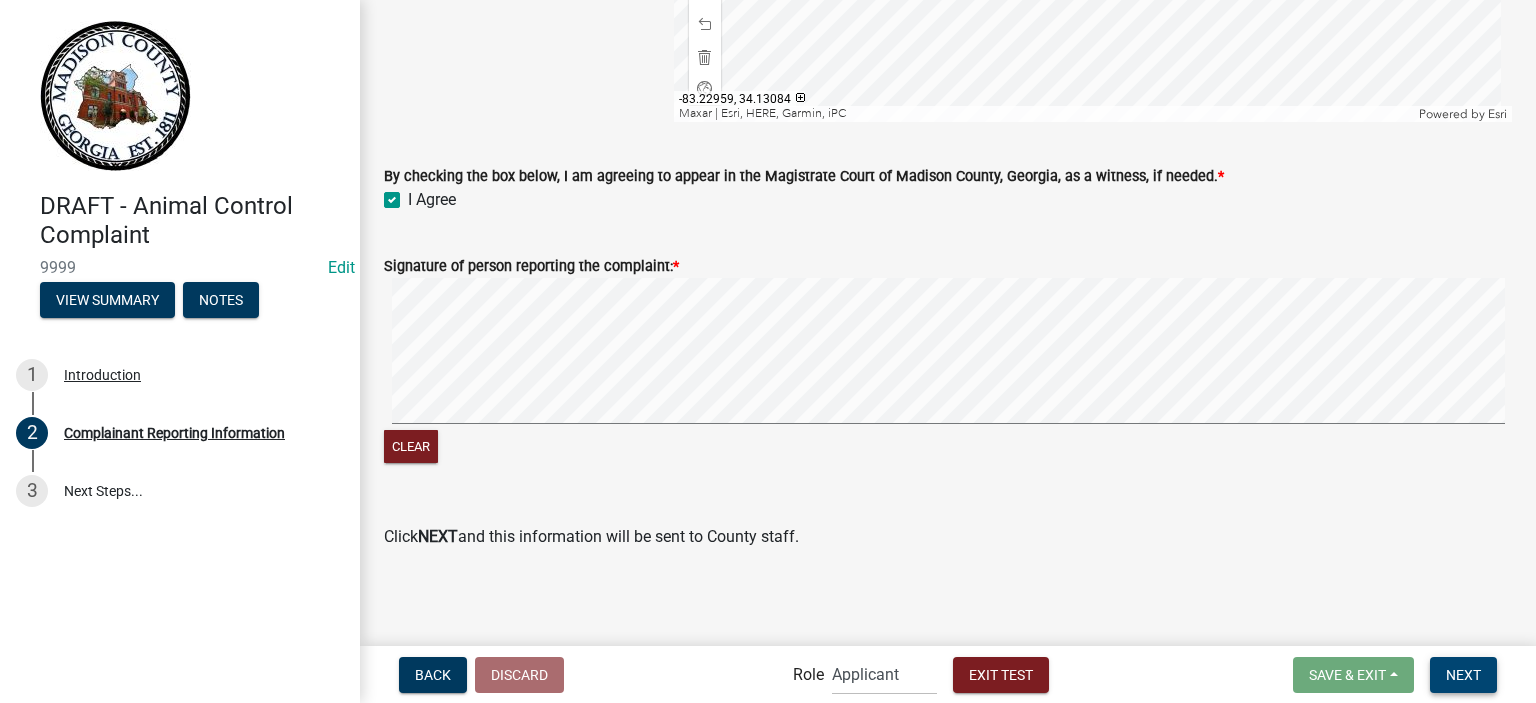 click on "Next" at bounding box center (1463, 674) 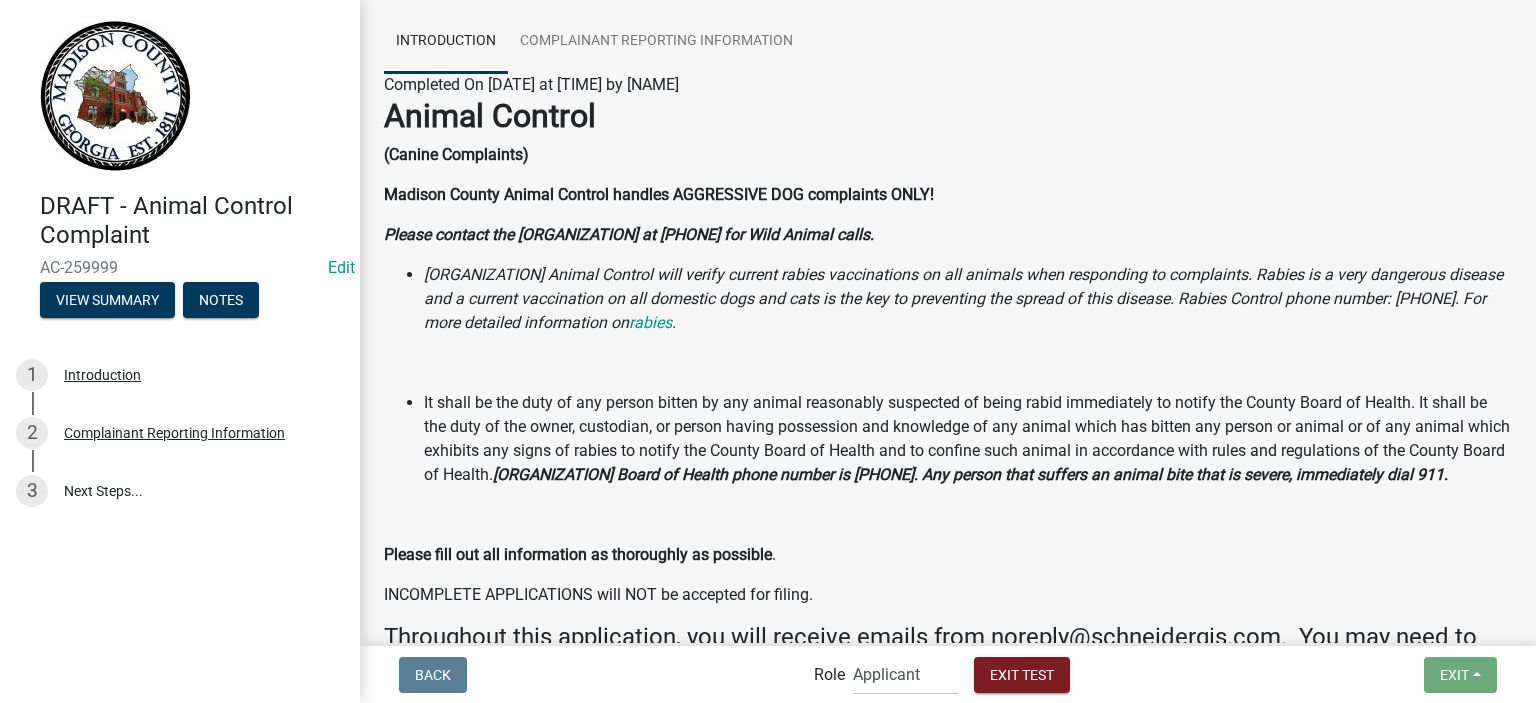 scroll, scrollTop: 0, scrollLeft: 0, axis: both 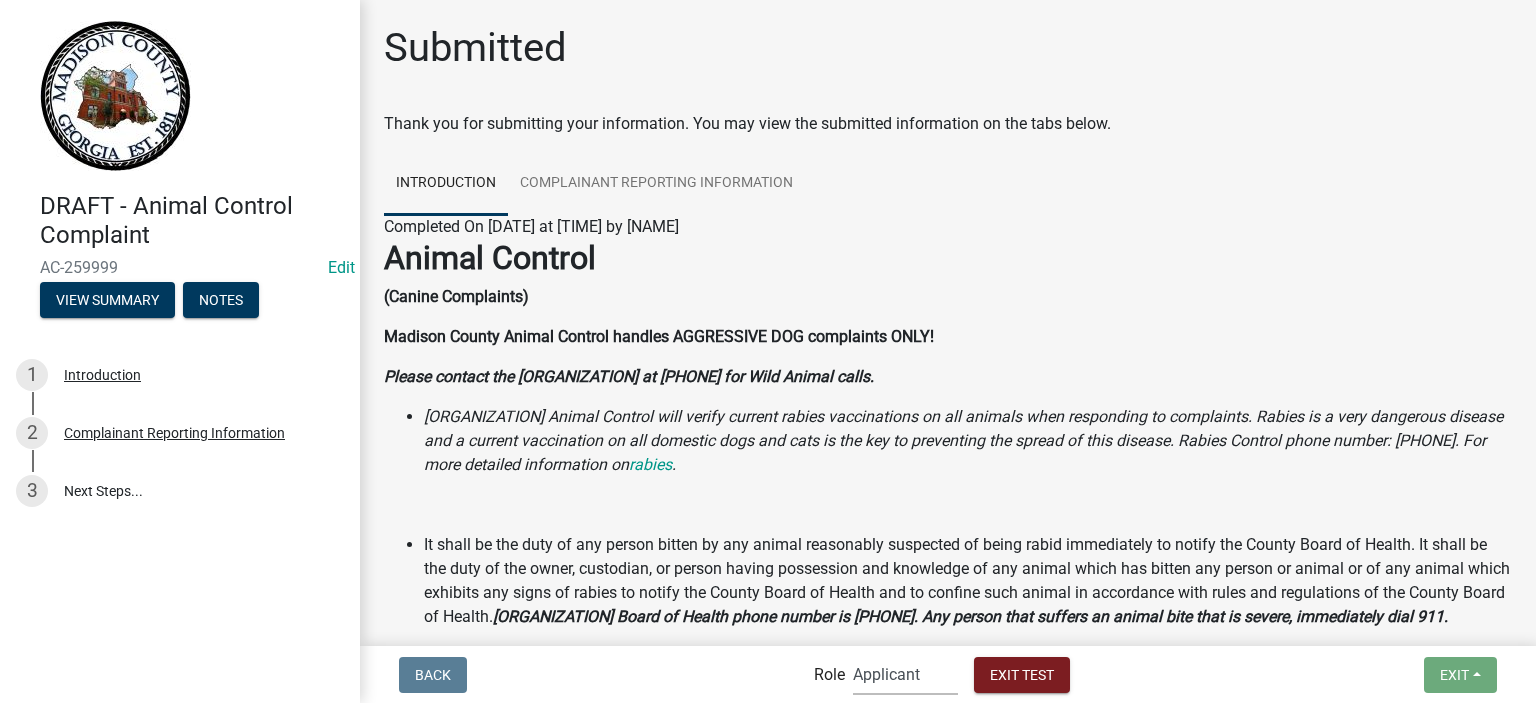 click on "Applicant   Animal Control    Admin" at bounding box center [905, 674] 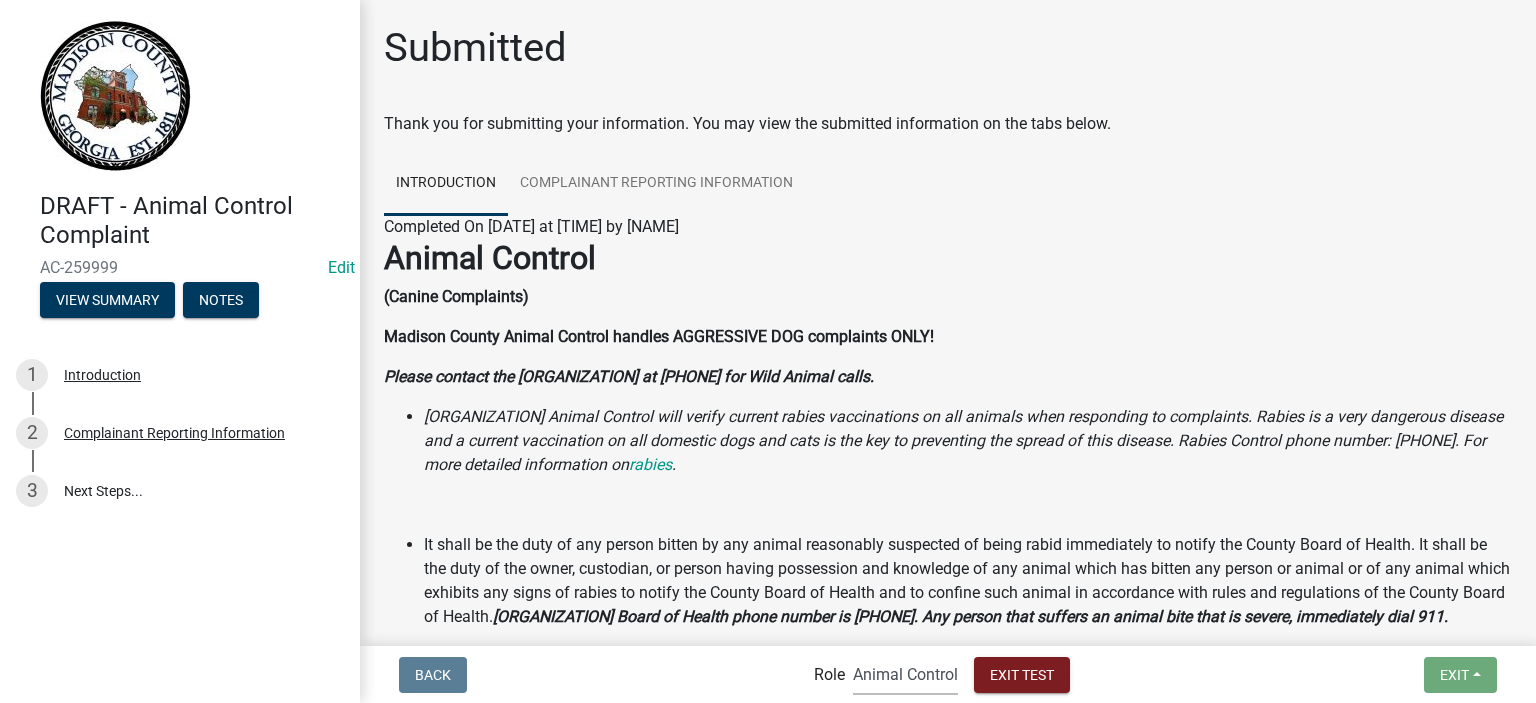 click on "Applicant   Animal Control    Admin" at bounding box center [905, 674] 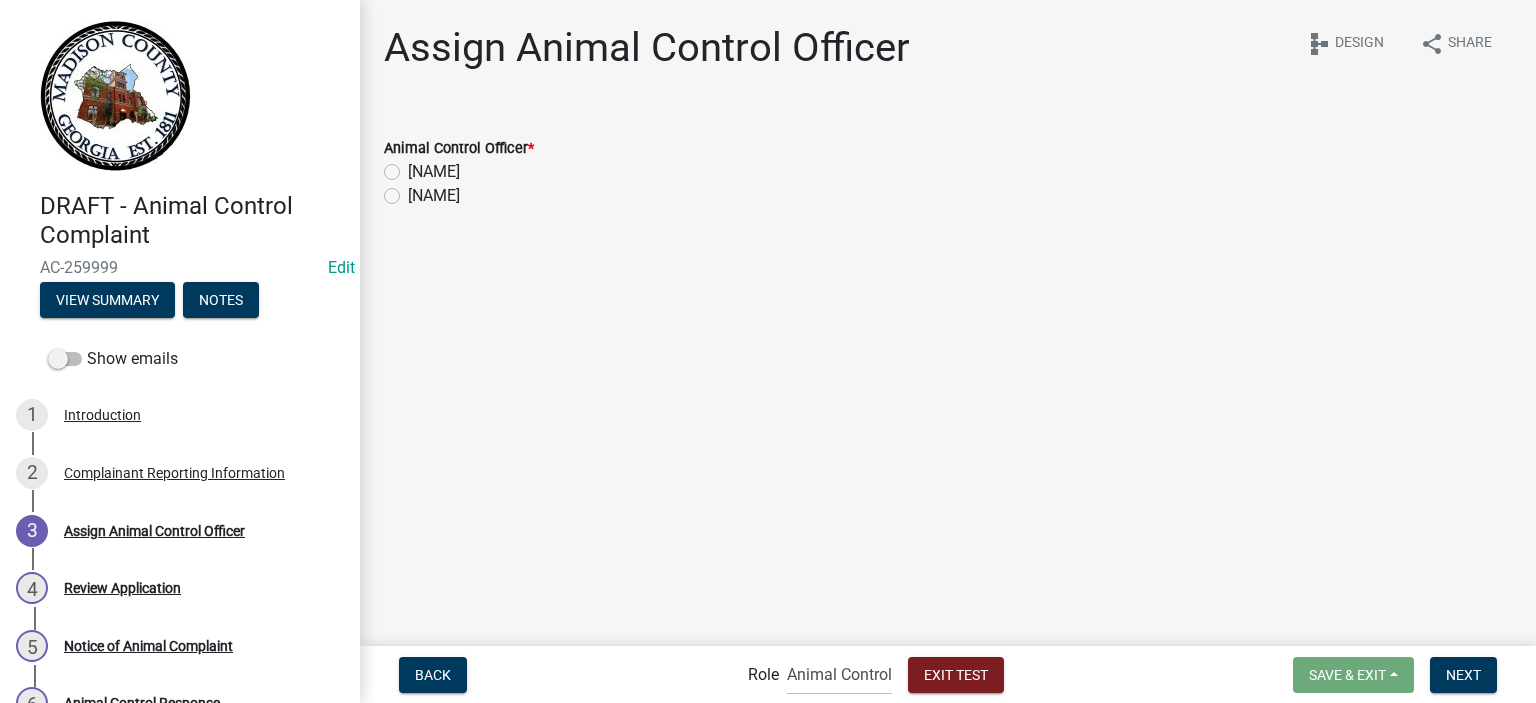 click on "Jose D Ulloa" 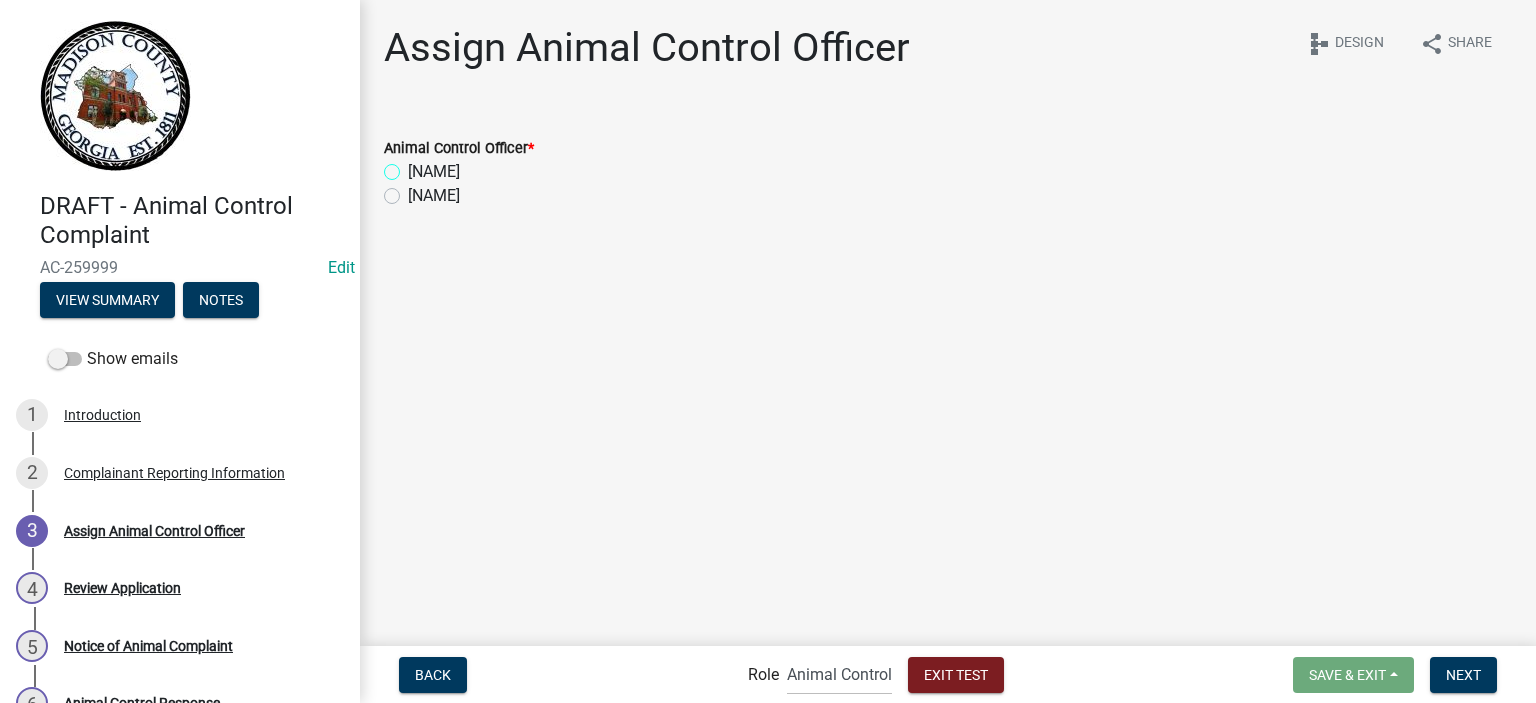 click on "Jose D Ulloa" at bounding box center (414, 166) 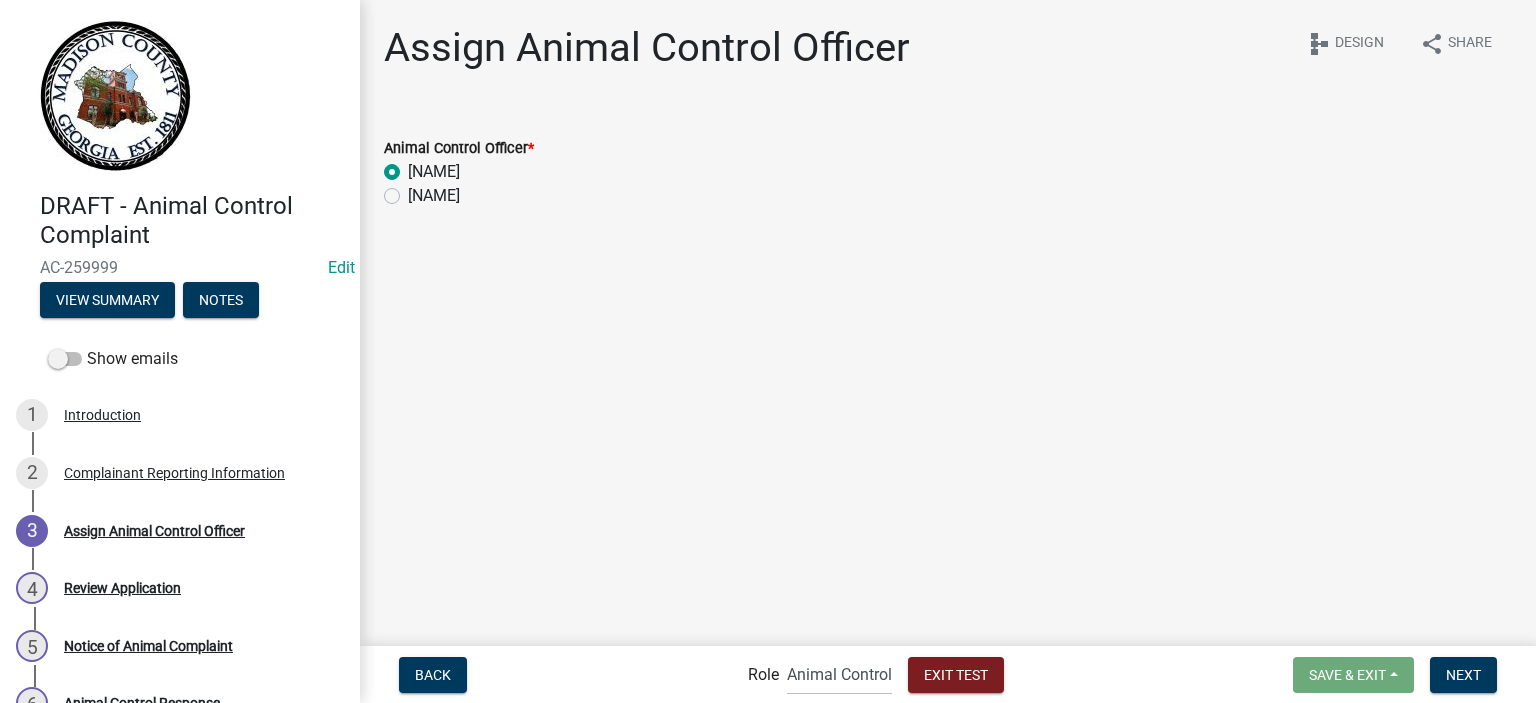 radio on "true" 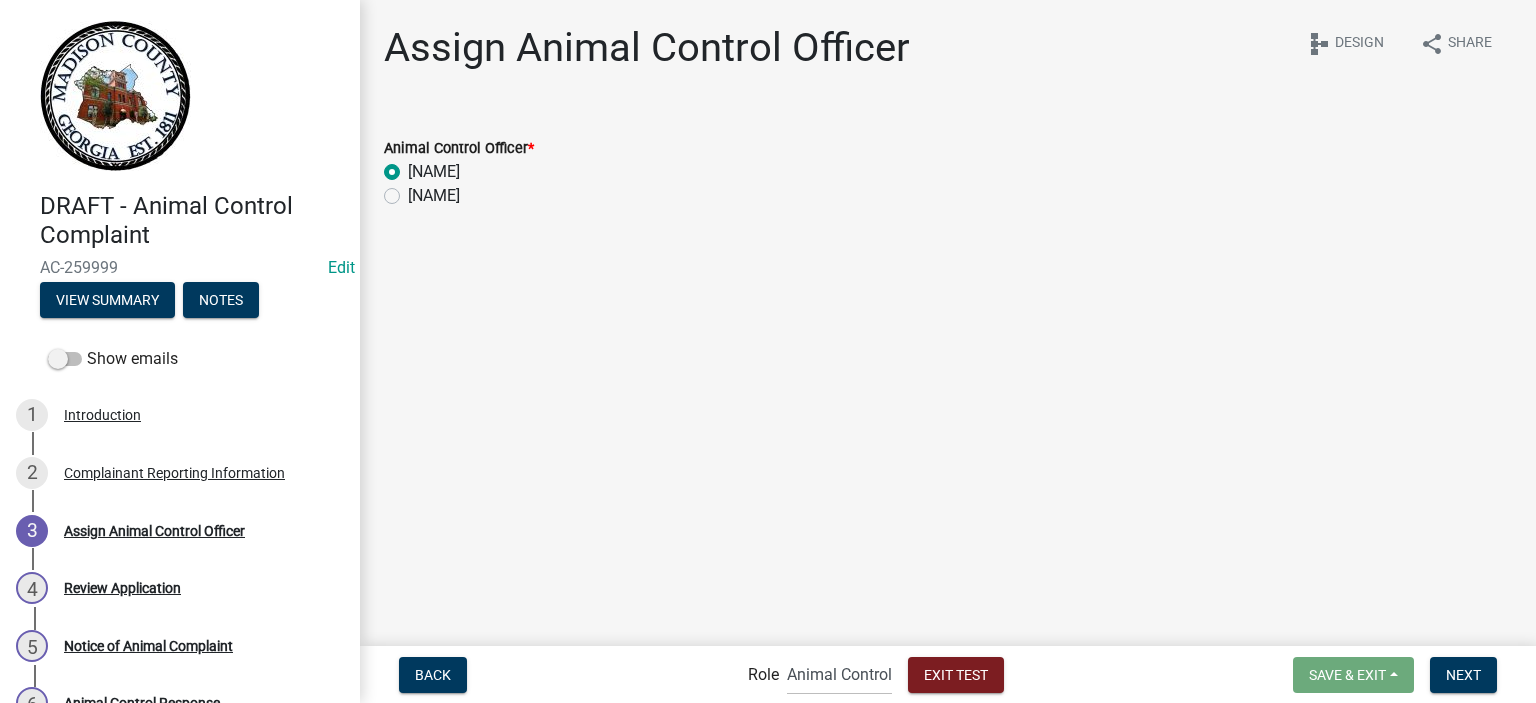 click on "Back  Role   Applicant   Animal Control    Admin  Exit Test  Save & Exit  Save  Save & Exit   Next" at bounding box center (948, 674) 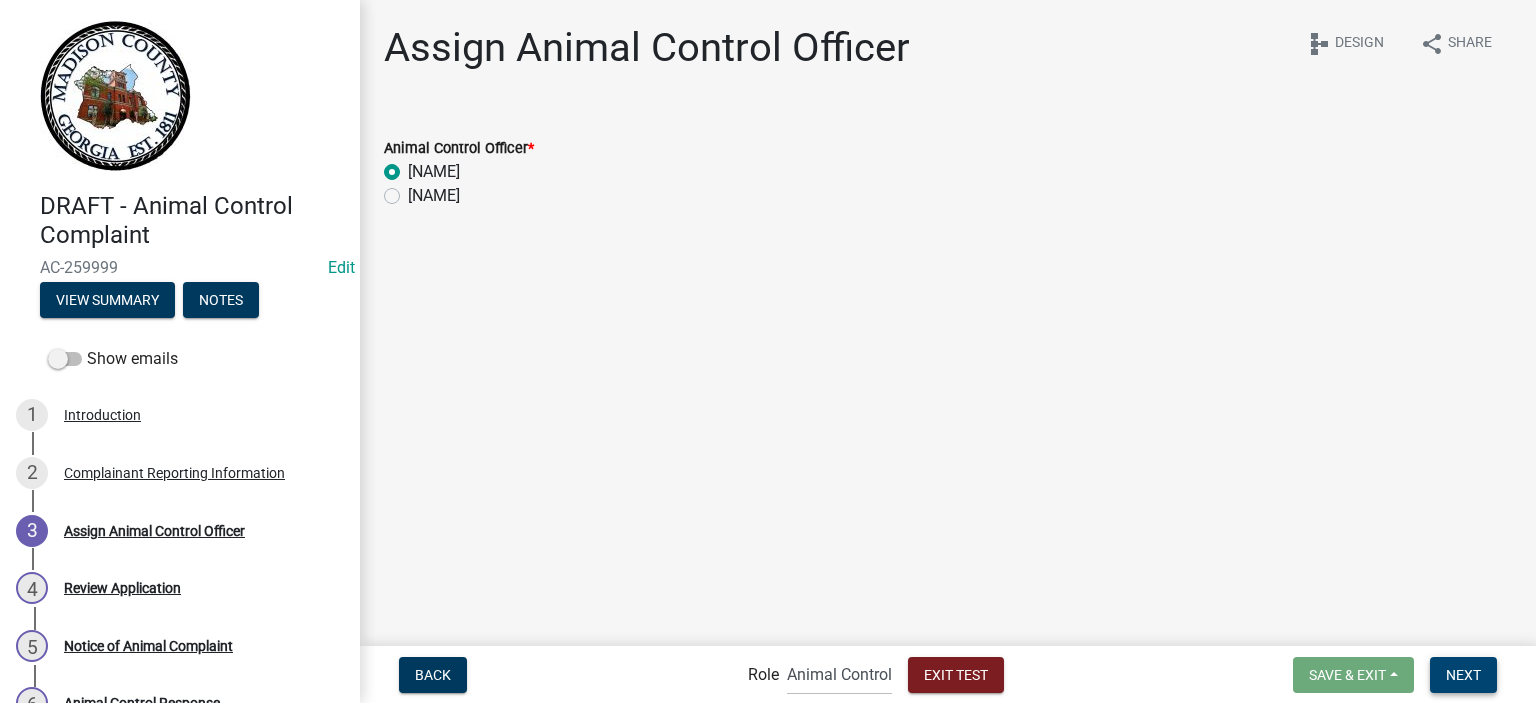 click on "Next" at bounding box center (1463, 674) 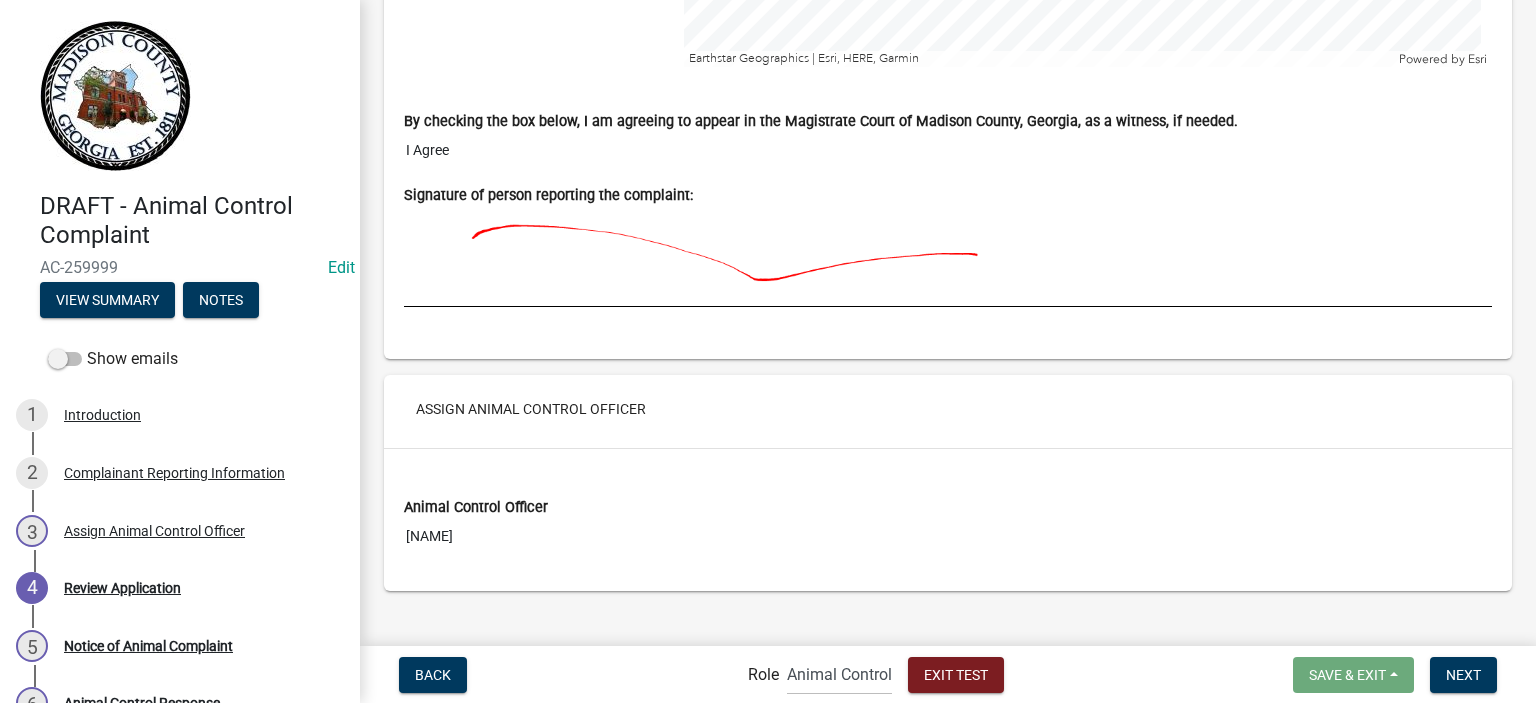 scroll, scrollTop: 2848, scrollLeft: 0, axis: vertical 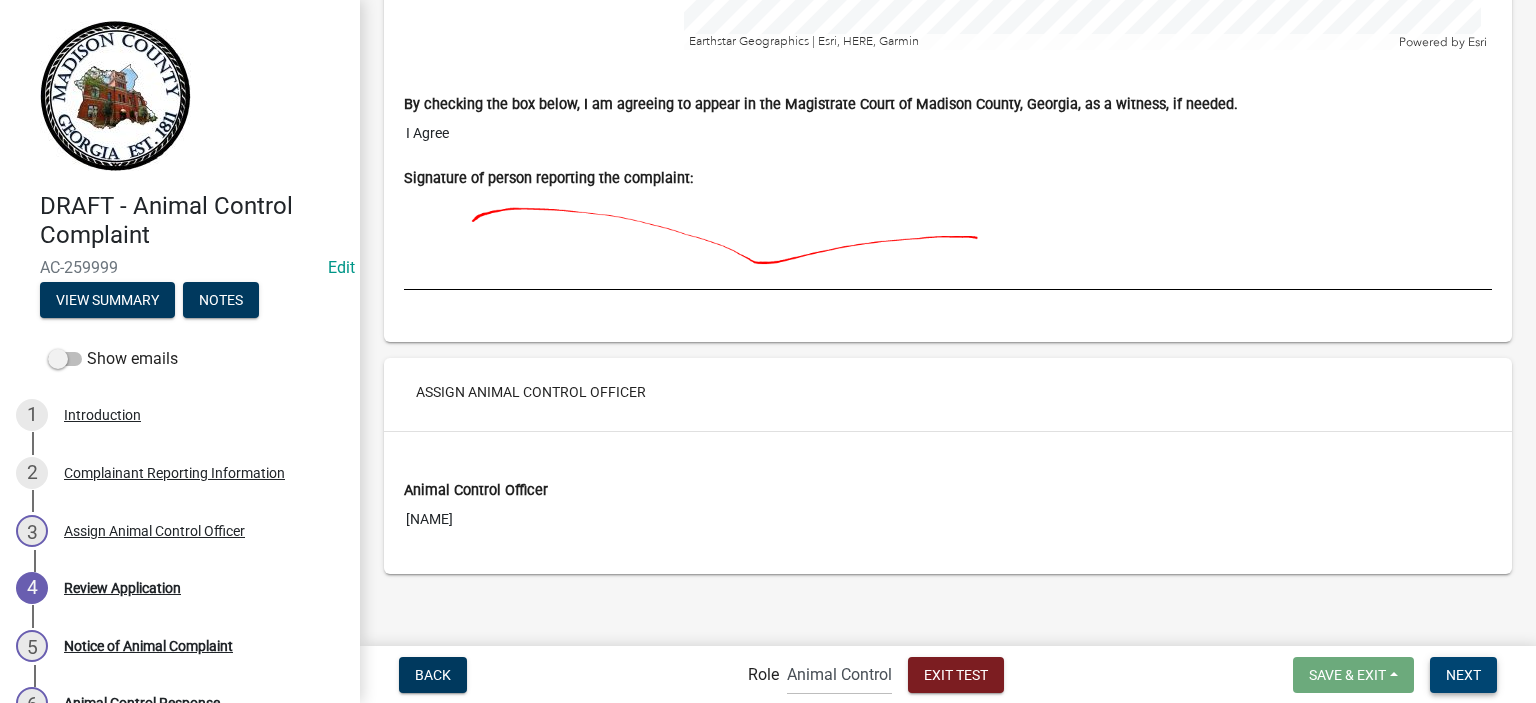 click on "Next" at bounding box center [1463, 674] 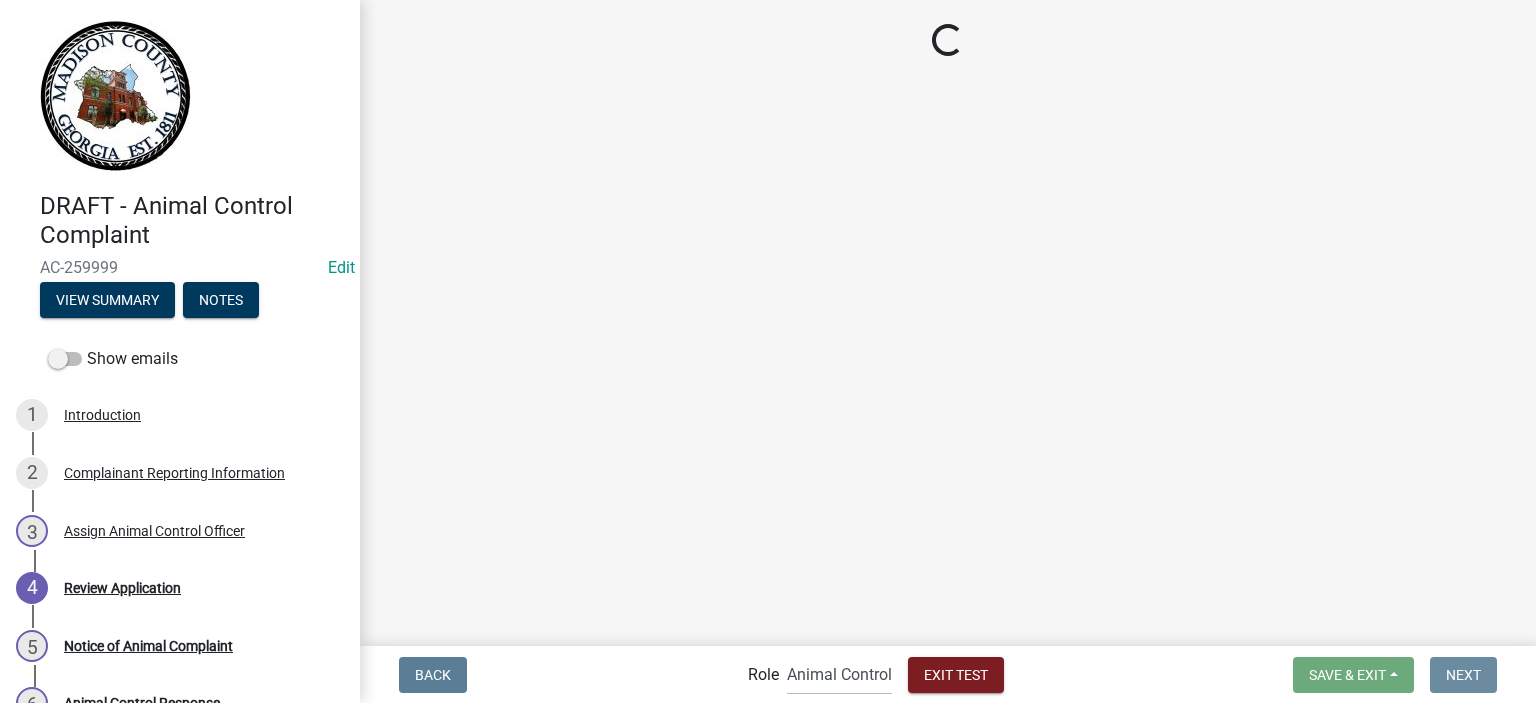 scroll, scrollTop: 0, scrollLeft: 0, axis: both 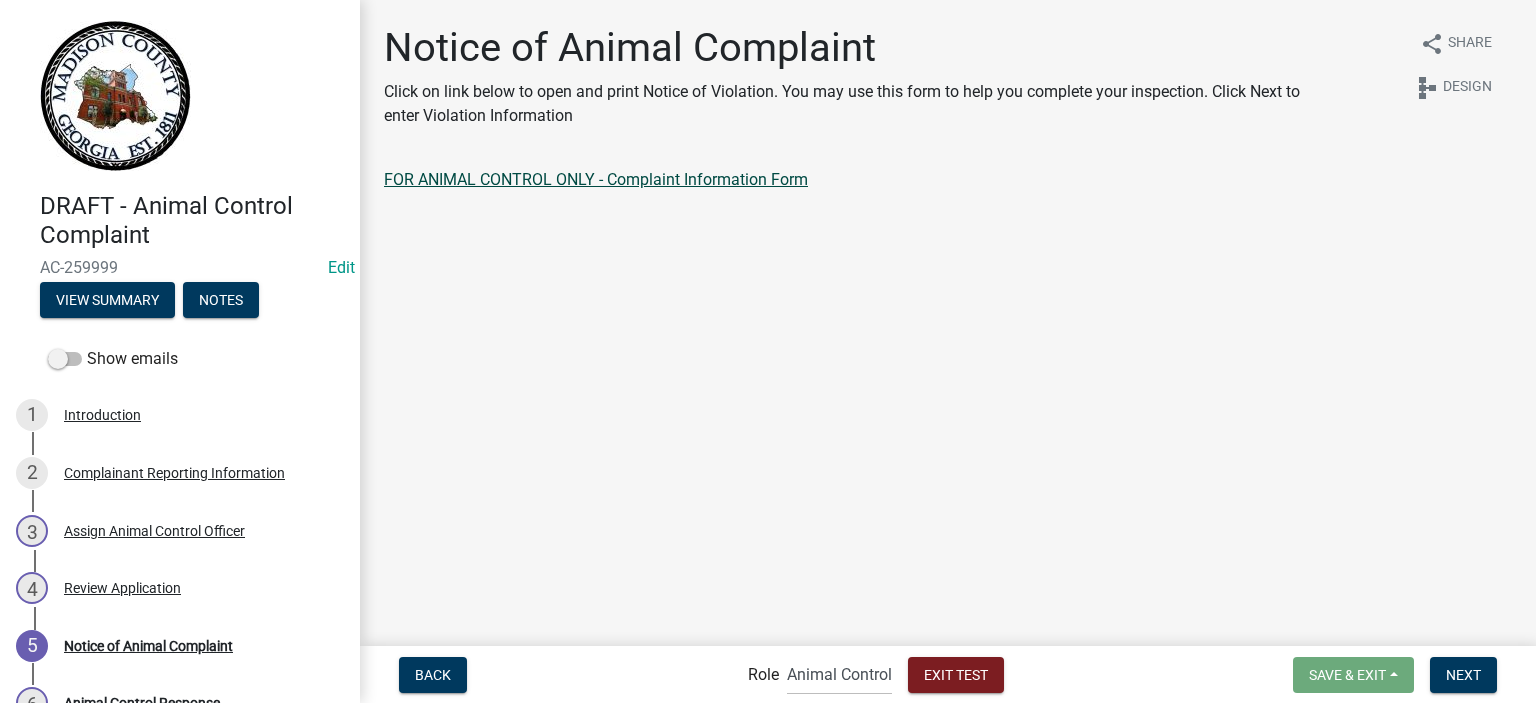 click on "FOR ANIMAL CONTROL ONLY - Complaint Information Form" 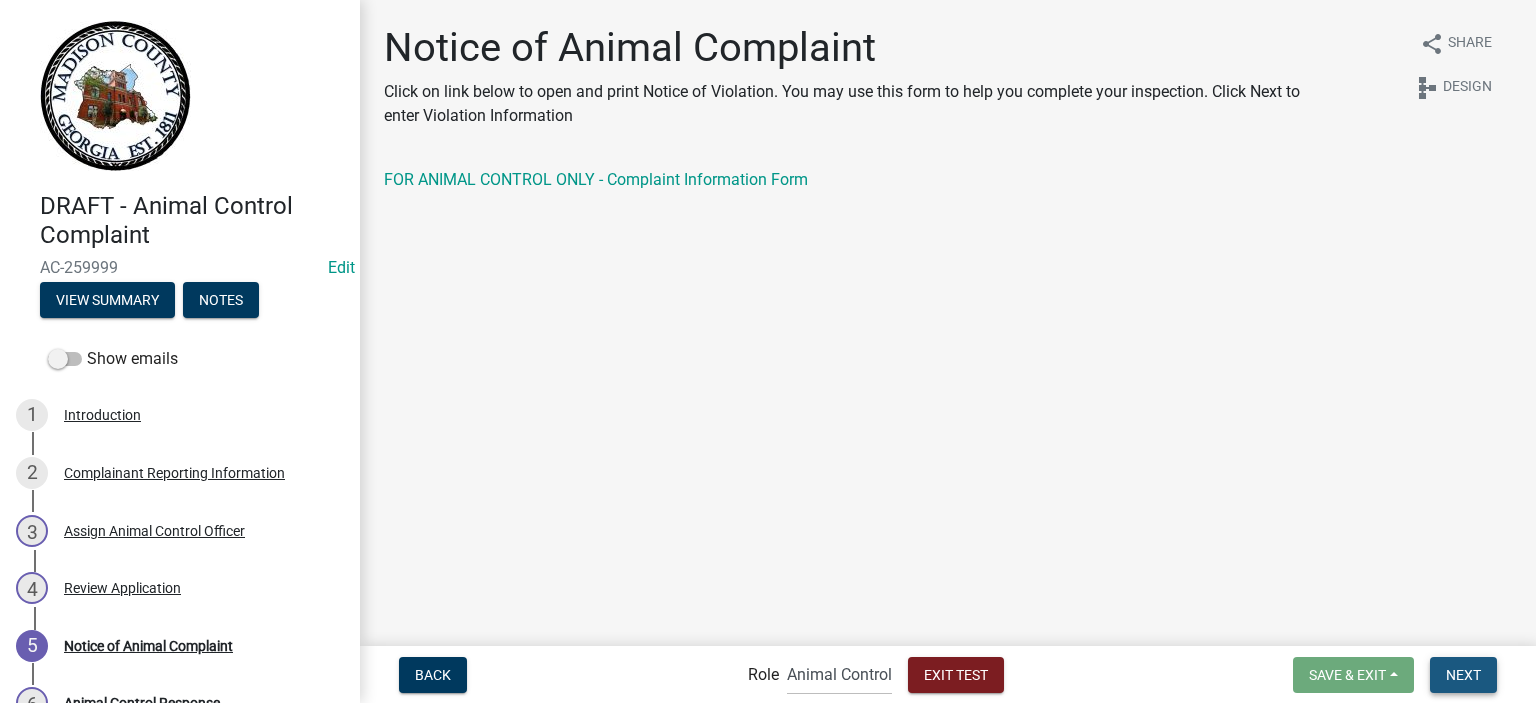click on "Next" at bounding box center (1463, 674) 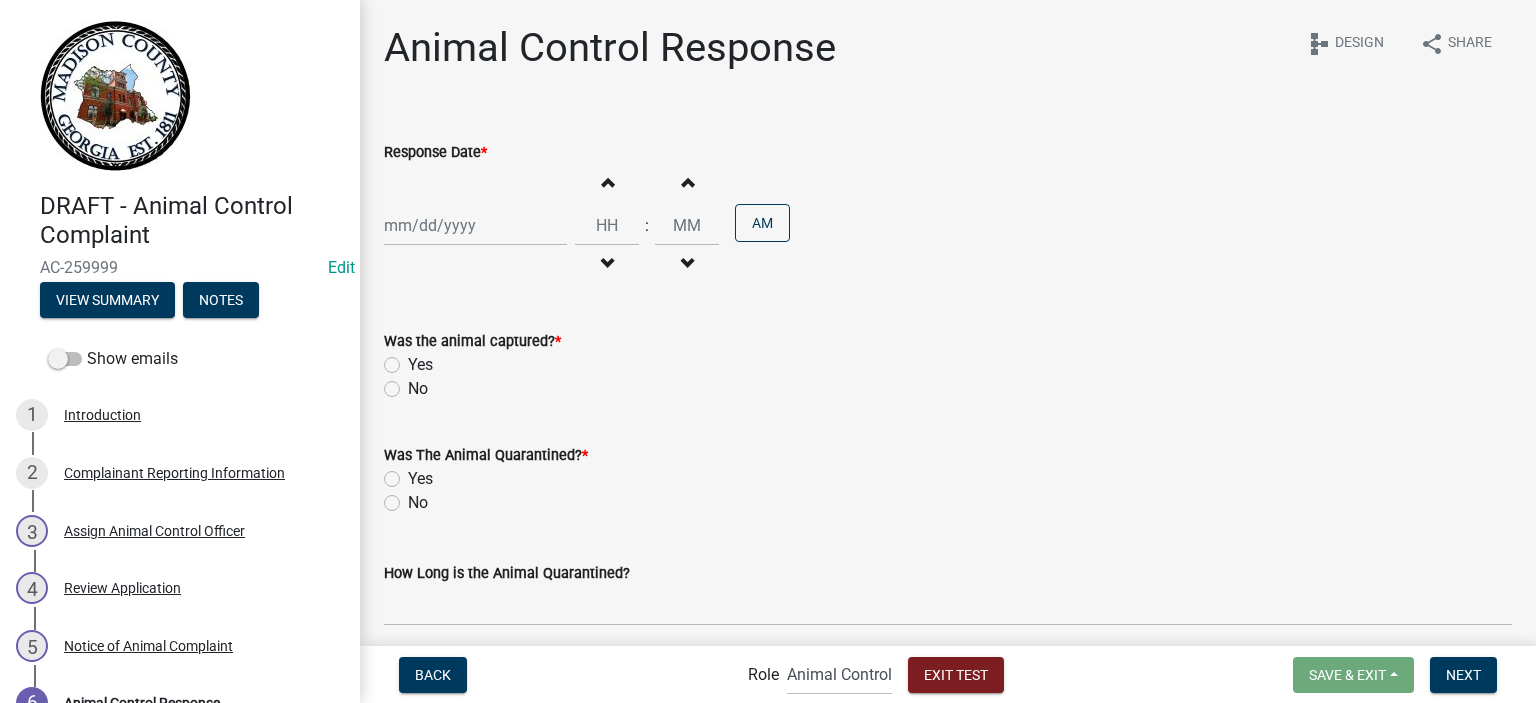 click 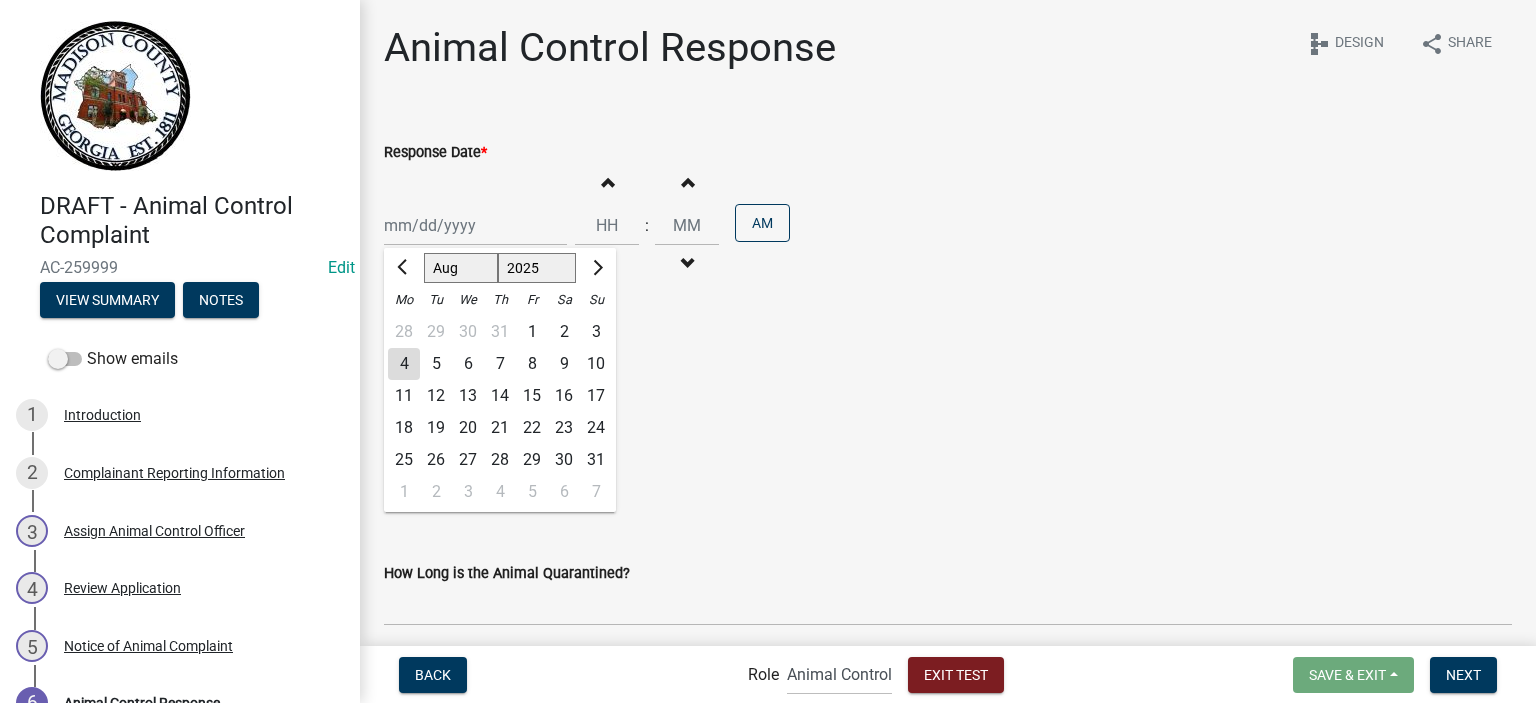 click on "4" 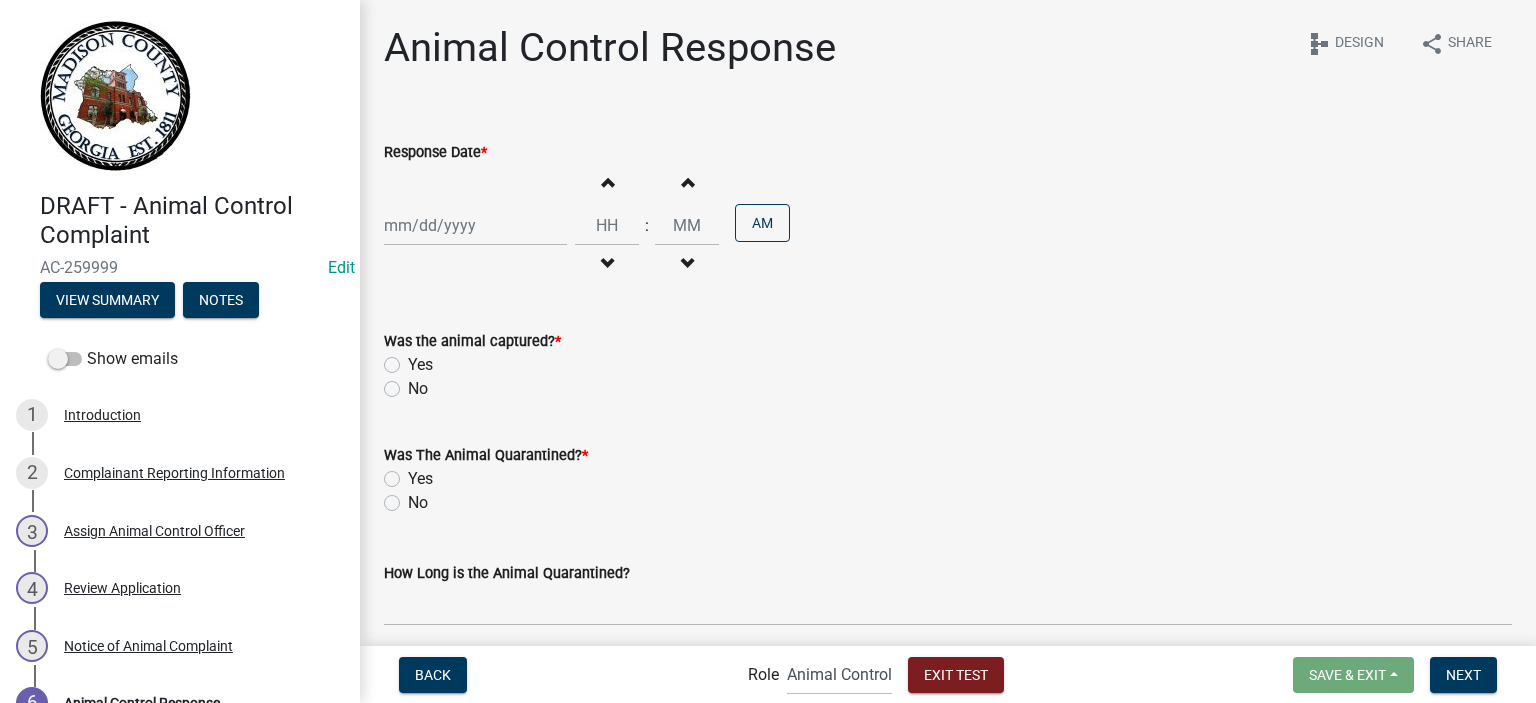 type on "08/04/2025" 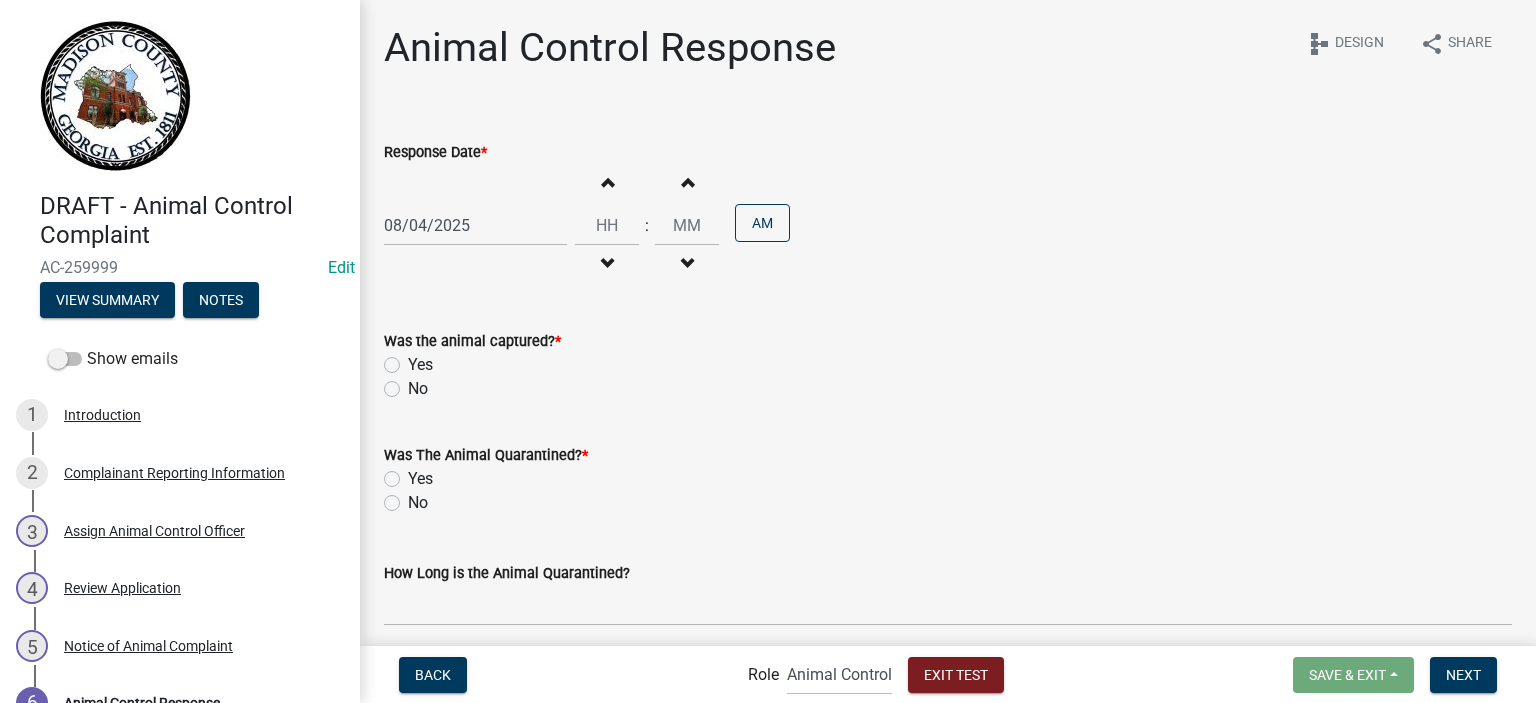 click at bounding box center [607, 182] 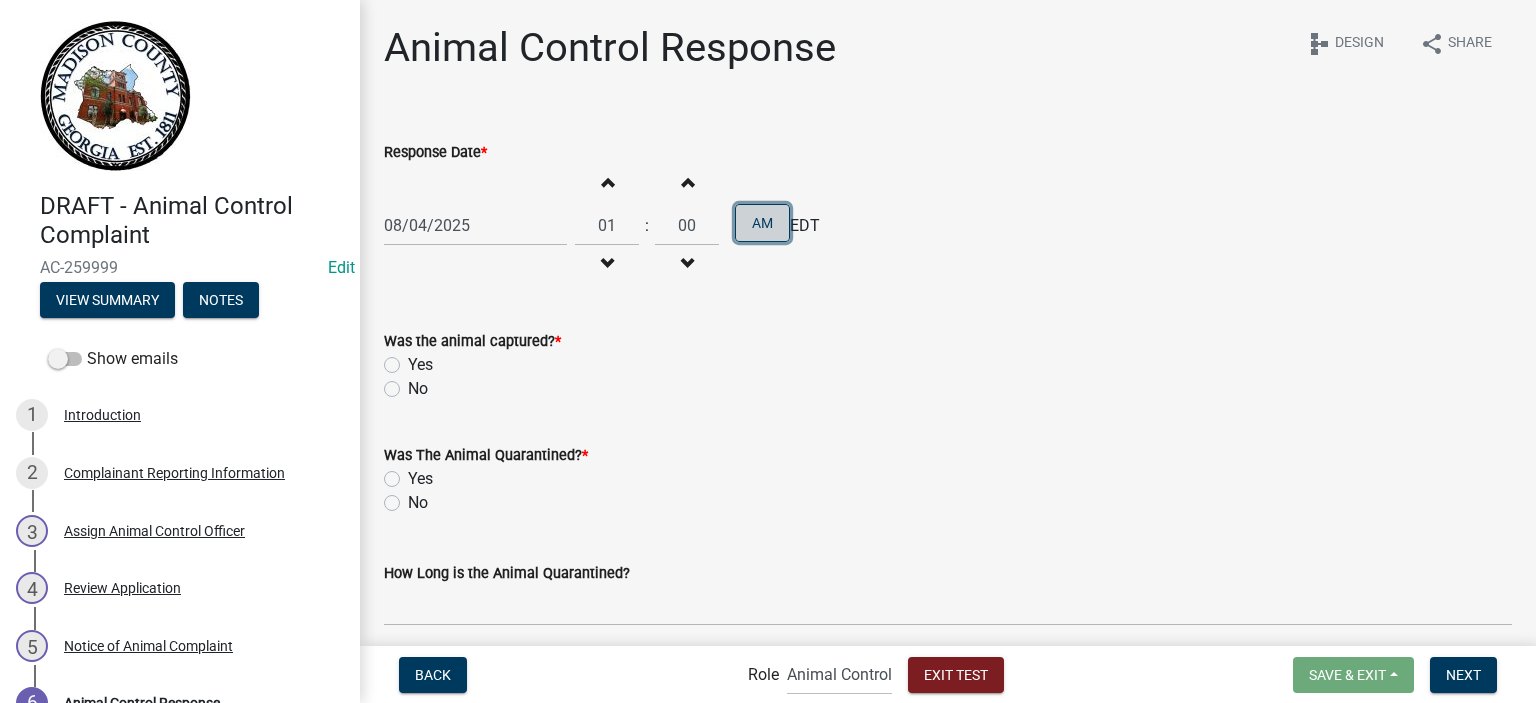 click on "AM" at bounding box center (762, 223) 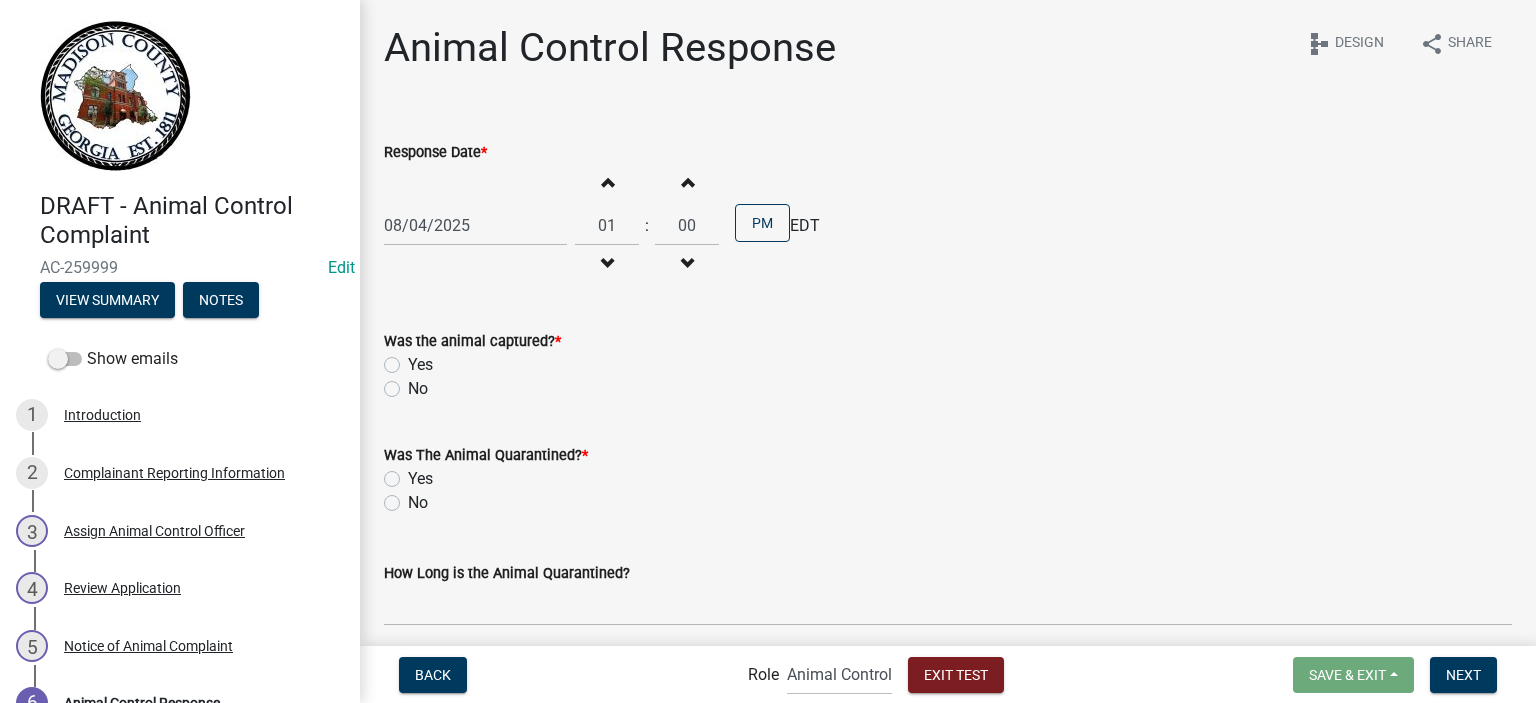 click on "No" 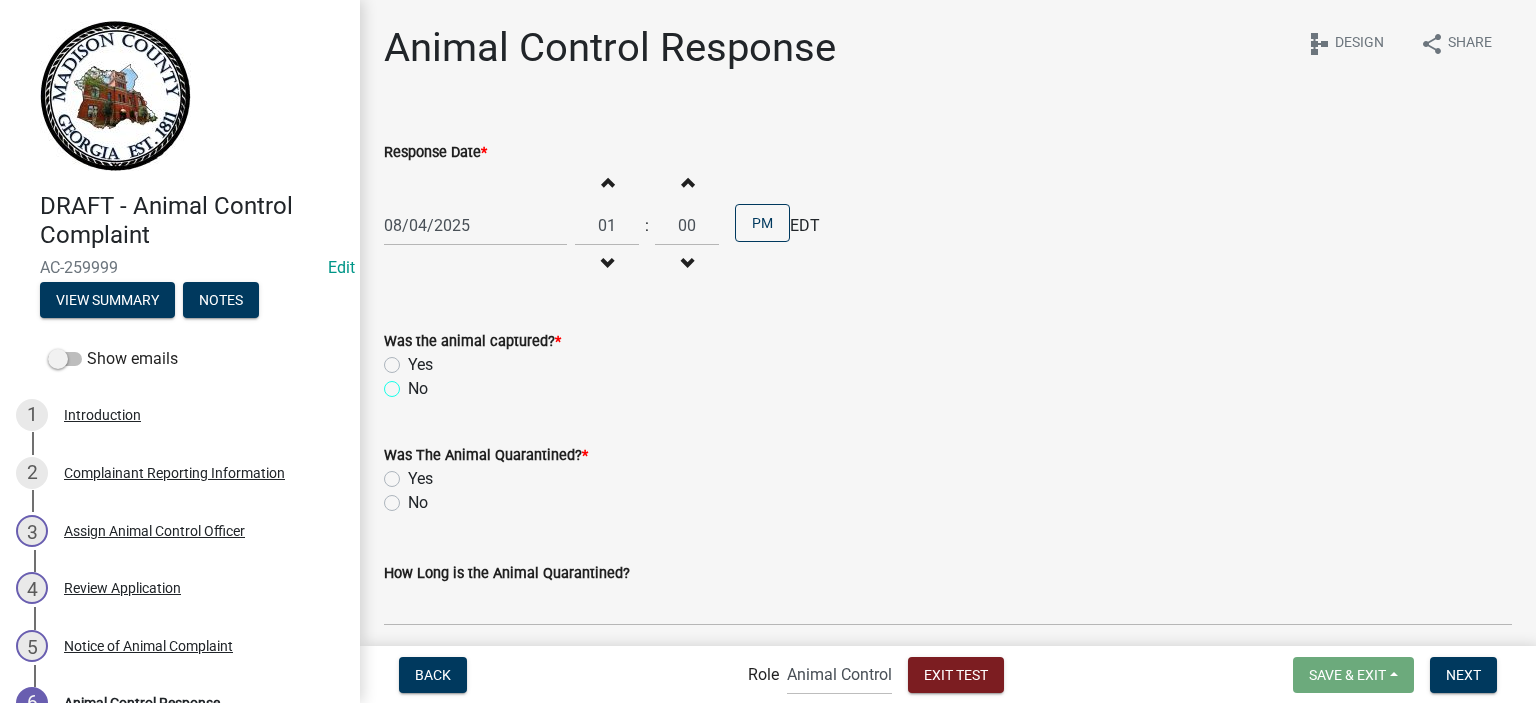 click on "No" at bounding box center [414, 383] 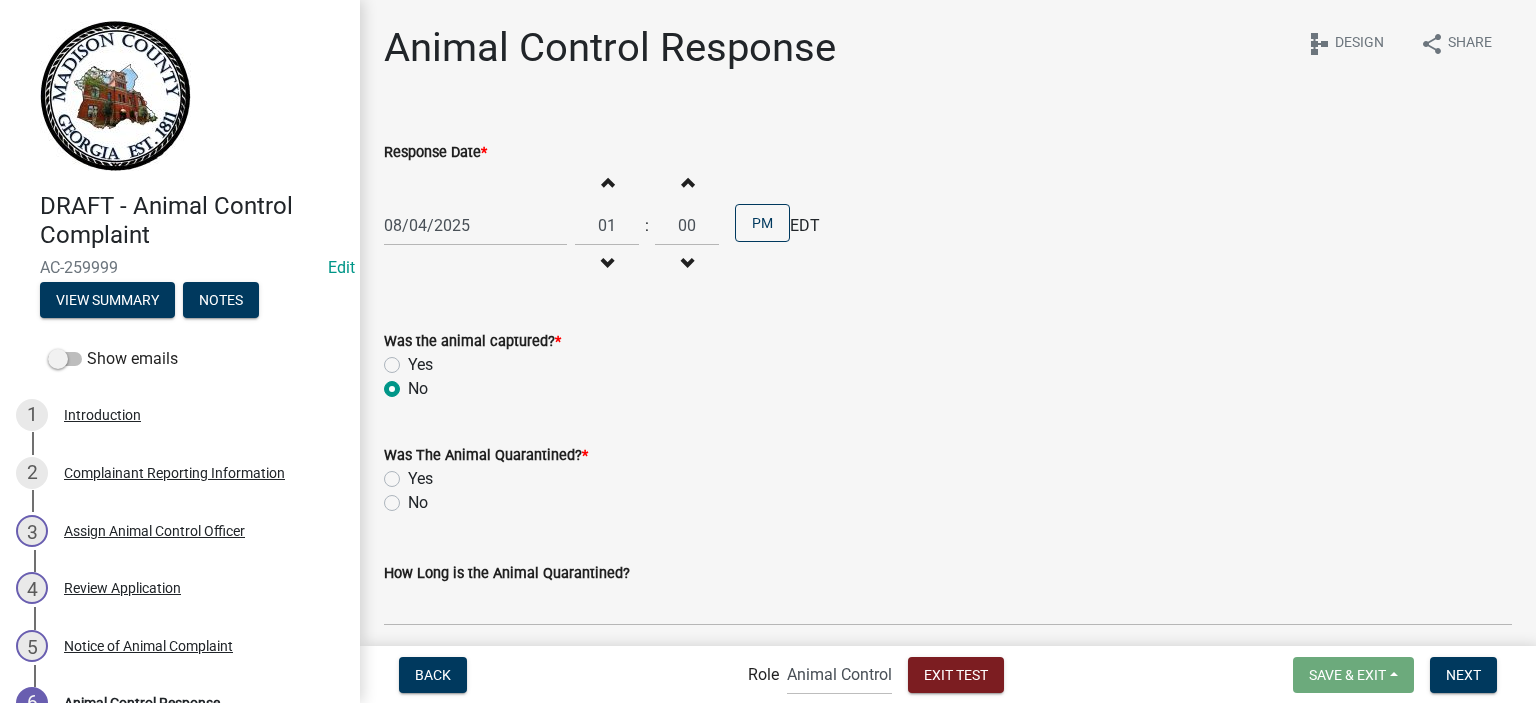 radio on "true" 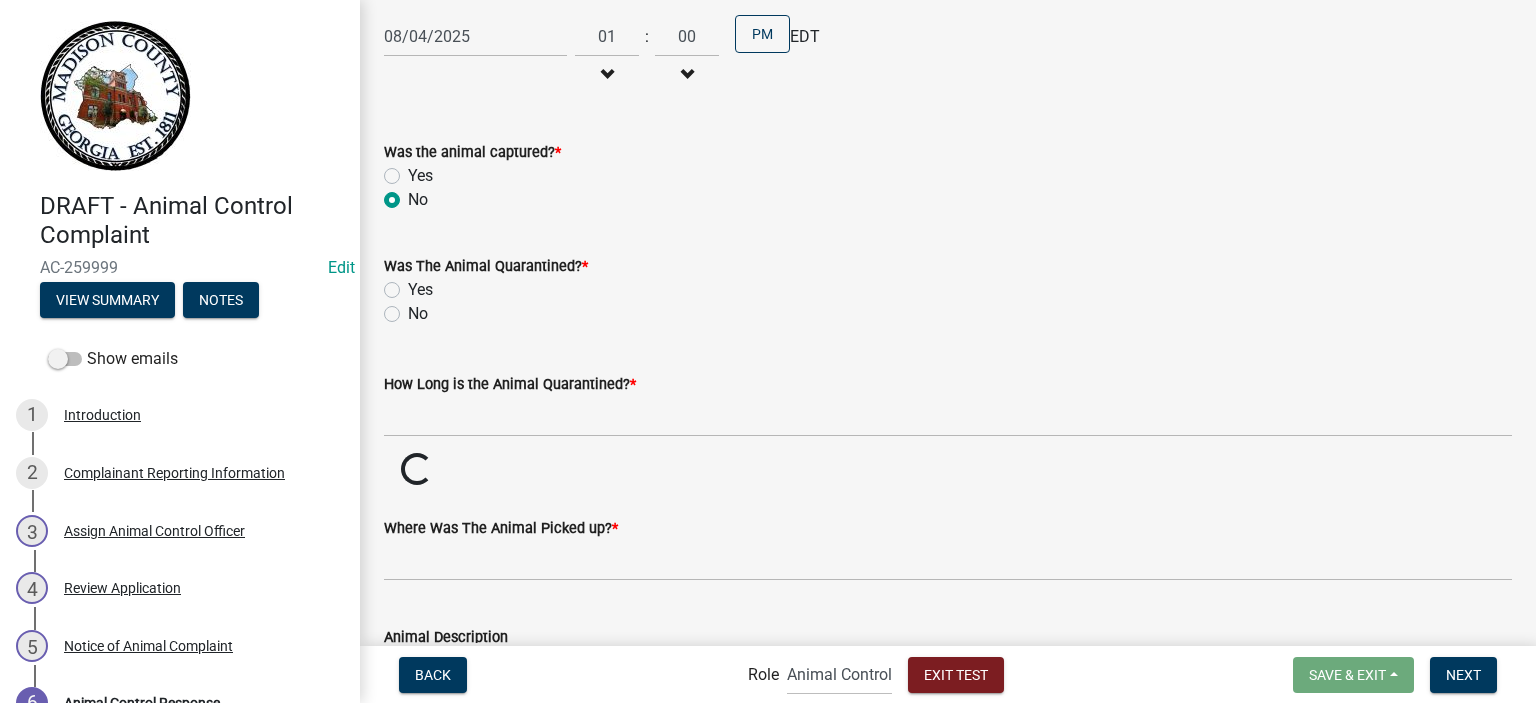 scroll, scrollTop: 200, scrollLeft: 0, axis: vertical 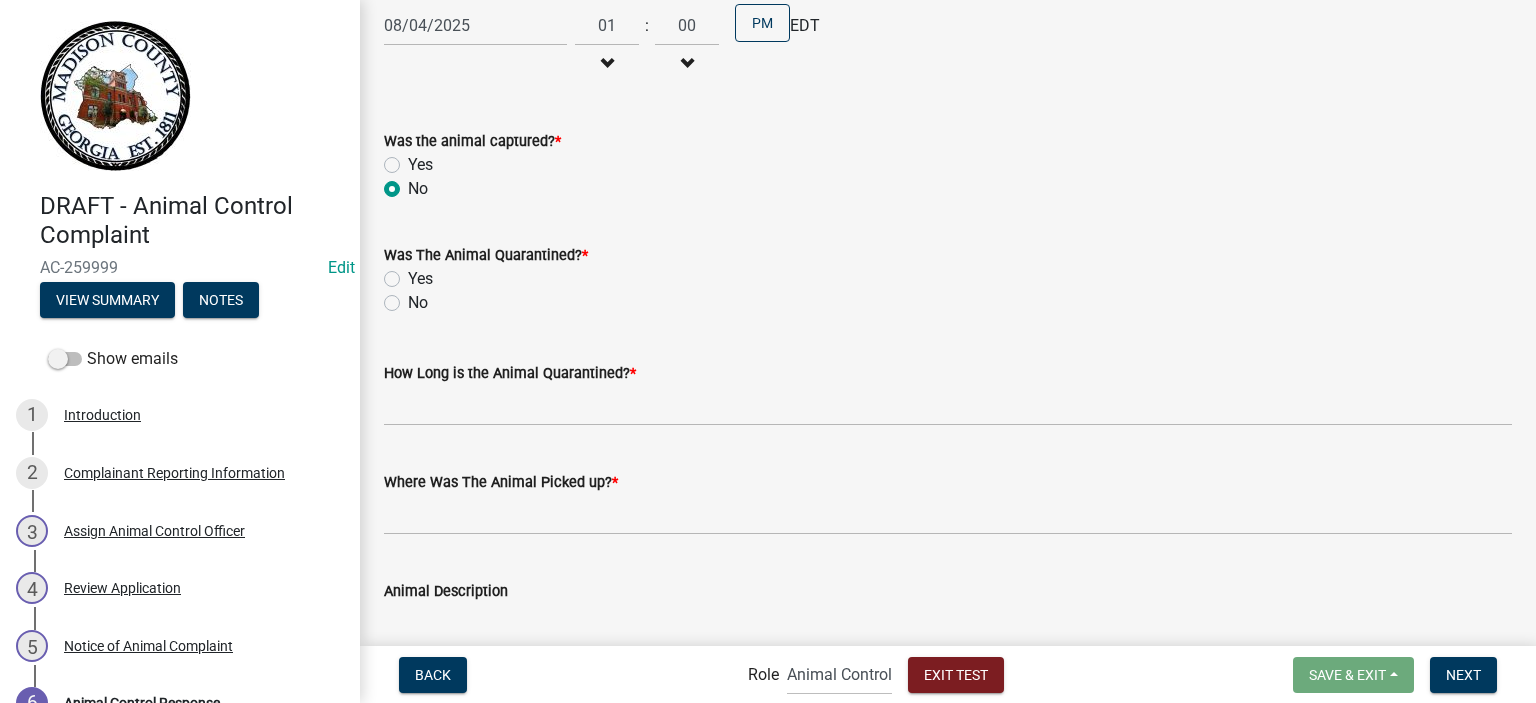 click on "No" 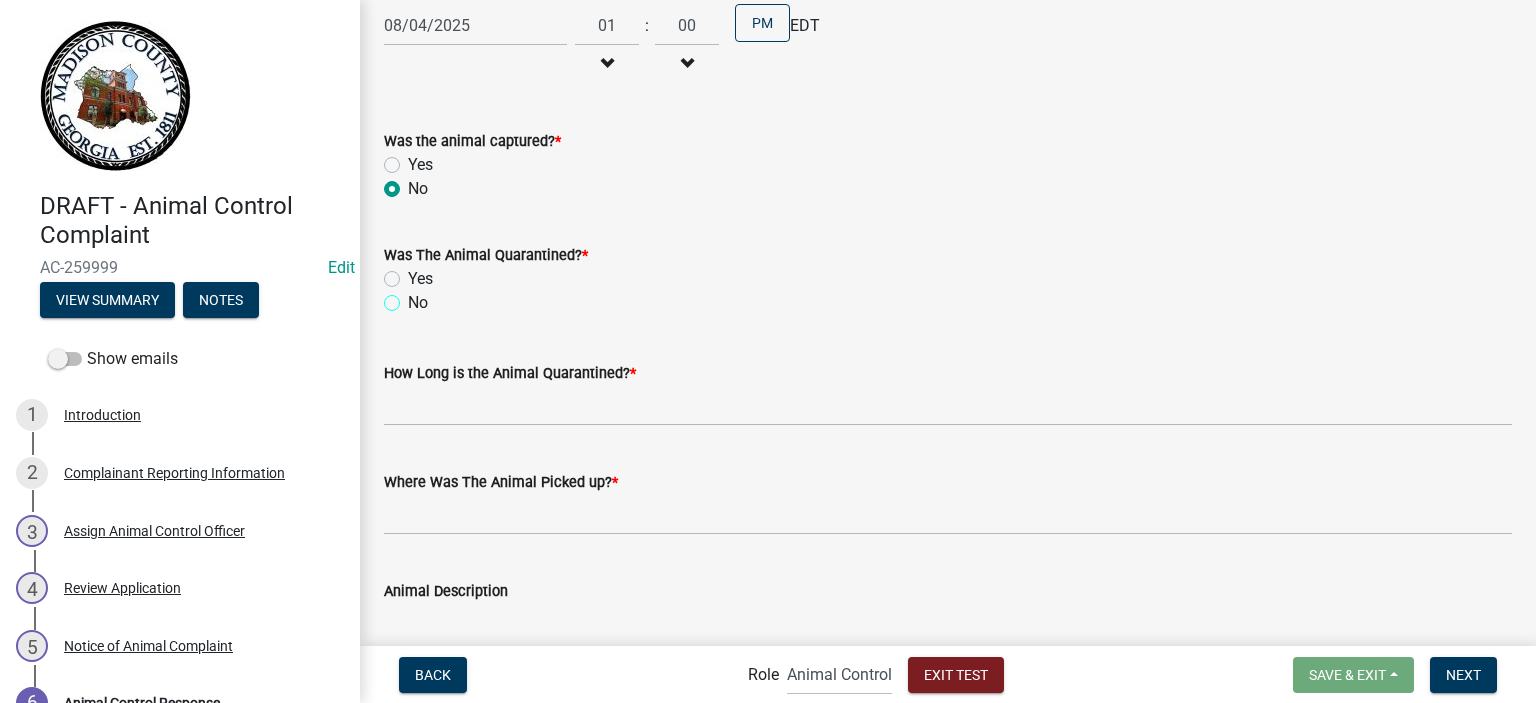 click on "No" at bounding box center (414, 297) 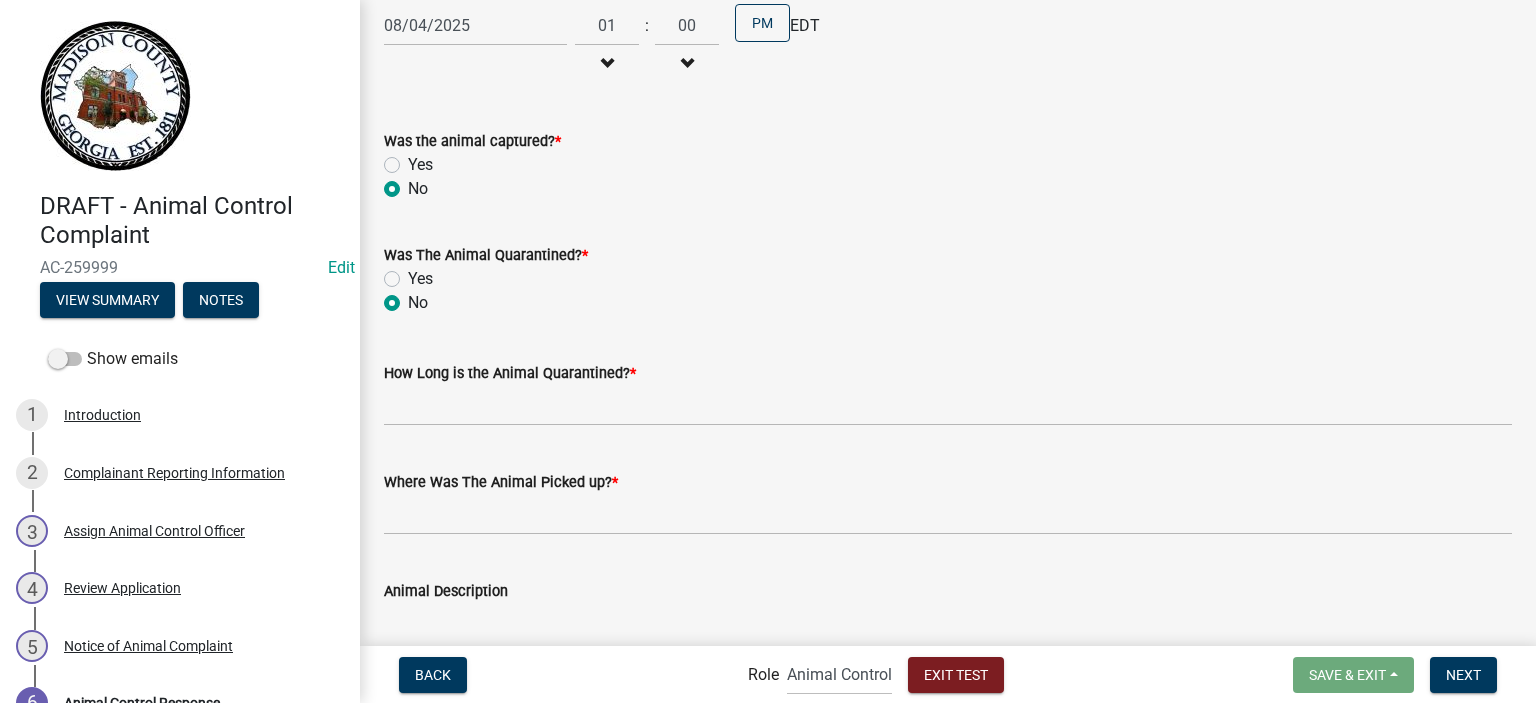 radio on "true" 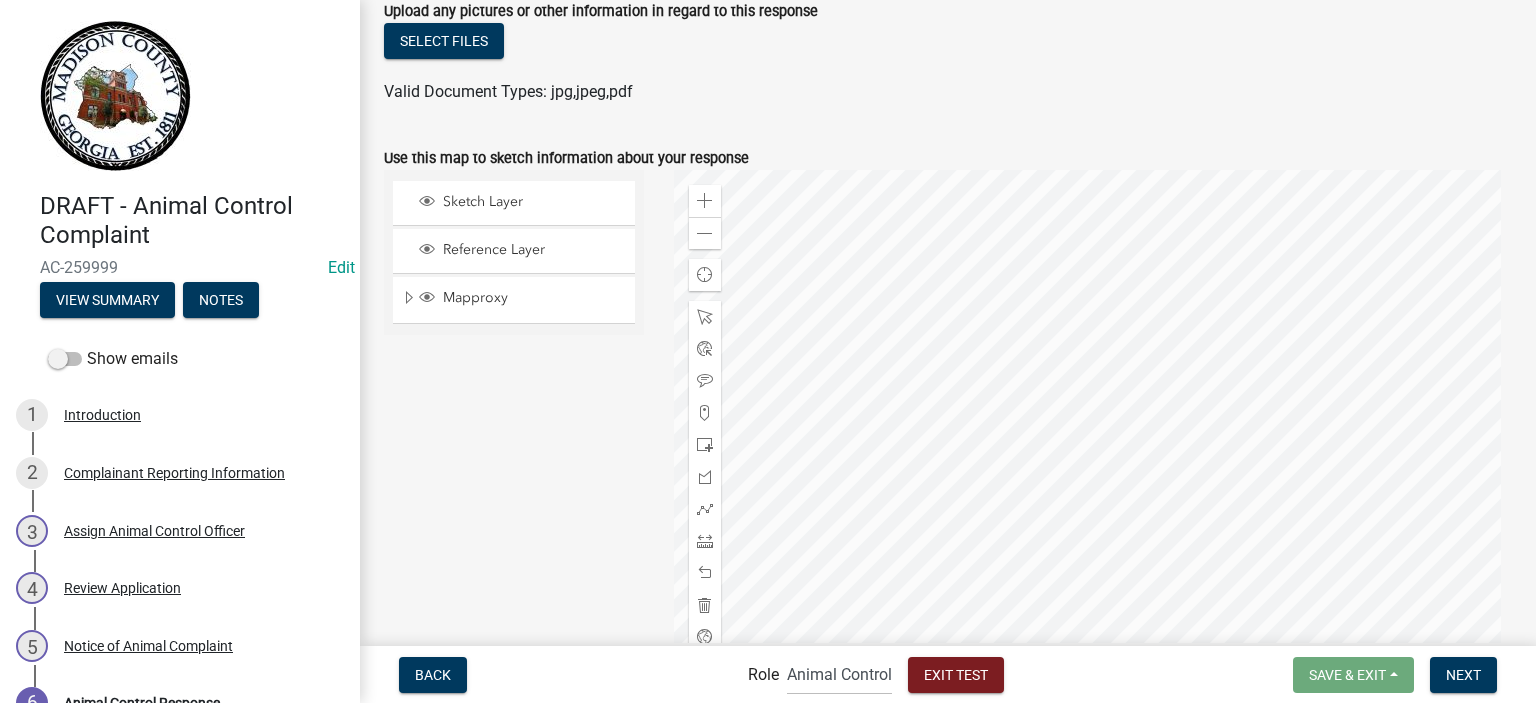 scroll, scrollTop: 800, scrollLeft: 0, axis: vertical 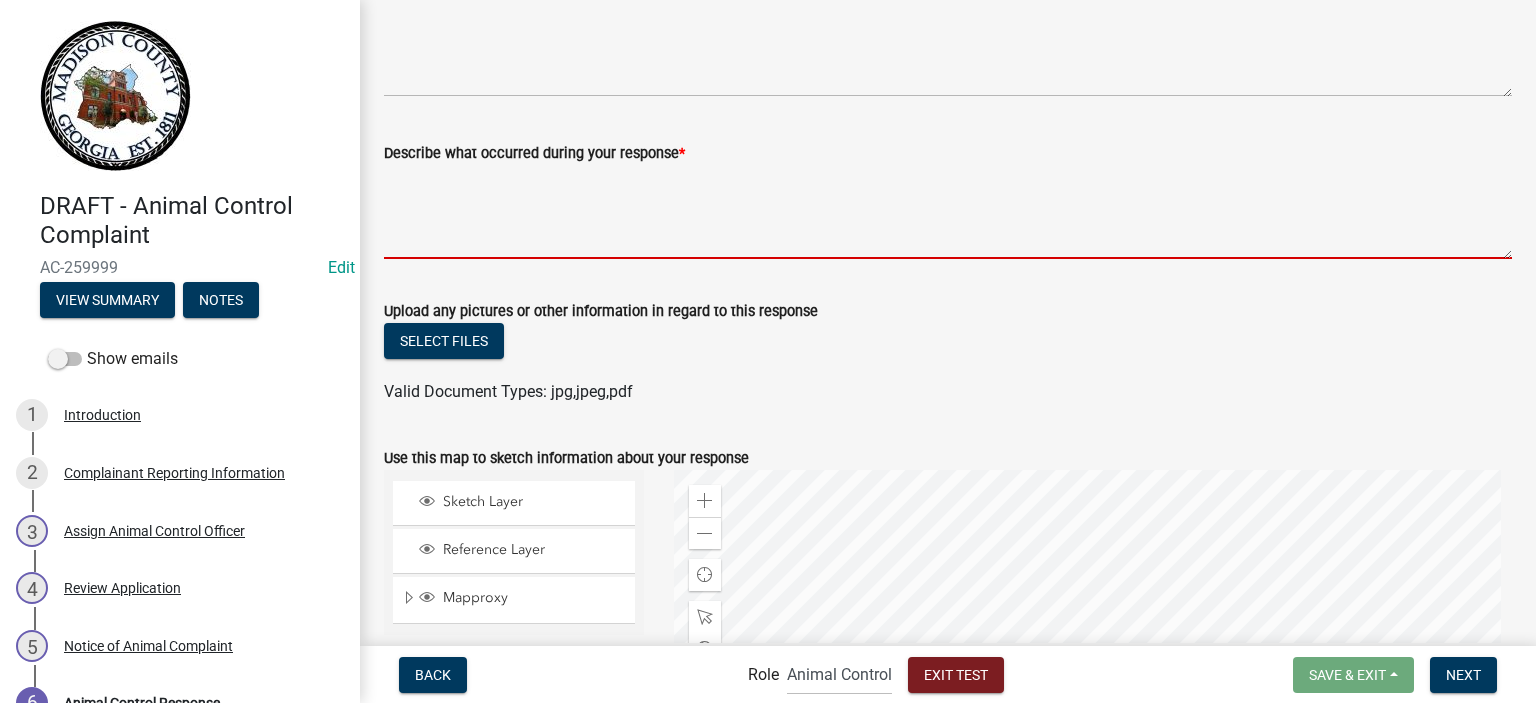 click on "Describe what occurred during your response  *" at bounding box center [948, 212] 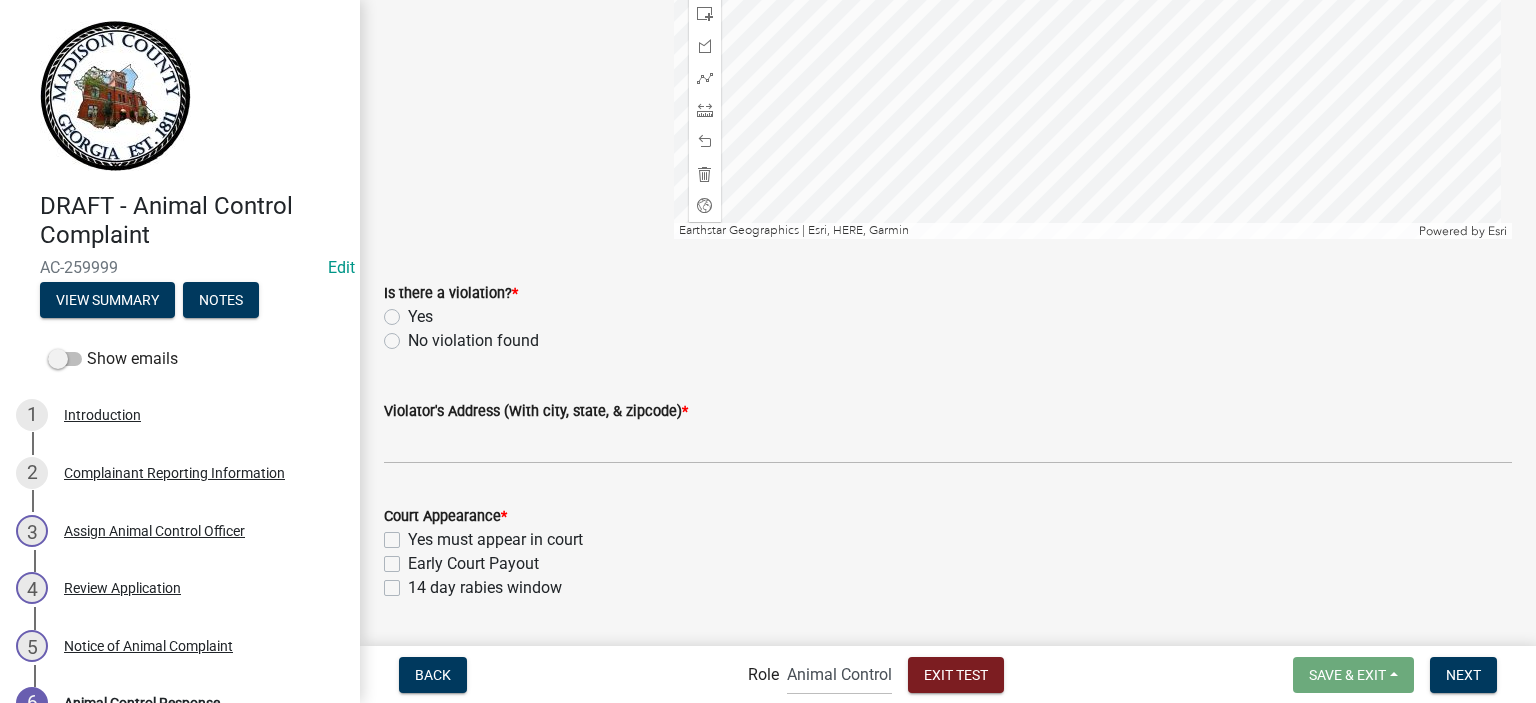 scroll, scrollTop: 1600, scrollLeft: 0, axis: vertical 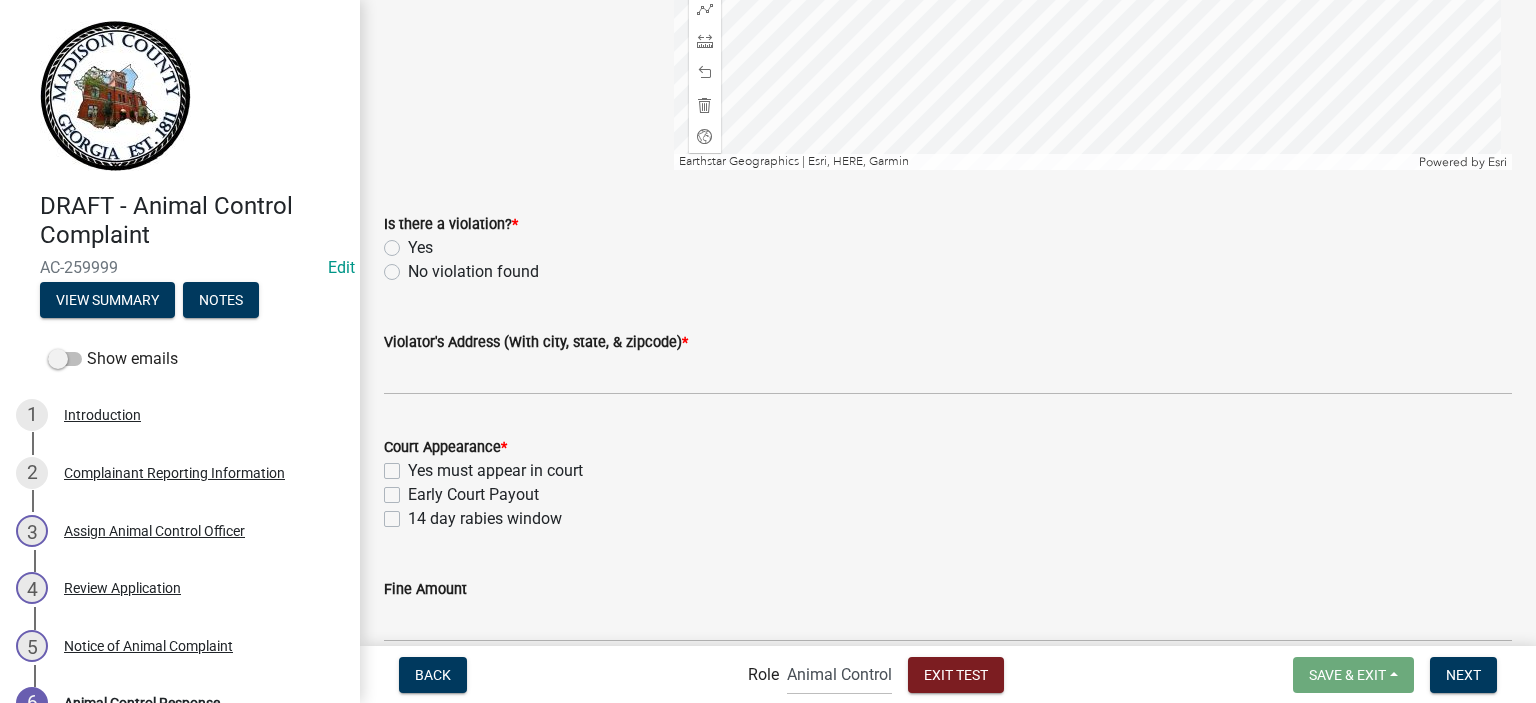 type on "Unable to locate" 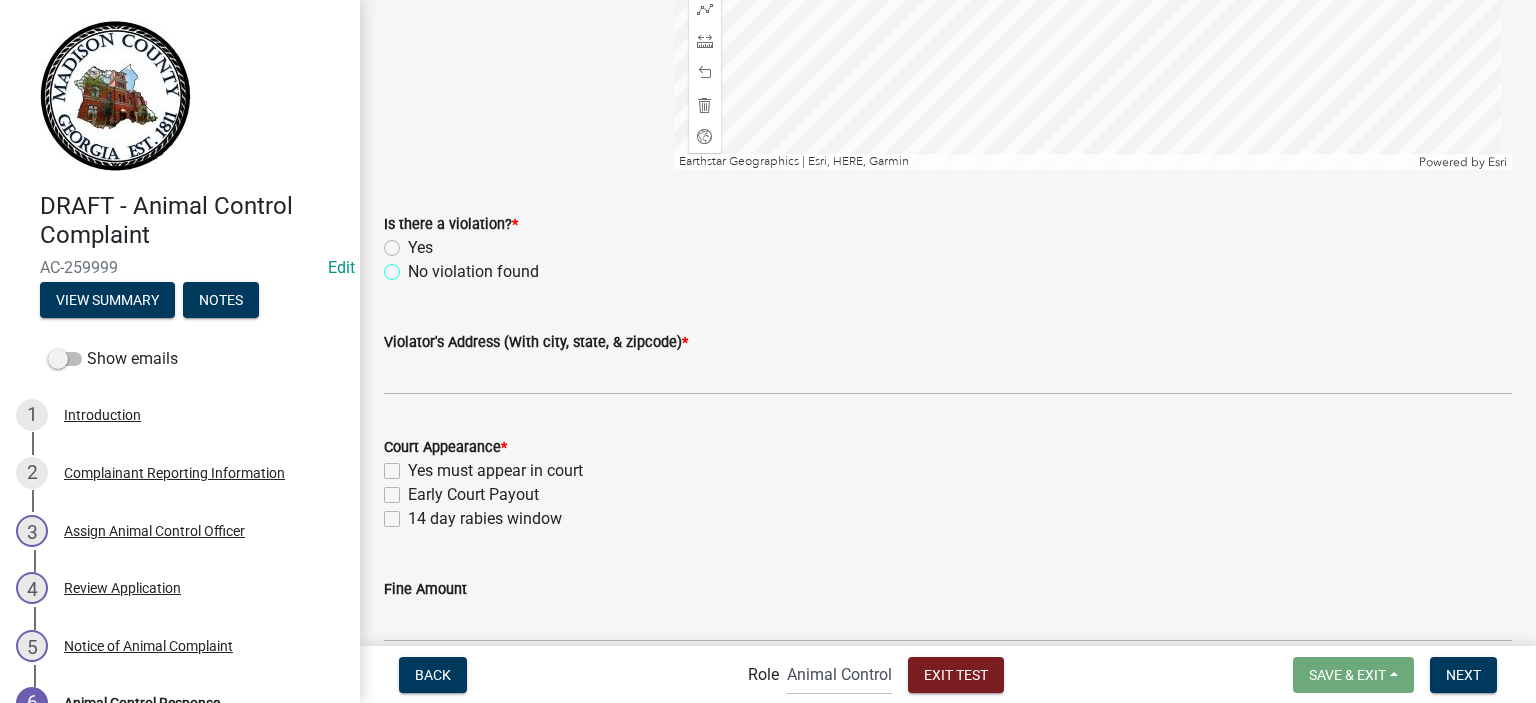 click on "No violation found" at bounding box center [414, 266] 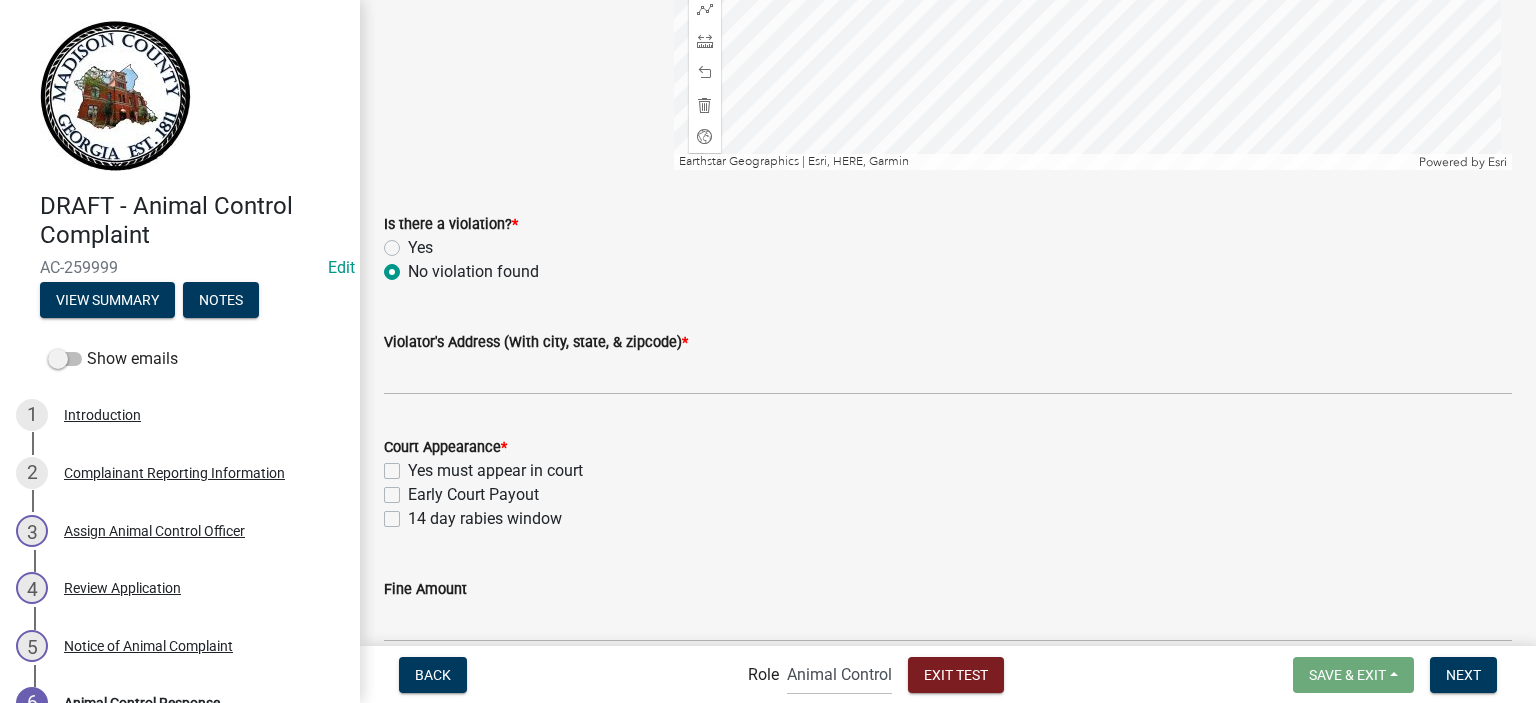radio on "true" 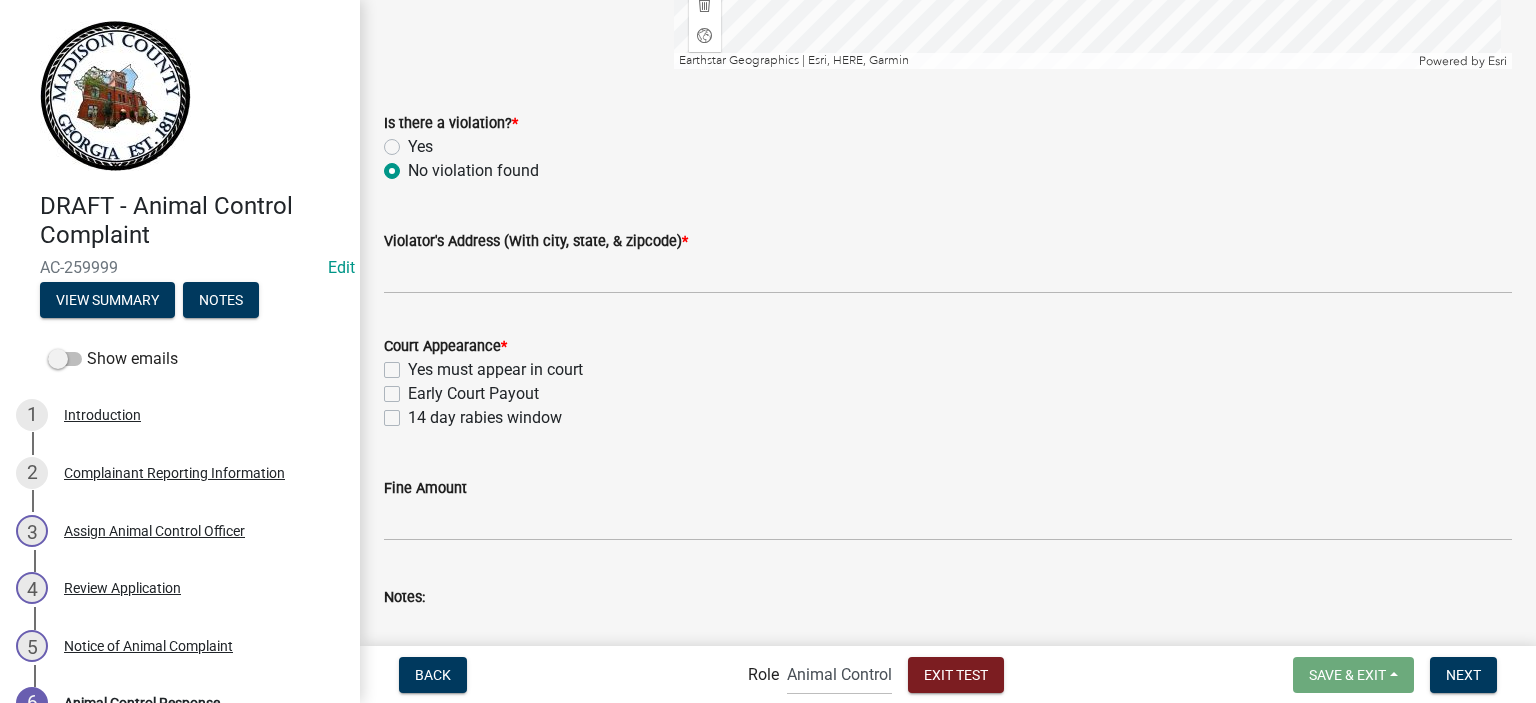 scroll, scrollTop: 1801, scrollLeft: 0, axis: vertical 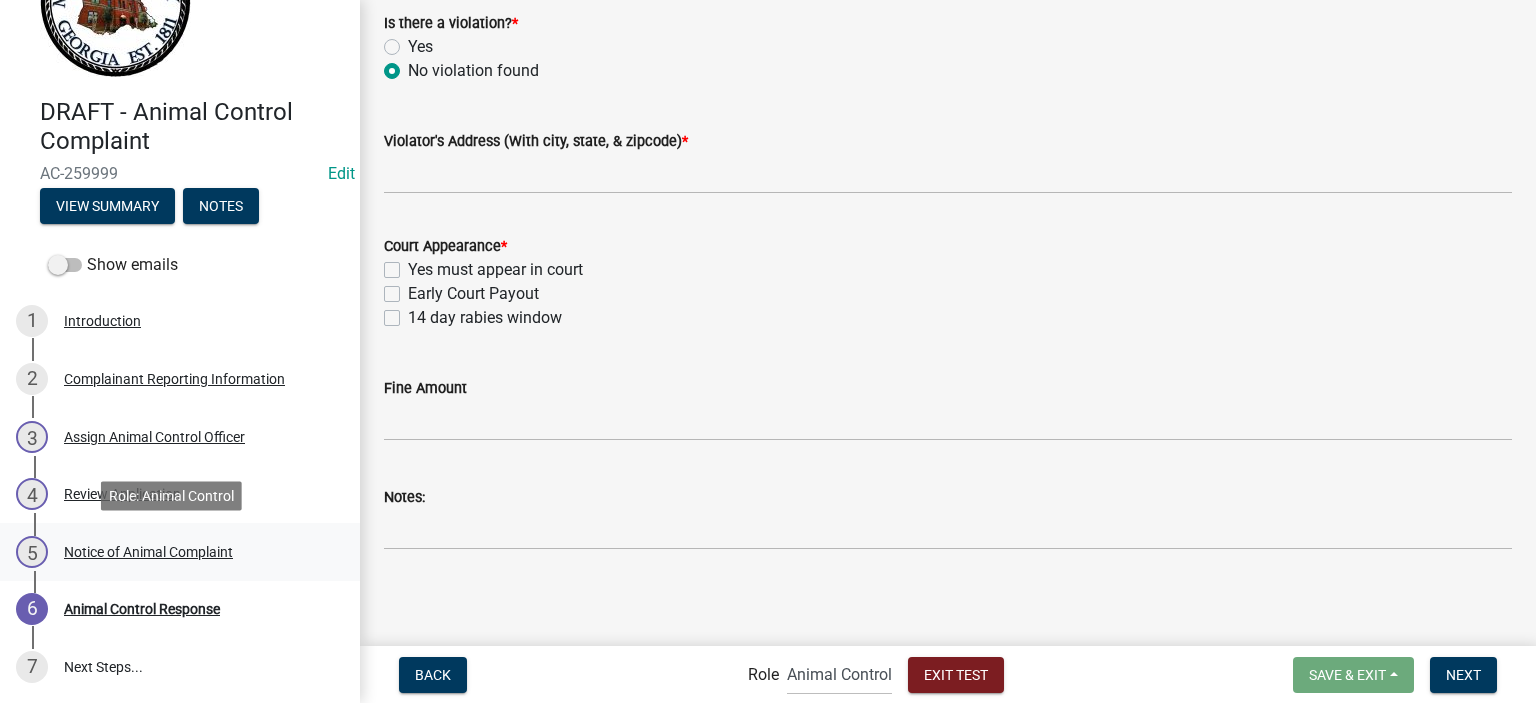 click on "Notice of Animal Complaint" at bounding box center (148, 552) 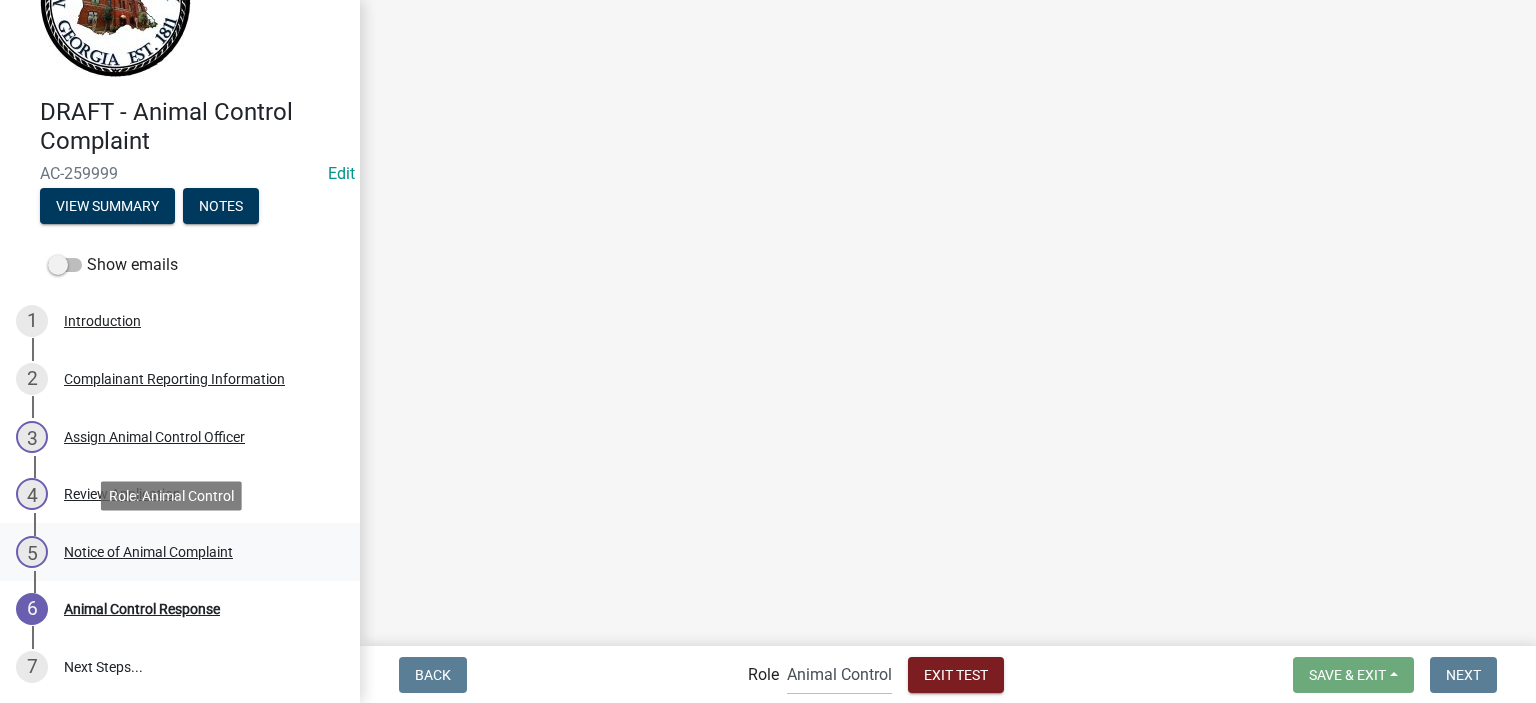 scroll, scrollTop: 0, scrollLeft: 0, axis: both 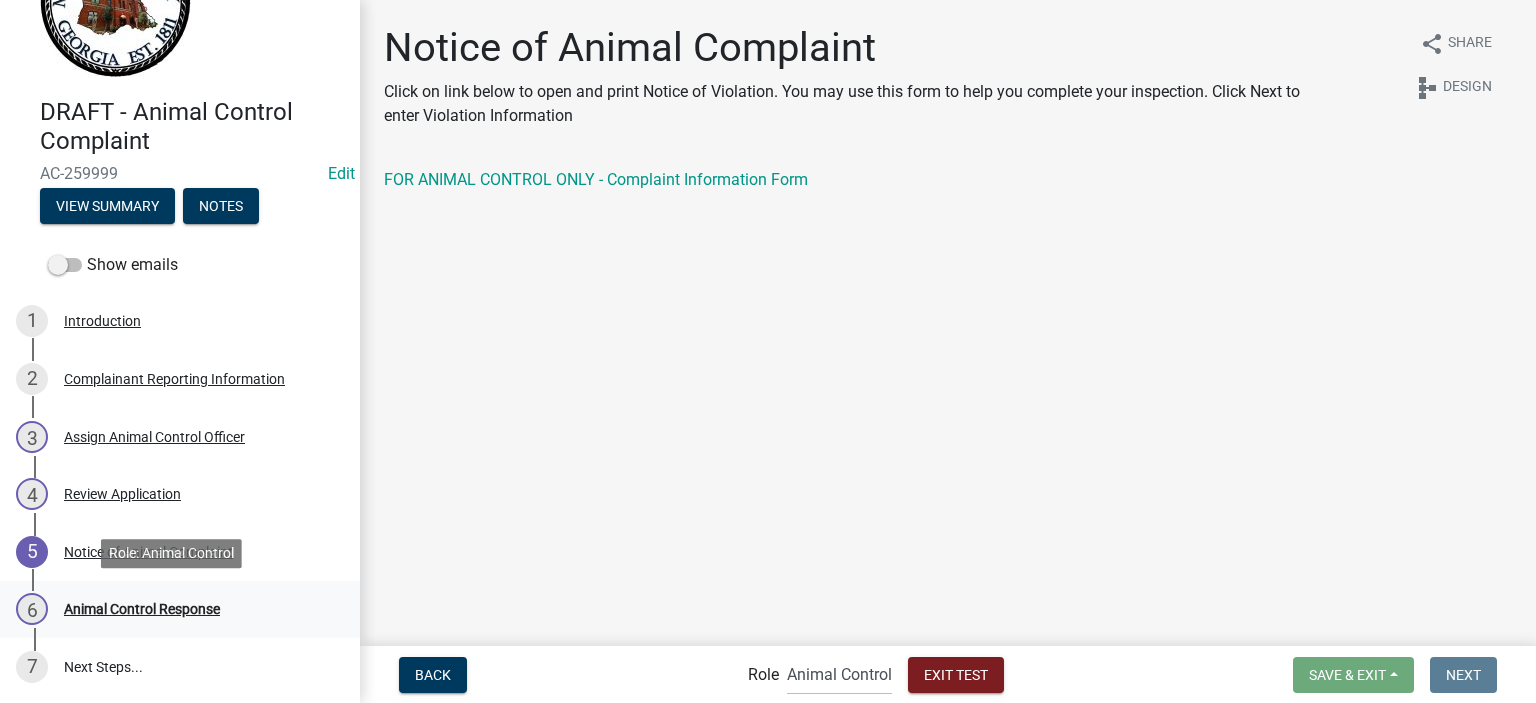 click on "Animal Control Response" at bounding box center [142, 609] 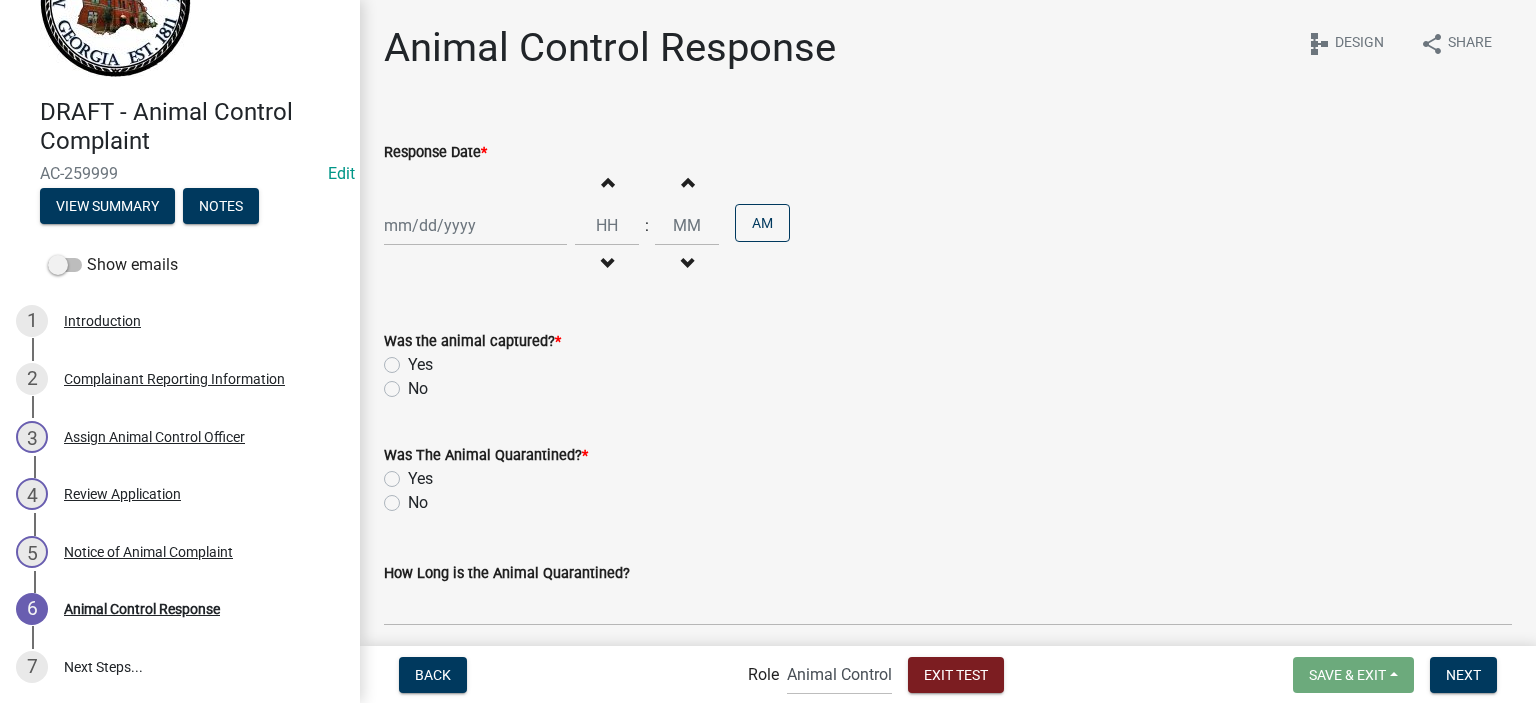 click 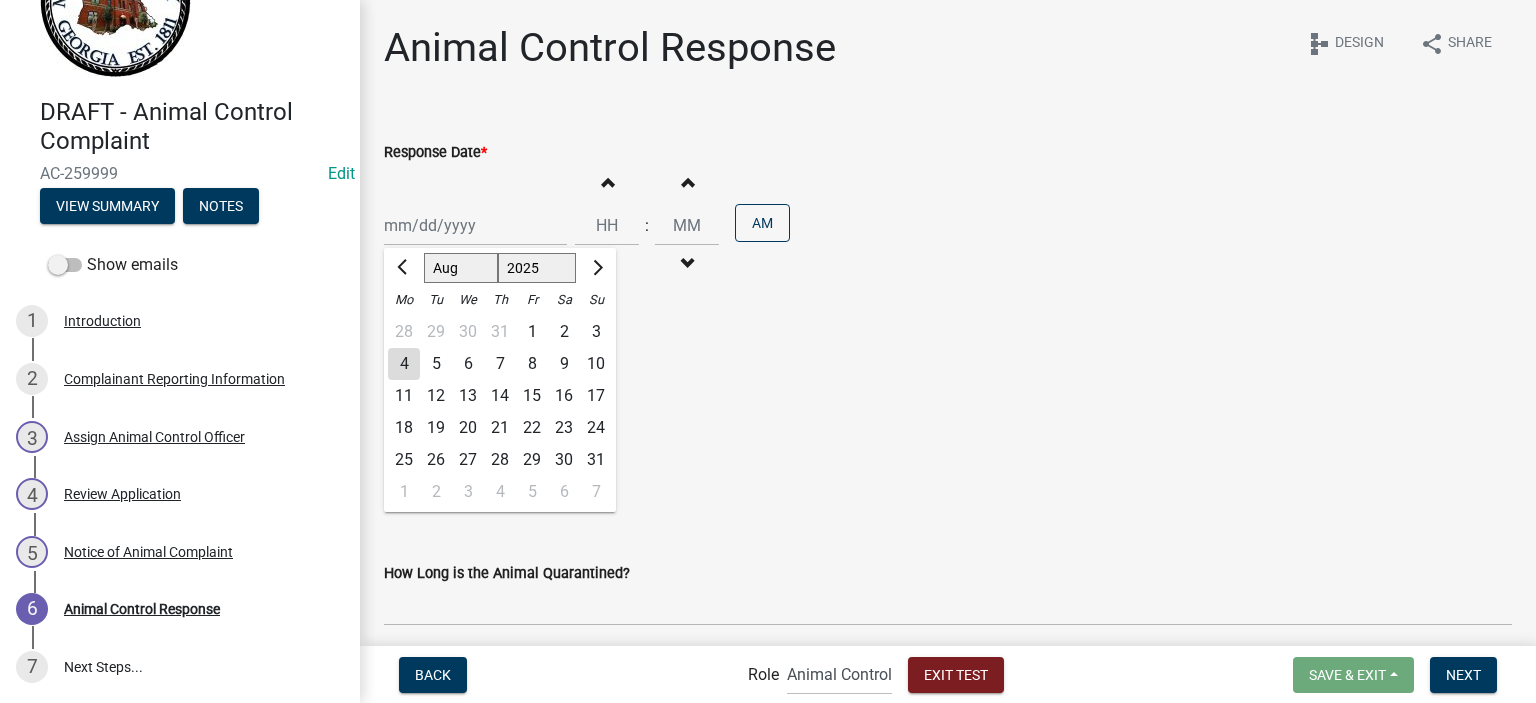 click on "4" 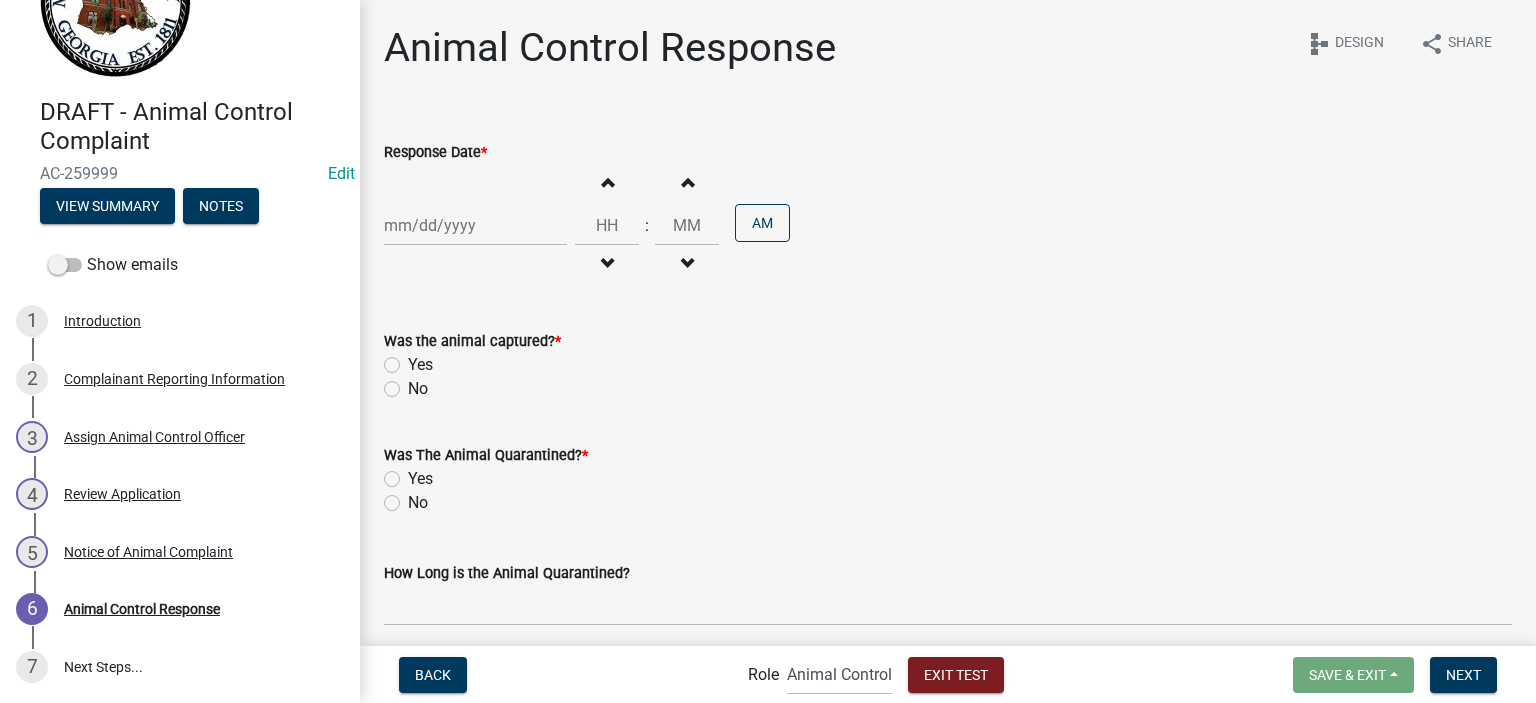 type on "08/04/2025" 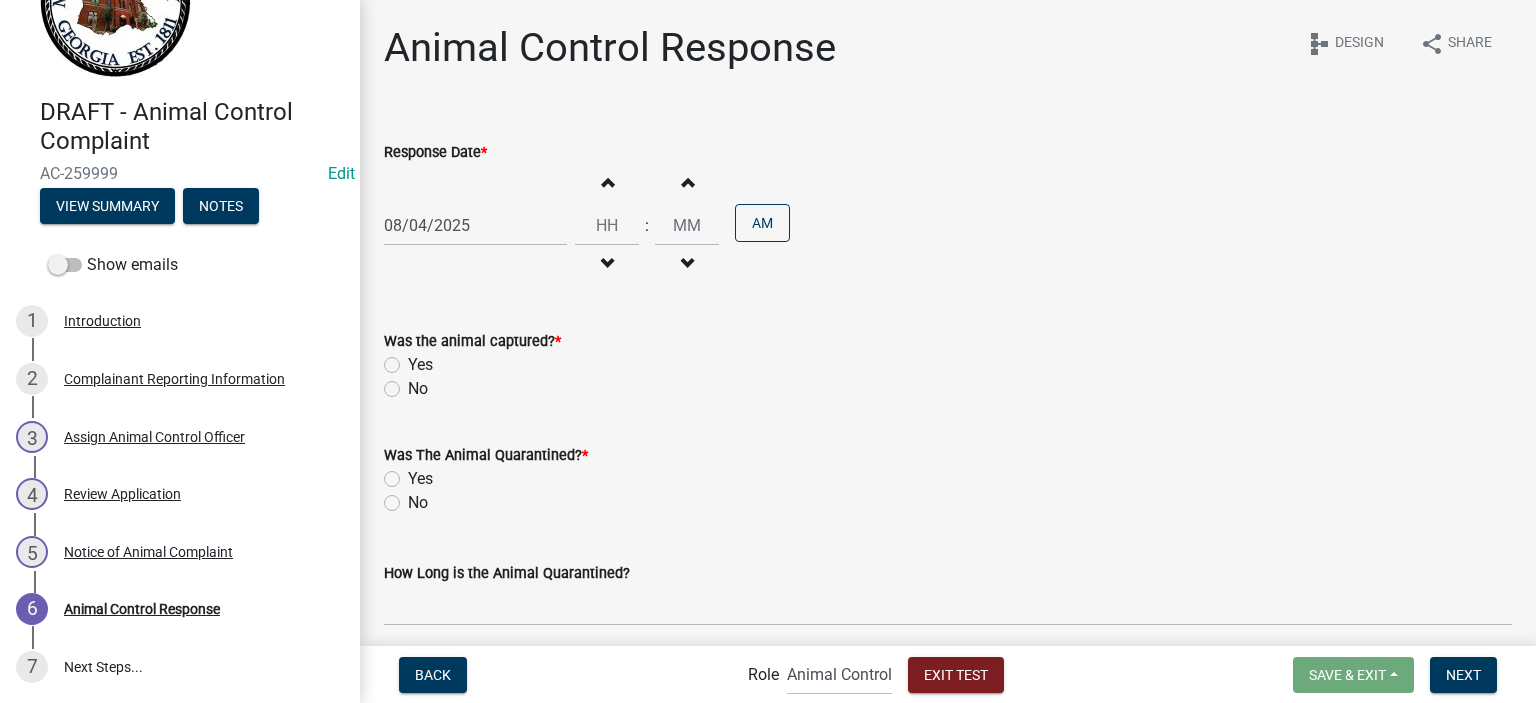 click on "Yes" 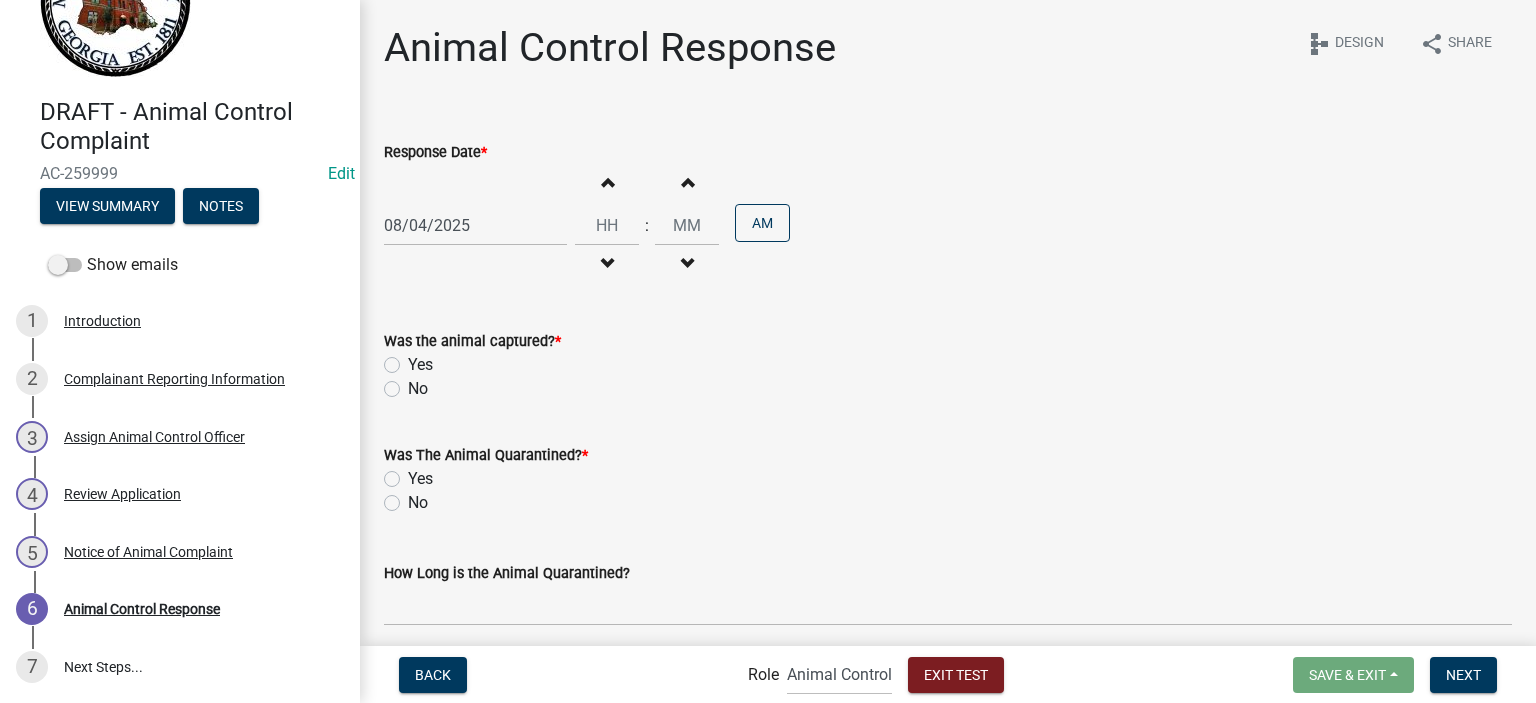 click on "Yes" 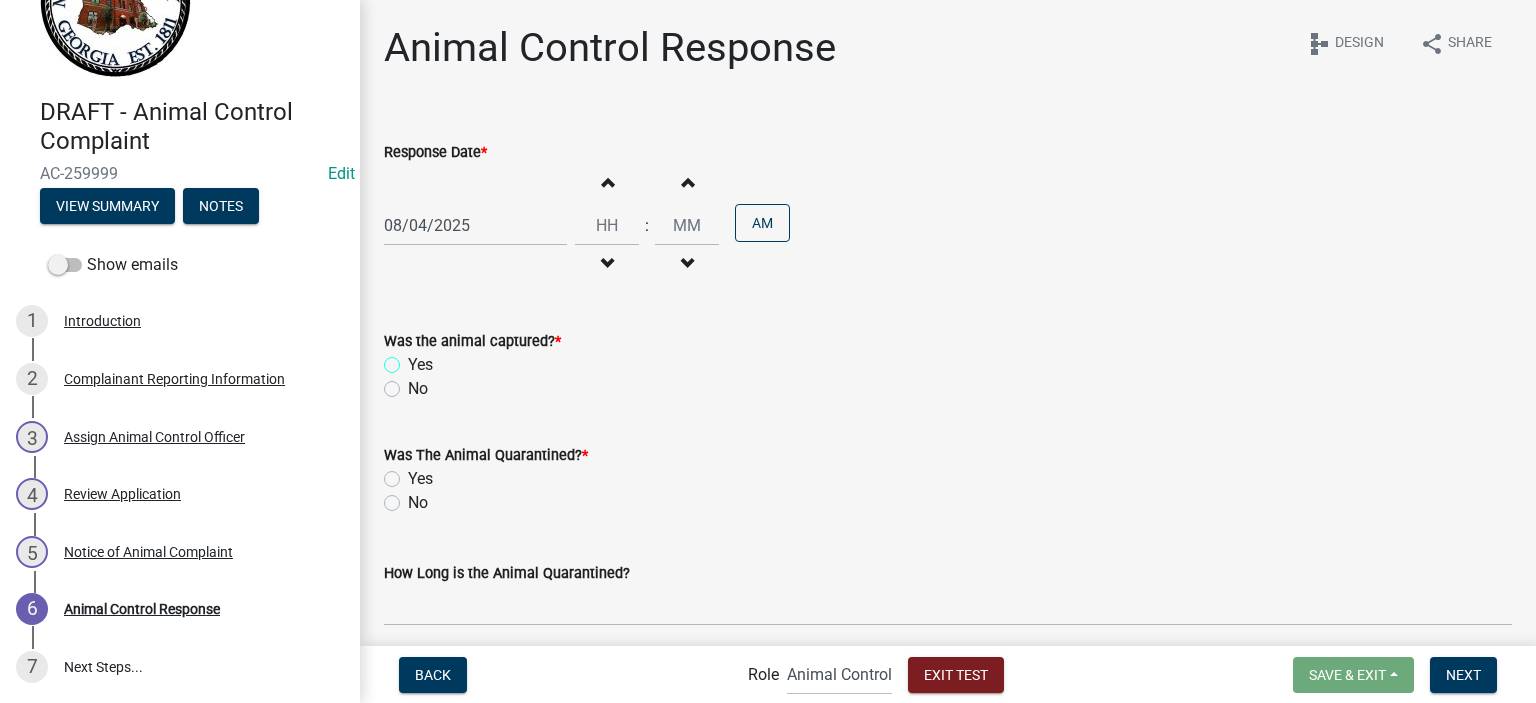 click on "Yes" at bounding box center [414, 359] 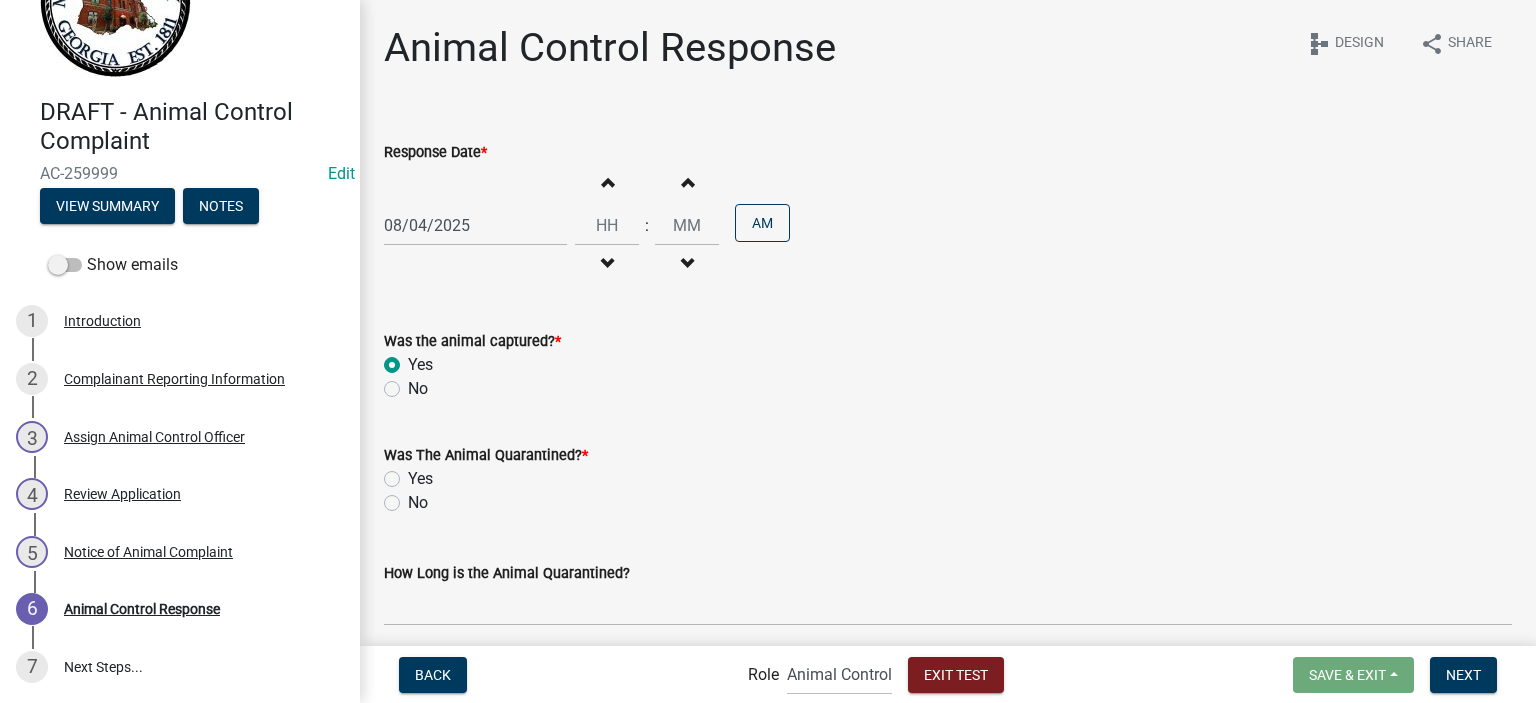 radio on "true" 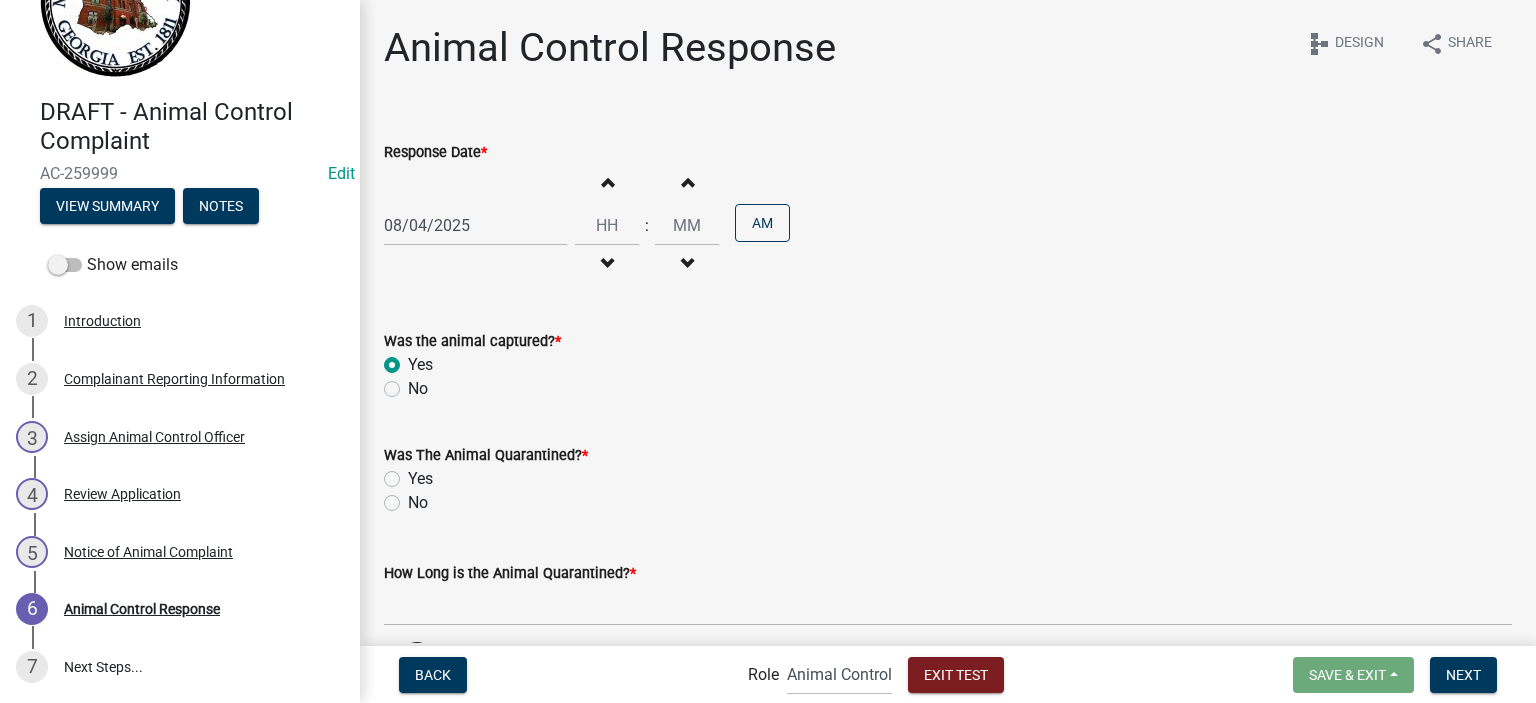 click on "Response Date  * 08/04/2025 Increment hours Decrement hours : Increment minutes Decrement minutes AM" 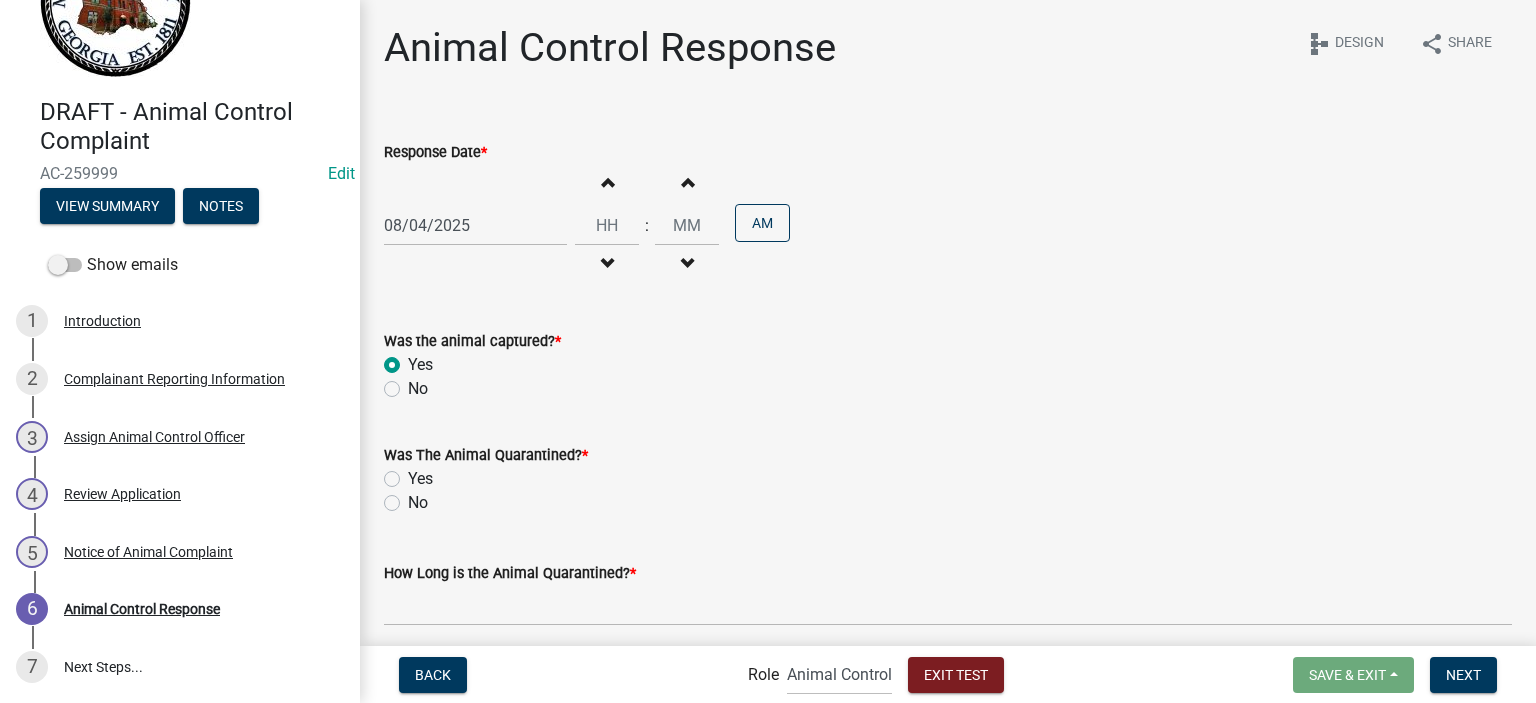 click on "No" 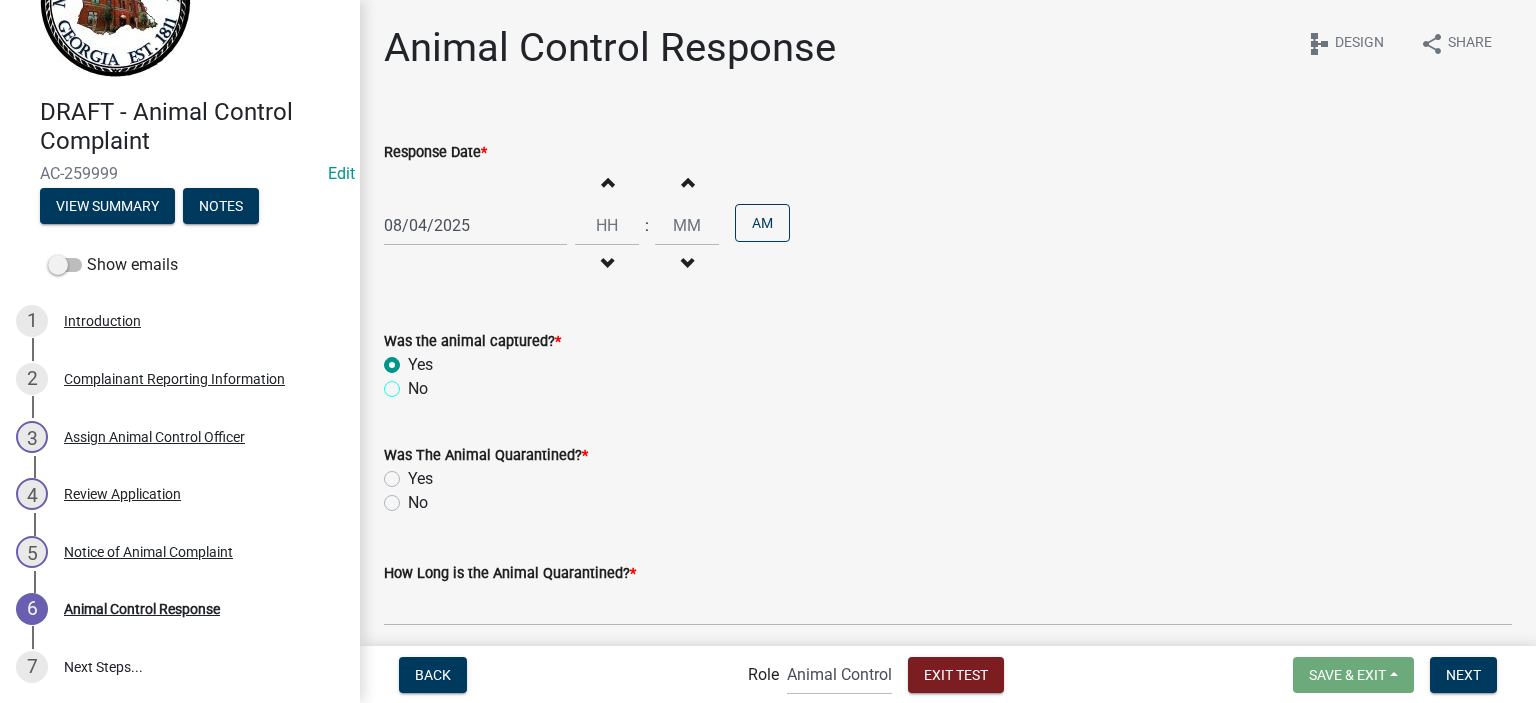 click on "No" at bounding box center [414, 383] 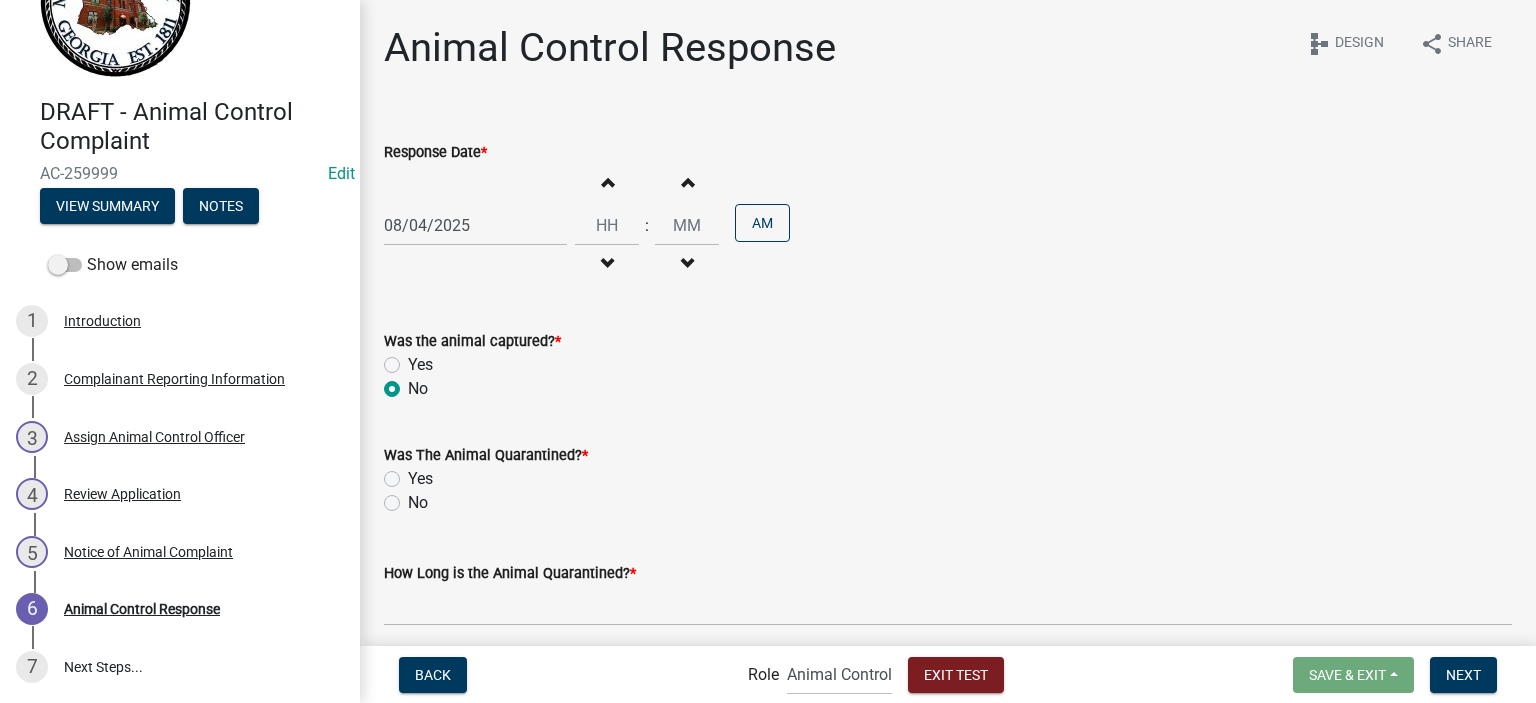 radio on "true" 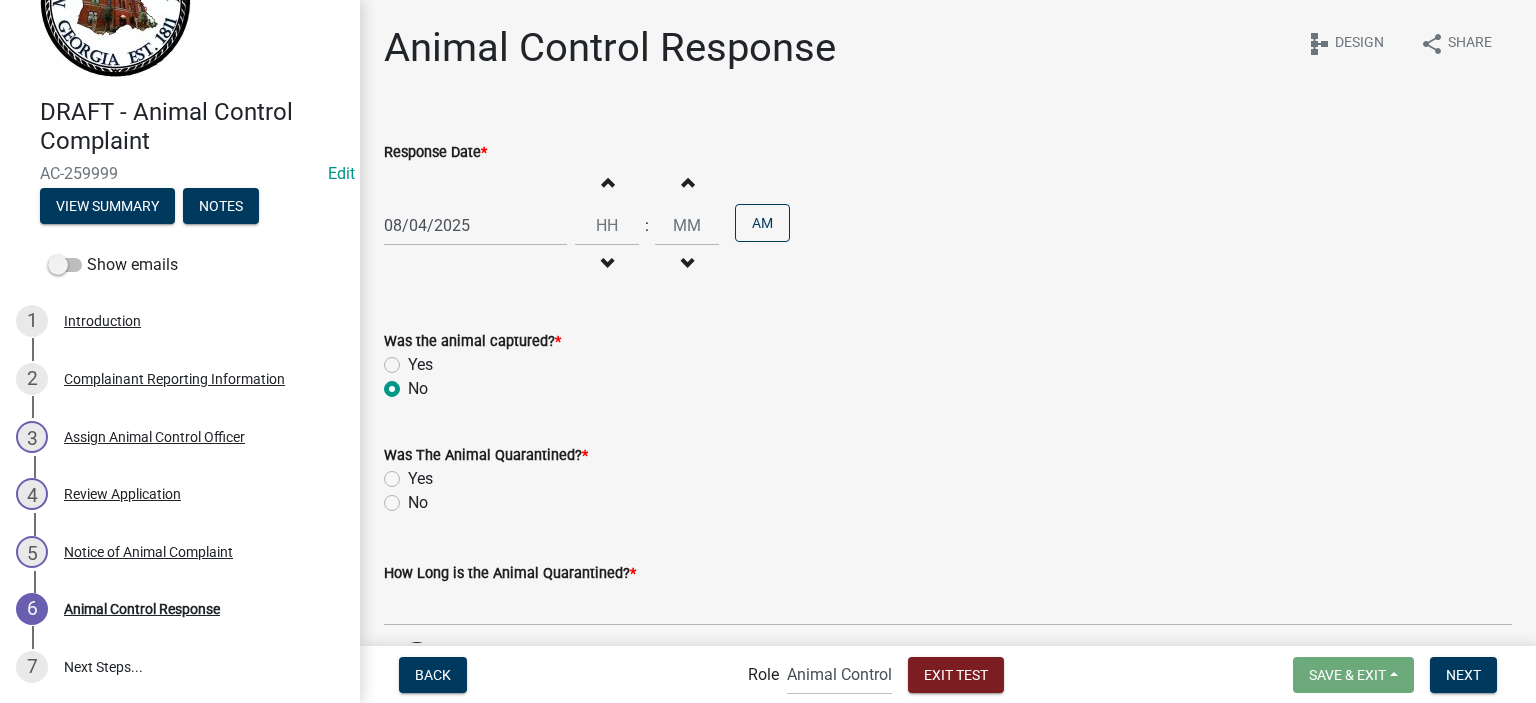 drag, startPoint x: 575, startPoint y: 351, endPoint x: 528, endPoint y: 307, distance: 64.381676 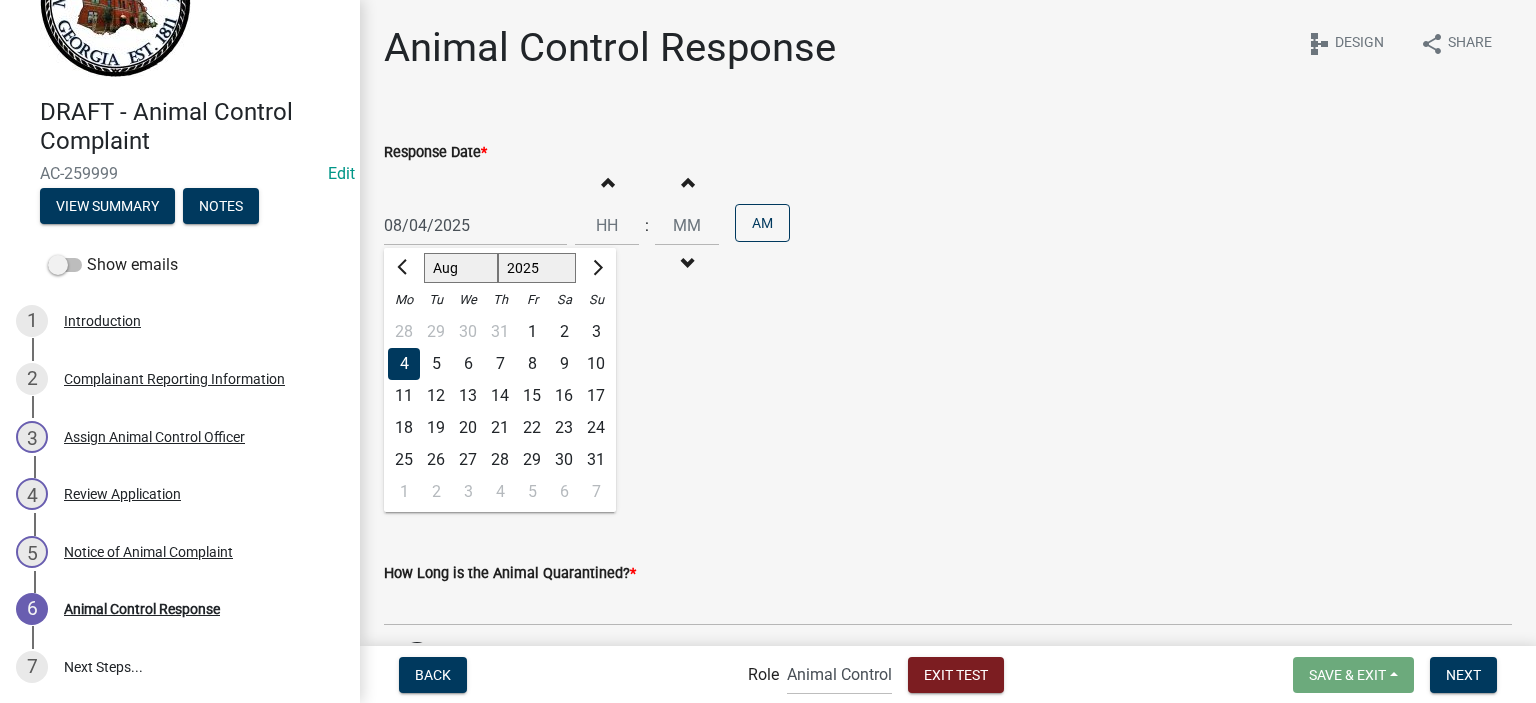 click on "Yes" 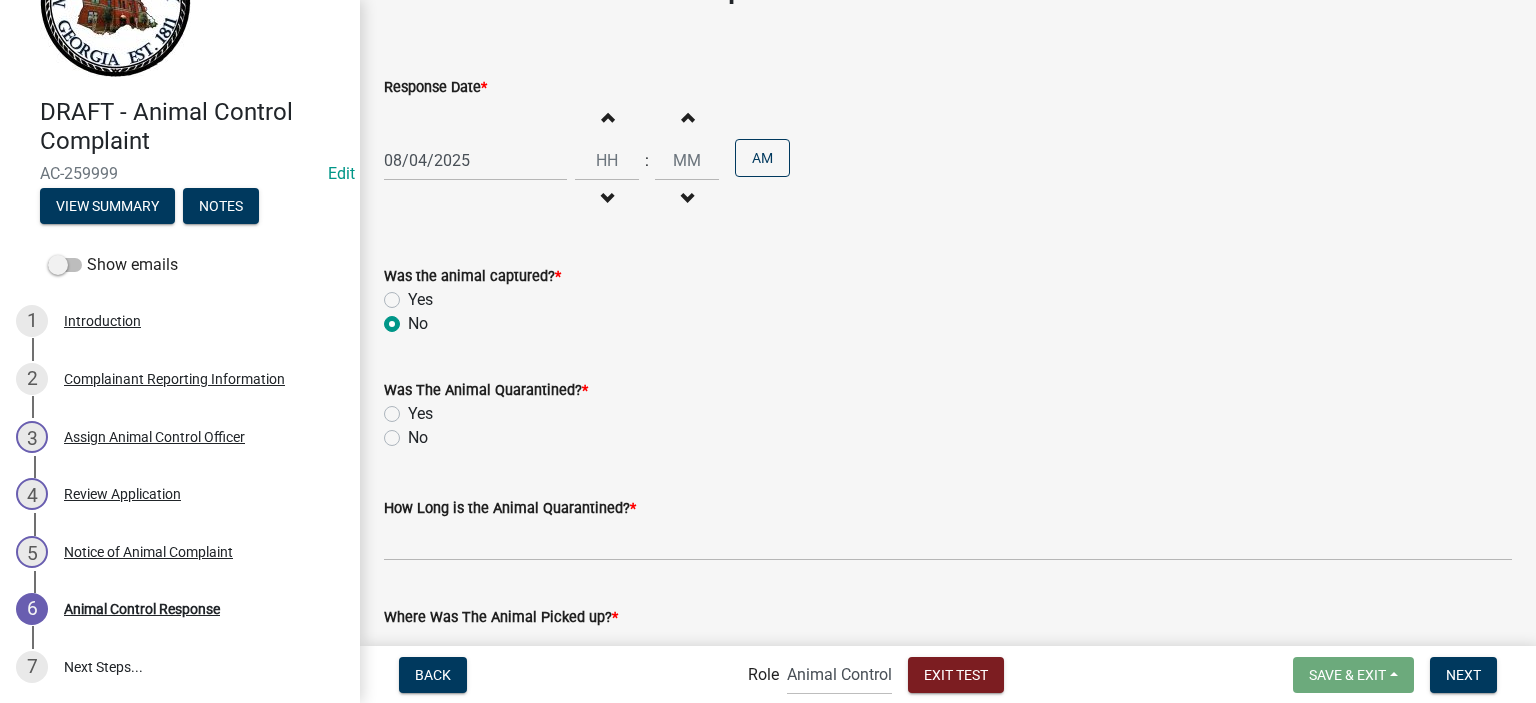 scroll, scrollTop: 100, scrollLeft: 0, axis: vertical 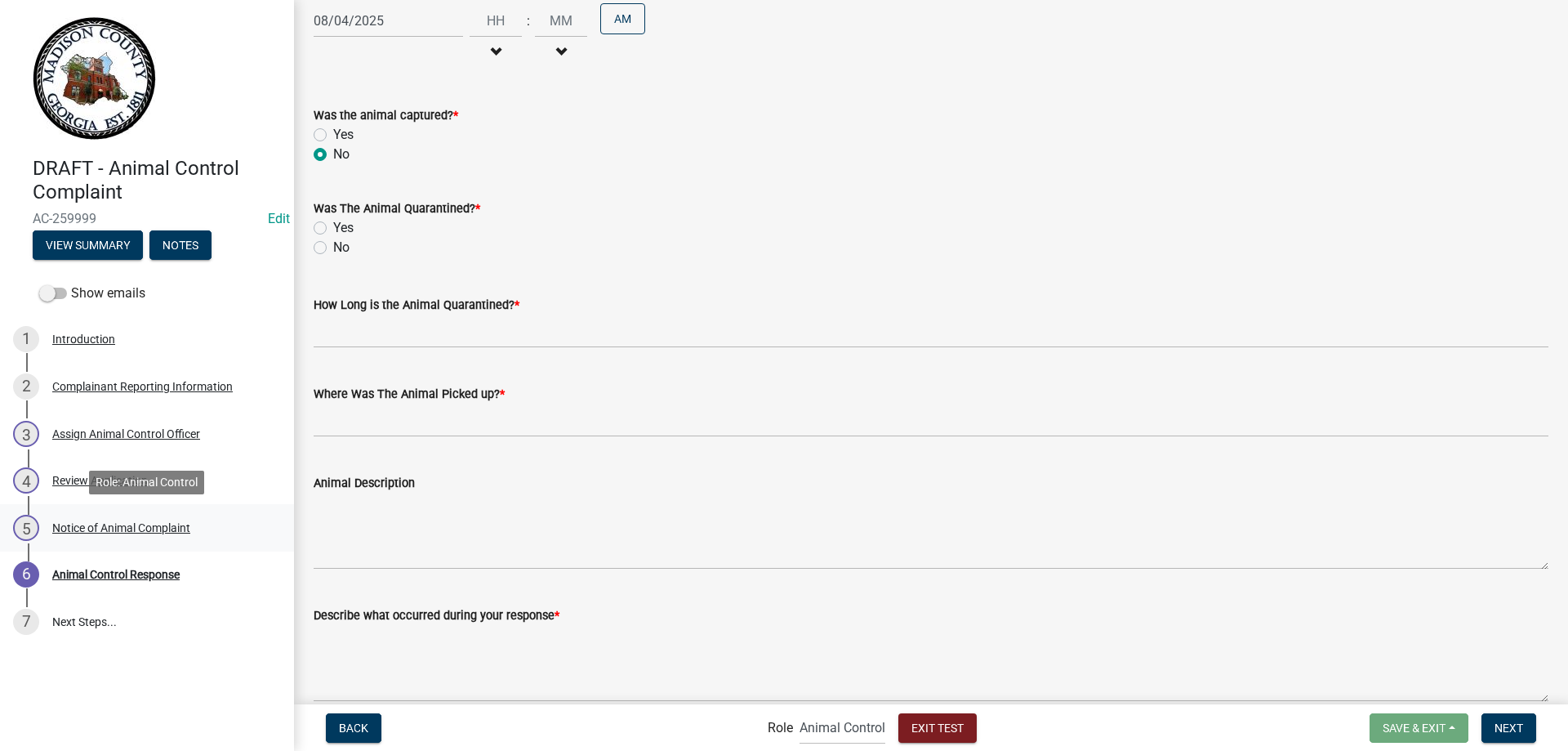 click on "Notice of Animal Complaint" at bounding box center [121, 528] 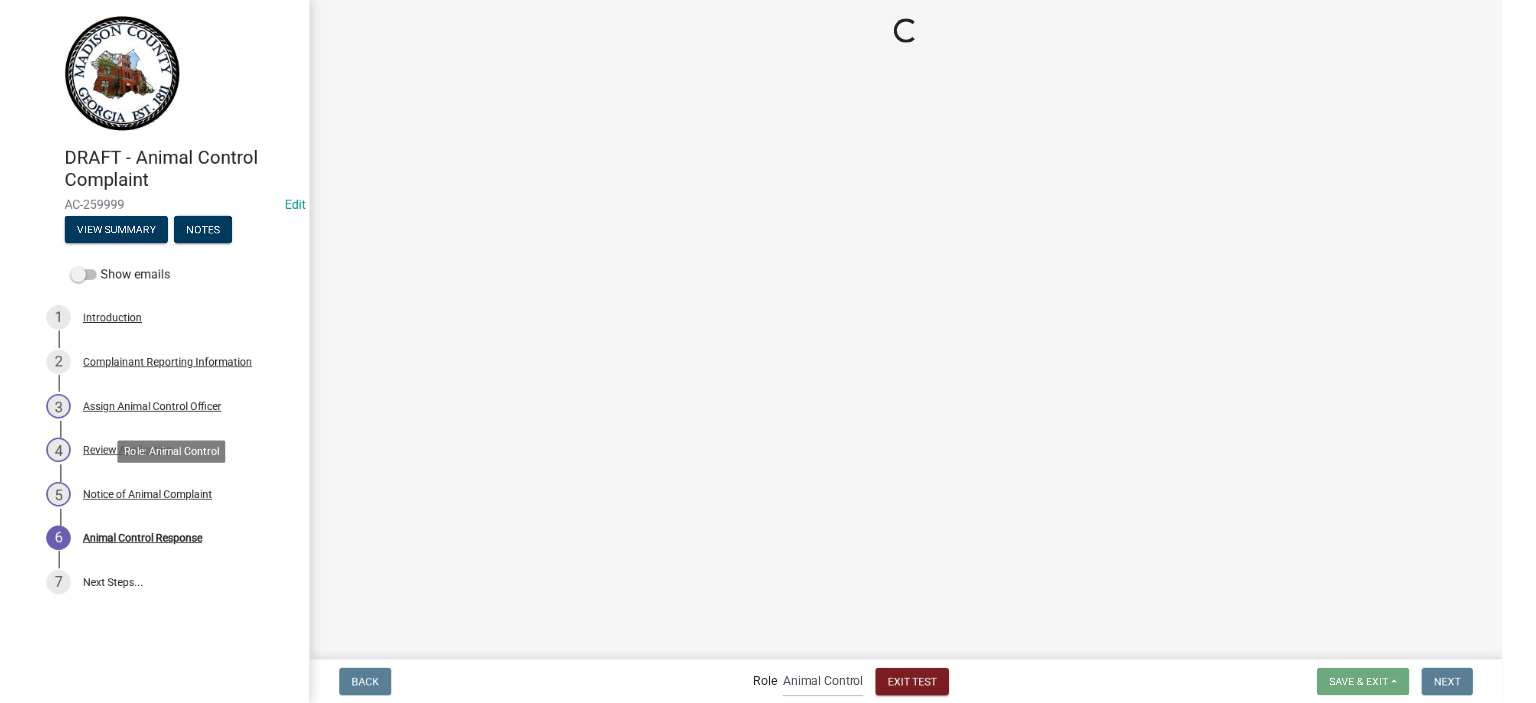 scroll, scrollTop: 0, scrollLeft: 0, axis: both 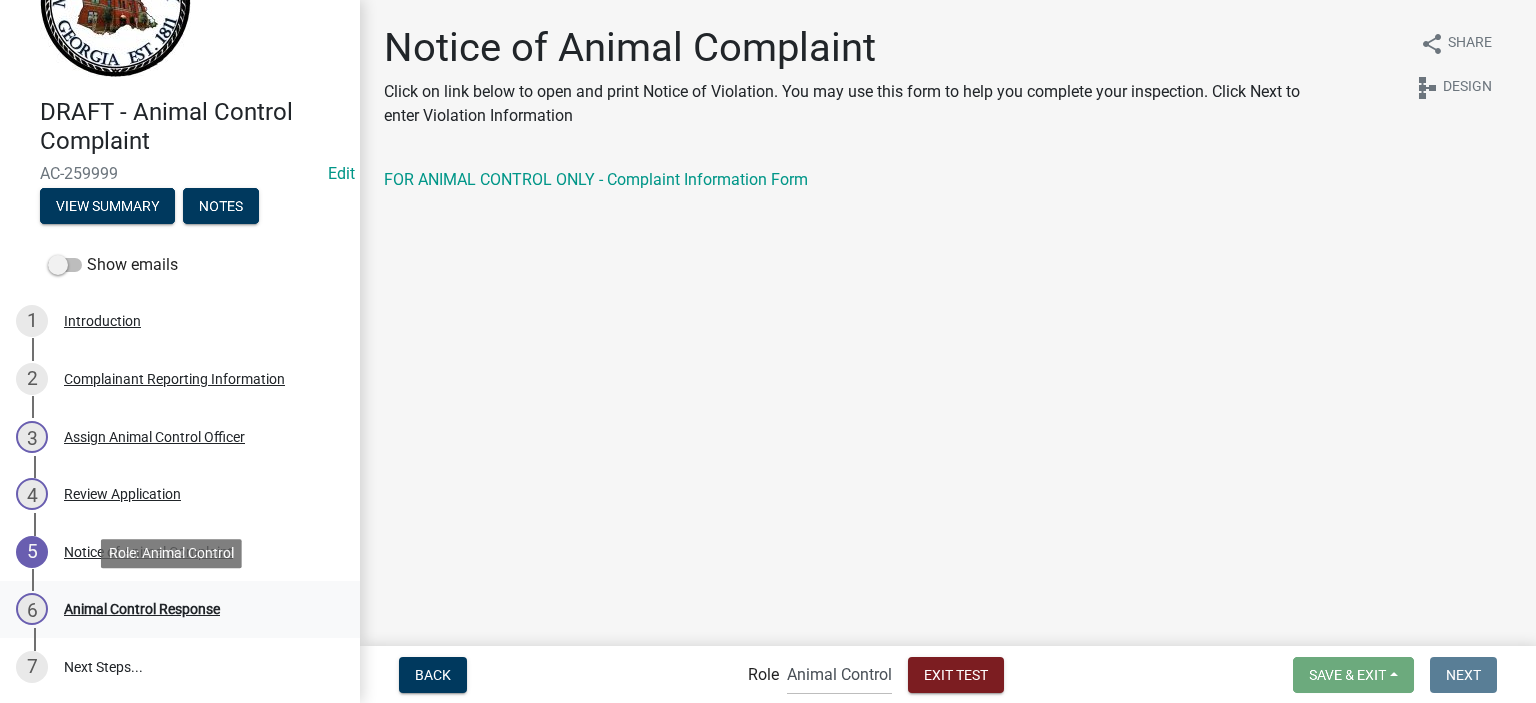 click on "Animal Control Response" at bounding box center (142, 609) 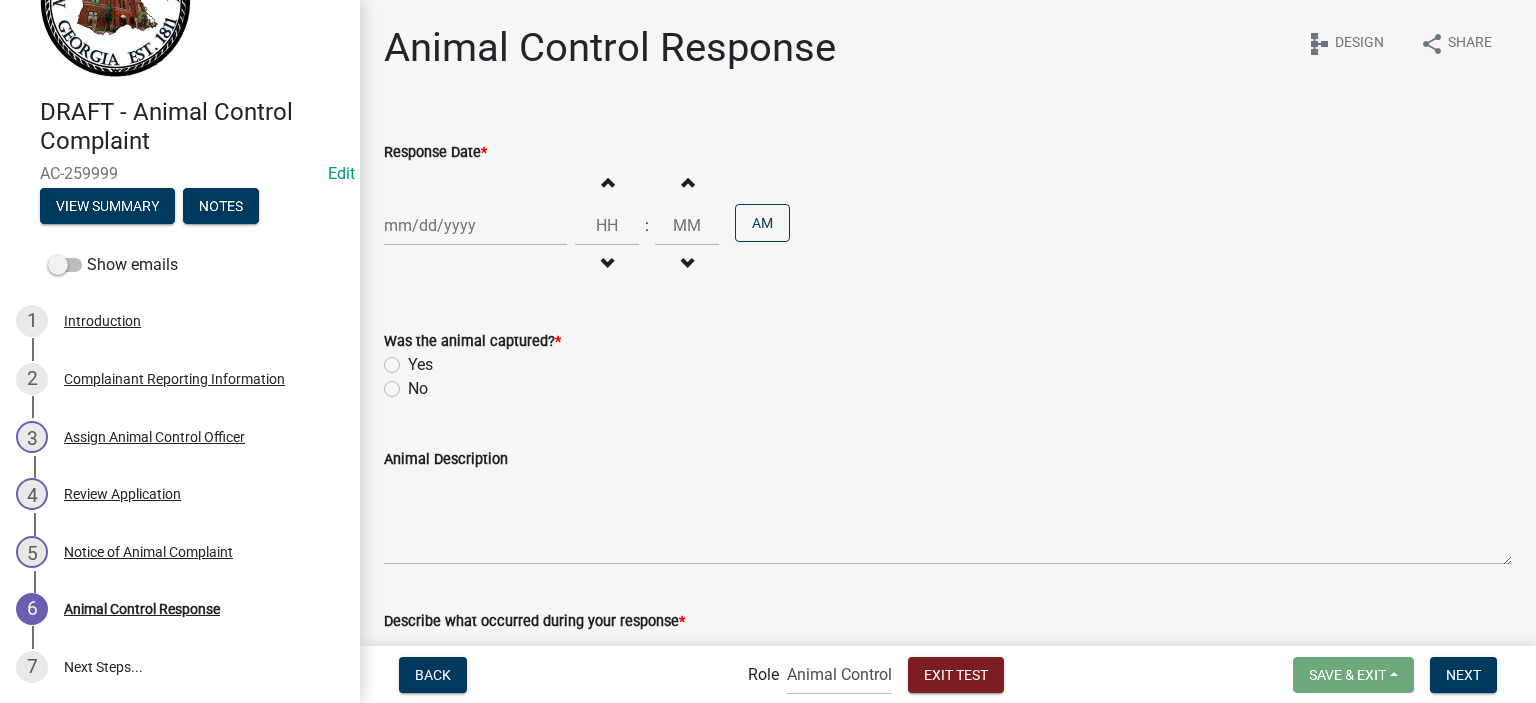 click 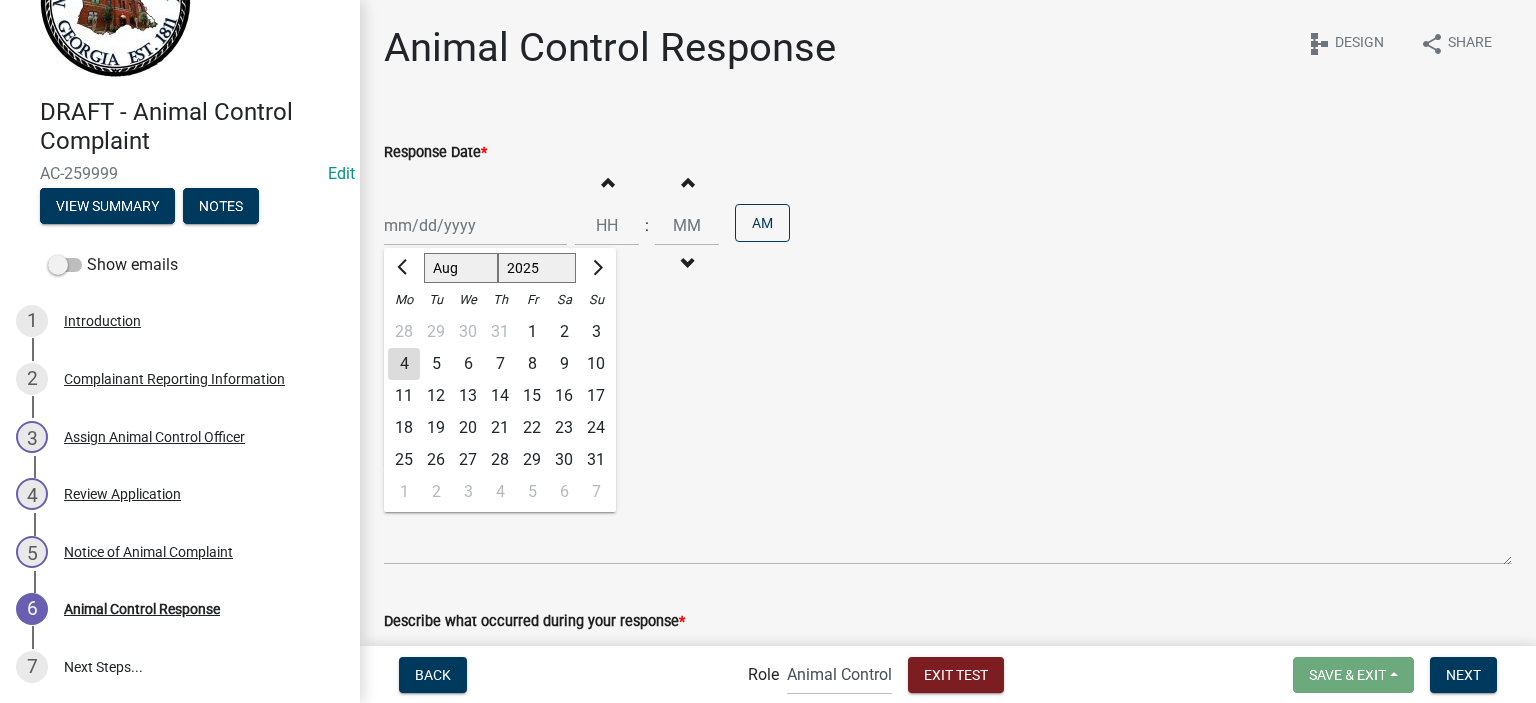 click on "4" 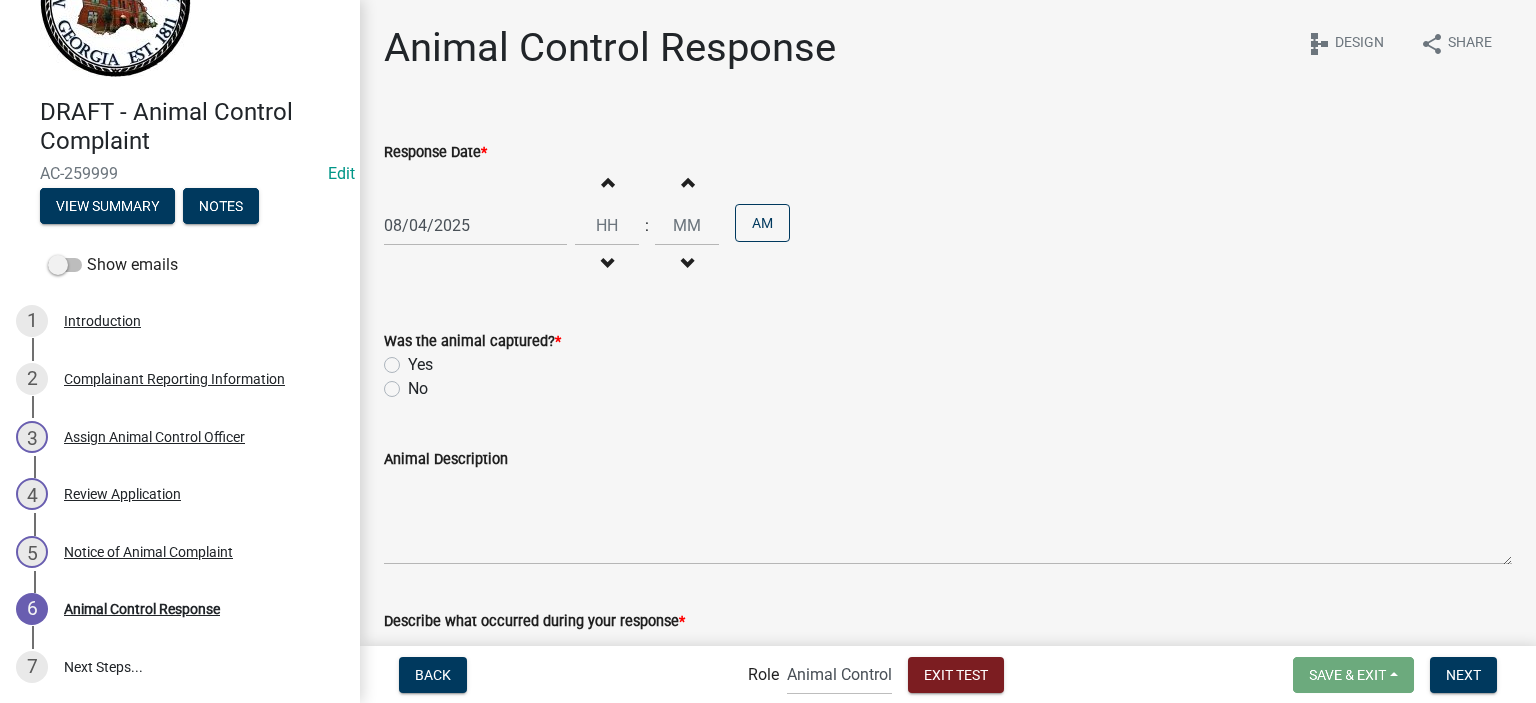 click on "No" 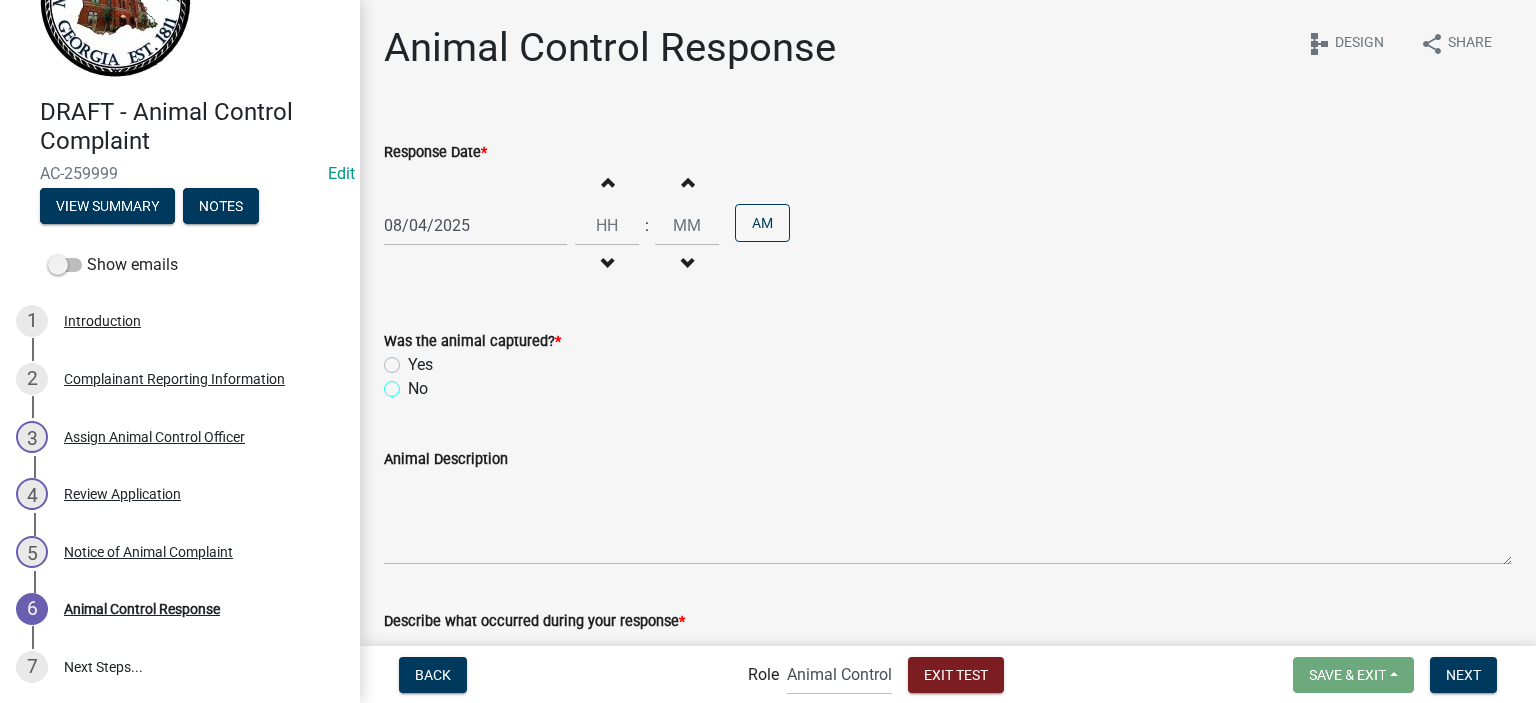 click on "No" at bounding box center (414, 383) 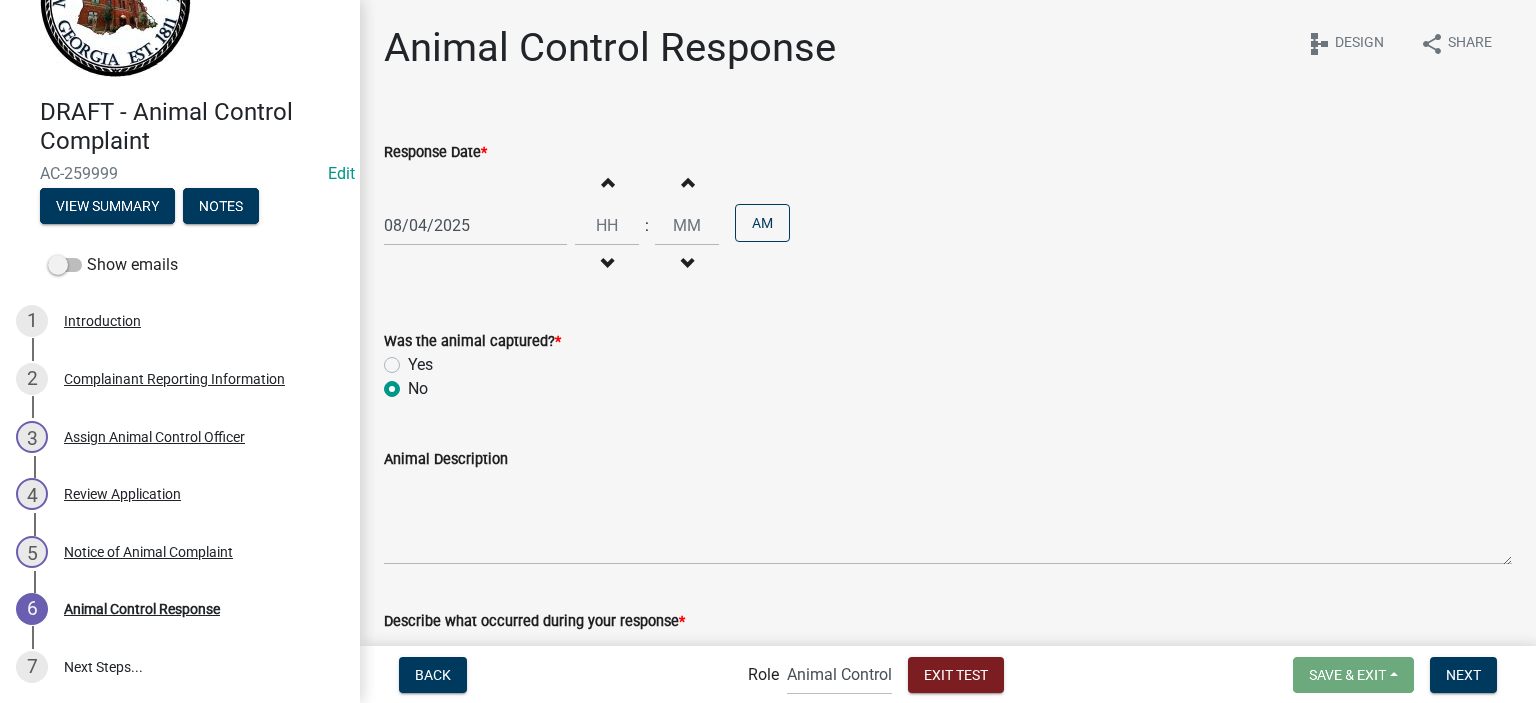 radio on "true" 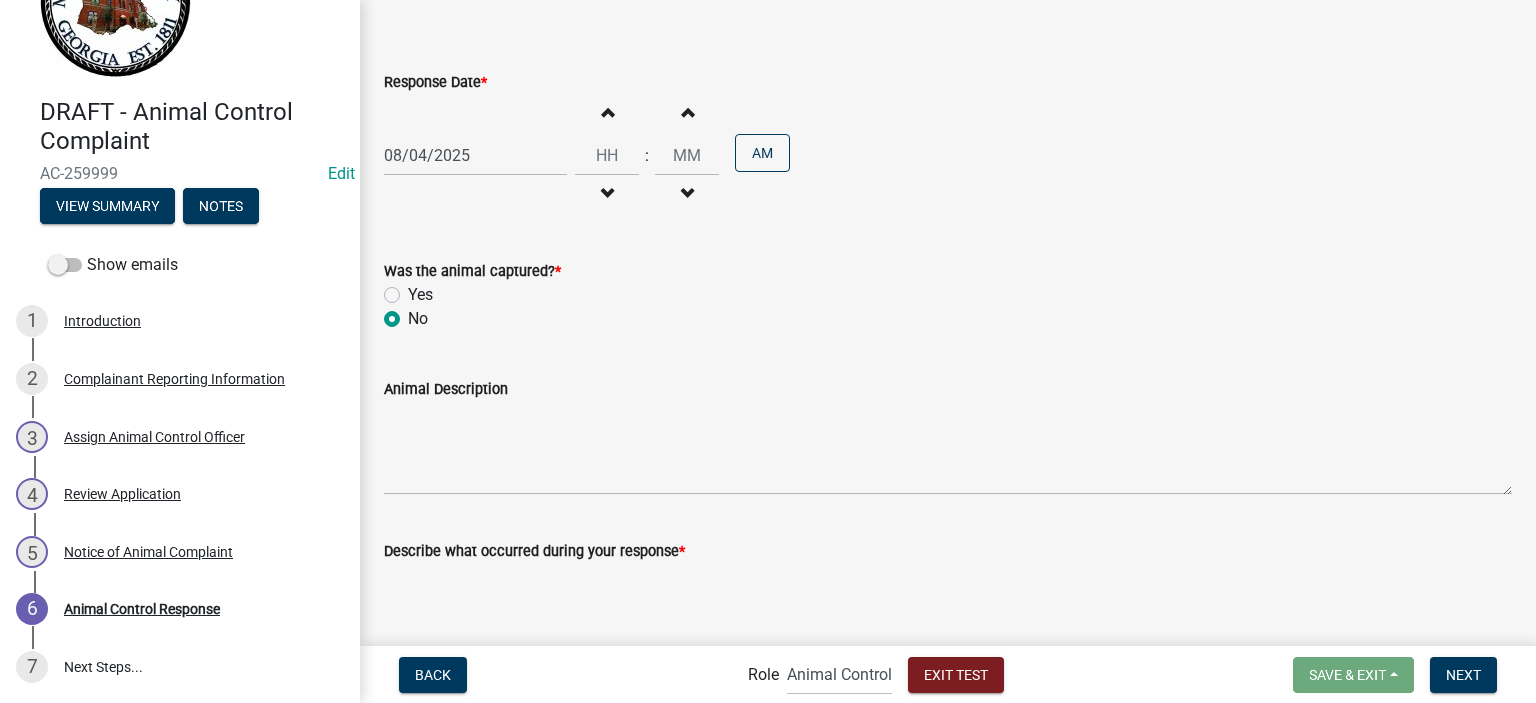 scroll, scrollTop: 0, scrollLeft: 0, axis: both 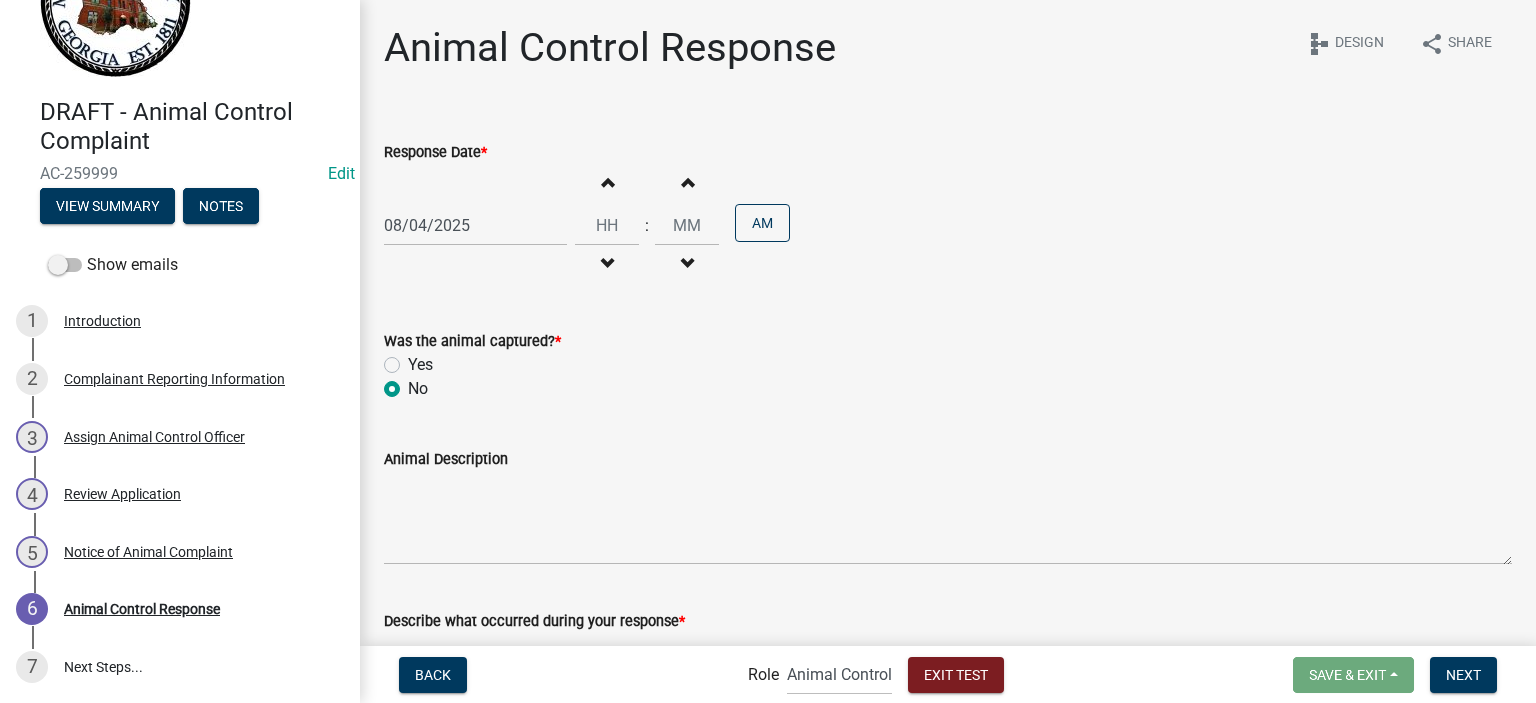 click on "Yes" 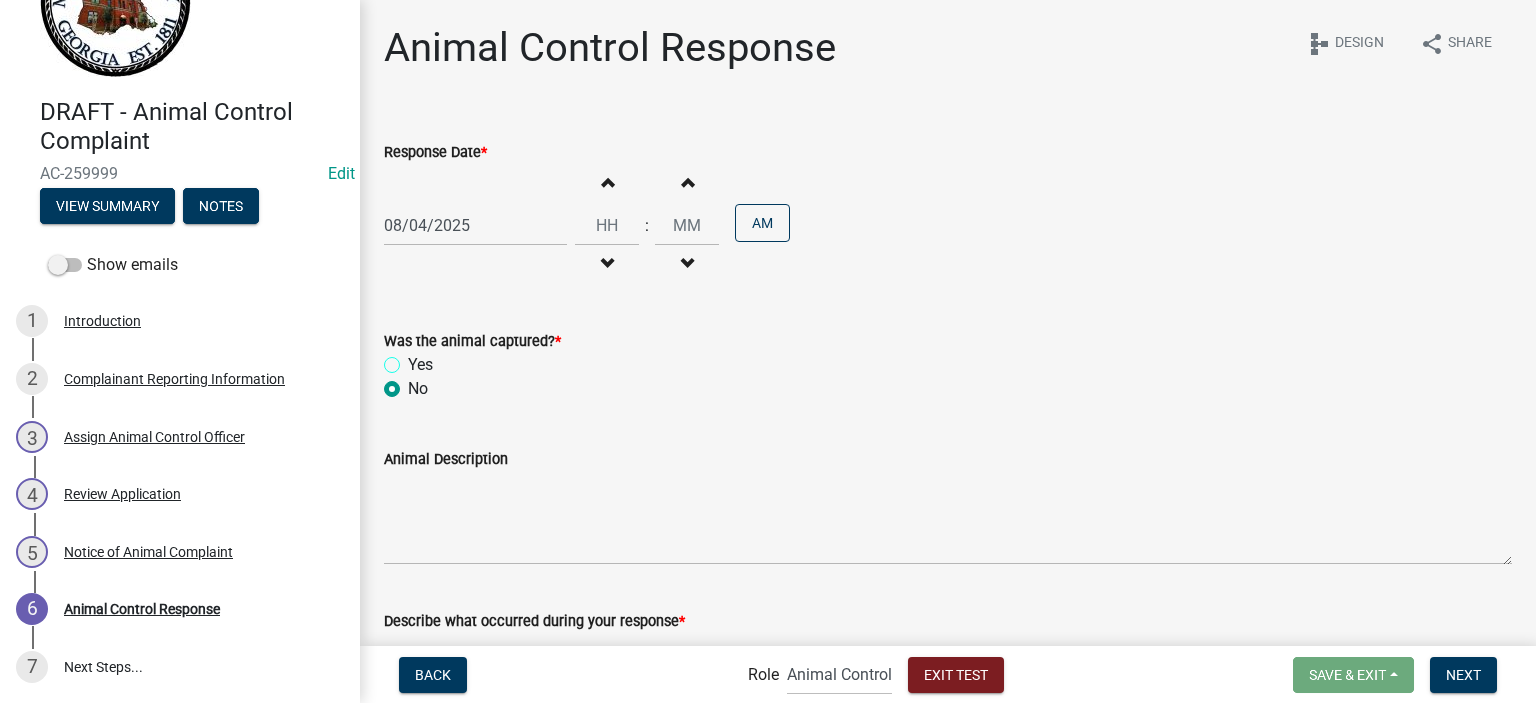 click on "Yes" at bounding box center (414, 359) 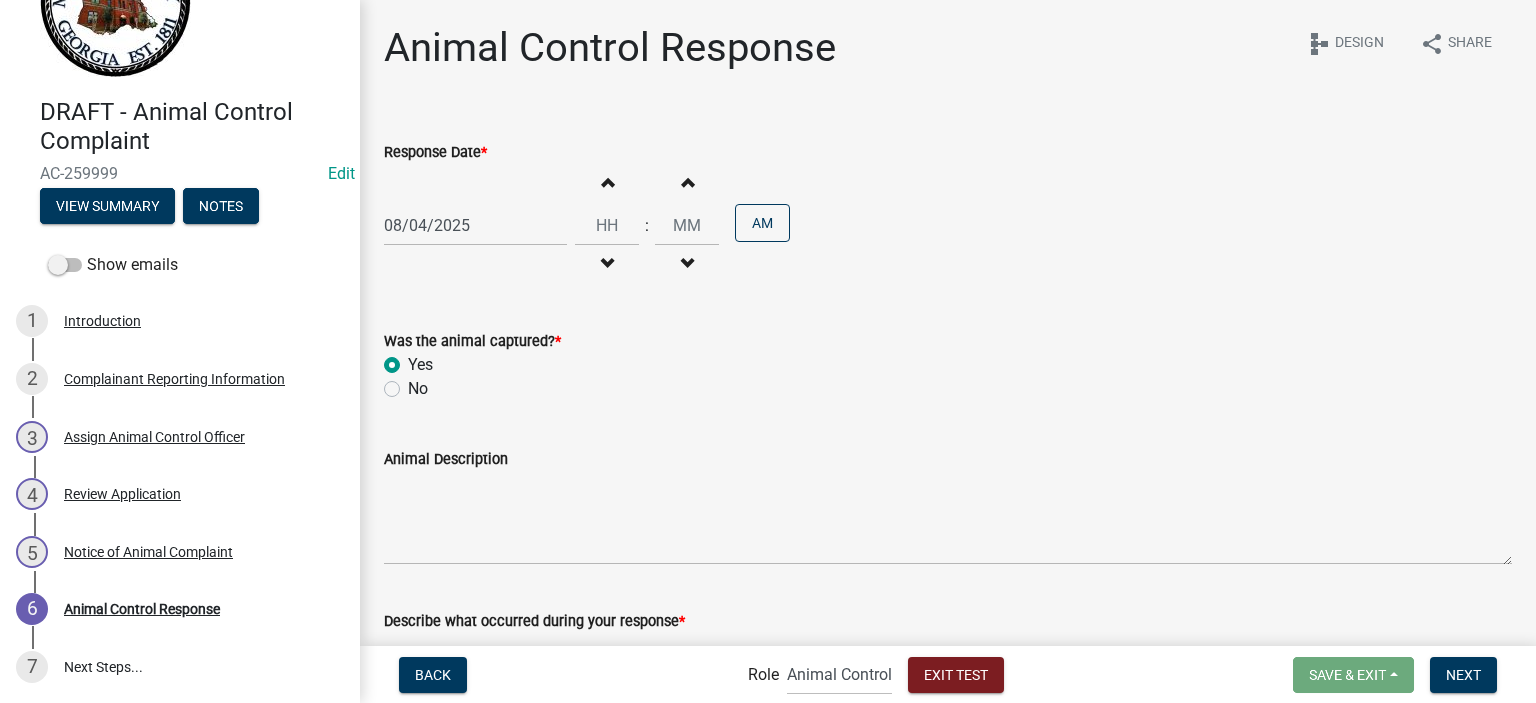 radio on "true" 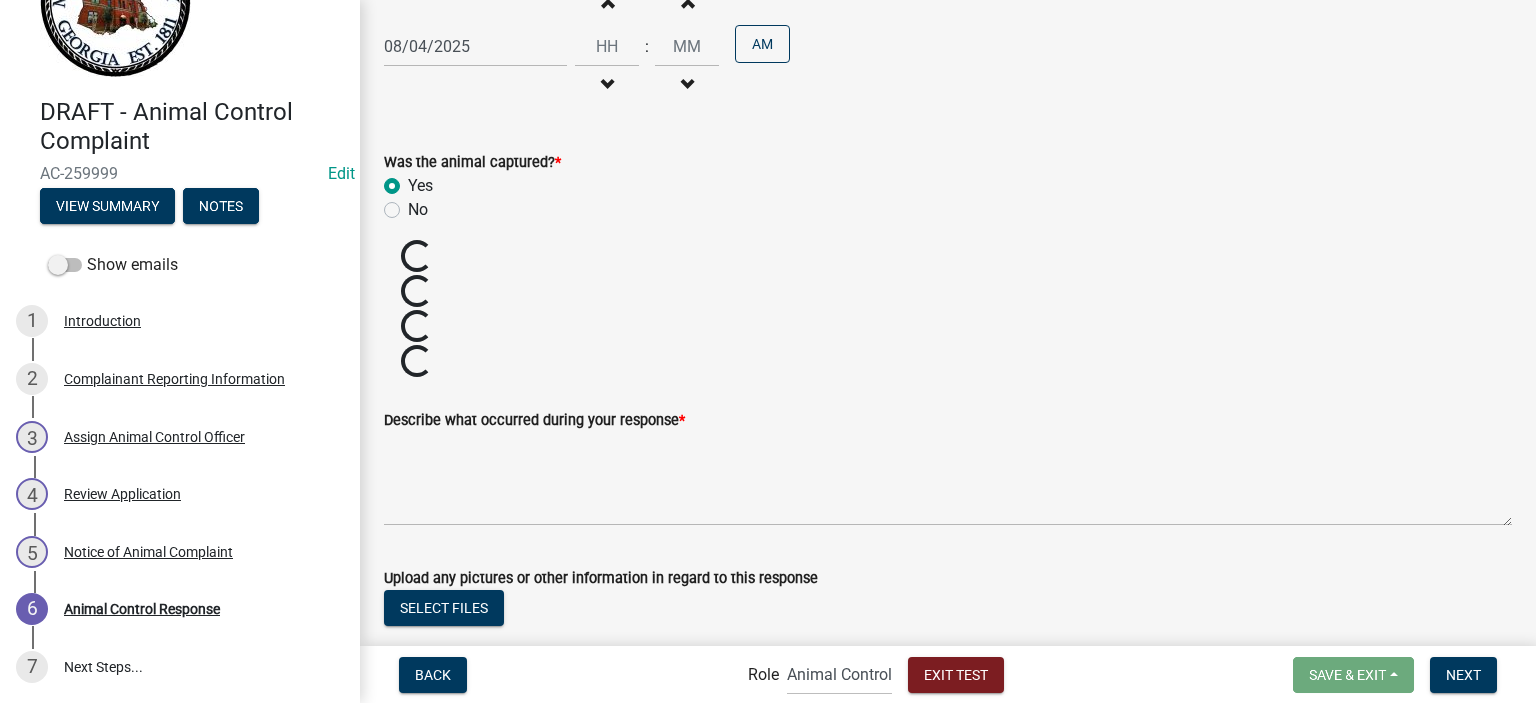 scroll, scrollTop: 200, scrollLeft: 0, axis: vertical 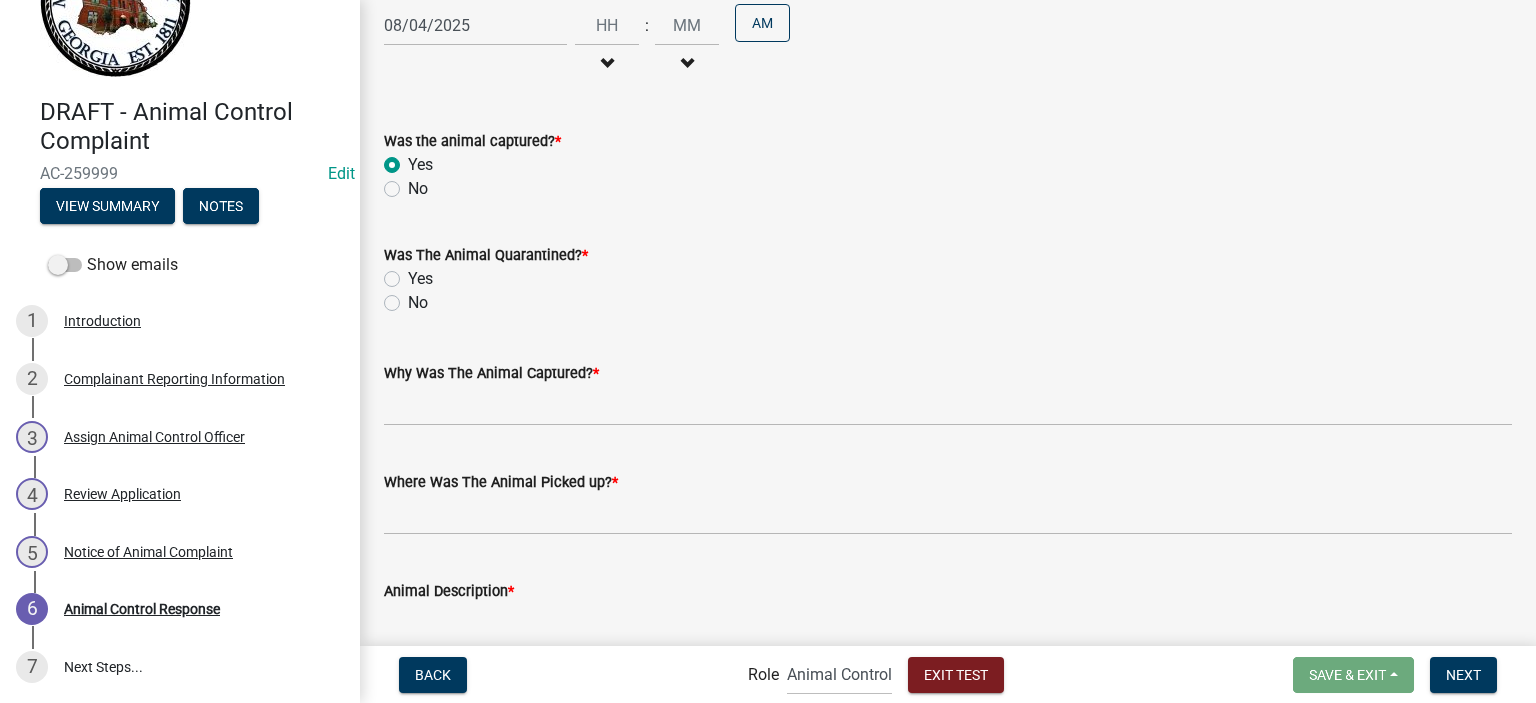 click on "No" 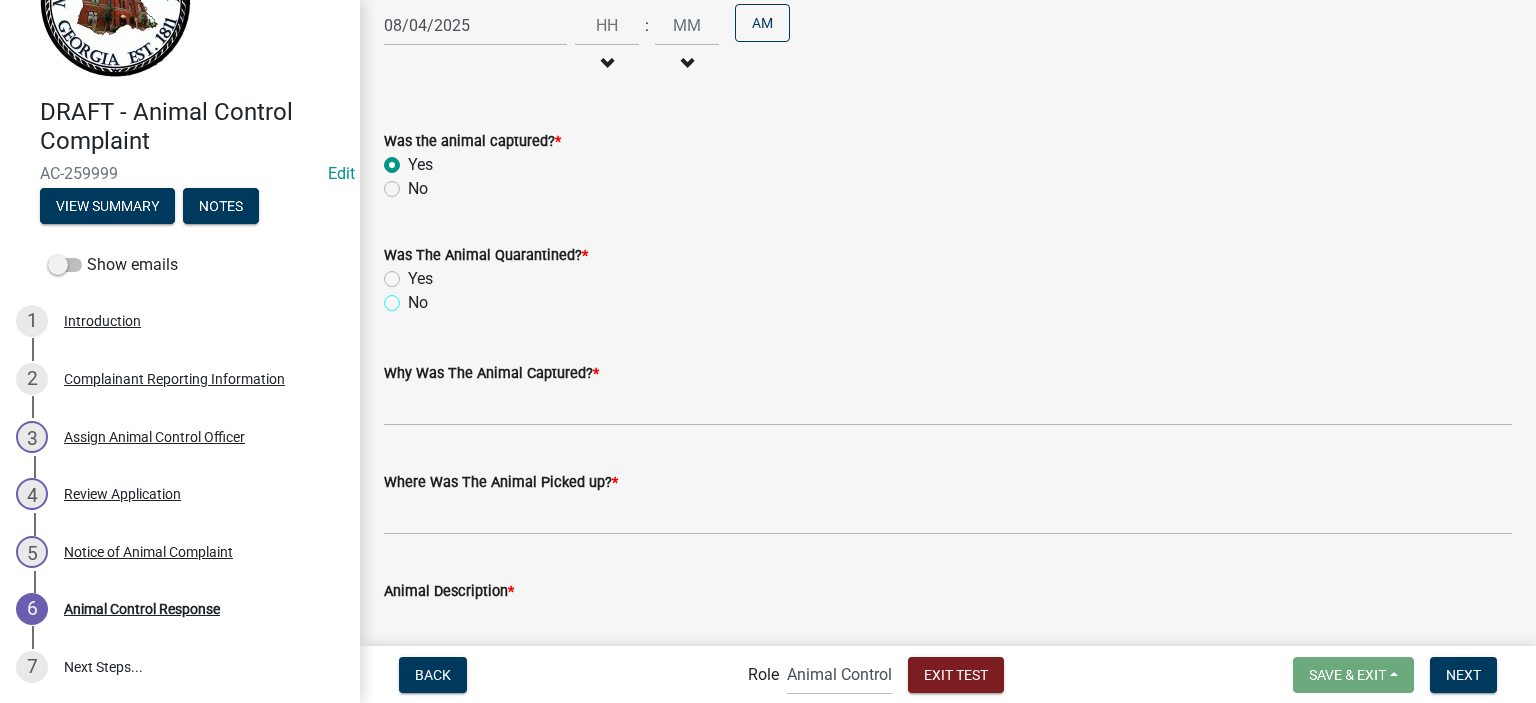 click on "No" at bounding box center [414, 297] 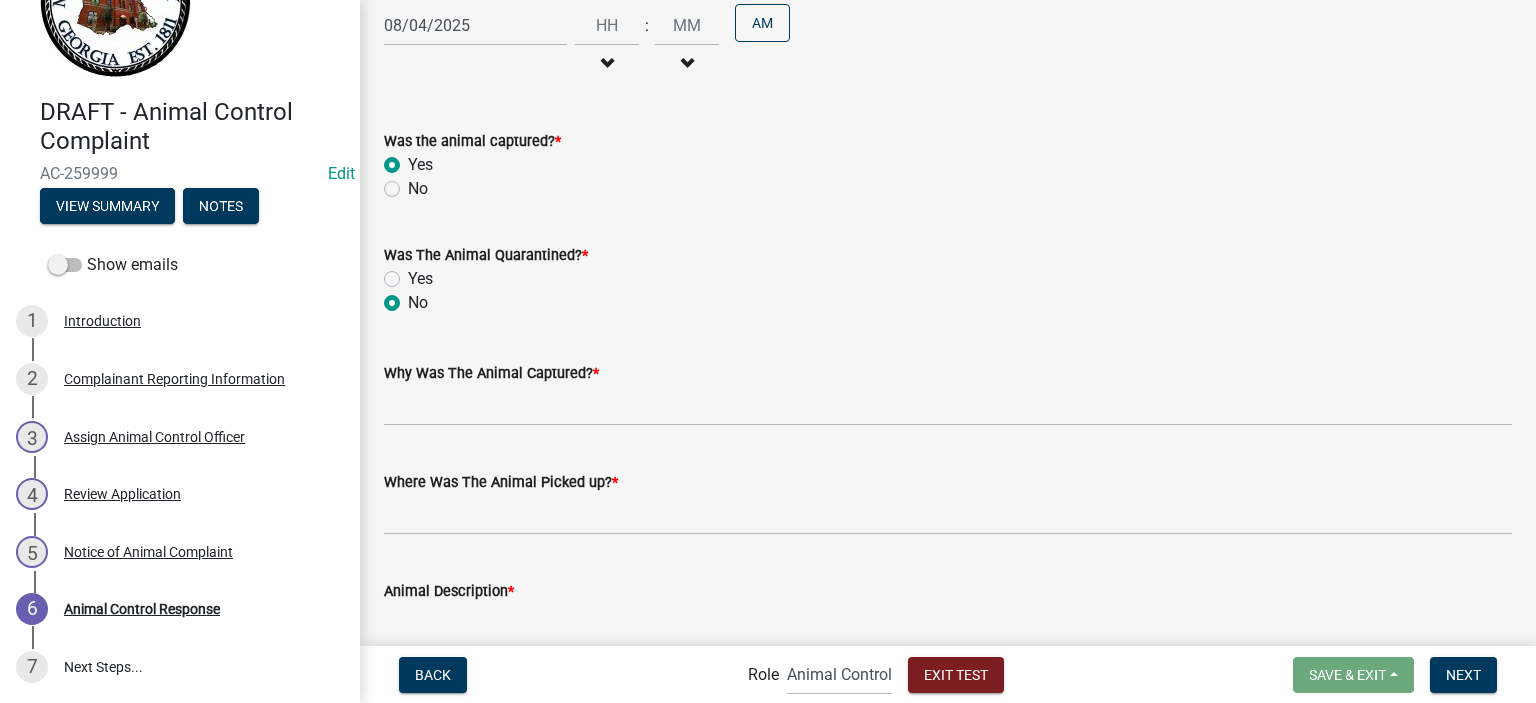 radio on "true" 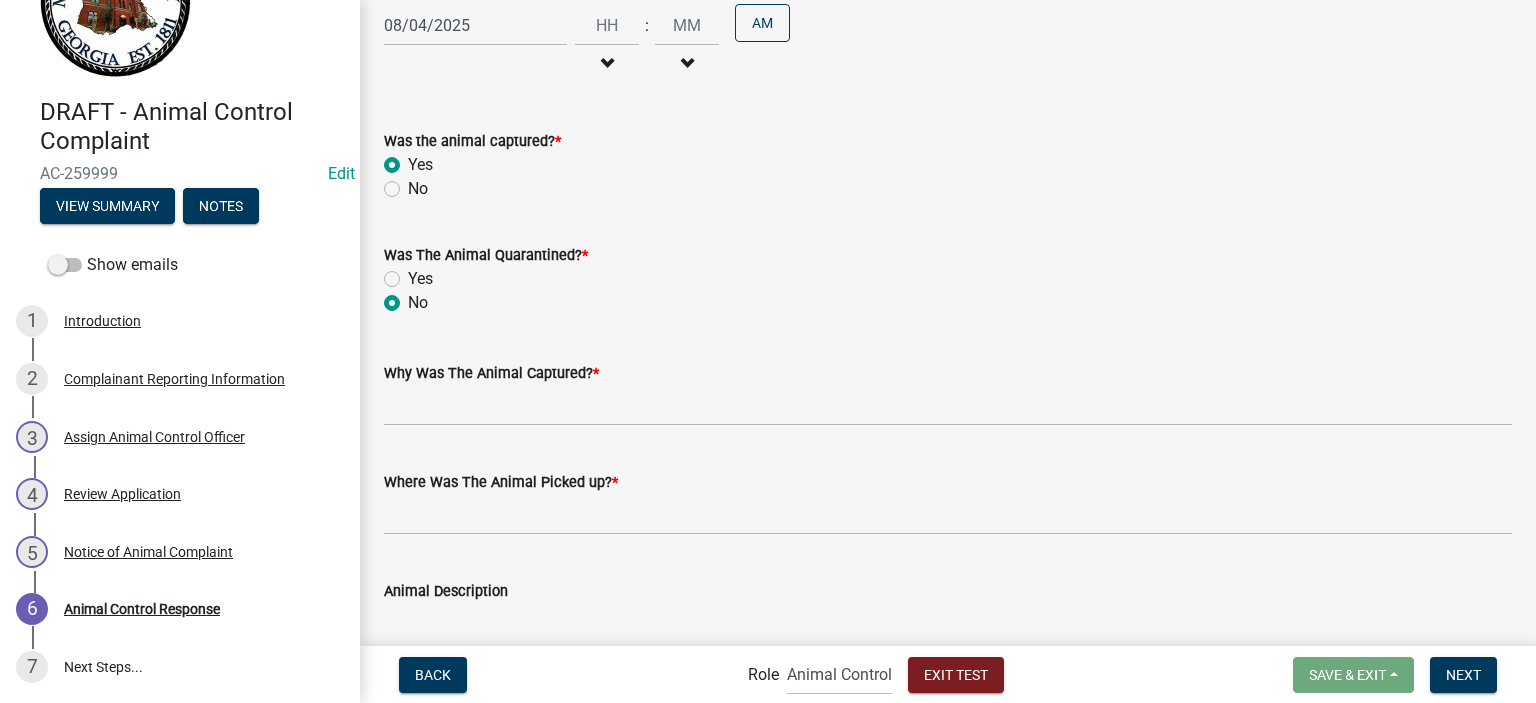 click on "Yes" 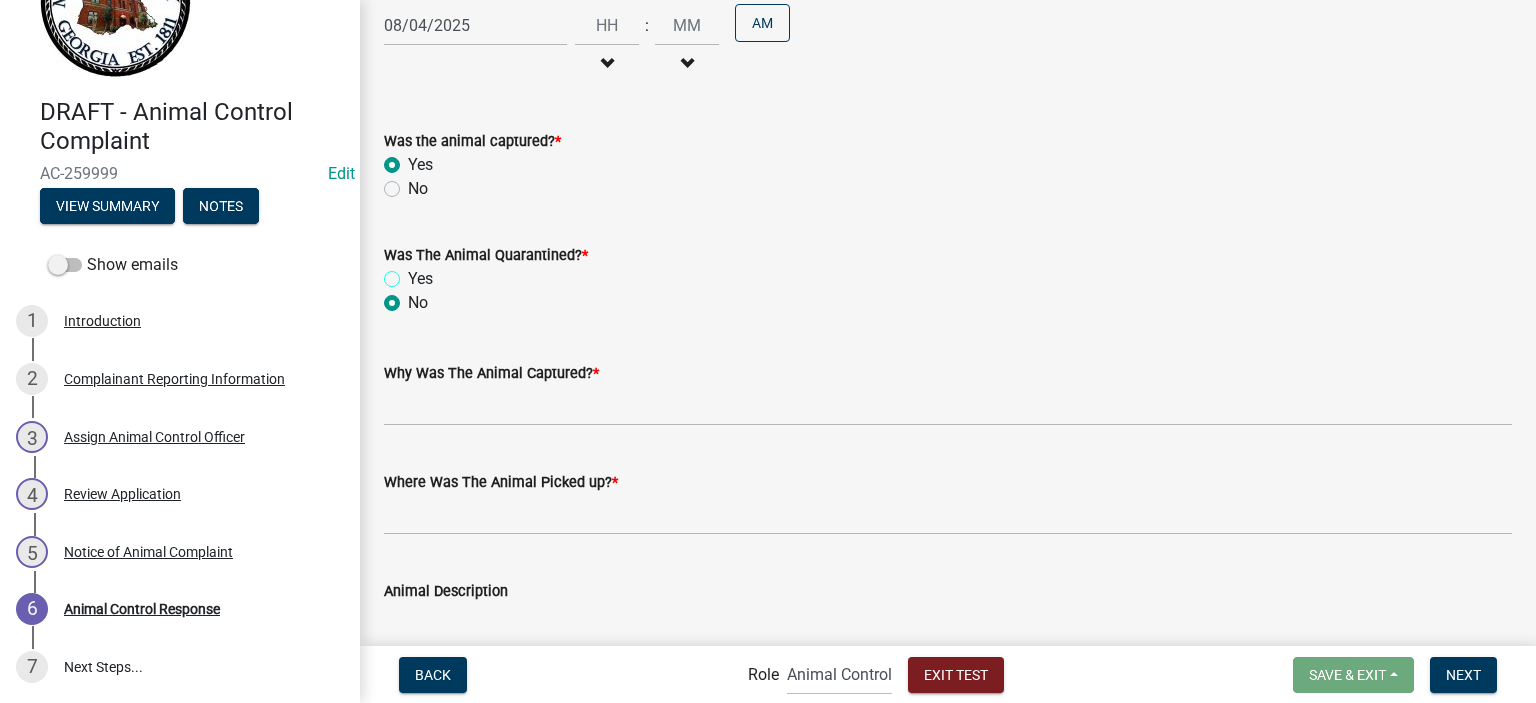 click on "Yes" at bounding box center [414, 273] 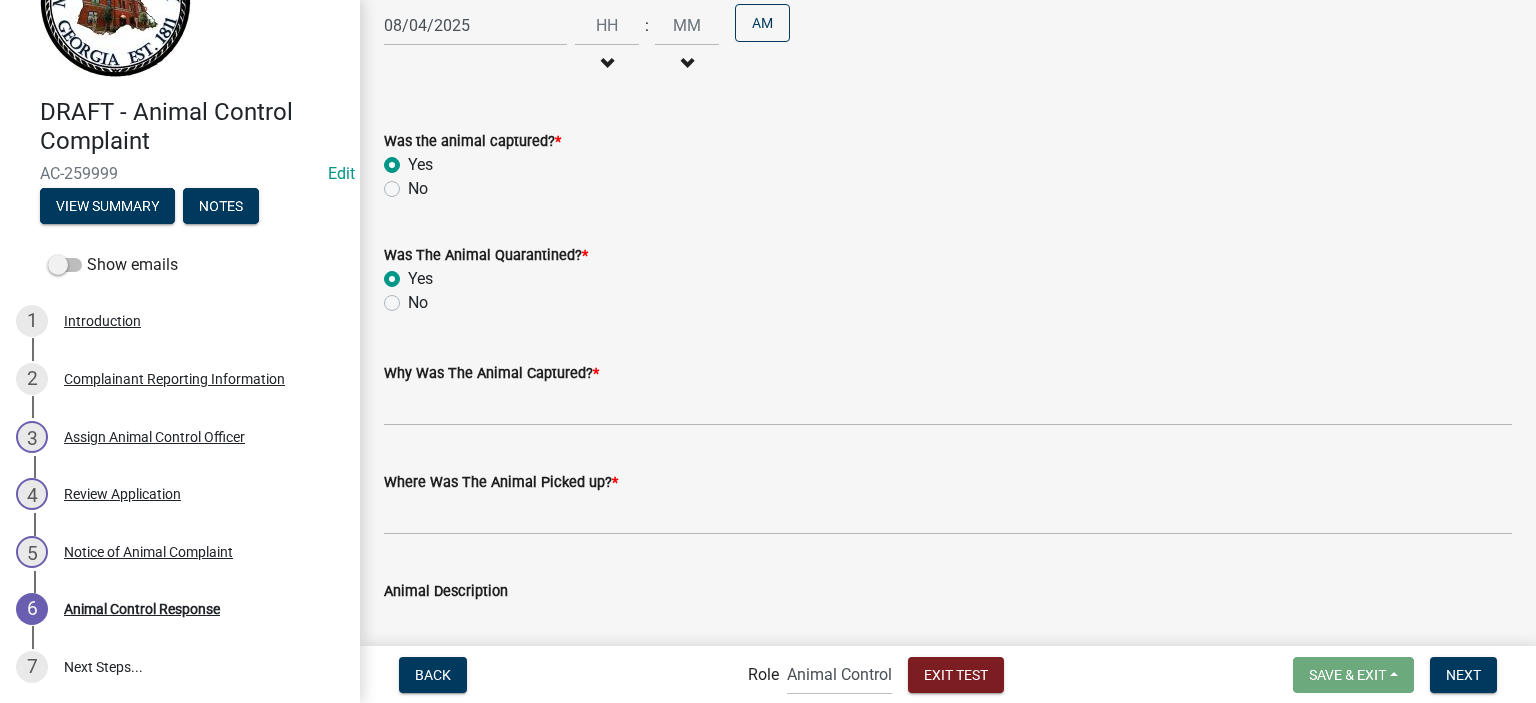 radio on "true" 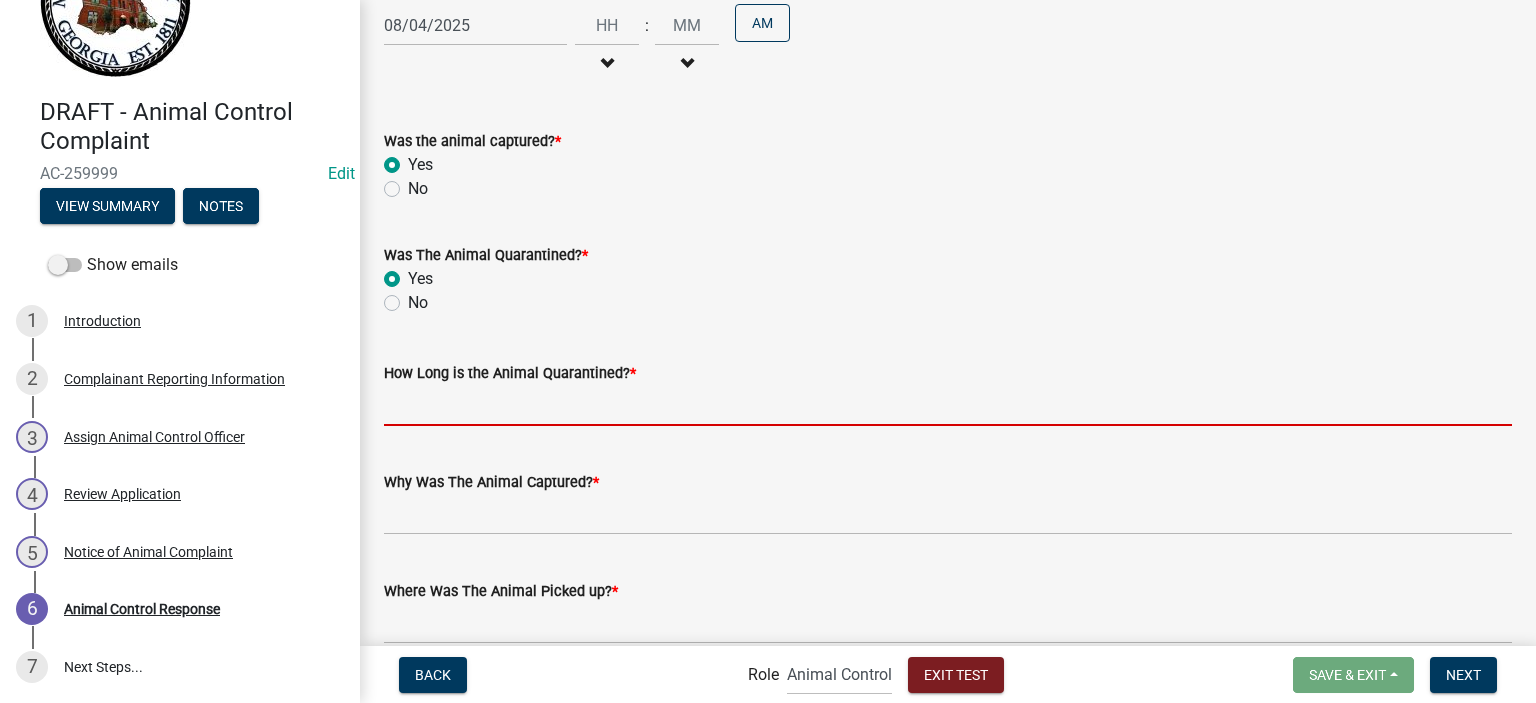 click on "How Long is the Animal Quarantined?  *" at bounding box center (948, 405) 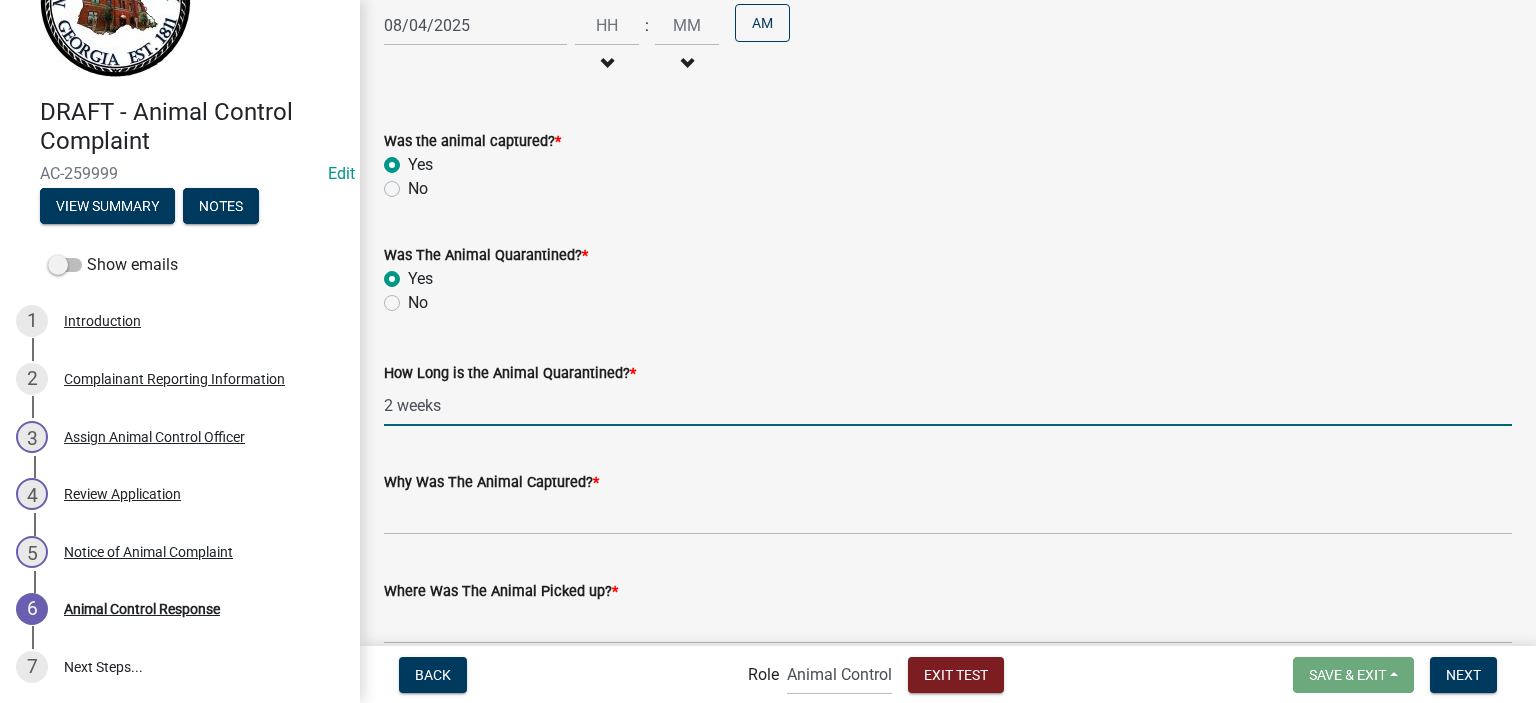 type on "2 weeks" 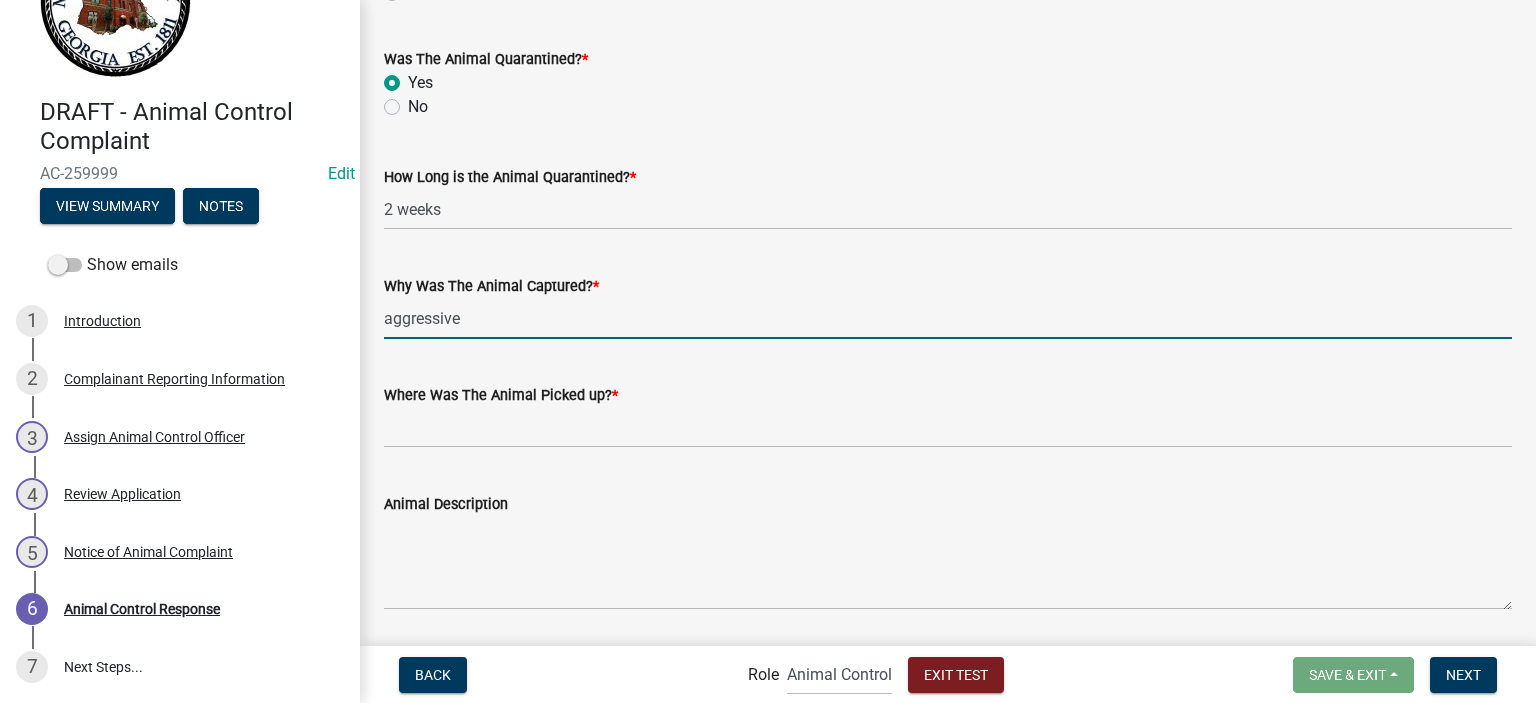 scroll, scrollTop: 400, scrollLeft: 0, axis: vertical 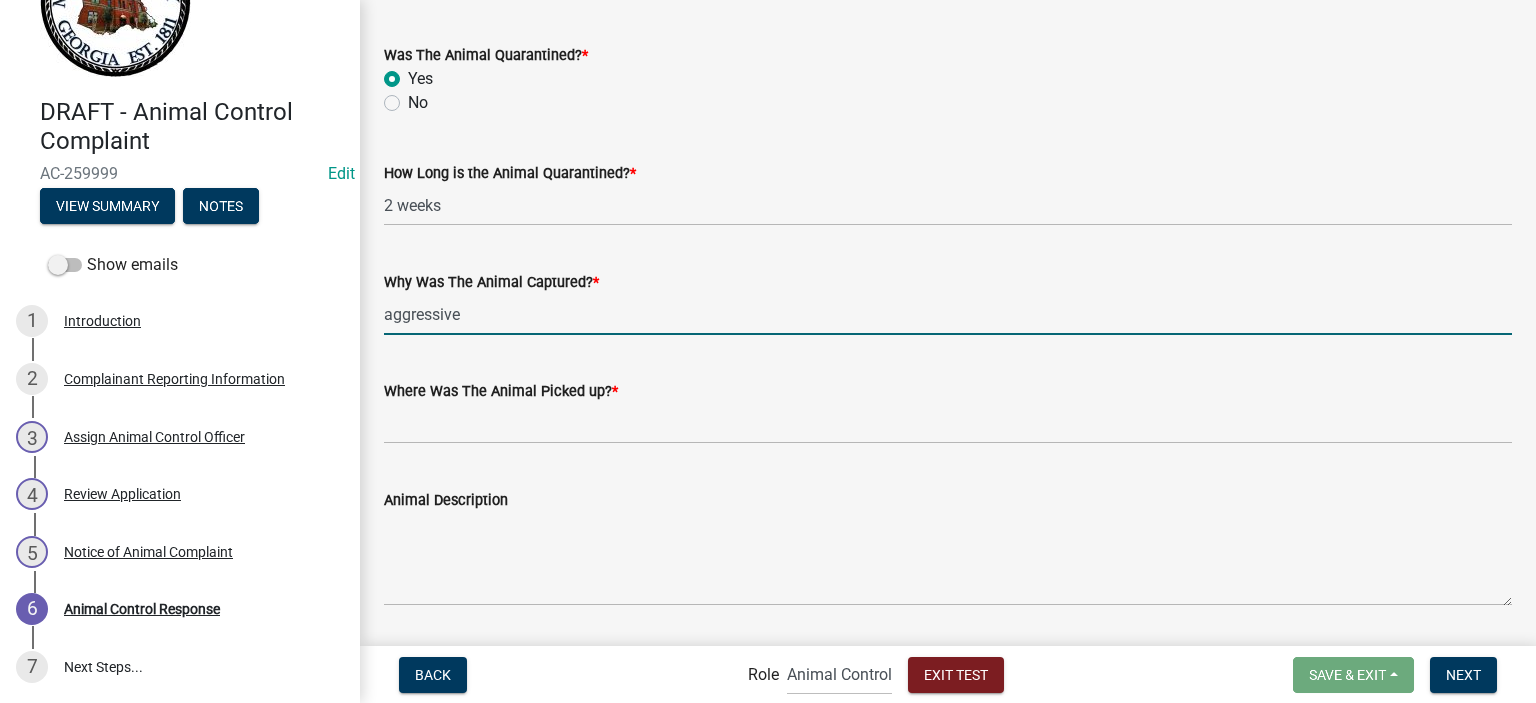 type on "aggressive" 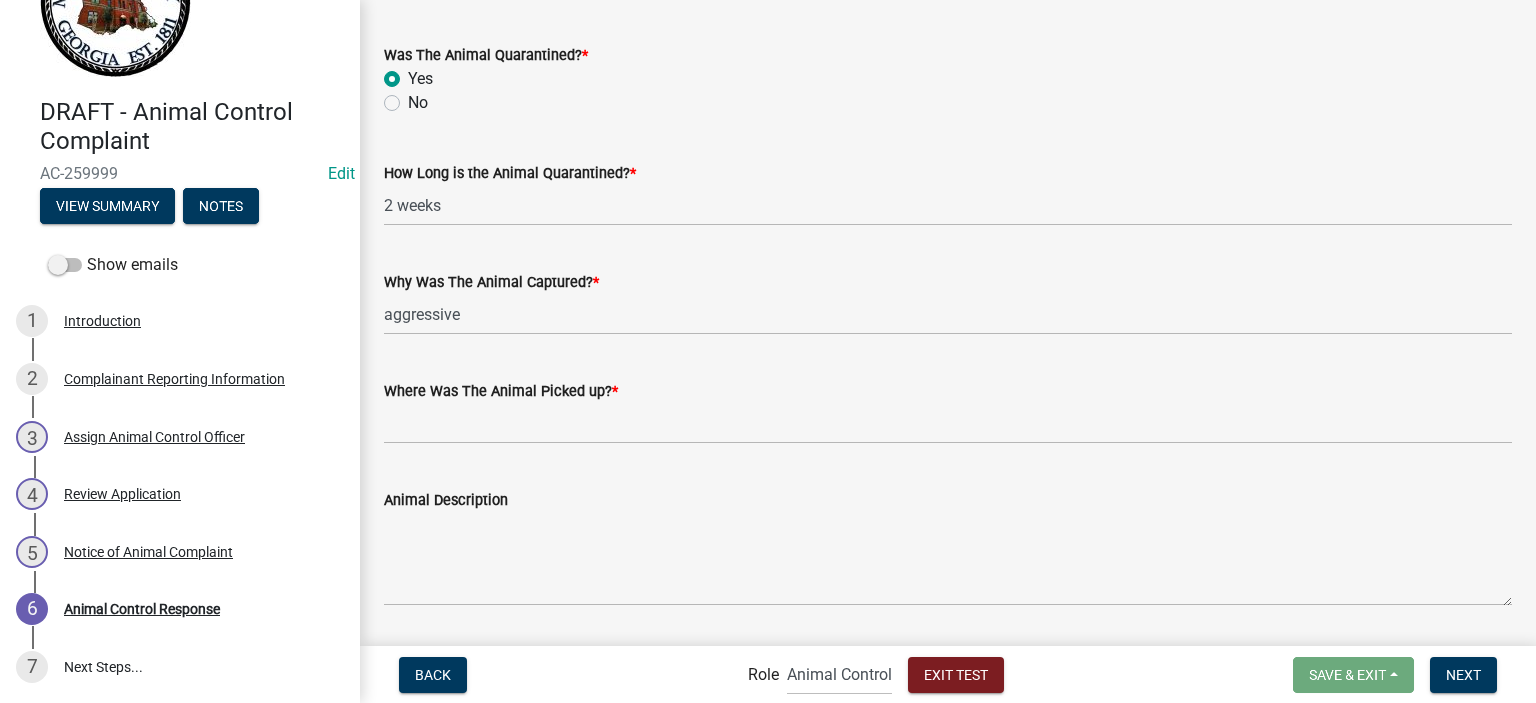 click on "Where Was The Animal Picked up?  *" 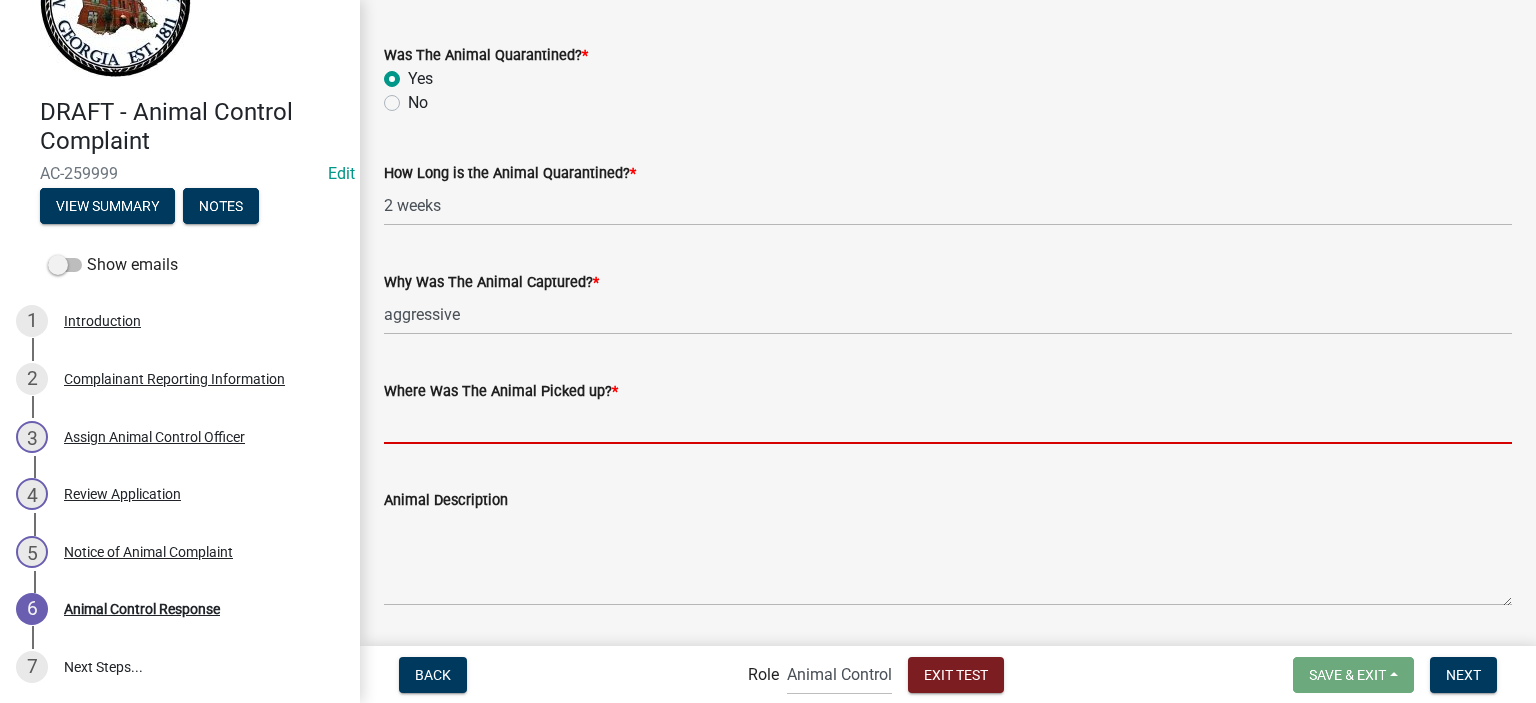 click on "Where Was The Animal Picked up?  *" at bounding box center [948, 423] 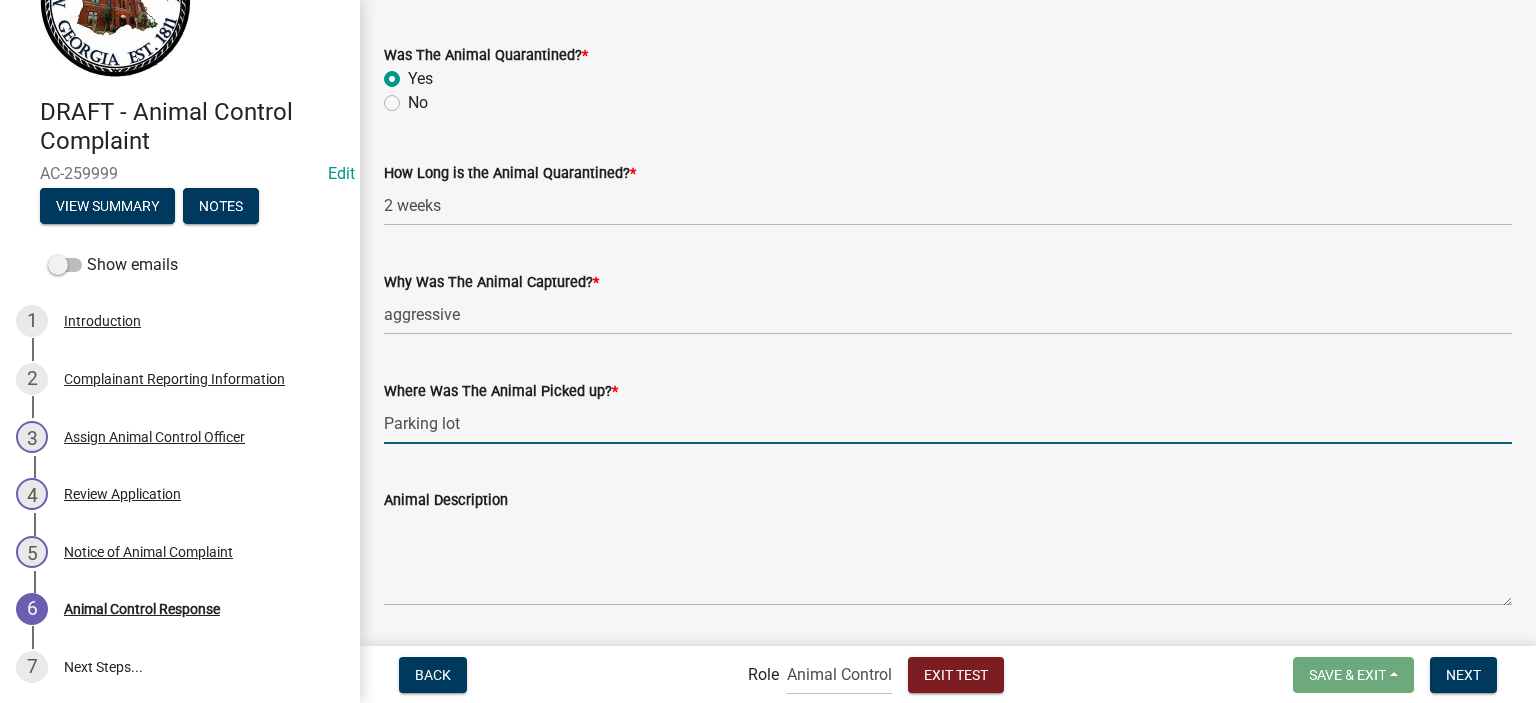 scroll, scrollTop: 600, scrollLeft: 0, axis: vertical 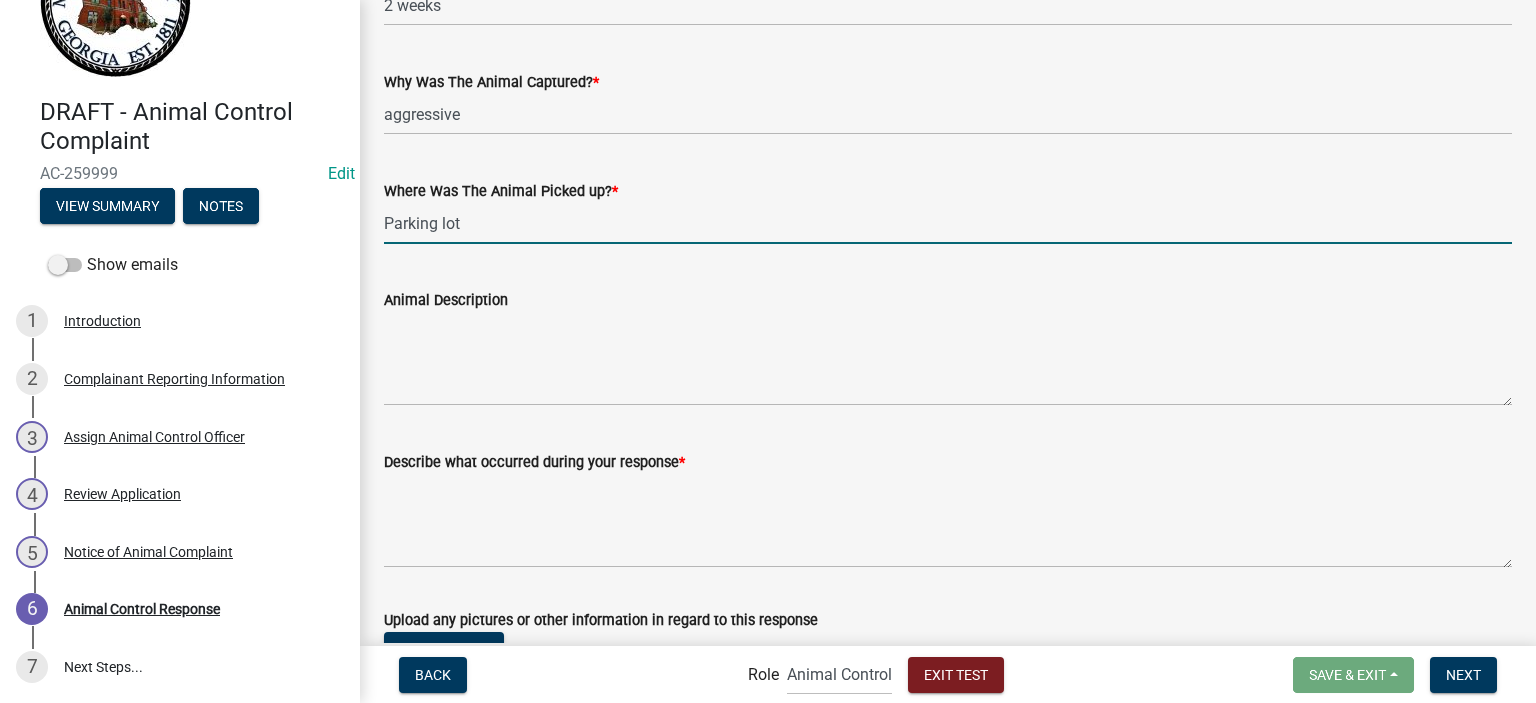 type on "Parking lot" 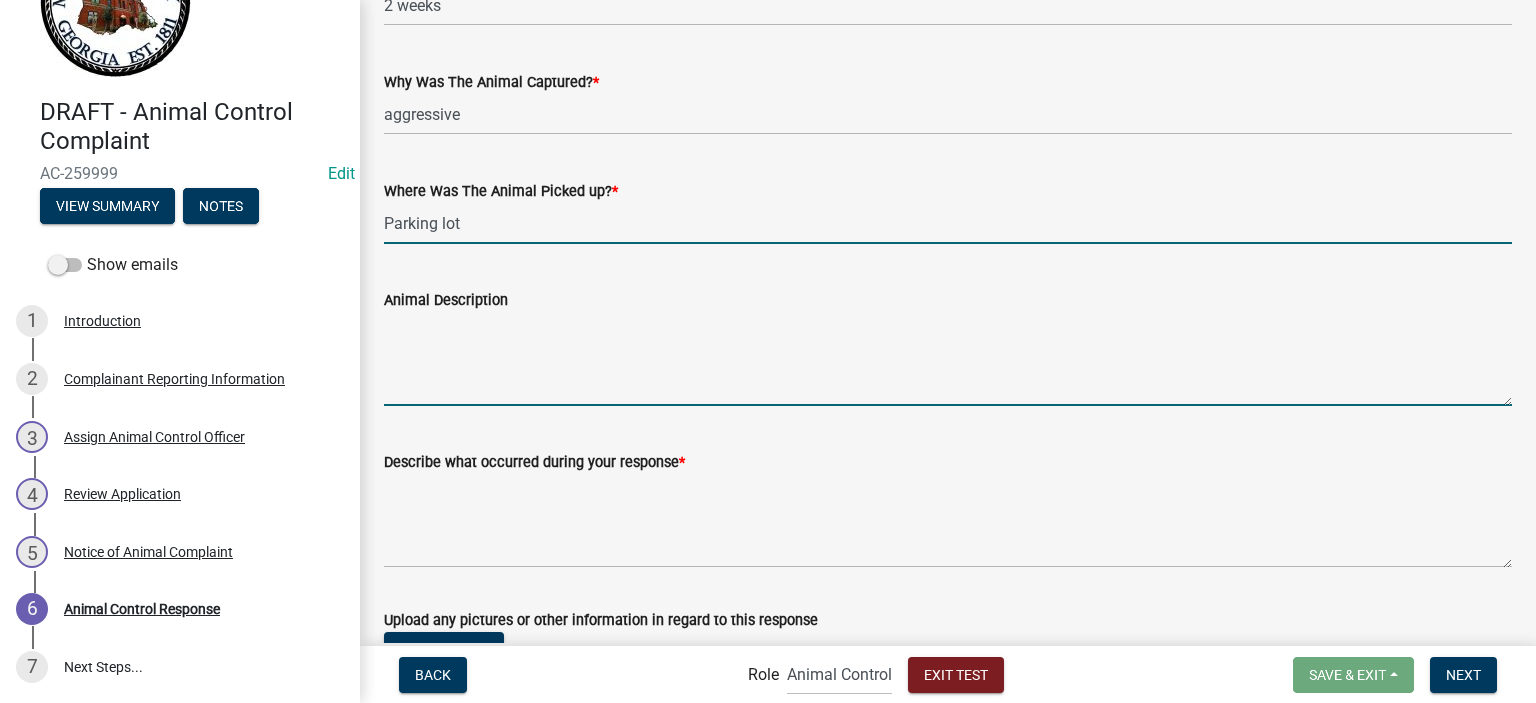 click on "Animal Description" at bounding box center [948, 359] 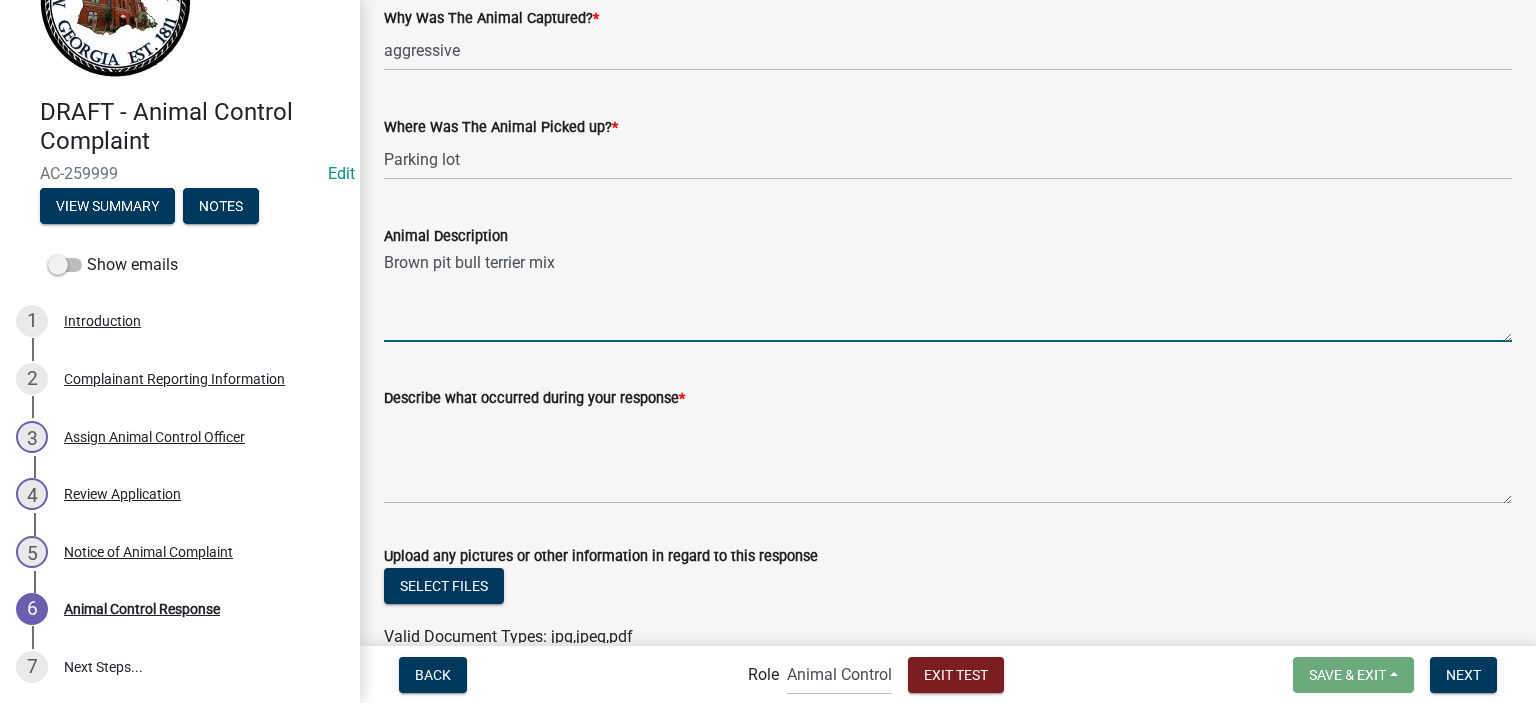 scroll, scrollTop: 700, scrollLeft: 0, axis: vertical 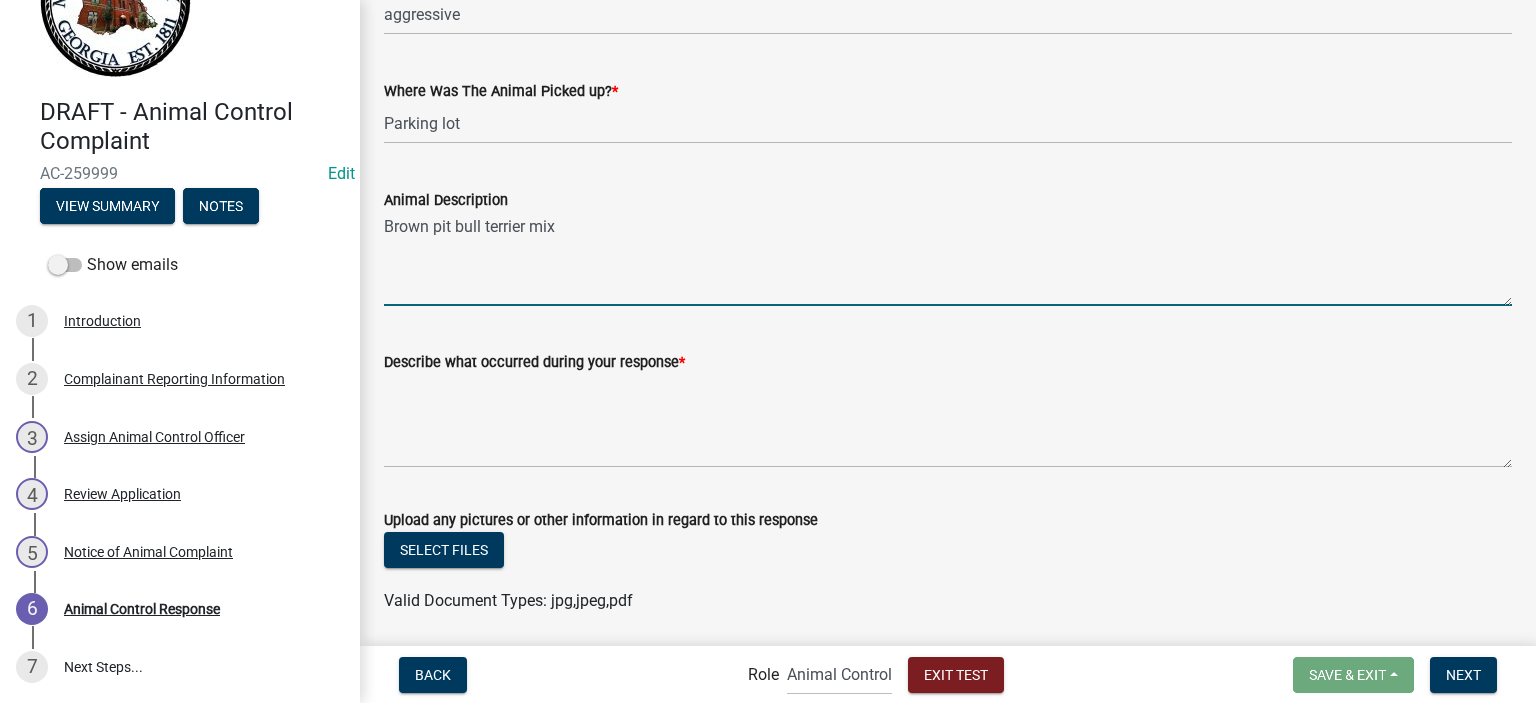 type on "Brown pit bull terrier mix" 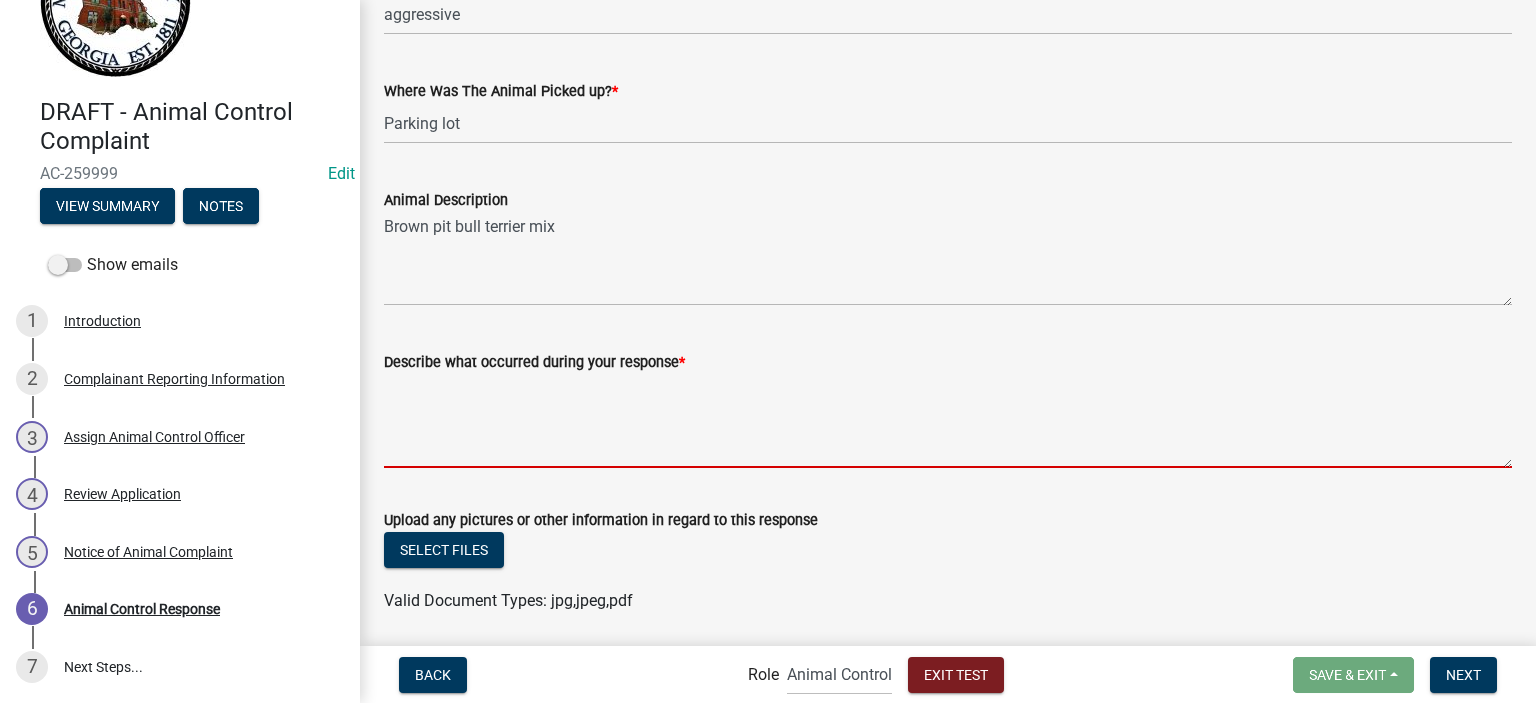 click on "Describe what occurred during your response  *" at bounding box center [948, 421] 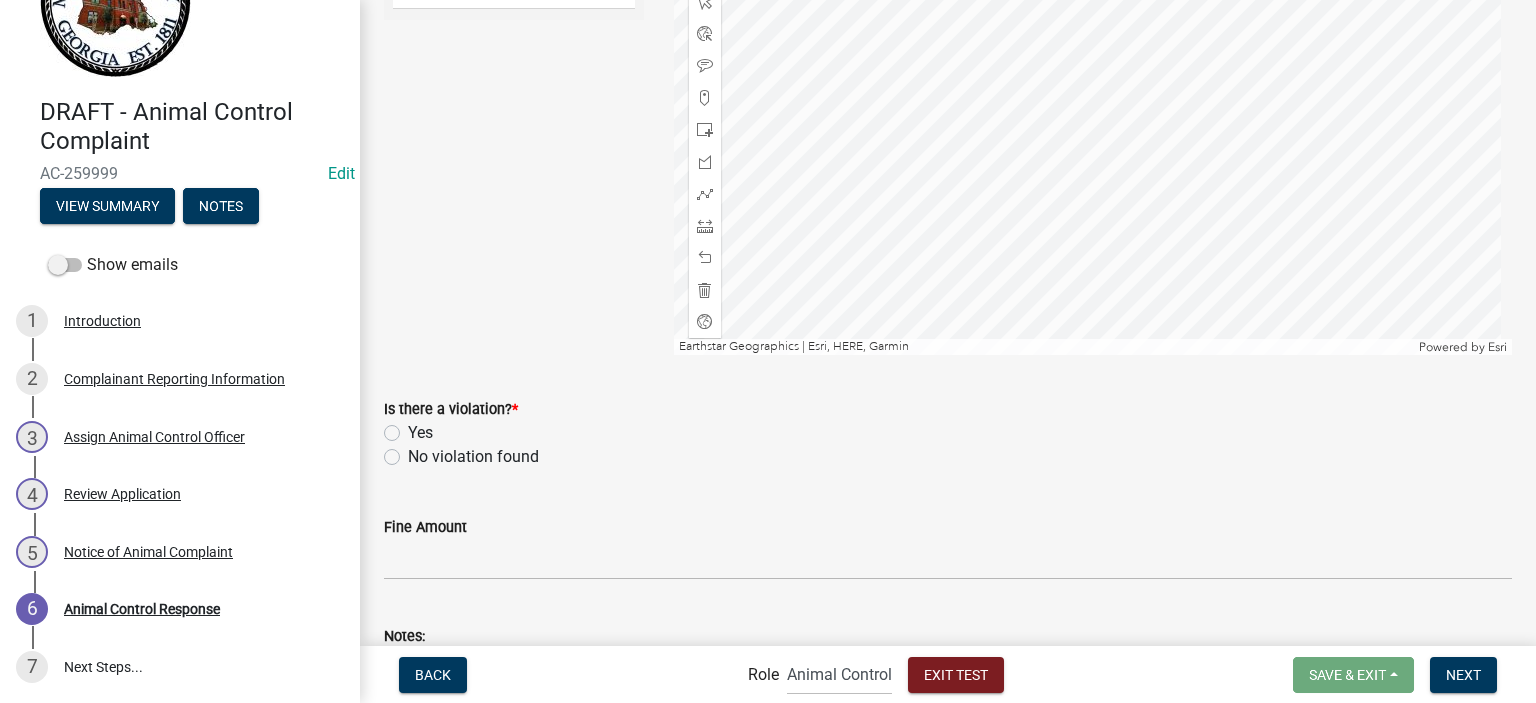scroll, scrollTop: 1664, scrollLeft: 0, axis: vertical 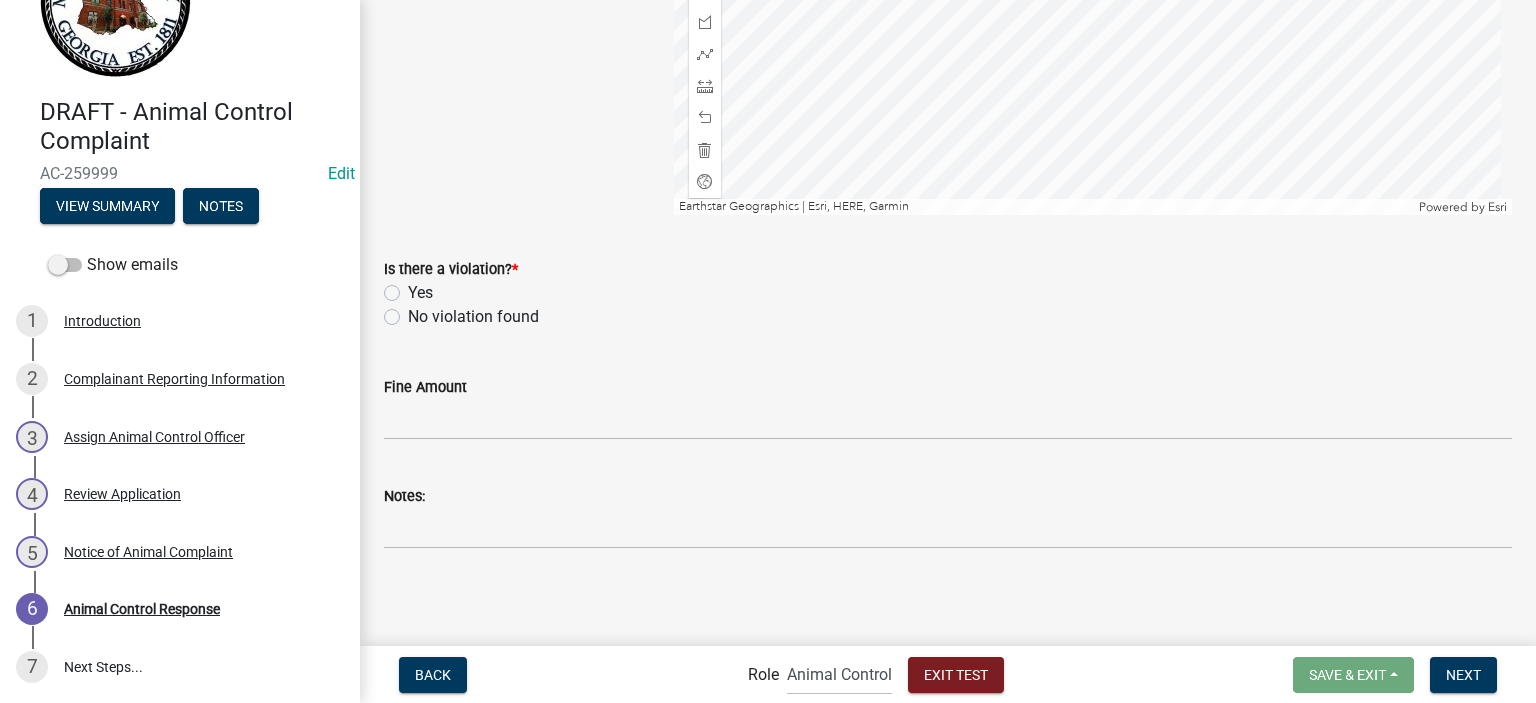 type on "Arrived on scene, dog was barking and growling, captured" 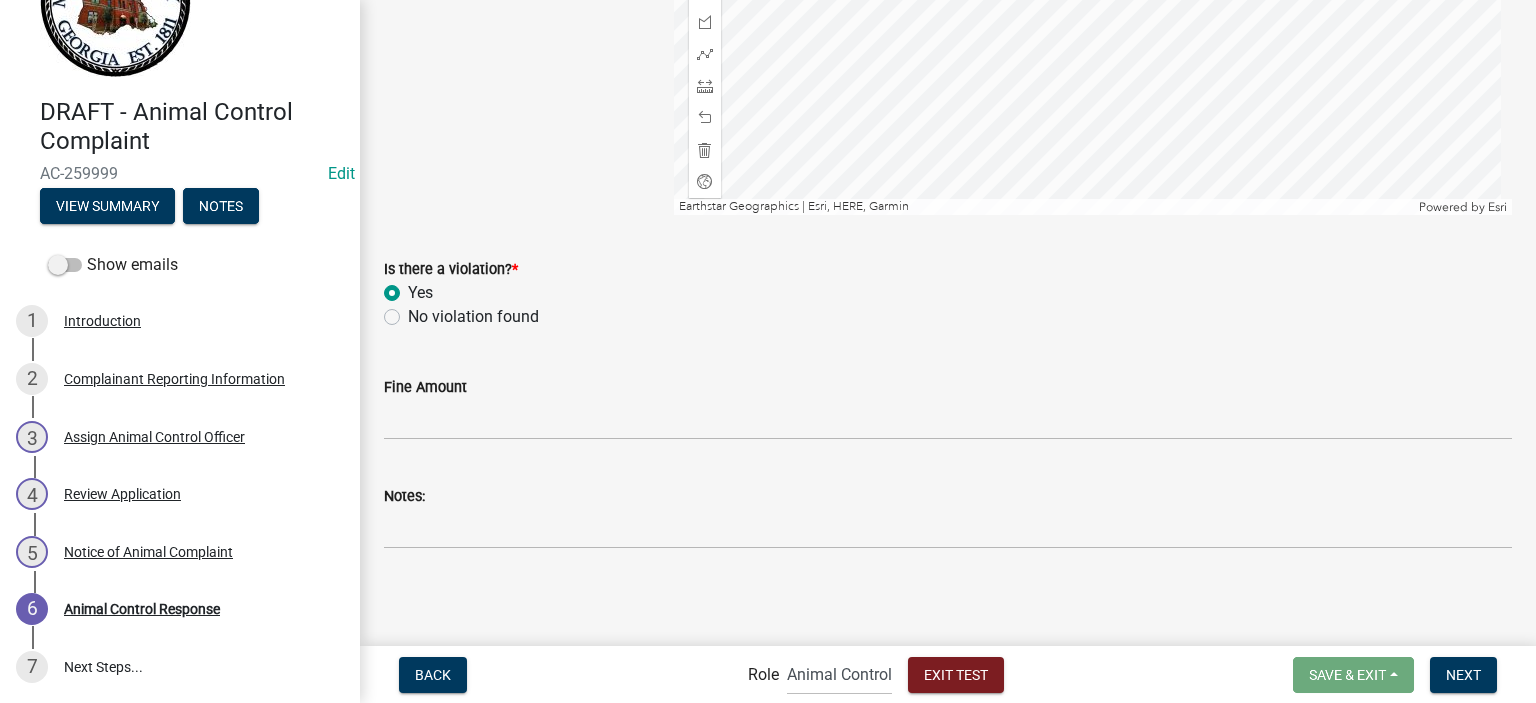 radio on "true" 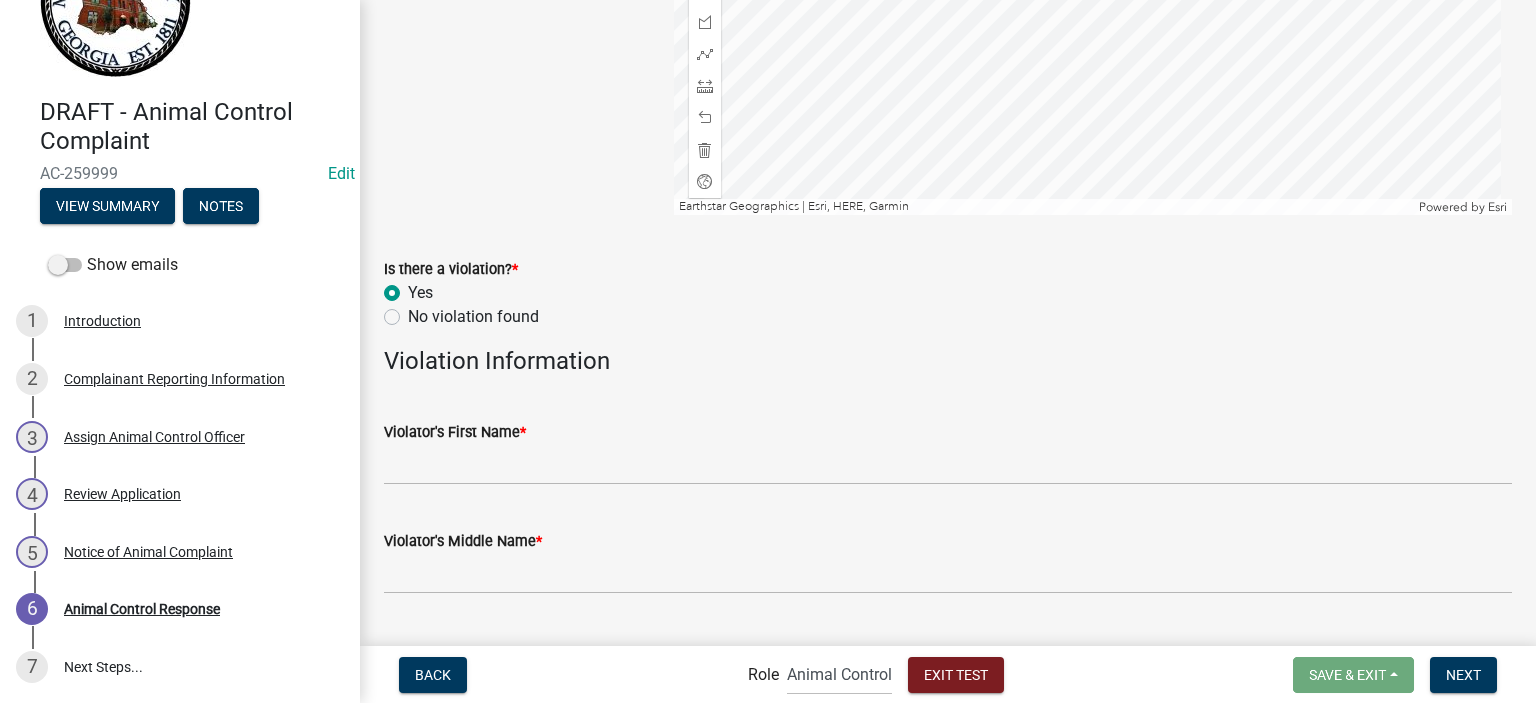 scroll, scrollTop: 1864, scrollLeft: 0, axis: vertical 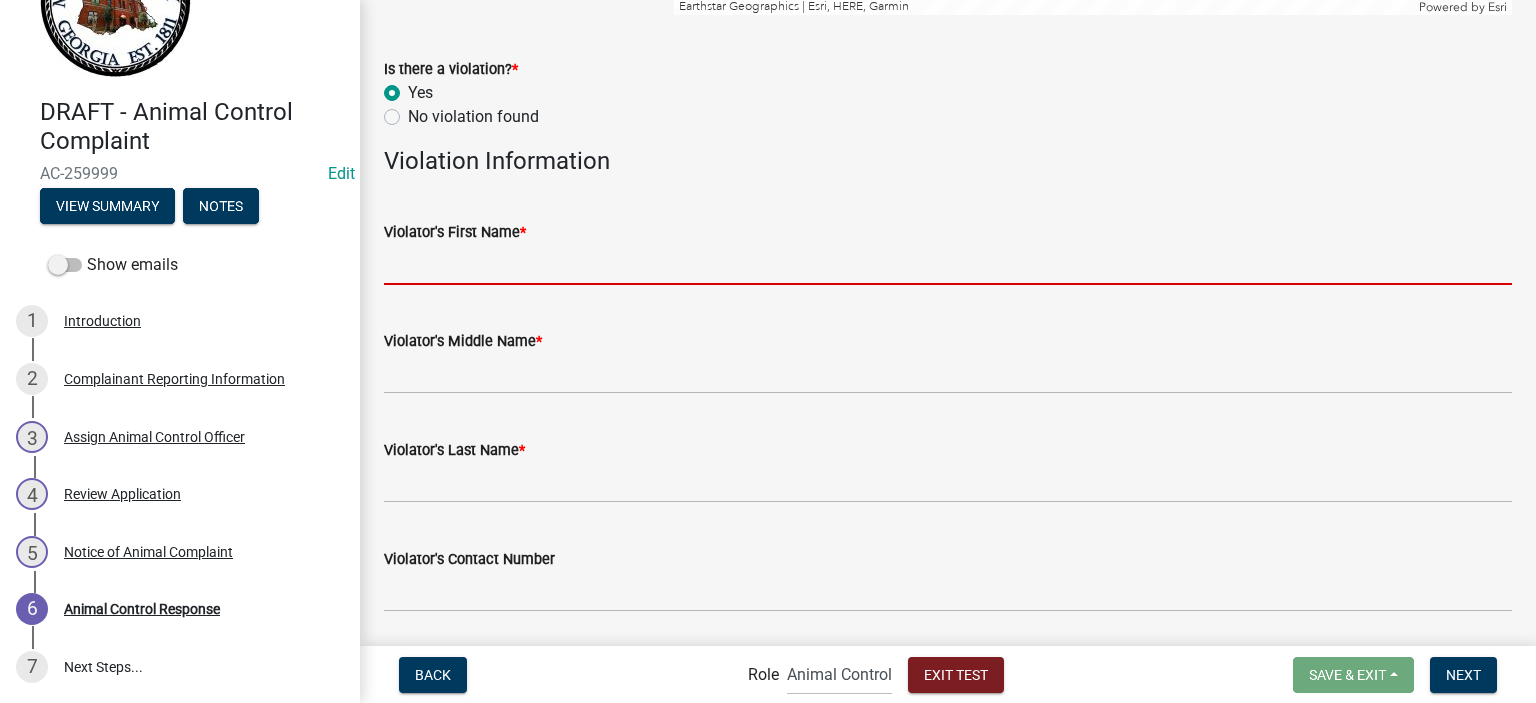 click on "Violator's First Name  *" at bounding box center (948, 264) 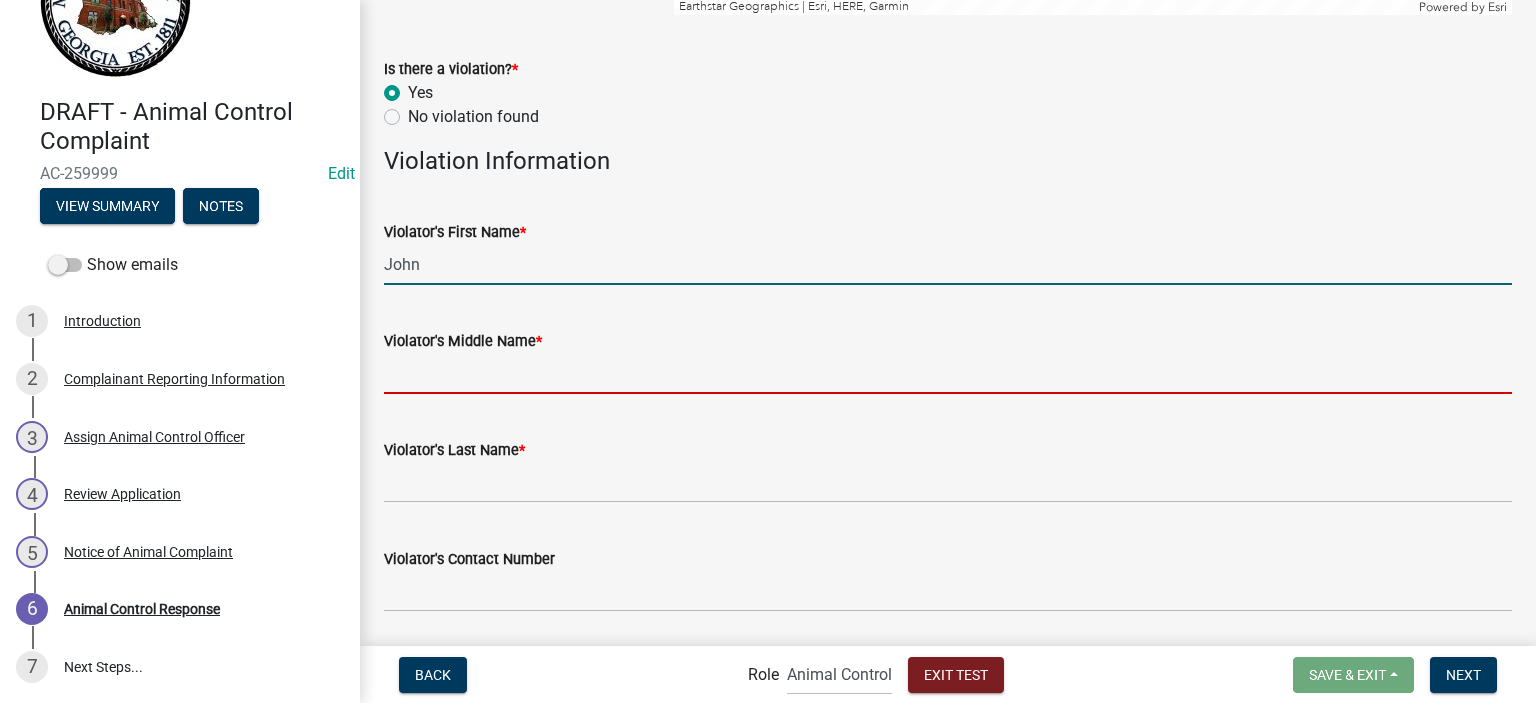 click on "Violator's Middle Name   *" at bounding box center [948, 373] 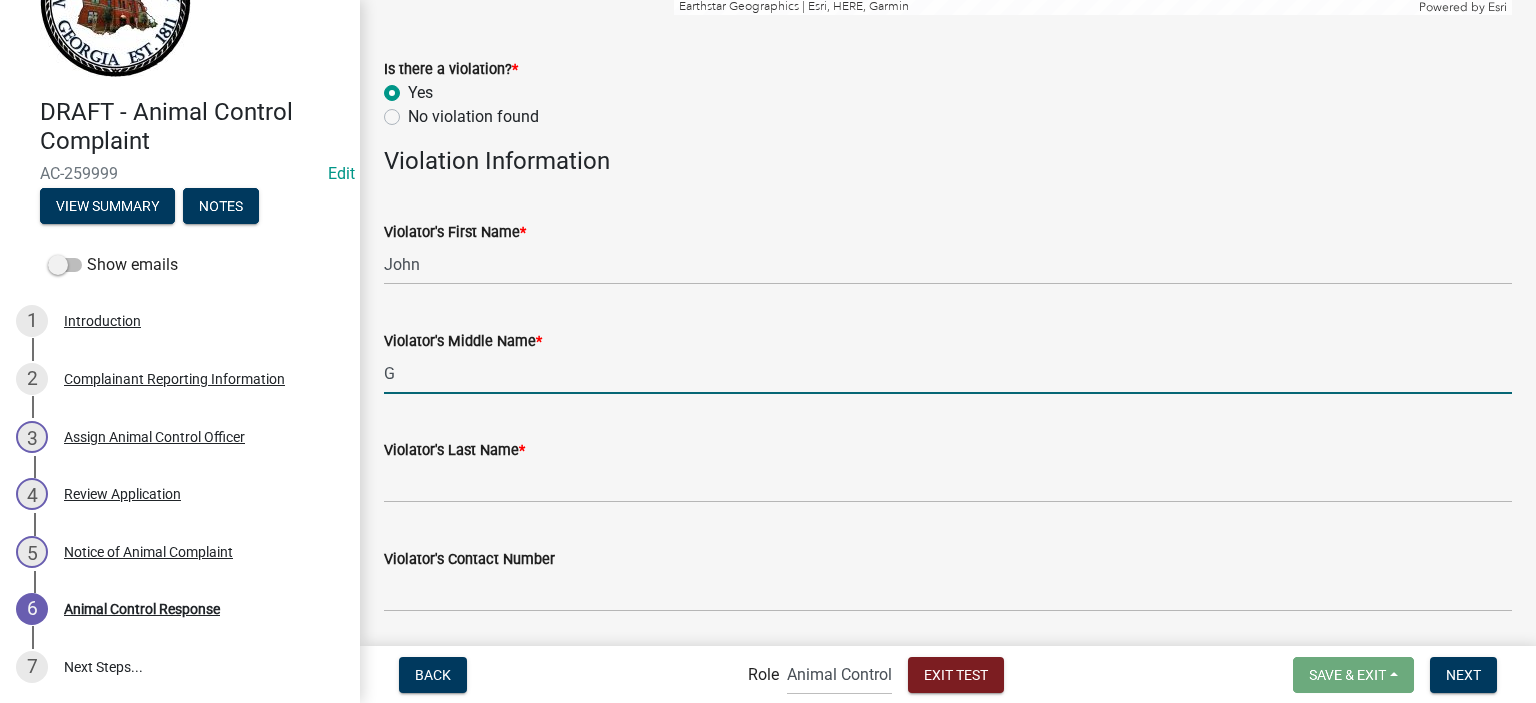 type on "G" 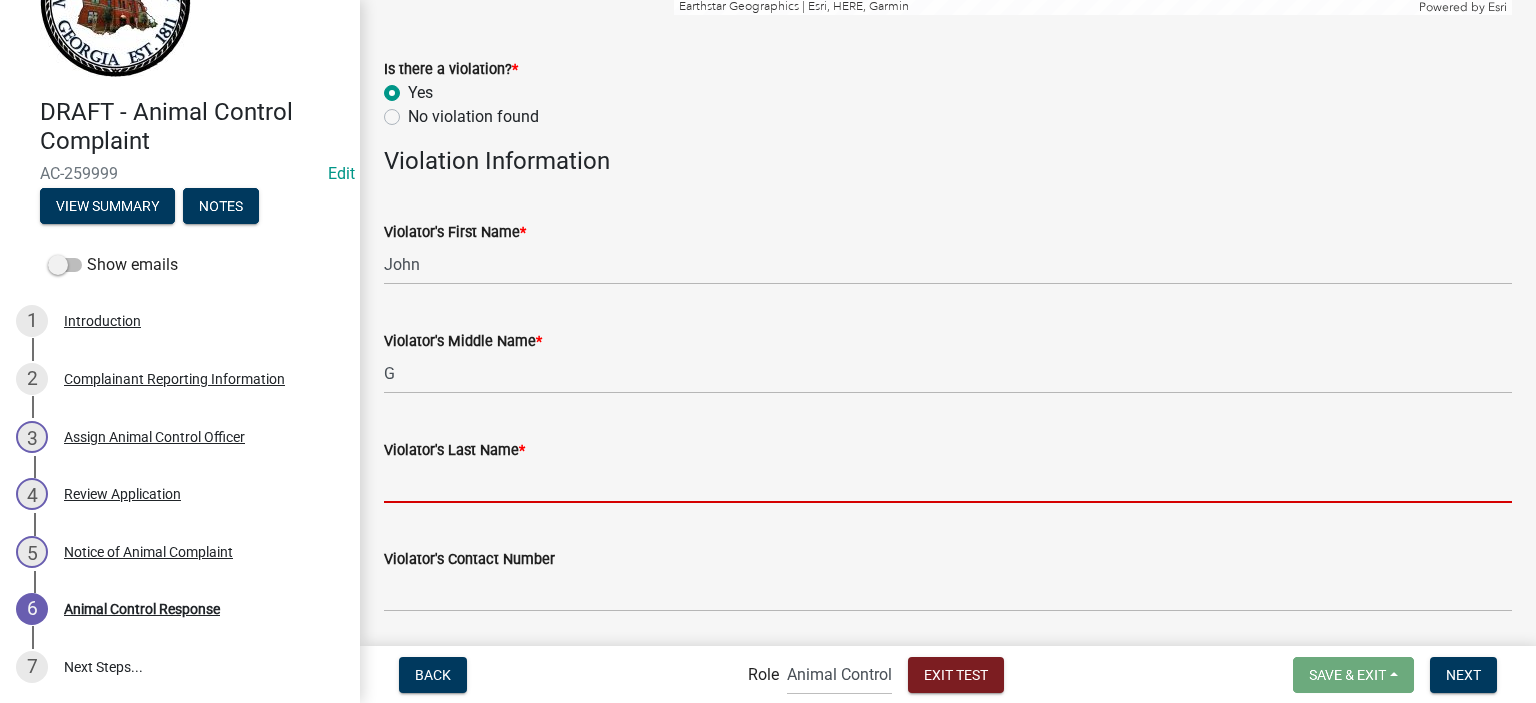 click on "Violator's Last Name  *" at bounding box center [948, 482] 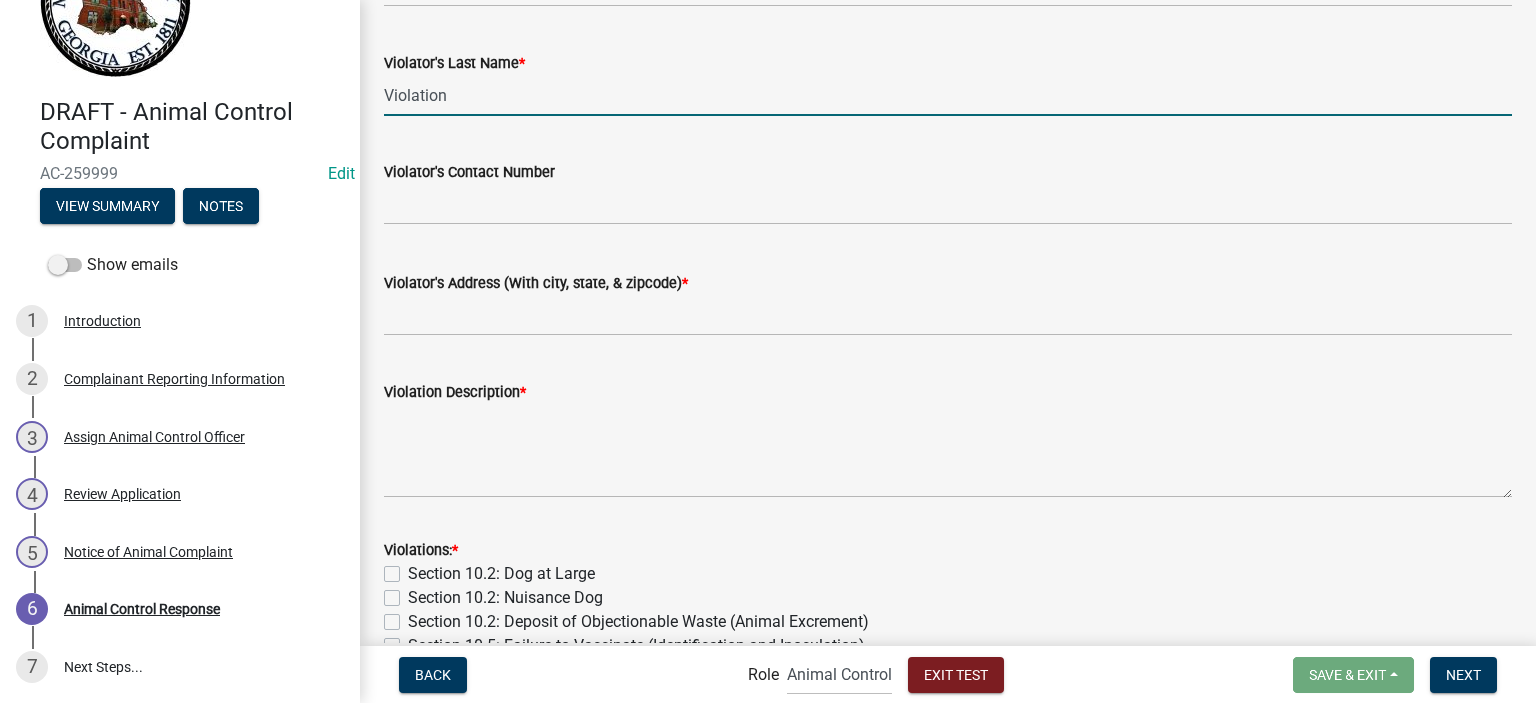 scroll, scrollTop: 2264, scrollLeft: 0, axis: vertical 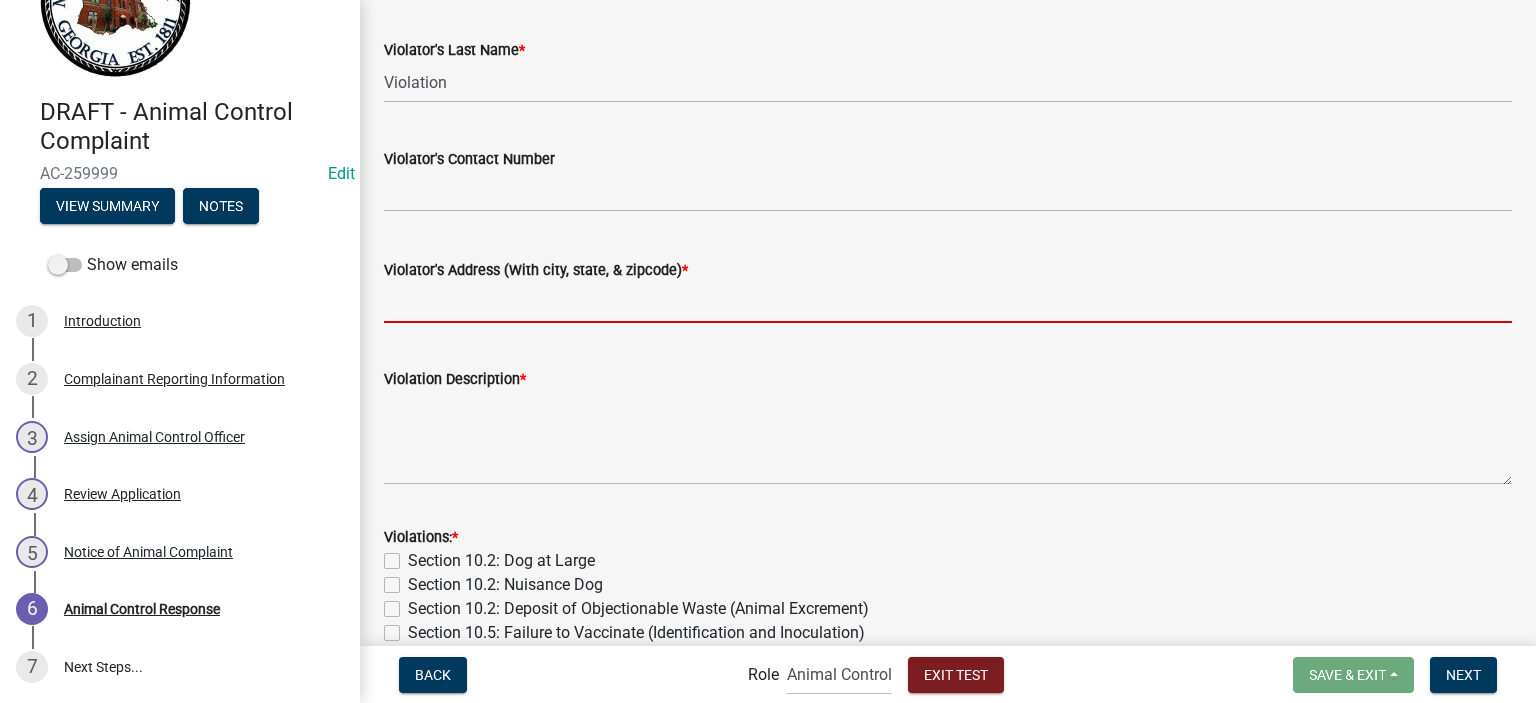 click on "Violator's Address (With city, state, & zipcode)  *" at bounding box center [948, 302] 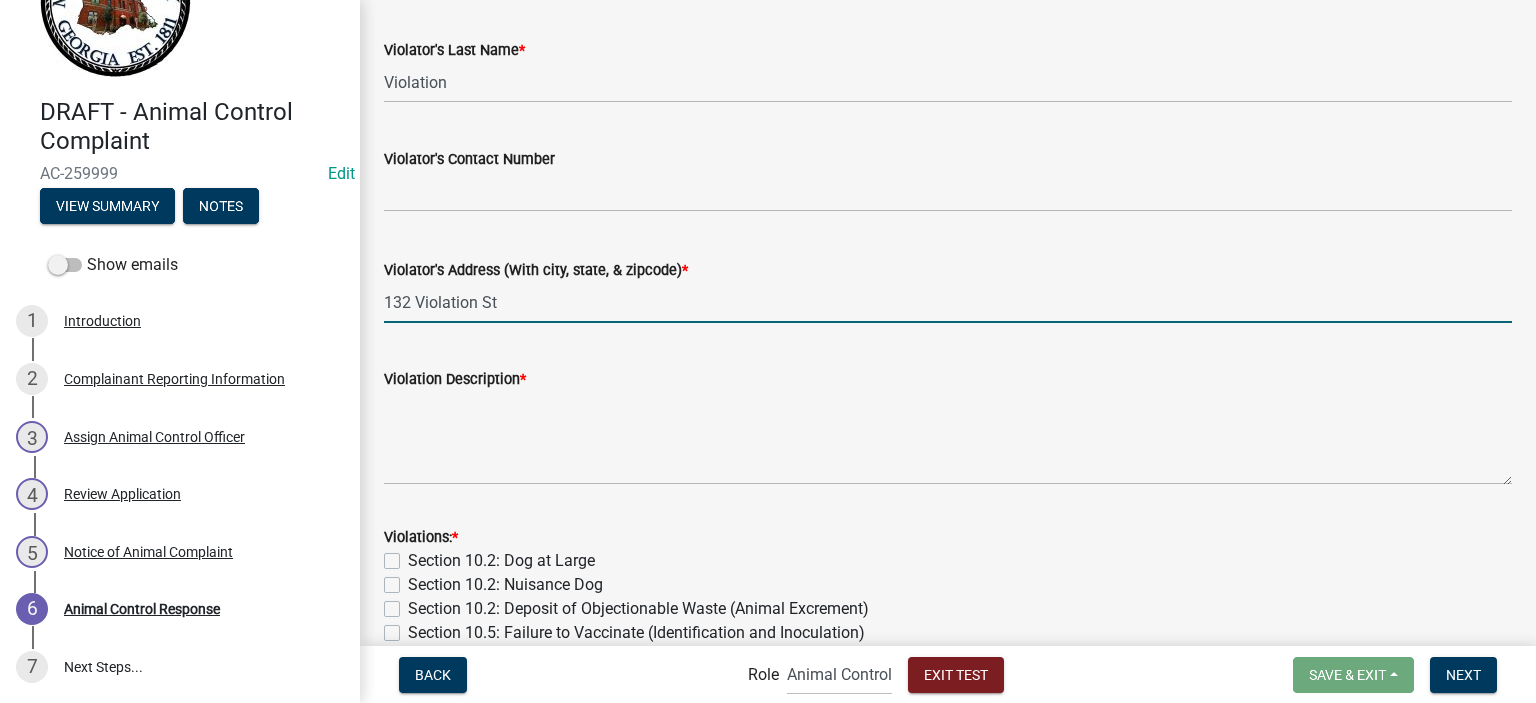 type on "132 Violation St" 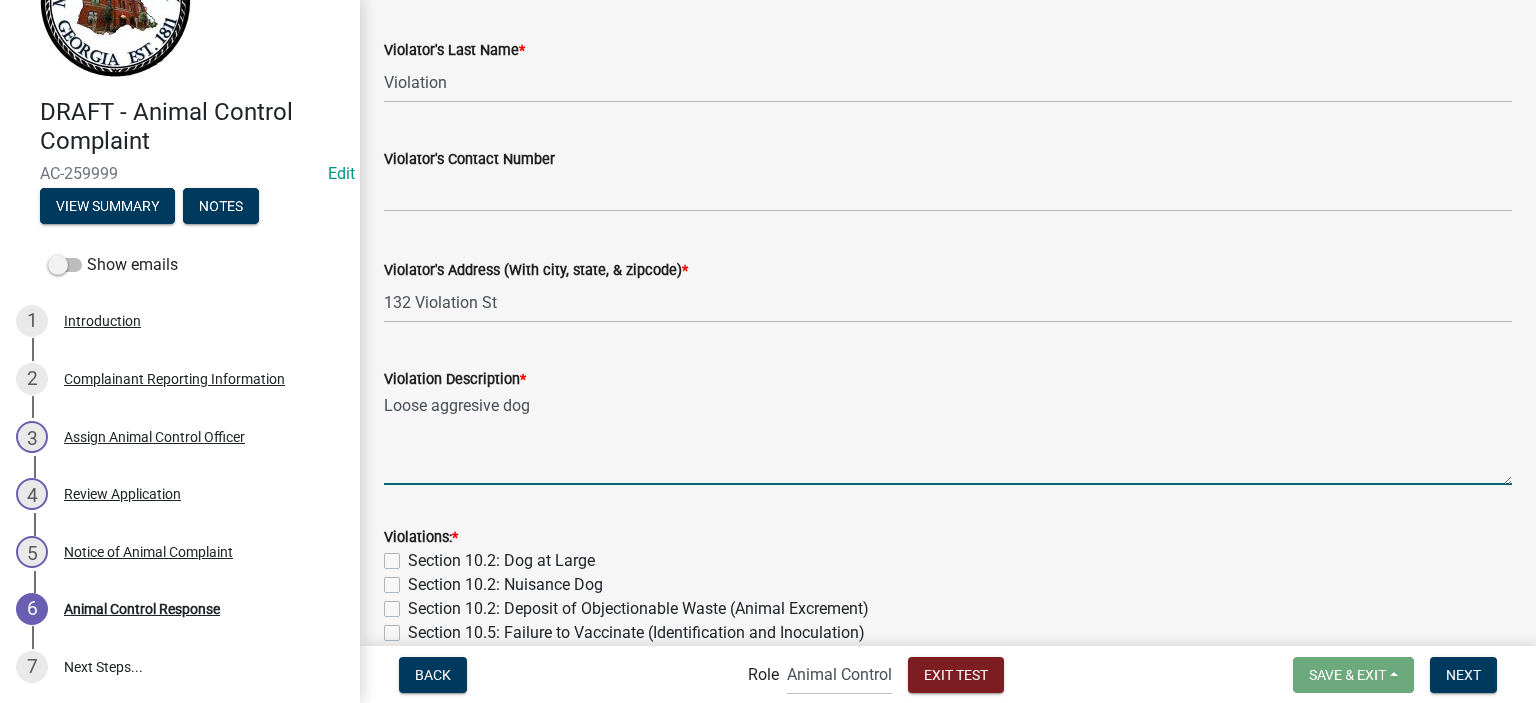 drag, startPoint x: 478, startPoint y: 408, endPoint x: 553, endPoint y: 15, distance: 400.0925 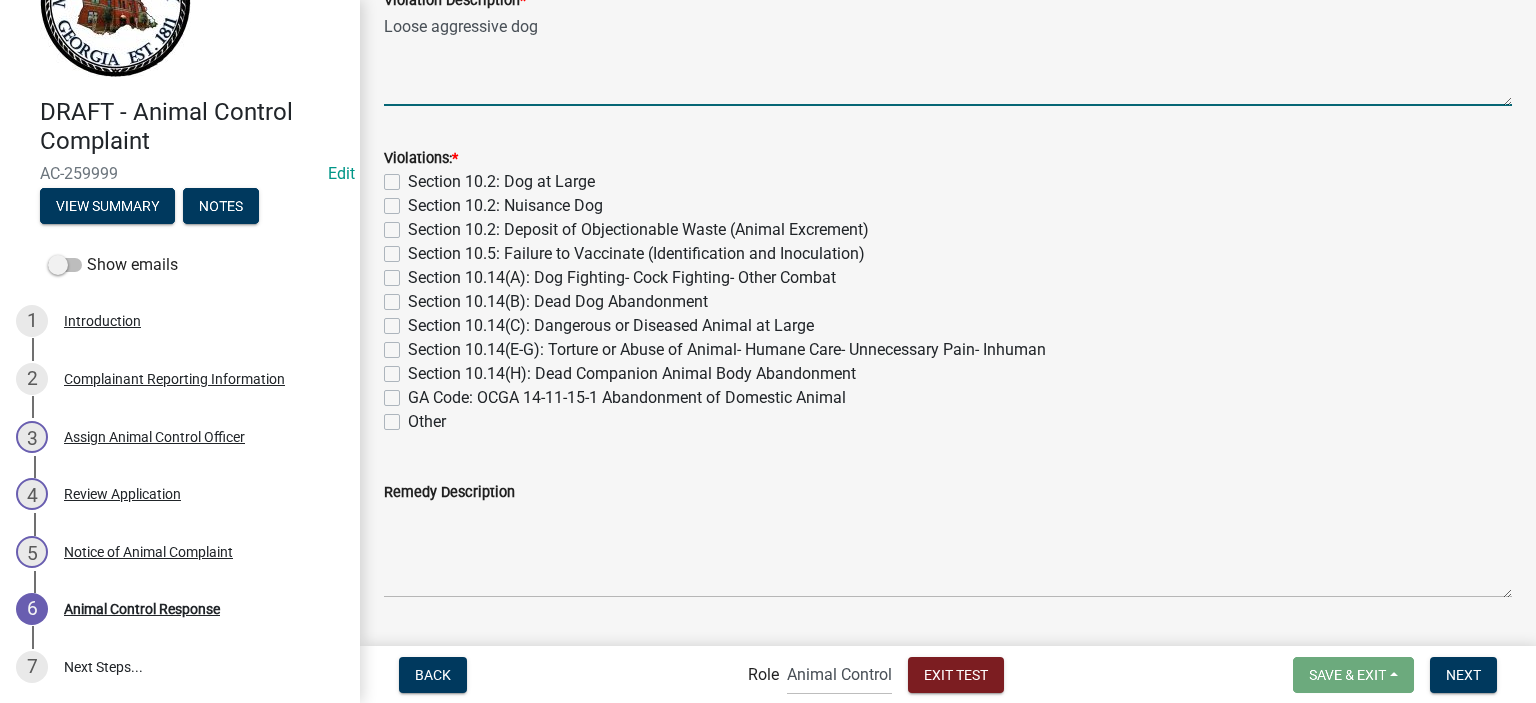 scroll, scrollTop: 2664, scrollLeft: 0, axis: vertical 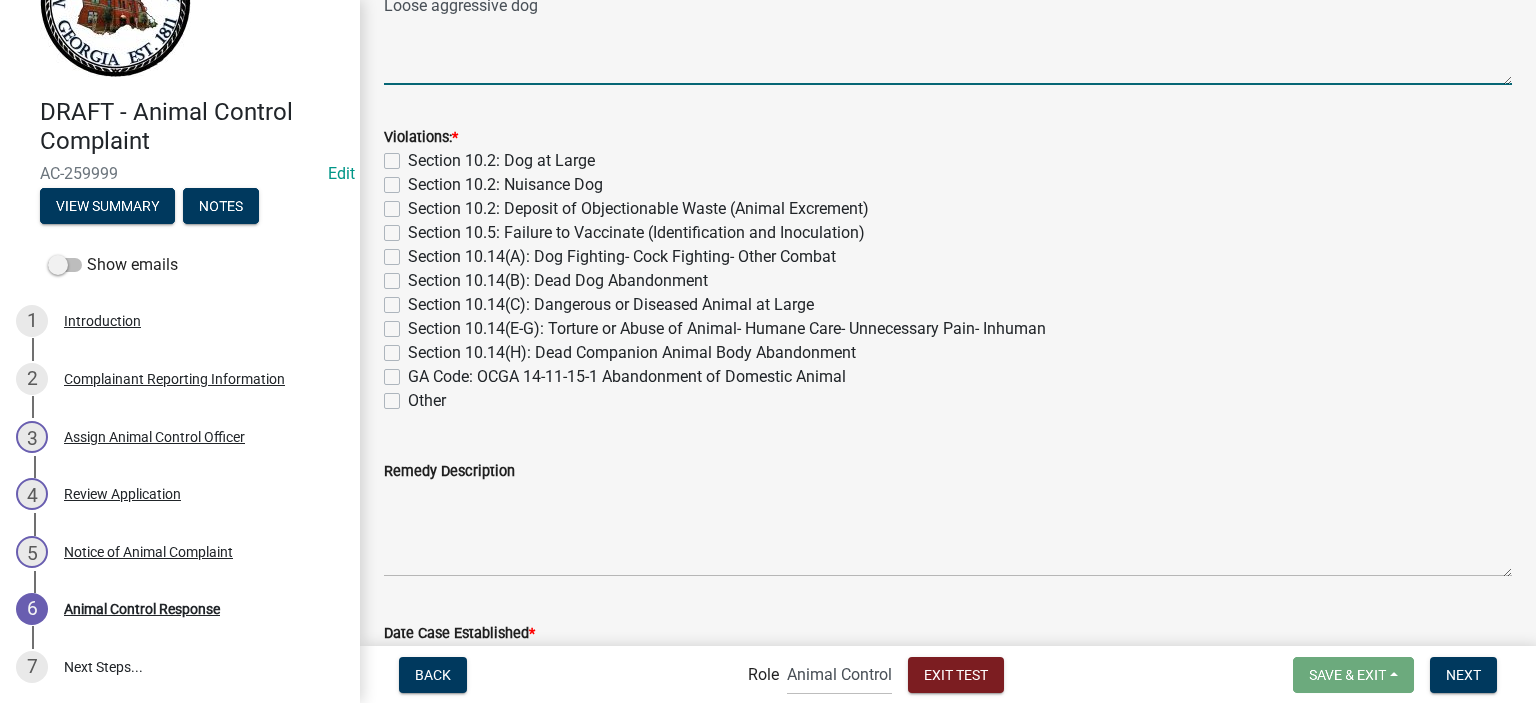 type on "Loose aggressive dog" 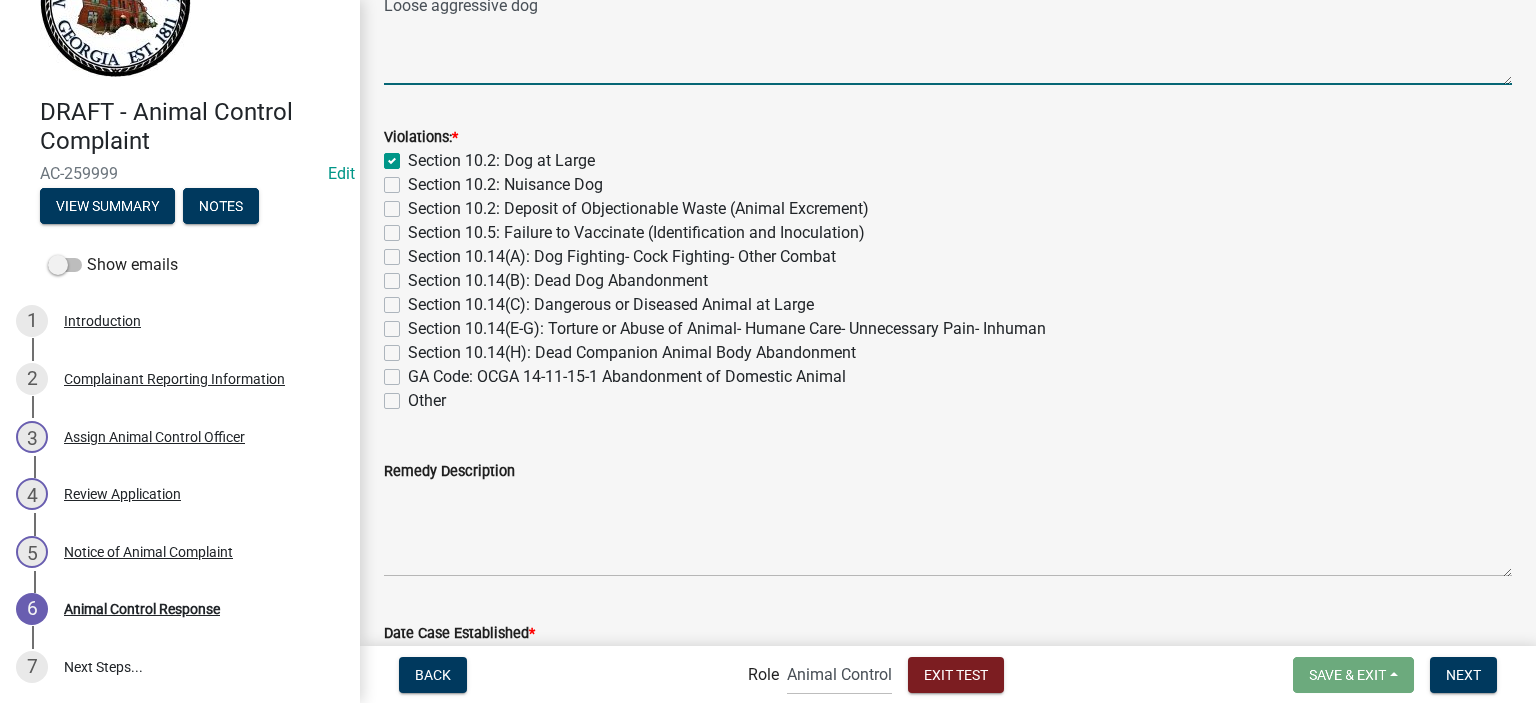checkbox on "true" 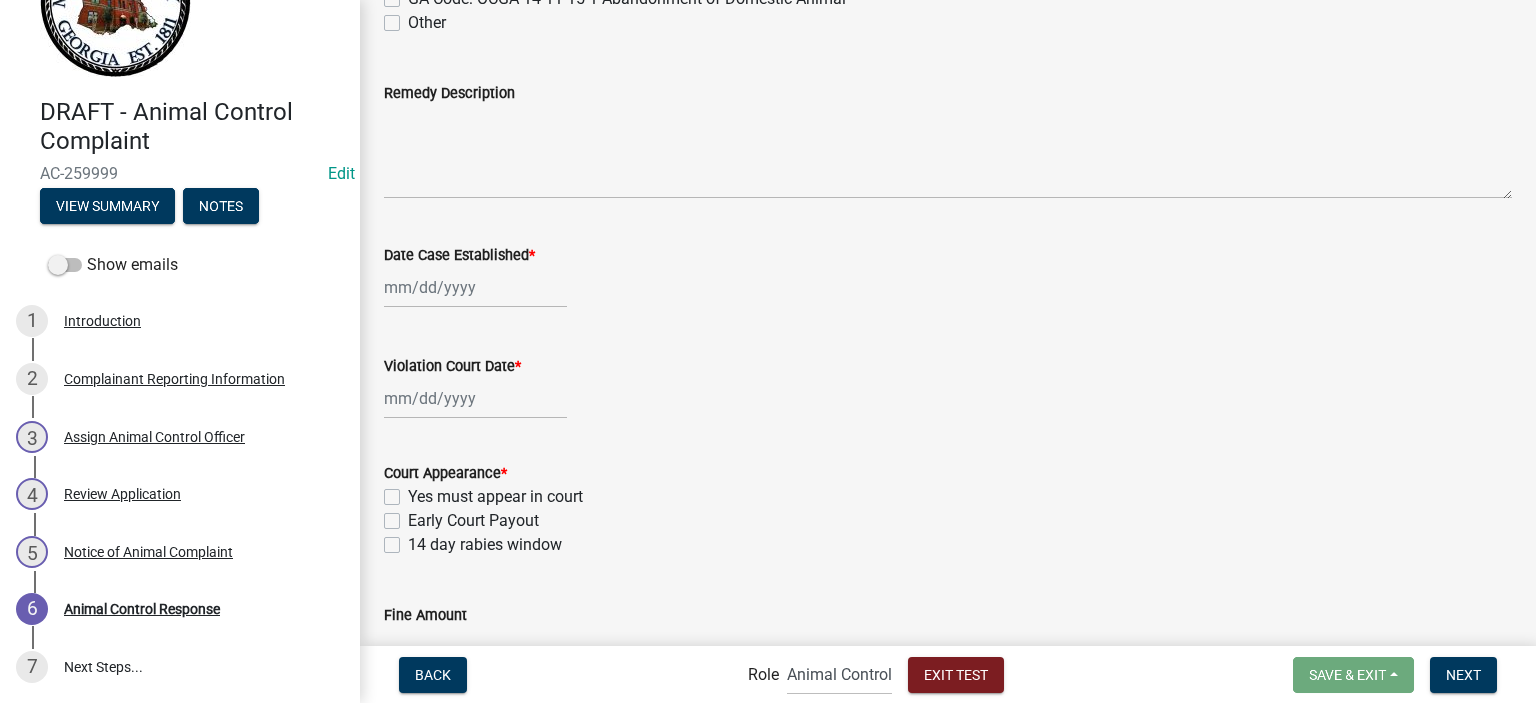 scroll, scrollTop: 3064, scrollLeft: 0, axis: vertical 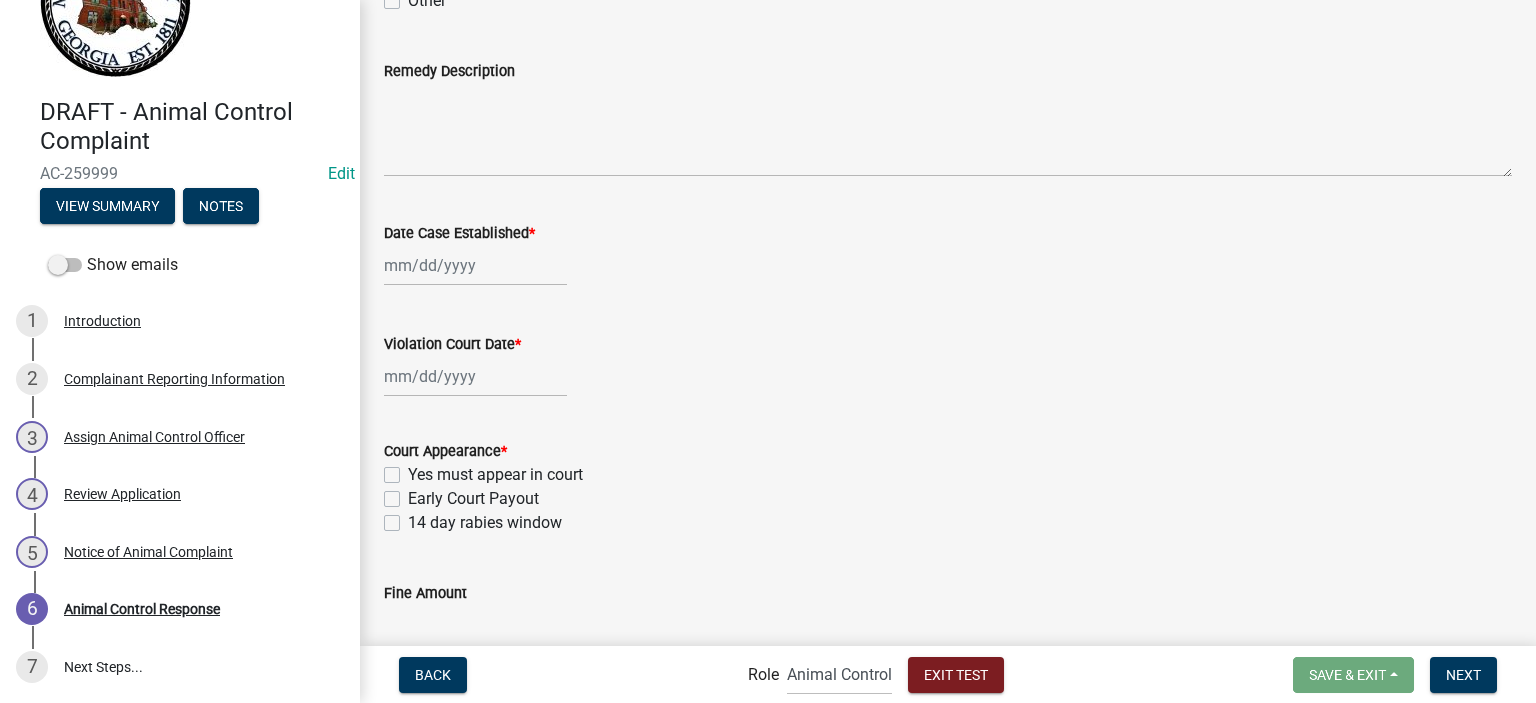 click 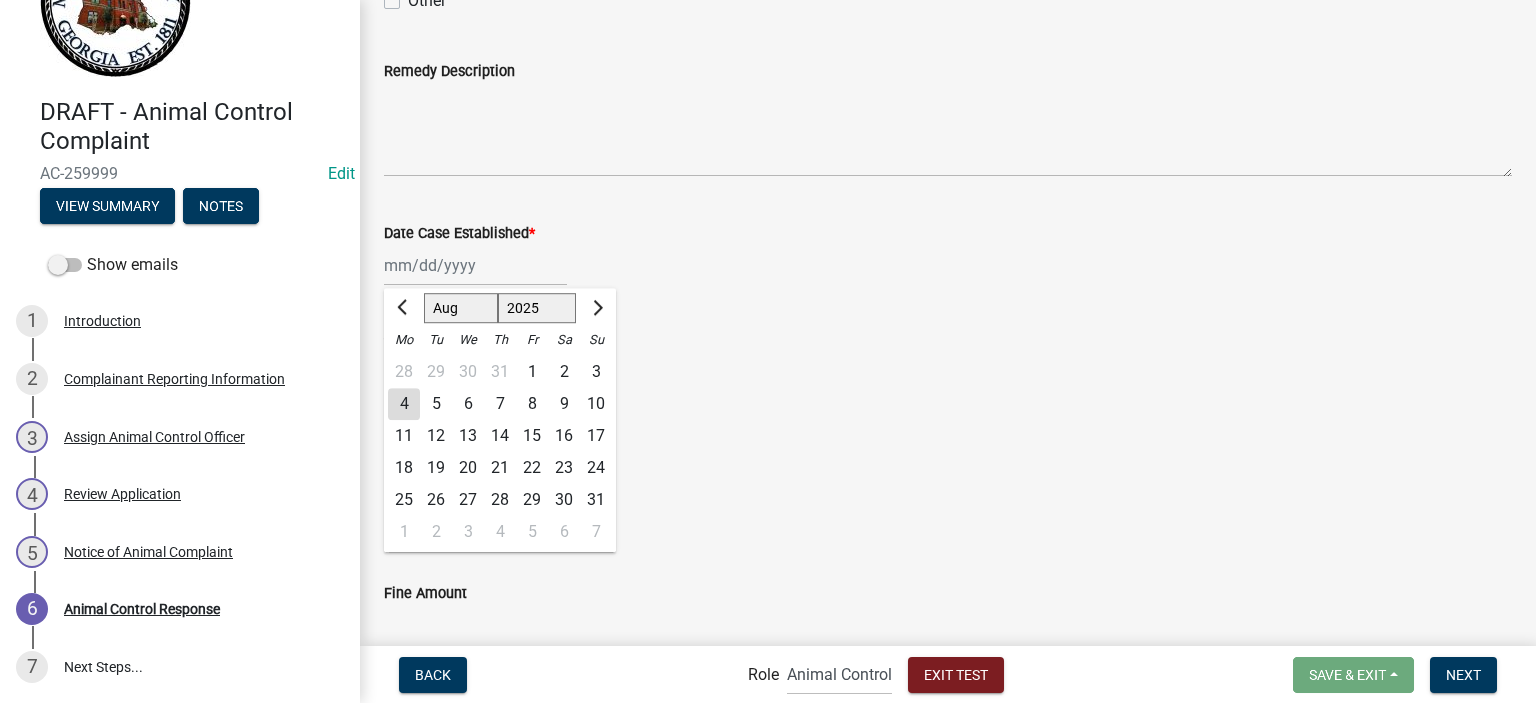 click on "4" 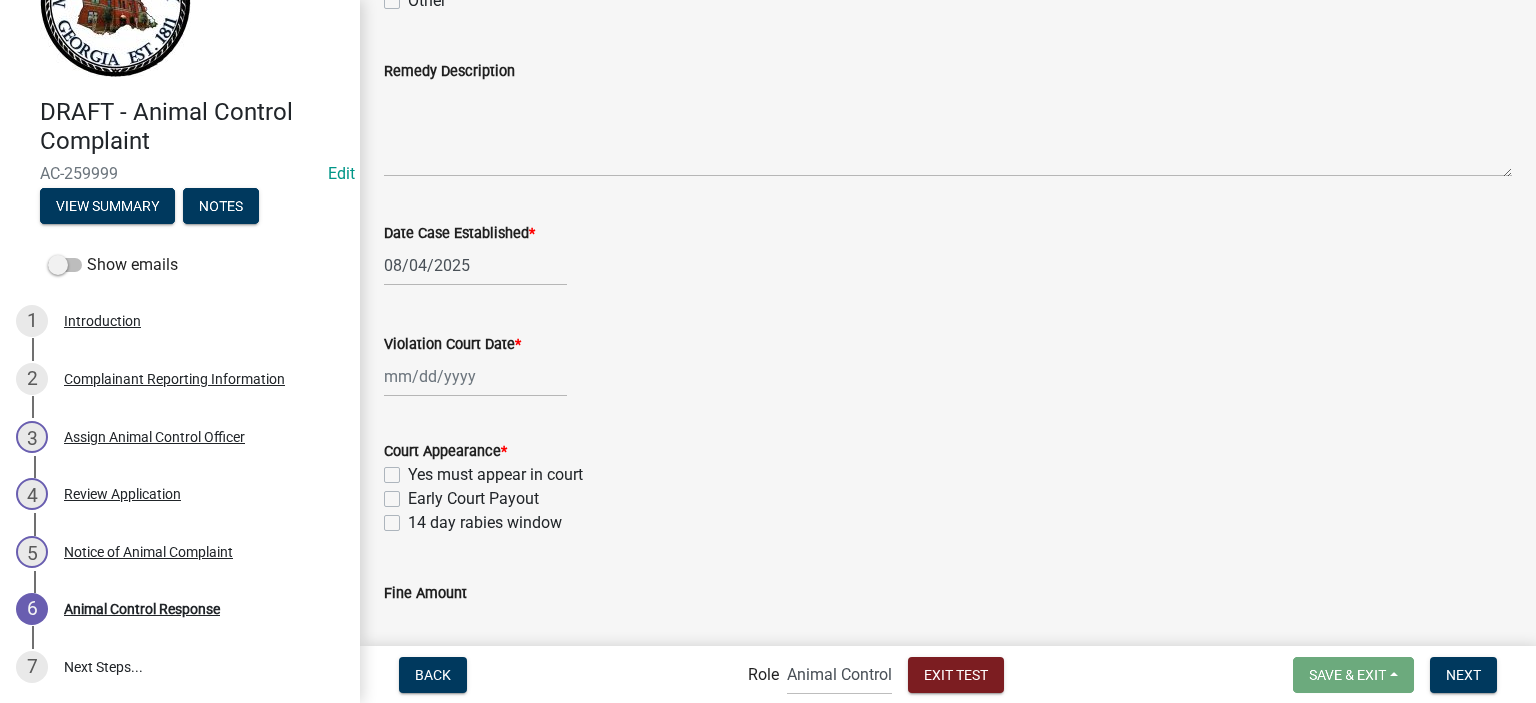 click 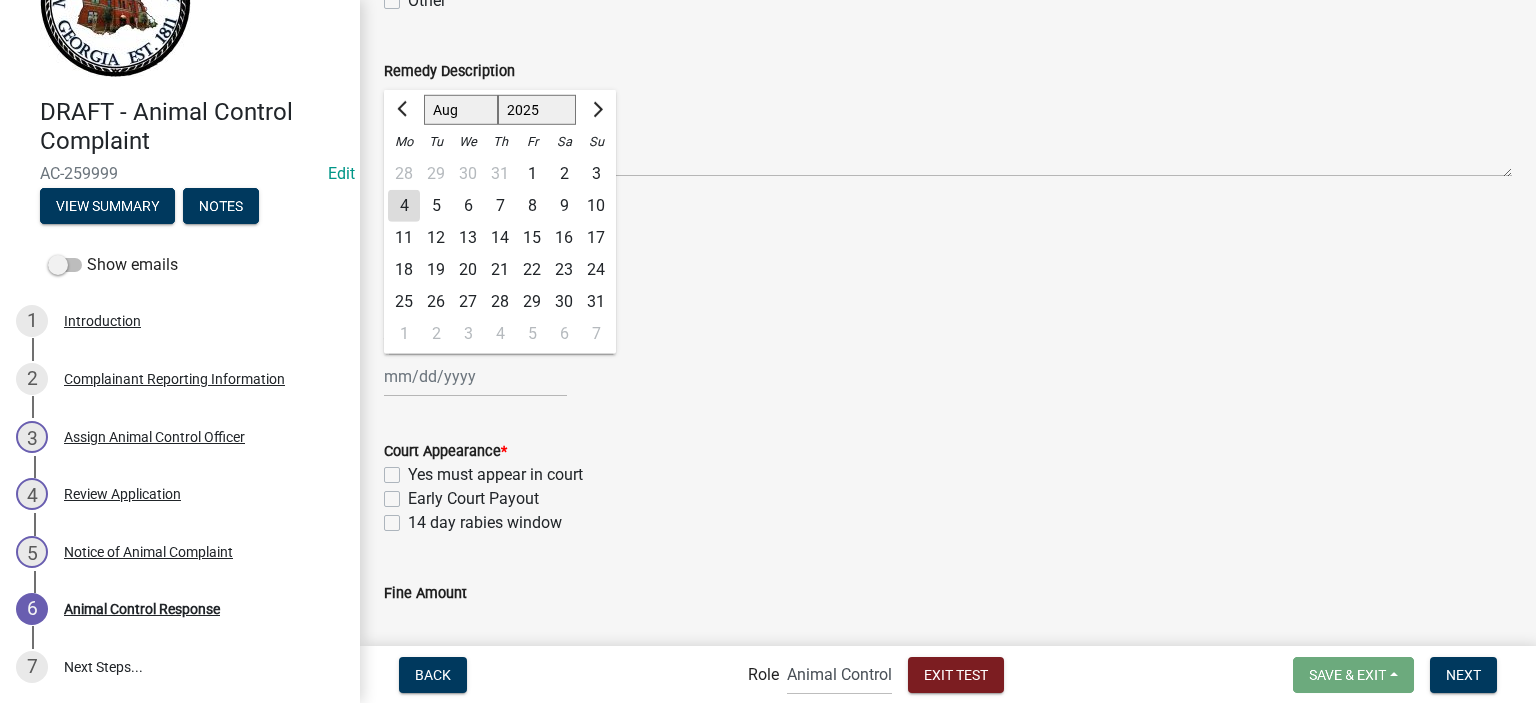 click on "29" 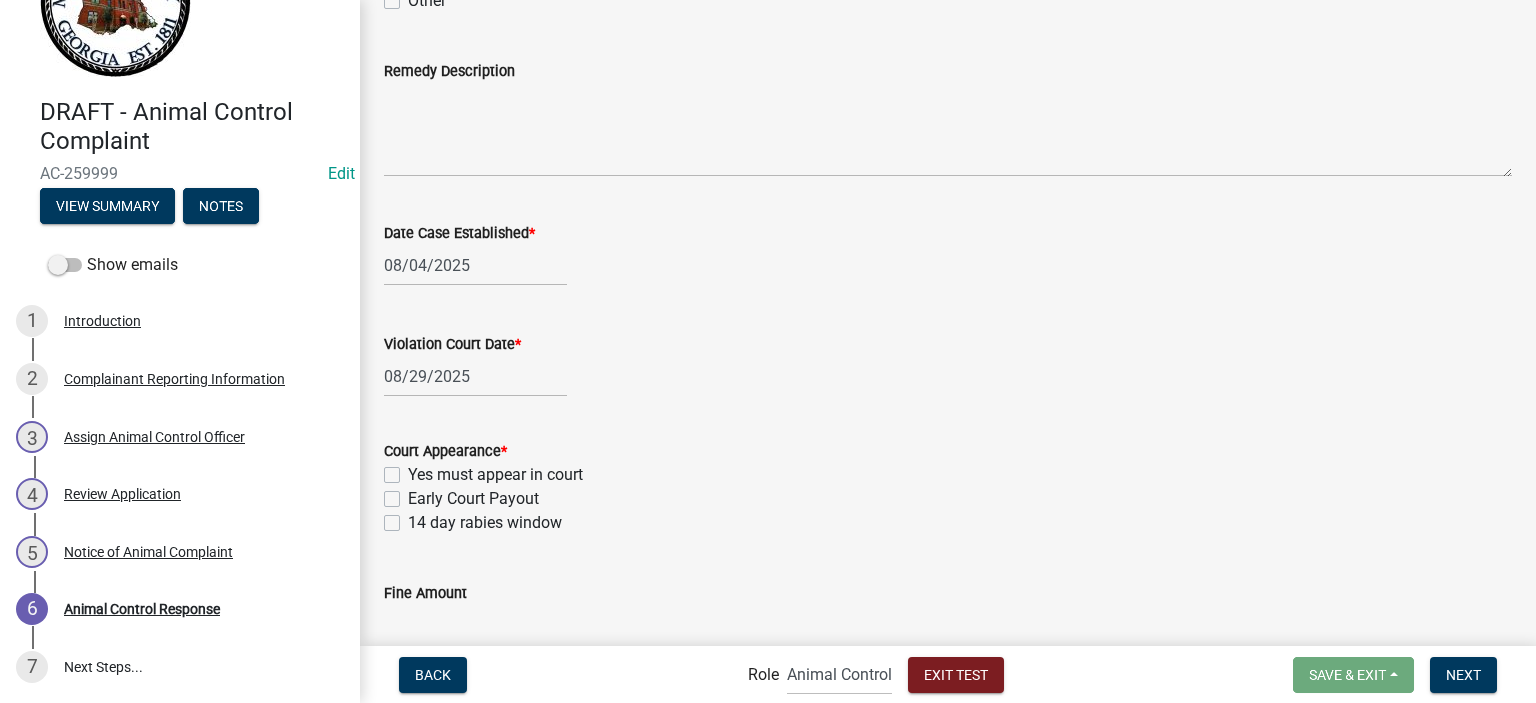 click on "Yes must appear in court" 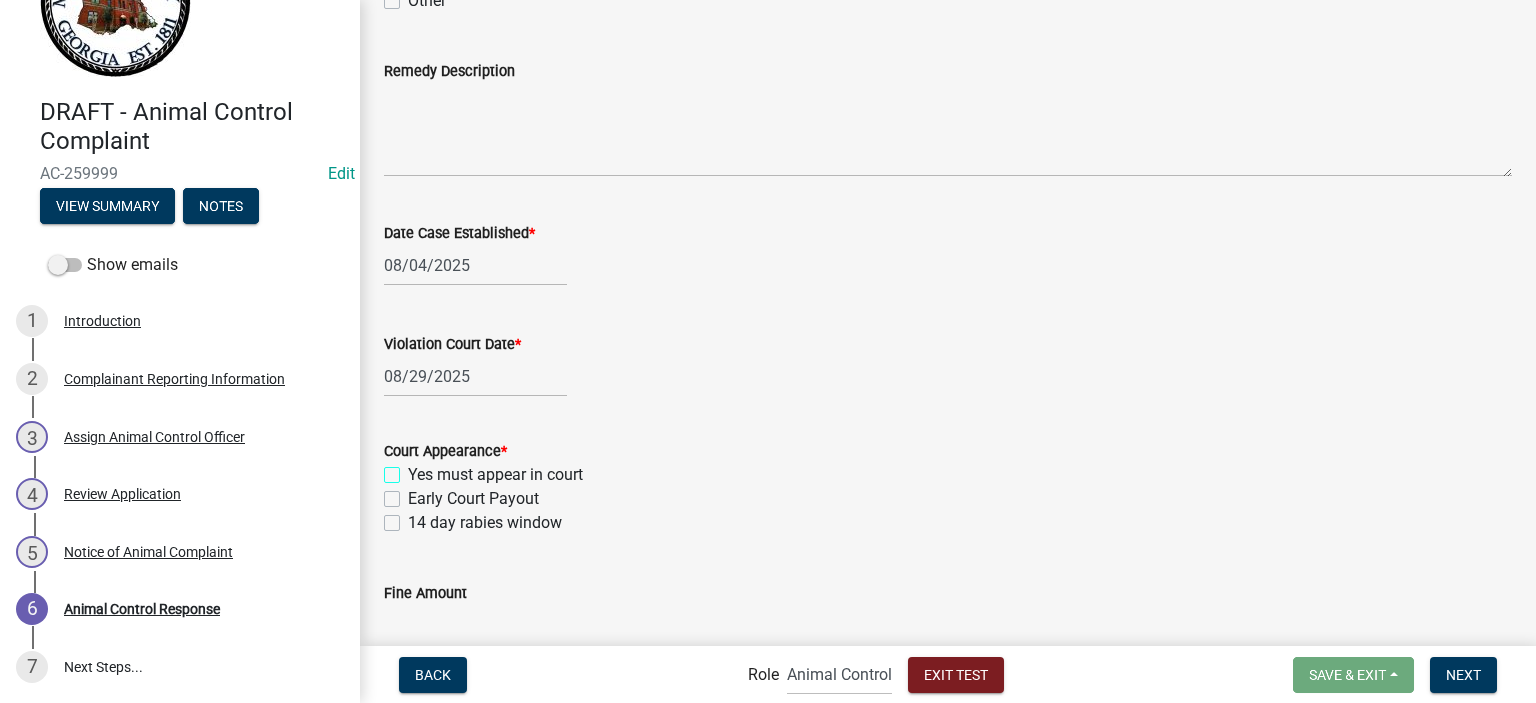 click on "Yes must appear in court" at bounding box center (414, 469) 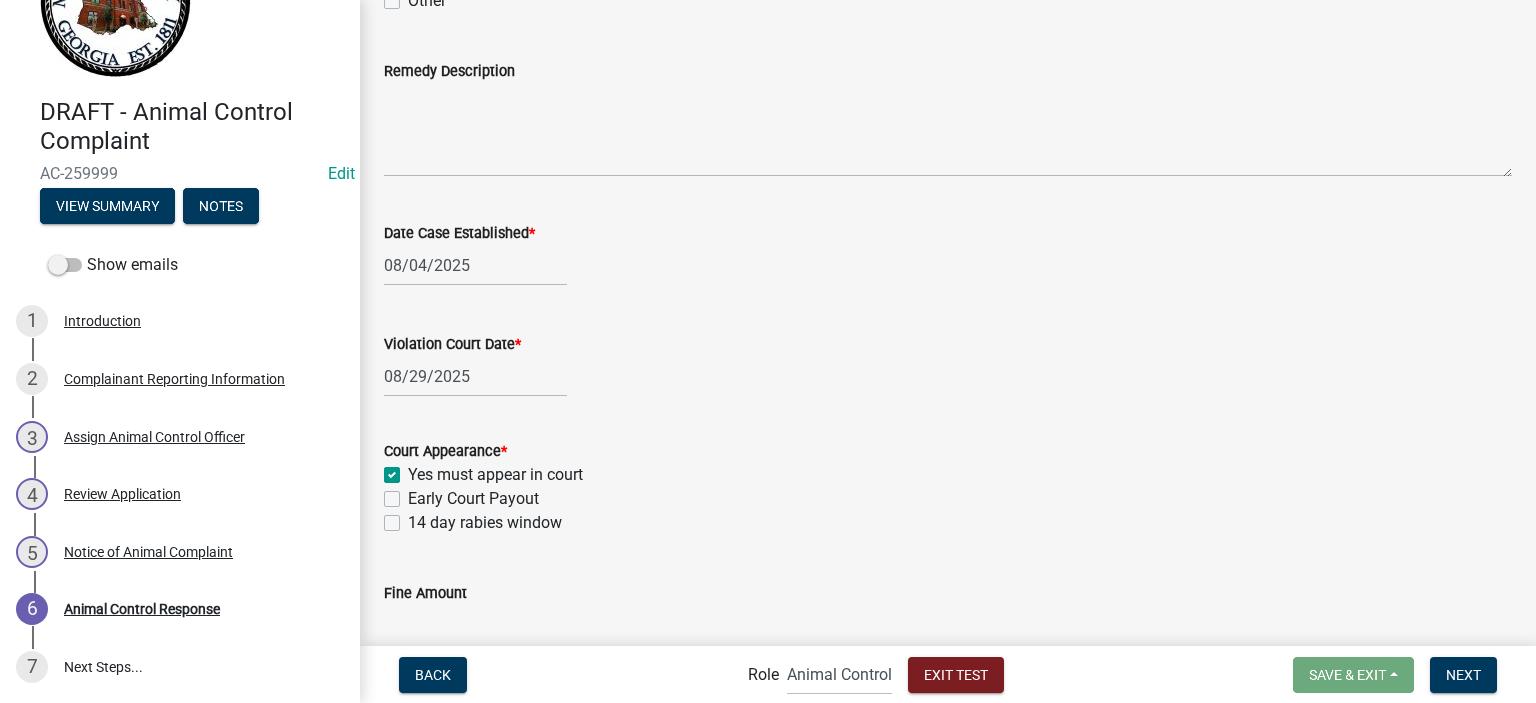 checkbox on "true" 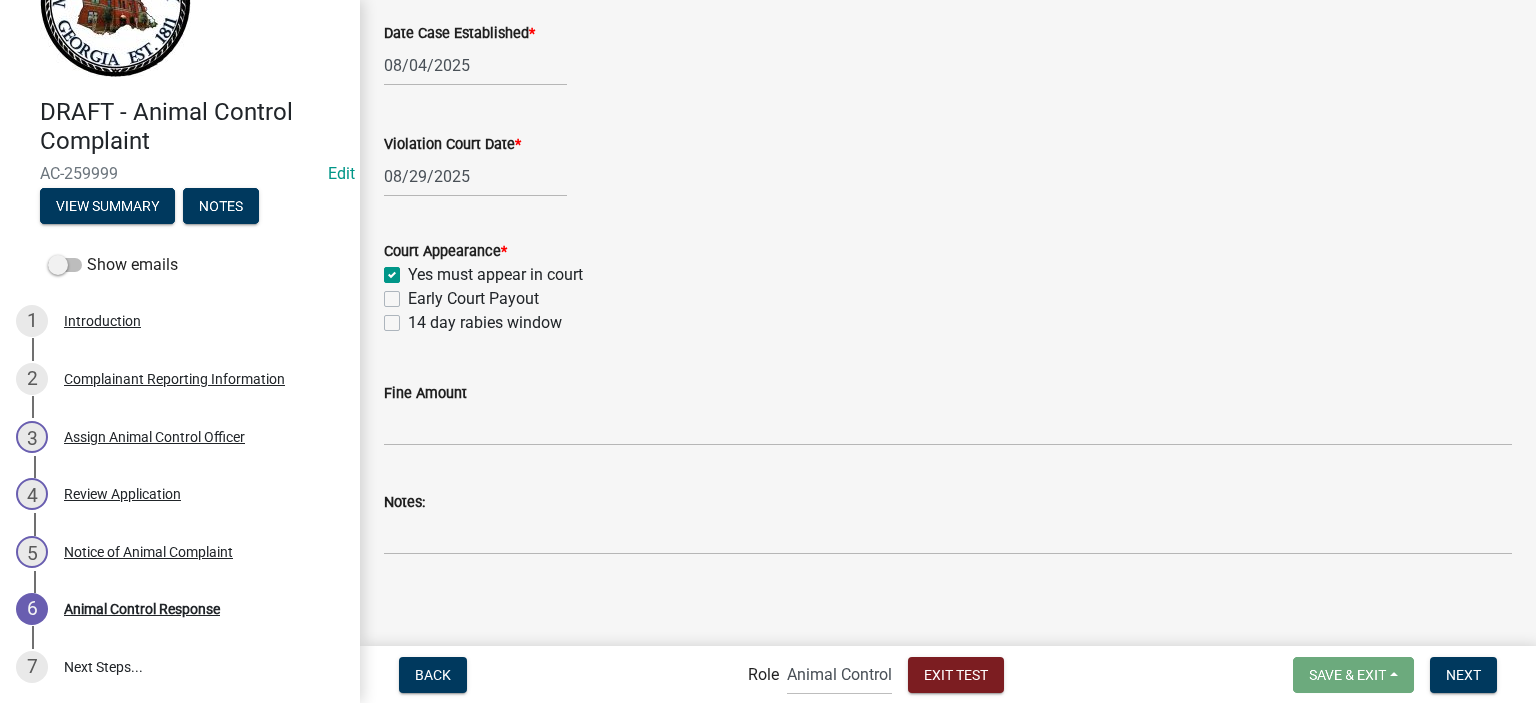 scroll, scrollTop: 3269, scrollLeft: 0, axis: vertical 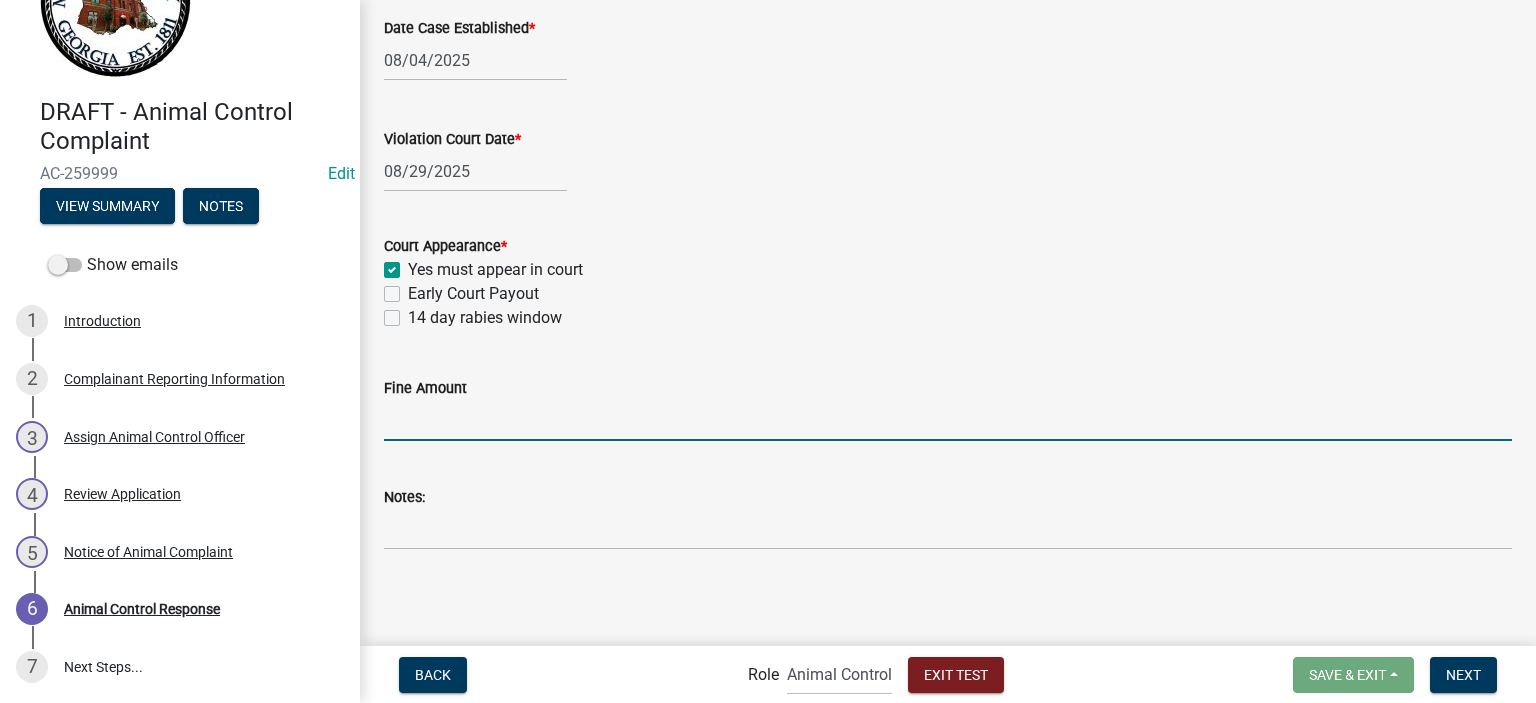 click on "Fine Amount" at bounding box center [948, 420] 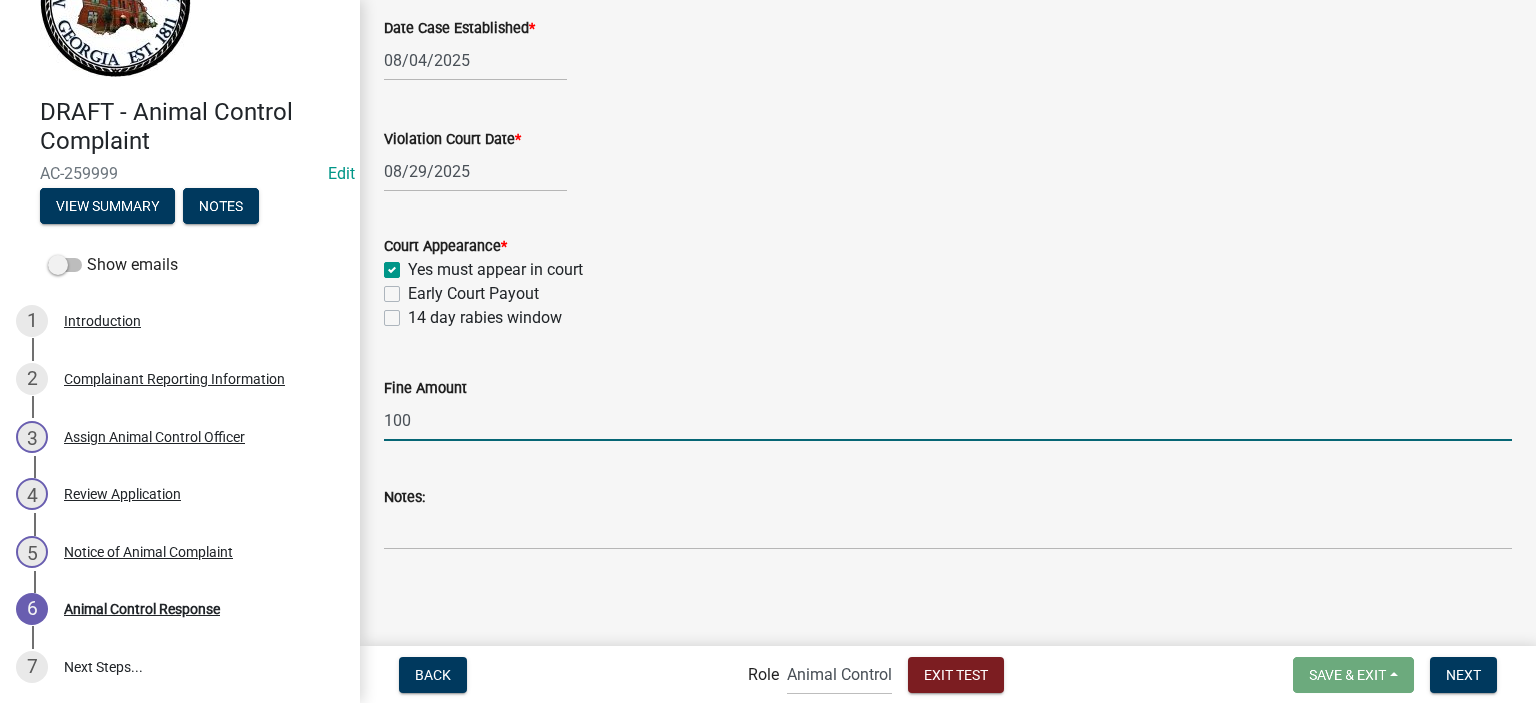 type on "100" 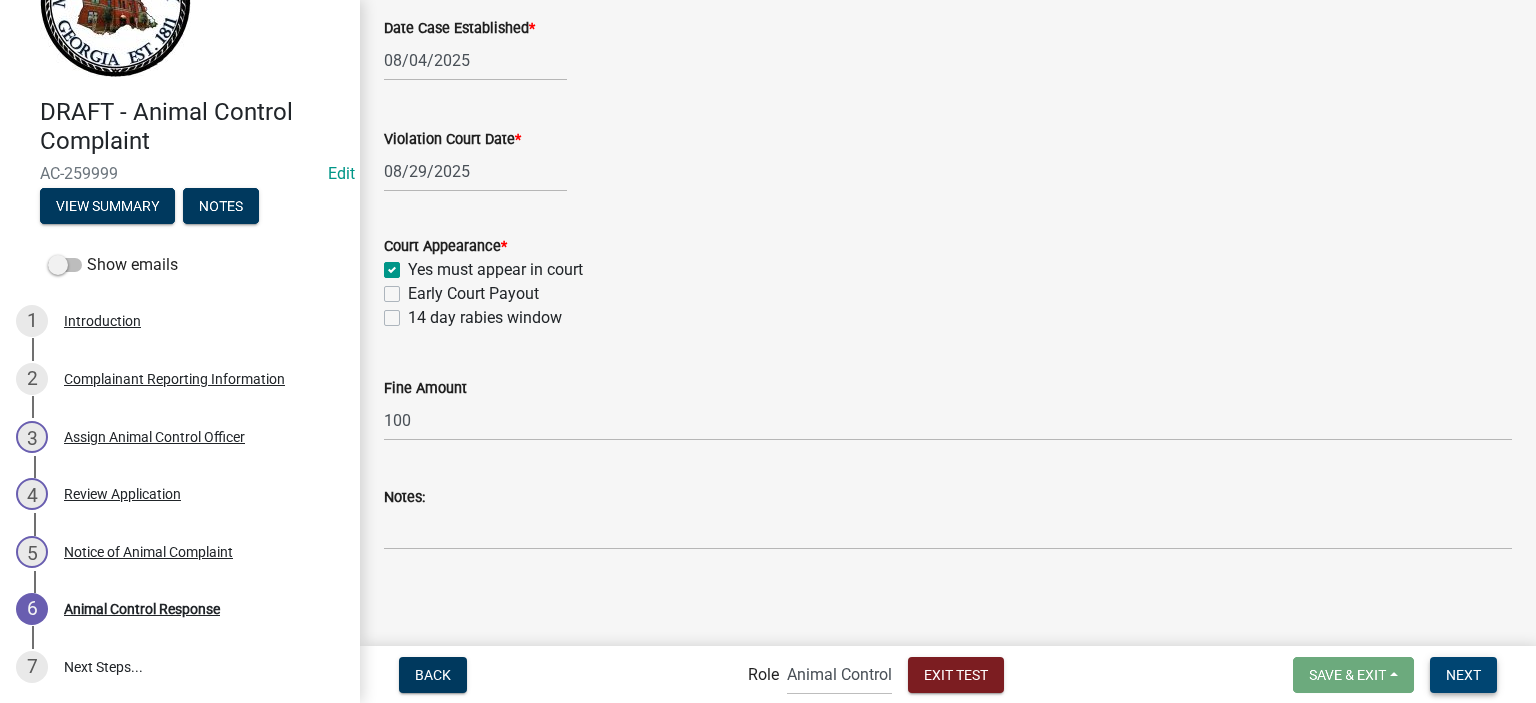 click on "Next" at bounding box center (1463, 674) 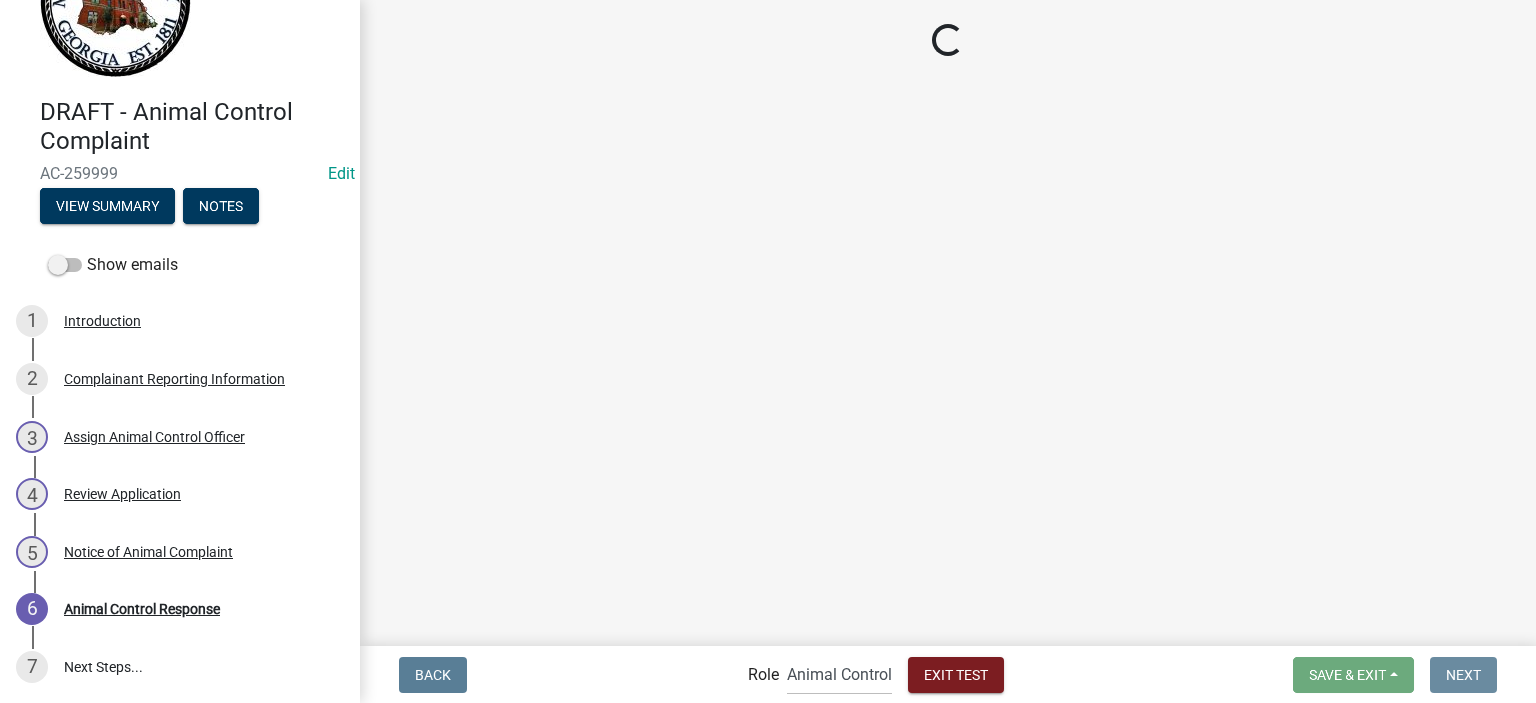 scroll, scrollTop: 0, scrollLeft: 0, axis: both 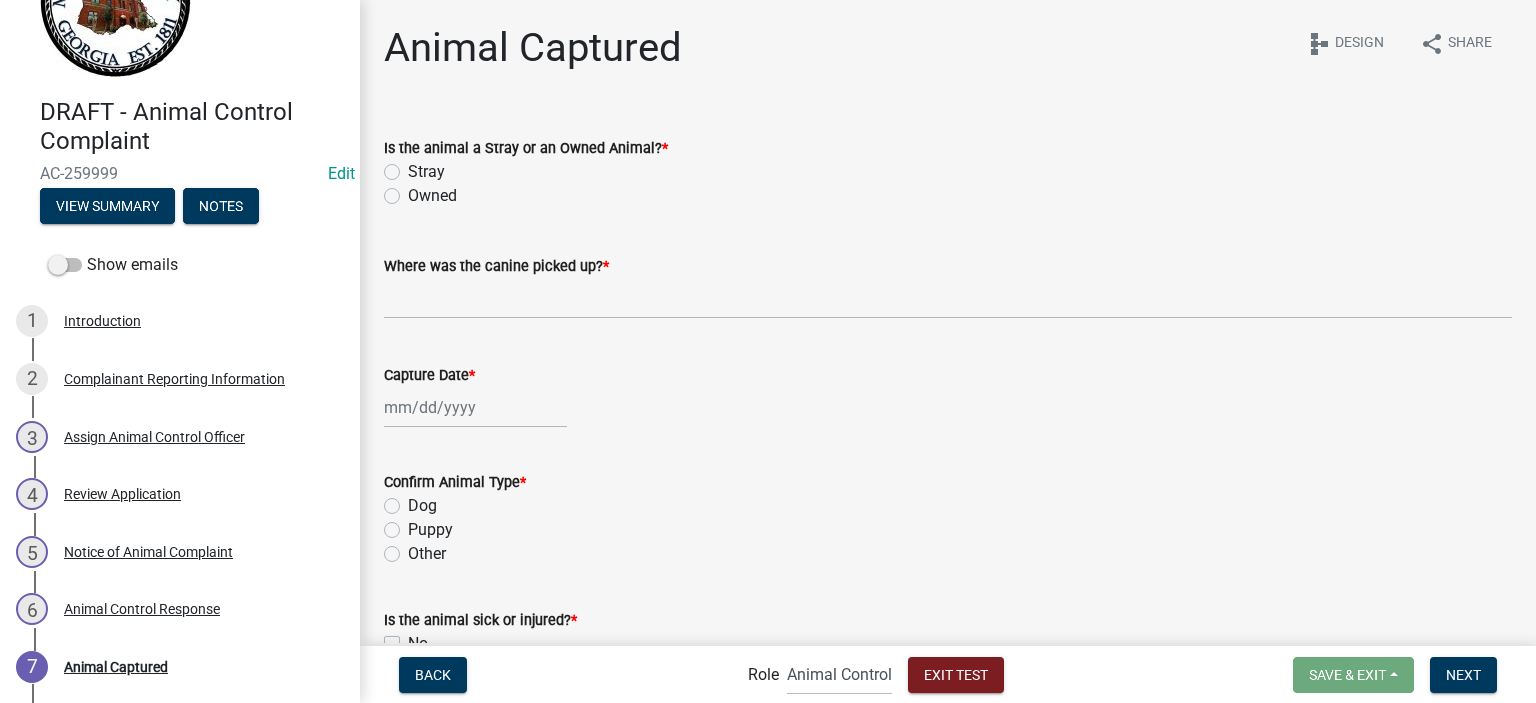 click on "Owned" 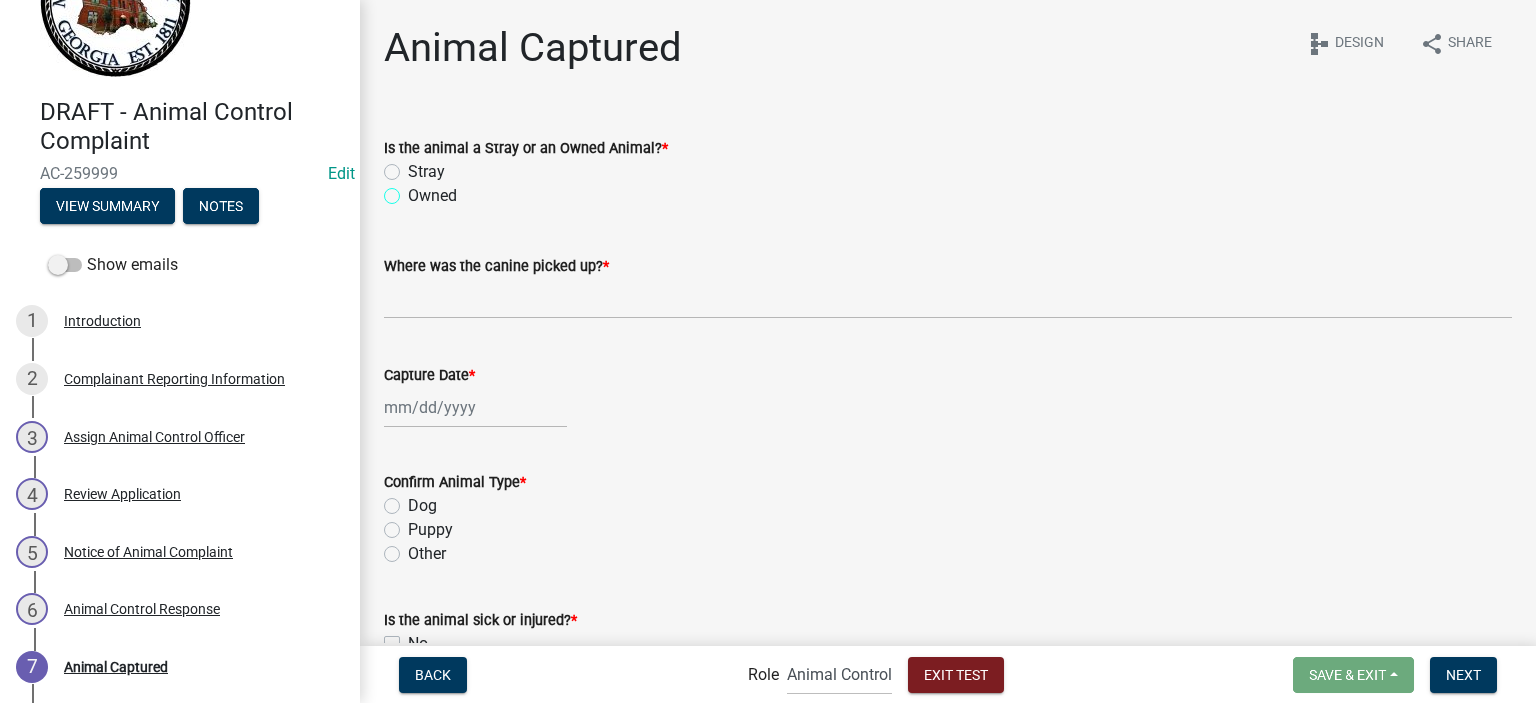 click on "Owned" at bounding box center [414, 190] 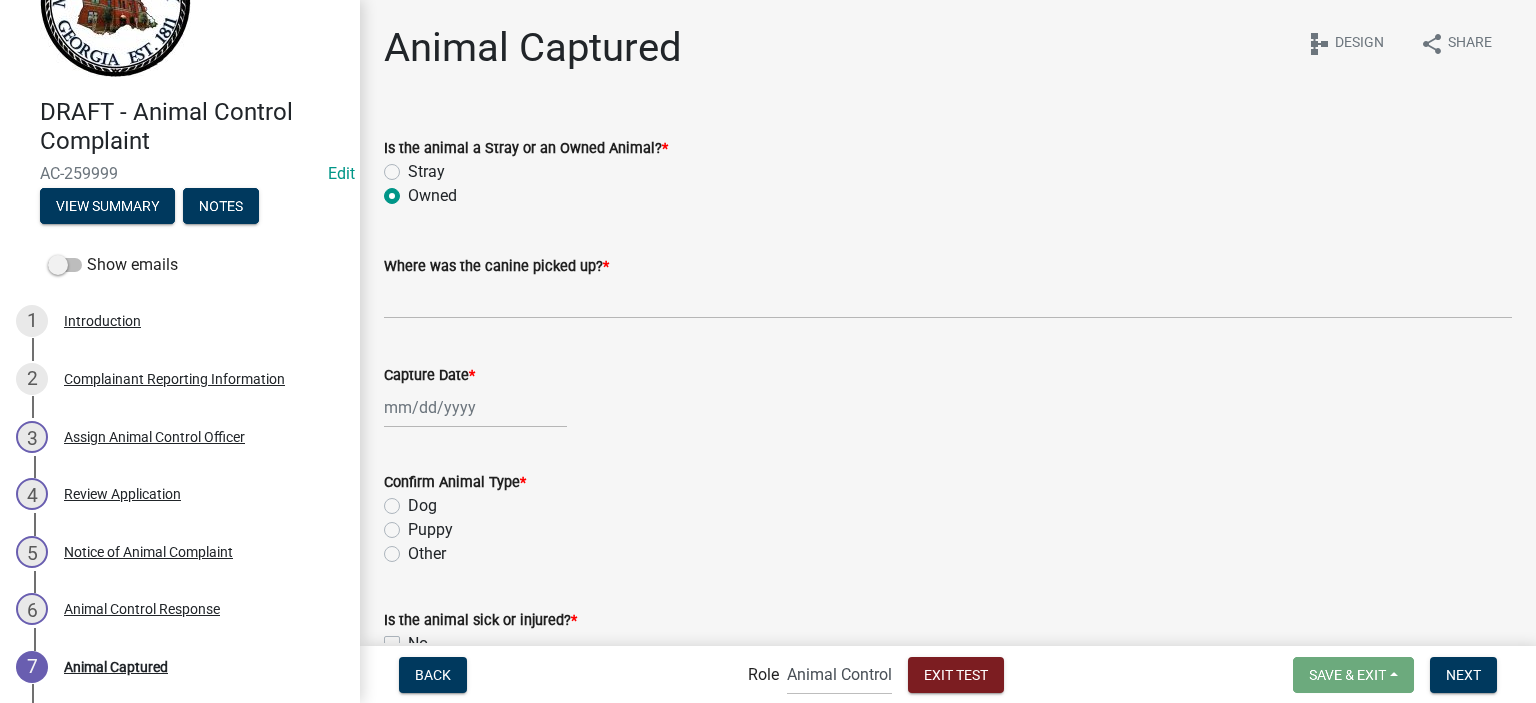 radio on "true" 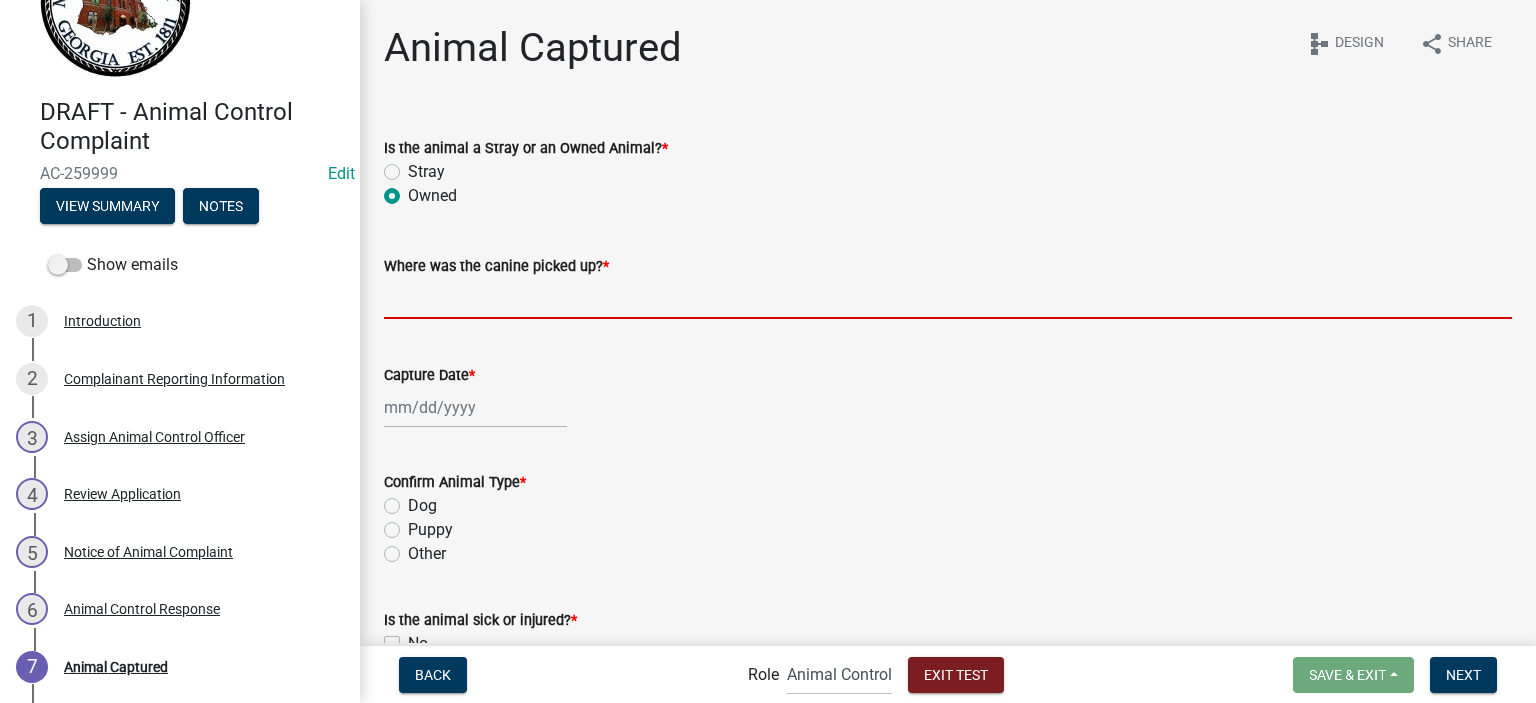 click on "Where was the canine picked up?  *" at bounding box center [948, 298] 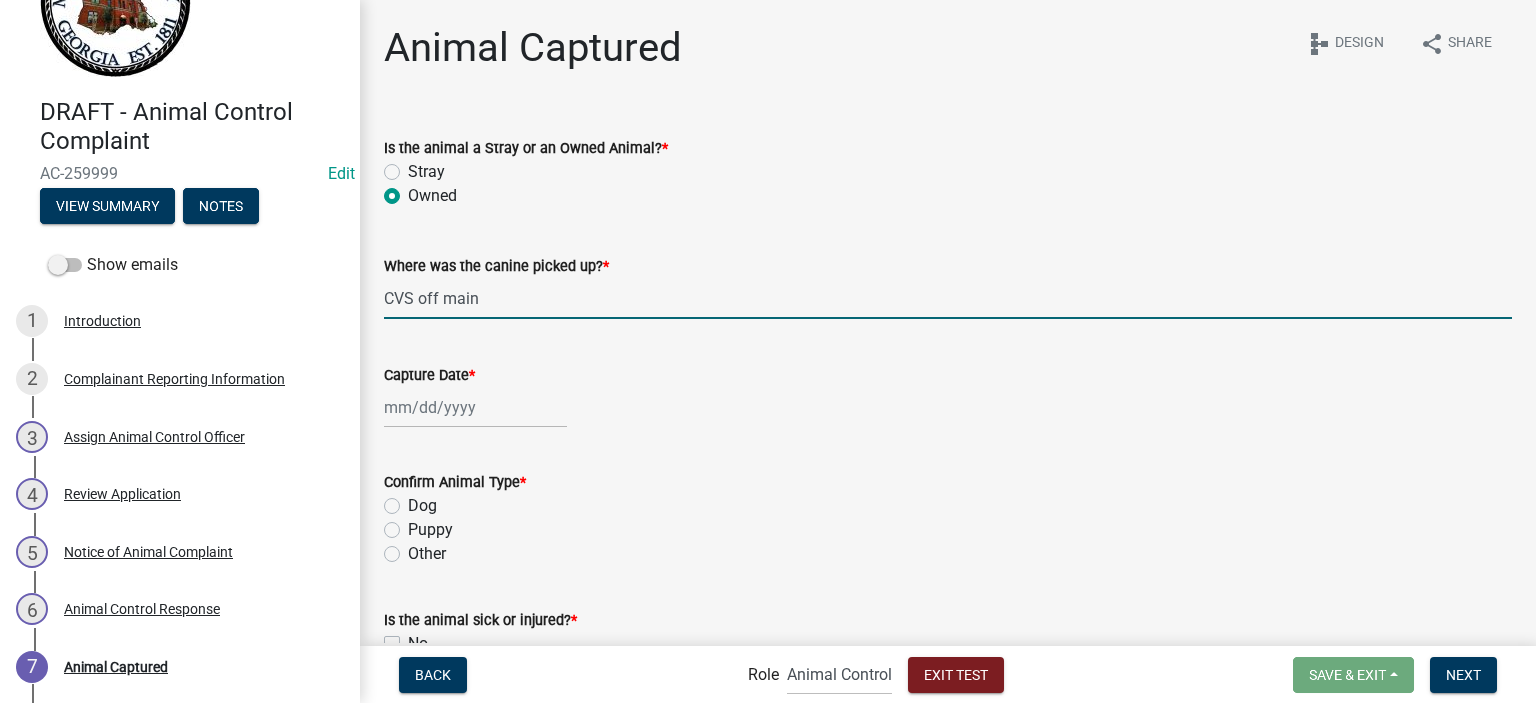 type on "CVS off main" 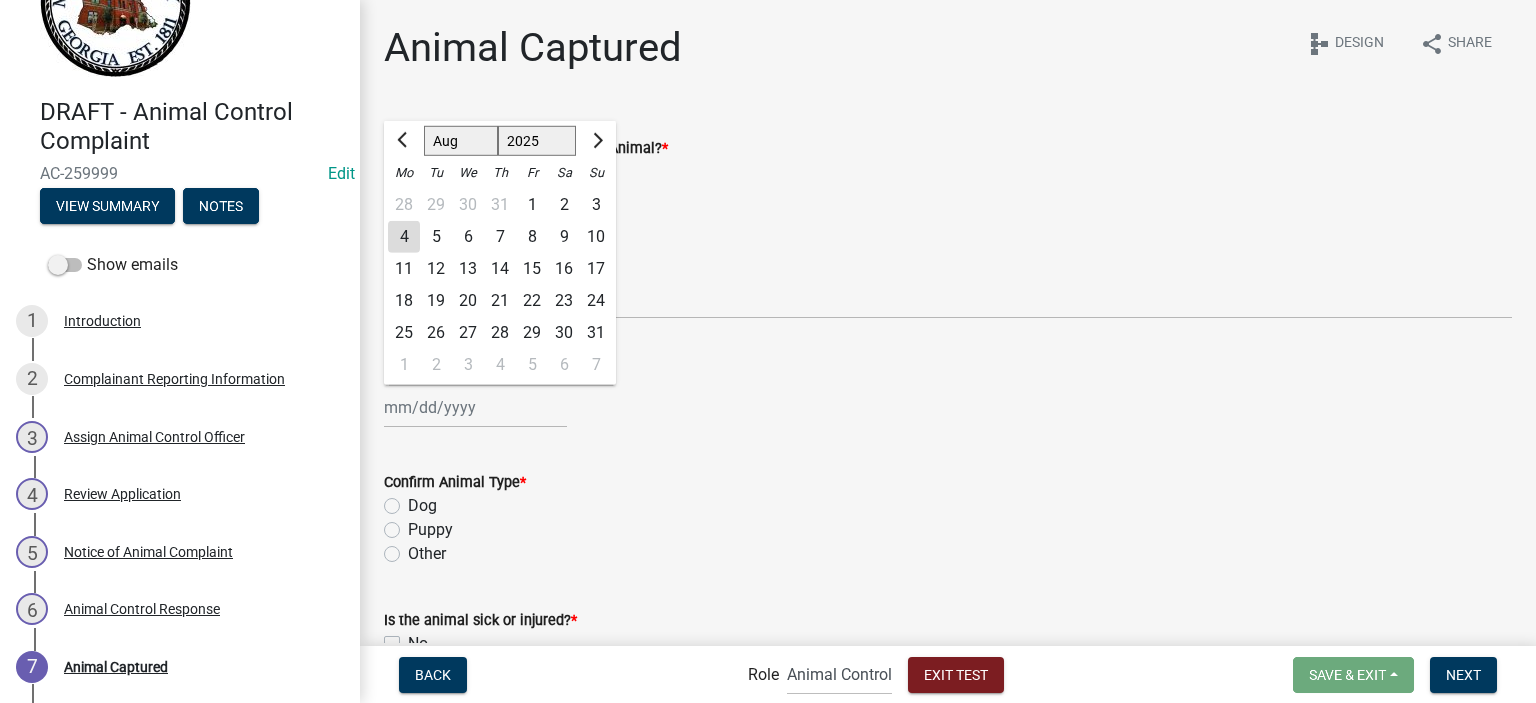 click on "Jan Feb Mar Apr May Jun Jul Aug Sep Oct Nov Dec 1525 1526 1527 1528 1529 1530 1531 1532 1533 1534 1535 1536 1537 1538 1539 1540 1541 1542 1543 1544 1545 1546 1547 1548 1549 1550 1551 1552 1553 1554 1555 1556 1557 1558 1559 1560 1561 1562 1563 1564 1565 1566 1567 1568 1569 1570 1571 1572 1573 1574 1575 1576 1577 1578 1579 1580 1581 1582 1583 1584 1585 1586 1587 1588 1589 1590 1591 1592 1593 1594 1595 1596 1597 1598 1599 1600 1601 1602 1603 1604 1605 1606 1607 1608 1609 1610 1611 1612 1613 1614 1615 1616 1617 1618 1619 1620 1621 1622 1623 1624 1625 1626 1627 1628 1629 1630 1631 1632 1633 1634 1635 1636 1637 1638 1639 1640 1641 1642 1643 1644 1645 1646 1647 1648 1649 1650 1651 1652 1653 1654 1655 1656 1657 1658 1659 1660 1661 1662 1663 1664 1665 1666 1667 1668 1669 1670 1671 1672 1673 1674 1675 1676 1677 1678 1679 1680 1681 1682 1683 1684 1685 1686 1687 1688 1689 1690 1691 1692 1693 1694 1695 1696 1697 1698 1699 1700 1701 1702 1703 1704 1705 1706 1707 1708 1709 1710 1711 1712 1713 1714 1715 1716 1717 1718 1719 1" 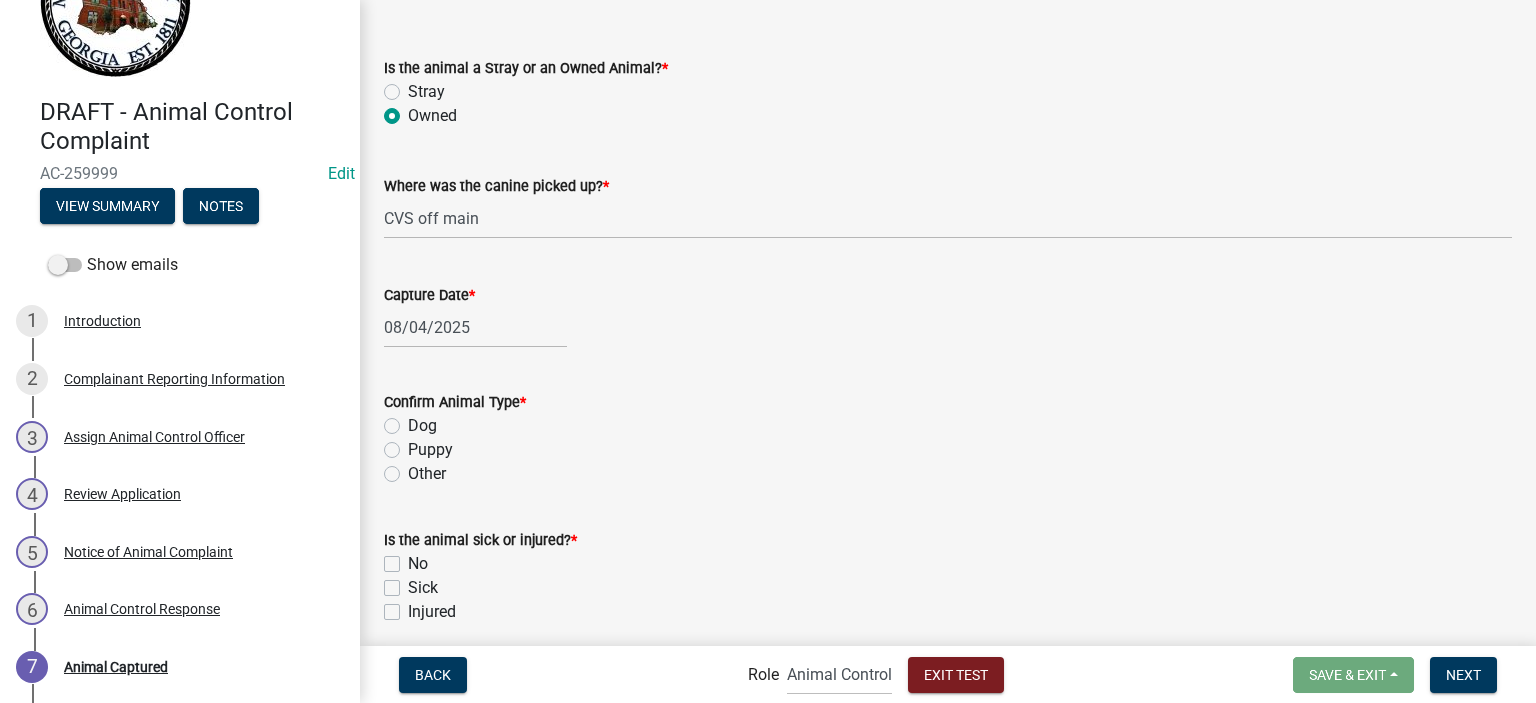 scroll, scrollTop: 200, scrollLeft: 0, axis: vertical 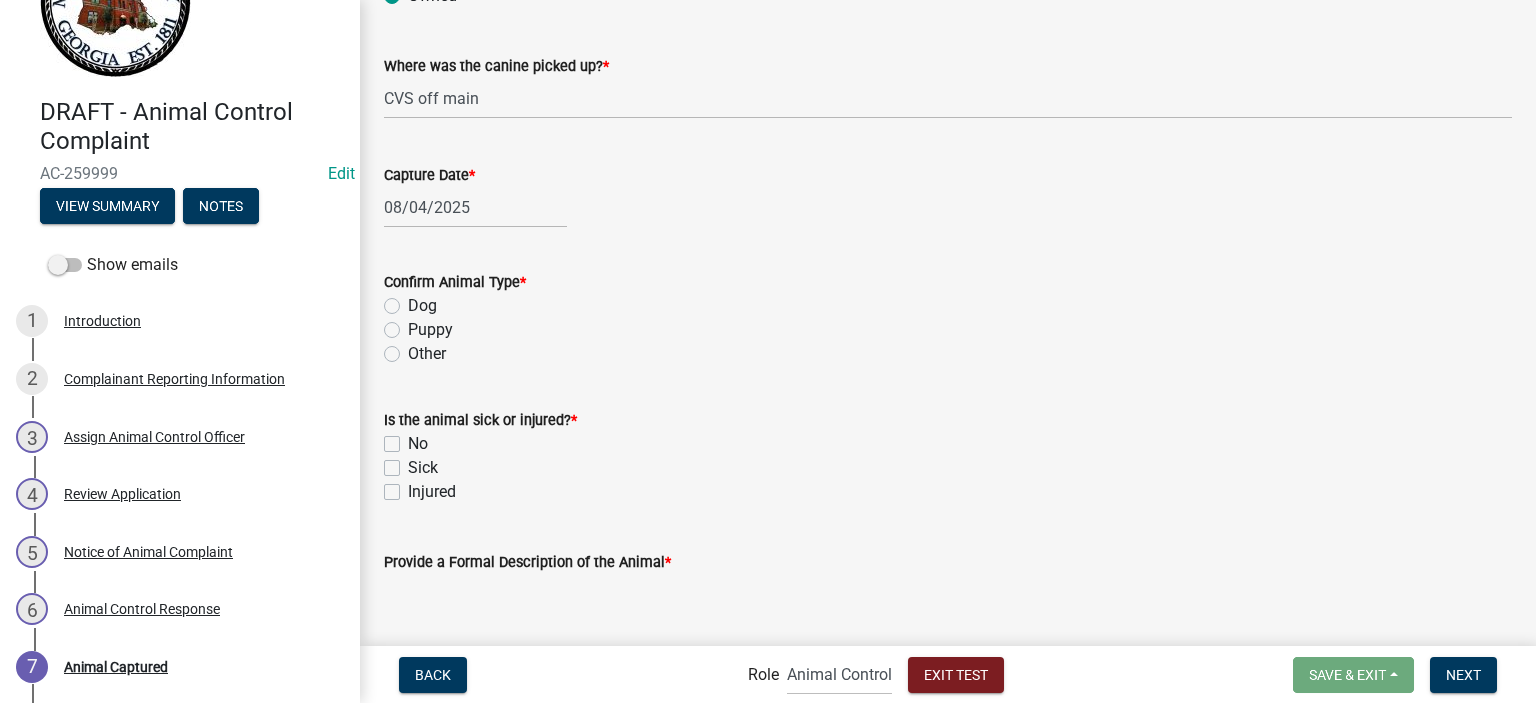 click on "Dog" 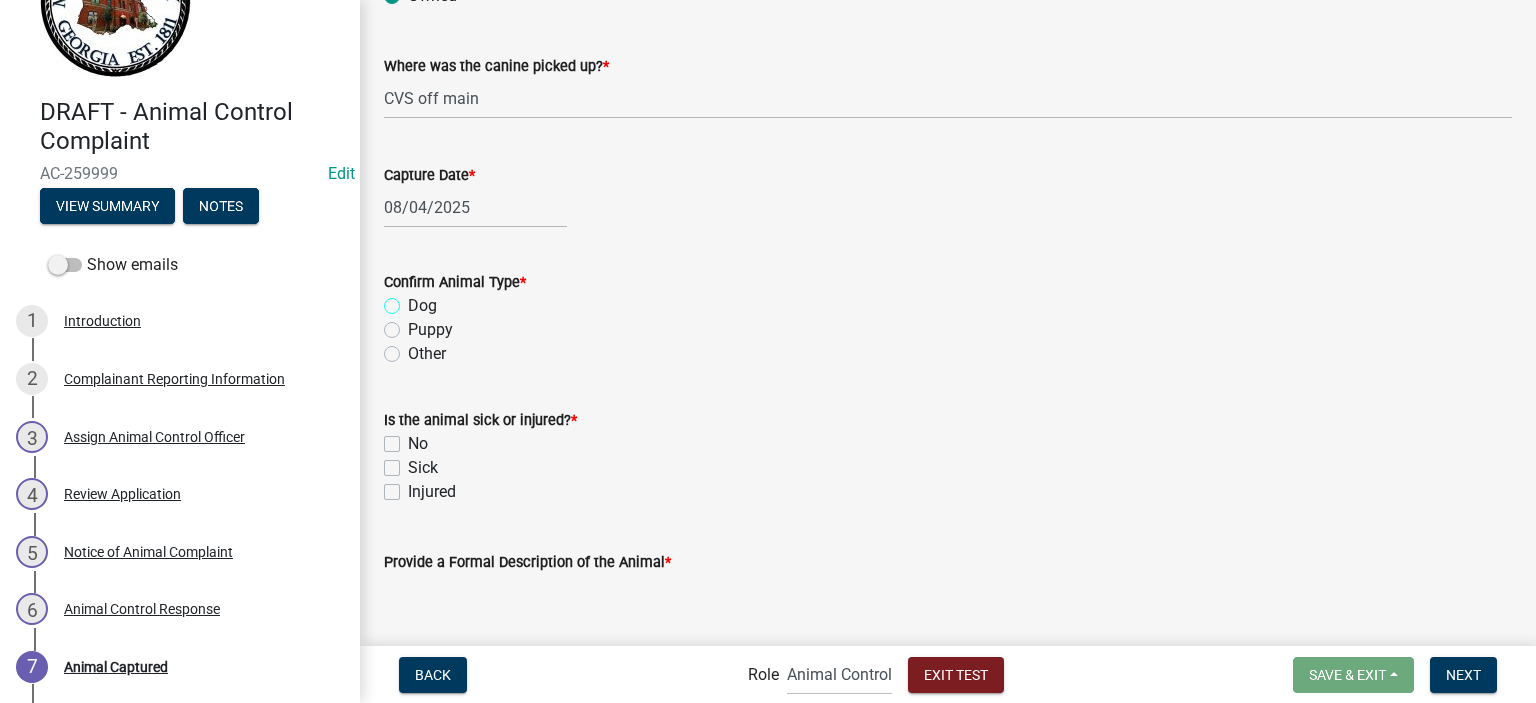 click on "Dog" at bounding box center (414, 300) 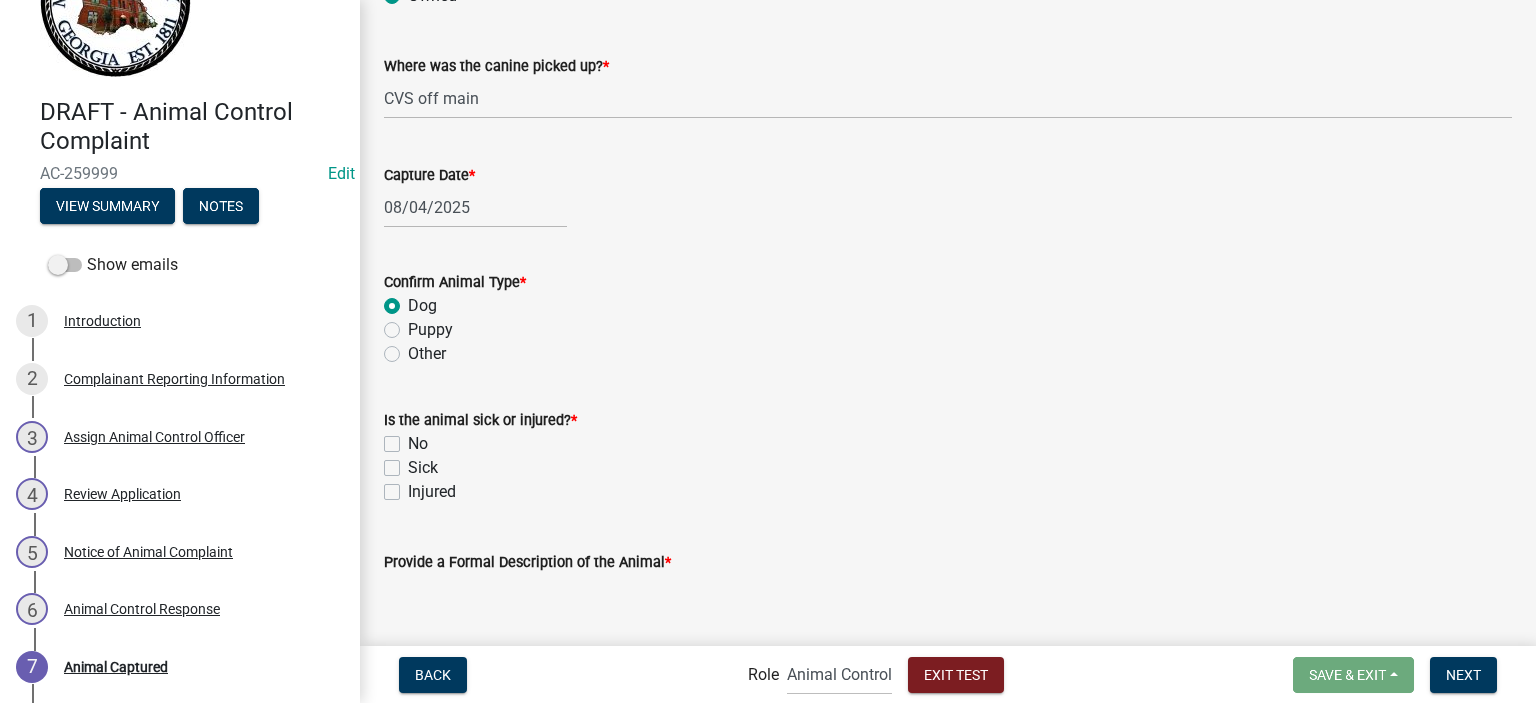 radio on "true" 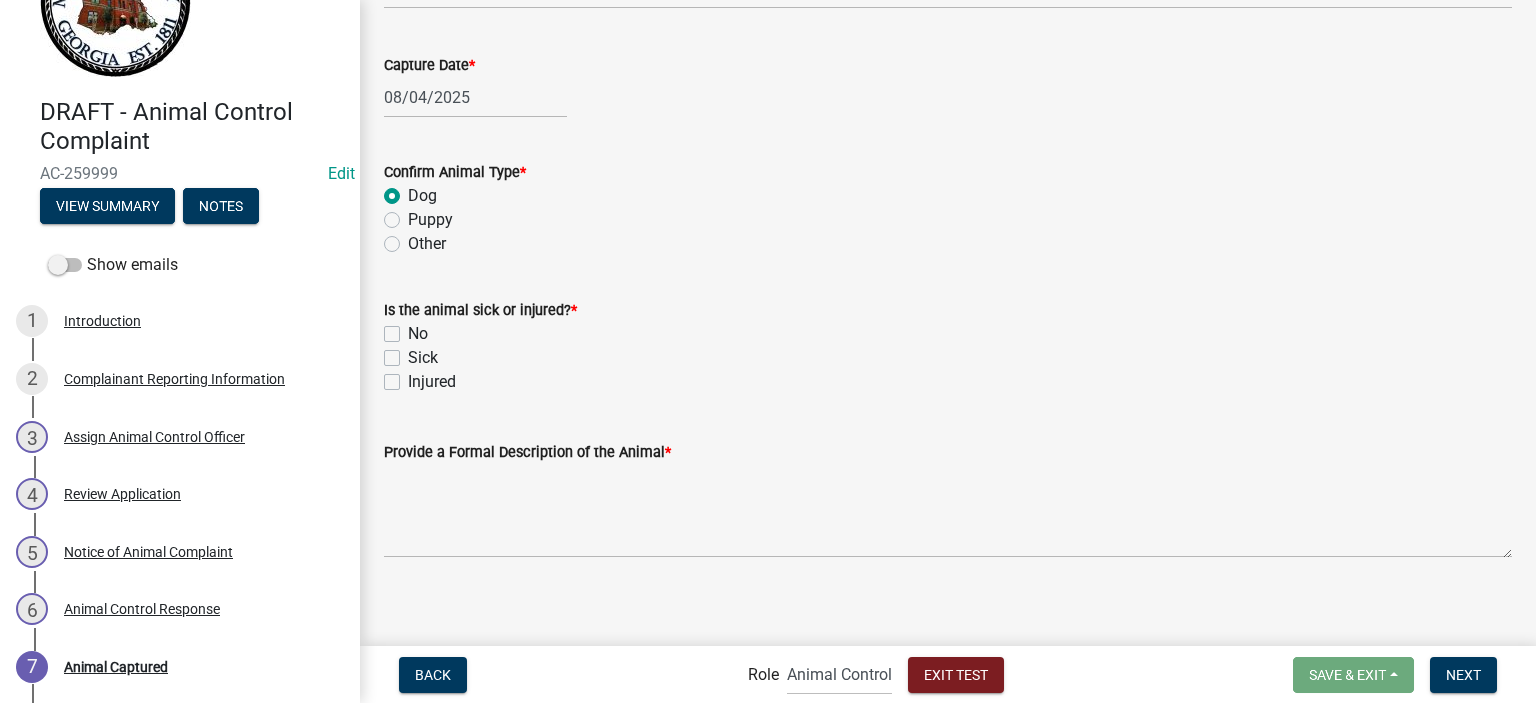 scroll, scrollTop: 319, scrollLeft: 0, axis: vertical 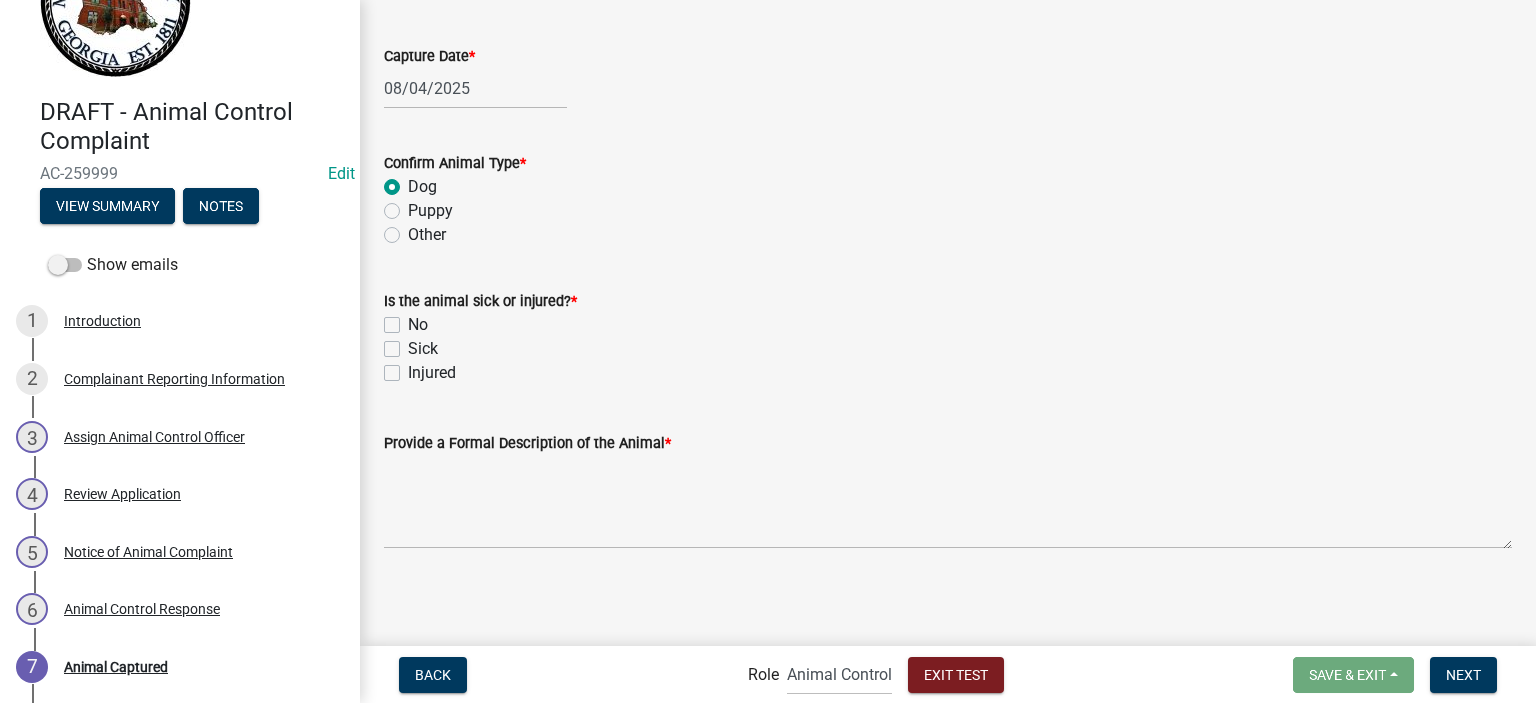 click on "Puppy" 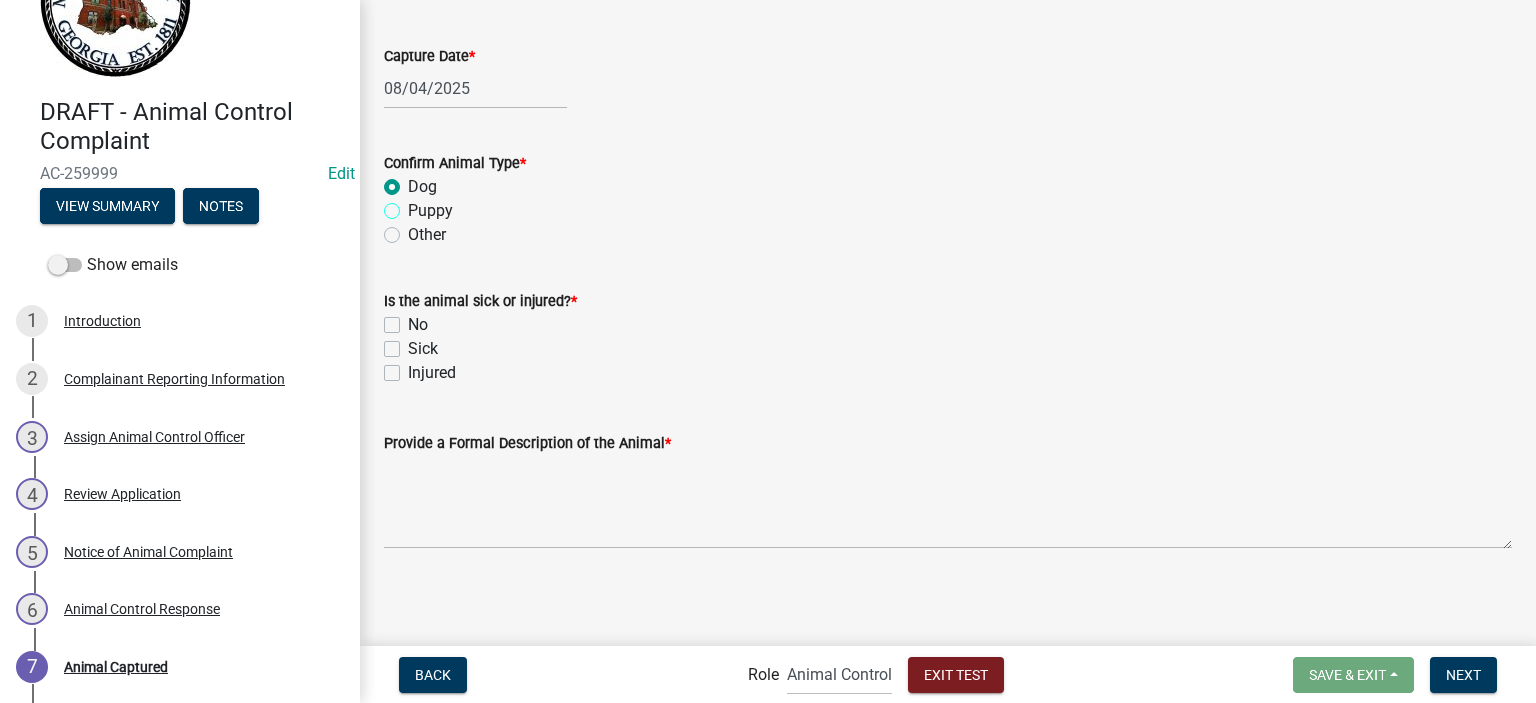 click on "Puppy" at bounding box center [414, 205] 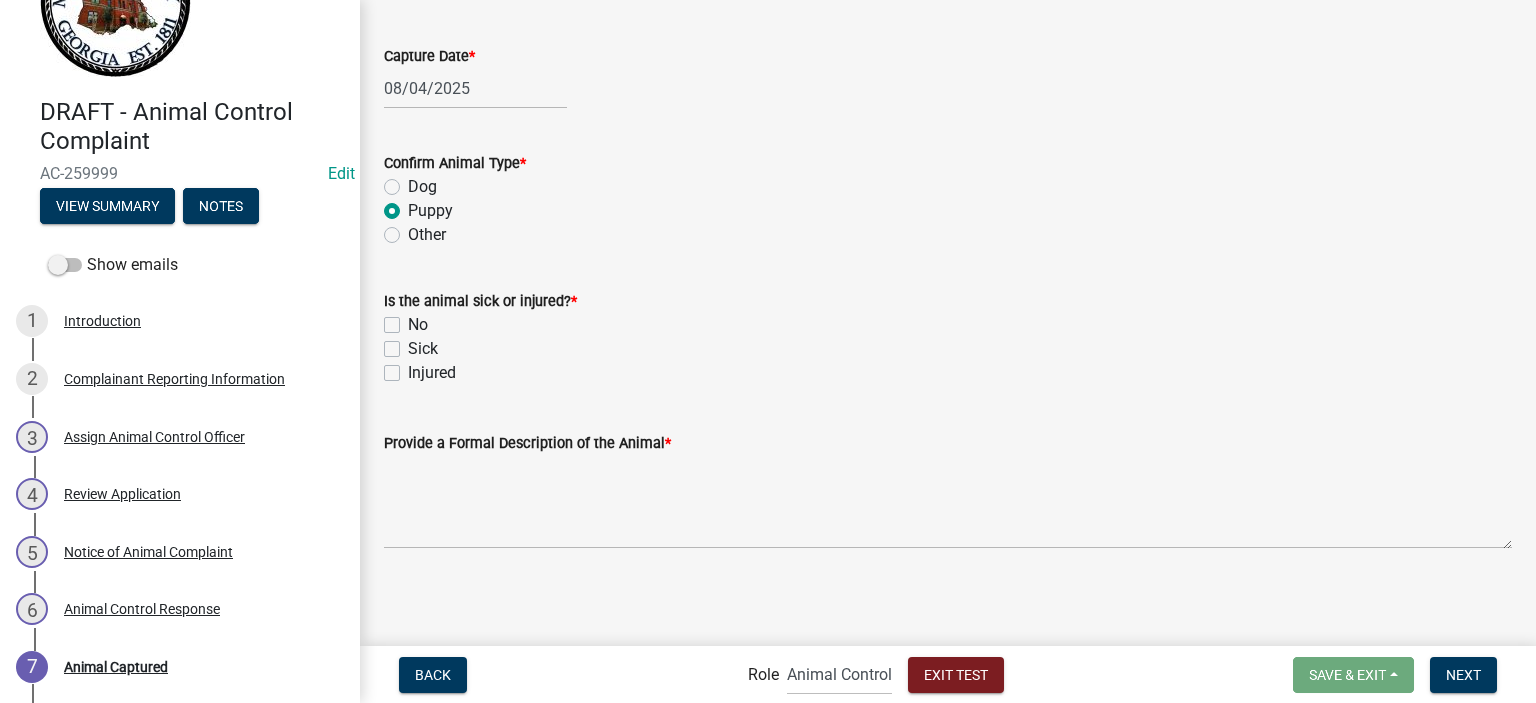 radio on "true" 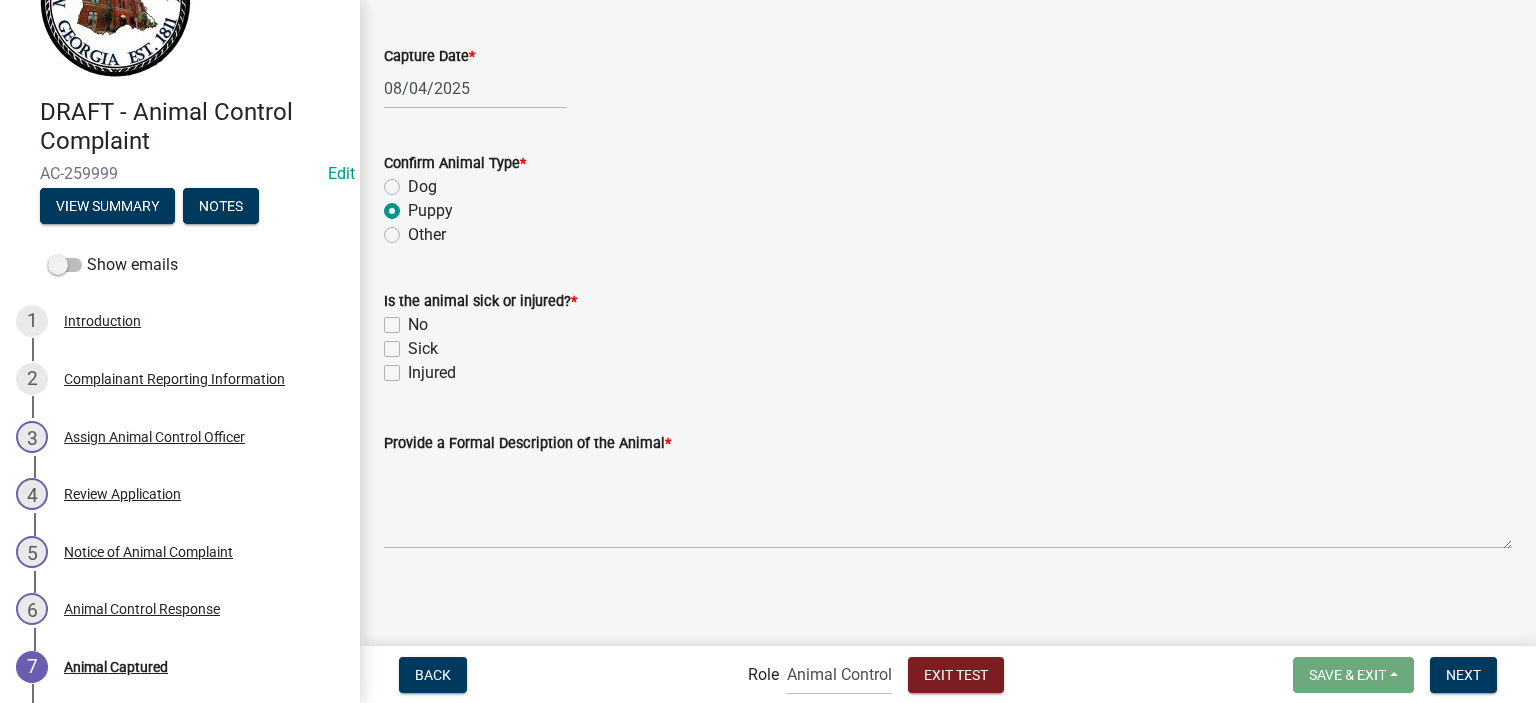 click on "Other" 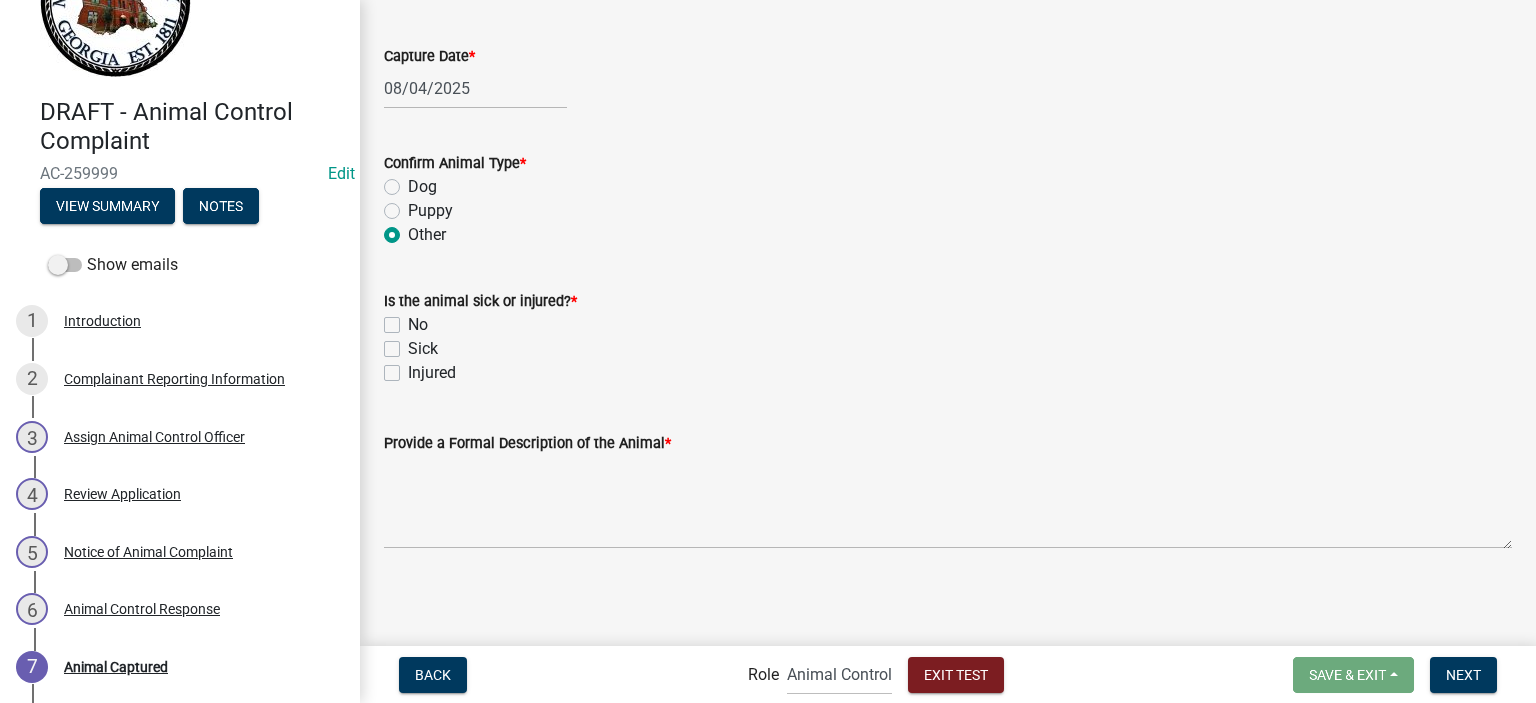 radio on "true" 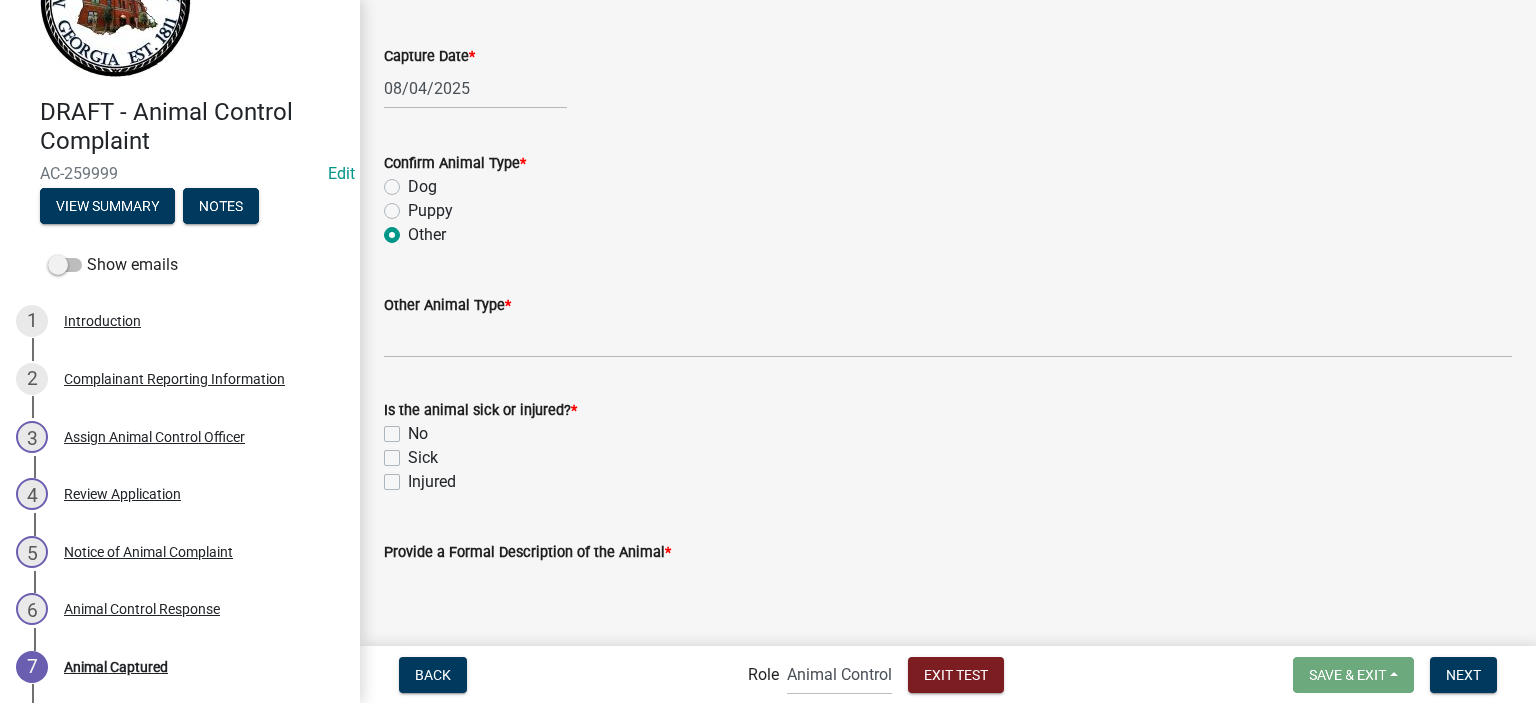 click on "Other" 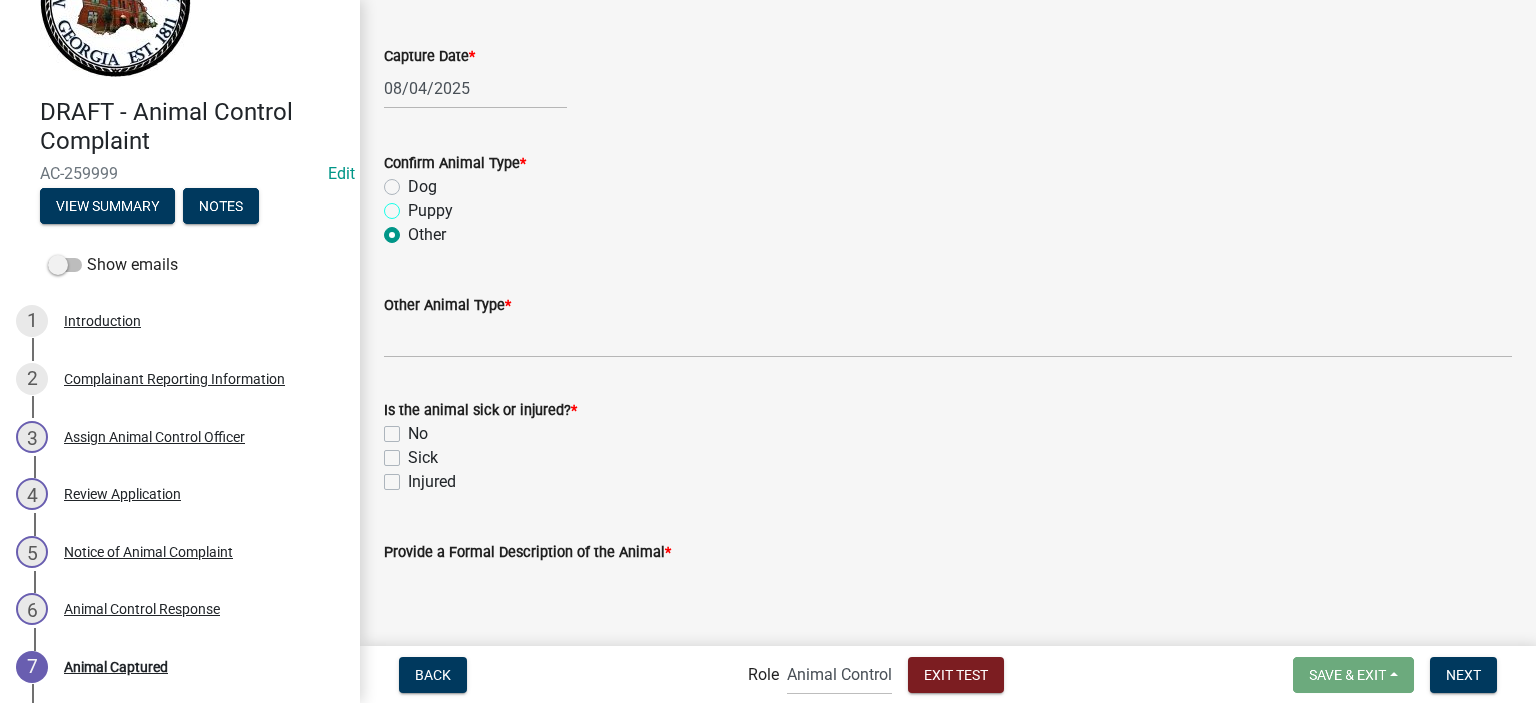 click on "Puppy" at bounding box center (414, 205) 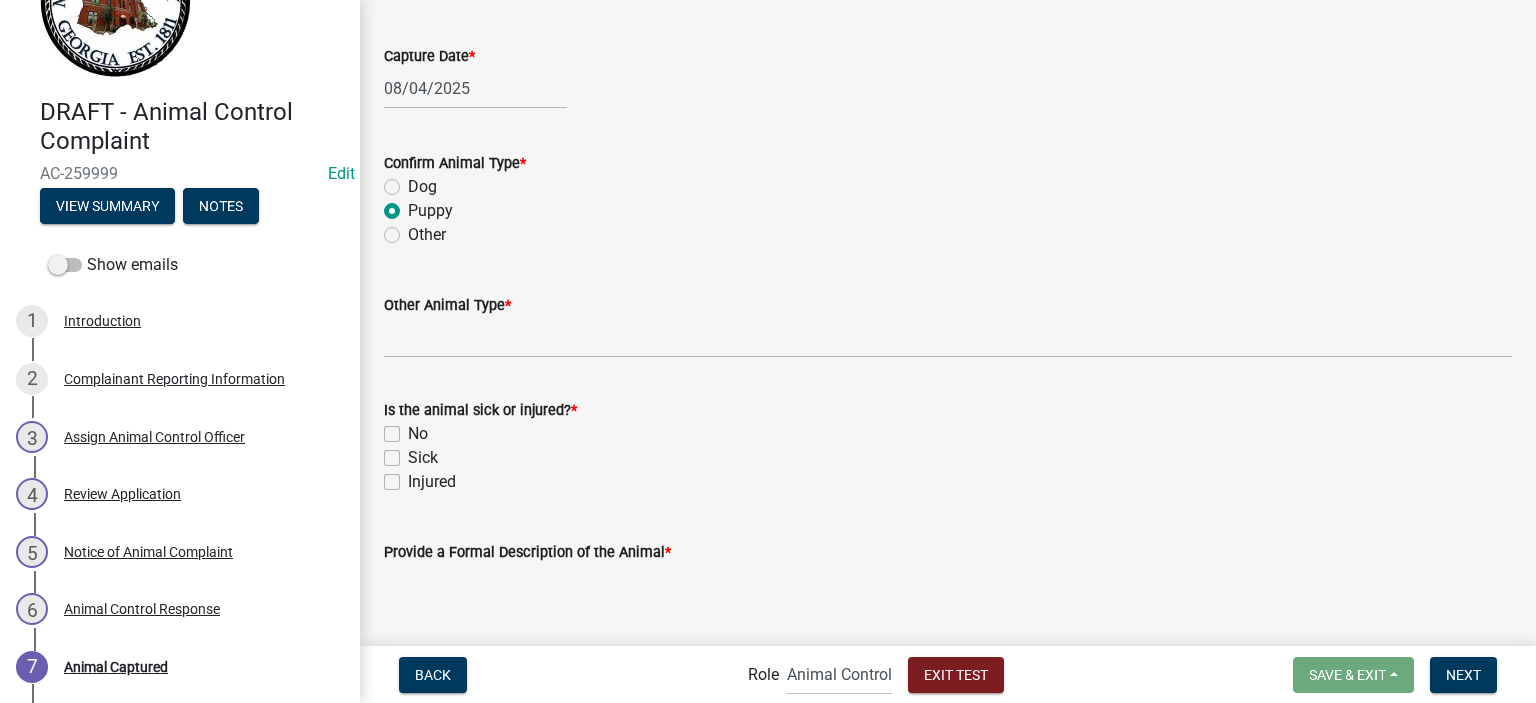 radio on "true" 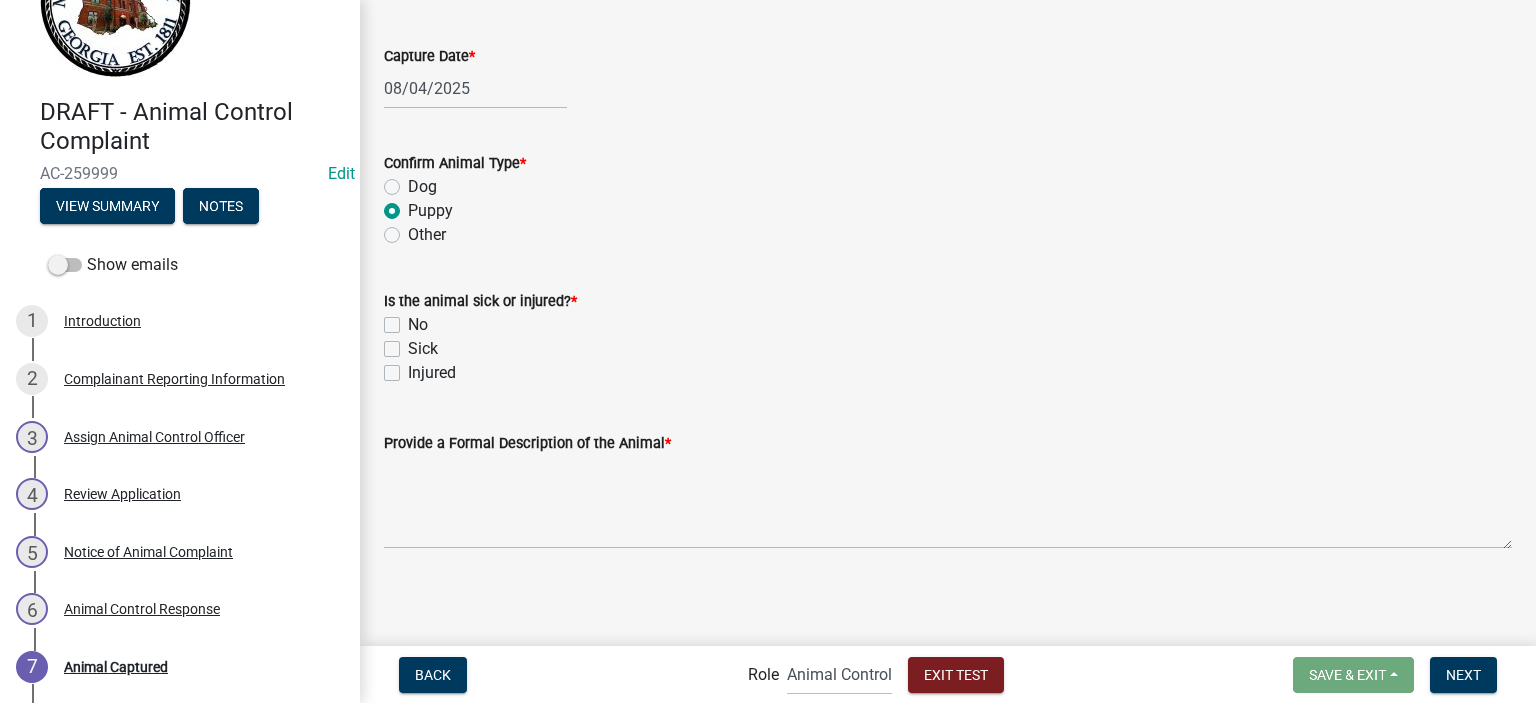 click on "Dog" 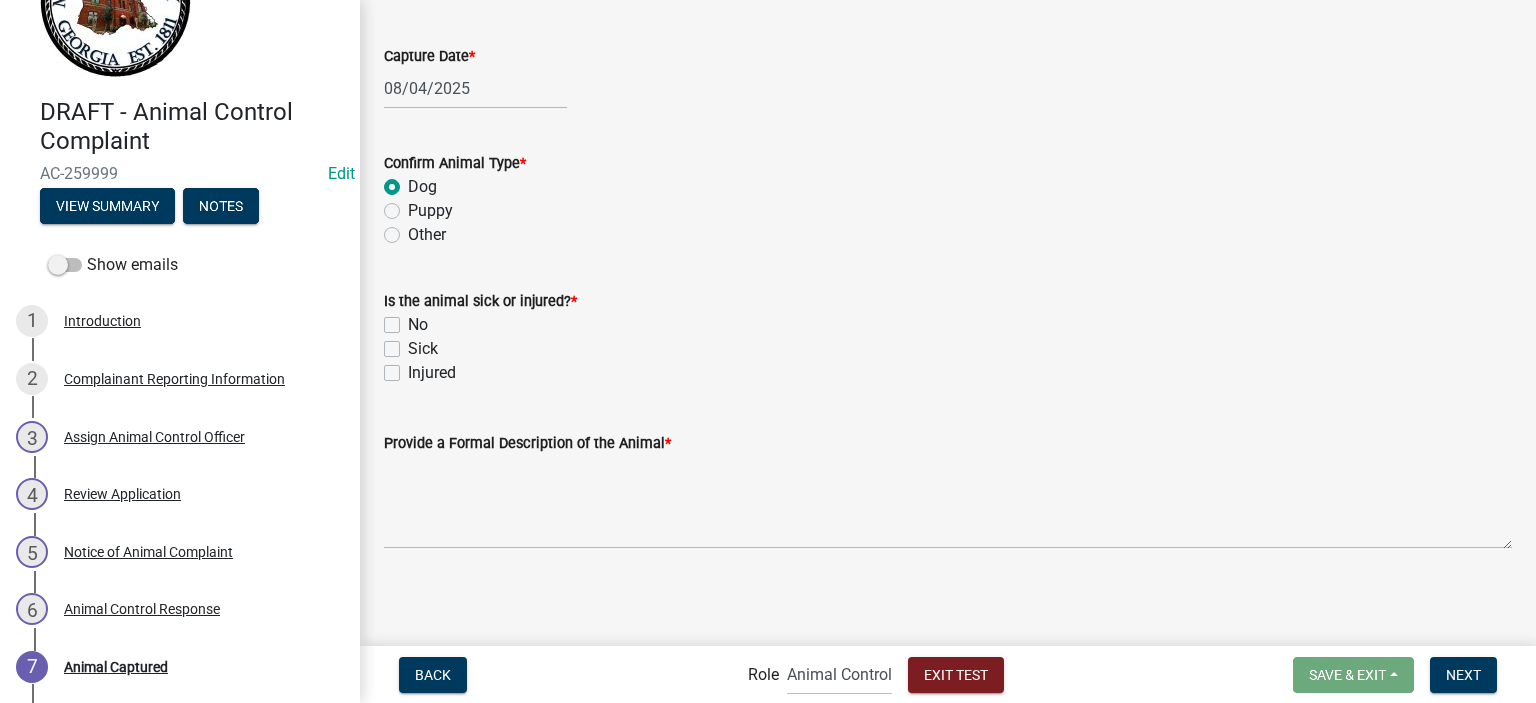 radio on "true" 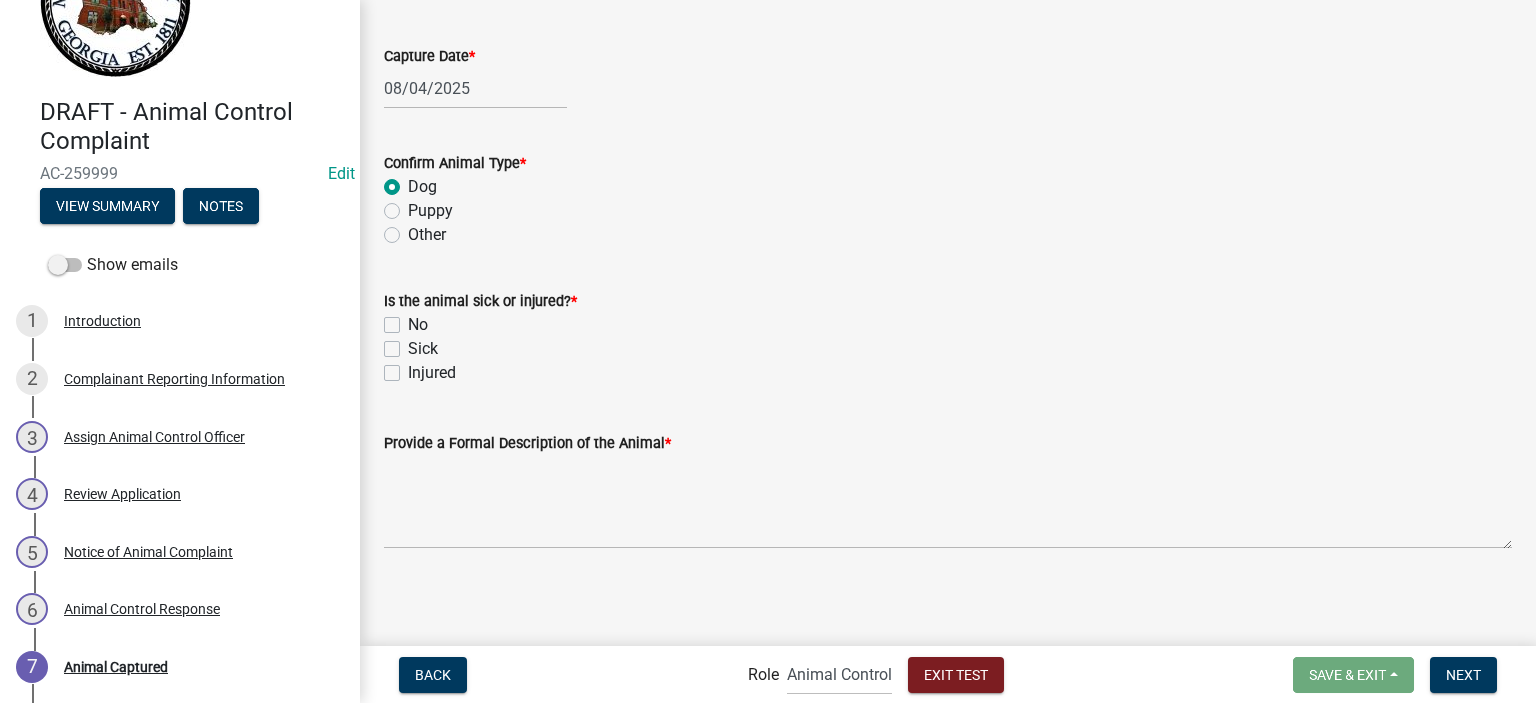 click on "No" 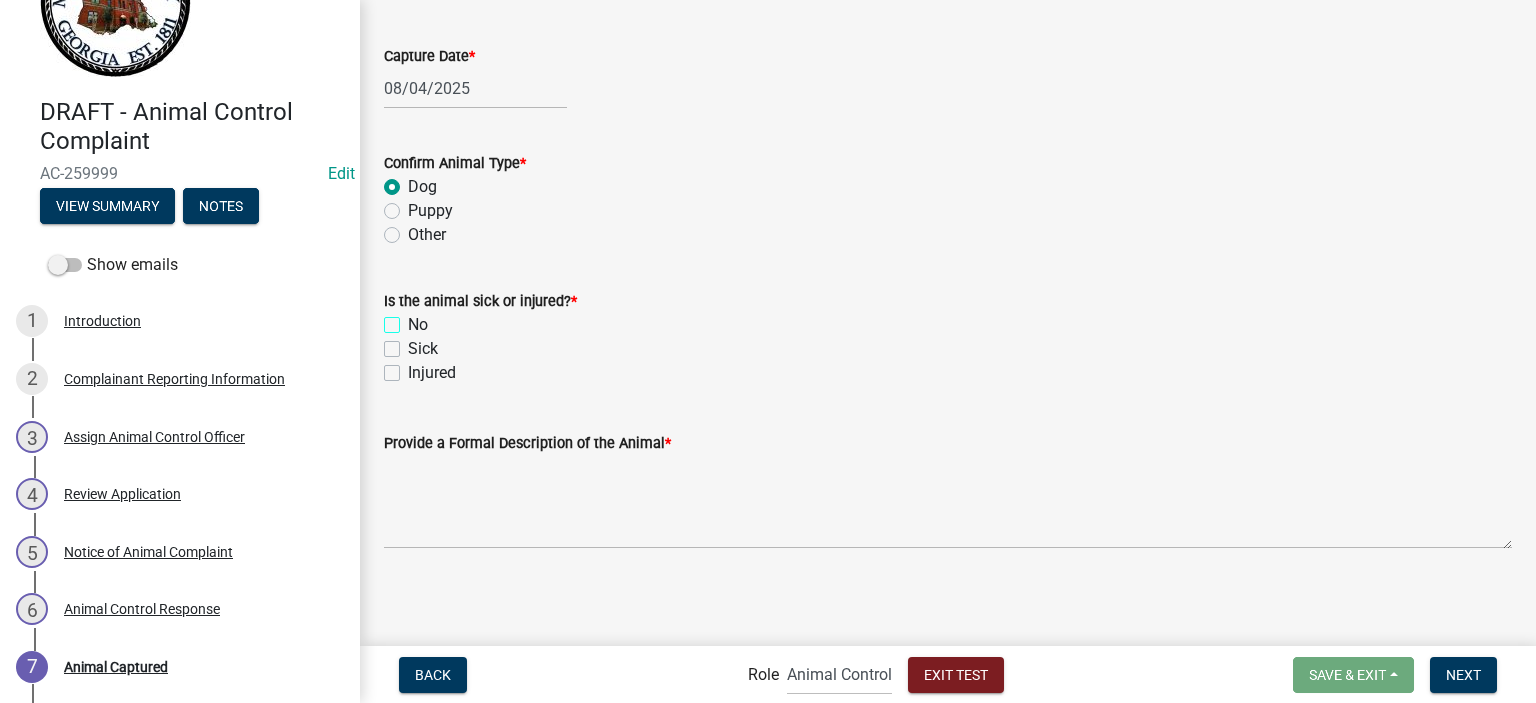 click on "No" at bounding box center [414, 319] 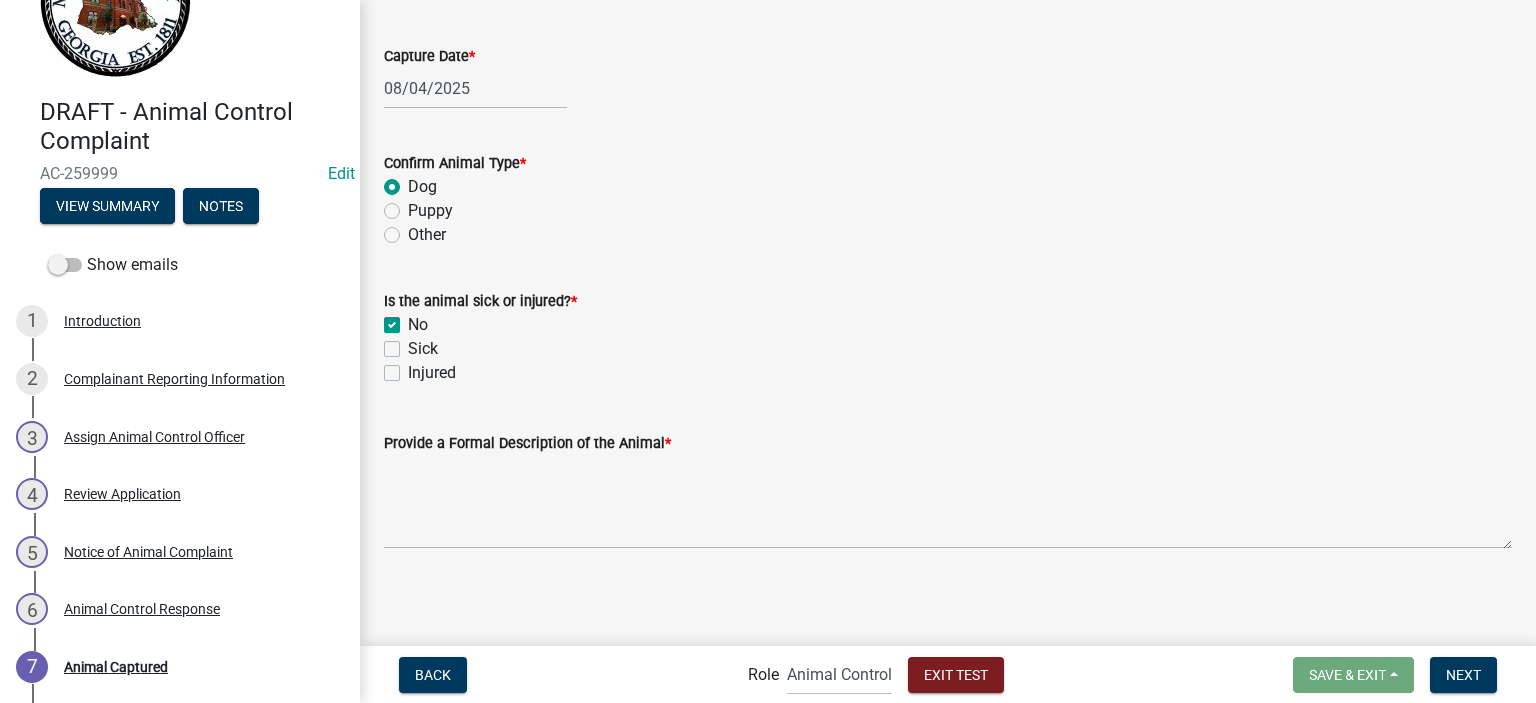 checkbox on "true" 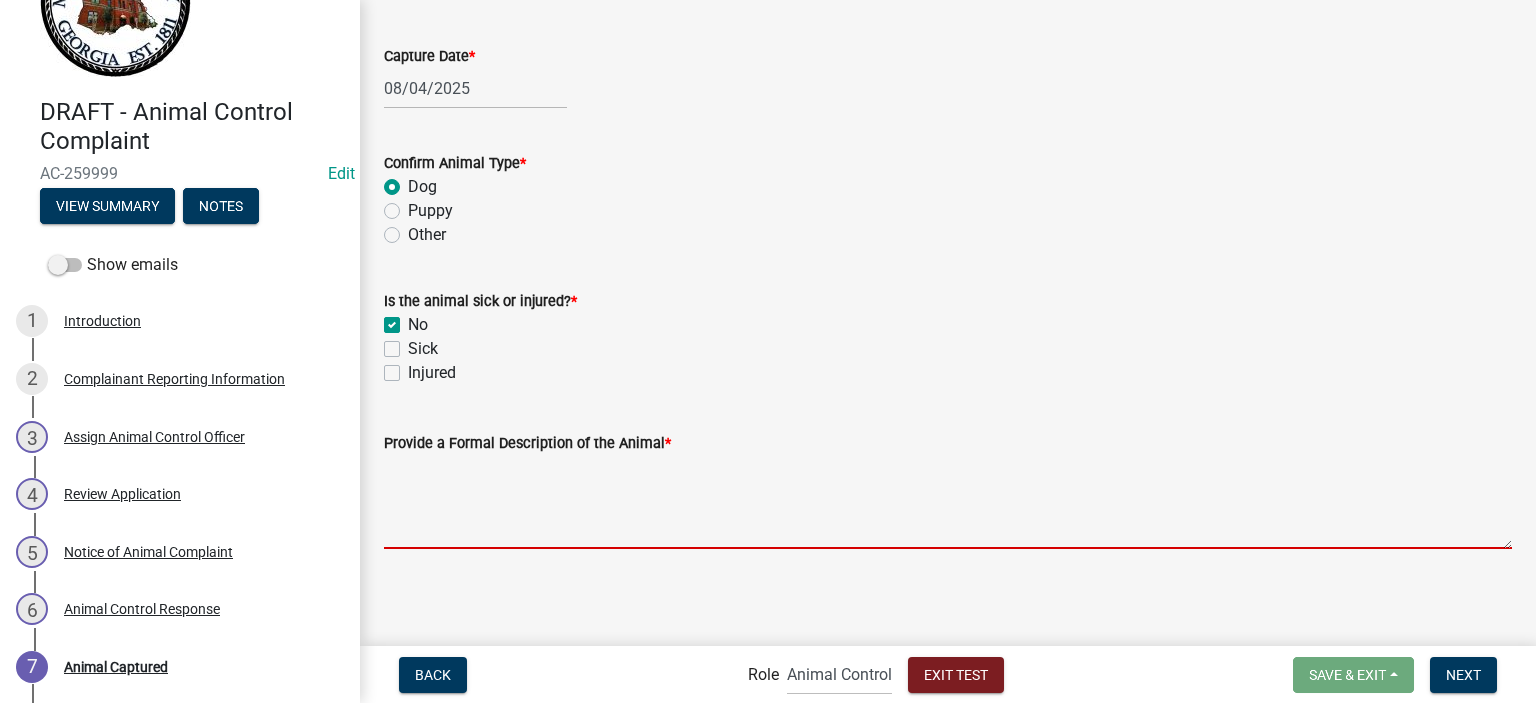 click on "Provide a Formal Description of the Animal  *" at bounding box center [948, 502] 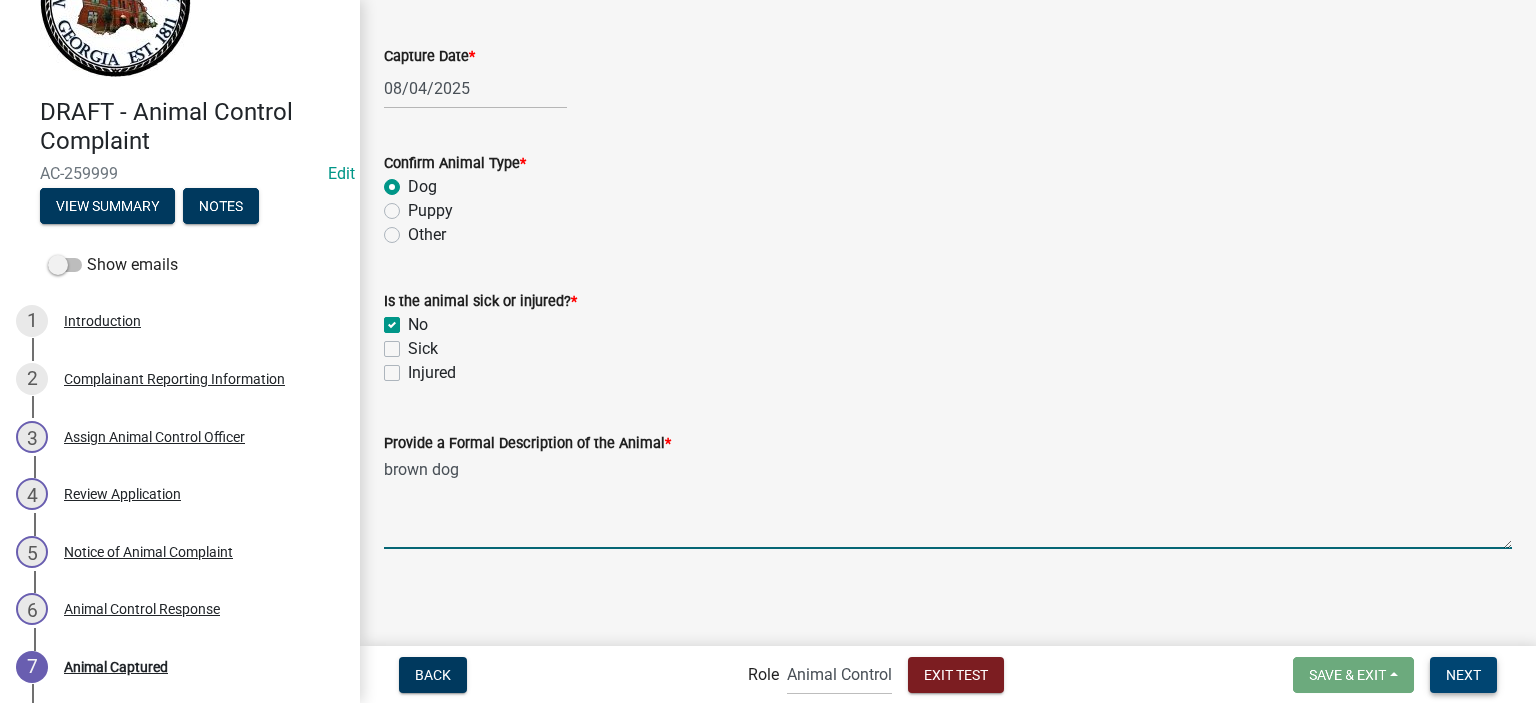 type on "brown dog" 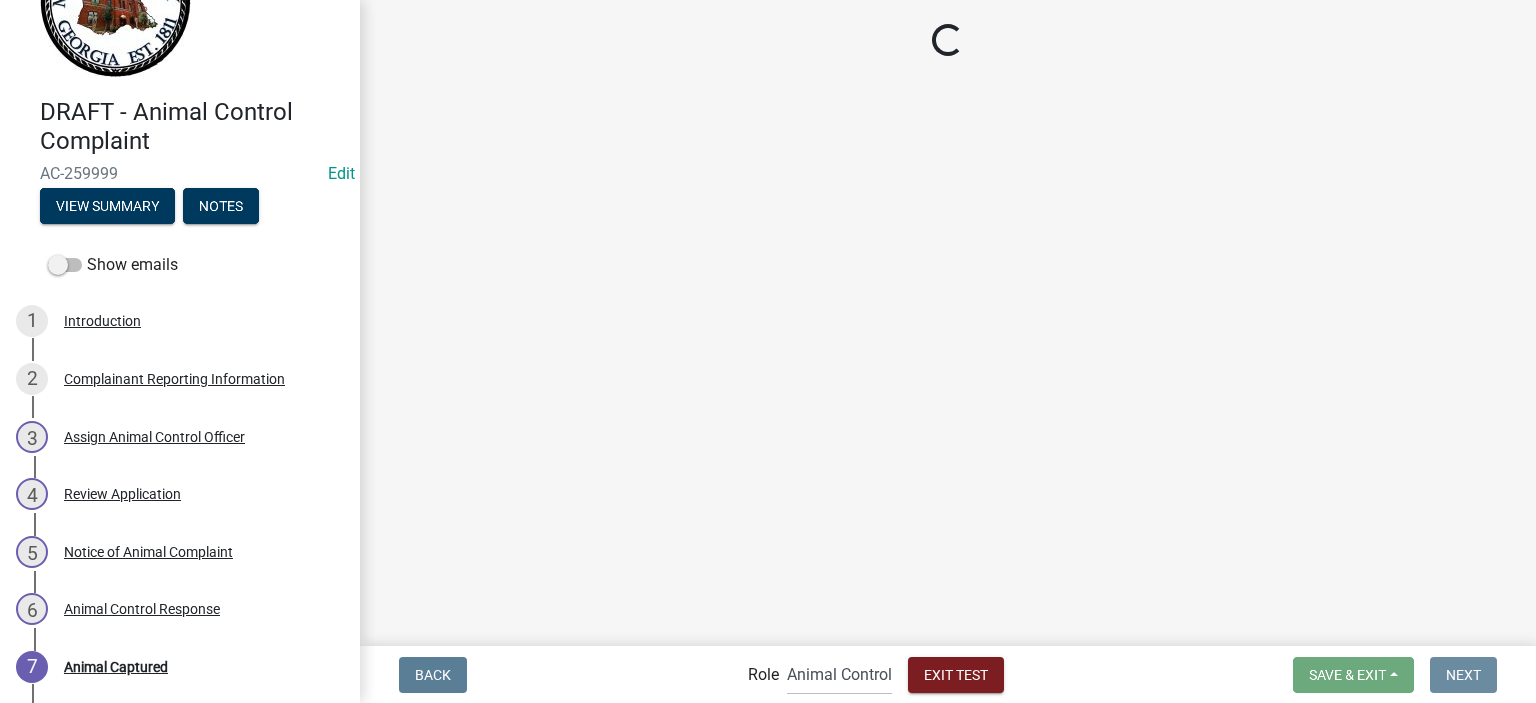 scroll, scrollTop: 0, scrollLeft: 0, axis: both 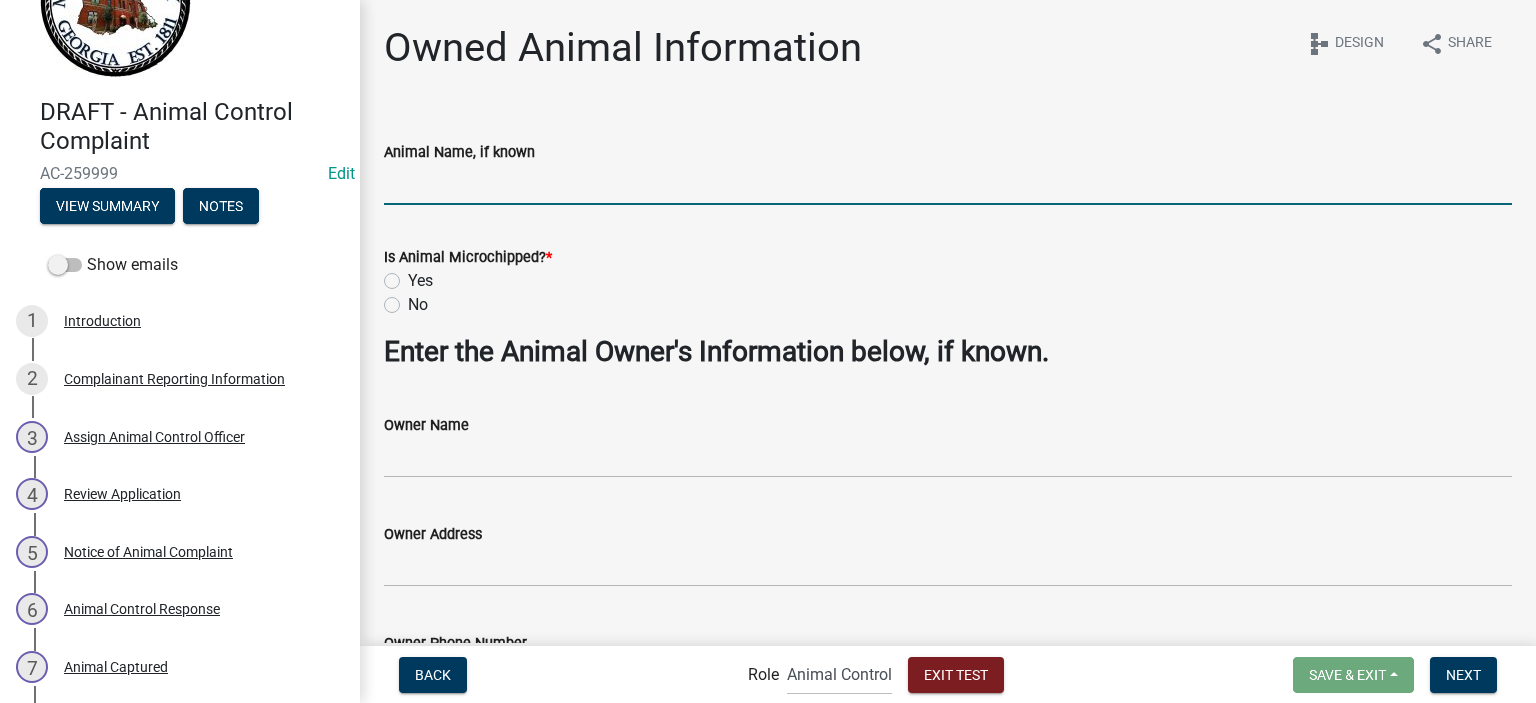 click on "Animal Name, if known" at bounding box center [948, 184] 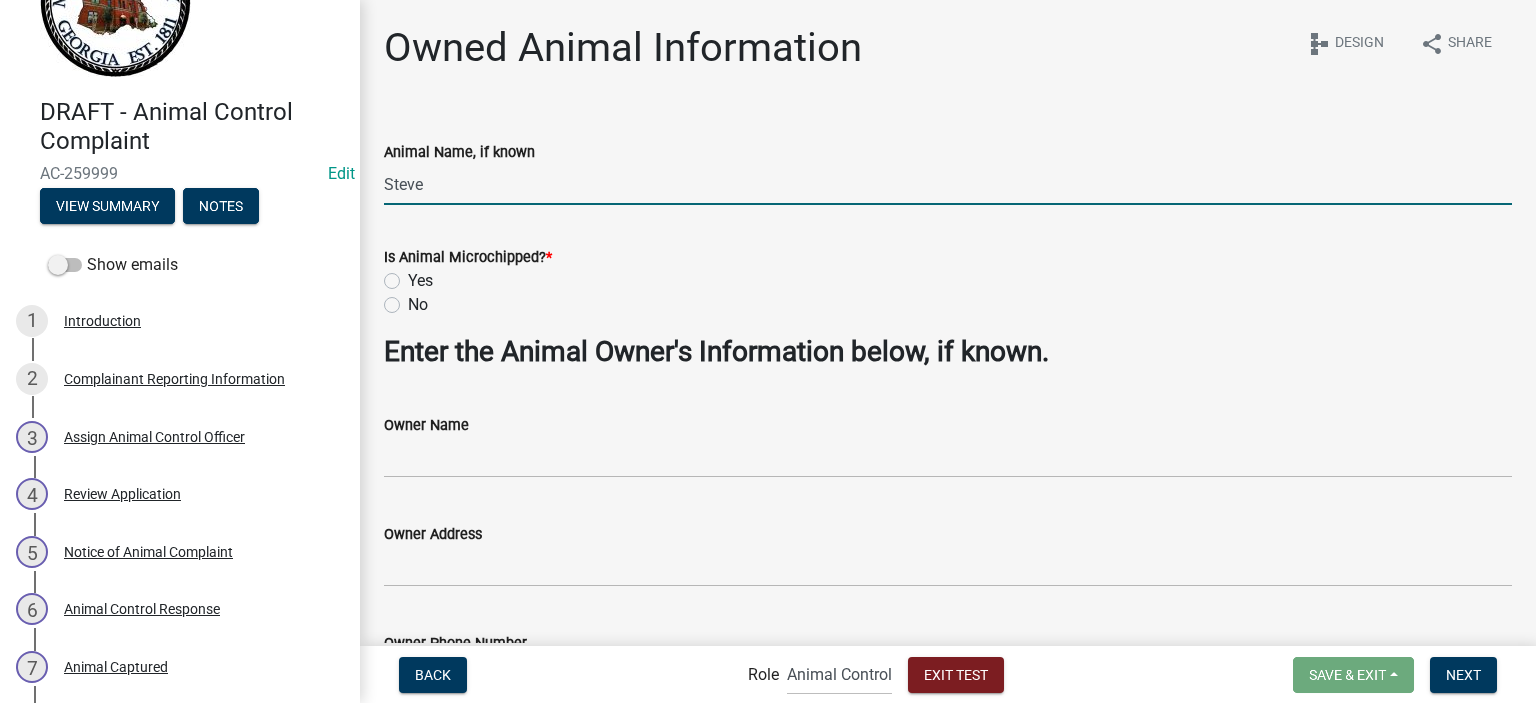 click on "Yes" 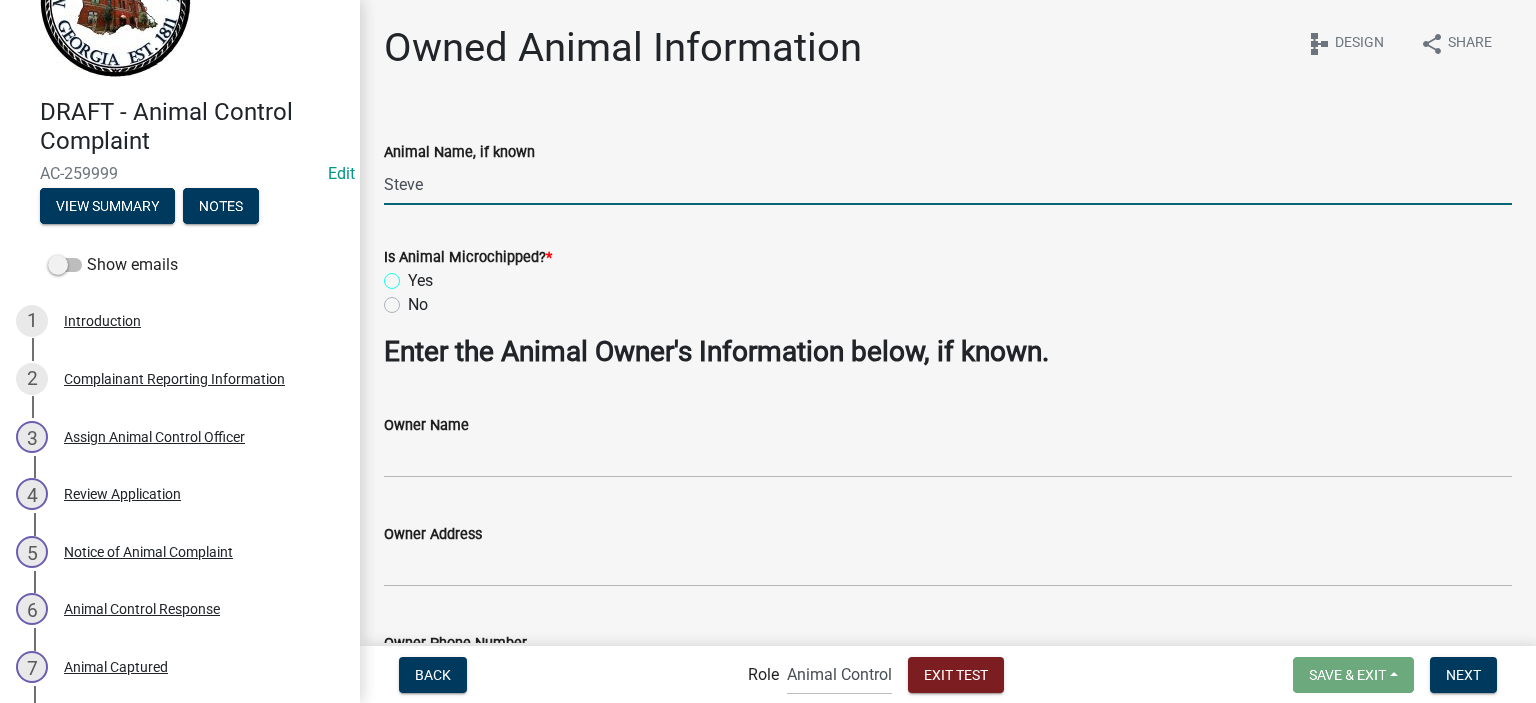 click on "Yes" at bounding box center (414, 275) 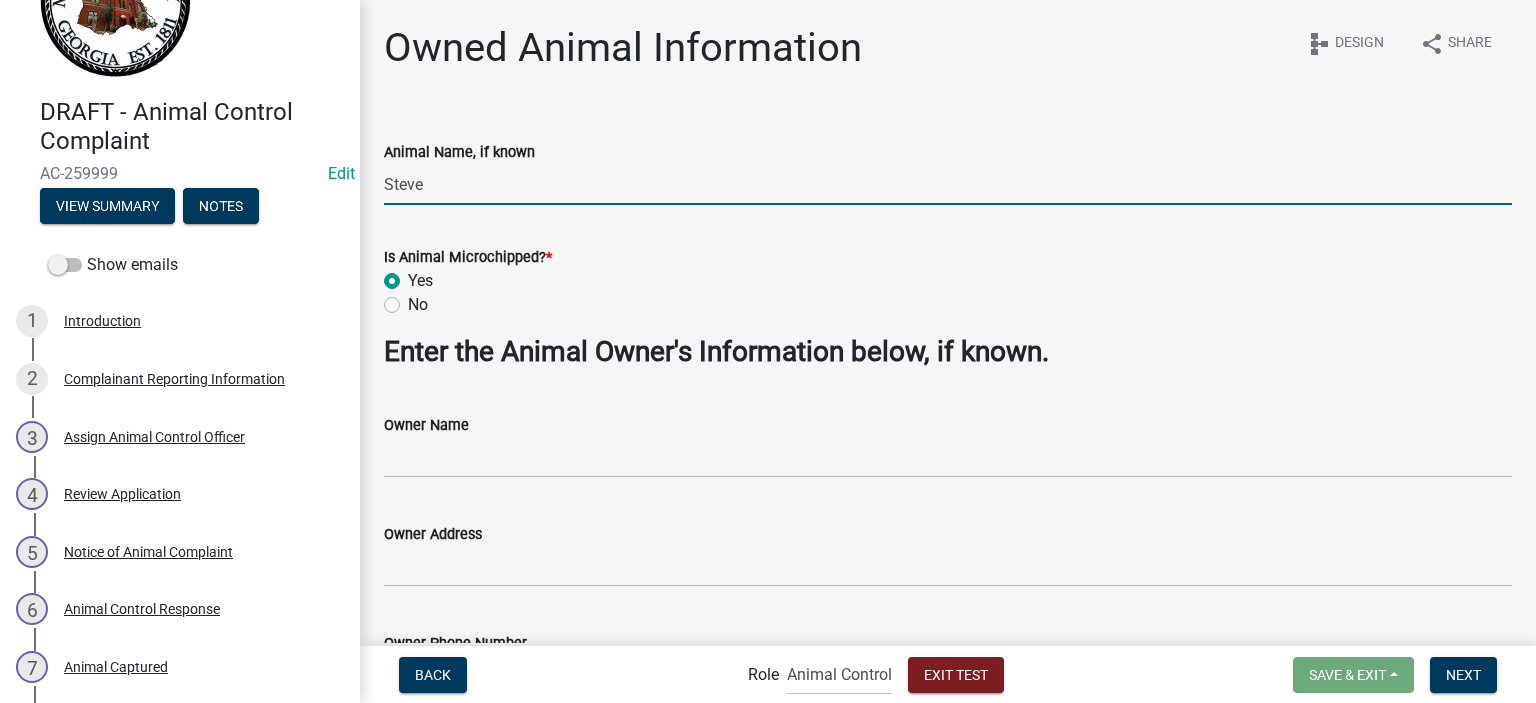 radio on "true" 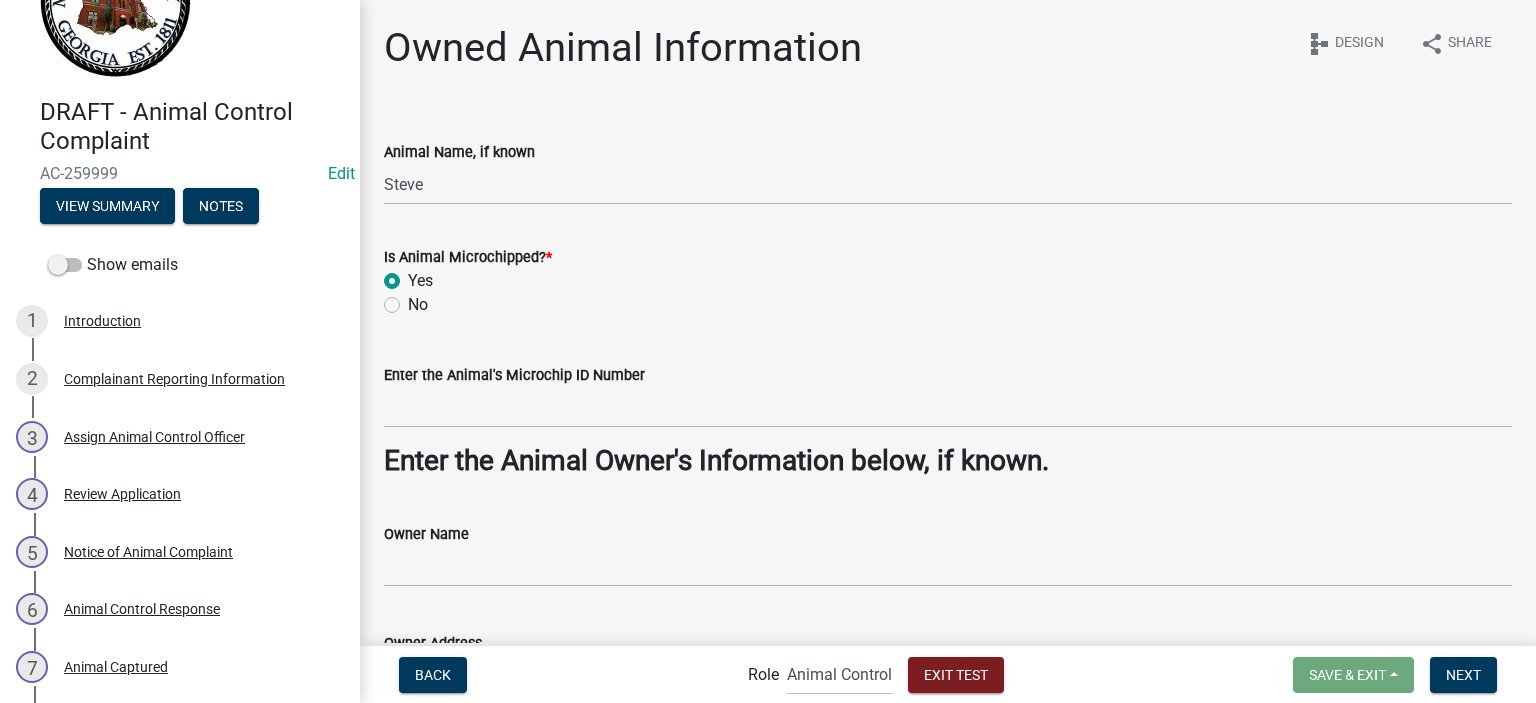 click on "No" 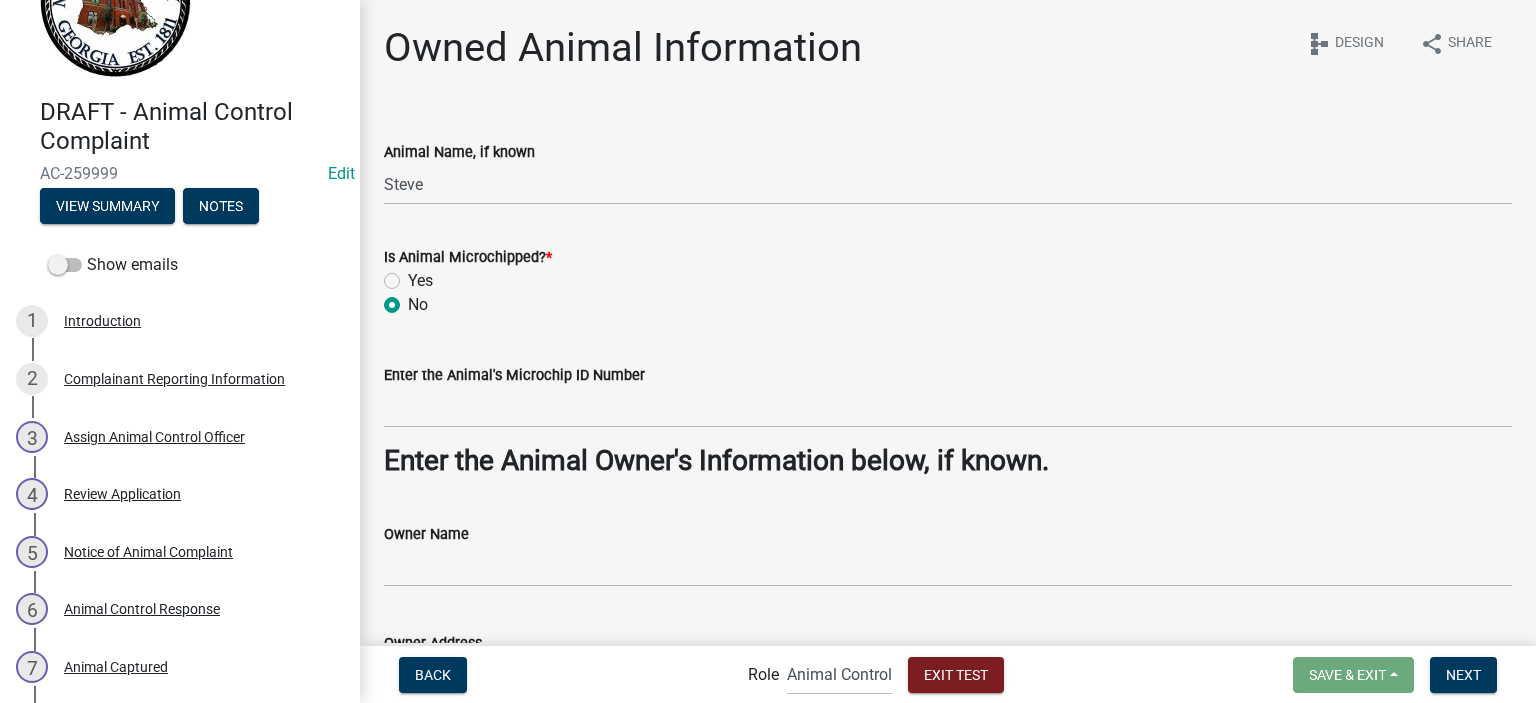 radio on "true" 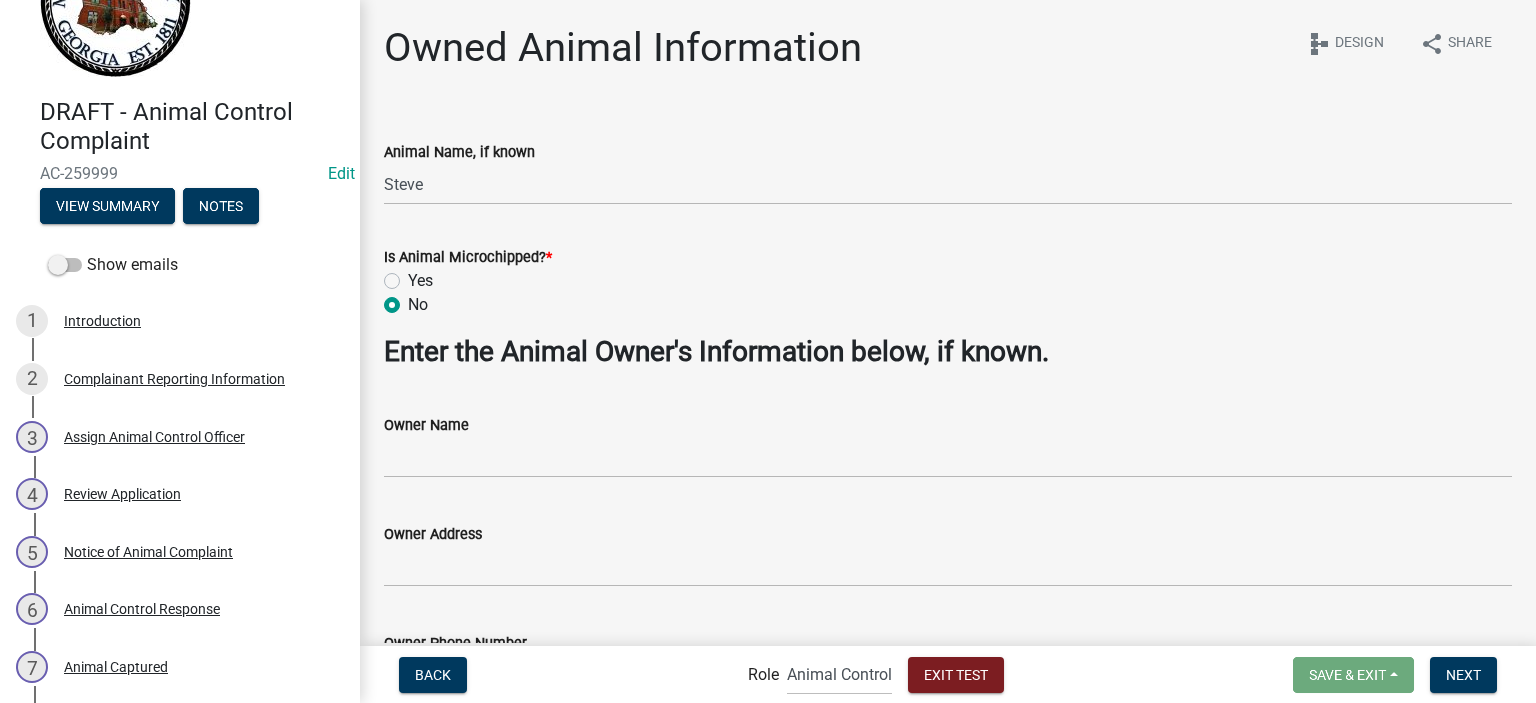 click on "Yes" 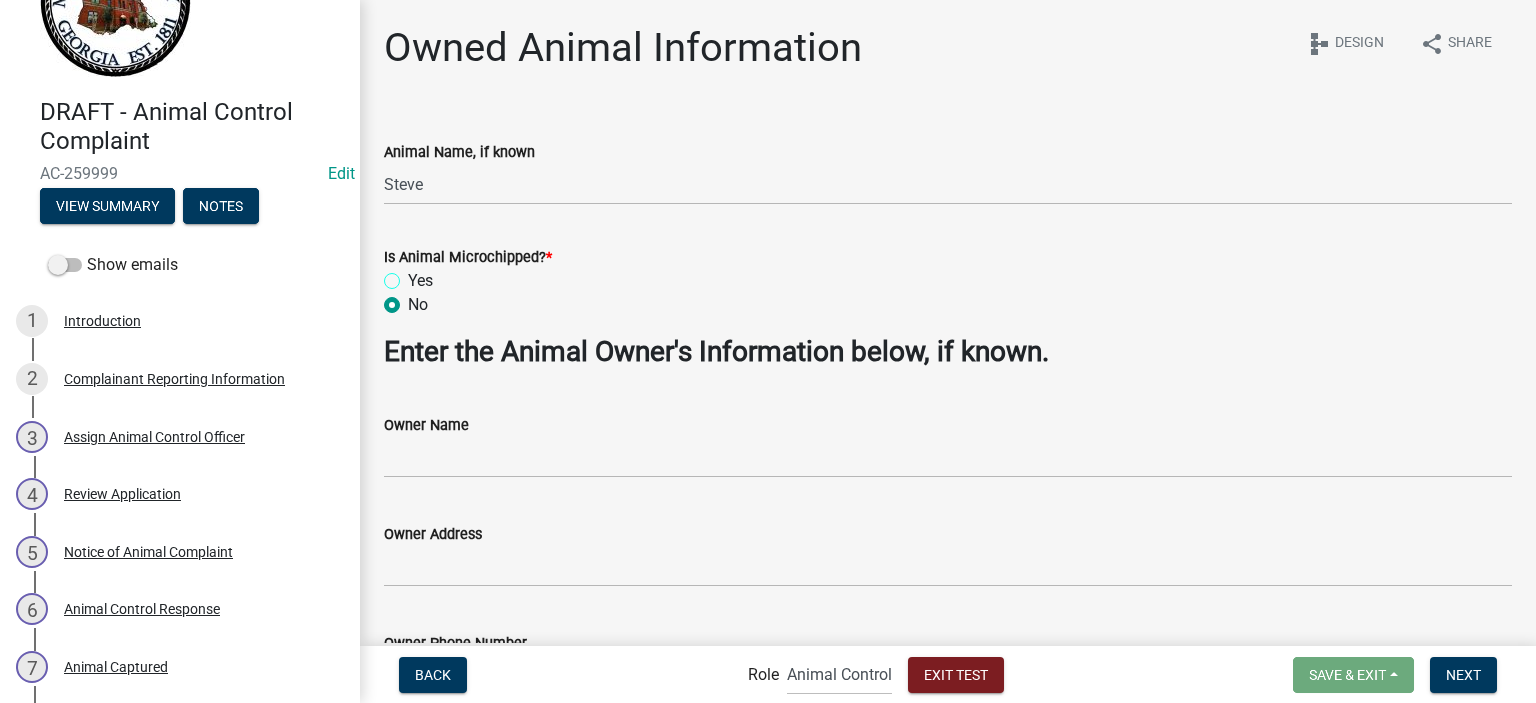 click on "Yes" at bounding box center [414, 275] 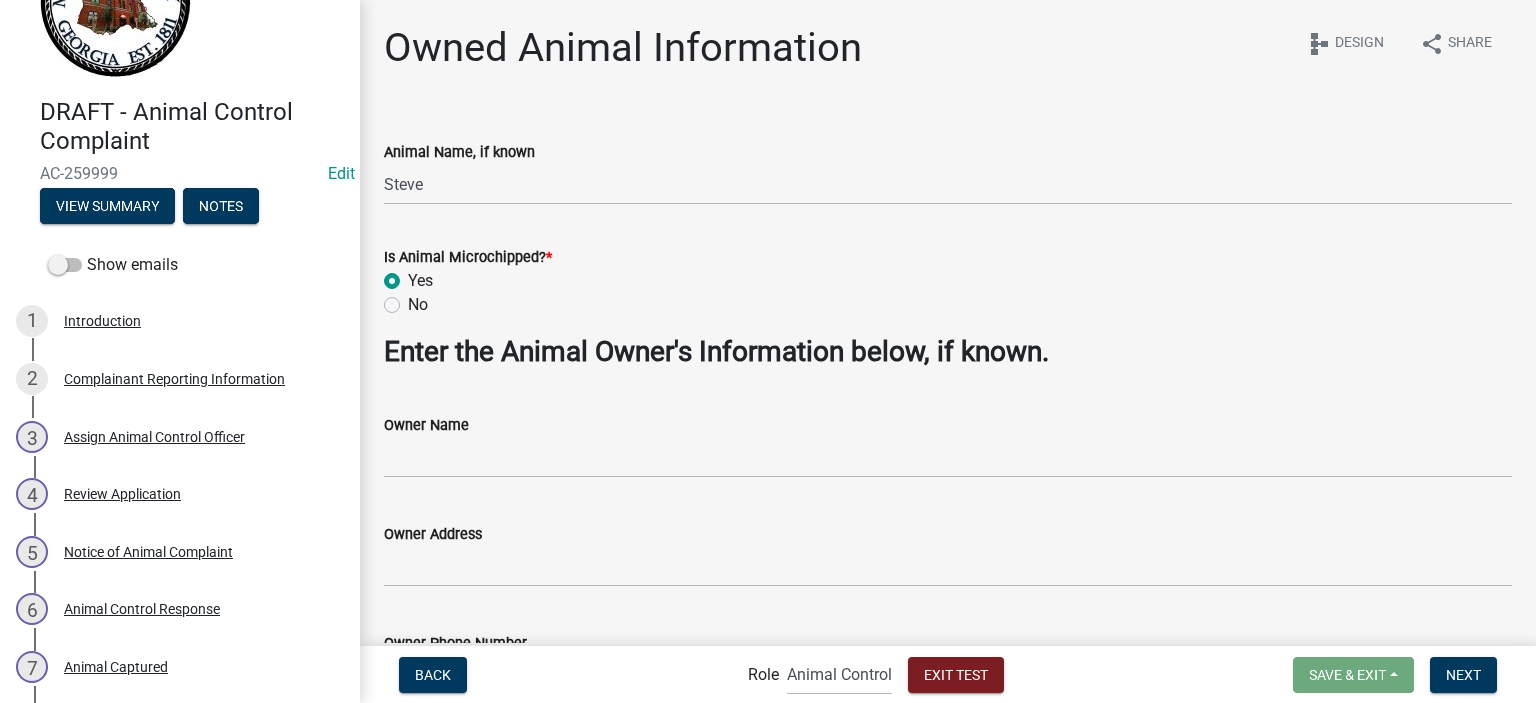 radio on "true" 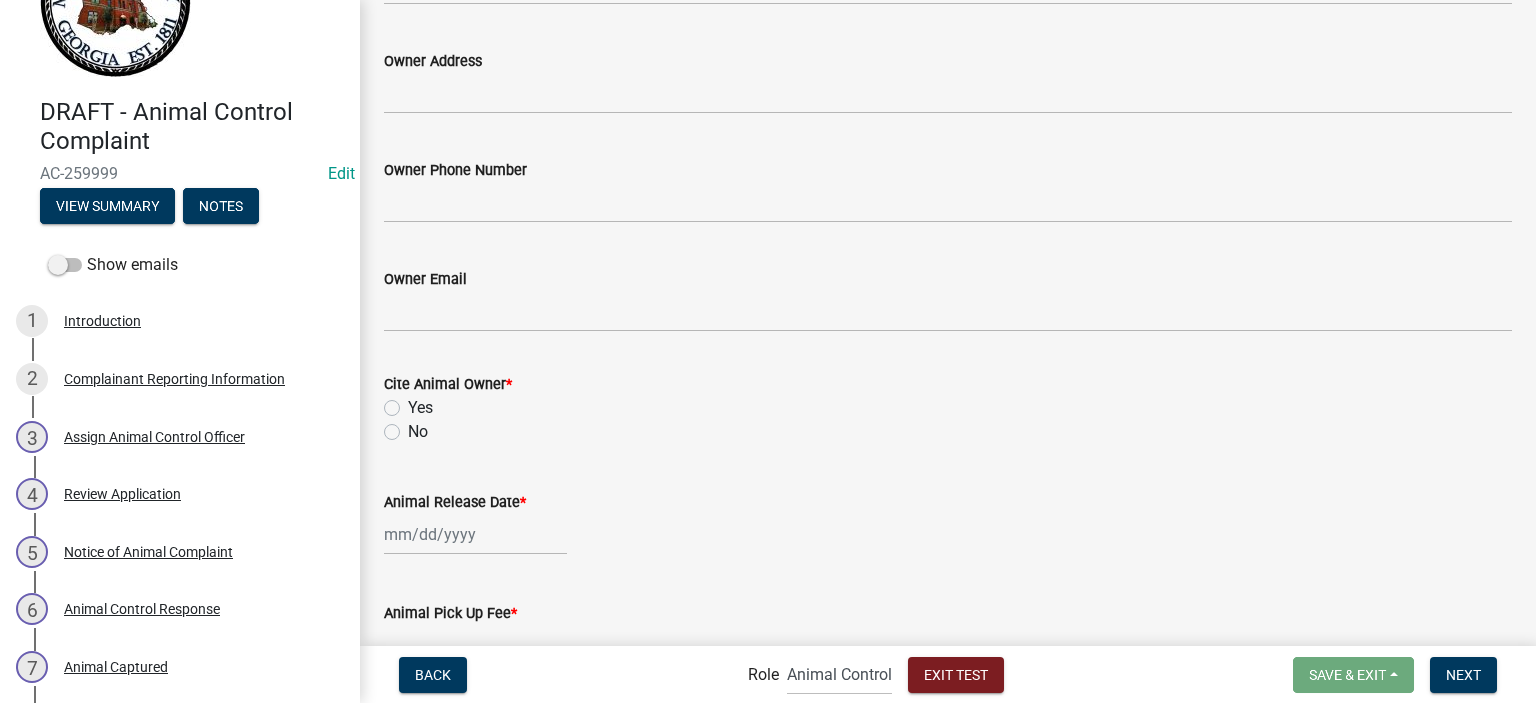 scroll, scrollTop: 600, scrollLeft: 0, axis: vertical 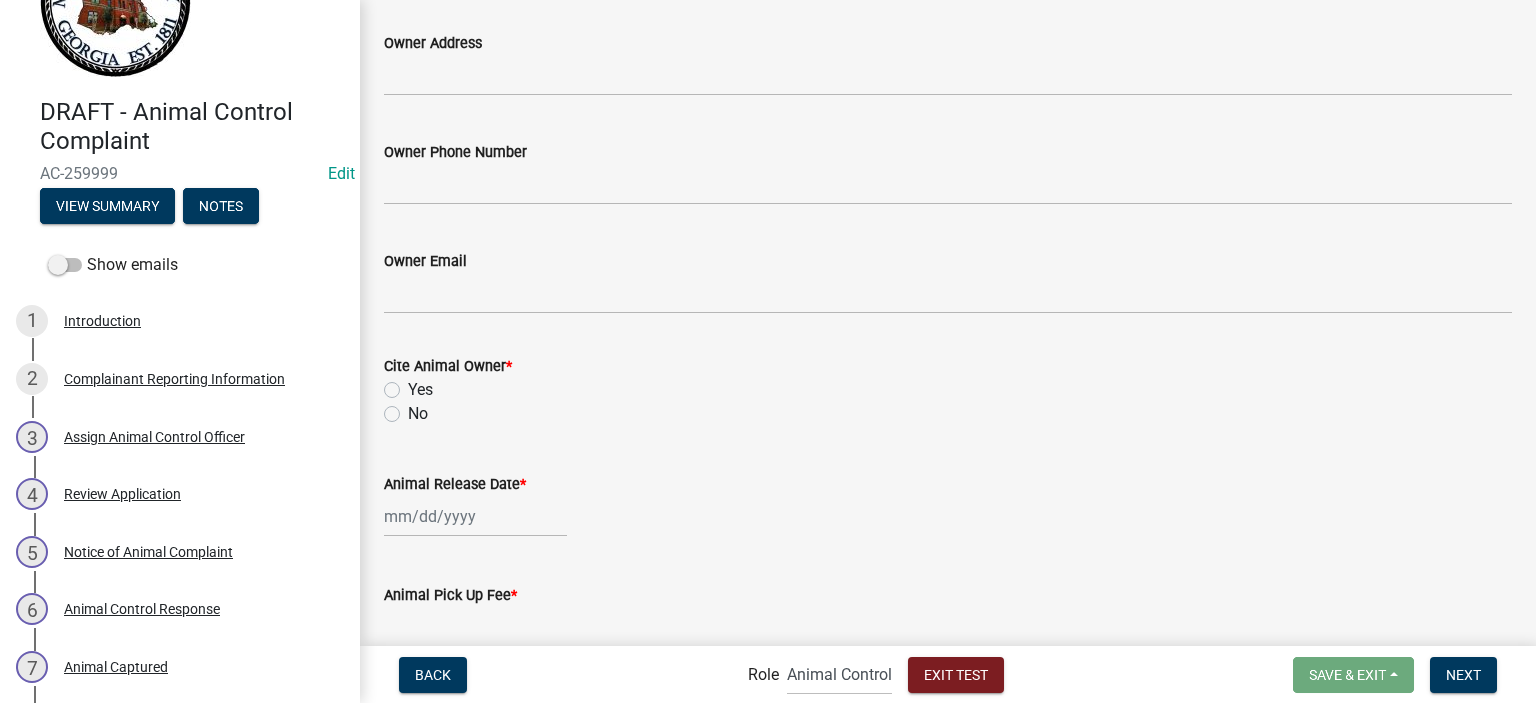 click on "Yes" 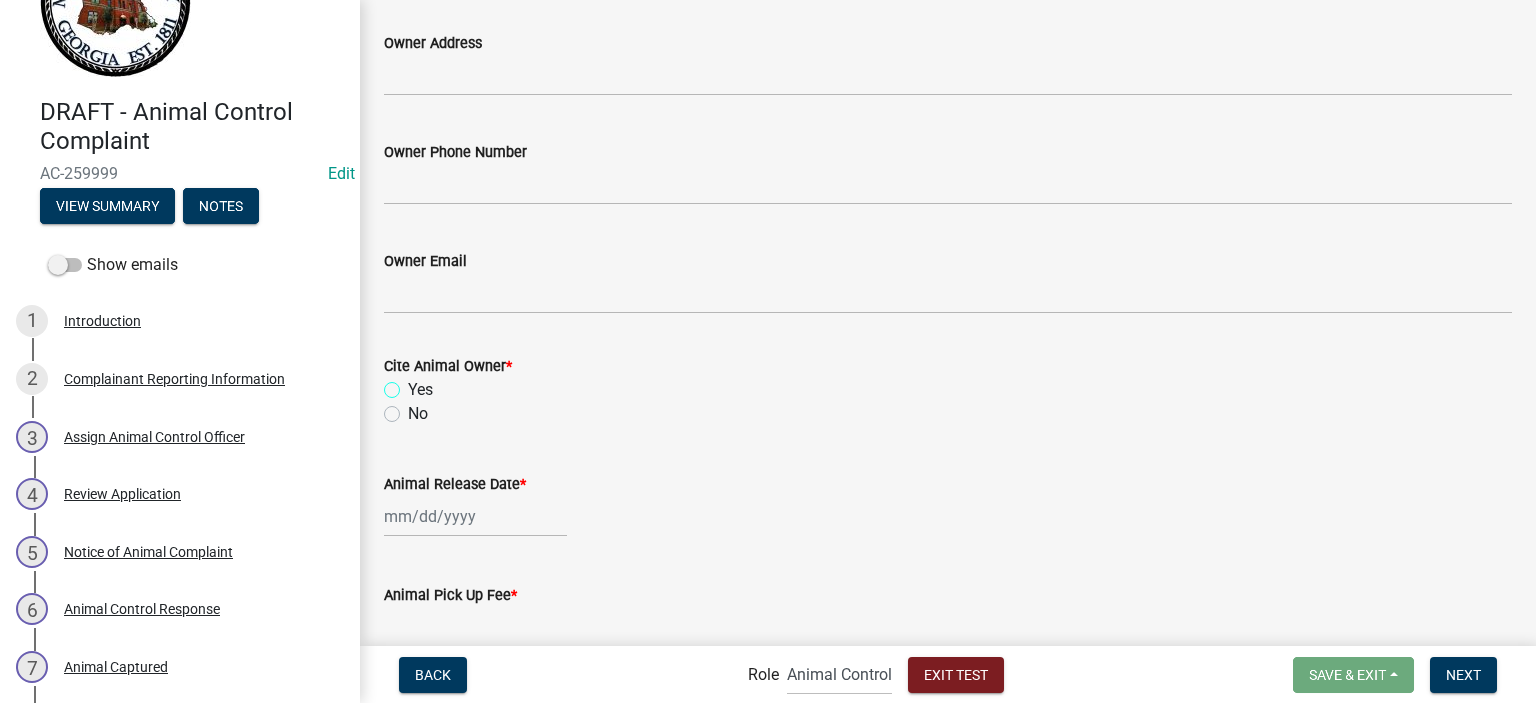 click on "Yes" at bounding box center [414, 384] 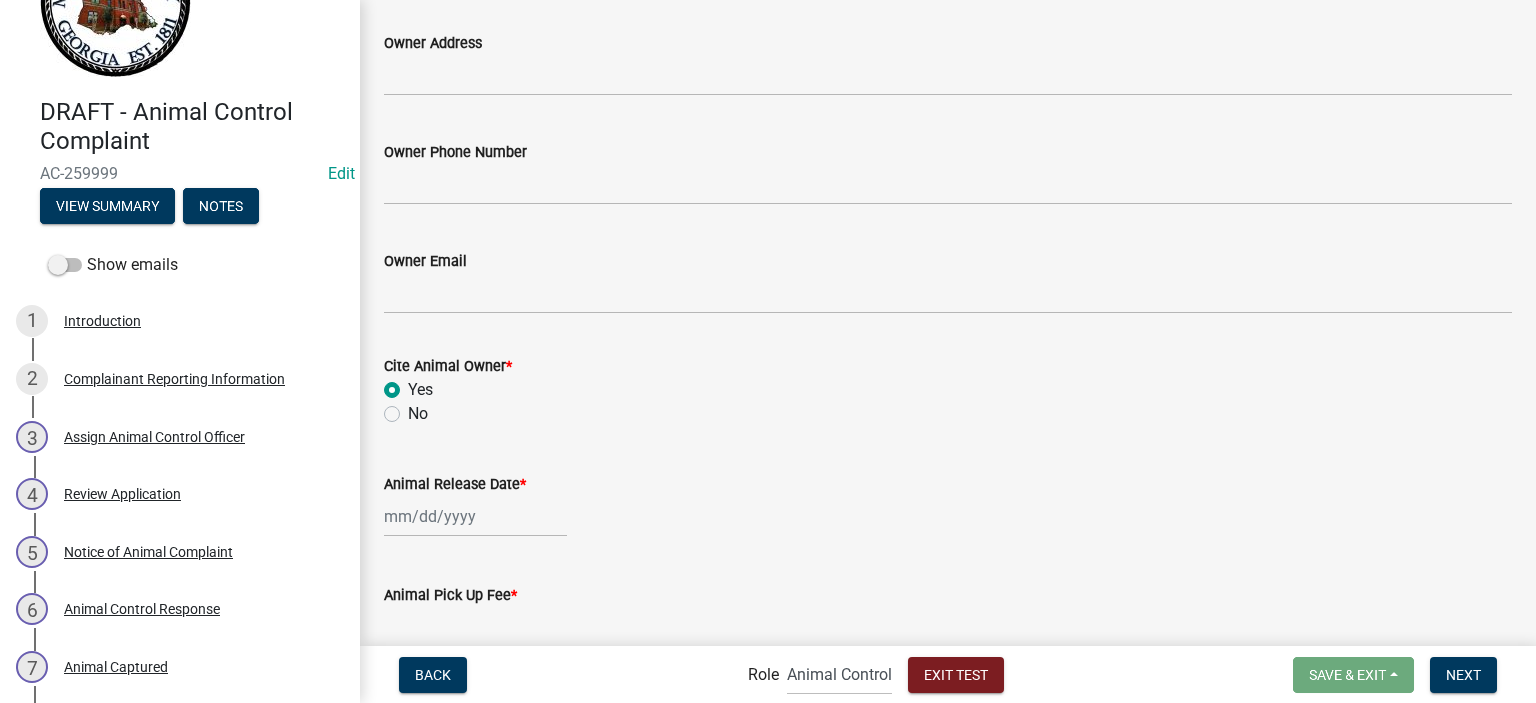 radio on "true" 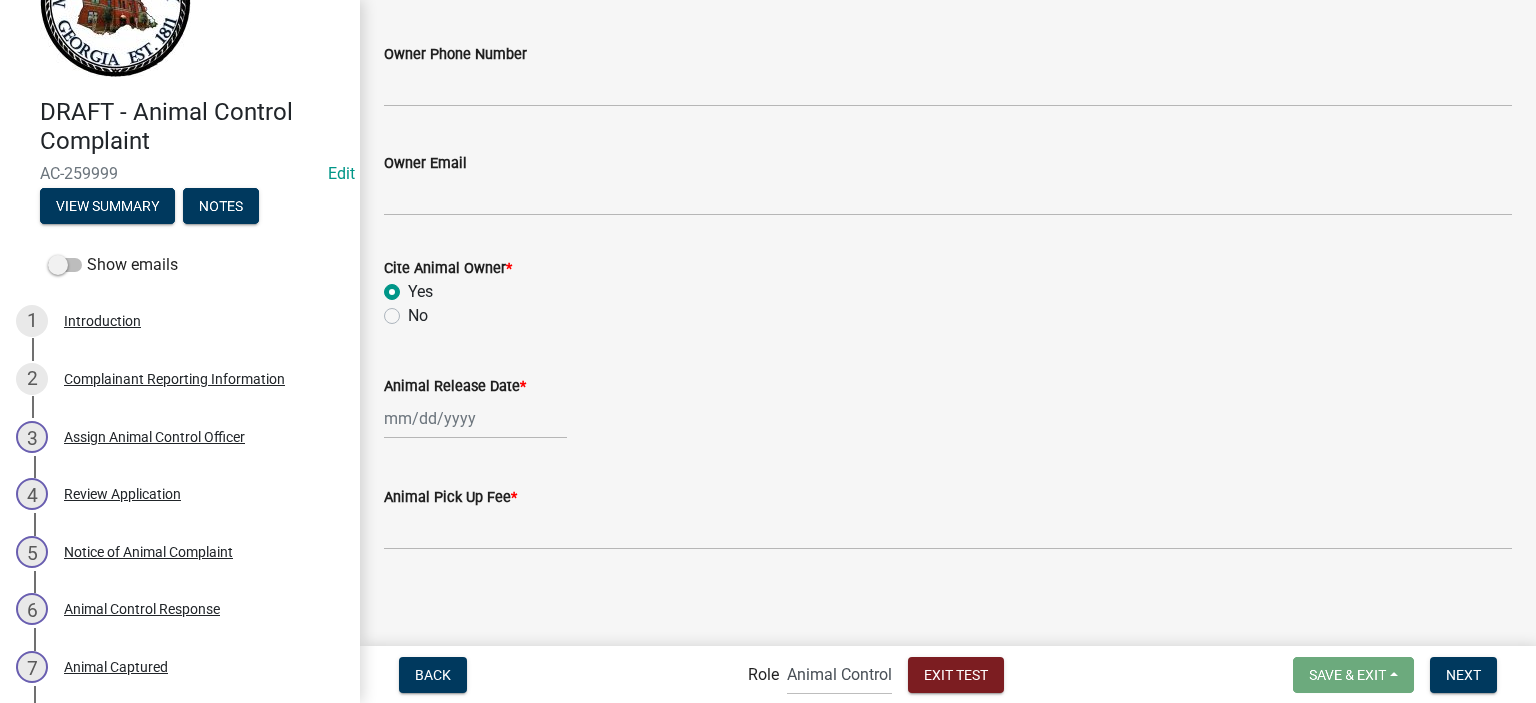 select on "8" 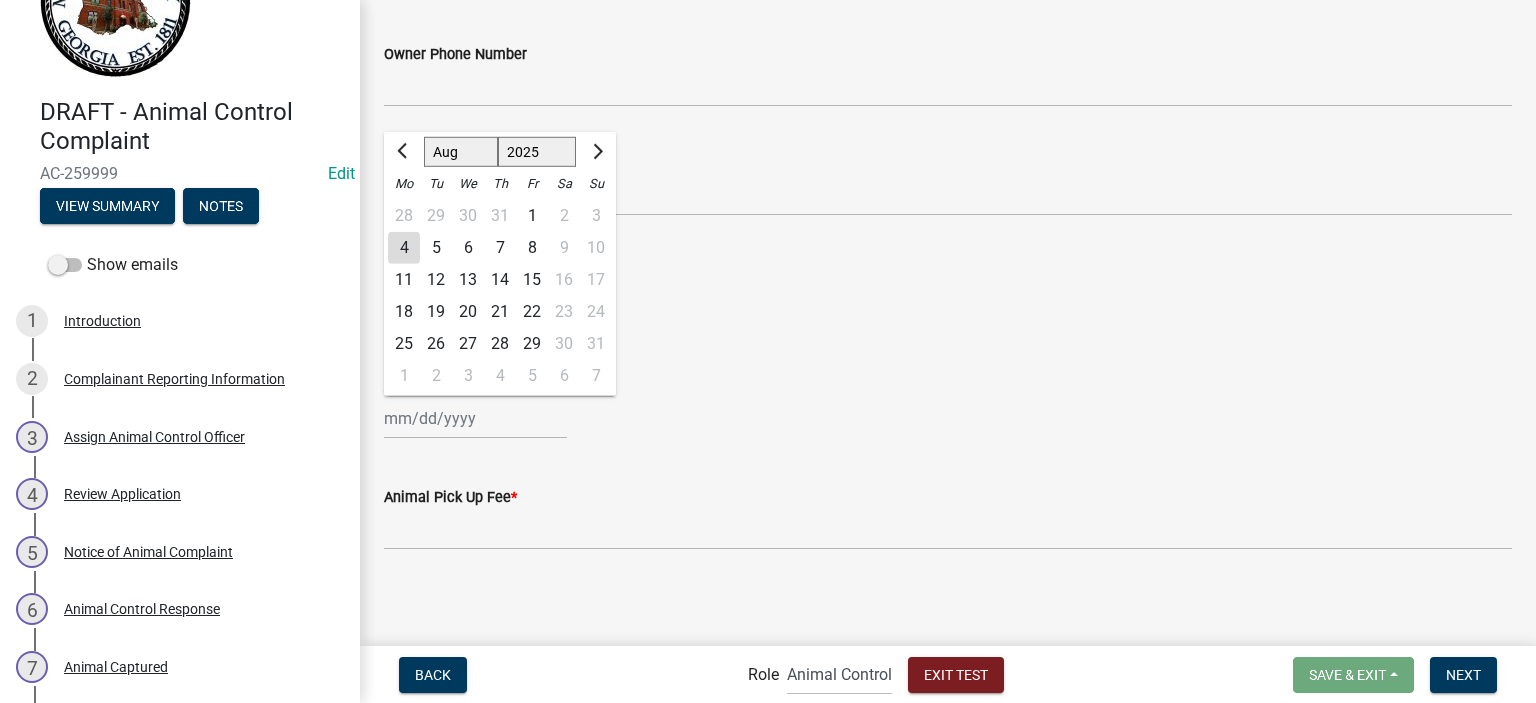 click on "Jan Feb Mar Apr May Jun Jul Aug Sep Oct Nov Dec 1525 1526 1527 1528 1529 1530 1531 1532 1533 1534 1535 1536 1537 1538 1539 1540 1541 1542 1543 1544 1545 1546 1547 1548 1549 1550 1551 1552 1553 1554 1555 1556 1557 1558 1559 1560 1561 1562 1563 1564 1565 1566 1567 1568 1569 1570 1571 1572 1573 1574 1575 1576 1577 1578 1579 1580 1581 1582 1583 1584 1585 1586 1587 1588 1589 1590 1591 1592 1593 1594 1595 1596 1597 1598 1599 1600 1601 1602 1603 1604 1605 1606 1607 1608 1609 1610 1611 1612 1613 1614 1615 1616 1617 1618 1619 1620 1621 1622 1623 1624 1625 1626 1627 1628 1629 1630 1631 1632 1633 1634 1635 1636 1637 1638 1639 1640 1641 1642 1643 1644 1645 1646 1647 1648 1649 1650 1651 1652 1653 1654 1655 1656 1657 1658 1659 1660 1661 1662 1663 1664 1665 1666 1667 1668 1669 1670 1671 1672 1673 1674 1675 1676 1677 1678 1679 1680 1681 1682 1683 1684 1685 1686 1687 1688 1689 1690 1691 1692 1693 1694 1695 1696 1697 1698 1699 1700 1701 1702 1703 1704 1705 1706 1707 1708 1709 1710 1711 1712 1713 1714 1715 1716 1717 1718 1719 1" 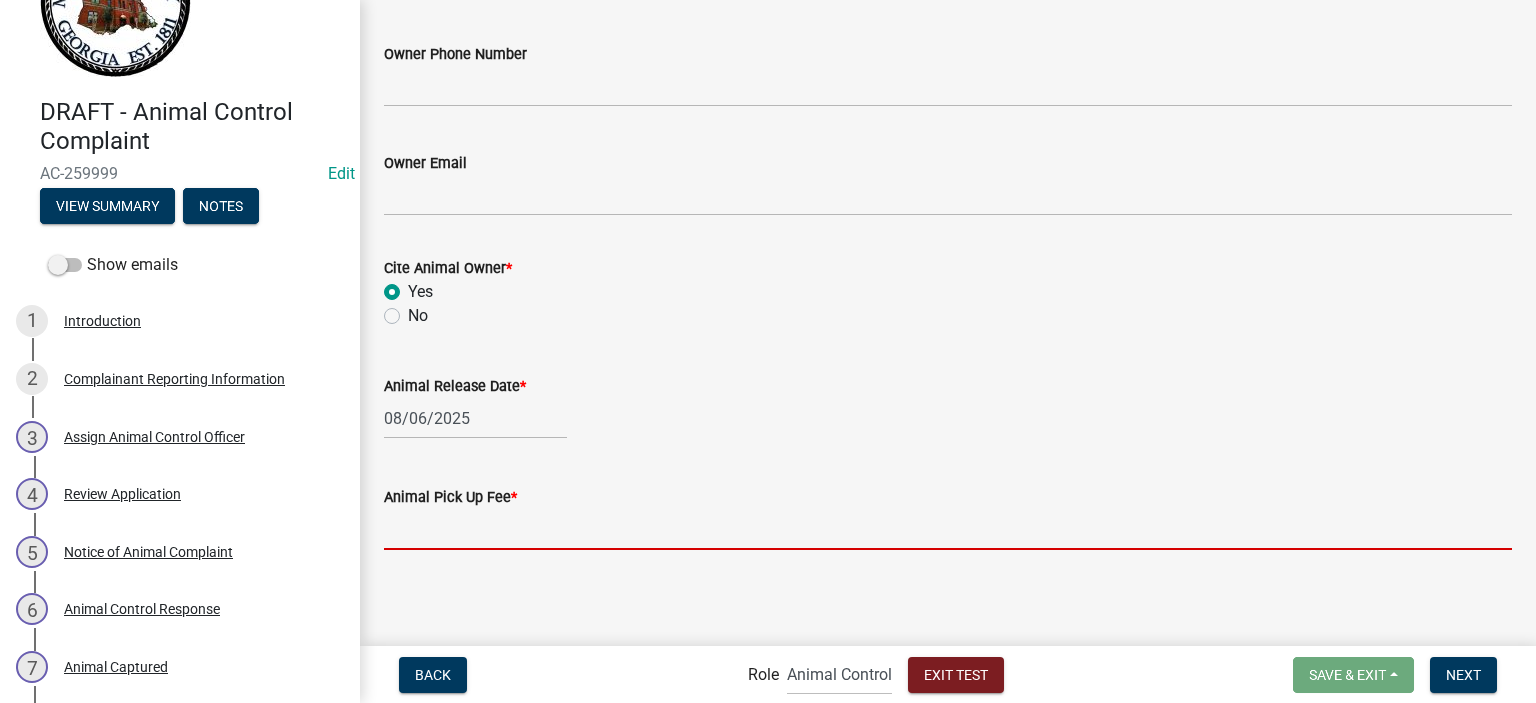 click on "Animal Pick Up Fee  *" at bounding box center [948, 529] 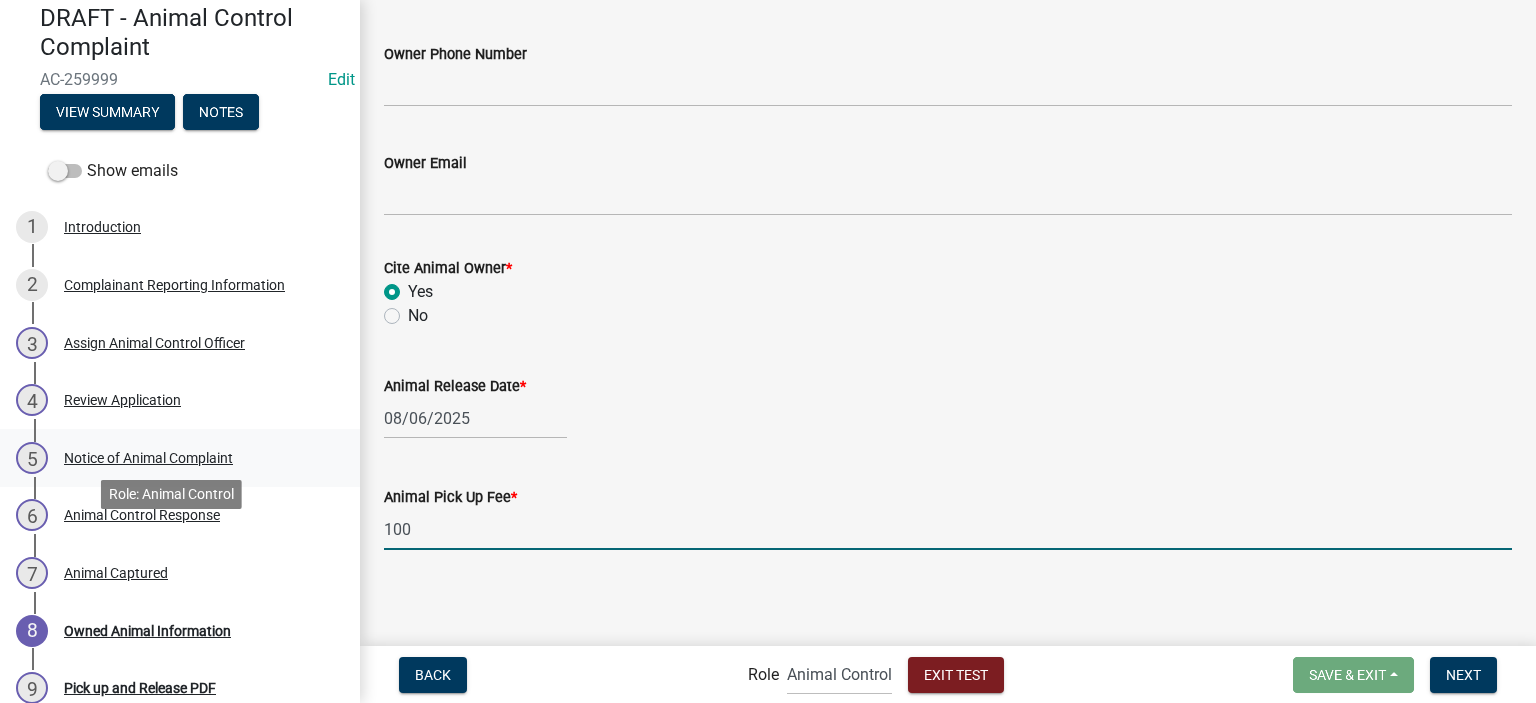 scroll, scrollTop: 267, scrollLeft: 0, axis: vertical 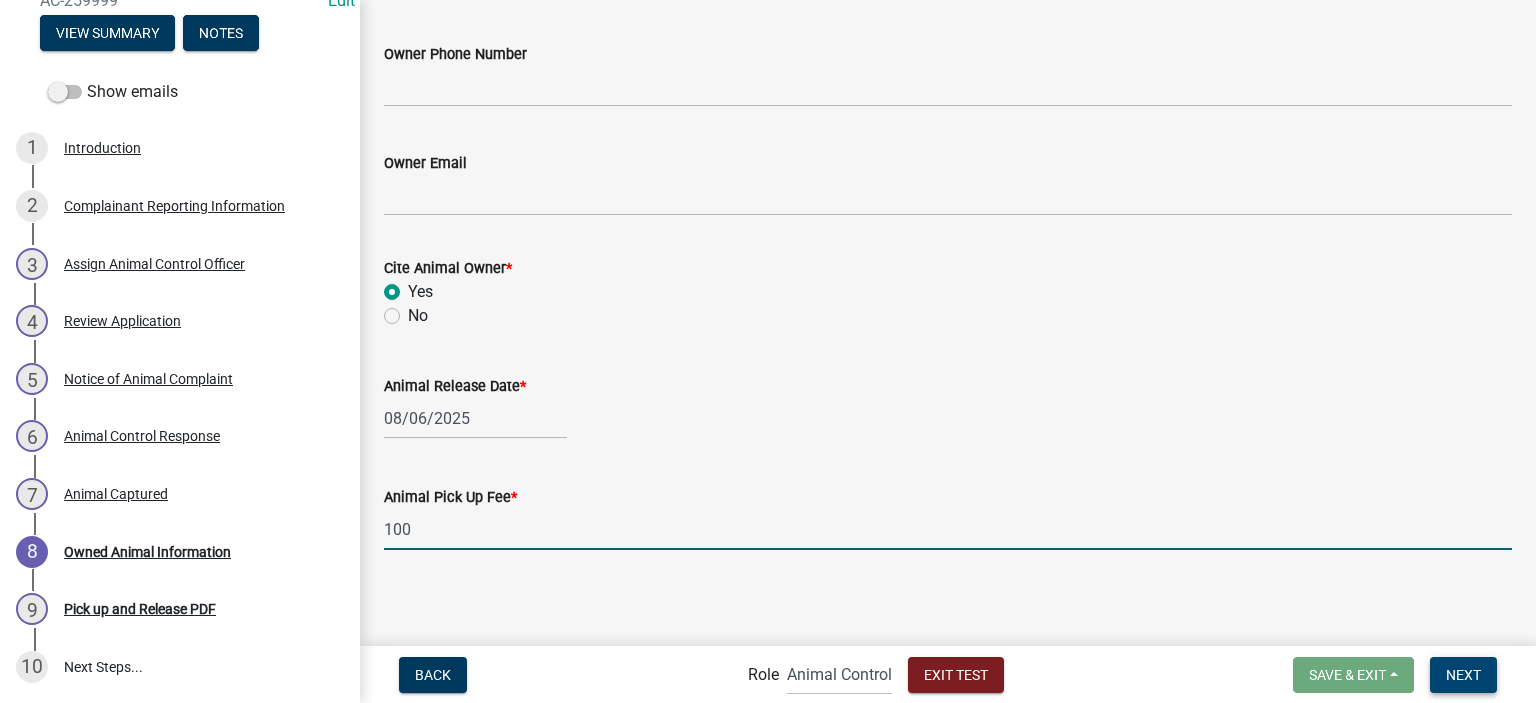 type on "100" 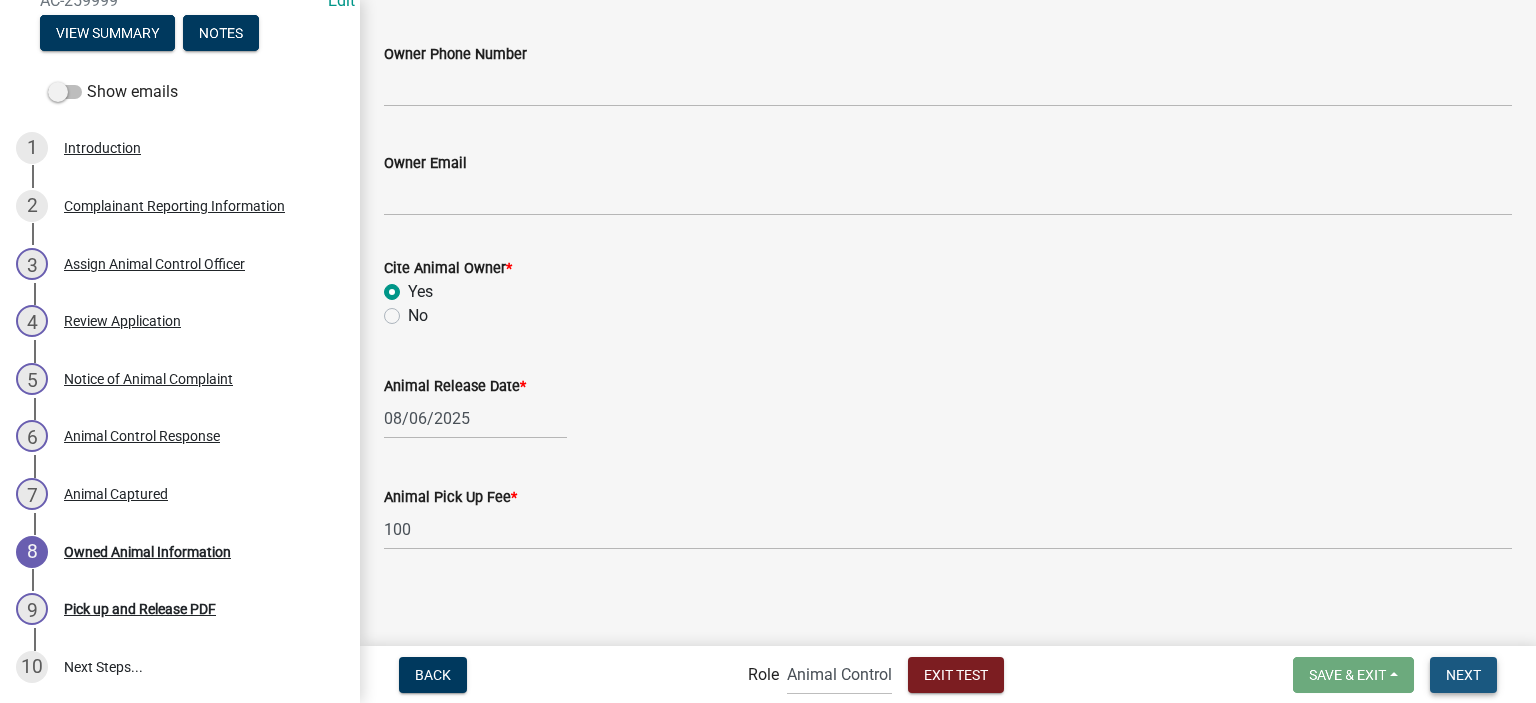 click on "Next" at bounding box center [1463, 674] 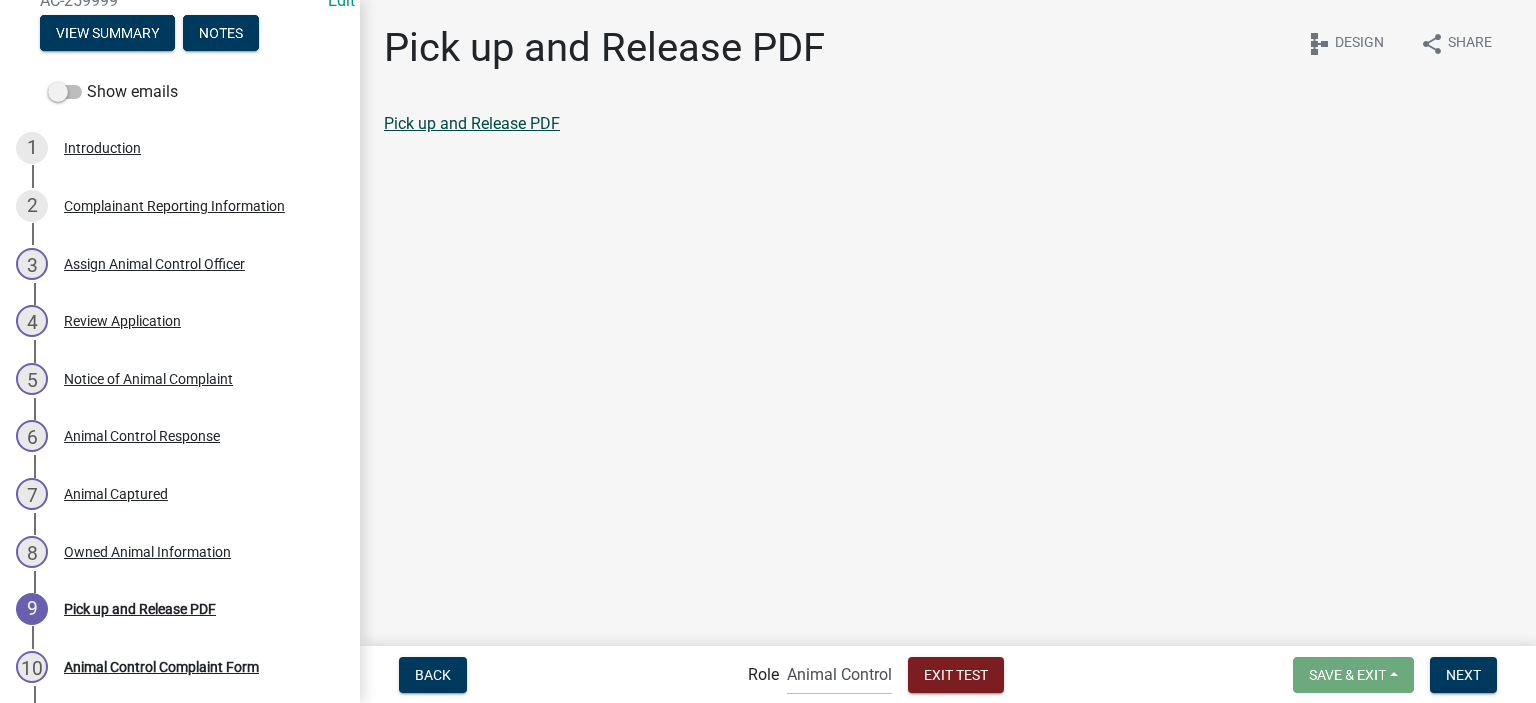click on "Pick up and Release PDF" 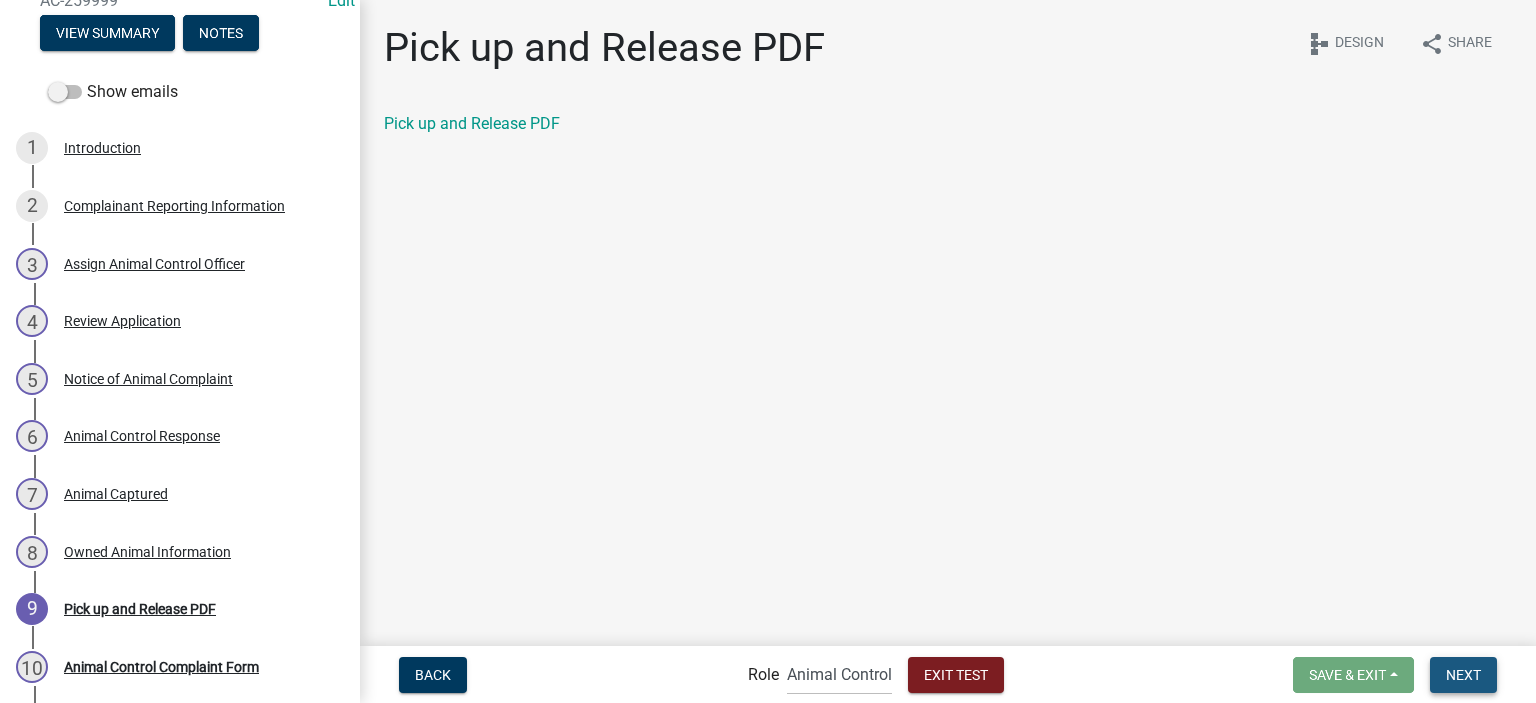 click on "Next" at bounding box center [1463, 675] 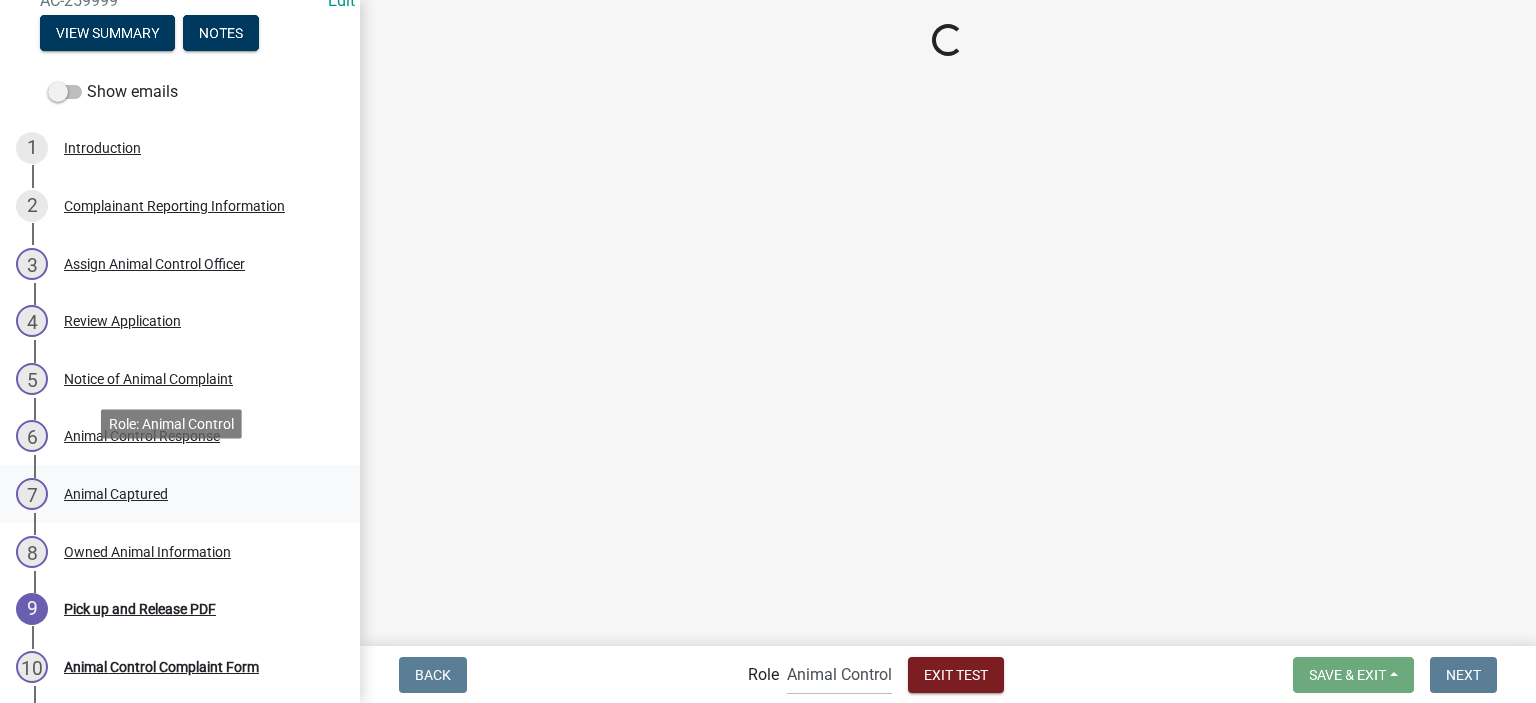 scroll, scrollTop: 367, scrollLeft: 0, axis: vertical 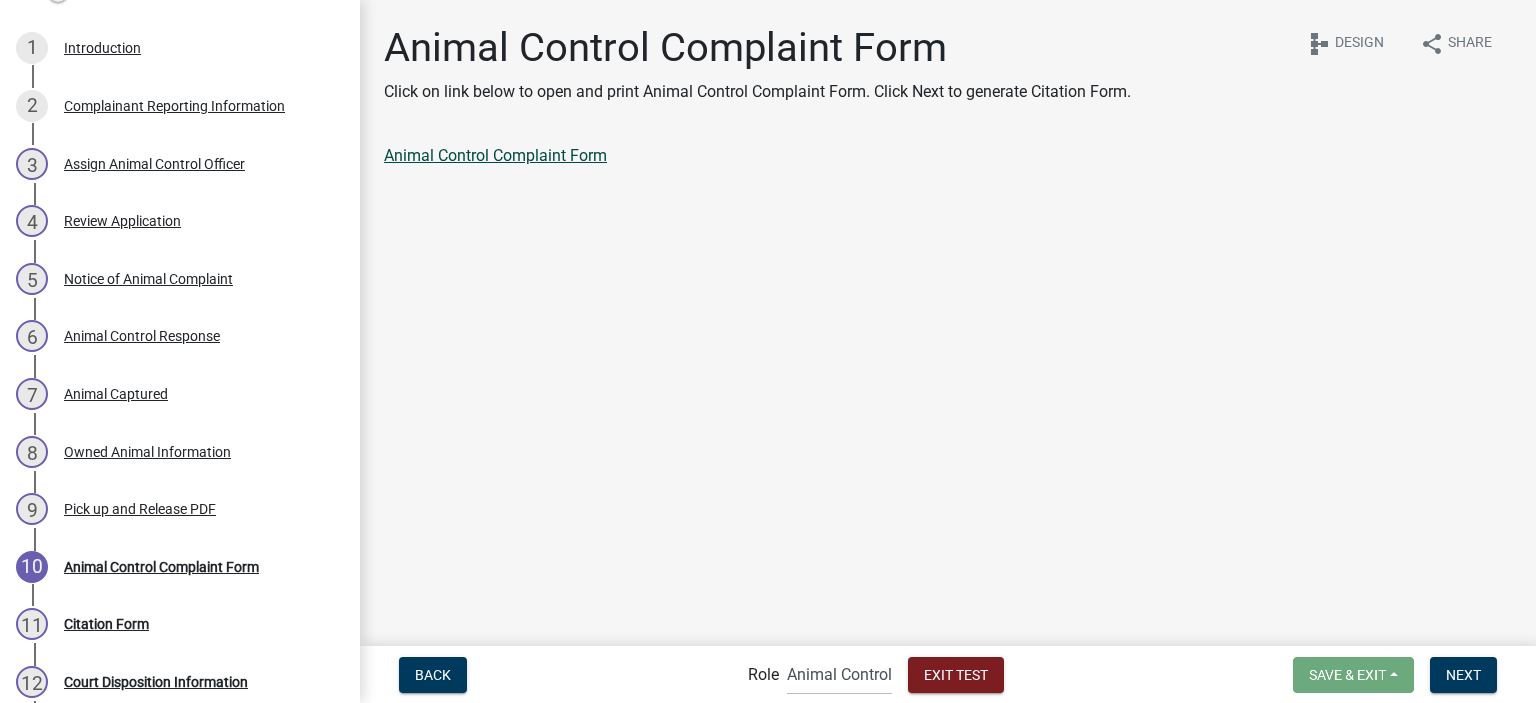 click on "Animal Control Complaint Form" 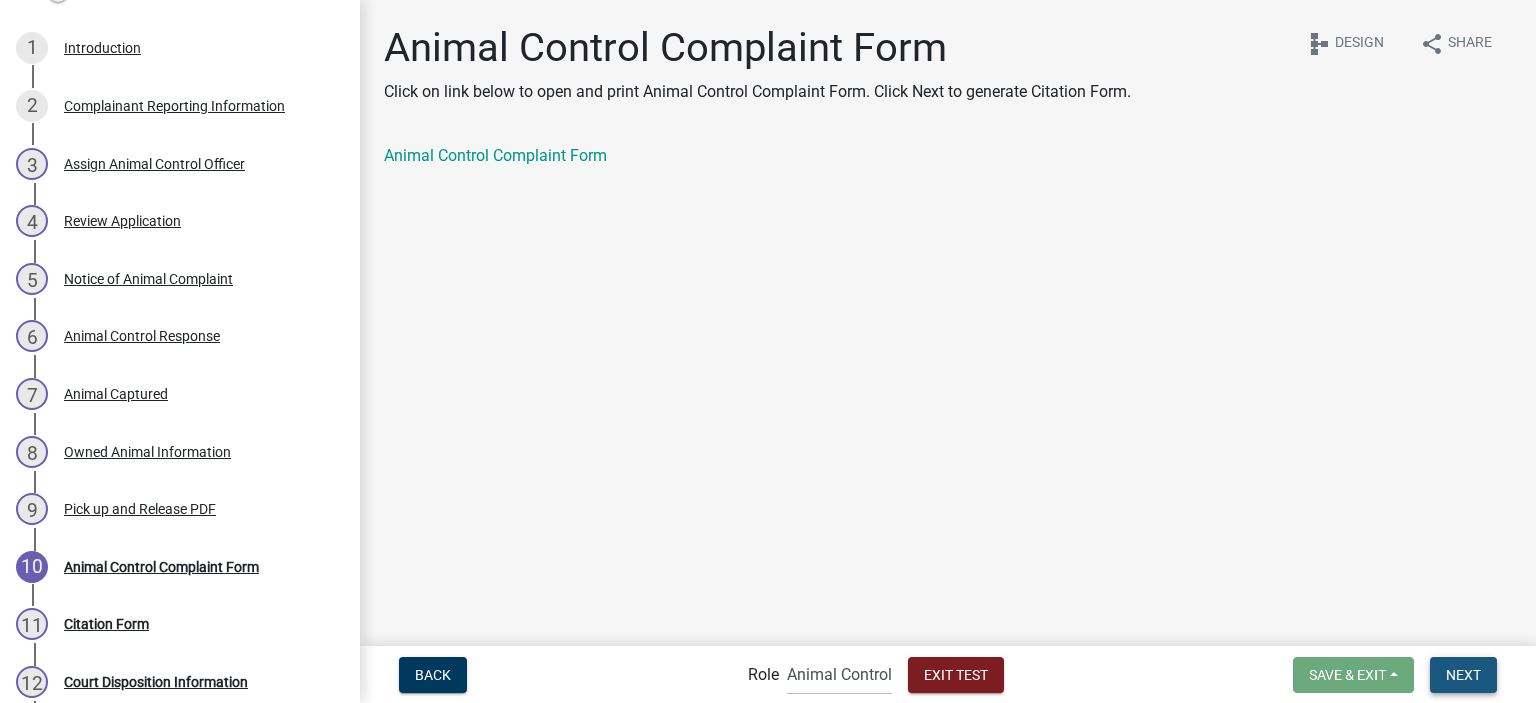 click on "Next" at bounding box center (1463, 675) 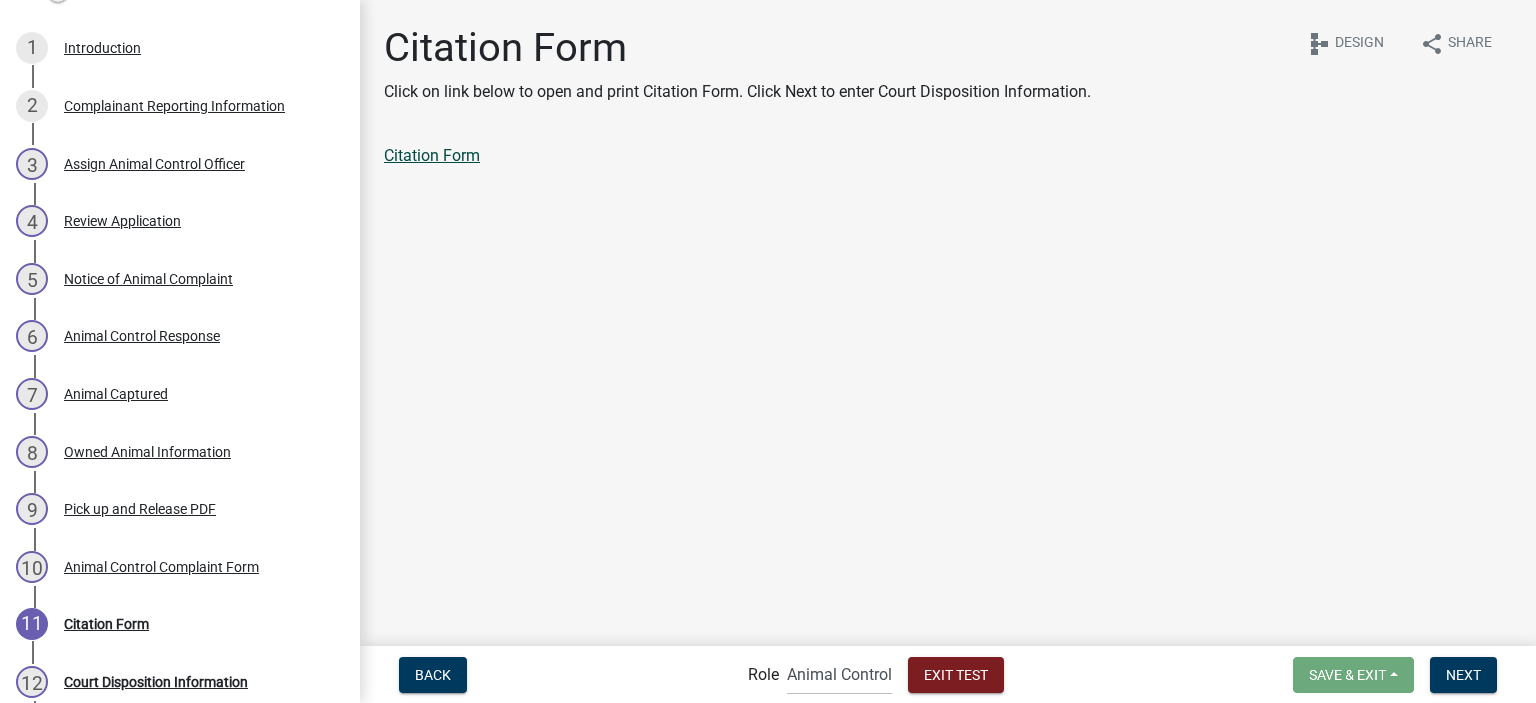click on "Citation Form" 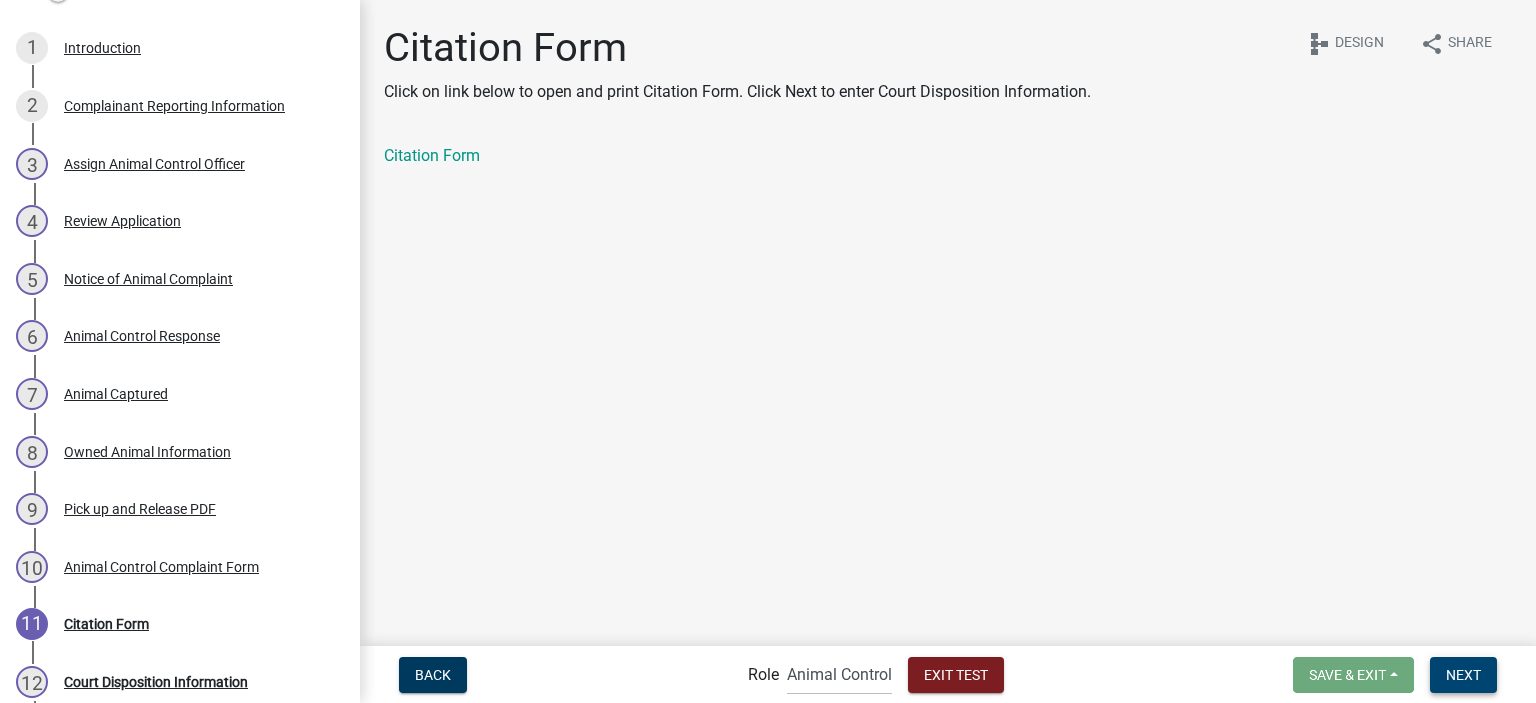 click on "Next" at bounding box center (1463, 674) 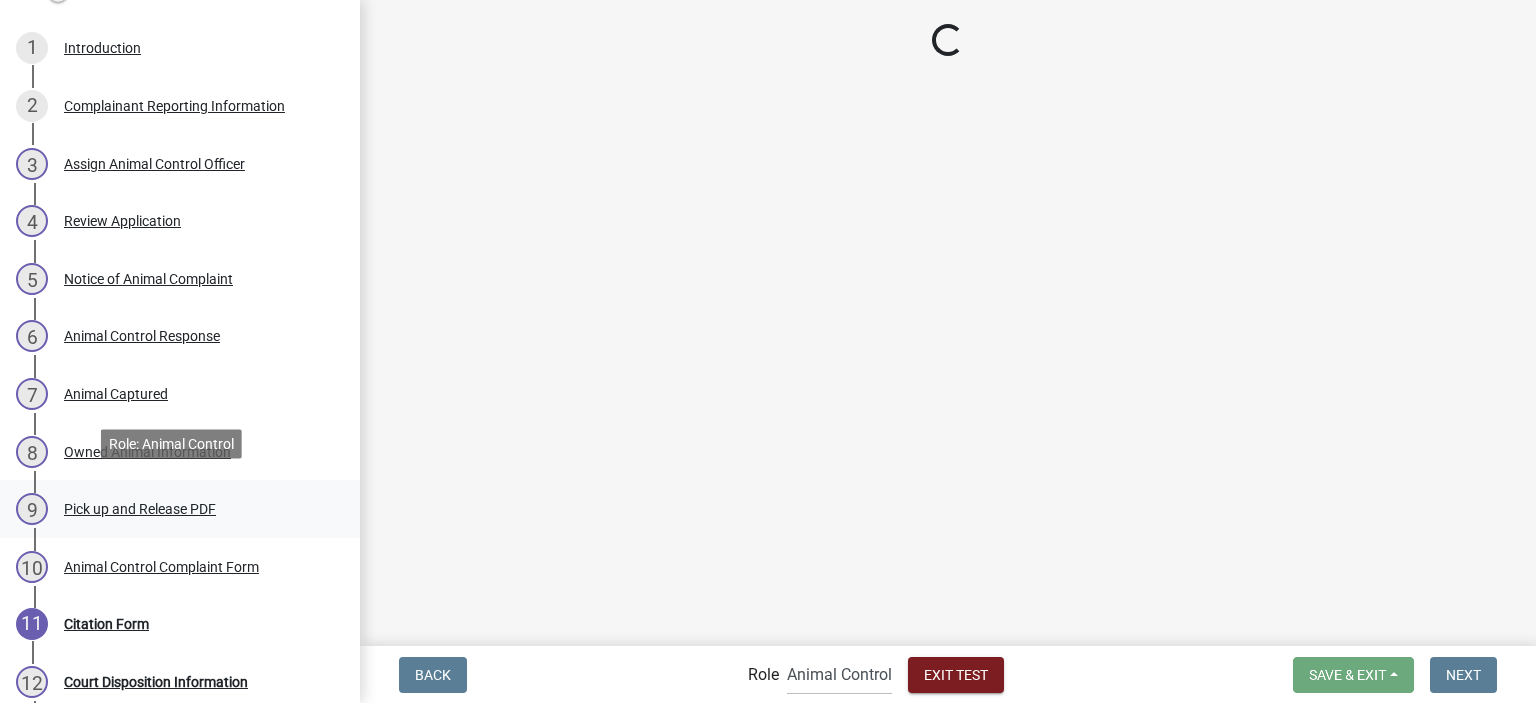 scroll, scrollTop: 440, scrollLeft: 0, axis: vertical 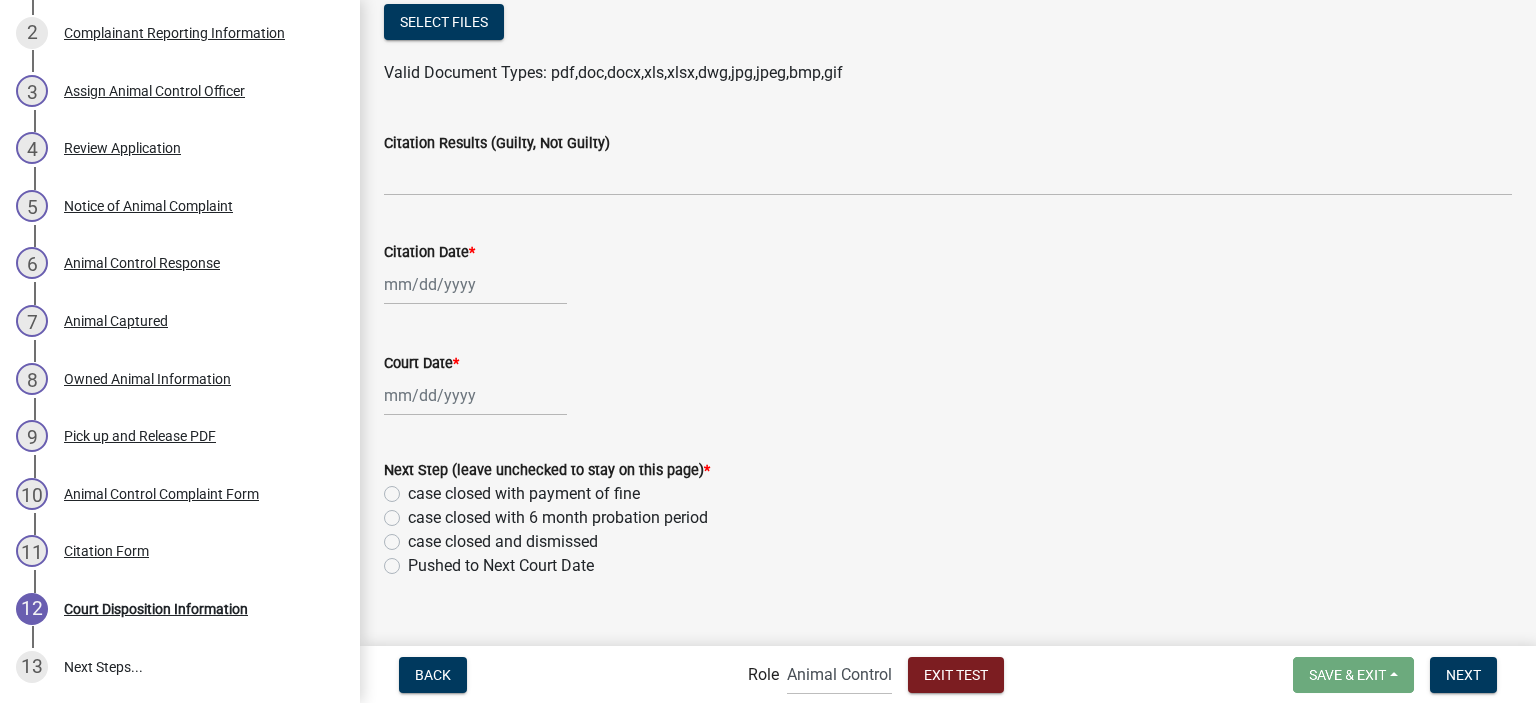 click 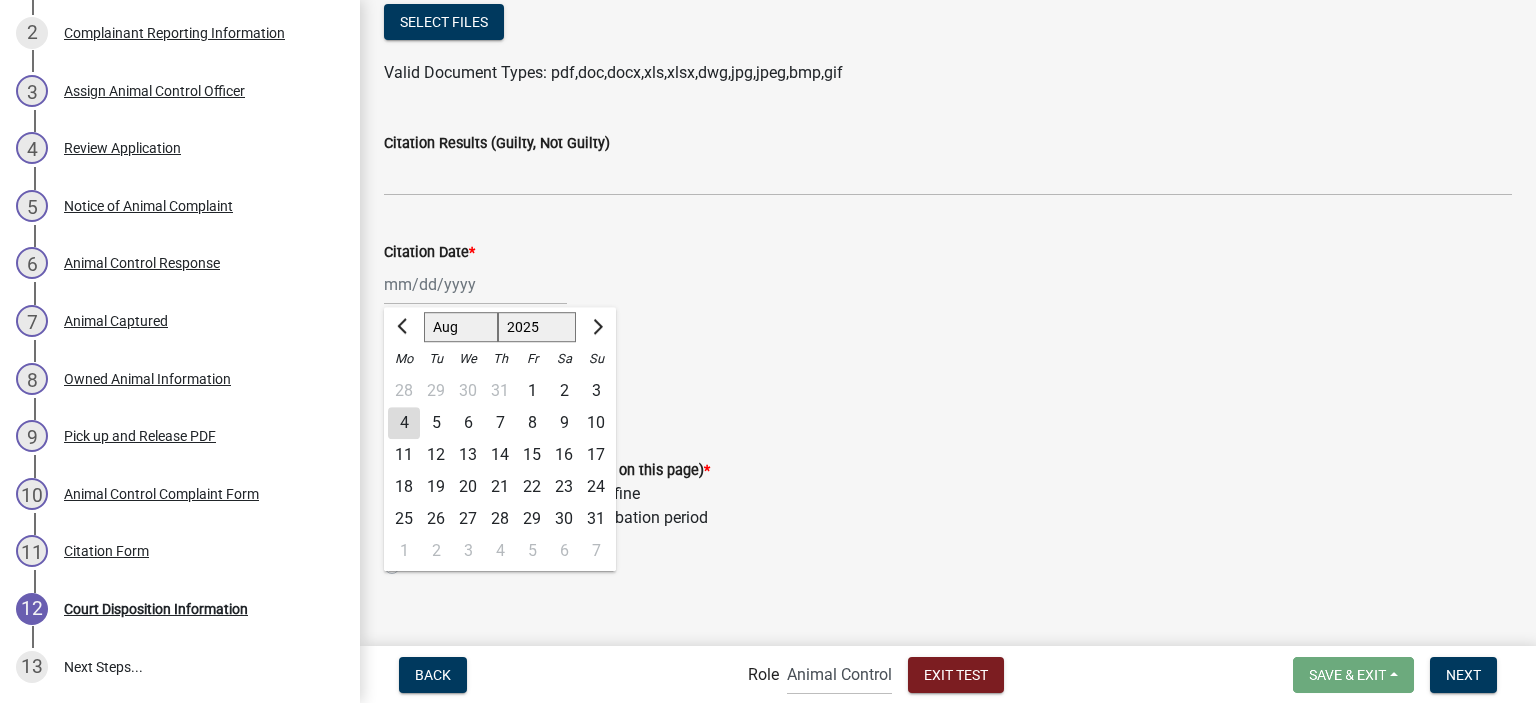 click on "4" 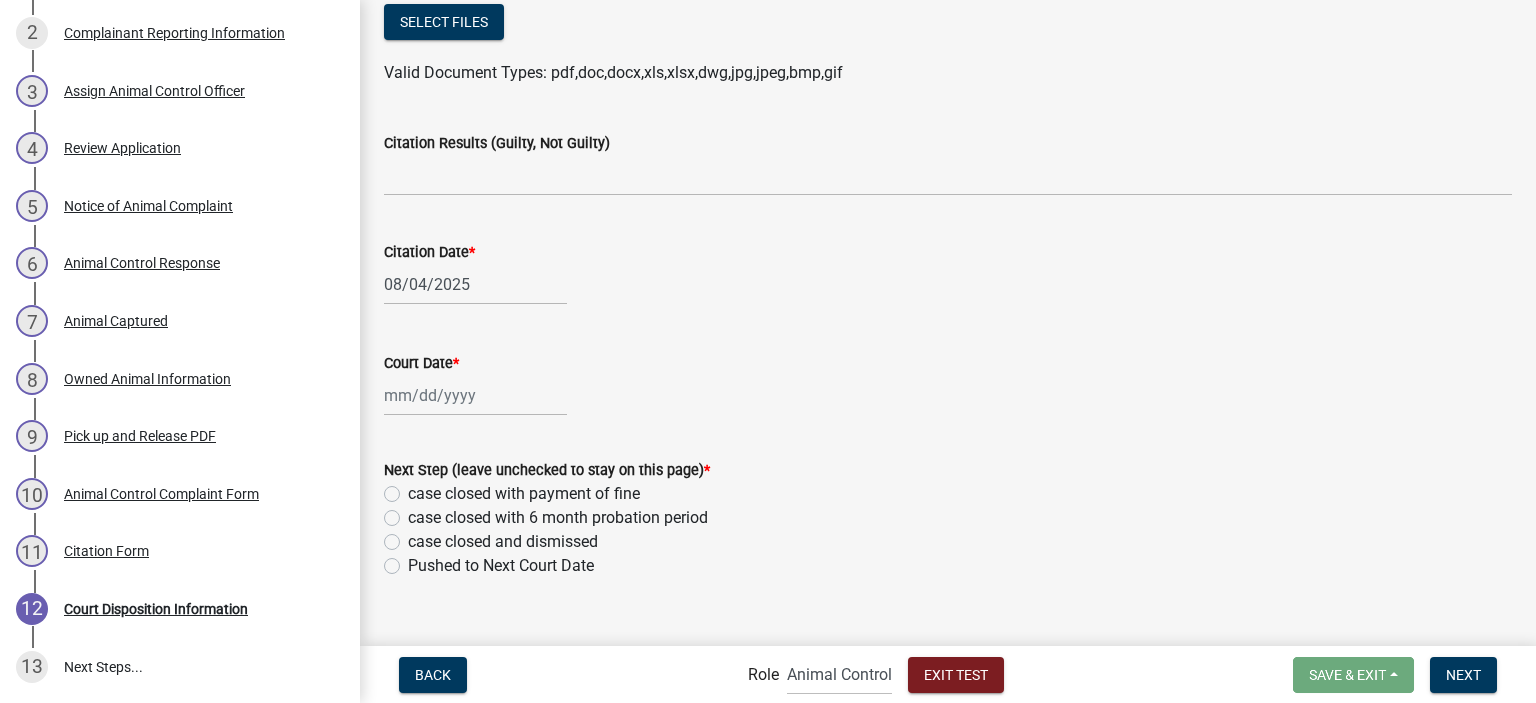 select on "8" 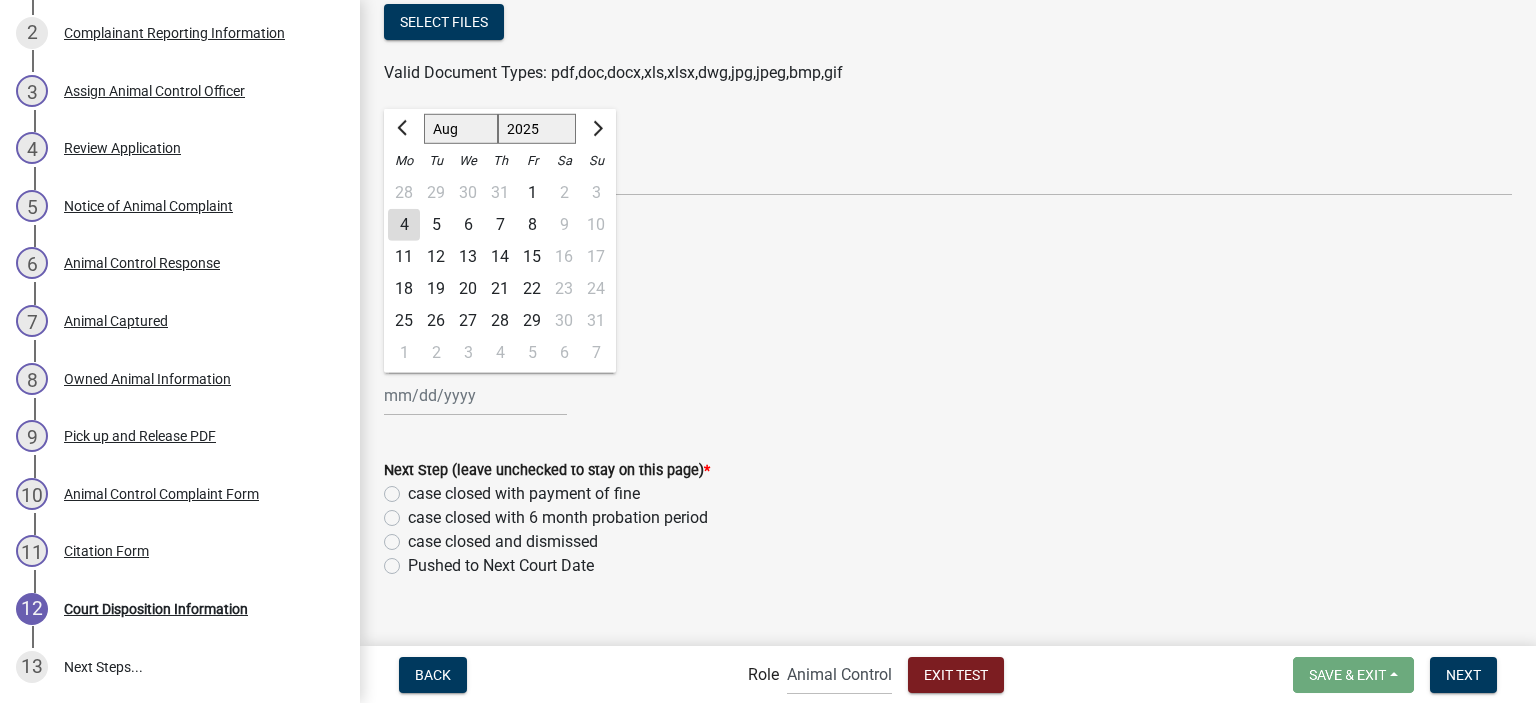 click on "Jan Feb Mar Apr May Jun Jul Aug Sep Oct Nov Dec 1525 1526 1527 1528 1529 1530 1531 1532 1533 1534 1535 1536 1537 1538 1539 1540 1541 1542 1543 1544 1545 1546 1547 1548 1549 1550 1551 1552 1553 1554 1555 1556 1557 1558 1559 1560 1561 1562 1563 1564 1565 1566 1567 1568 1569 1570 1571 1572 1573 1574 1575 1576 1577 1578 1579 1580 1581 1582 1583 1584 1585 1586 1587 1588 1589 1590 1591 1592 1593 1594 1595 1596 1597 1598 1599 1600 1601 1602 1603 1604 1605 1606 1607 1608 1609 1610 1611 1612 1613 1614 1615 1616 1617 1618 1619 1620 1621 1622 1623 1624 1625 1626 1627 1628 1629 1630 1631 1632 1633 1634 1635 1636 1637 1638 1639 1640 1641 1642 1643 1644 1645 1646 1647 1648 1649 1650 1651 1652 1653 1654 1655 1656 1657 1658 1659 1660 1661 1662 1663 1664 1665 1666 1667 1668 1669 1670 1671 1672 1673 1674 1675 1676 1677 1678 1679 1680 1681 1682 1683 1684 1685 1686 1687 1688 1689 1690 1691 1692 1693 1694 1695 1696 1697 1698 1699 1700 1701 1702 1703 1704 1705 1706 1707 1708 1709 1710 1711 1712 1713 1714 1715 1716 1717 1718 1719 1" 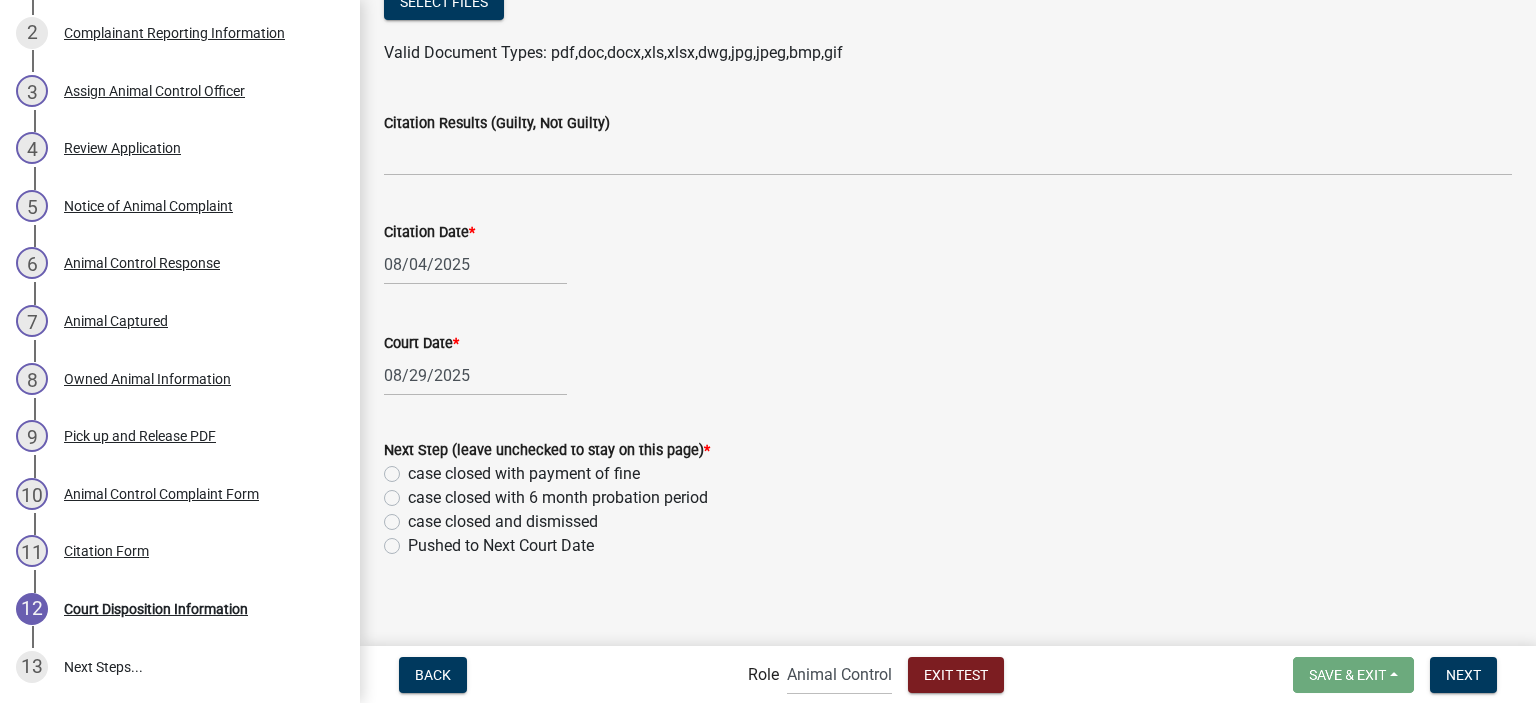 scroll, scrollTop: 430, scrollLeft: 0, axis: vertical 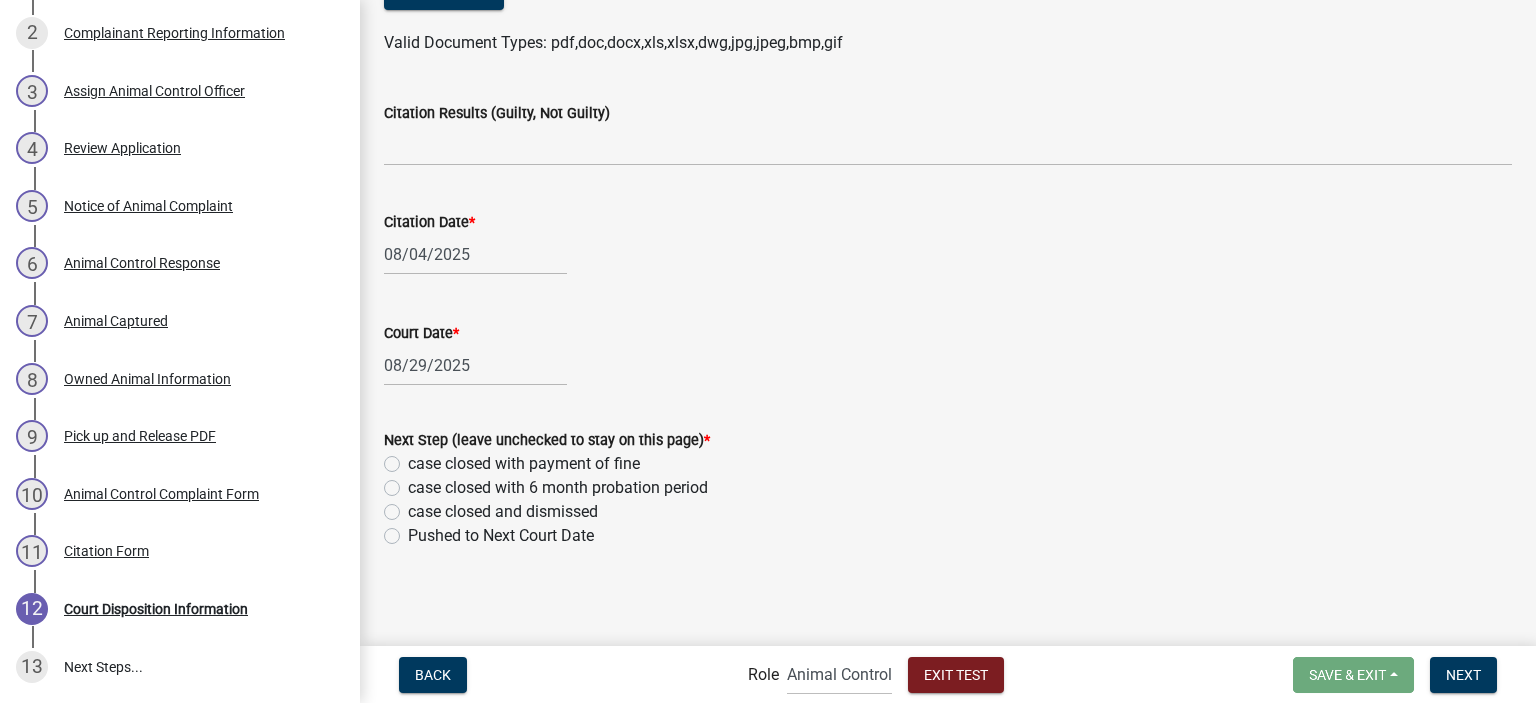 click on "Pushed to Next Court Date" 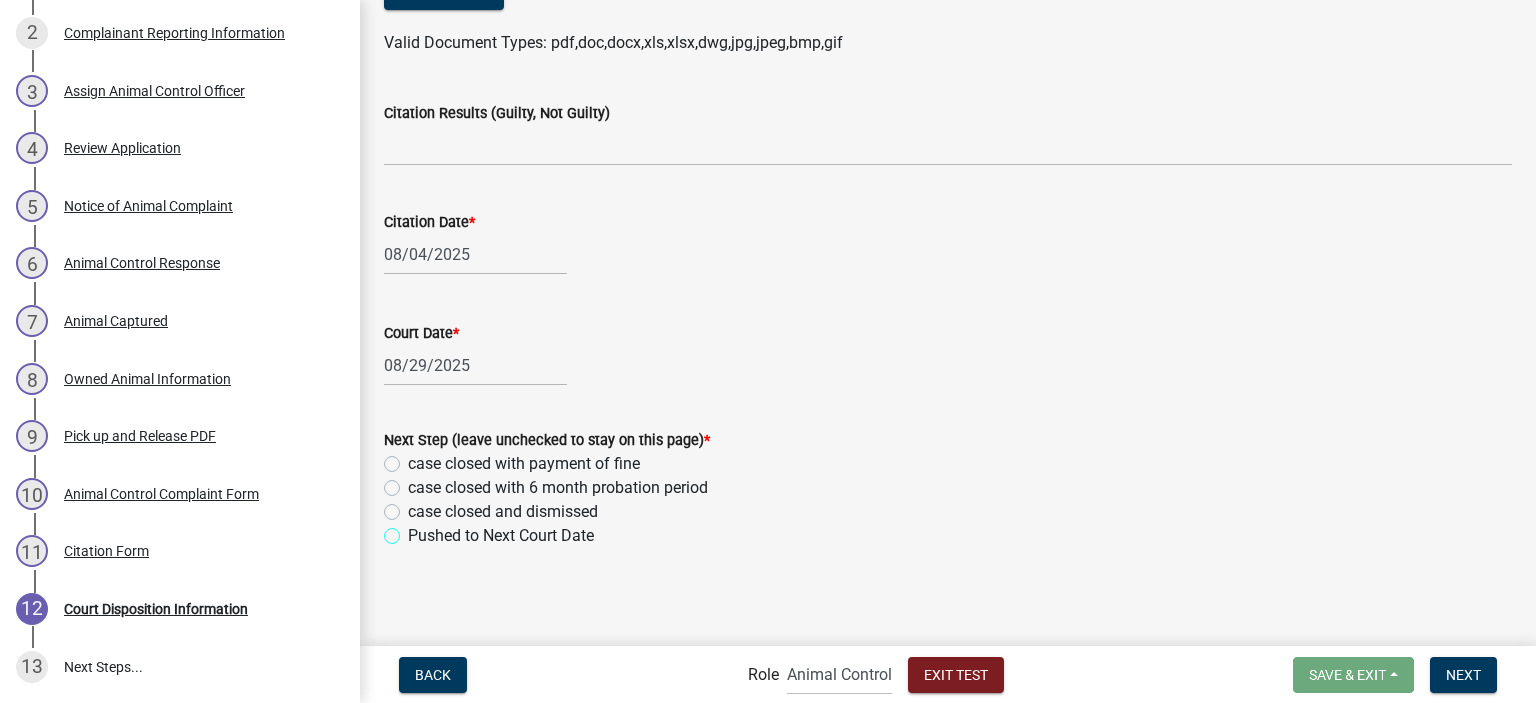 click on "Pushed to Next Court Date" at bounding box center (414, 530) 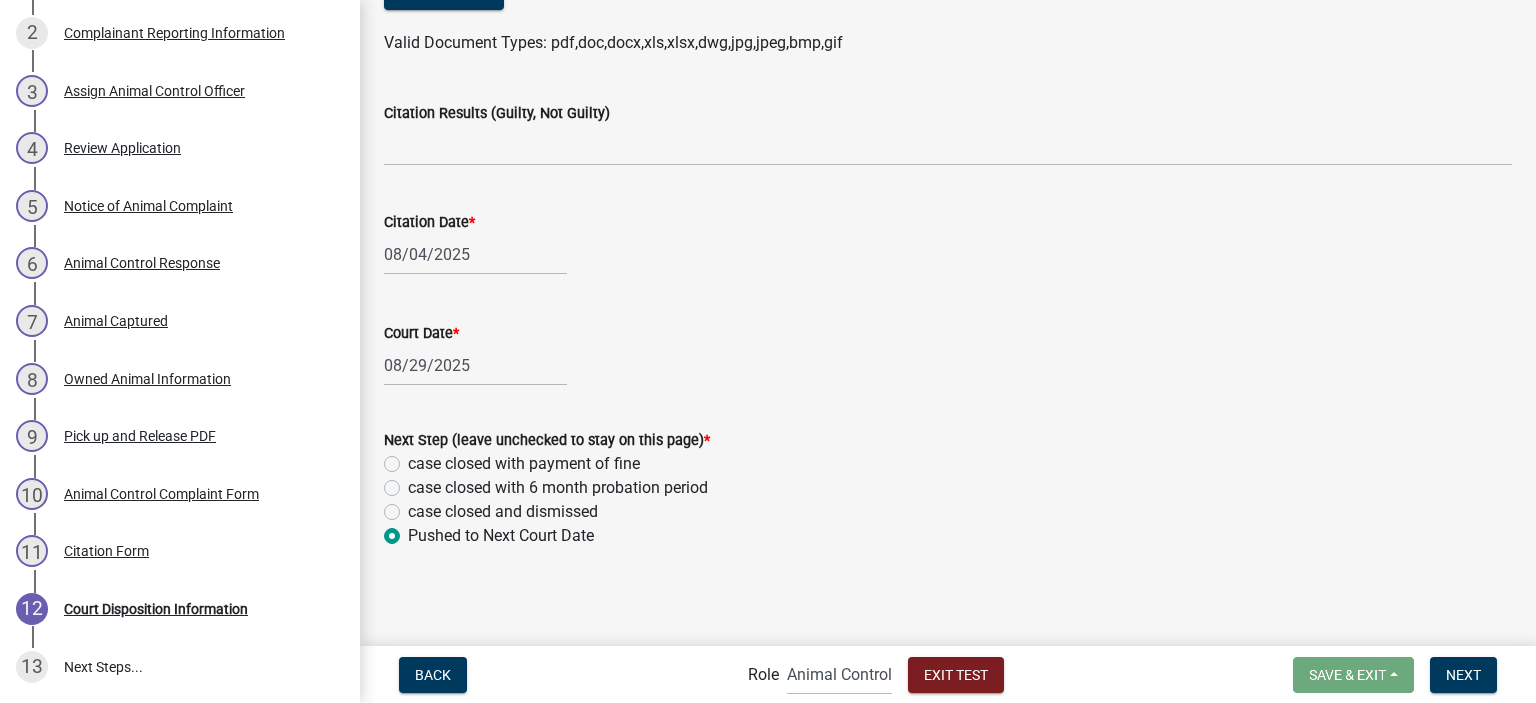 radio on "true" 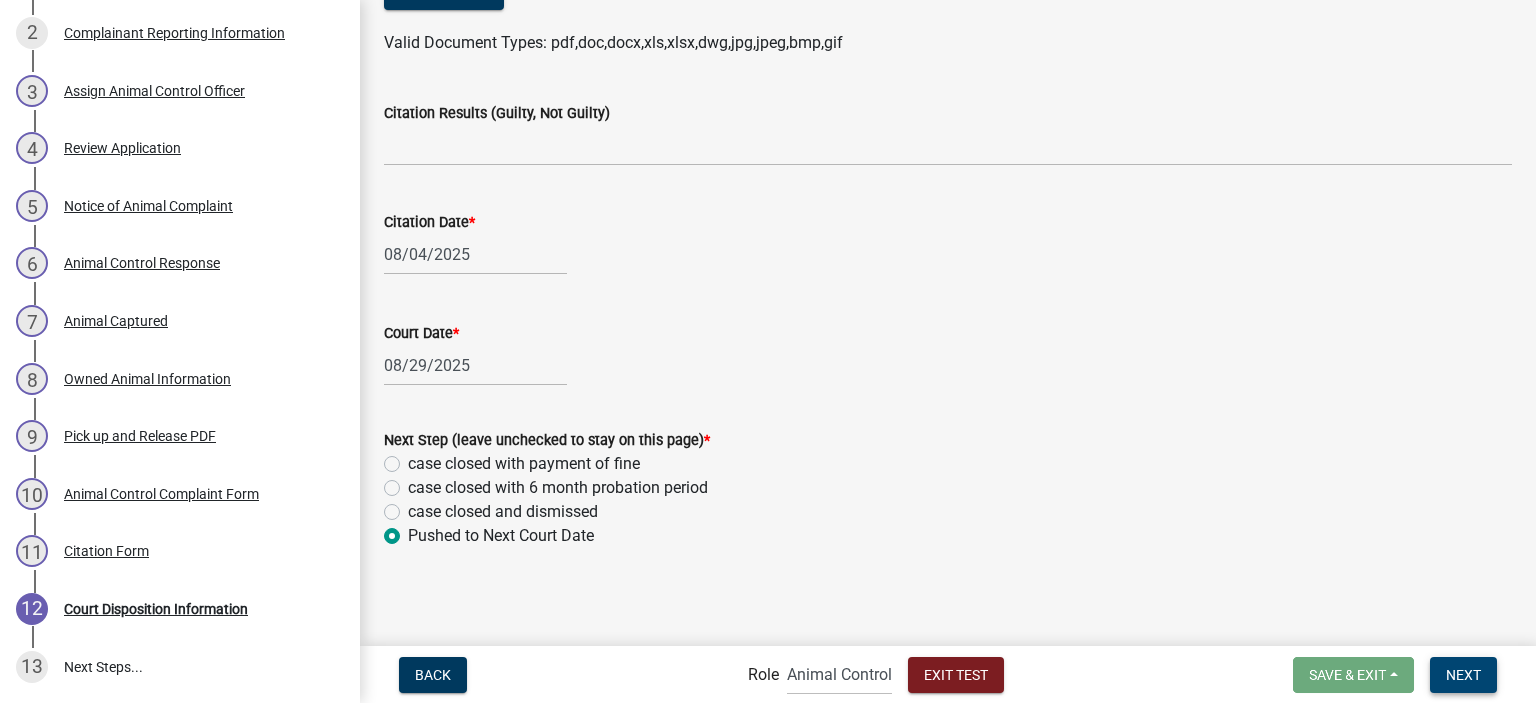 click on "Next" at bounding box center (1463, 675) 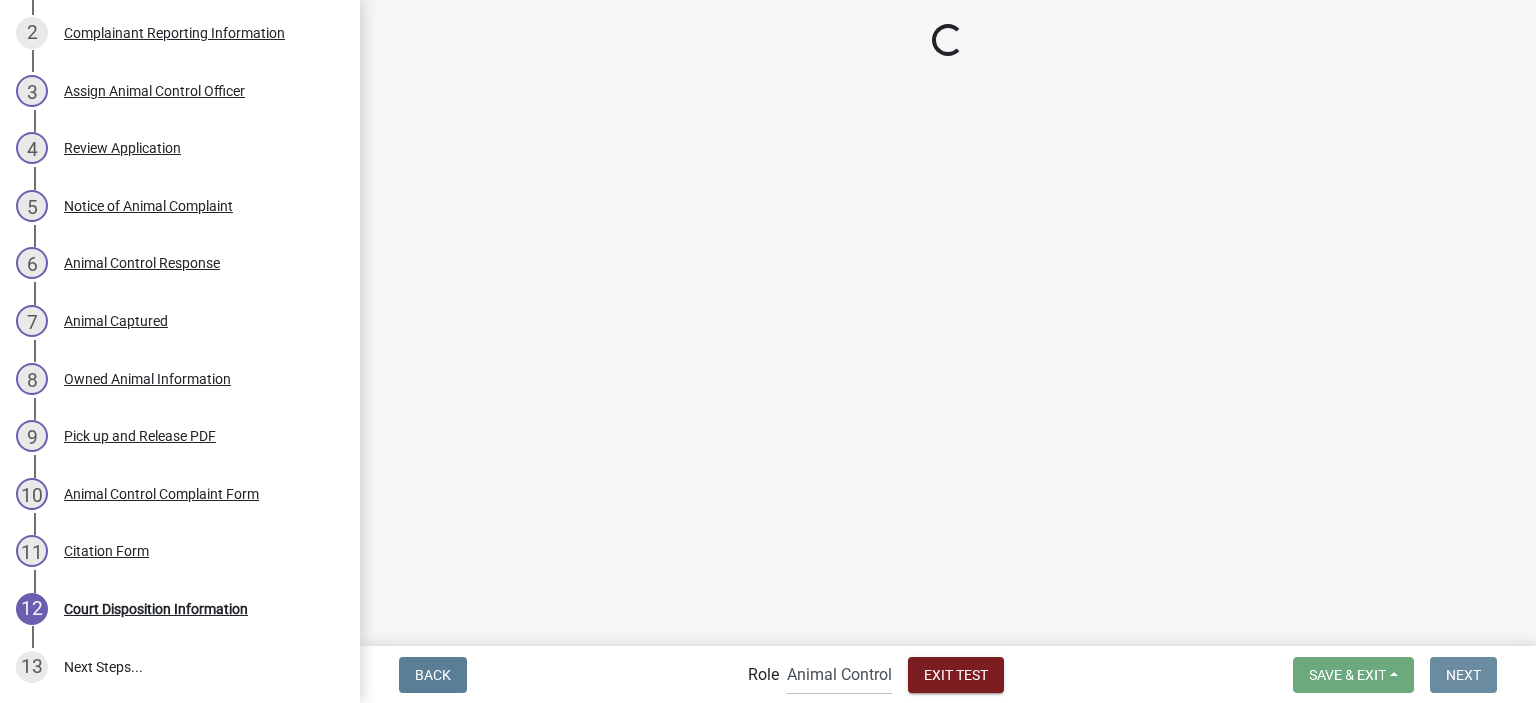 scroll, scrollTop: 0, scrollLeft: 0, axis: both 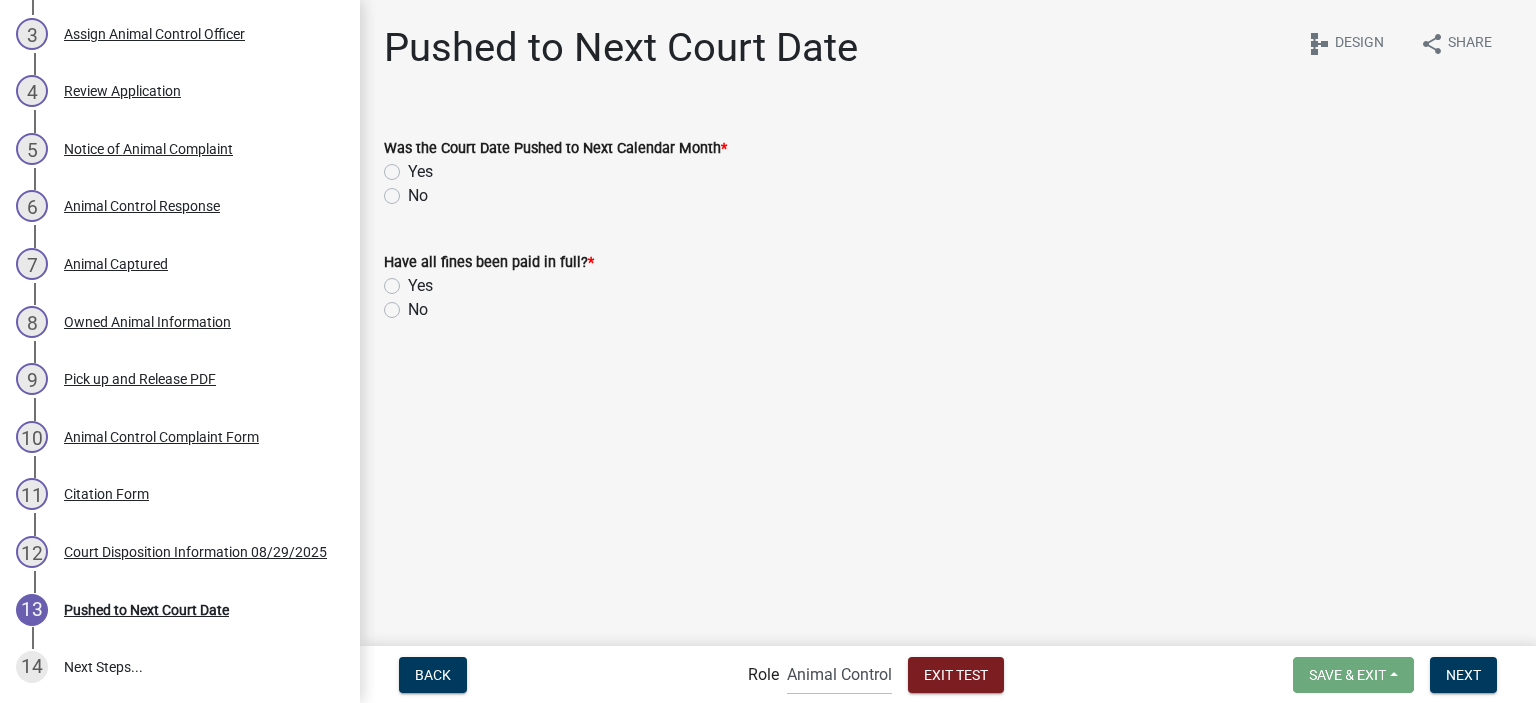 click on "Yes" 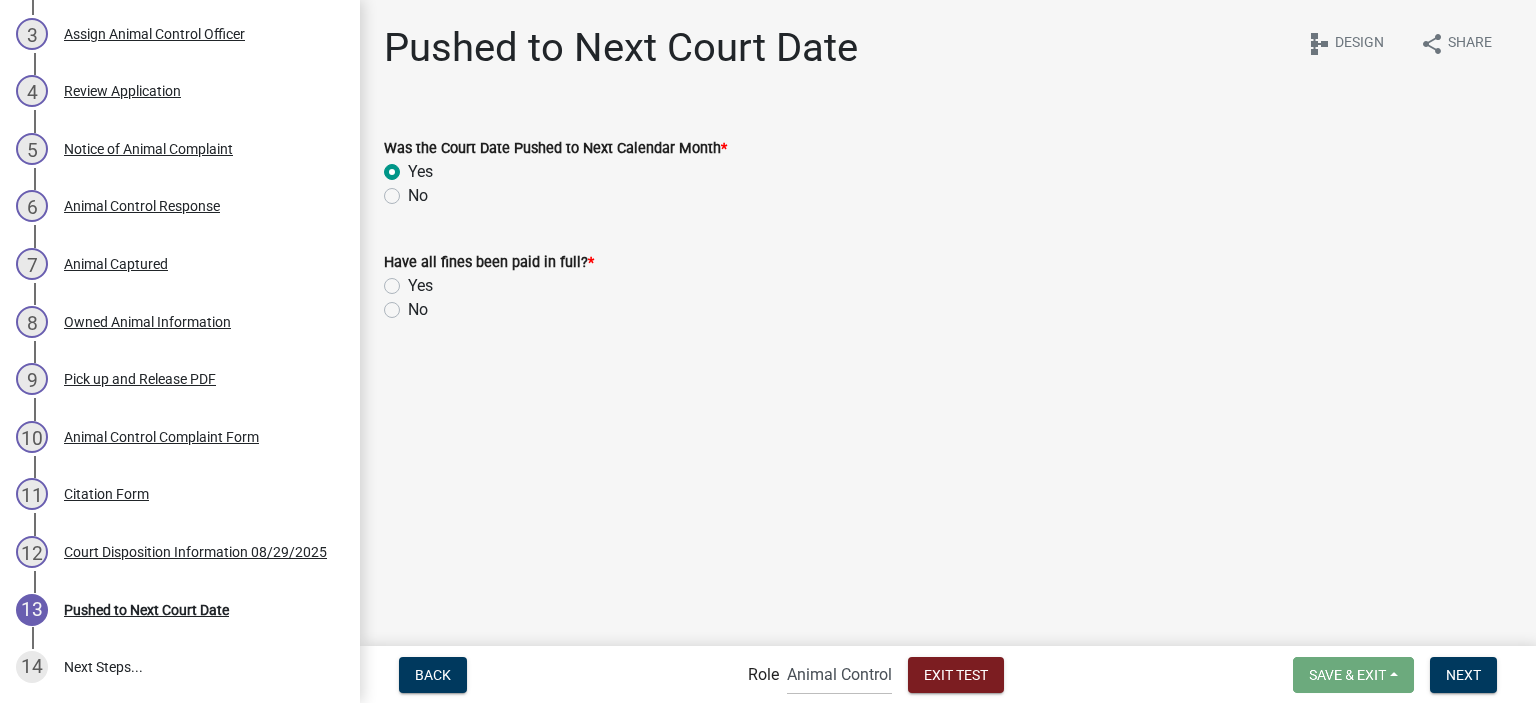 radio on "true" 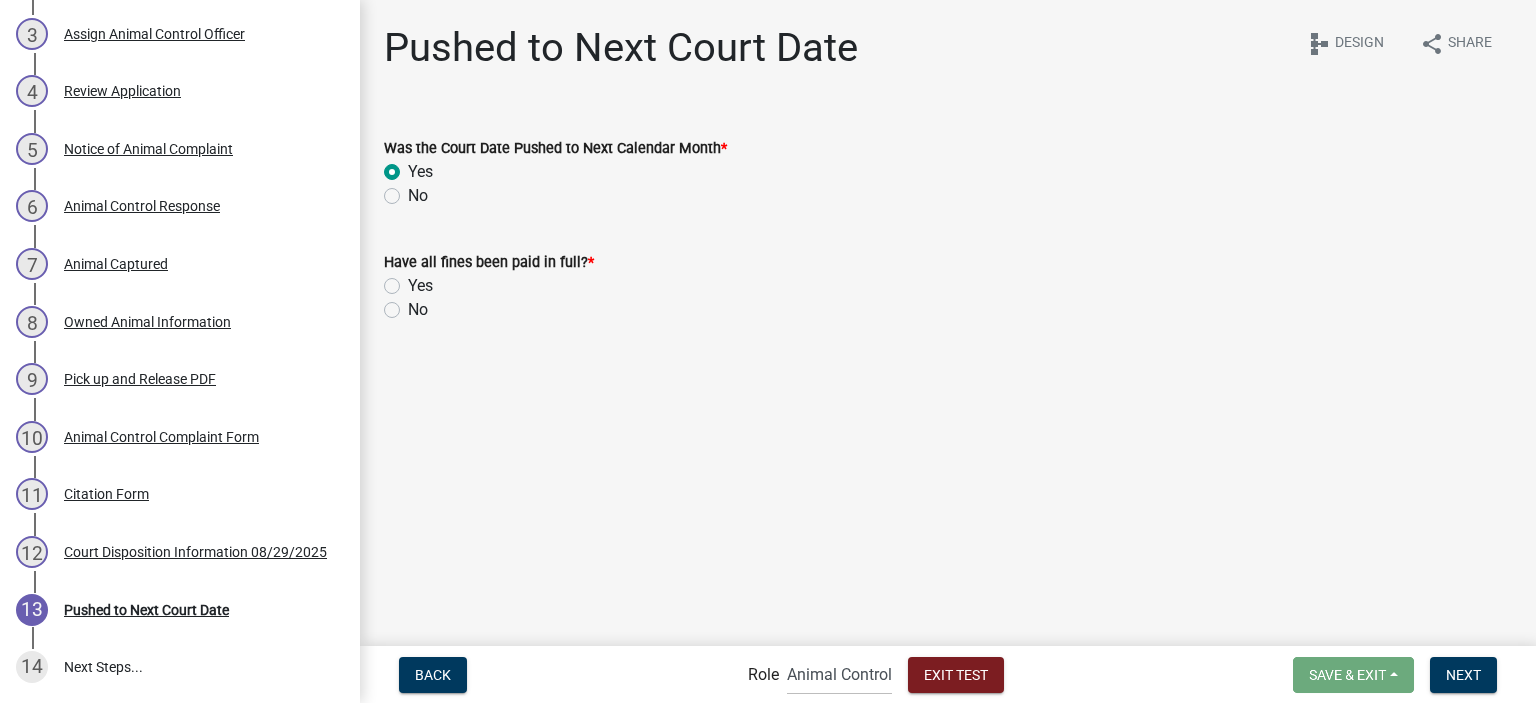 click on "Yes" 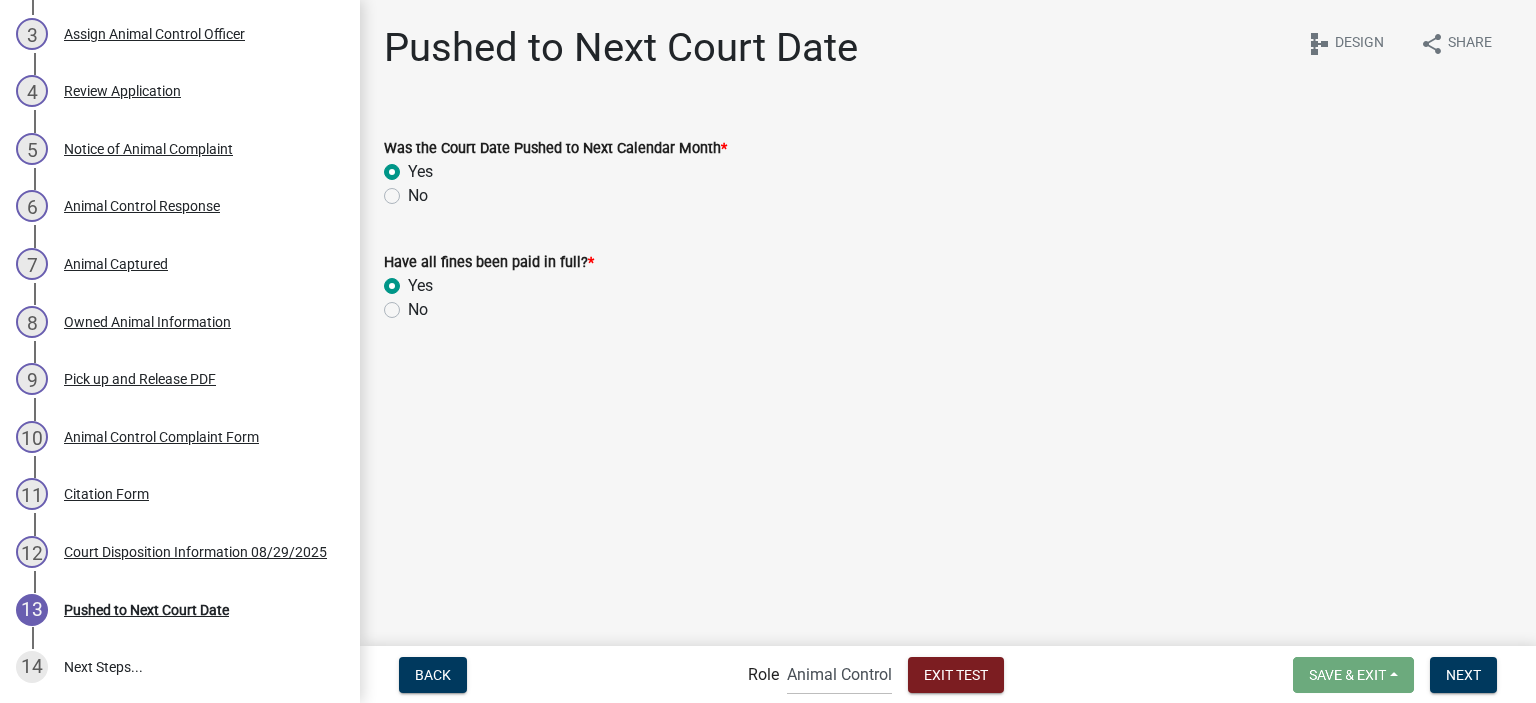 radio on "true" 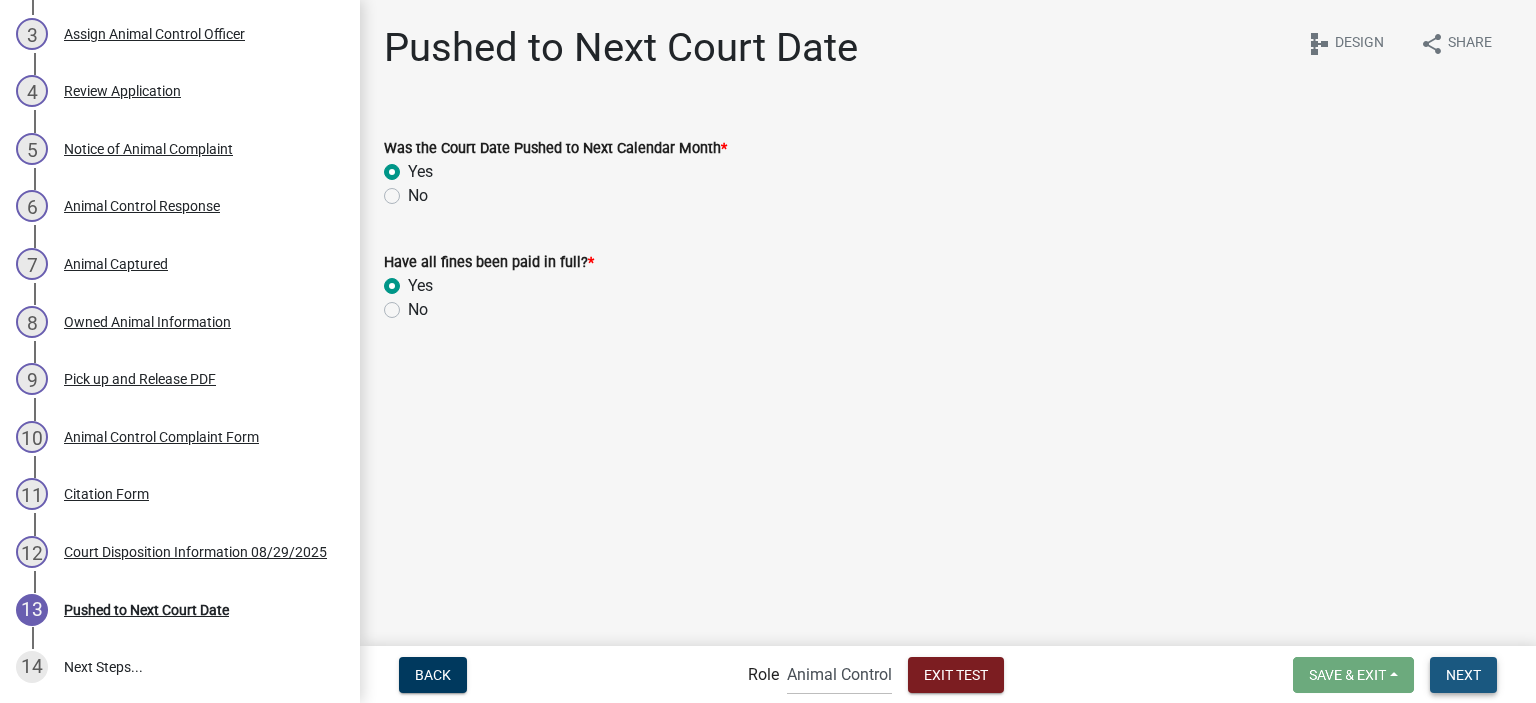 click on "Next" at bounding box center (1463, 674) 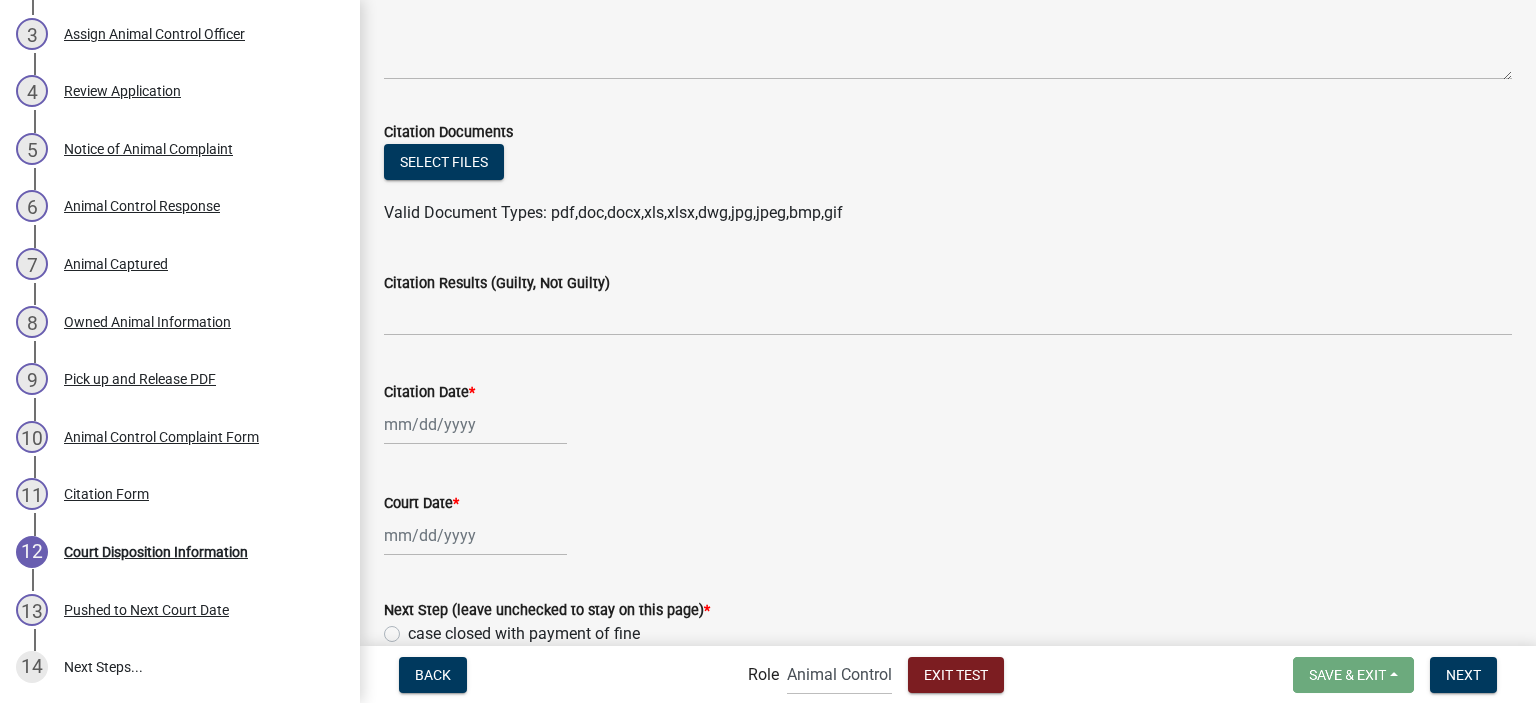 scroll, scrollTop: 430, scrollLeft: 0, axis: vertical 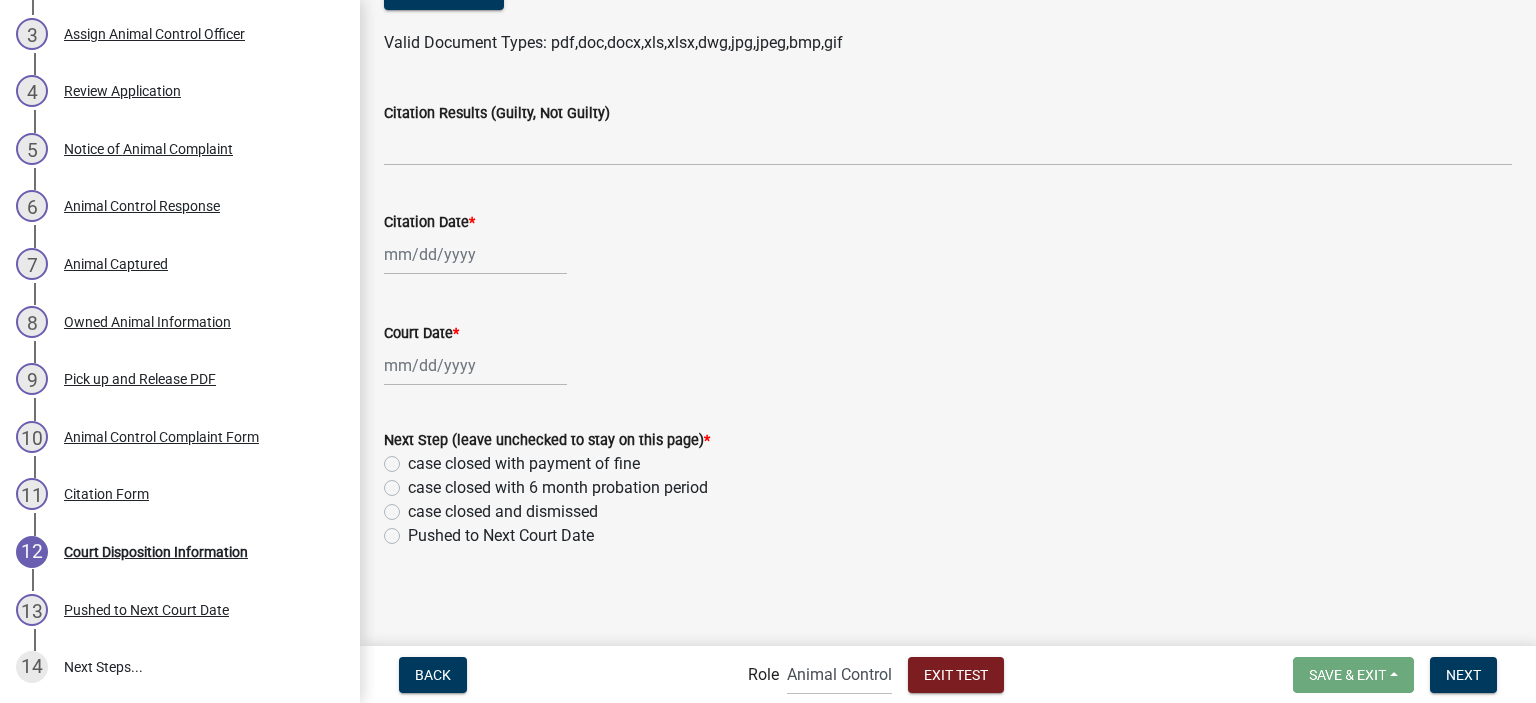 click 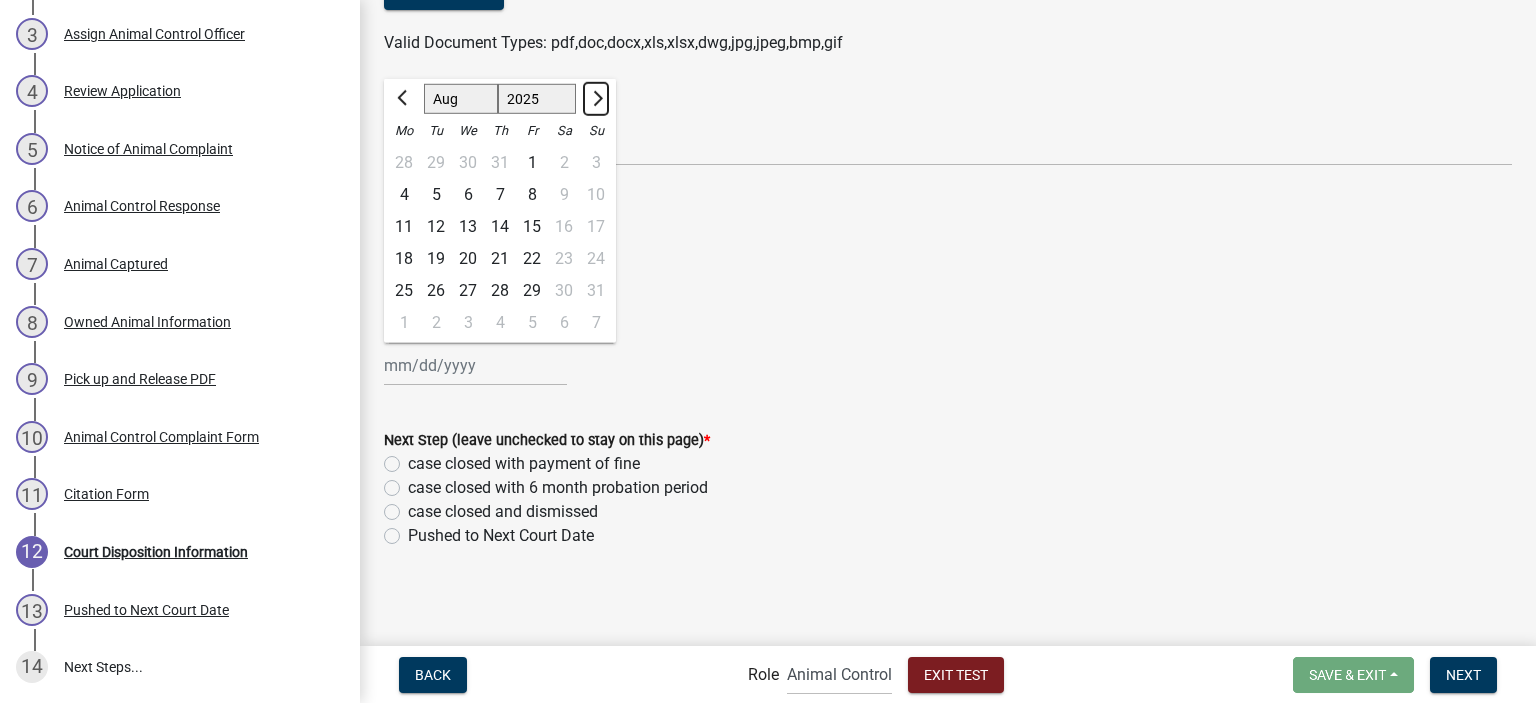 click 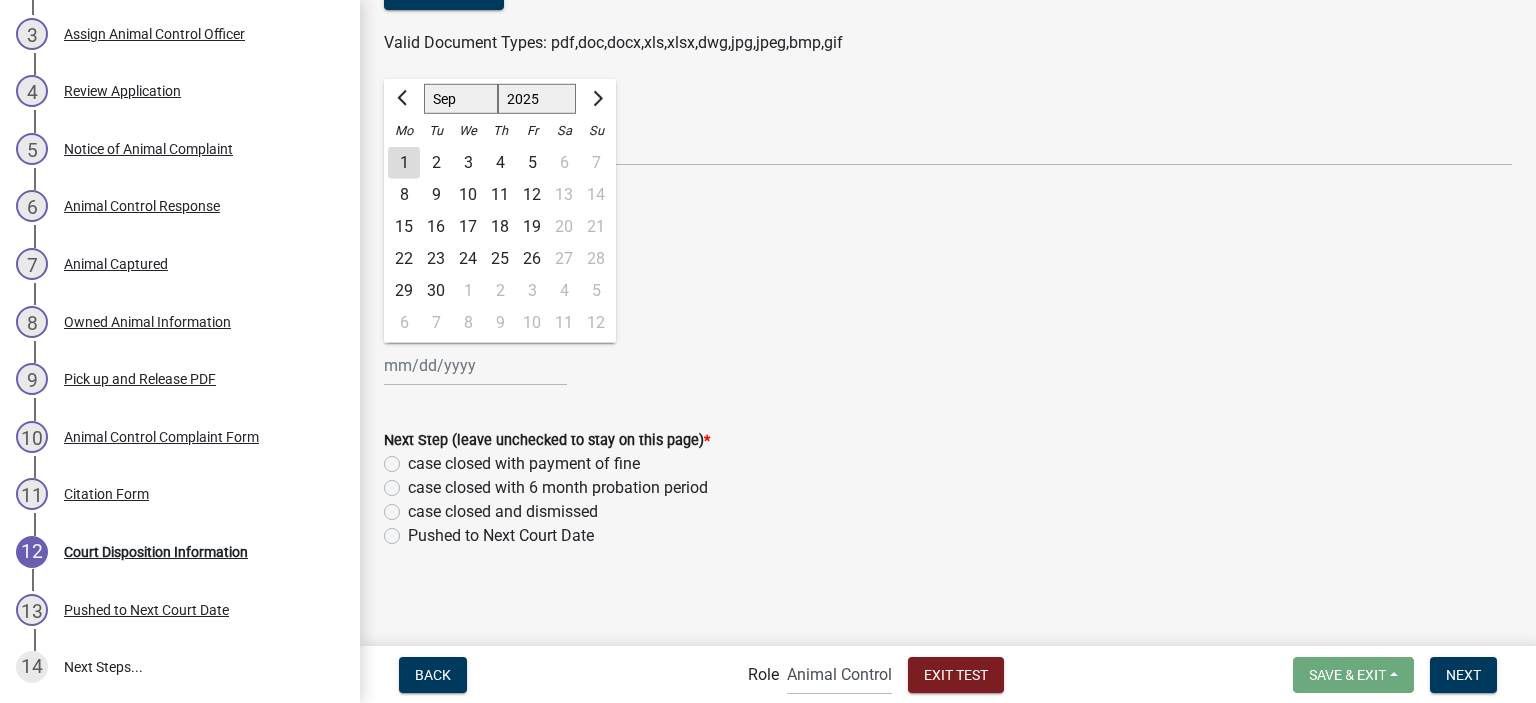 click on "26" 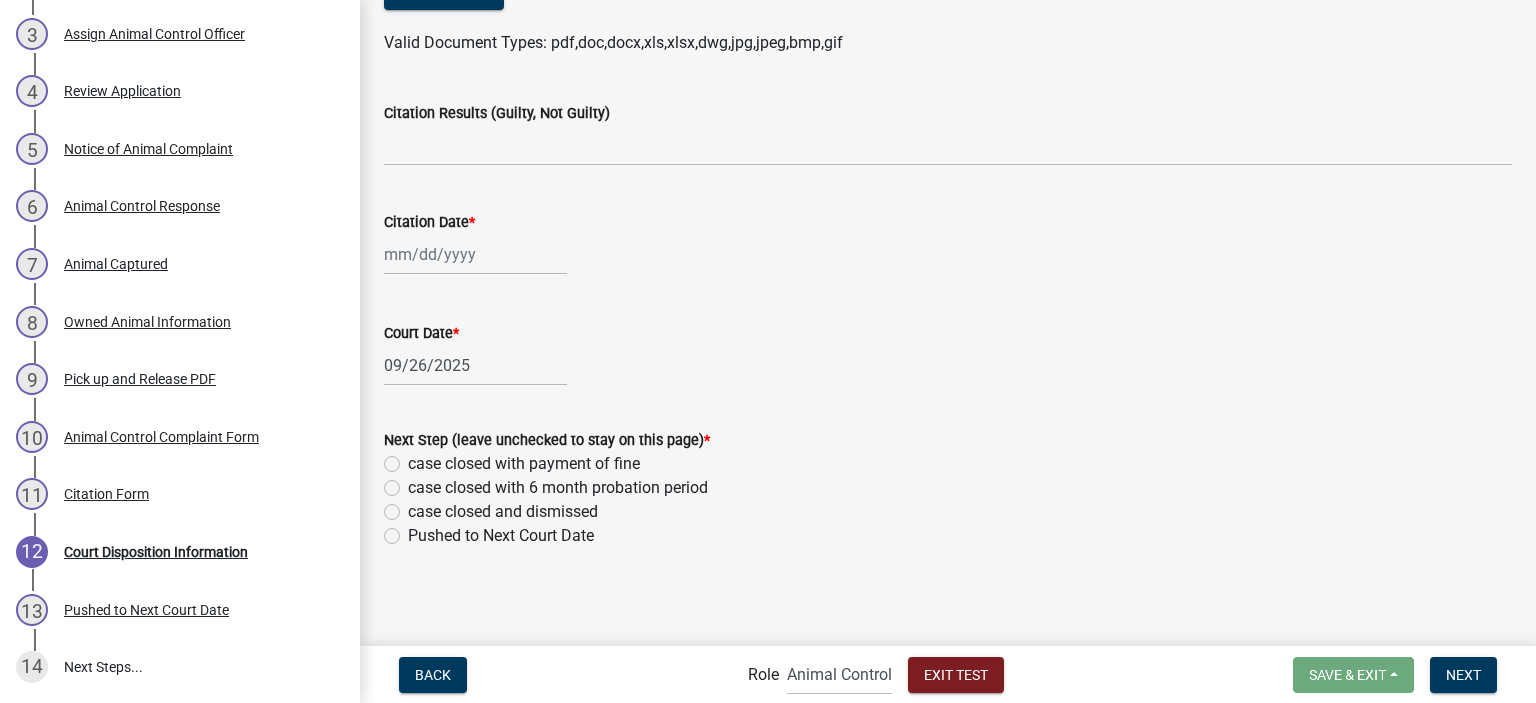 select on "8" 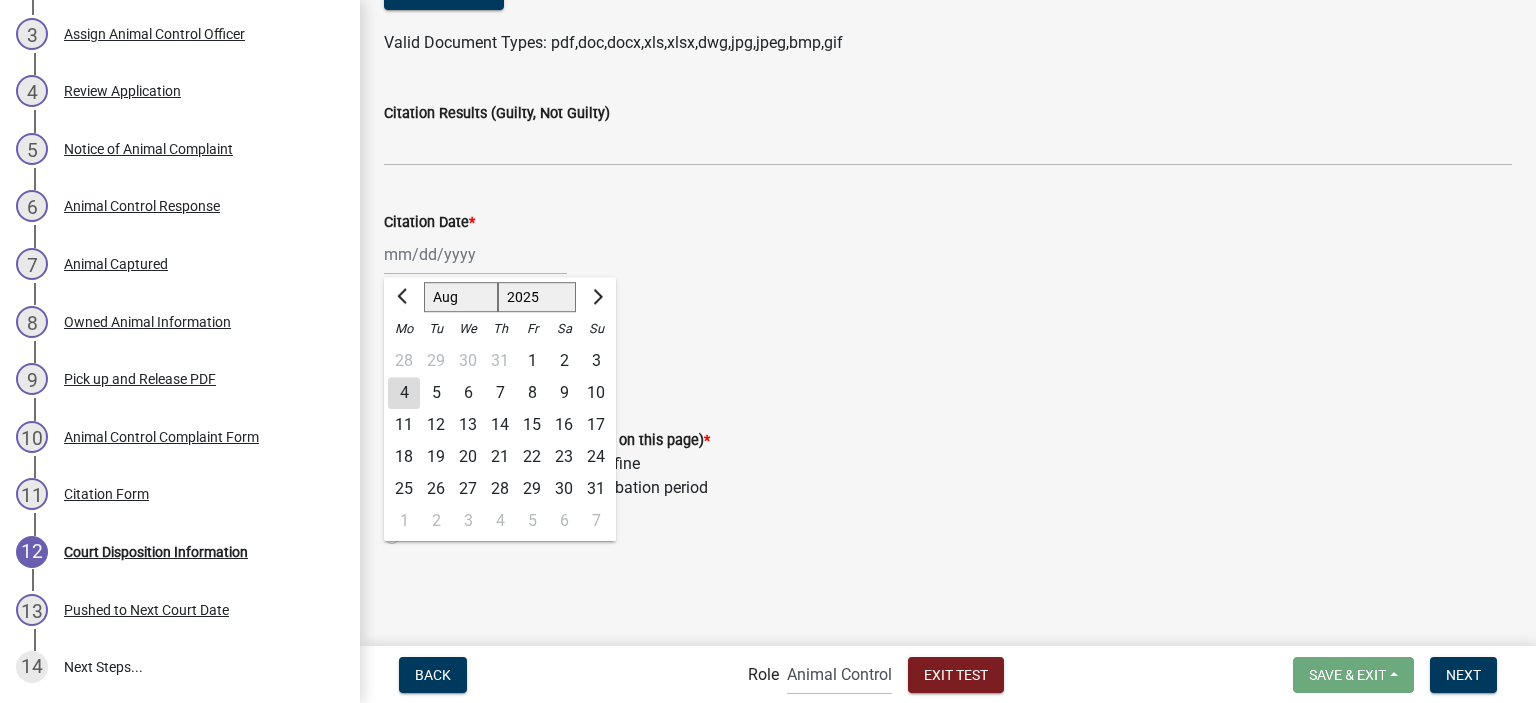 click on "Jan Feb Mar Apr May Jun Jul Aug Sep Oct Nov Dec 1525 1526 1527 1528 1529 1530 1531 1532 1533 1534 1535 1536 1537 1538 1539 1540 1541 1542 1543 1544 1545 1546 1547 1548 1549 1550 1551 1552 1553 1554 1555 1556 1557 1558 1559 1560 1561 1562 1563 1564 1565 1566 1567 1568 1569 1570 1571 1572 1573 1574 1575 1576 1577 1578 1579 1580 1581 1582 1583 1584 1585 1586 1587 1588 1589 1590 1591 1592 1593 1594 1595 1596 1597 1598 1599 1600 1601 1602 1603 1604 1605 1606 1607 1608 1609 1610 1611 1612 1613 1614 1615 1616 1617 1618 1619 1620 1621 1622 1623 1624 1625 1626 1627 1628 1629 1630 1631 1632 1633 1634 1635 1636 1637 1638 1639 1640 1641 1642 1643 1644 1645 1646 1647 1648 1649 1650 1651 1652 1653 1654 1655 1656 1657 1658 1659 1660 1661 1662 1663 1664 1665 1666 1667 1668 1669 1670 1671 1672 1673 1674 1675 1676 1677 1678 1679 1680 1681 1682 1683 1684 1685 1686 1687 1688 1689 1690 1691 1692 1693 1694 1695 1696 1697 1698 1699 1700 1701 1702 1703 1704 1705 1706 1707 1708 1709 1710 1711 1712 1713 1714 1715 1716 1717 1718 1719 1" 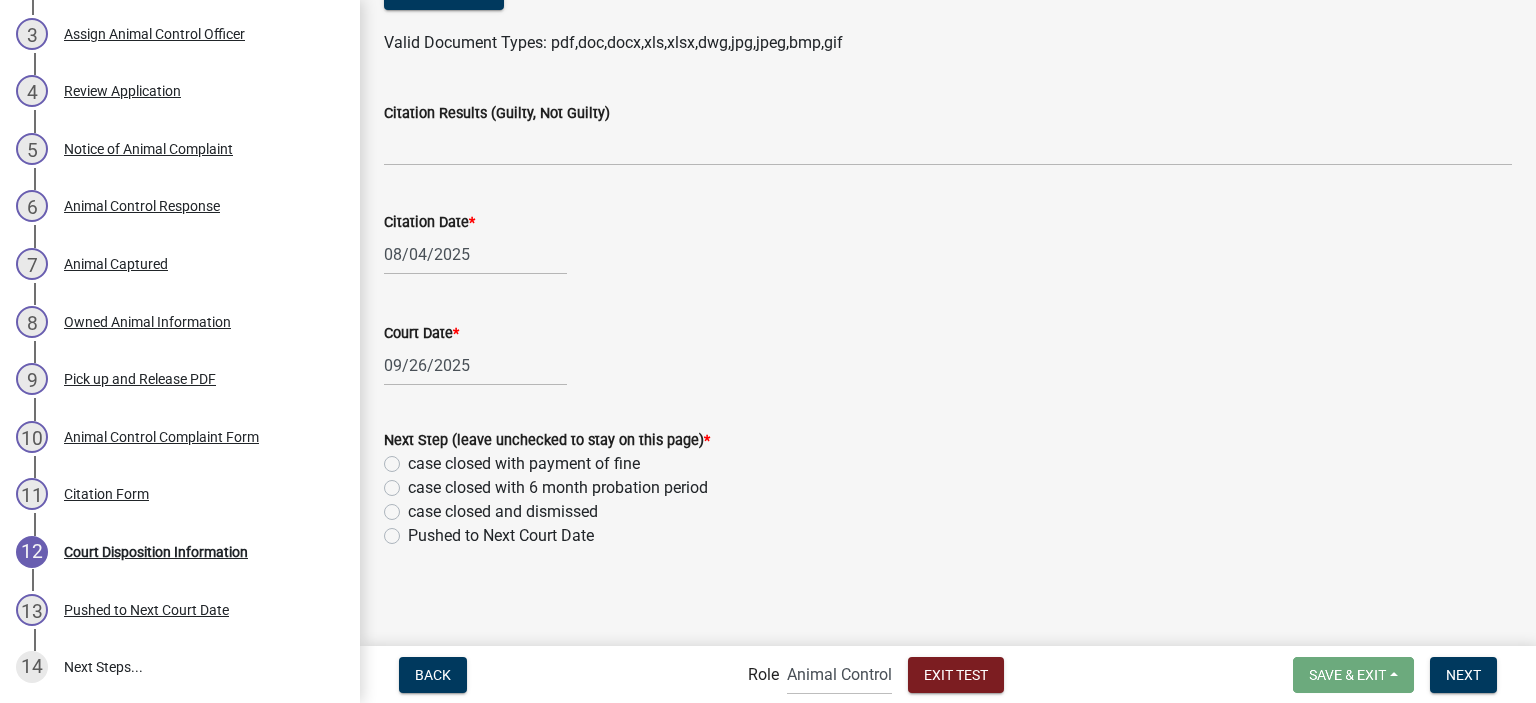 click on "case closed with payment of fine" 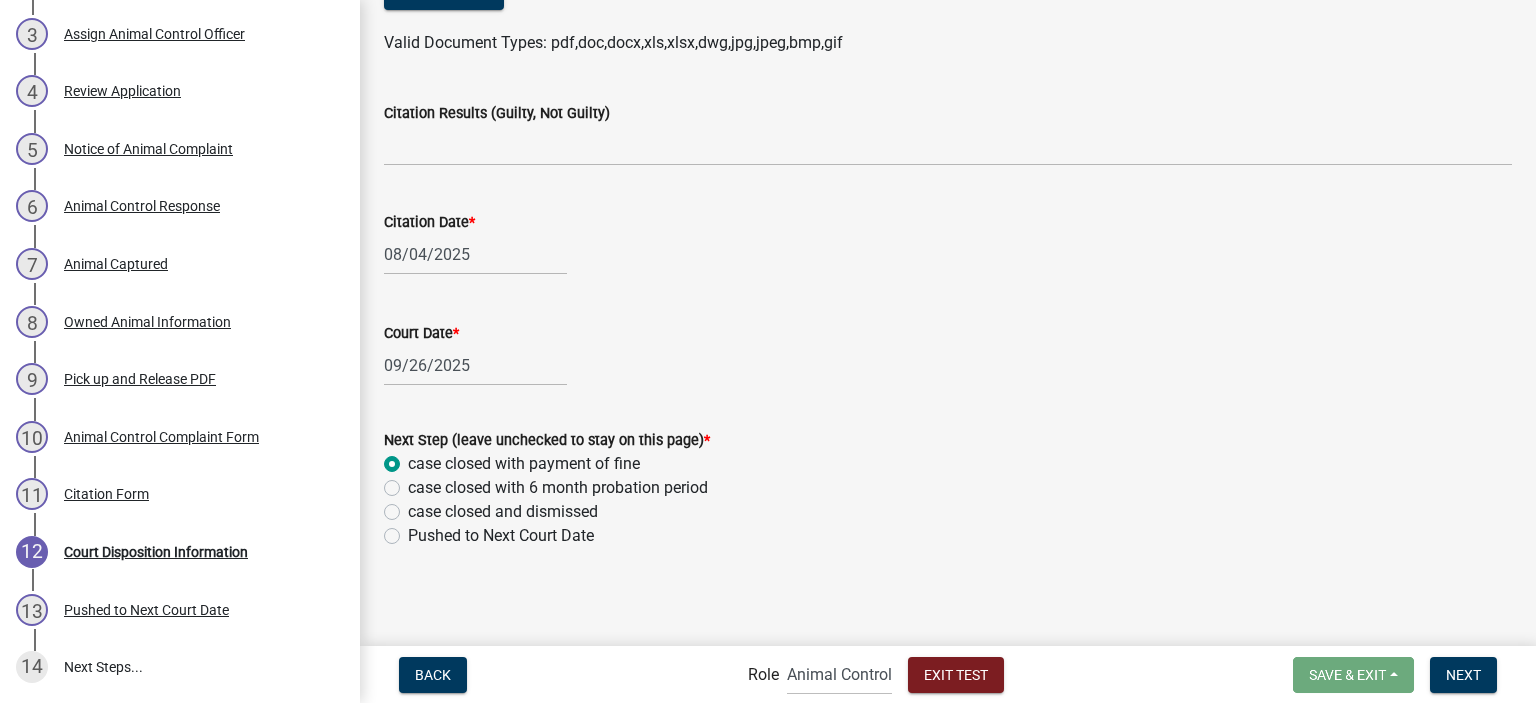 radio on "true" 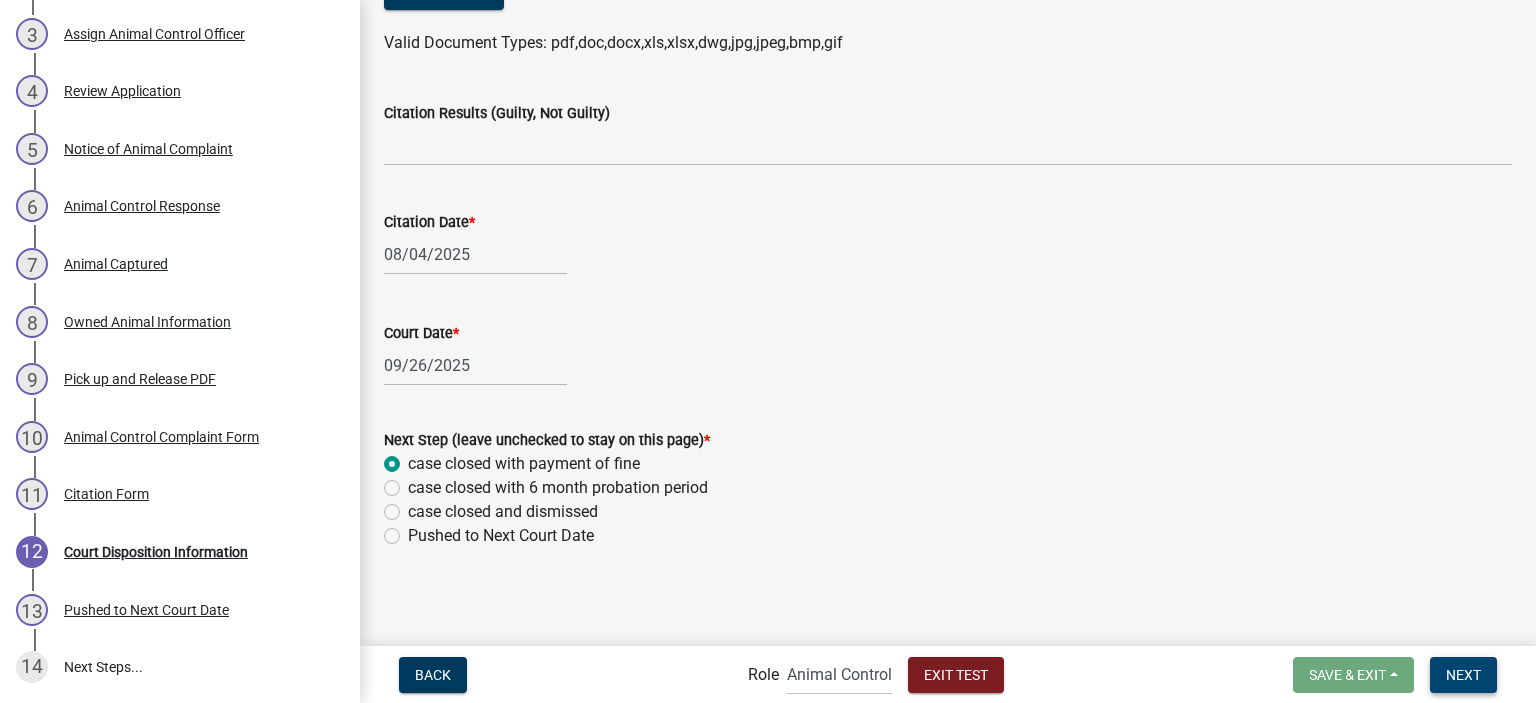 click on "Next" at bounding box center (1463, 674) 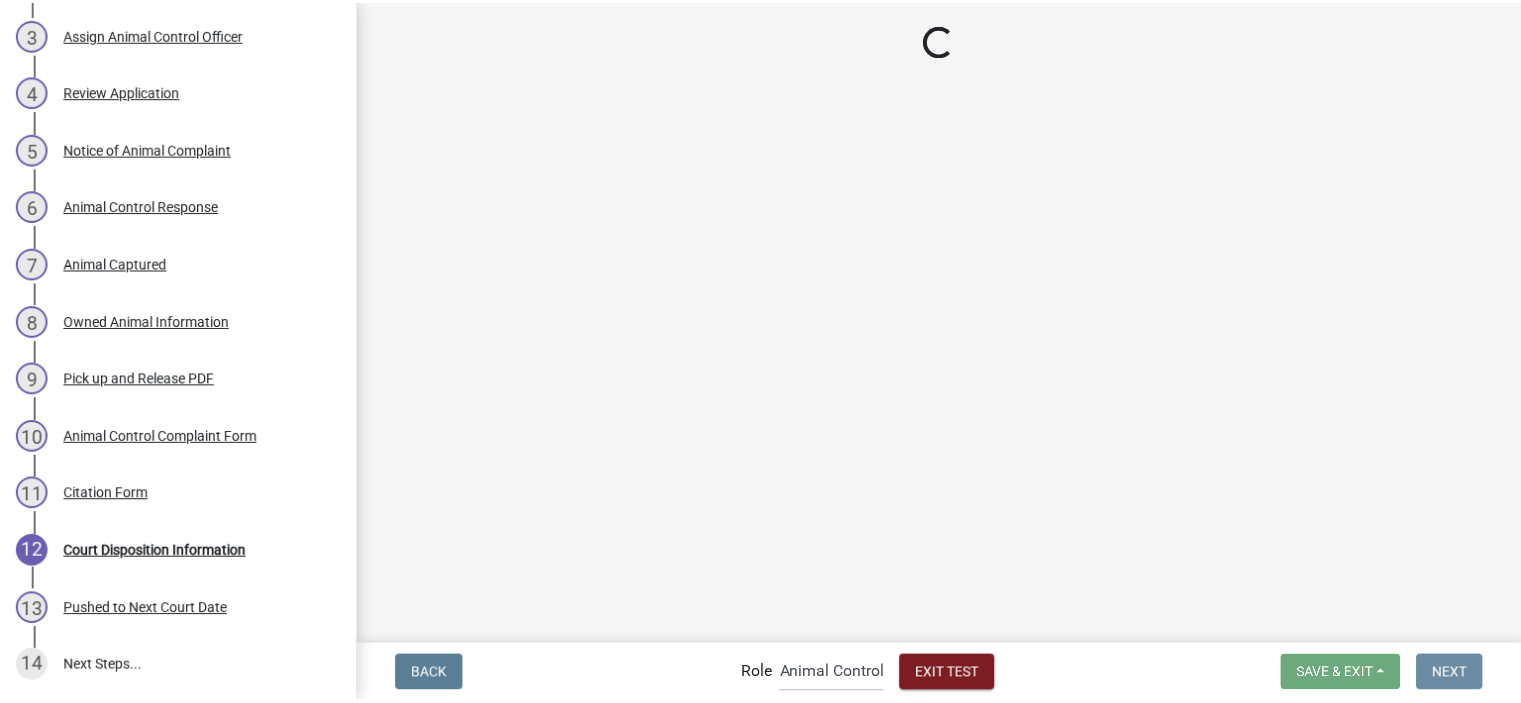 scroll, scrollTop: 0, scrollLeft: 0, axis: both 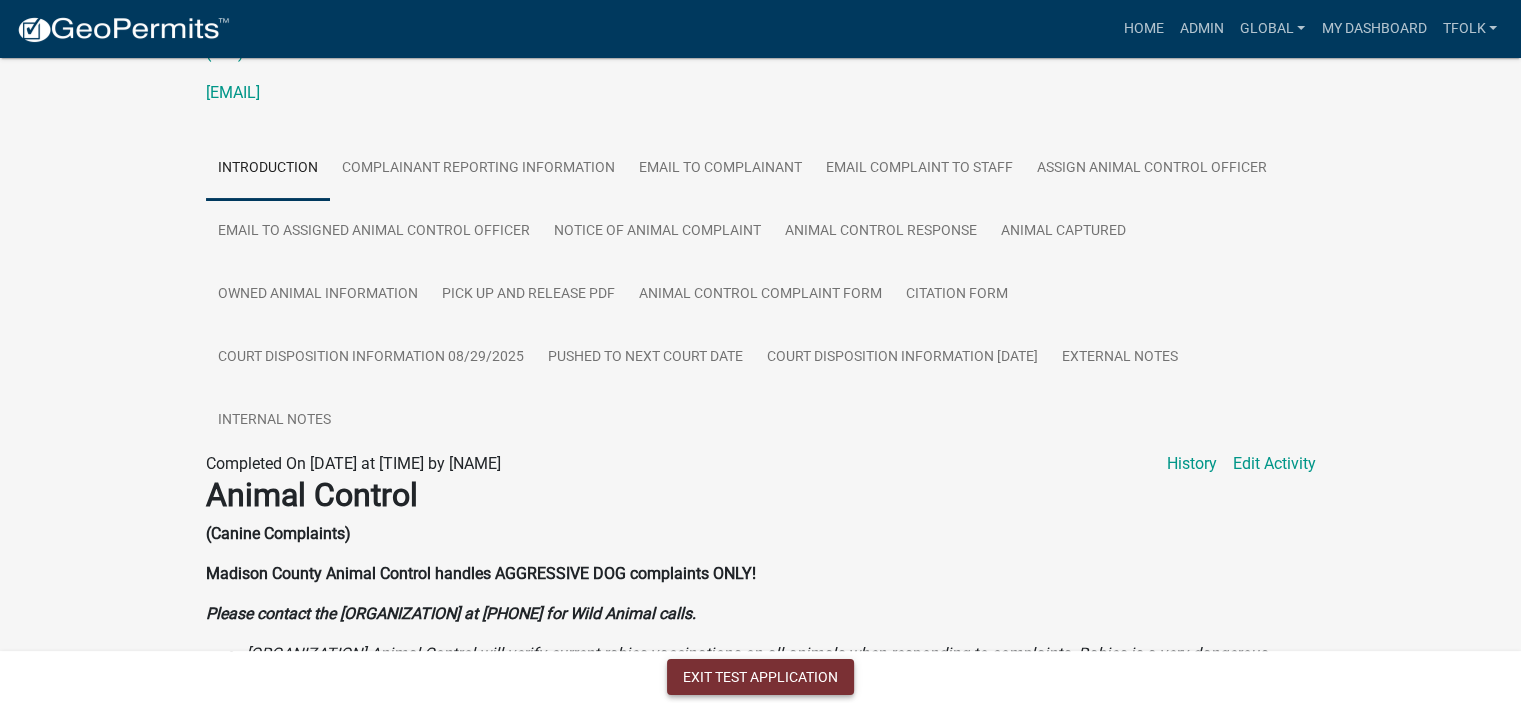 click on "Exit Test Application" 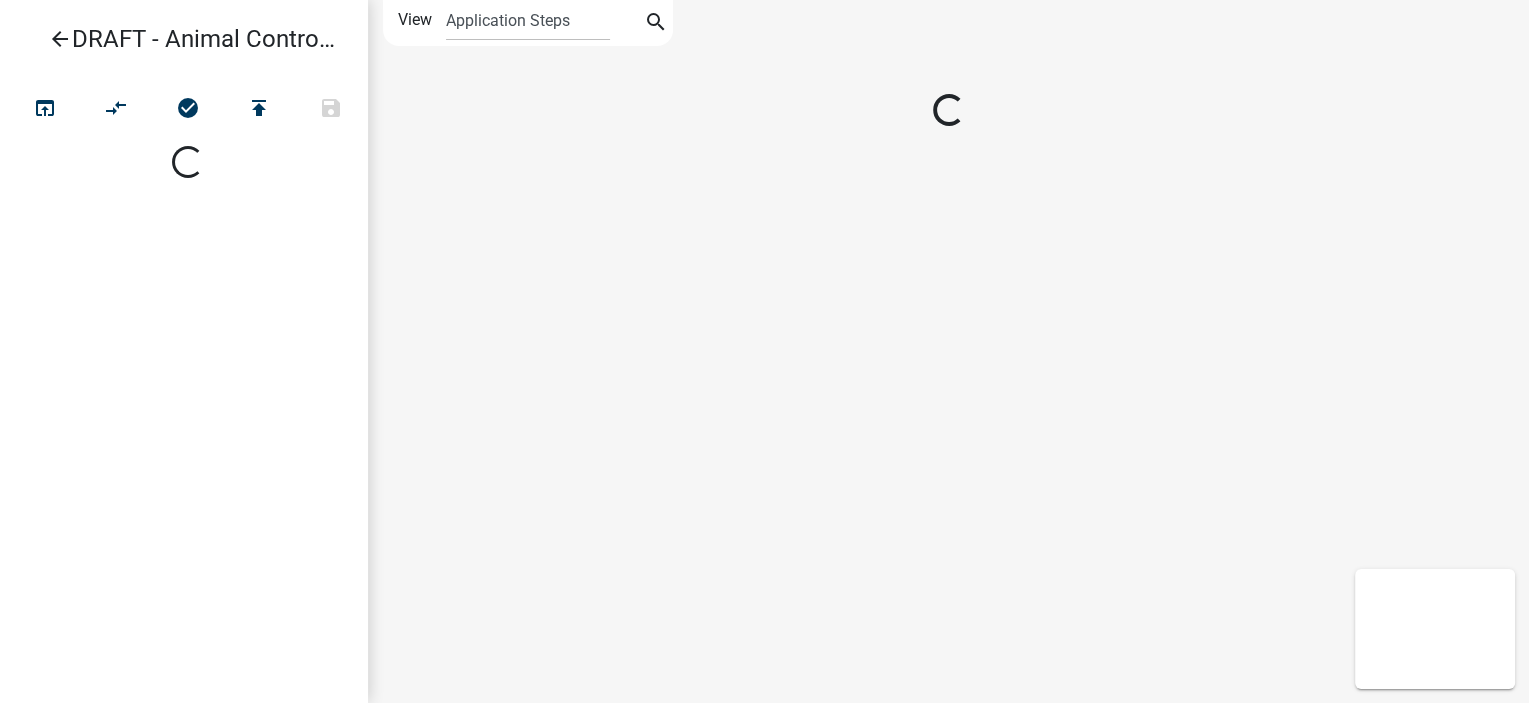 scroll, scrollTop: 0, scrollLeft: 0, axis: both 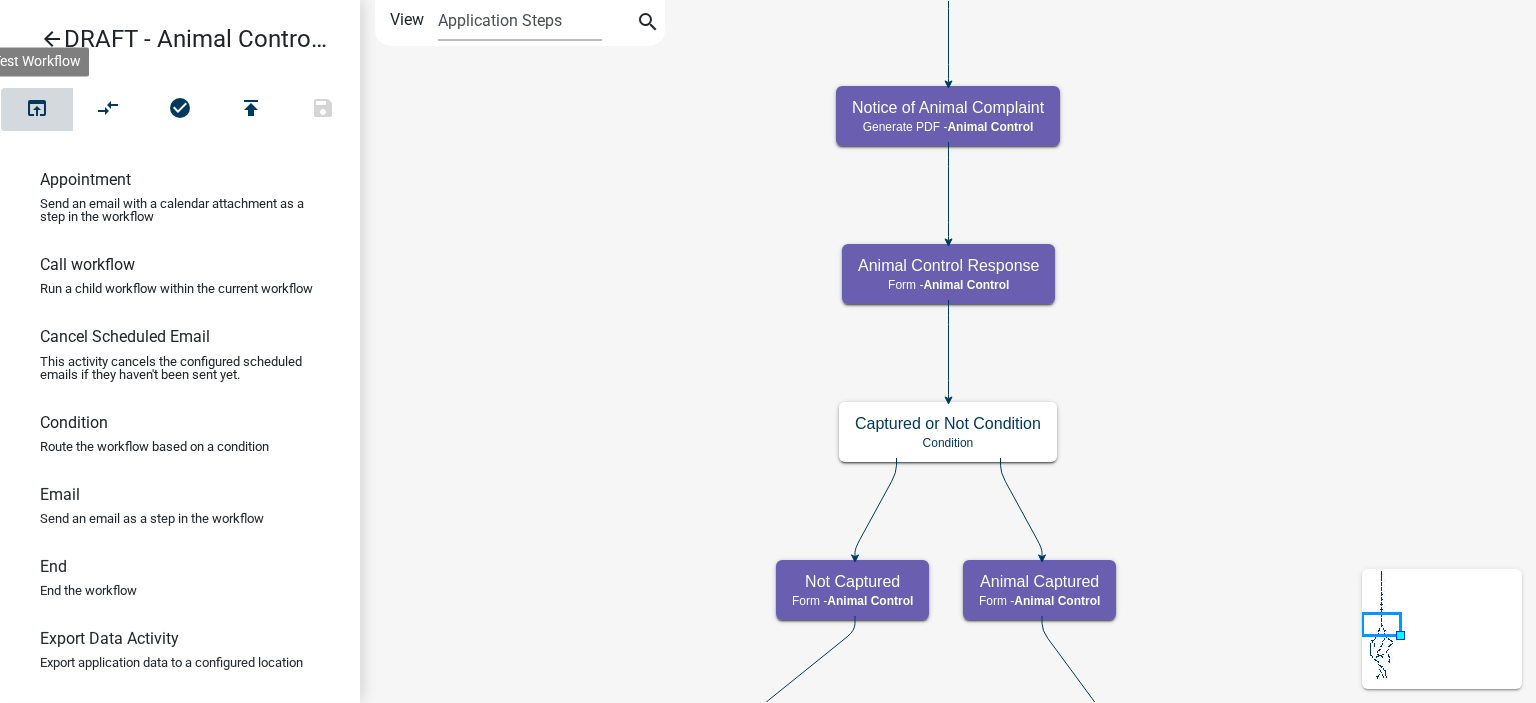 click on "open_in_browser" at bounding box center [37, 110] 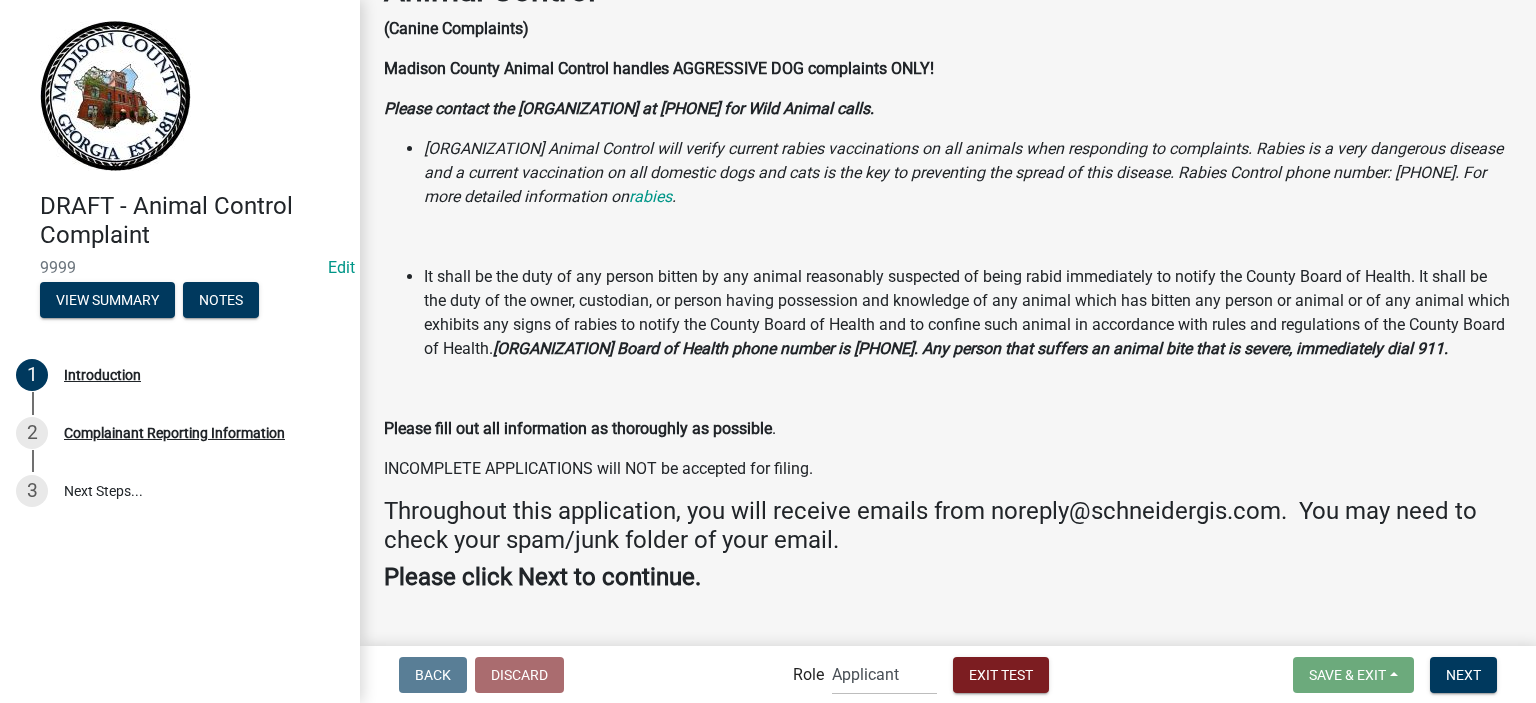 scroll, scrollTop: 208, scrollLeft: 0, axis: vertical 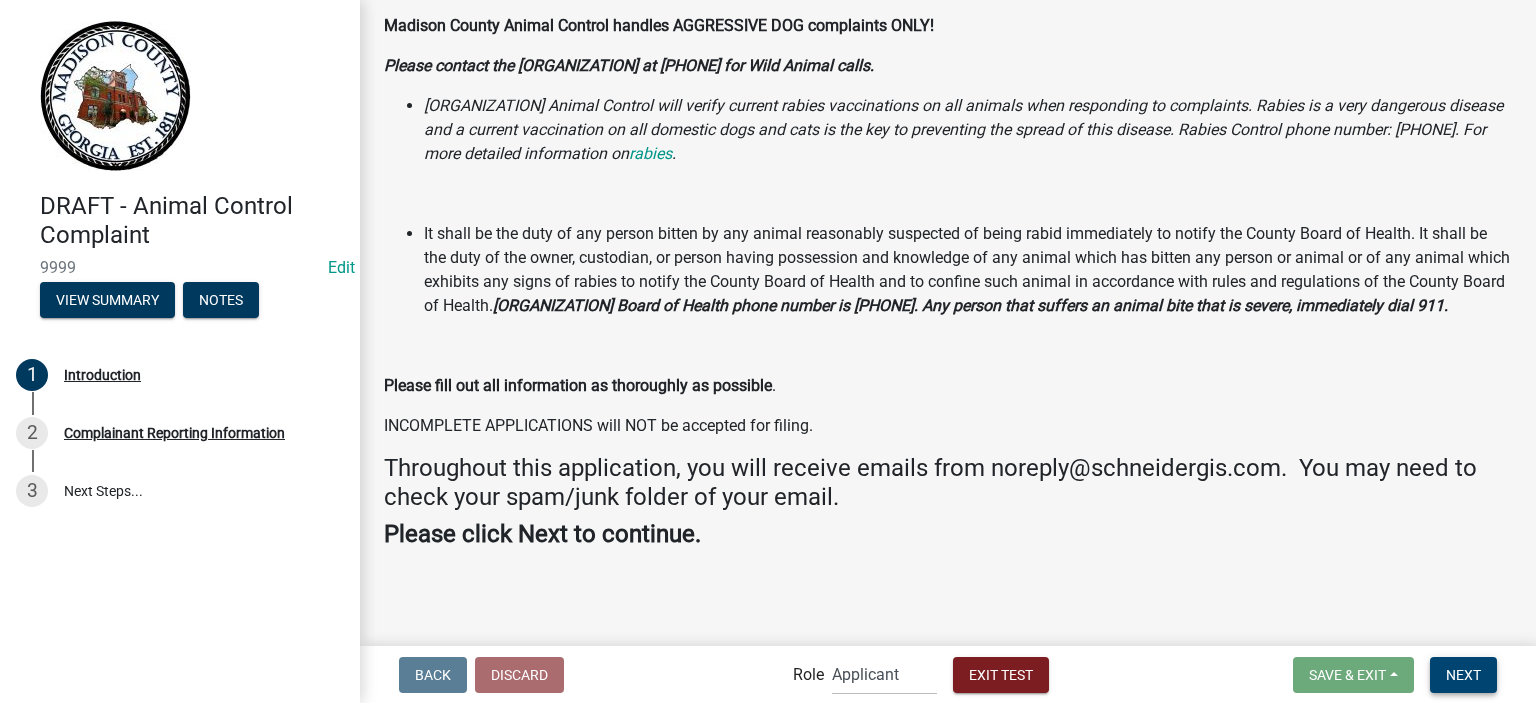 click on "Next" at bounding box center [1463, 674] 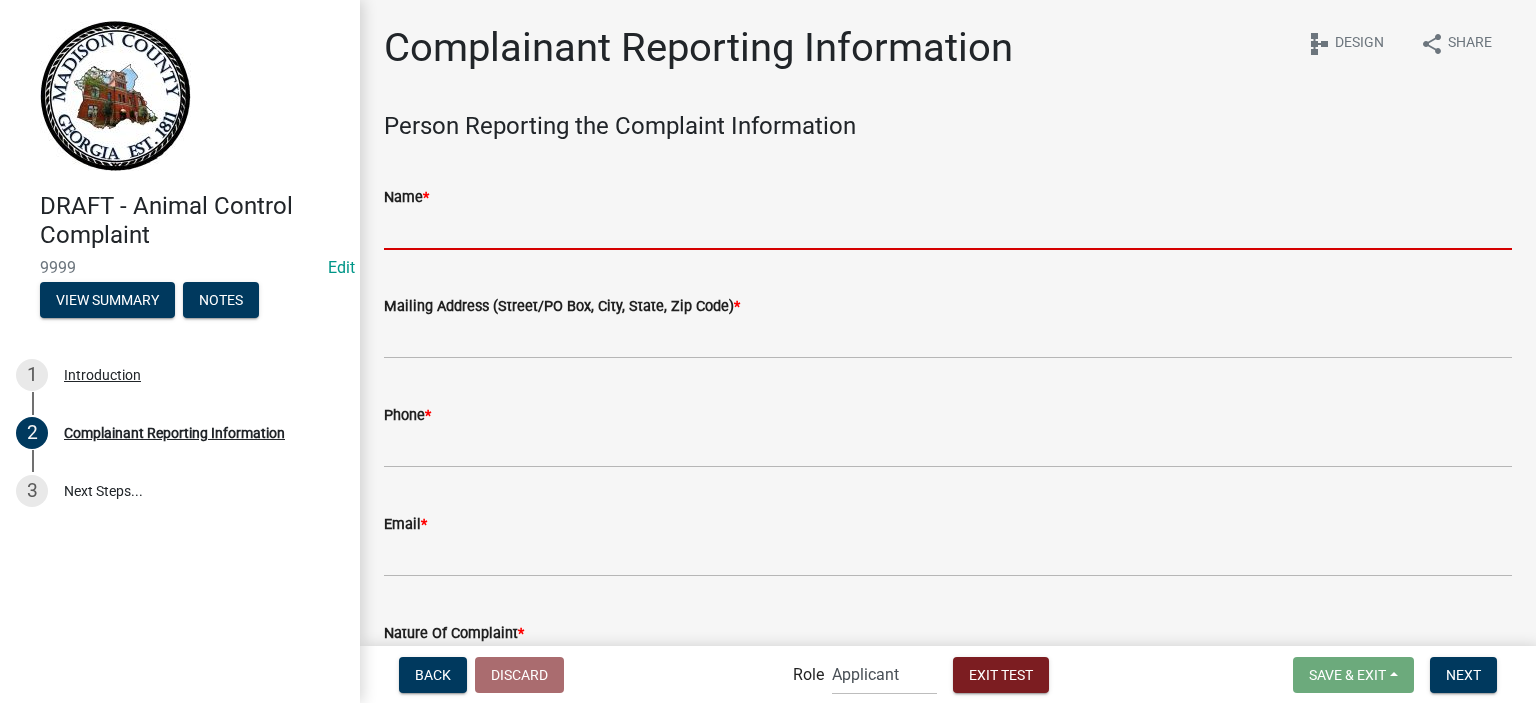 click on "Name  *" at bounding box center [948, 229] 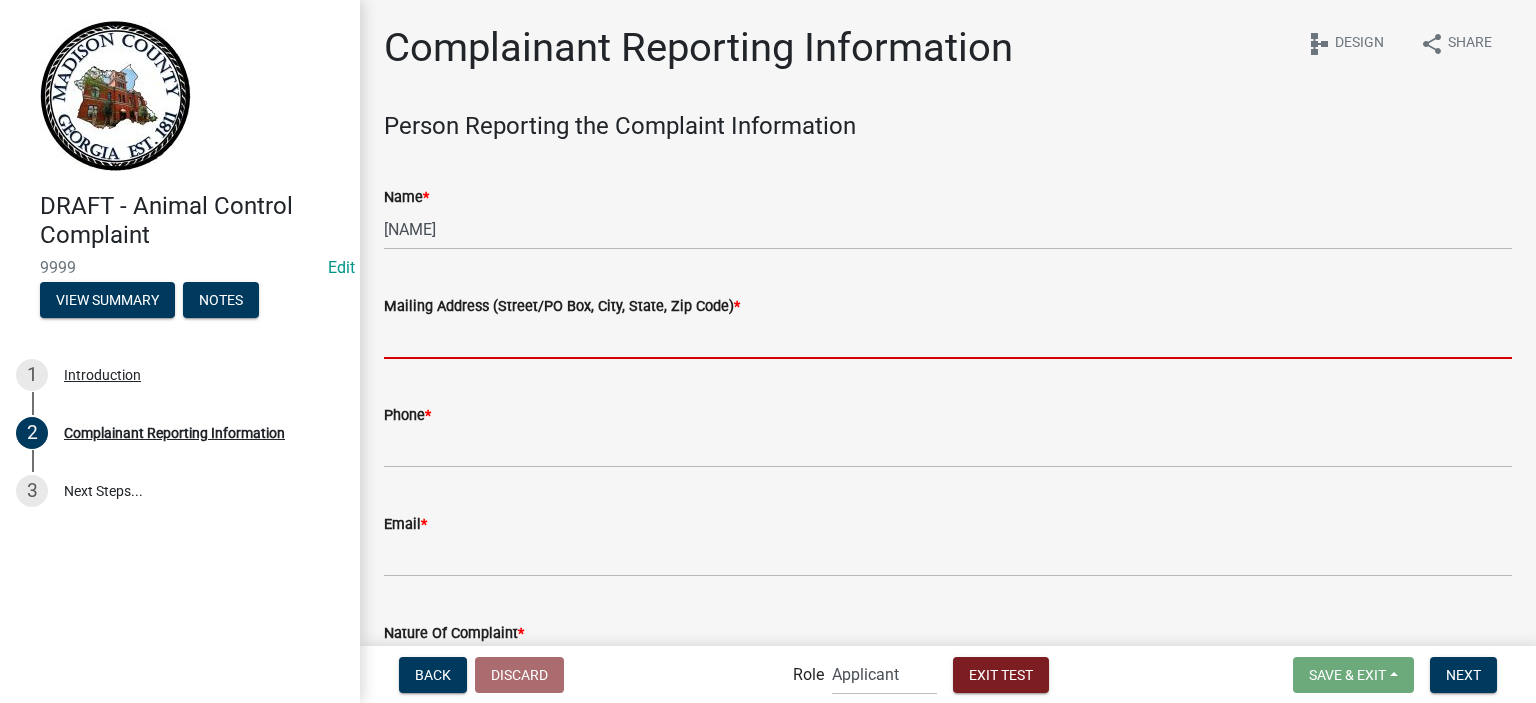 drag, startPoint x: 502, startPoint y: 339, endPoint x: 505, endPoint y: 358, distance: 19.235384 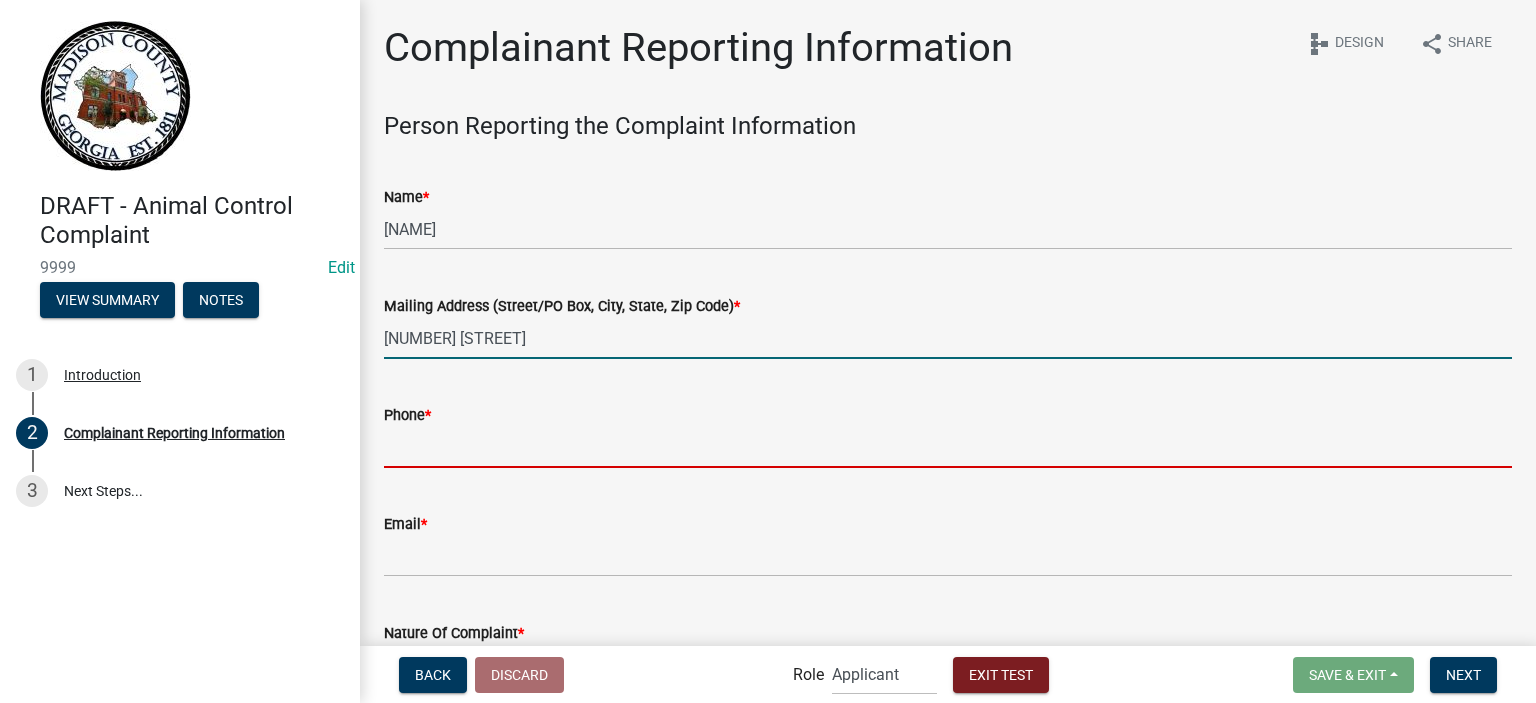 click on "Phone  *" at bounding box center (948, 447) 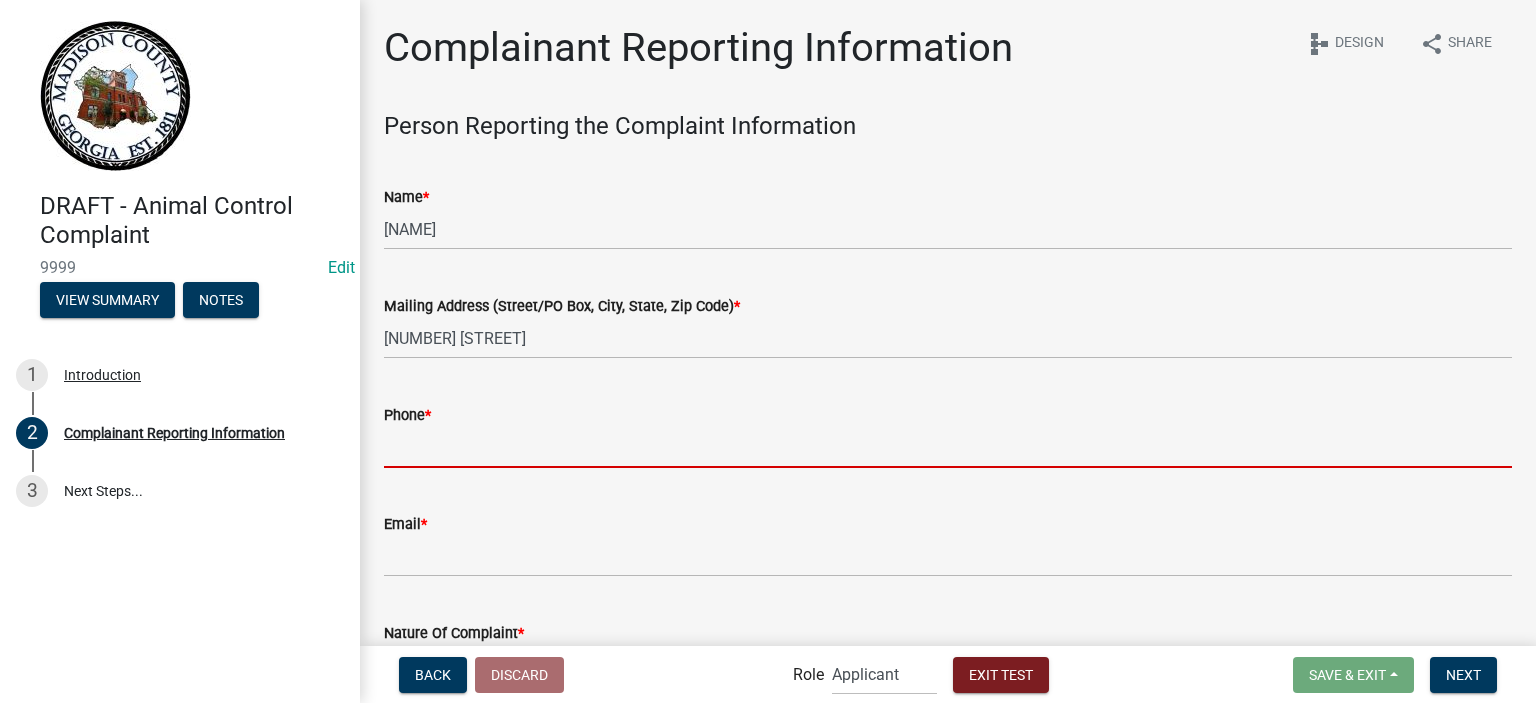 type on "1234567890" 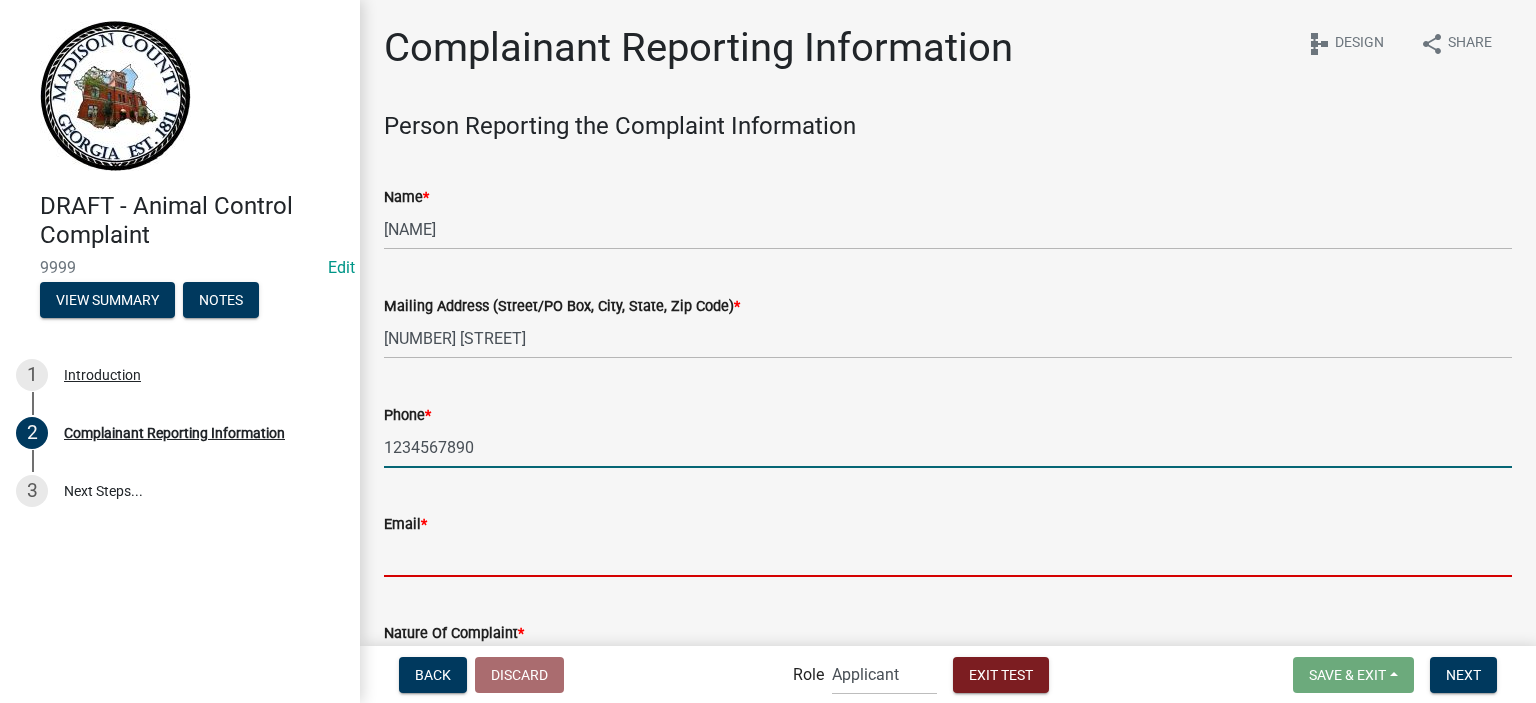 click on "Email  *" at bounding box center [948, 556] 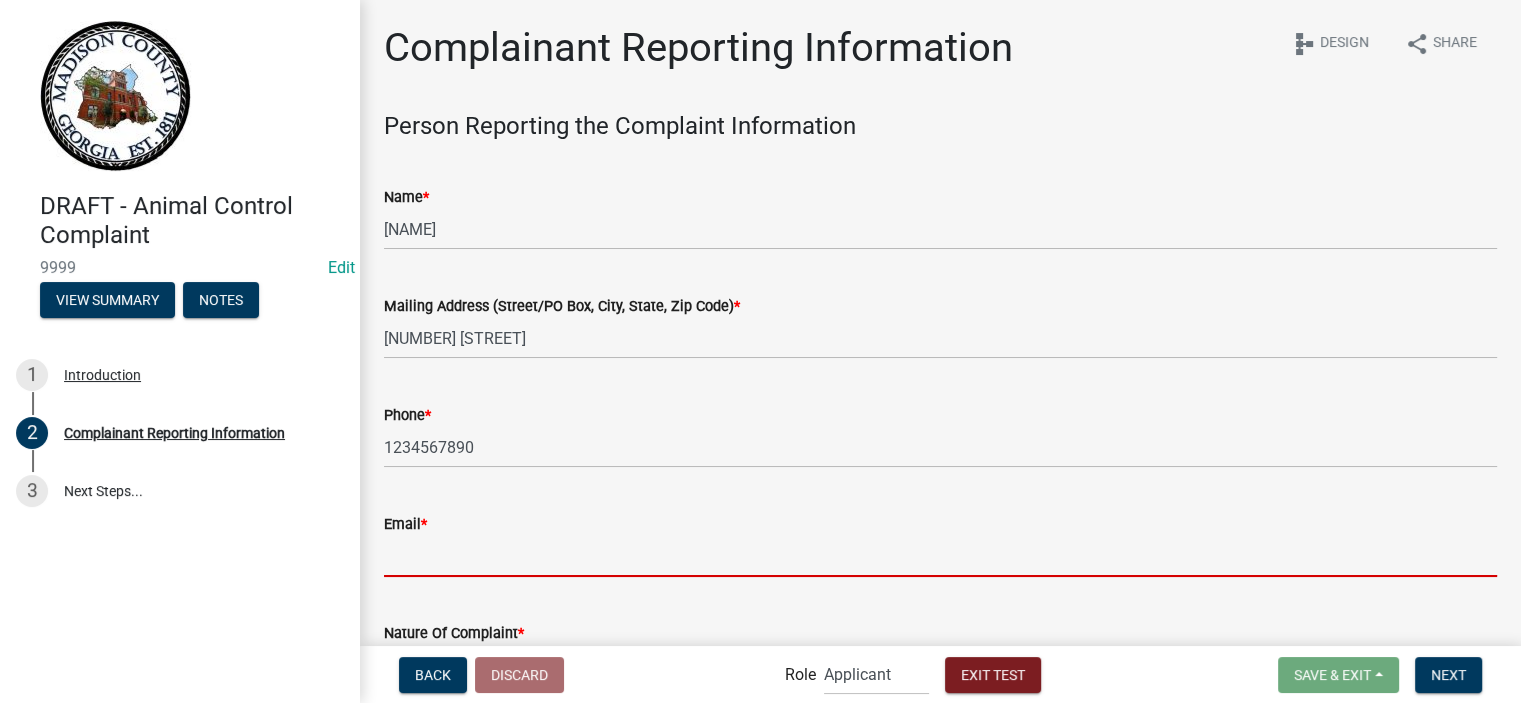 scroll, scrollTop: 52, scrollLeft: 0, axis: vertical 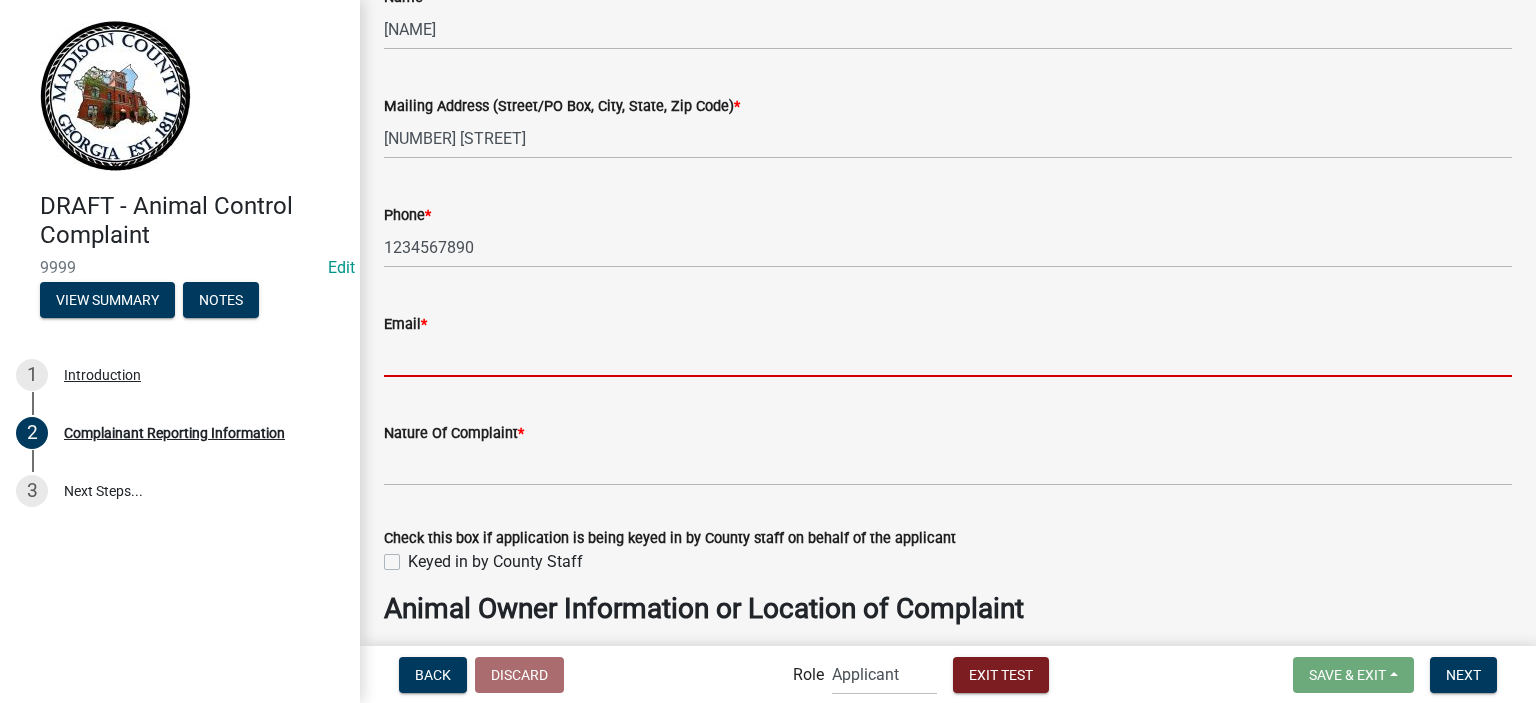 click on "Email  *" 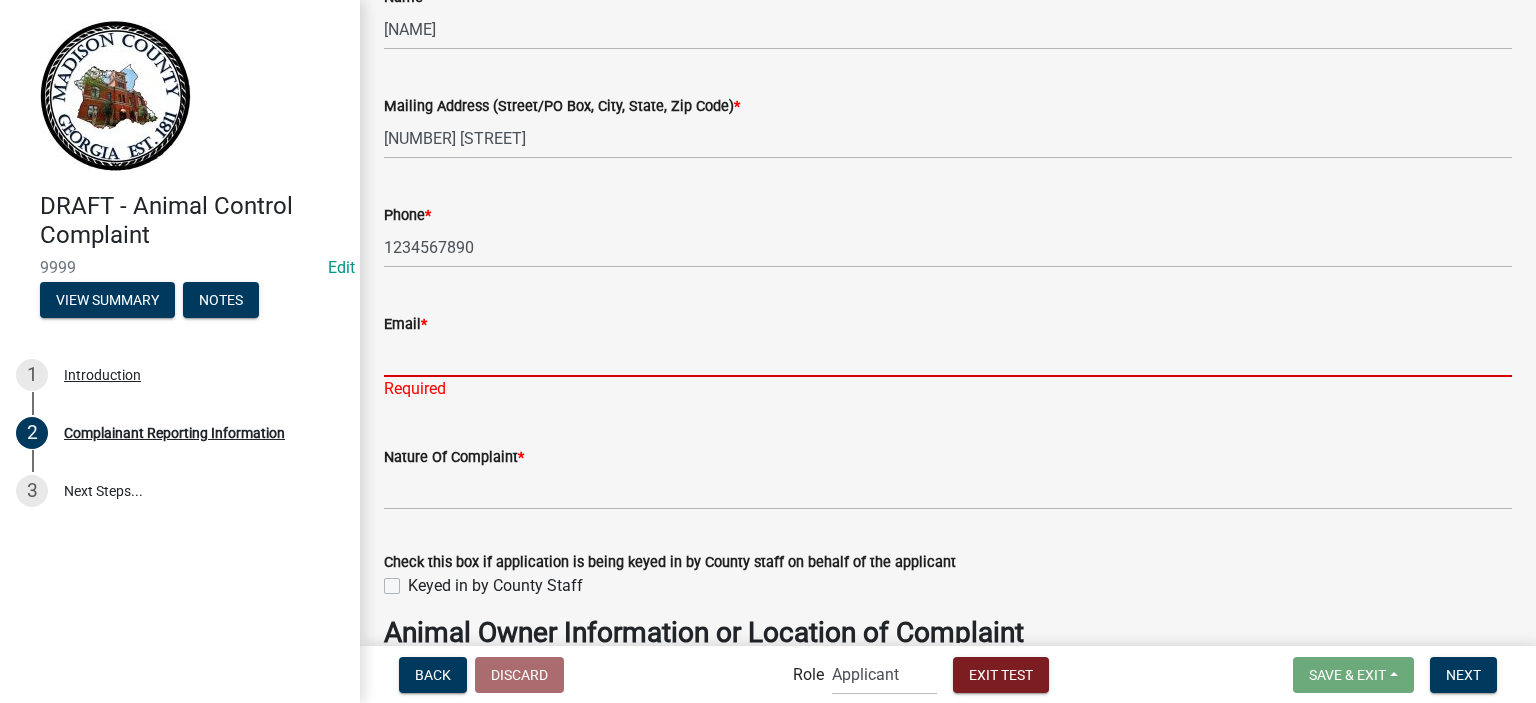 click on "Email  *" at bounding box center [948, 356] 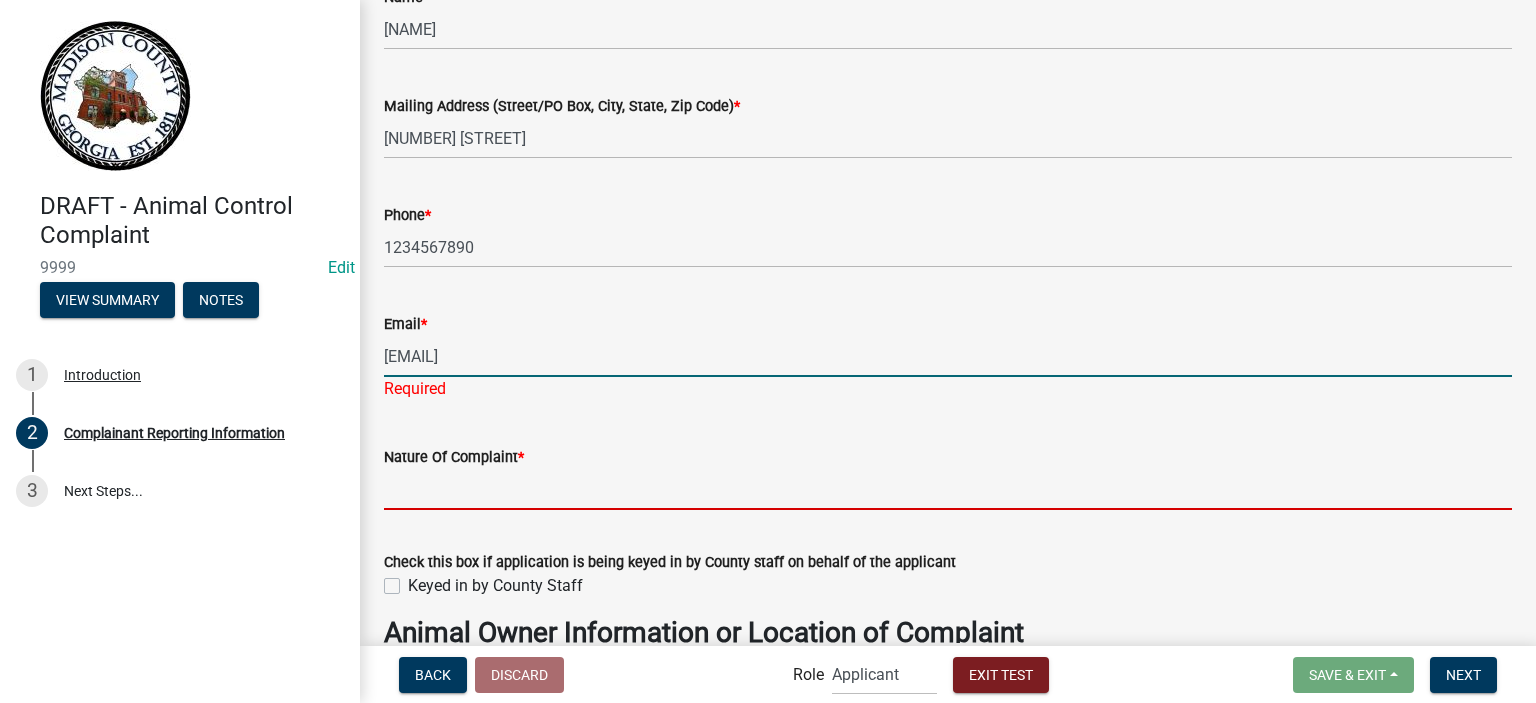 click on "Nature Of Complaint   *" 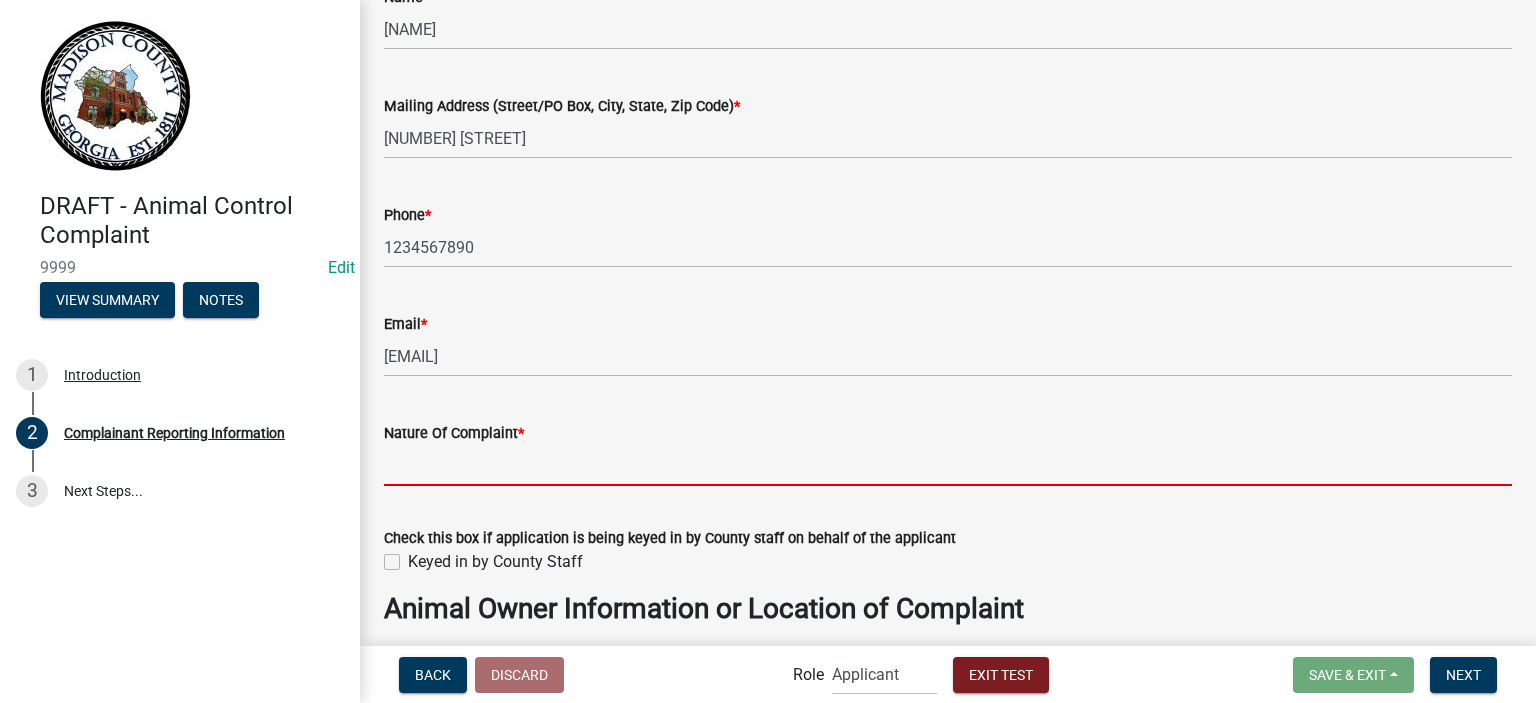 type on "Loose dog" 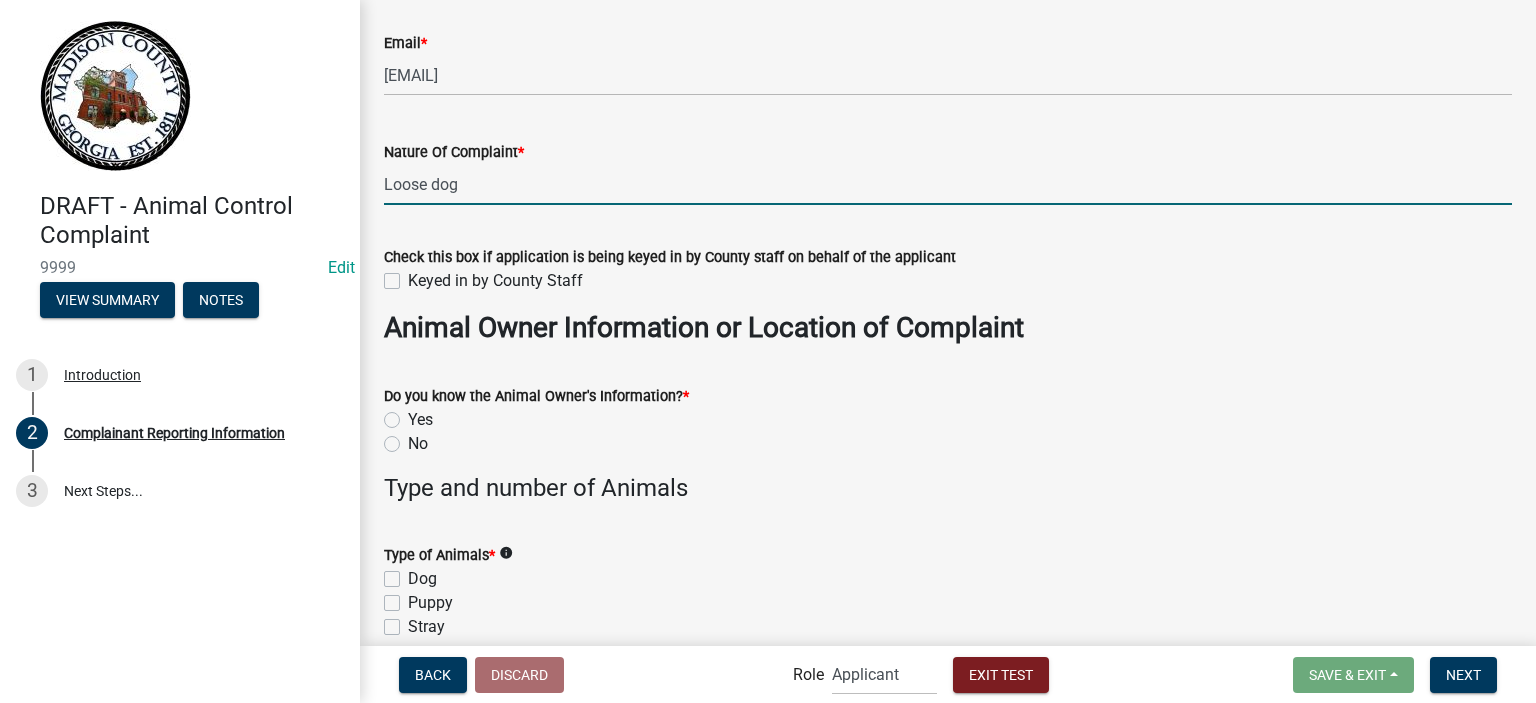 scroll, scrollTop: 500, scrollLeft: 0, axis: vertical 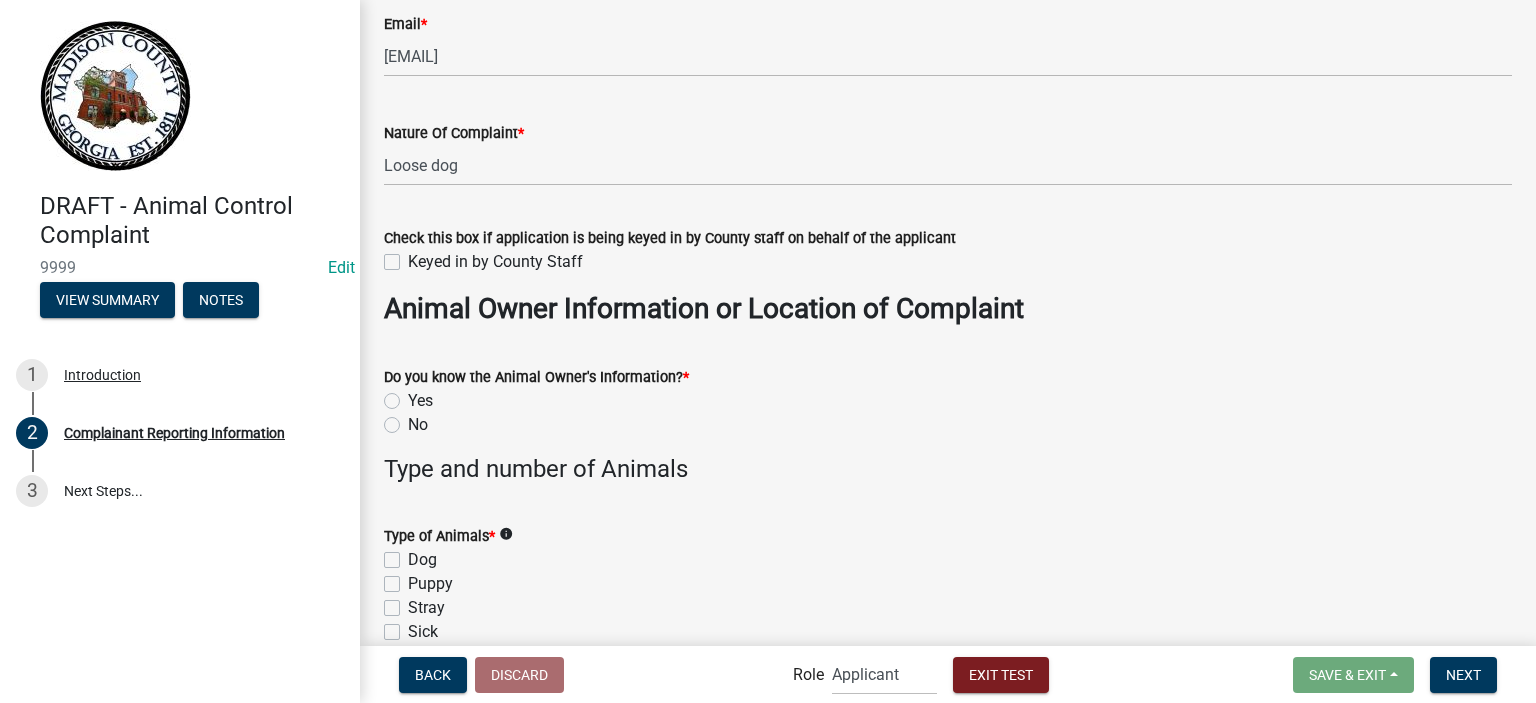 click on "Yes" 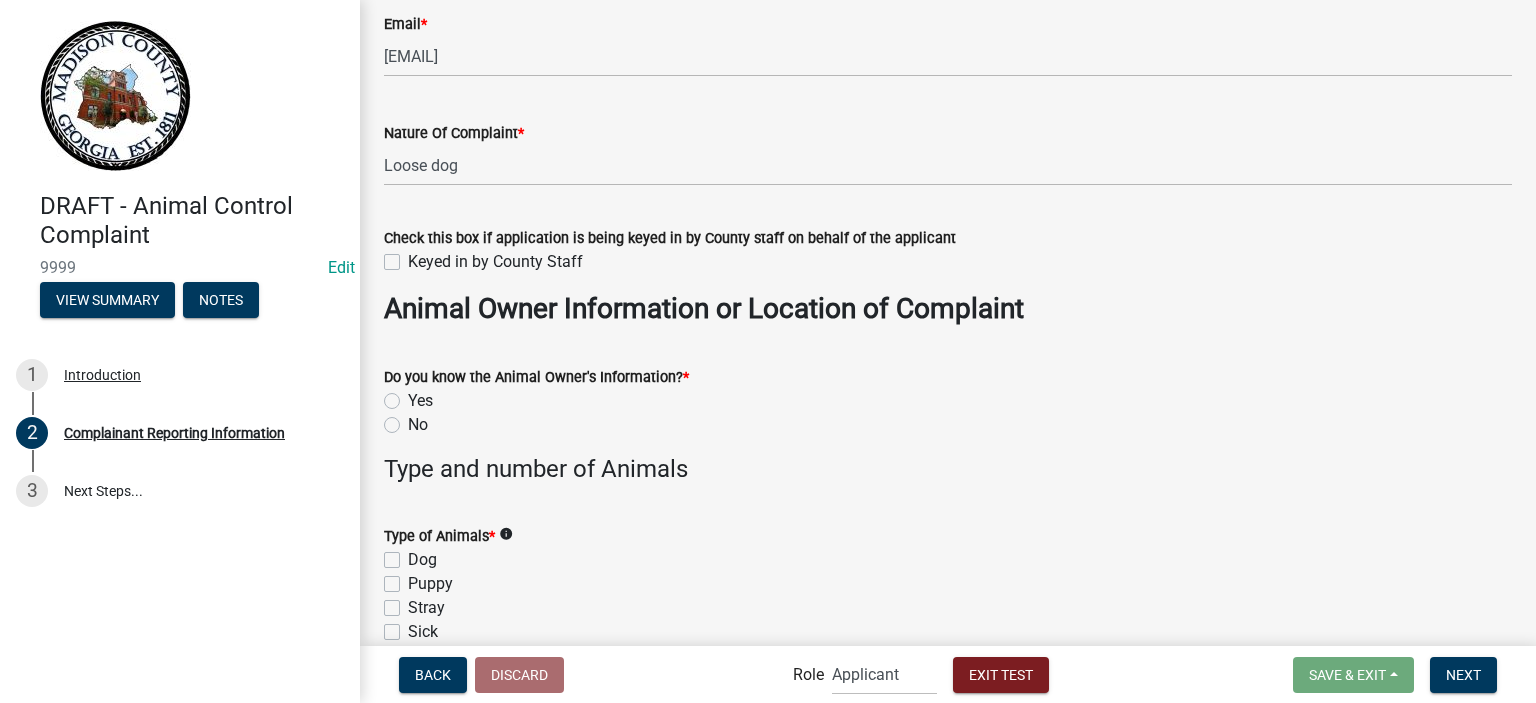 click on "No" 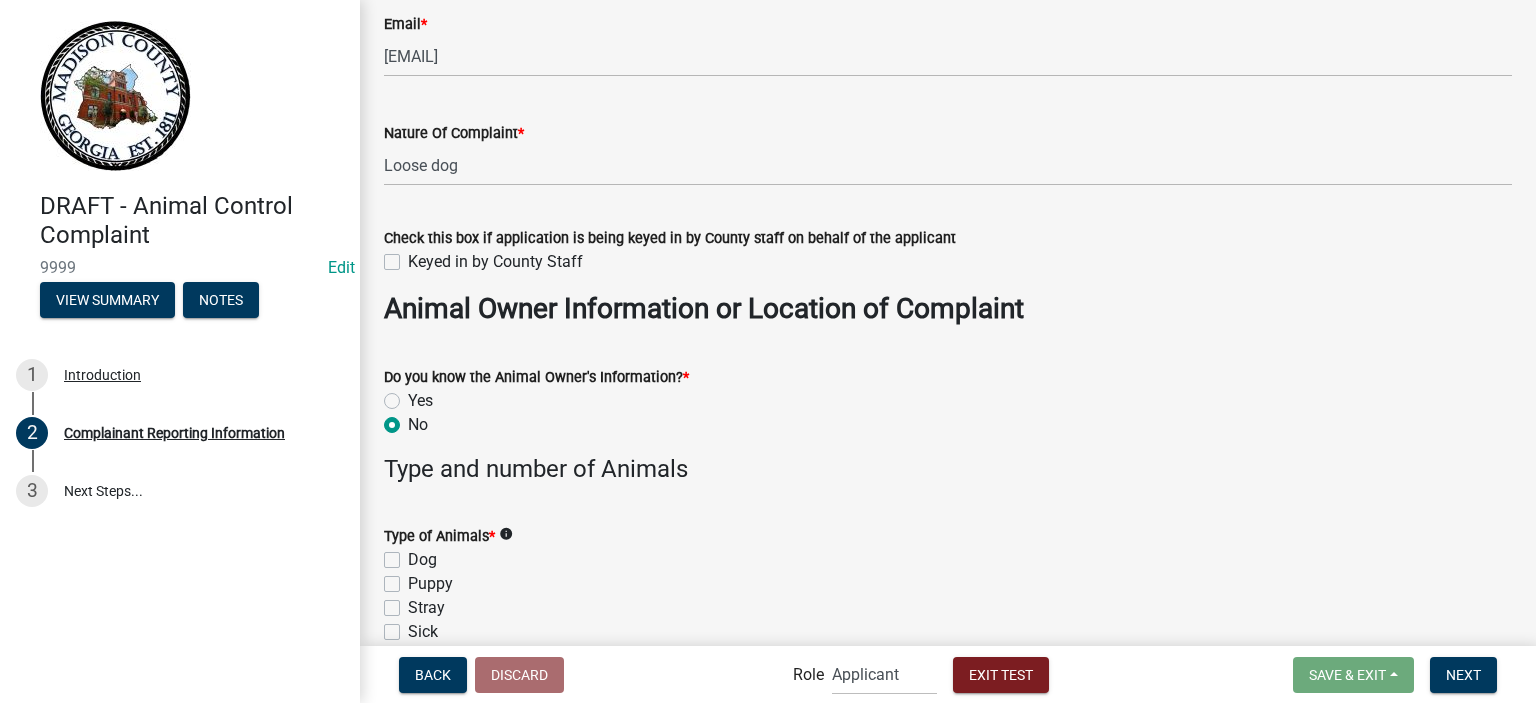 radio on "true" 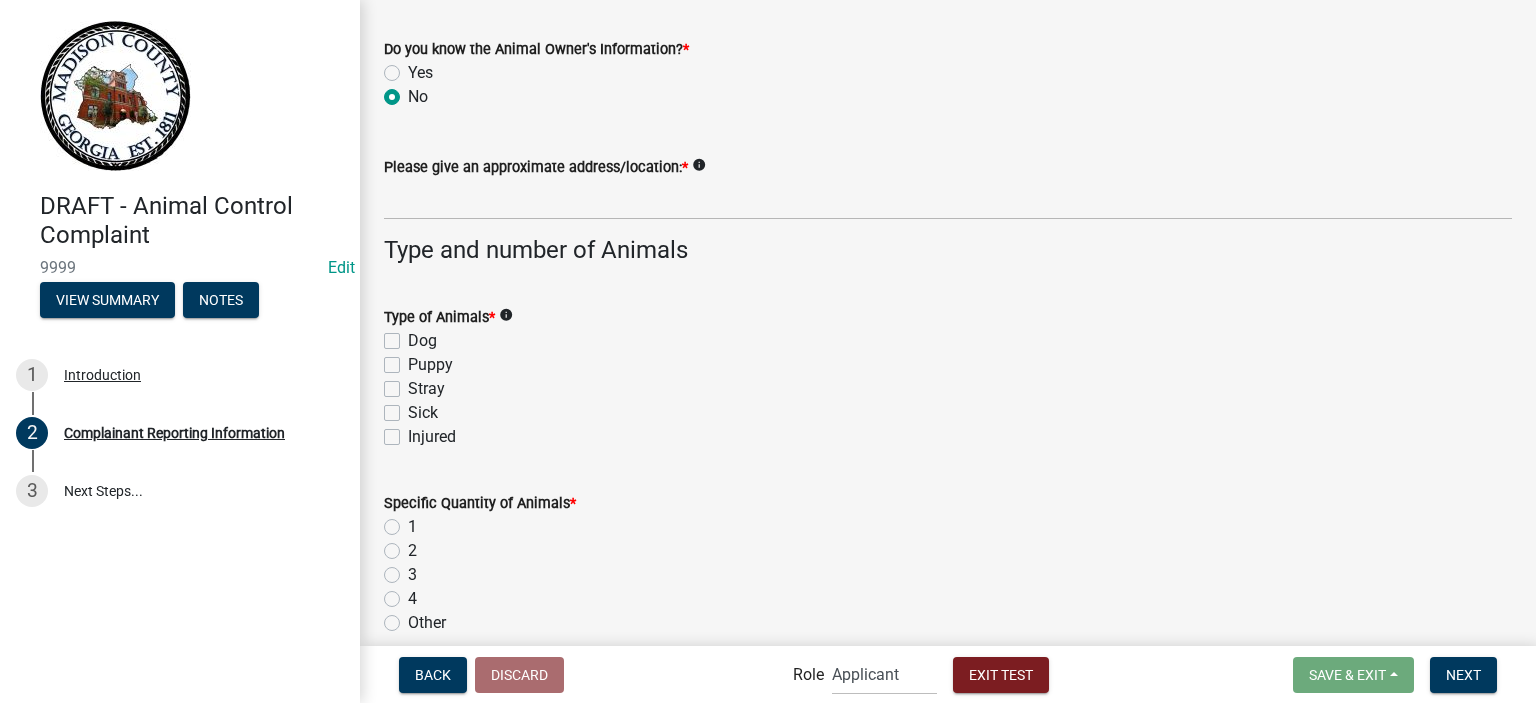 scroll, scrollTop: 900, scrollLeft: 0, axis: vertical 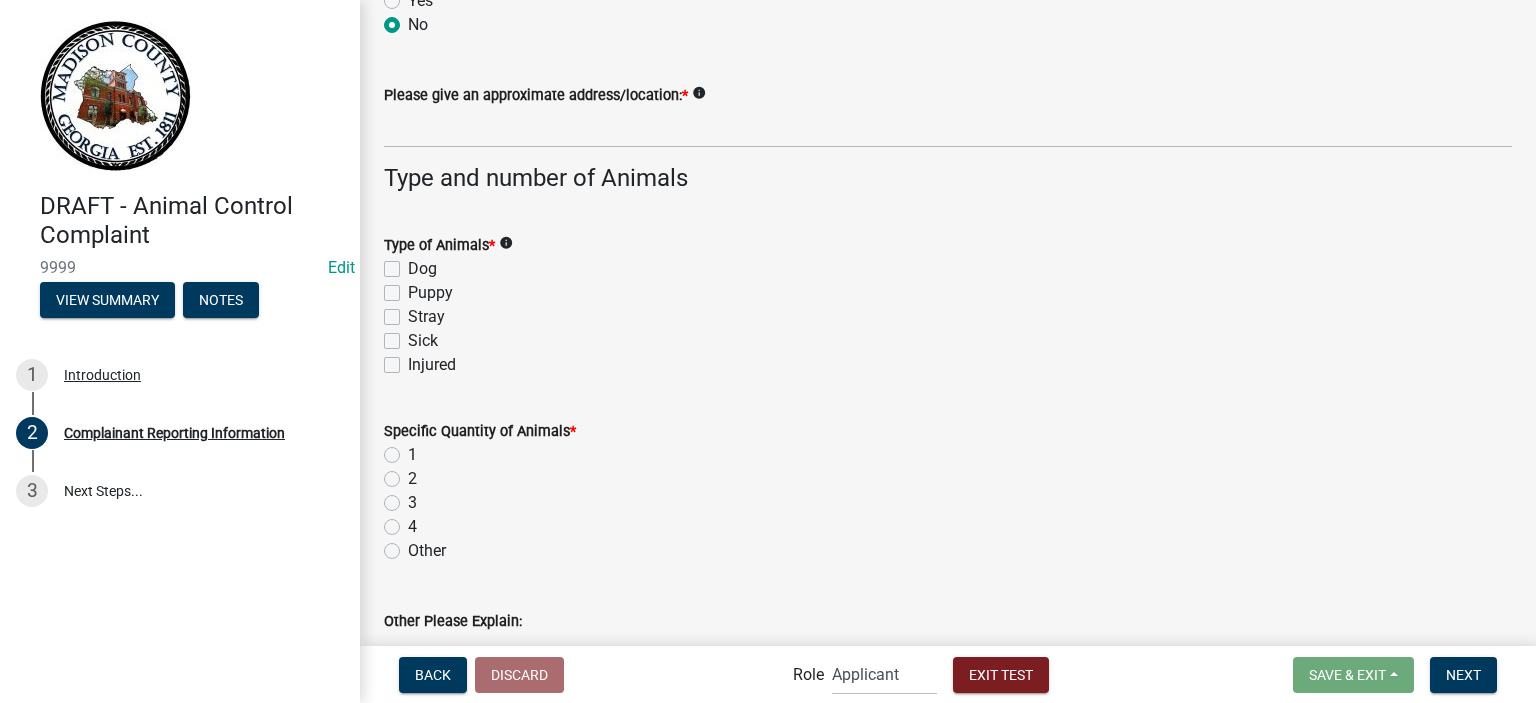 click on "Puppy" 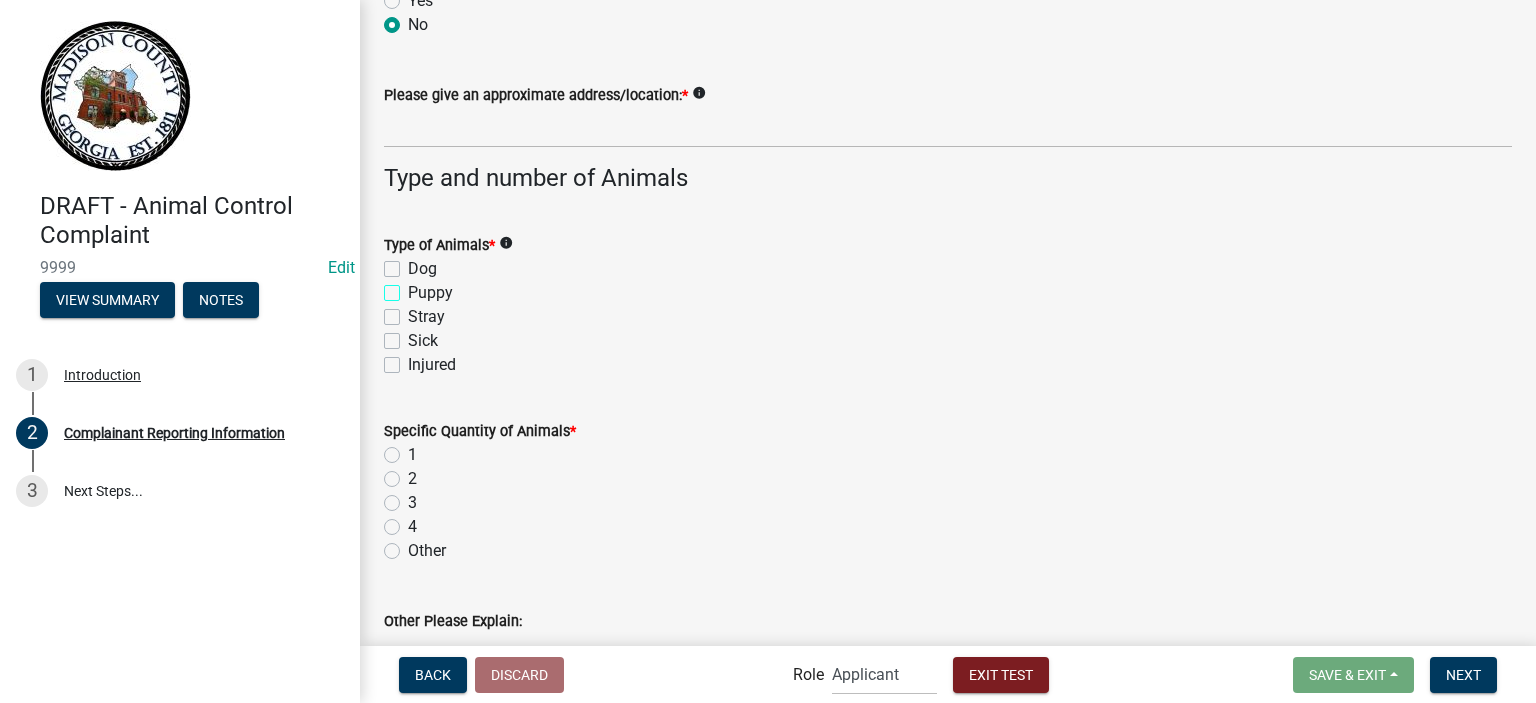 click on "Puppy" at bounding box center [414, 287] 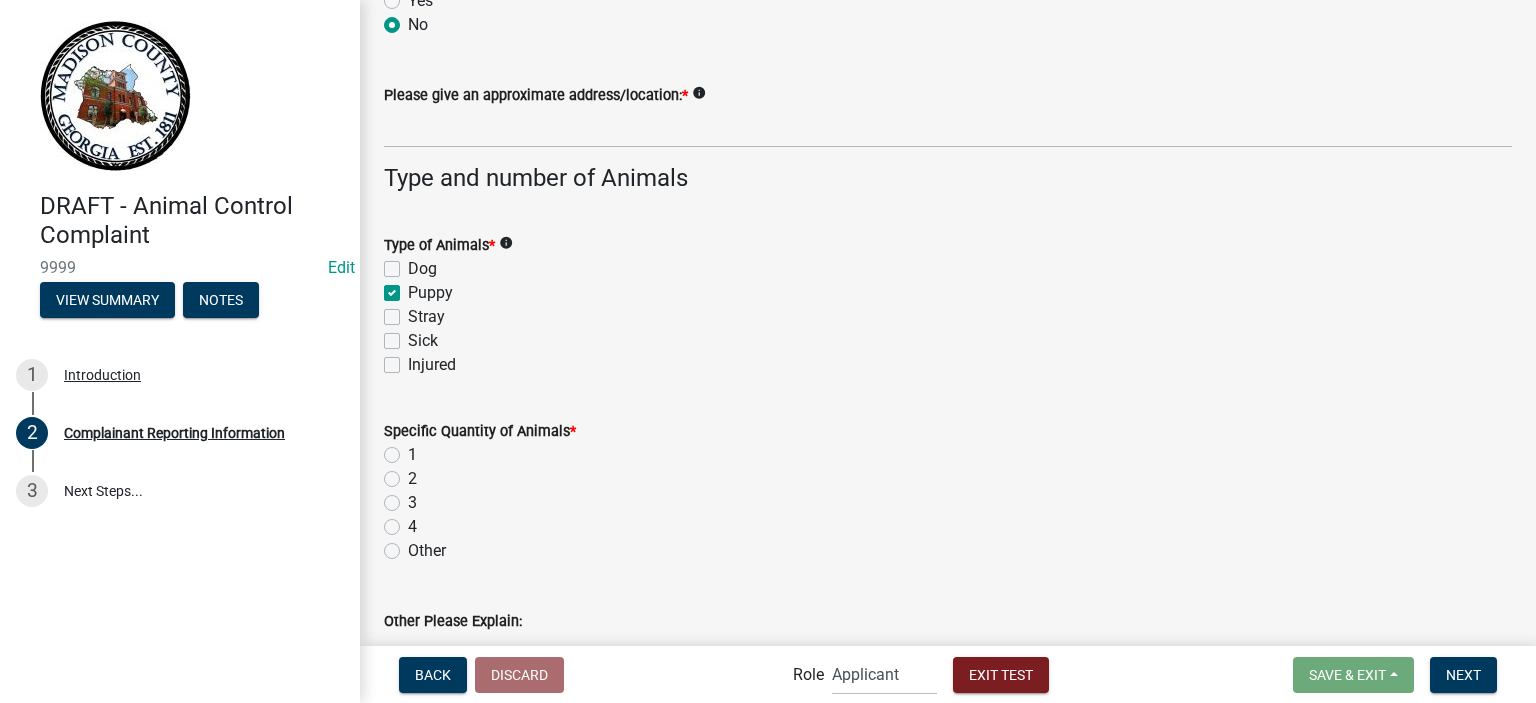 checkbox on "false" 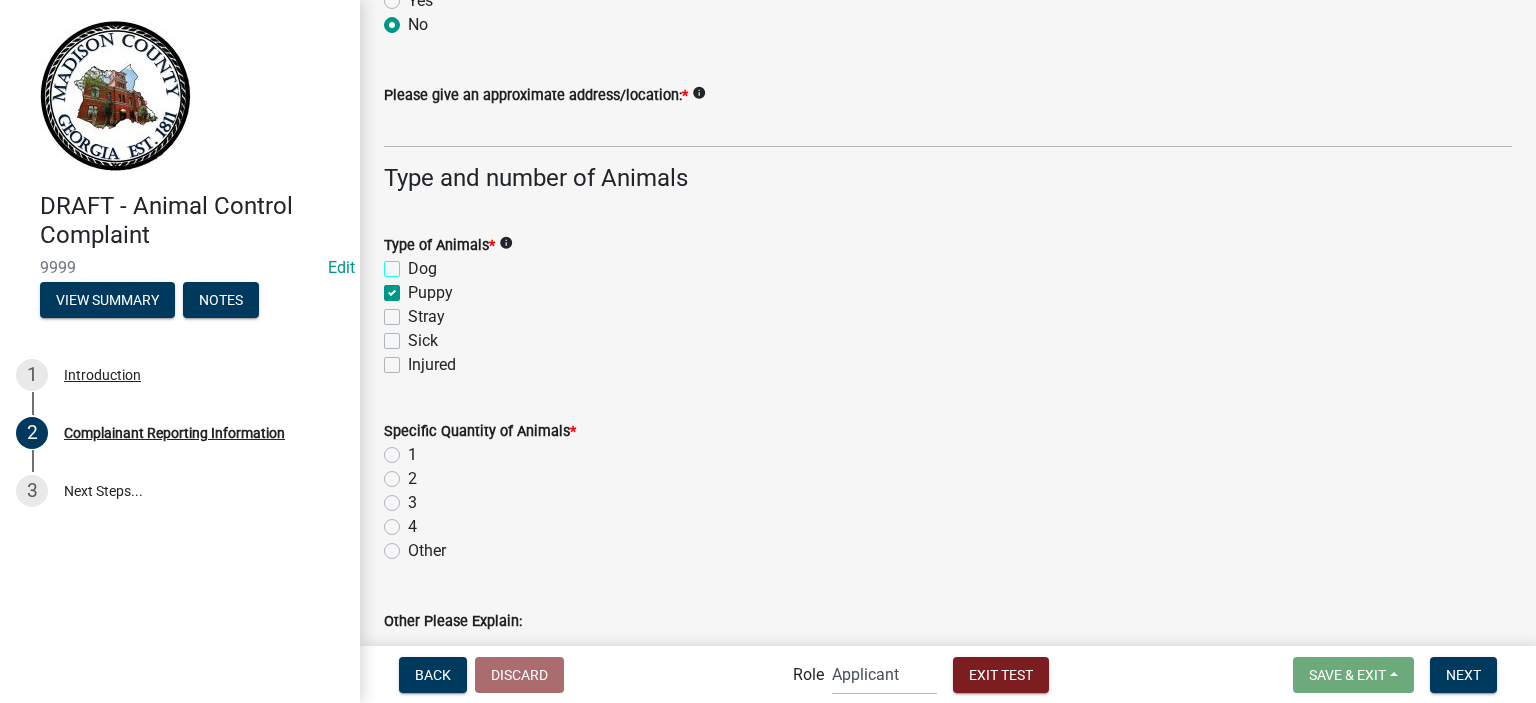 click on "Dog" at bounding box center (414, 263) 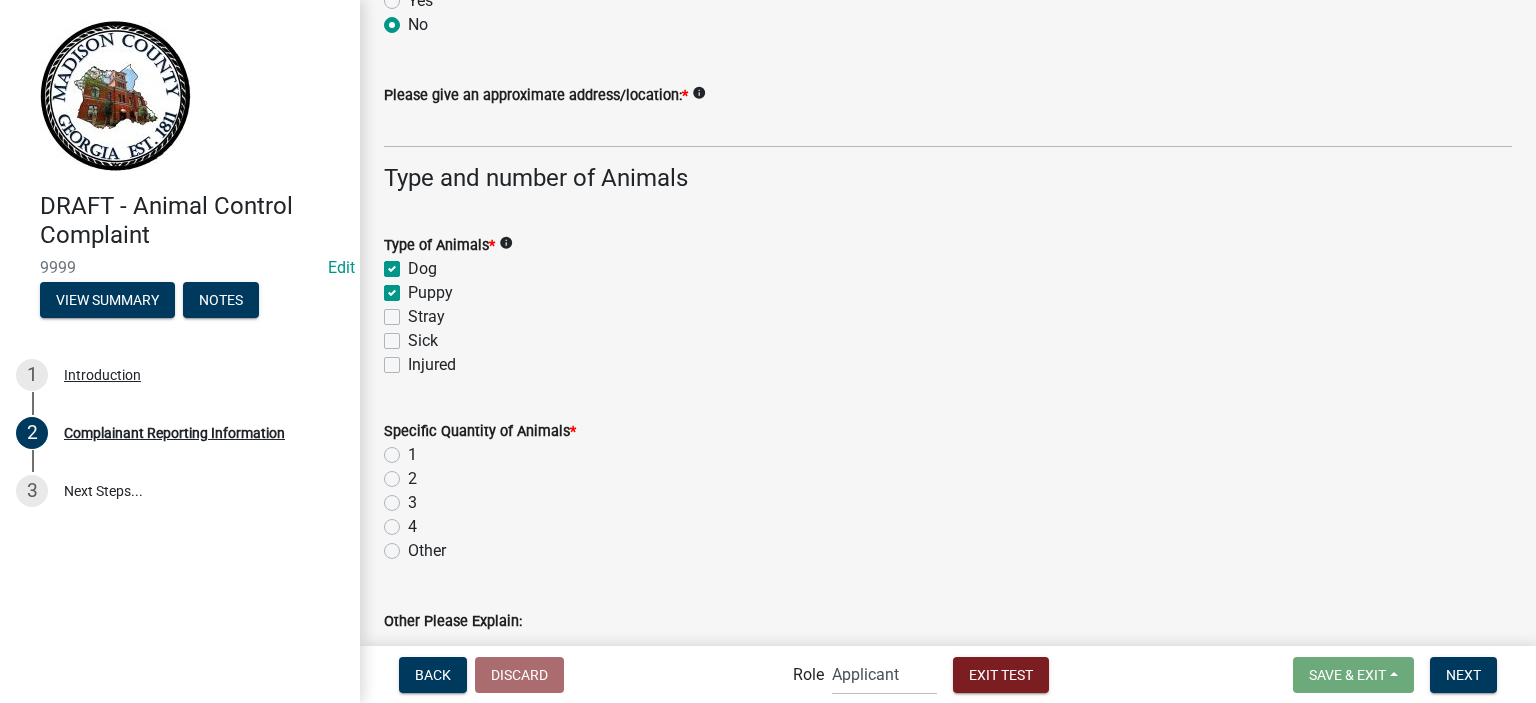 checkbox on "true" 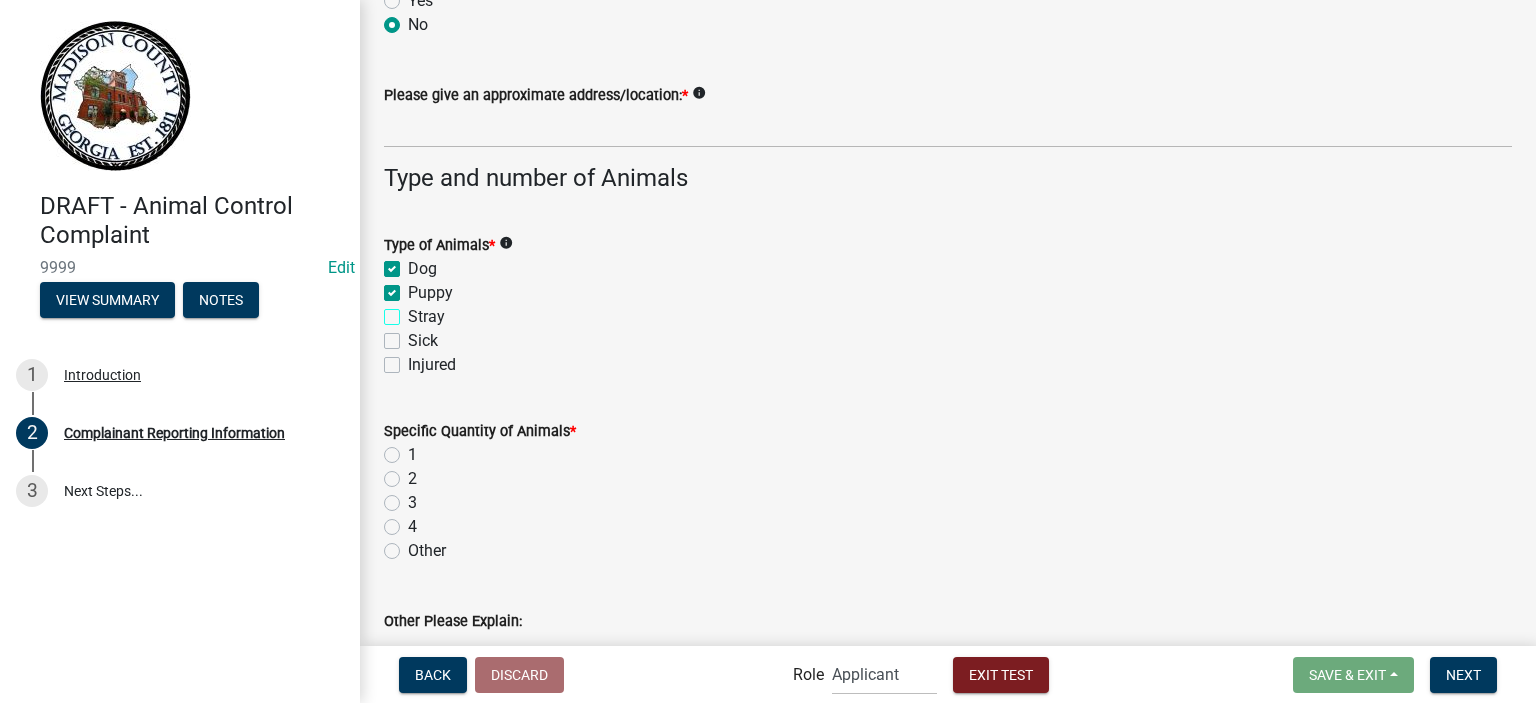click on "Stray" at bounding box center [414, 311] 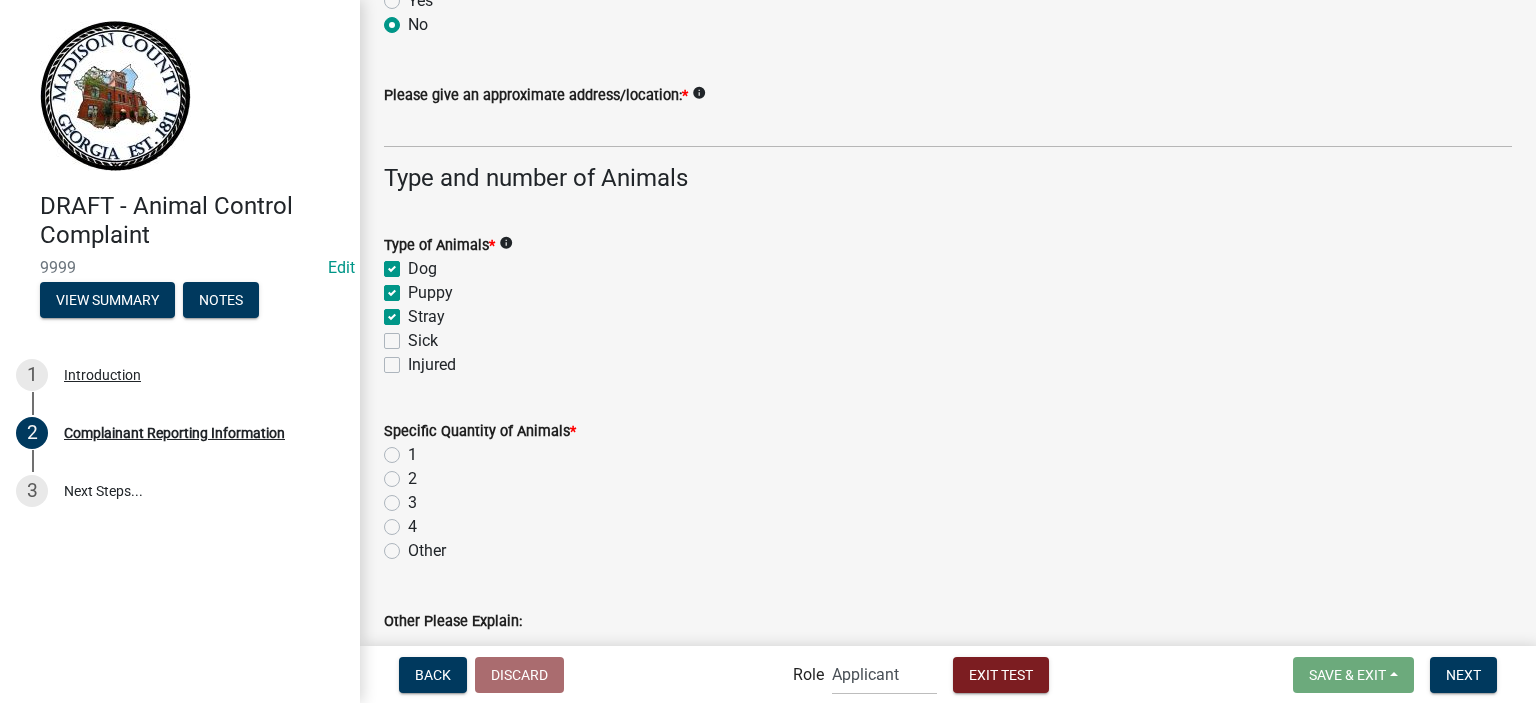 checkbox on "true" 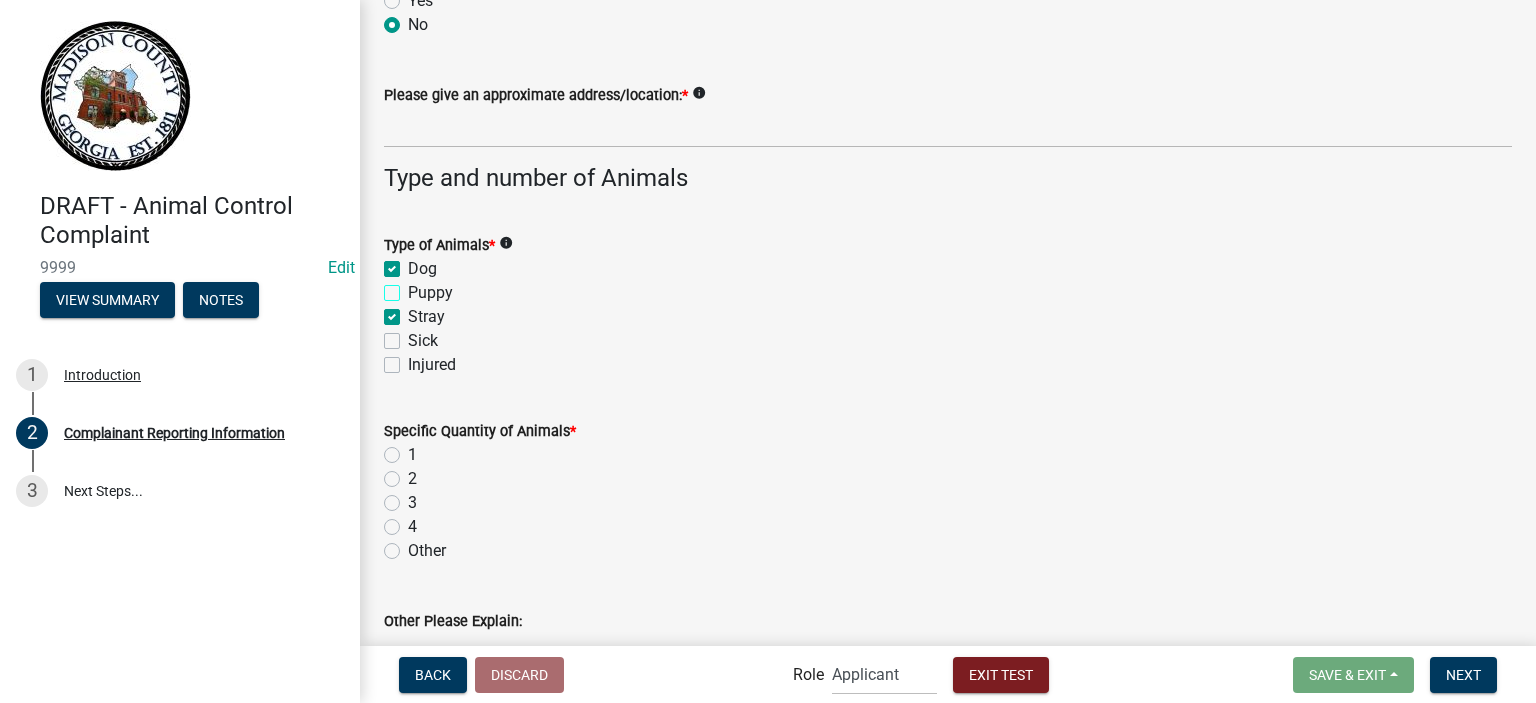 checkbox on "true" 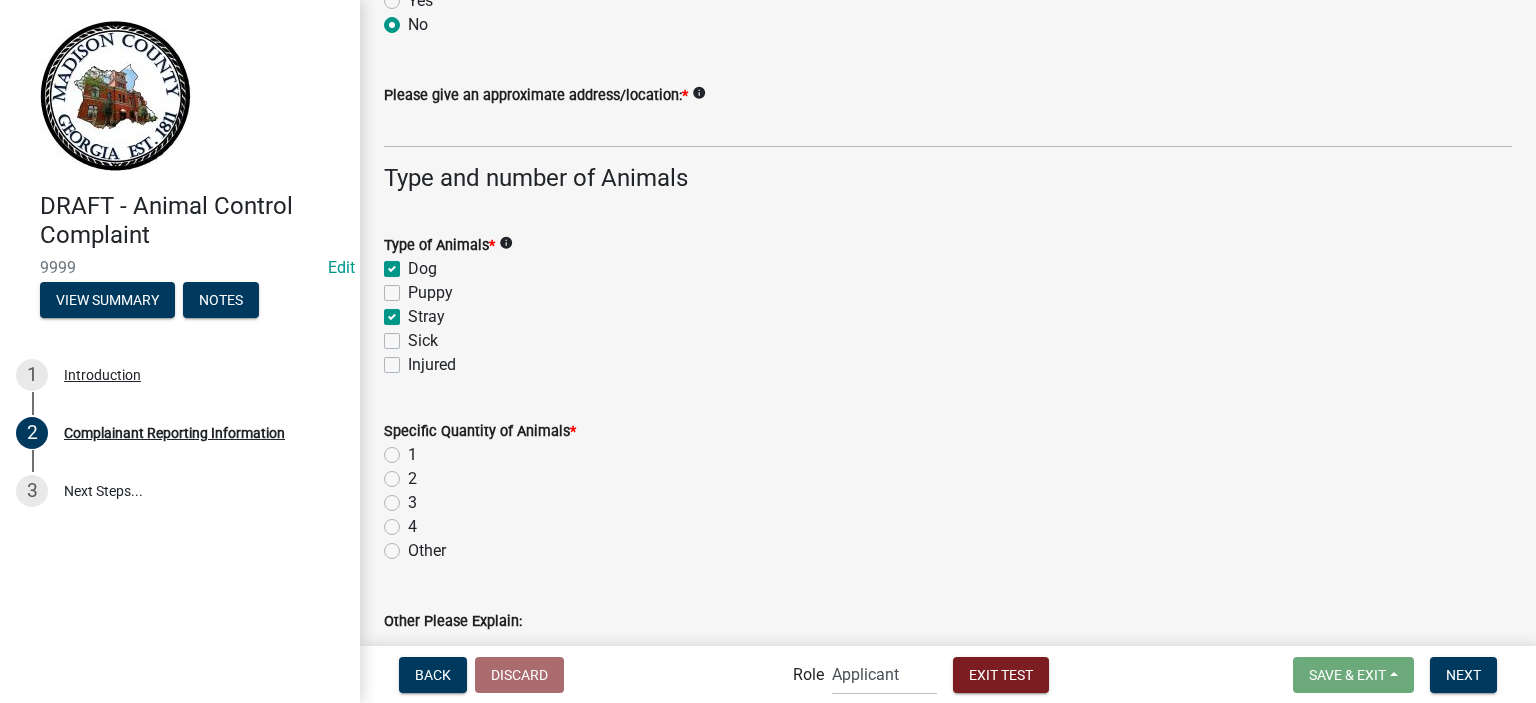 click on "Stray" 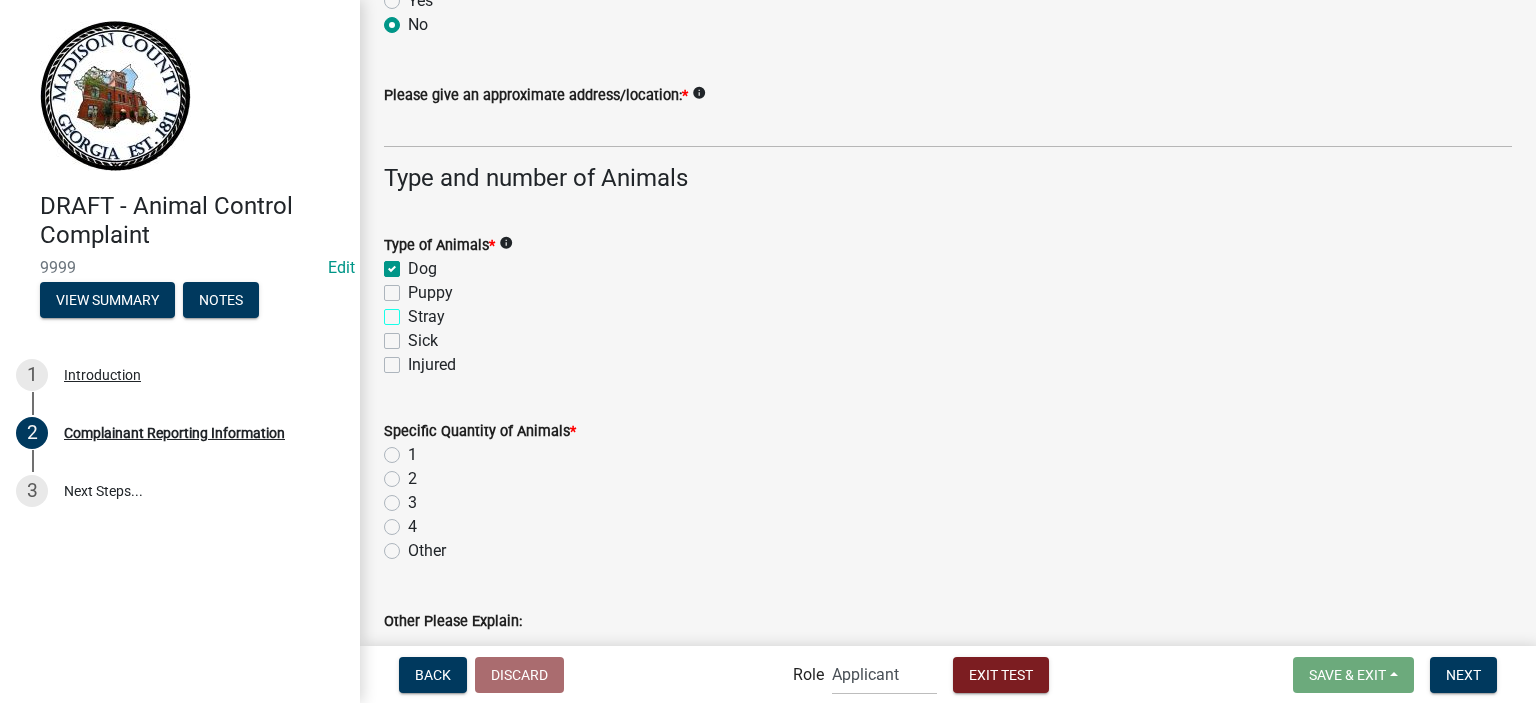 checkbox on "true" 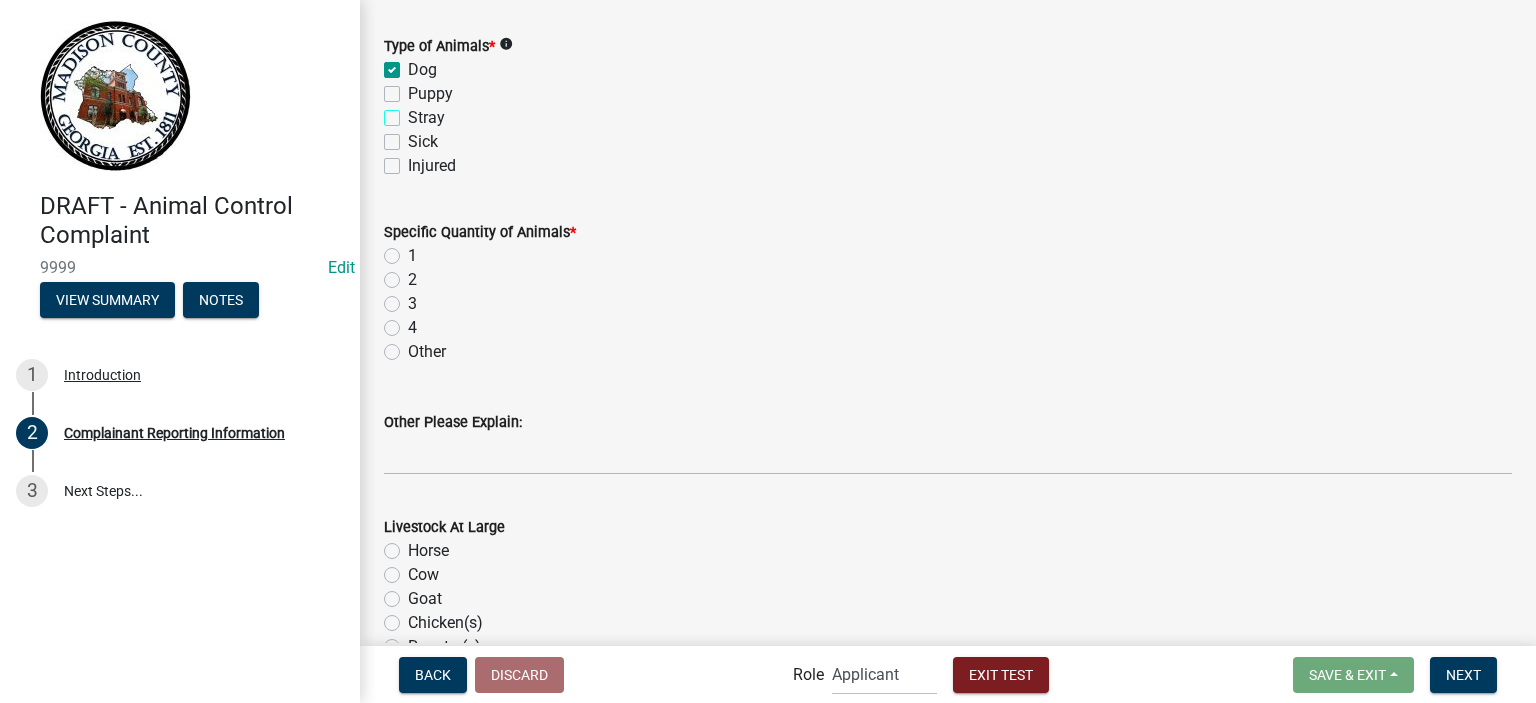 scroll, scrollTop: 1100, scrollLeft: 0, axis: vertical 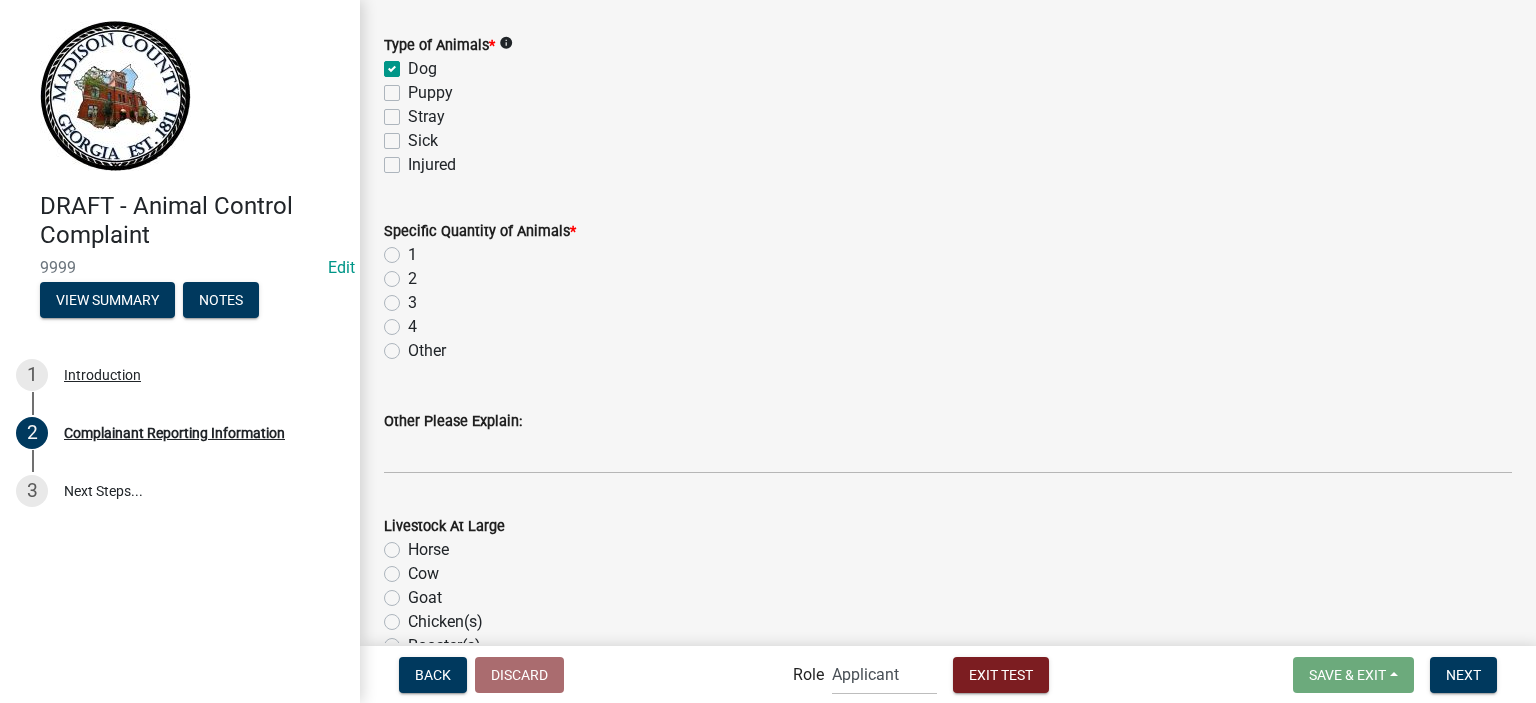 click on "1" 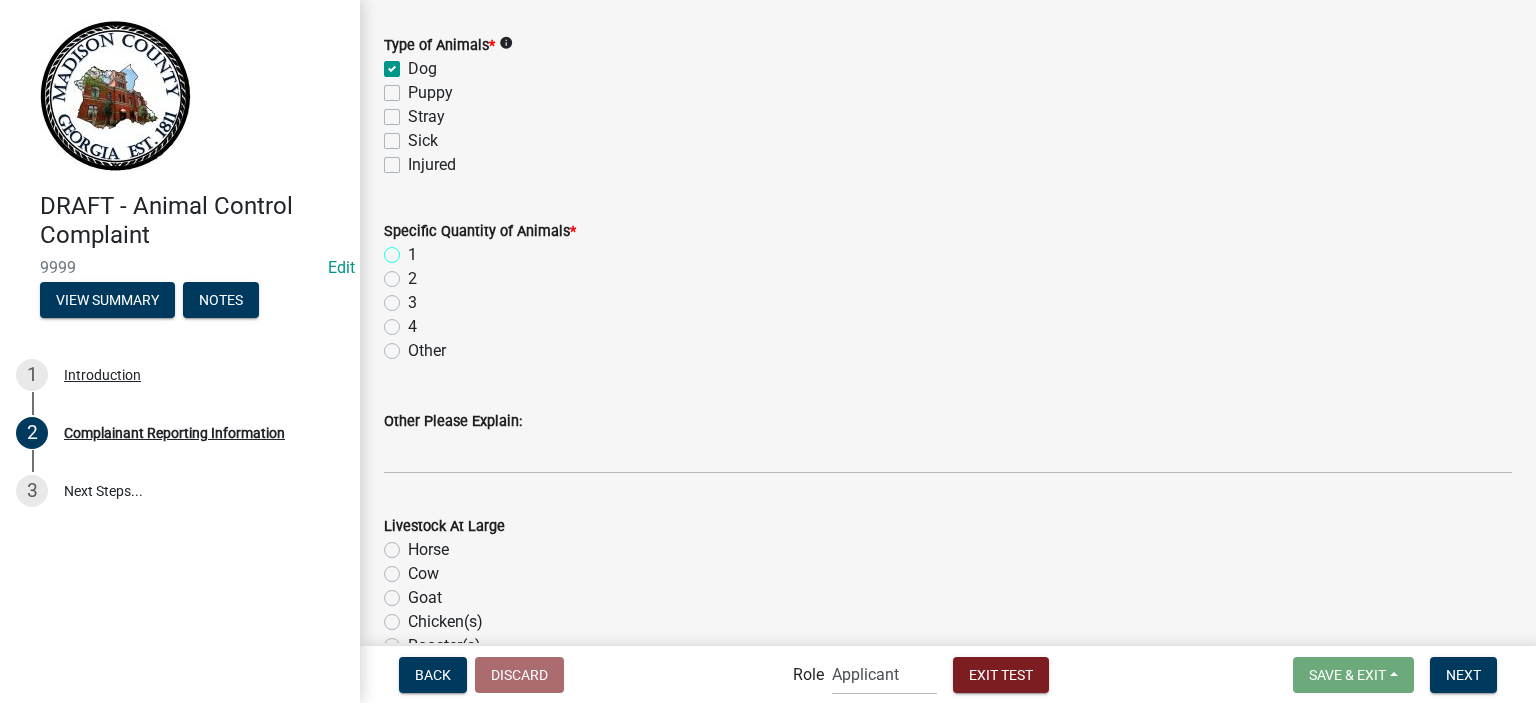 click on "1" at bounding box center [414, 249] 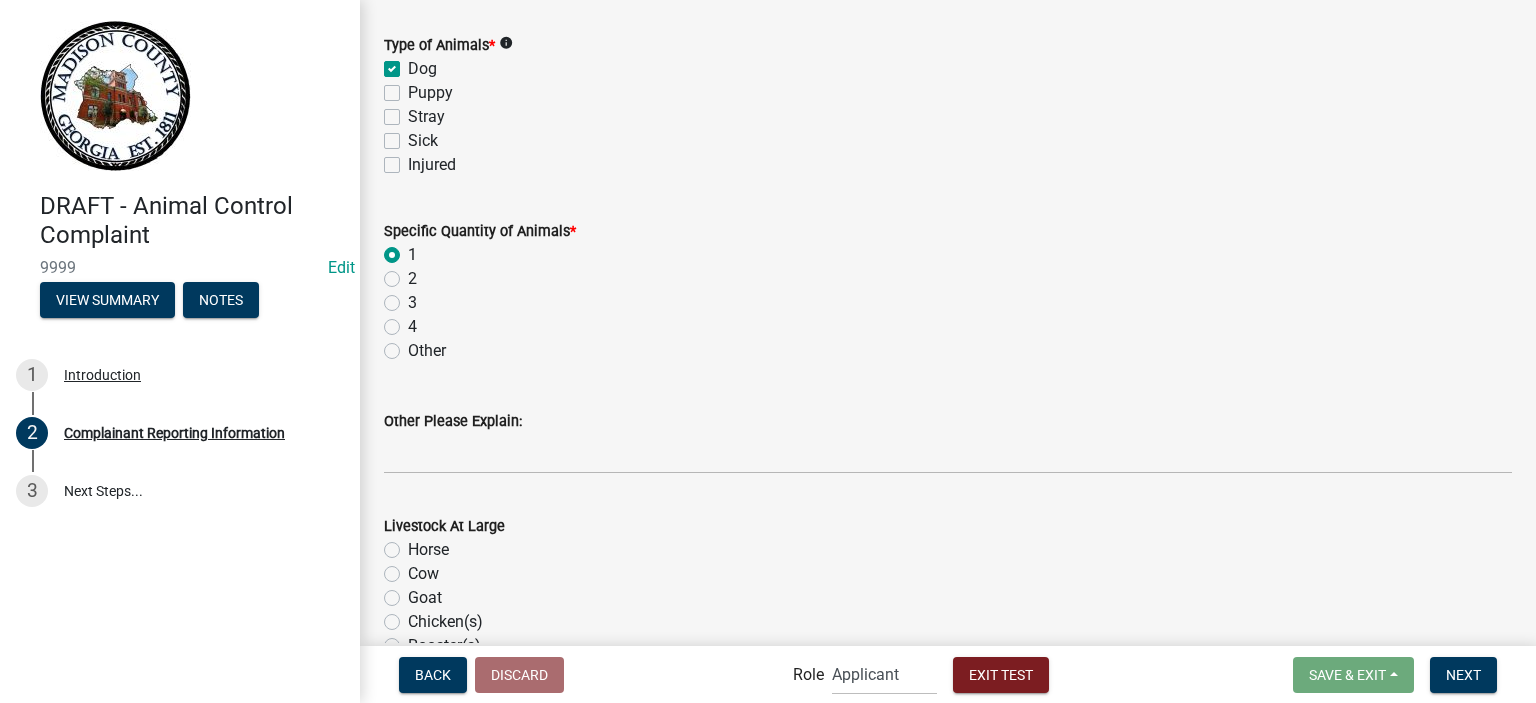 radio on "true" 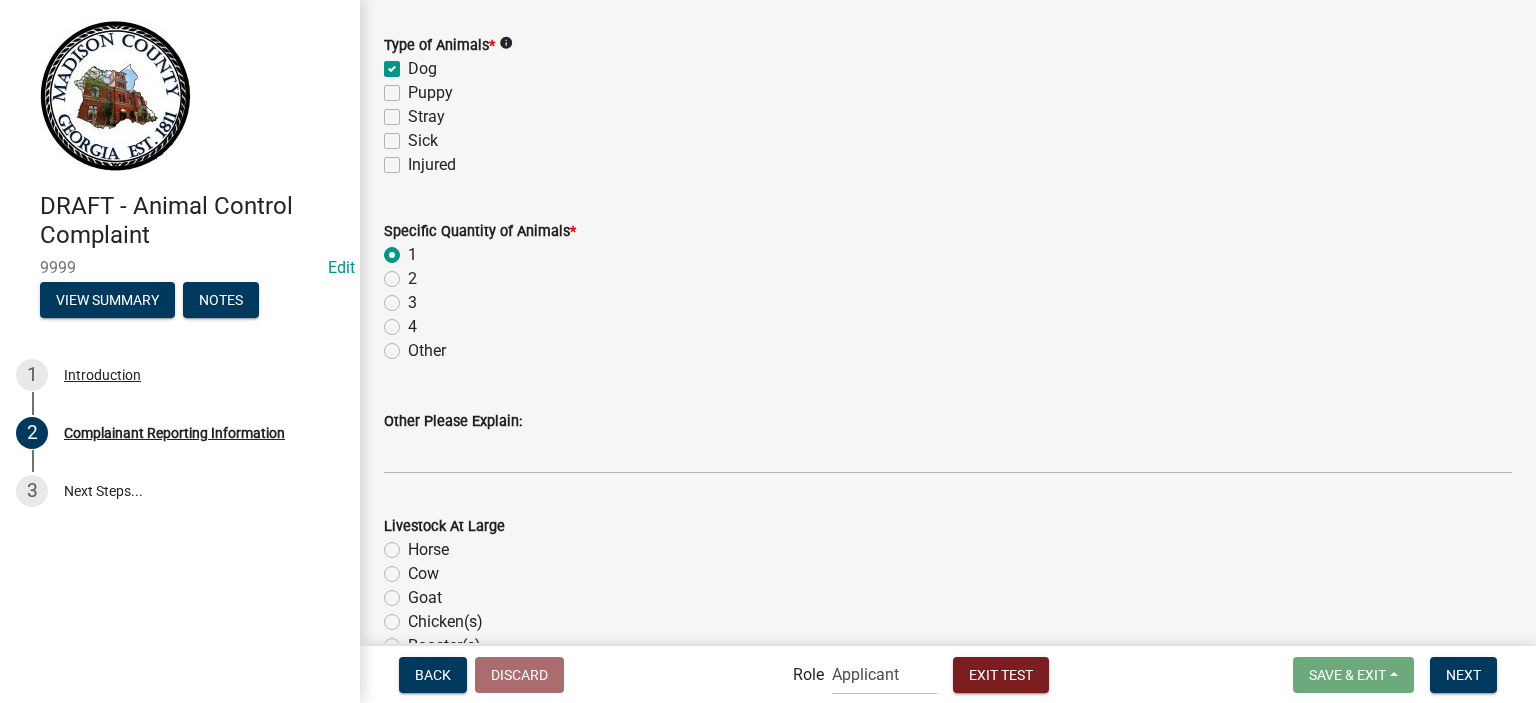 click on "Other" 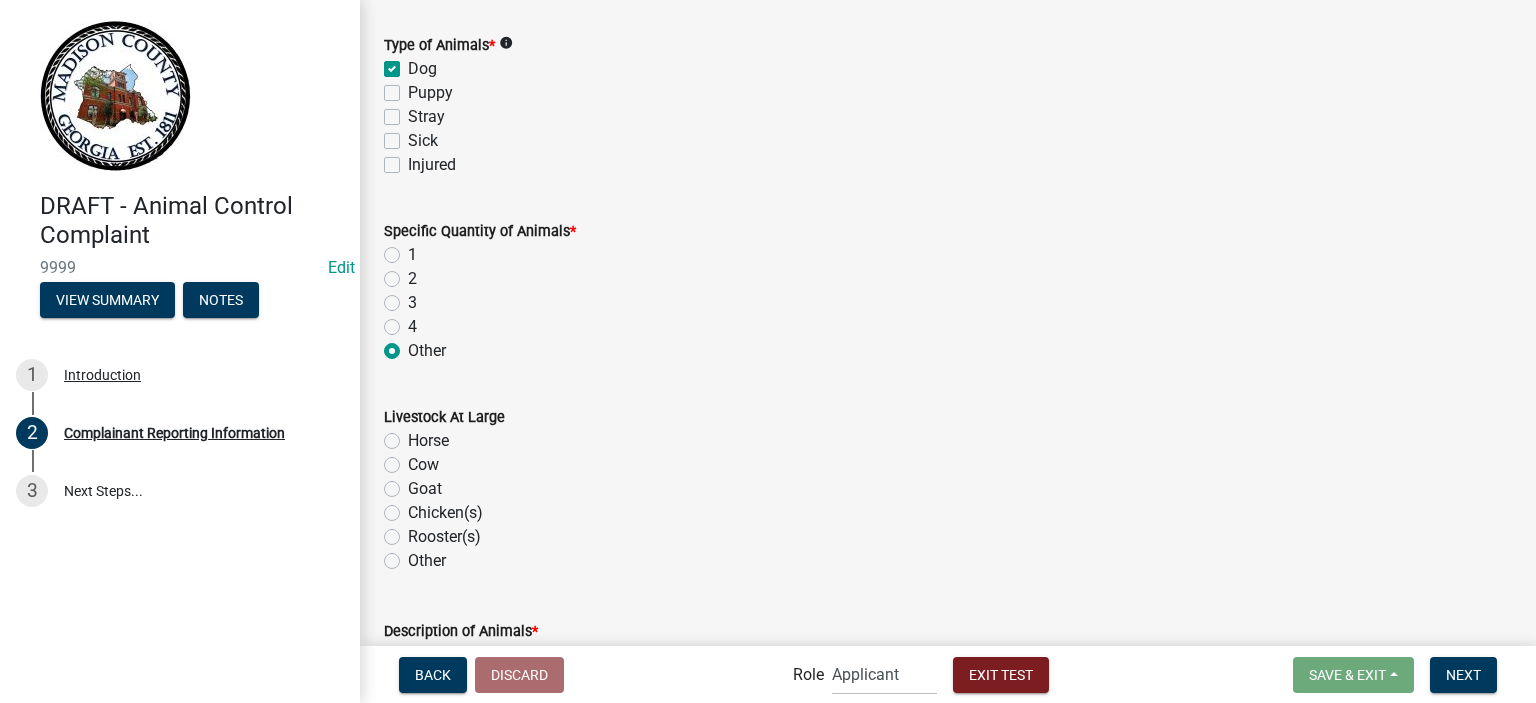 radio on "true" 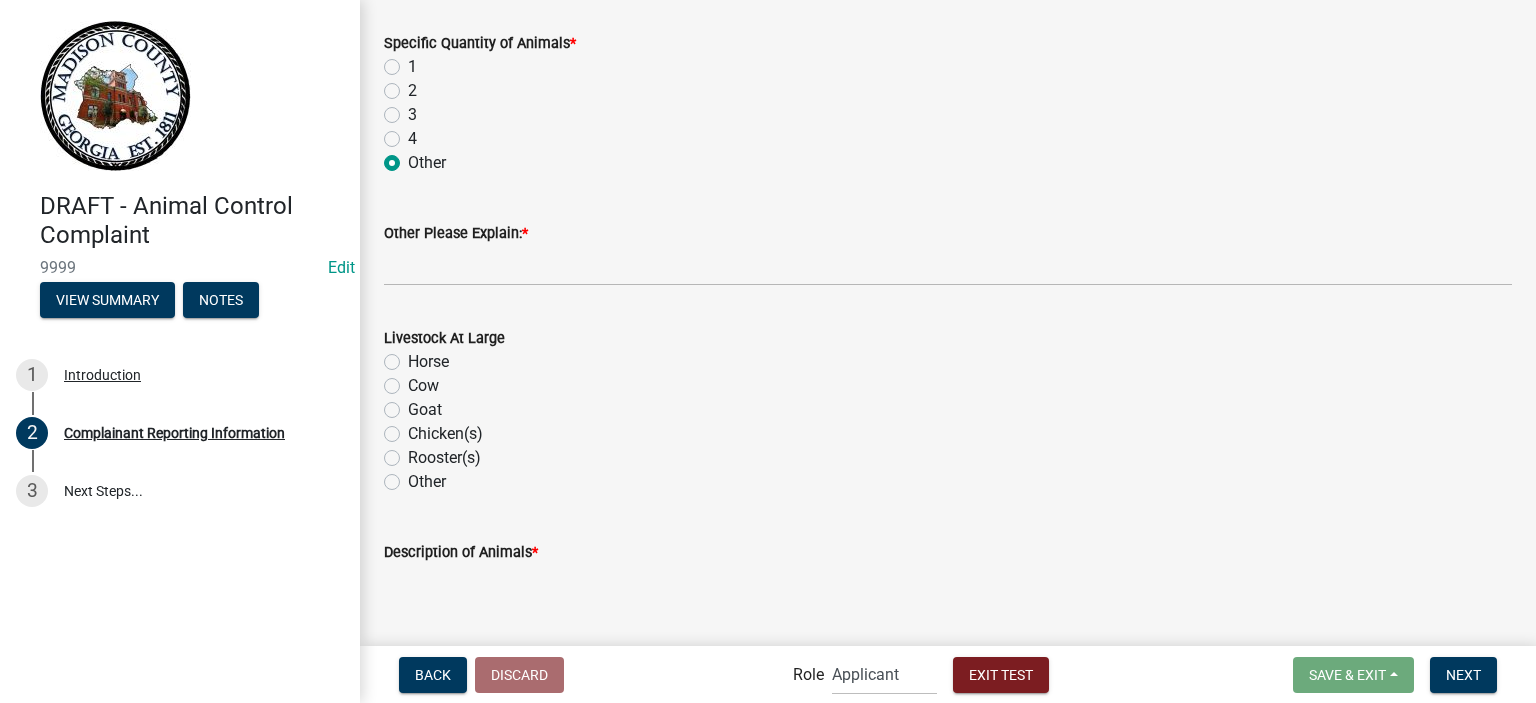 scroll, scrollTop: 1300, scrollLeft: 0, axis: vertical 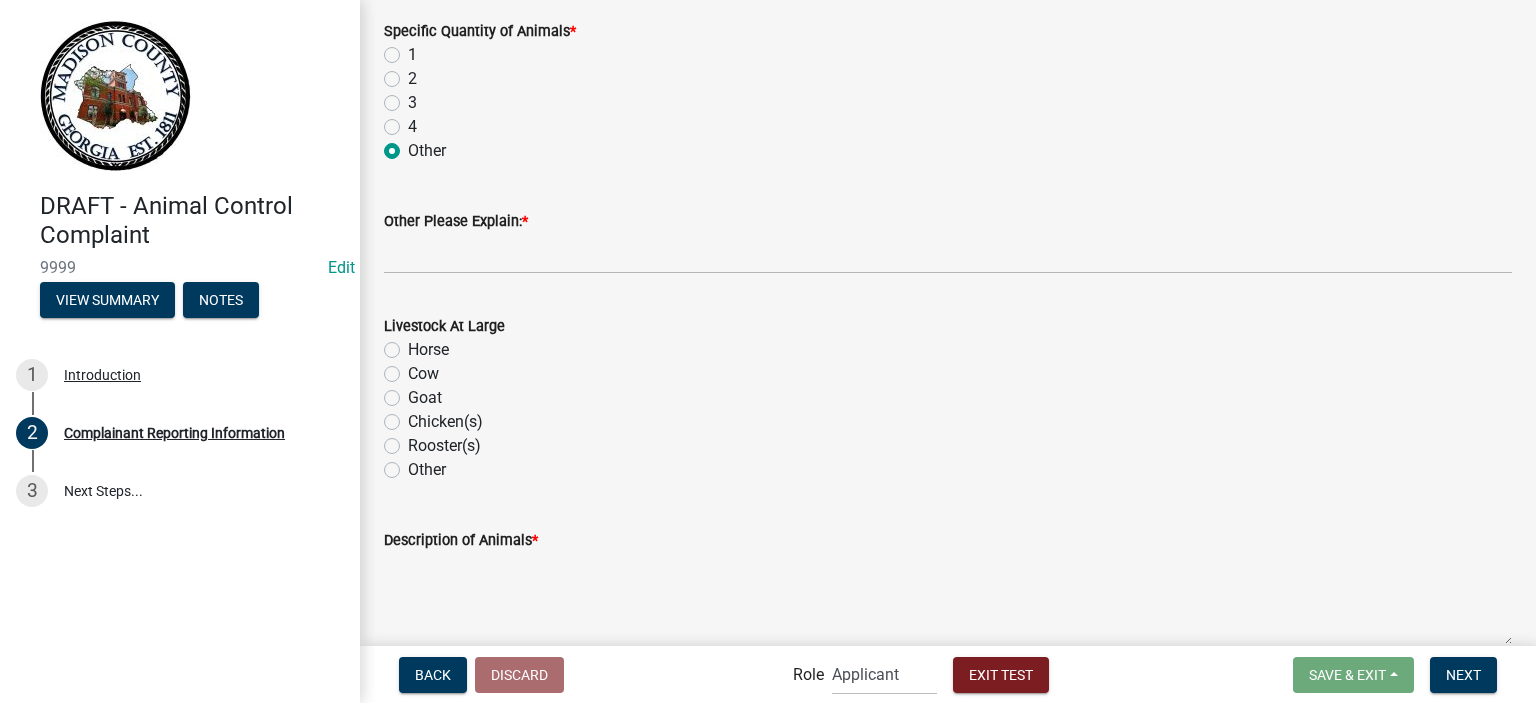 click on "1" 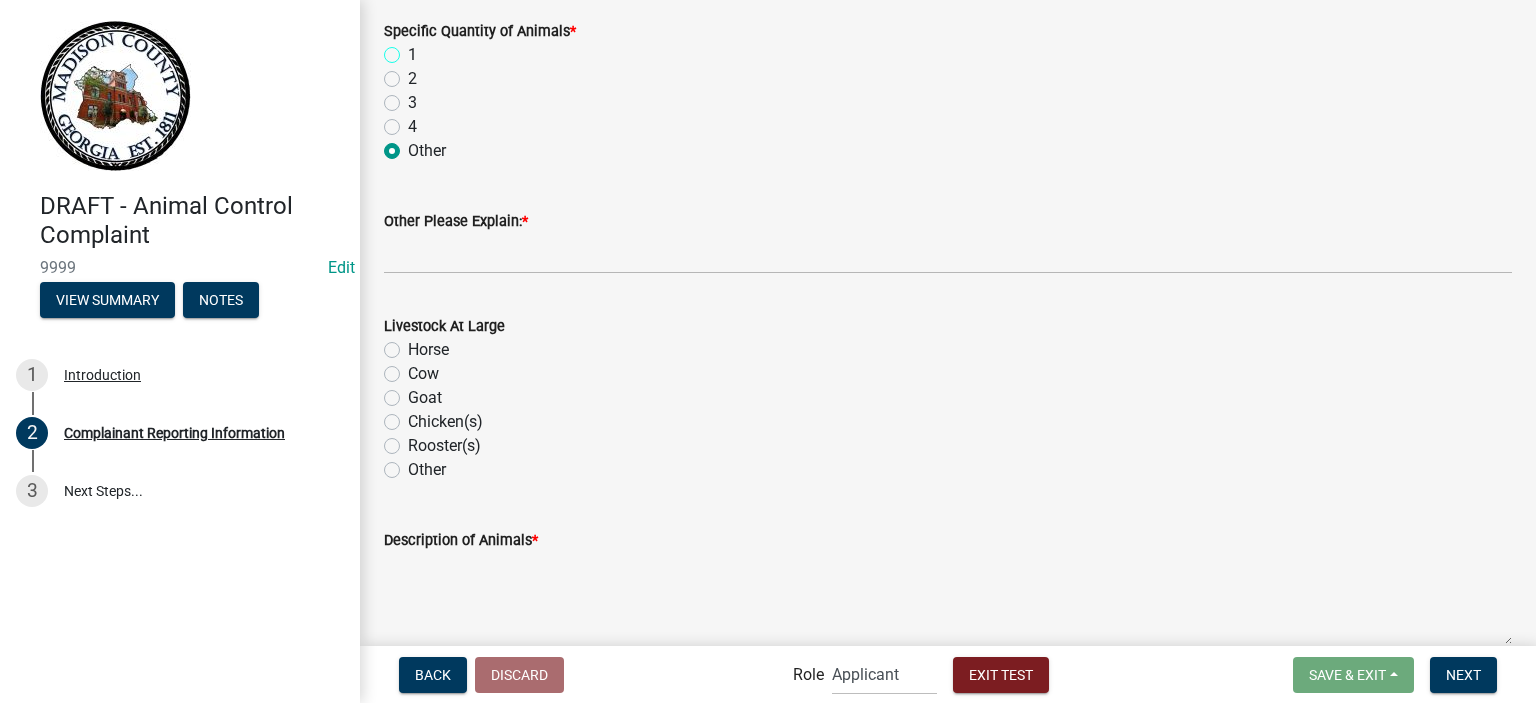 click on "1" at bounding box center [414, 49] 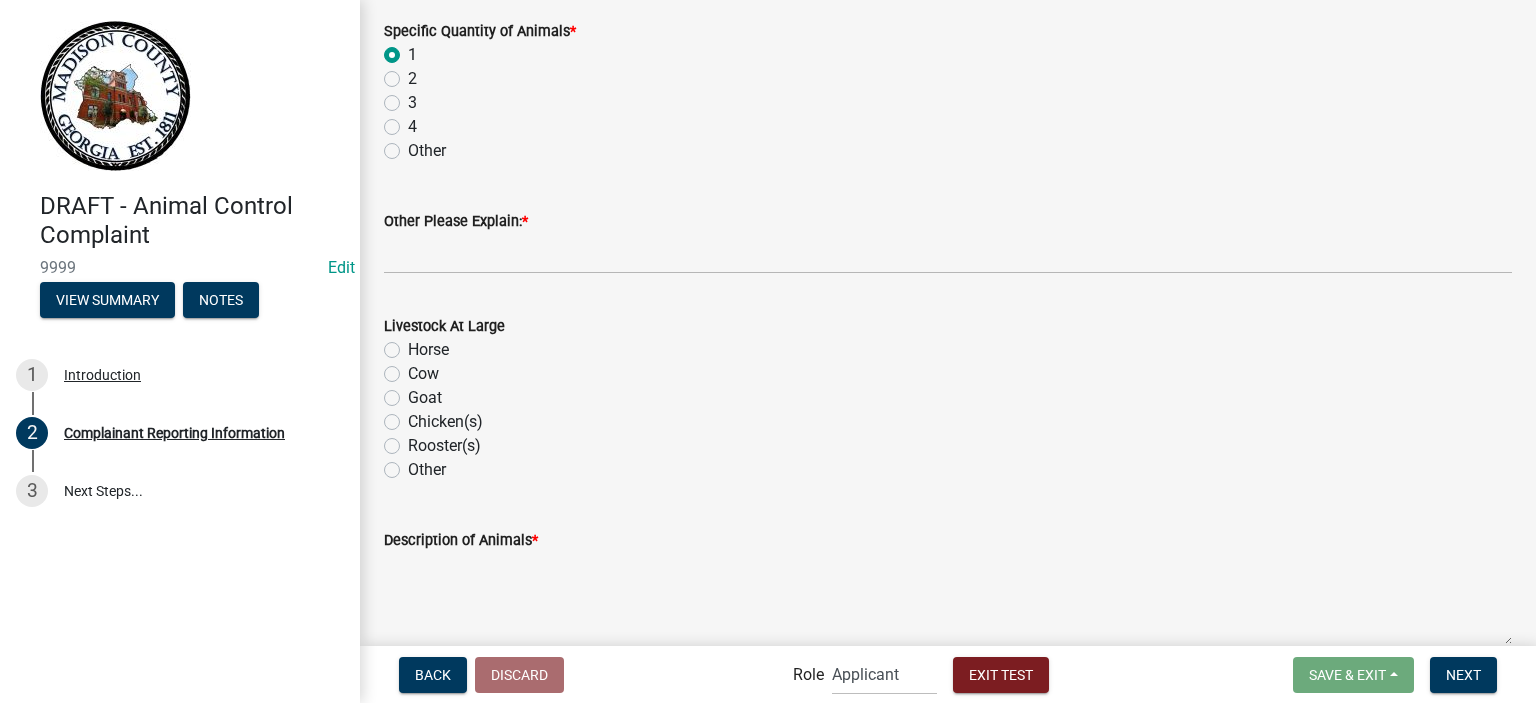 radio on "true" 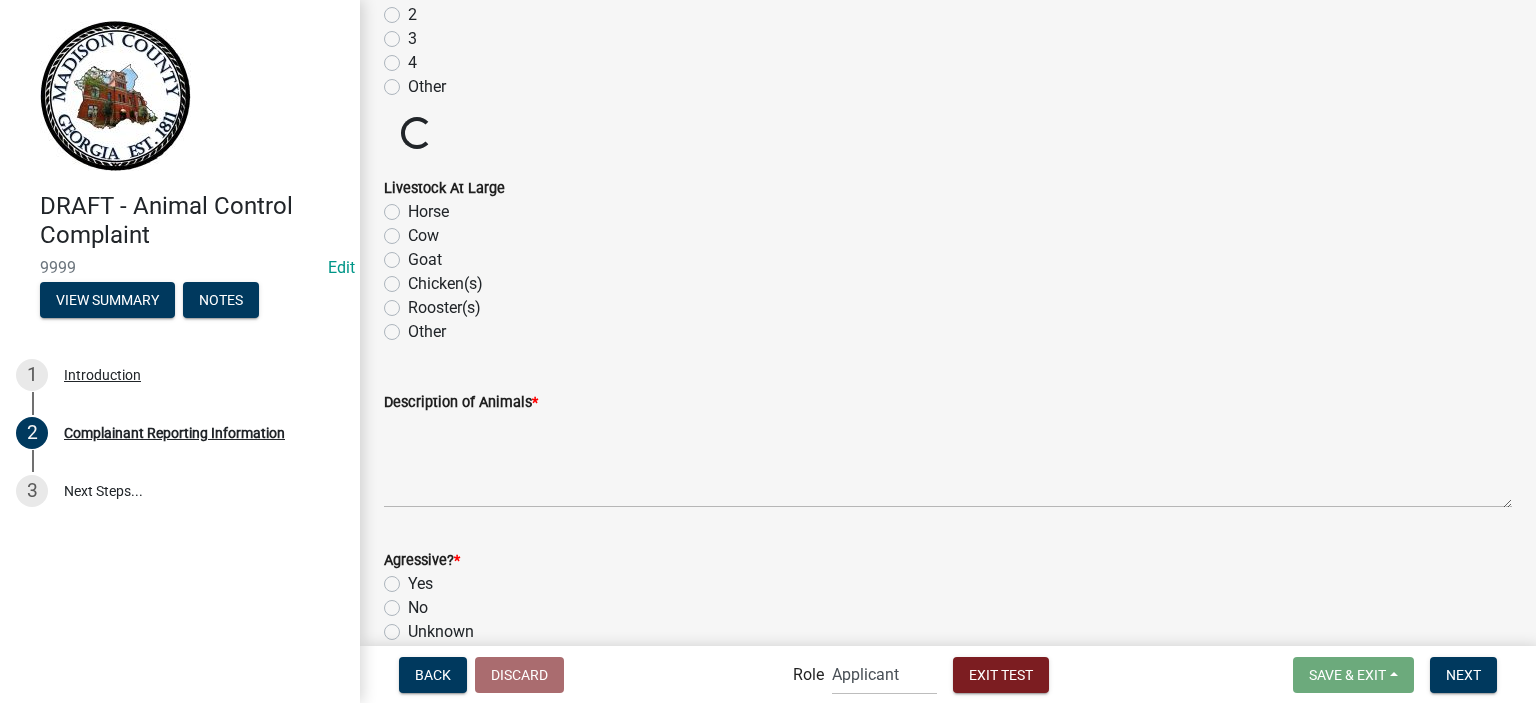 scroll, scrollTop: 1400, scrollLeft: 0, axis: vertical 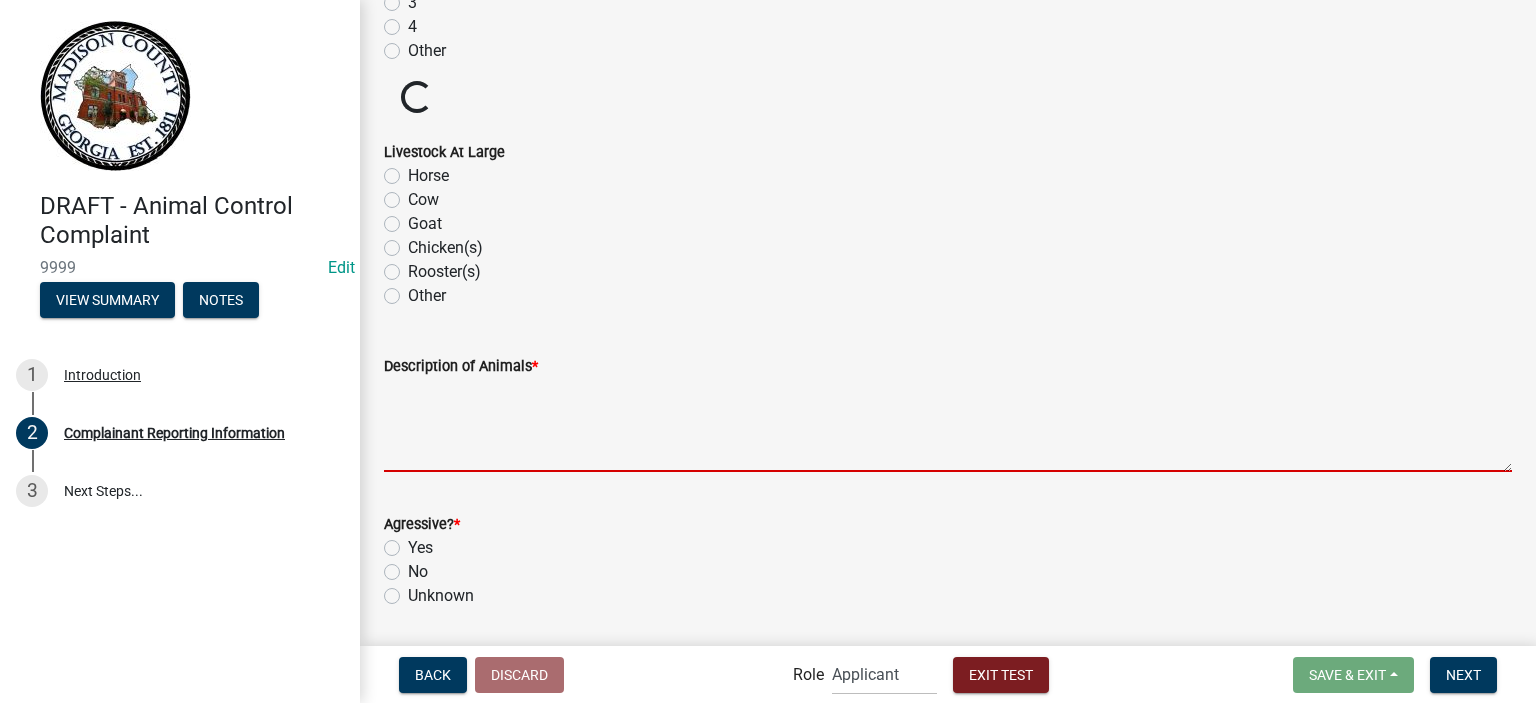 click on "Description of Animals  *" at bounding box center [948, 425] 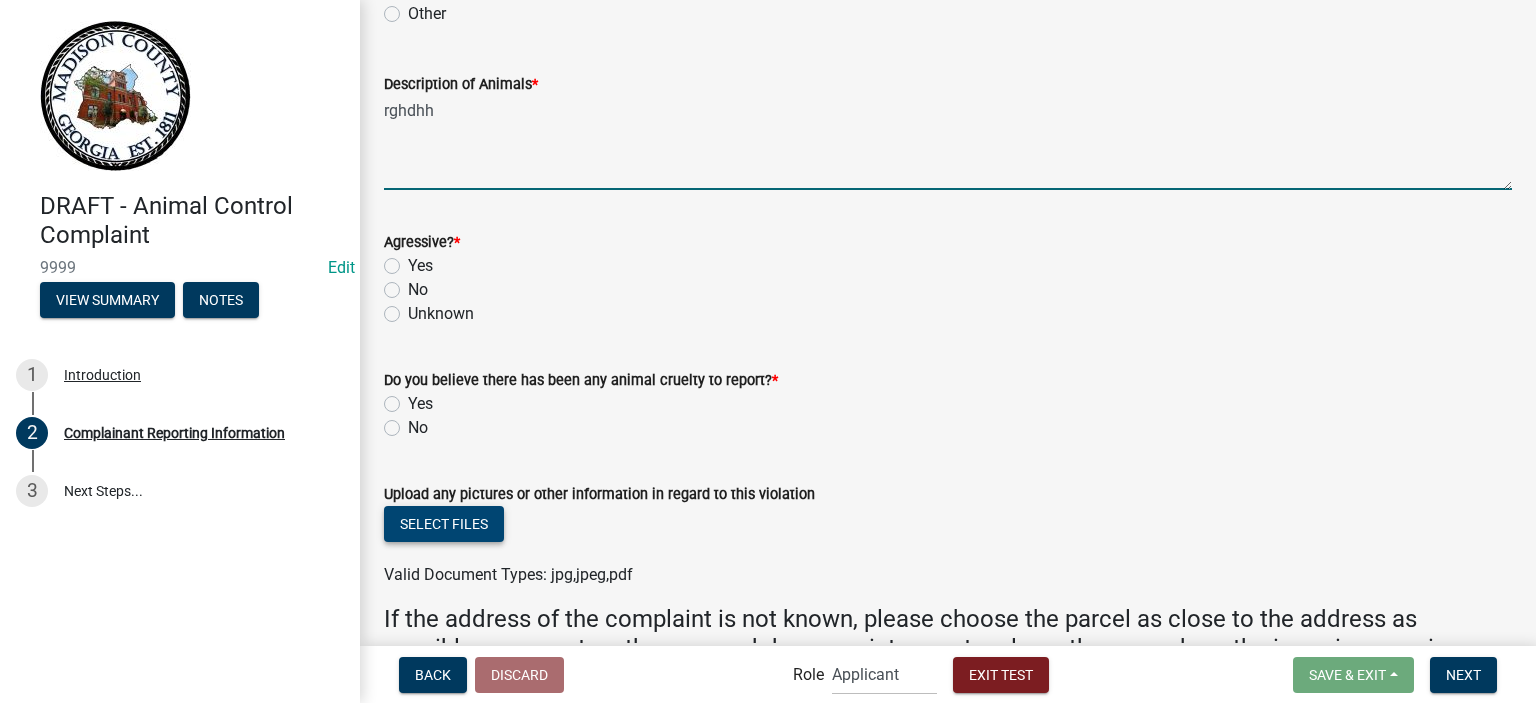 scroll, scrollTop: 1800, scrollLeft: 0, axis: vertical 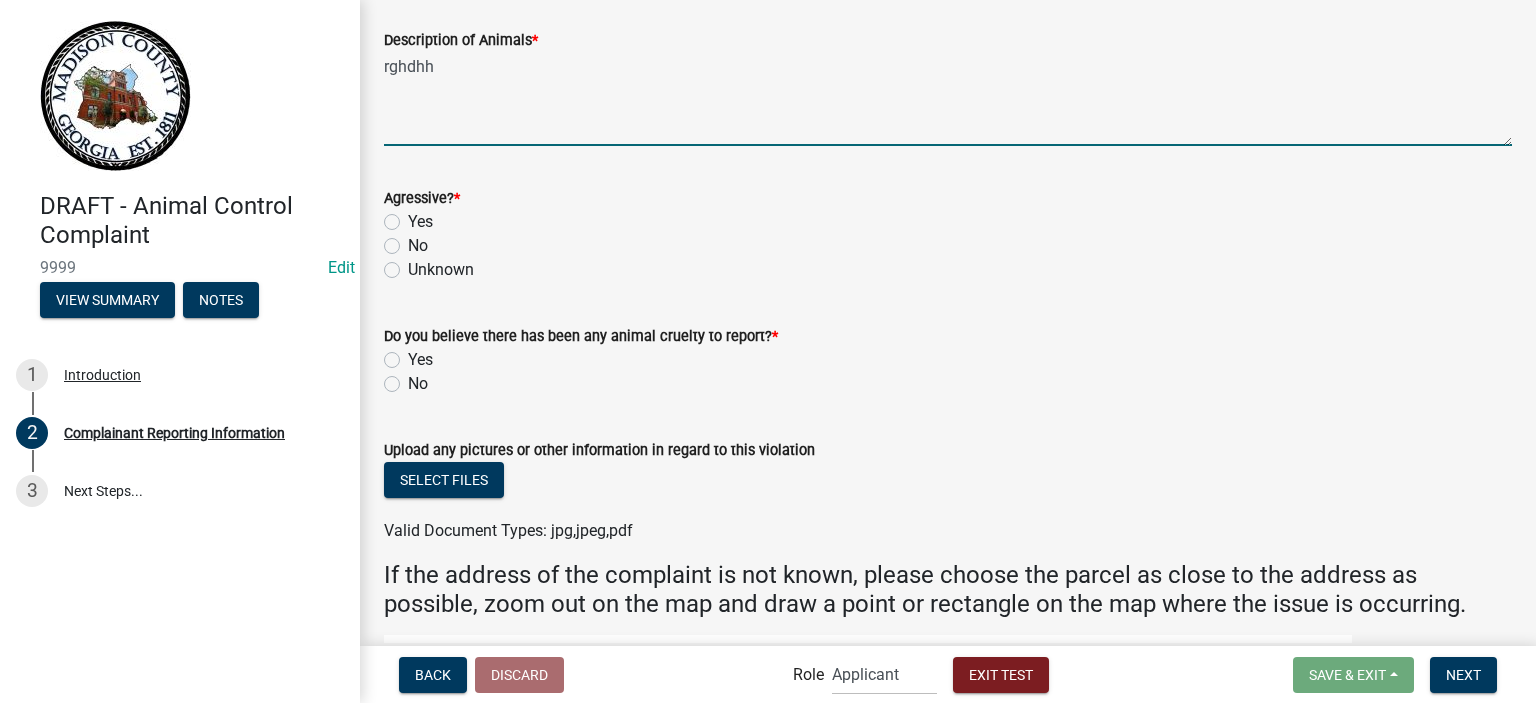 type on "rghdhh" 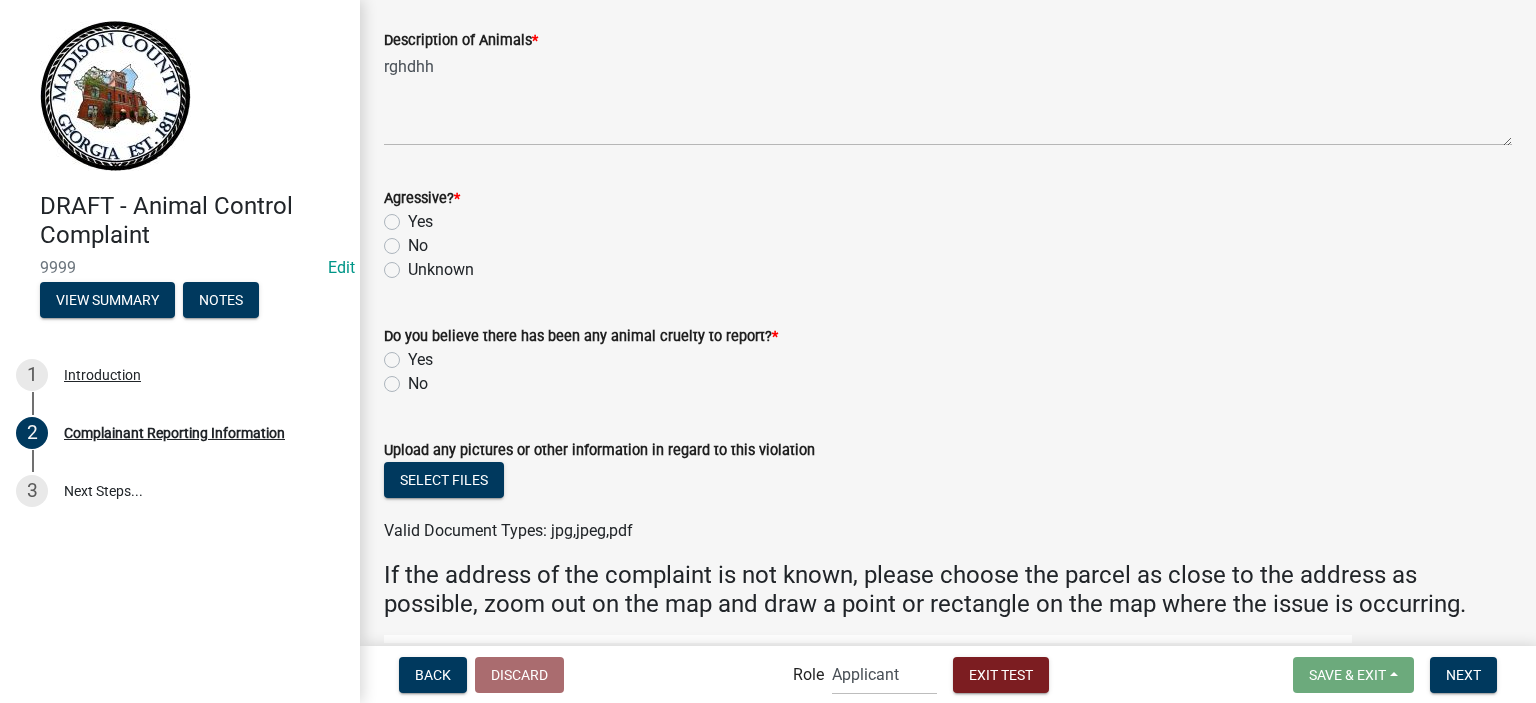 click on "Unknown" 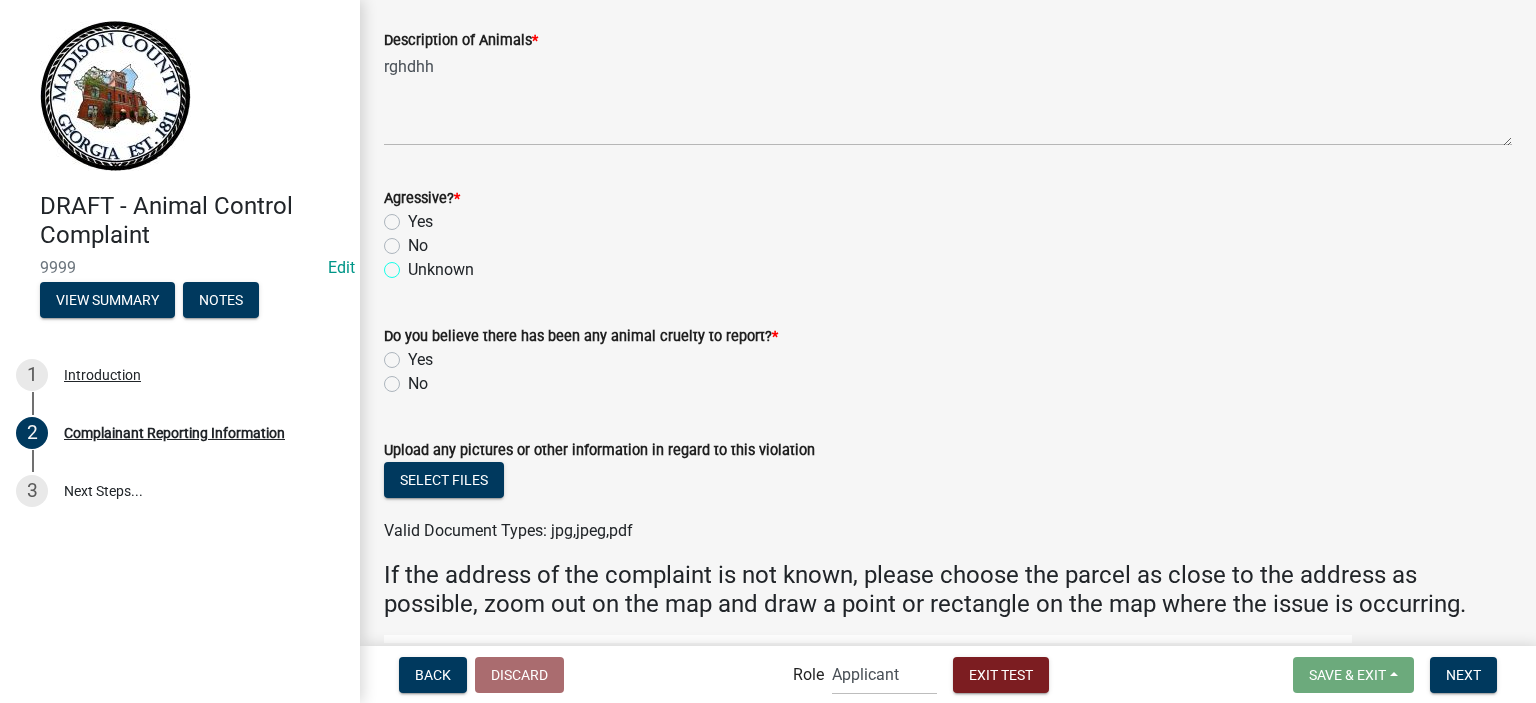 click on "Unknown" at bounding box center (414, 264) 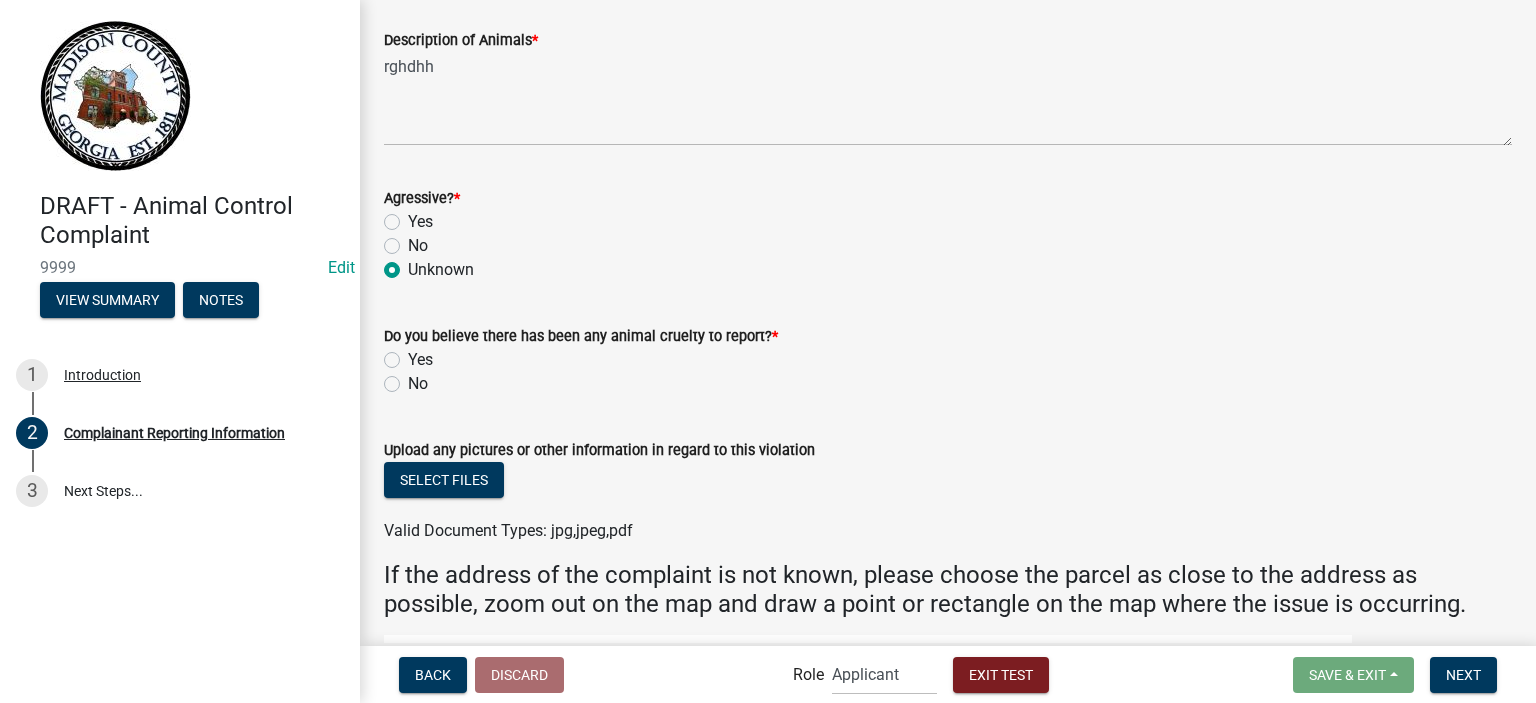 radio on "true" 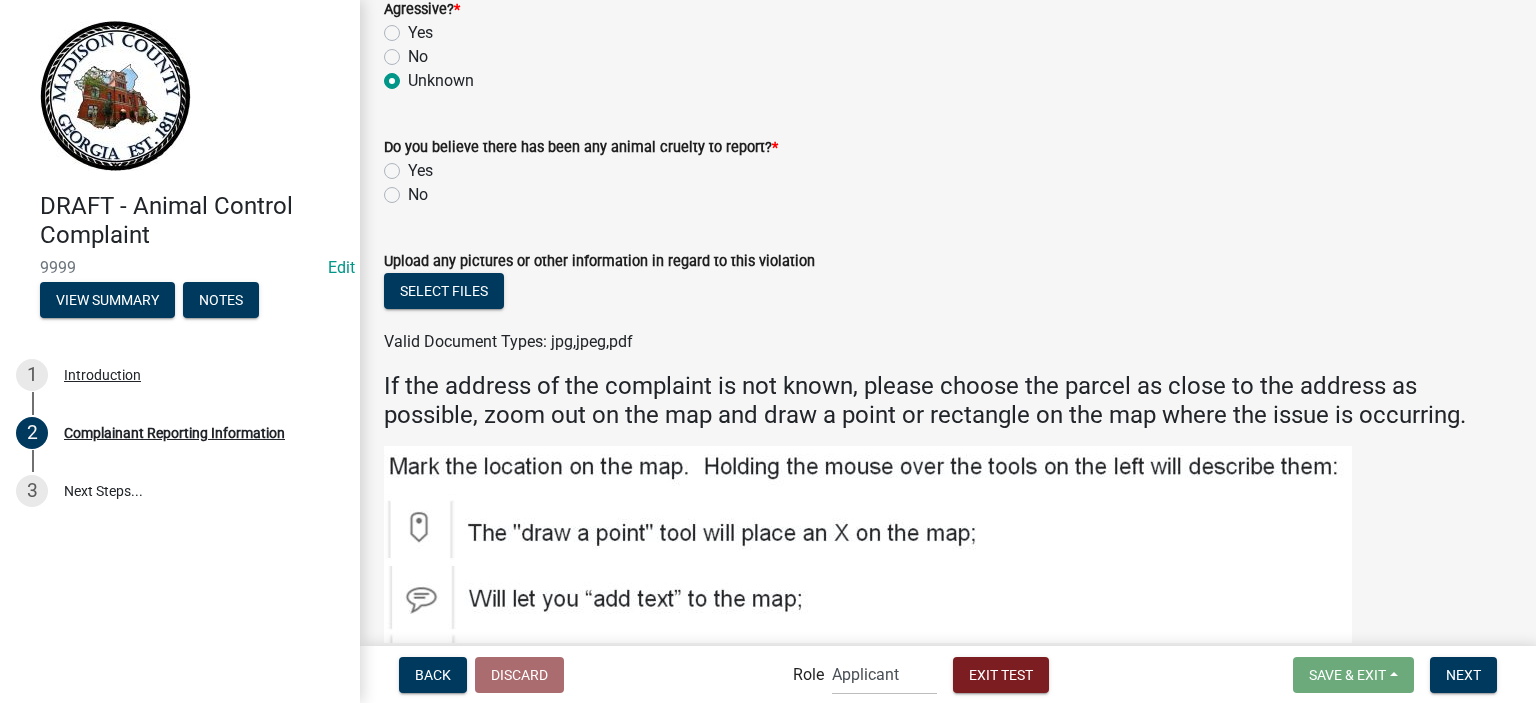 scroll, scrollTop: 2000, scrollLeft: 0, axis: vertical 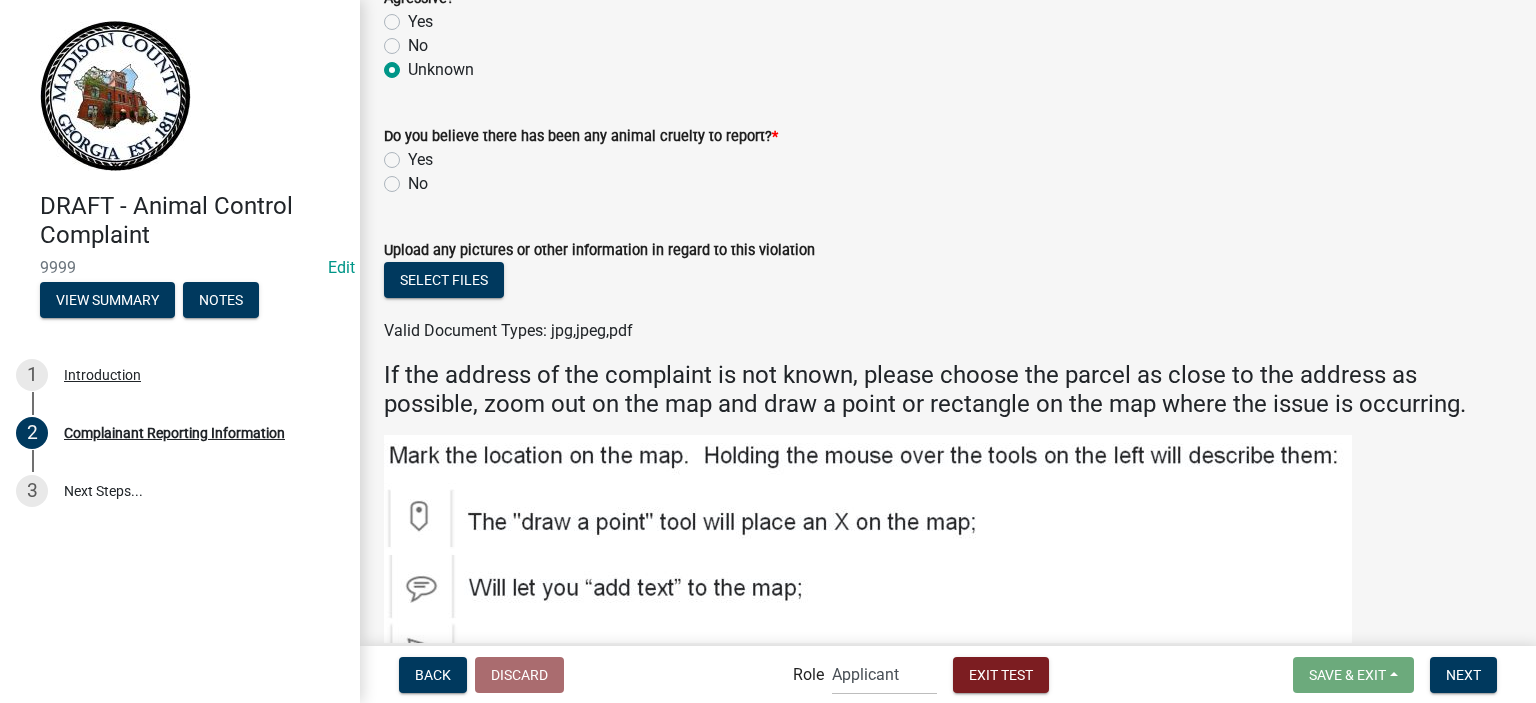 click on "No" 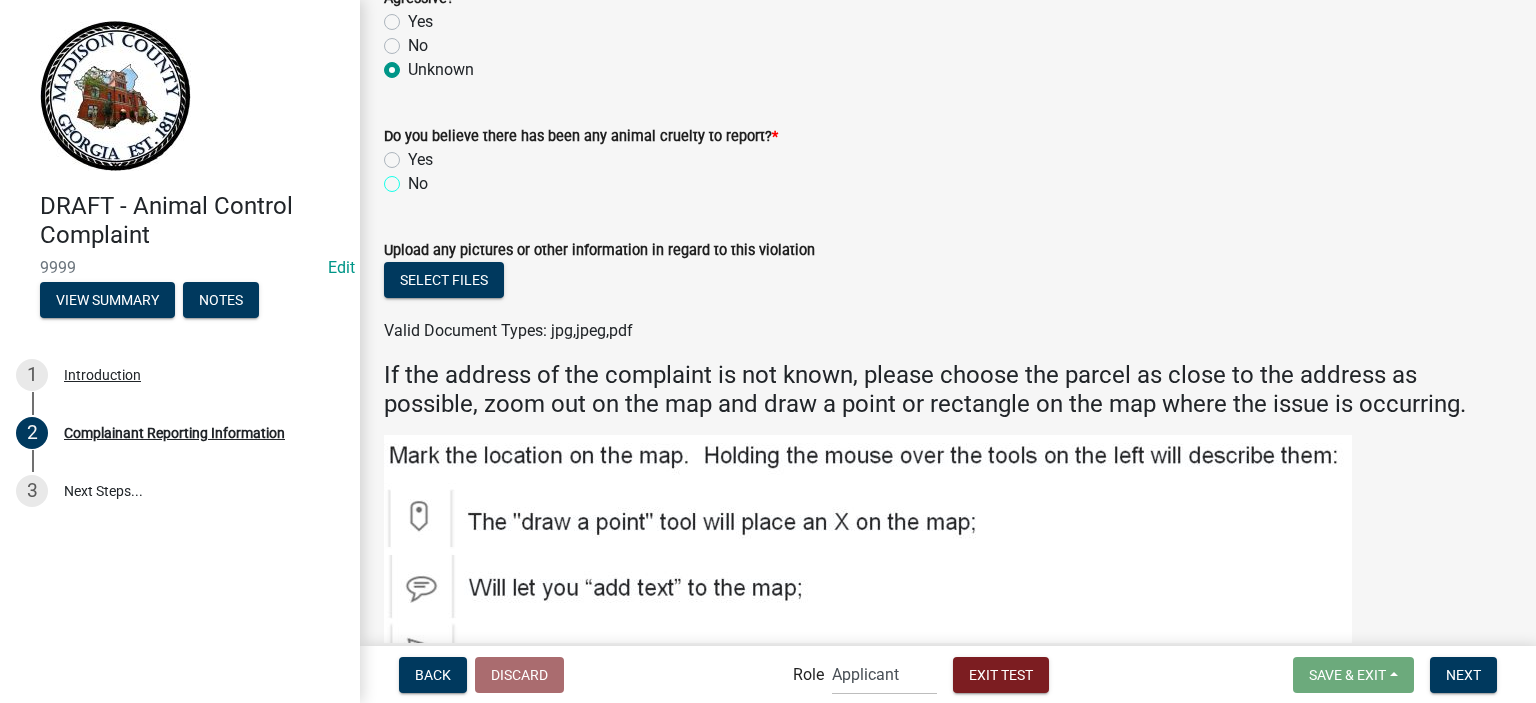 click on "No" at bounding box center [414, 178] 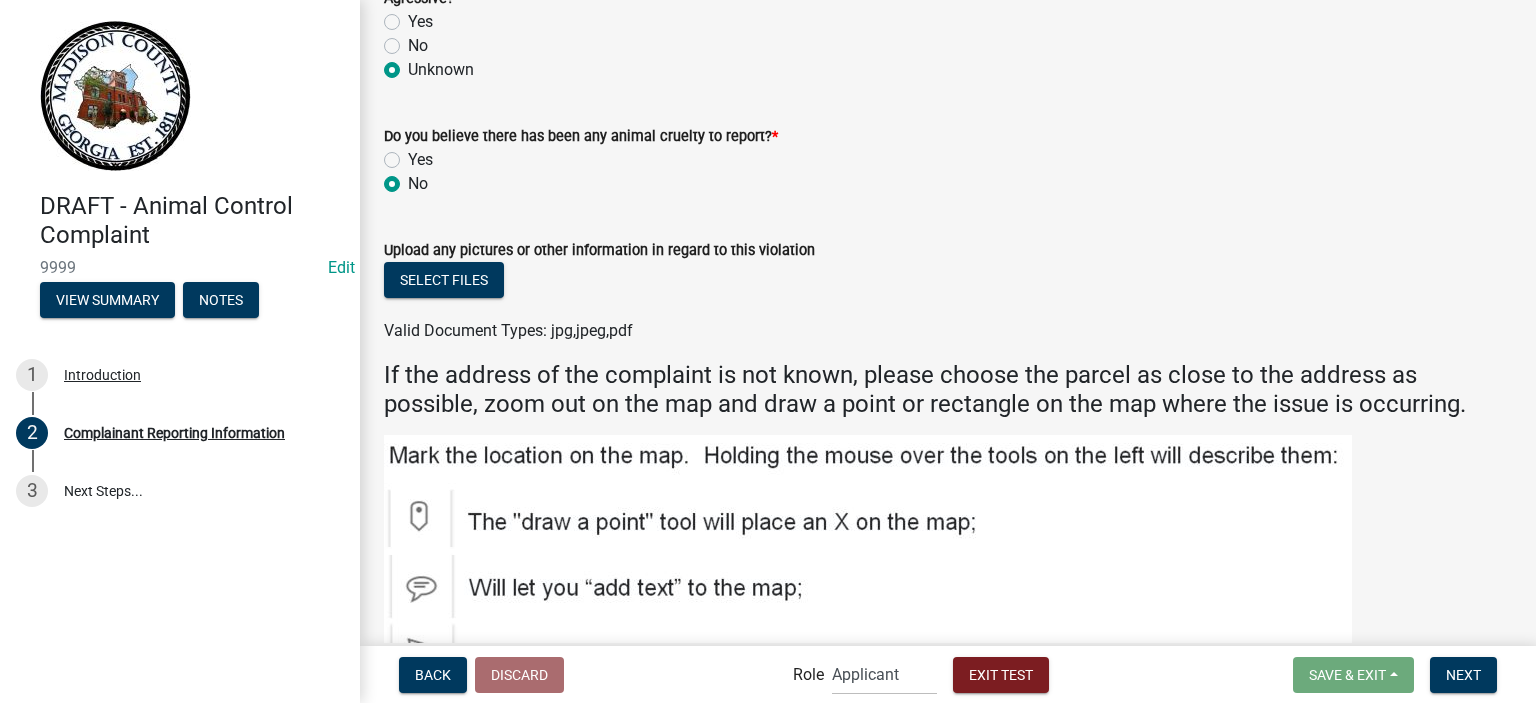 radio on "true" 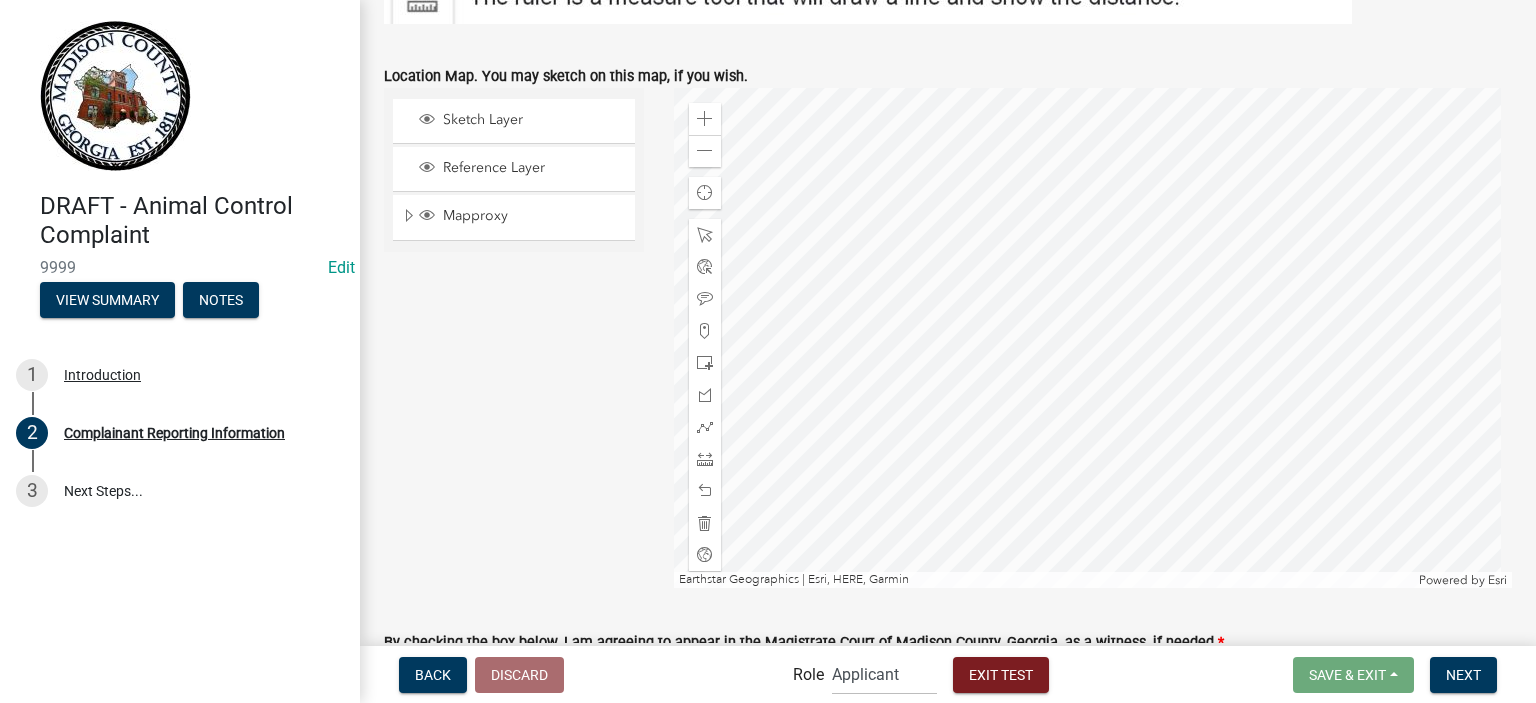 scroll, scrollTop: 3189, scrollLeft: 0, axis: vertical 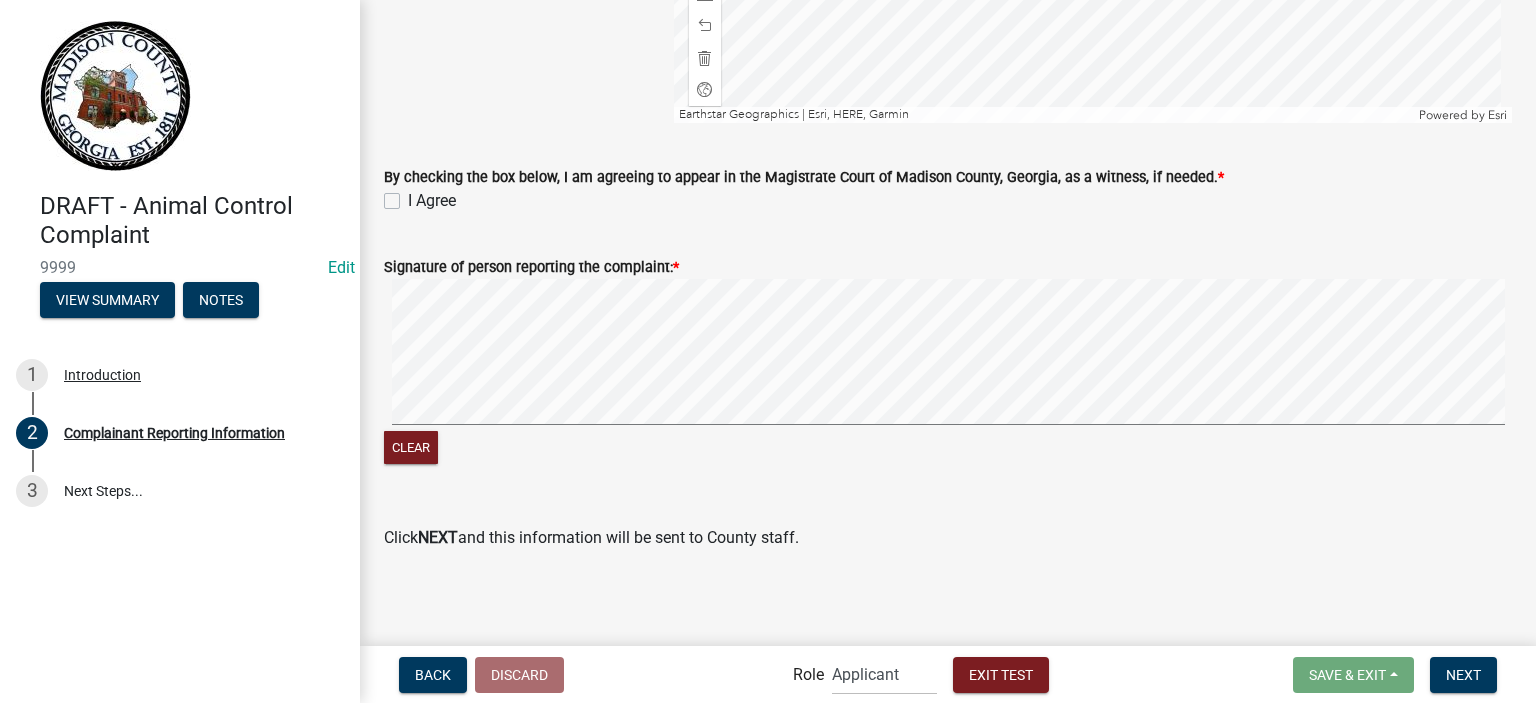 click on "I Agree" 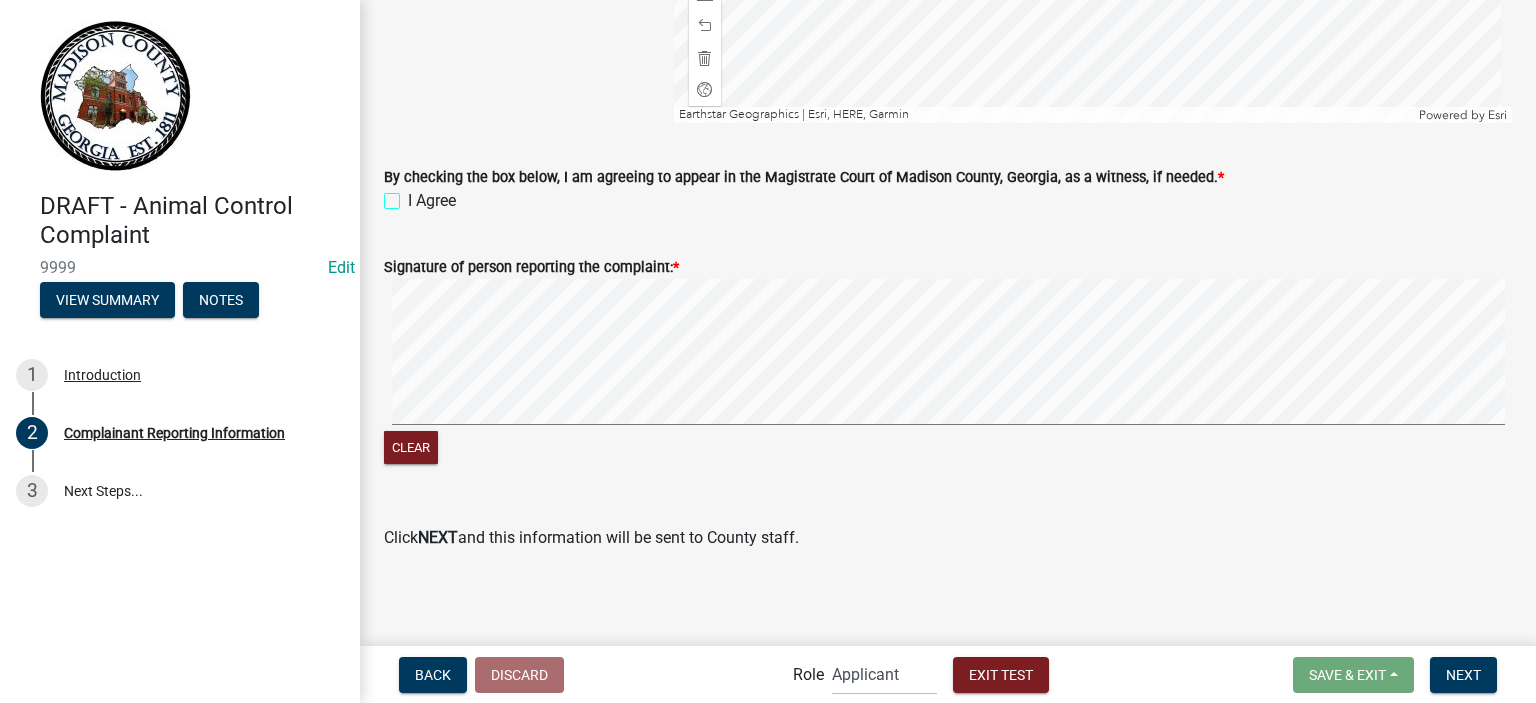 click on "I Agree" at bounding box center (414, 195) 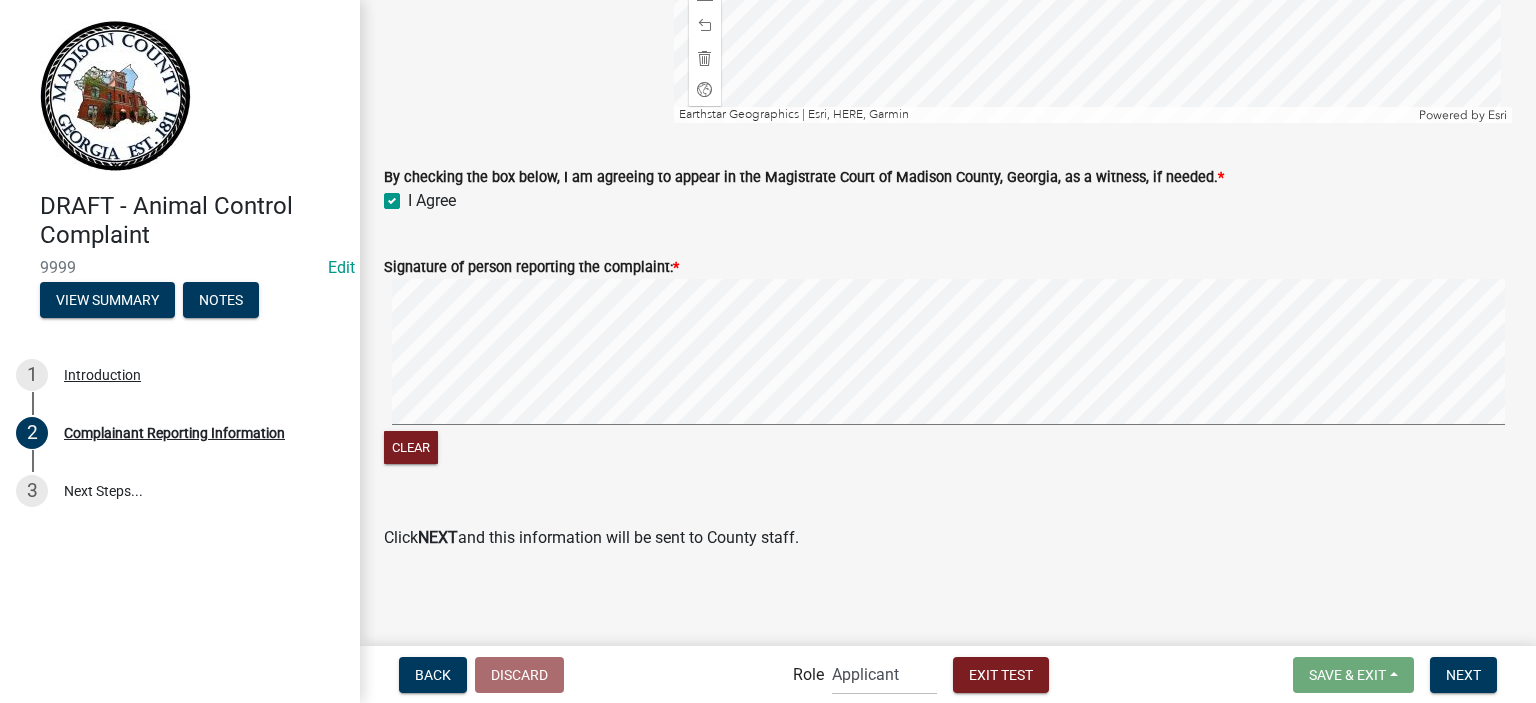 checkbox on "true" 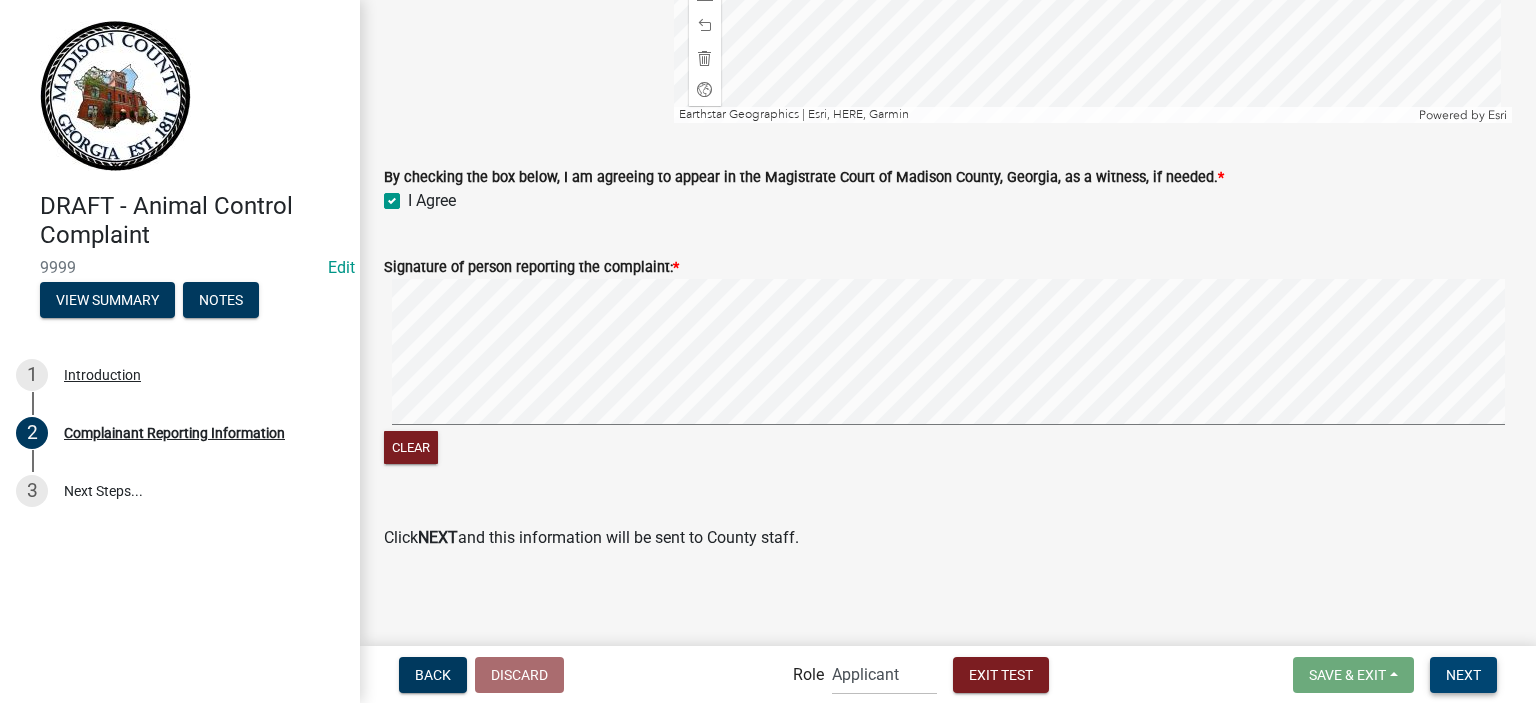 click on "Next" at bounding box center (1463, 675) 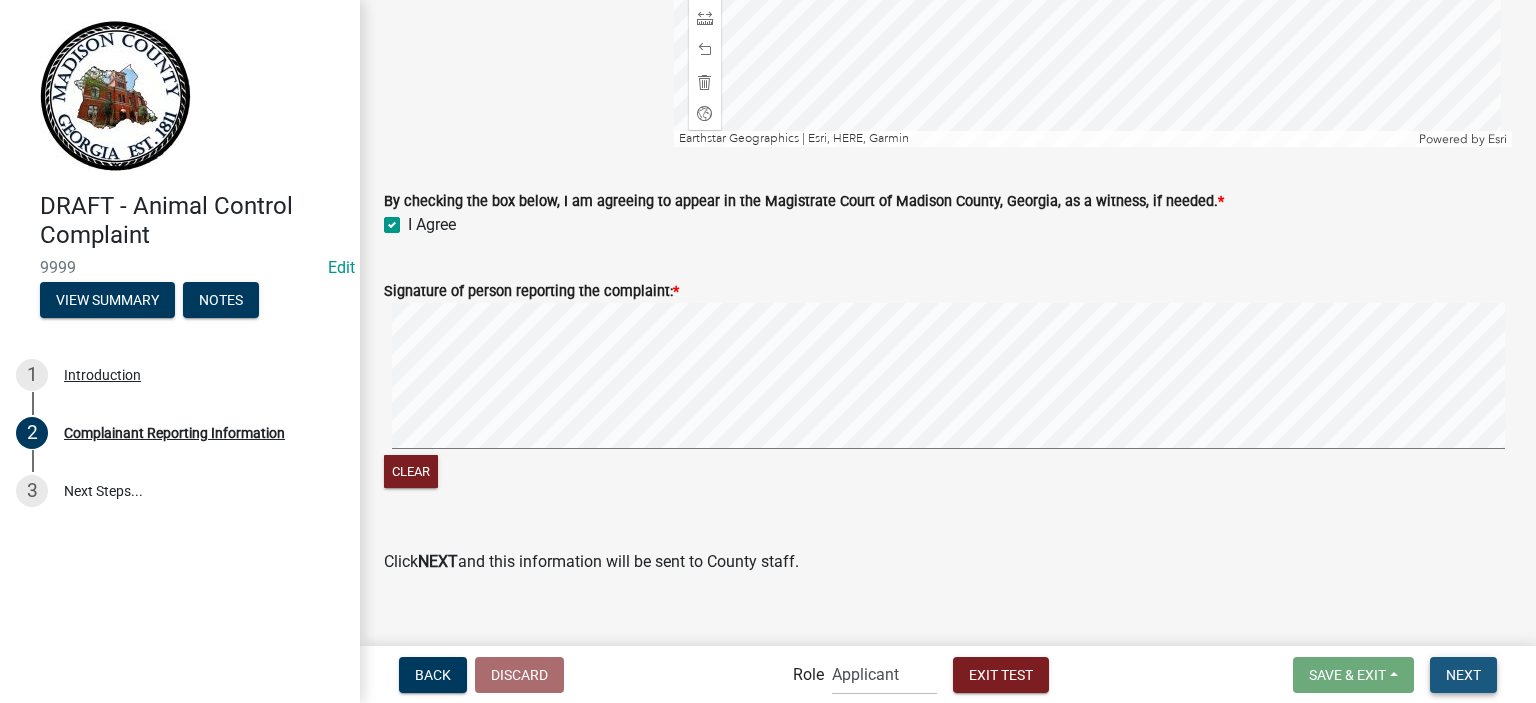 scroll, scrollTop: 3213, scrollLeft: 0, axis: vertical 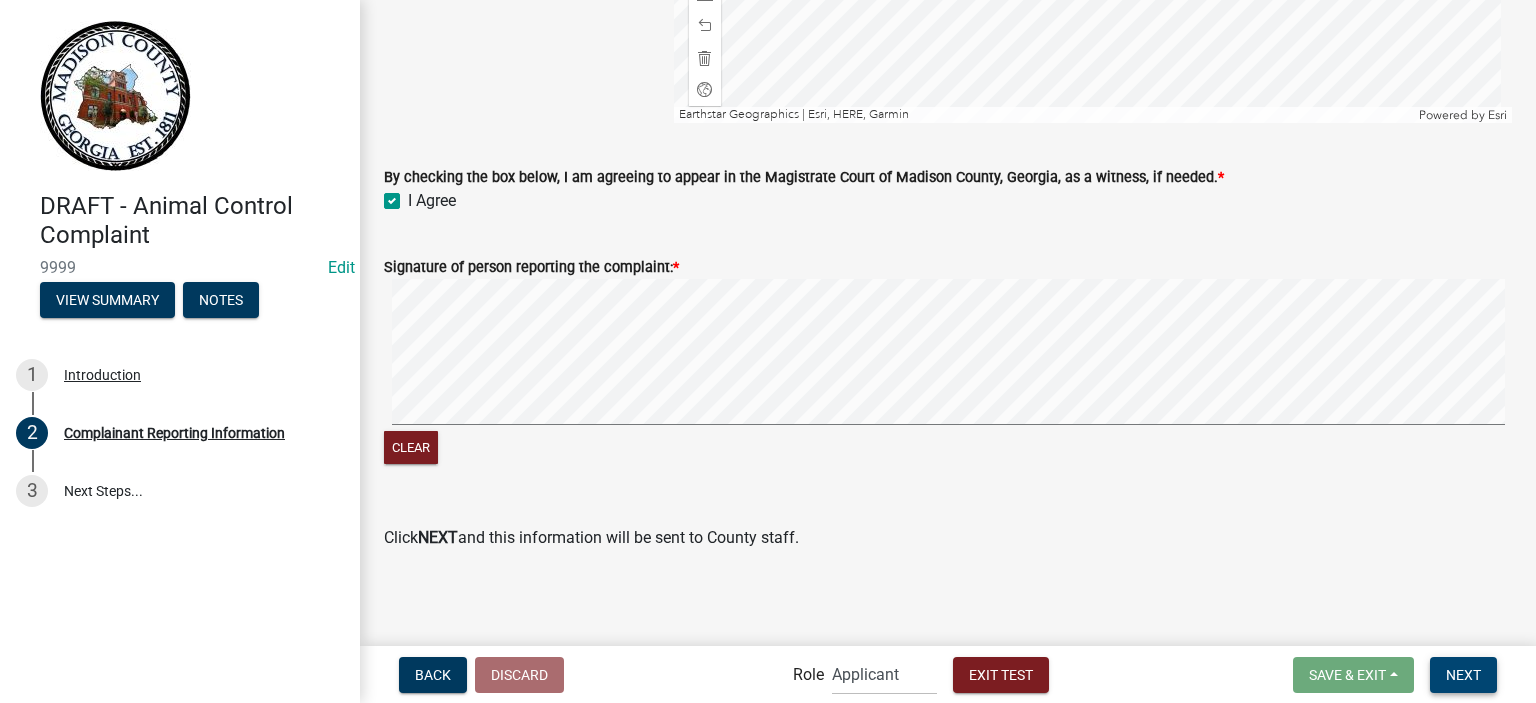 click on "Next" at bounding box center (1463, 675) 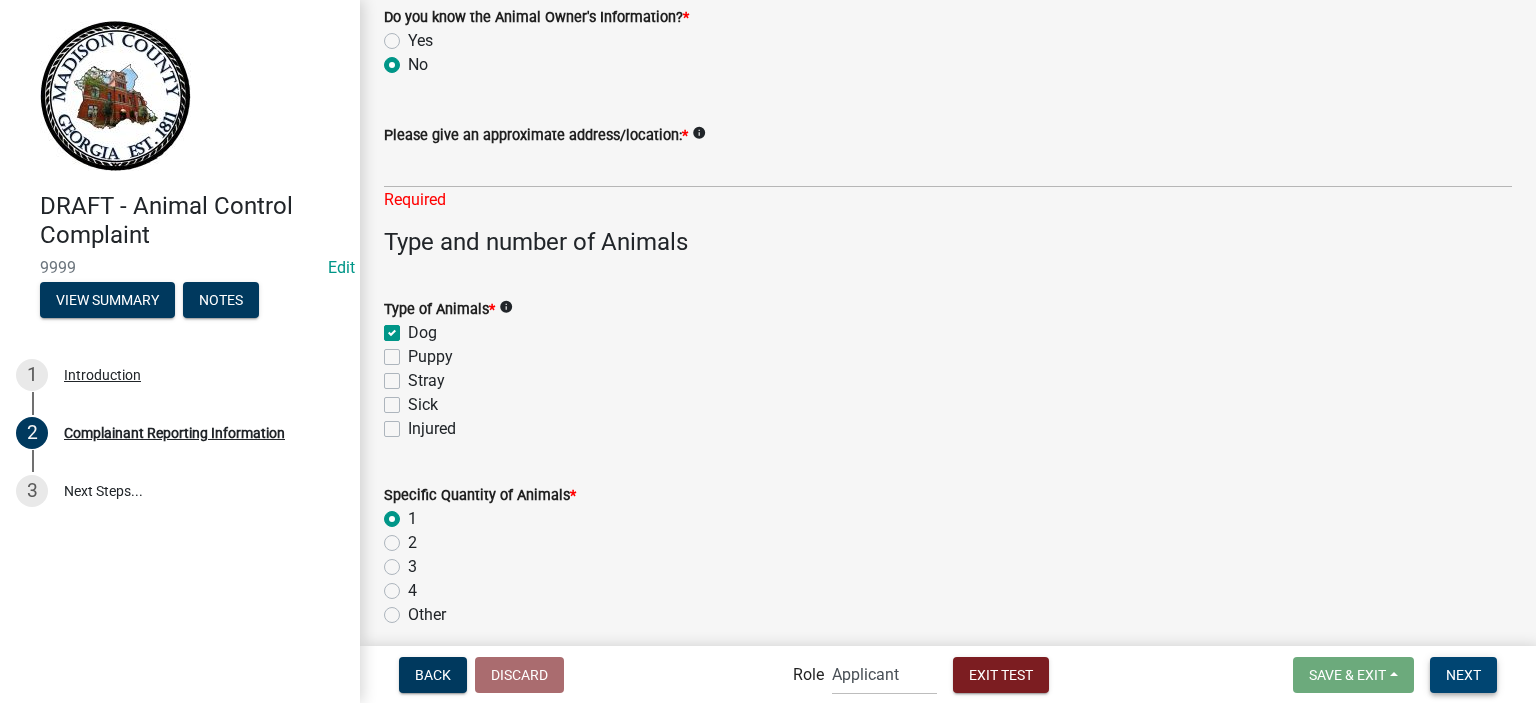 scroll, scrollTop: 813, scrollLeft: 0, axis: vertical 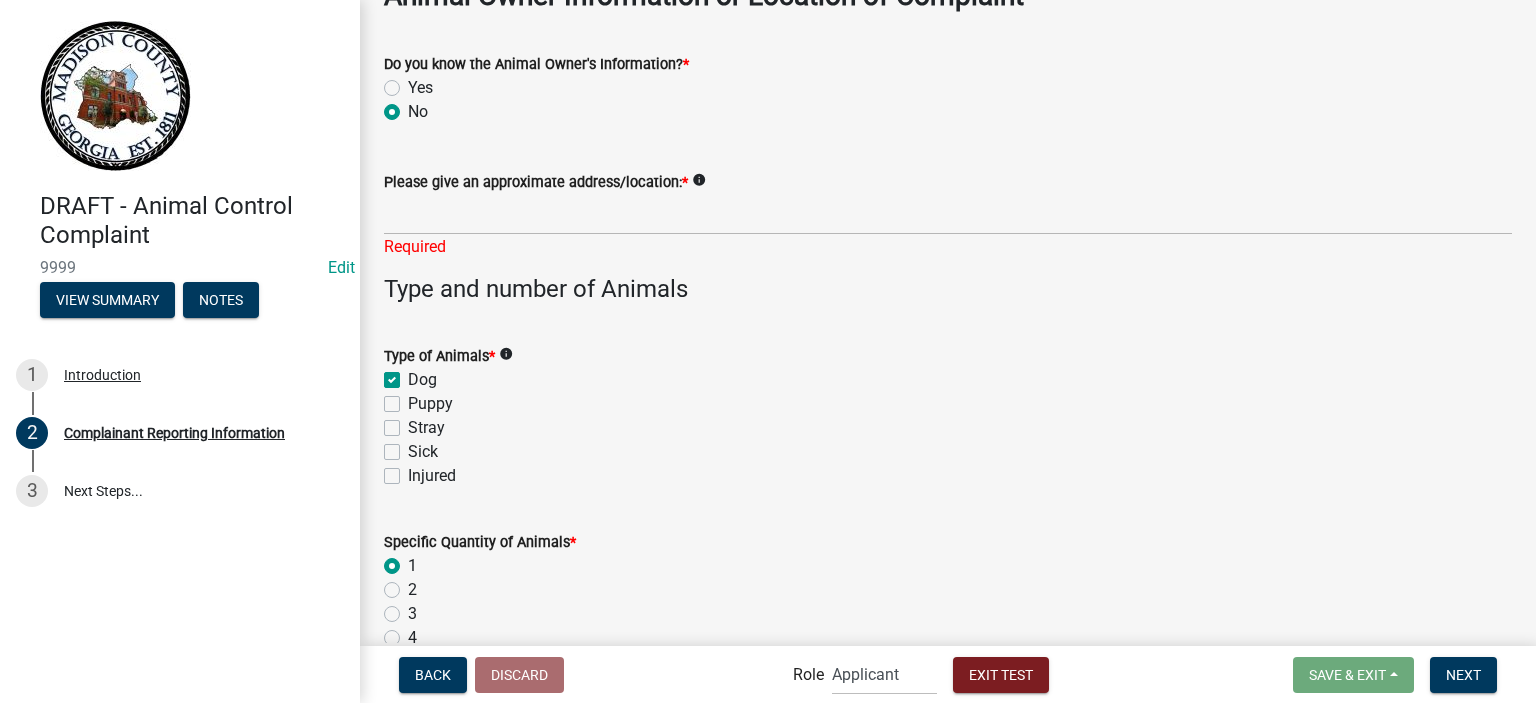 click on "Required" 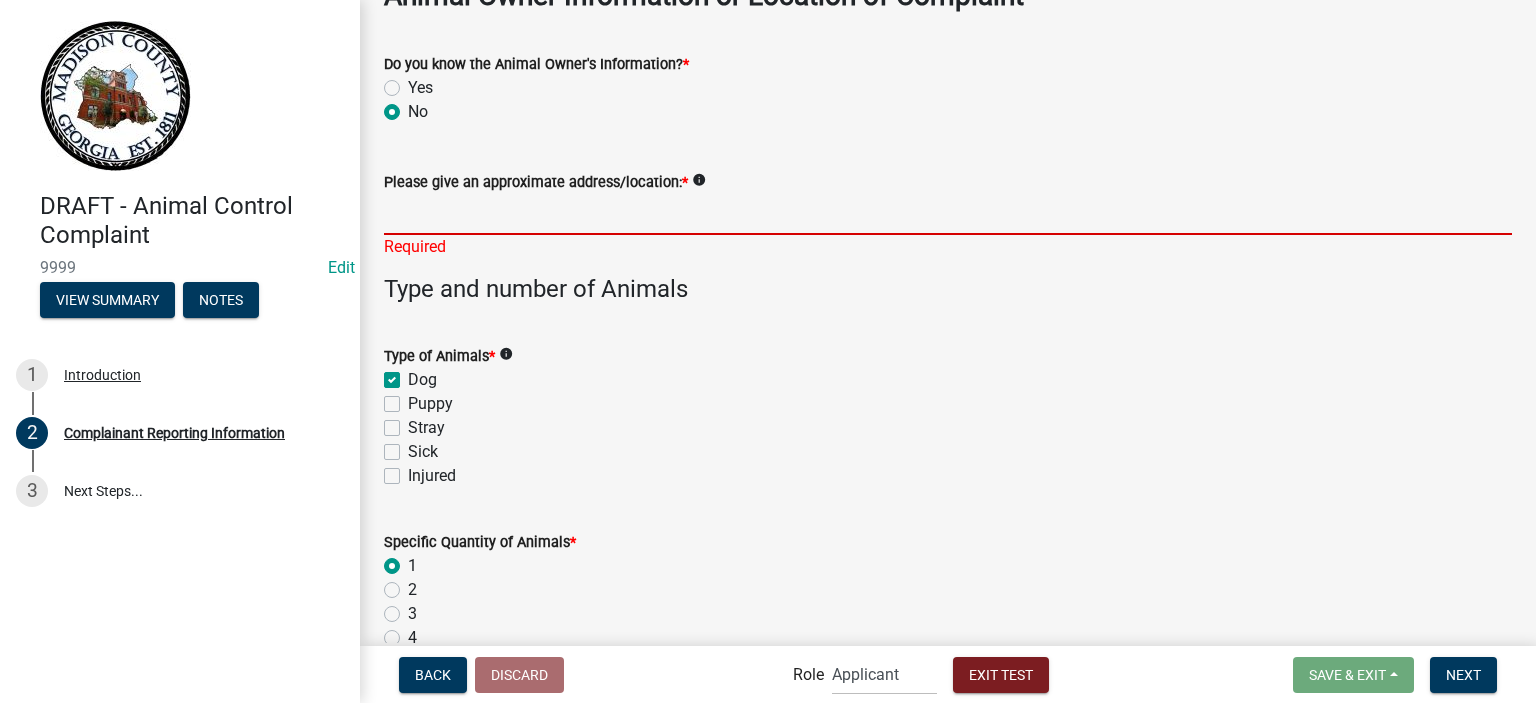 click on "Please give an approximate address/location:  *" at bounding box center [948, 214] 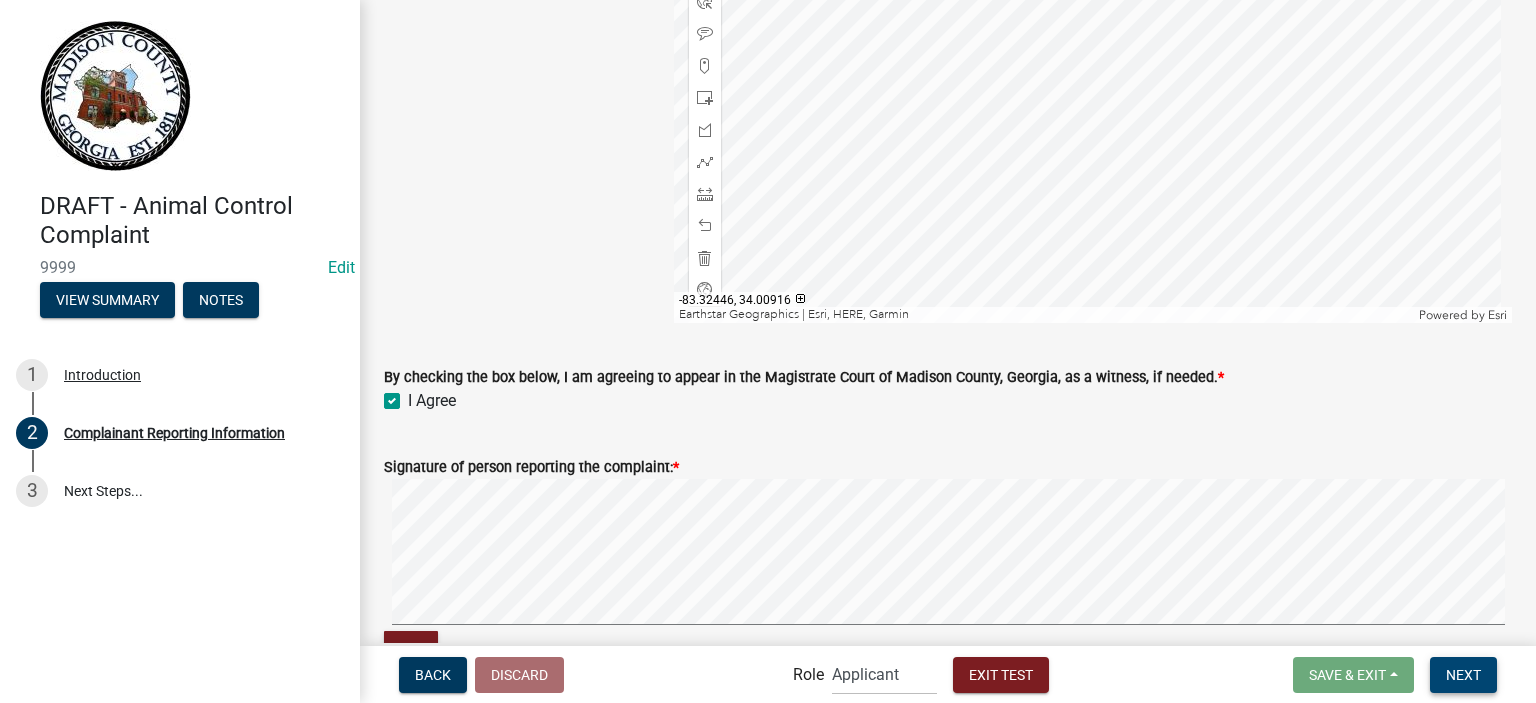 click on "Next" at bounding box center (1463, 674) 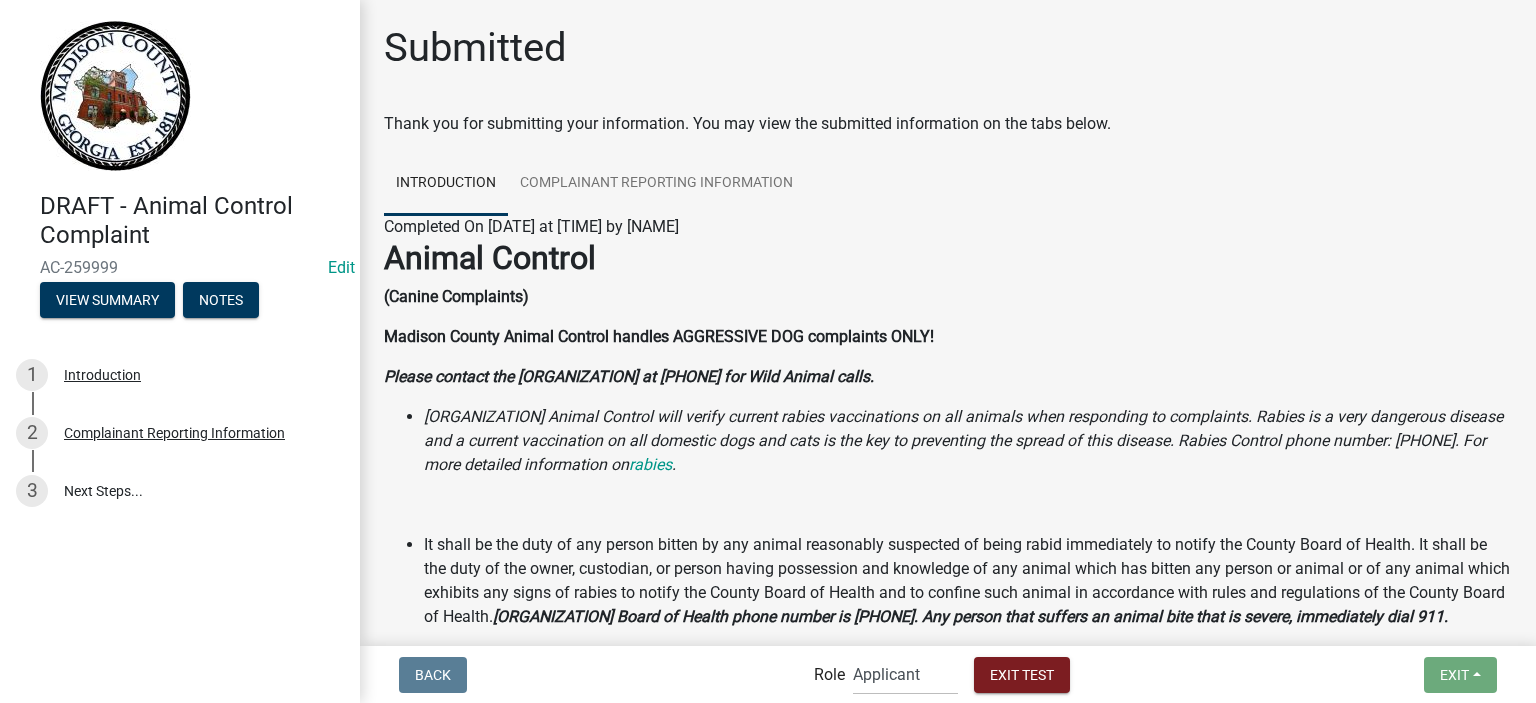 scroll, scrollTop: 359, scrollLeft: 0, axis: vertical 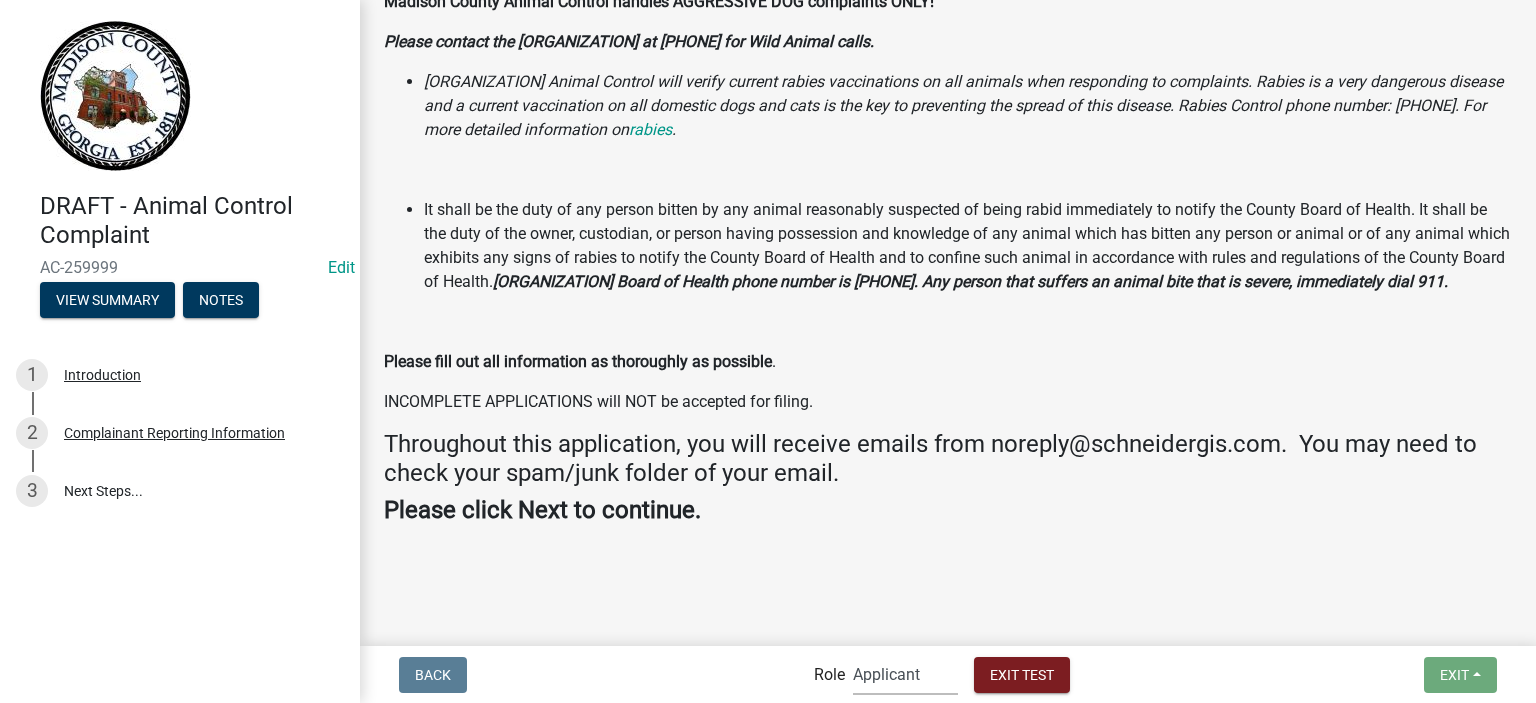 click on "Applicant   Animal Control    Admin" at bounding box center [905, 674] 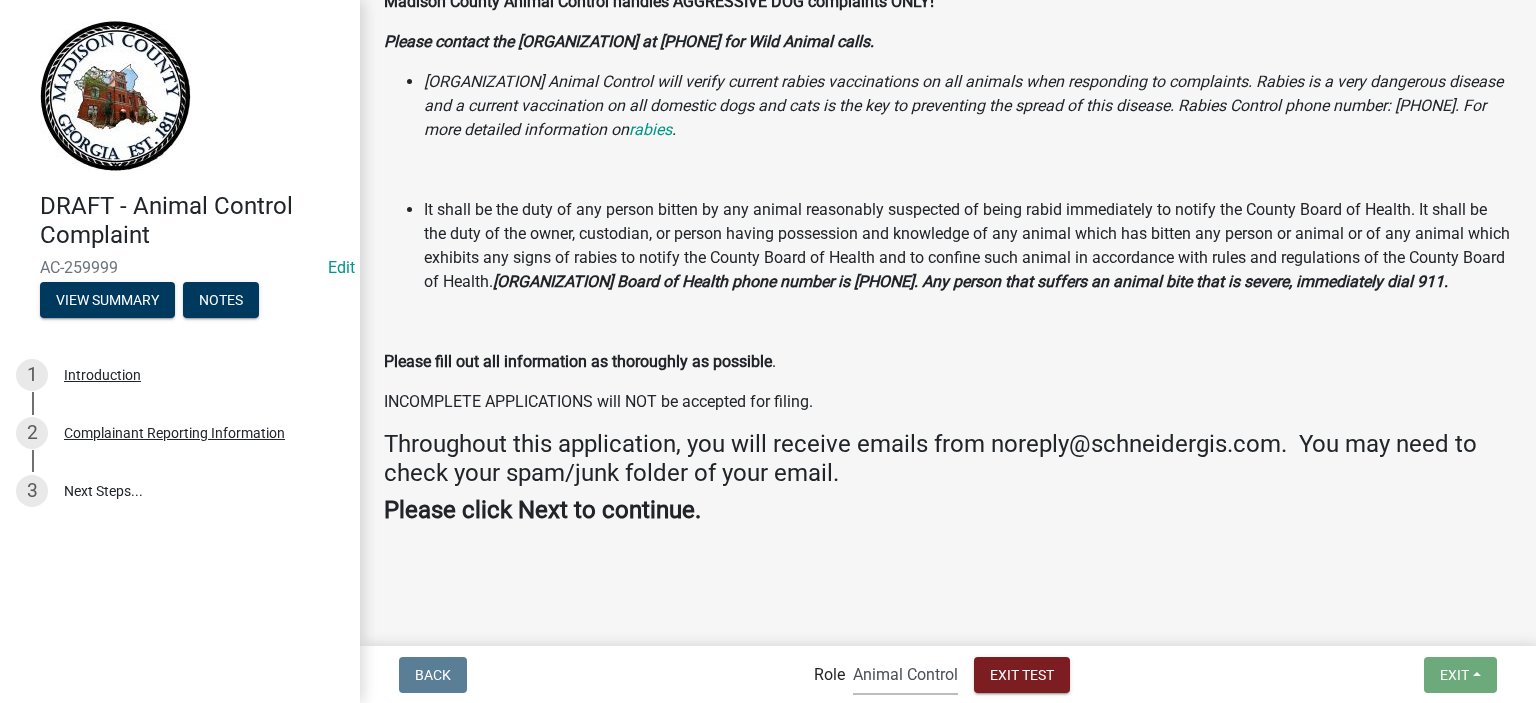 click on "Applicant   Animal Control    Admin" at bounding box center (905, 674) 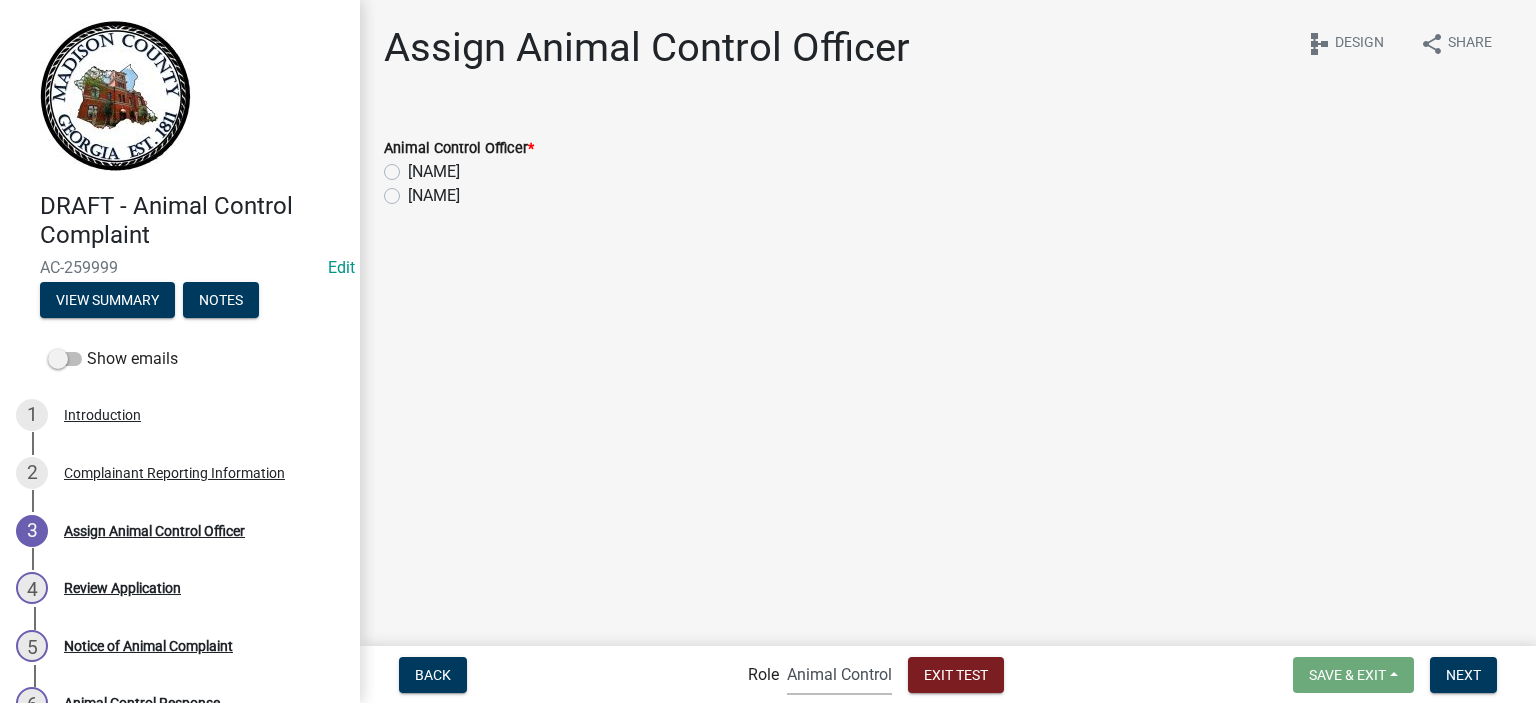 click on "Jose D Ulloa" 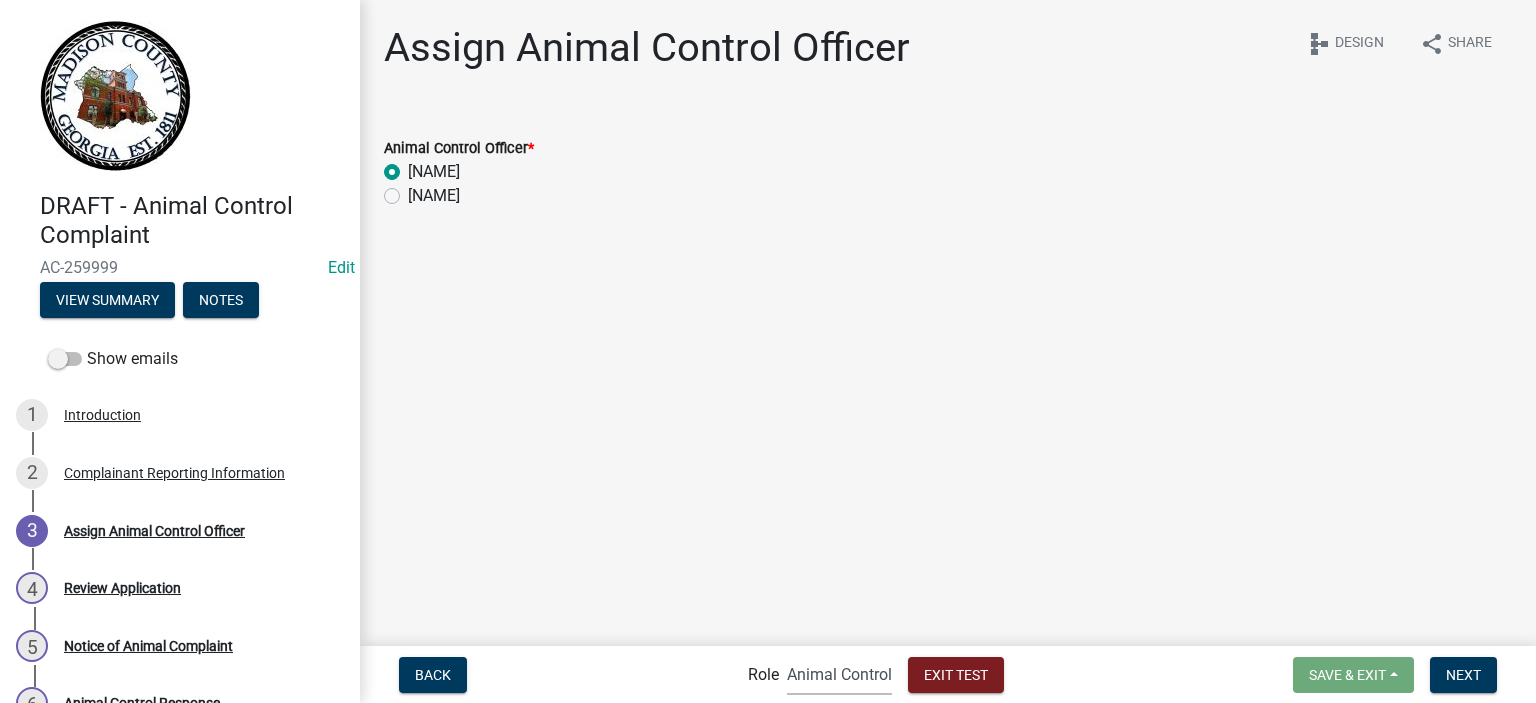 radio on "true" 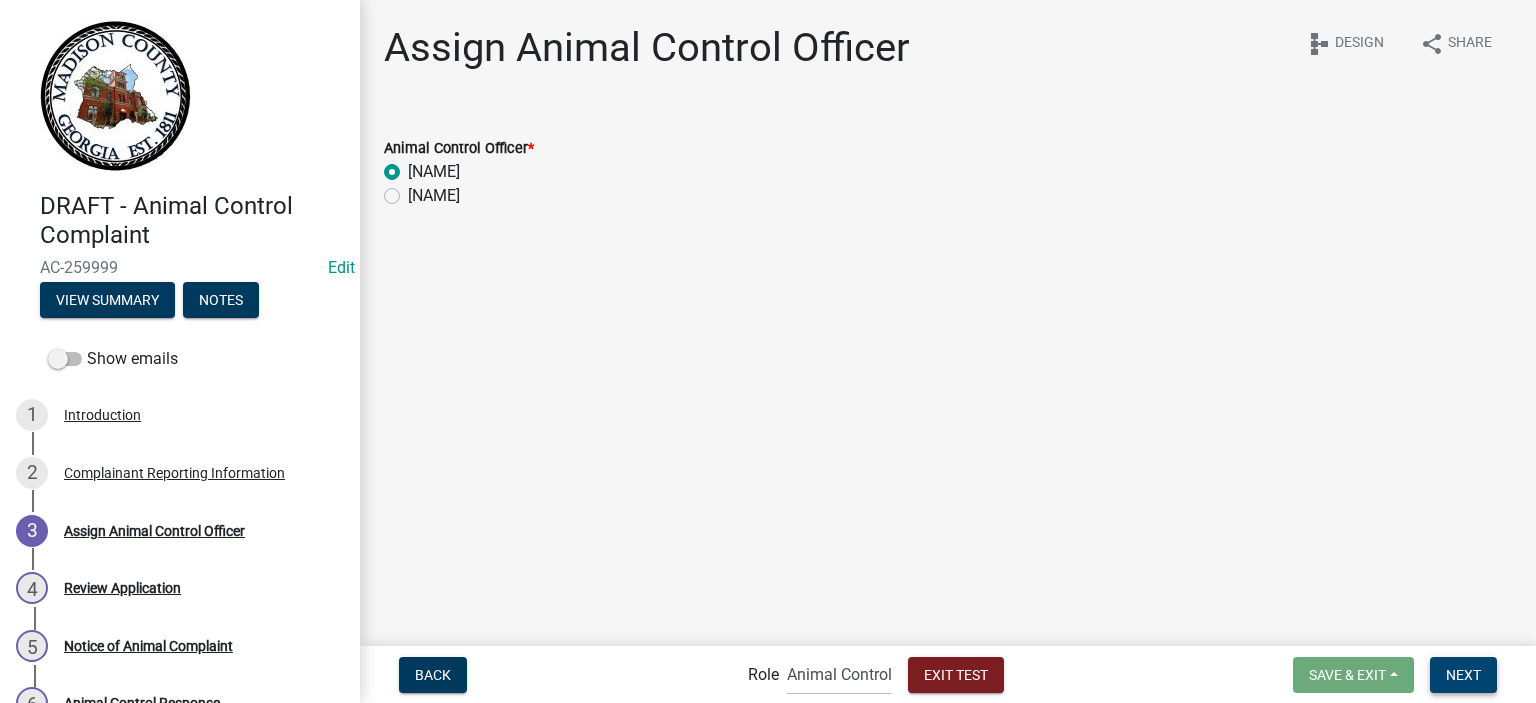 click on "Next" at bounding box center (1463, 674) 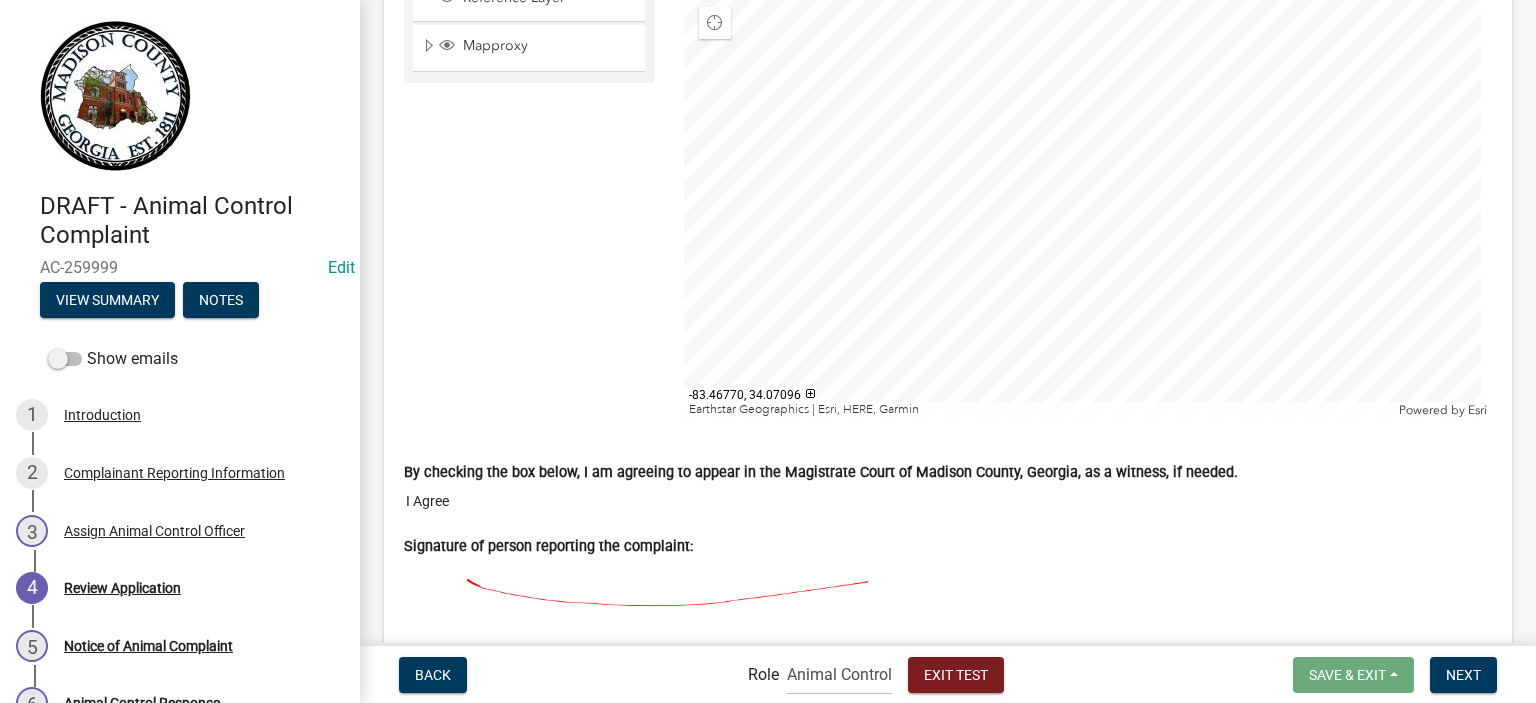 scroll, scrollTop: 2848, scrollLeft: 0, axis: vertical 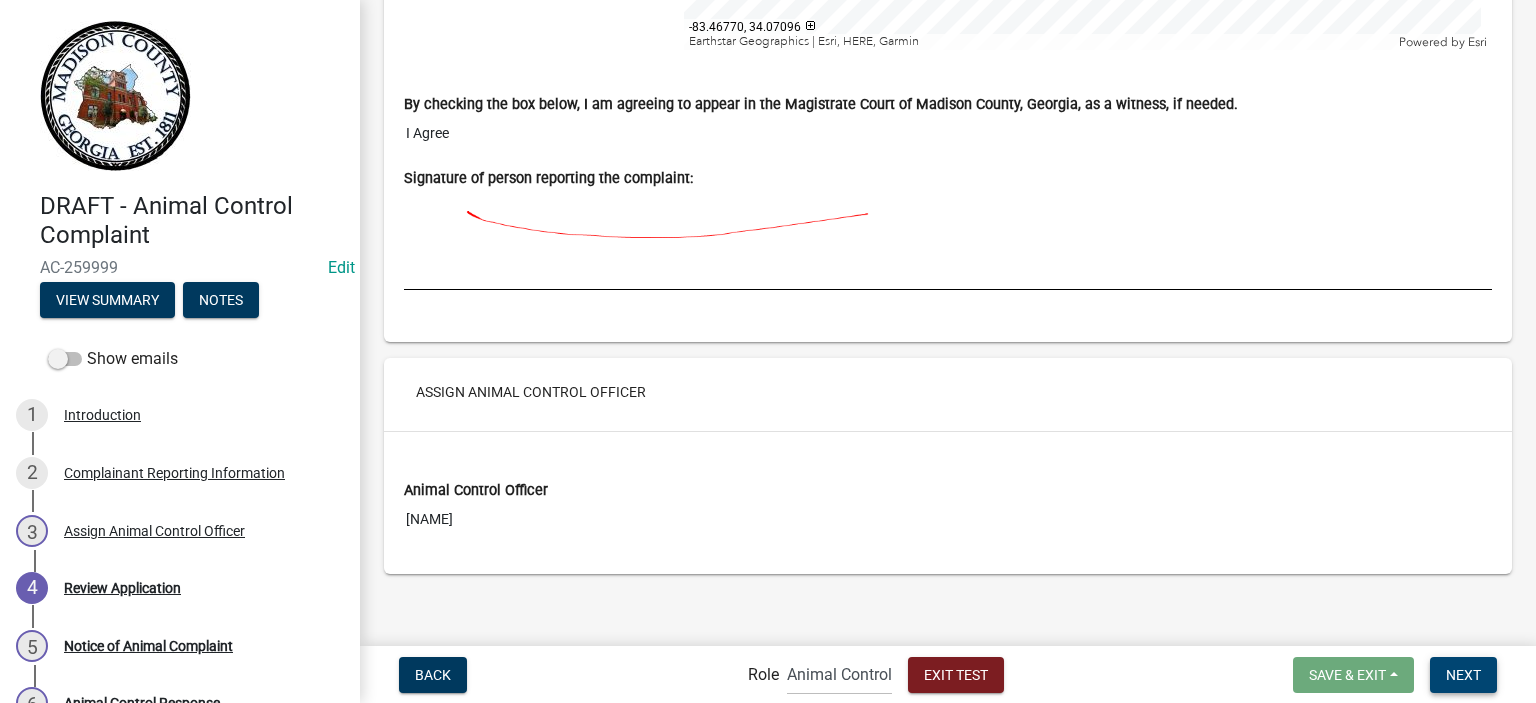 click on "Next" at bounding box center [1463, 675] 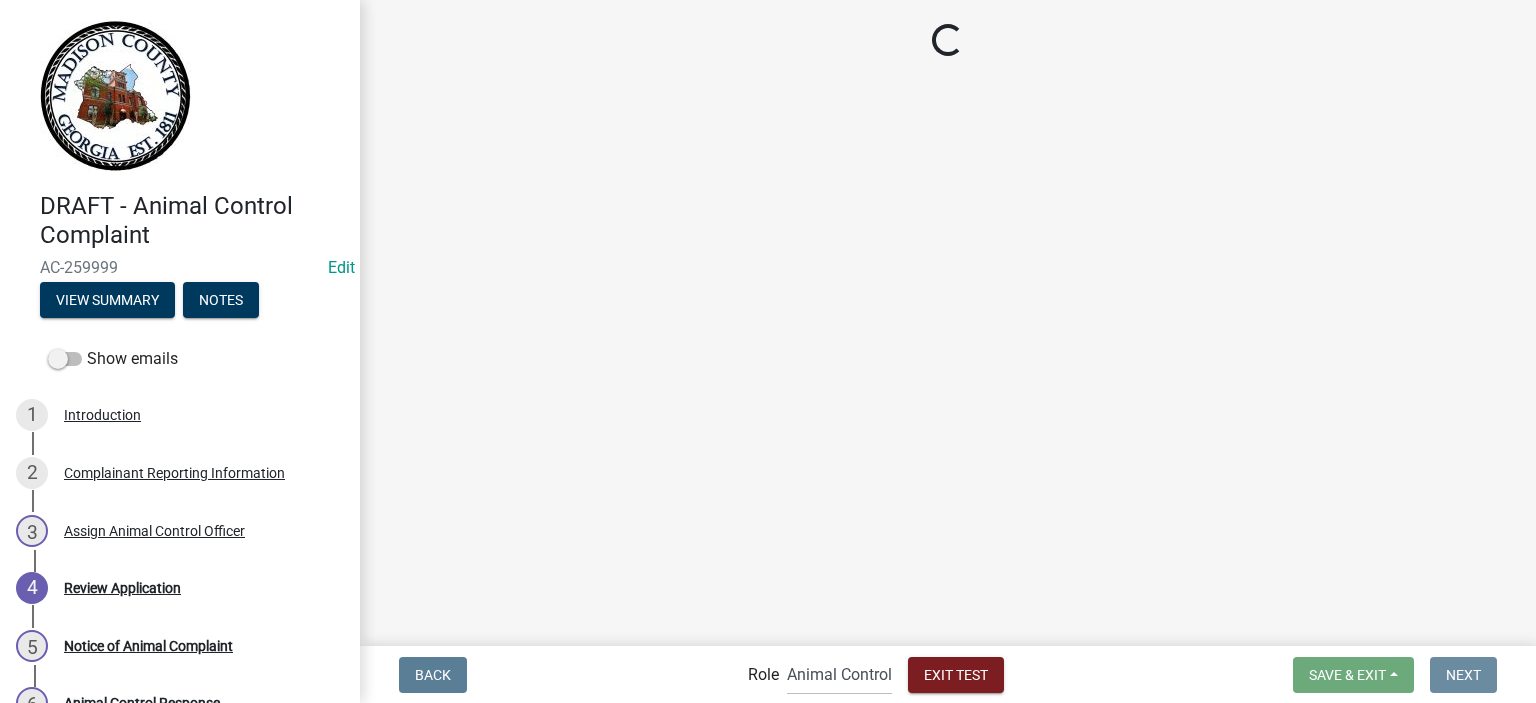 scroll, scrollTop: 0, scrollLeft: 0, axis: both 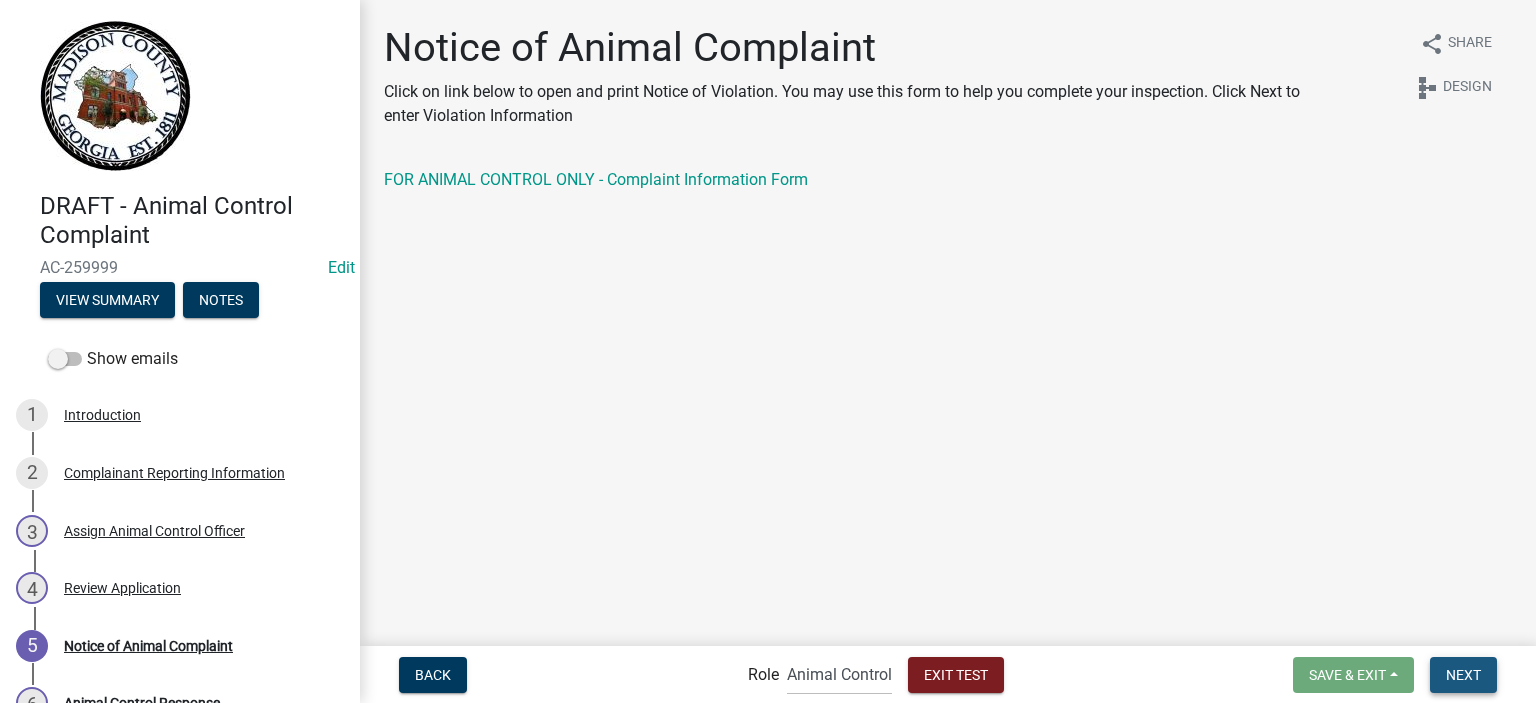 click on "Next" at bounding box center [1463, 674] 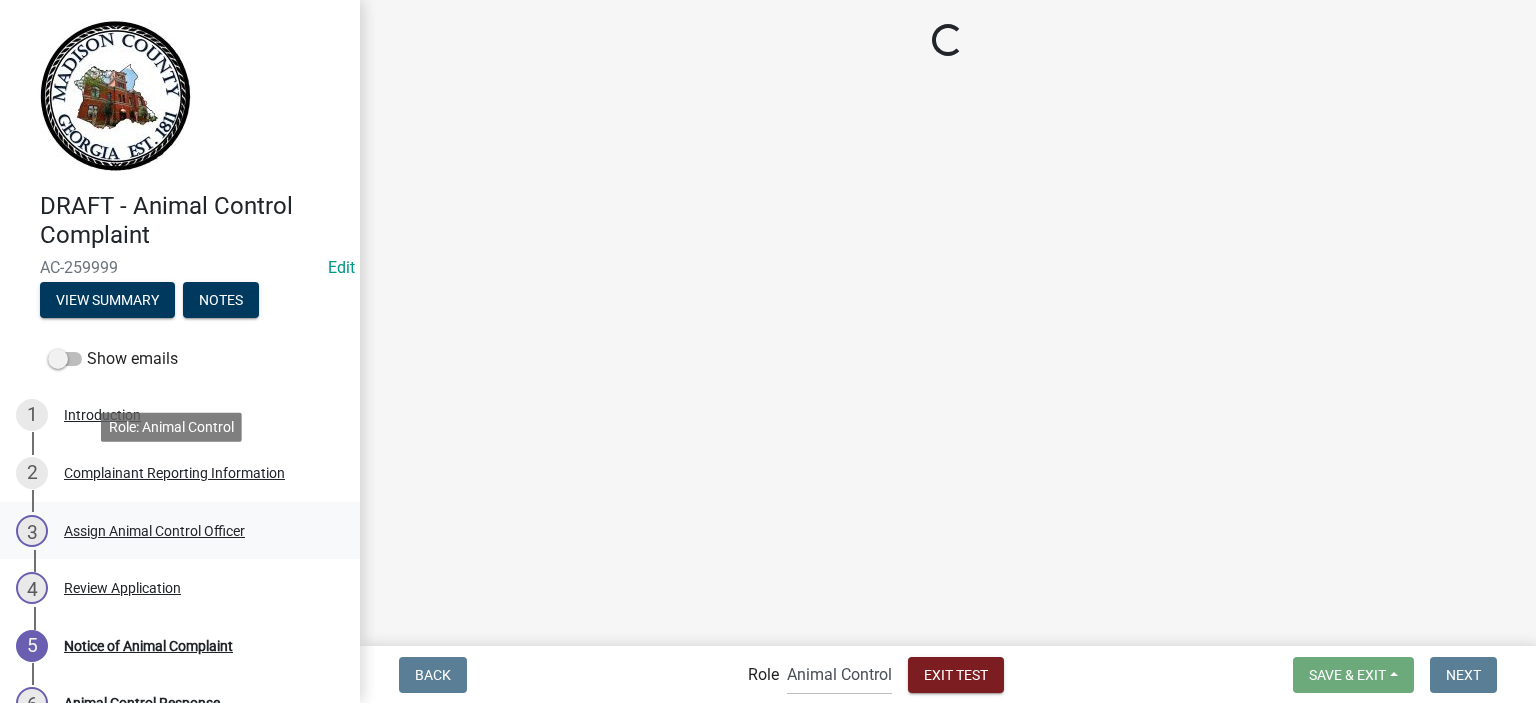 scroll, scrollTop: 94, scrollLeft: 0, axis: vertical 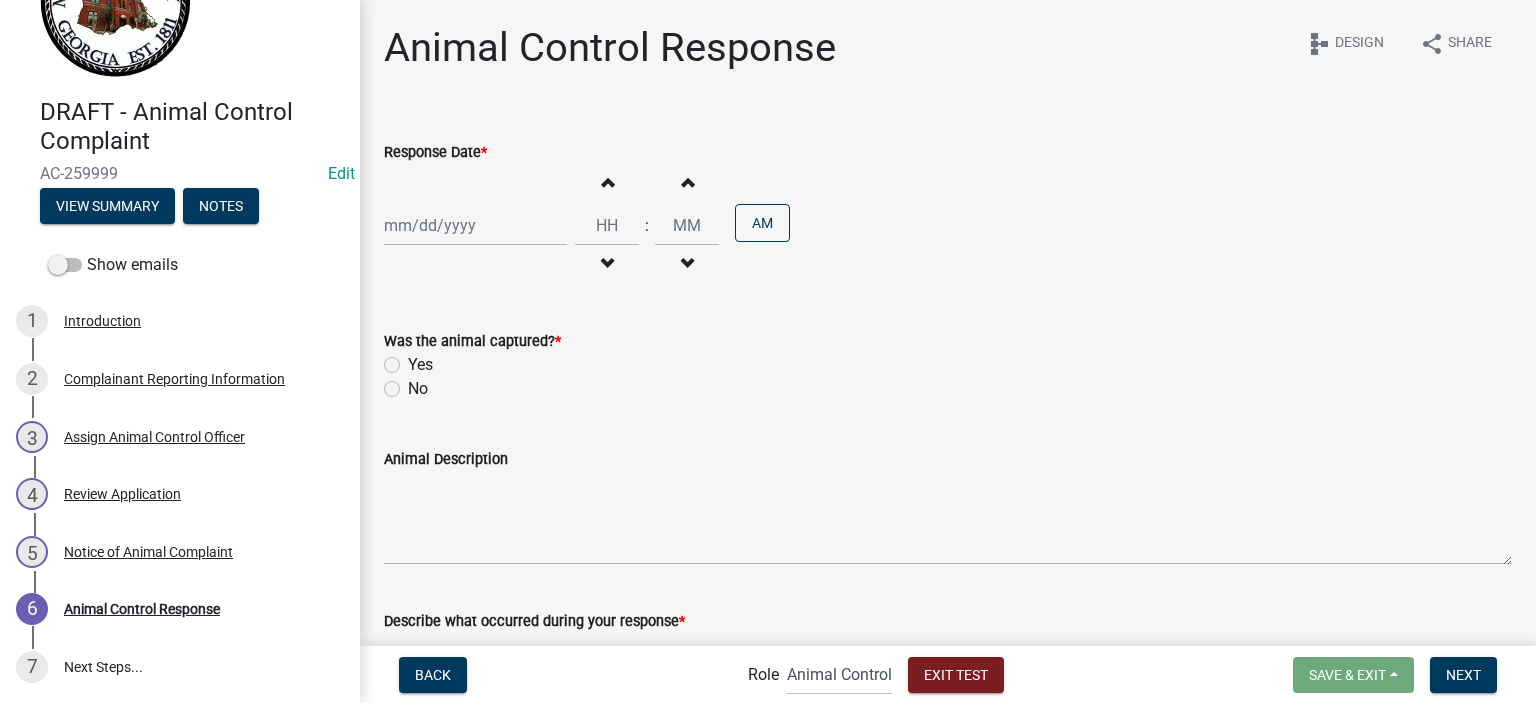click 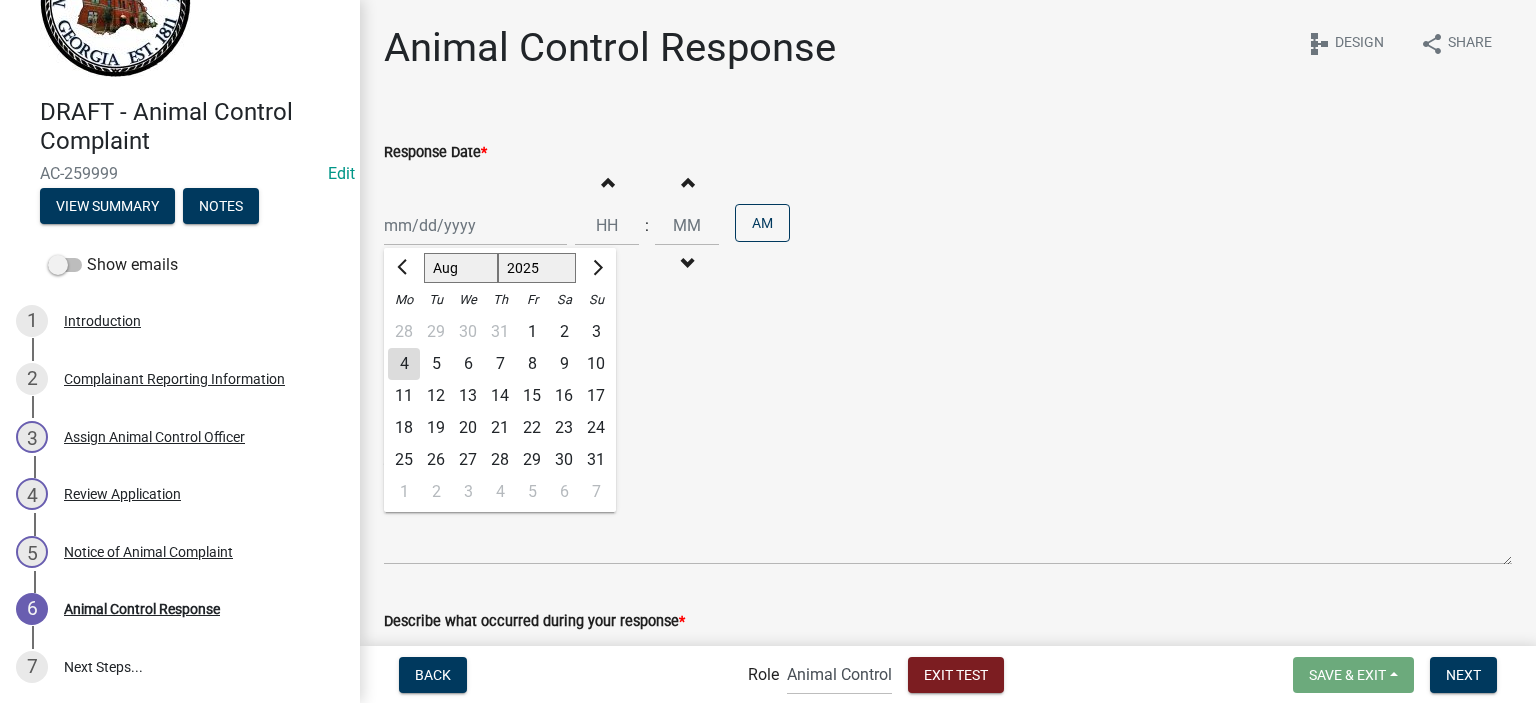 click on "4" 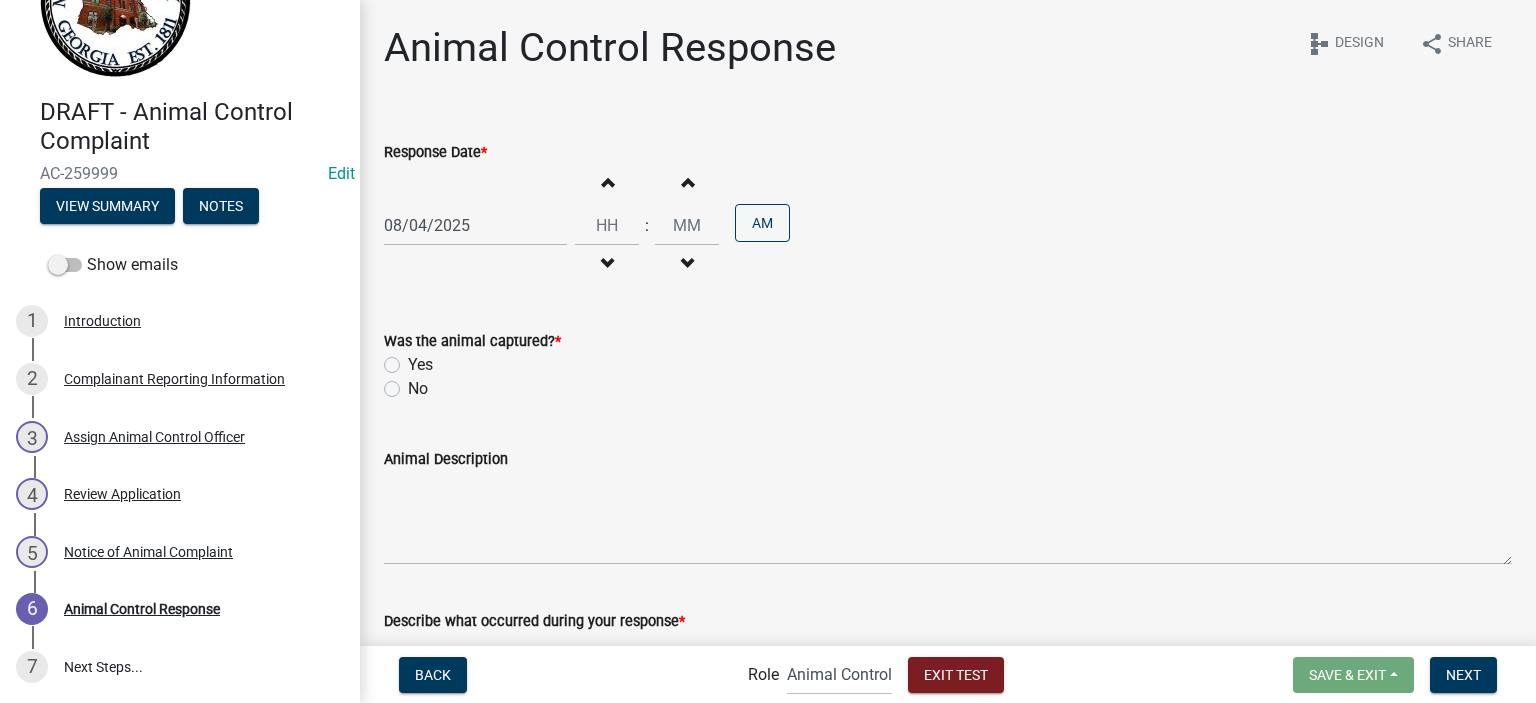 click on "Yes" 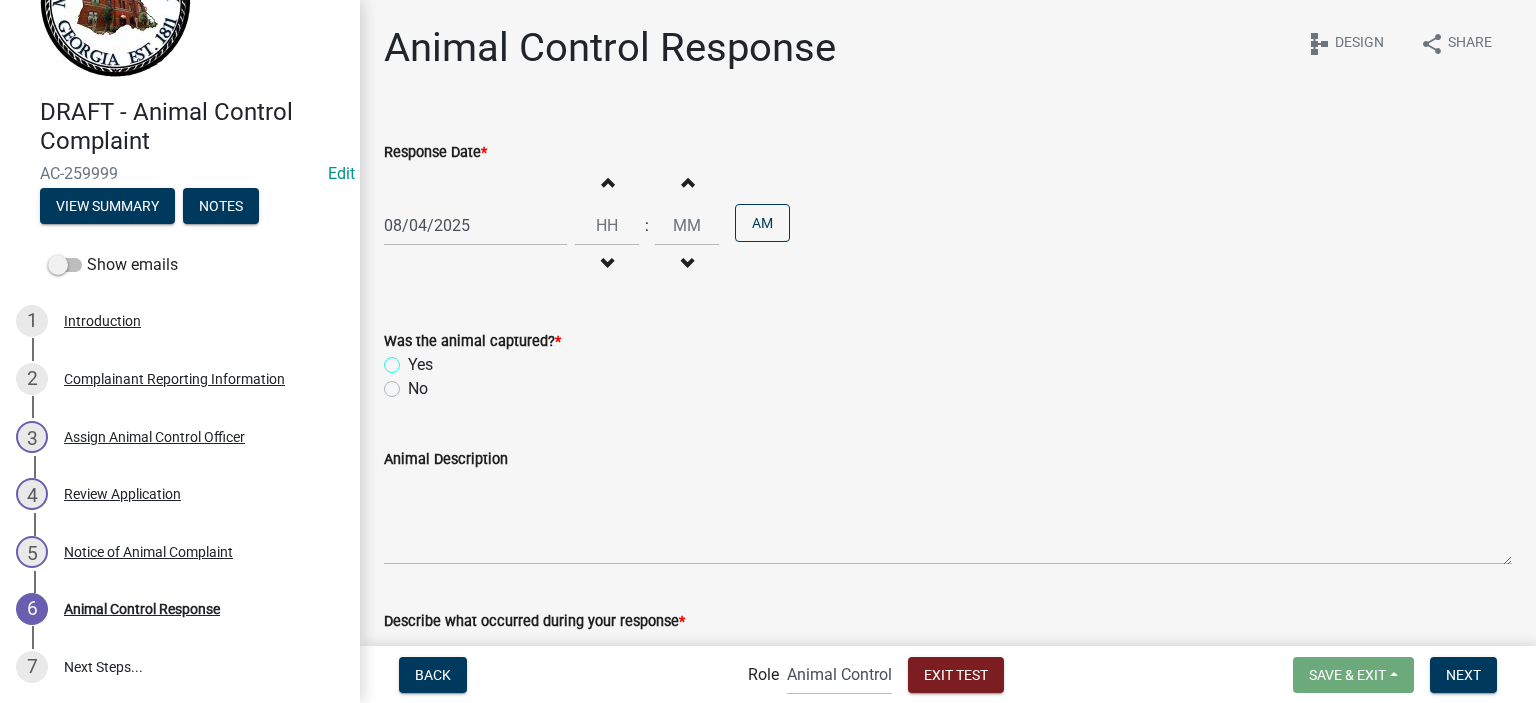 click on "Yes" at bounding box center [414, 359] 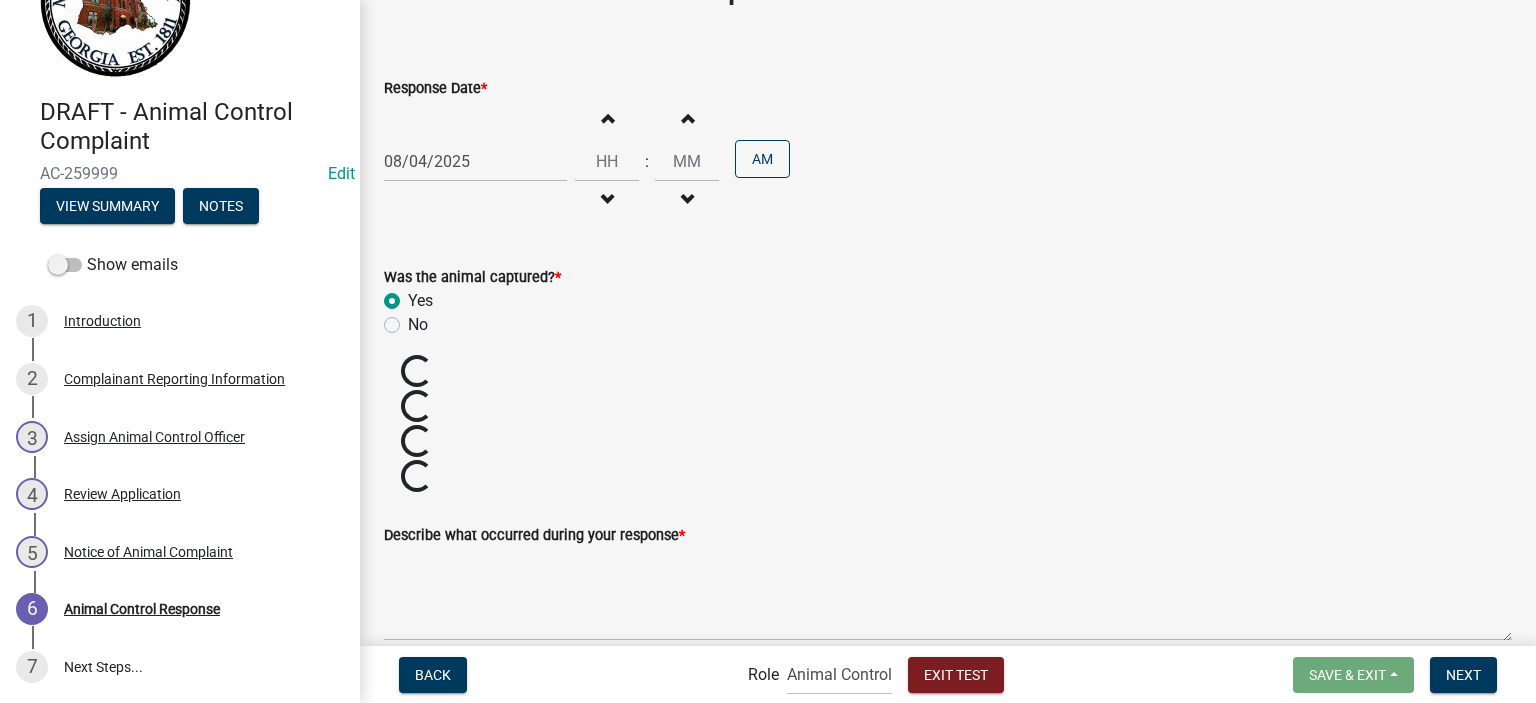 scroll, scrollTop: 100, scrollLeft: 0, axis: vertical 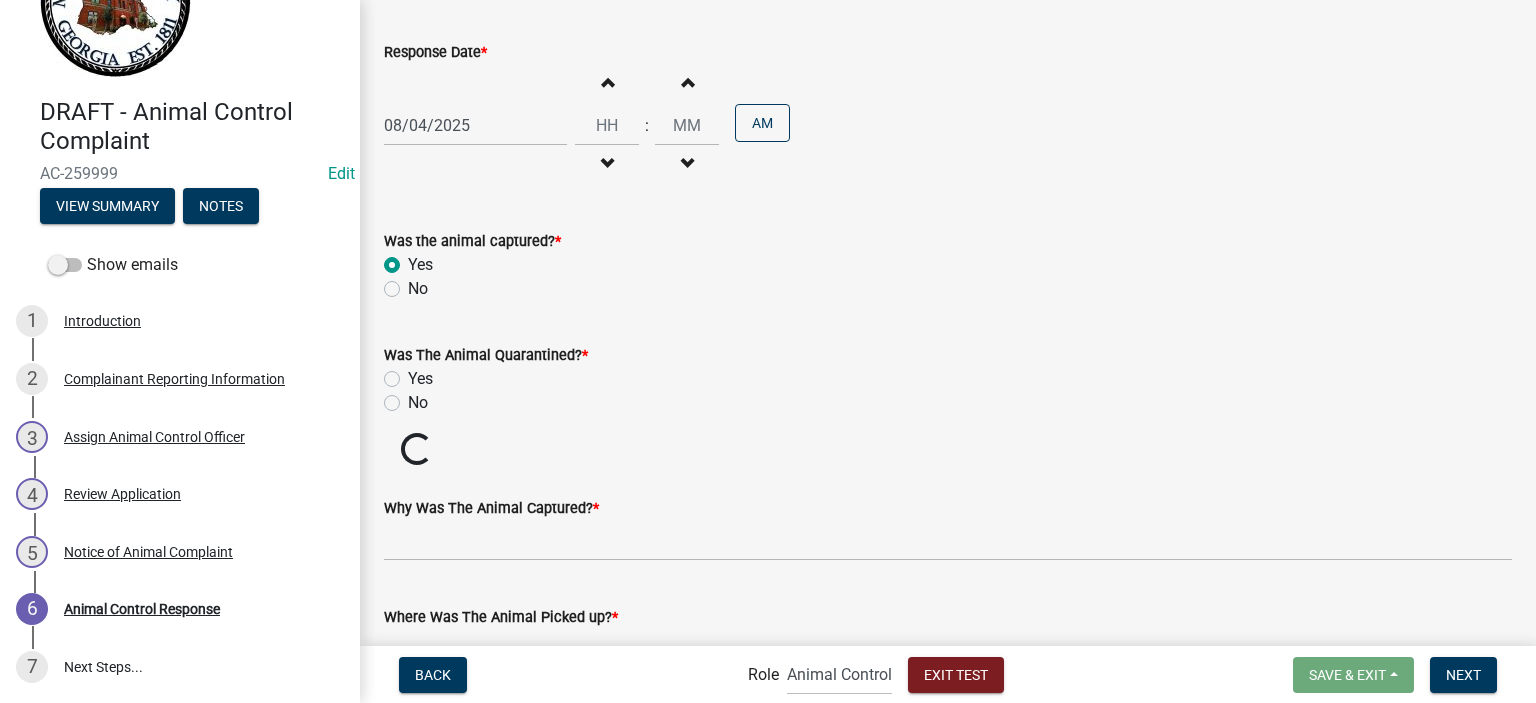 click on "Yes" 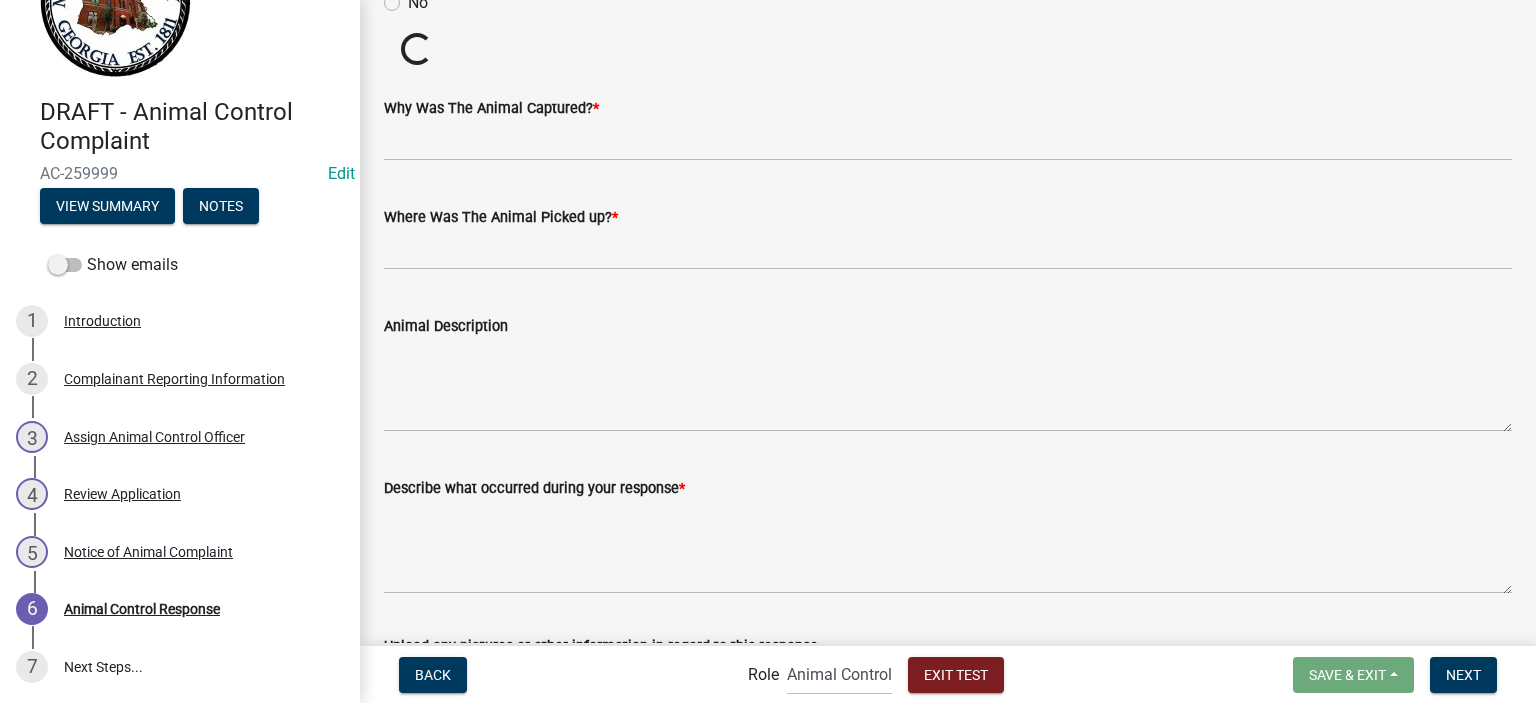 scroll, scrollTop: 300, scrollLeft: 0, axis: vertical 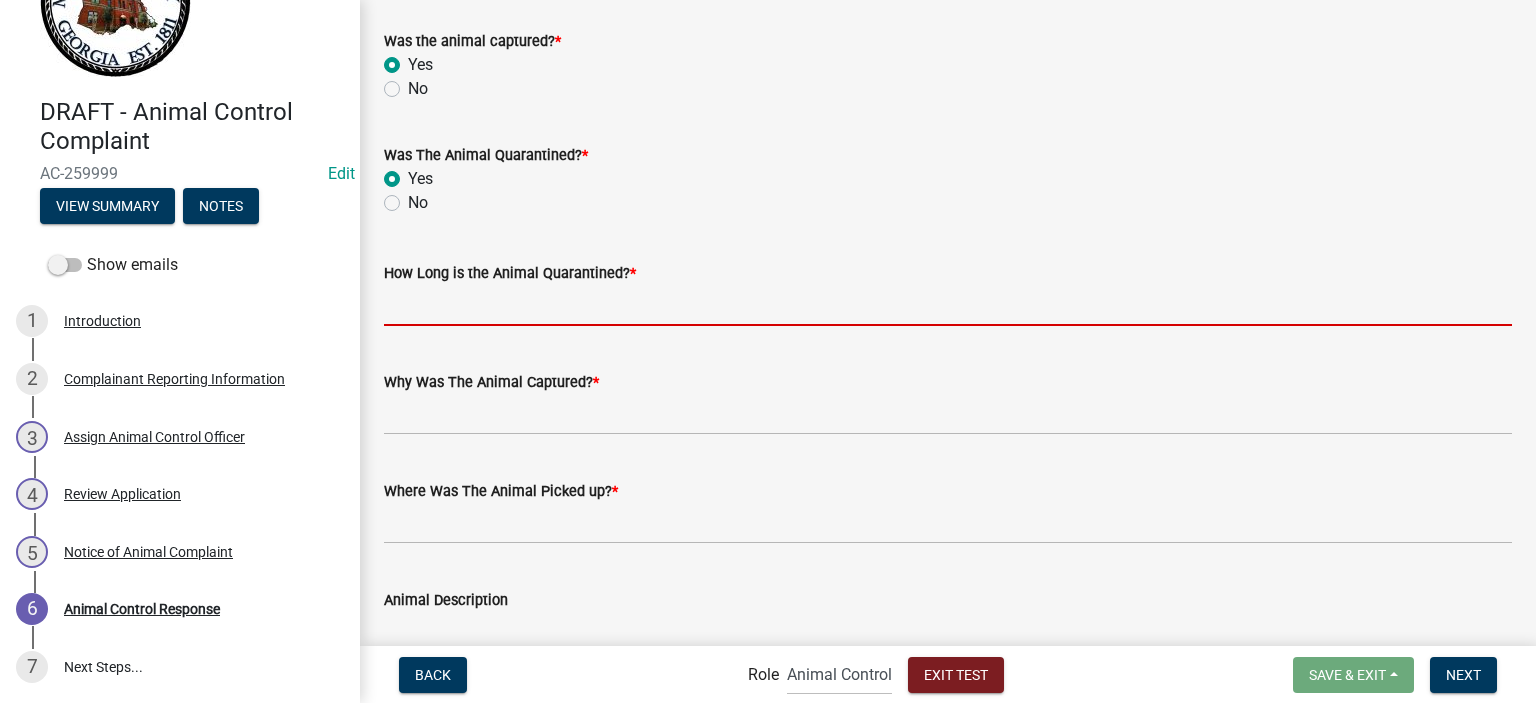 click on "How Long is the Animal Quarantined?  *" at bounding box center [948, 305] 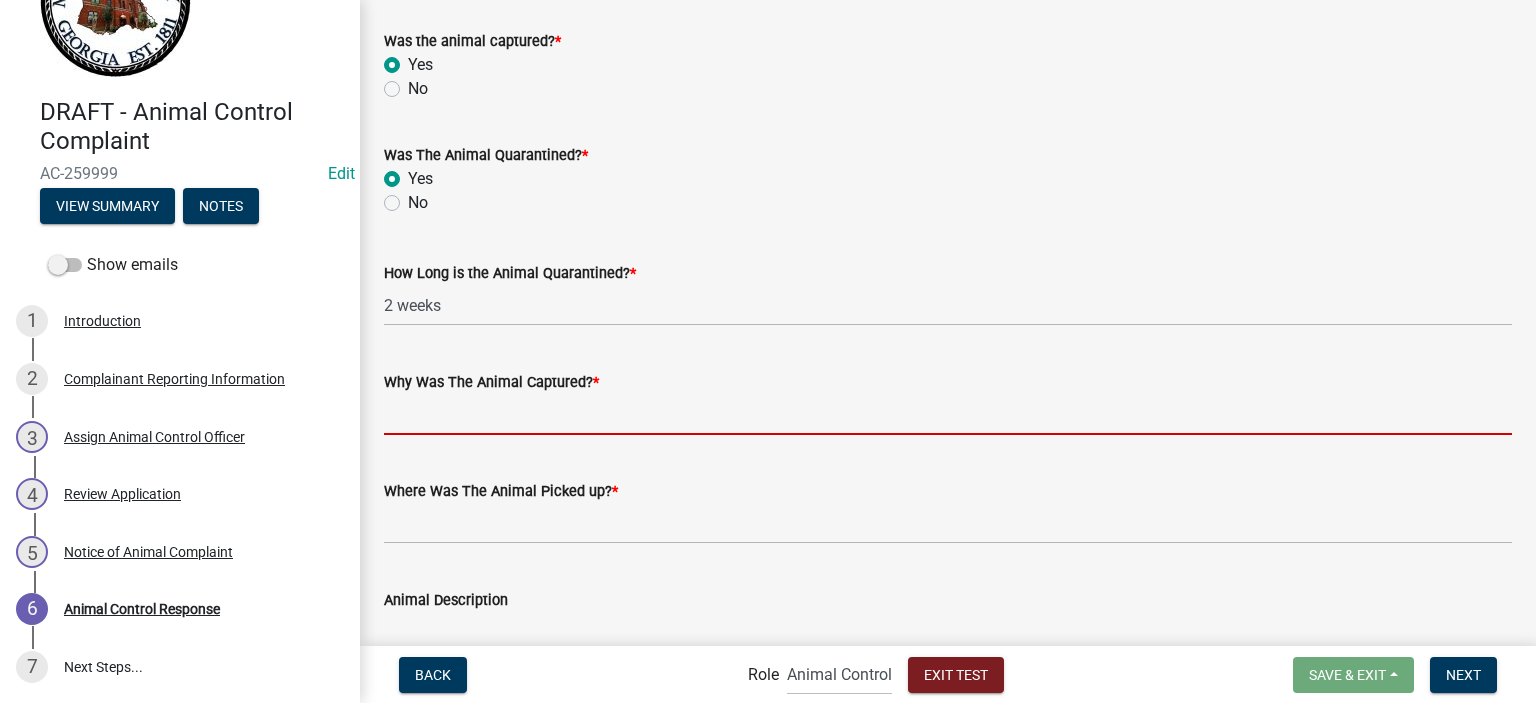 click on "Why Was The Animal Captured?  *" at bounding box center (948, 414) 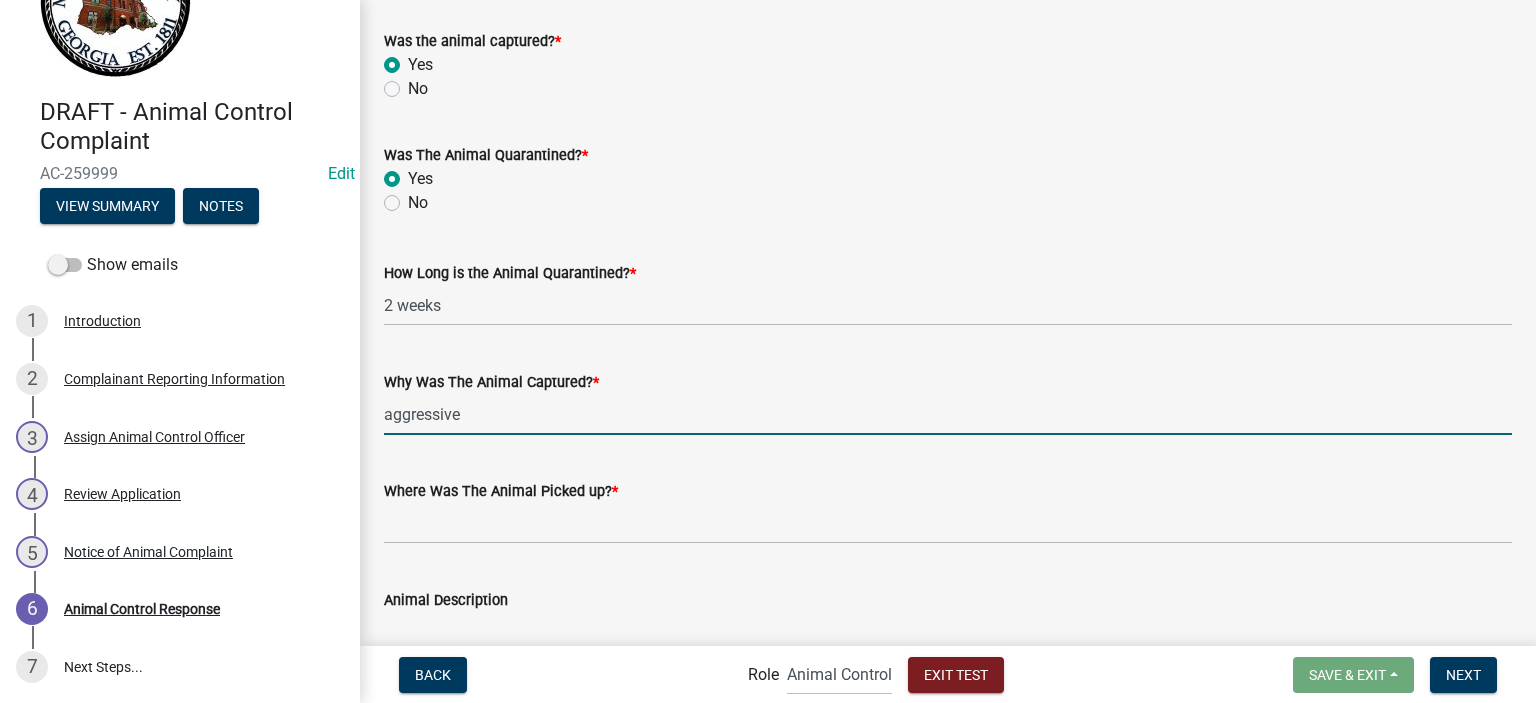 click on "aggressive" at bounding box center (948, 414) 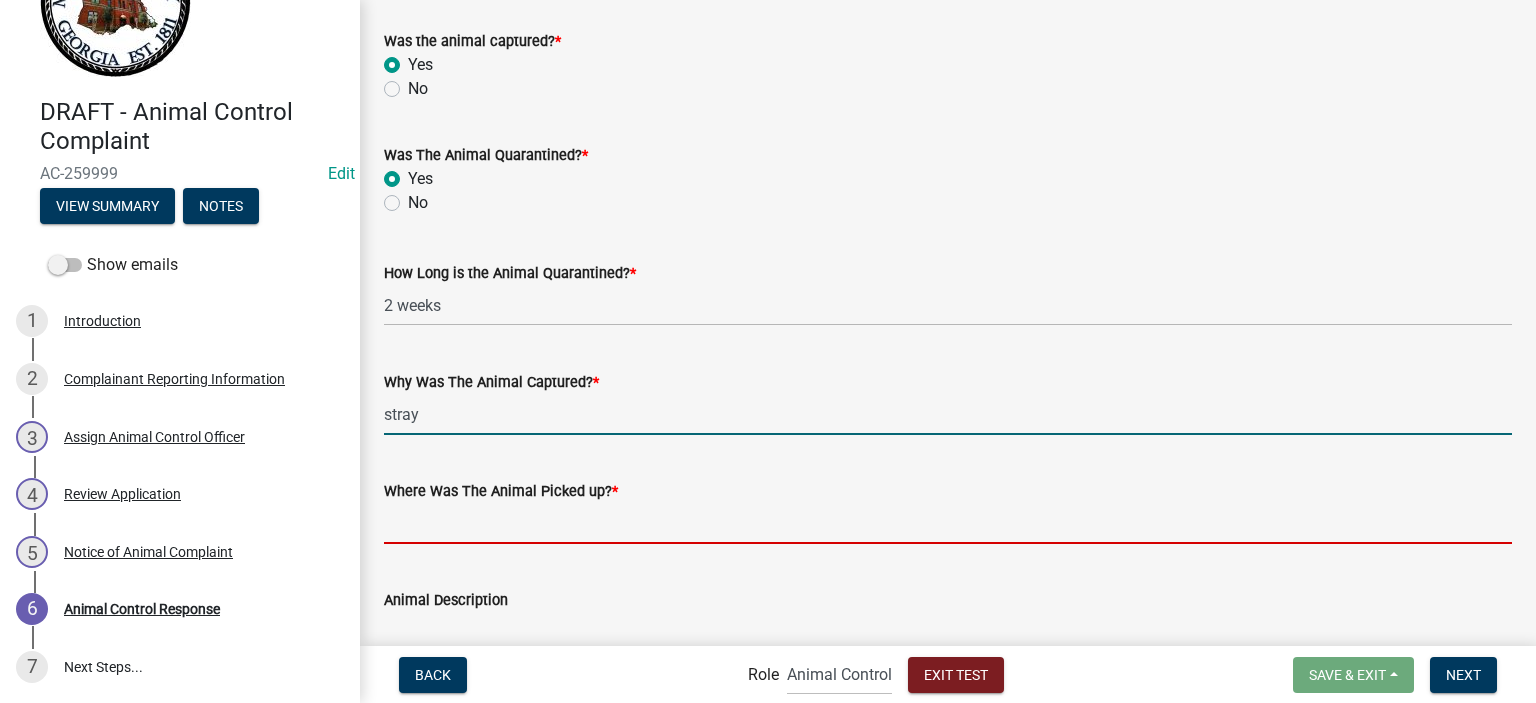 click on "Where Was The Animal Picked up?  *" at bounding box center (948, 523) 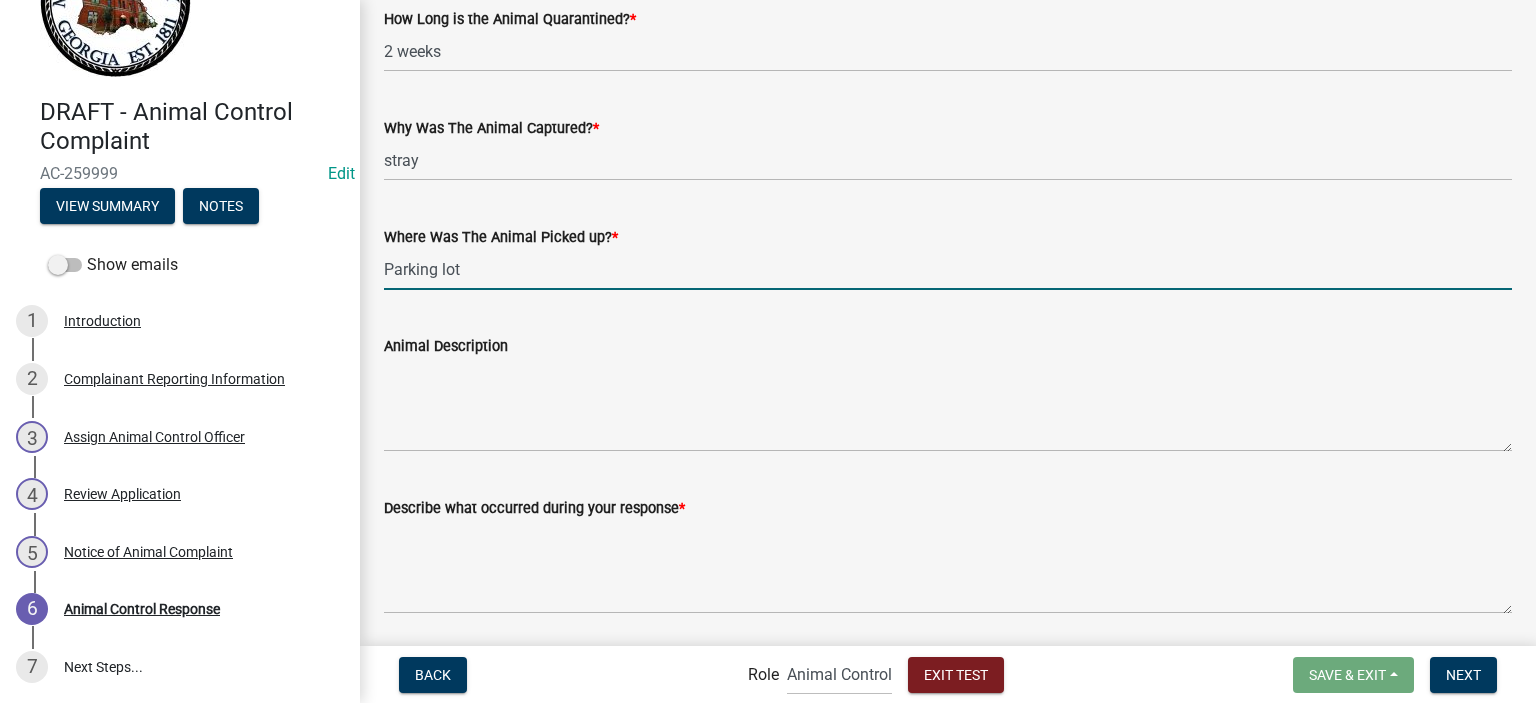 scroll, scrollTop: 600, scrollLeft: 0, axis: vertical 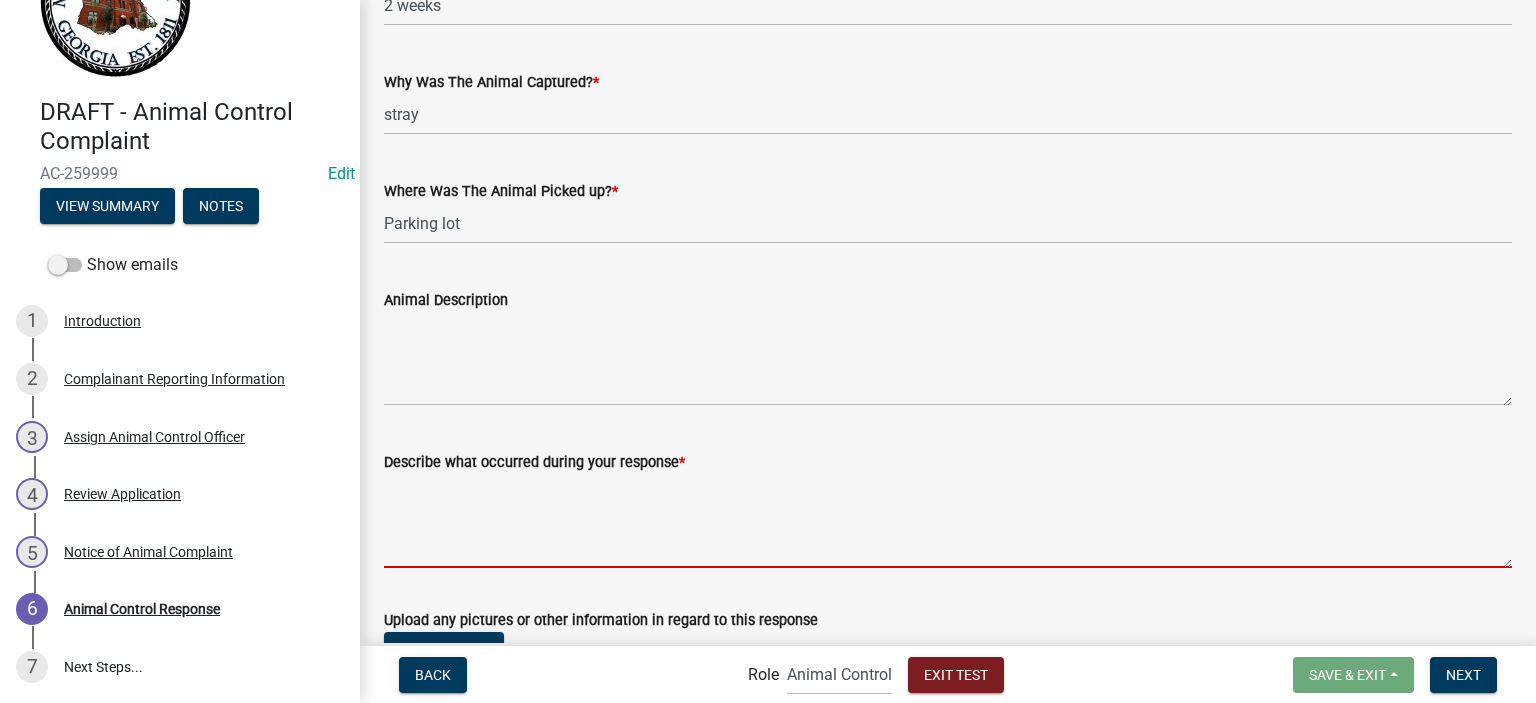 click on "Describe what occurred during your response  *" at bounding box center [948, 521] 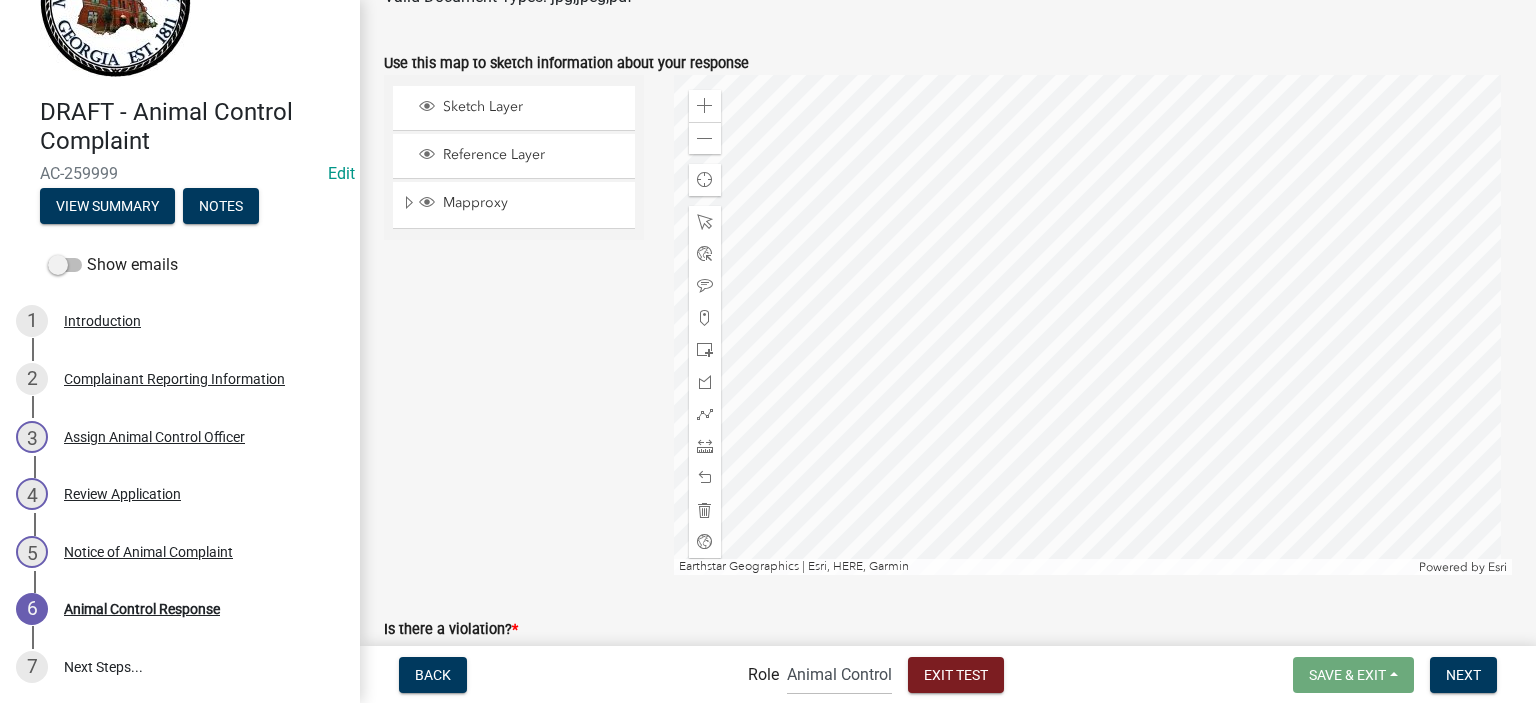 scroll, scrollTop: 1300, scrollLeft: 0, axis: vertical 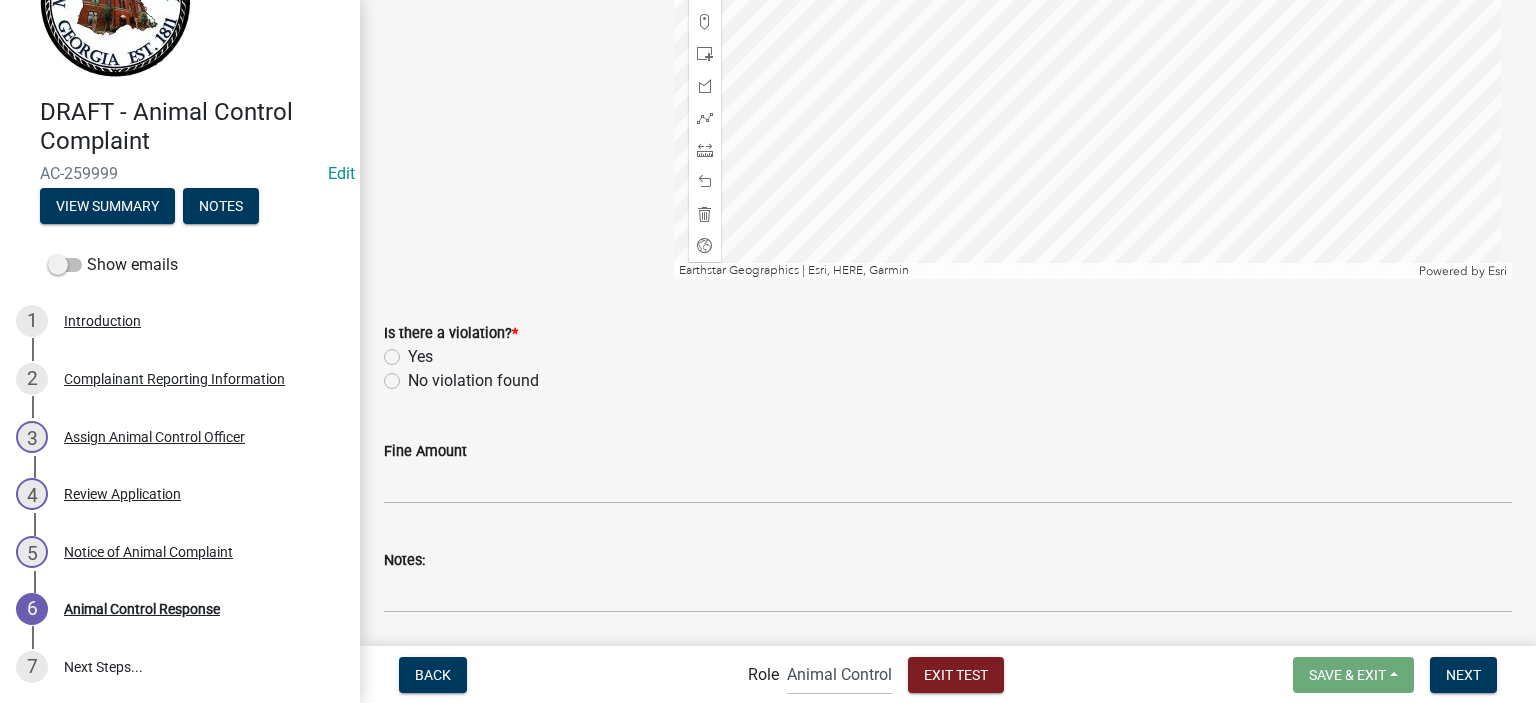 click on "No violation found" 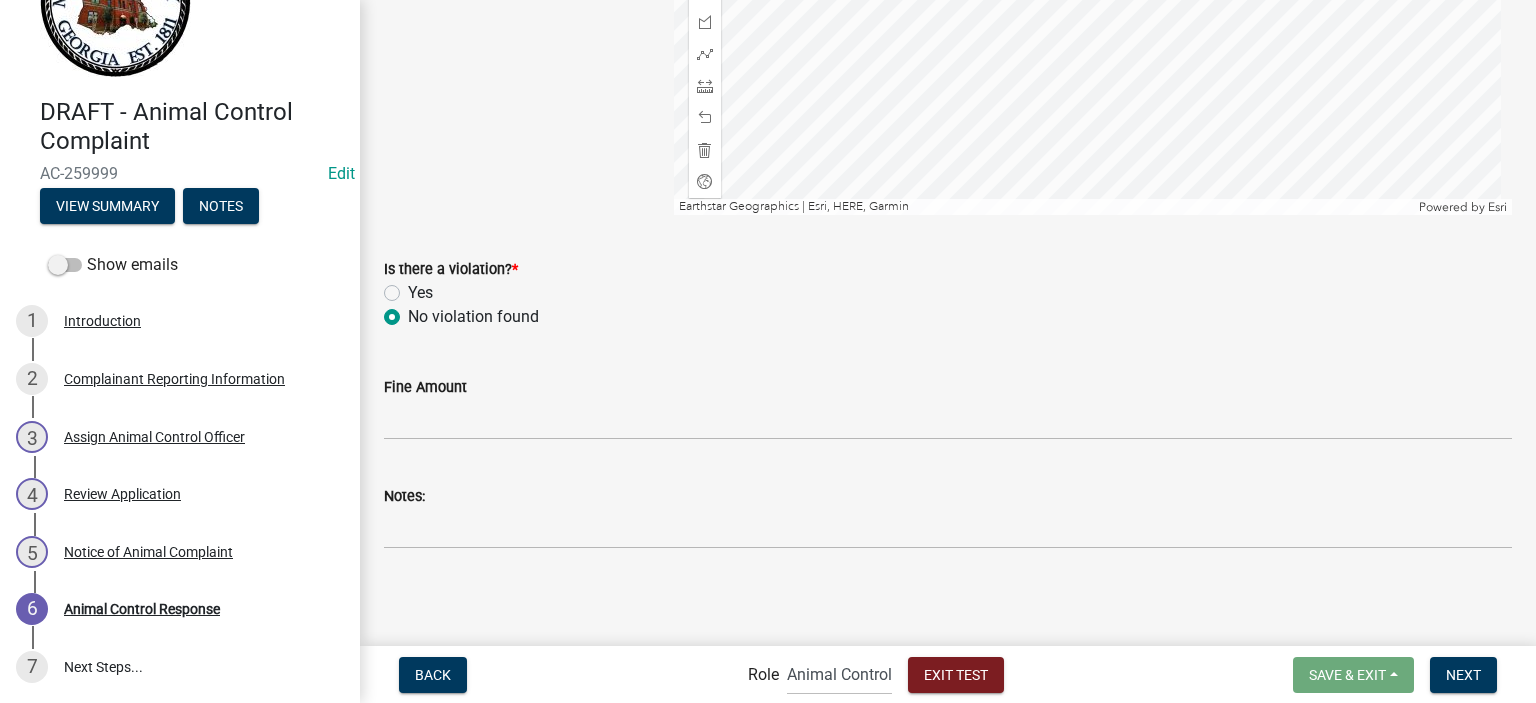 scroll, scrollTop: 1664, scrollLeft: 0, axis: vertical 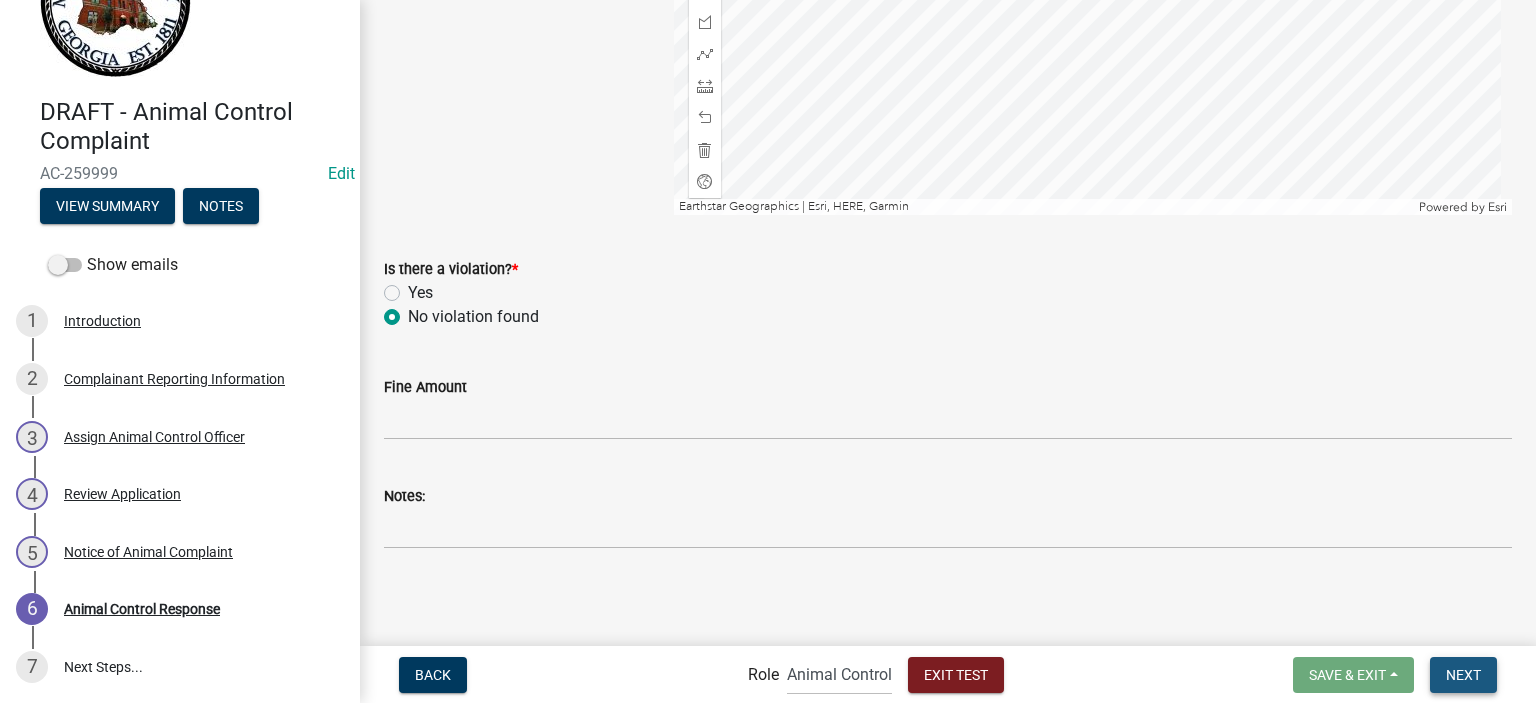 click on "Next" at bounding box center (1463, 674) 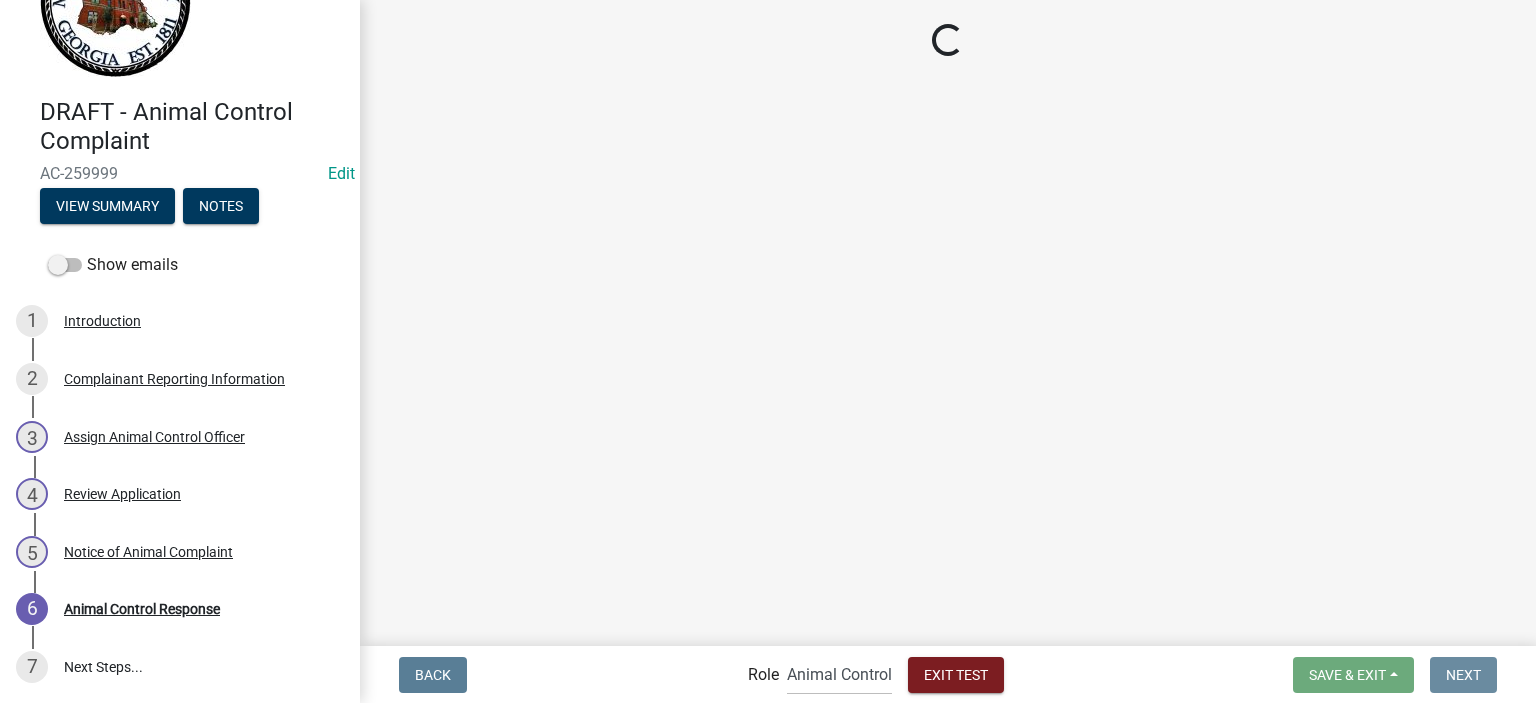 scroll, scrollTop: 0, scrollLeft: 0, axis: both 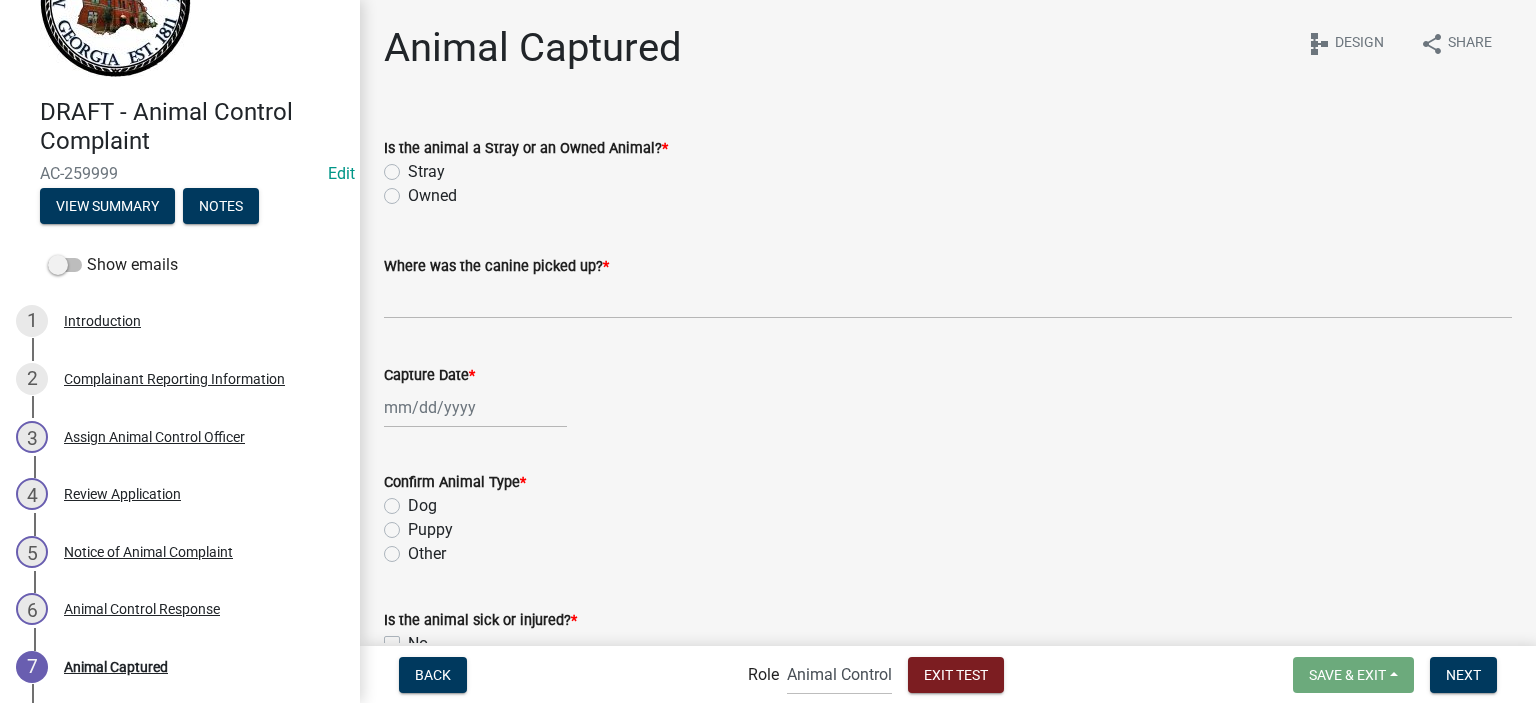 click on "Stray" 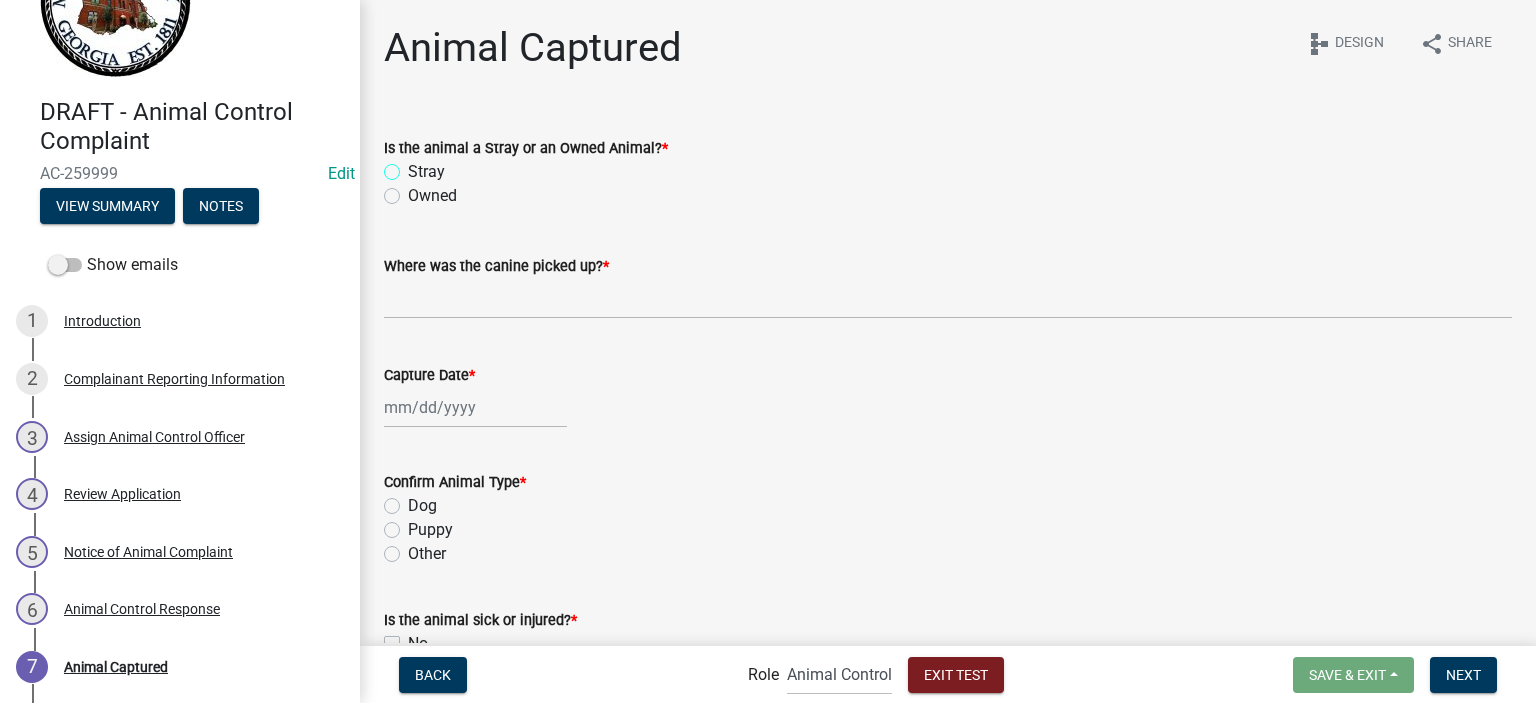 click on "Stray" at bounding box center (414, 166) 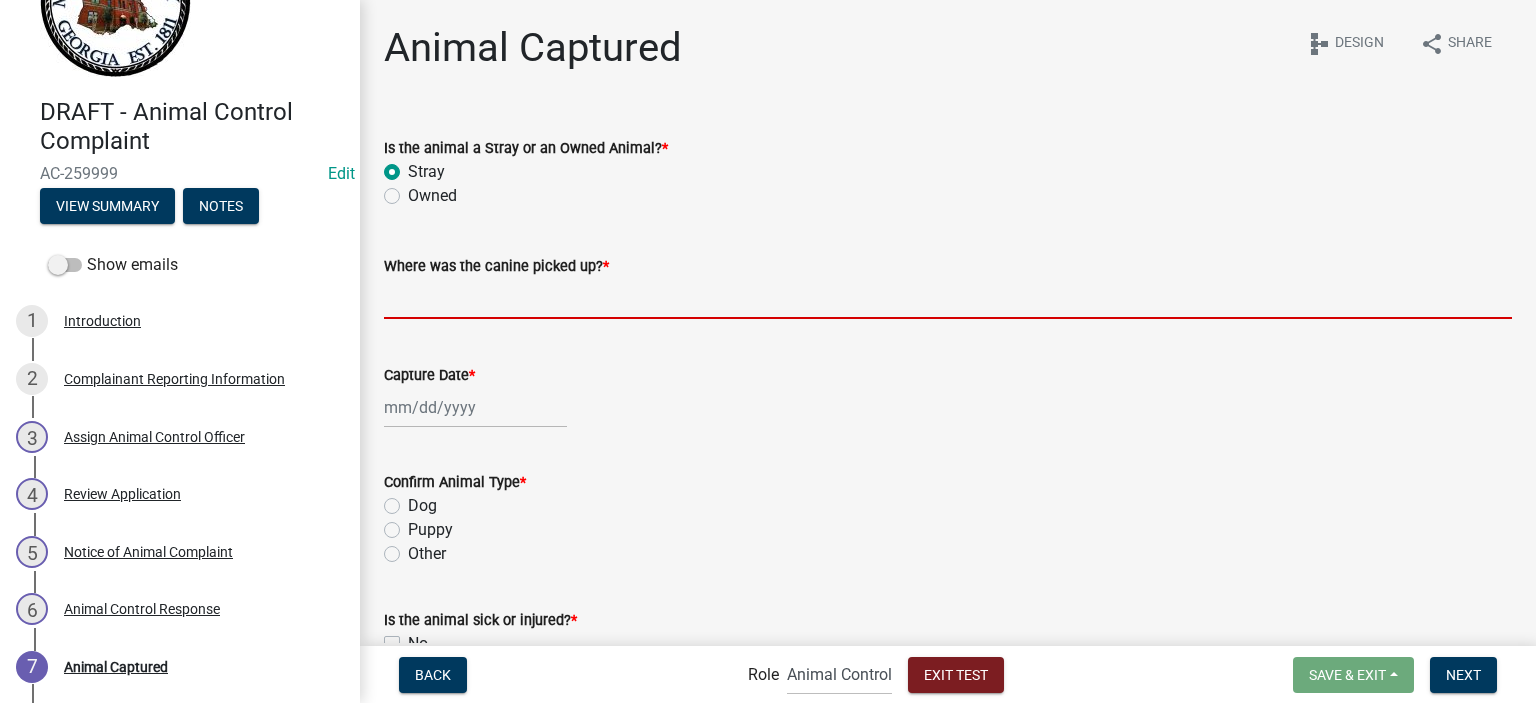 click on "Where was the canine picked up?  *" at bounding box center (948, 298) 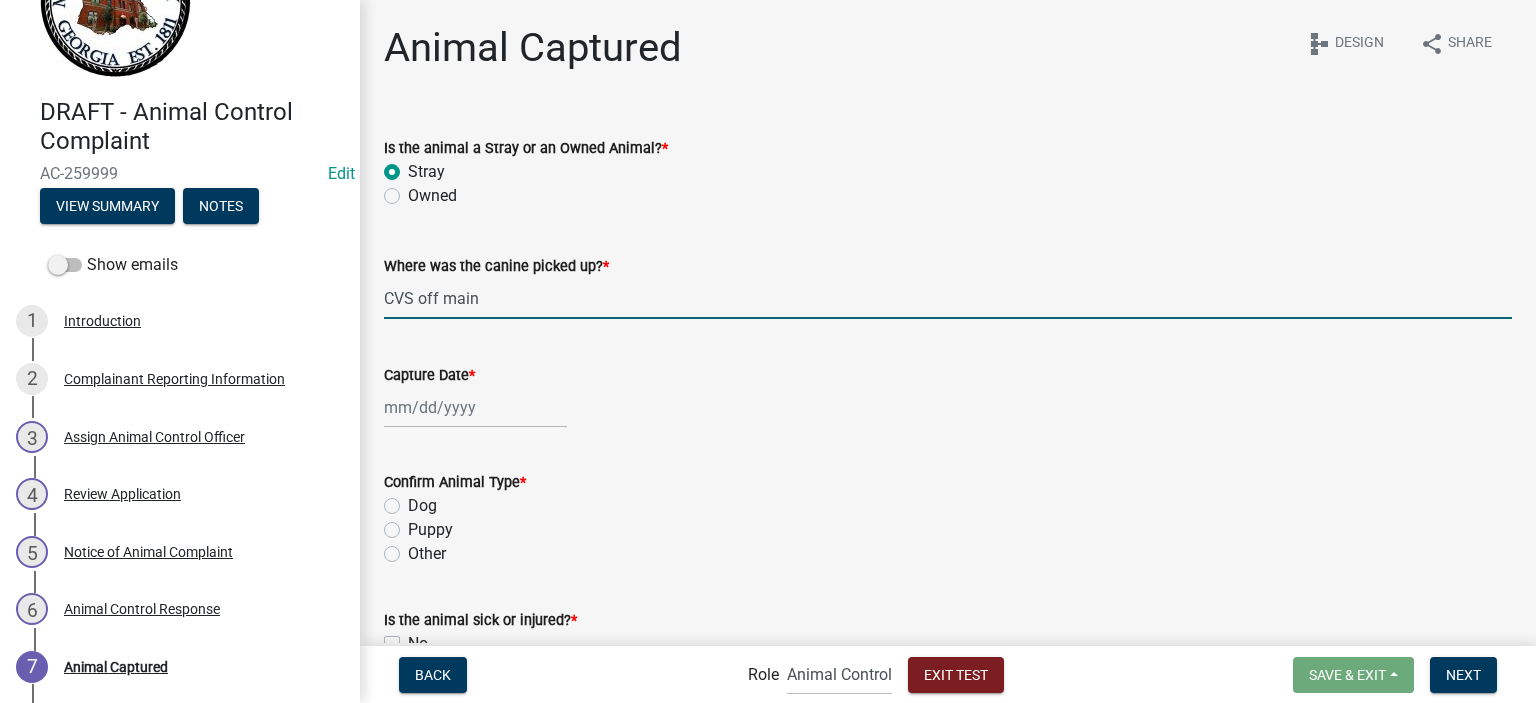 click on "Capture Date  *" at bounding box center [475, 407] 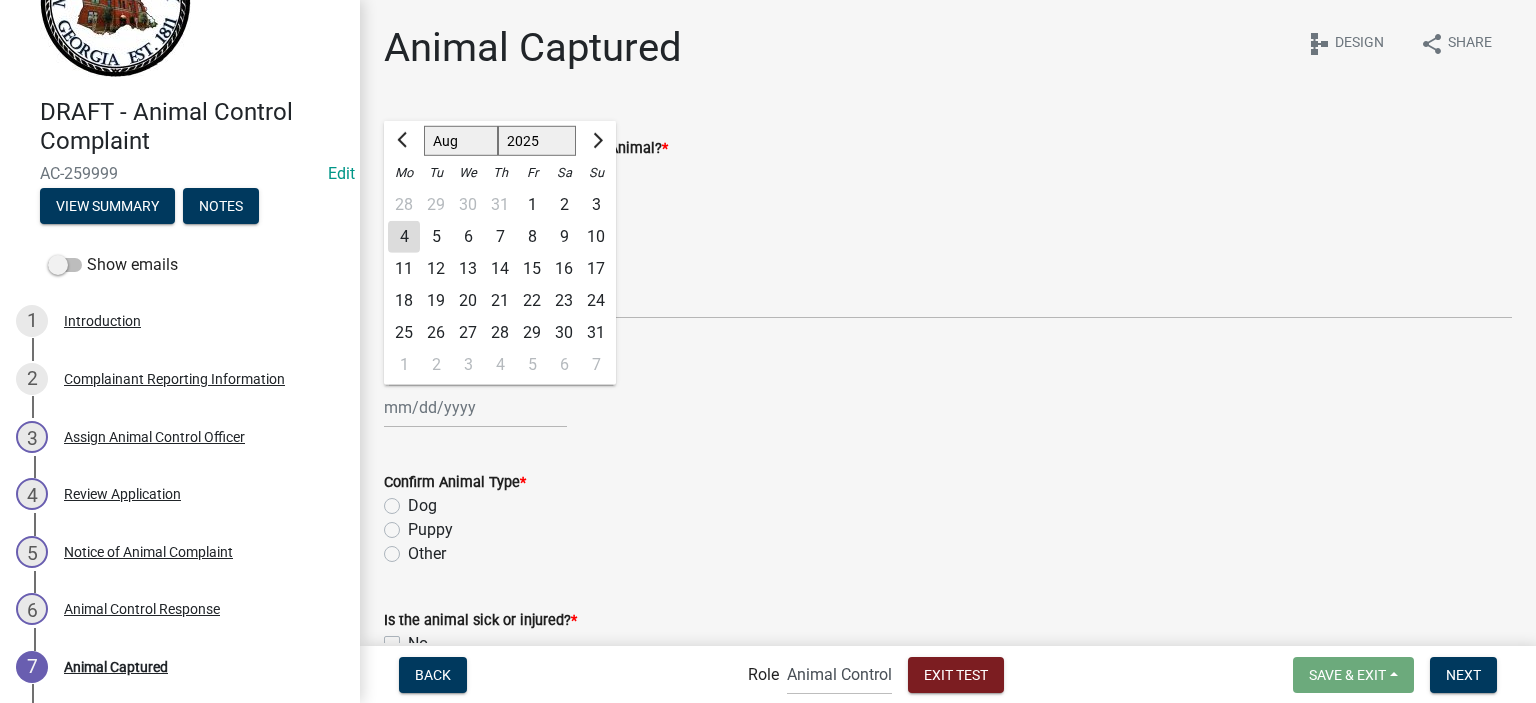 click on "4" 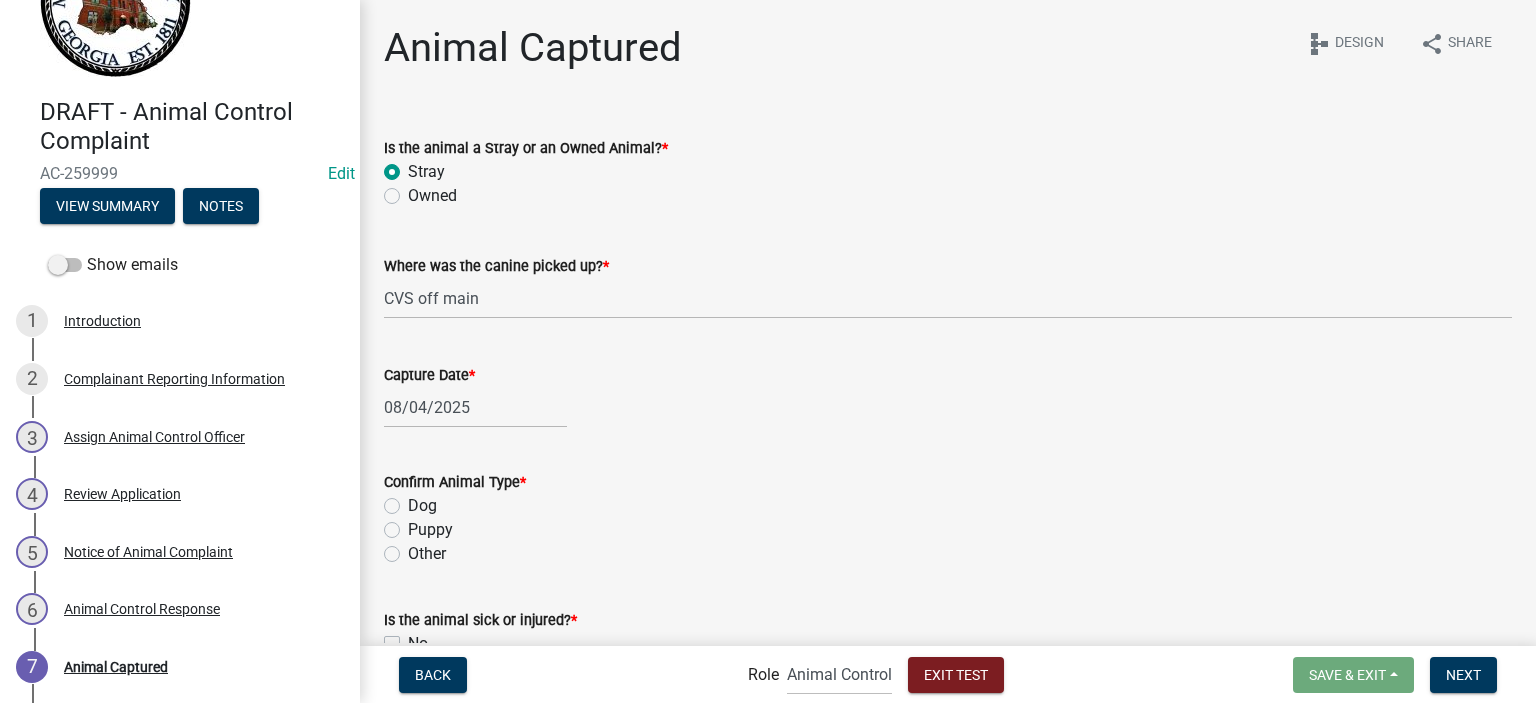 click on "Dog" 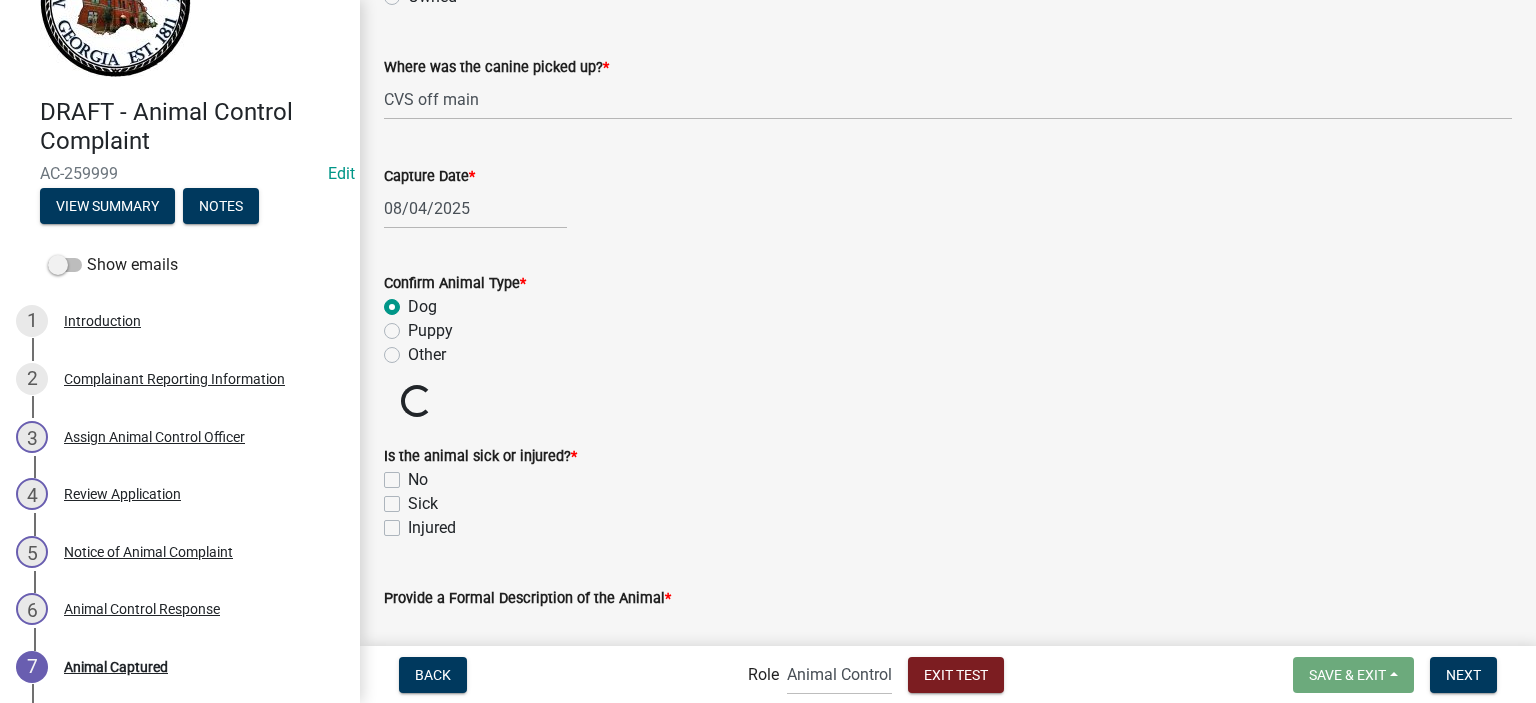scroll, scrollTop: 300, scrollLeft: 0, axis: vertical 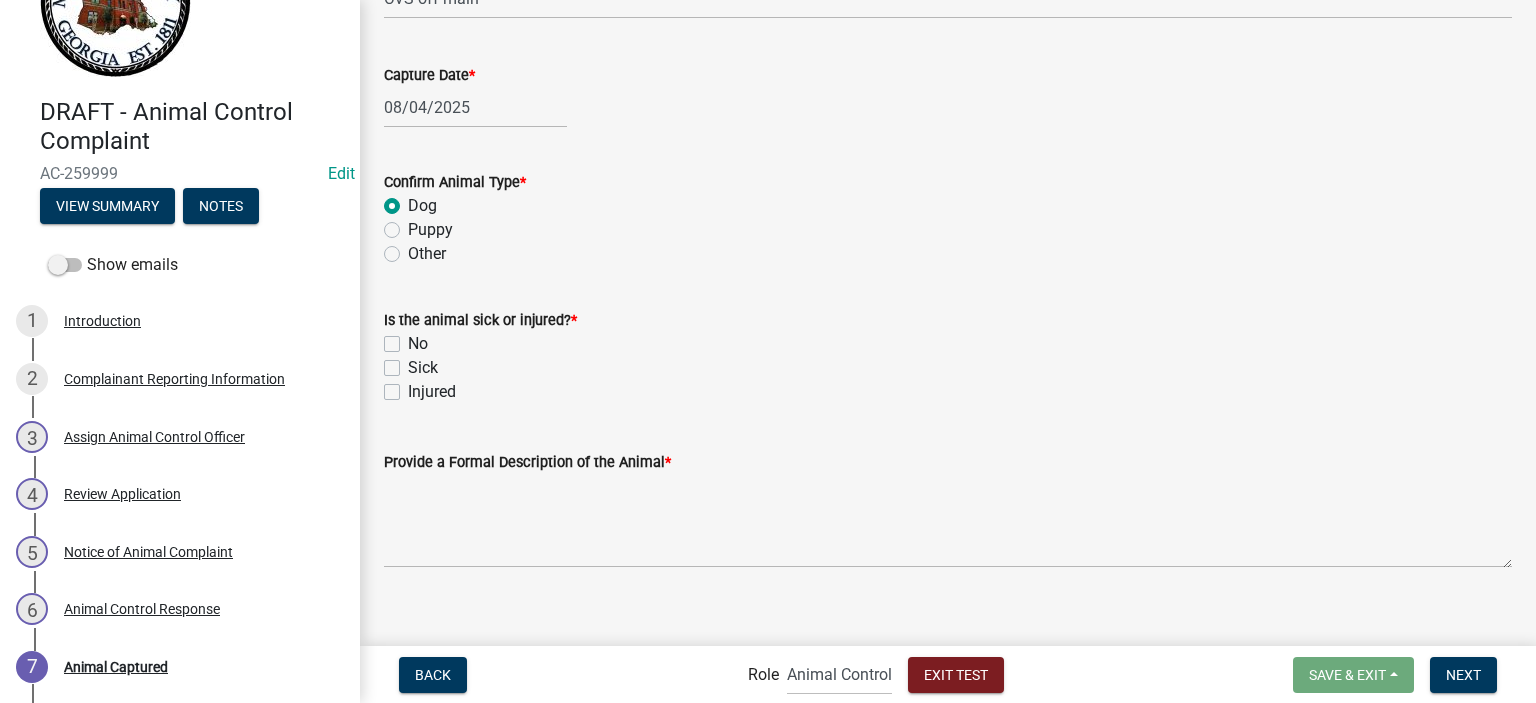 click on "No" 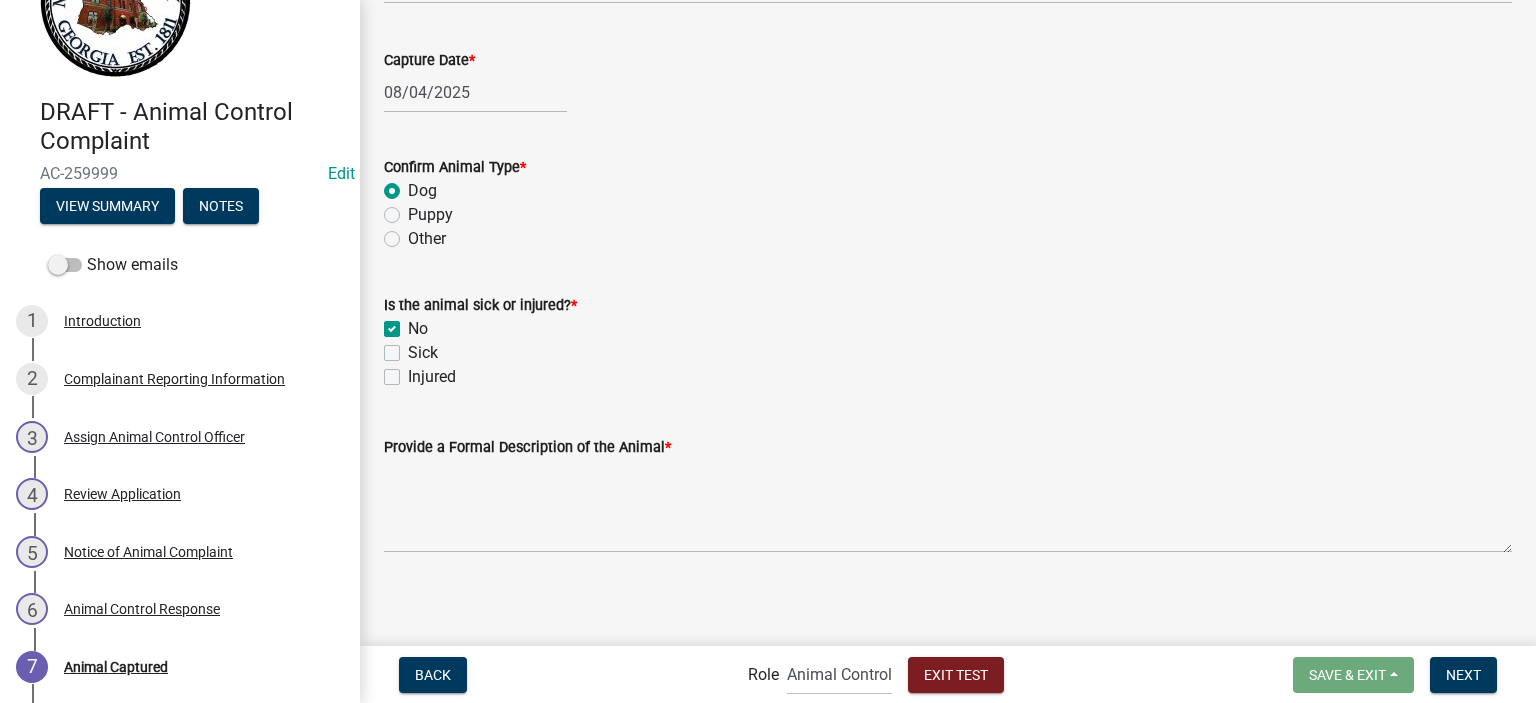scroll, scrollTop: 319, scrollLeft: 0, axis: vertical 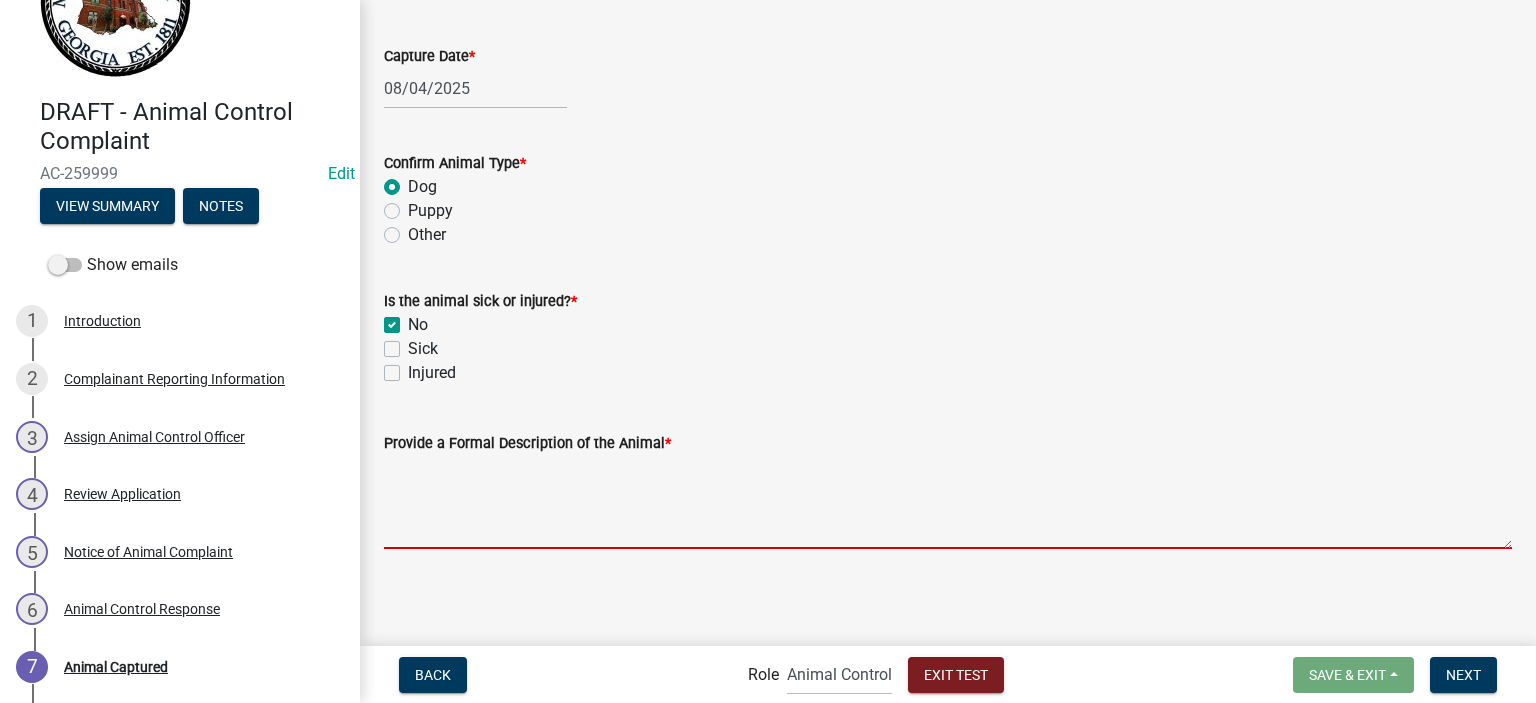 click on "Provide a Formal Description of the Animal  *" at bounding box center (948, 502) 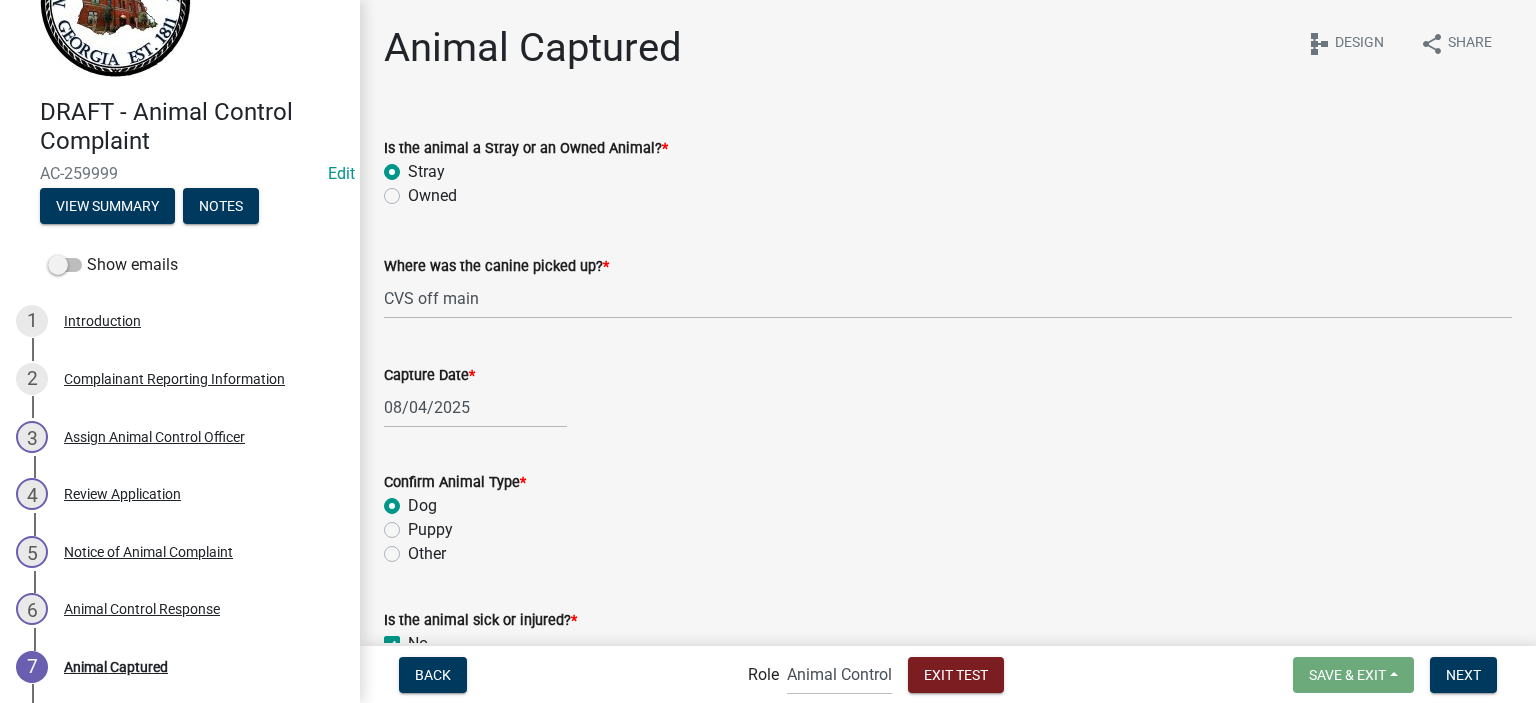 scroll, scrollTop: 319, scrollLeft: 0, axis: vertical 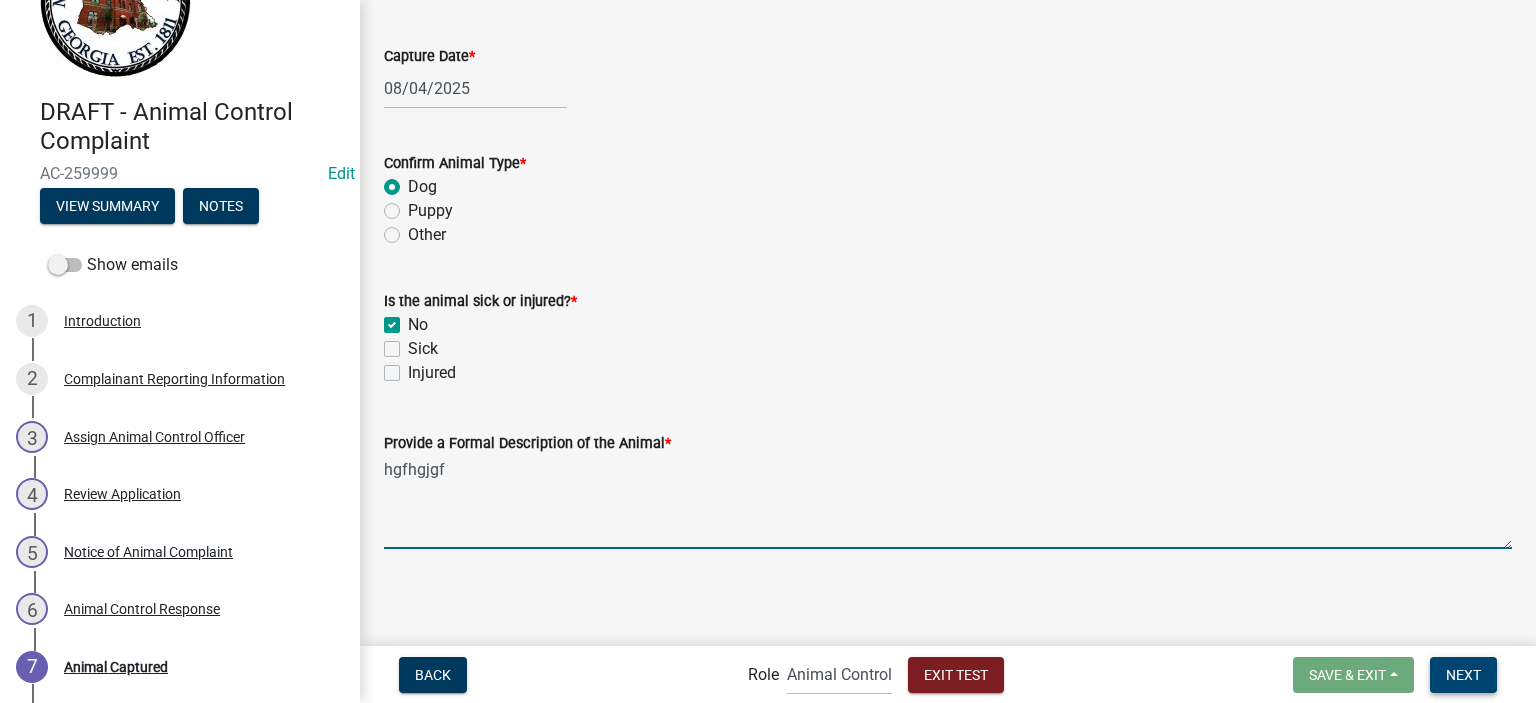 click on "Next" at bounding box center [1463, 675] 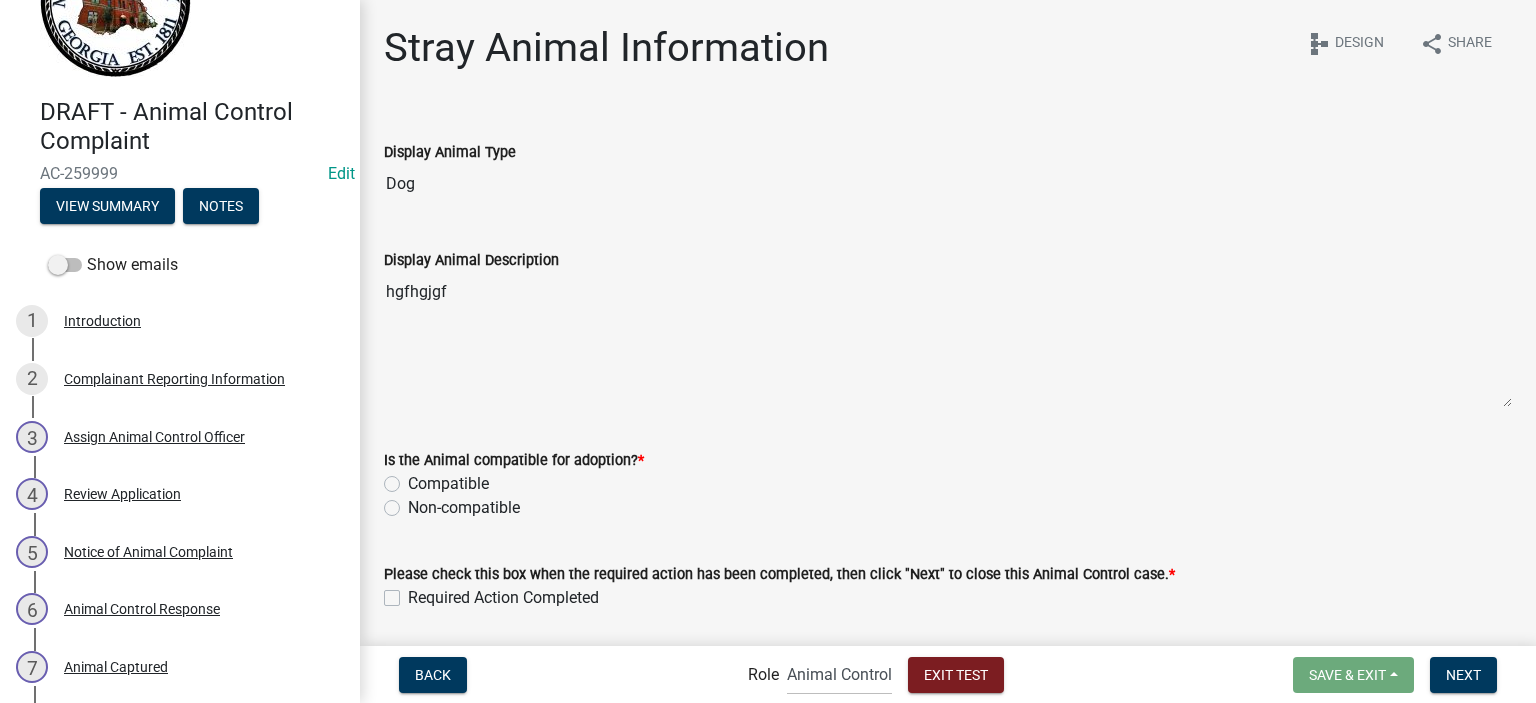 scroll, scrollTop: 62, scrollLeft: 0, axis: vertical 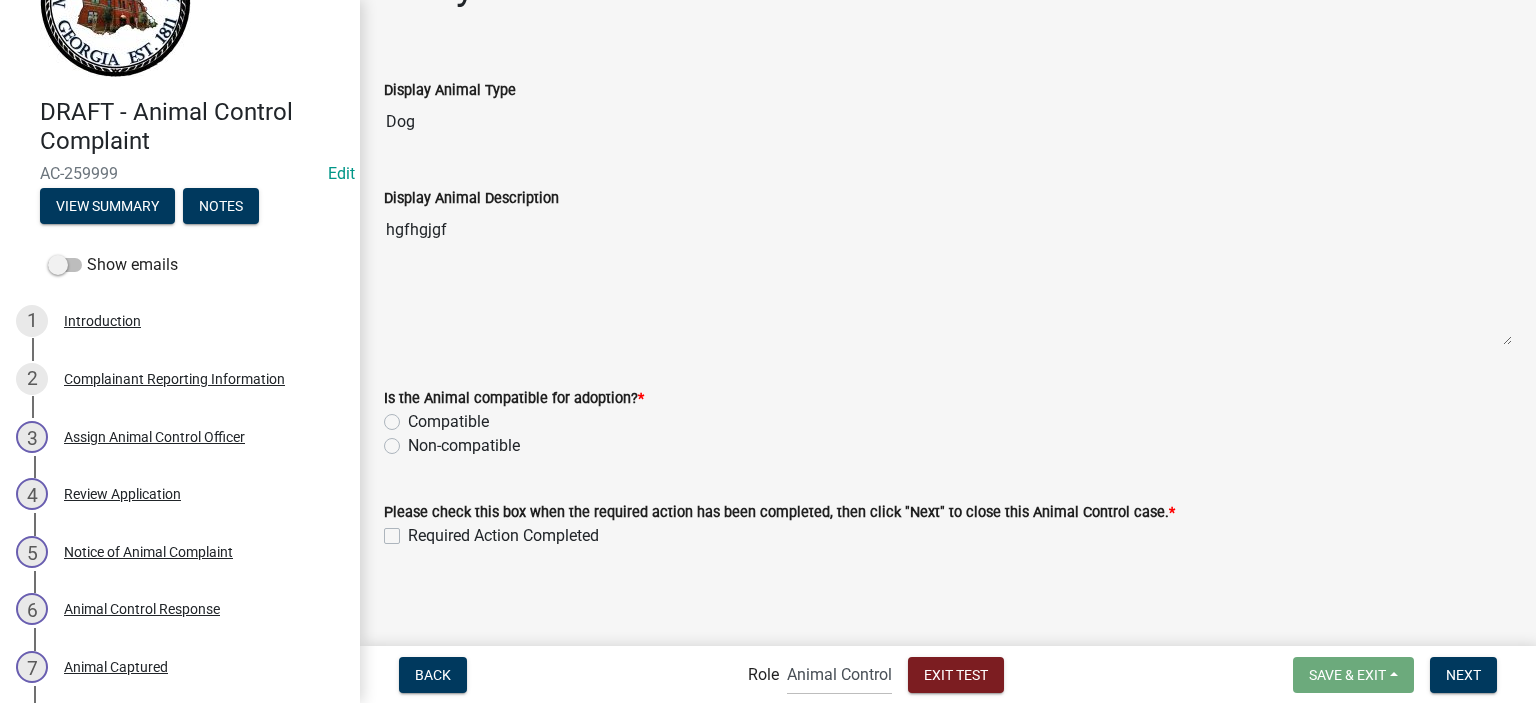 click on "Compatible" 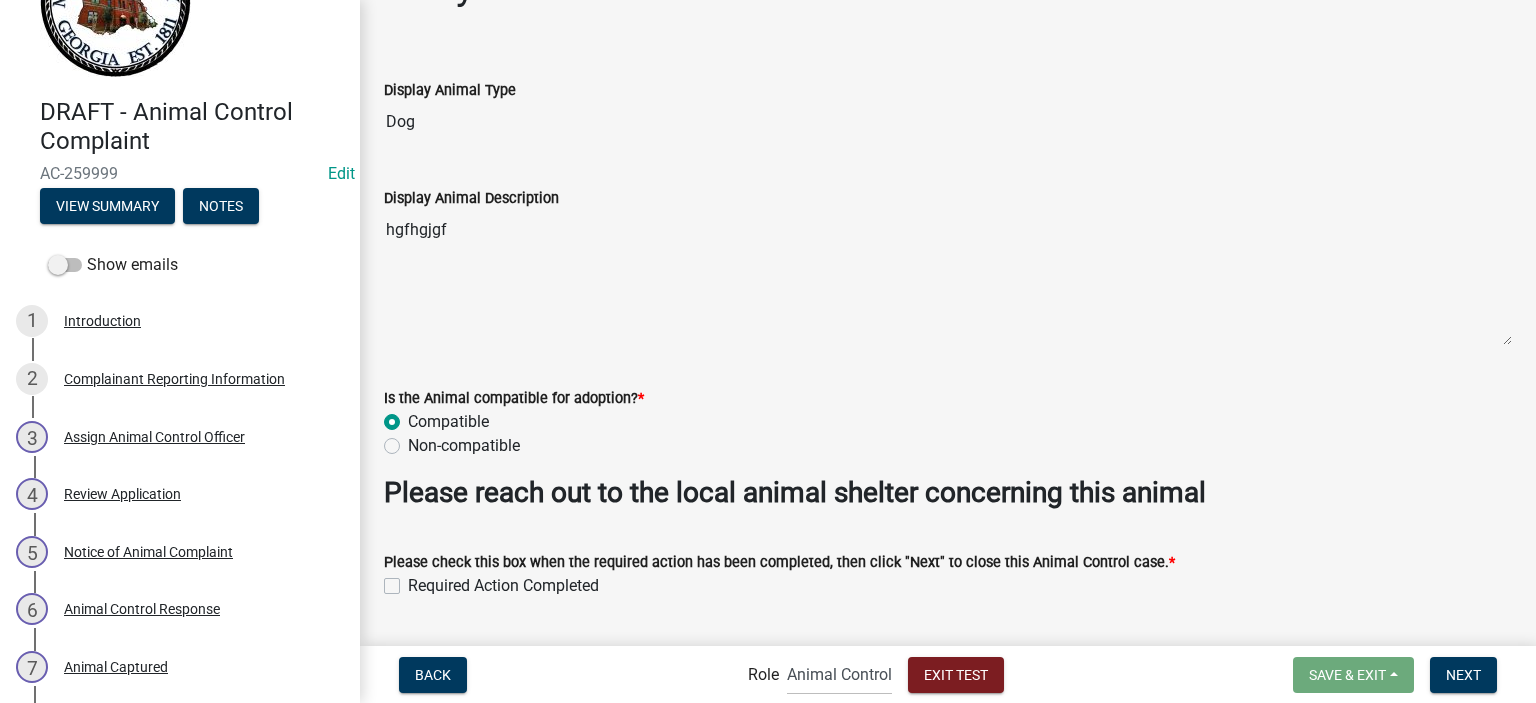 scroll, scrollTop: 112, scrollLeft: 0, axis: vertical 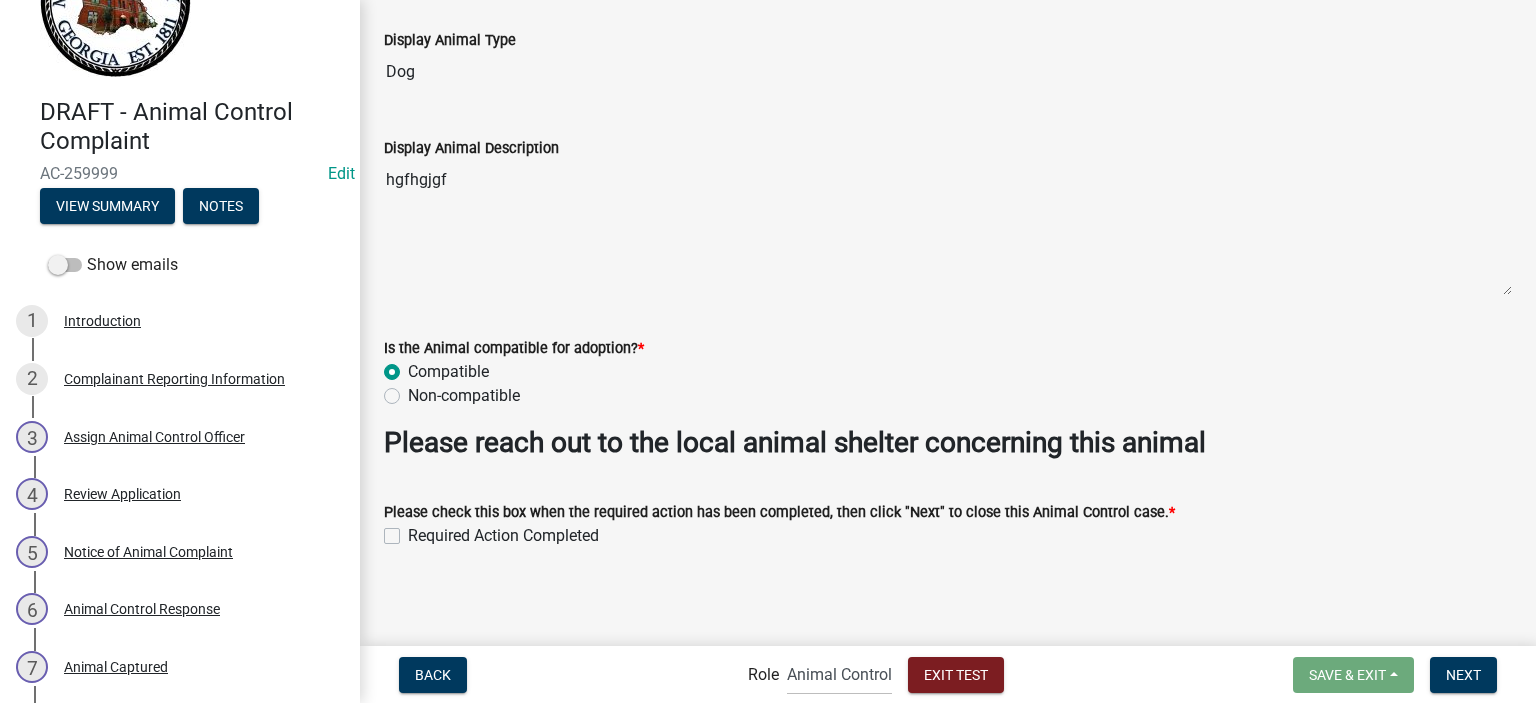 click on "Non-compatible" 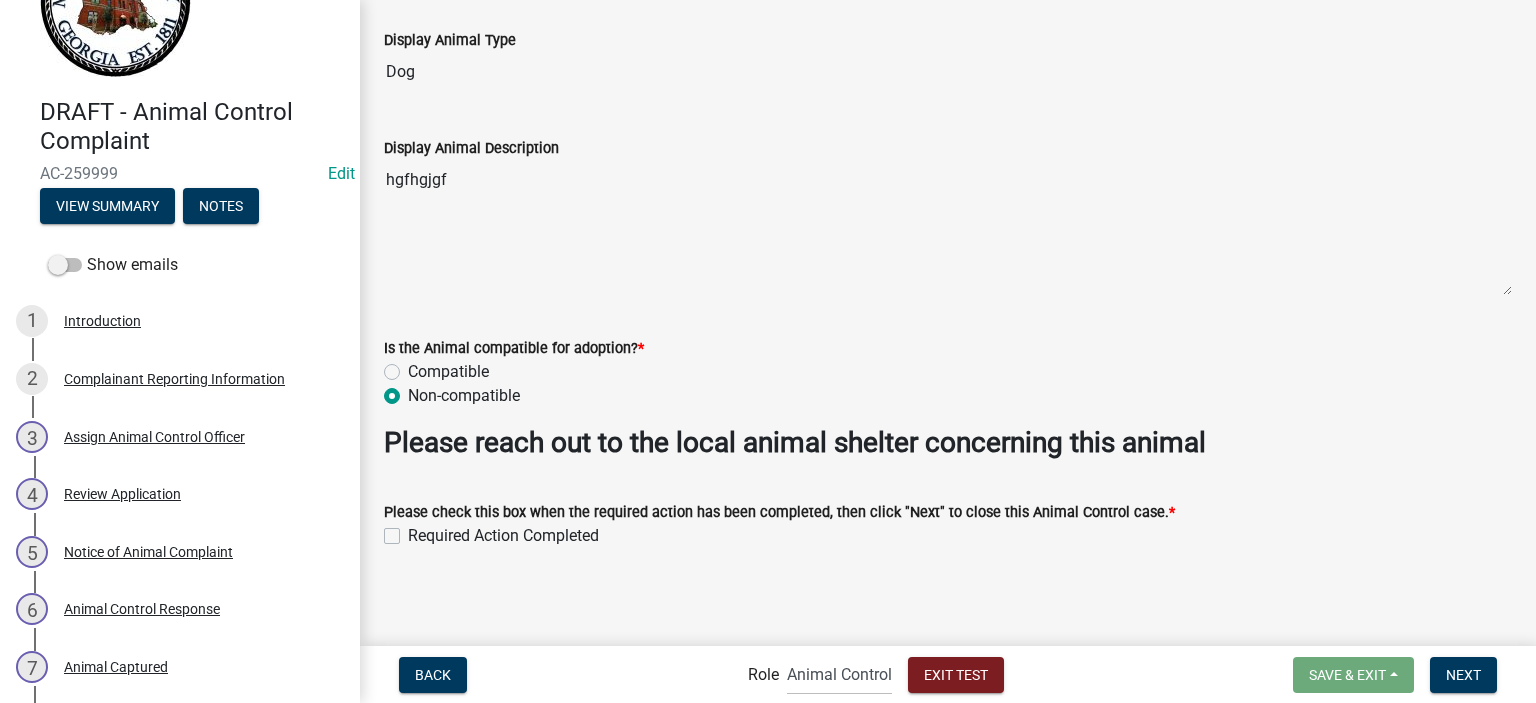 scroll, scrollTop: 112, scrollLeft: 0, axis: vertical 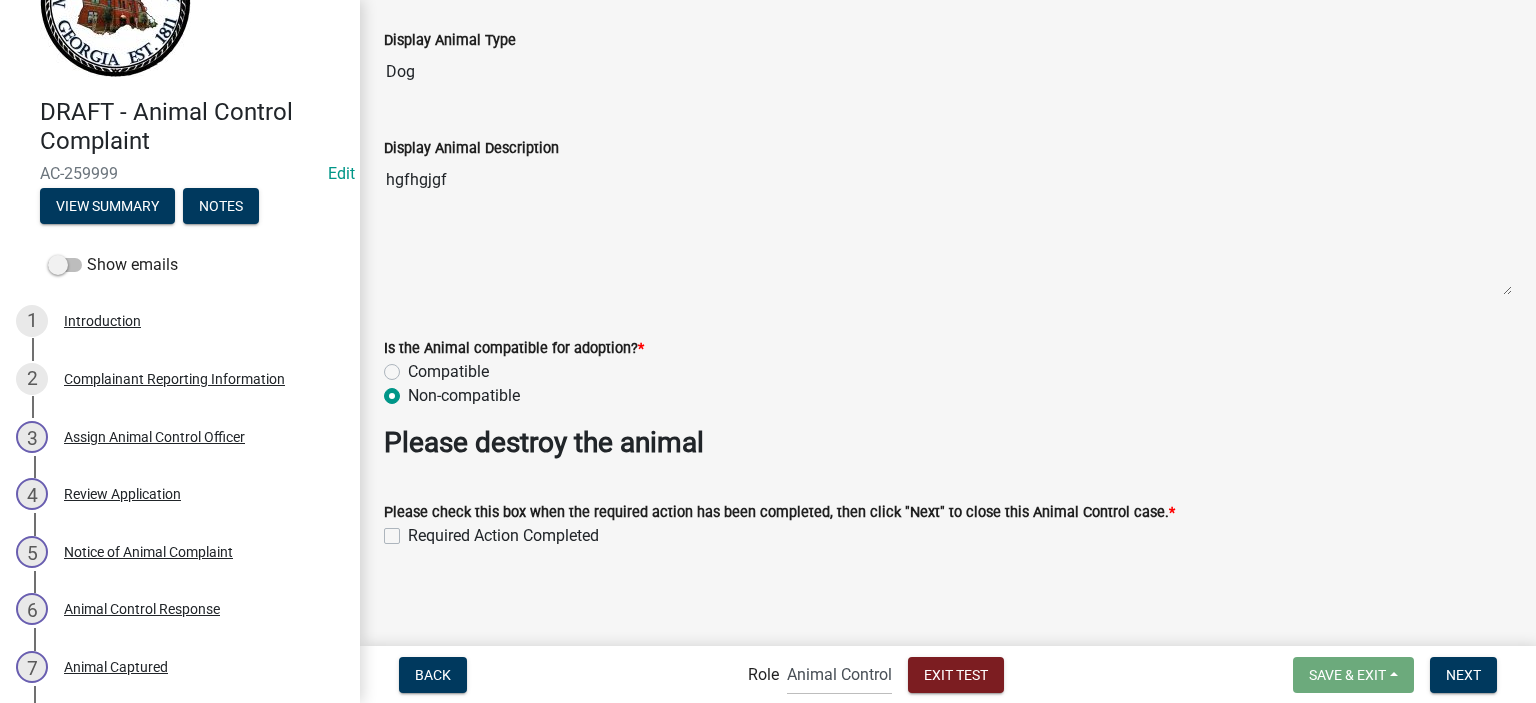click on "Compatible" 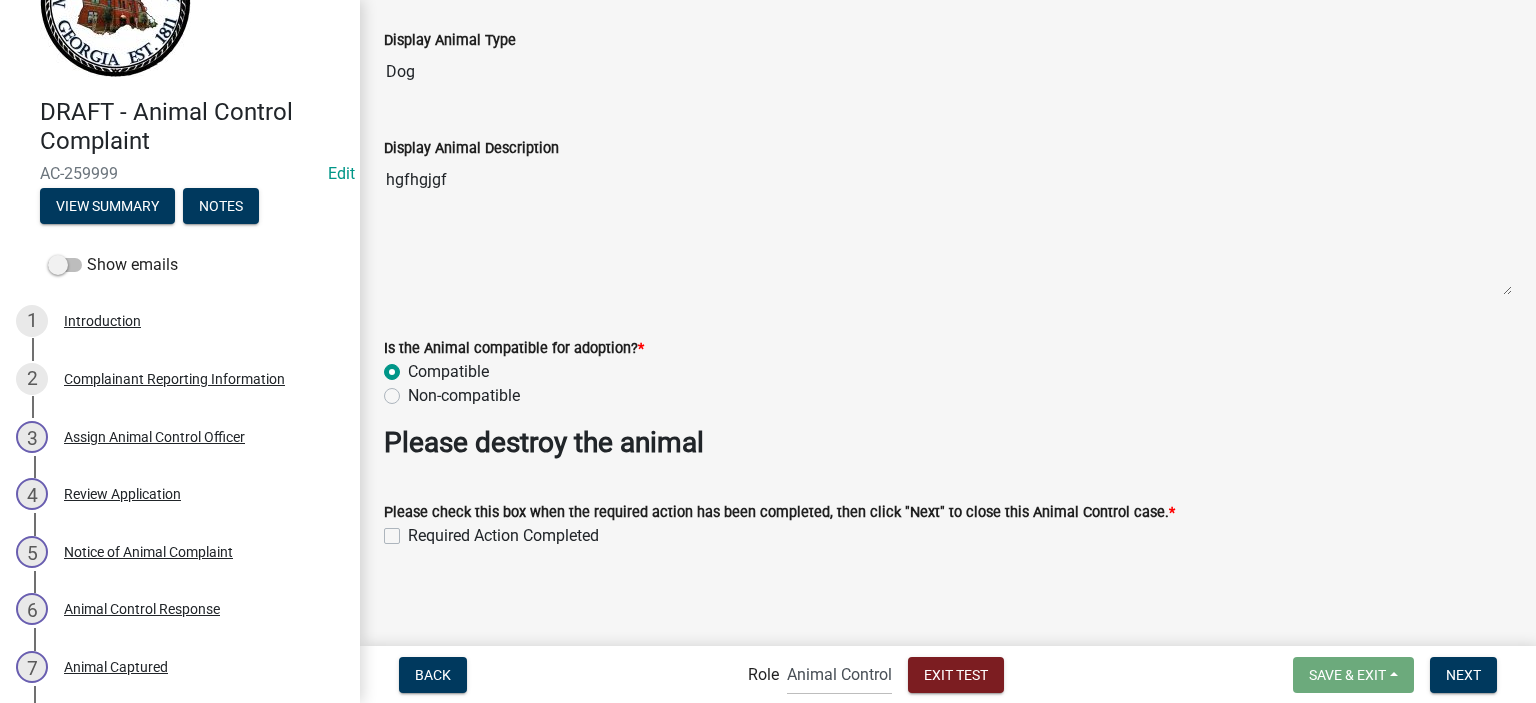 scroll, scrollTop: 112, scrollLeft: 0, axis: vertical 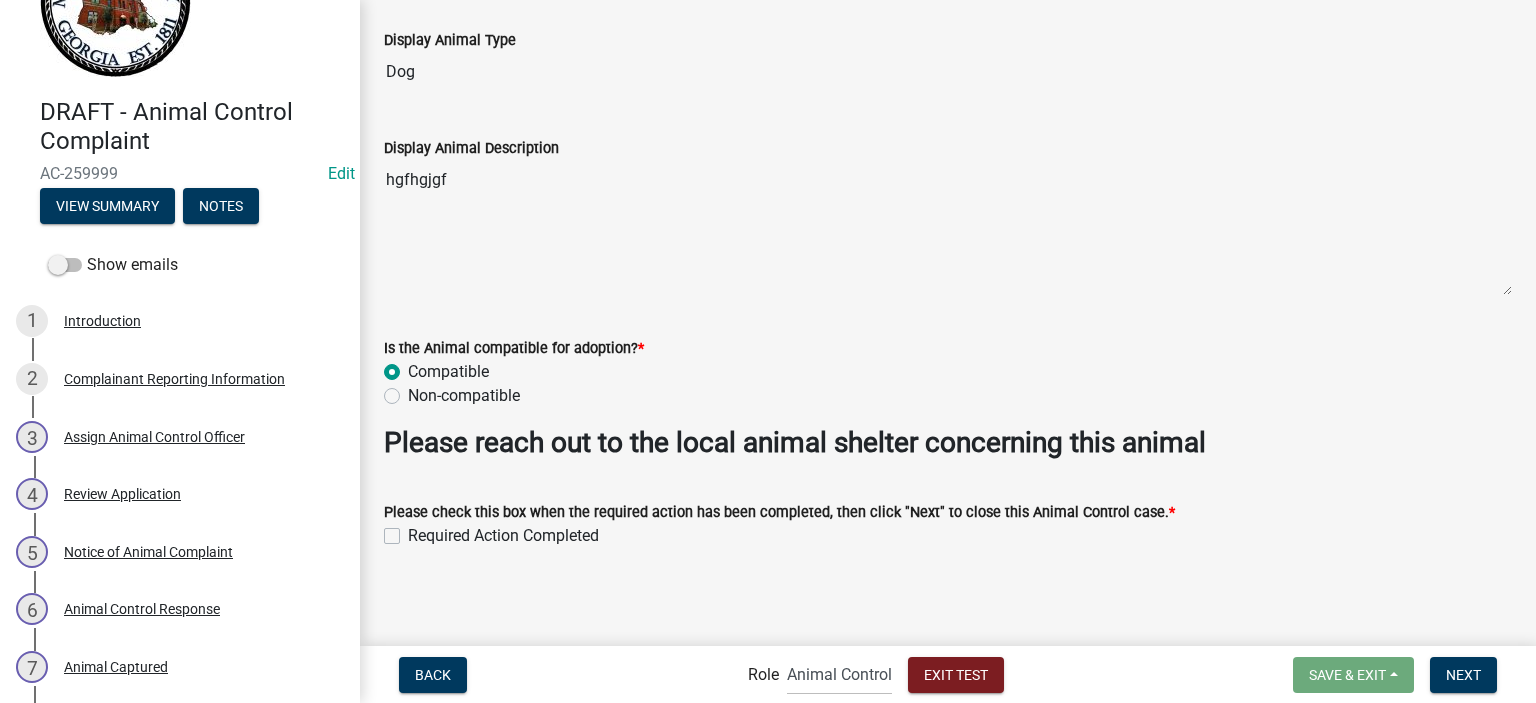 click on "Required Action Completed" 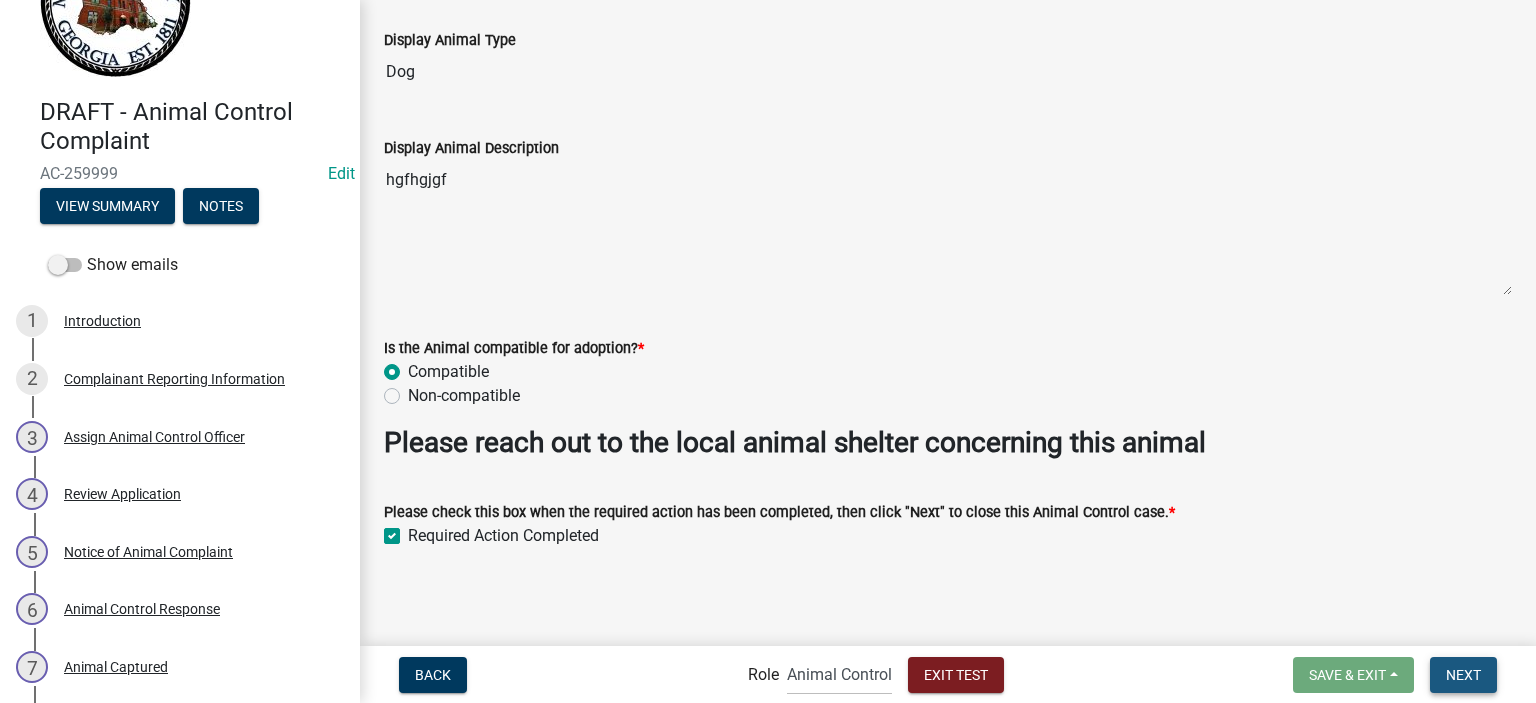 click on "Next" at bounding box center [1463, 674] 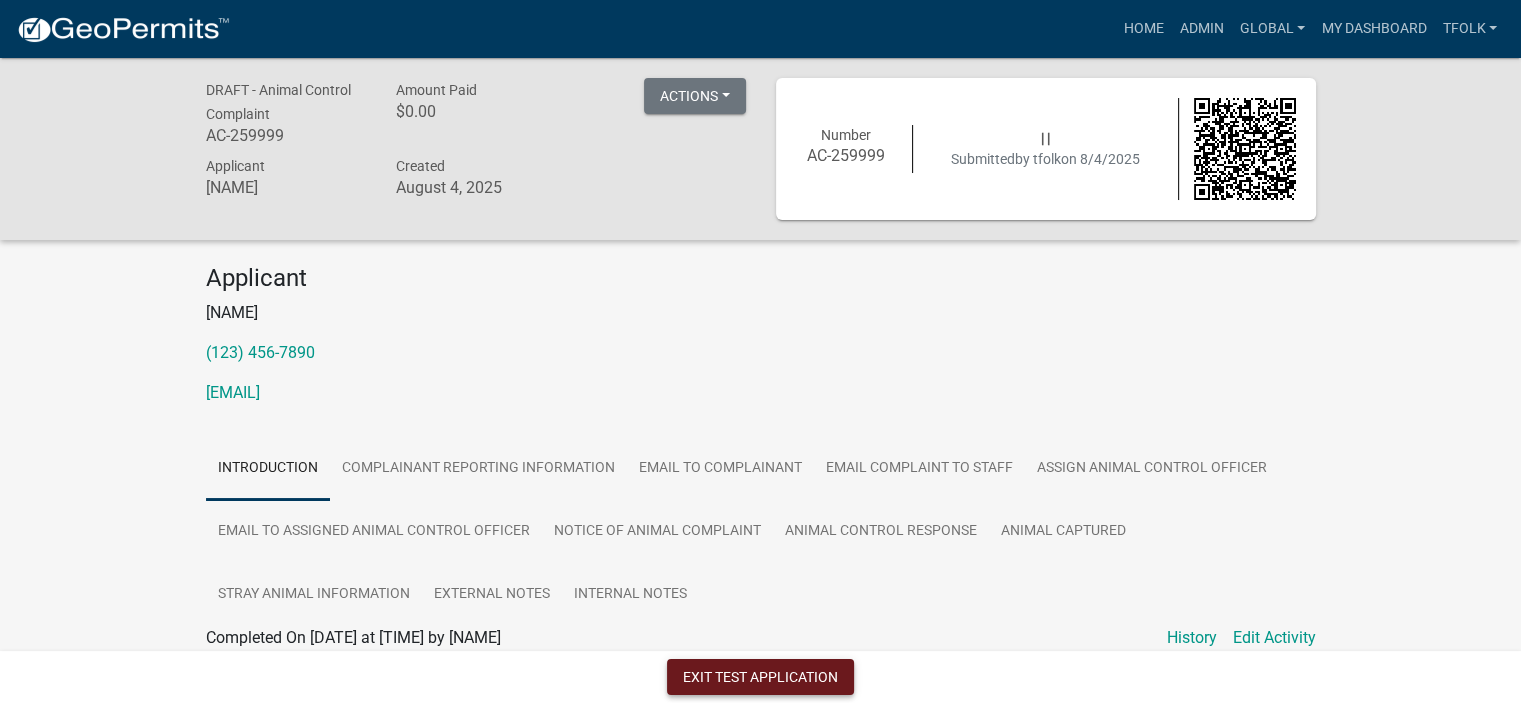 click on "Exit Test Application" 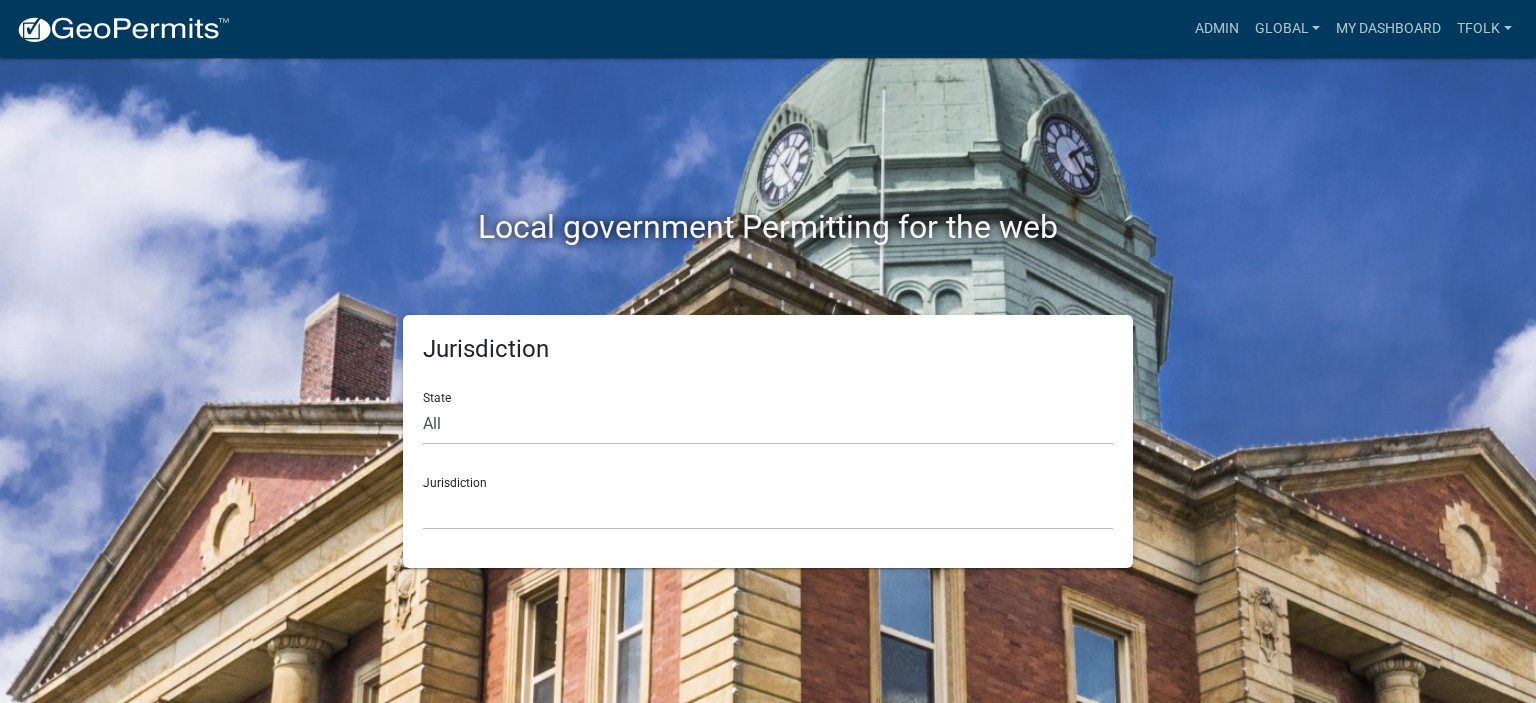 scroll, scrollTop: 0, scrollLeft: 0, axis: both 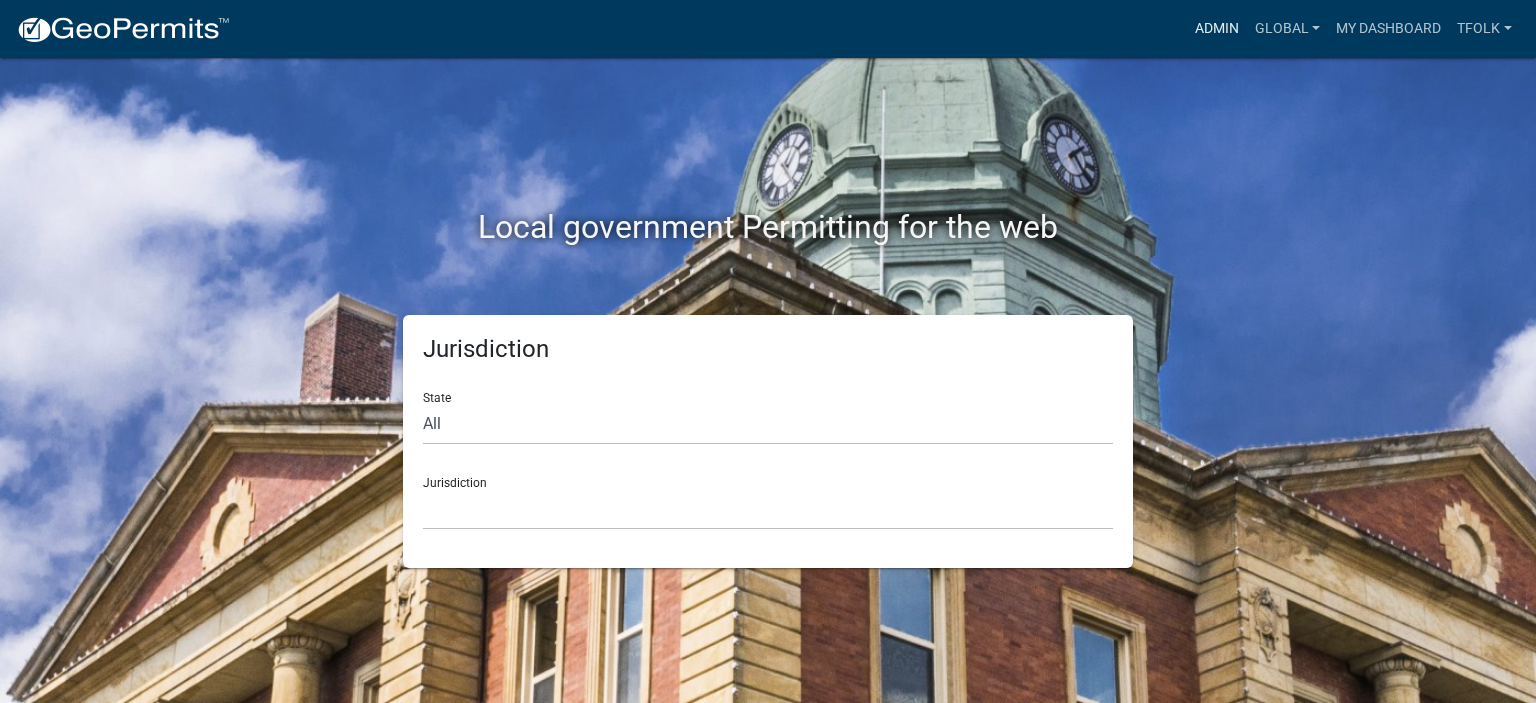 click on "Admin" at bounding box center (1217, 29) 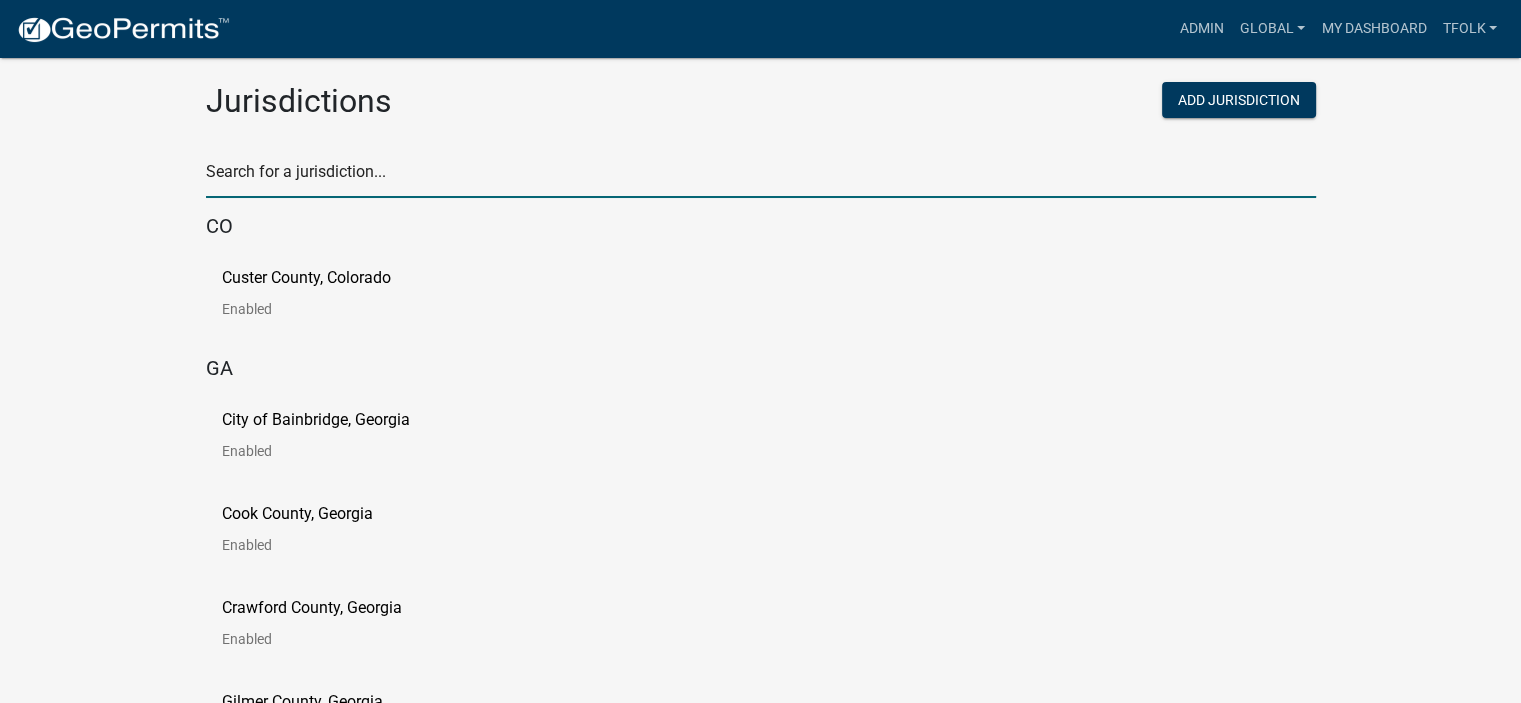 click 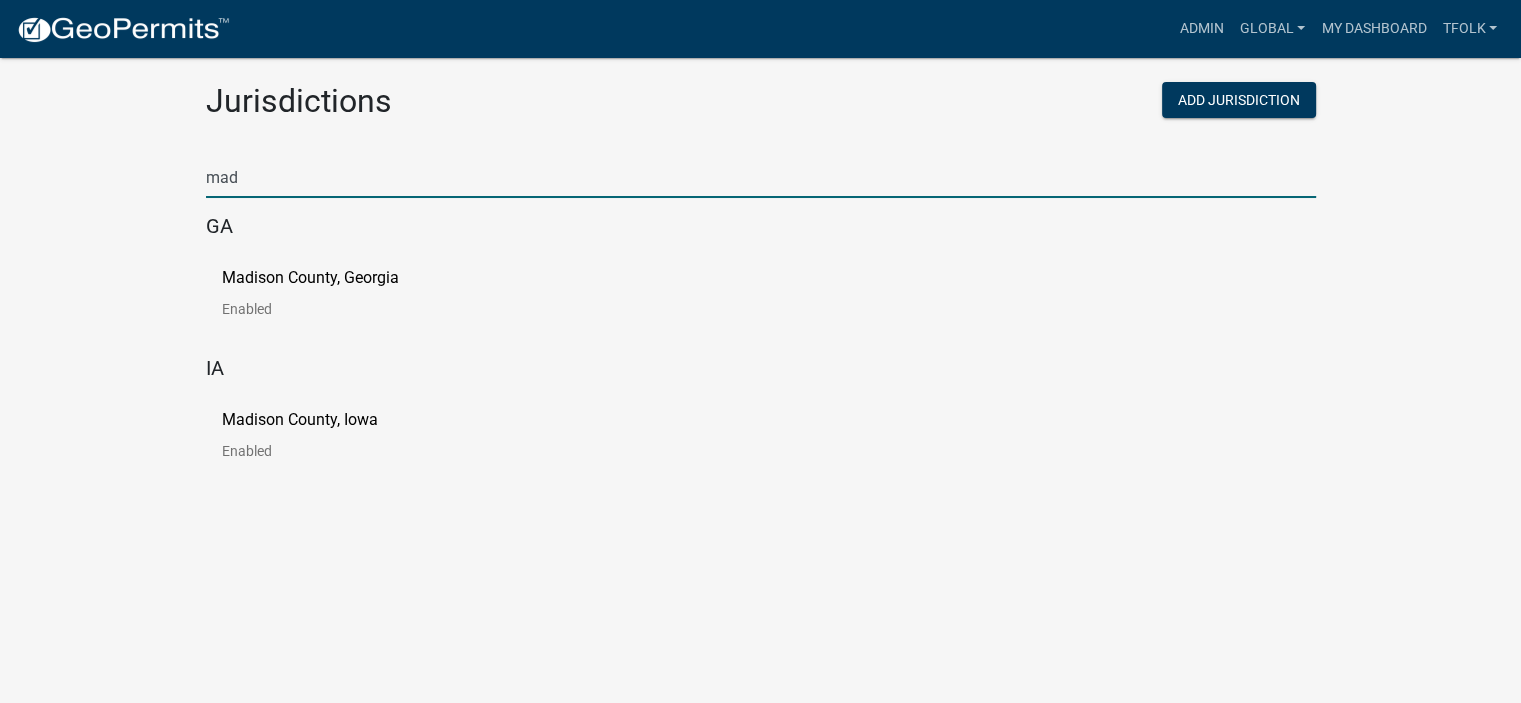 type on "mad" 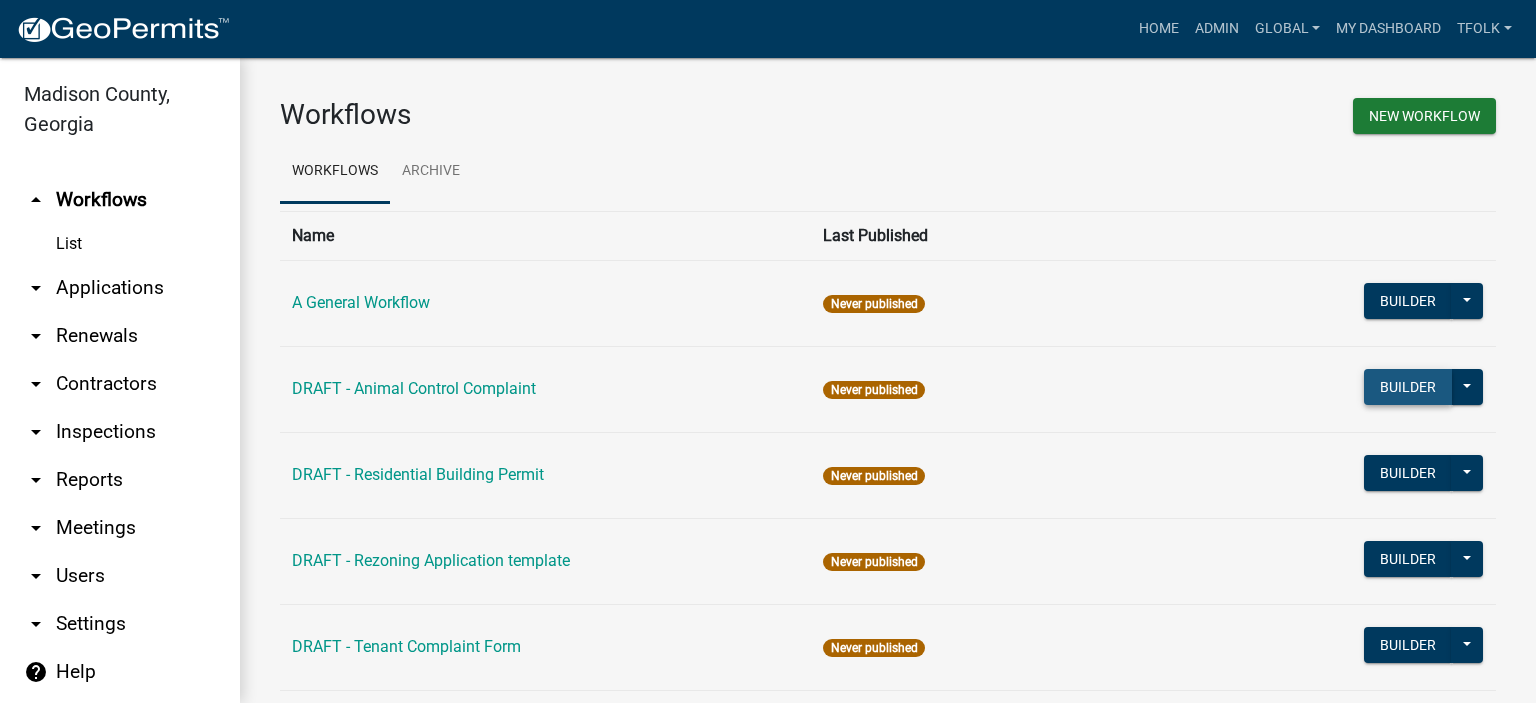 click on "Builder" at bounding box center (1408, 387) 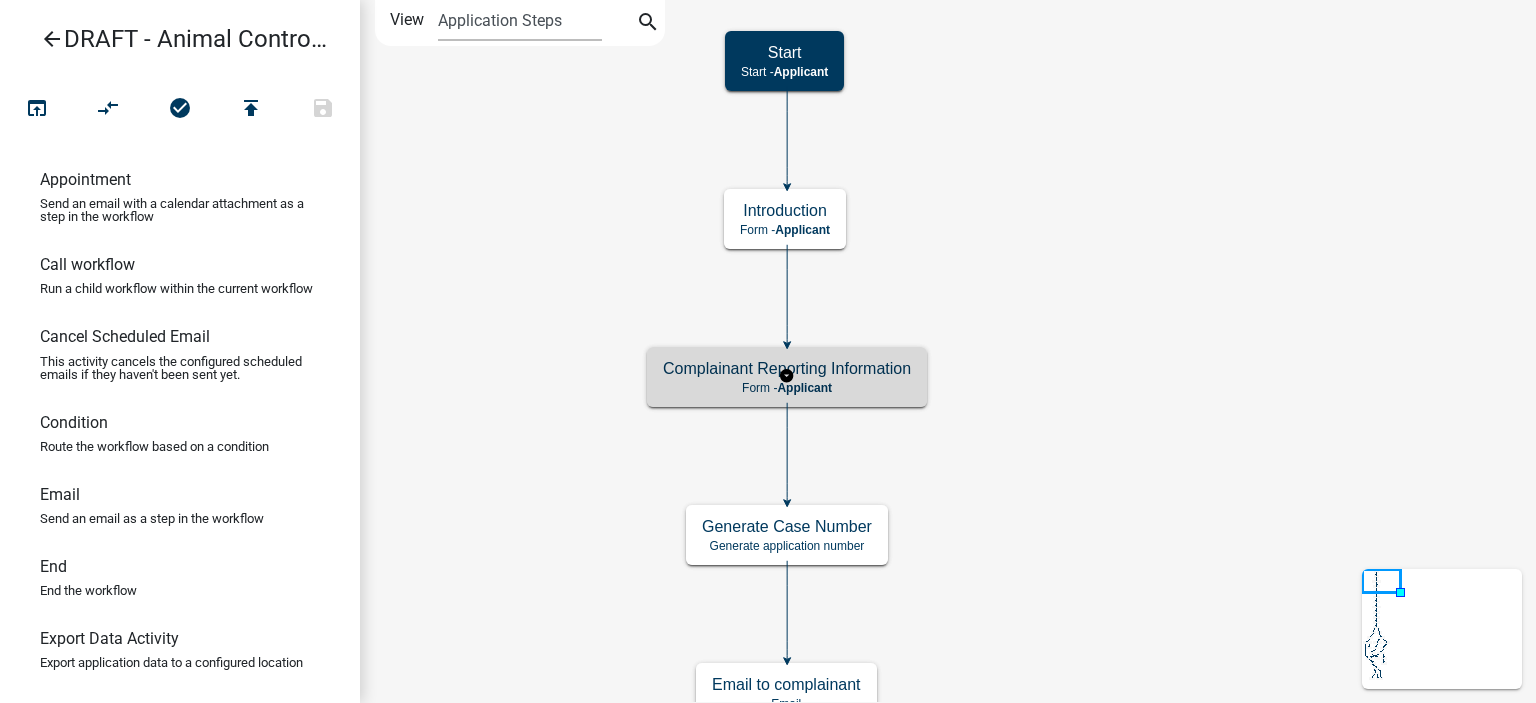 click on "Form -  Applicant" at bounding box center (787, 388) 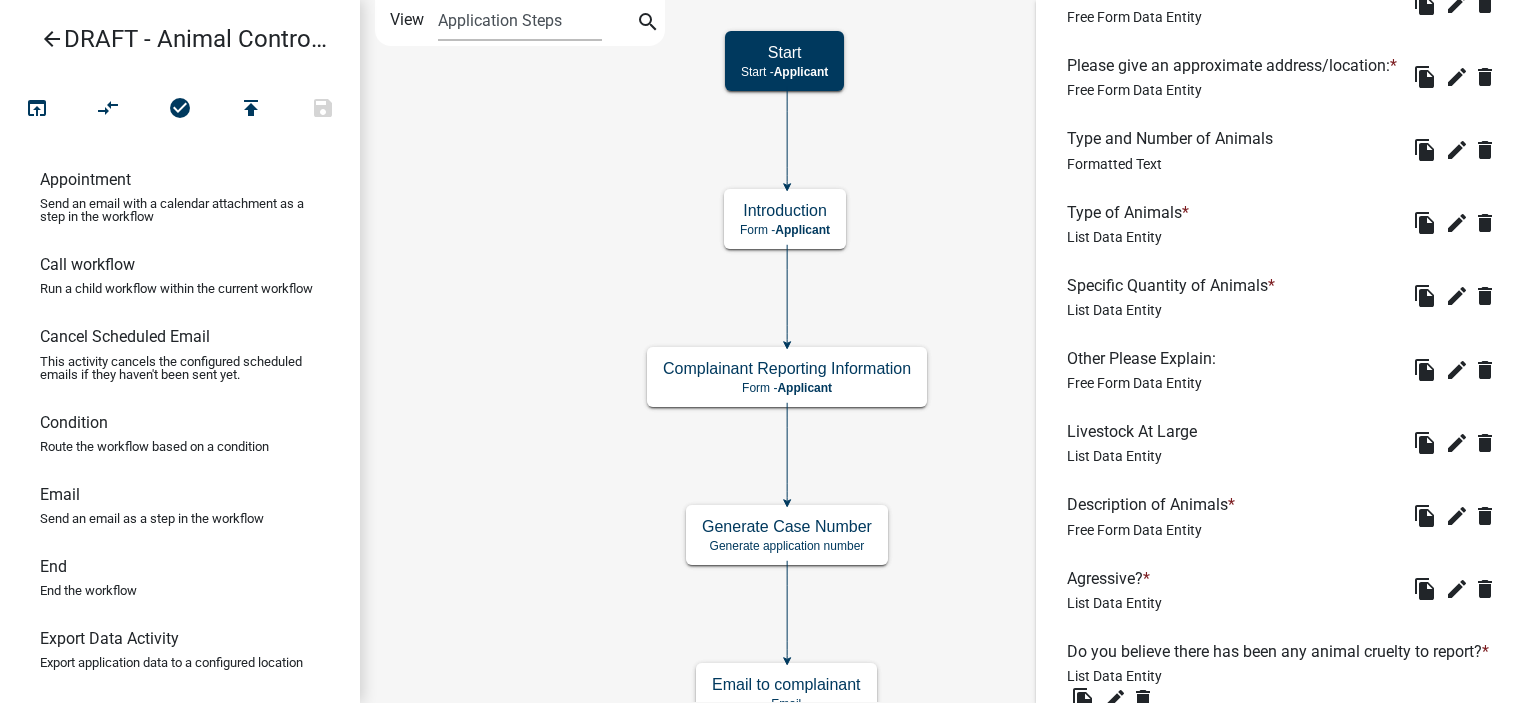 scroll, scrollTop: 1600, scrollLeft: 0, axis: vertical 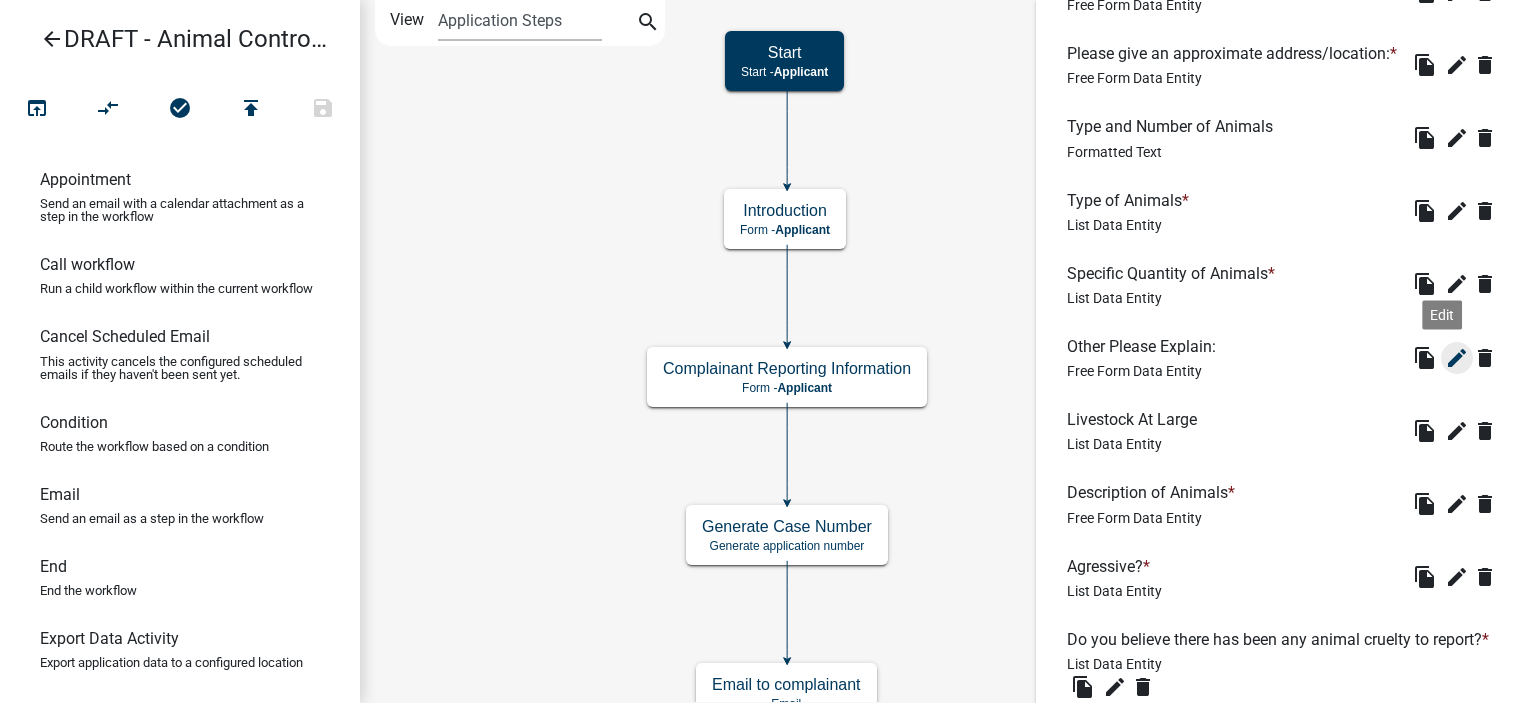 click on "edit" 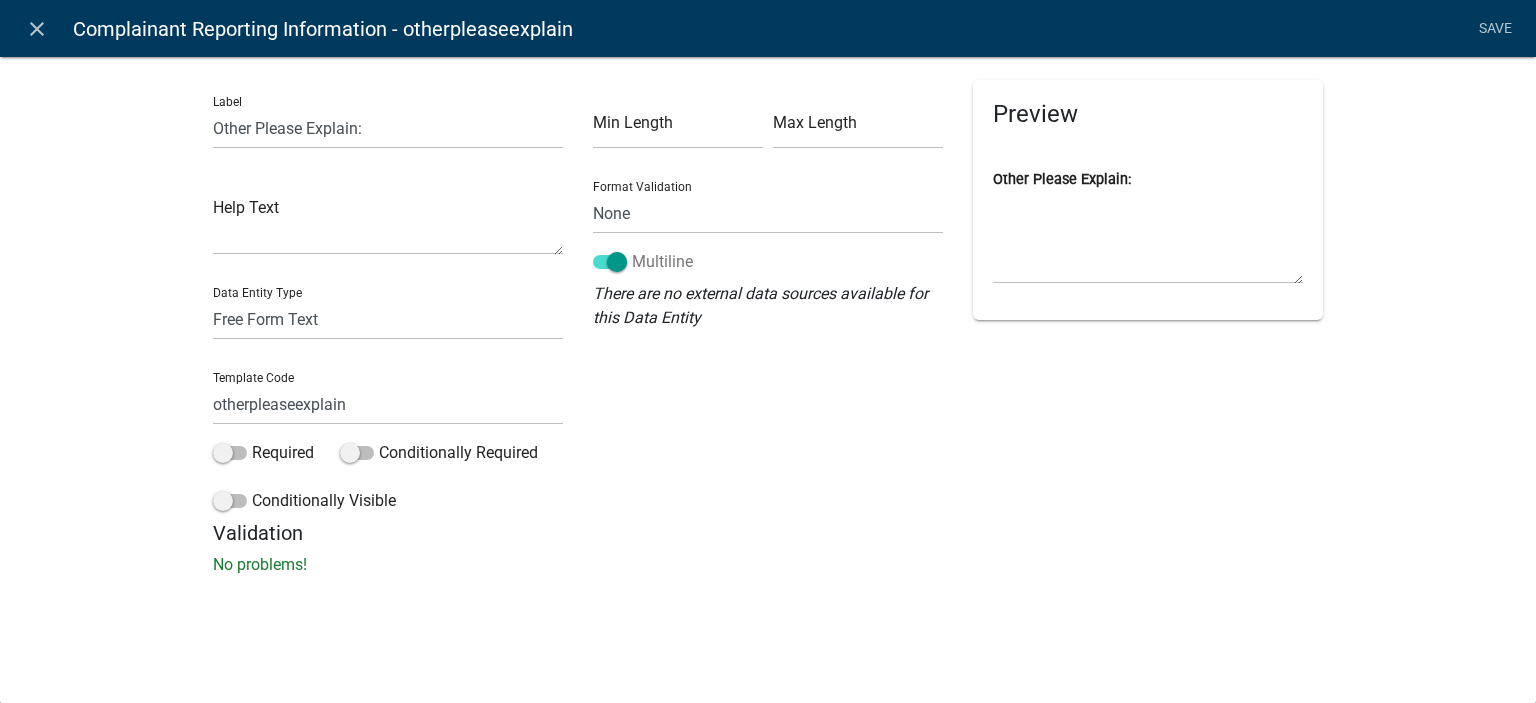 click on "Multiline" at bounding box center [643, 262] 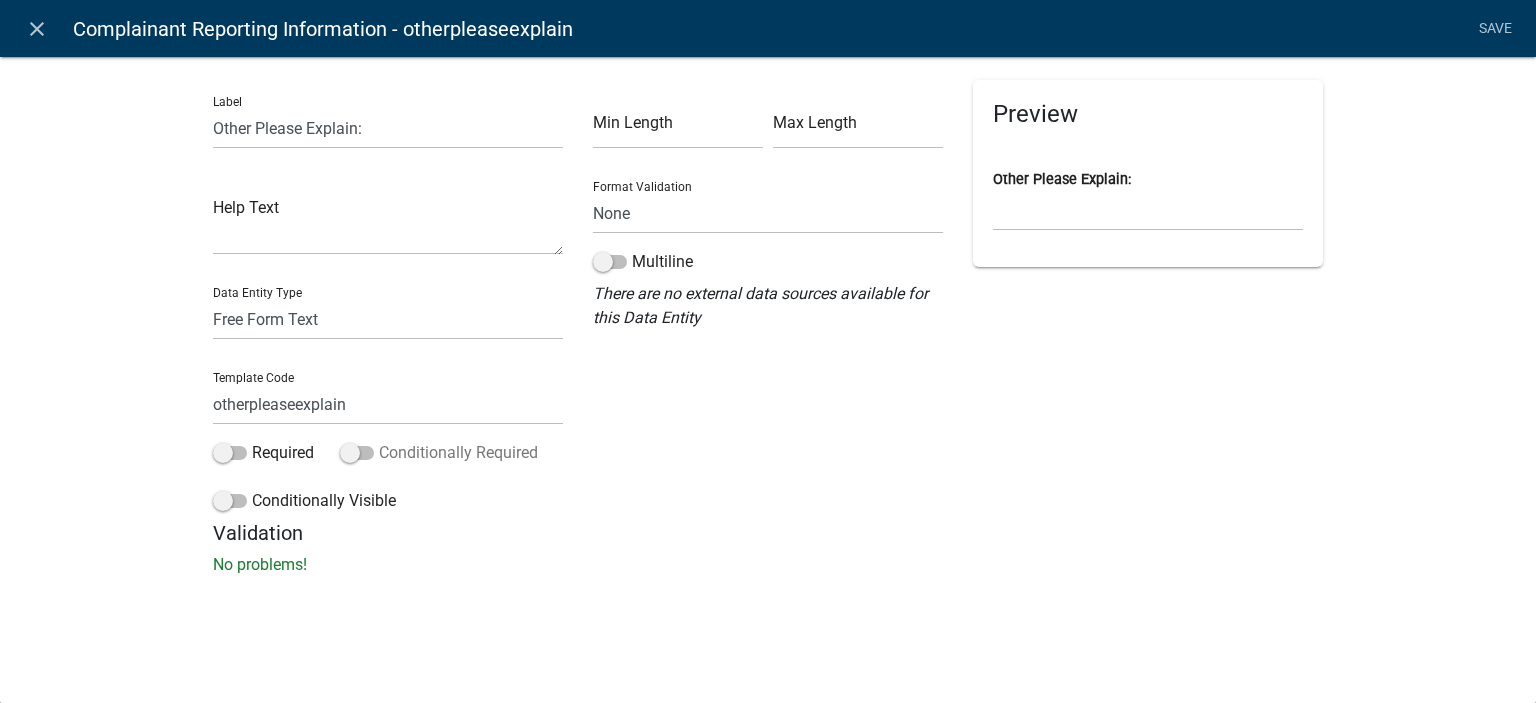 click on "Conditionally Required" at bounding box center [439, 453] 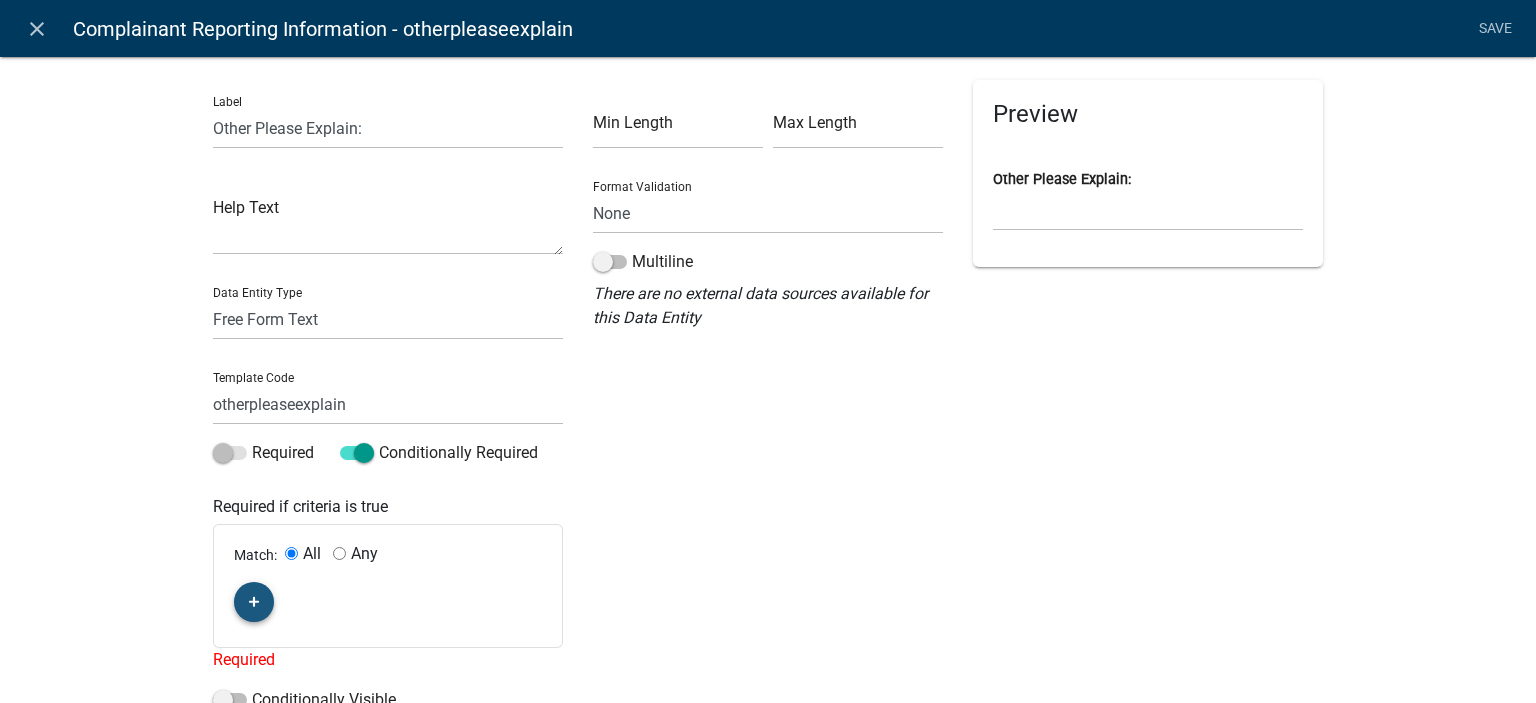 click at bounding box center [254, 602] 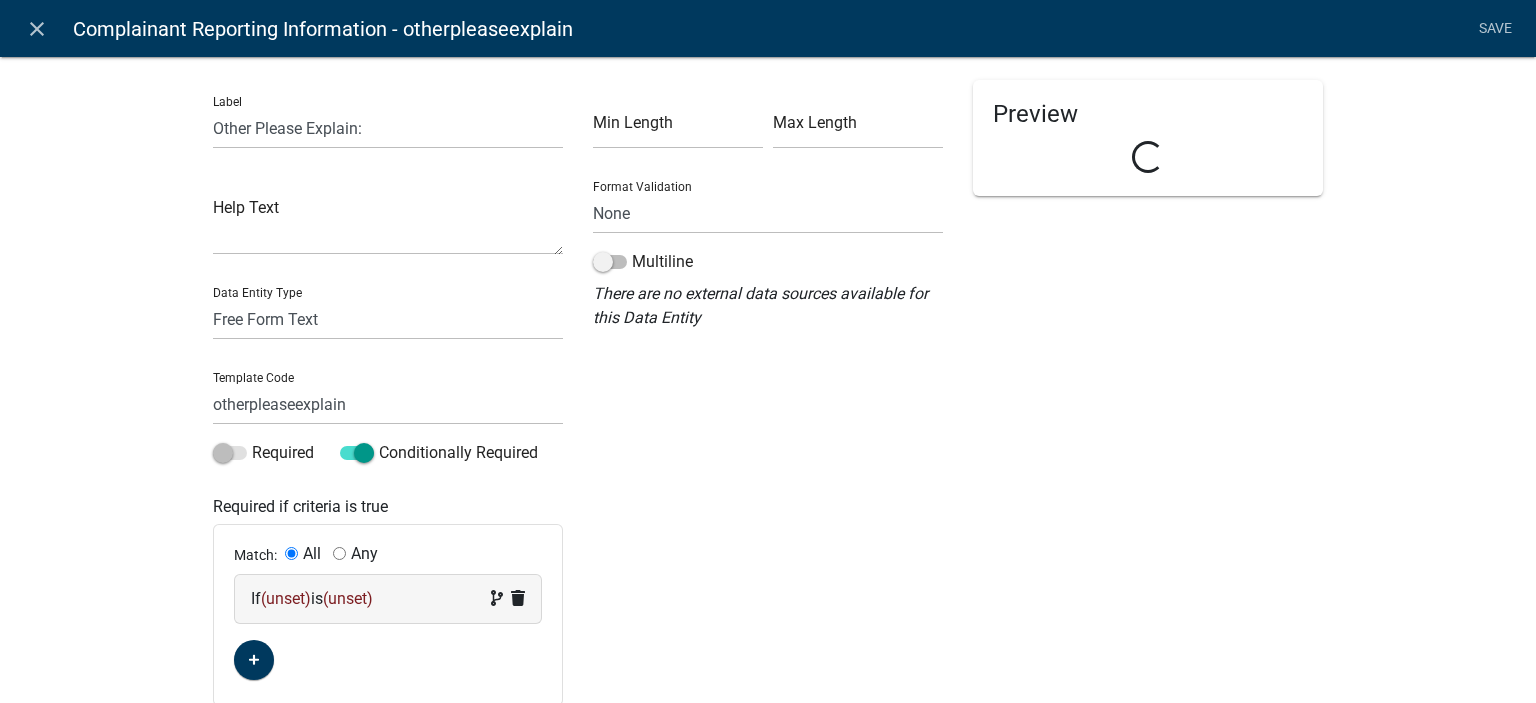 click on "If  (unset)  is  (unset)" at bounding box center [388, 599] 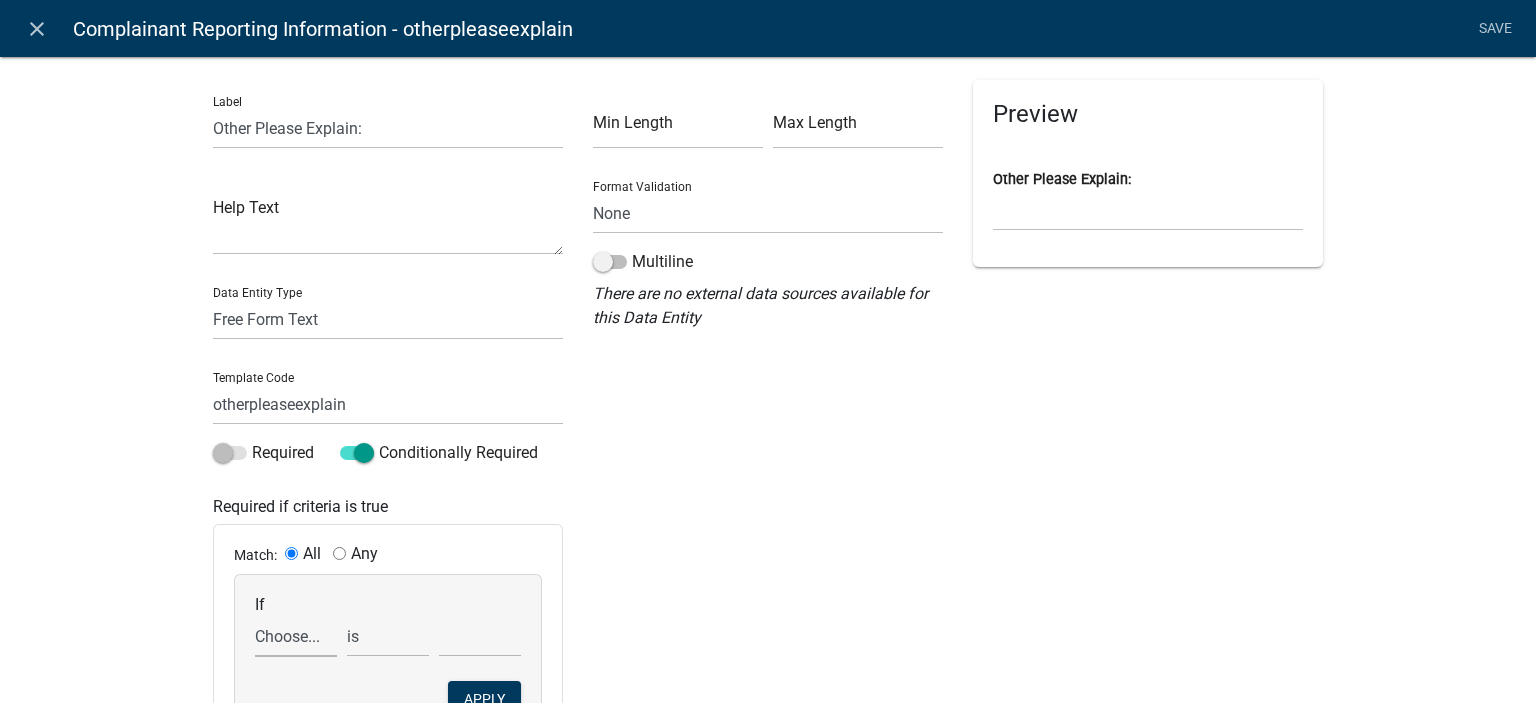 click on "Choose...   aggressive   AgreementCheck   ALL_FEE_RECIPIENTS   animalinformation   Animalnatureofcomplaint   AnimalOwnerAddress   AnimalOwnerInformation   AnimalOwnerInfoyn   APPLICATION_ID   APPLICATION_NUMBER   APPLICATION_STATUS   approximateaddresslocation   Attachments   ComplainantAddress   ComplainantEmail   ComplainantHeader   ComplainantName   ComplainantPhone   ComplainantSignature   ComplaintantMapHeader   CreateDate   CrueltyExplain   crueltyreported   CURRENT_ACTIVITY   CURRENT_YEAR   descriptionofanimals   INDIVIDUAL_FEES   IntroText   KeyedInByStaff   Livestockatlarge   Map   MapSketchTools   Next   OwnersPhoneApplicant   PARCELID   PARENT_APPLICATION_STATUS   PERMIT_DESCRIPTION   PermitId   QR   quantityofanimals   ROOT_URL   SUBMITTER   TOTAL_FEES   TOTAL_FEES_DUE   TOTAL_FEES_DUE_NUM   TOTAL_FEES_NUM   TOTAL_FEES_PAID   TOTAL_FEES_PAID_NUM   typeofanimals   ViolatorNameApplicant   WORKFLOW_NAME" at bounding box center [296, 636] 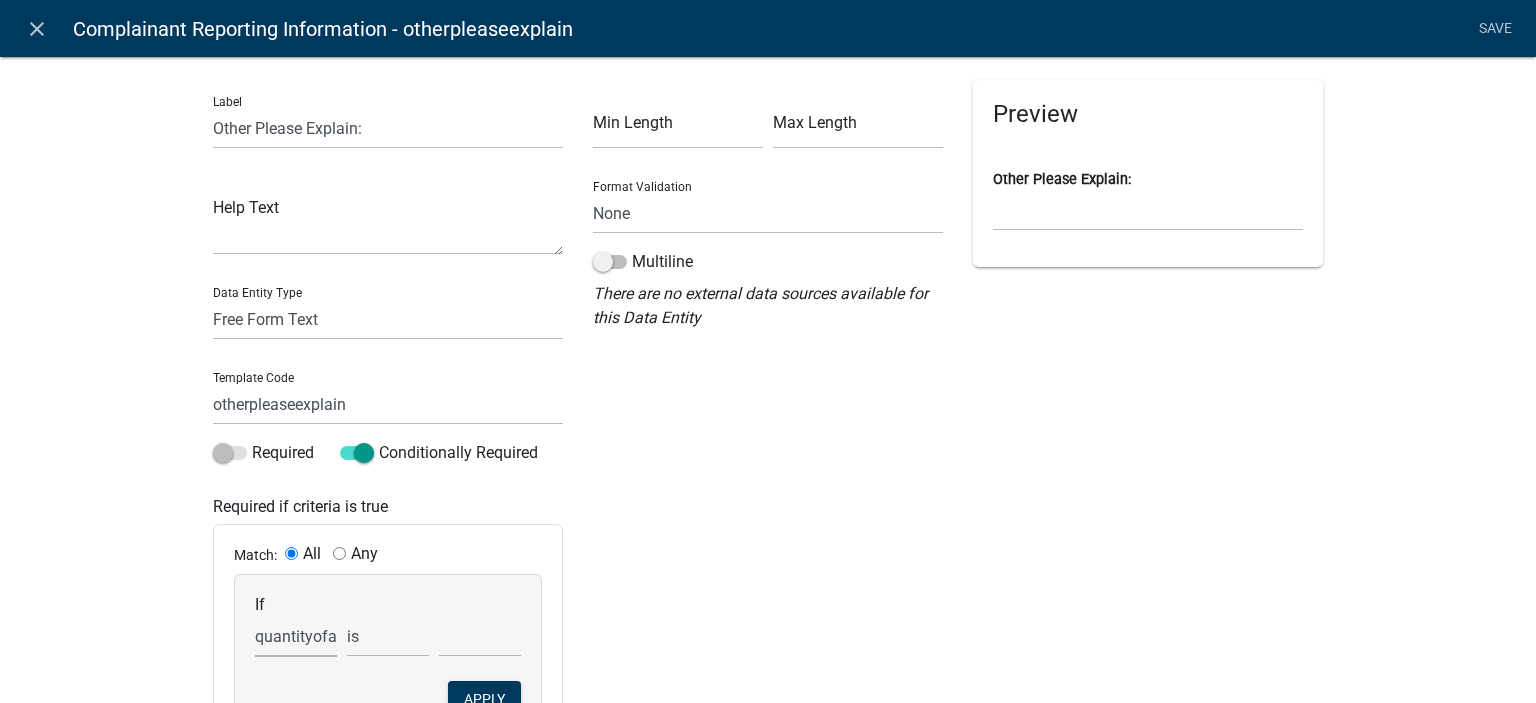 click on "Choose...   aggressive   AgreementCheck   ALL_FEE_RECIPIENTS   animalinformation   Animalnatureofcomplaint   AnimalOwnerAddress   AnimalOwnerInformation   AnimalOwnerInfoyn   APPLICATION_ID   APPLICATION_NUMBER   APPLICATION_STATUS   approximateaddresslocation   Attachments   ComplainantAddress   ComplainantEmail   ComplainantHeader   ComplainantName   ComplainantPhone   ComplainantSignature   ComplaintantMapHeader   CreateDate   CrueltyExplain   crueltyreported   CURRENT_ACTIVITY   CURRENT_YEAR   descriptionofanimals   INDIVIDUAL_FEES   IntroText   KeyedInByStaff   Livestockatlarge   Map   MapSketchTools   Next   OwnersPhoneApplicant   PARCELID   PARENT_APPLICATION_STATUS   PERMIT_DESCRIPTION   PermitId   QR   quantityofanimals   ROOT_URL   SUBMITTER   TOTAL_FEES   TOTAL_FEES_DUE   TOTAL_FEES_DUE_NUM   TOTAL_FEES_NUM   TOTAL_FEES_PAID   TOTAL_FEES_PAID_NUM   typeofanimals   ViolatorNameApplicant   WORKFLOW_NAME" at bounding box center (296, 636) 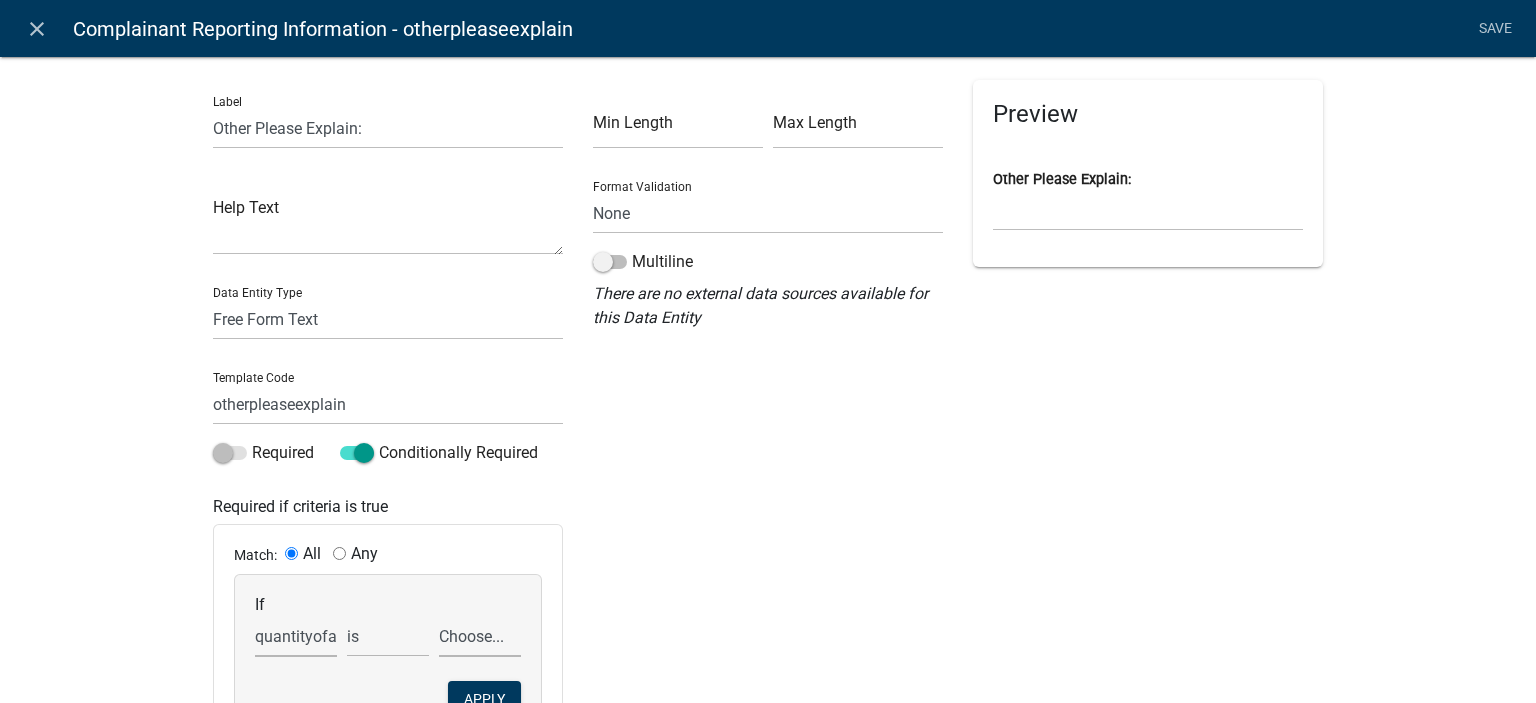 click on "Choose...   1   2   3   4   Other" at bounding box center [480, 636] 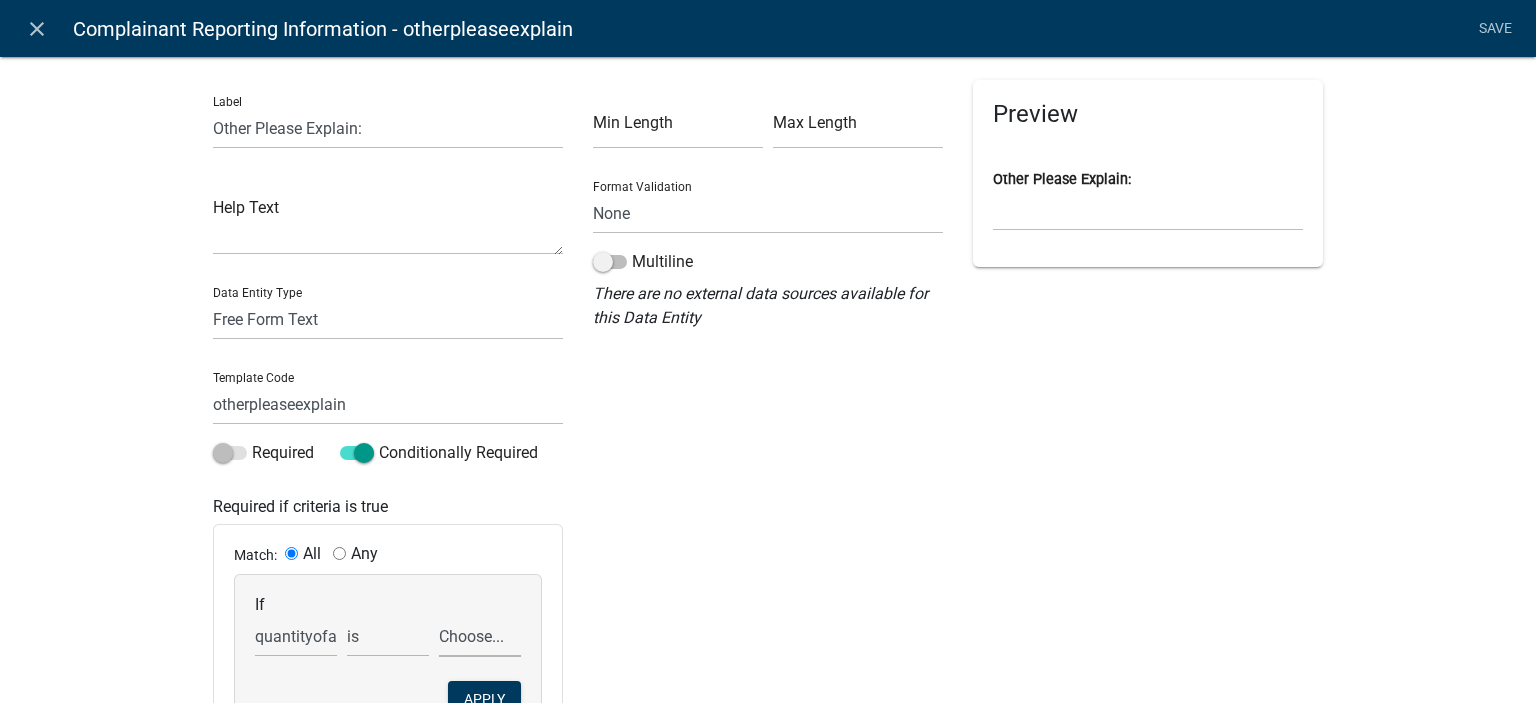 select on "5: Other" 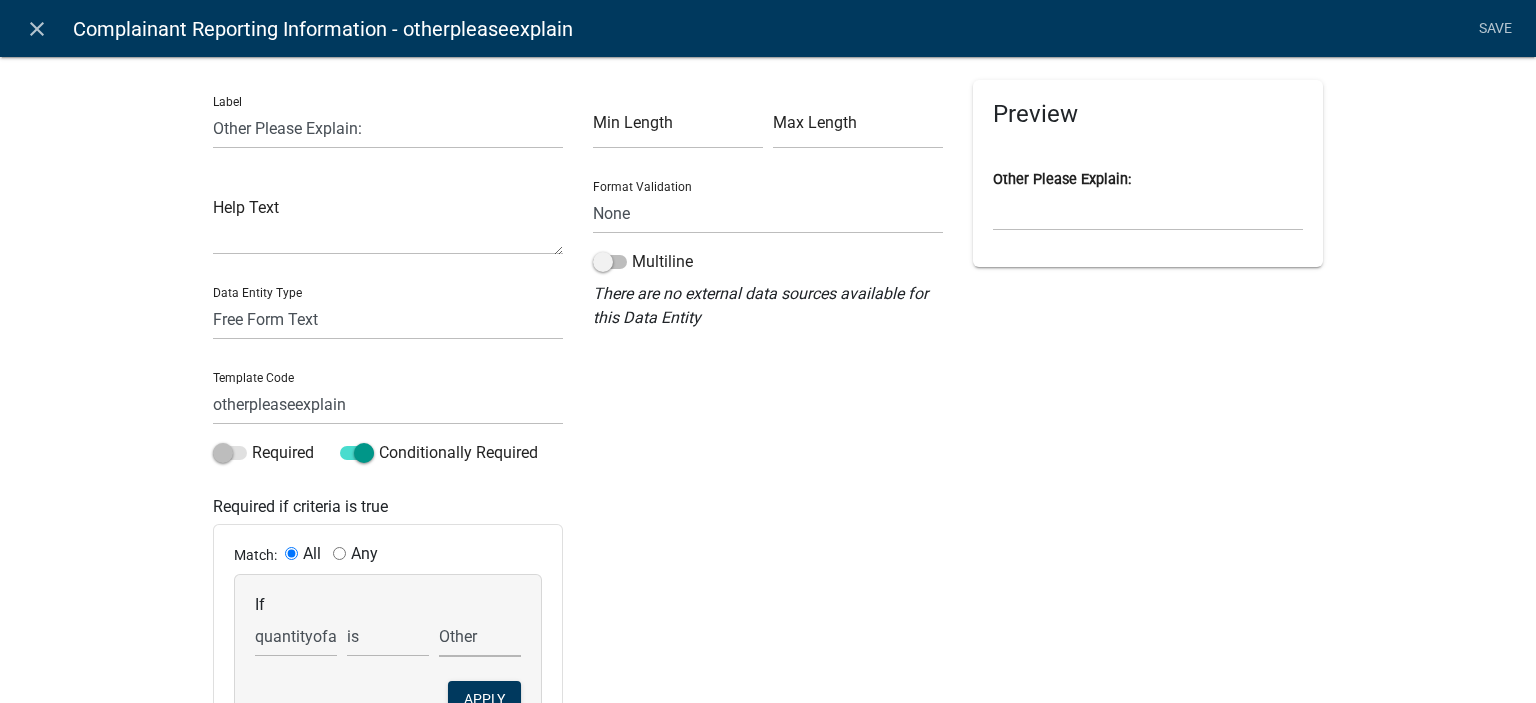 click on "Choose...   1   2   3   4   Other" at bounding box center [480, 636] 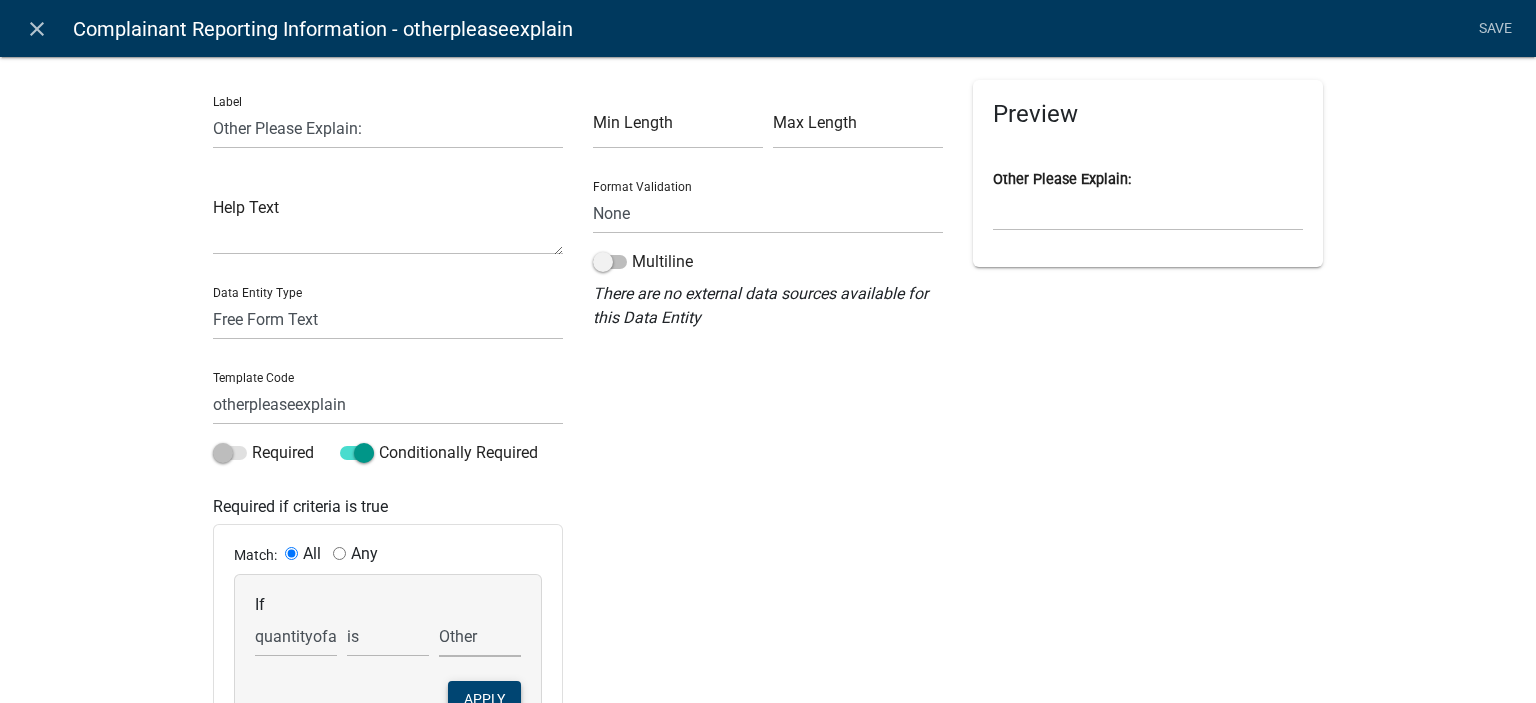 click on "Apply" at bounding box center [484, 699] 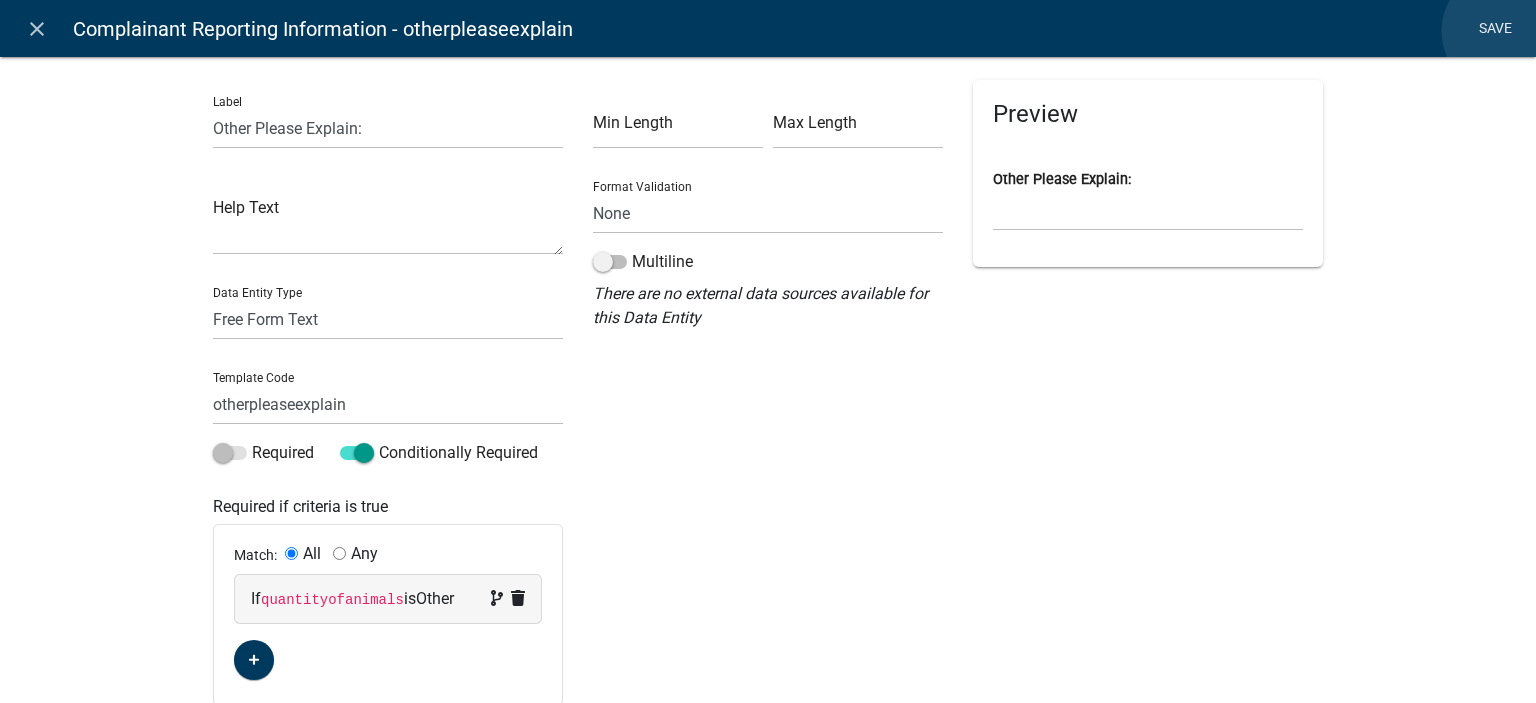 click on "Save" 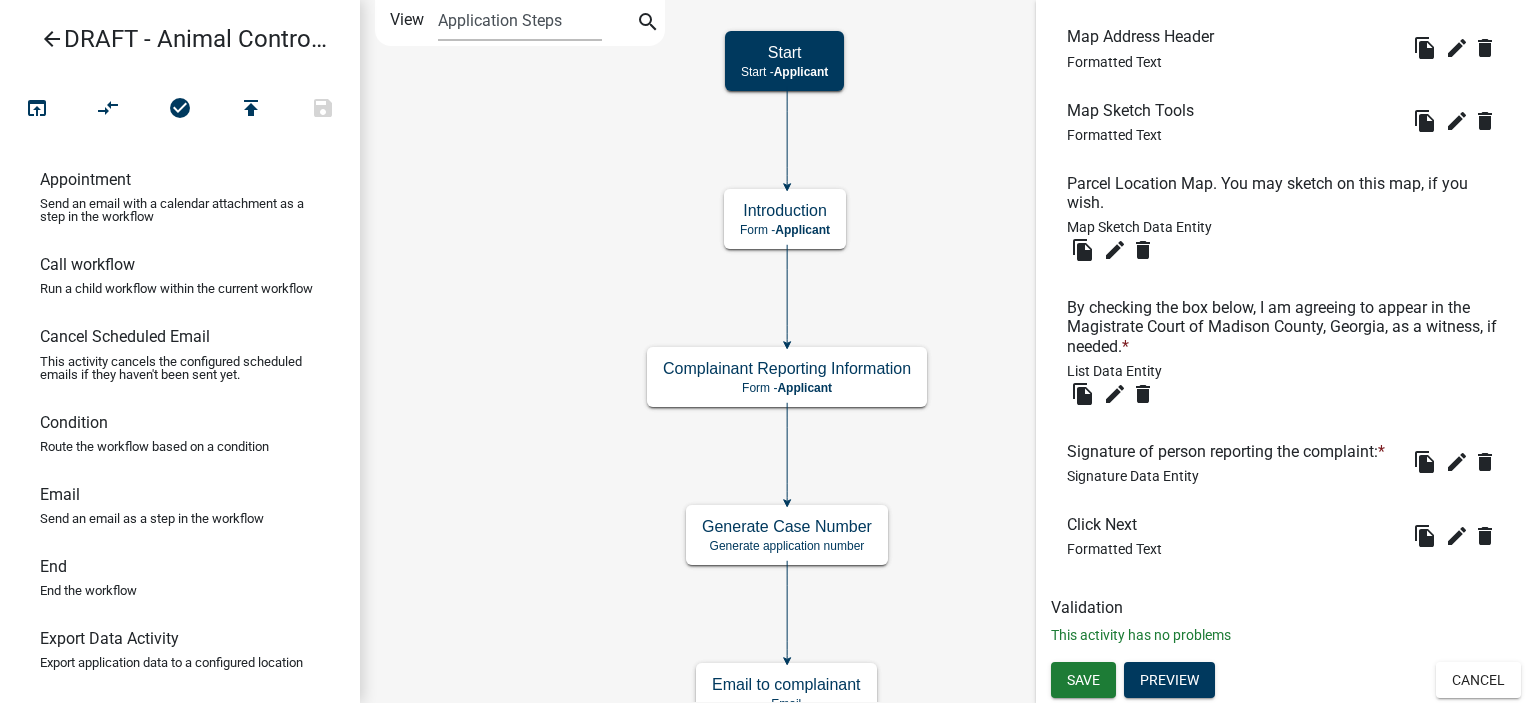 scroll, scrollTop: 2620, scrollLeft: 0, axis: vertical 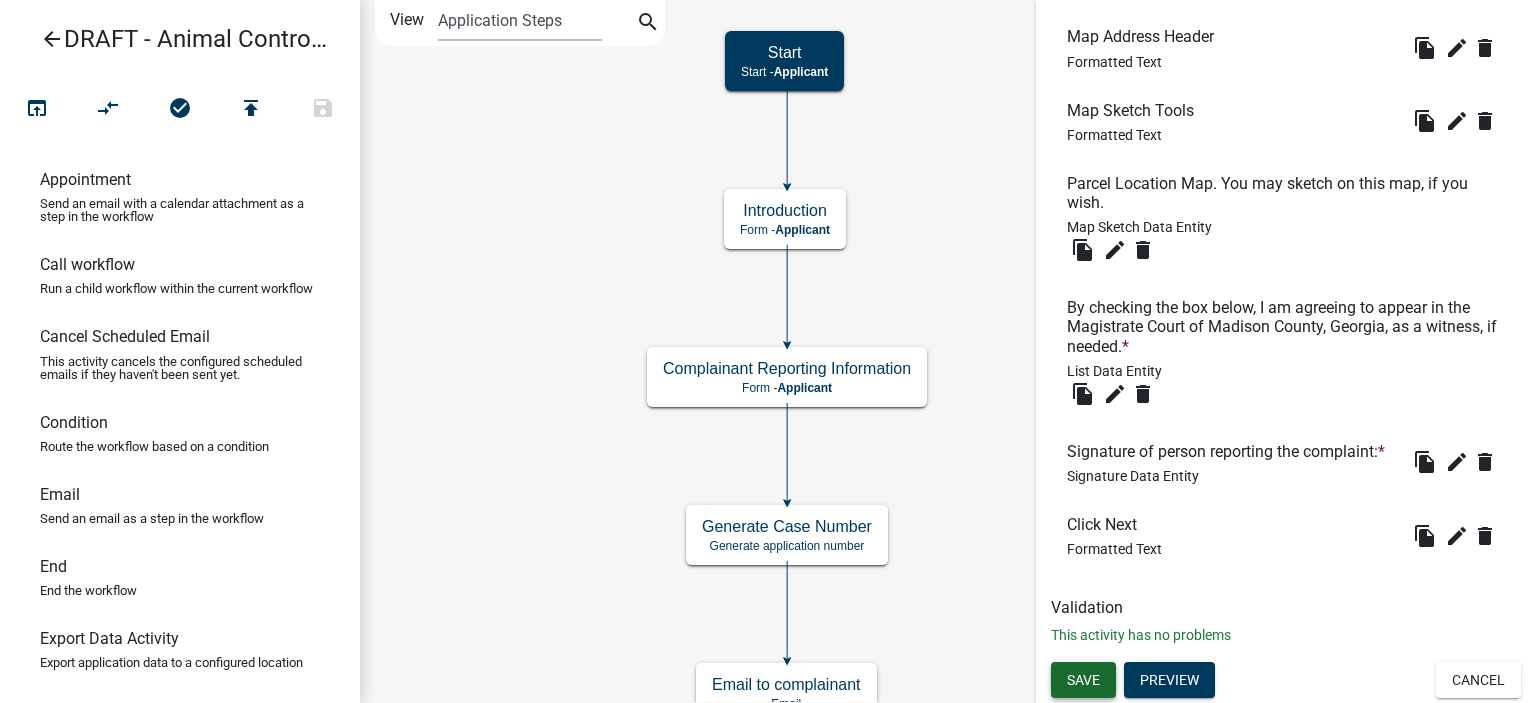 click on "Save" 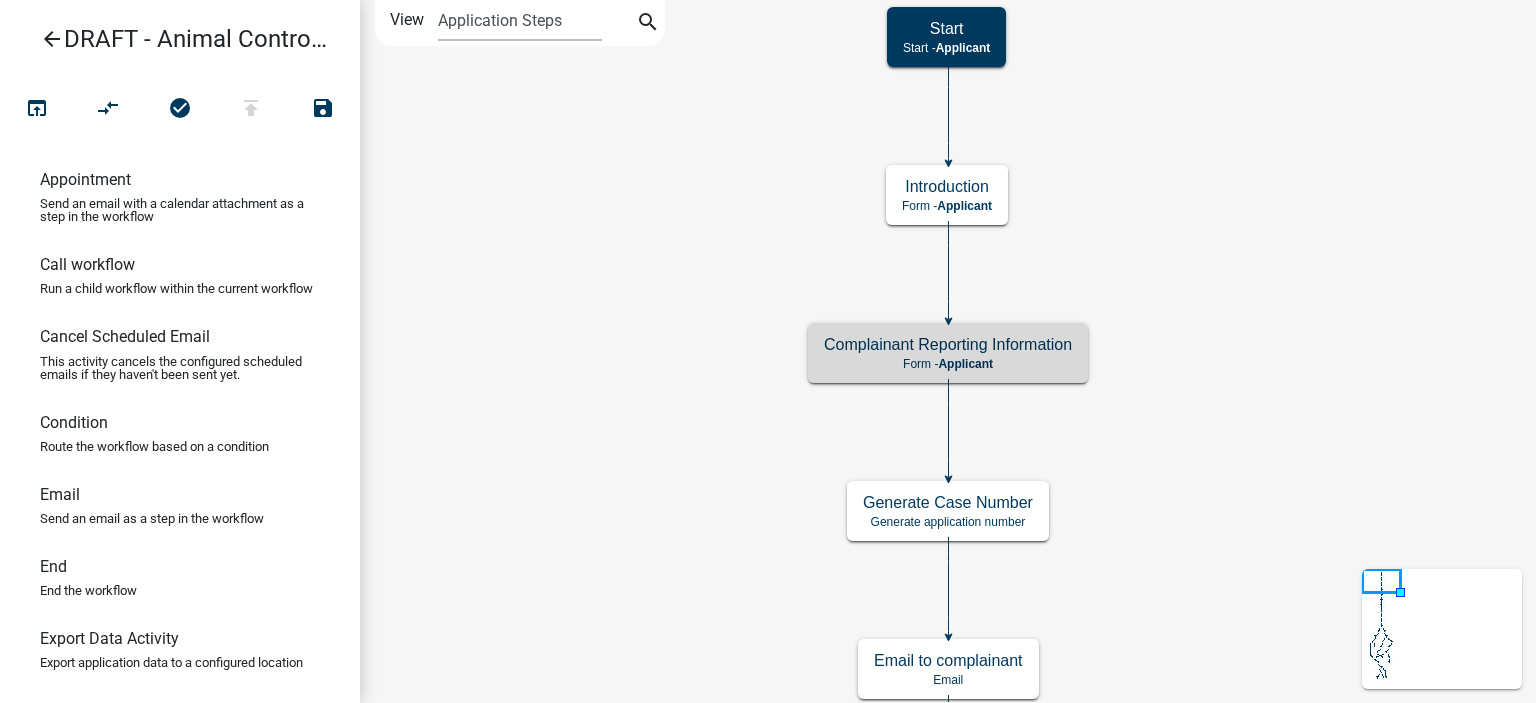 scroll, scrollTop: 0, scrollLeft: 0, axis: both 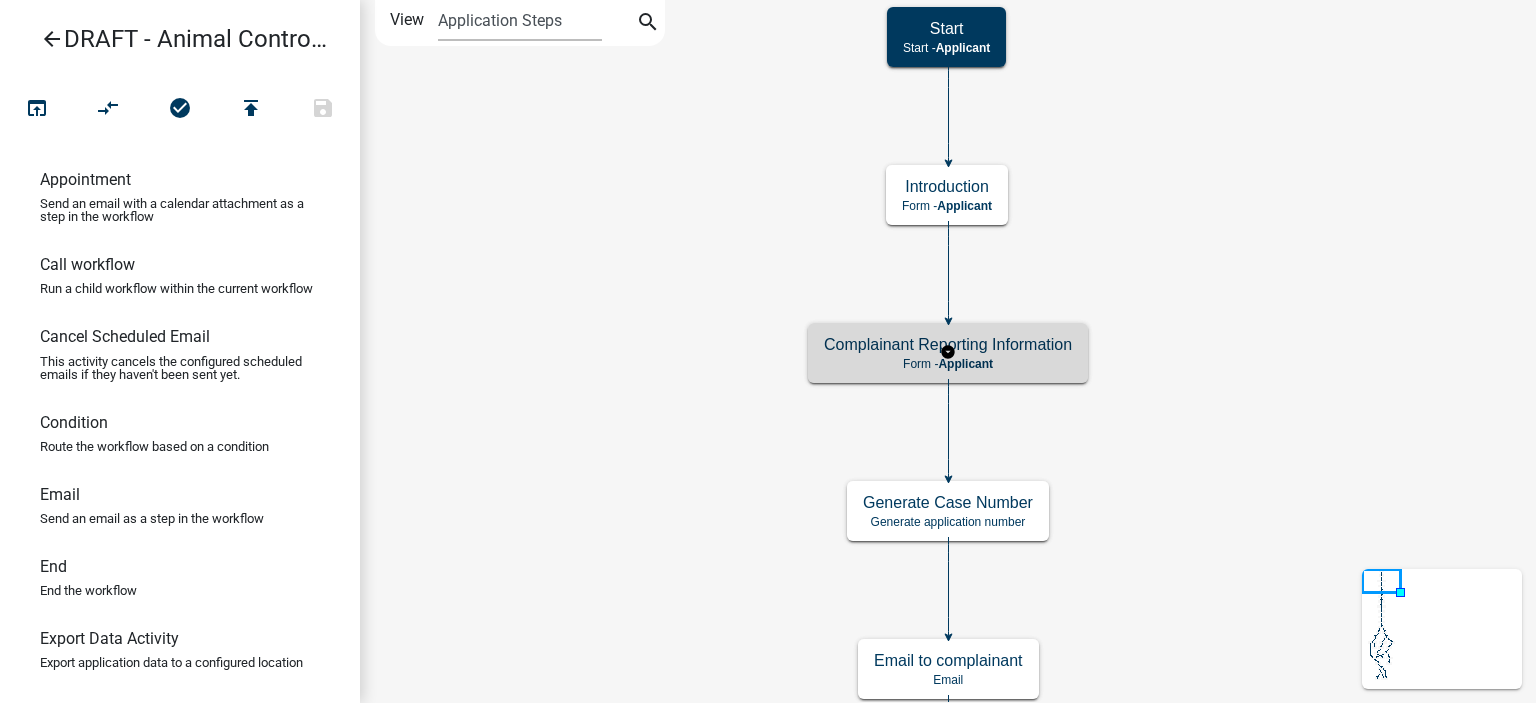 click on "Form -  Applicant" at bounding box center [948, 364] 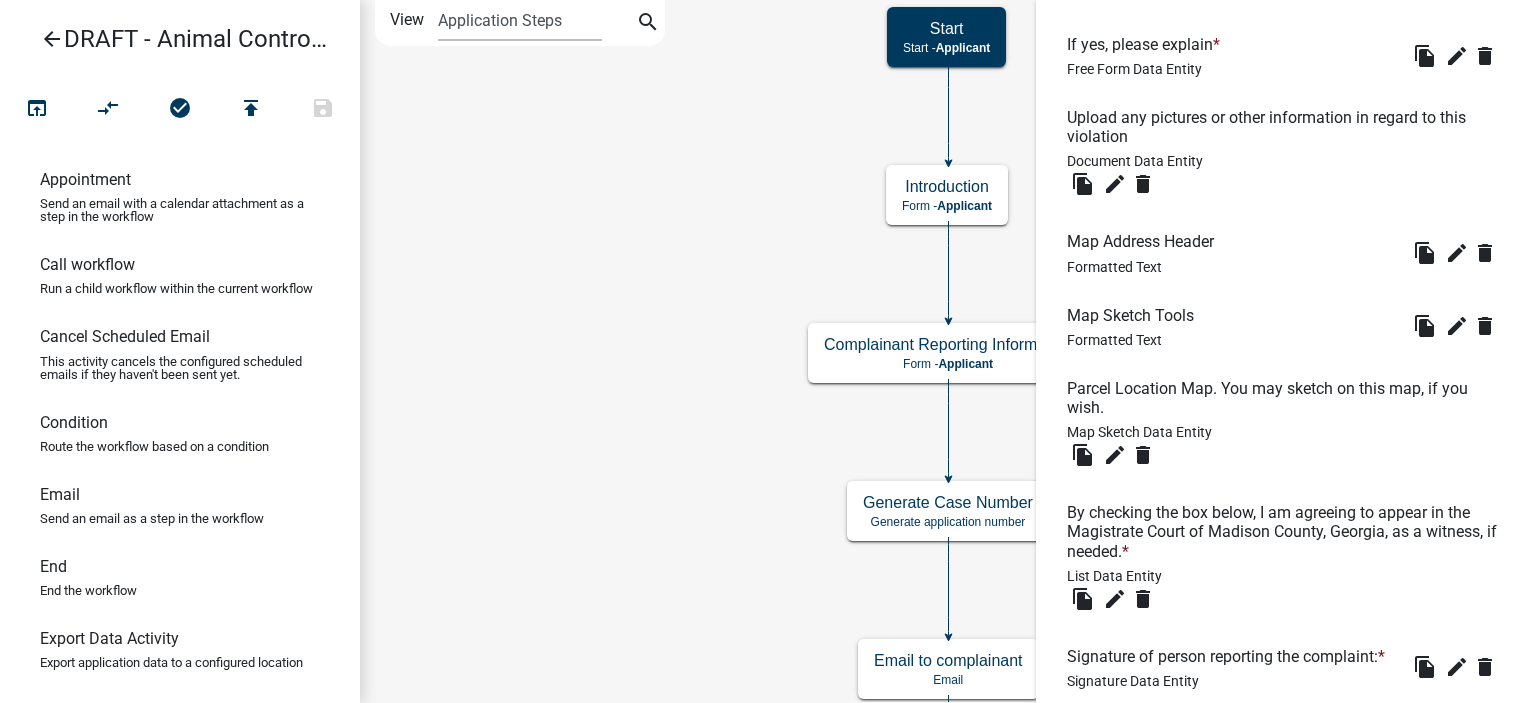 scroll, scrollTop: 2400, scrollLeft: 0, axis: vertical 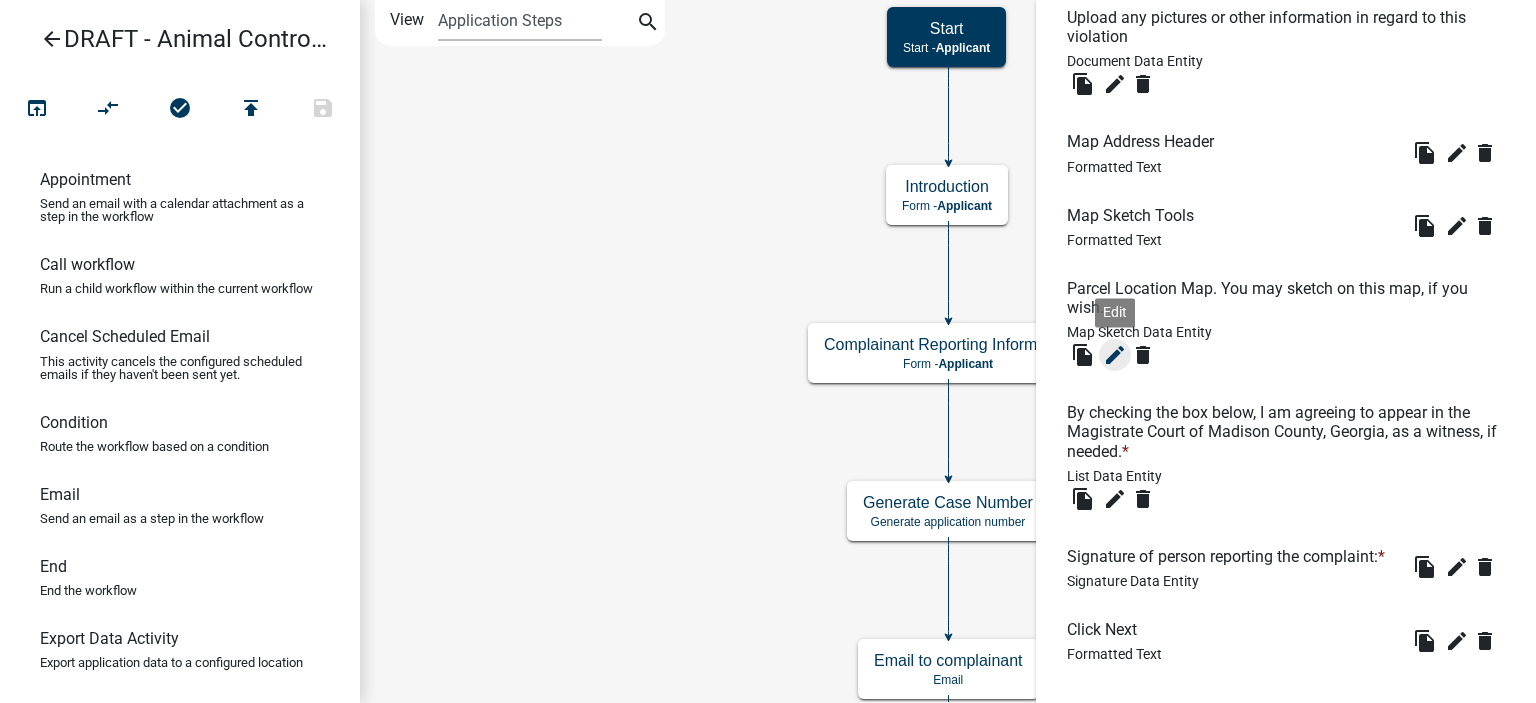 click on "edit" 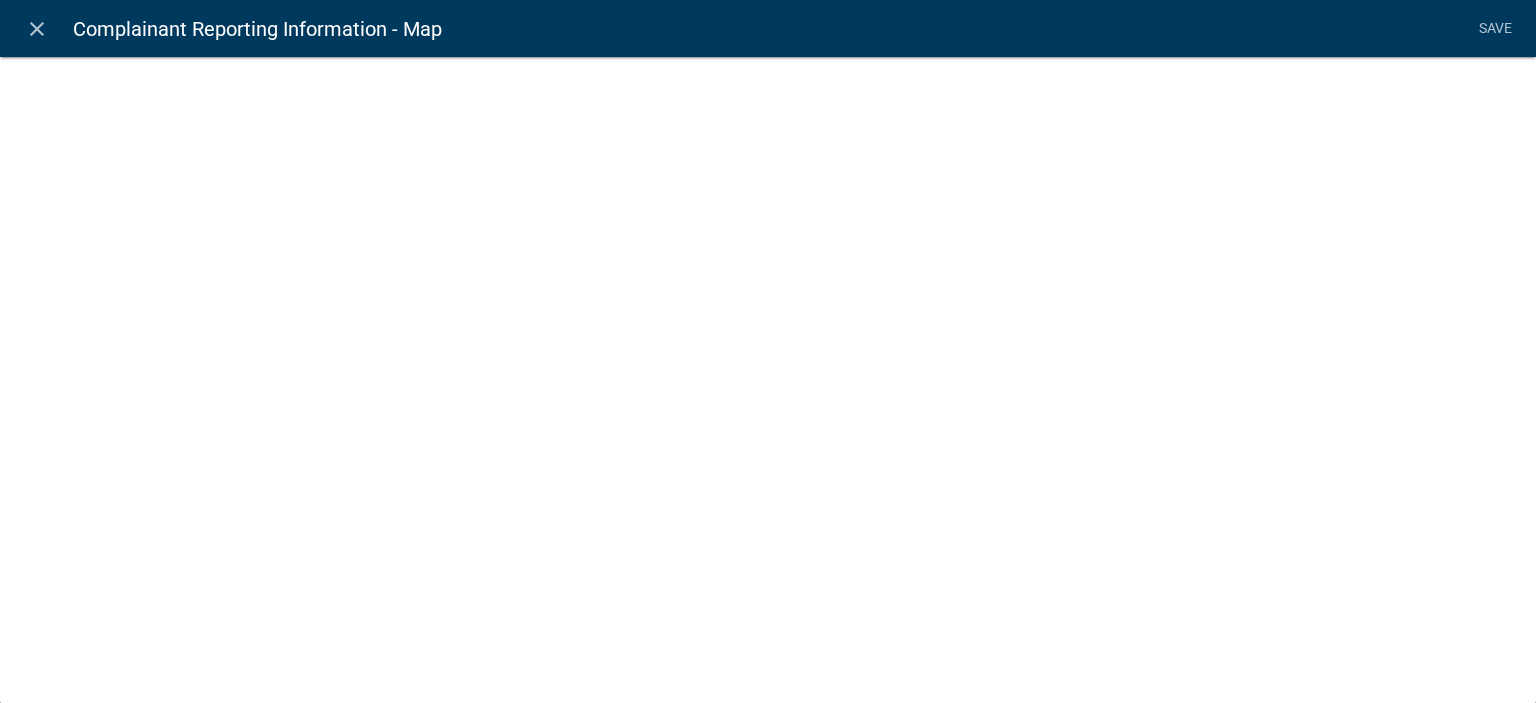 select on "mapsketch-data" 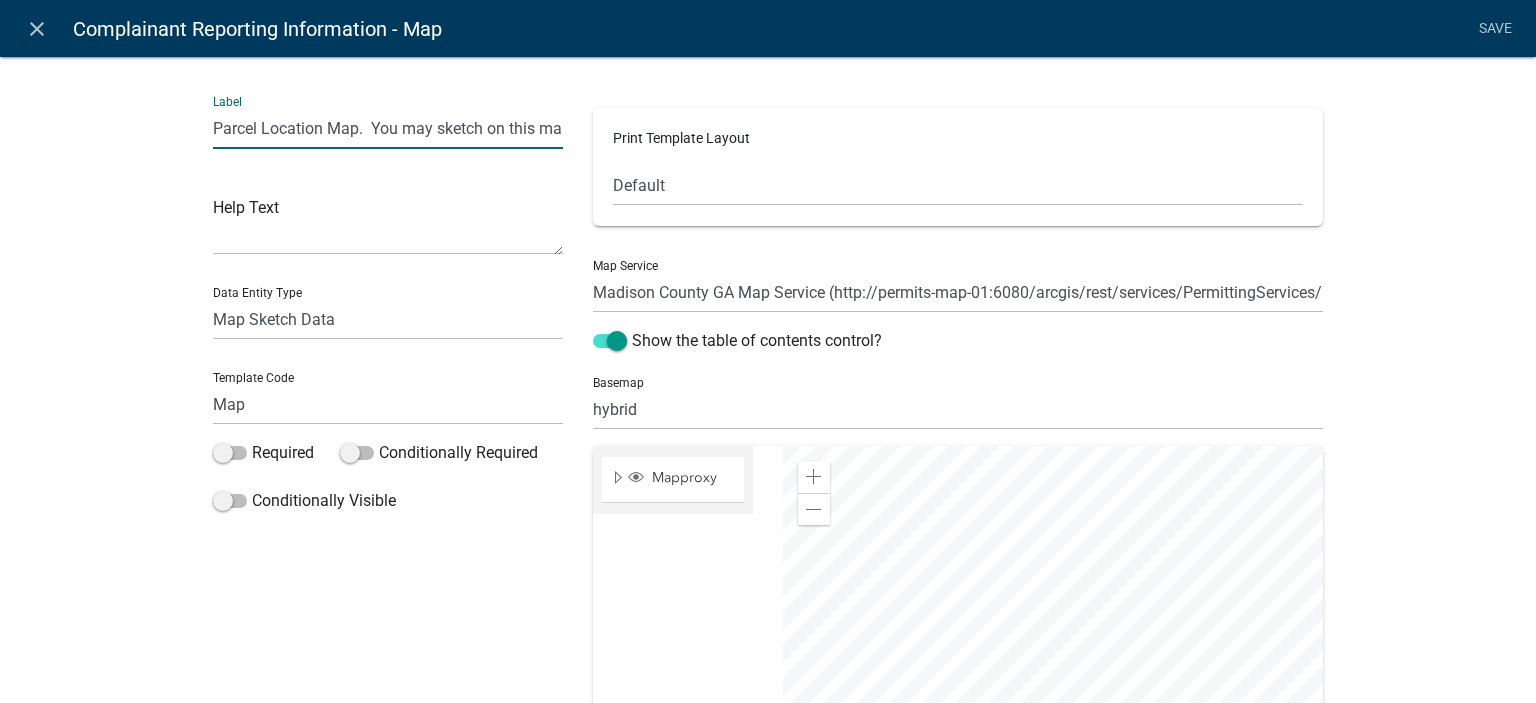 drag, startPoint x: 256, startPoint y: 129, endPoint x: 148, endPoint y: 130, distance: 108.00463 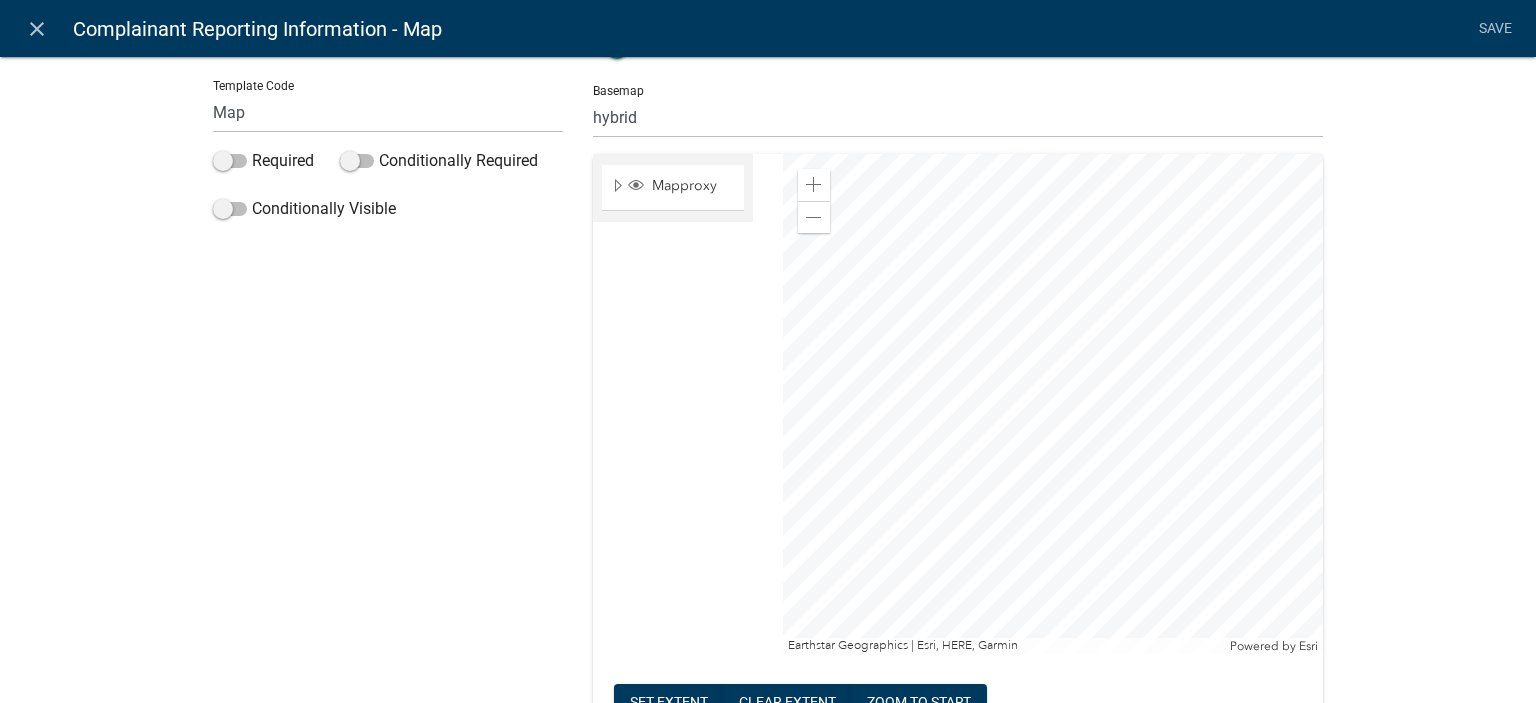 scroll, scrollTop: 300, scrollLeft: 0, axis: vertical 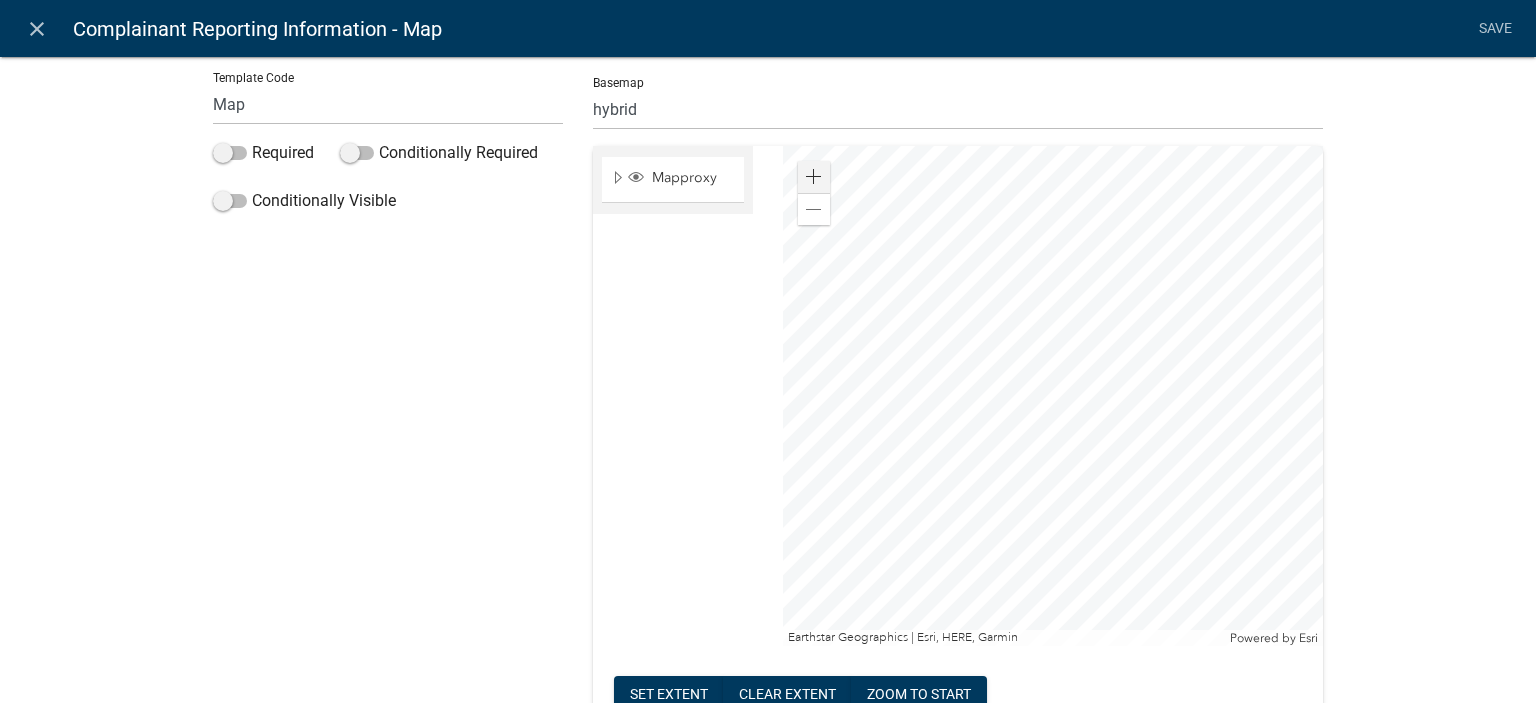 type on "Location Map.  You may sketch on this map, if you wish." 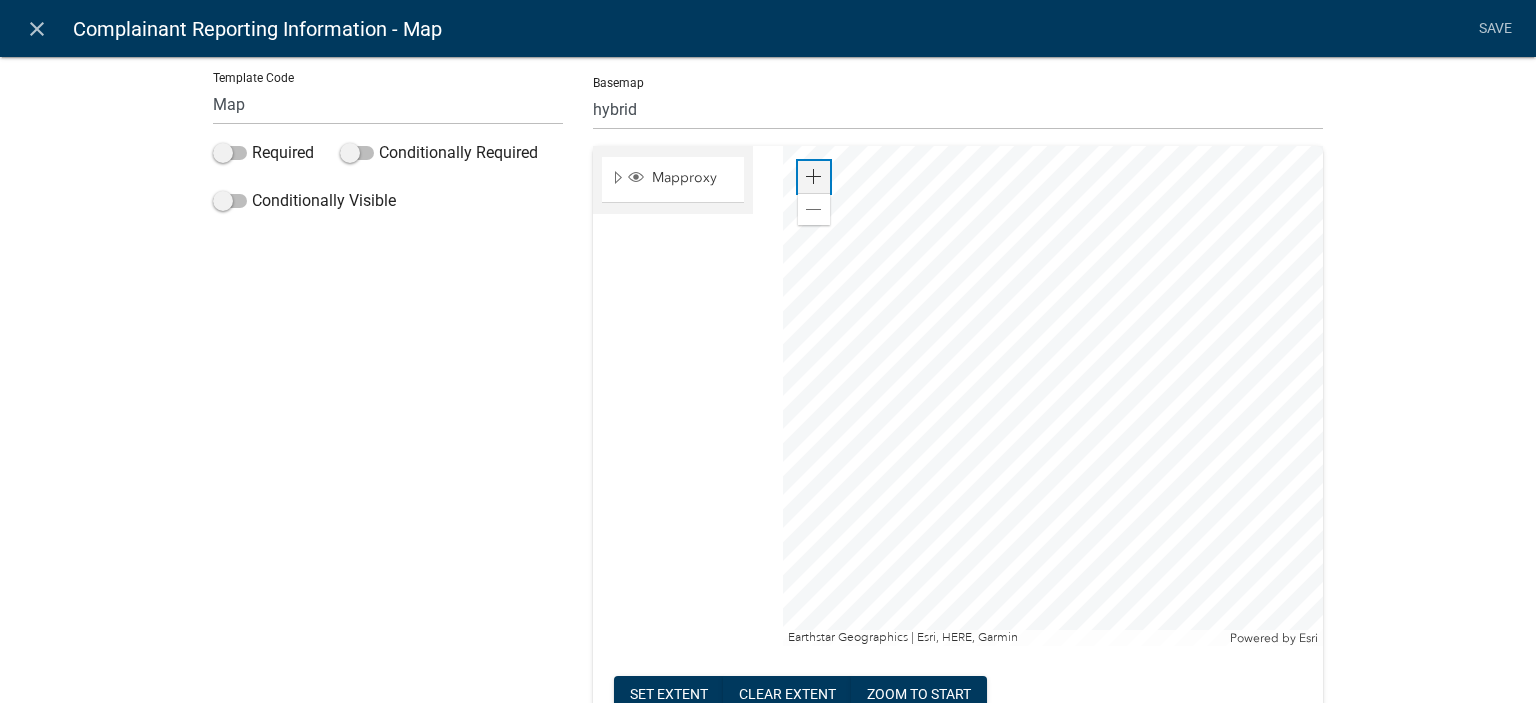 click on "Zoom in" at bounding box center [814, 177] 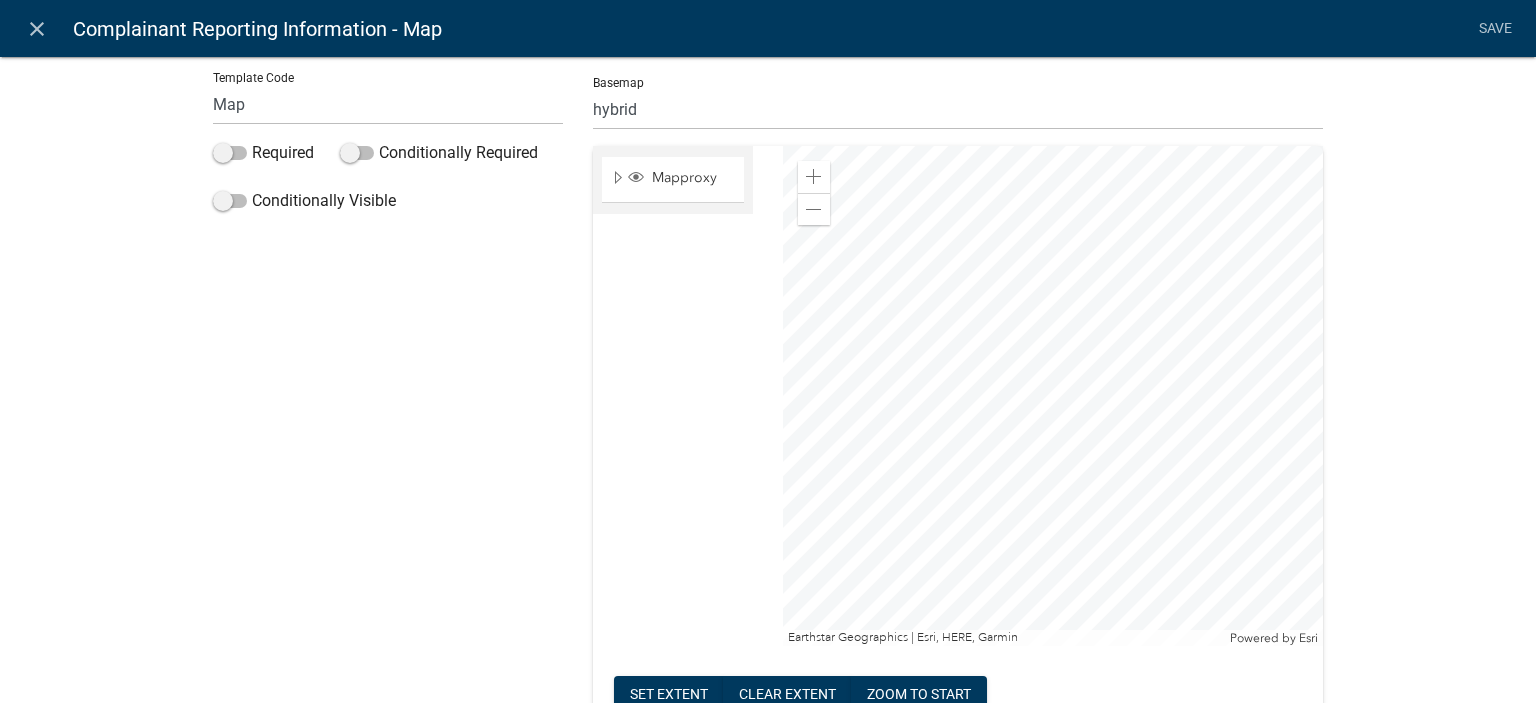 click at bounding box center [1053, 396] 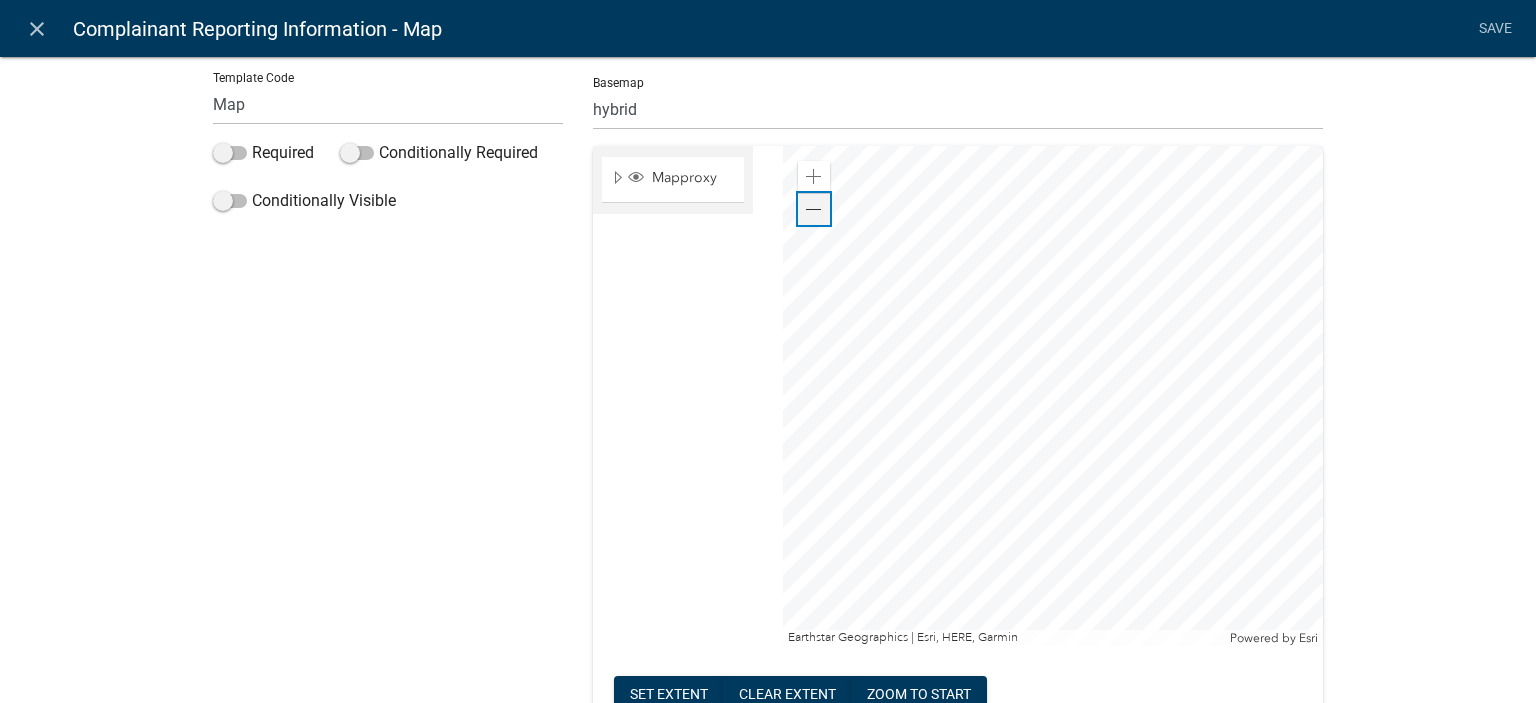 click at bounding box center (814, 210) 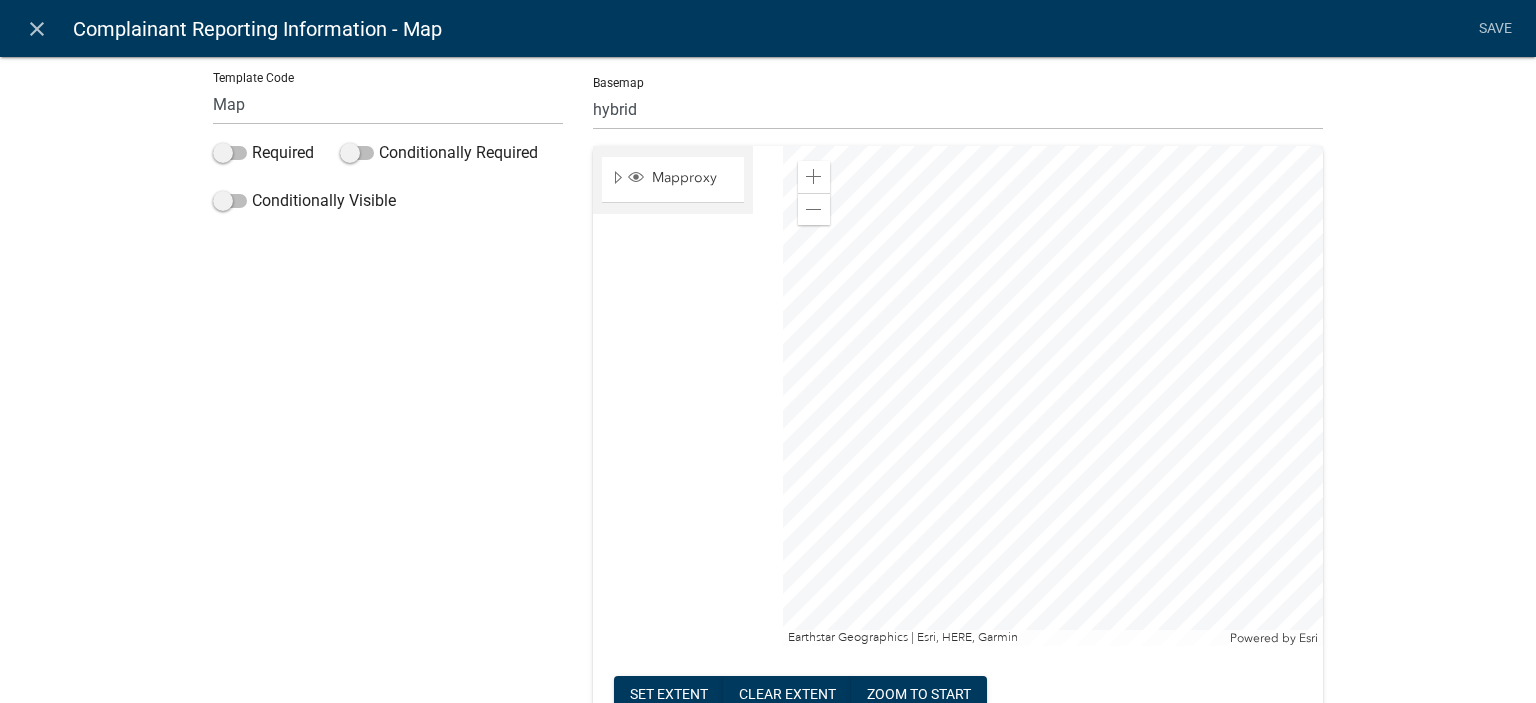 click at bounding box center [1053, 396] 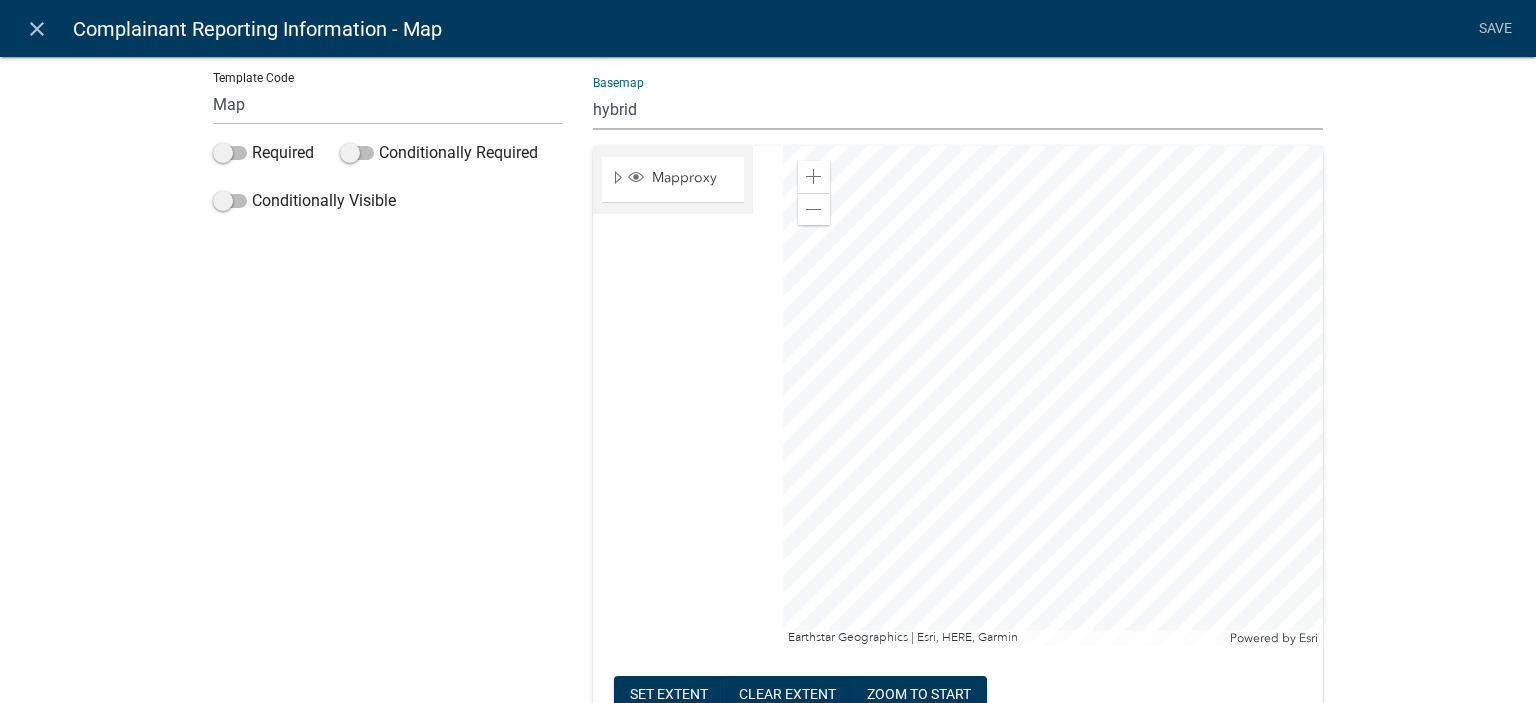 click on "no basemap topo satellite hybrid gray terrain osm topo-vector streets-relief-vector streets-vector streets-navigation-vector" at bounding box center [958, 109] 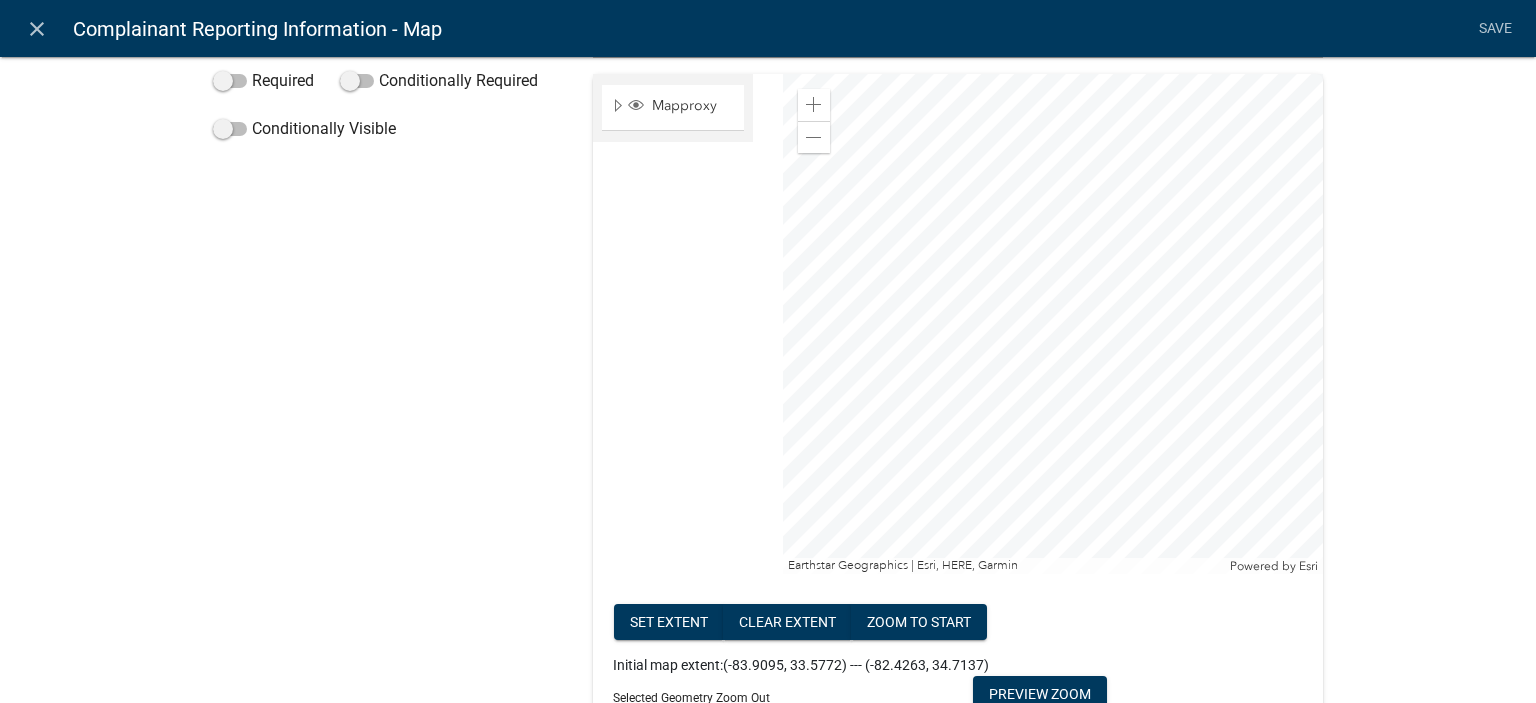 scroll, scrollTop: 600, scrollLeft: 0, axis: vertical 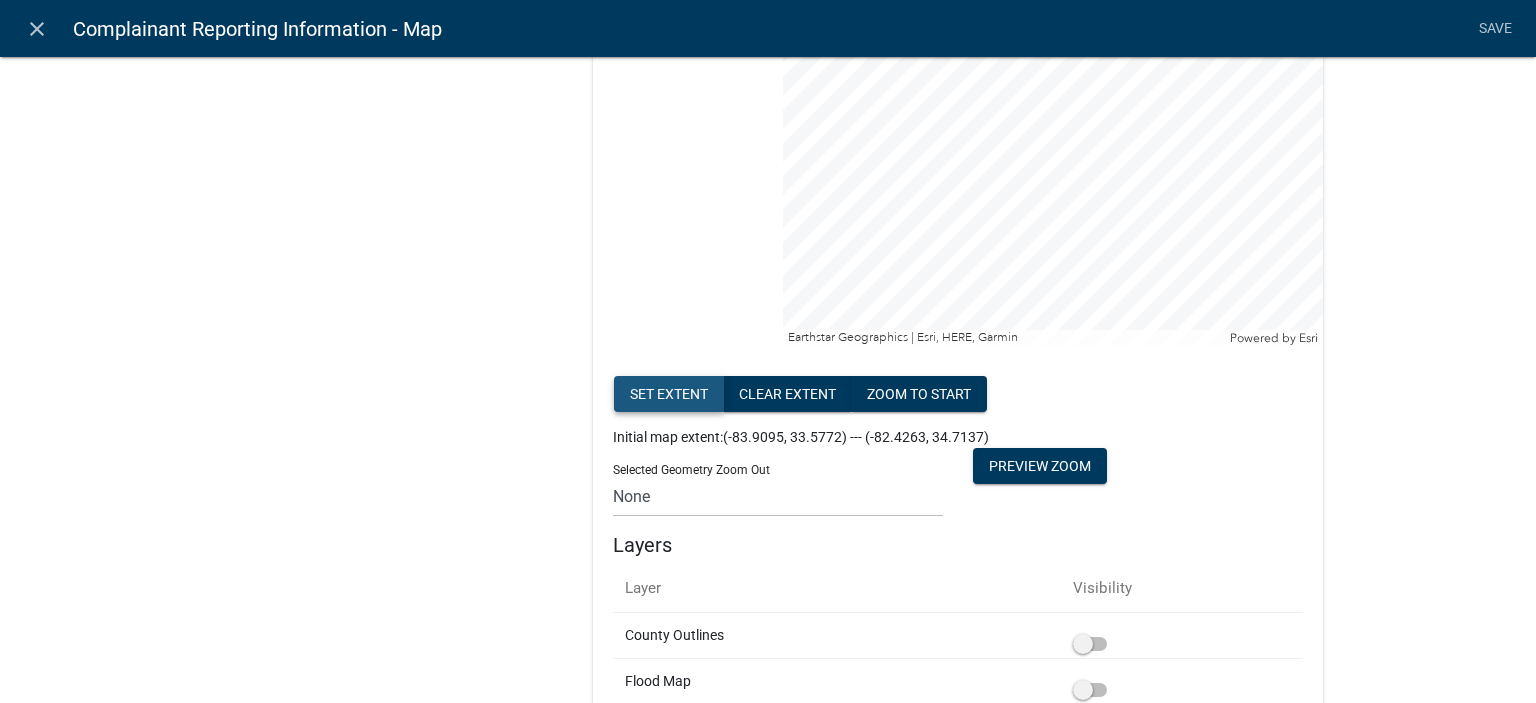 click on "Set extent" at bounding box center [669, 394] 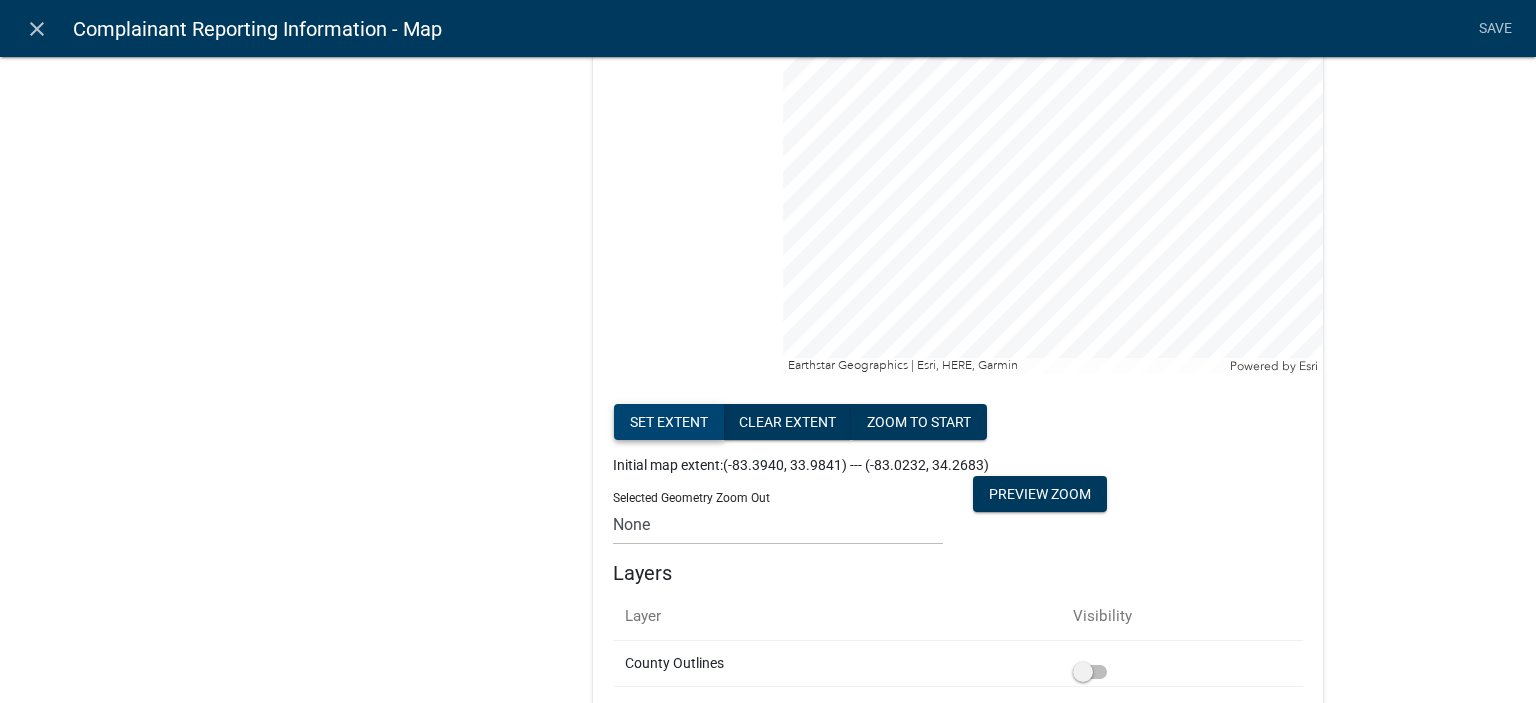 scroll, scrollTop: 374, scrollLeft: 0, axis: vertical 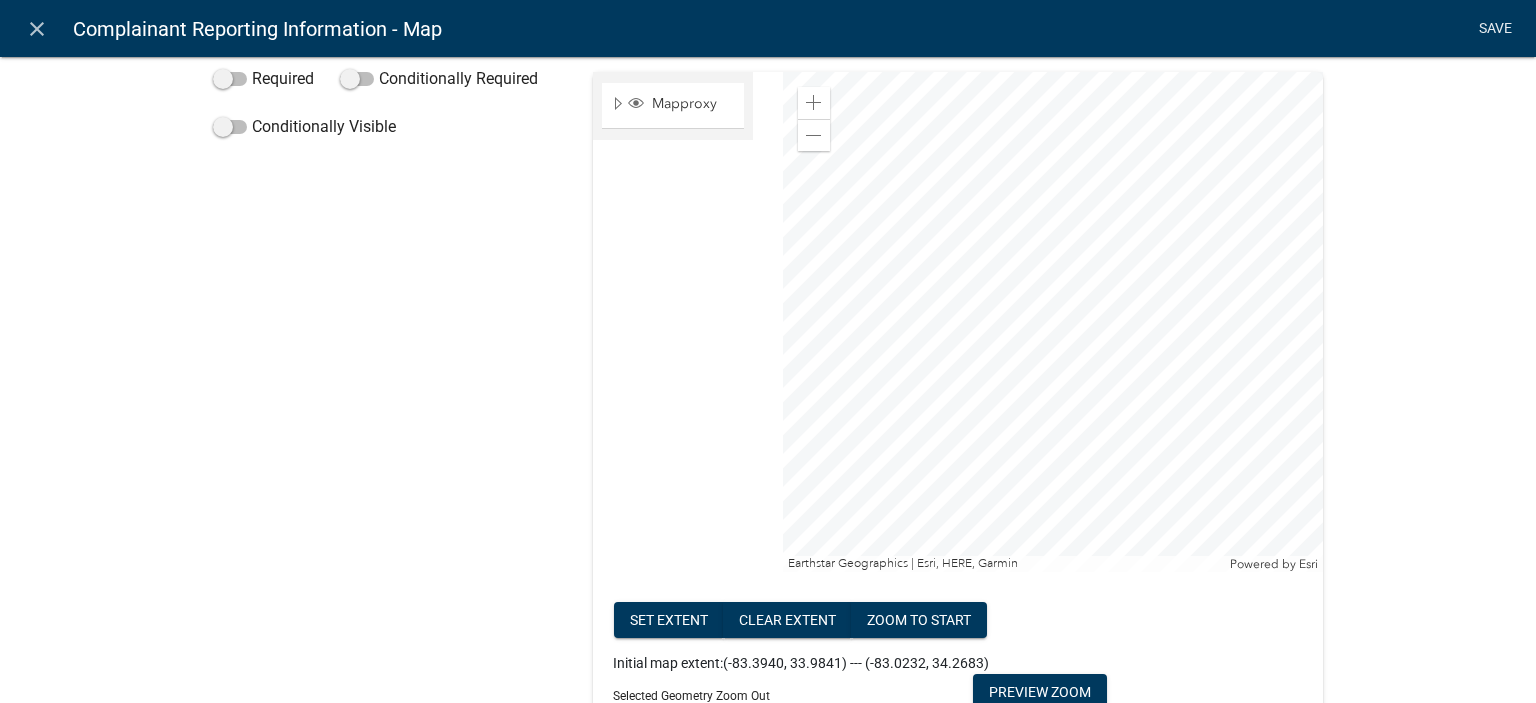 click on "Save" 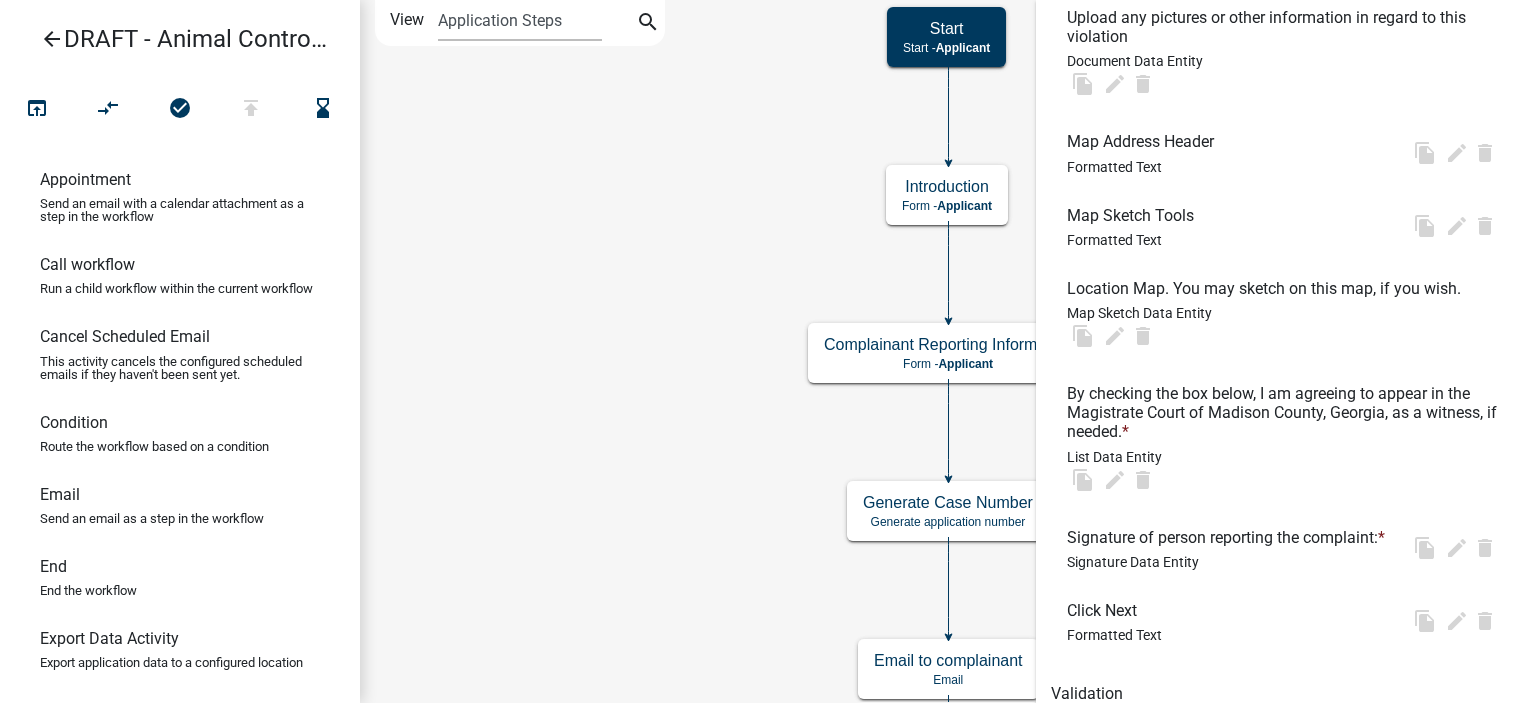 scroll, scrollTop: 0, scrollLeft: 0, axis: both 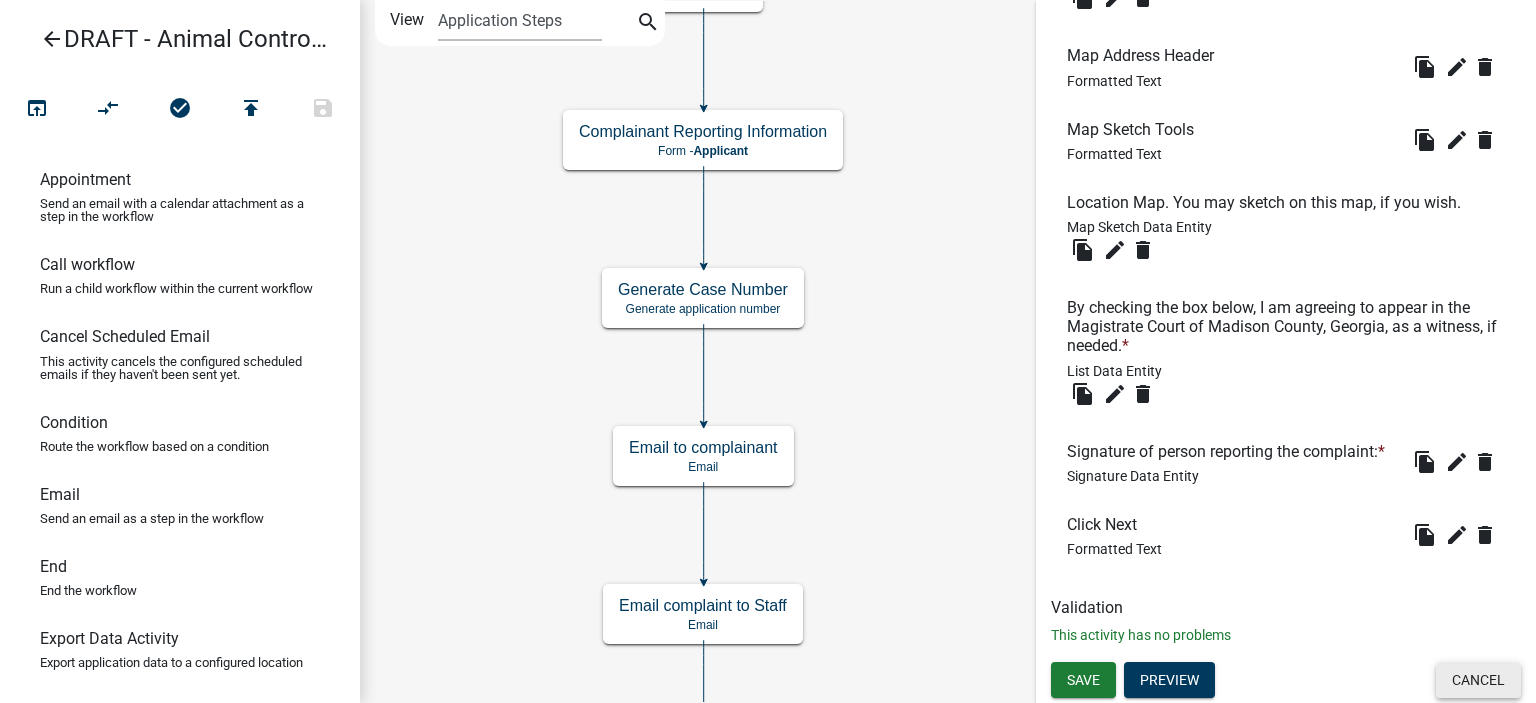 click on "Cancel" 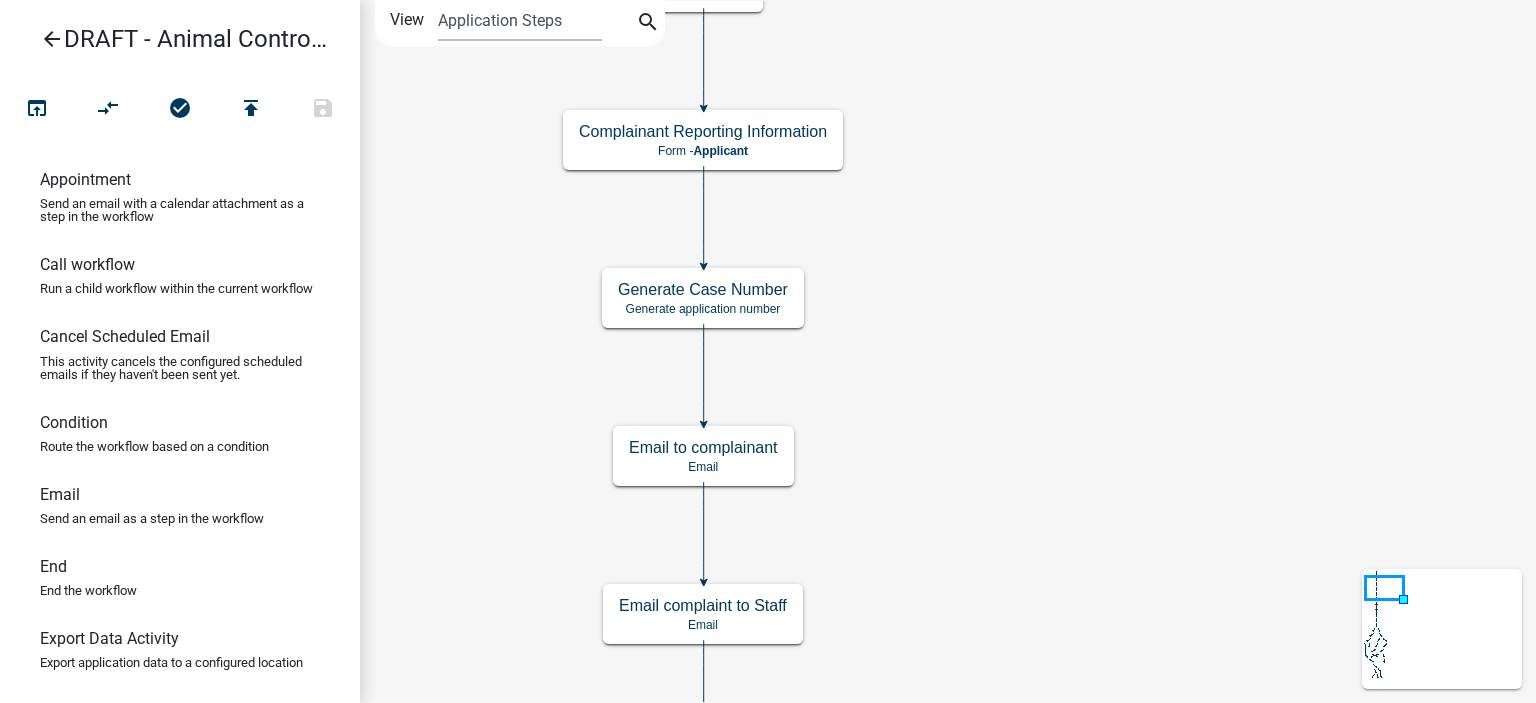scroll, scrollTop: 0, scrollLeft: 0, axis: both 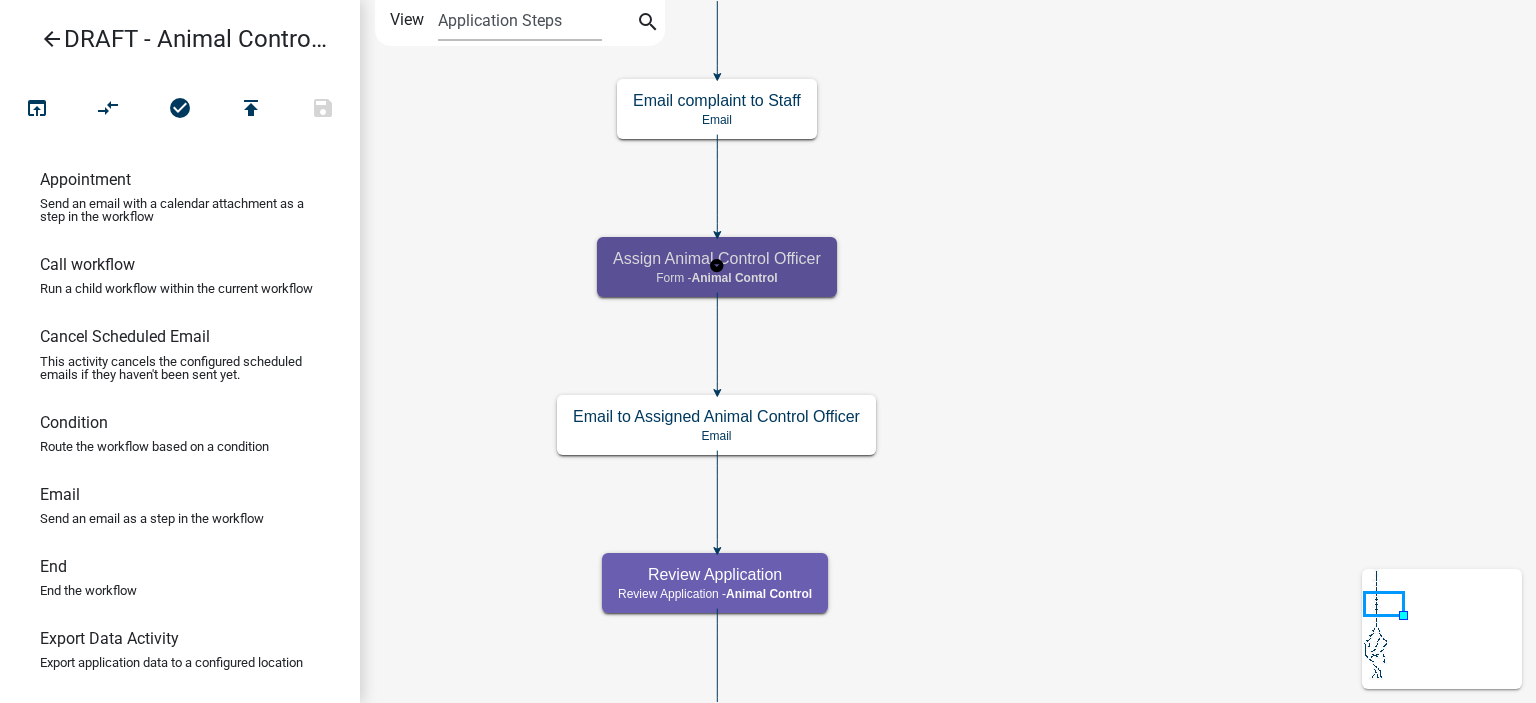 click on "Assign Animal Control Officer
Form -  Animal Control" at bounding box center (717, 267) 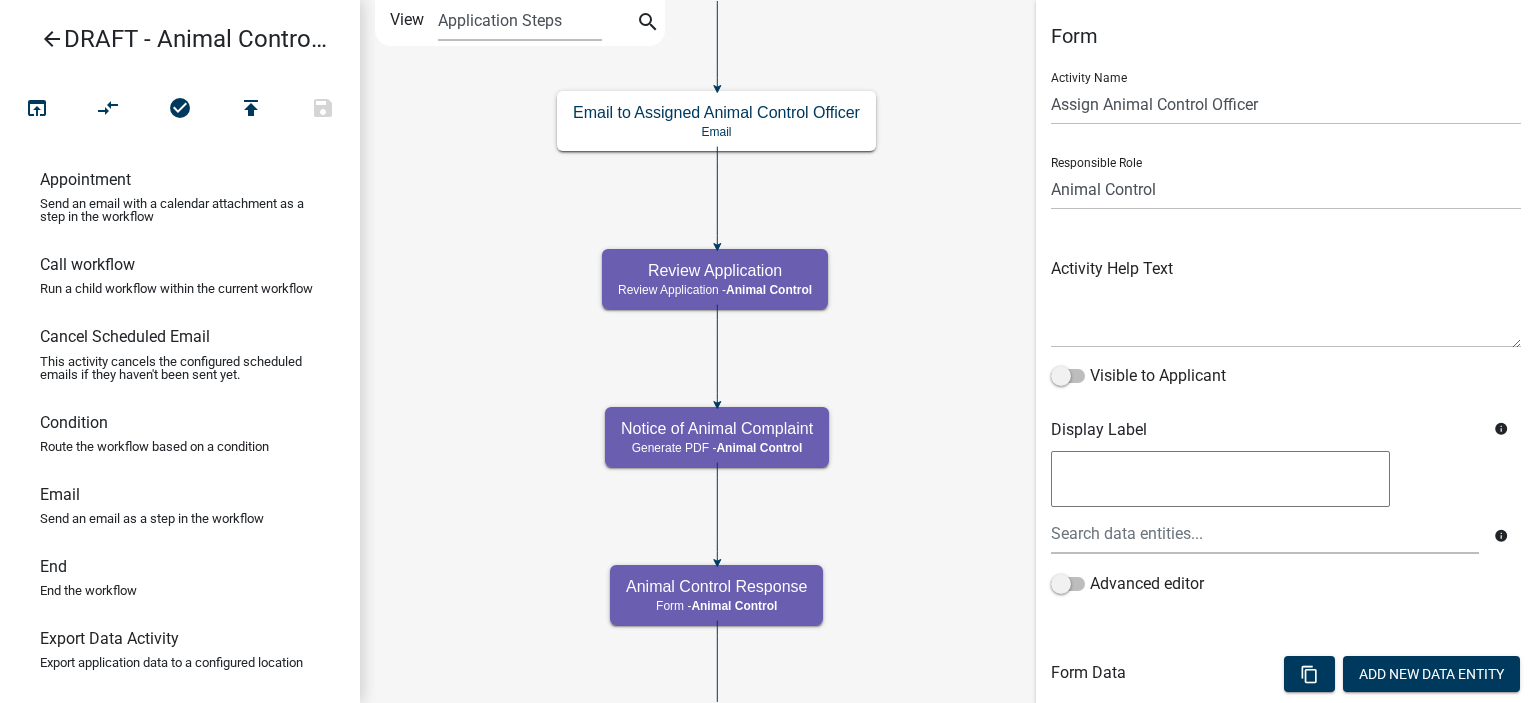 click on "Start
Start -  Applicant
Complainant Reporting Information
Form -  Applicant
Animal Control Complaint Form
Generate PDF -  Animal Control
Court Resolved End
End -  Animal Control" 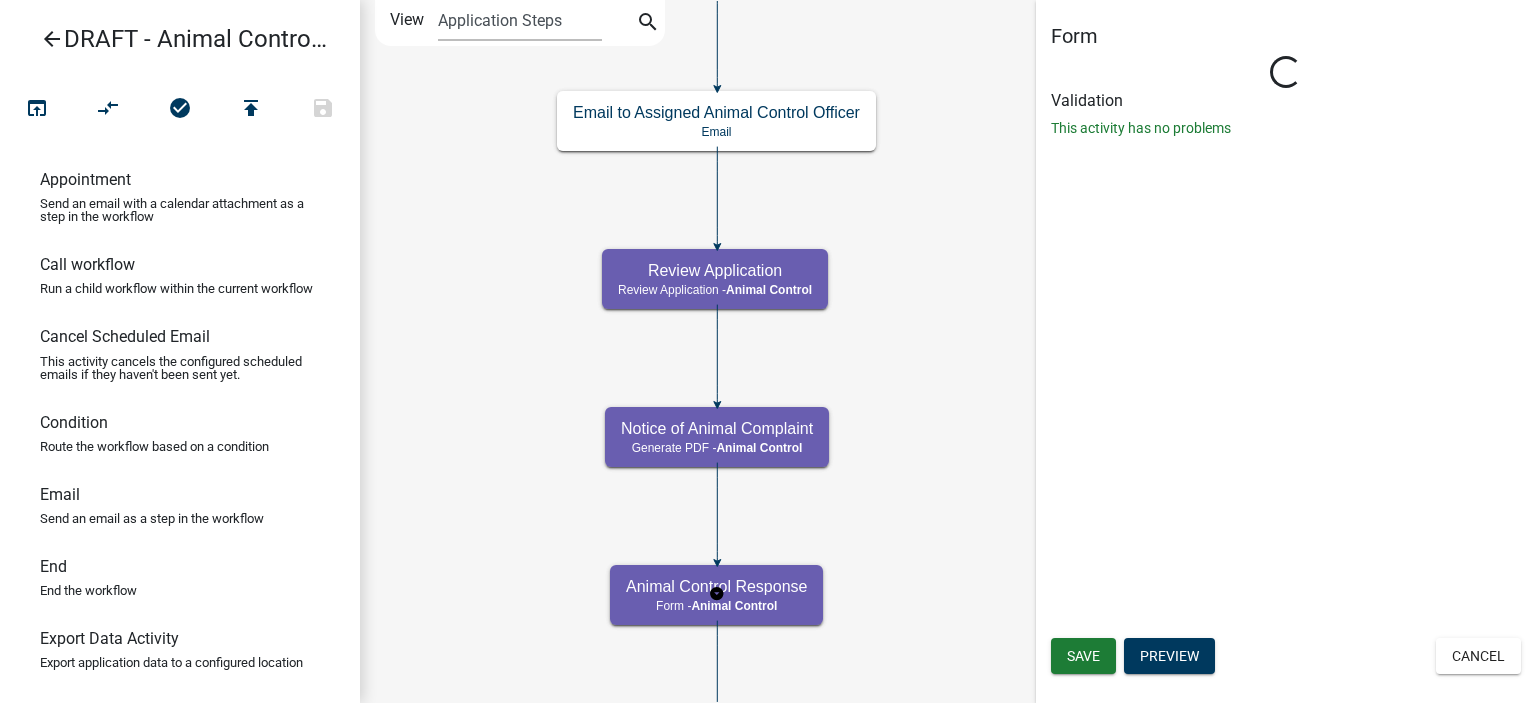 select on "CF90C5DF-2F39-437D-9A89-1F38DA938B57" 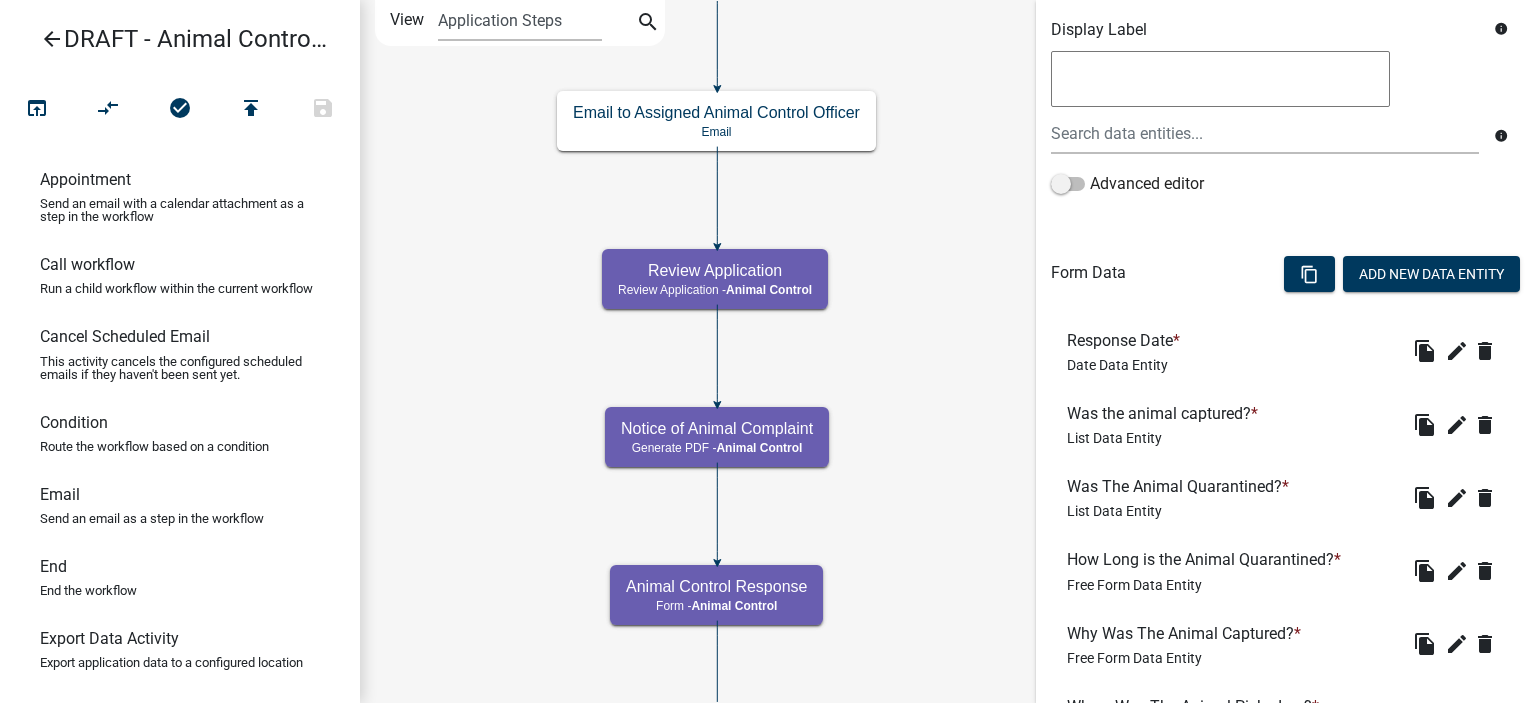 scroll, scrollTop: 500, scrollLeft: 0, axis: vertical 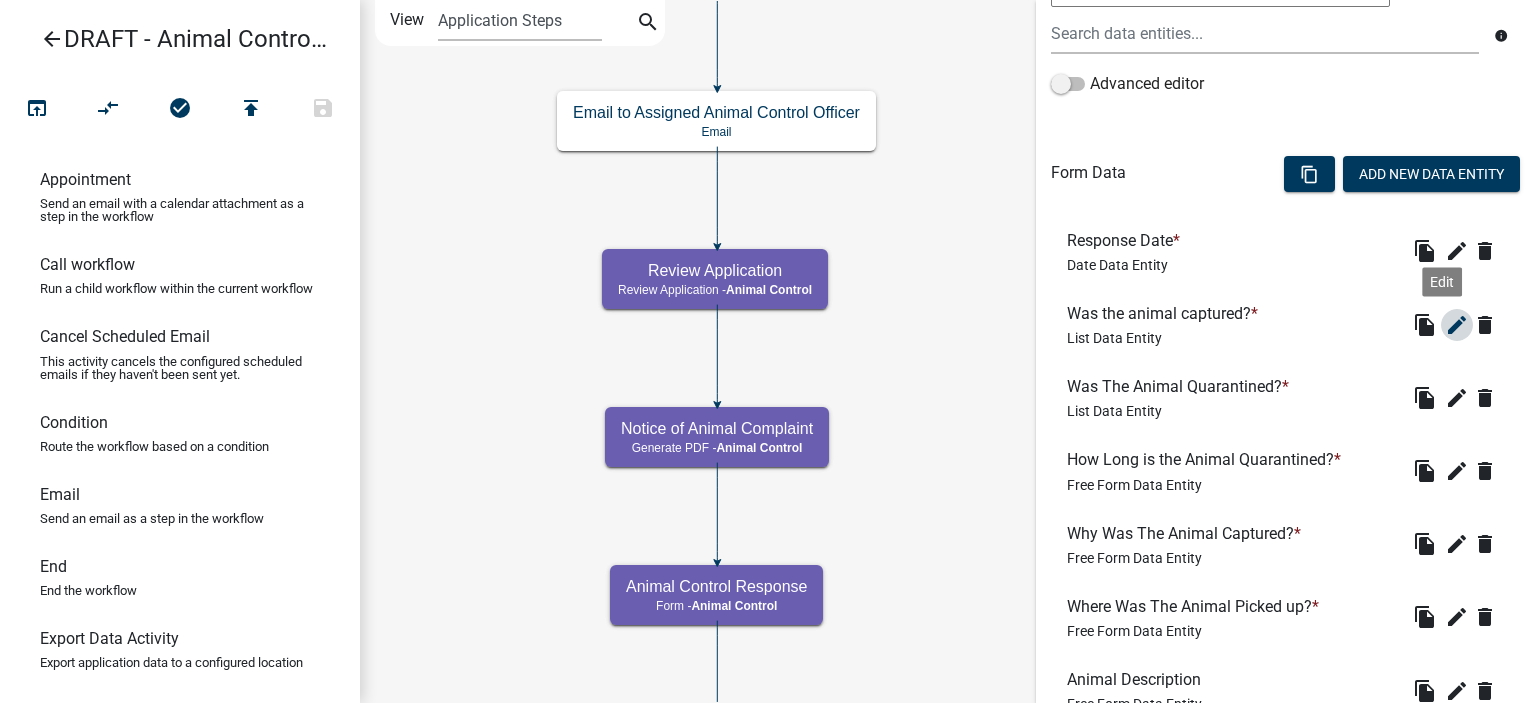 click on "edit" 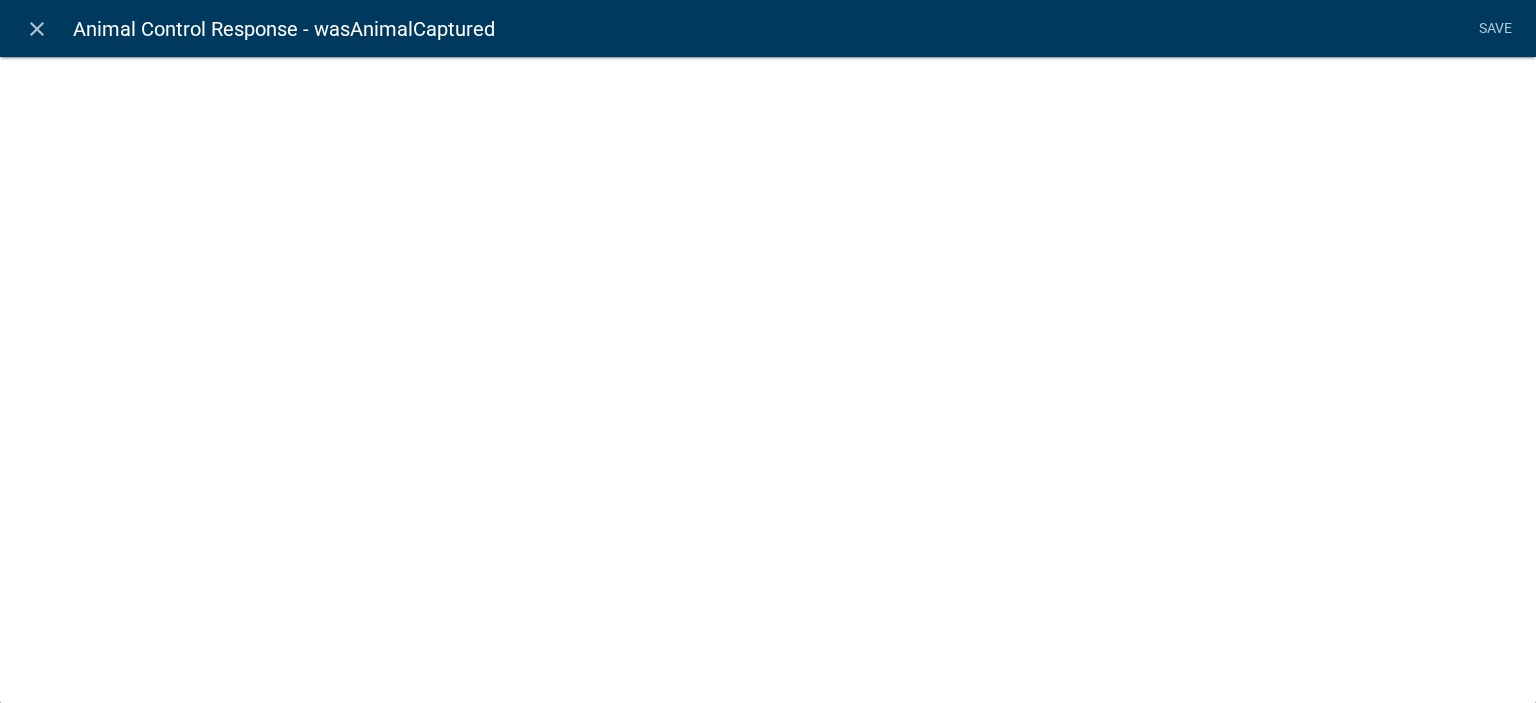 select on "list-data" 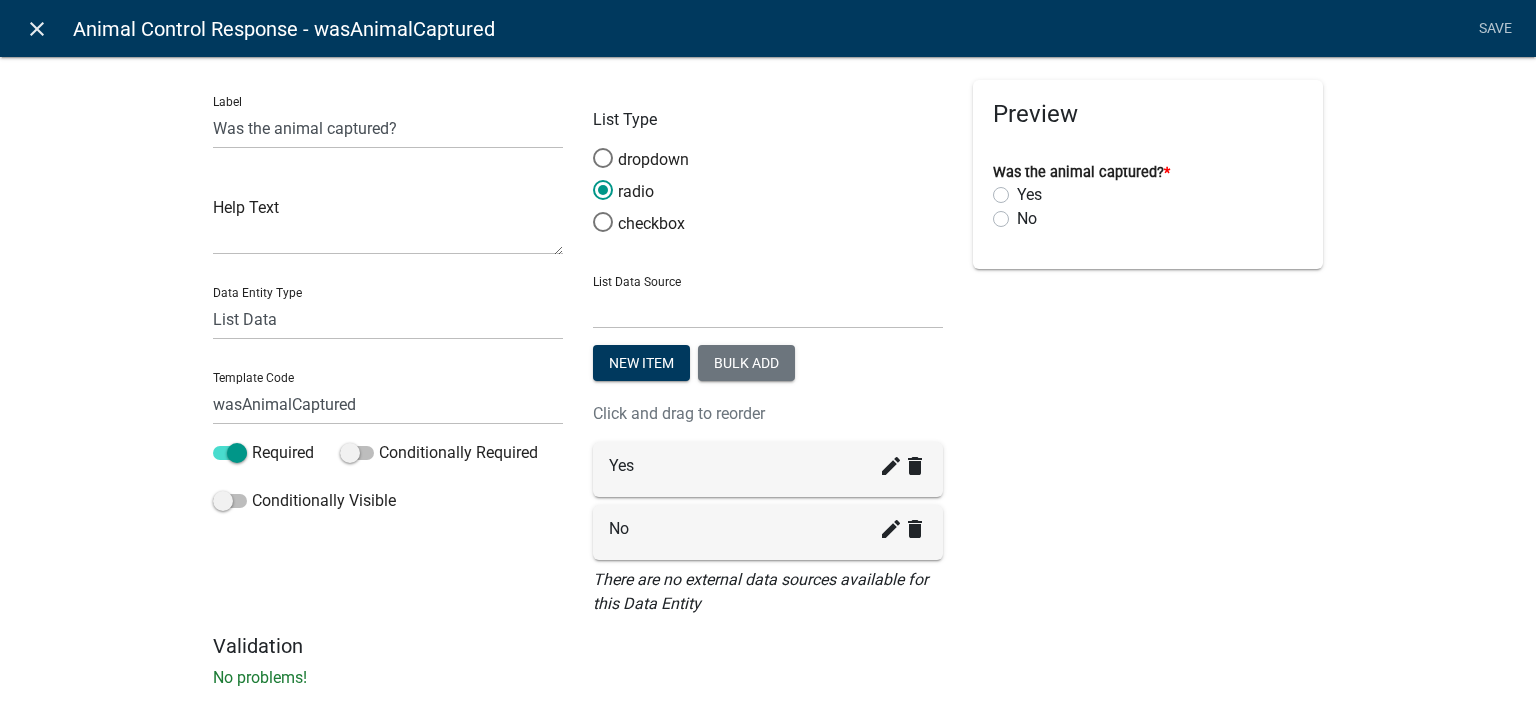 click on "close" 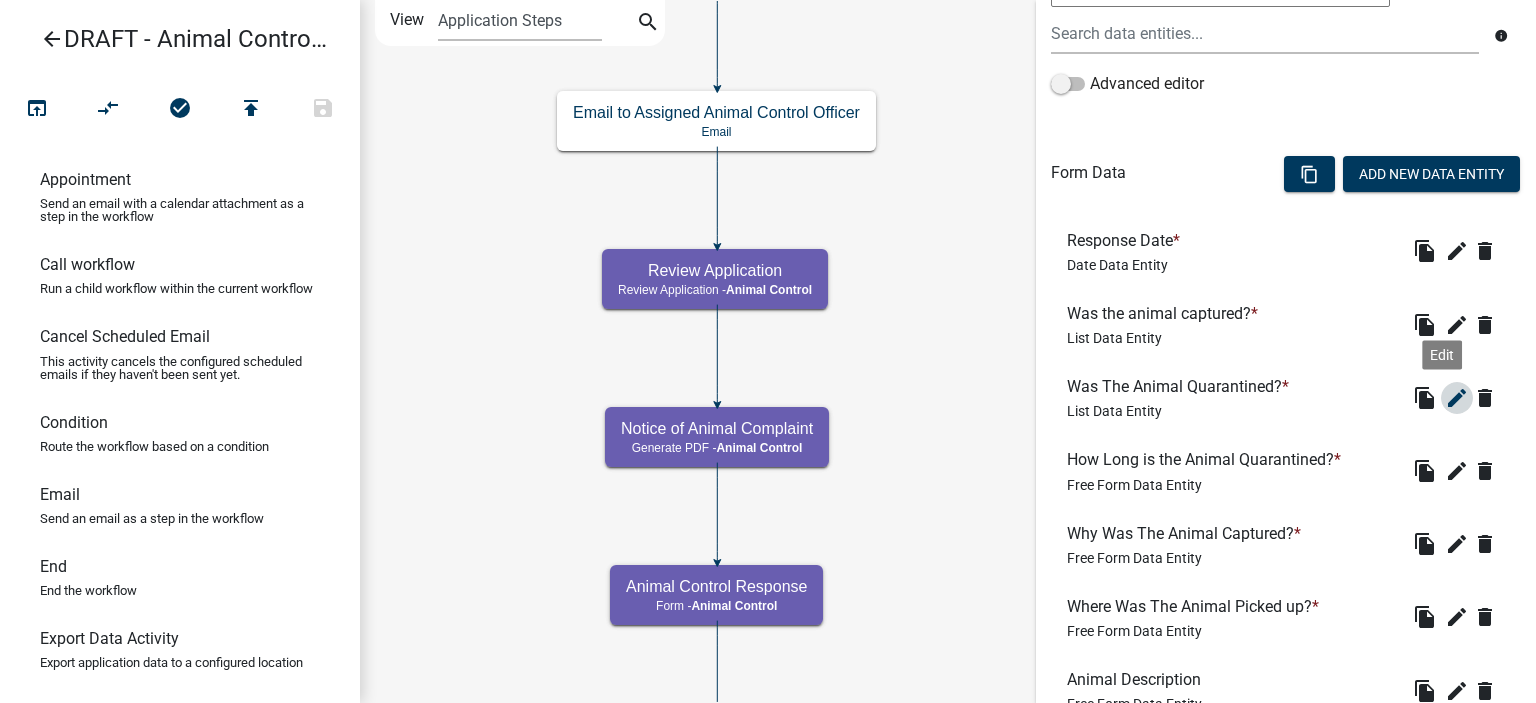 click on "edit" 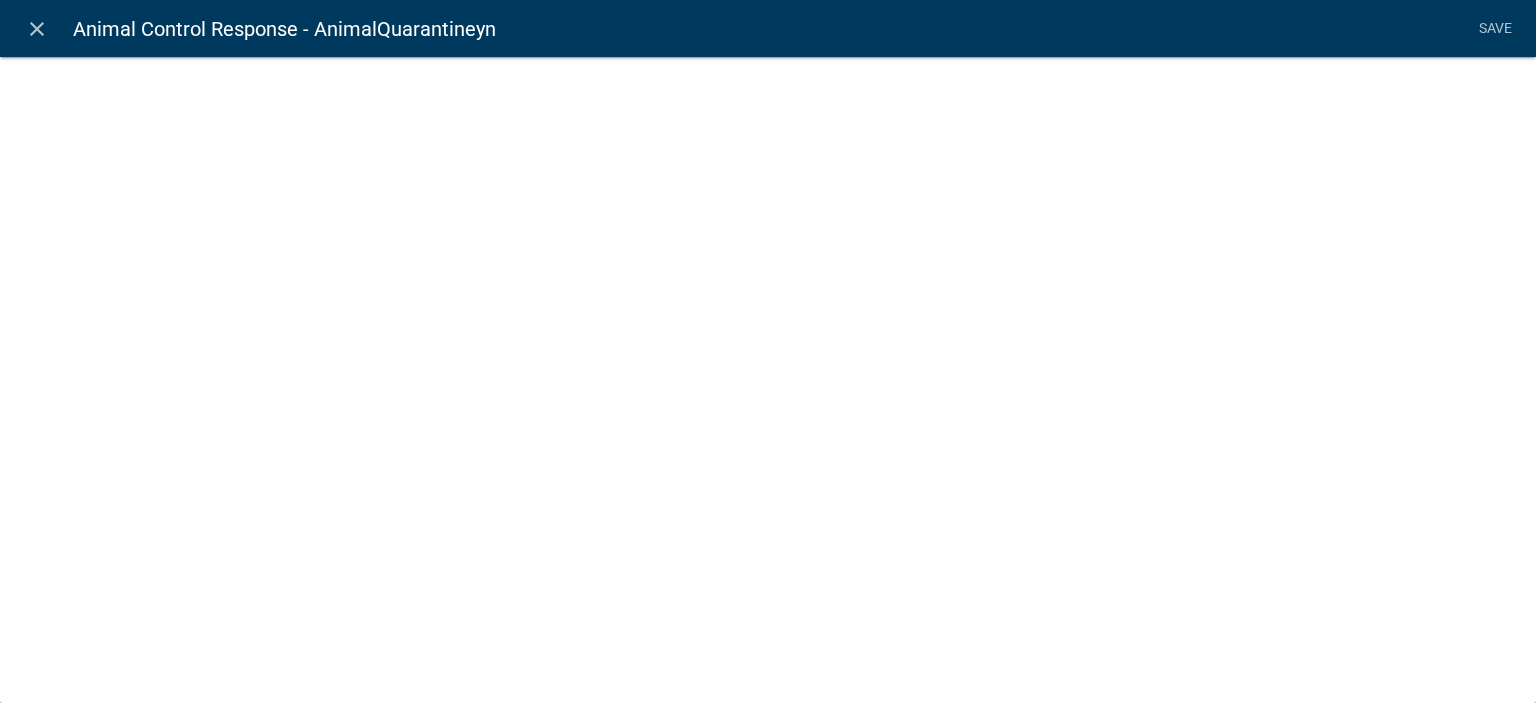 select on "list-data" 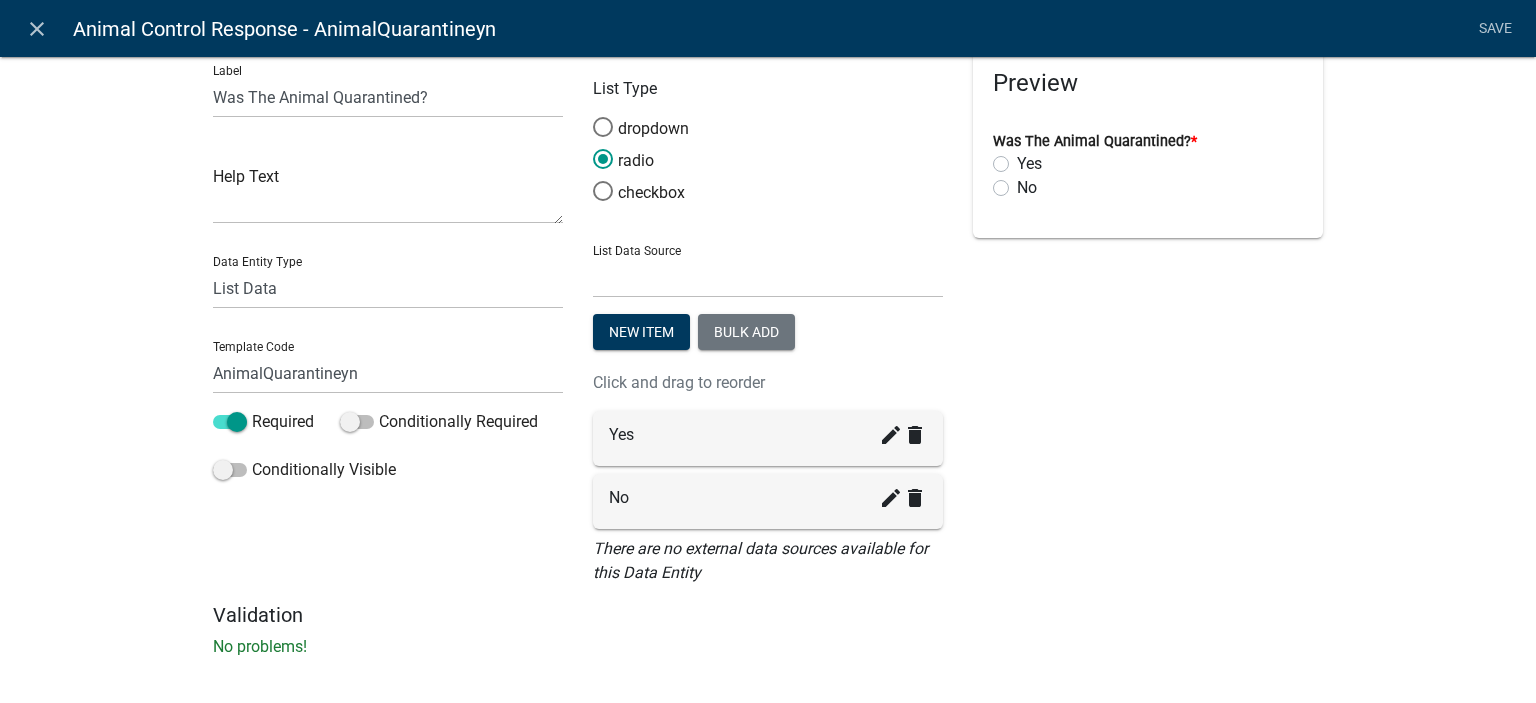 scroll, scrollTop: 45, scrollLeft: 0, axis: vertical 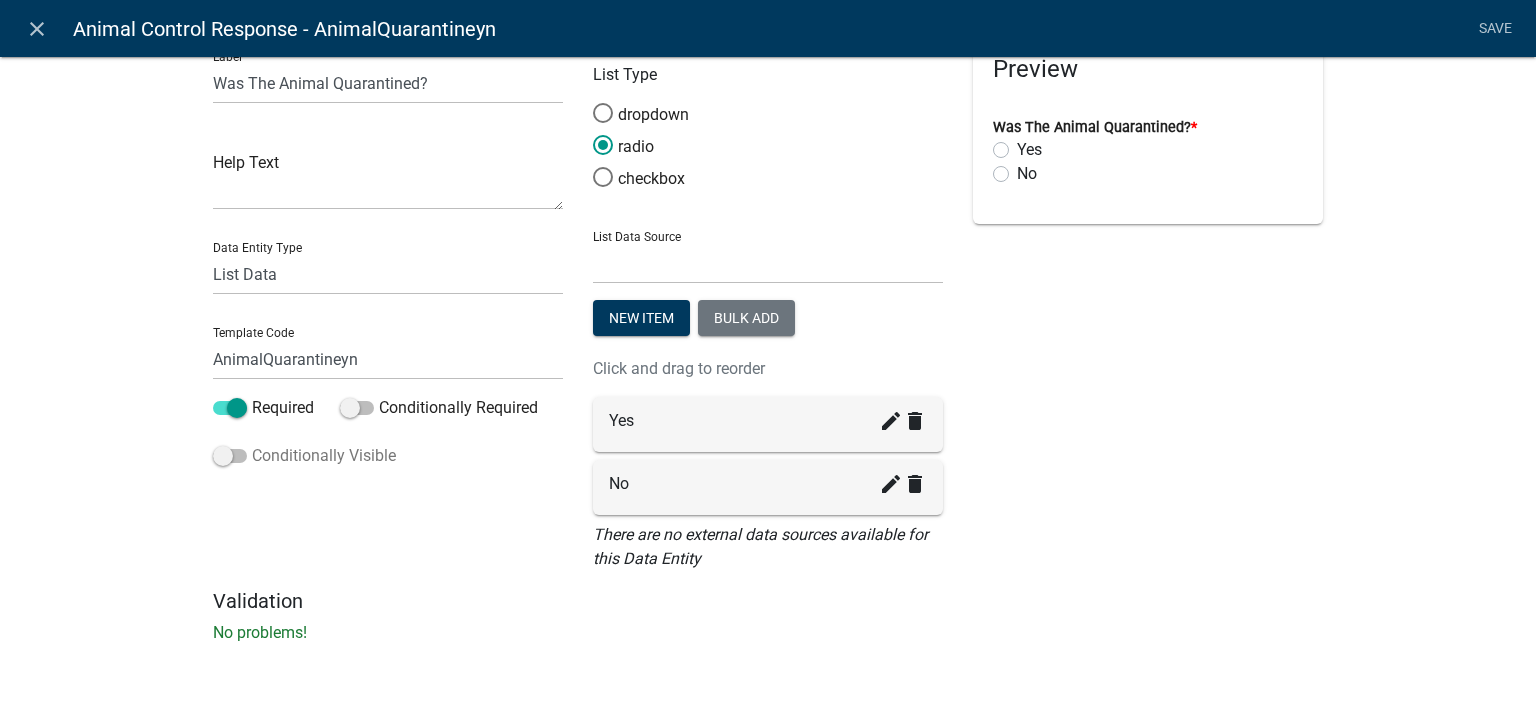 click on "Conditionally Visible" at bounding box center [304, 456] 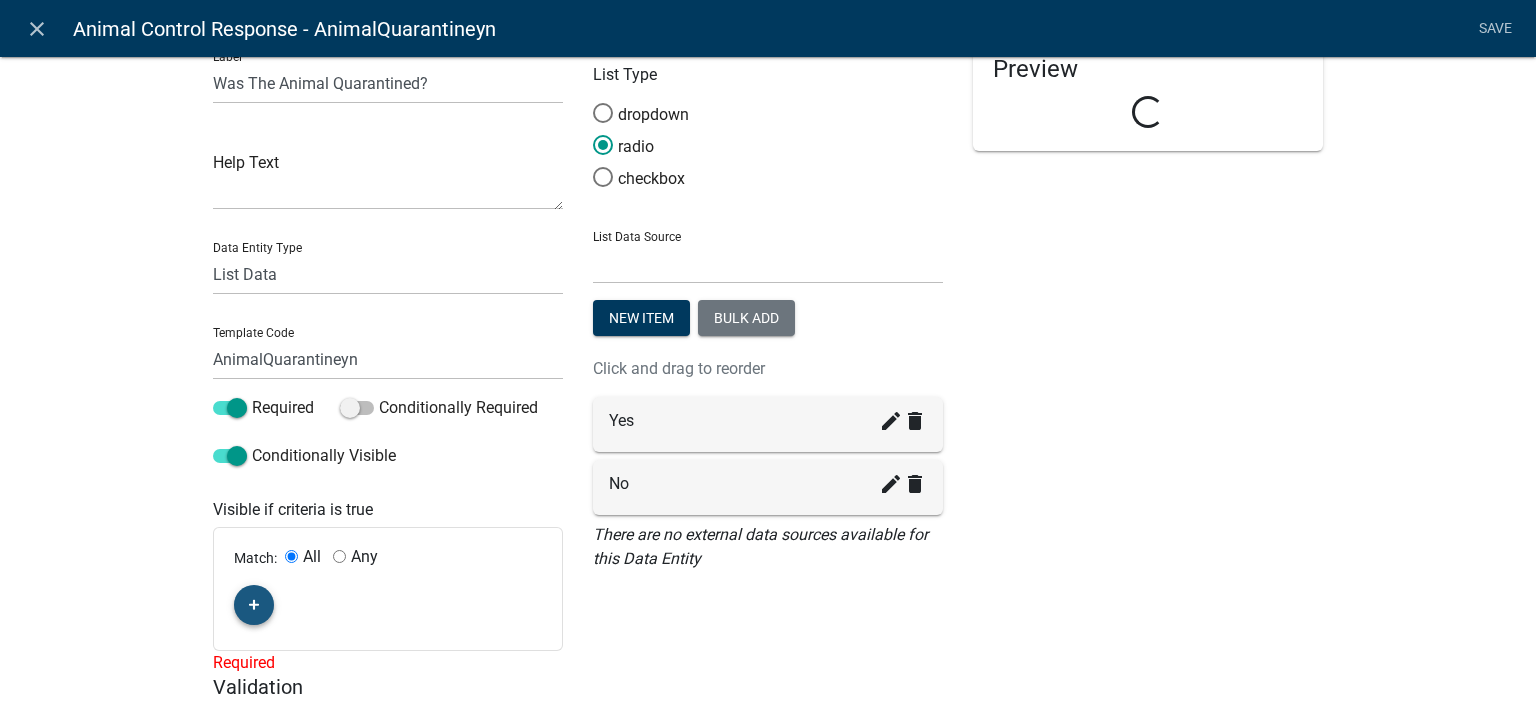click at bounding box center (254, 605) 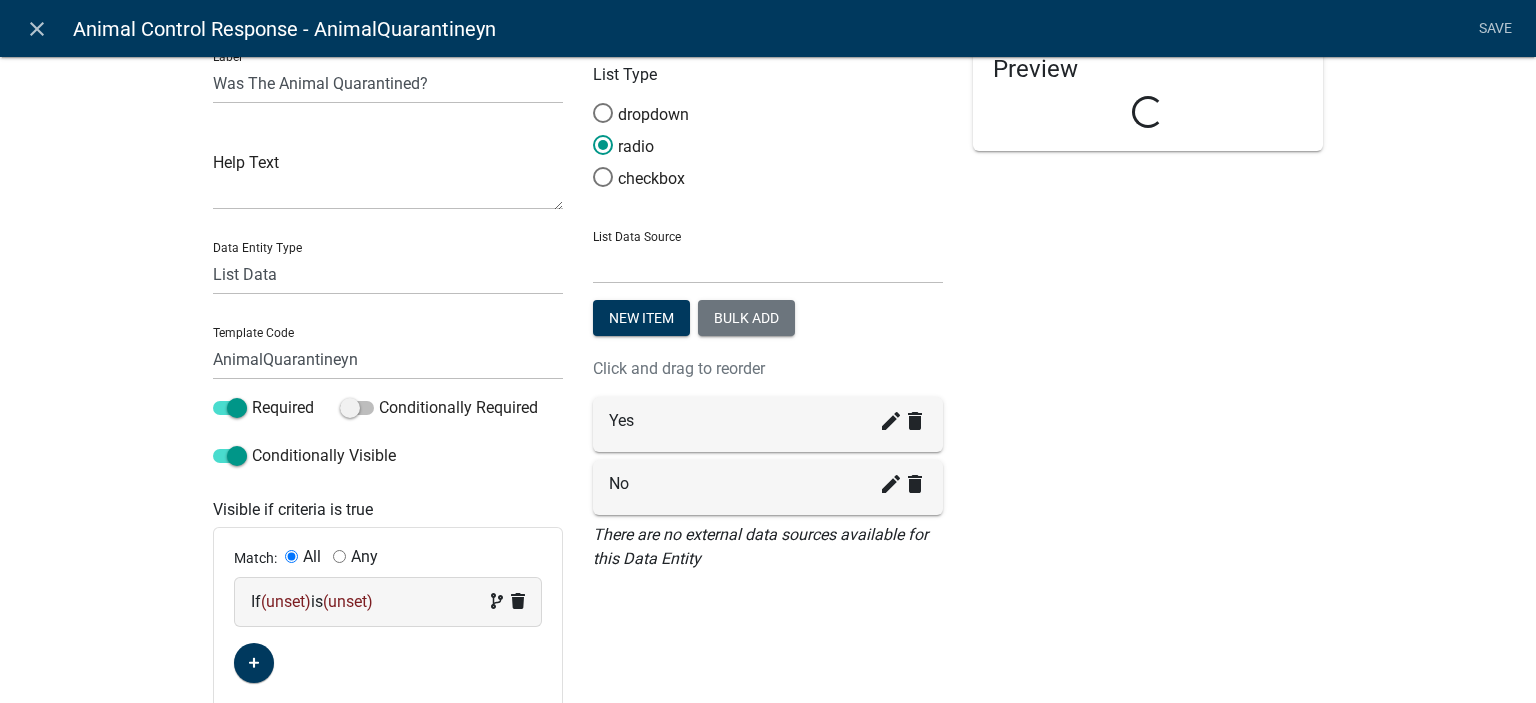 click on "If  (unset)  is  (unset)" at bounding box center [388, 602] 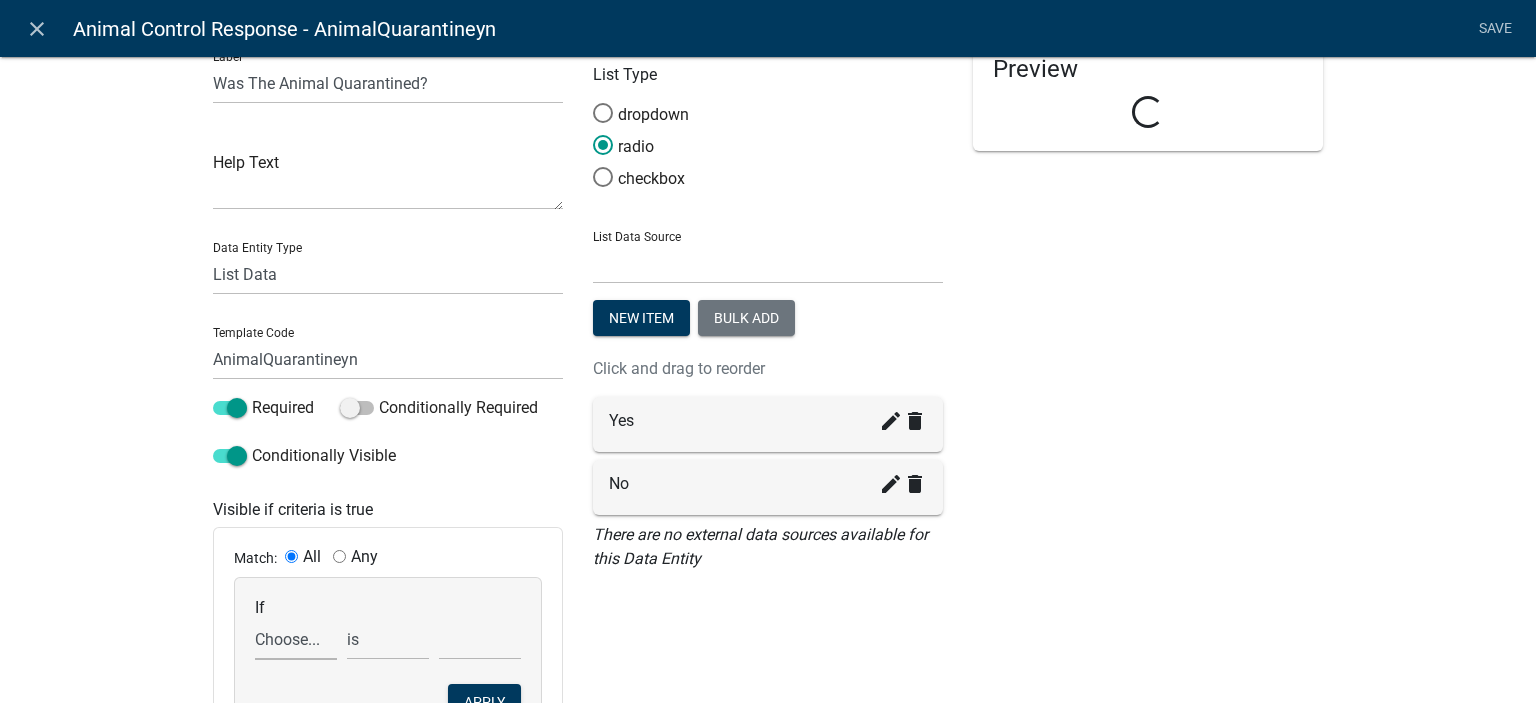 click on "Choose...   aggressive   AgreementCheck   ALL_FEE_RECIPIENTS   AnimalControlOfficer   AnimalControlViolations   AnimalDescription   animalinformation   Animalnatureofcomplaint   AnimalOwnerAddress   AnimalOwnerInformation   AnimalOwnerInfoyn   APPLICATION_ID   APPLICATION_NUMBER   APPLICATION_STATUS   approximateaddresslocation   Attachments   ComplainantAddress   ComplainantEmail   ComplainantHeader   ComplainantName   ComplainantPhone   ComplainantSignature   ComplaintantMapHeader   courtappearance   CreateDate   CrueltyExplain   crueltyreported   CURRENT_ACTIVITY   CURRENT_YEAR   DateEstablished   descriptionofanimals   Fineamount   GENERATED_APPLICATION_NUMBER   HowLongQuarantine   INDIVIDUAL_FEES   IntroText   KeyedInByStaff   Livestockatlarge   Map   MapSketchTools   Next   NotesAnimal   NOTICE_OF_ANIMAL_COMPLAINT__DOCUMENT_URL   otherpleaseexplain   OwnersPhoneApplicant   PARCELID   PARENT_APPLICATION_STATUS   PERMIT_DESCRIPTION   PermitId   QR   quantityofanimals   ReasonforPickup   Remedy" at bounding box center (296, 639) 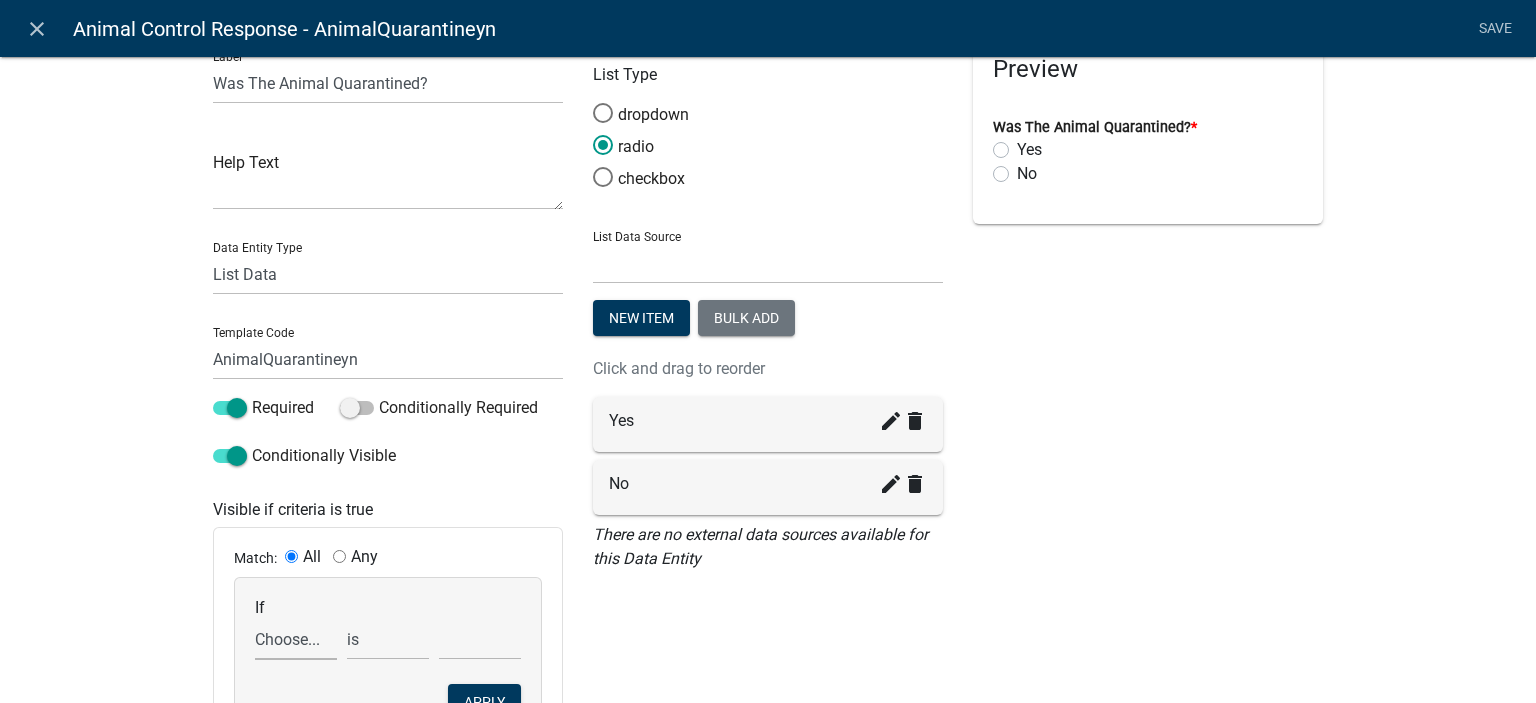 select on "76: wasAnimalCaptured" 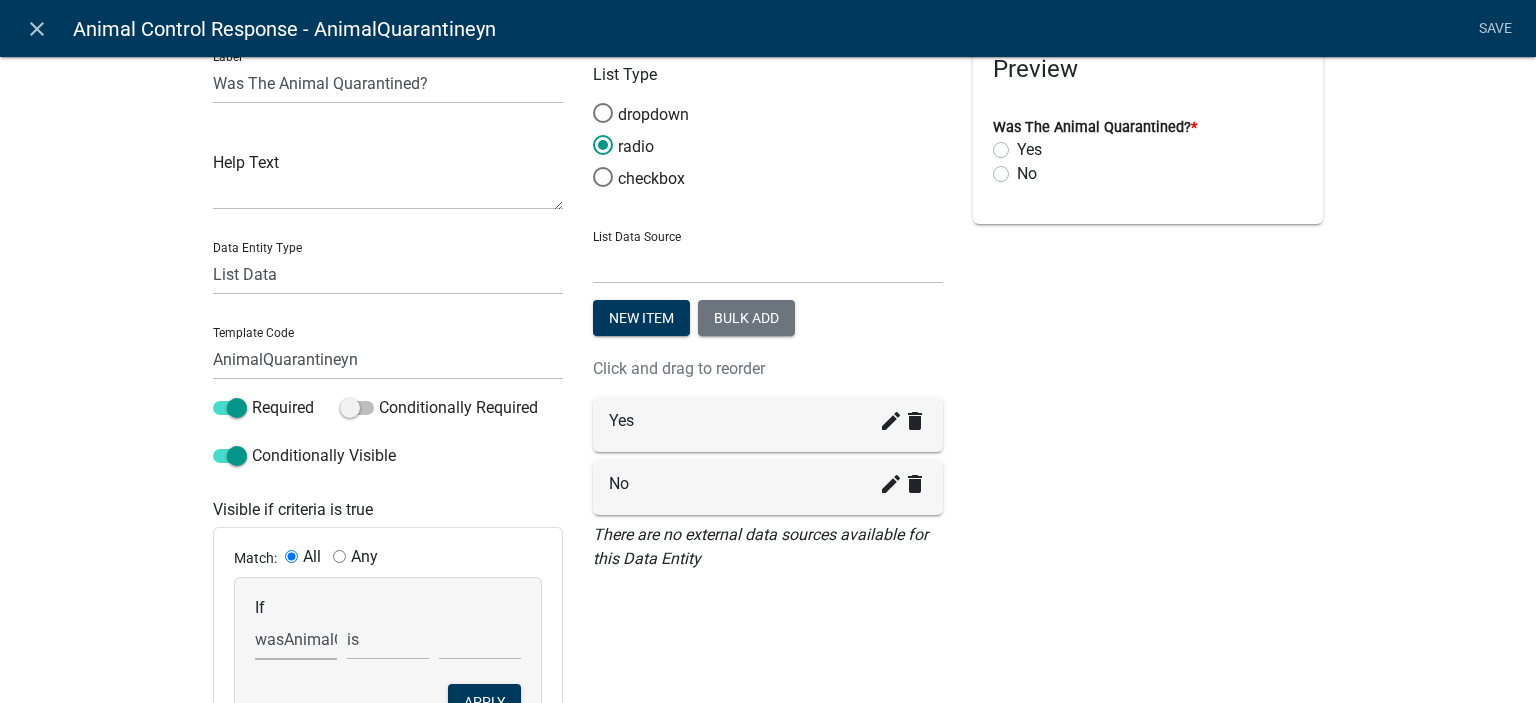 click on "Choose...   aggressive   AgreementCheck   ALL_FEE_RECIPIENTS   AnimalControlOfficer   AnimalControlViolations   AnimalDescription   animalinformation   Animalnatureofcomplaint   AnimalOwnerAddress   AnimalOwnerInformation   AnimalOwnerInfoyn   APPLICATION_ID   APPLICATION_NUMBER   APPLICATION_STATUS   approximateaddresslocation   Attachments   ComplainantAddress   ComplainantEmail   ComplainantHeader   ComplainantName   ComplainantPhone   ComplainantSignature   ComplaintantMapHeader   courtappearance   CreateDate   CrueltyExplain   crueltyreported   CURRENT_ACTIVITY   CURRENT_YEAR   DateEstablished   descriptionofanimals   Fineamount   GENERATED_APPLICATION_NUMBER   HowLongQuarantine   INDIVIDUAL_FEES   IntroText   KeyedInByStaff   Livestockatlarge   Map   MapSketchTools   Next   NotesAnimal   NOTICE_OF_ANIMAL_COMPLAINT__DOCUMENT_URL   otherpleaseexplain   OwnersPhoneApplicant   PARCELID   PARENT_APPLICATION_STATUS   PERMIT_DESCRIPTION   PermitId   QR   quantityofanimals   ReasonforPickup   Remedy" at bounding box center (296, 639) 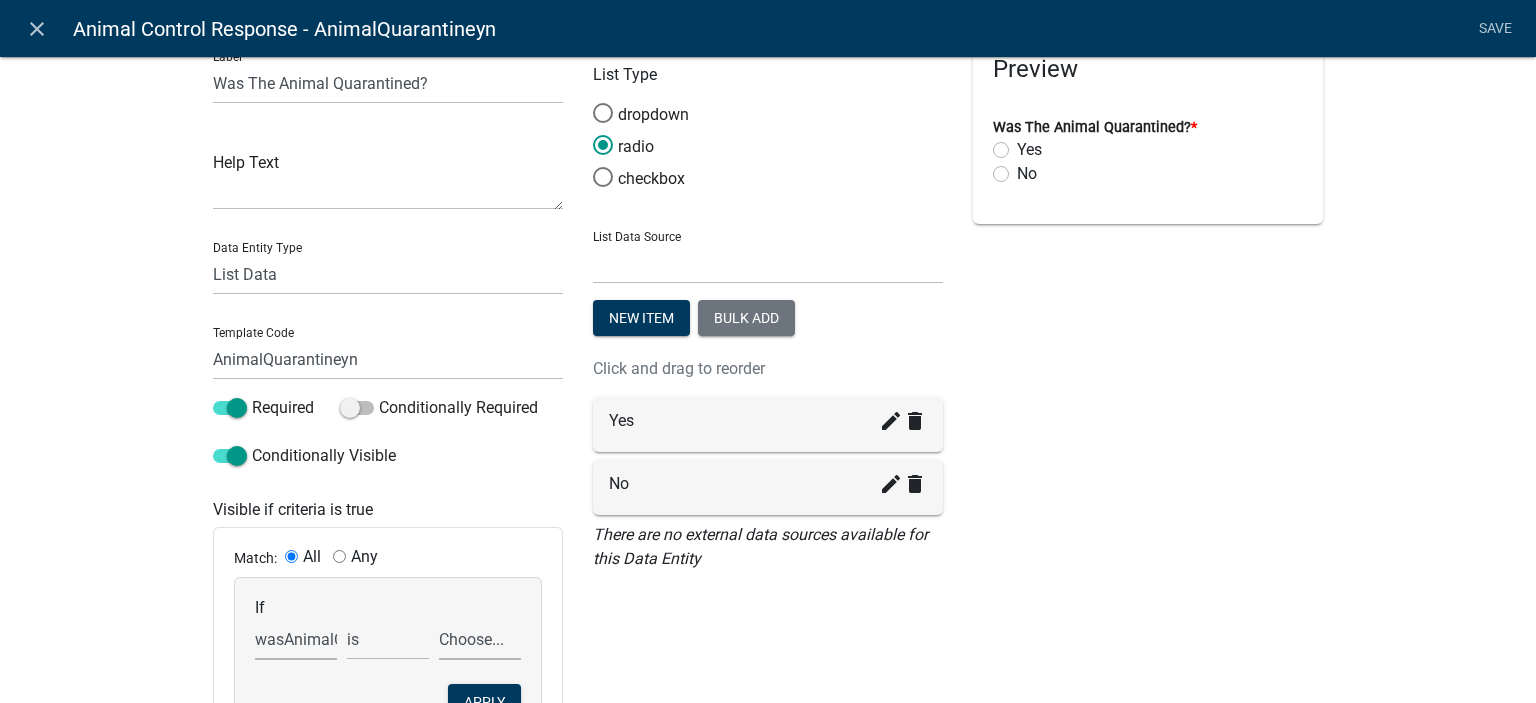 click on "Choose...   No   Yes" at bounding box center (480, 639) 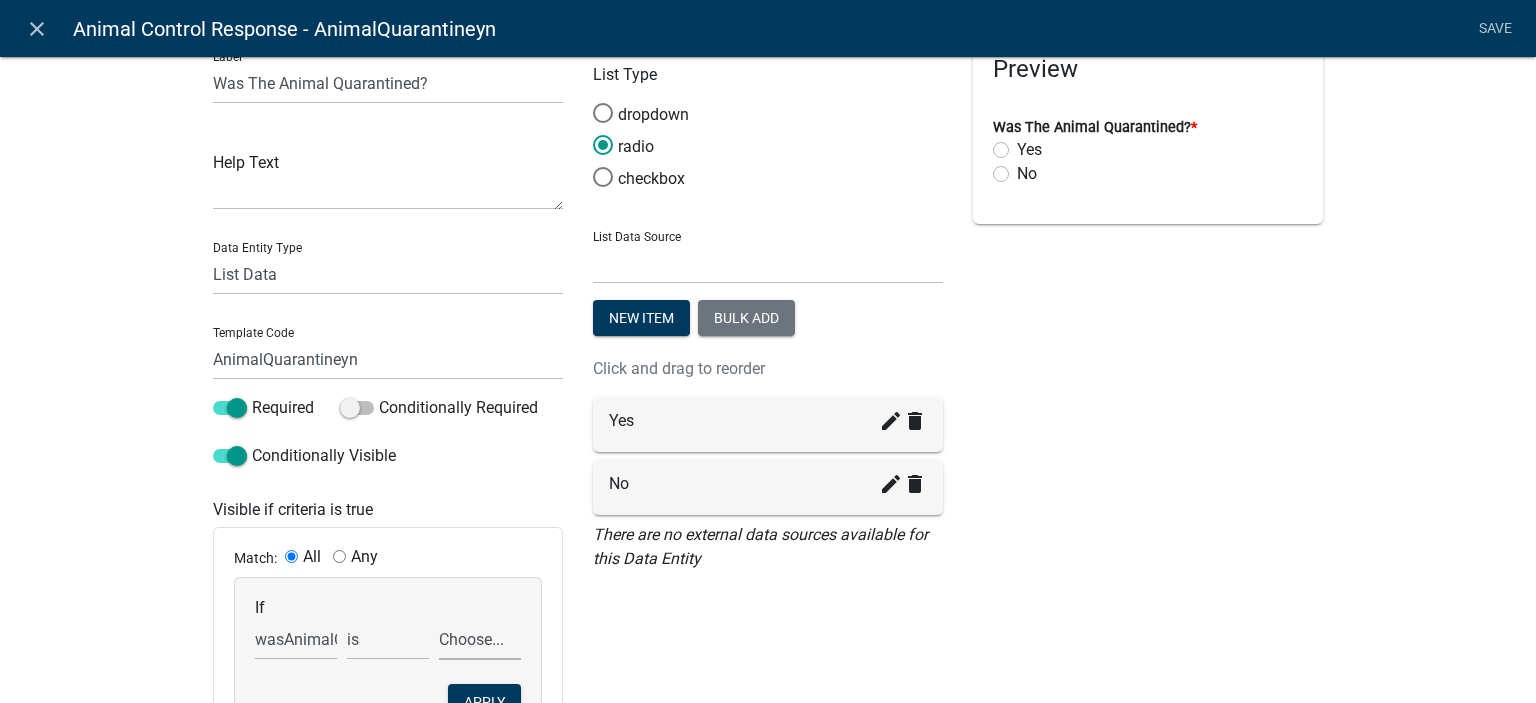 select on "2: Yes" 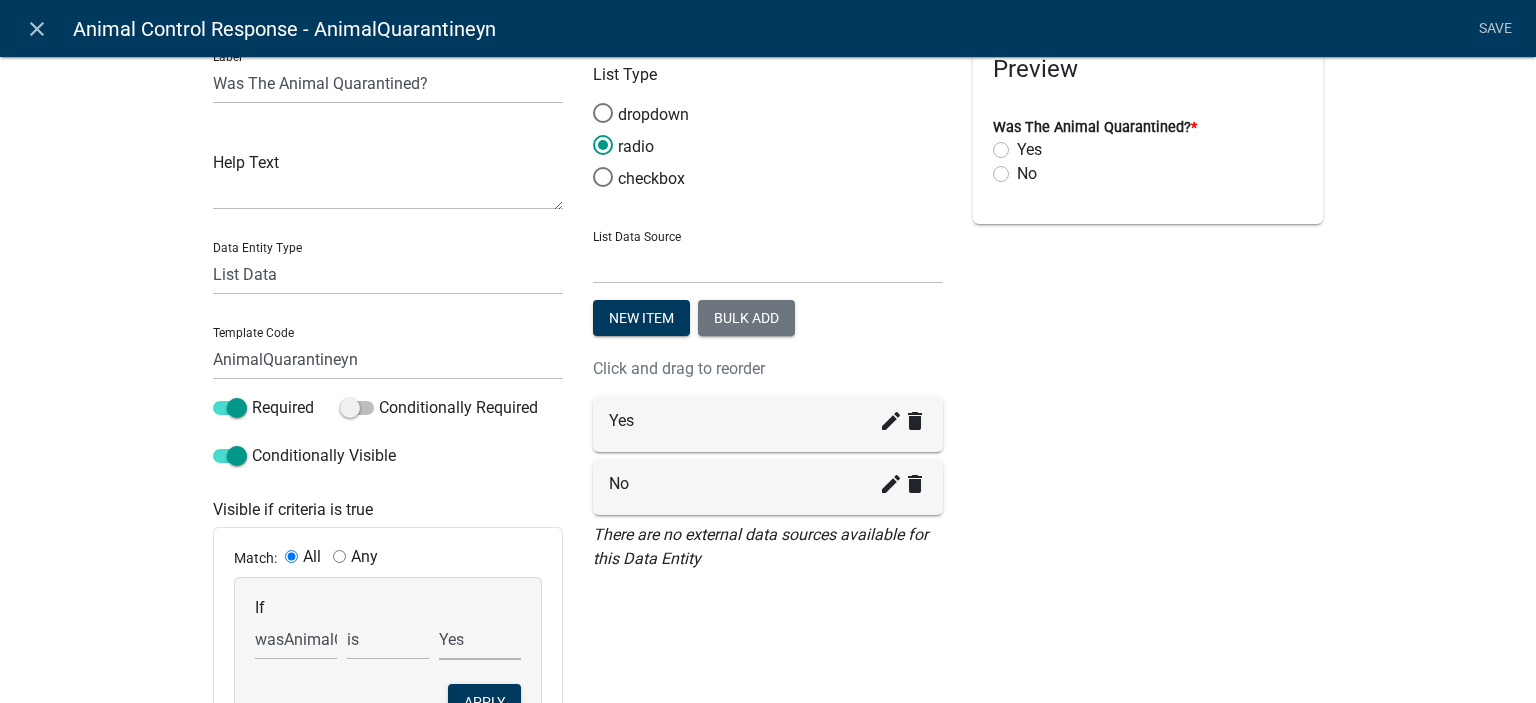 click on "Choose...   No   Yes" at bounding box center [480, 639] 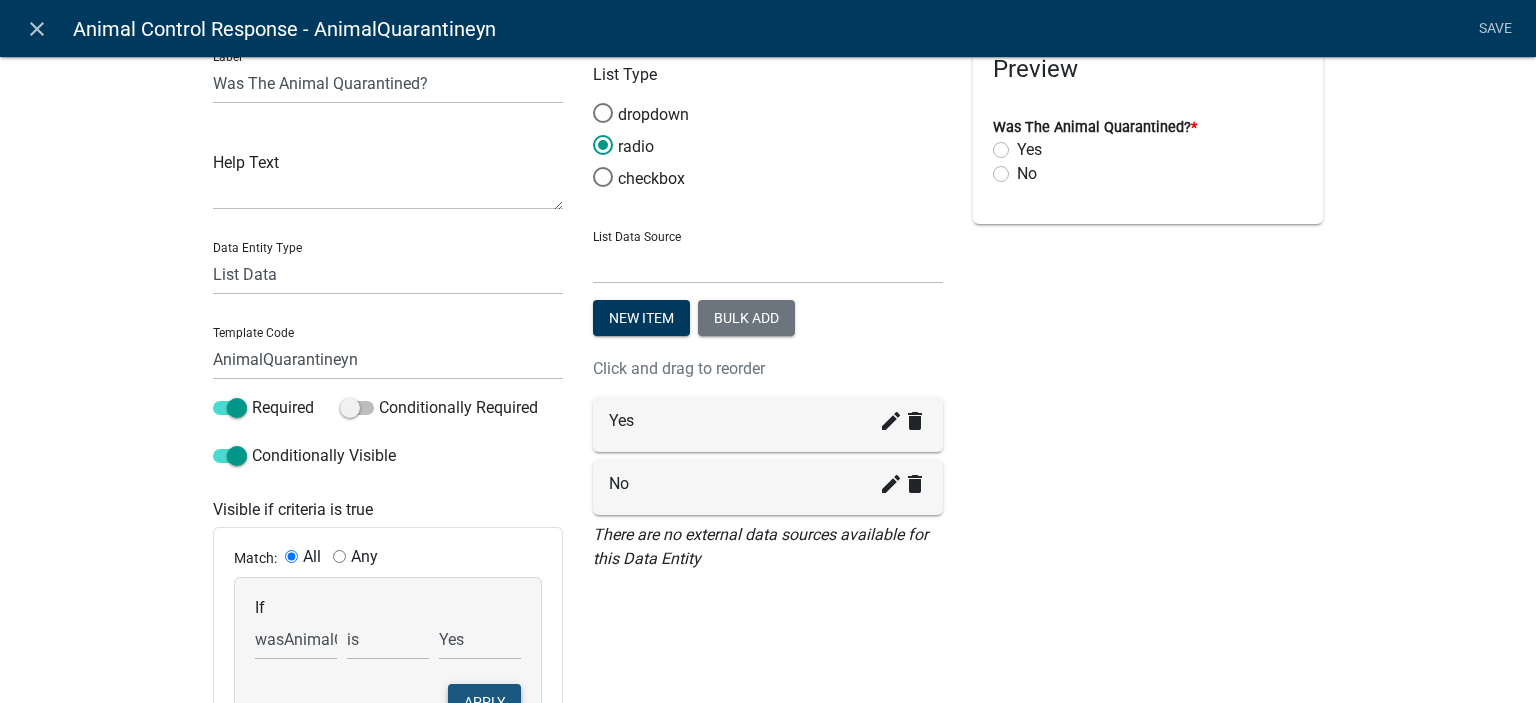 click on "Apply" at bounding box center [484, 702] 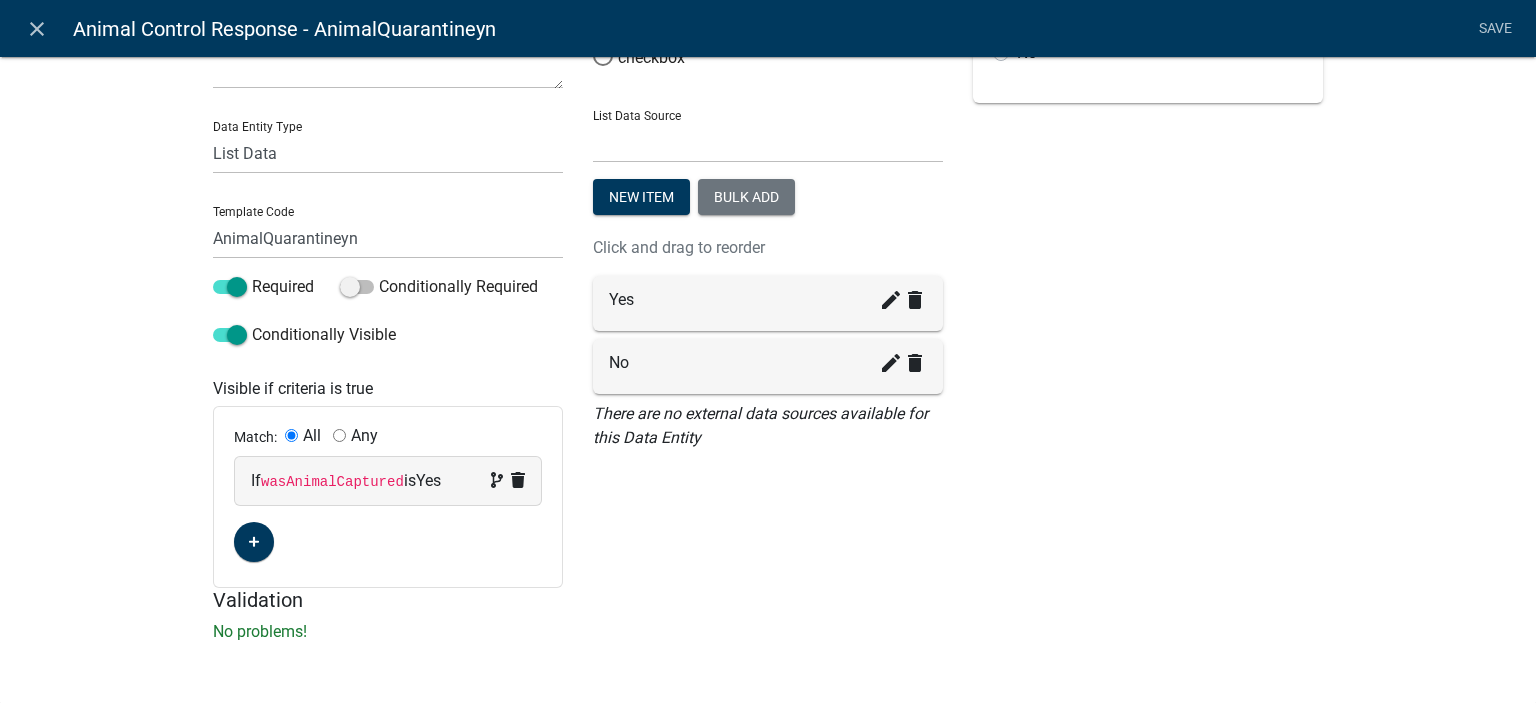 scroll, scrollTop: 0, scrollLeft: 0, axis: both 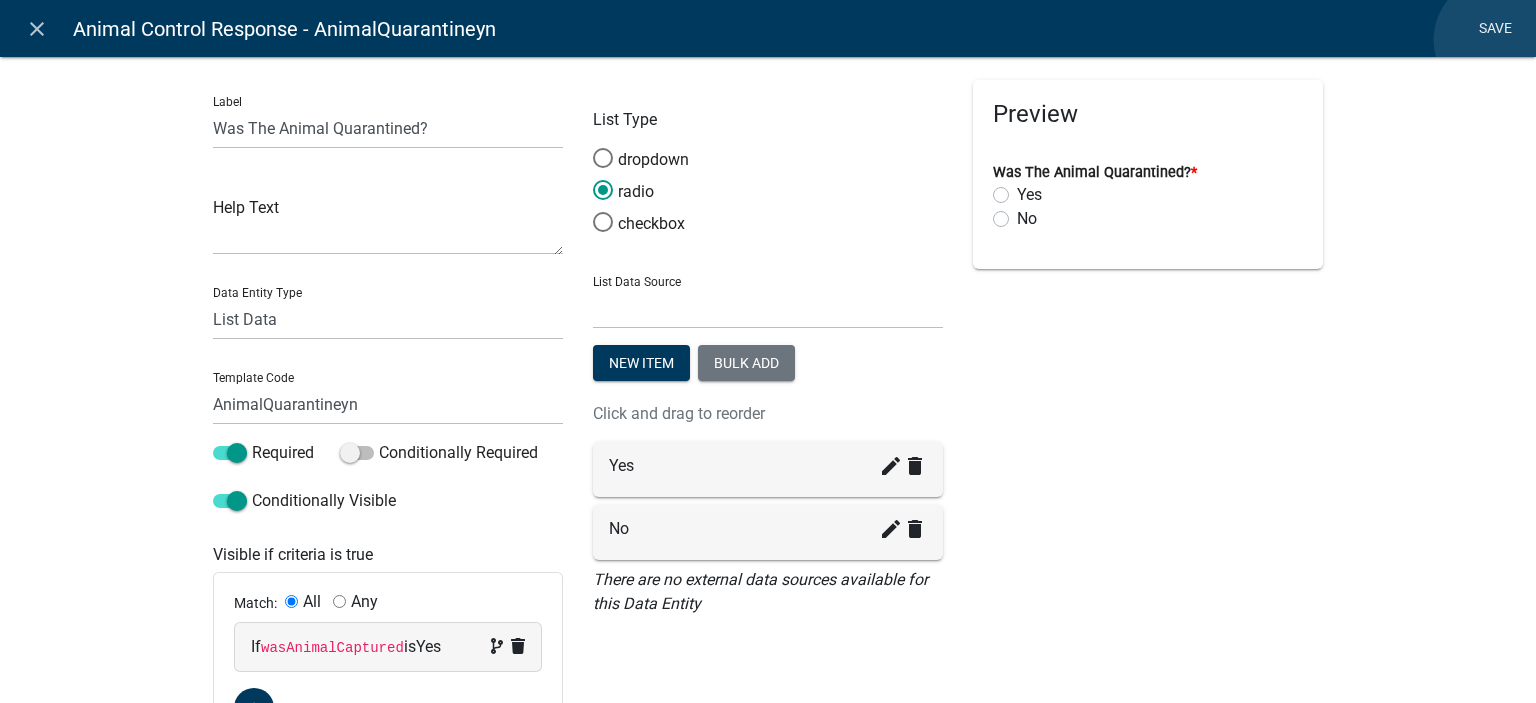 click on "Save" 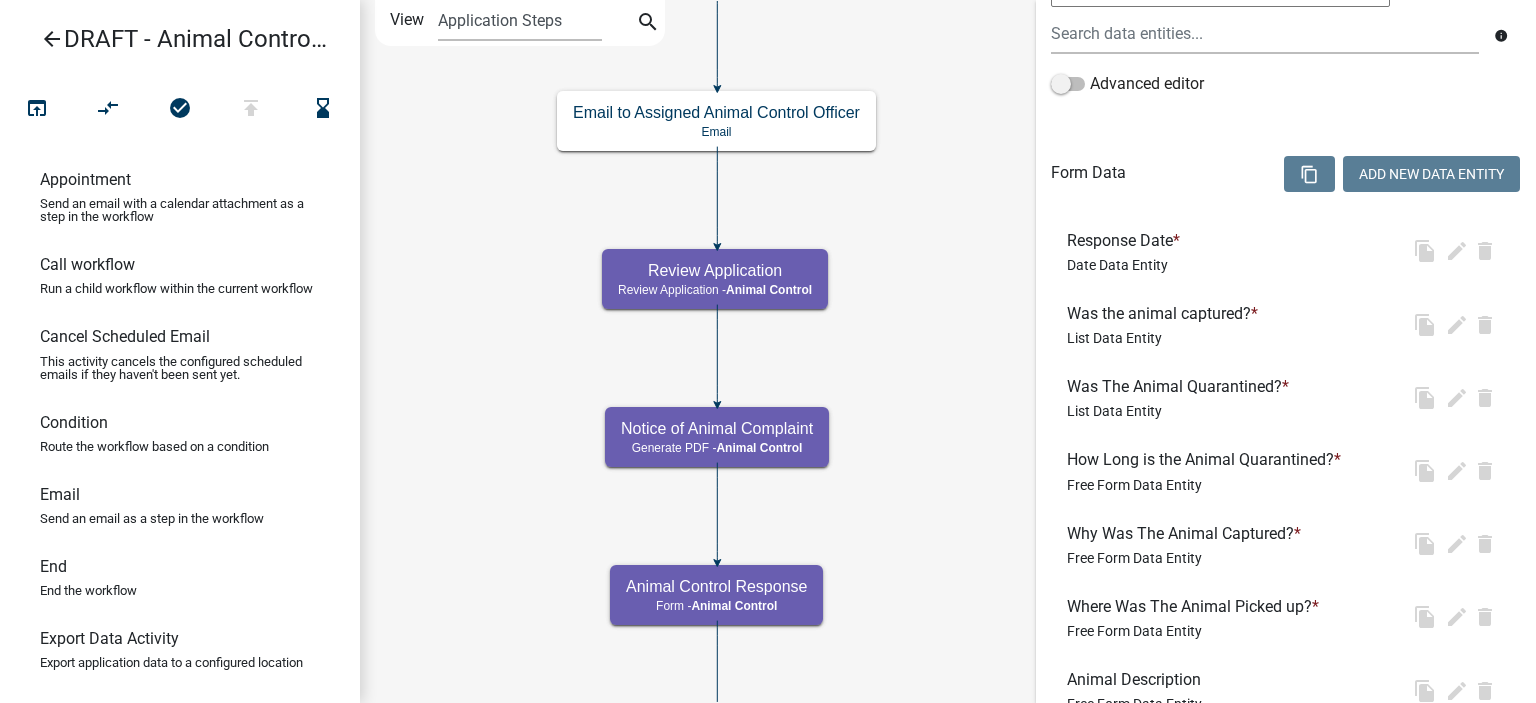 scroll, scrollTop: 0, scrollLeft: 0, axis: both 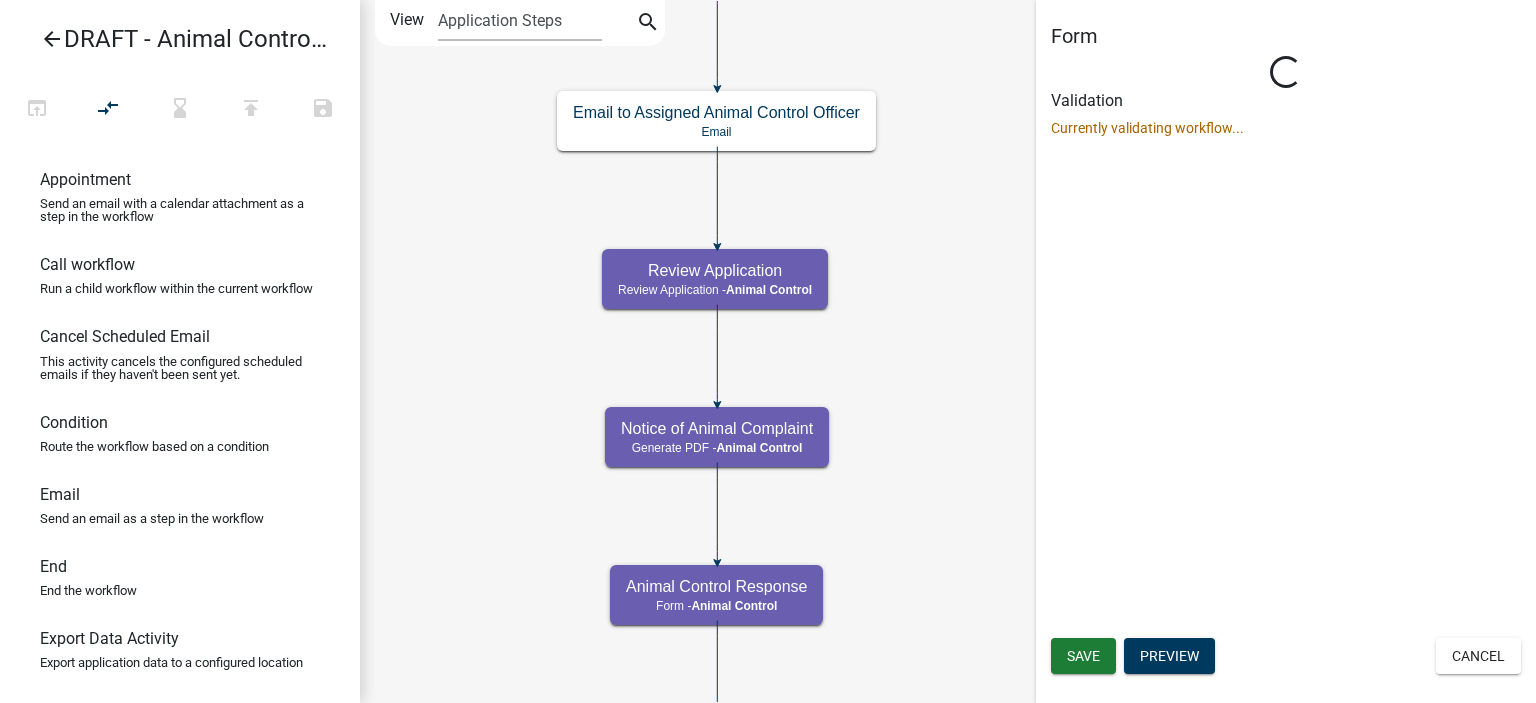 select on "CF90C5DF-2F39-437D-9A89-1F38DA938B57" 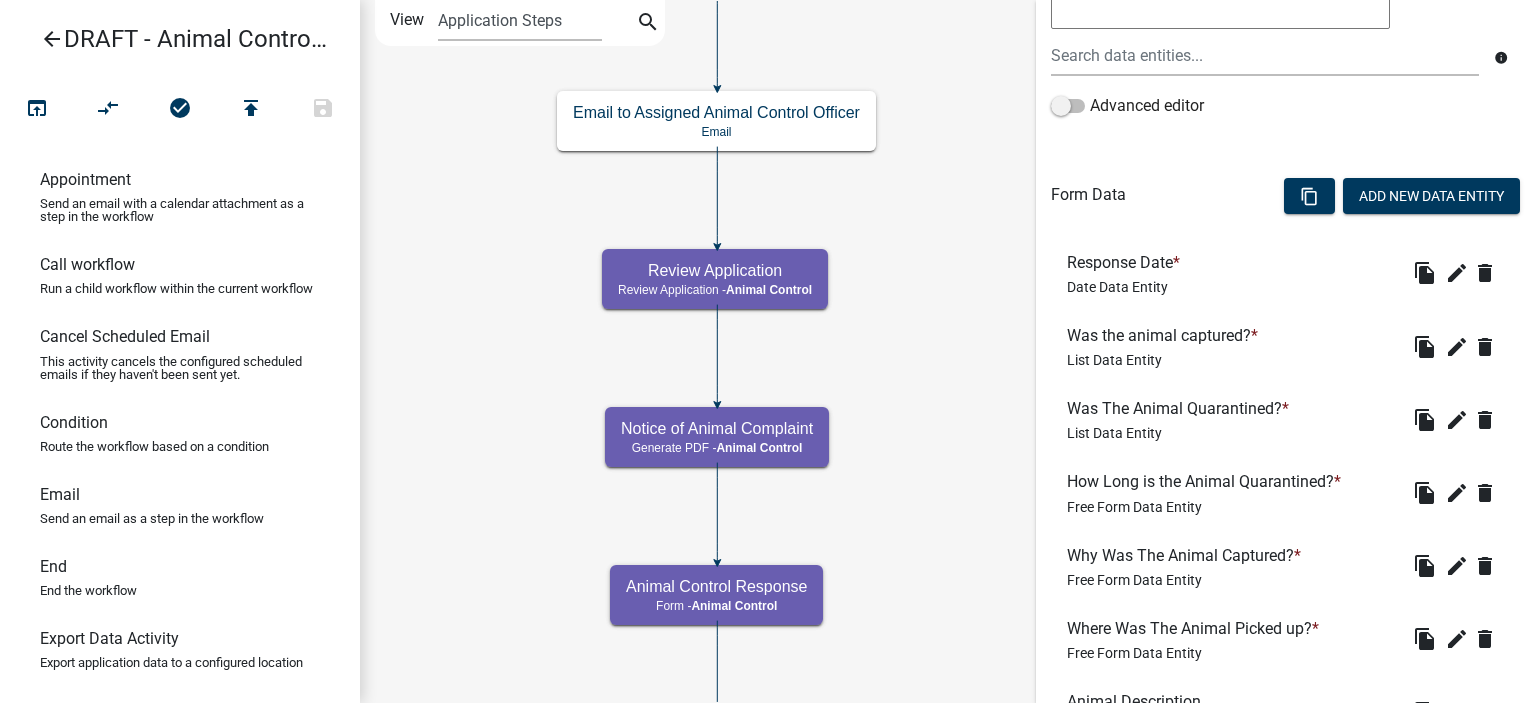 scroll, scrollTop: 500, scrollLeft: 0, axis: vertical 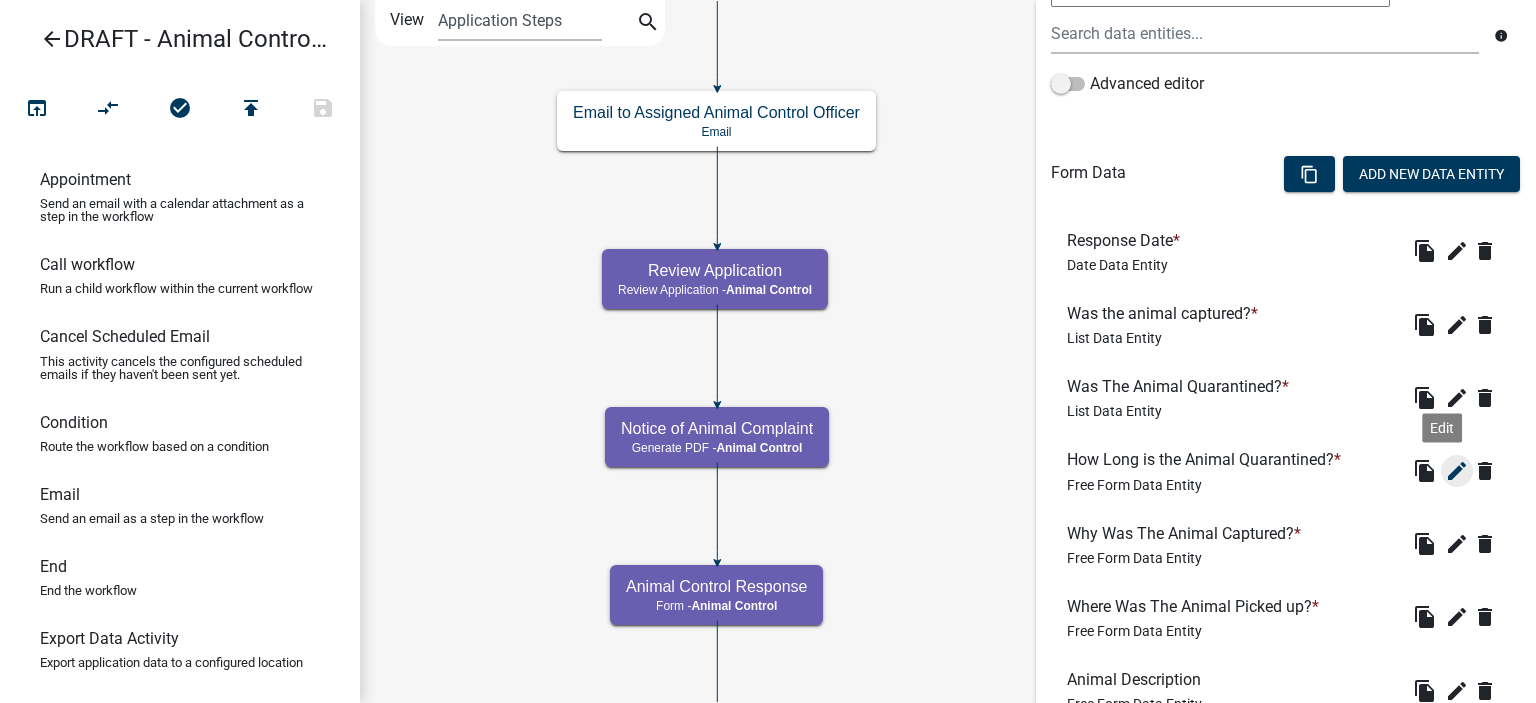 click on "edit" 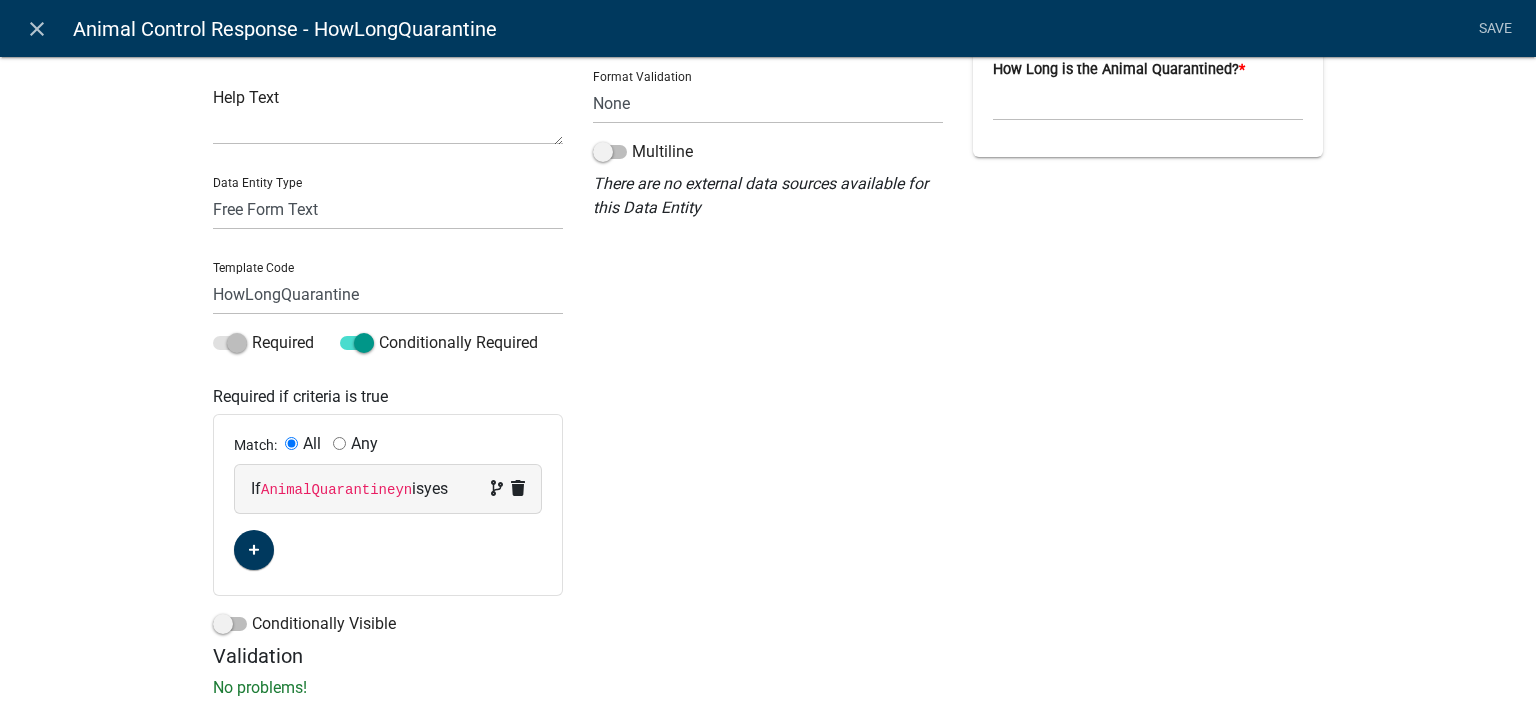 scroll, scrollTop: 166, scrollLeft: 0, axis: vertical 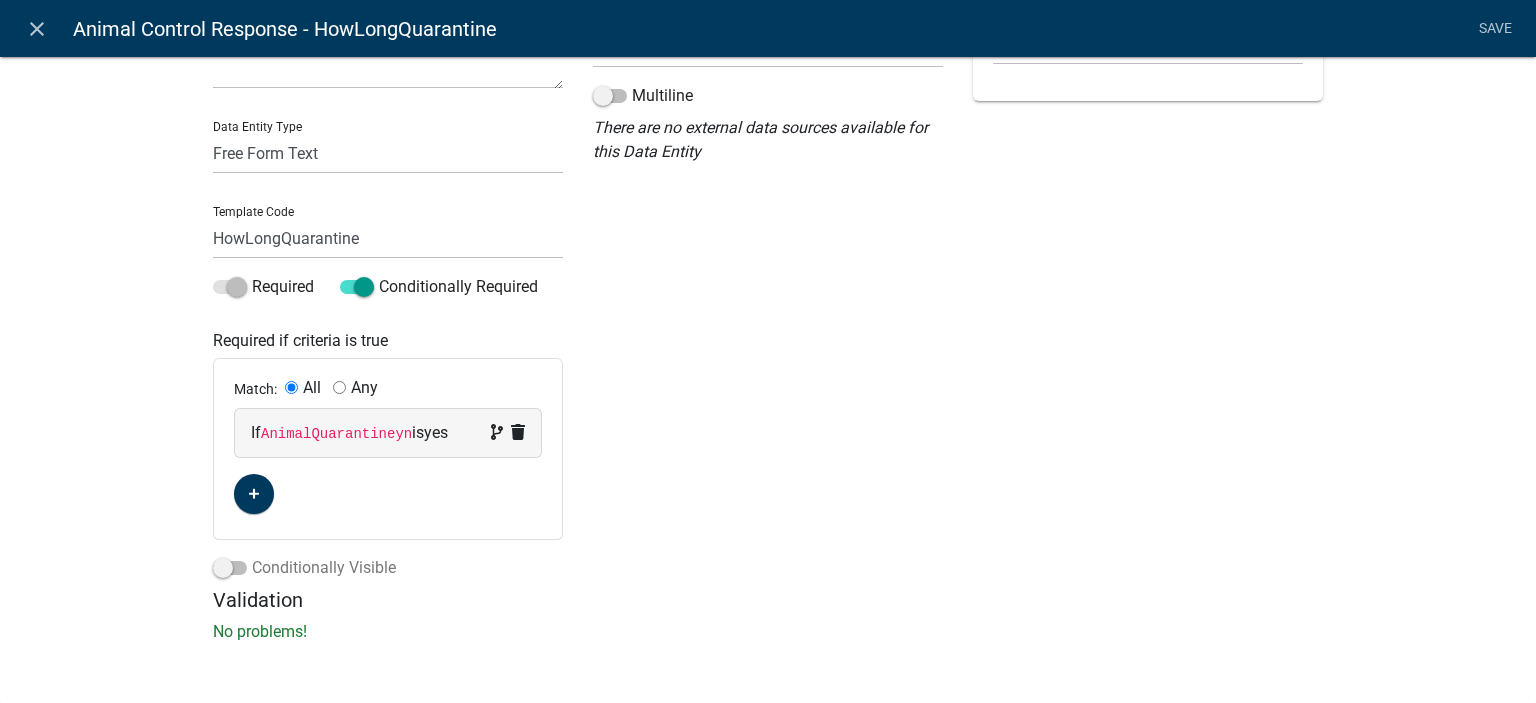 click on "Conditionally Visible" at bounding box center [304, 568] 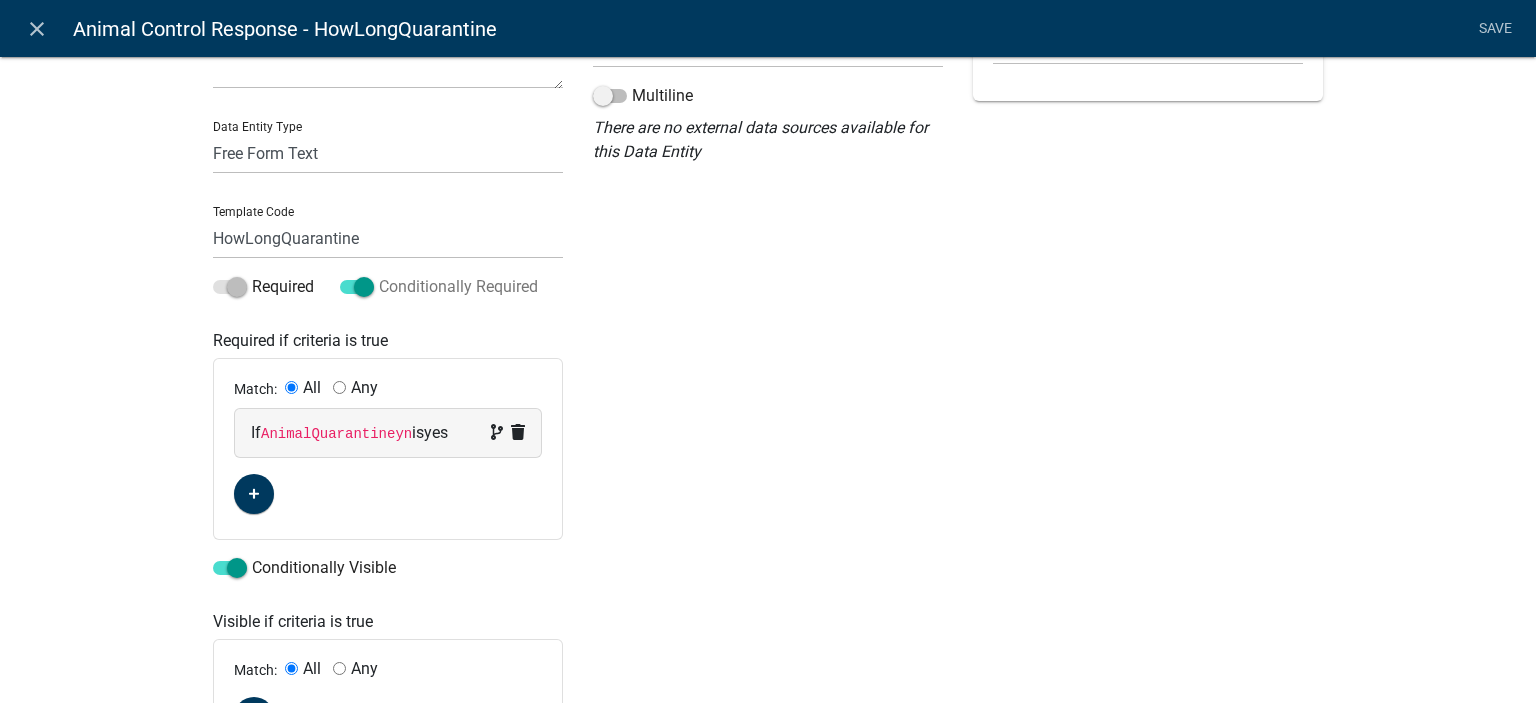 click at bounding box center [357, 287] 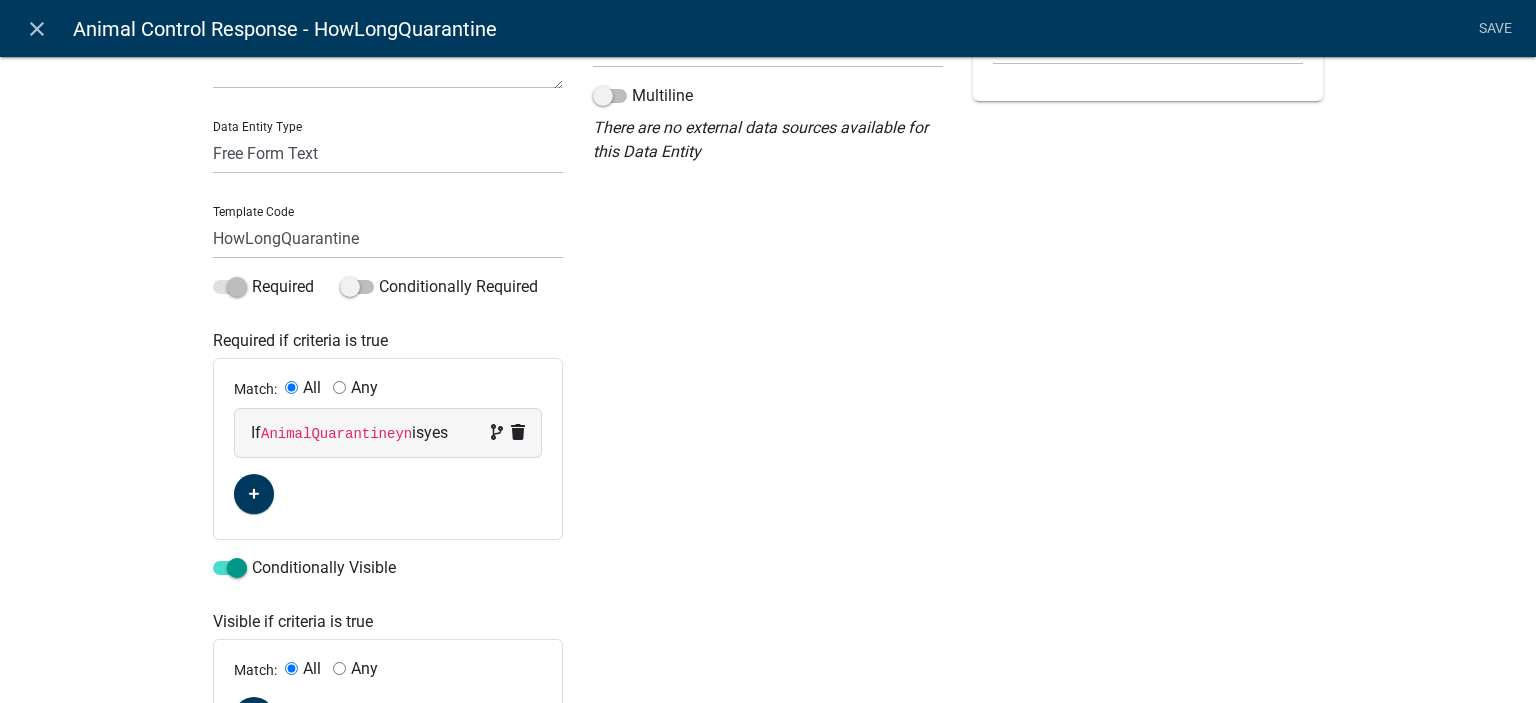 scroll, scrollTop: 132, scrollLeft: 0, axis: vertical 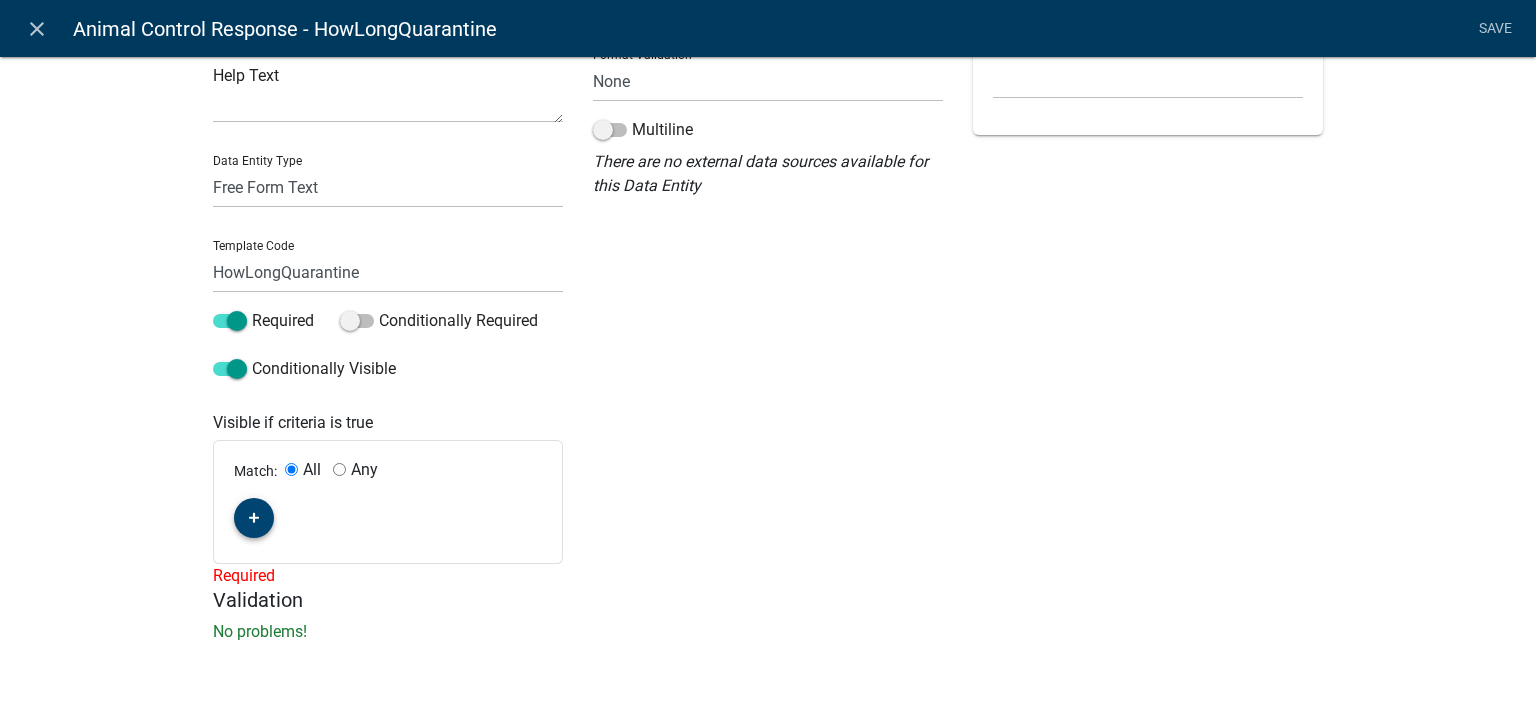 click at bounding box center [254, 518] 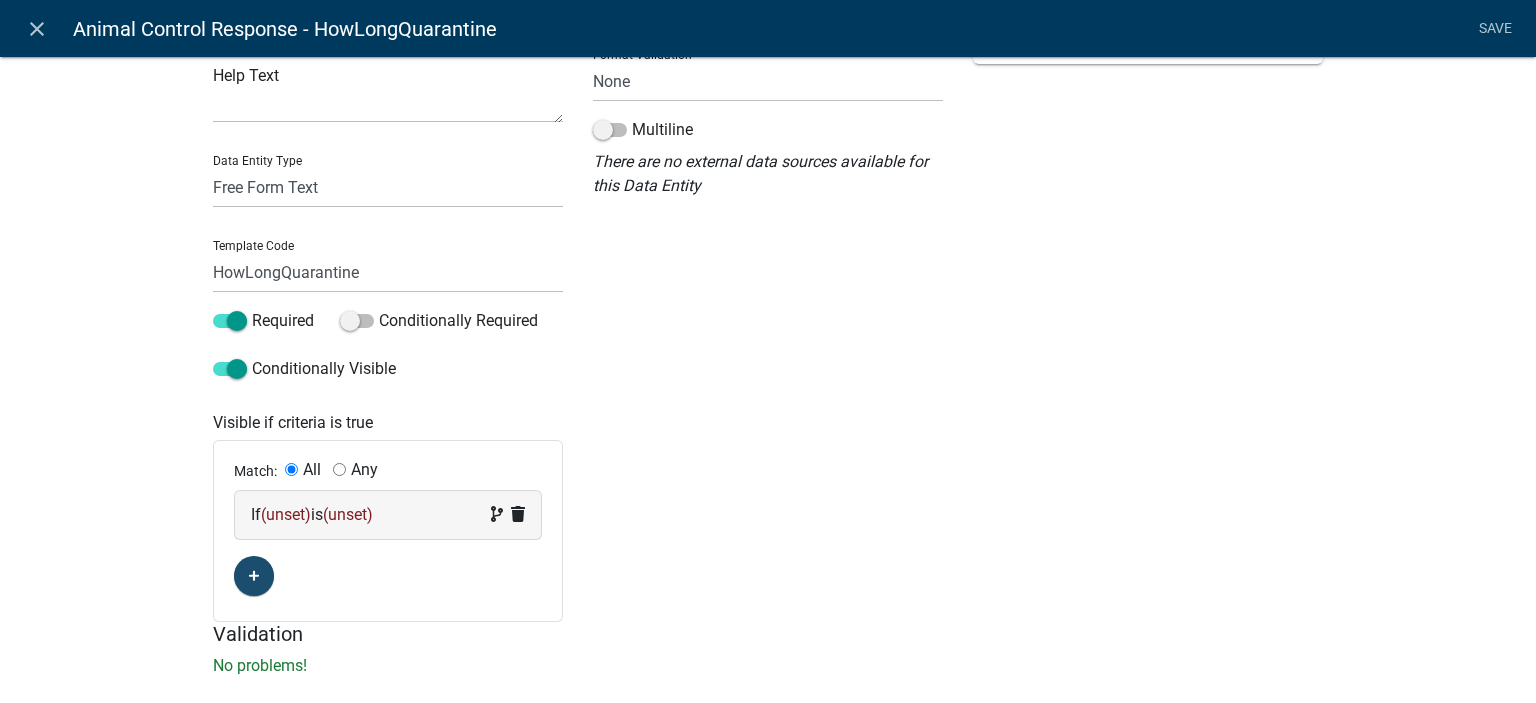 click on "If  (unset)  is  (unset)" at bounding box center [388, 515] 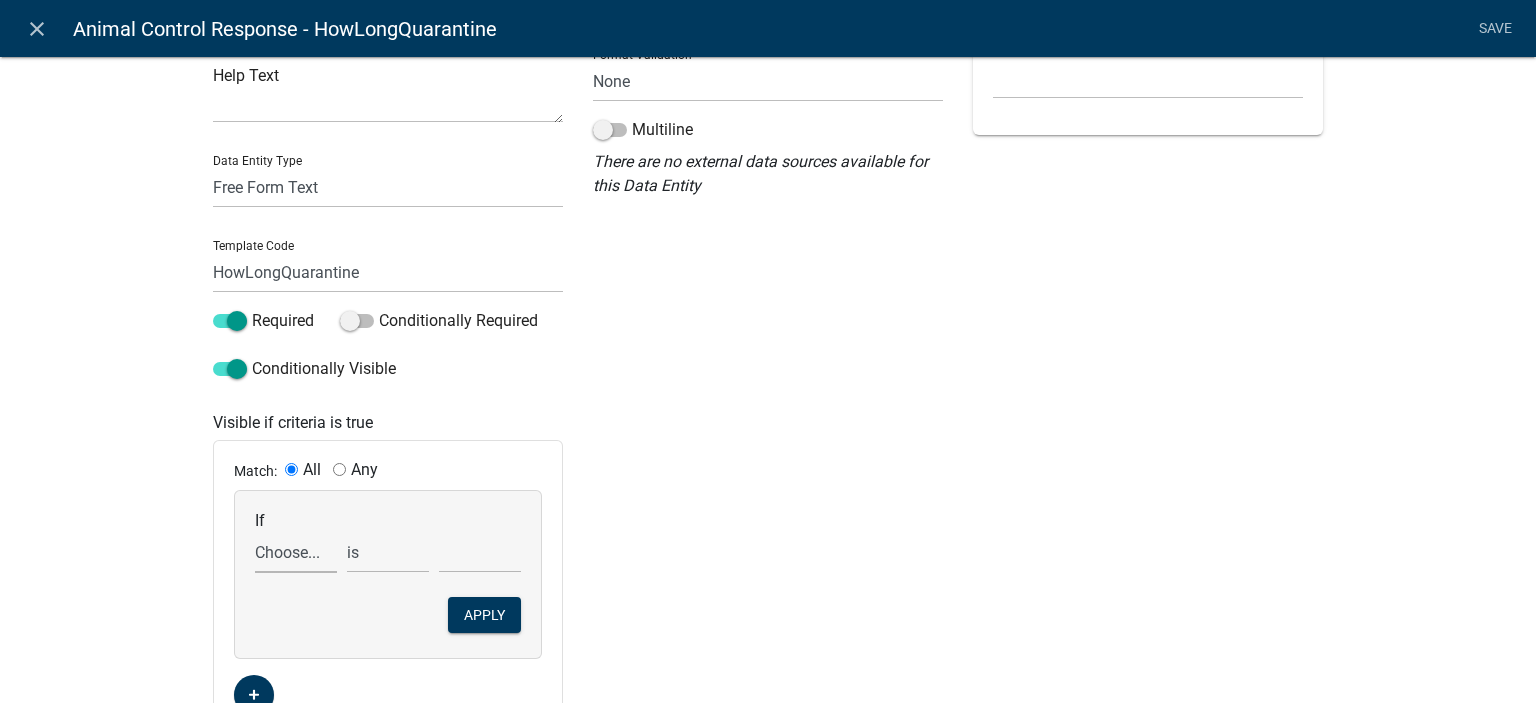 click on "Choose...   aggressive   AgreementCheck   ALL_FEE_RECIPIENTS   AnimalControlOfficer   AnimalControlViolations   AnimalDescription   animalinformation   Animalnatureofcomplaint   AnimalOwnerAddress   AnimalOwnerInformation   AnimalOwnerInfoyn   AnimalQuarantineyn   APPLICATION_ID   APPLICATION_NUMBER   APPLICATION_STATUS   approximateaddresslocation   Attachments   ComplainantAddress   ComplainantEmail   ComplainantHeader   ComplainantName   ComplainantPhone   ComplainantSignature   ComplaintantMapHeader   courtappearance   CreateDate   CrueltyExplain   crueltyreported   CURRENT_ACTIVITY   CURRENT_YEAR   DateEstablished   descriptionofanimals   Fineamount   GENERATED_APPLICATION_NUMBER   INDIVIDUAL_FEES   IntroText   KeyedInByStaff   Livestockatlarge   Map   MapSketchTools   Next   NotesAnimal   NOTICE_OF_ANIMAL_COMPLAINT__DOCUMENT_URL   otherpleaseexplain   OwnersPhoneApplicant   PARCELID   PARENT_APPLICATION_STATUS   PERMIT_DESCRIPTION   PermitId   QR   quantityofanimals   ReasonforPickup   Remedy" at bounding box center (296, 552) 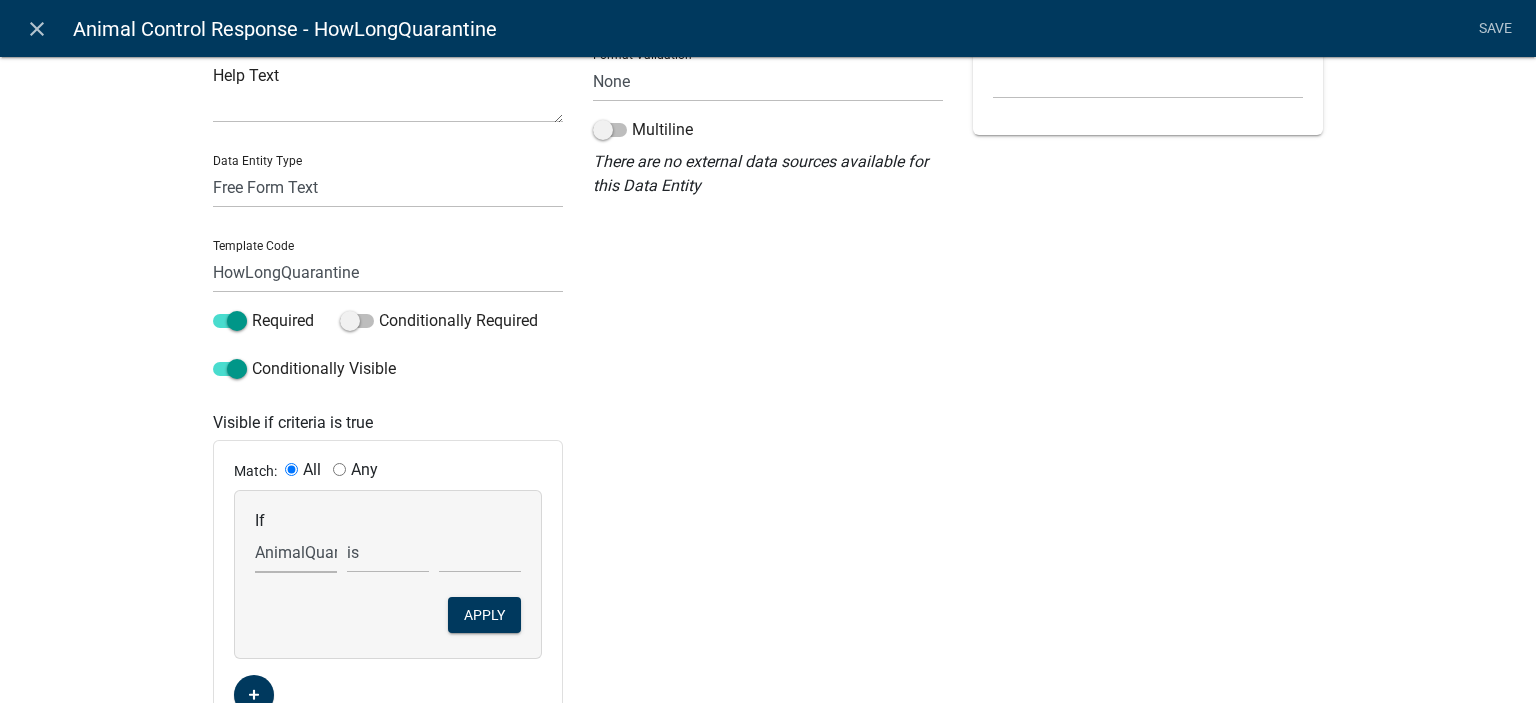 click on "Choose...   aggressive   AgreementCheck   ALL_FEE_RECIPIENTS   AnimalControlOfficer   AnimalControlViolations   AnimalDescription   animalinformation   Animalnatureofcomplaint   AnimalOwnerAddress   AnimalOwnerInformation   AnimalOwnerInfoyn   AnimalQuarantineyn   APPLICATION_ID   APPLICATION_NUMBER   APPLICATION_STATUS   approximateaddresslocation   Attachments   ComplainantAddress   ComplainantEmail   ComplainantHeader   ComplainantName   ComplainantPhone   ComplainantSignature   ComplaintantMapHeader   courtappearance   CreateDate   CrueltyExplain   crueltyreported   CURRENT_ACTIVITY   CURRENT_YEAR   DateEstablished   descriptionofanimals   Fineamount   GENERATED_APPLICATION_NUMBER   INDIVIDUAL_FEES   IntroText   KeyedInByStaff   Livestockatlarge   Map   MapSketchTools   Next   NotesAnimal   NOTICE_OF_ANIMAL_COMPLAINT__DOCUMENT_URL   otherpleaseexplain   OwnersPhoneApplicant   PARCELID   PARENT_APPLICATION_STATUS   PERMIT_DESCRIPTION   PermitId   QR   quantityofanimals   ReasonforPickup   Remedy" at bounding box center (296, 552) 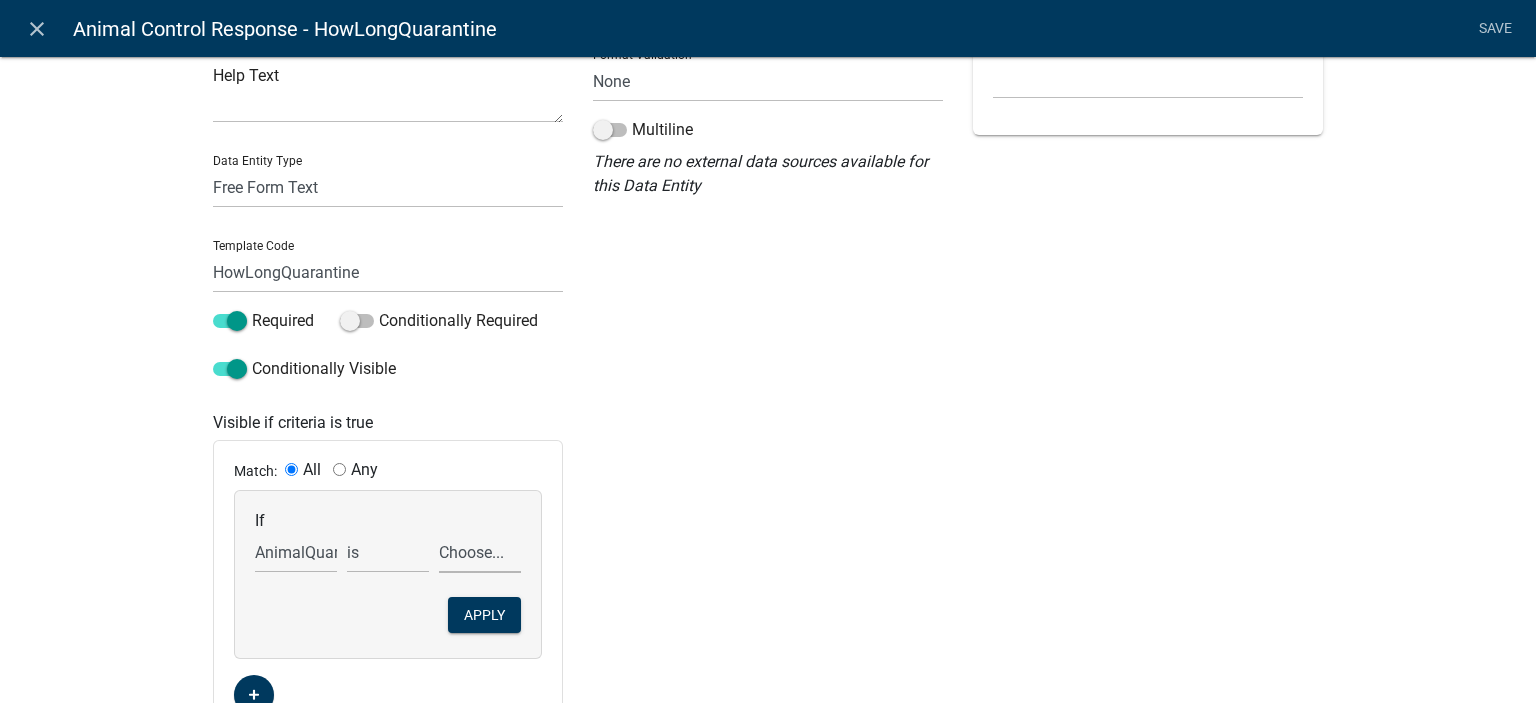 click on "Choose...   No   Yes" at bounding box center (480, 552) 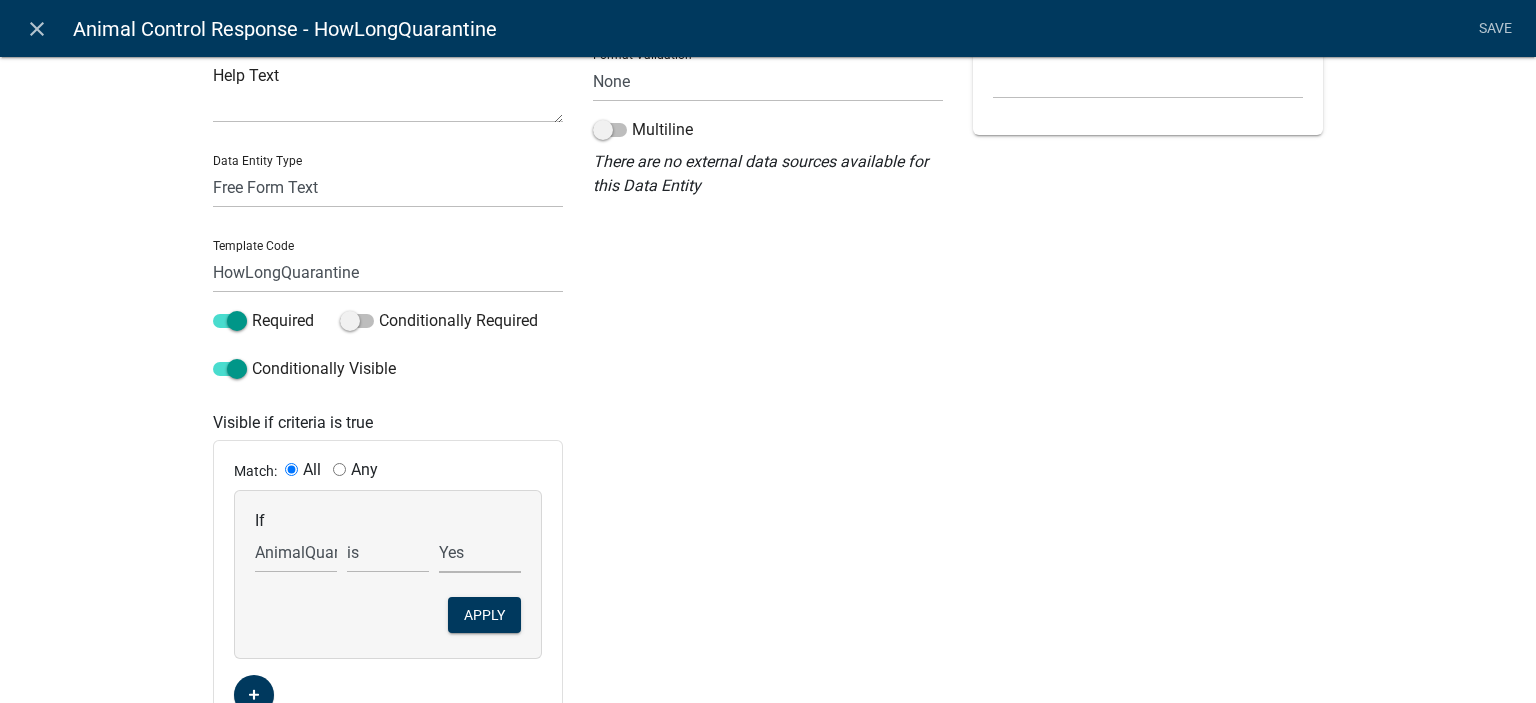 click on "Choose...   No   Yes" at bounding box center [480, 552] 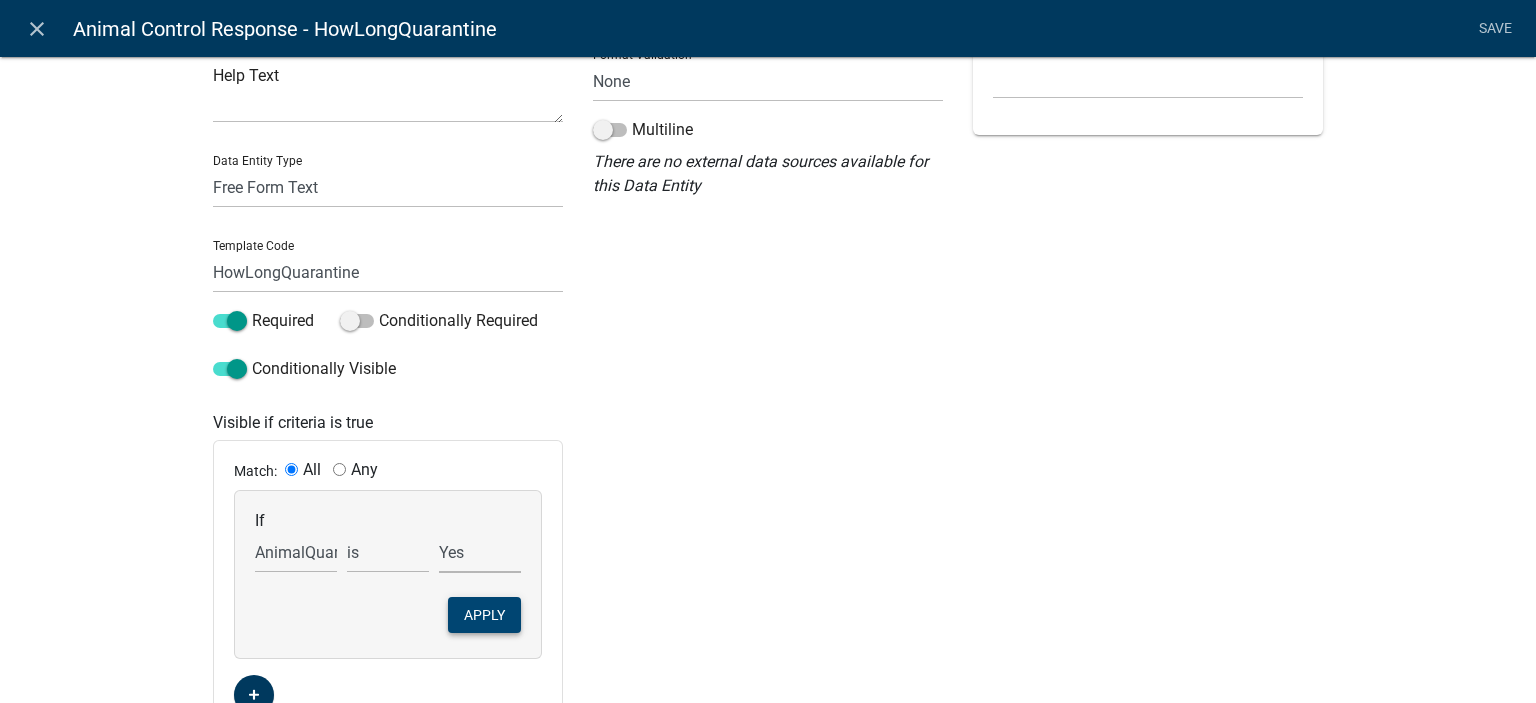 click on "Apply" at bounding box center (484, 615) 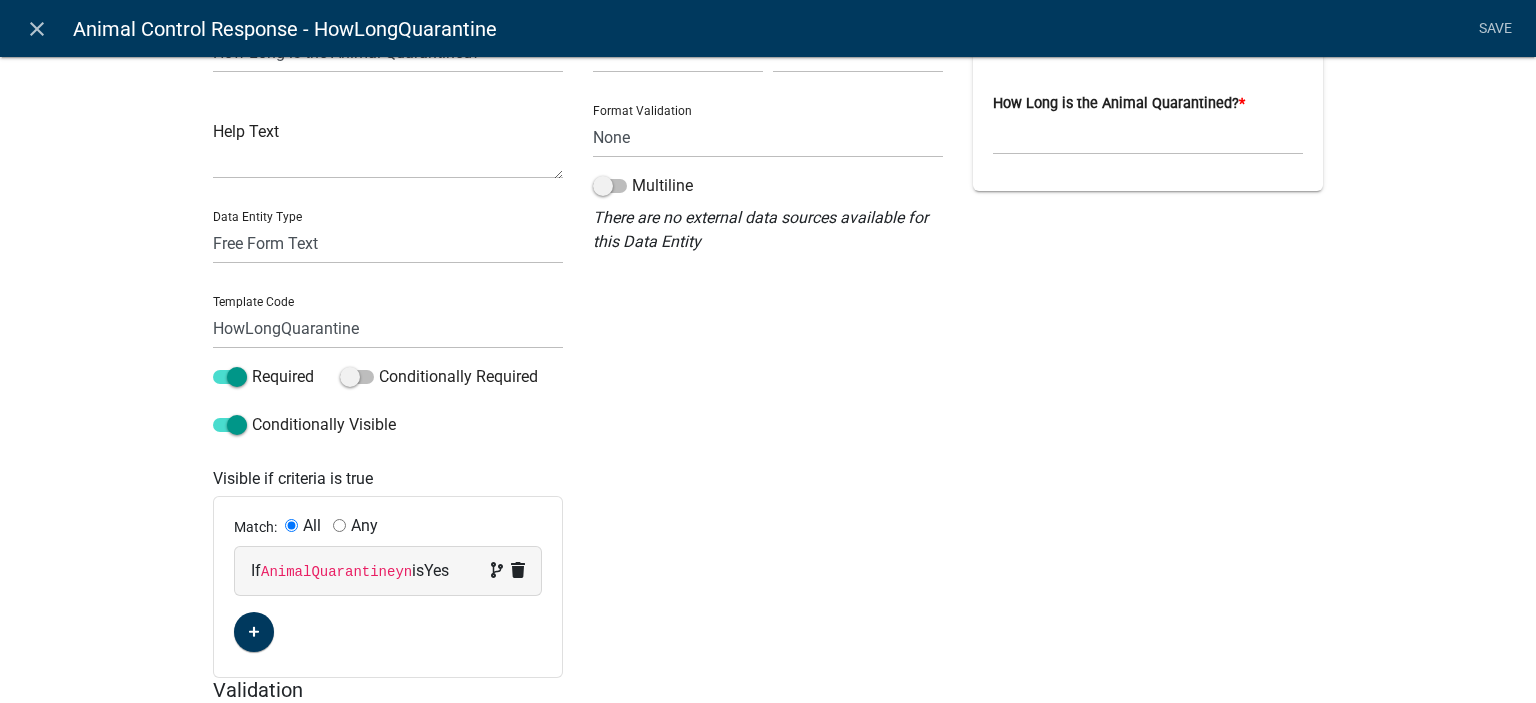 scroll, scrollTop: 0, scrollLeft: 0, axis: both 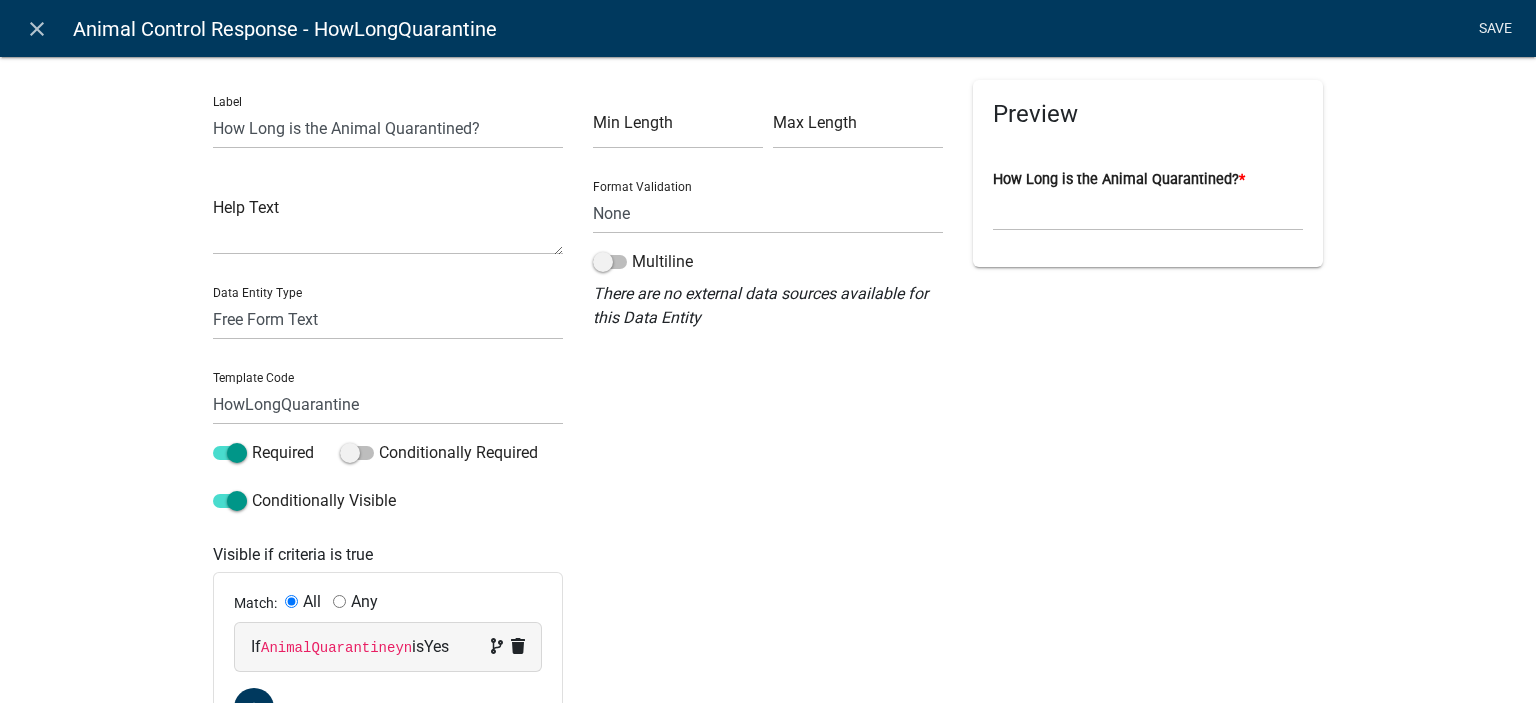 click on "Save" 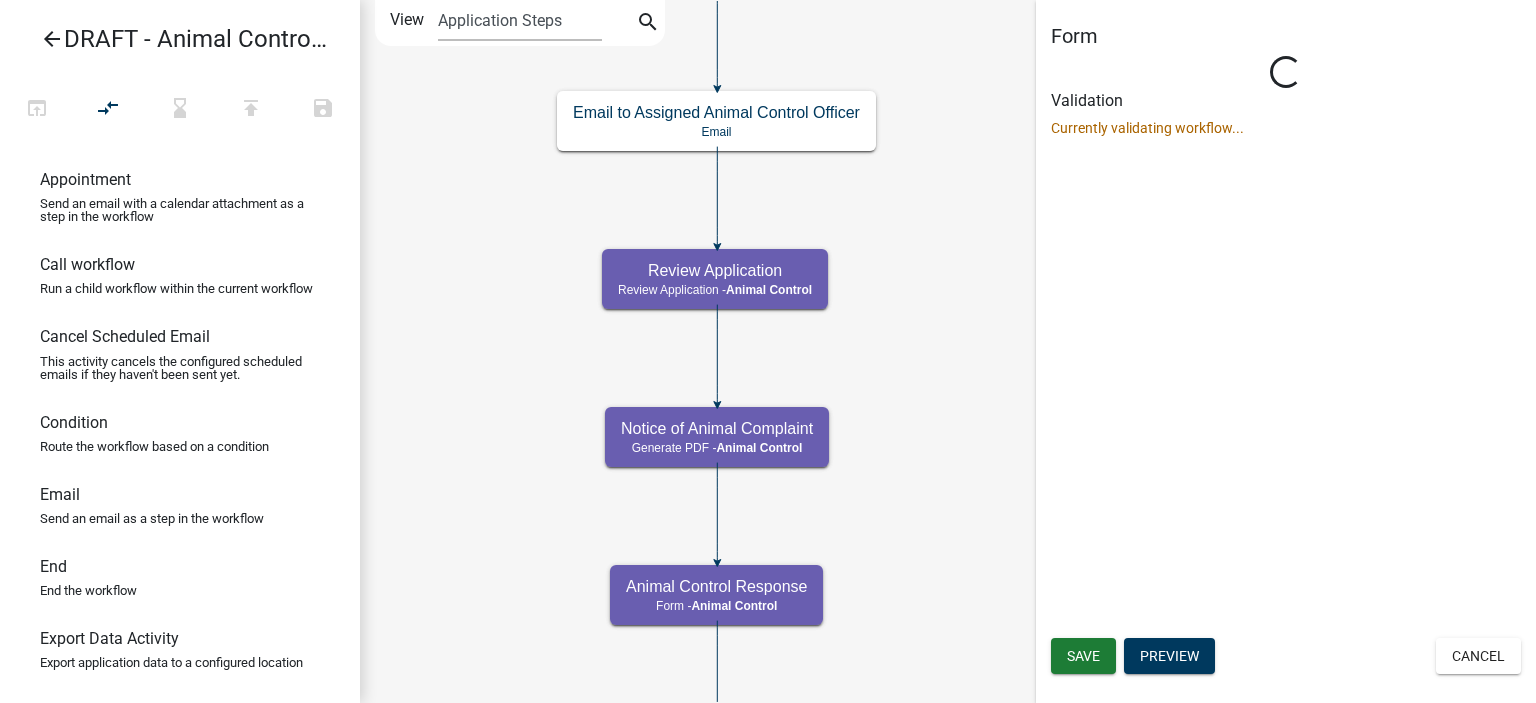 scroll, scrollTop: 0, scrollLeft: 0, axis: both 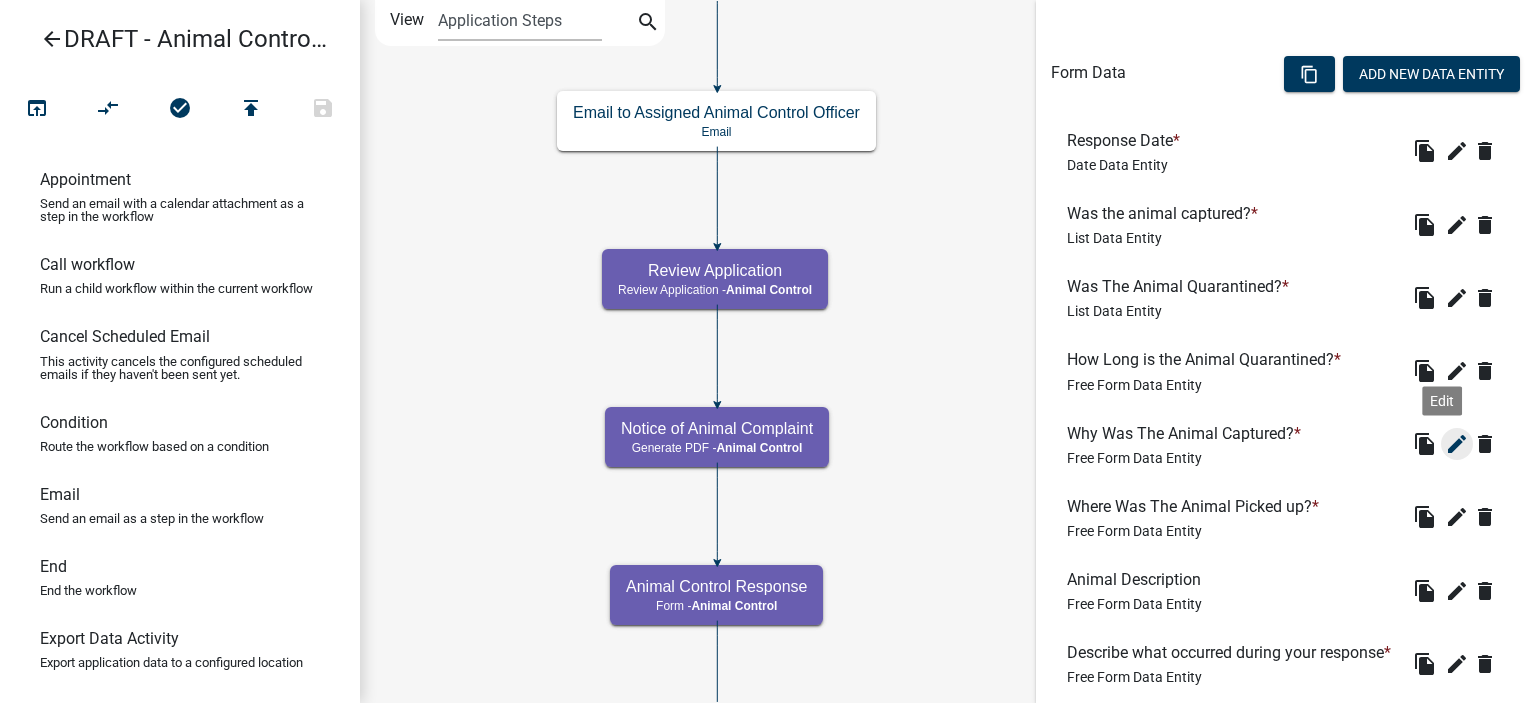 click on "edit" 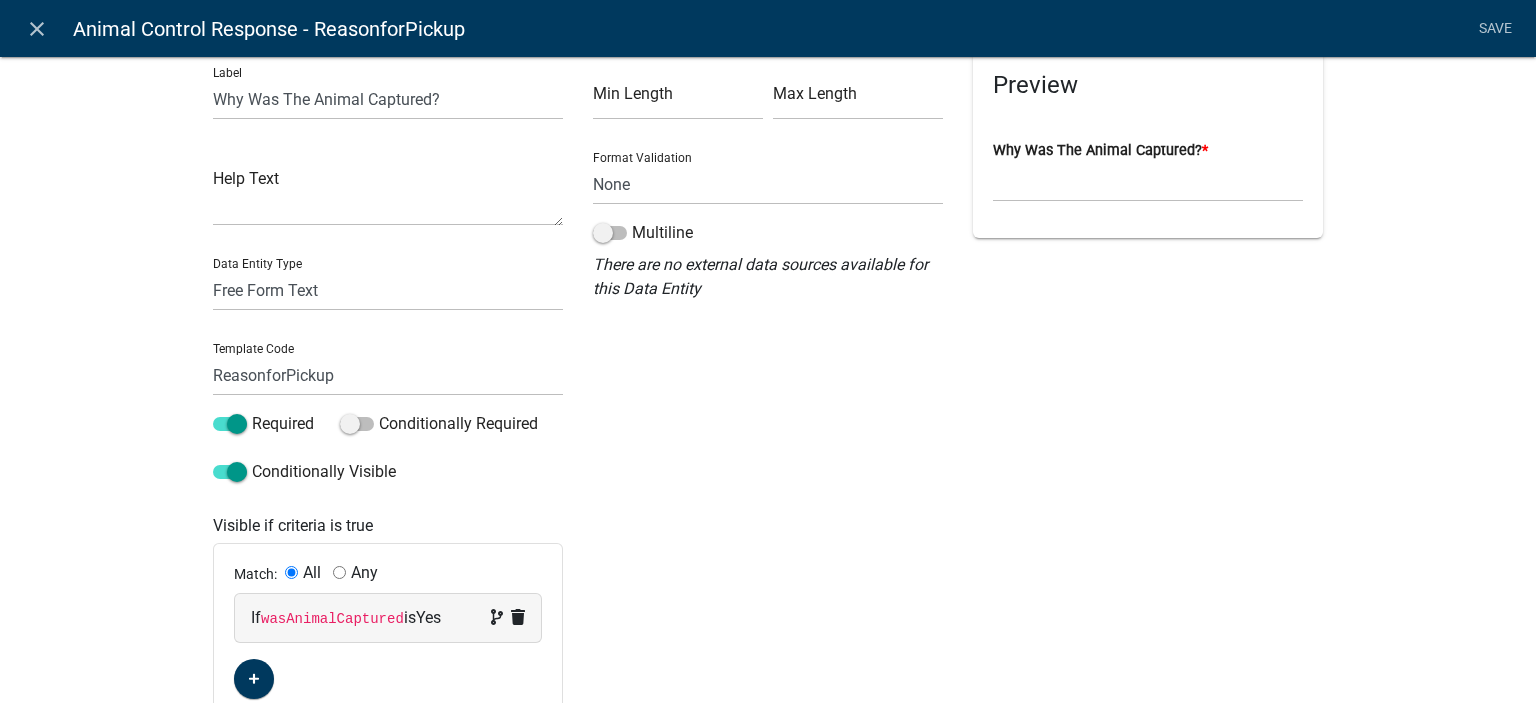 scroll, scrollTop: 0, scrollLeft: 0, axis: both 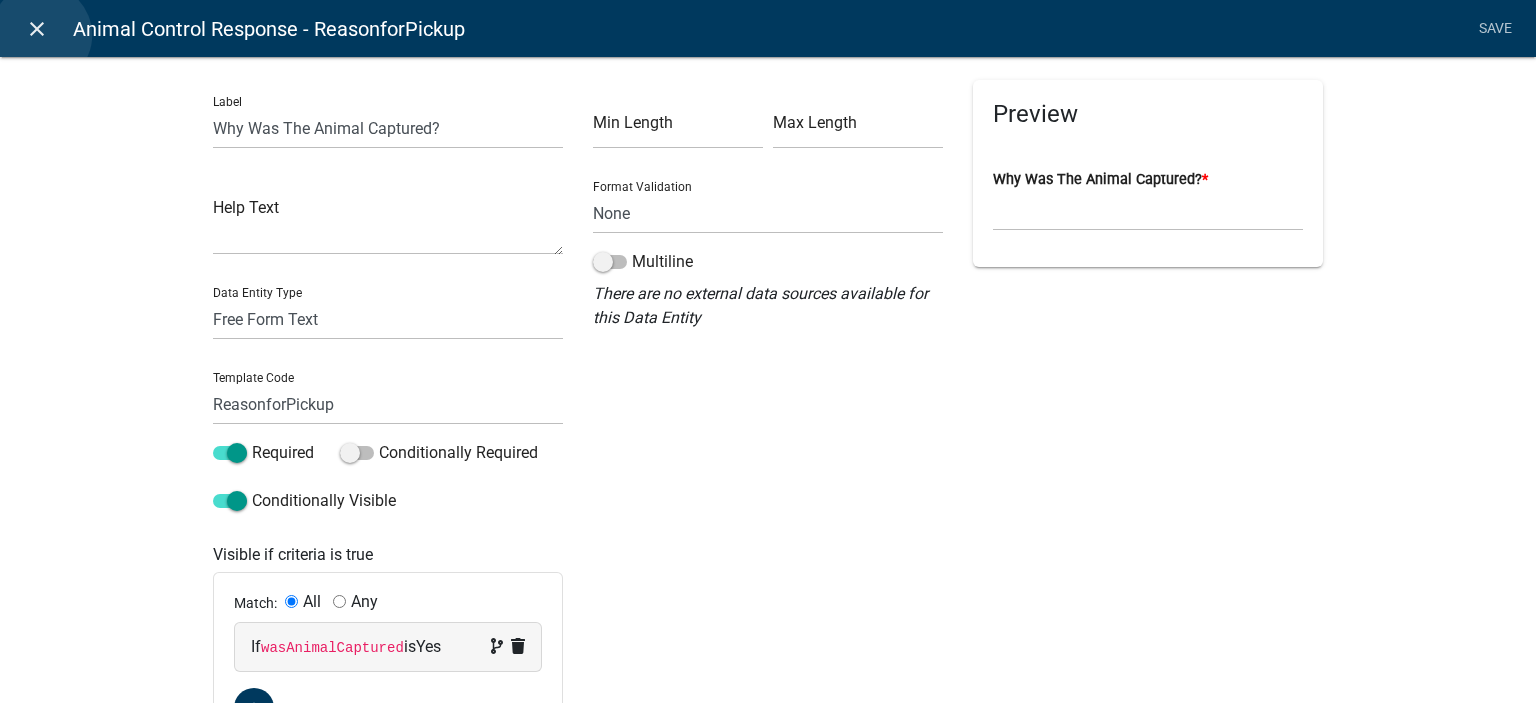 click on "close" 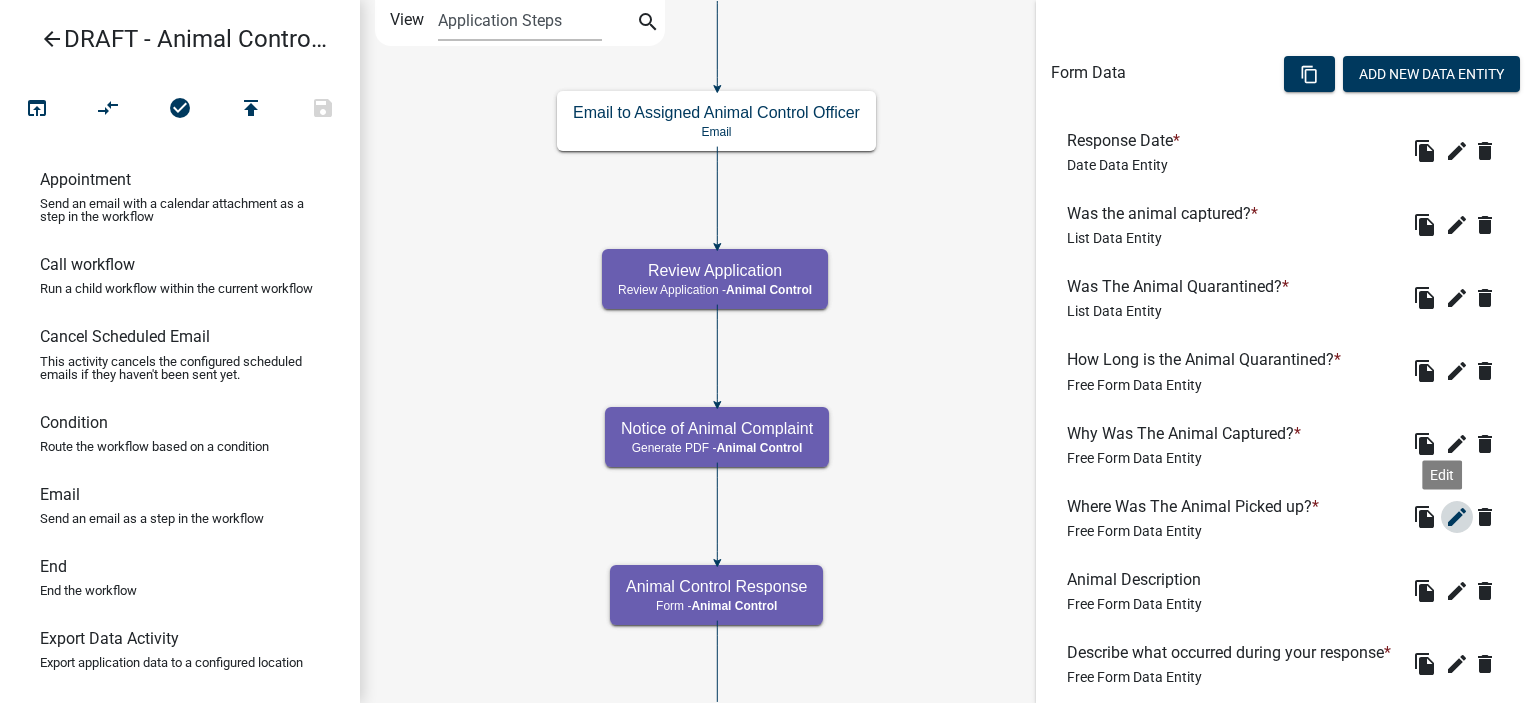 click on "edit" 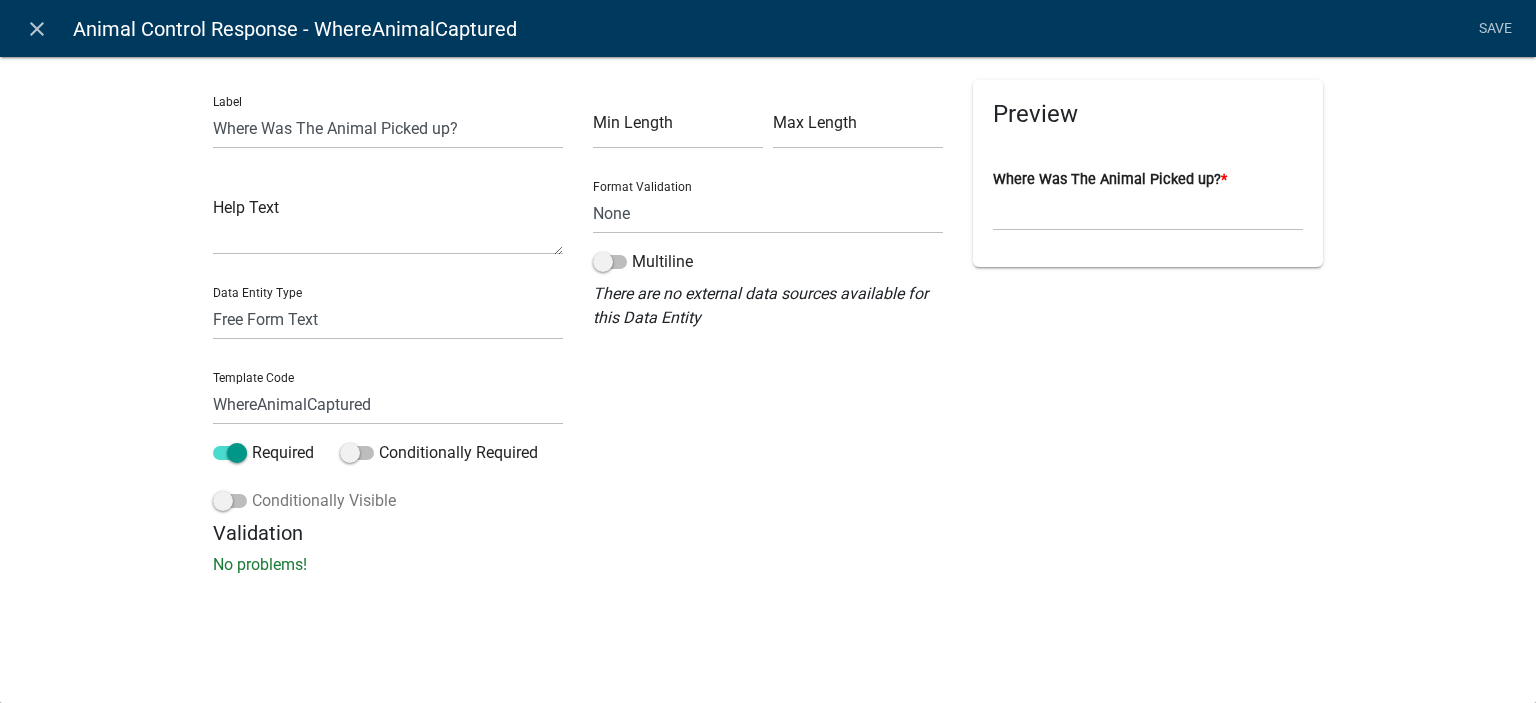 click at bounding box center [230, 501] 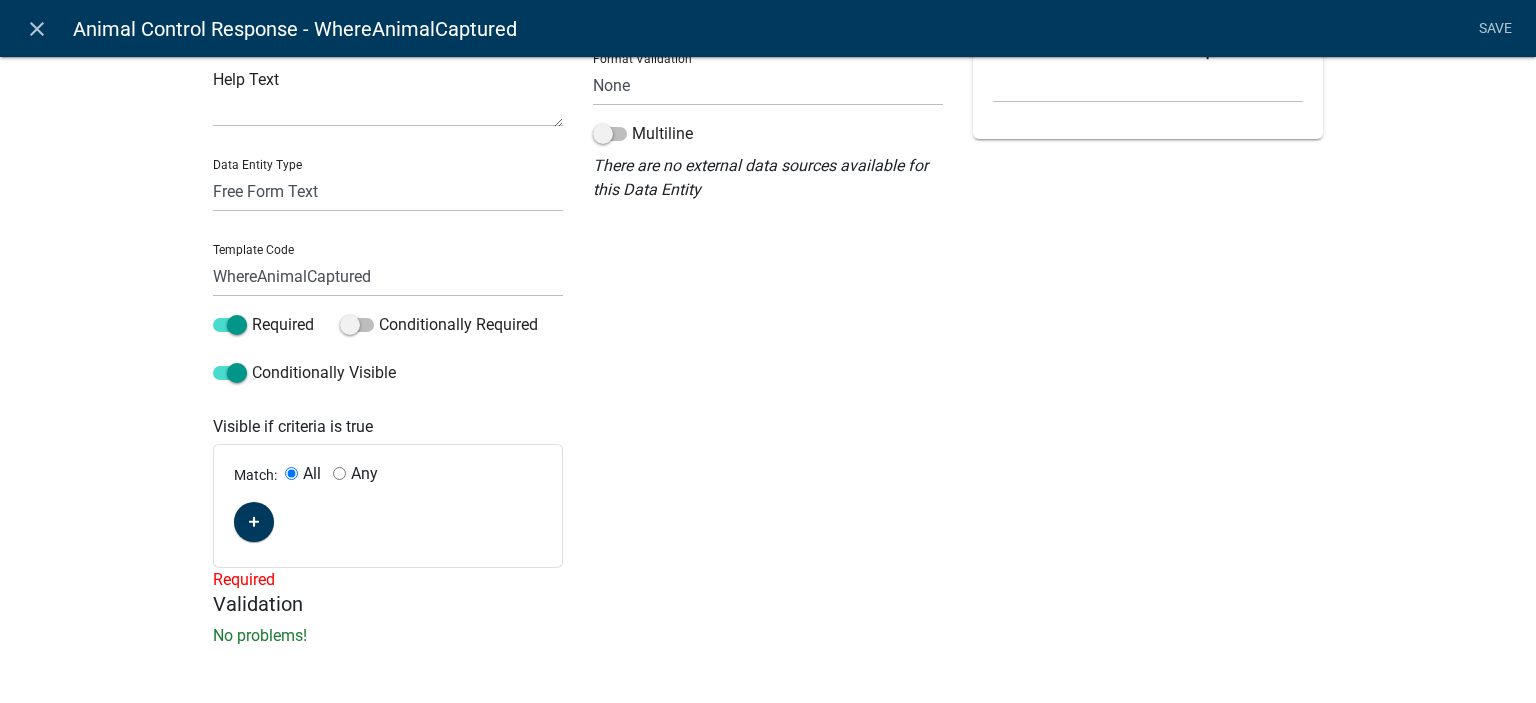 scroll, scrollTop: 132, scrollLeft: 0, axis: vertical 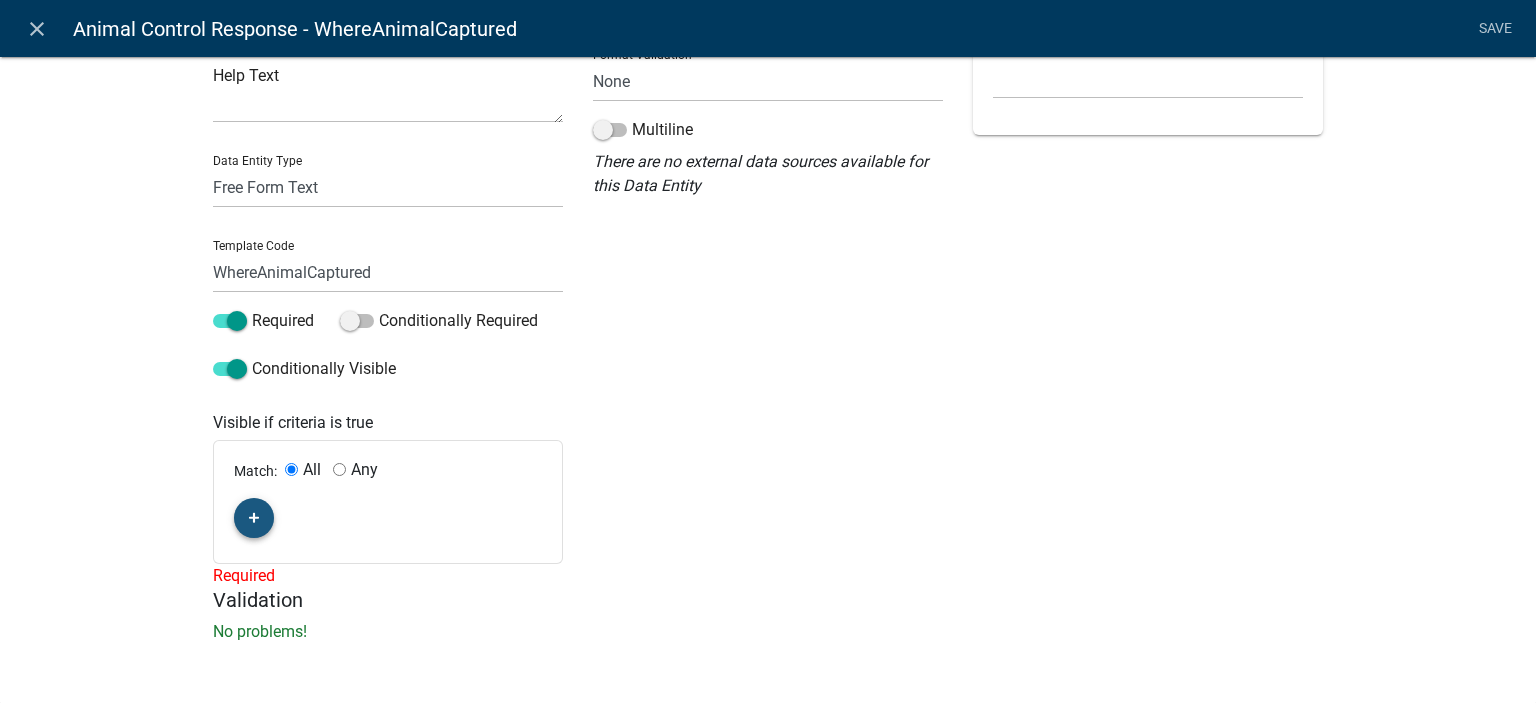 click at bounding box center (254, 518) 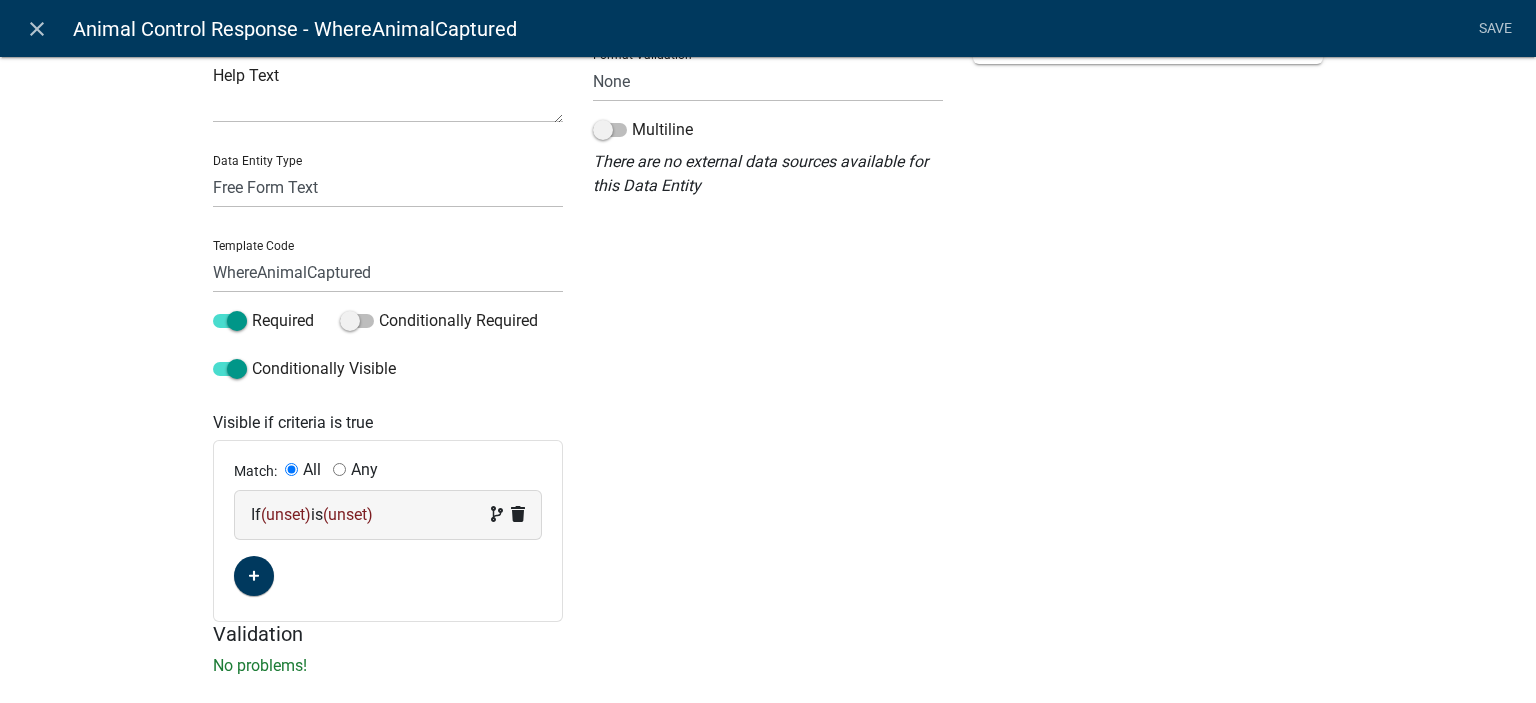 click on "(unset)" at bounding box center (286, 514) 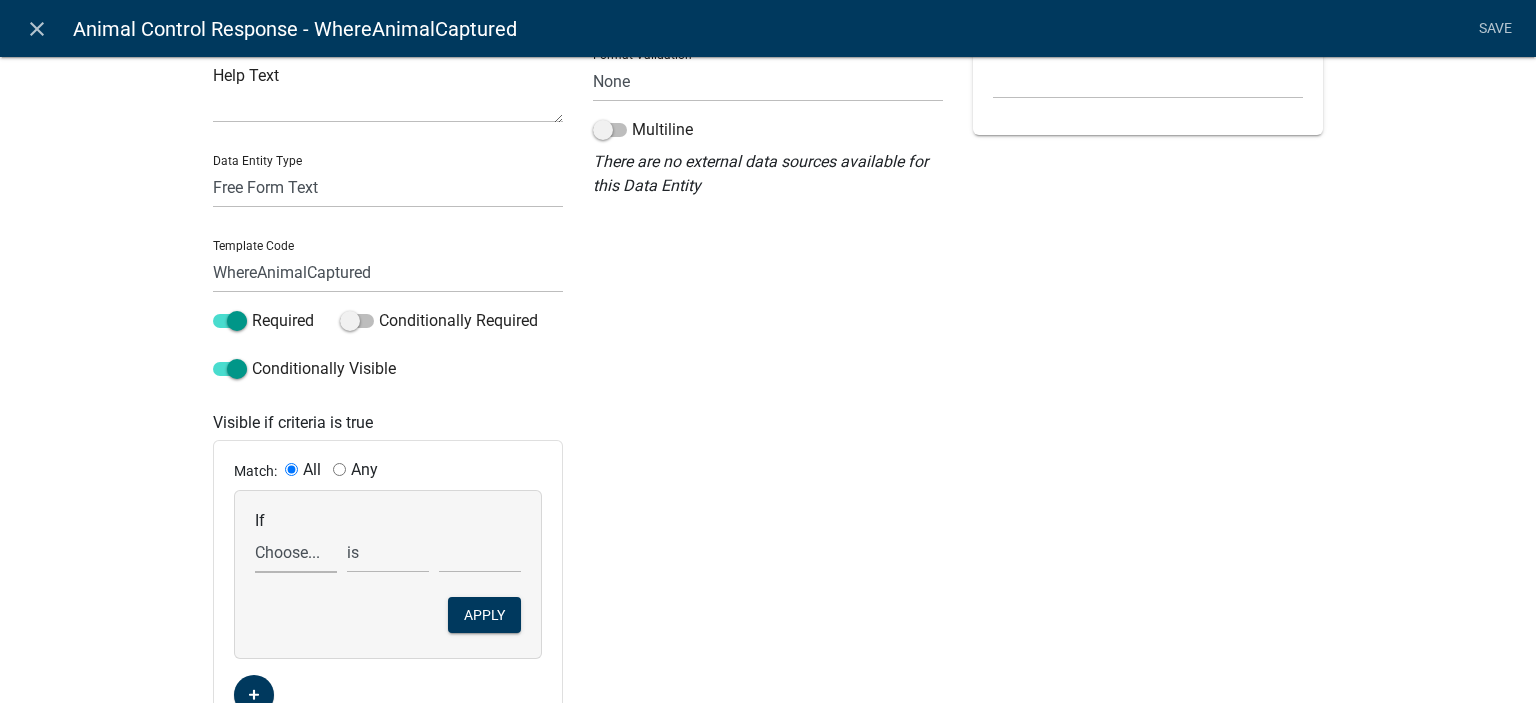 click on "Choose...   aggressive   AgreementCheck   ALL_FEE_RECIPIENTS   AnimalControlOfficer   AnimalControlViolations   AnimalDescription   animalinformation   Animalnatureofcomplaint   AnimalOwnerAddress   AnimalOwnerInformation   AnimalOwnerInfoyn   AnimalQuarantineyn   APPLICATION_ID   APPLICATION_NUMBER   APPLICATION_STATUS   approximateaddresslocation   Attachments   ComplainantAddress   ComplainantEmail   ComplainantHeader   ComplainantName   ComplainantPhone   ComplainantSignature   ComplaintantMapHeader   courtappearance   CreateDate   CrueltyExplain   crueltyreported   CURRENT_ACTIVITY   CURRENT_YEAR   DateEstablished   descriptionofanimals   Fineamount   GENERATED_APPLICATION_NUMBER   HowLongQuarantine   INDIVIDUAL_FEES   IntroText   KeyedInByStaff   Livestockatlarge   Map   MapSketchTools   Next   NotesAnimal   NOTICE_OF_ANIMAL_COMPLAINT__DOCUMENT_URL   otherpleaseexplain   OwnersPhoneApplicant   PARCELID   PARENT_APPLICATION_STATUS   PERMIT_DESCRIPTION   PermitId   QR   quantityofanimals   Remedy" at bounding box center (296, 552) 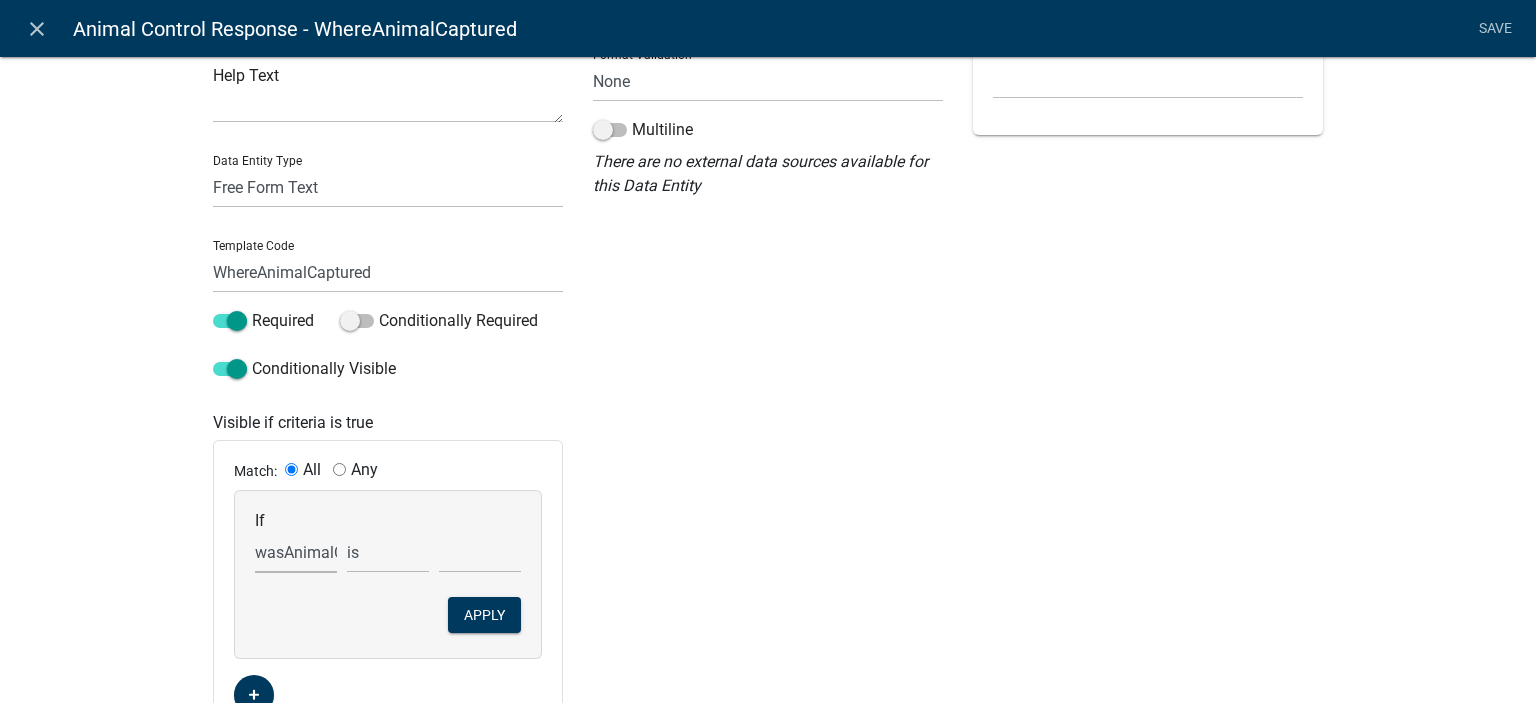click on "Choose...   aggressive   AgreementCheck   ALL_FEE_RECIPIENTS   AnimalControlOfficer   AnimalControlViolations   AnimalDescription   animalinformation   Animalnatureofcomplaint   AnimalOwnerAddress   AnimalOwnerInformation   AnimalOwnerInfoyn   AnimalQuarantineyn   APPLICATION_ID   APPLICATION_NUMBER   APPLICATION_STATUS   approximateaddresslocation   Attachments   ComplainantAddress   ComplainantEmail   ComplainantHeader   ComplainantName   ComplainantPhone   ComplainantSignature   ComplaintantMapHeader   courtappearance   CreateDate   CrueltyExplain   crueltyreported   CURRENT_ACTIVITY   CURRENT_YEAR   DateEstablished   descriptionofanimals   Fineamount   GENERATED_APPLICATION_NUMBER   HowLongQuarantine   INDIVIDUAL_FEES   IntroText   KeyedInByStaff   Livestockatlarge   Map   MapSketchTools   Next   NotesAnimal   NOTICE_OF_ANIMAL_COMPLAINT__DOCUMENT_URL   otherpleaseexplain   OwnersPhoneApplicant   PARCELID   PARENT_APPLICATION_STATUS   PERMIT_DESCRIPTION   PermitId   QR   quantityofanimals   Remedy" at bounding box center (296, 552) 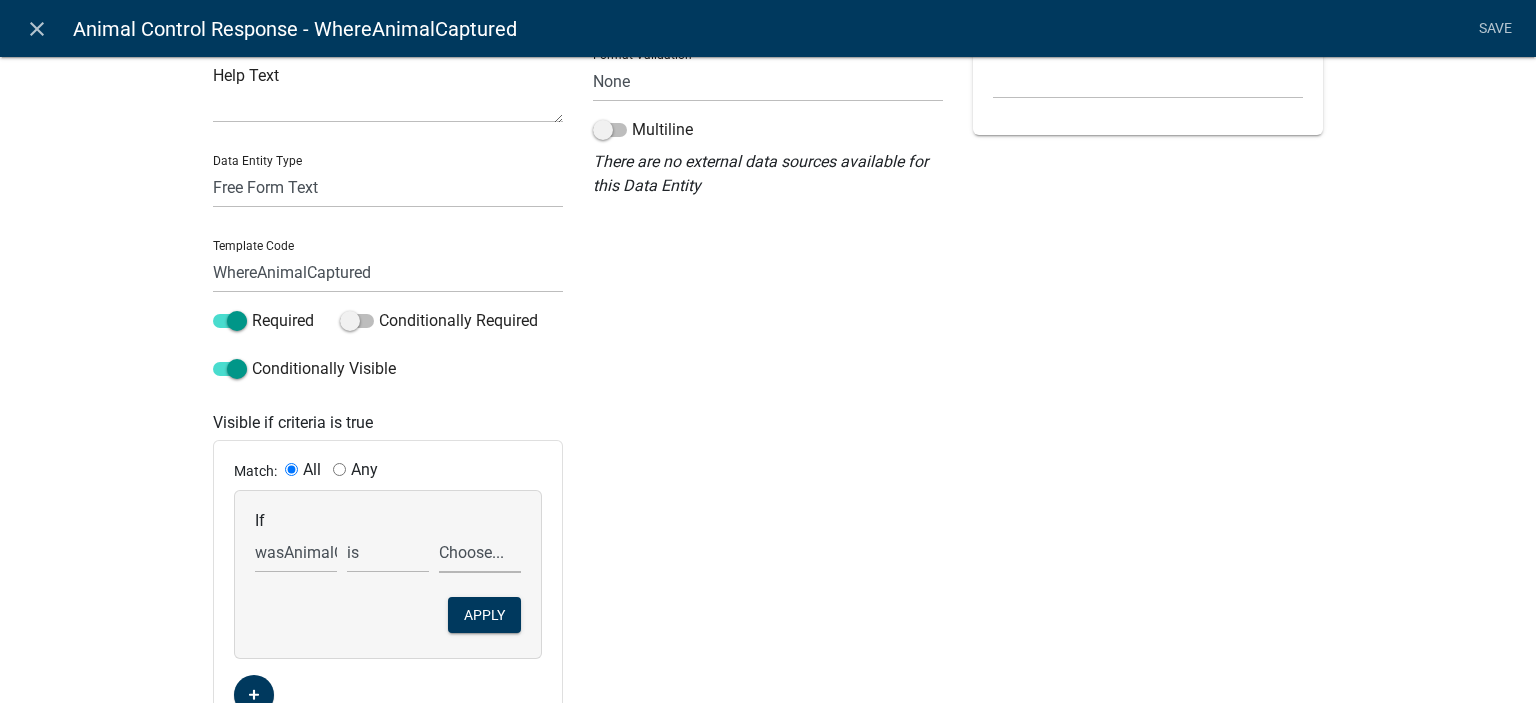 click on "Choose...   No   Yes" at bounding box center (480, 552) 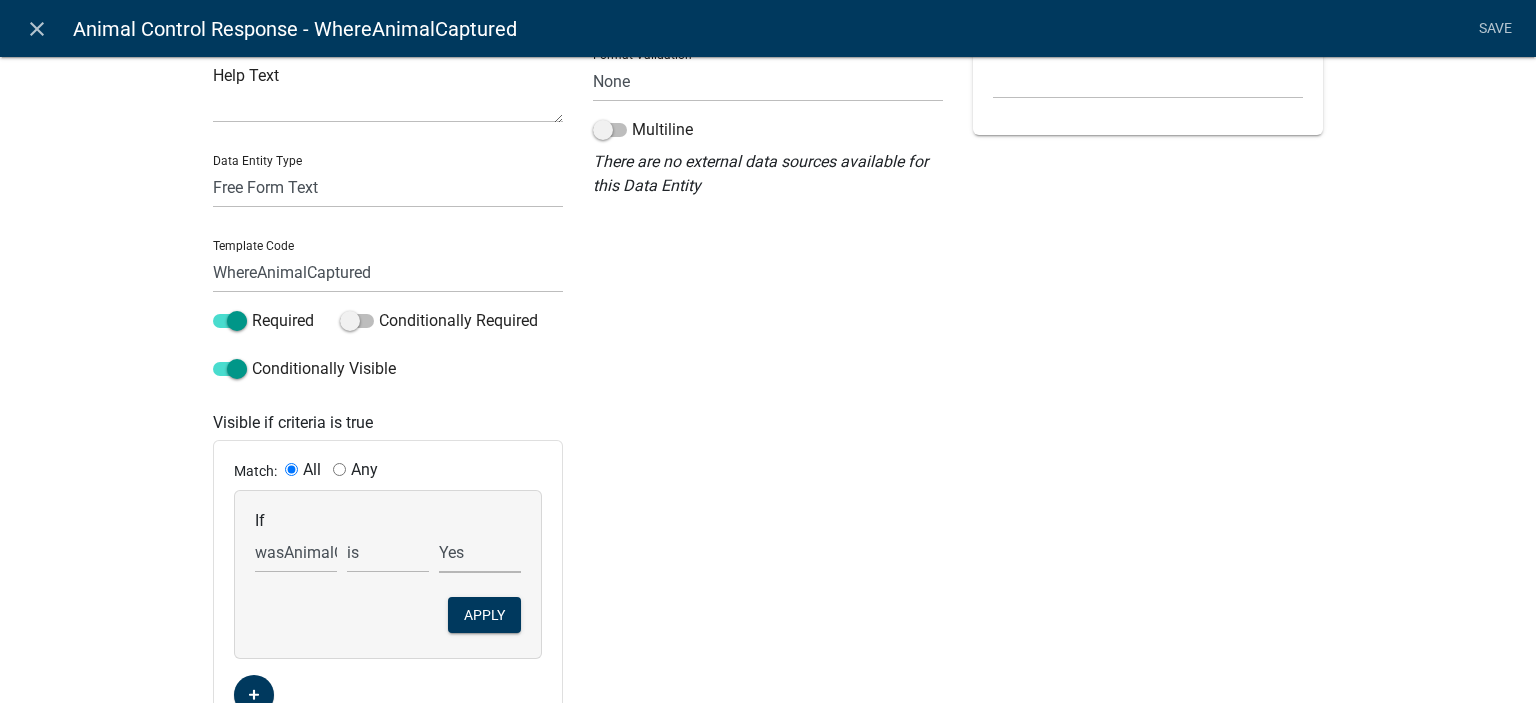 click on "Choose...   No   Yes" at bounding box center [480, 552] 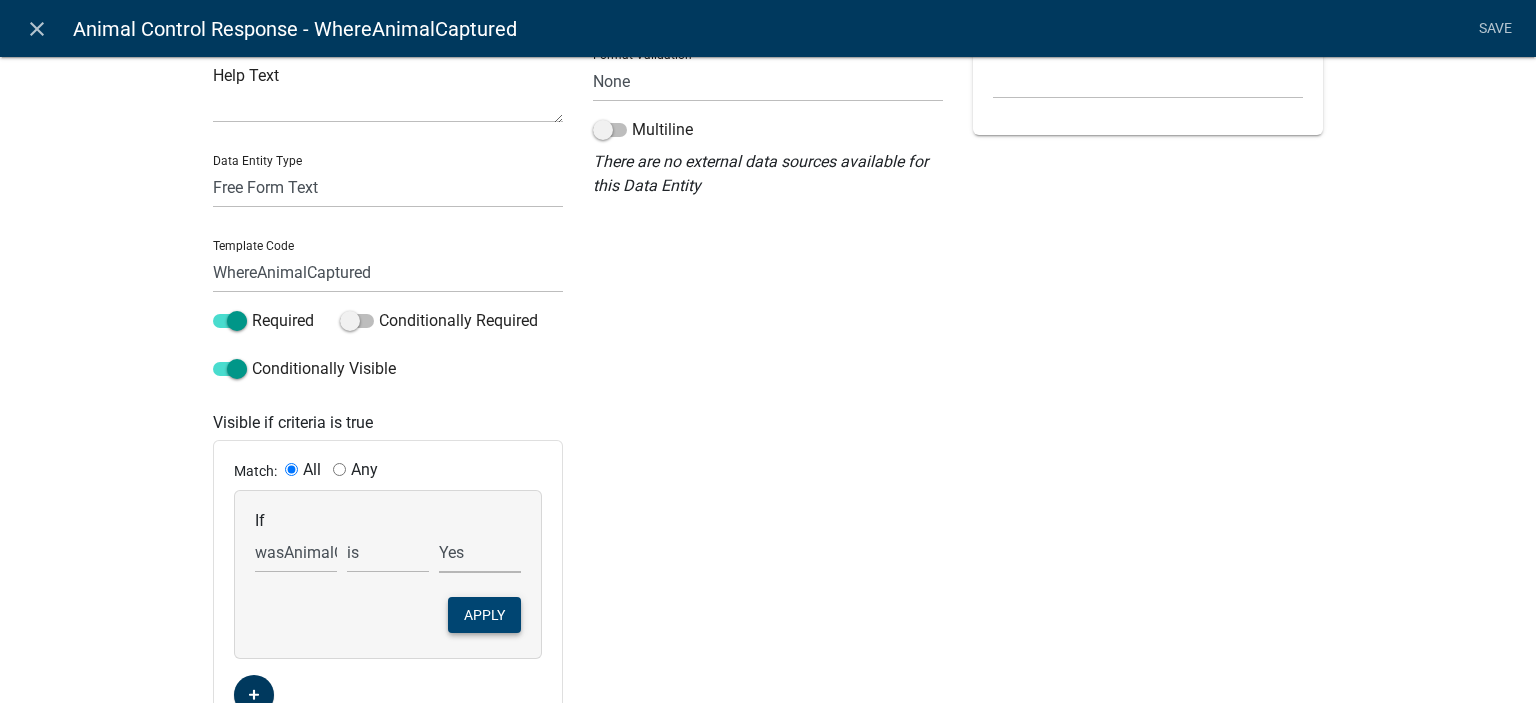 click on "Apply" at bounding box center [484, 615] 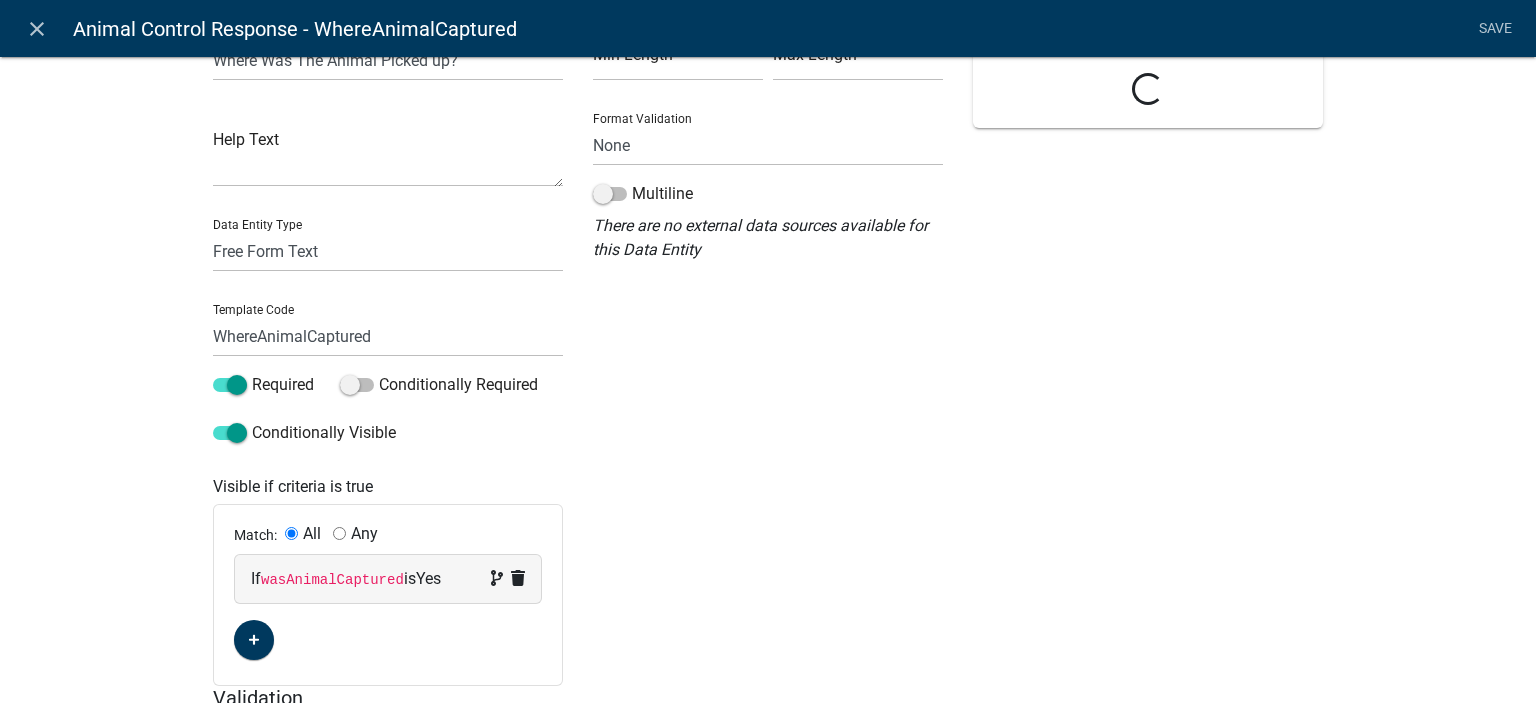 scroll, scrollTop: 0, scrollLeft: 0, axis: both 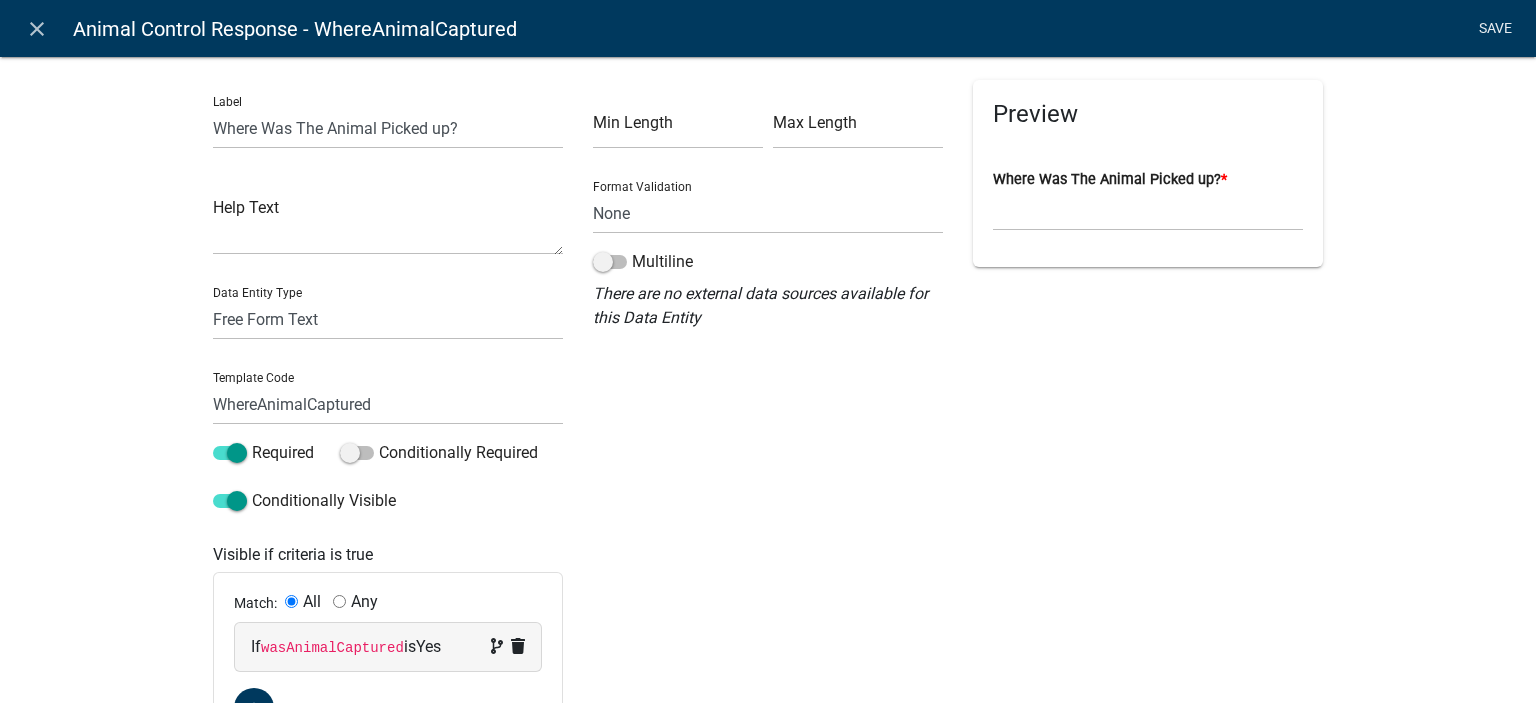 click on "Save" 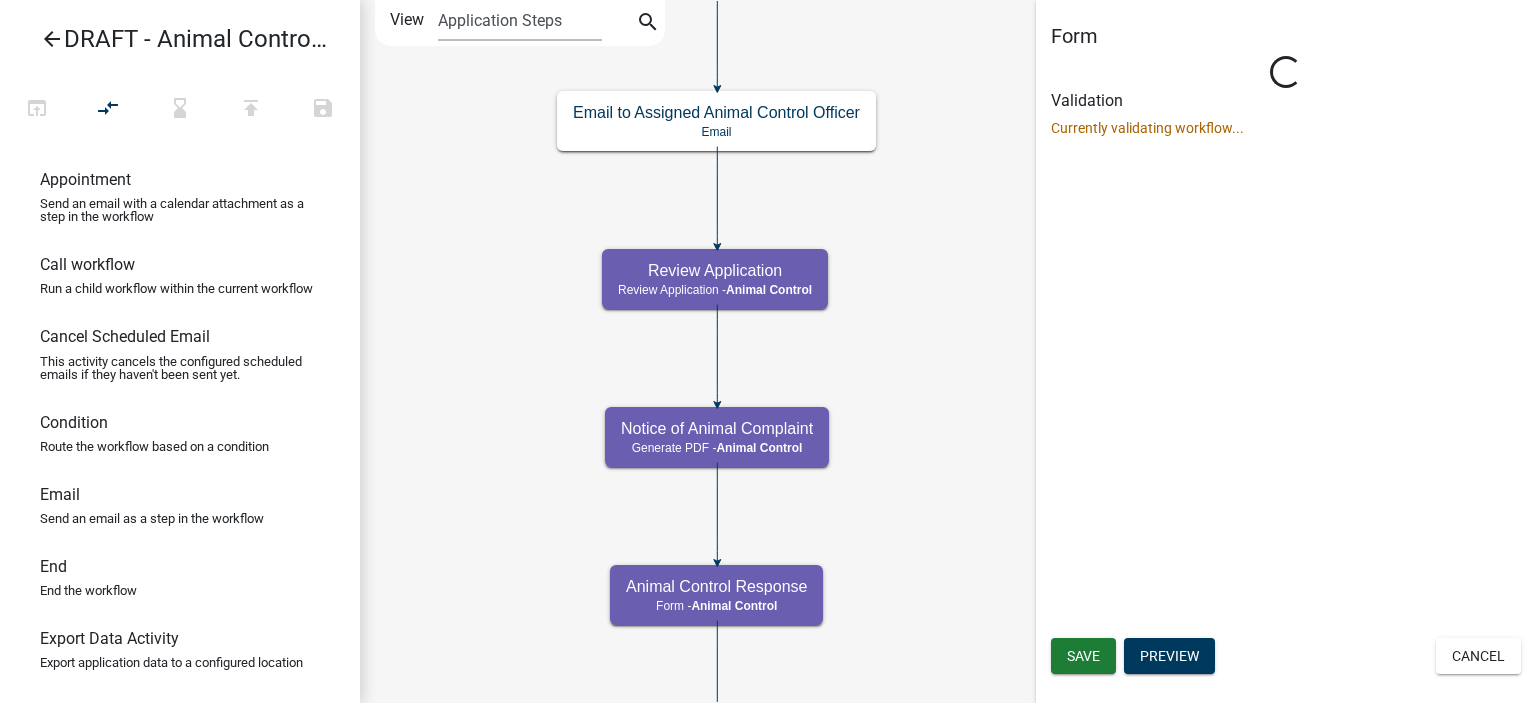 scroll, scrollTop: 0, scrollLeft: 0, axis: both 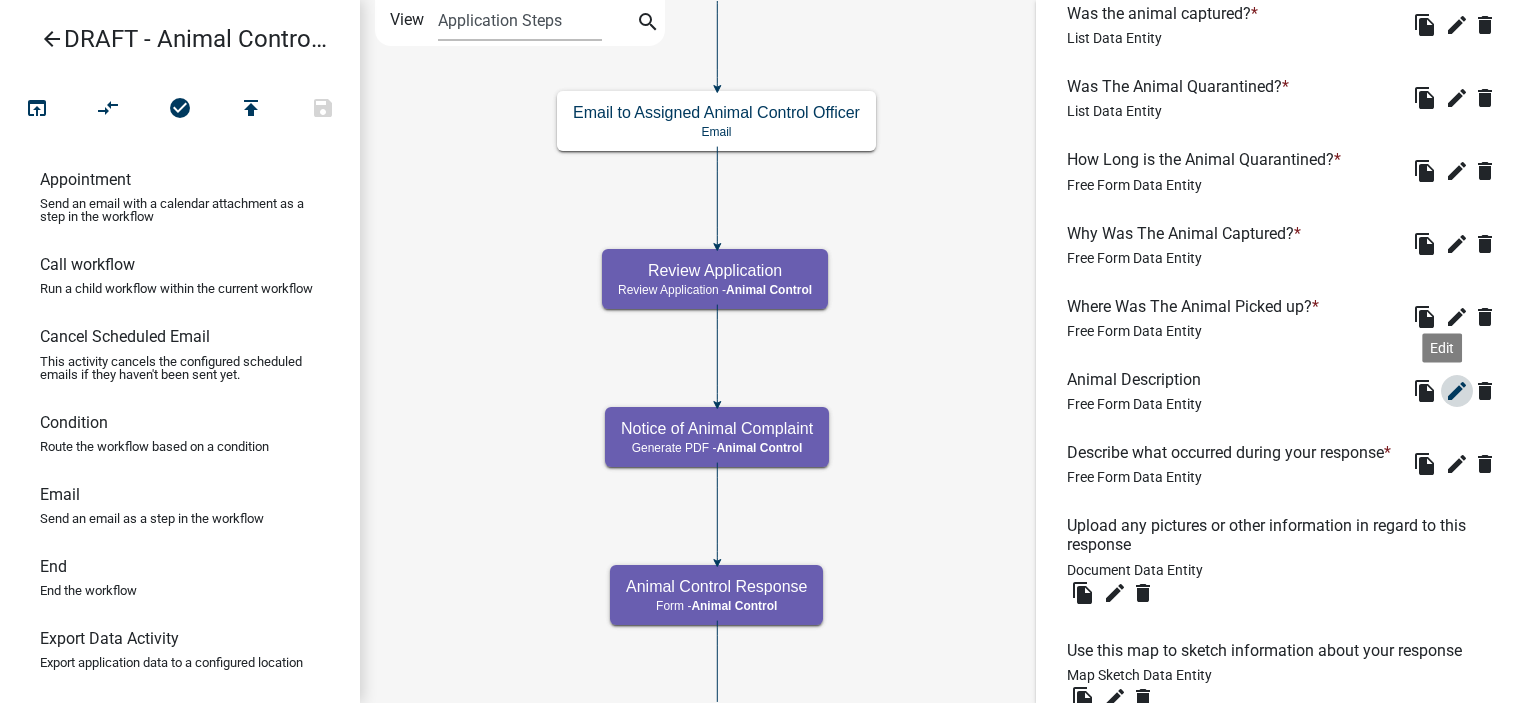 click on "edit" 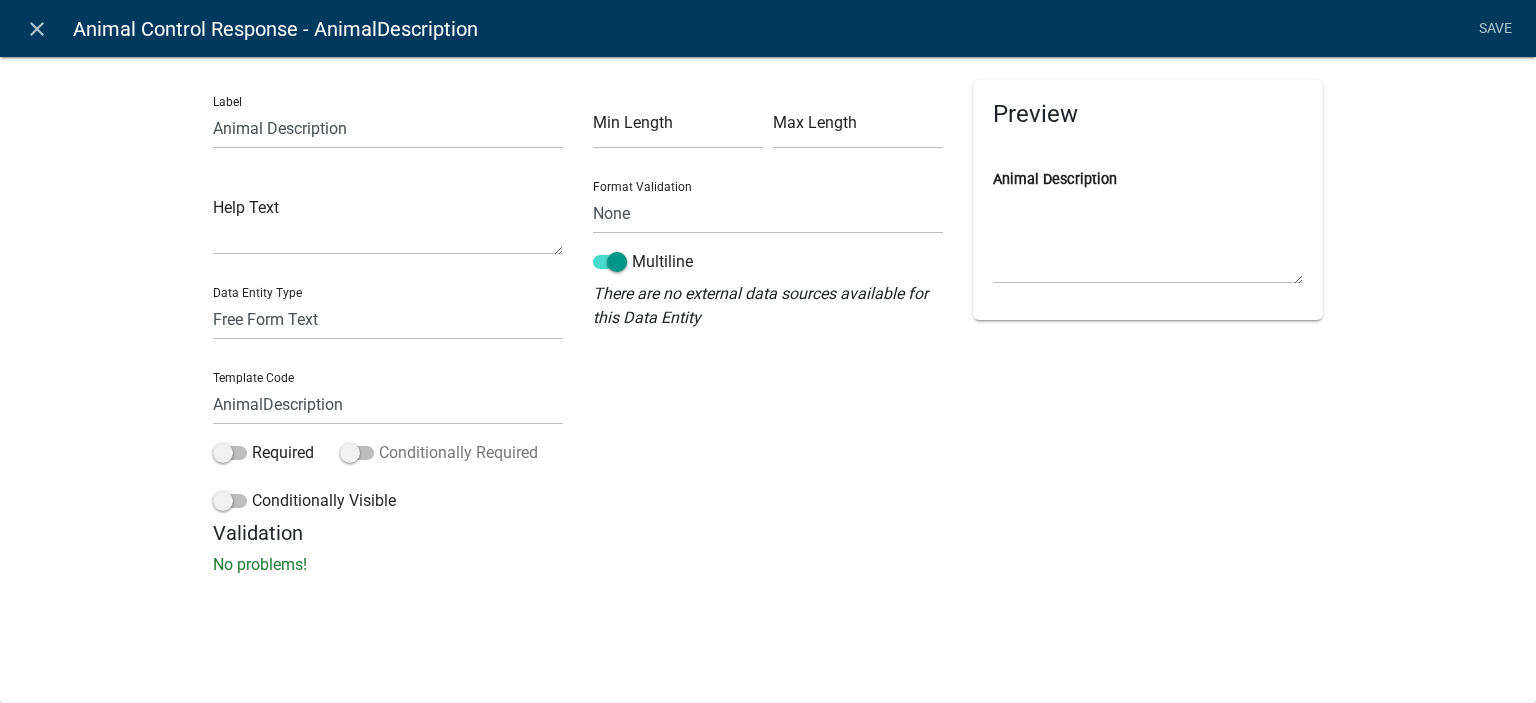 click on "Conditionally Required" at bounding box center (439, 453) 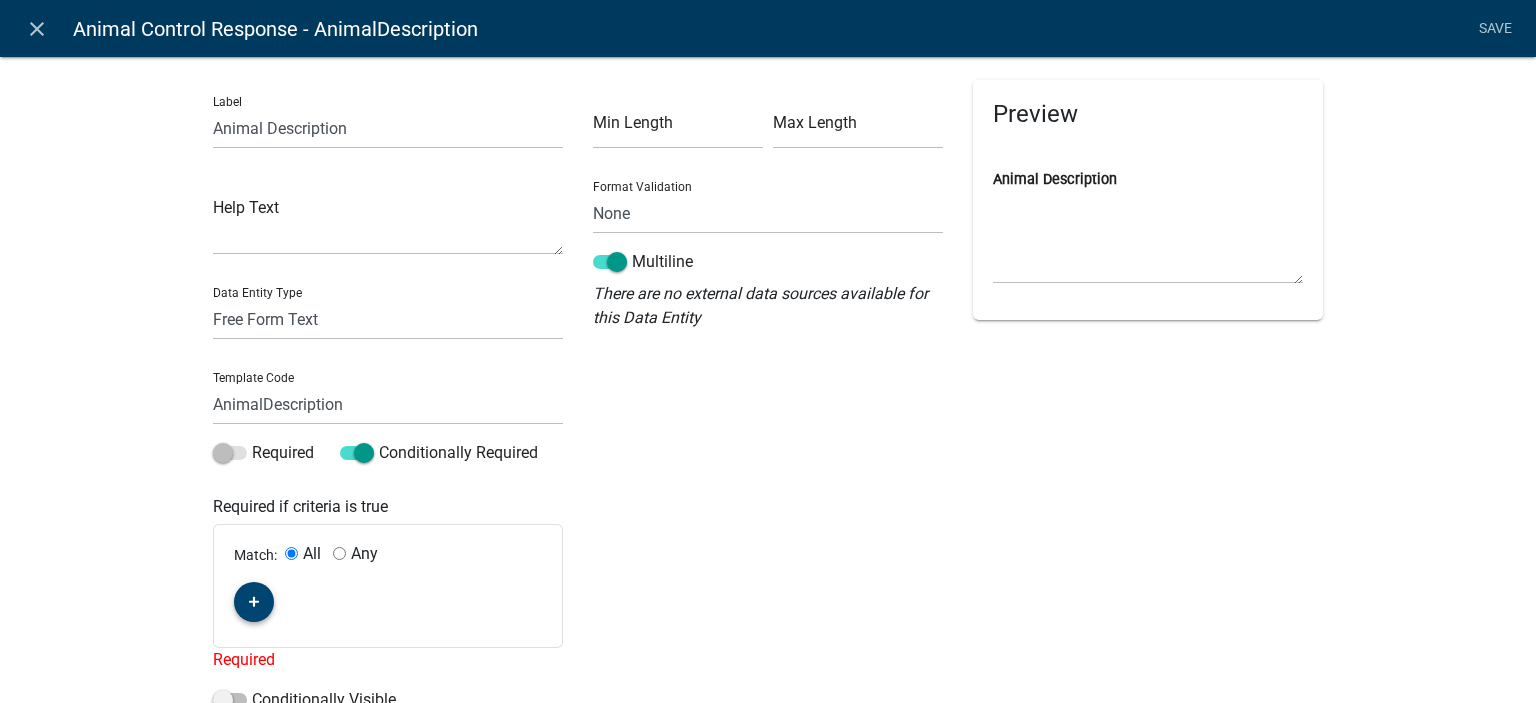 click at bounding box center (254, 602) 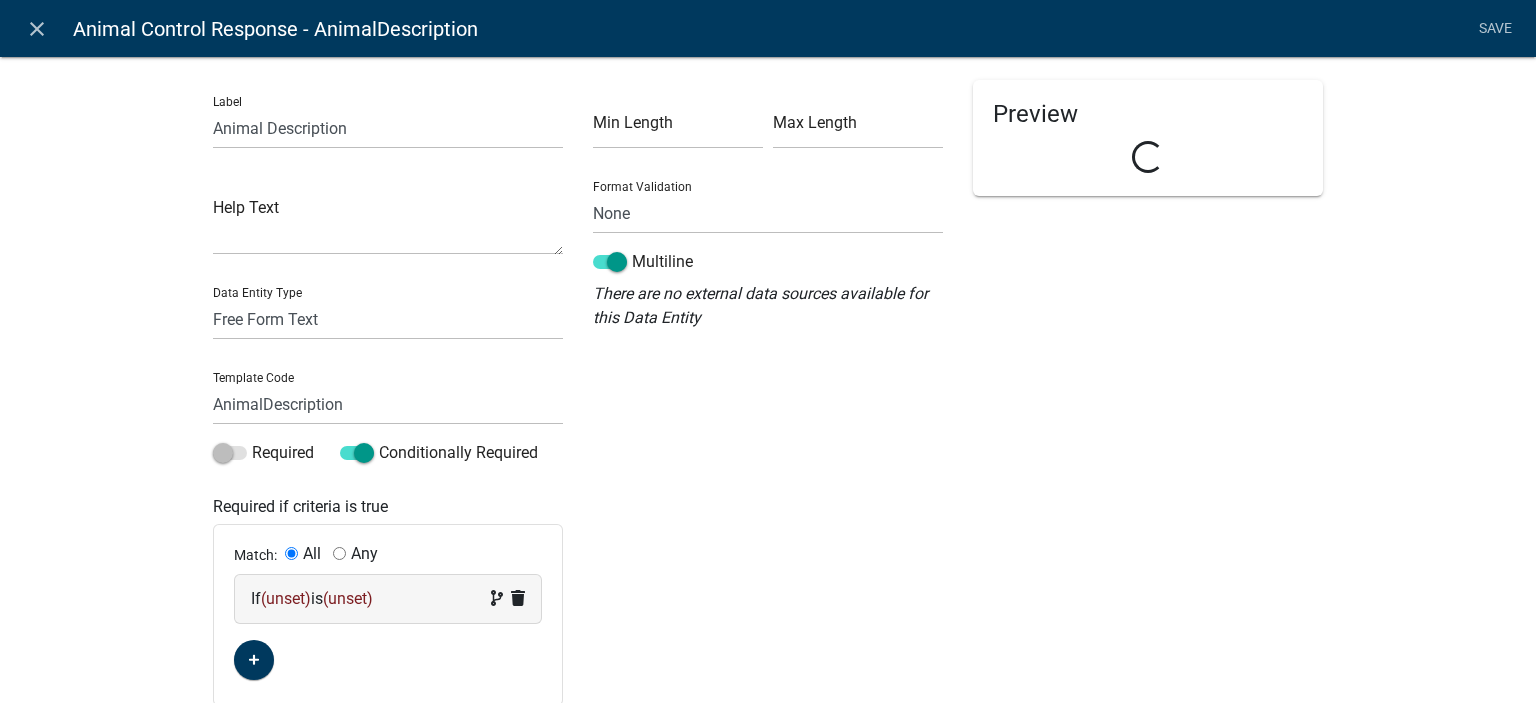 click on "(unset)" at bounding box center [286, 598] 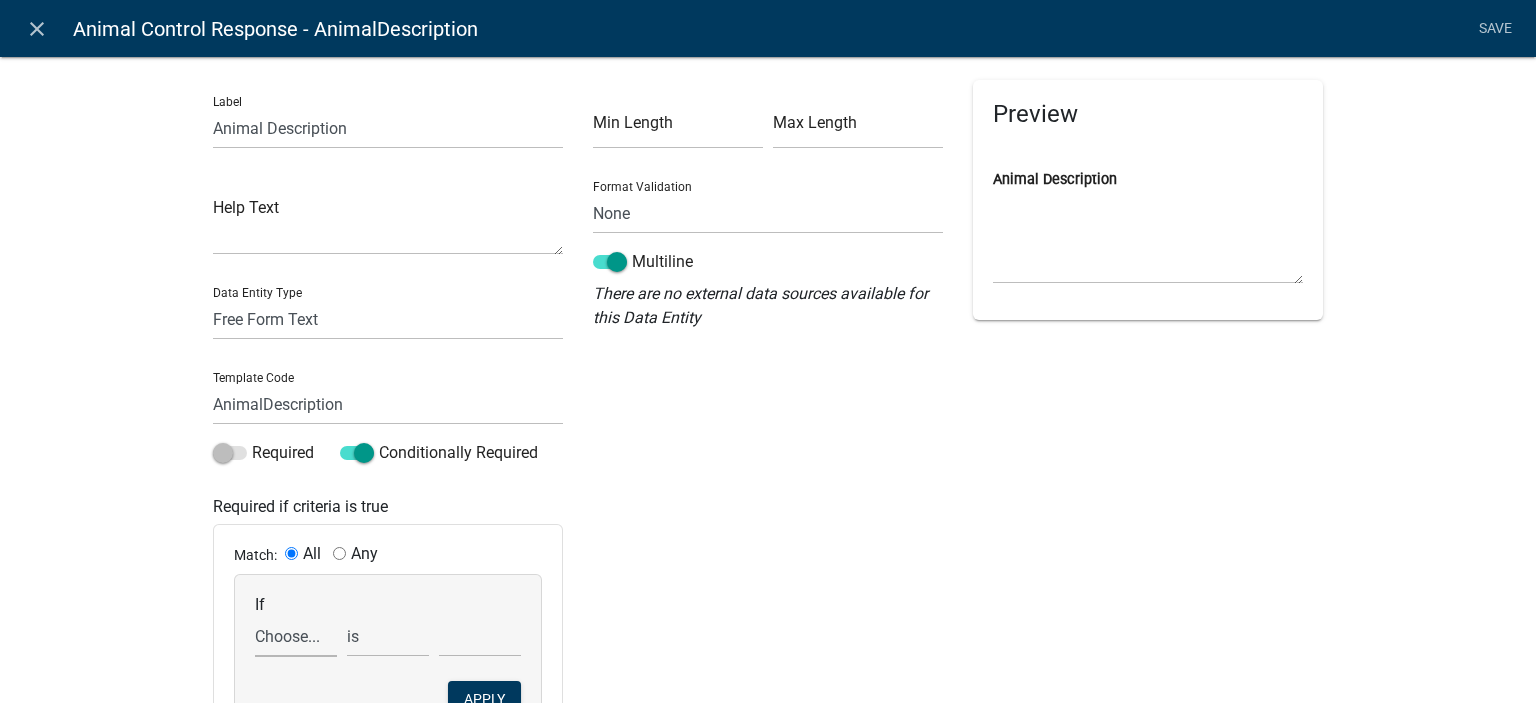 drag, startPoint x: 284, startPoint y: 638, endPoint x: 294, endPoint y: 621, distance: 19.723083 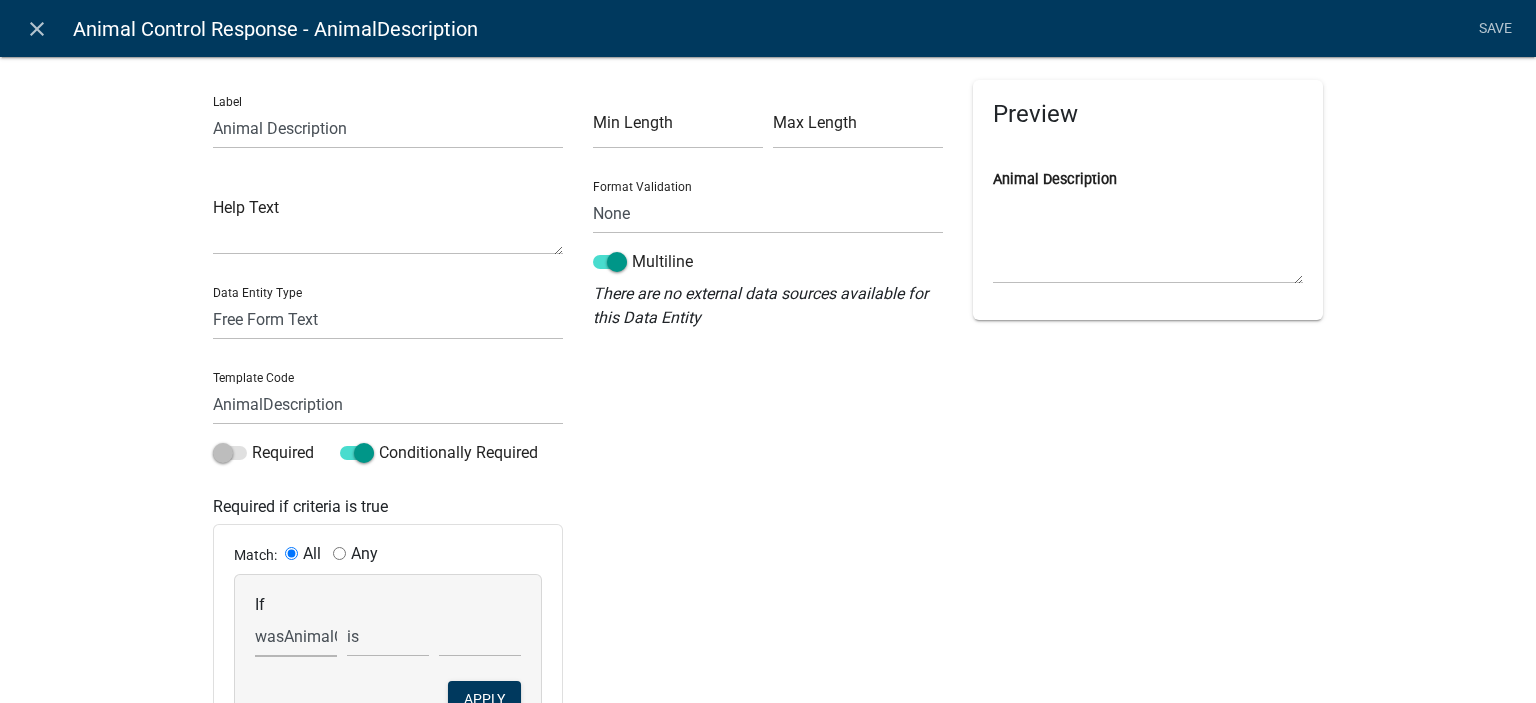 click on "Choose...   aggressive   AgreementCheck   ALL_FEE_RECIPIENTS   AnimalControlOfficer   AnimalControlViolations   animalinformation   Animalnatureofcomplaint   AnimalOwnerAddress   AnimalOwnerInformation   AnimalOwnerInfoyn   AnimalQuarantineyn   APPLICATION_ID   APPLICATION_NUMBER   APPLICATION_STATUS   approximateaddresslocation   Attachments   ComplainantAddress   ComplainantEmail   ComplainantHeader   ComplainantName   ComplainantPhone   ComplainantSignature   ComplaintantMapHeader   courtappearance   CreateDate   CrueltyExplain   crueltyreported   CURRENT_ACTIVITY   CURRENT_YEAR   DateEstablished   descriptionofanimals   Fineamount   GENERATED_APPLICATION_NUMBER   HowLongQuarantine   INDIVIDUAL_FEES   IntroText   KeyedInByStaff   Livestockatlarge   Map   MapSketchTools   Next   NotesAnimal   NOTICE_OF_ANIMAL_COMPLAINT__DOCUMENT_URL   otherpleaseexplain   OwnersPhoneApplicant   PARCELID   PARENT_APPLICATION_STATUS   PERMIT_DESCRIPTION   PermitId   QR   quantityofanimals   ReasonforPickup   Remedy" at bounding box center (296, 636) 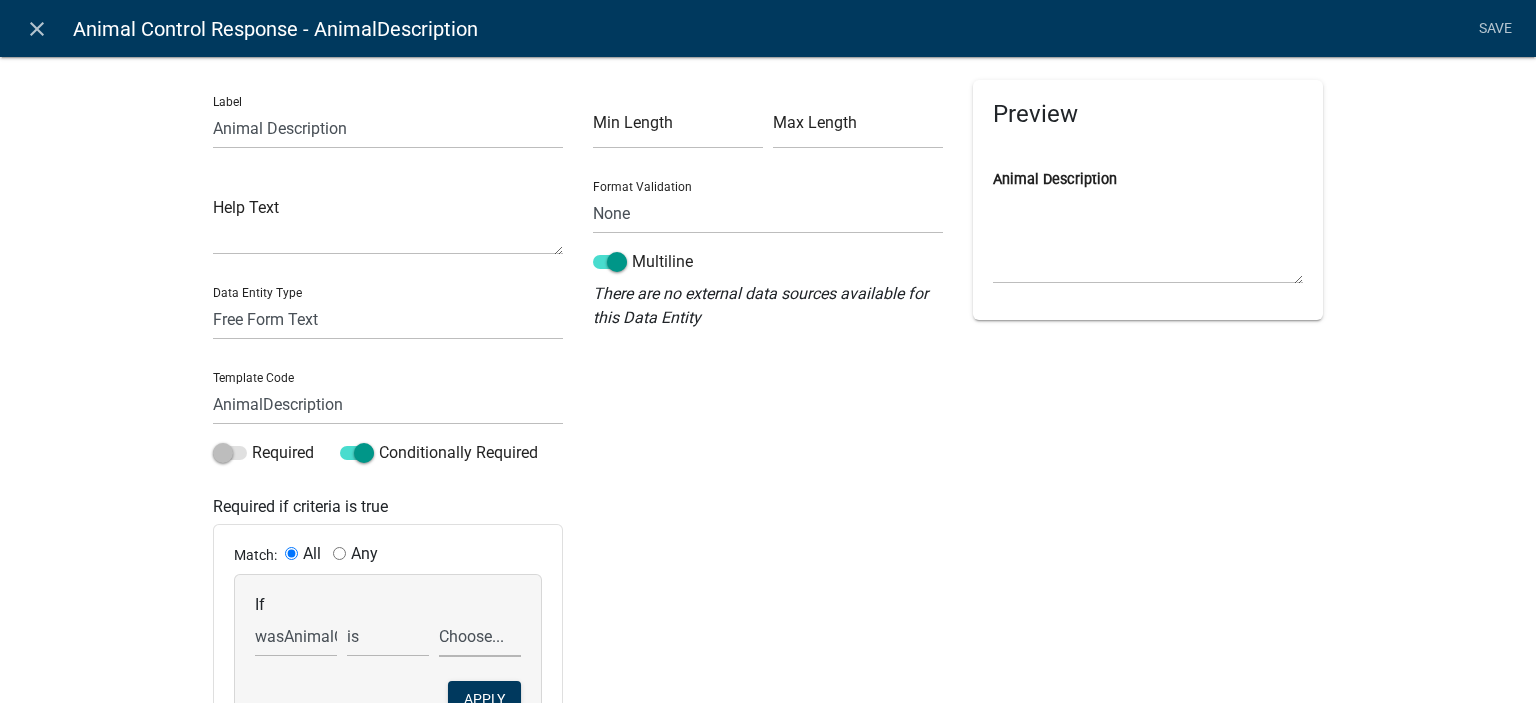 click on "Choose...   No   Yes" at bounding box center [480, 636] 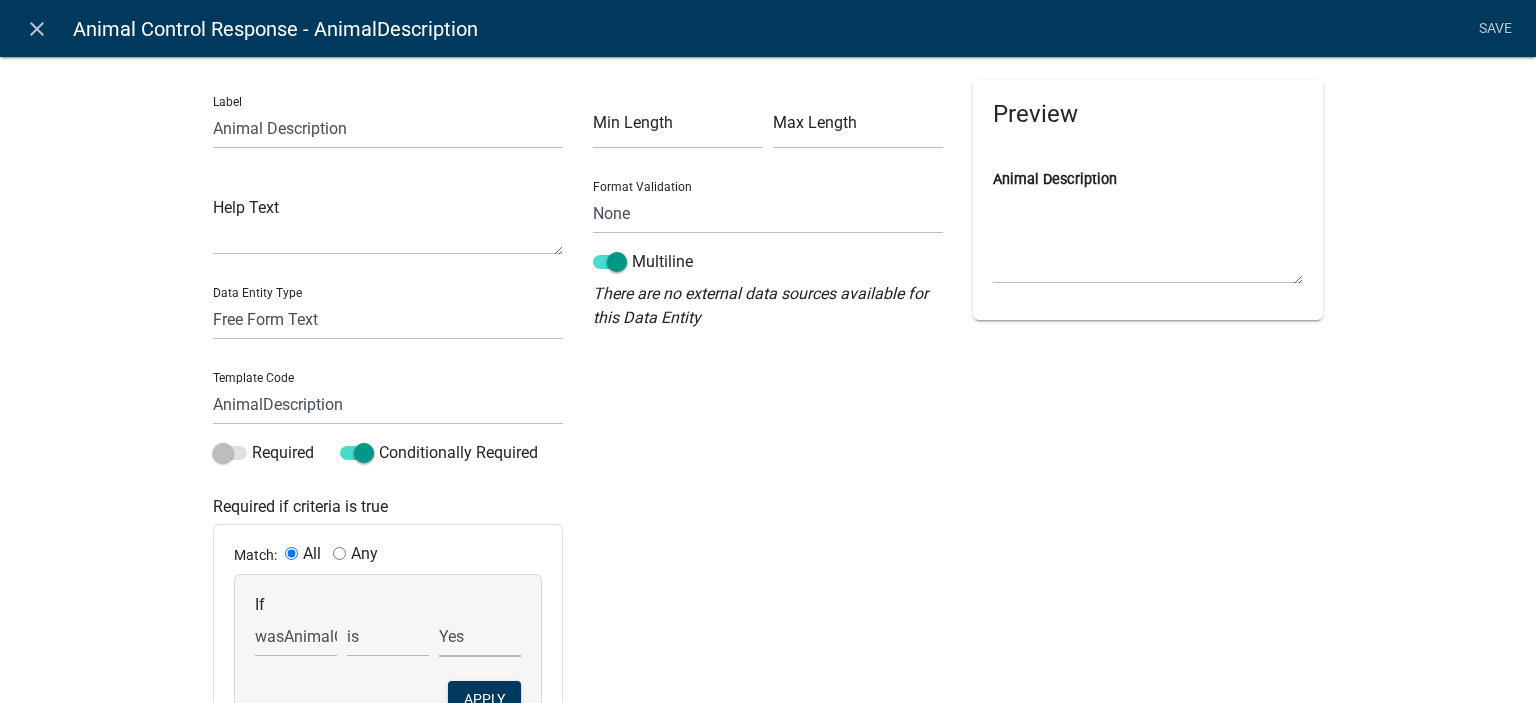 click on "Choose...   No   Yes" at bounding box center [480, 636] 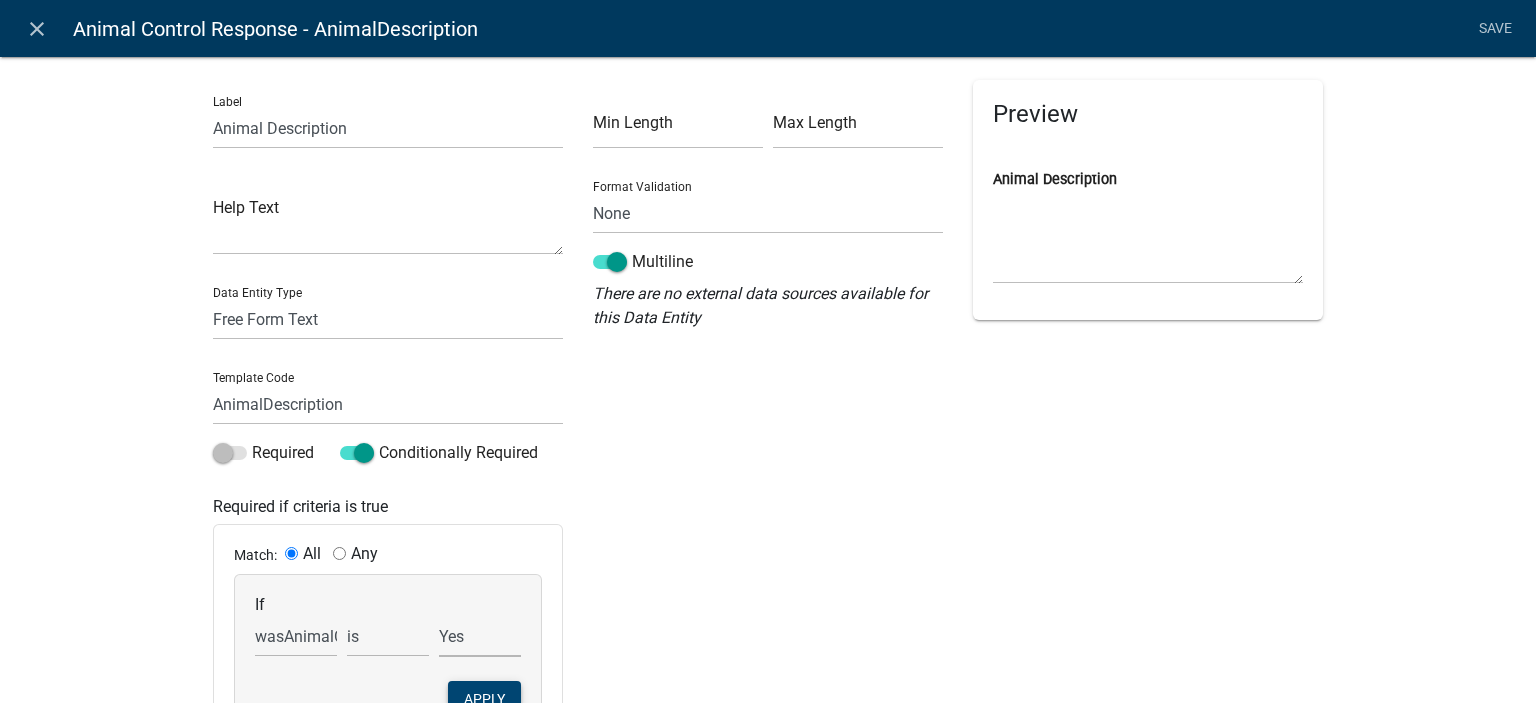 click on "Apply" at bounding box center [484, 699] 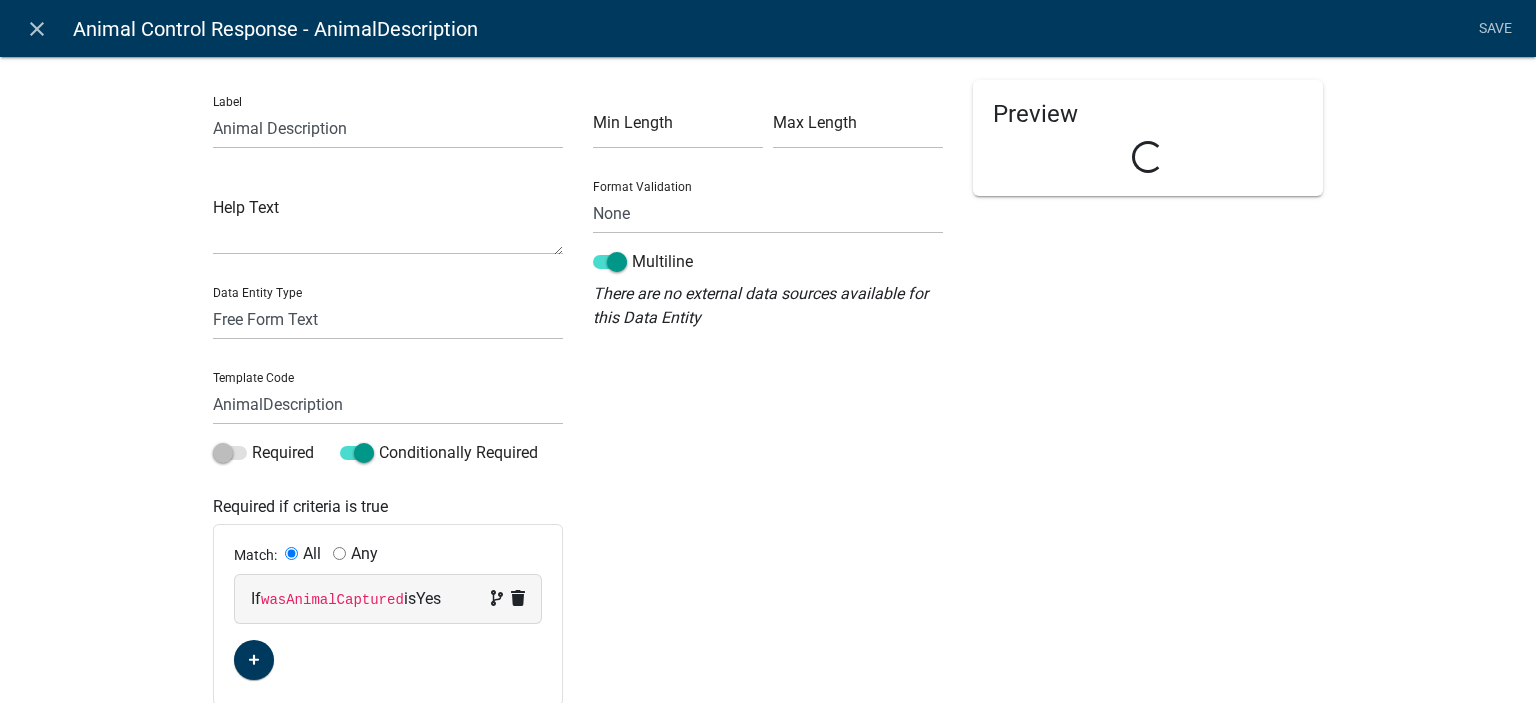 click on "Label  Animal Description  Help Text   Data Entity Type   Free Form Text   Document   Display Entity Value   Fee   Numeric Data   Date   Map Sketch Data   List Data   Signature   Formatted Text   Today   Calculated Value   Generate Client Application Number   Contact List   Inspection Document   Template Code  AnimalDescription  Required   Conditionally Required  Required if criteria is true Match: All Any  If  wasAnimalCaptured  is  Yes  Conditionally Visible  Min Length Max Length  Format Validation   None   Email   PhoneNumber   Multiline   There are no external data sources available for this Data Entity   Preview  Loading... Validation  No problems!" 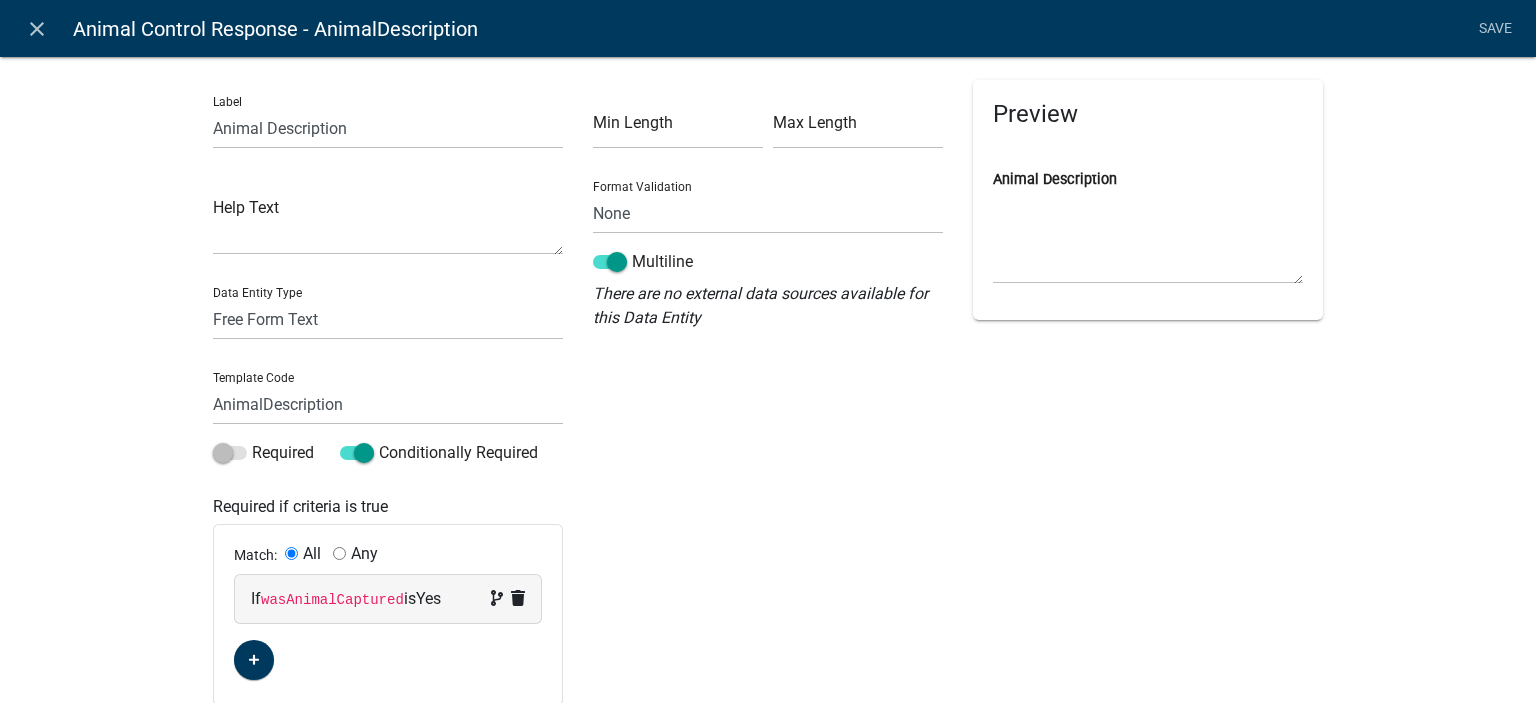 scroll, scrollTop: 0, scrollLeft: 0, axis: both 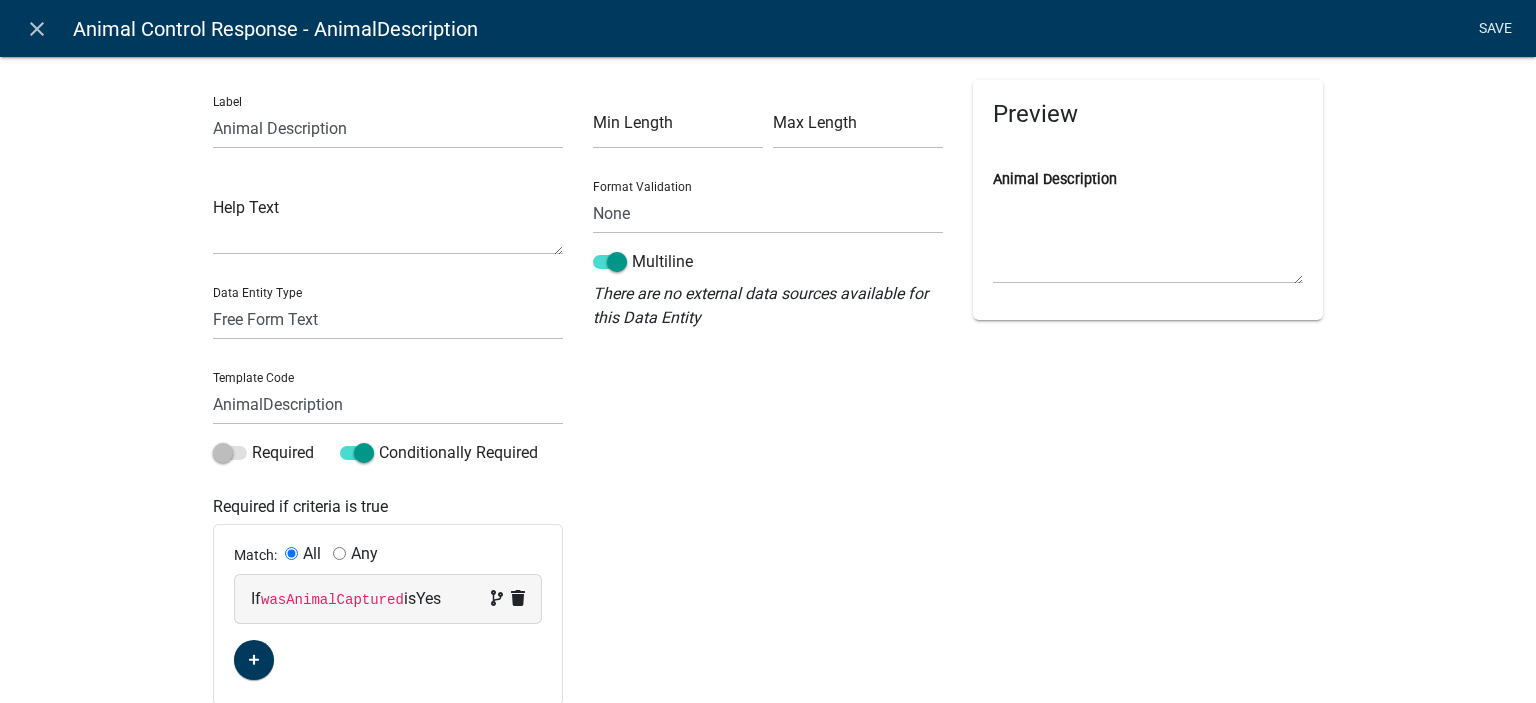 click on "Save" 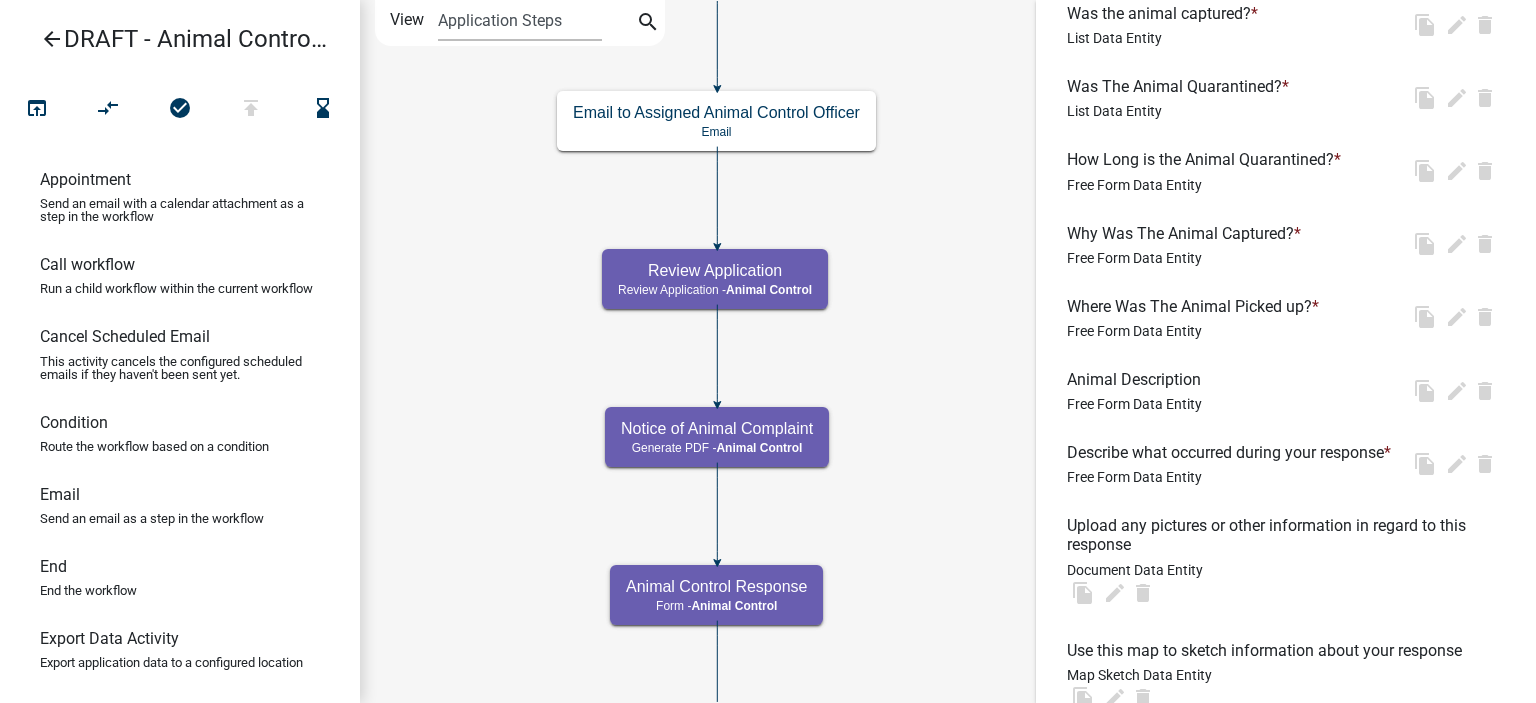 scroll, scrollTop: 0, scrollLeft: 0, axis: both 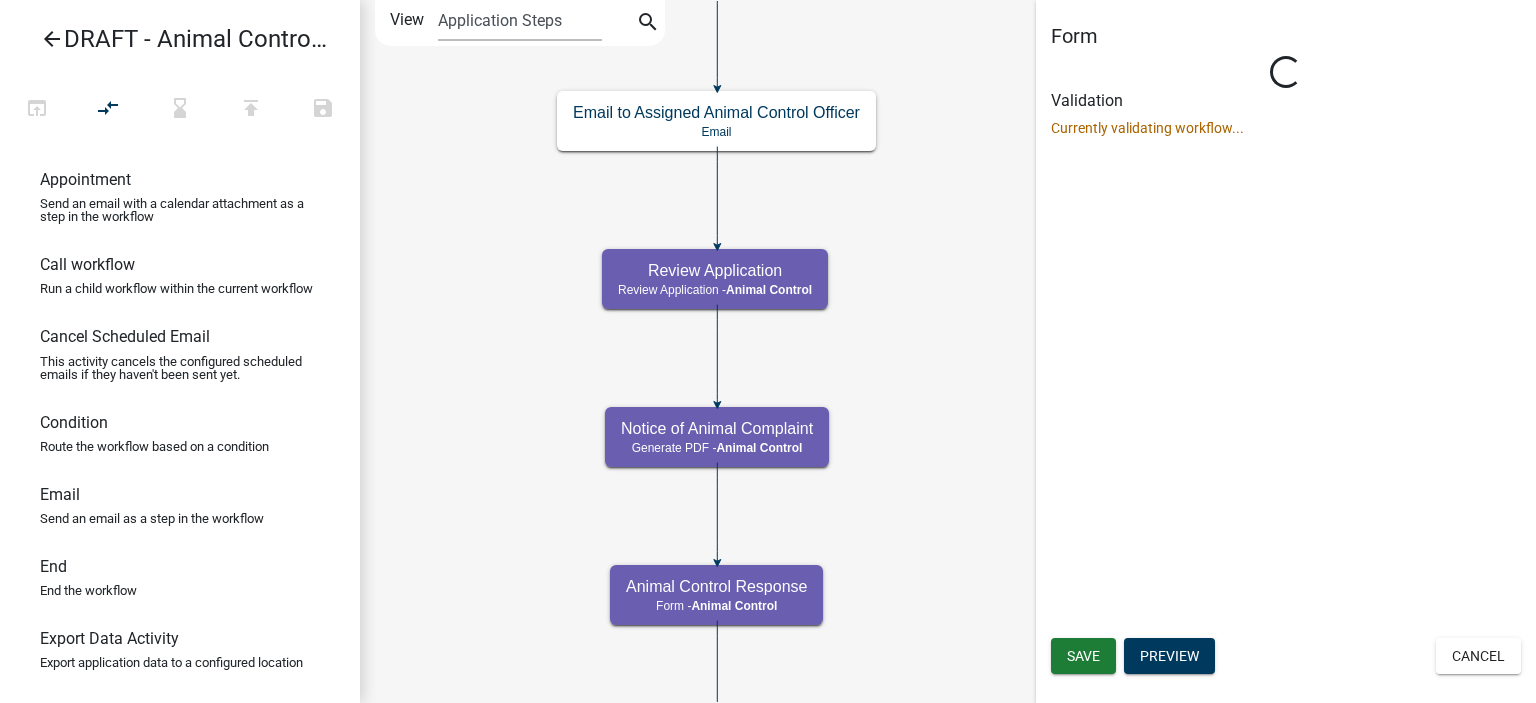 select on "CF90C5DF-2F39-437D-9A89-1F38DA938B57" 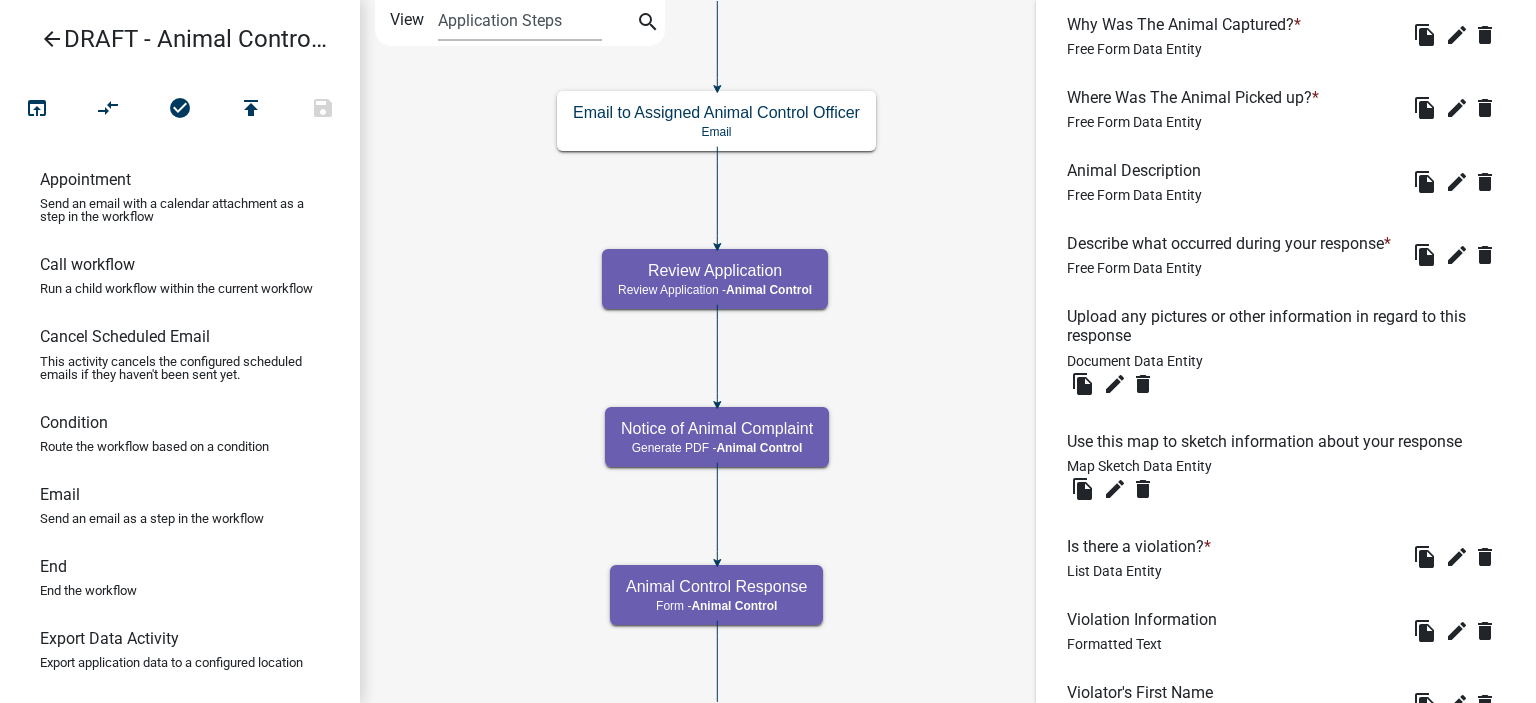 scroll, scrollTop: 1100, scrollLeft: 0, axis: vertical 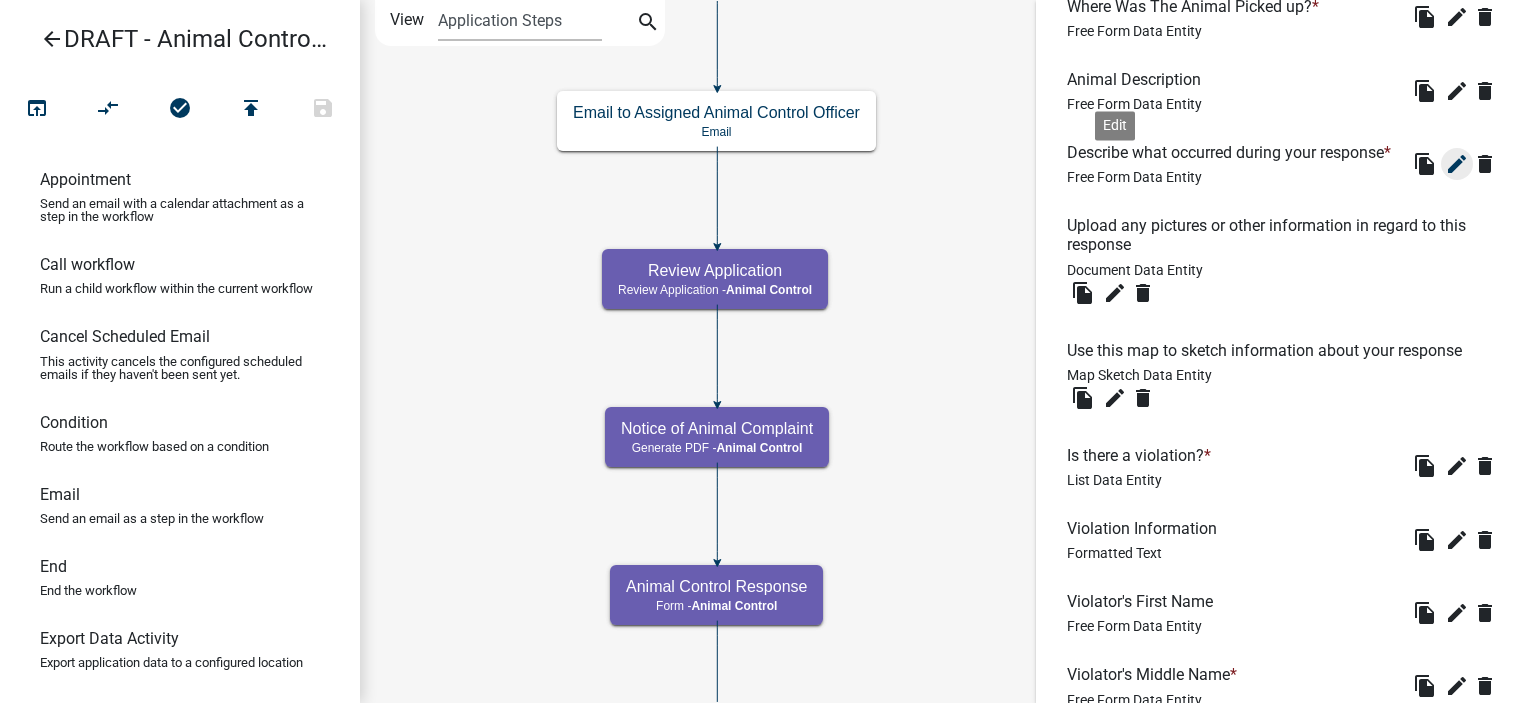 click on "edit" 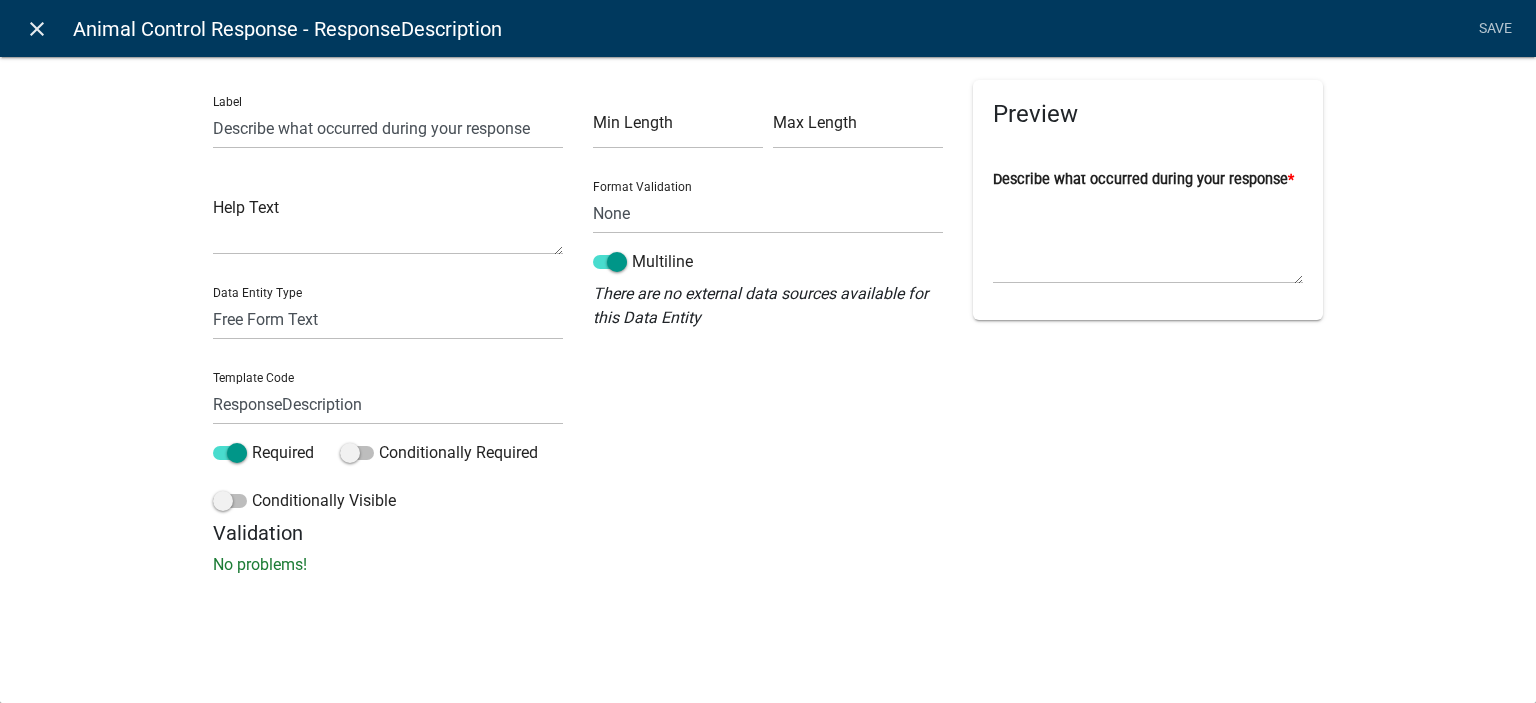 click on "close" 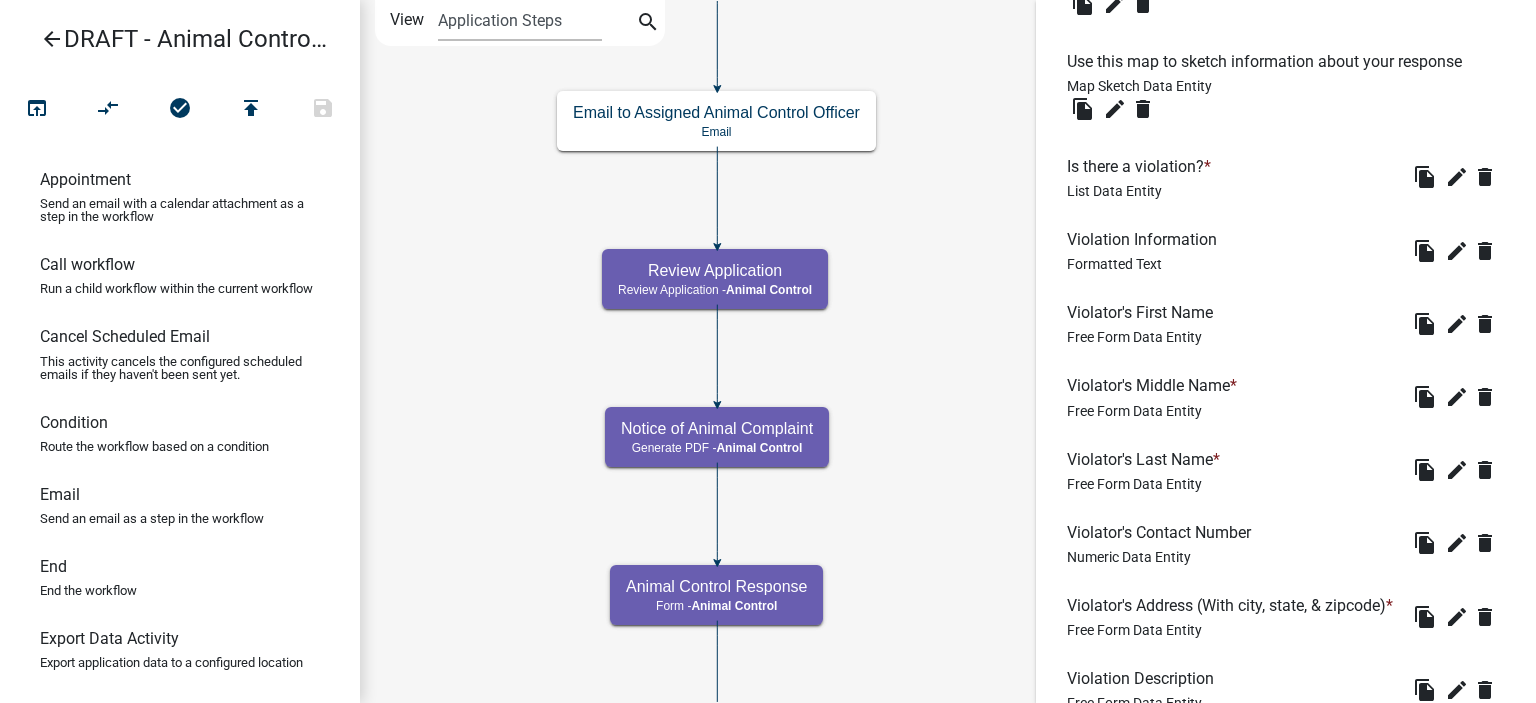 scroll, scrollTop: 1400, scrollLeft: 0, axis: vertical 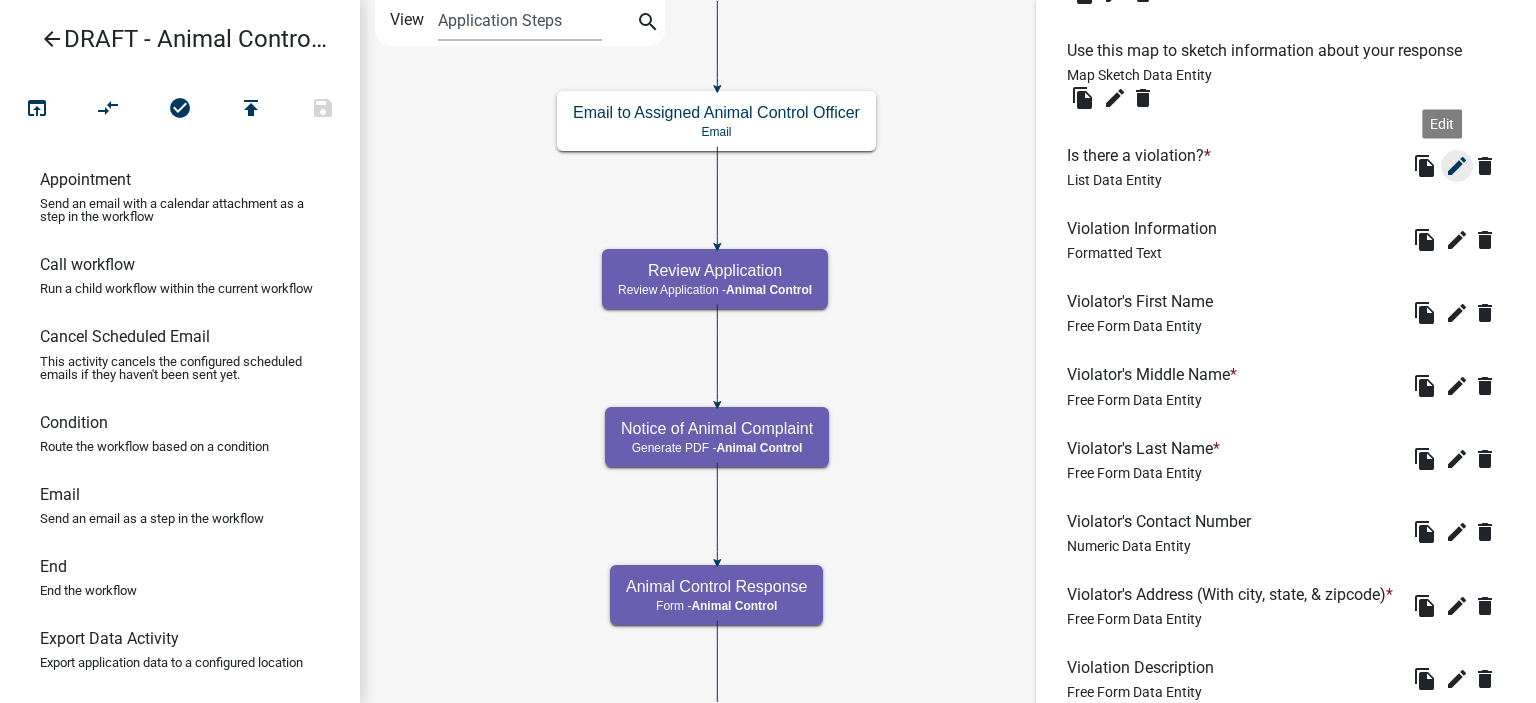 click on "edit" 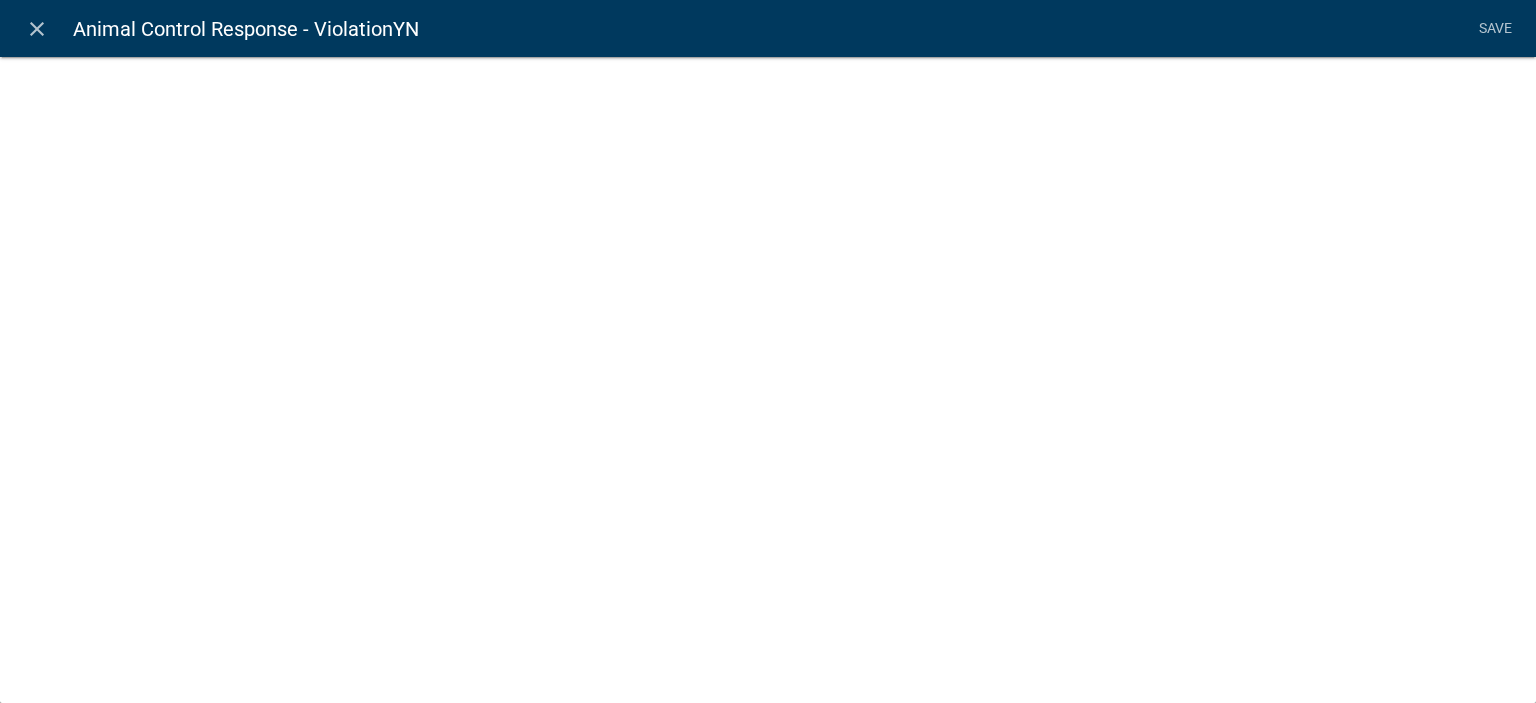 select on "list-data" 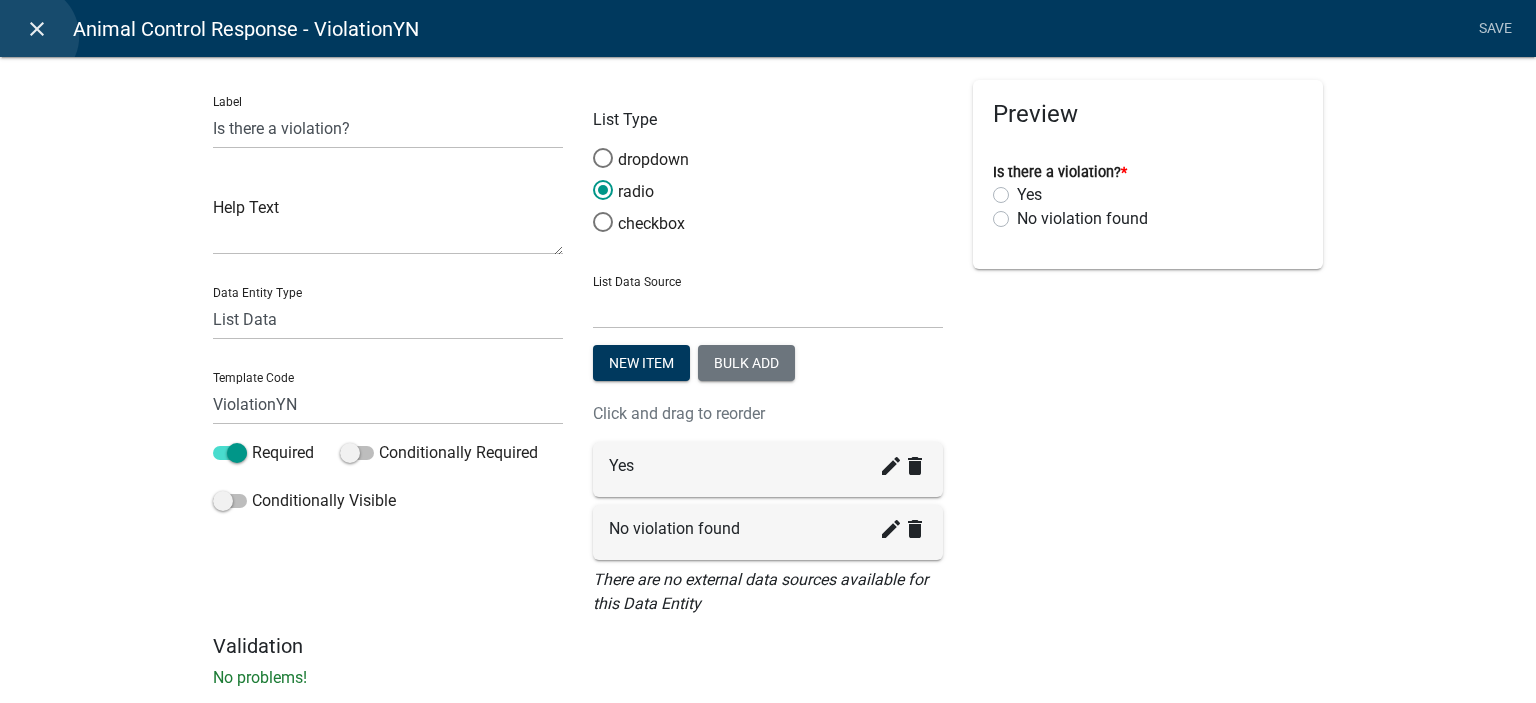 click on "close" 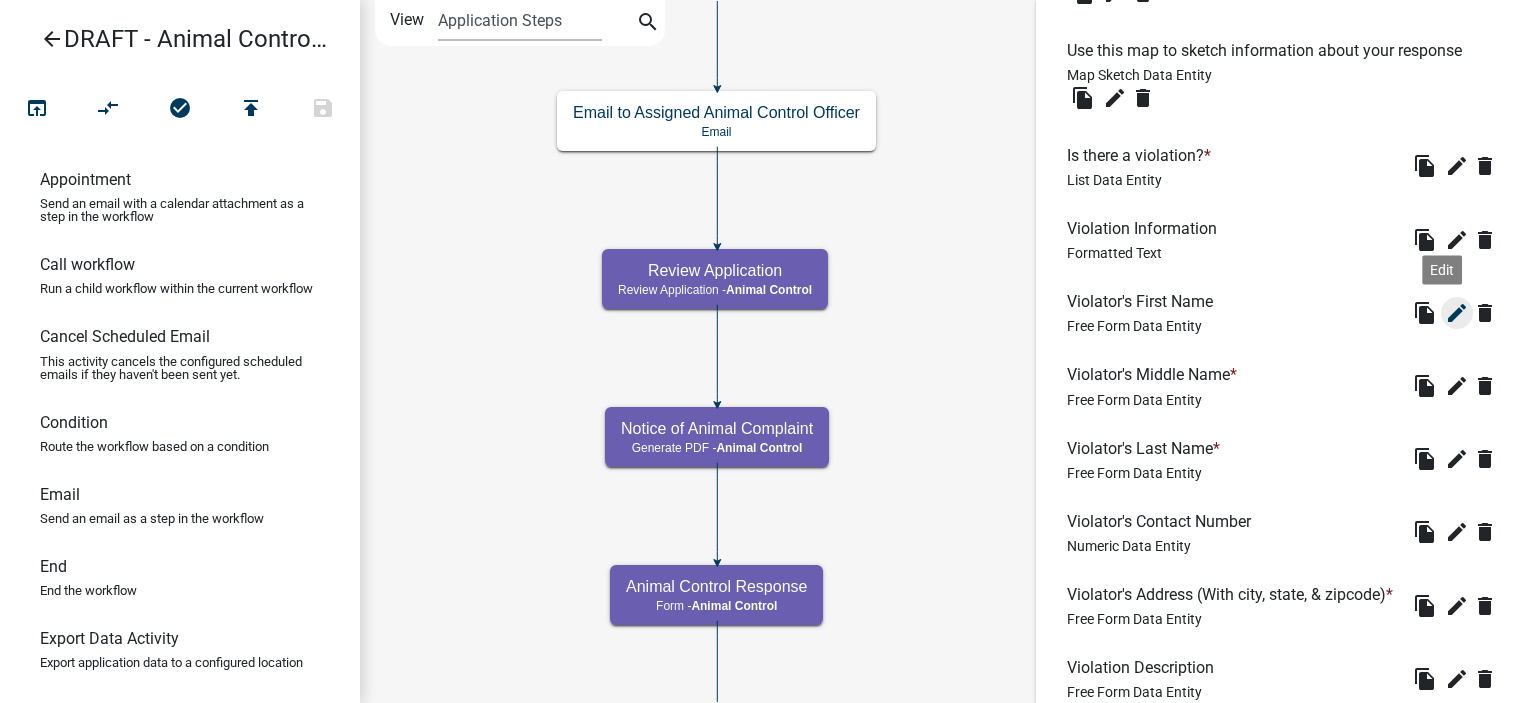click on "edit" 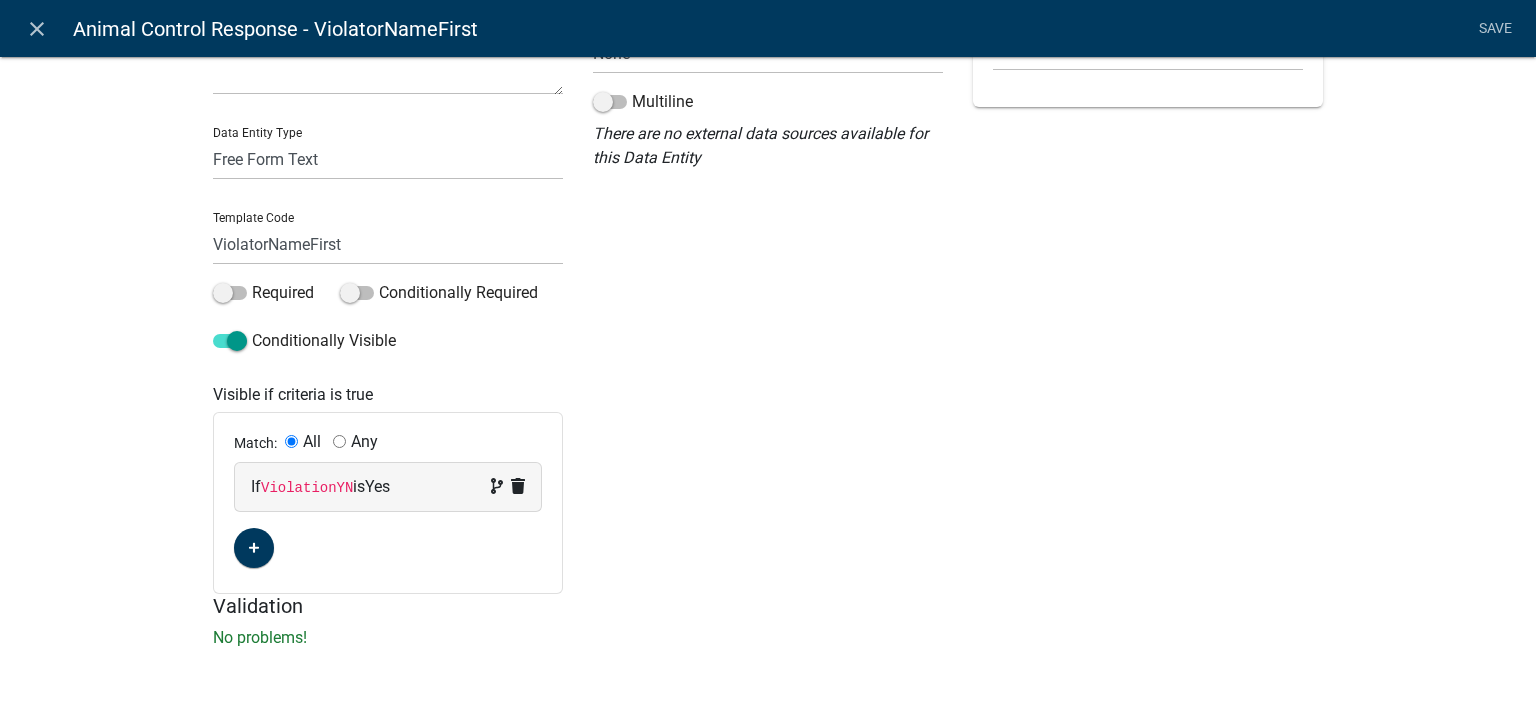 scroll, scrollTop: 166, scrollLeft: 0, axis: vertical 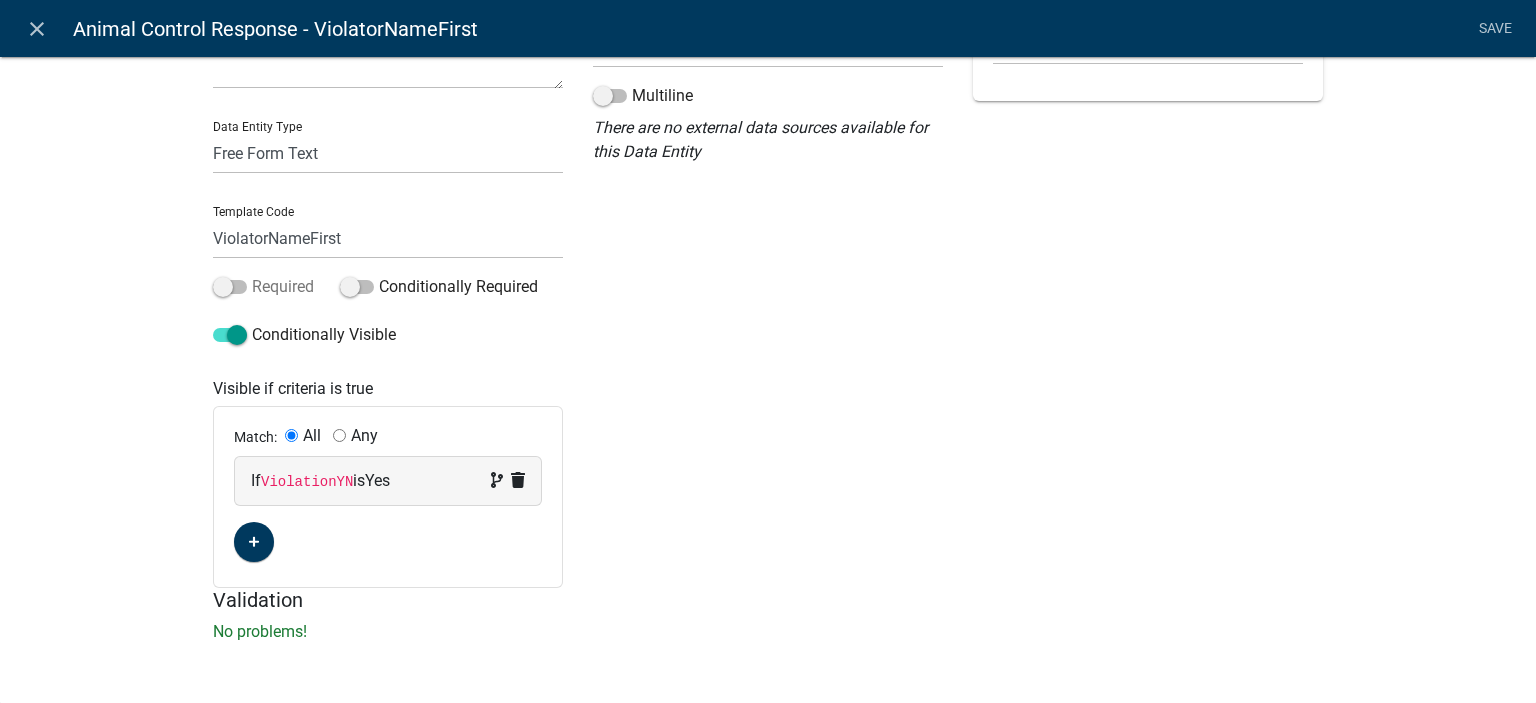 click on "Required" at bounding box center (263, 287) 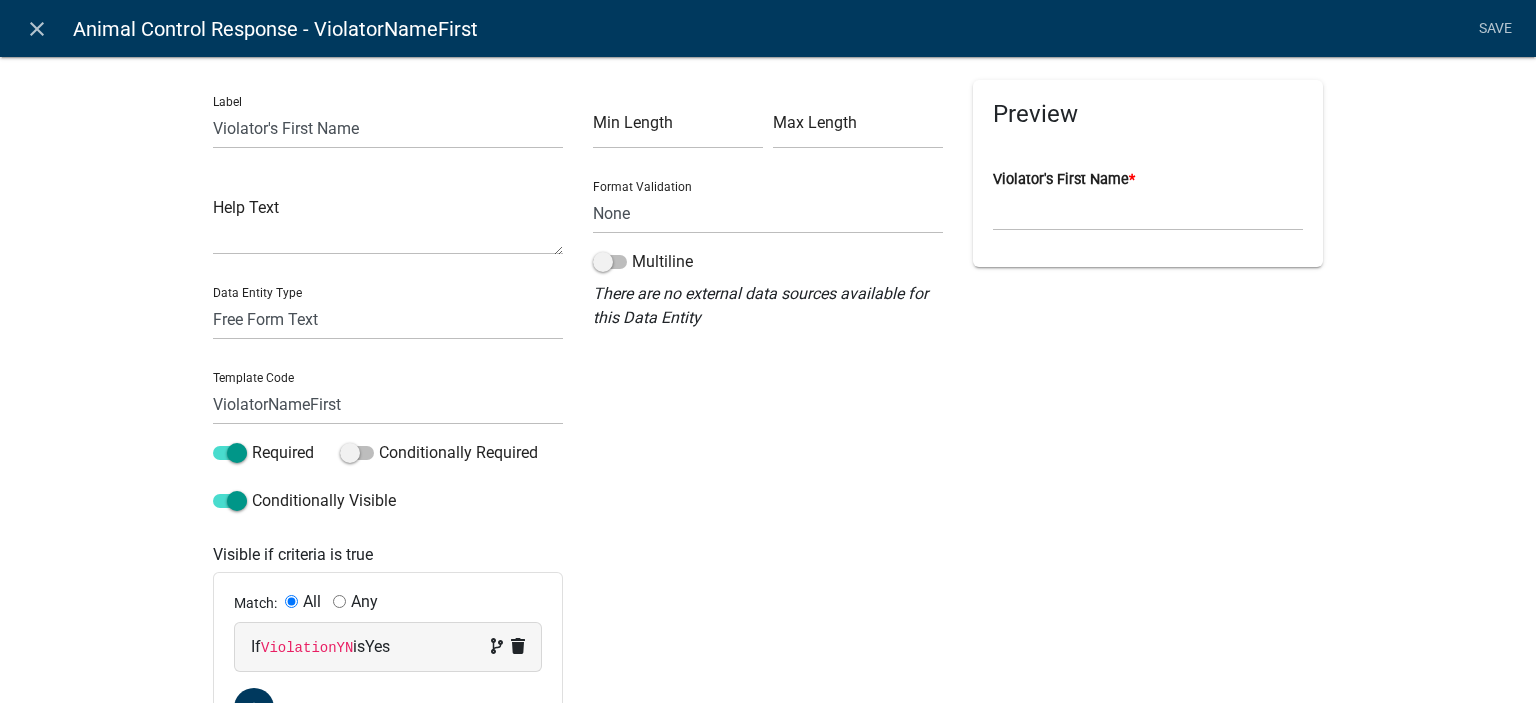scroll, scrollTop: 0, scrollLeft: 0, axis: both 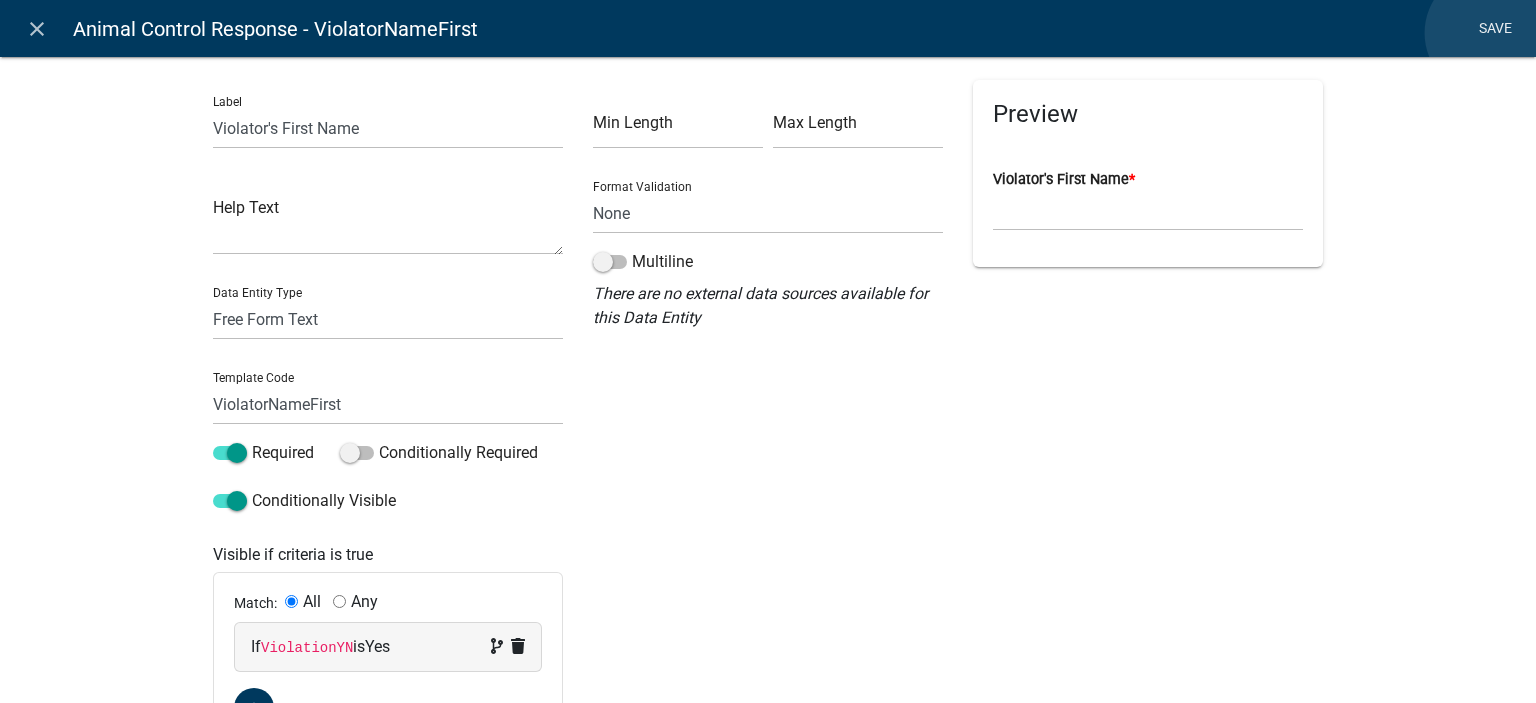 click on "Save" 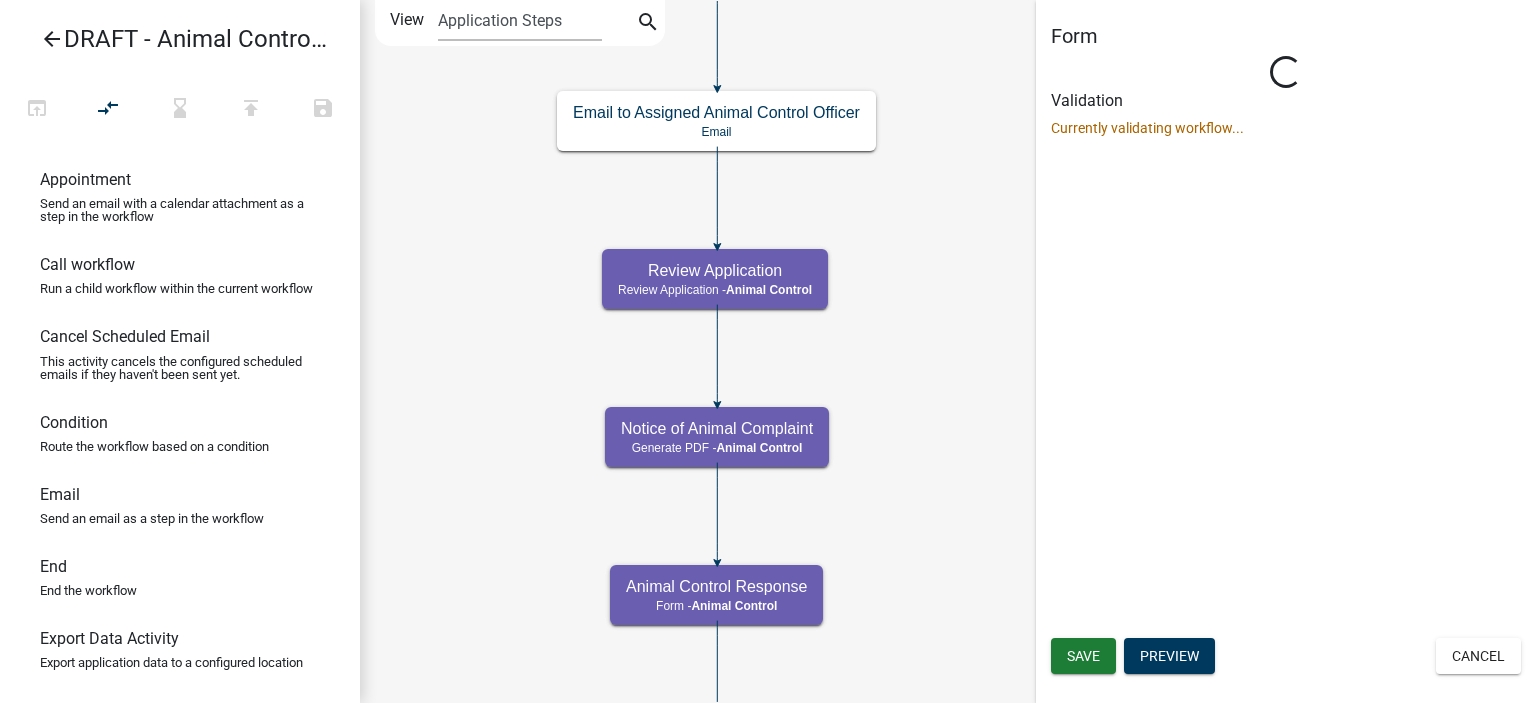 scroll, scrollTop: 0, scrollLeft: 0, axis: both 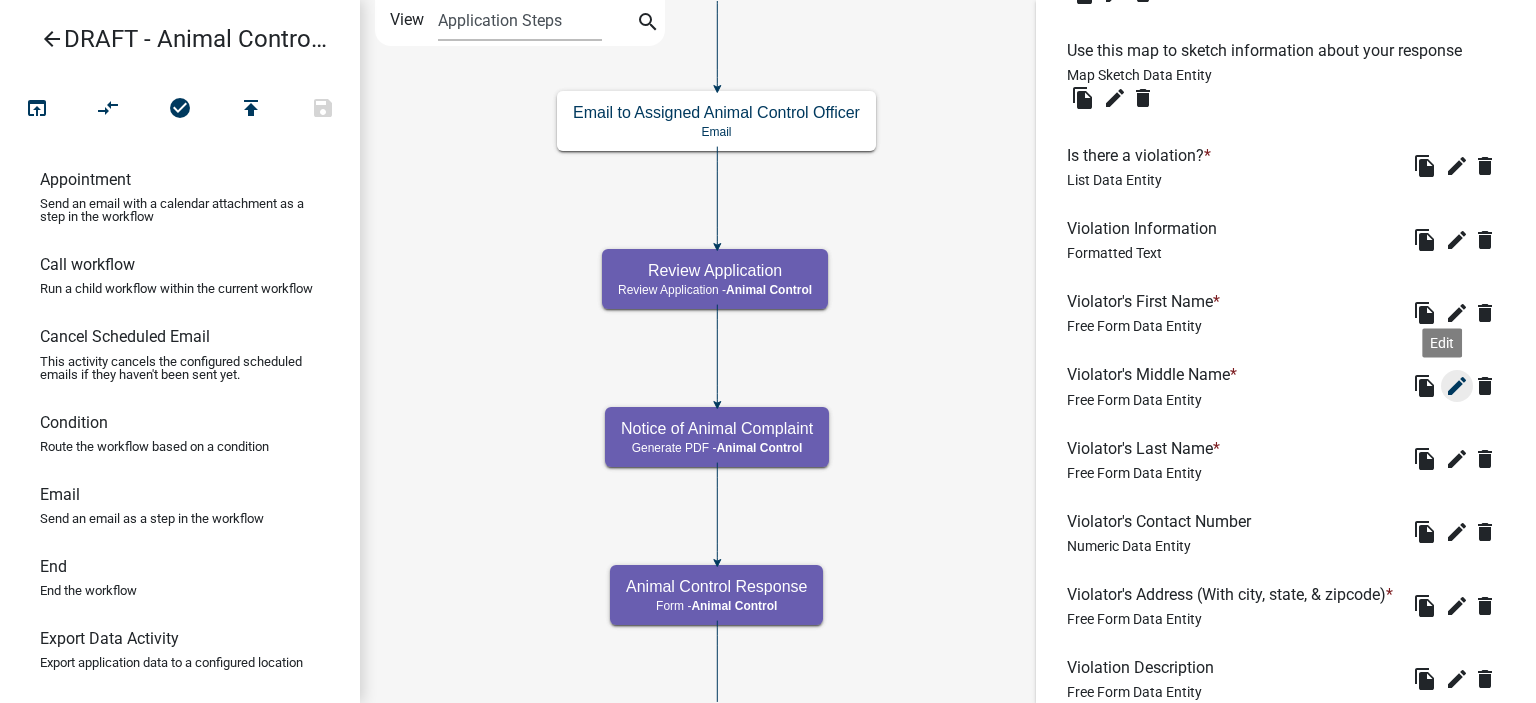 click on "edit" 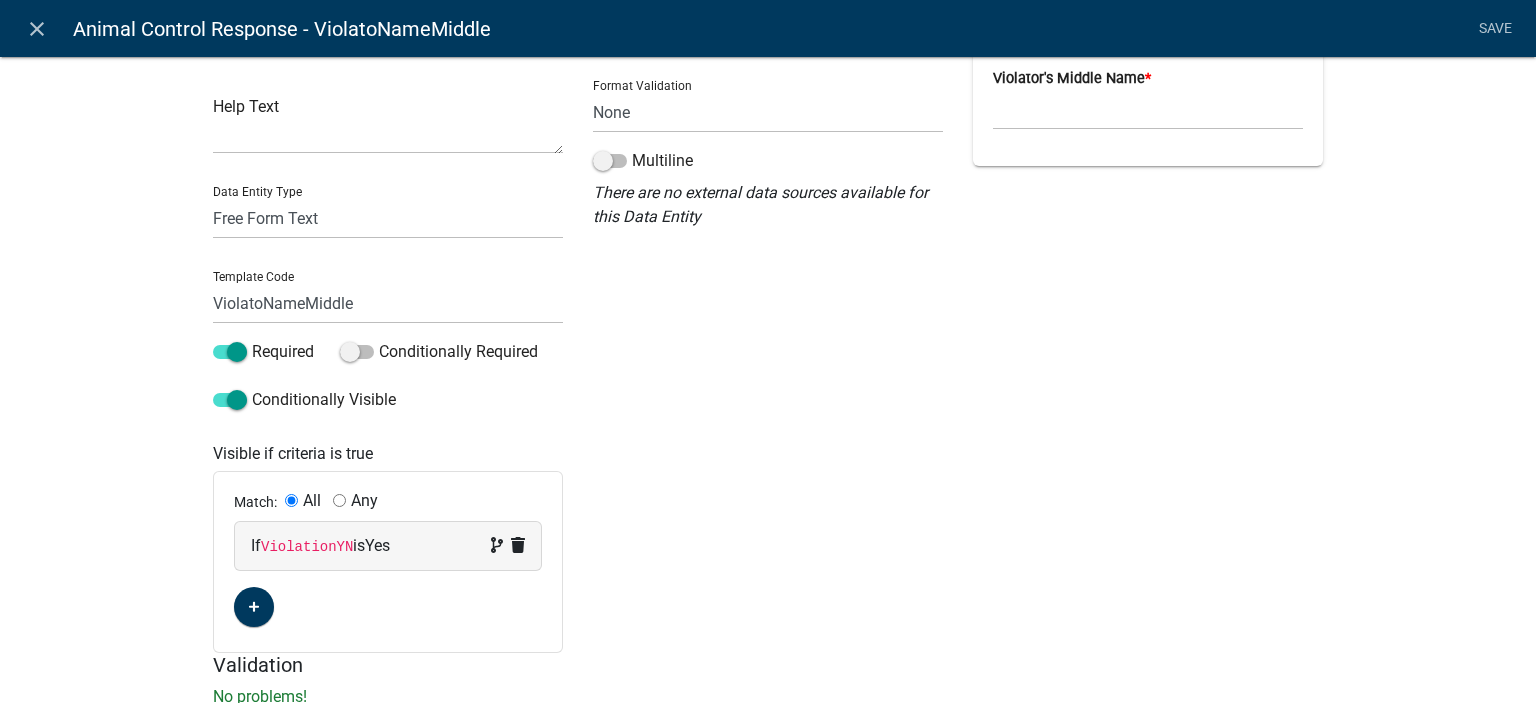 scroll, scrollTop: 0, scrollLeft: 0, axis: both 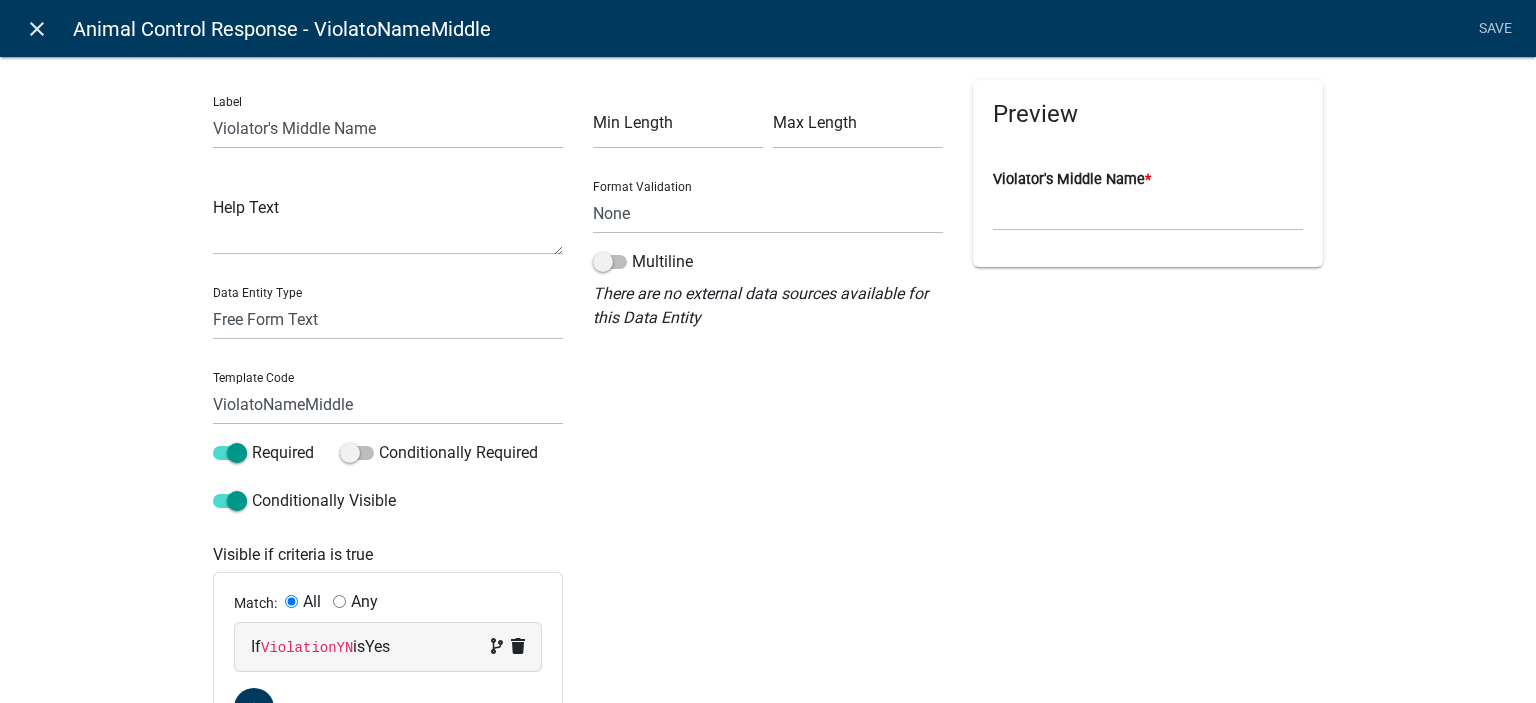click on "close" 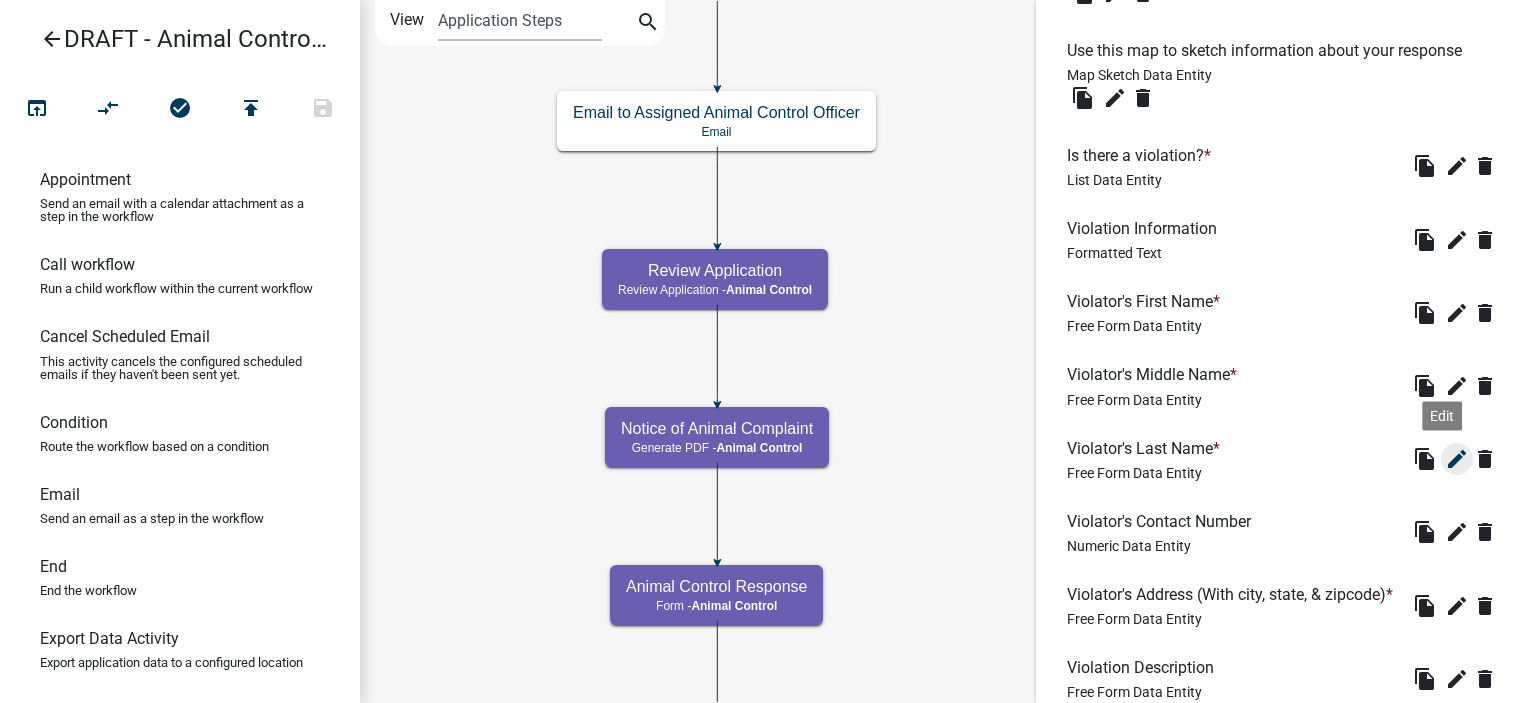 click on "edit" 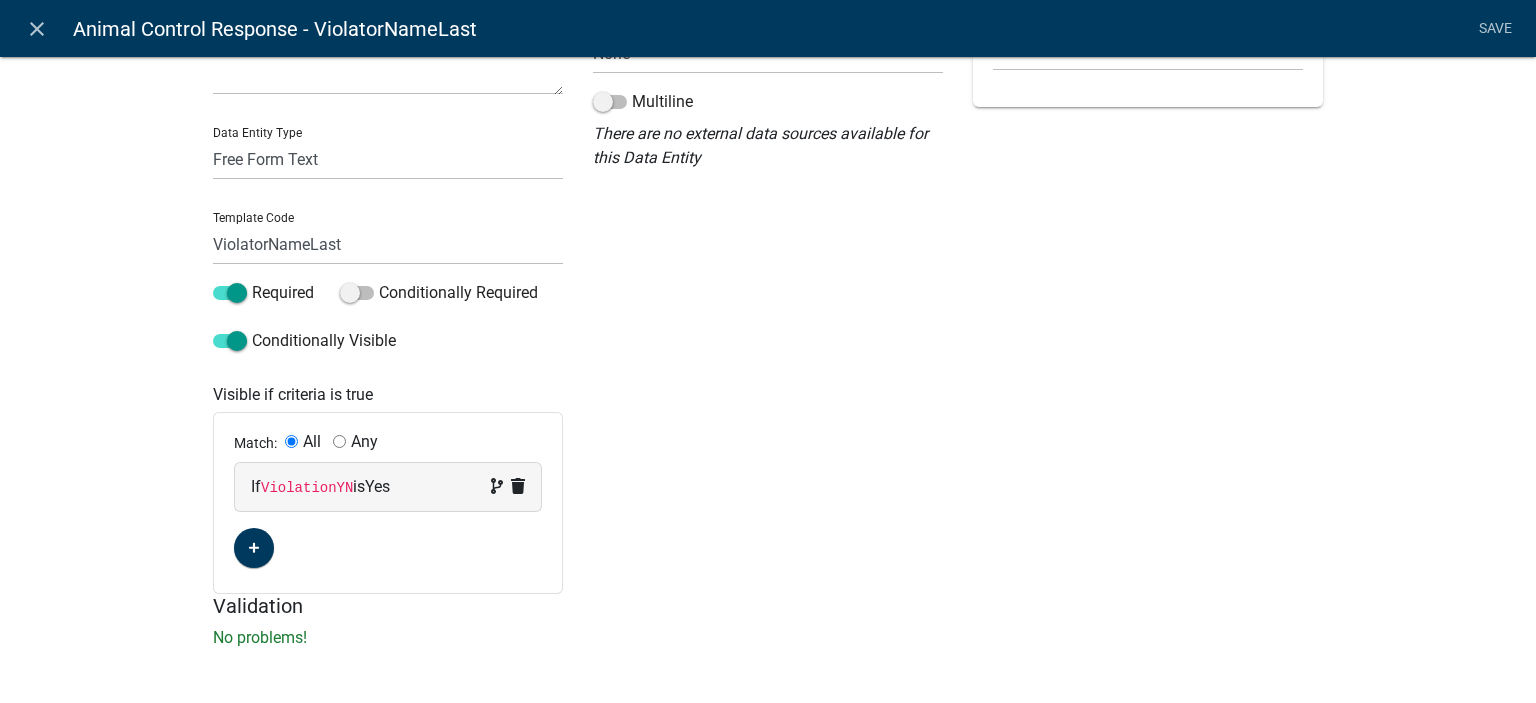scroll, scrollTop: 166, scrollLeft: 0, axis: vertical 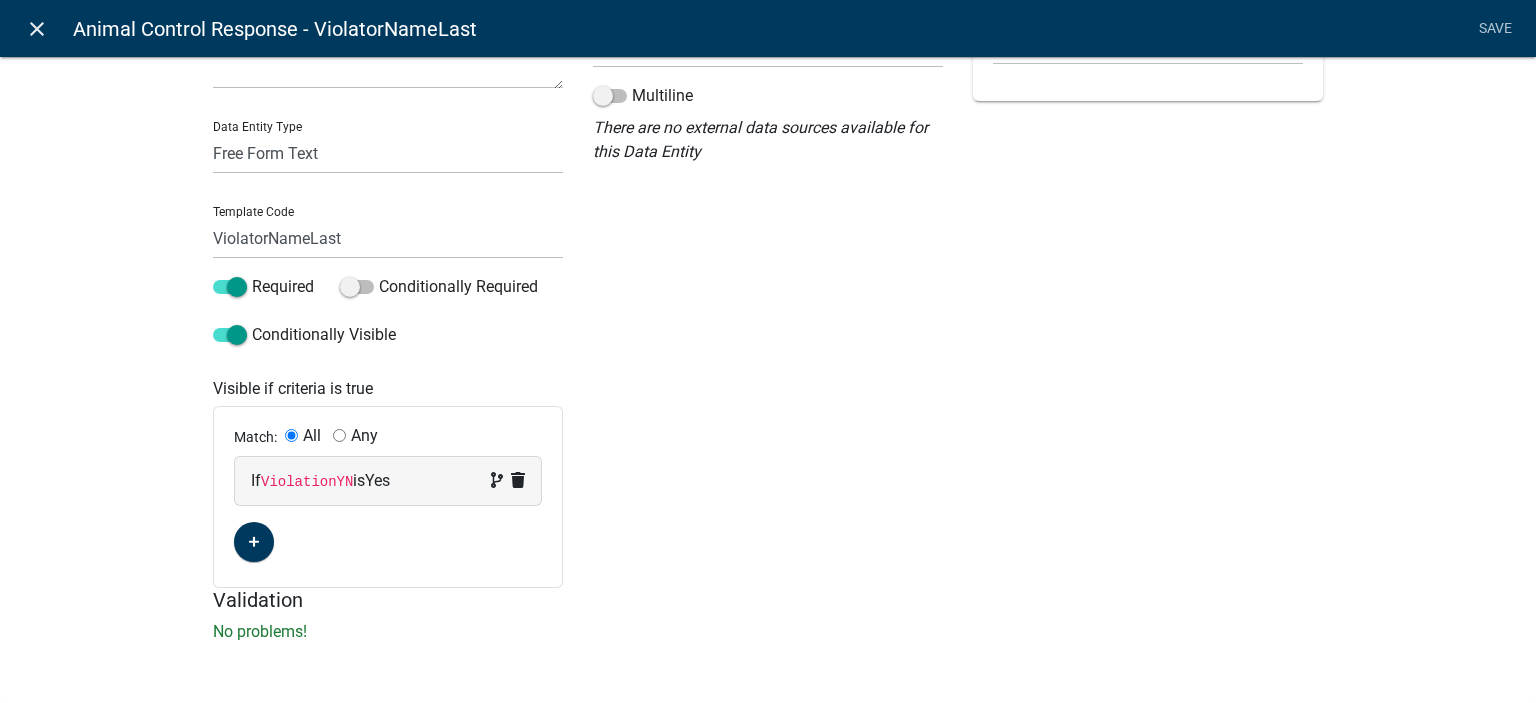 click on "close" 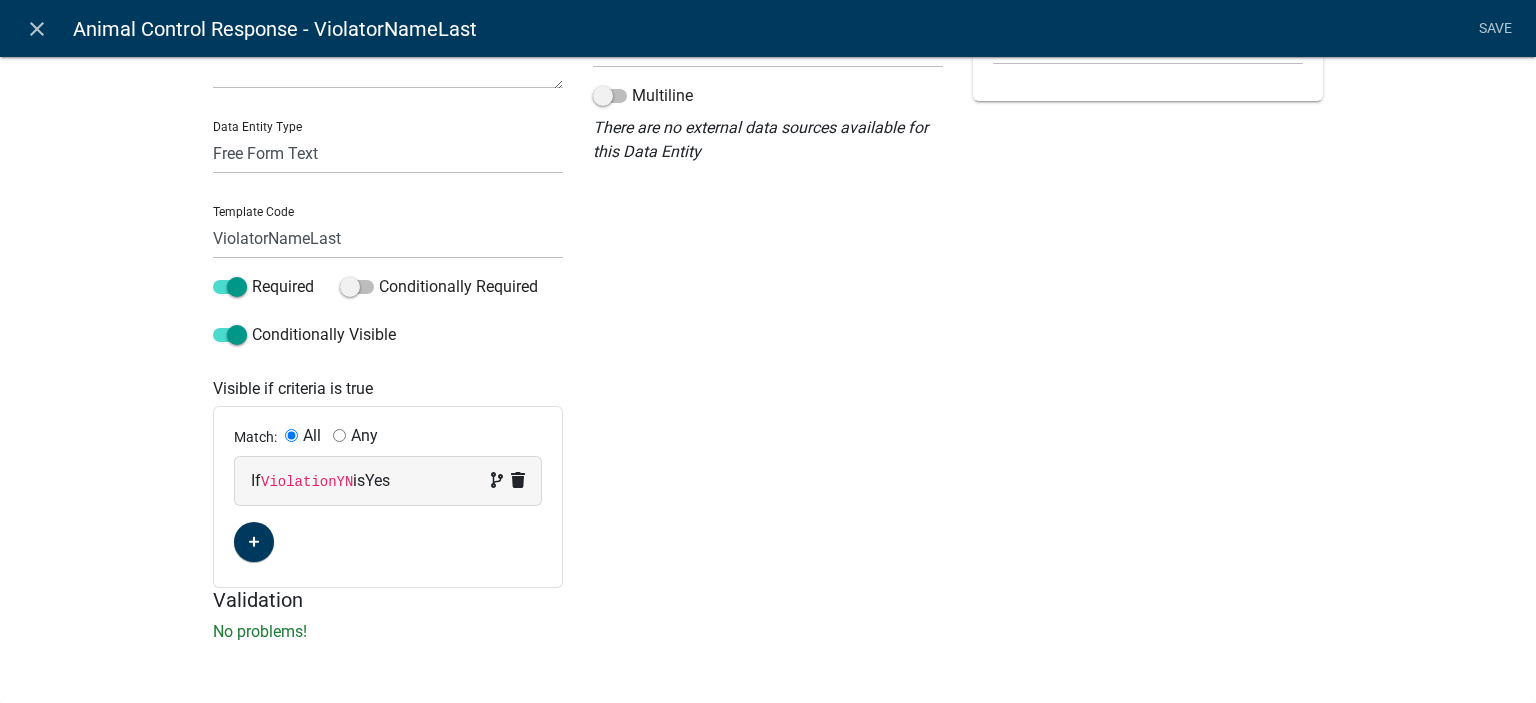 scroll, scrollTop: 0, scrollLeft: 0, axis: both 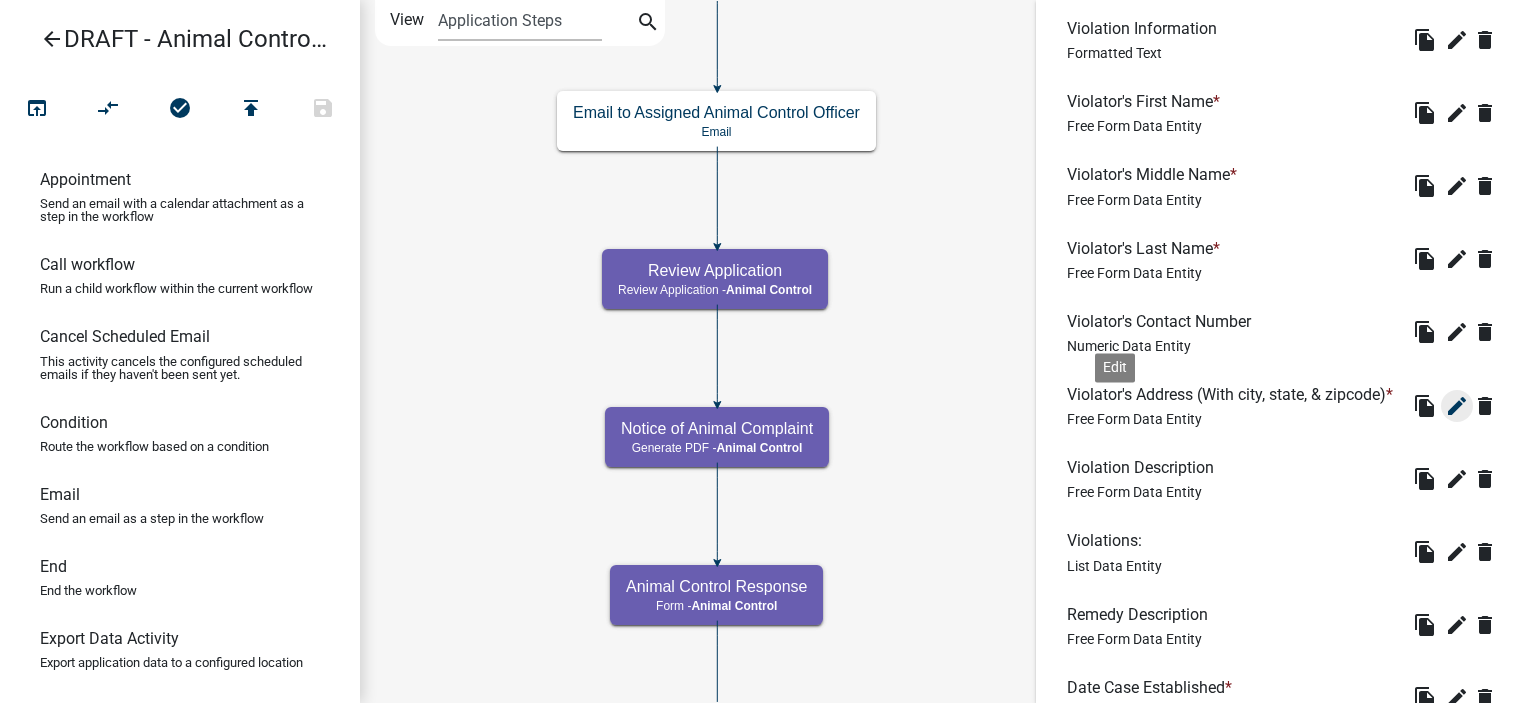 click on "edit" 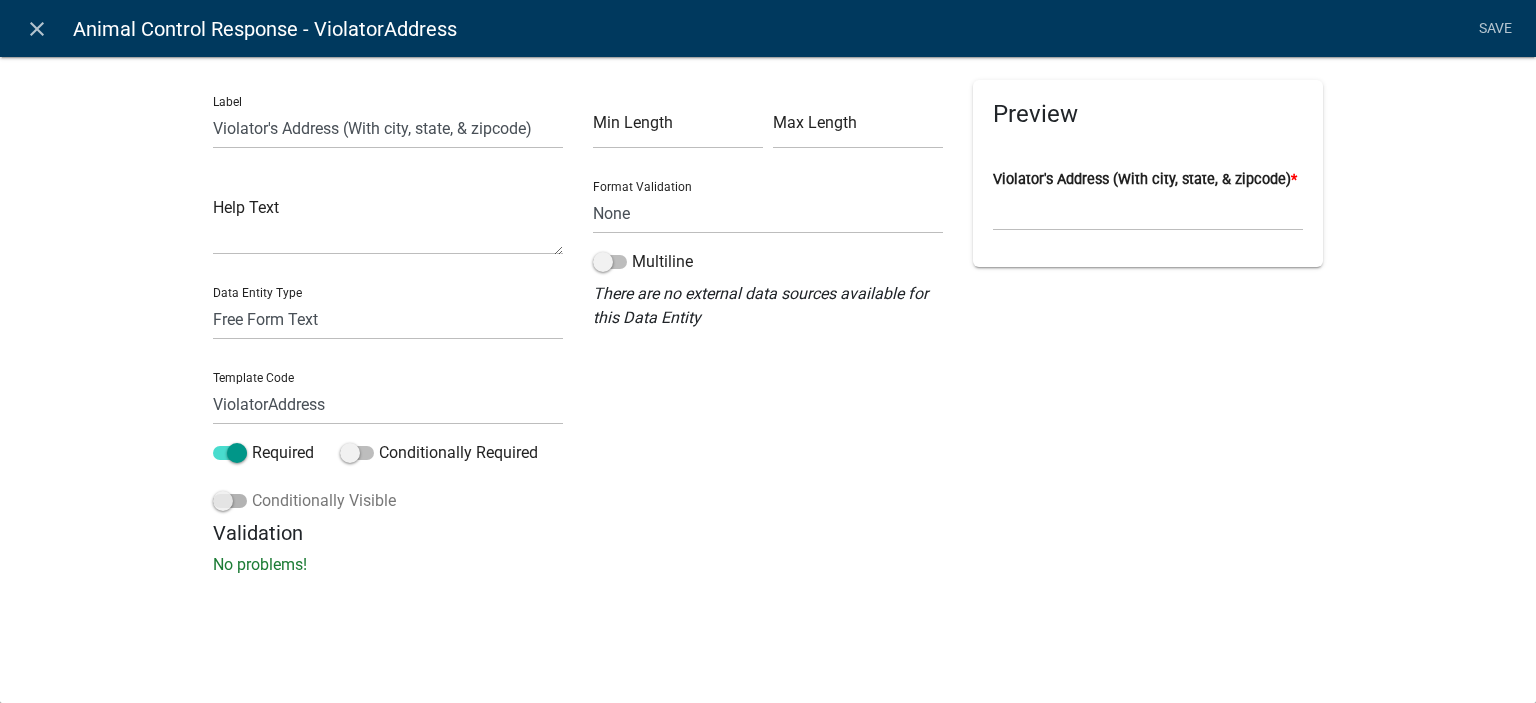 click at bounding box center (230, 501) 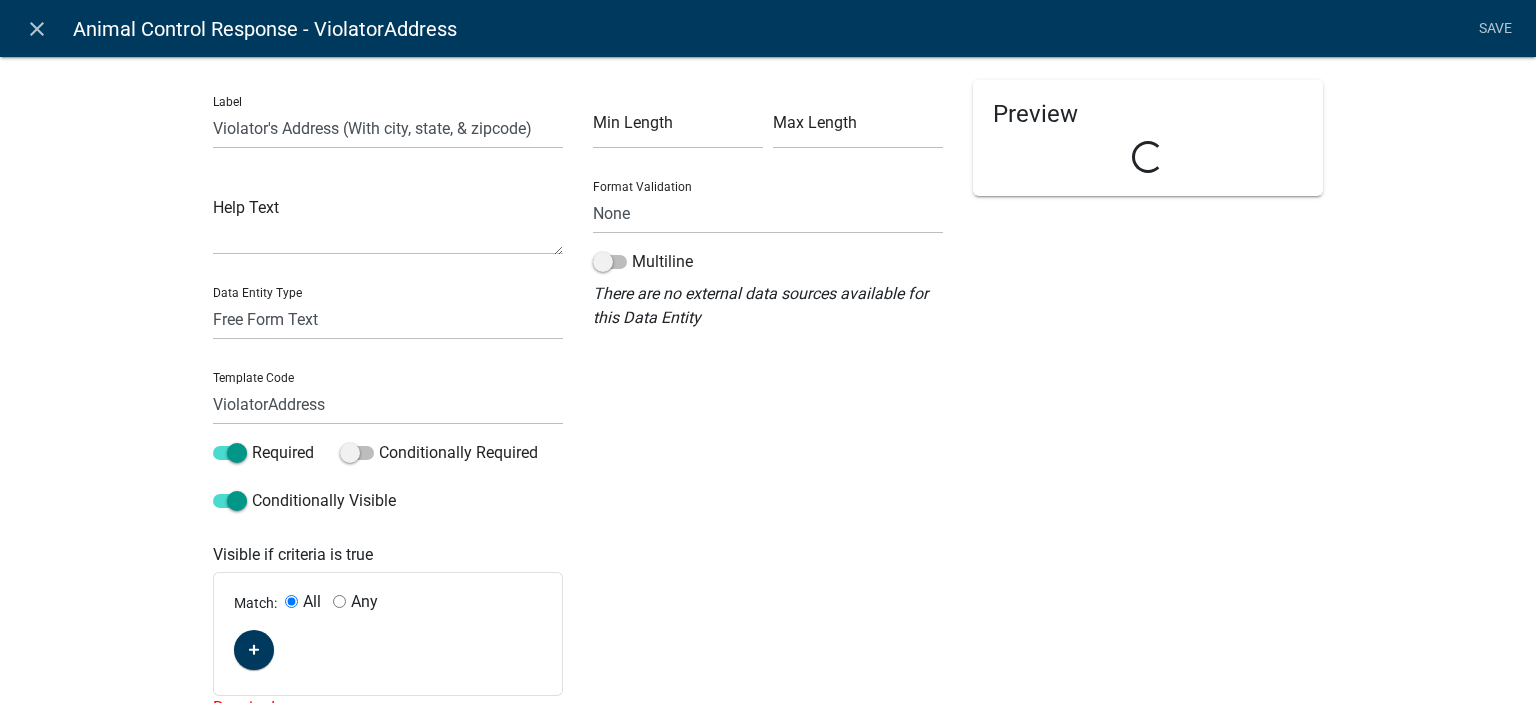 scroll, scrollTop: 132, scrollLeft: 0, axis: vertical 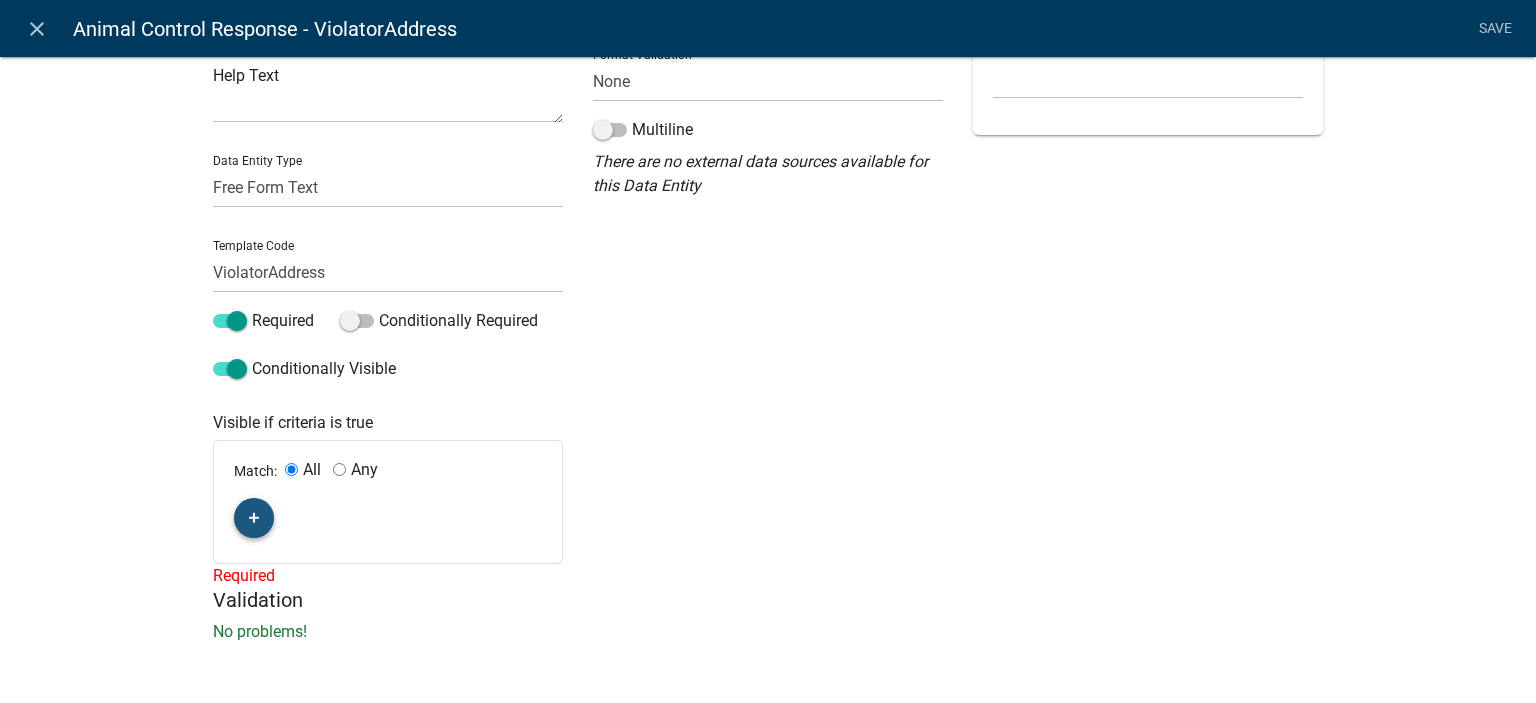 click at bounding box center [254, 518] 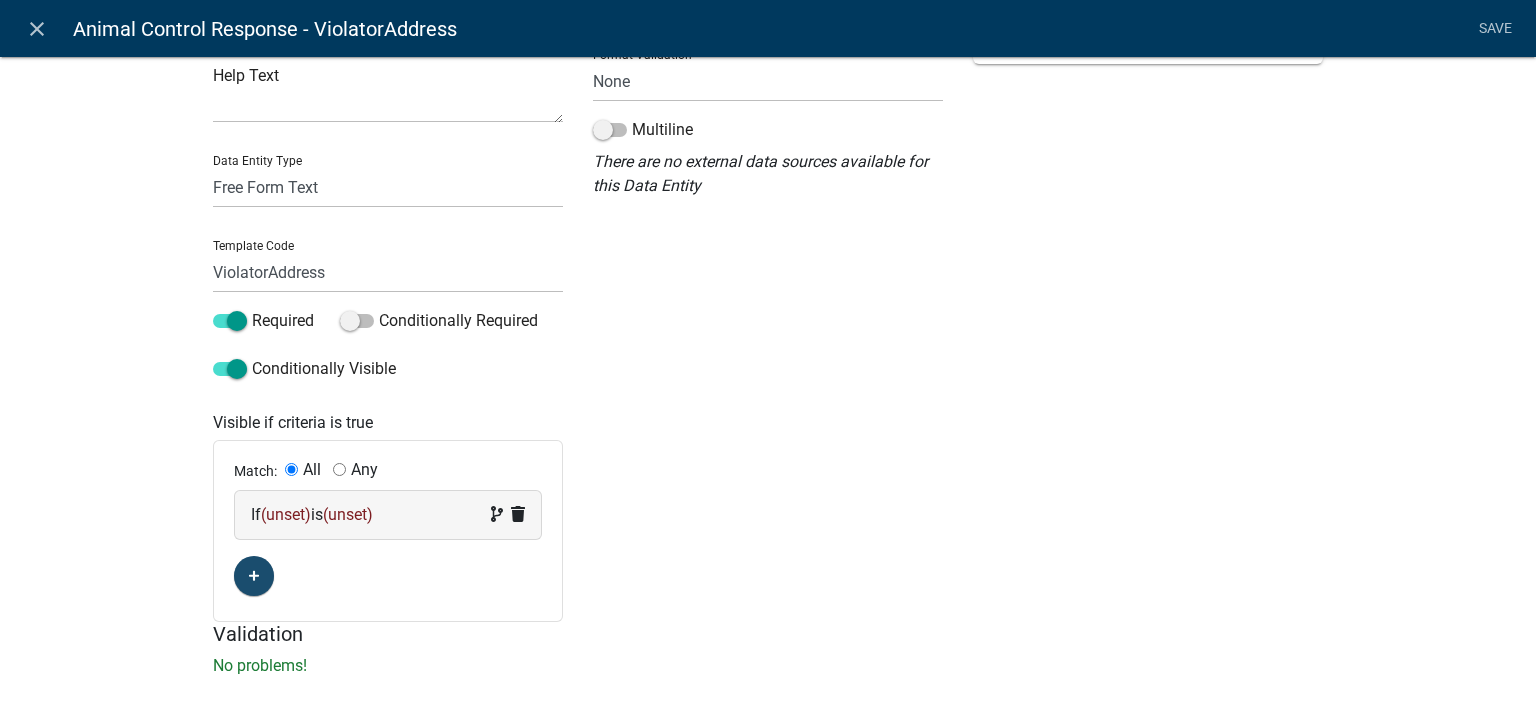 click on "If  (unset)  is  (unset)" at bounding box center [388, 515] 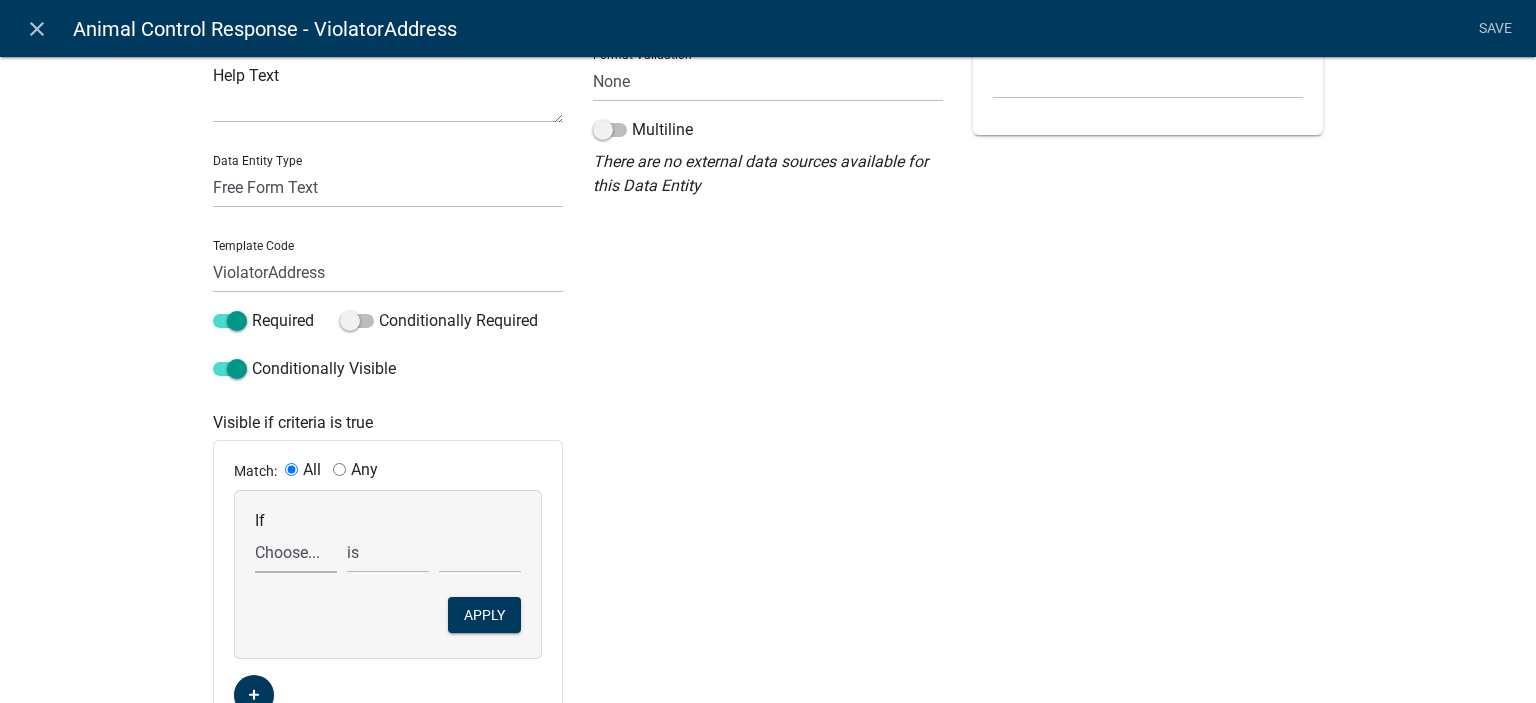 click on "Choose...   aggressive   AgreementCheck   ALL_FEE_RECIPIENTS   AnimalControlOfficer   AnimalControlViolations   AnimalDescription   animalinformation   Animalnatureofcomplaint   AnimalOwnerAddress   AnimalOwnerInformation   AnimalOwnerInfoyn   AnimalQuarantineyn   APPLICATION_ID   APPLICATION_NUMBER   APPLICATION_STATUS   approximateaddresslocation   Attachments   ComplainantAddress   ComplainantEmail   ComplainantHeader   ComplainantName   ComplainantPhone   ComplainantSignature   ComplaintantMapHeader   courtappearance   CreateDate   CrueltyExplain   crueltyreported   CURRENT_ACTIVITY   CURRENT_YEAR   DateEstablished   descriptionofanimals   Fineamount   GENERATED_APPLICATION_NUMBER   HowLongQuarantine   INDIVIDUAL_FEES   IntroText   KeyedInByStaff   Livestockatlarge   Map   MapSketchTools   Next   NotesAnimal   NOTICE_OF_ANIMAL_COMPLAINT__DOCUMENT_URL   otherpleaseexplain   OwnersPhoneApplicant   PARCELID   PARENT_APPLICATION_STATUS   PERMIT_DESCRIPTION   PermitId   QR   quantityofanimals   Remedy" at bounding box center (296, 552) 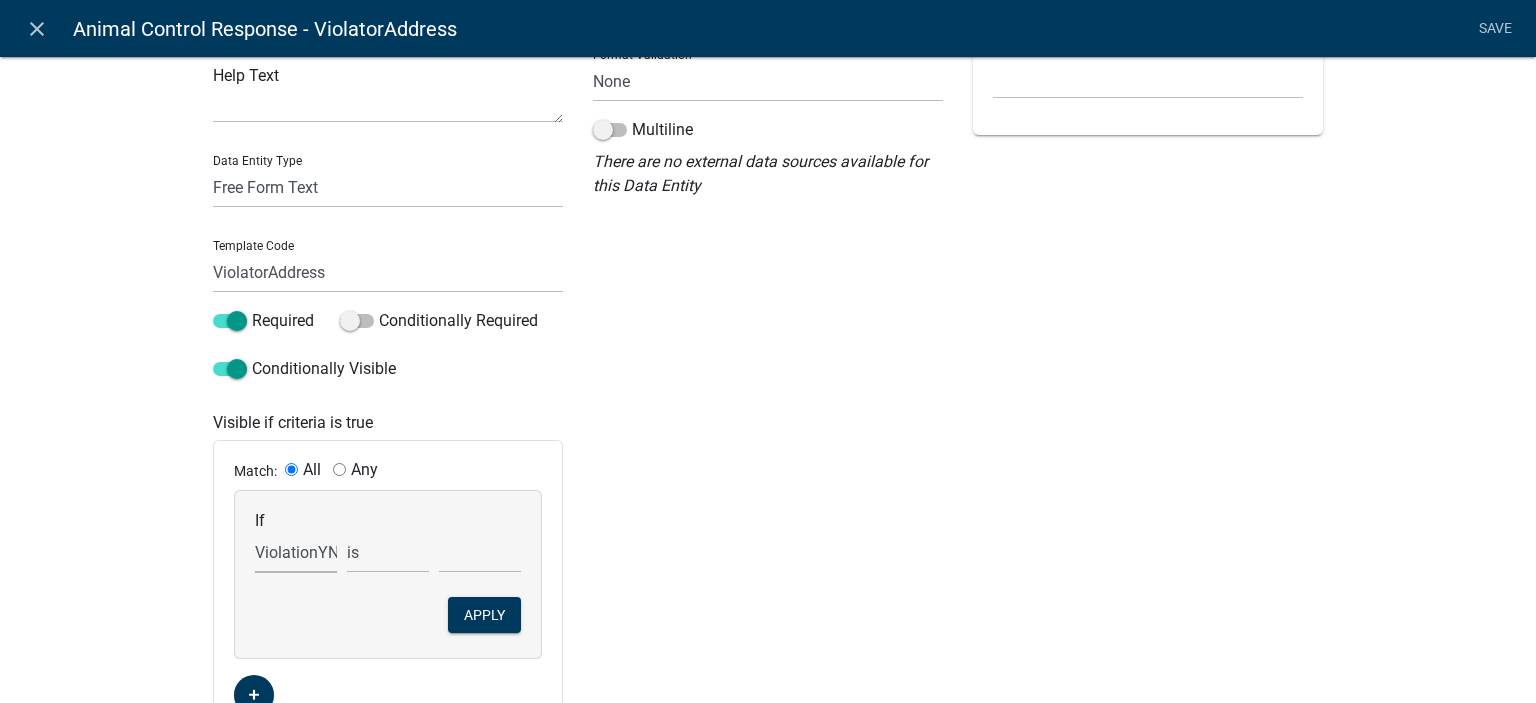 click on "Choose...   aggressive   AgreementCheck   ALL_FEE_RECIPIENTS   AnimalControlOfficer   AnimalControlViolations   AnimalDescription   animalinformation   Animalnatureofcomplaint   AnimalOwnerAddress   AnimalOwnerInformation   AnimalOwnerInfoyn   AnimalQuarantineyn   APPLICATION_ID   APPLICATION_NUMBER   APPLICATION_STATUS   approximateaddresslocation   Attachments   ComplainantAddress   ComplainantEmail   ComplainantHeader   ComplainantName   ComplainantPhone   ComplainantSignature   ComplaintantMapHeader   courtappearance   CreateDate   CrueltyExplain   crueltyreported   CURRENT_ACTIVITY   CURRENT_YEAR   DateEstablished   descriptionofanimals   Fineamount   GENERATED_APPLICATION_NUMBER   HowLongQuarantine   INDIVIDUAL_FEES   IntroText   KeyedInByStaff   Livestockatlarge   Map   MapSketchTools   Next   NotesAnimal   NOTICE_OF_ANIMAL_COMPLAINT__DOCUMENT_URL   otherpleaseexplain   OwnersPhoneApplicant   PARCELID   PARENT_APPLICATION_STATUS   PERMIT_DESCRIPTION   PermitId   QR   quantityofanimals   Remedy" at bounding box center (296, 552) 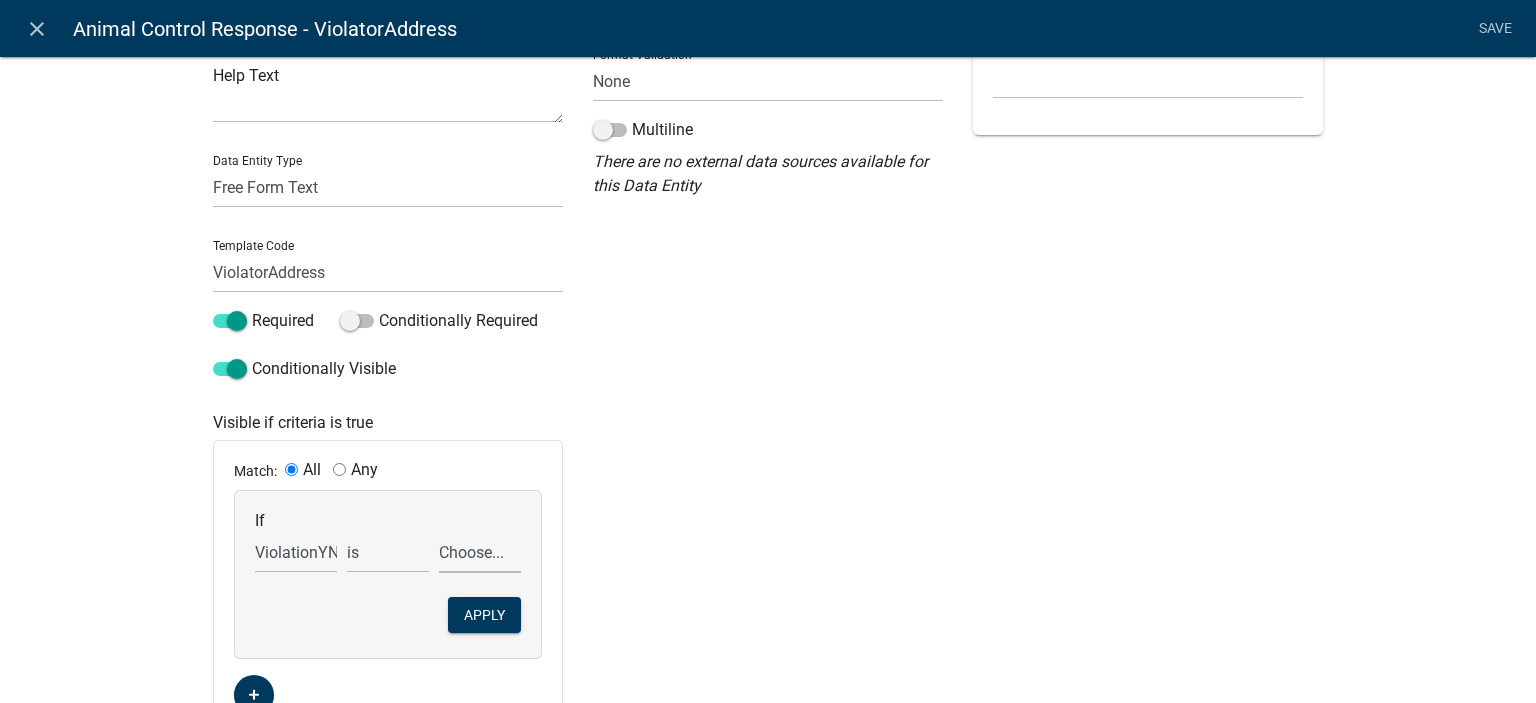 click on "Choose...   No violation found    Yes" at bounding box center (480, 552) 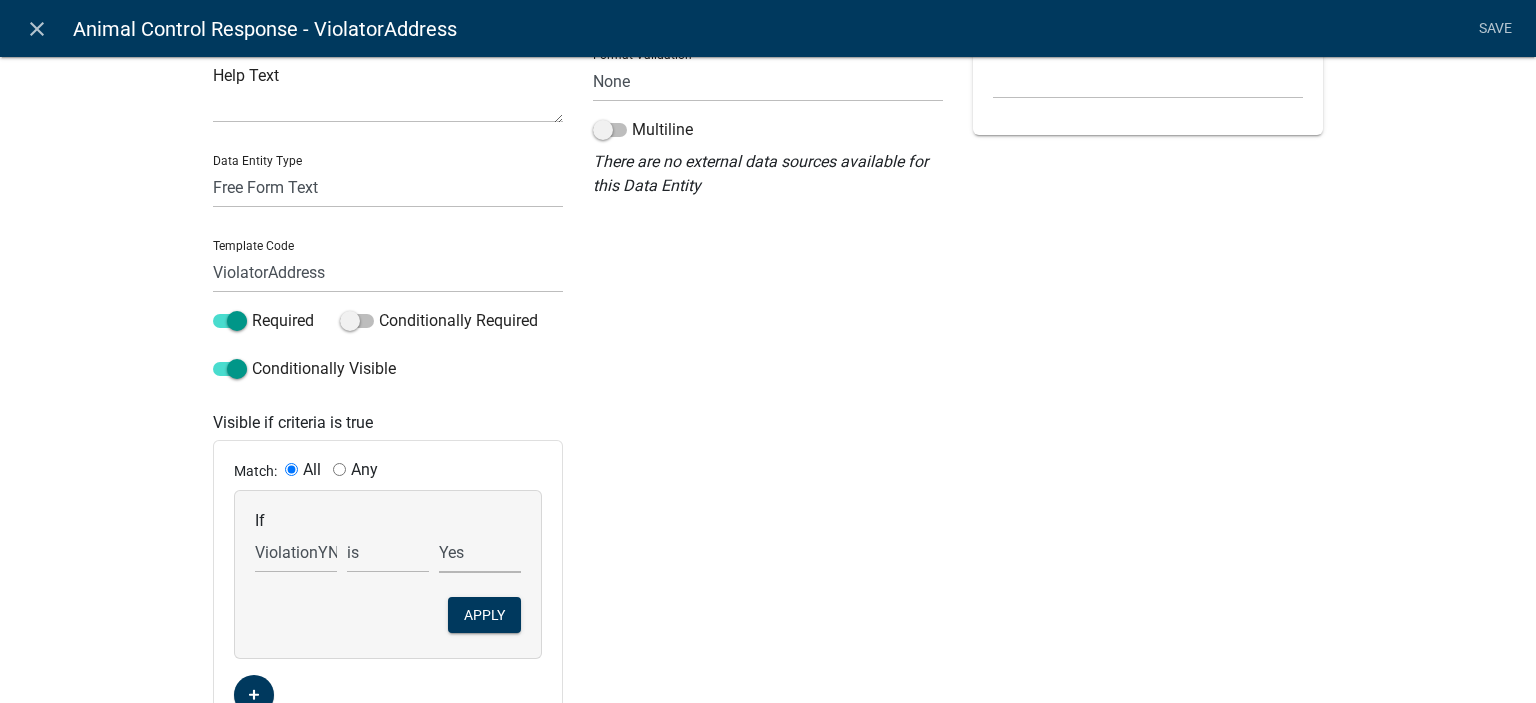 click on "Choose...   No violation found    Yes" at bounding box center (480, 552) 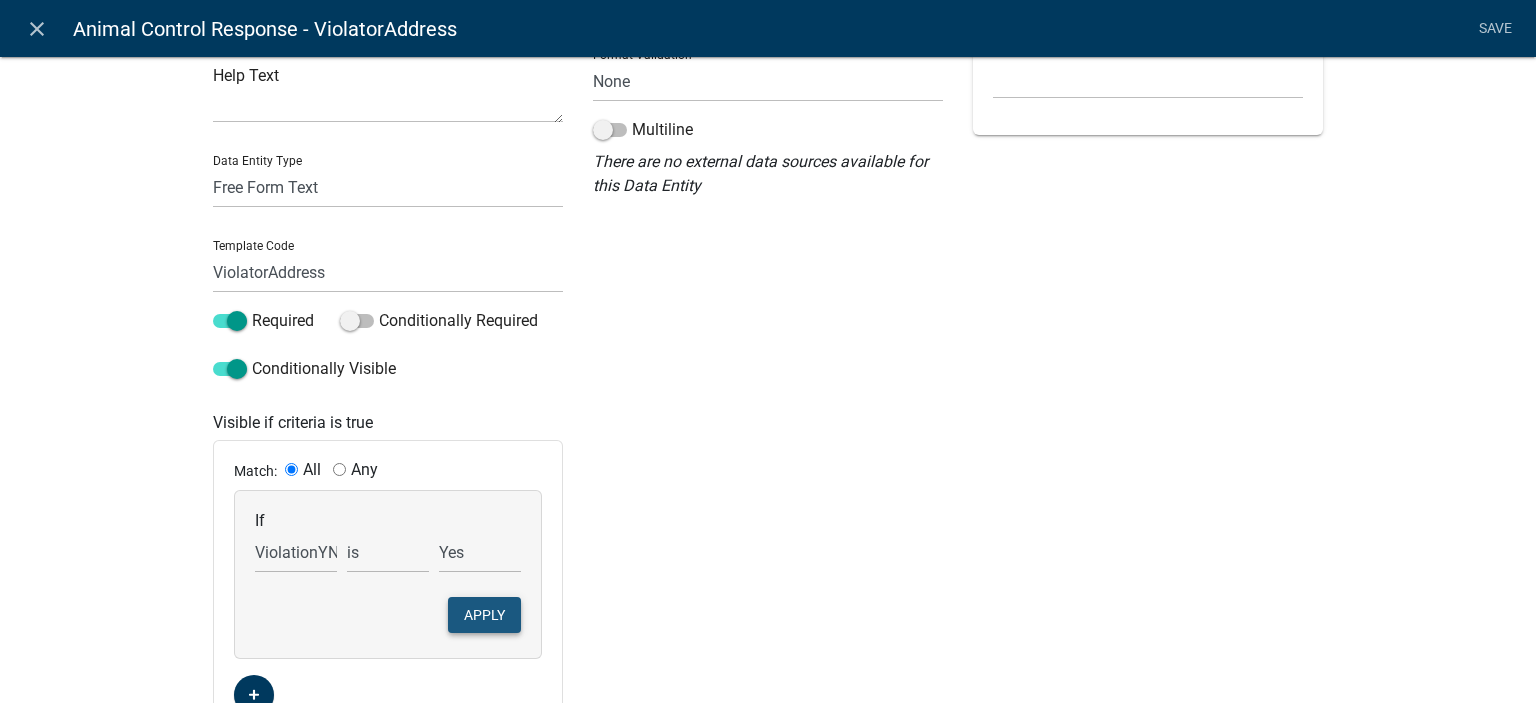 click on "Apply" at bounding box center [484, 615] 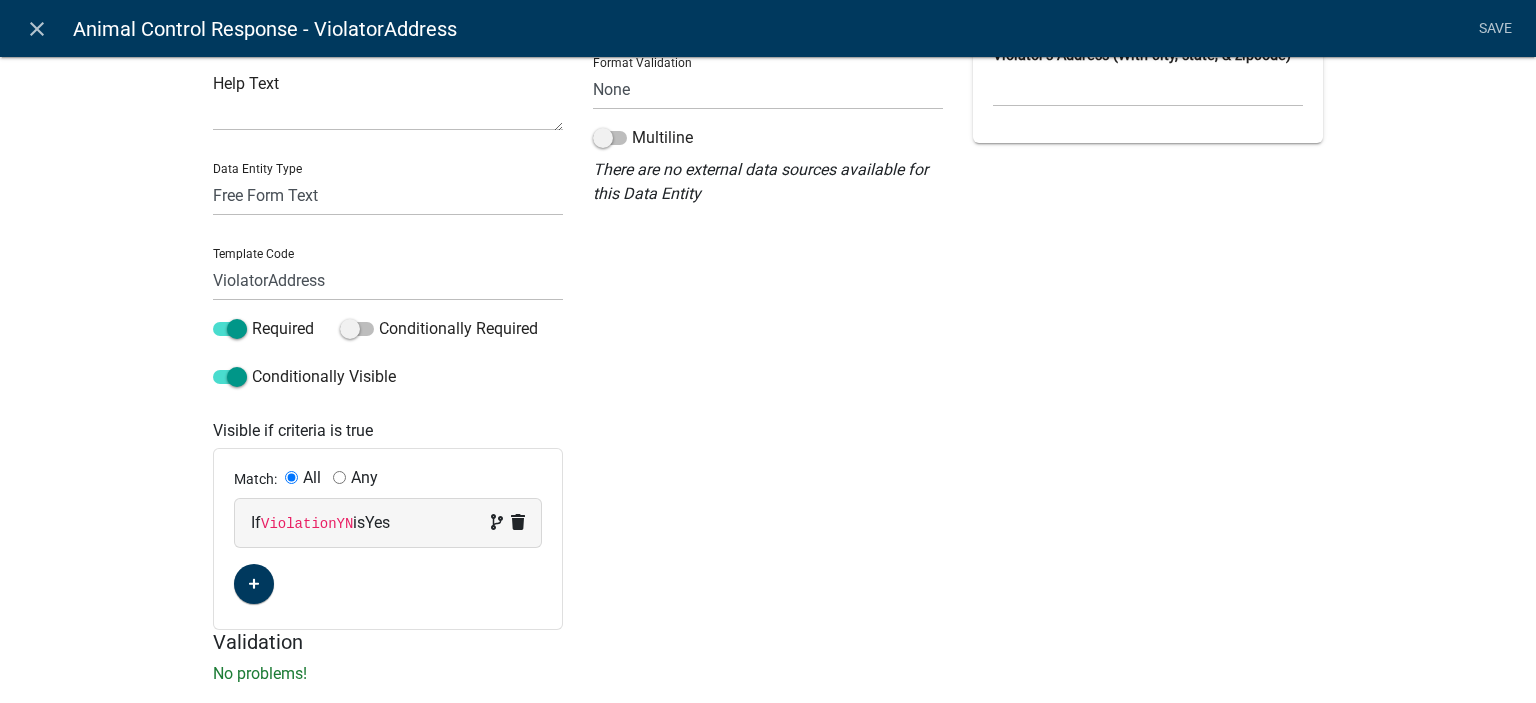 scroll, scrollTop: 0, scrollLeft: 0, axis: both 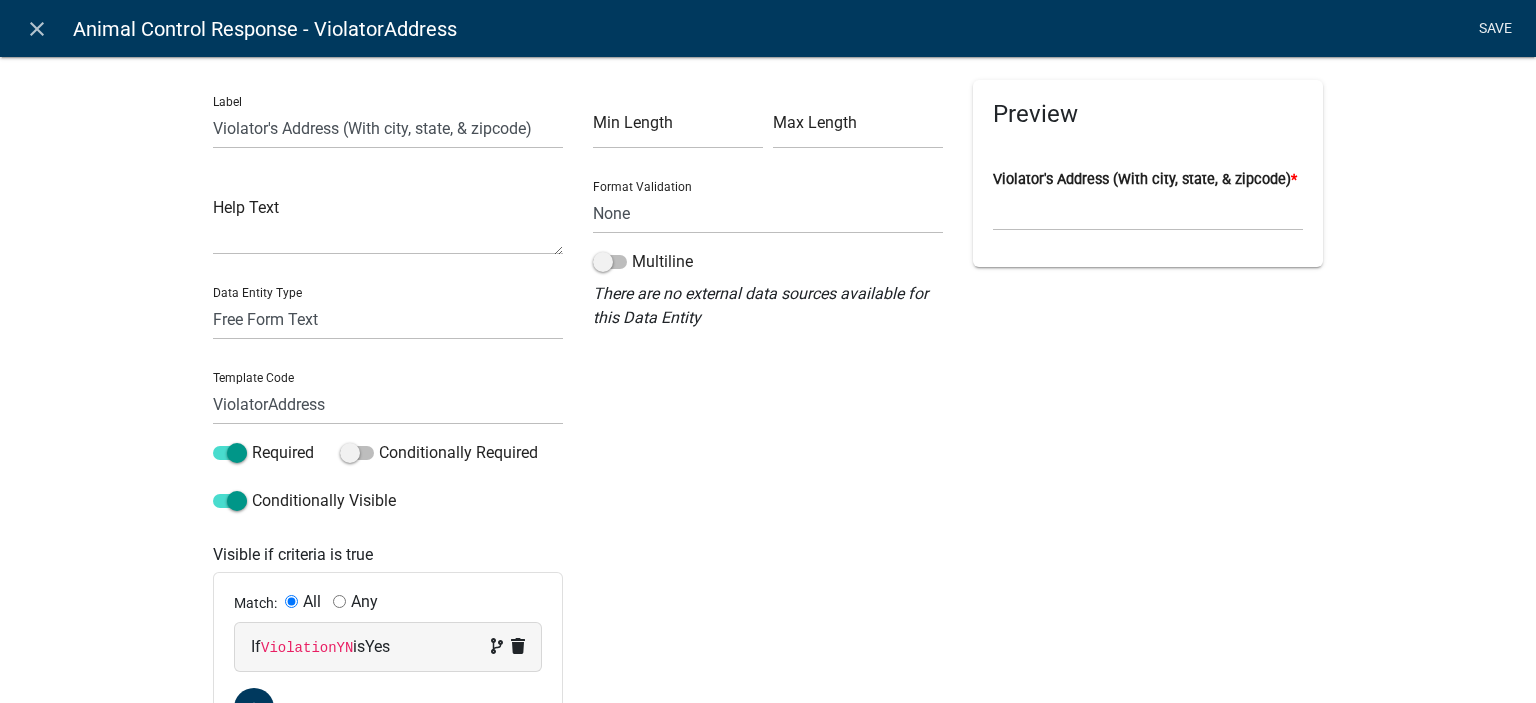 click on "Save" 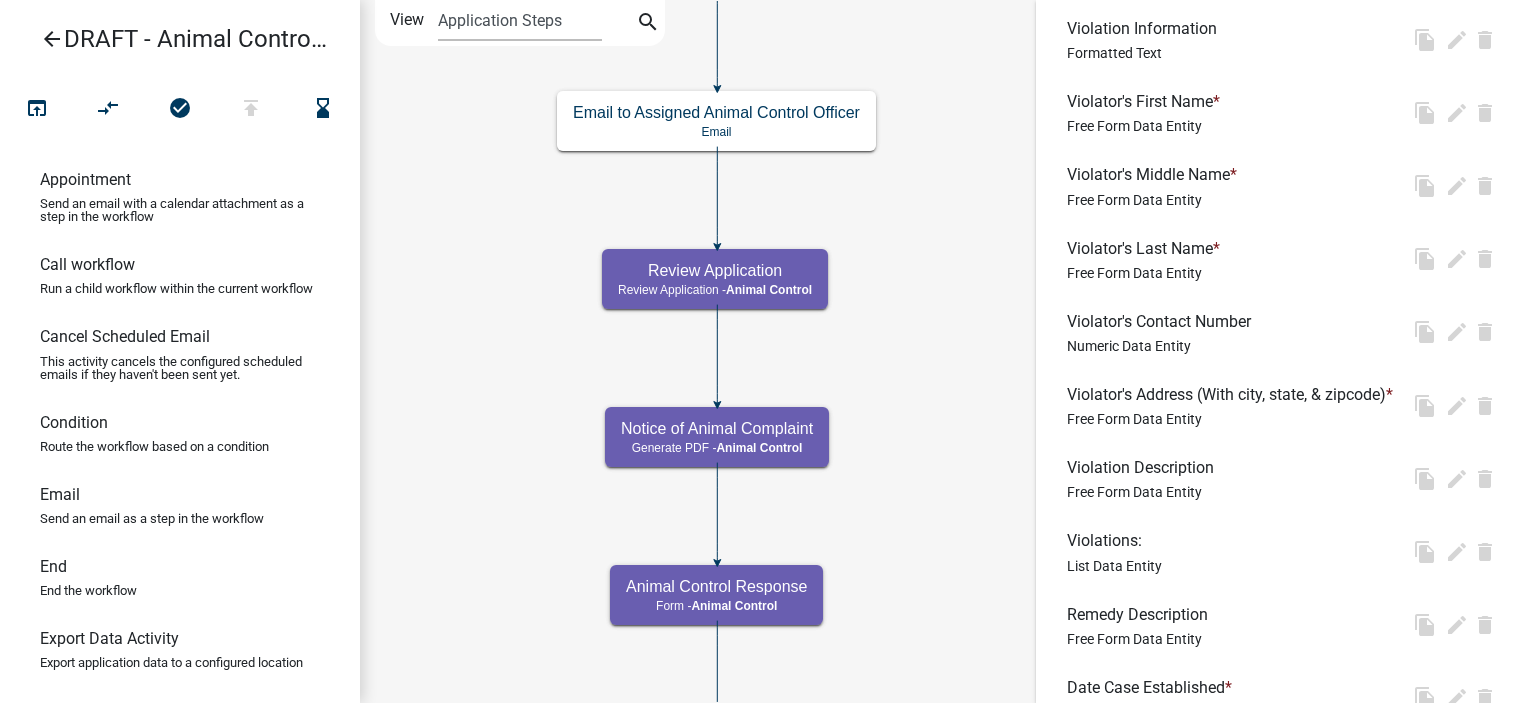 scroll, scrollTop: 0, scrollLeft: 0, axis: both 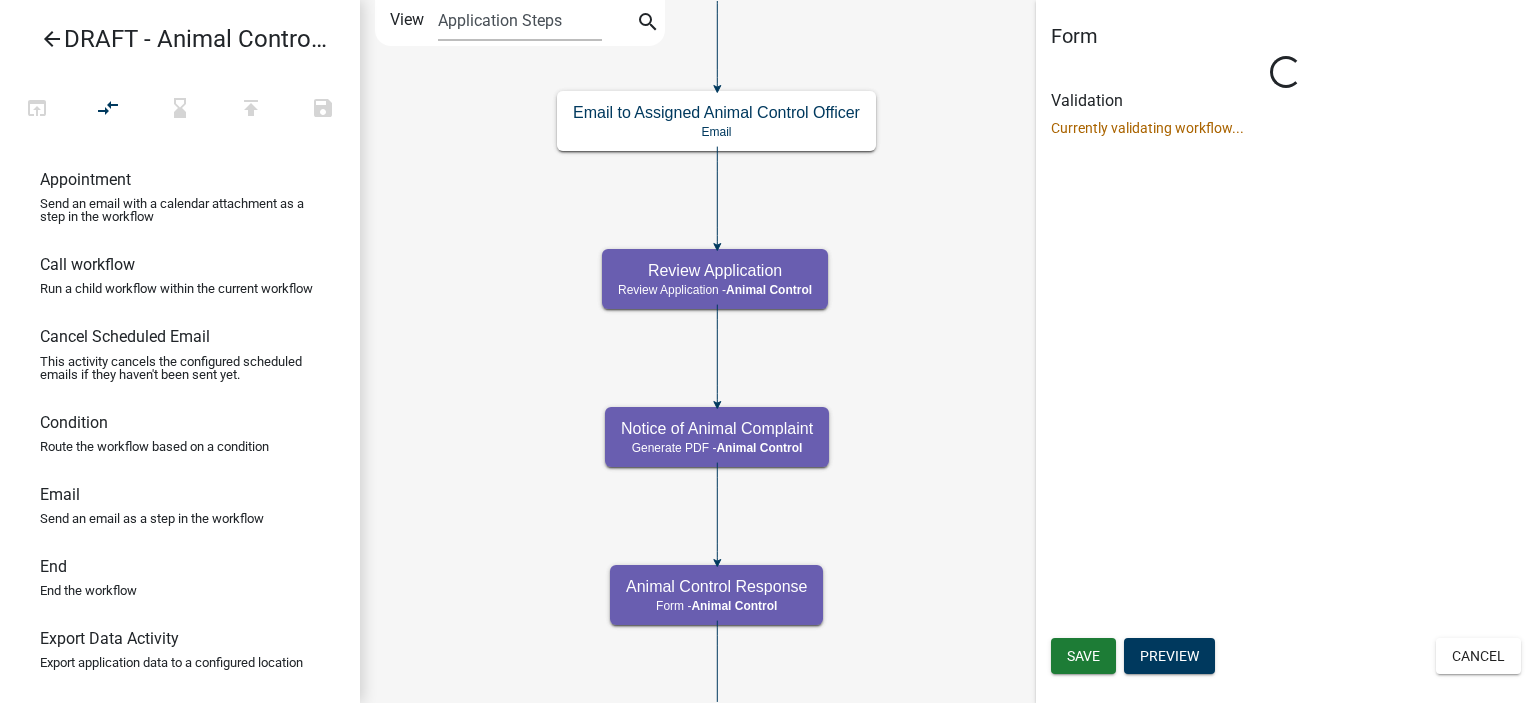 select on "CF90C5DF-2F39-437D-9A89-1F38DA938B57" 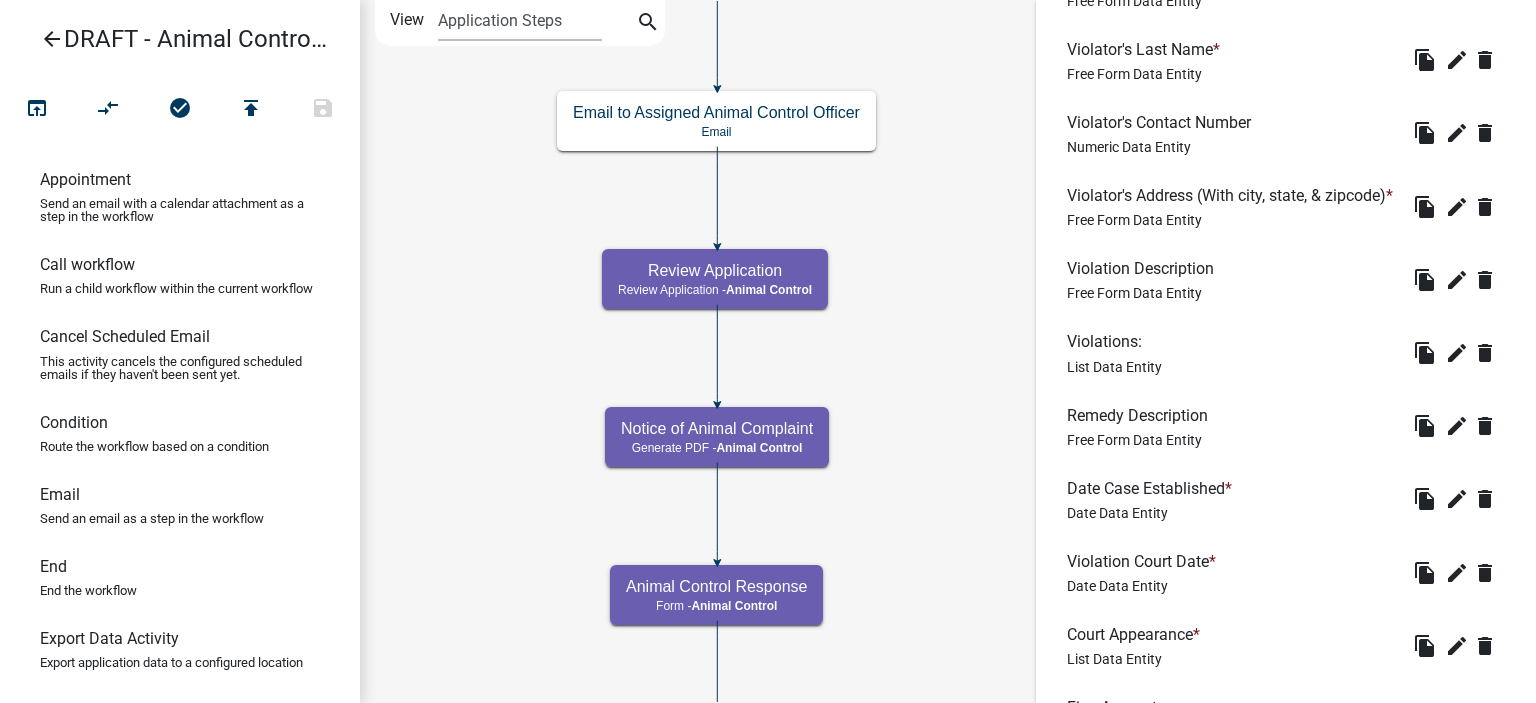 scroll, scrollTop: 1800, scrollLeft: 0, axis: vertical 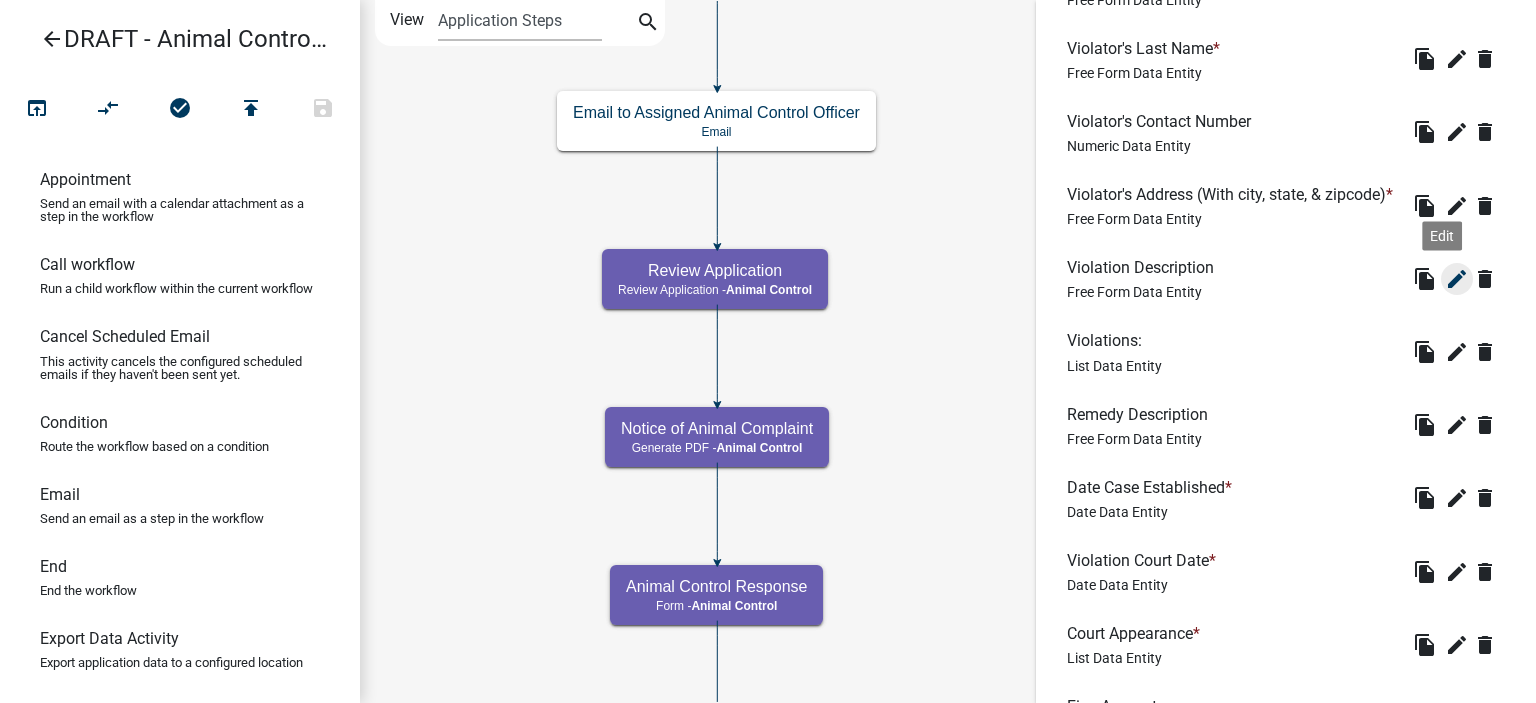 click on "edit" 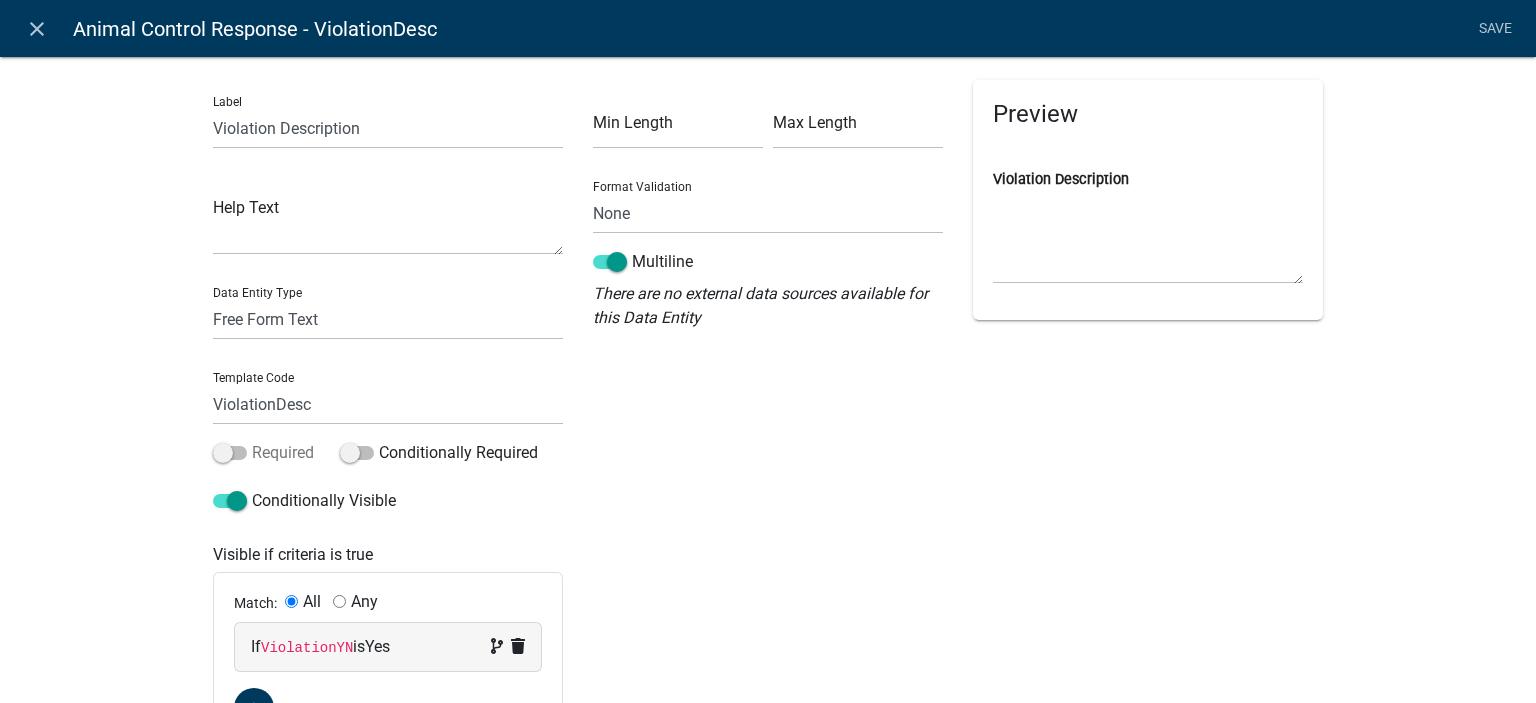 click on "Required" at bounding box center [263, 453] 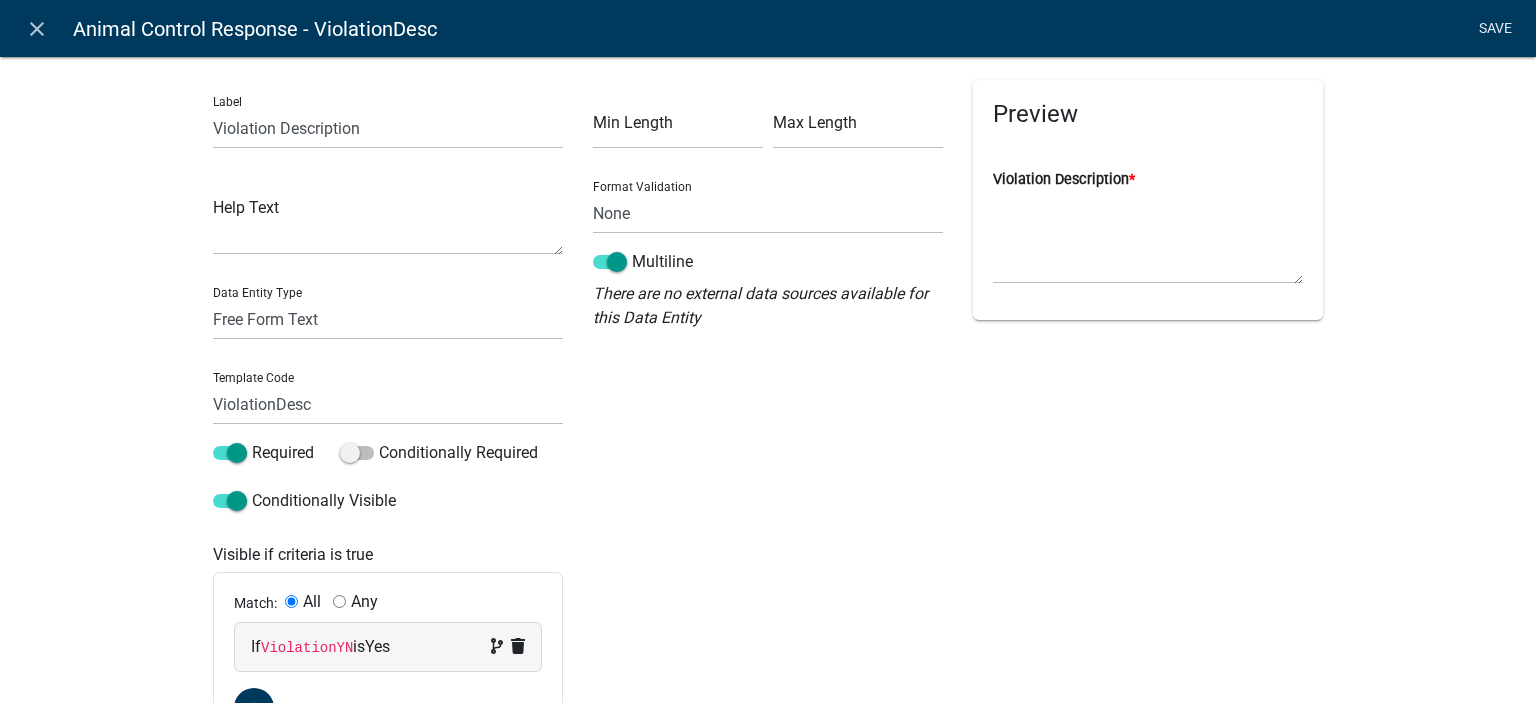 click on "Save" 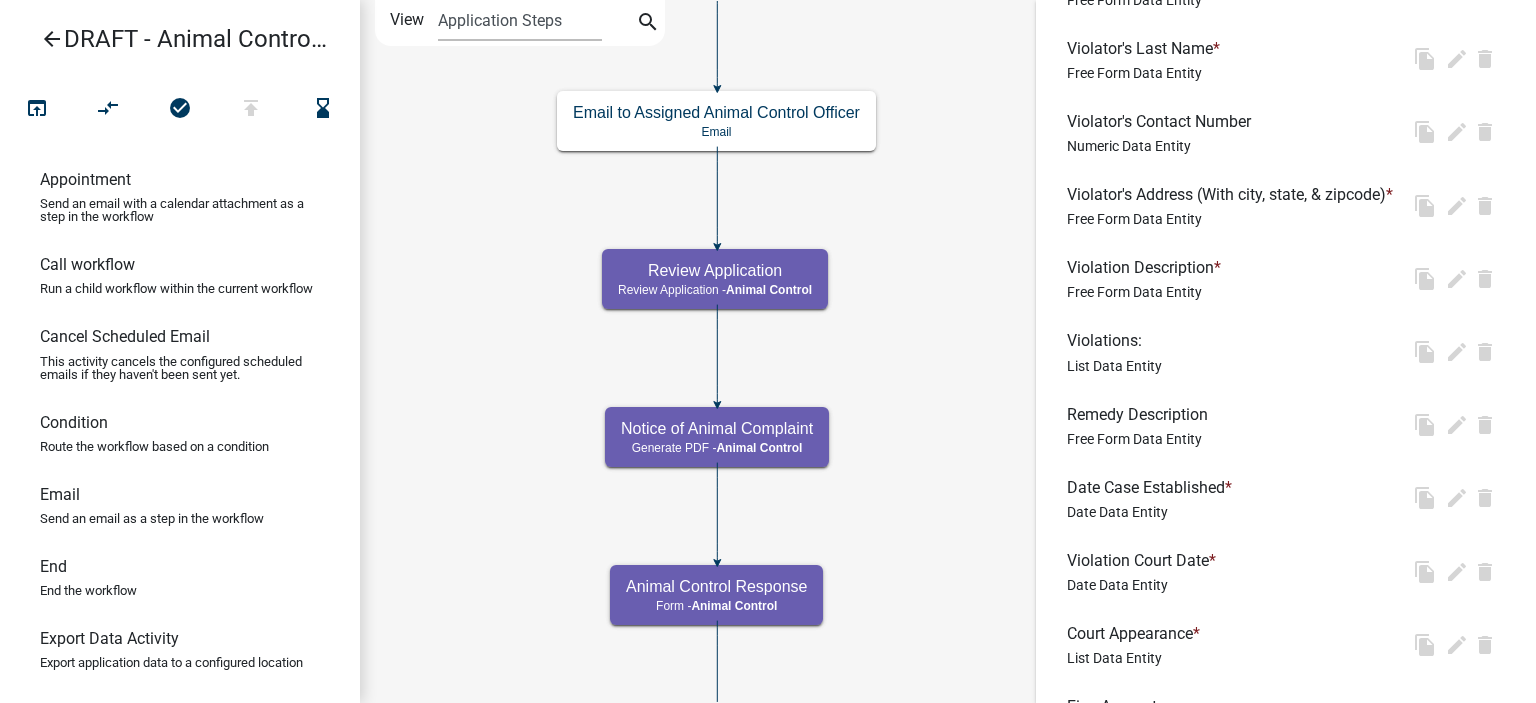 scroll, scrollTop: 0, scrollLeft: 0, axis: both 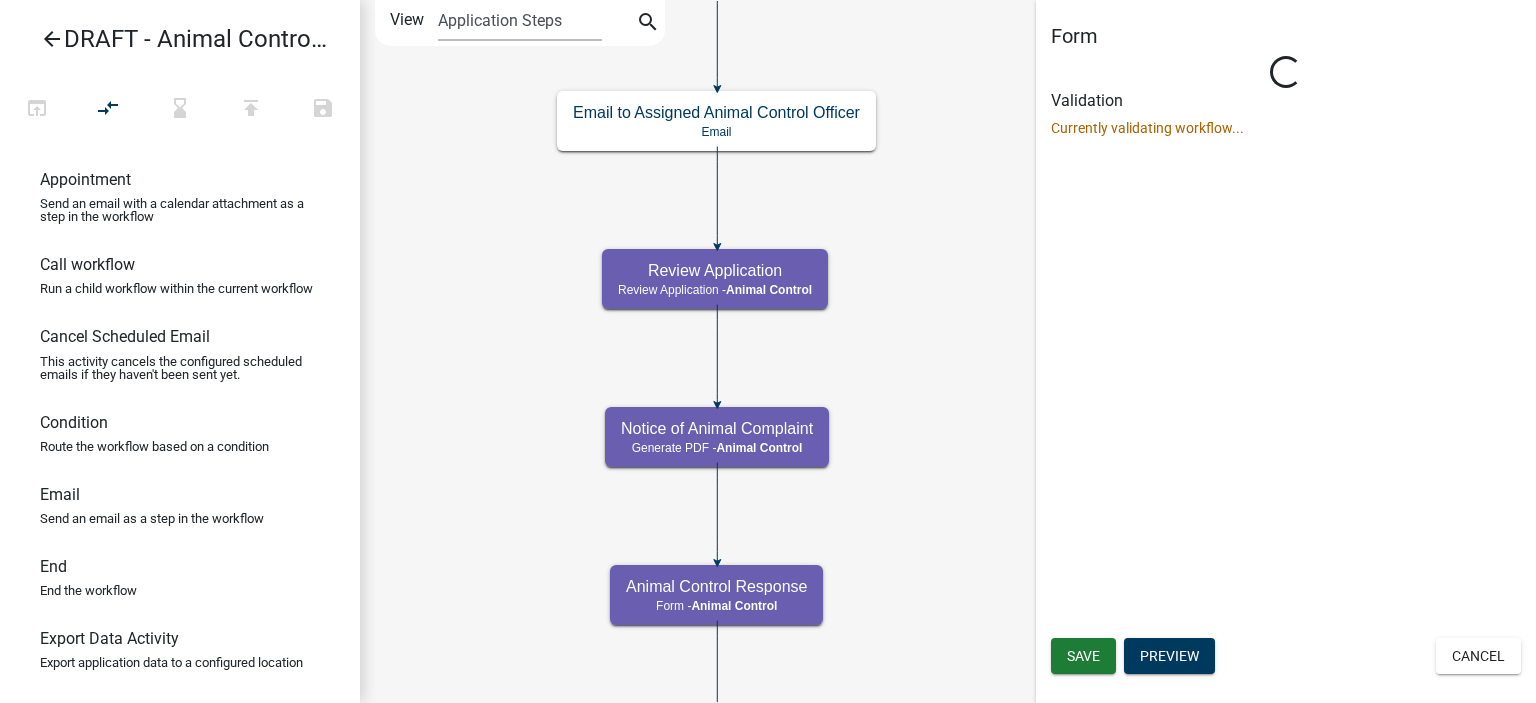 select on "CF90C5DF-2F39-437D-9A89-1F38DA938B57" 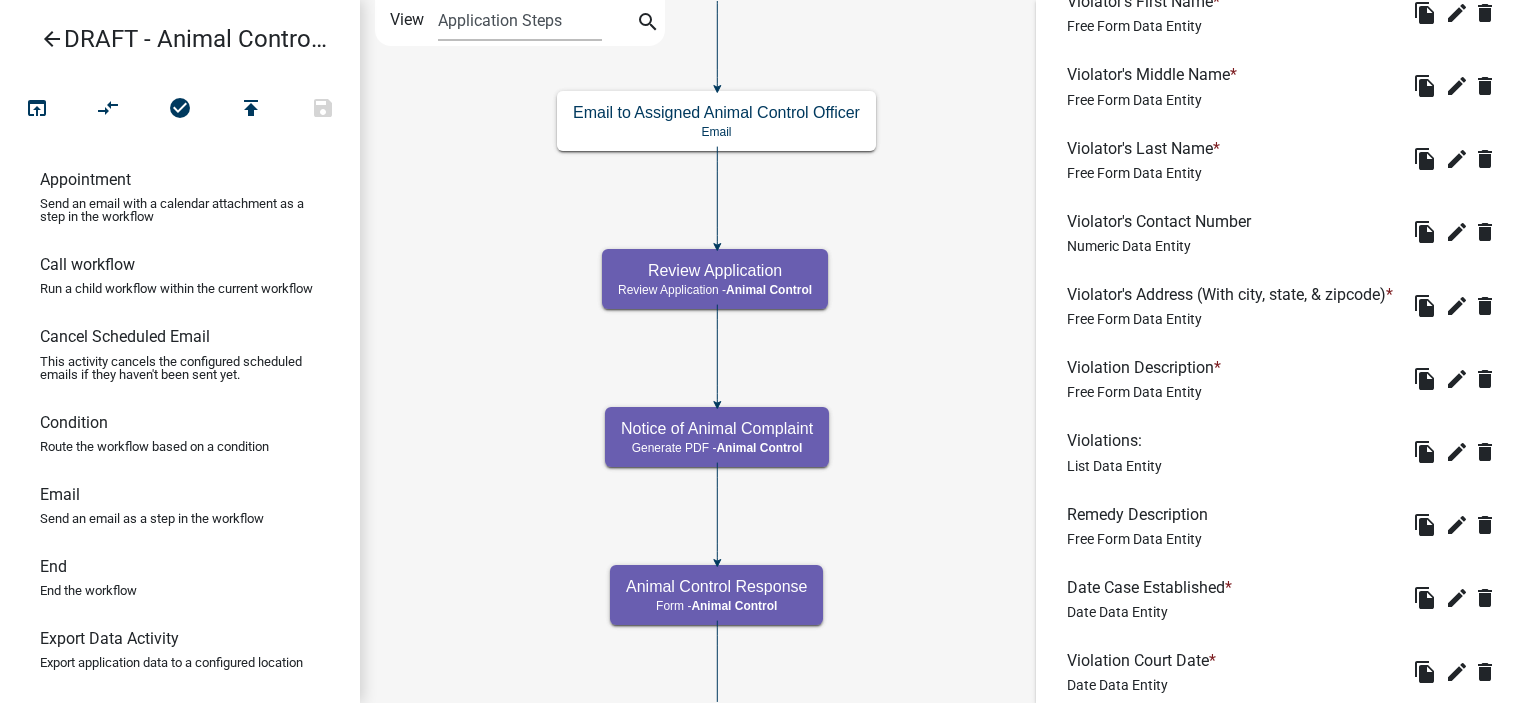 scroll, scrollTop: 1800, scrollLeft: 0, axis: vertical 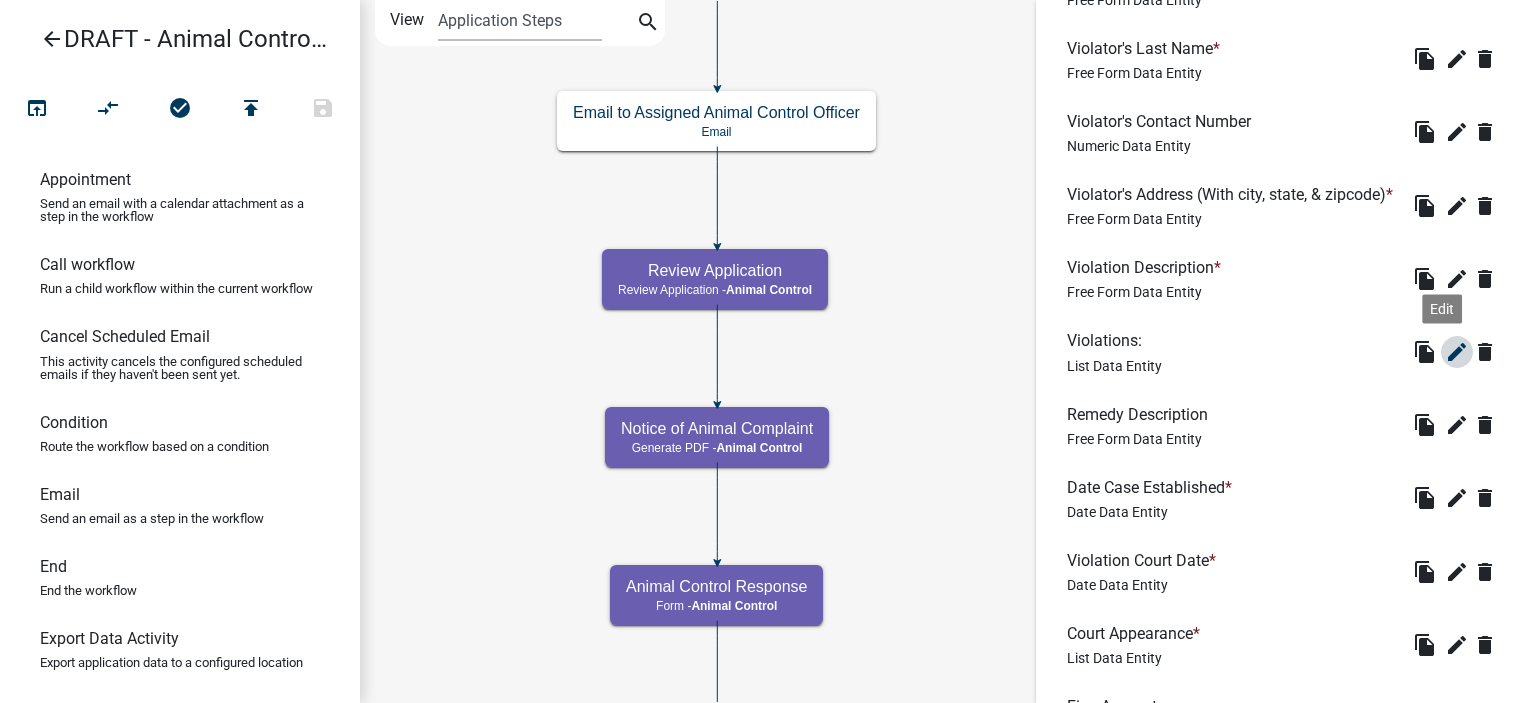 click on "edit" 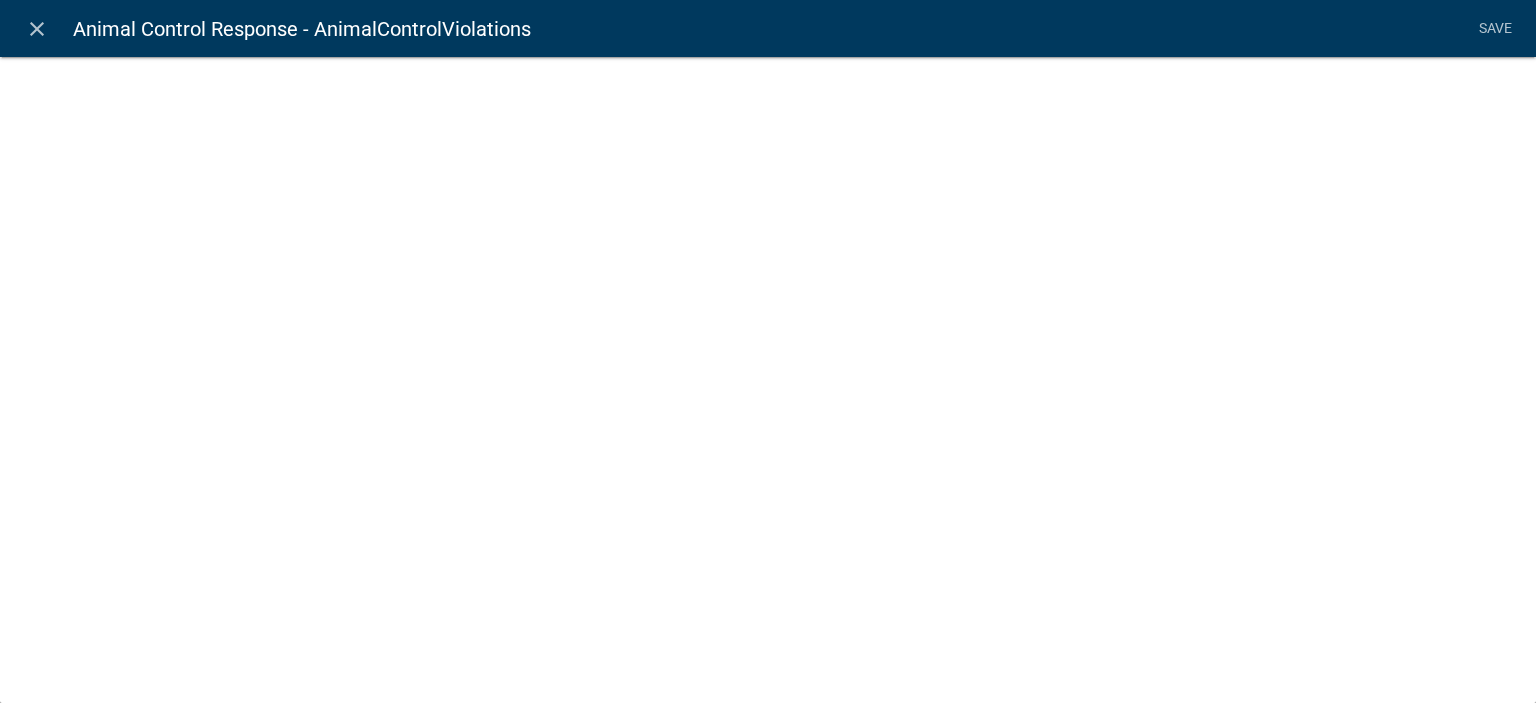 select on "list-data" 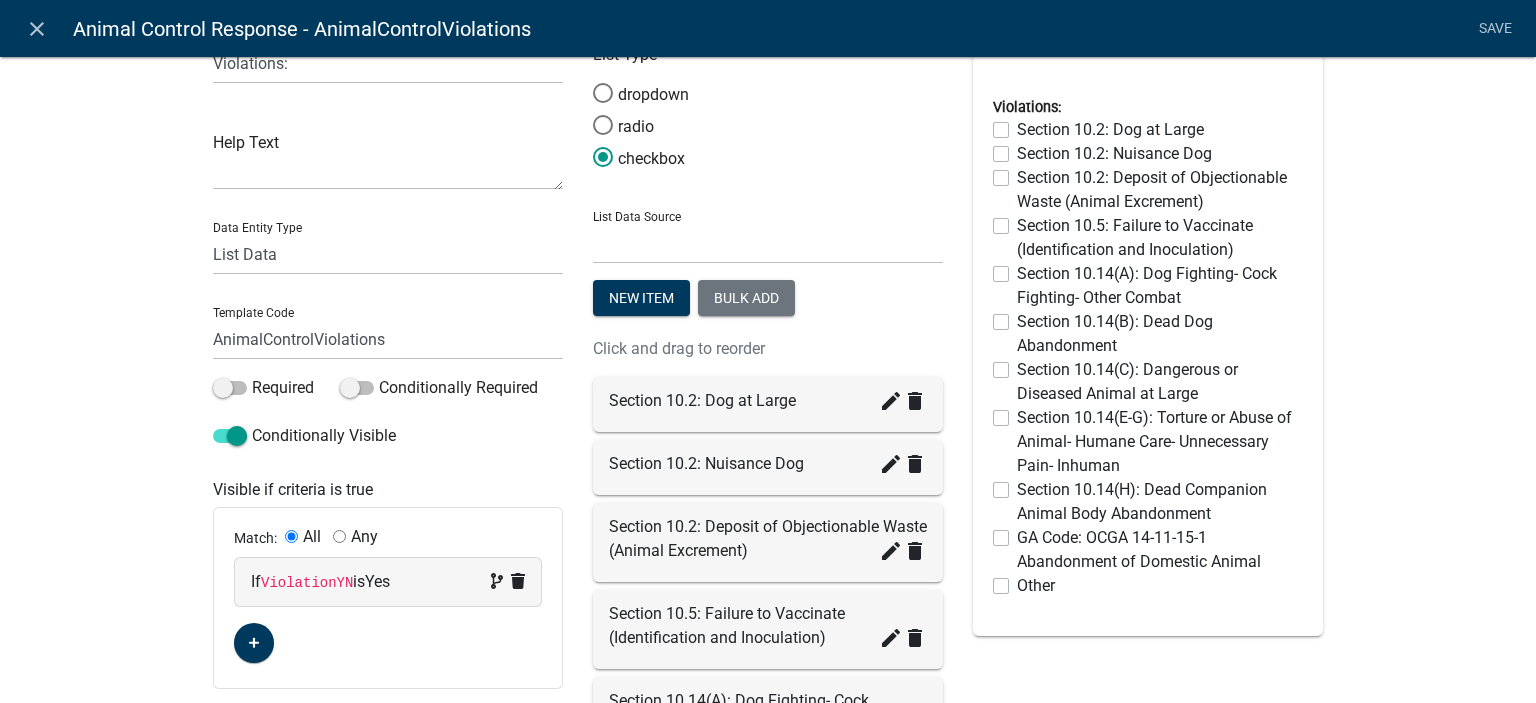 scroll, scrollTop: 100, scrollLeft: 0, axis: vertical 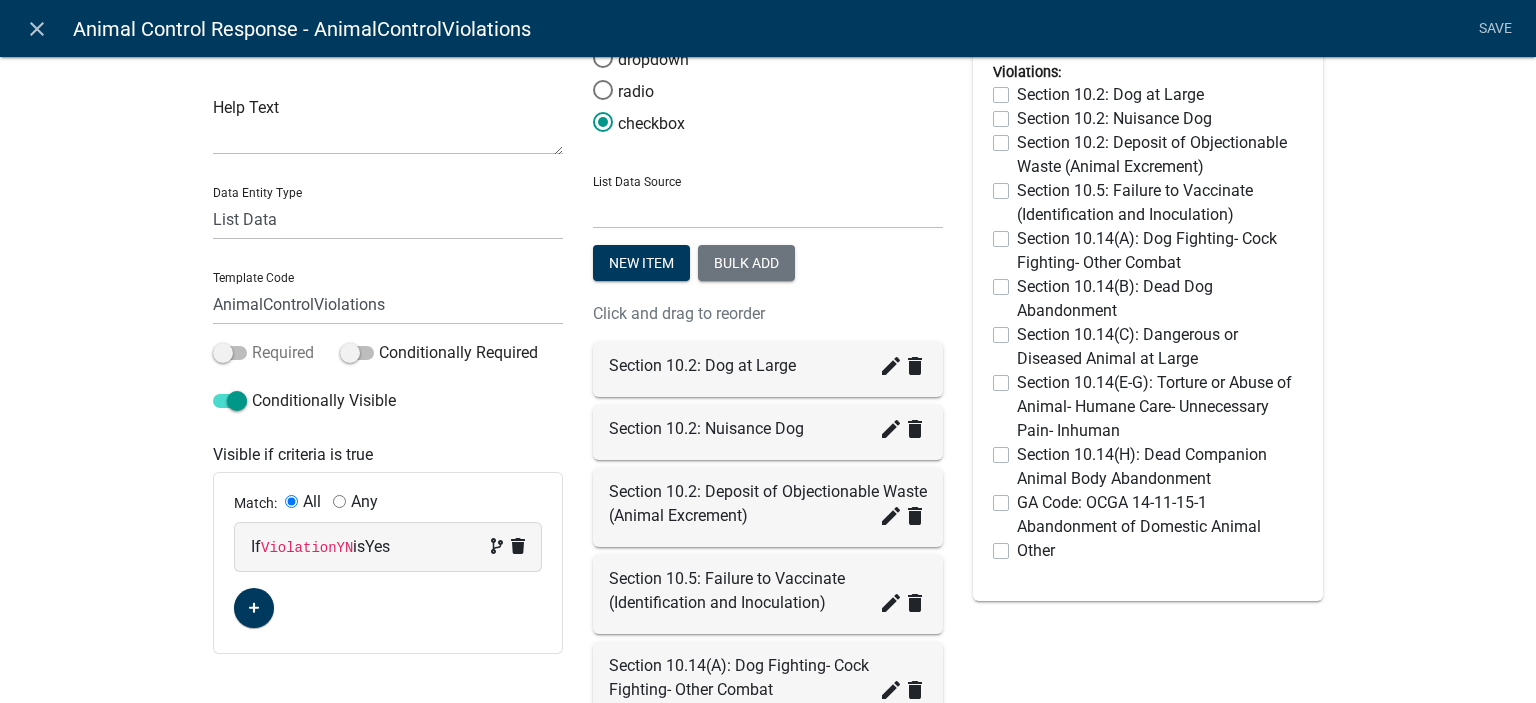 click on "Label  Violations:  Help Text   Data Entity Type   Free Form Text   Document   Display Entity Value   Fee   Numeric Data   Date   Map Sketch Data   List Data   Signature   Formatted Text   Today   Calculated Value   Generate Client Application Number   Contact List   Inspection Document   Template Code  AnimalControlViolations  Required   Conditionally Required   Conditionally Visible  Visible if criteria is true Match: All Any  If  ViolationYN  is  Yes" at bounding box center [388, 648] 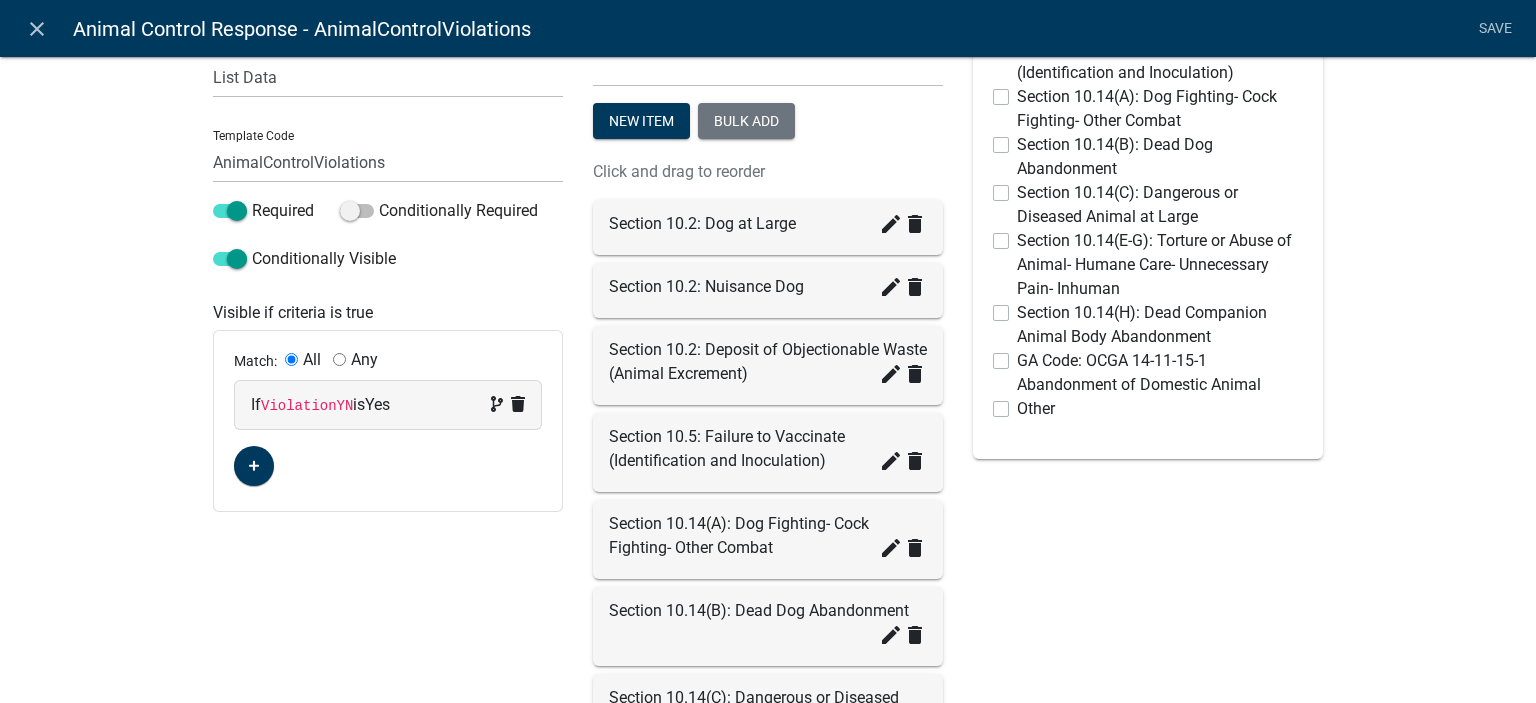 scroll, scrollTop: 0, scrollLeft: 0, axis: both 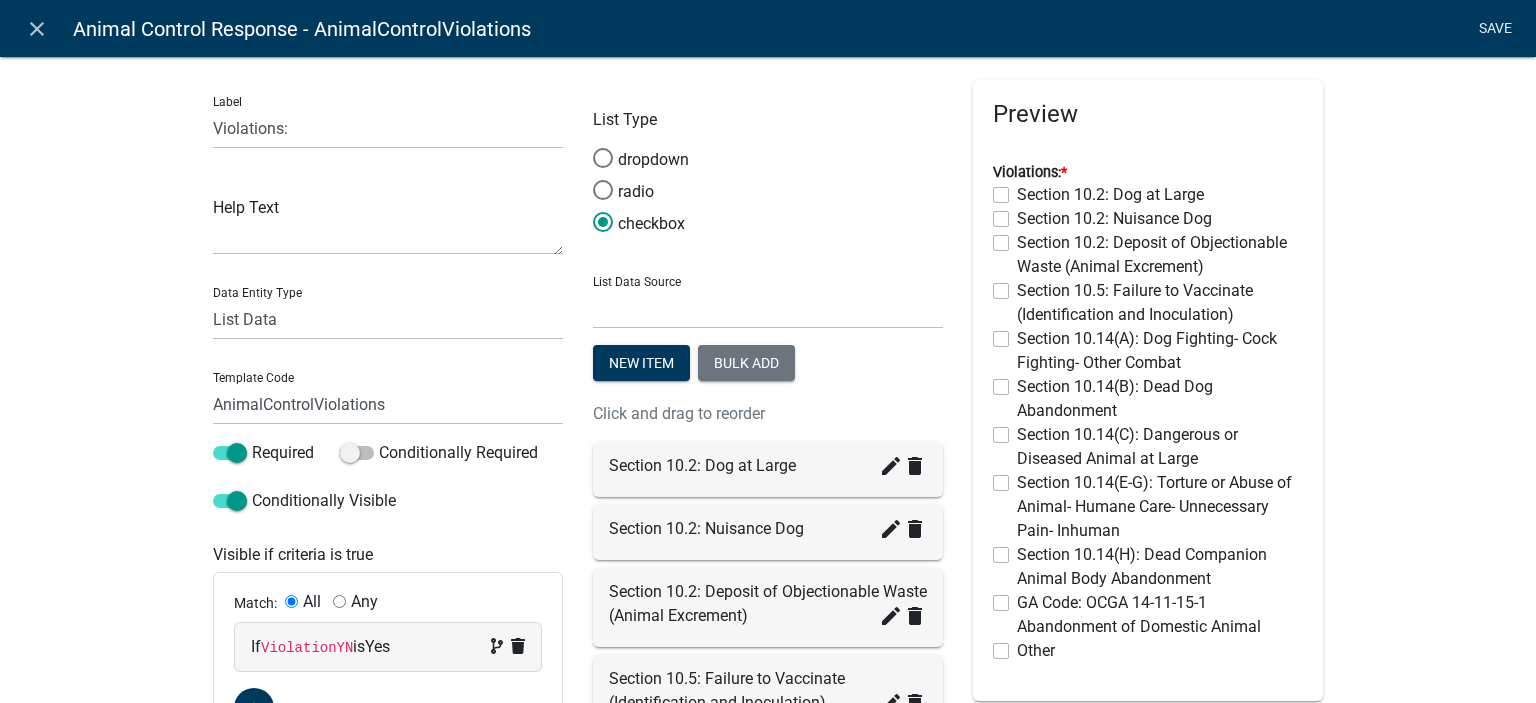 click on "Save" 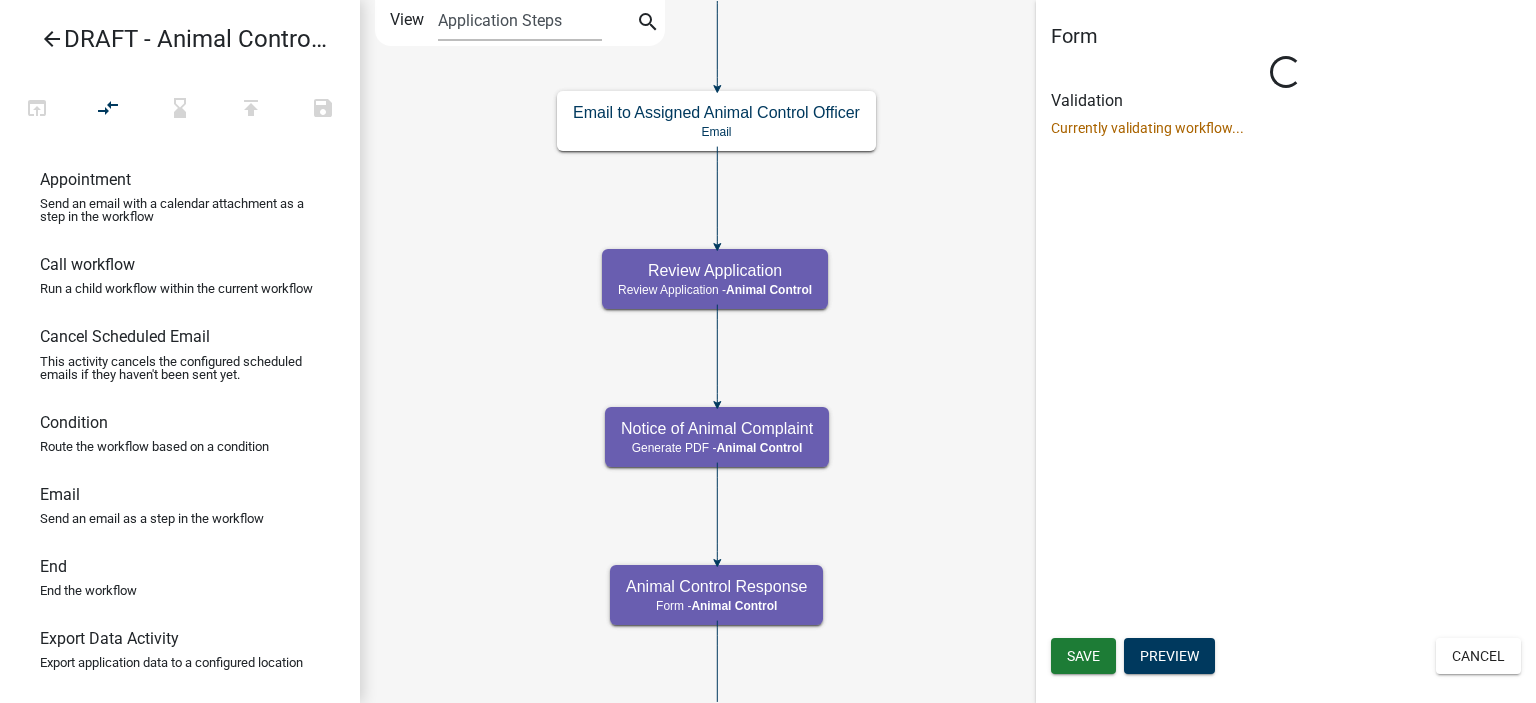 scroll, scrollTop: 0, scrollLeft: 0, axis: both 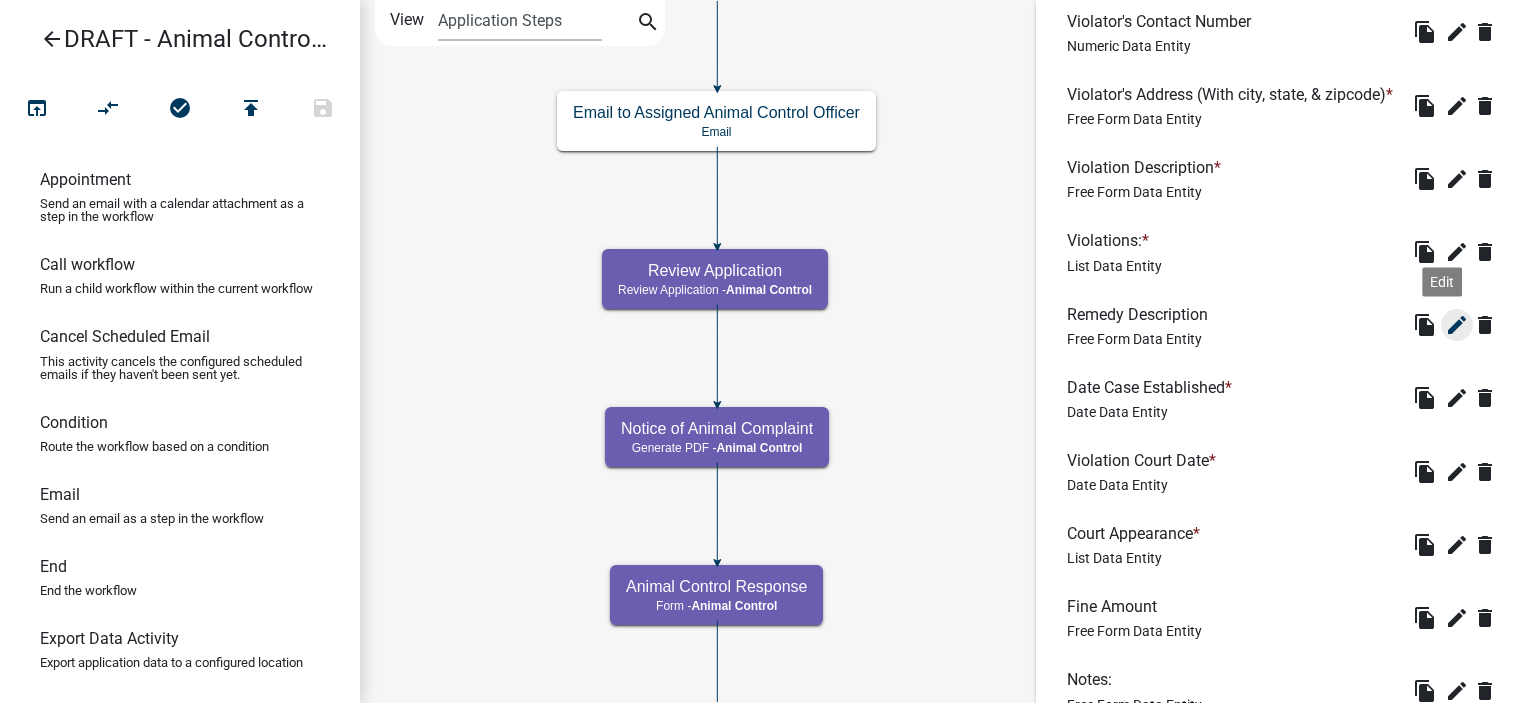click on "edit" 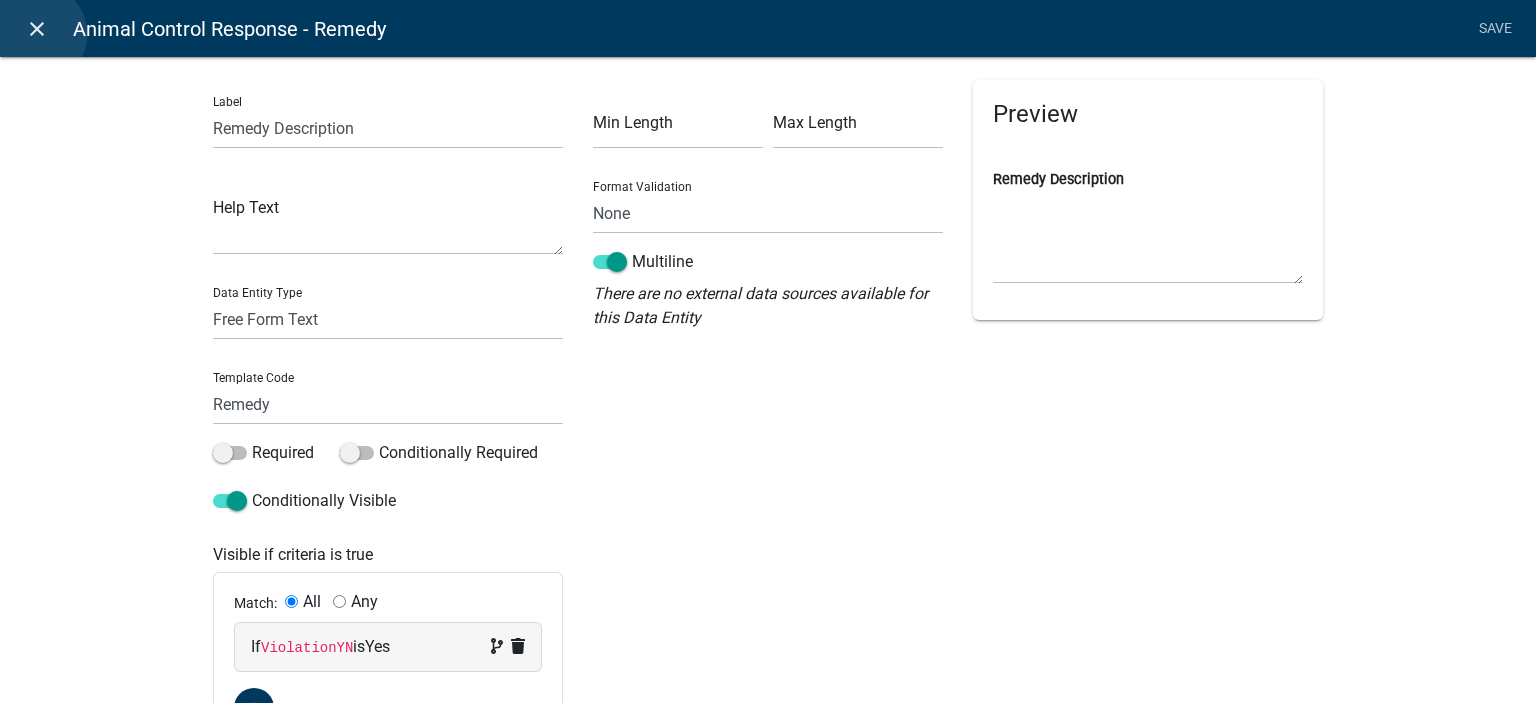 click on "close" 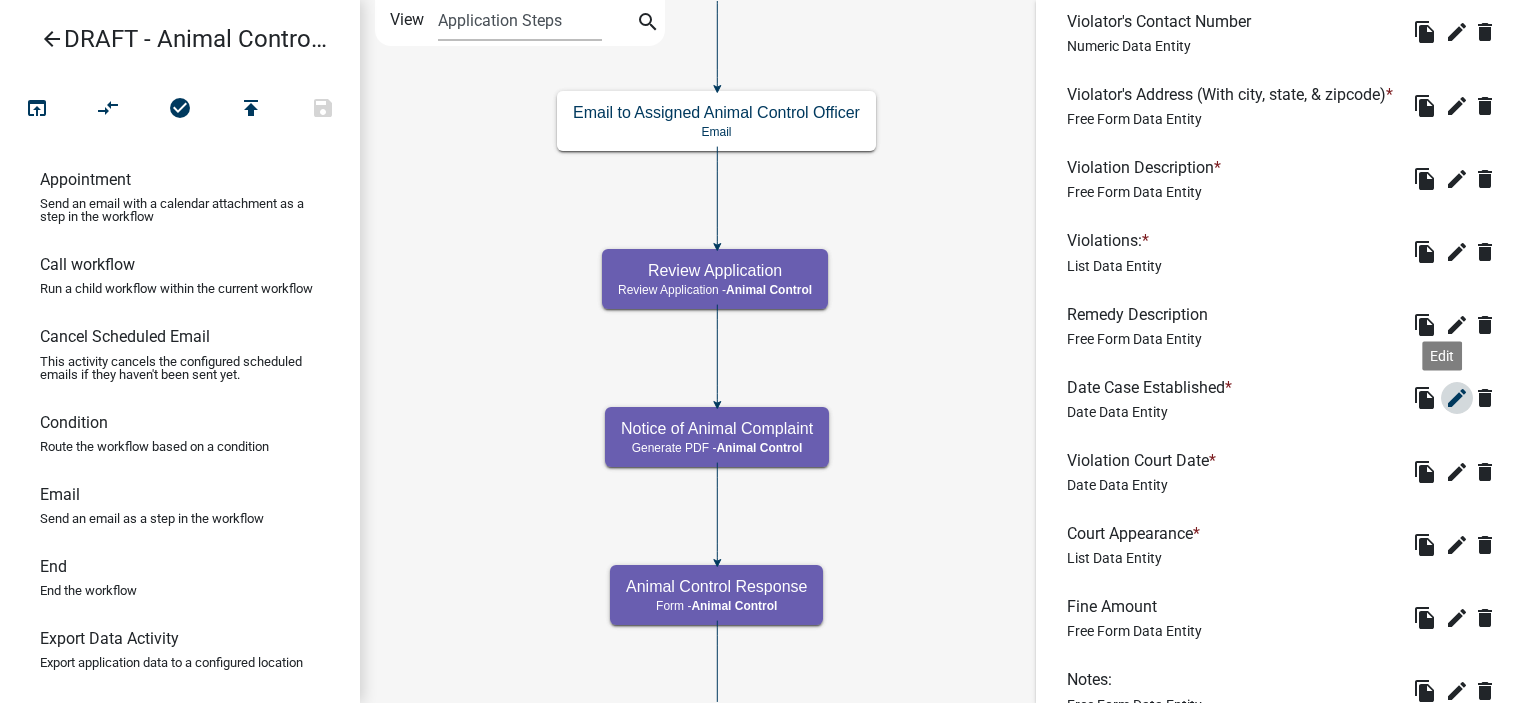 click on "edit" 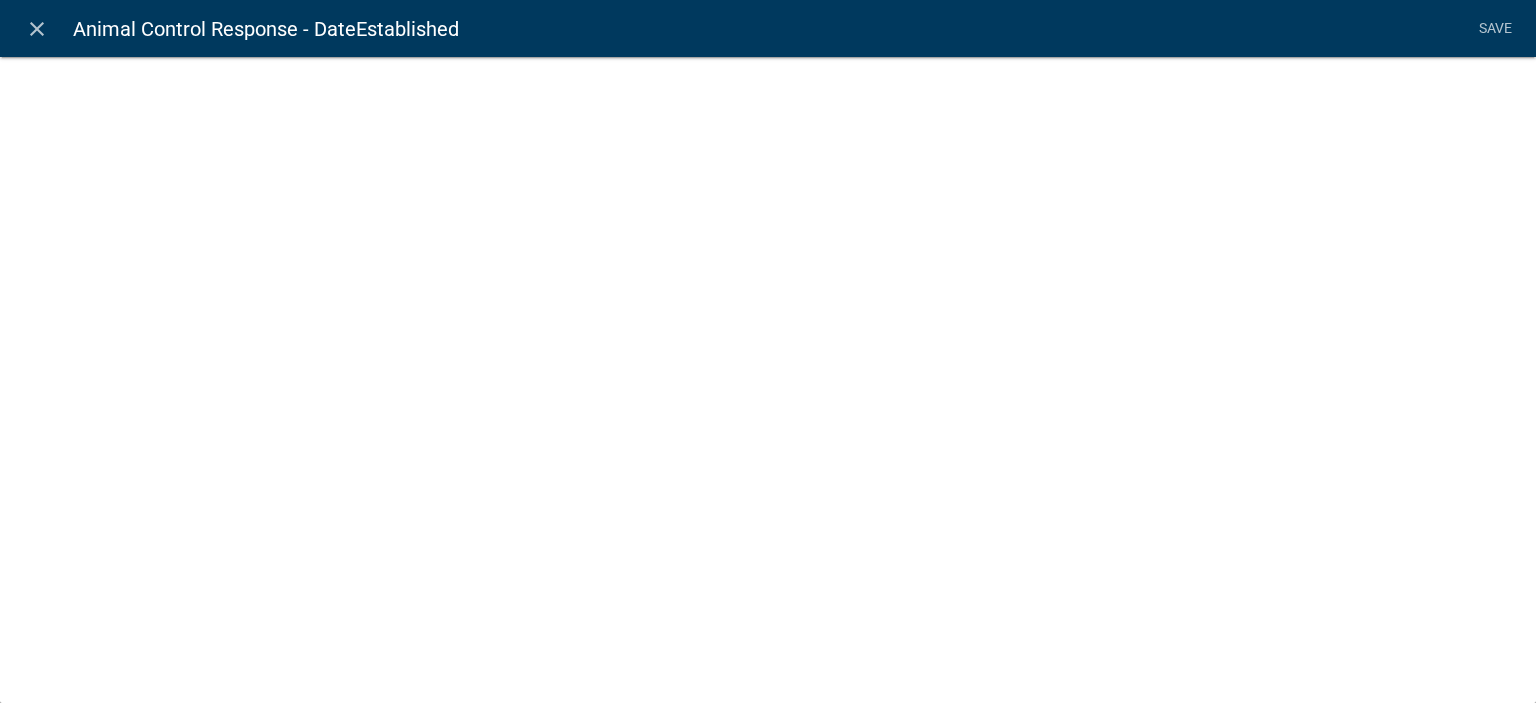 select on "date" 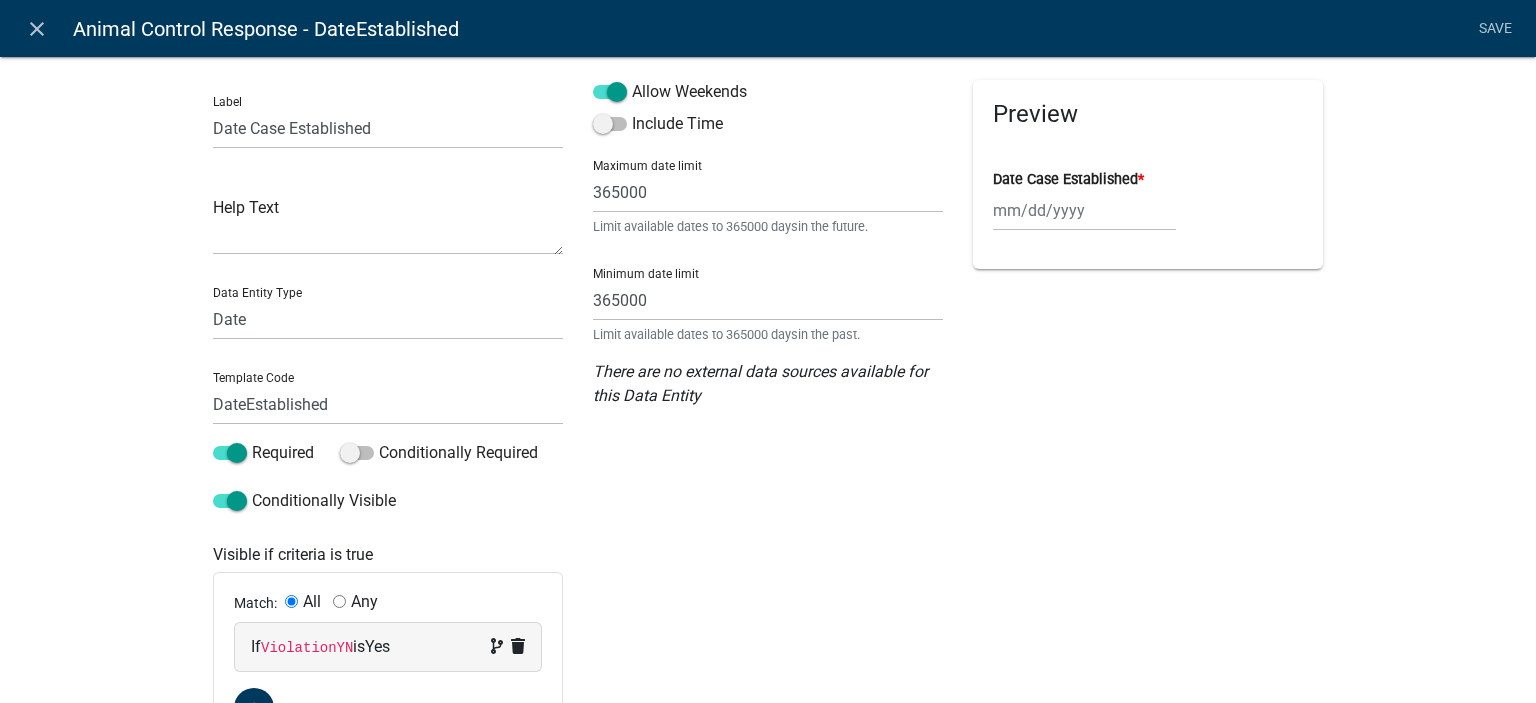 scroll, scrollTop: 100, scrollLeft: 0, axis: vertical 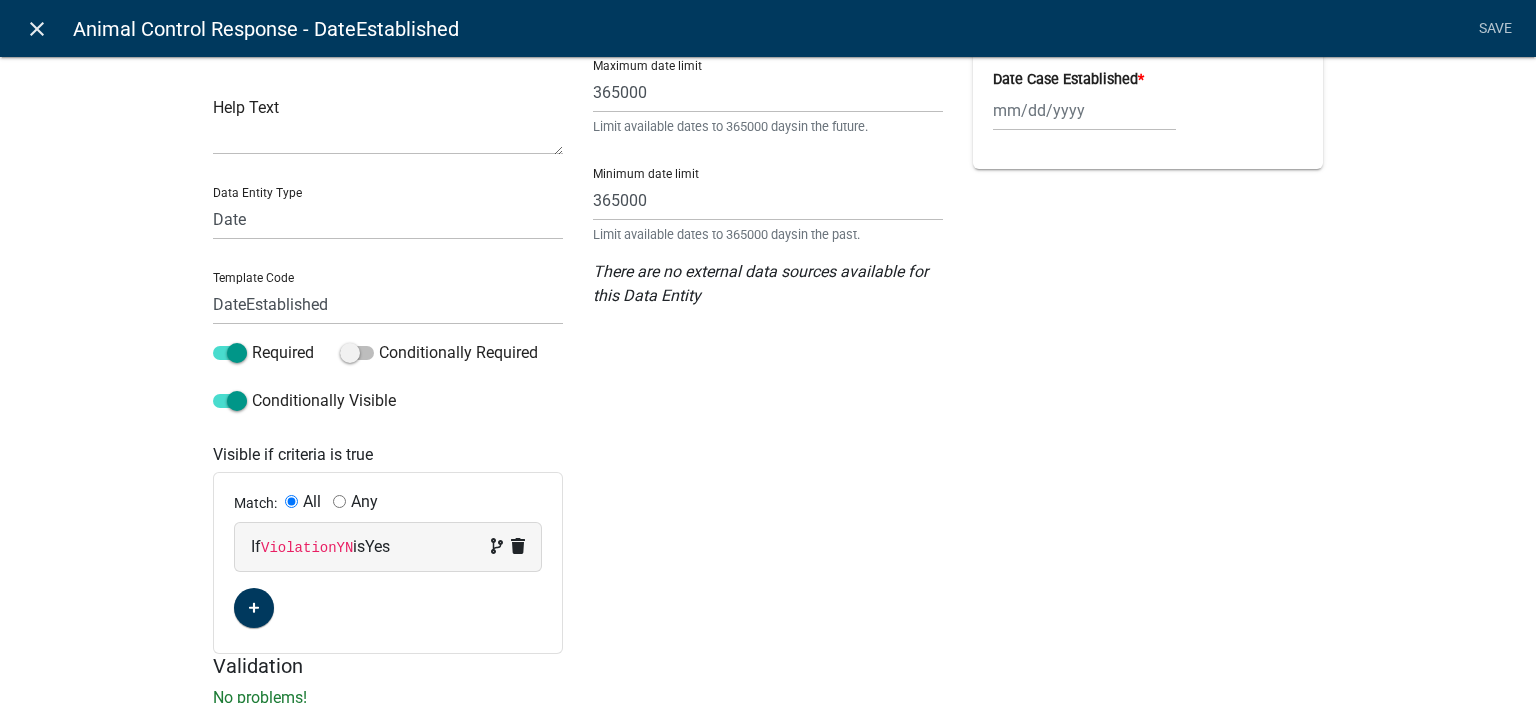 click on "close" 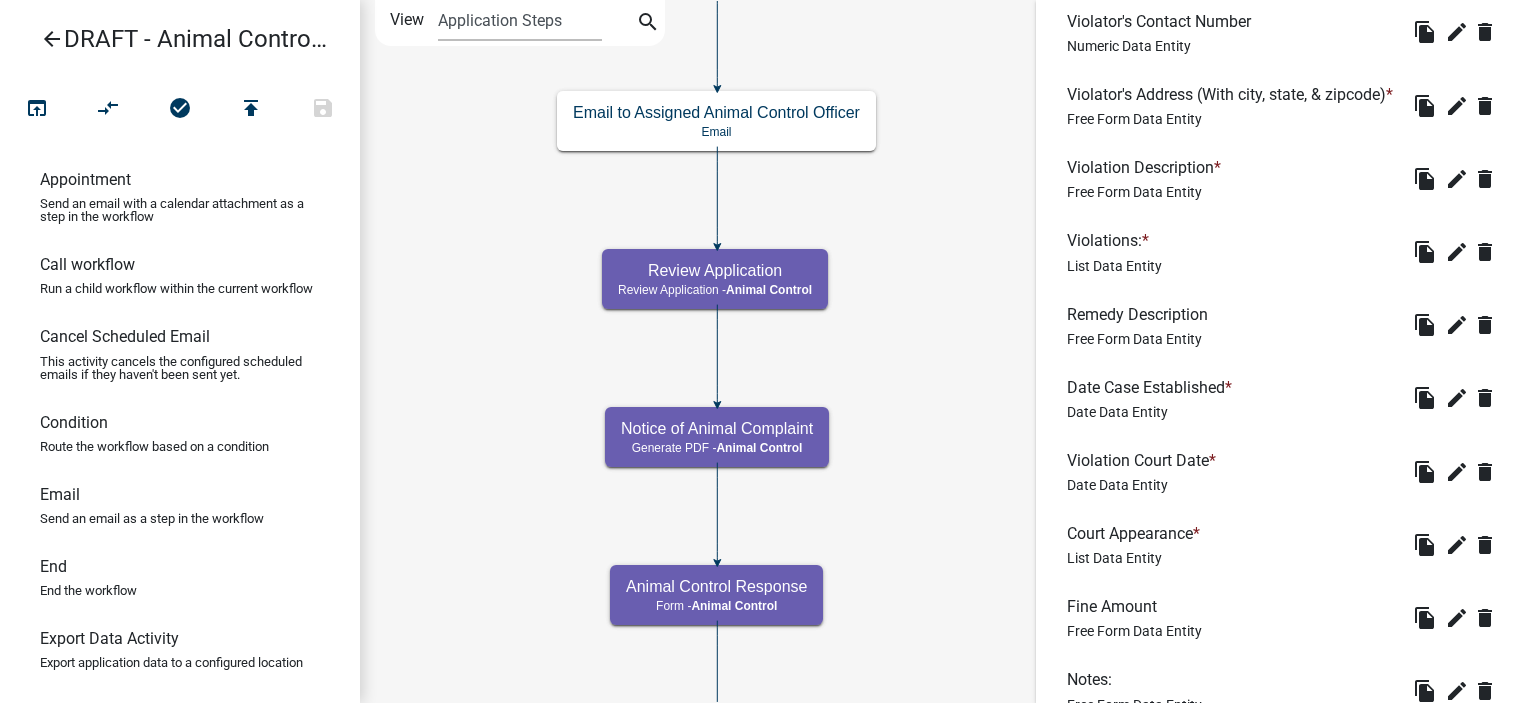 scroll, scrollTop: 0, scrollLeft: 0, axis: both 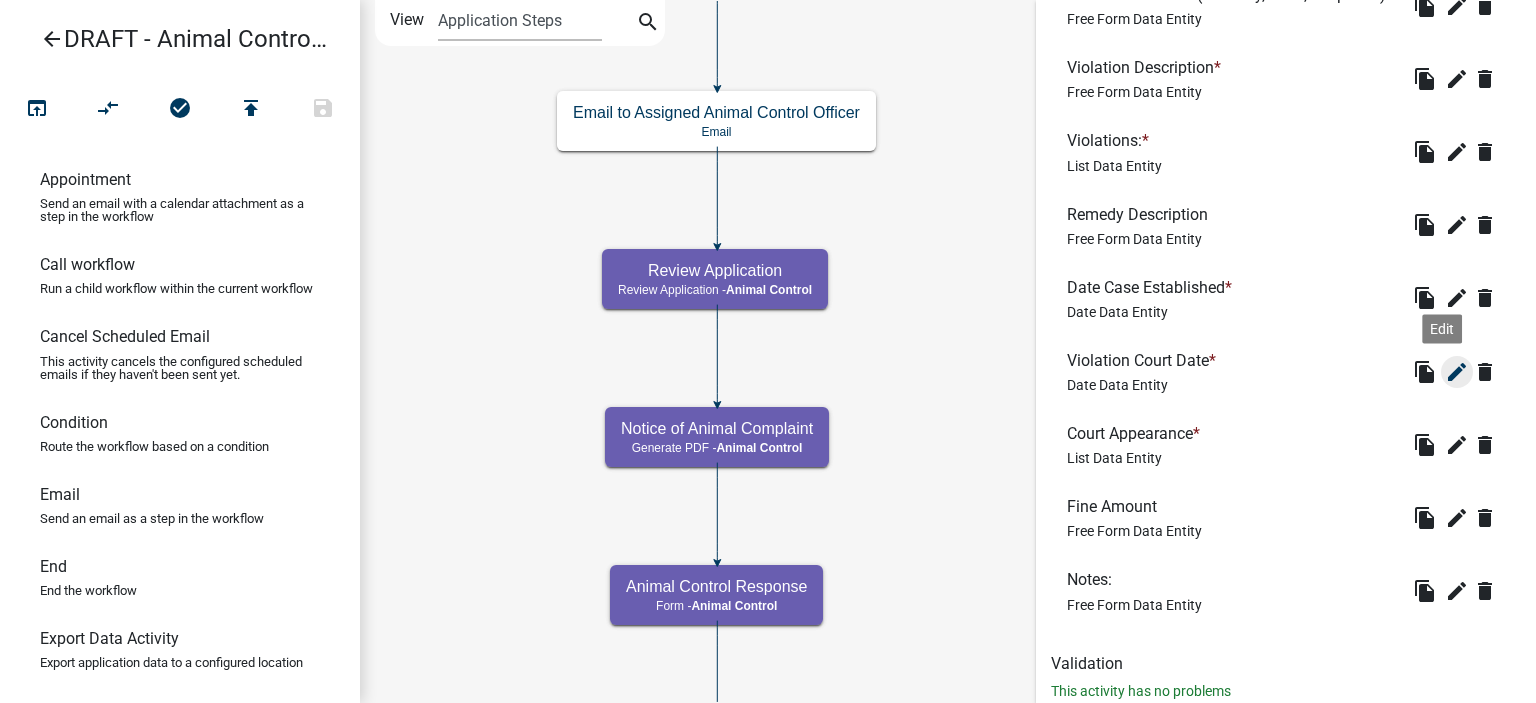 click on "edit" 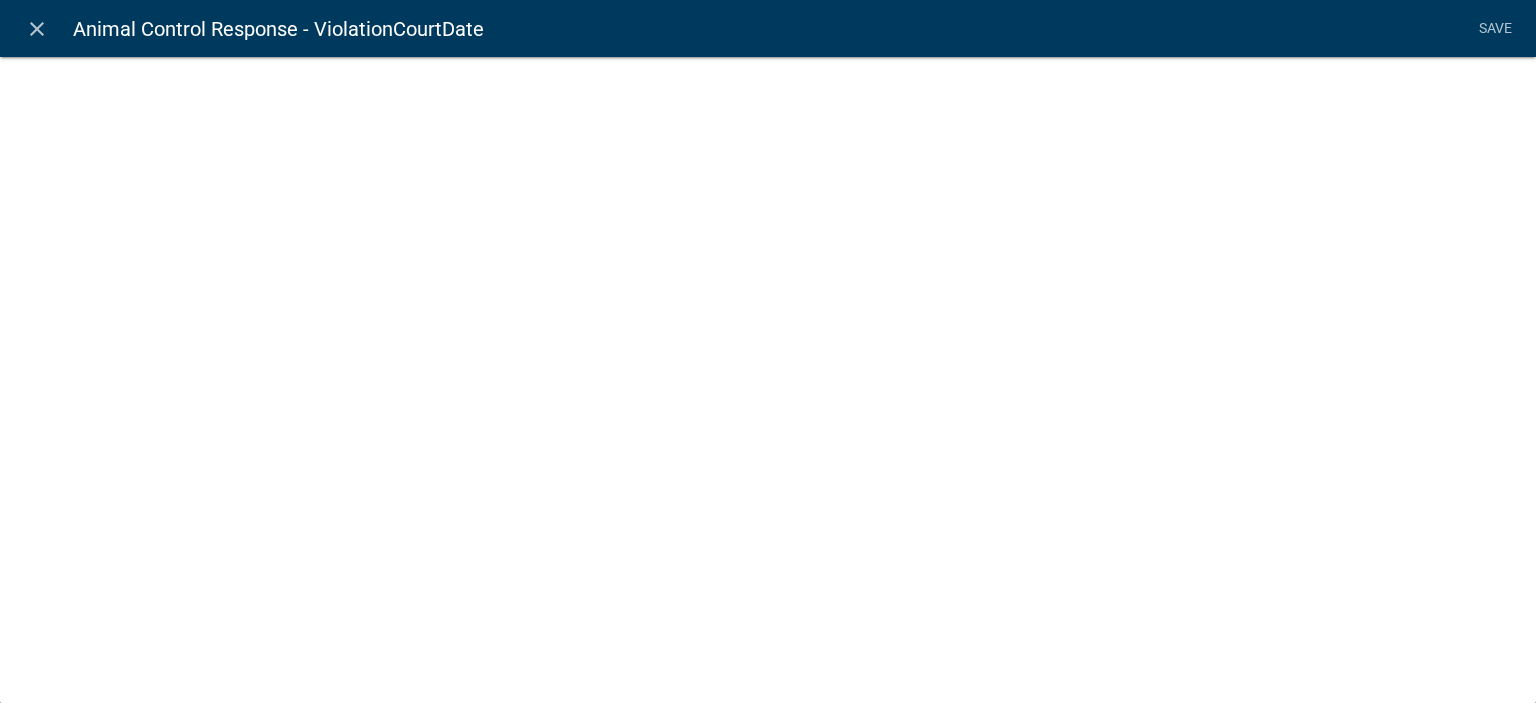 select on "date" 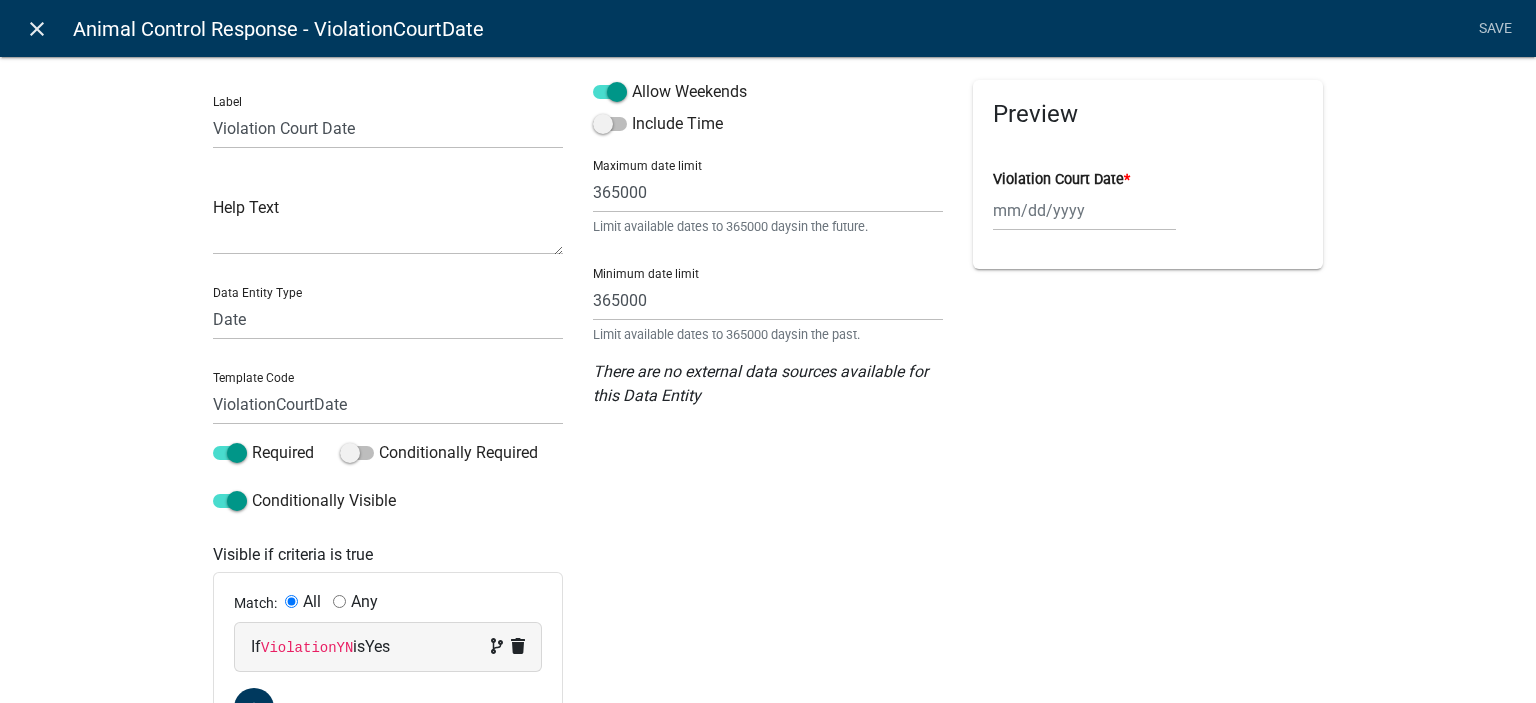 click on "close" 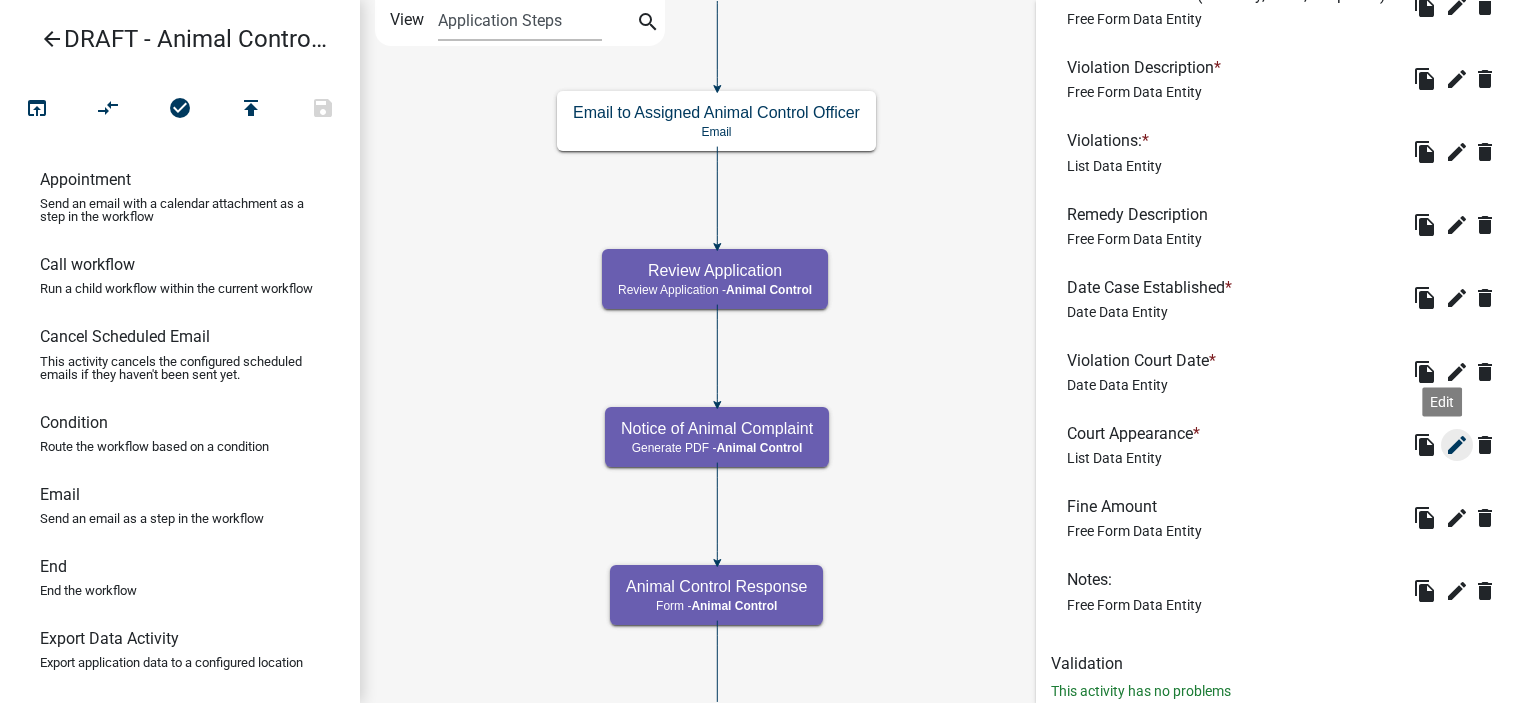 click on "edit" 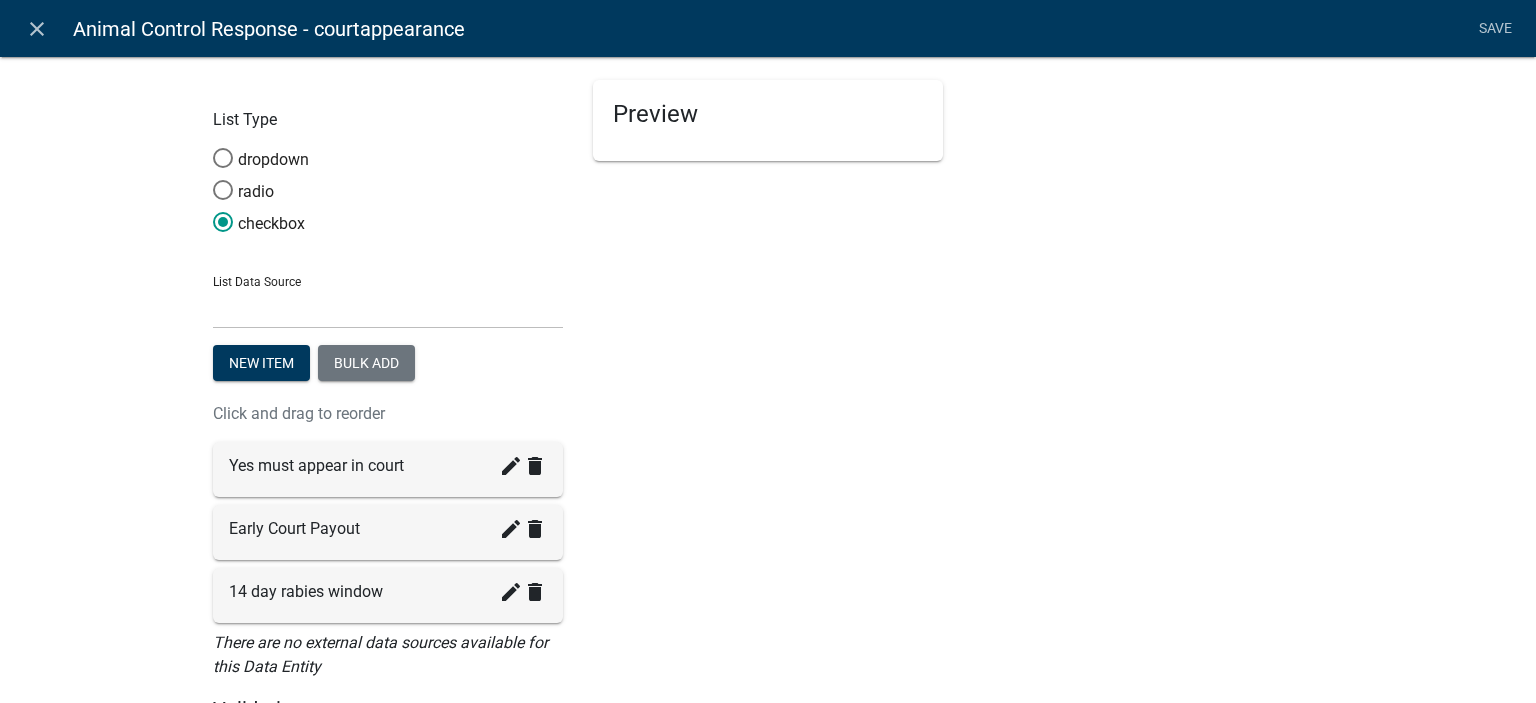 select on "list-data" 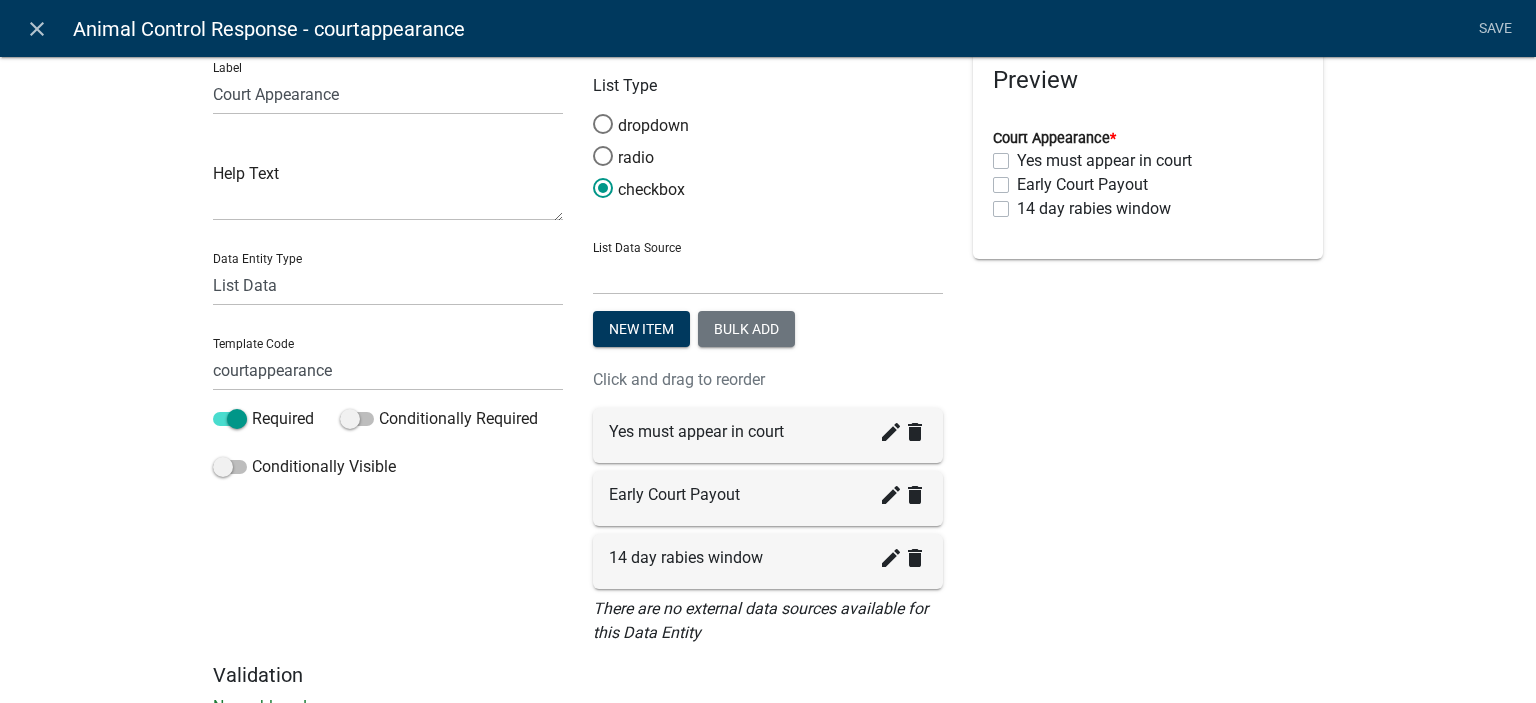 scroll, scrollTop: 0, scrollLeft: 0, axis: both 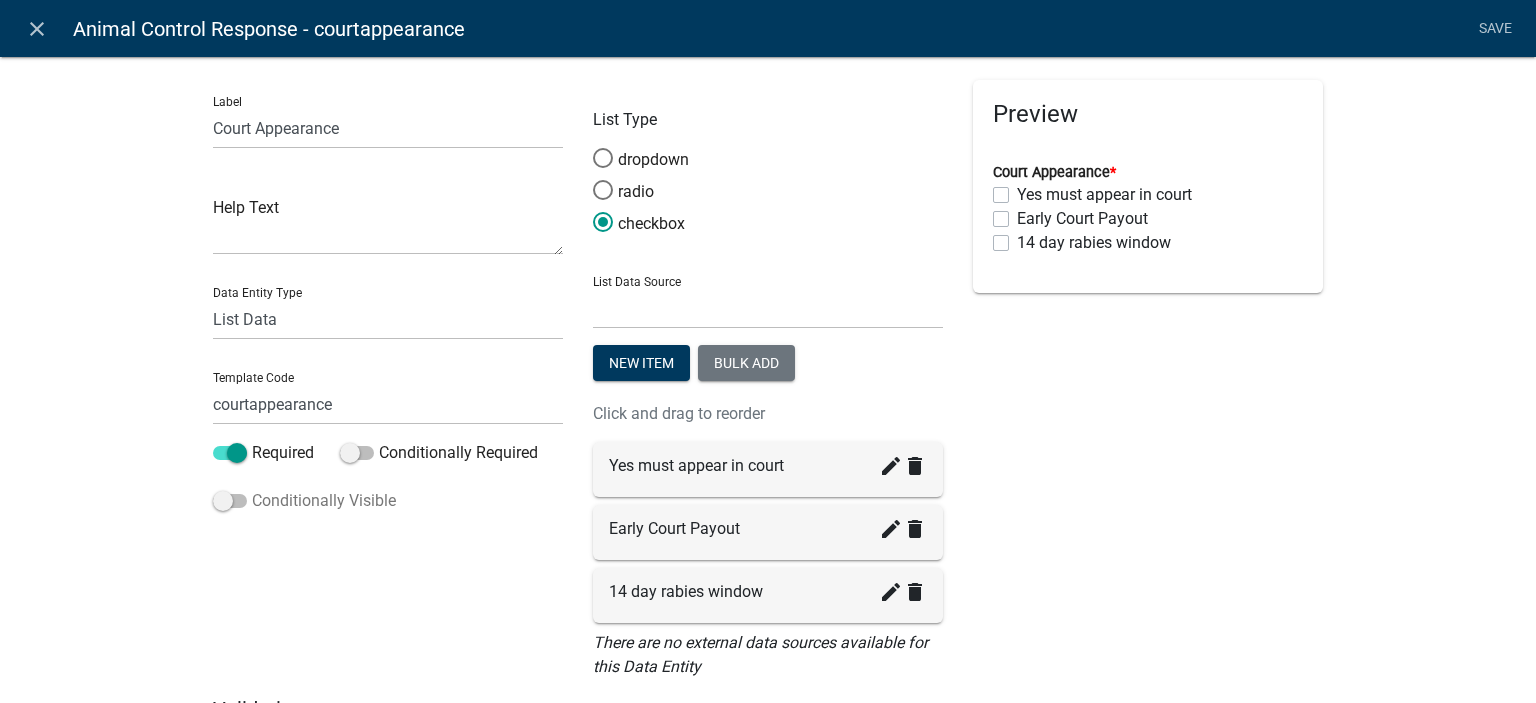 click at bounding box center (230, 501) 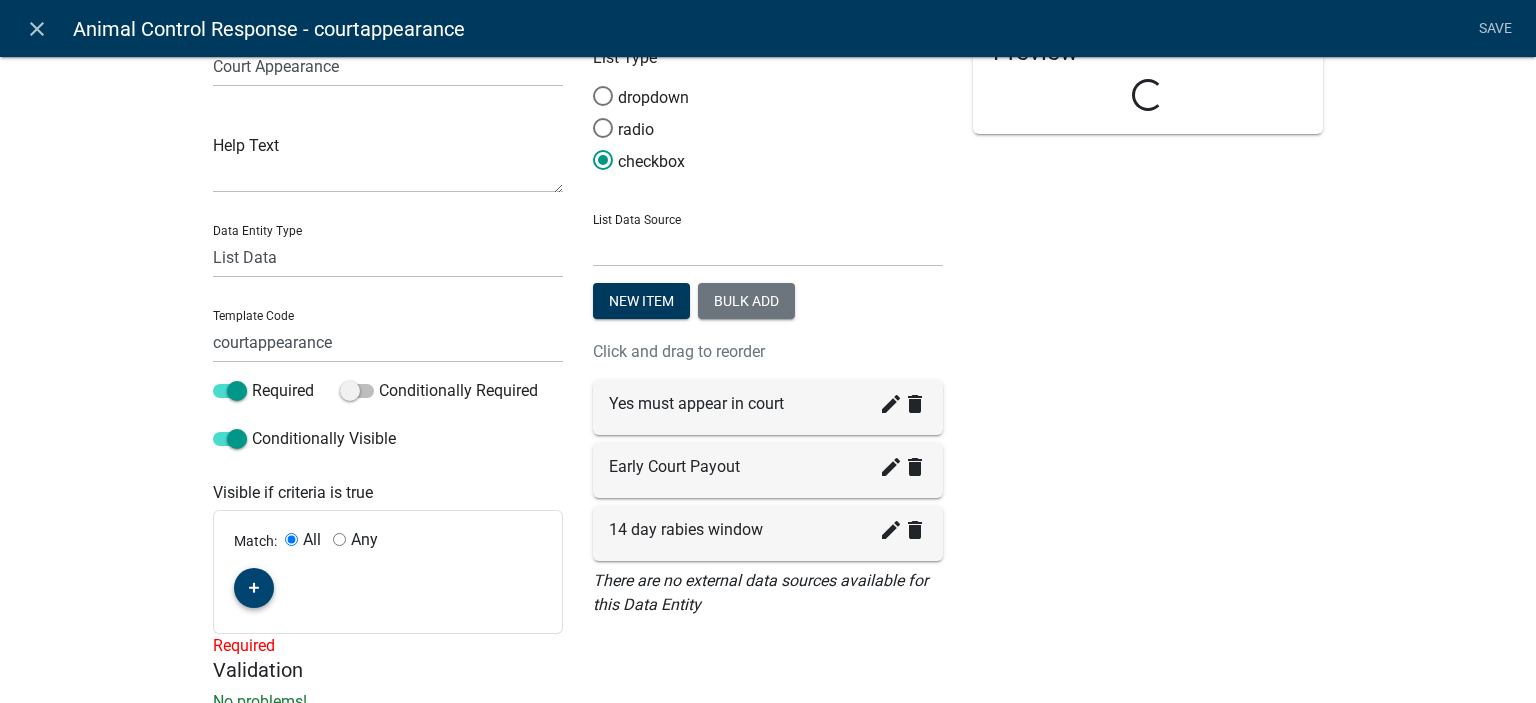 scroll, scrollTop: 132, scrollLeft: 0, axis: vertical 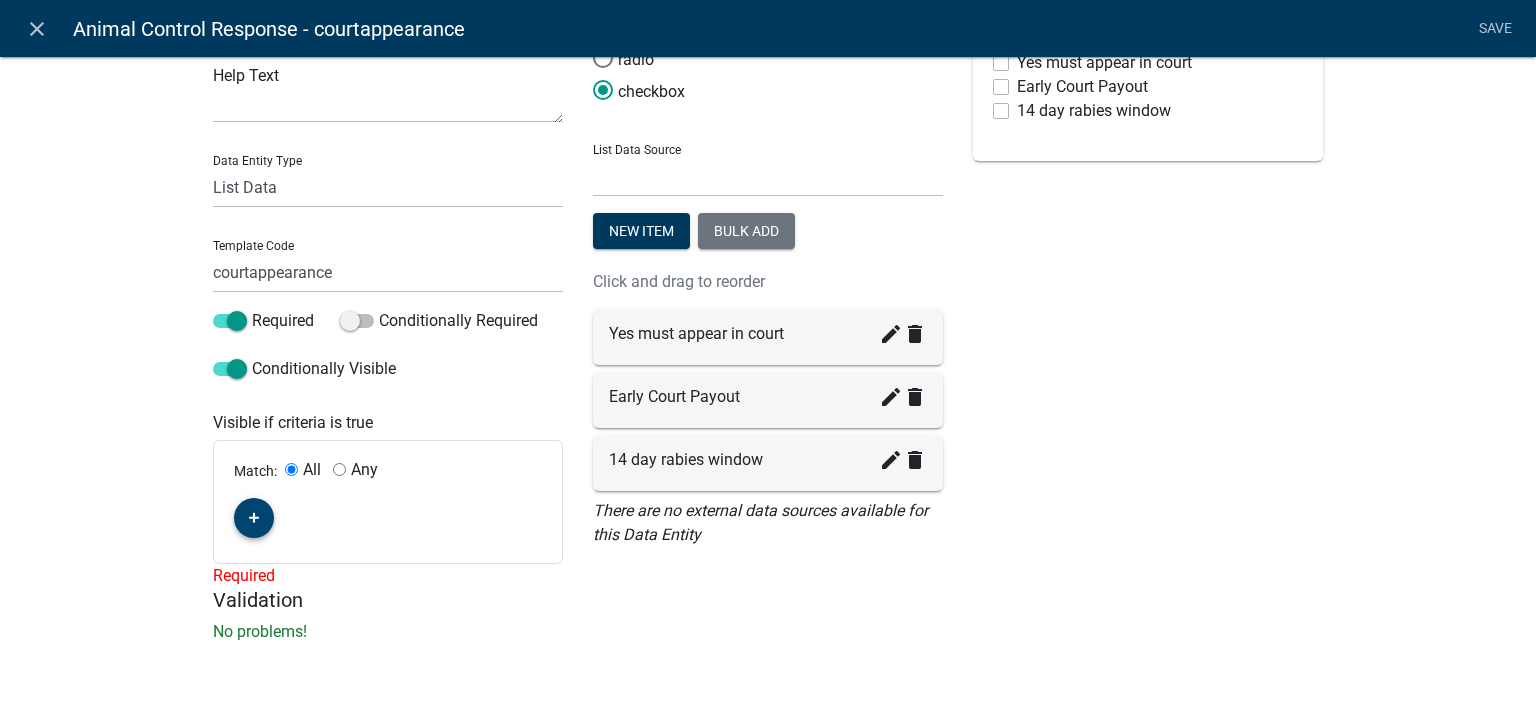 click at bounding box center [254, 518] 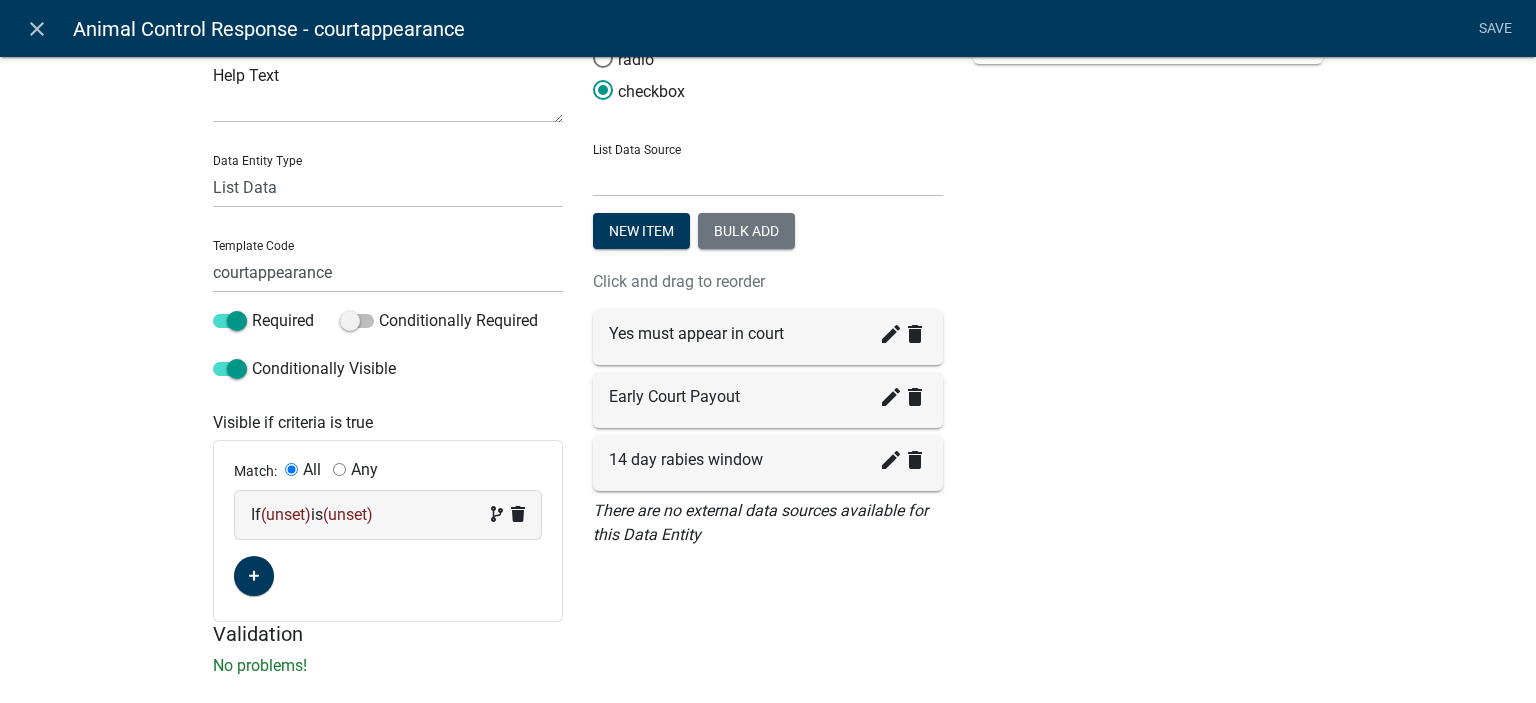 click on "(unset)" at bounding box center (286, 514) 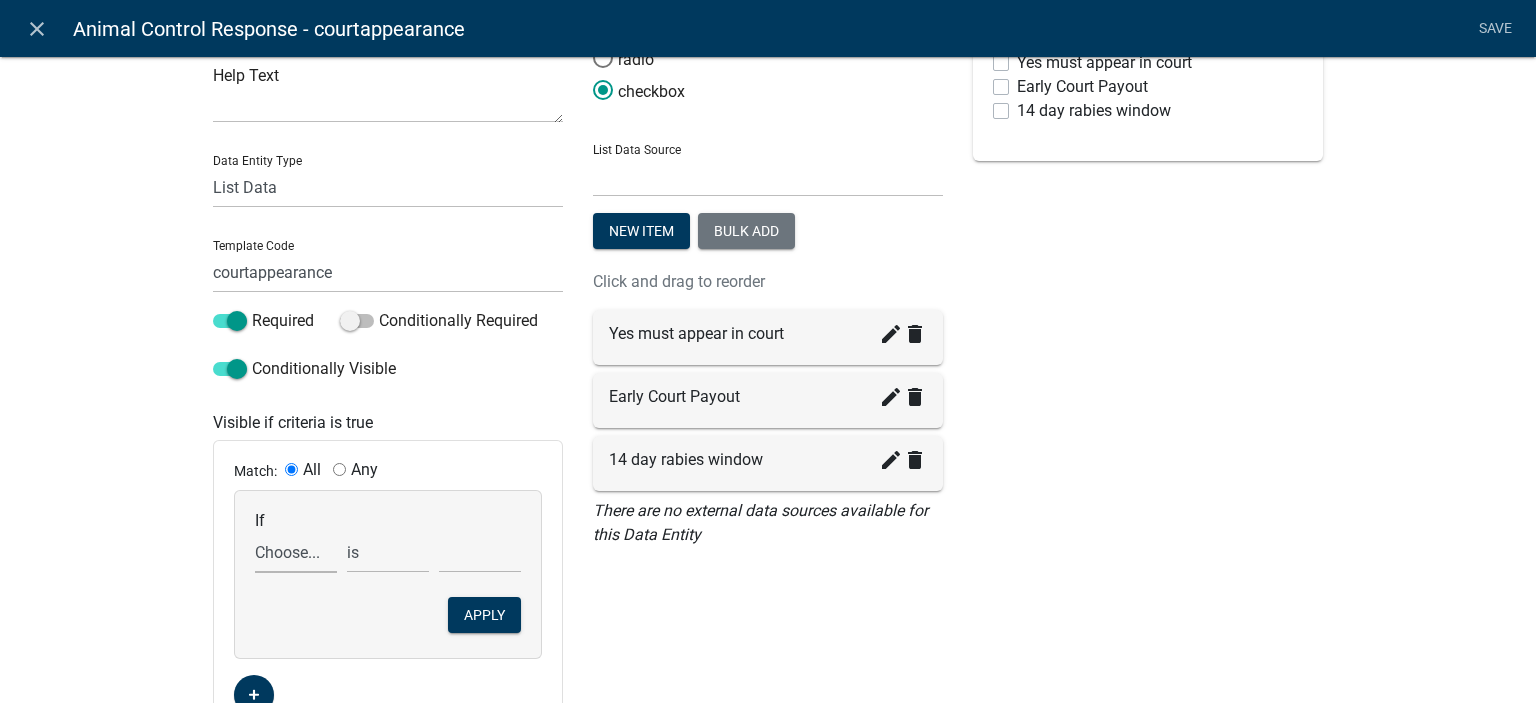click on "Choose...   aggressive   AgreementCheck   ALL_FEE_RECIPIENTS   AnimalControlOfficer   AnimalControlViolations   AnimalDescription   animalinformation   Animalnatureofcomplaint   AnimalOwnerAddress   AnimalOwnerInformation   AnimalOwnerInfoyn   AnimalQuarantineyn   APPLICATION_ID   APPLICATION_NUMBER   APPLICATION_STATUS   approximateaddresslocation   Attachments   ComplainantAddress   ComplainantEmail   ComplainantHeader   ComplainantName   ComplainantPhone   ComplainantSignature   ComplaintantMapHeader   CreateDate   CrueltyExplain   crueltyreported   CURRENT_ACTIVITY   CURRENT_YEAR   DateEstablished   descriptionofanimals   Fineamount   GENERATED_APPLICATION_NUMBER   HowLongQuarantine   INDIVIDUAL_FEES   IntroText   KeyedInByStaff   Livestockatlarge   Map   MapSketchTools   Next   NotesAnimal   NOTICE_OF_ANIMAL_COMPLAINT__DOCUMENT_URL   otherpleaseexplain   OwnersPhoneApplicant   PARCELID   PARENT_APPLICATION_STATUS   PERMIT_DESCRIPTION   PermitId   QR   quantityofanimals   ReasonforPickup   Remedy" at bounding box center [296, 552] 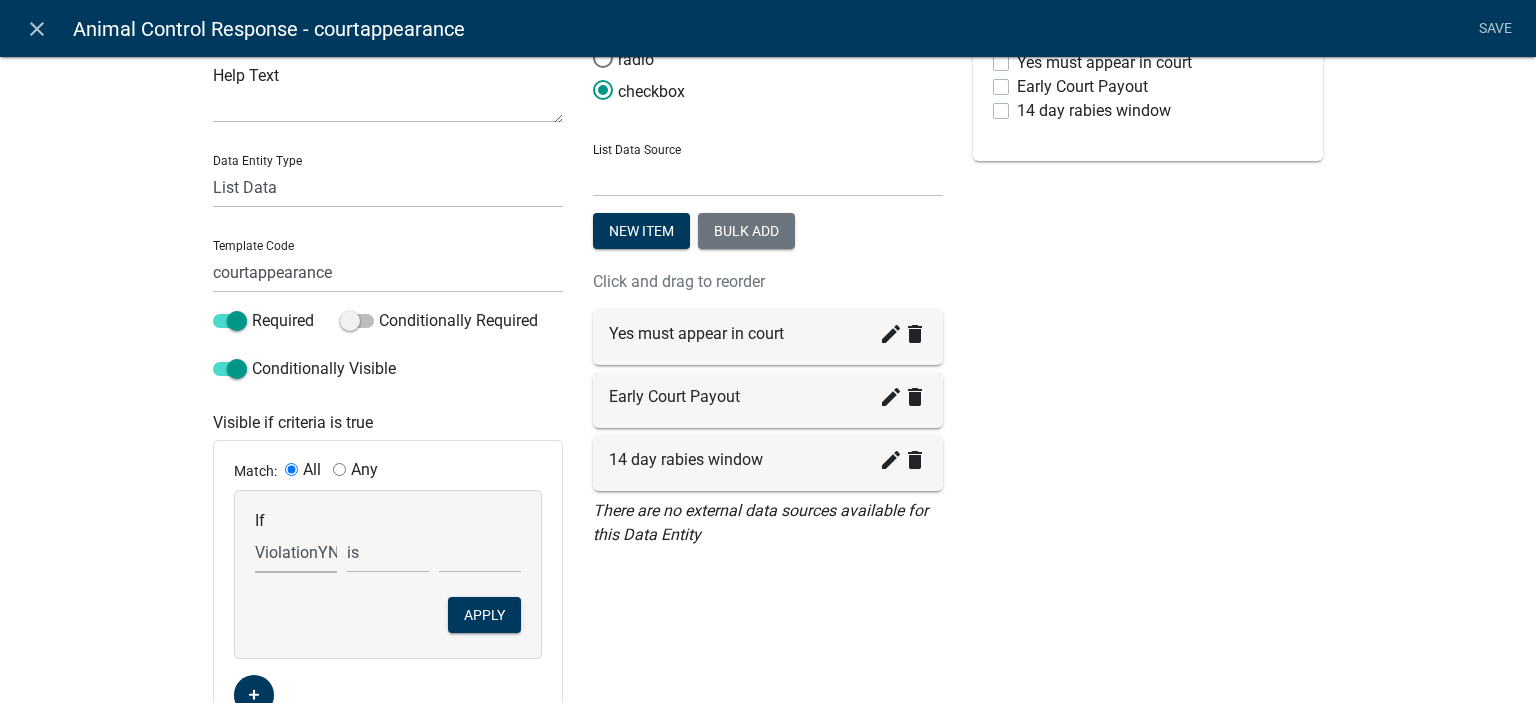 click on "Choose...   aggressive   AgreementCheck   ALL_FEE_RECIPIENTS   AnimalControlOfficer   AnimalControlViolations   AnimalDescription   animalinformation   Animalnatureofcomplaint   AnimalOwnerAddress   AnimalOwnerInformation   AnimalOwnerInfoyn   AnimalQuarantineyn   APPLICATION_ID   APPLICATION_NUMBER   APPLICATION_STATUS   approximateaddresslocation   Attachments   ComplainantAddress   ComplainantEmail   ComplainantHeader   ComplainantName   ComplainantPhone   ComplainantSignature   ComplaintantMapHeader   CreateDate   CrueltyExplain   crueltyreported   CURRENT_ACTIVITY   CURRENT_YEAR   DateEstablished   descriptionofanimals   Fineamount   GENERATED_APPLICATION_NUMBER   HowLongQuarantine   INDIVIDUAL_FEES   IntroText   KeyedInByStaff   Livestockatlarge   Map   MapSketchTools   Next   NotesAnimal   NOTICE_OF_ANIMAL_COMPLAINT__DOCUMENT_URL   otherpleaseexplain   OwnersPhoneApplicant   PARCELID   PARENT_APPLICATION_STATUS   PERMIT_DESCRIPTION   PermitId   QR   quantityofanimals   ReasonforPickup   Remedy" at bounding box center [296, 552] 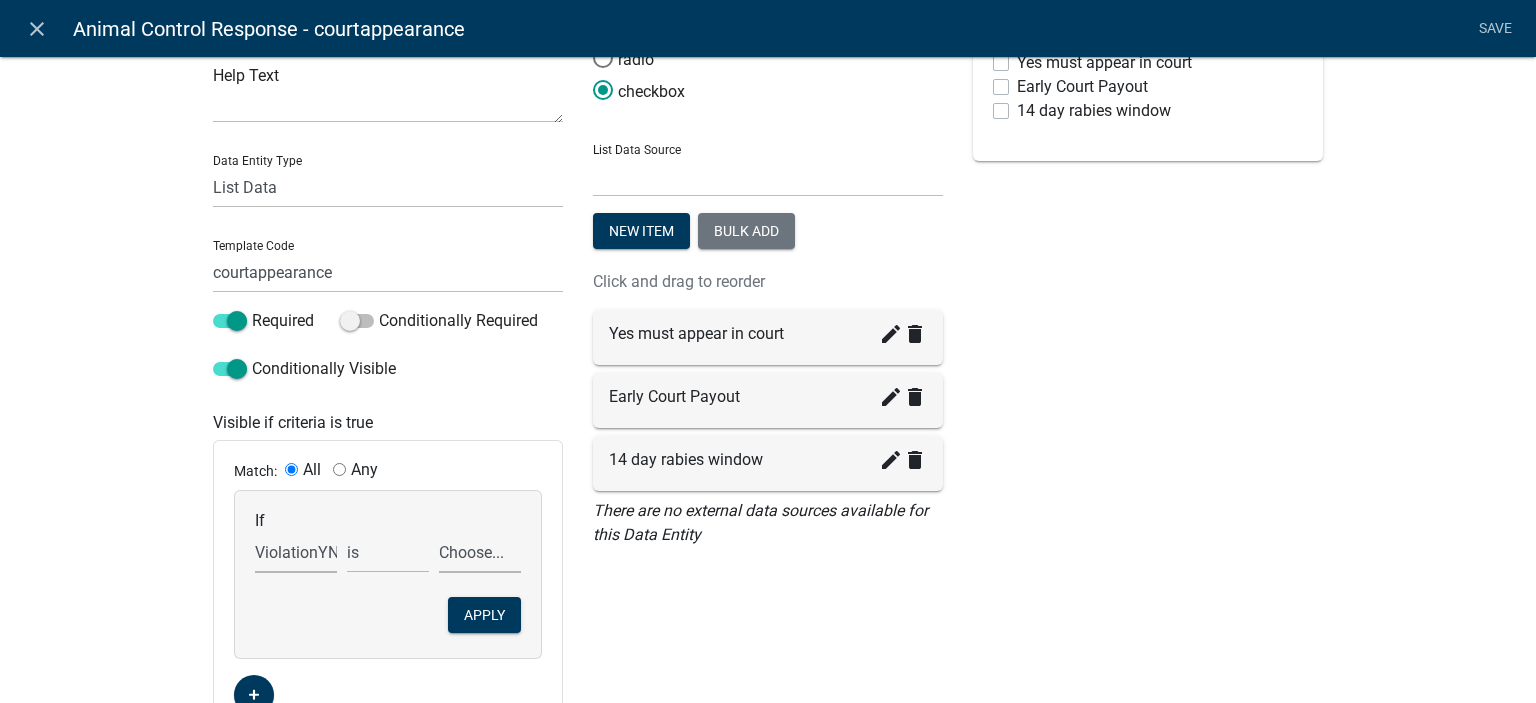 click on "Choose...   No violation found    Yes" at bounding box center (480, 552) 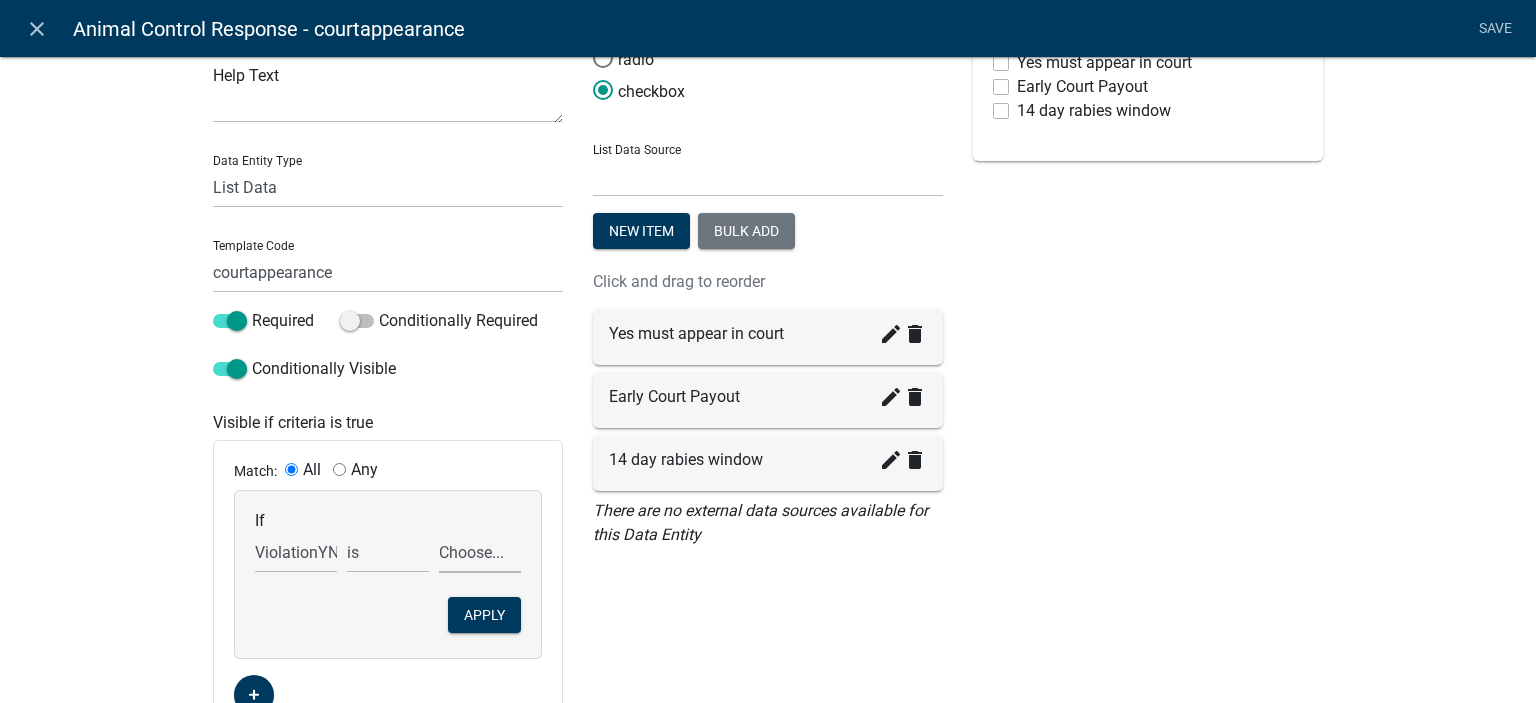 select on "2: Yes" 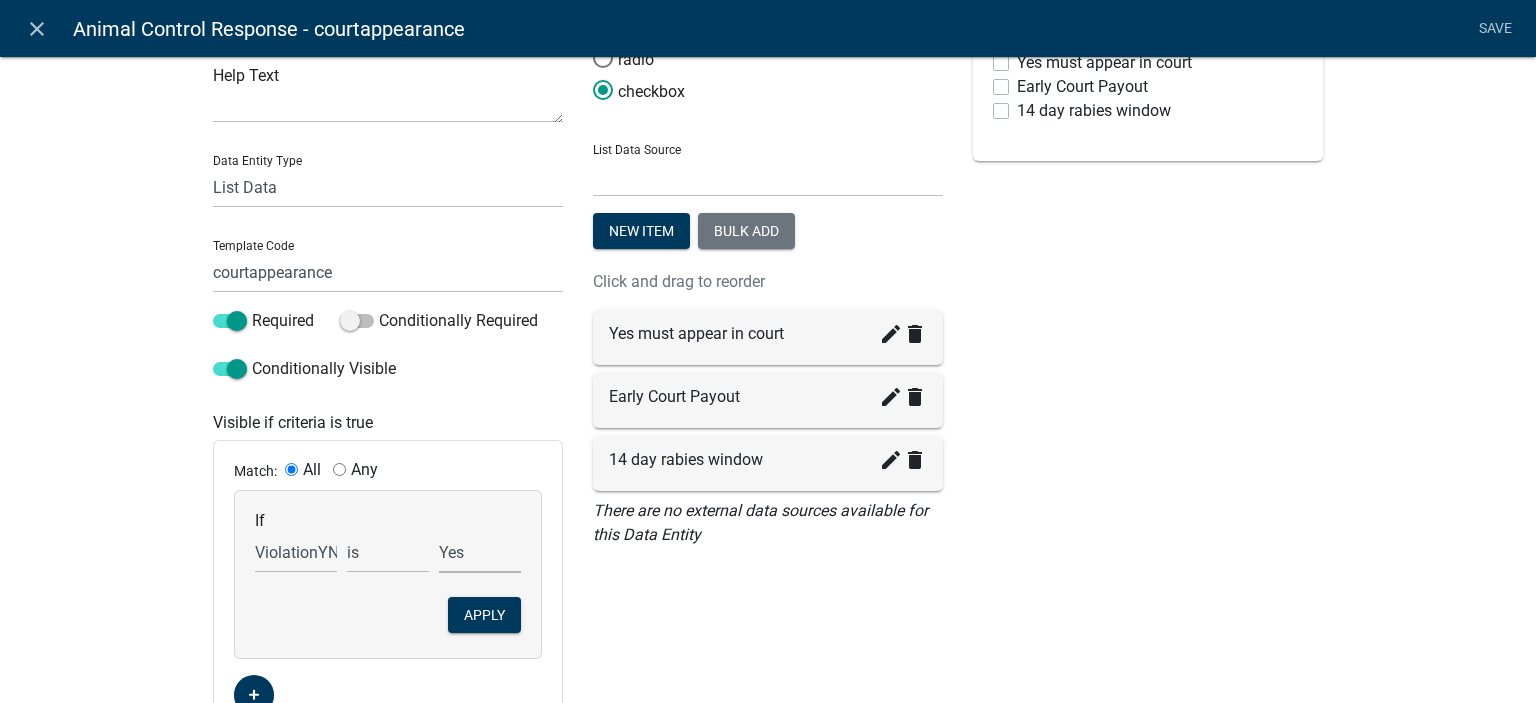 click on "Choose...   No violation found    Yes" at bounding box center [480, 552] 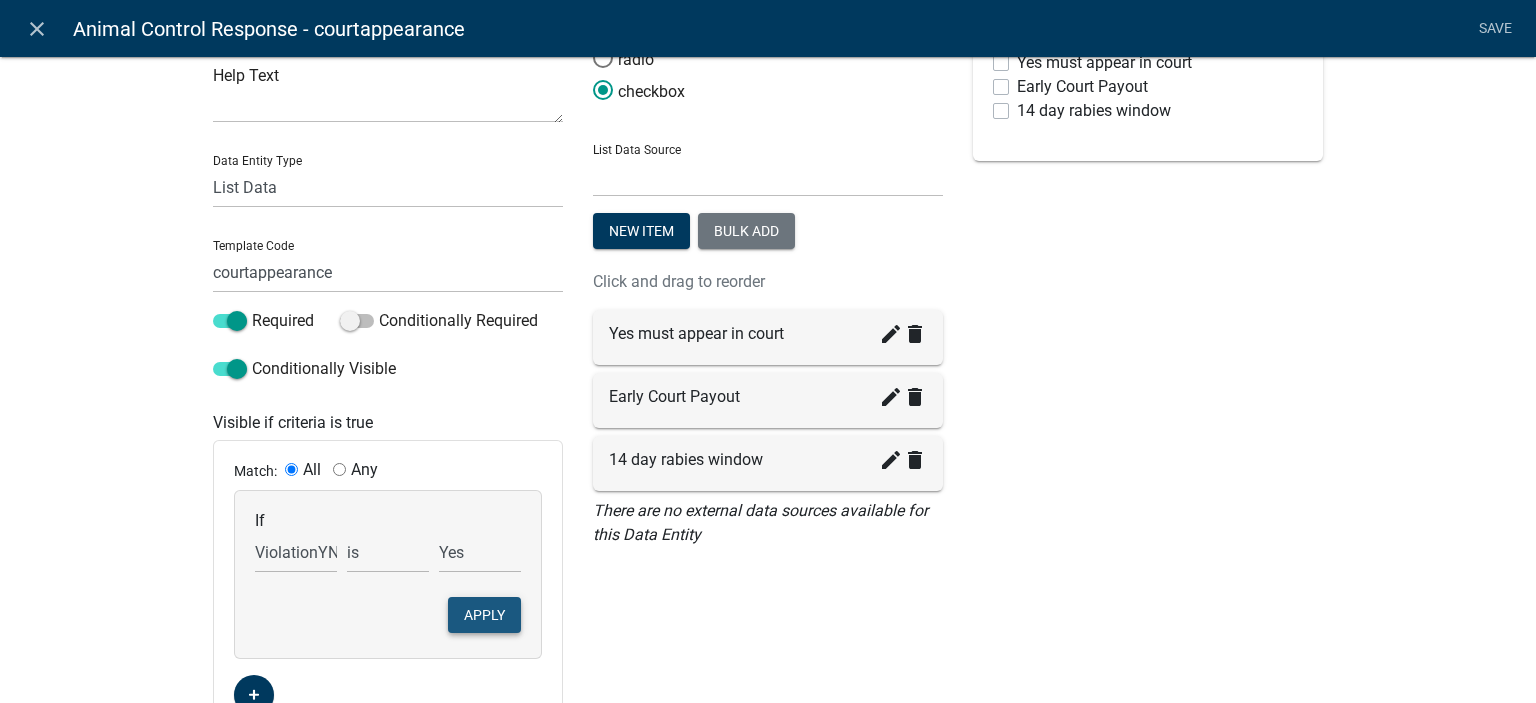 click on "Apply" at bounding box center (484, 615) 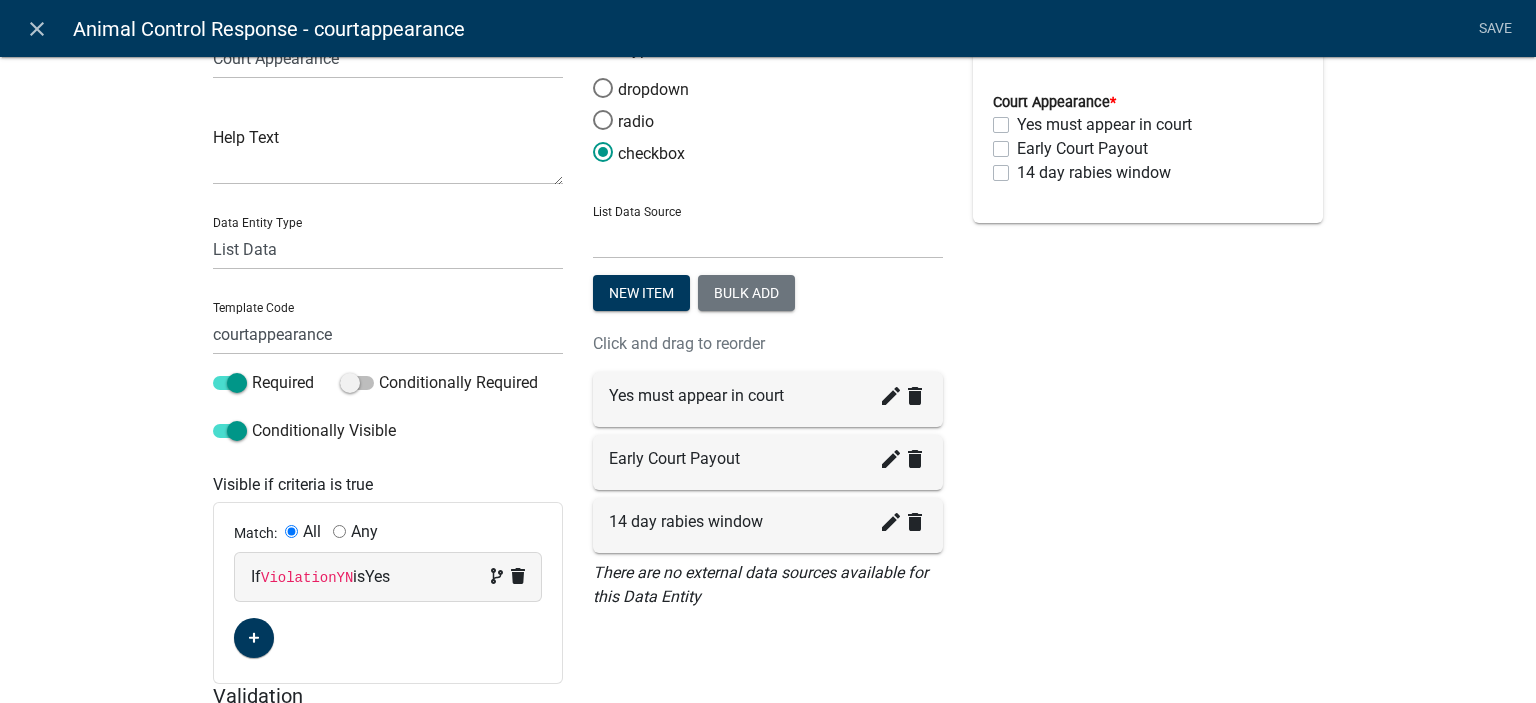 scroll, scrollTop: 0, scrollLeft: 0, axis: both 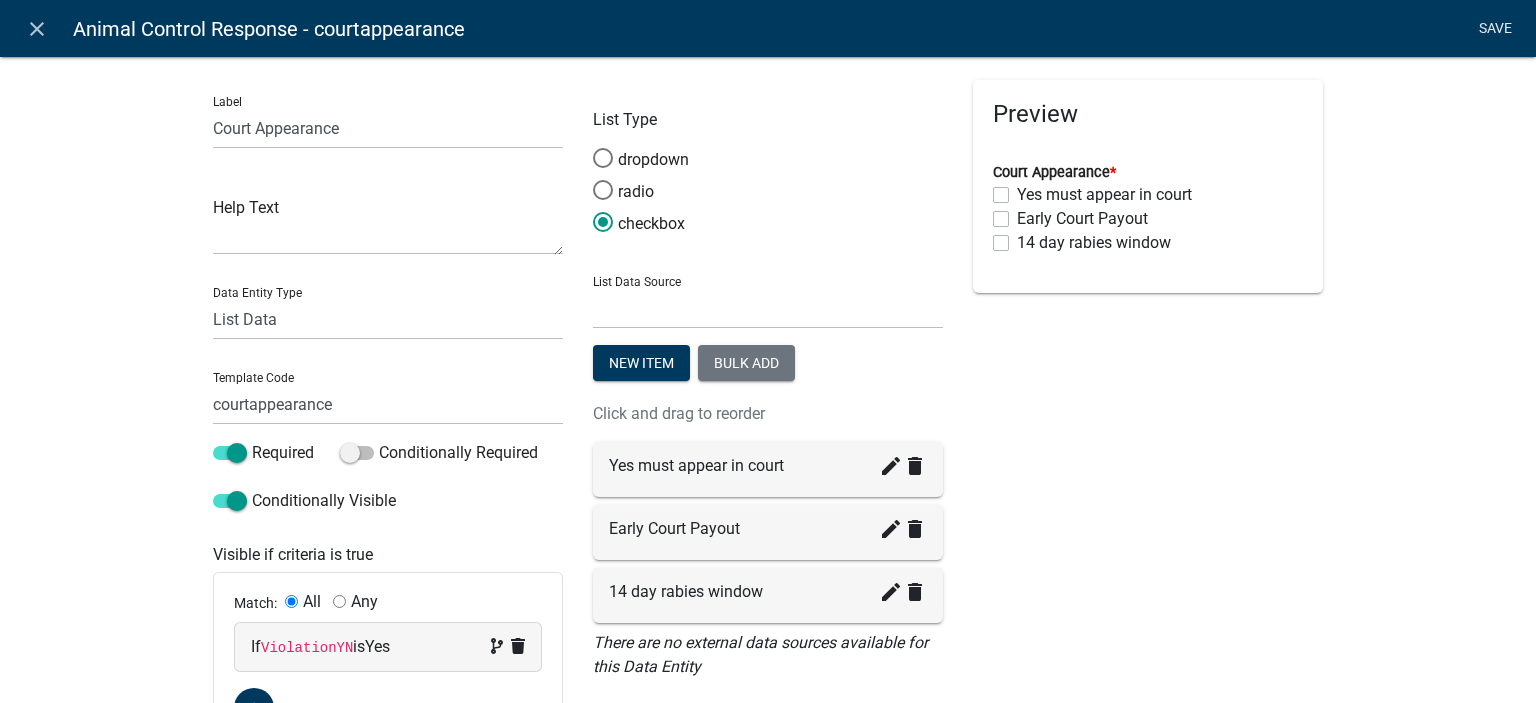 click on "Save" 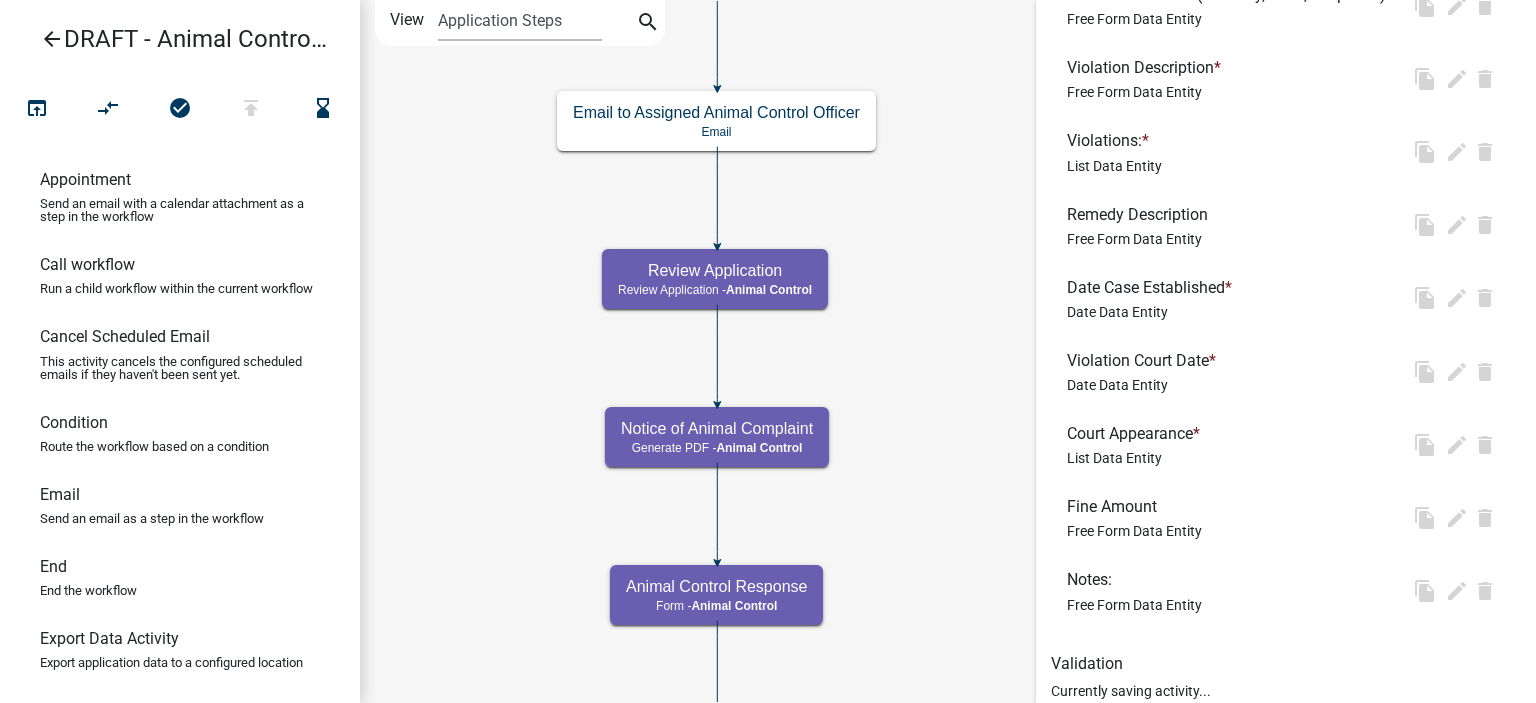 scroll, scrollTop: 0, scrollLeft: 0, axis: both 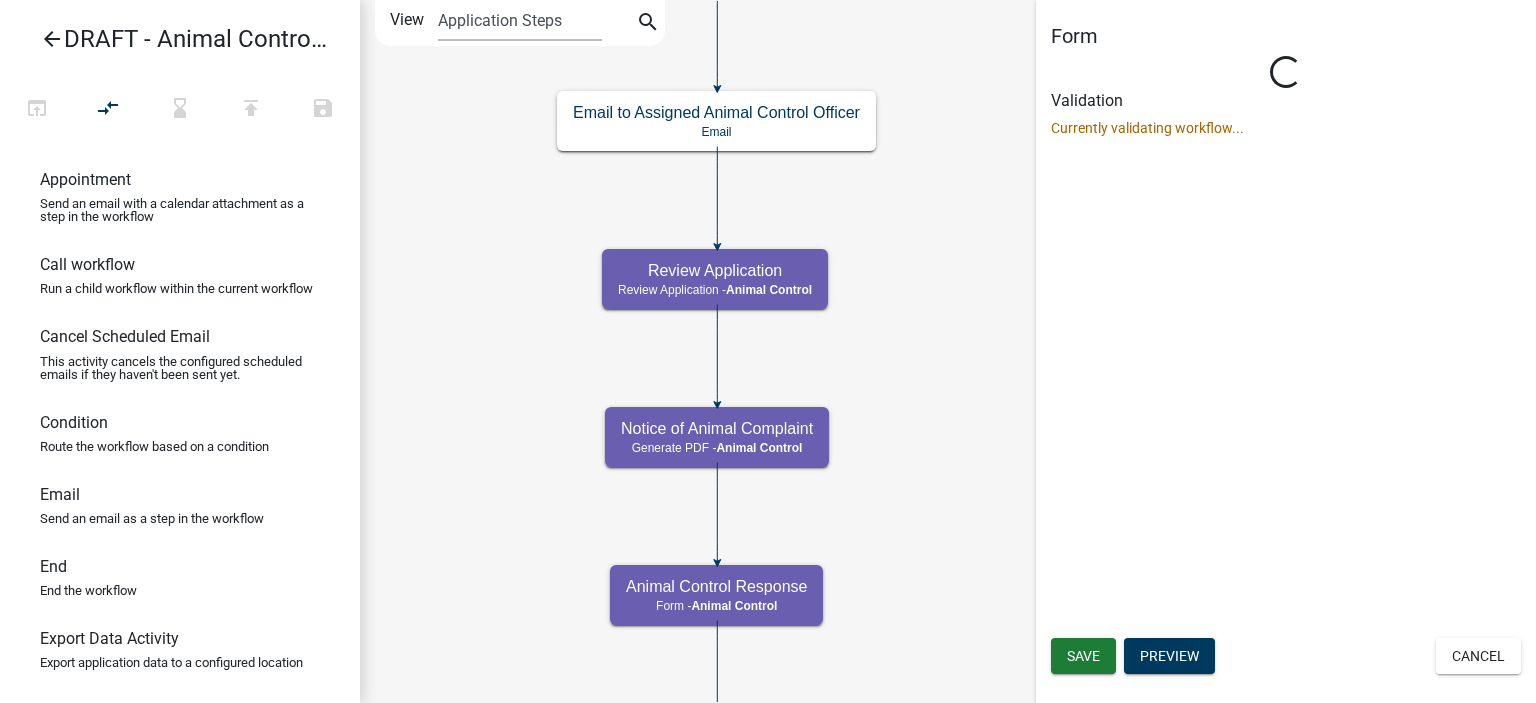 select on "CF90C5DF-2F39-437D-9A89-1F38DA938B57" 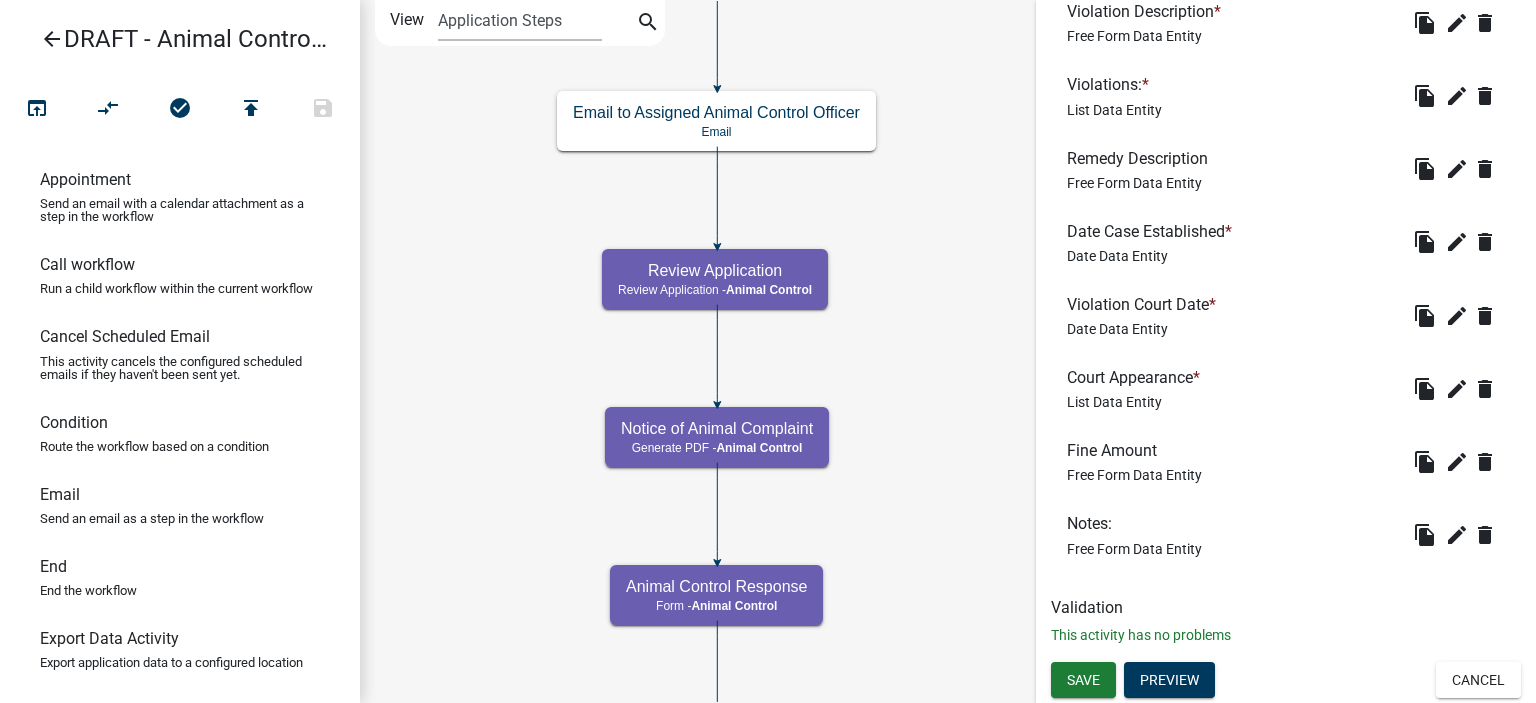 scroll, scrollTop: 2100, scrollLeft: 0, axis: vertical 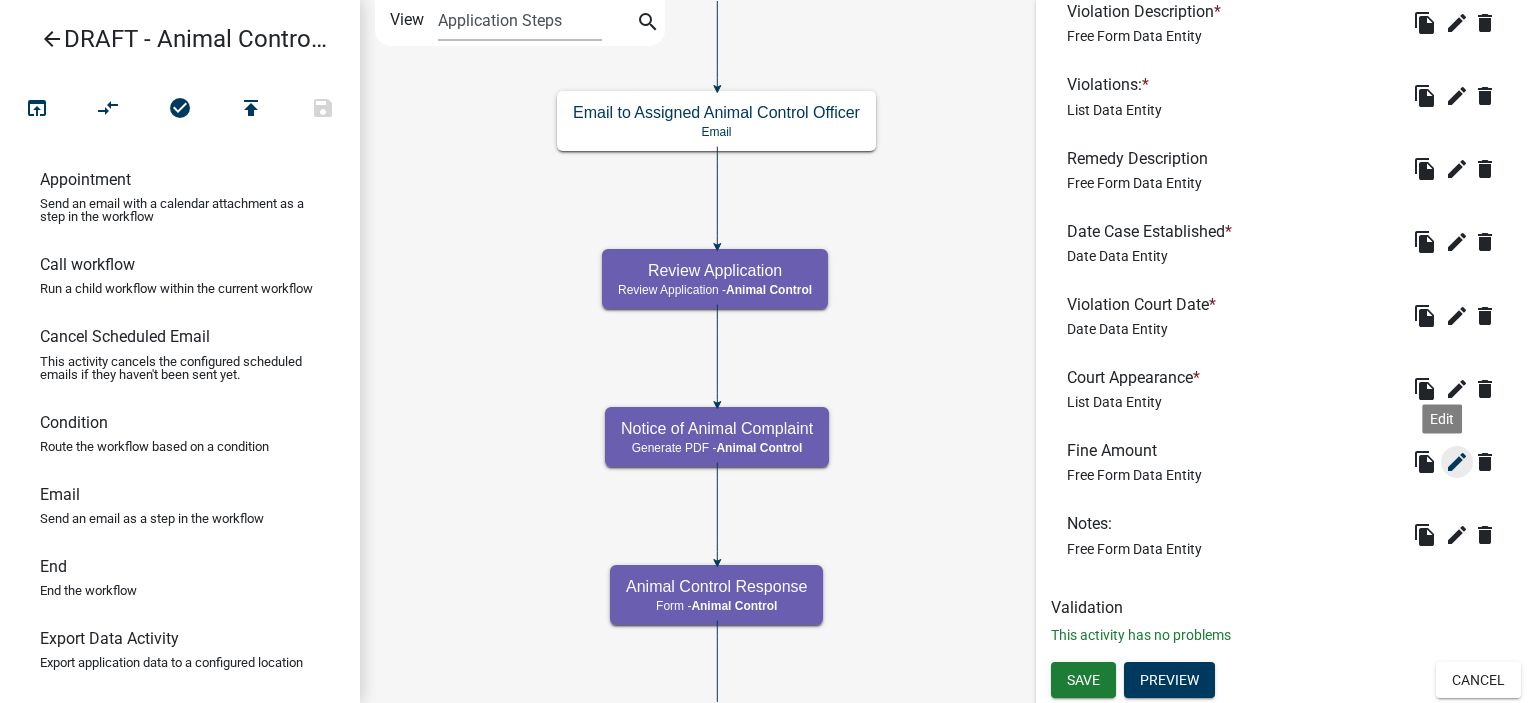 click on "edit" 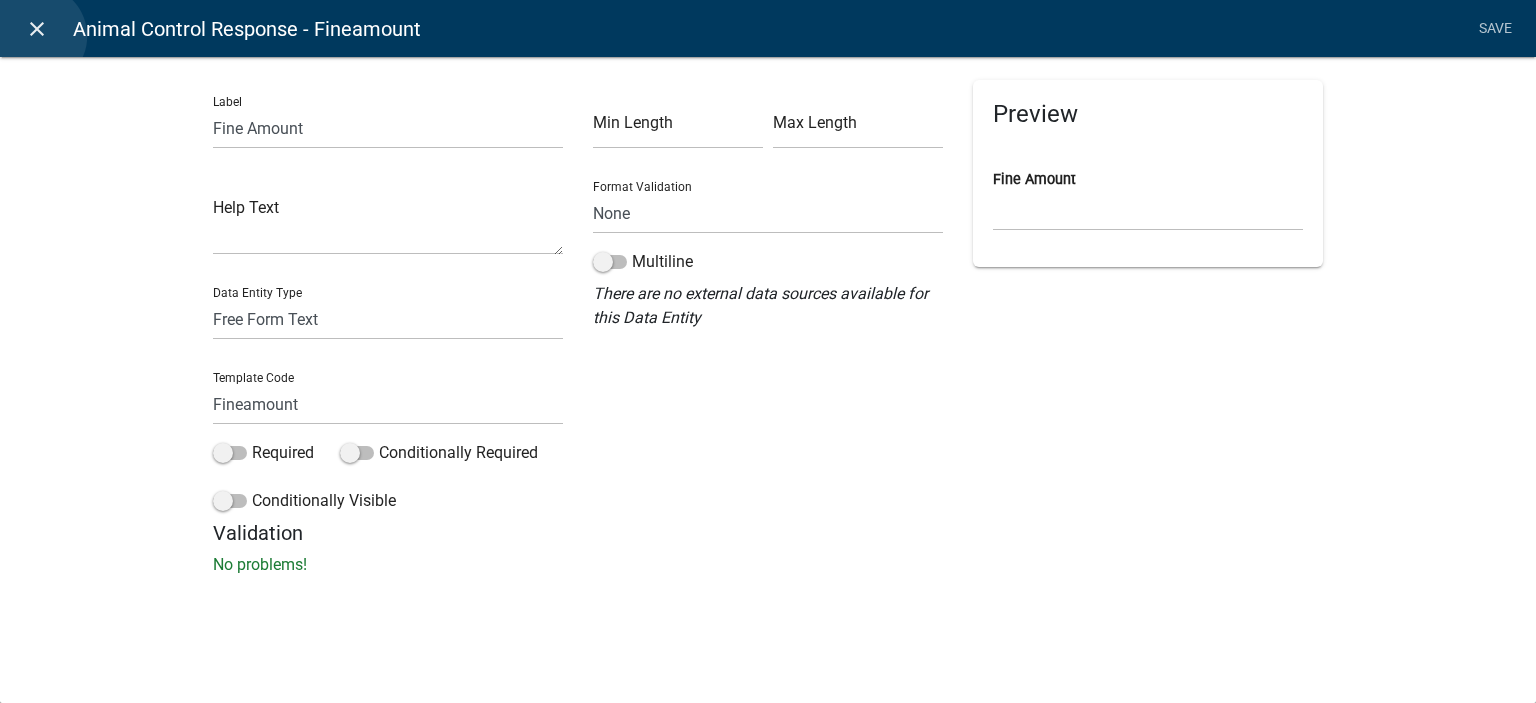 click on "close" 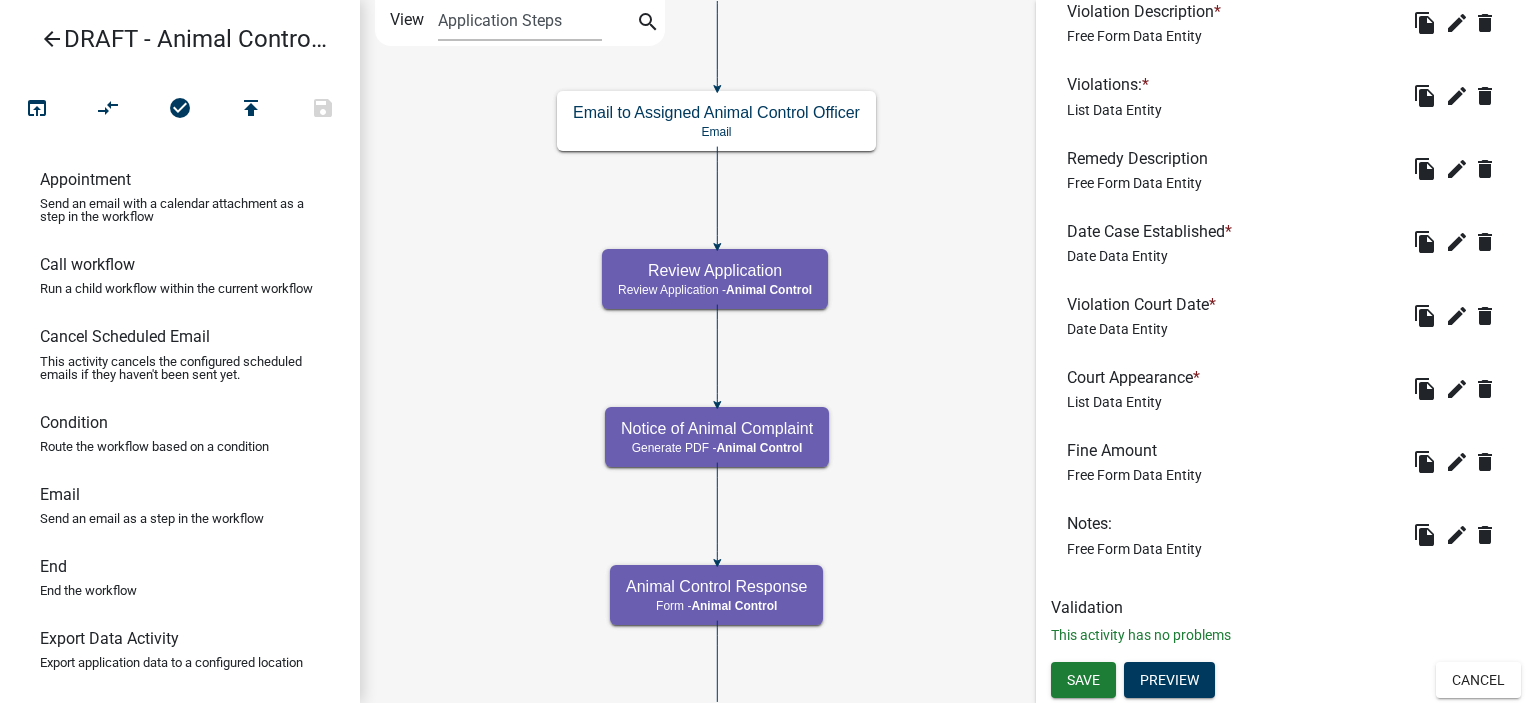 scroll, scrollTop: 2119, scrollLeft: 0, axis: vertical 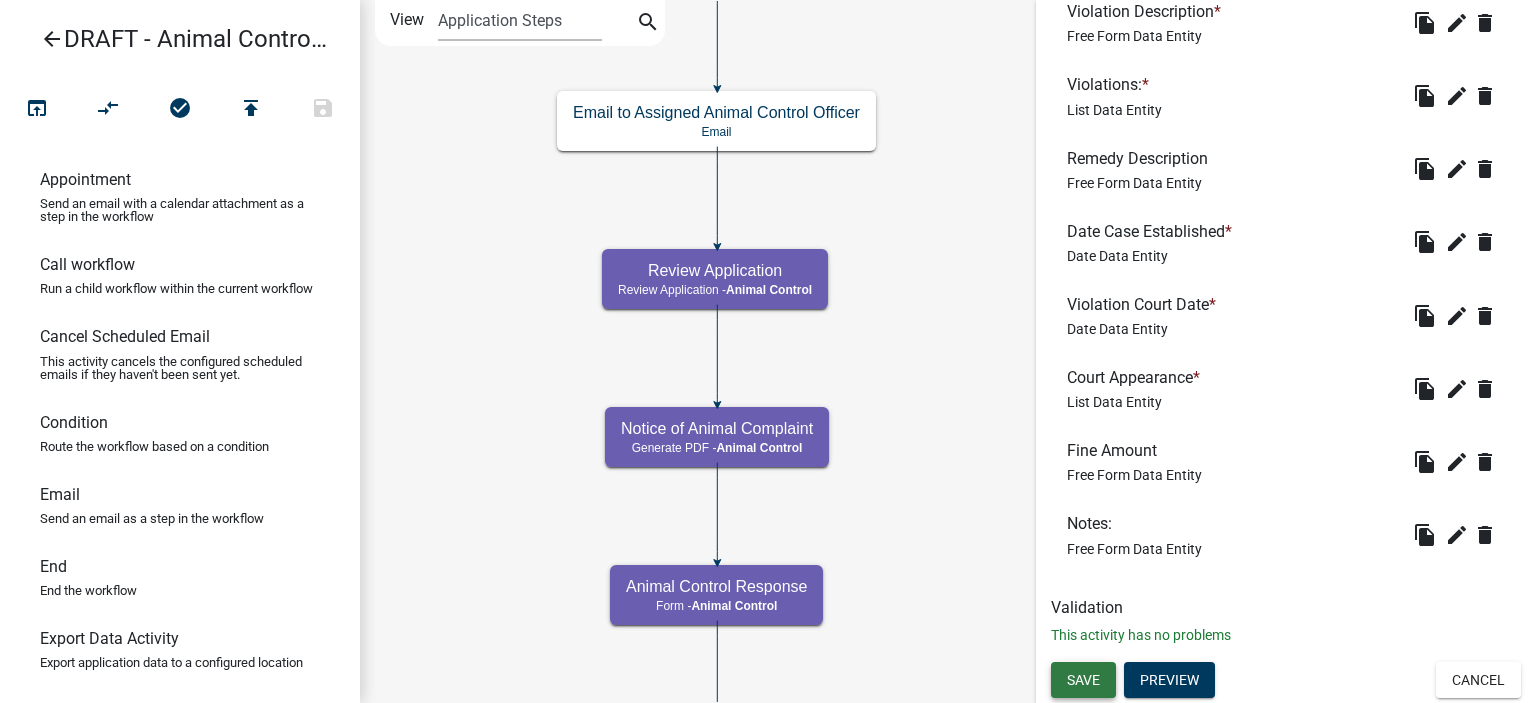 click on "Save" 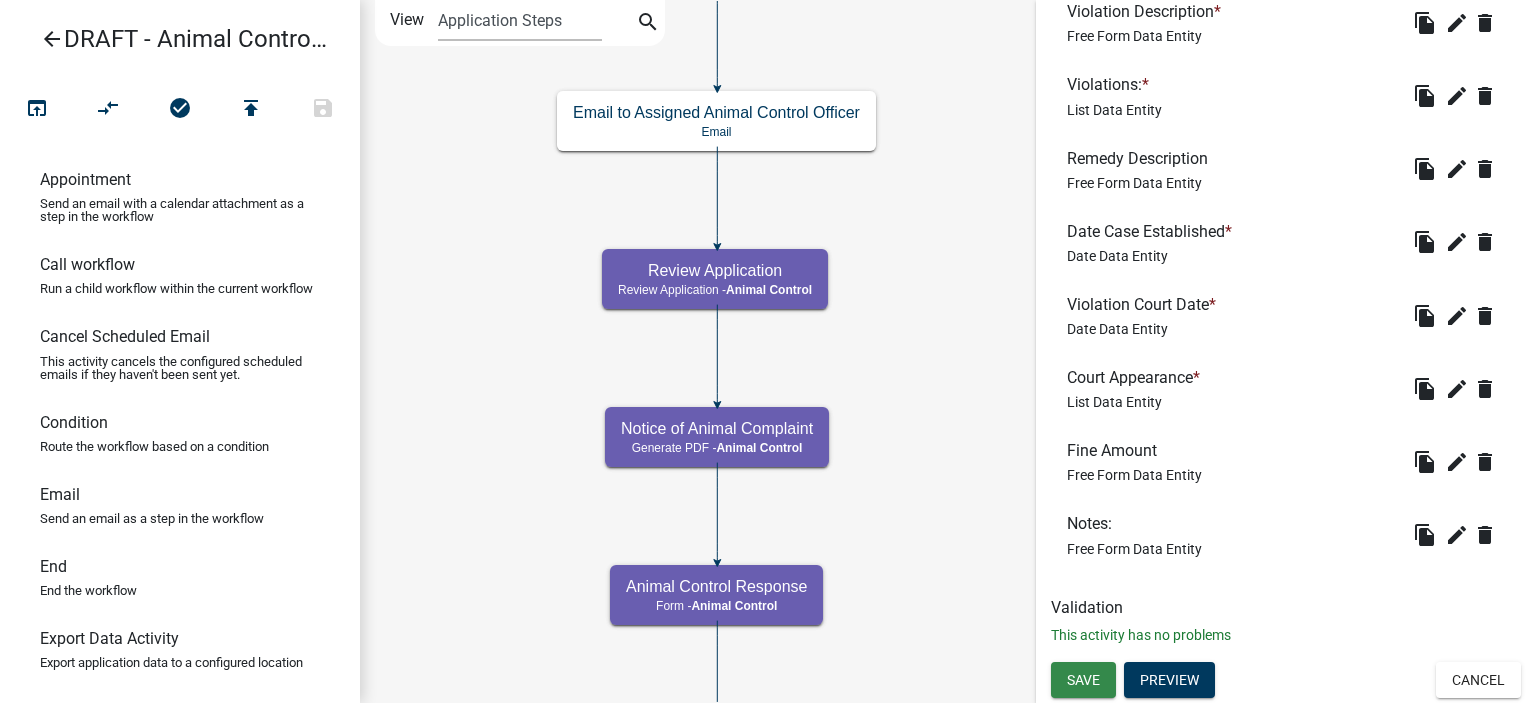 scroll, scrollTop: 0, scrollLeft: 0, axis: both 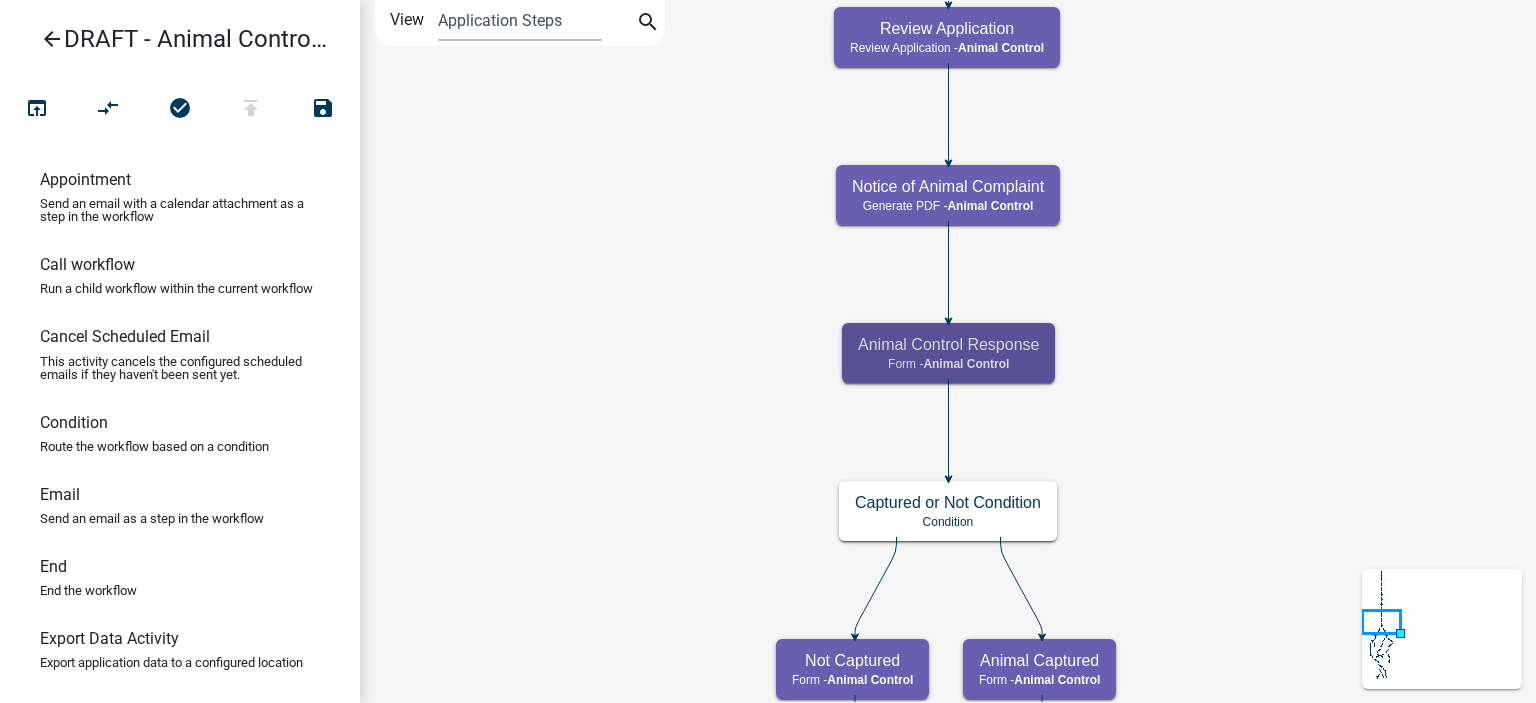 click on "Start
Start -  Applicant
Complainant Reporting Information
Form -  Applicant
Animal Control Complaint Form
Generate PDF -  Animal Control
Court Resolved End
End -  Animal Control" 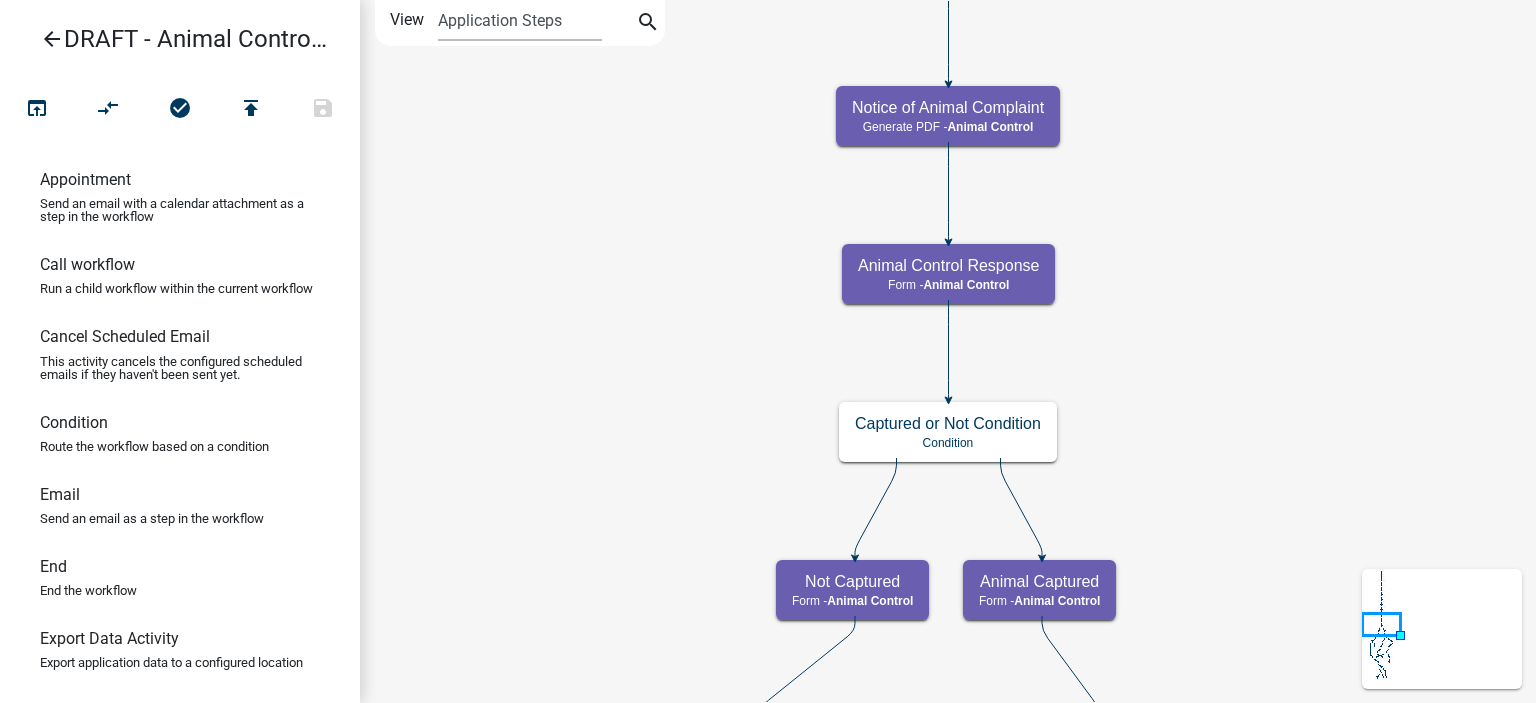 scroll, scrollTop: 0, scrollLeft: 0, axis: both 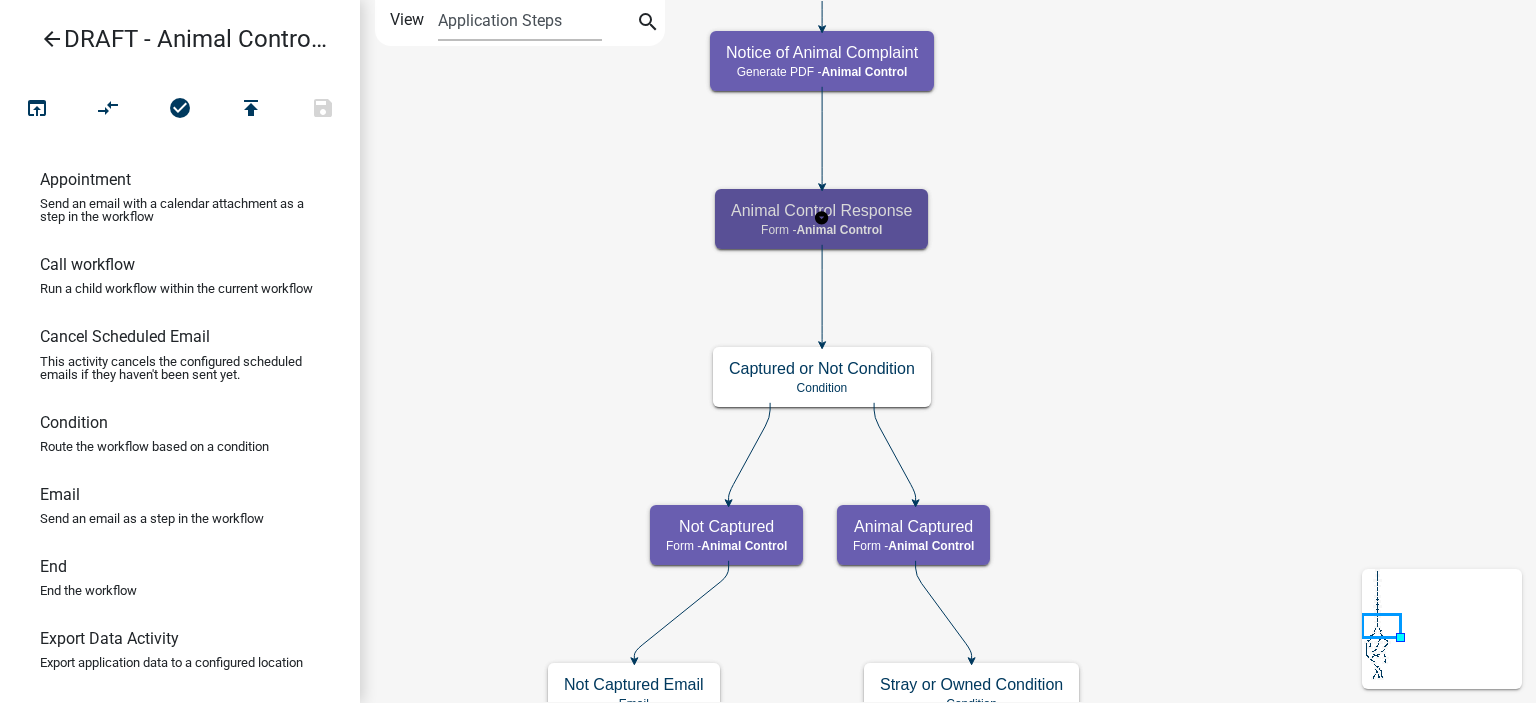 click on "Animal Control Response" at bounding box center [821, 210] 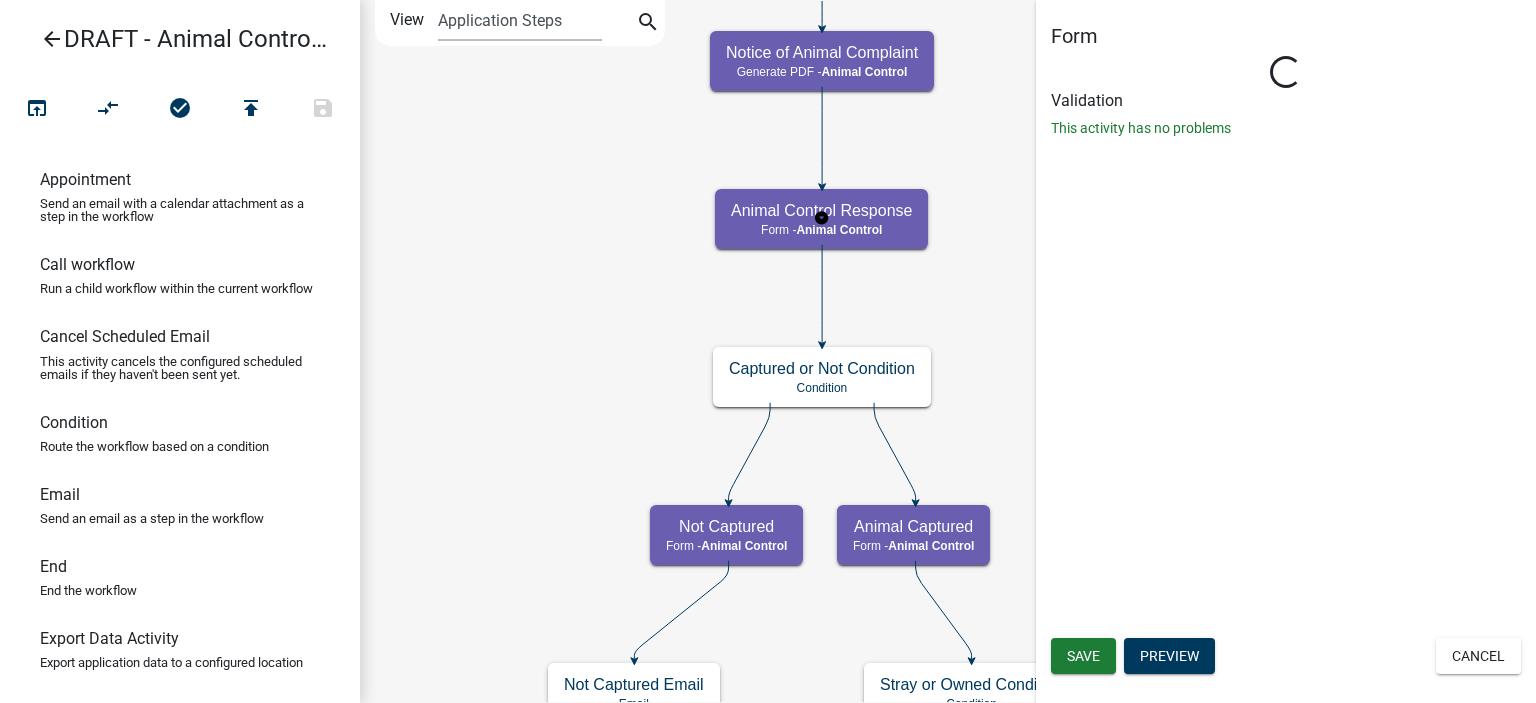 select on "CF90C5DF-2F39-437D-9A89-1F38DA938B57" 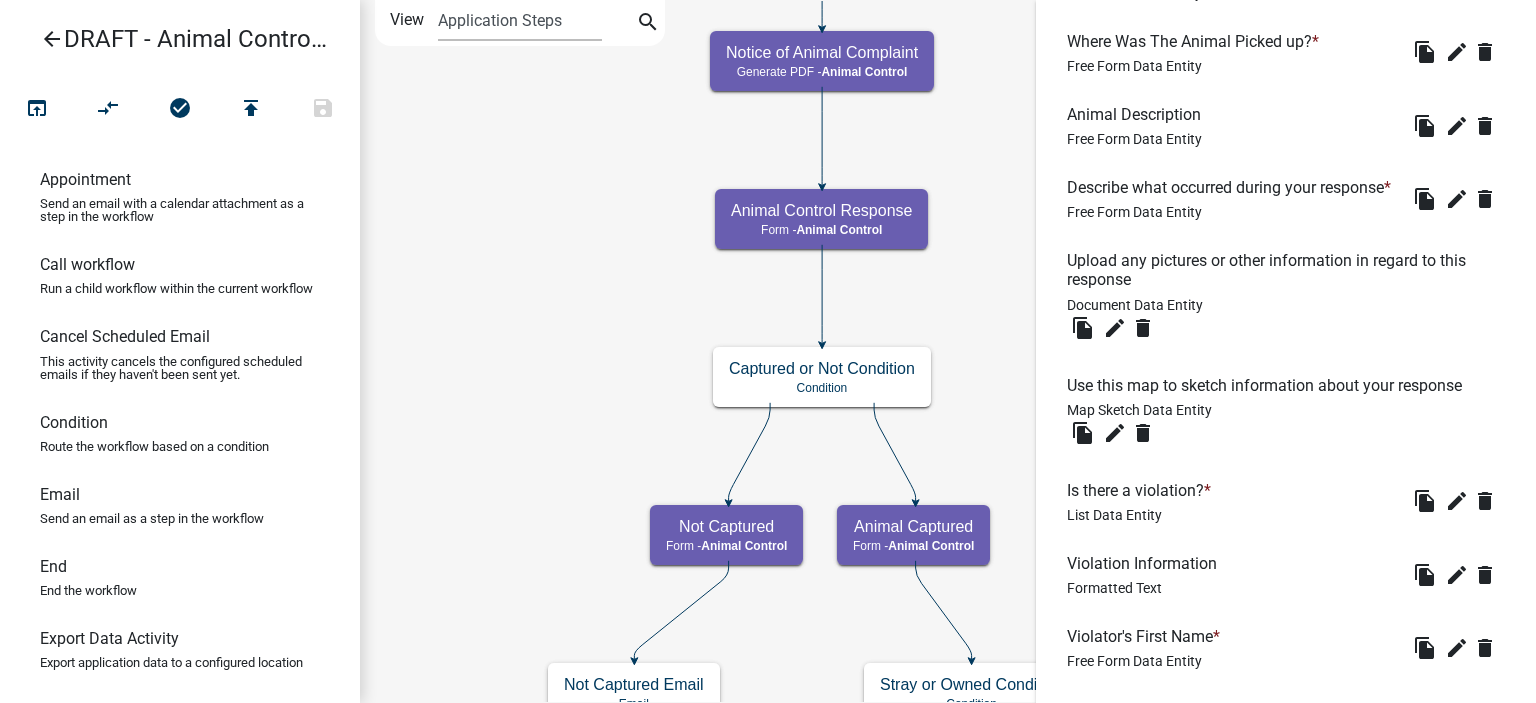 scroll, scrollTop: 1100, scrollLeft: 0, axis: vertical 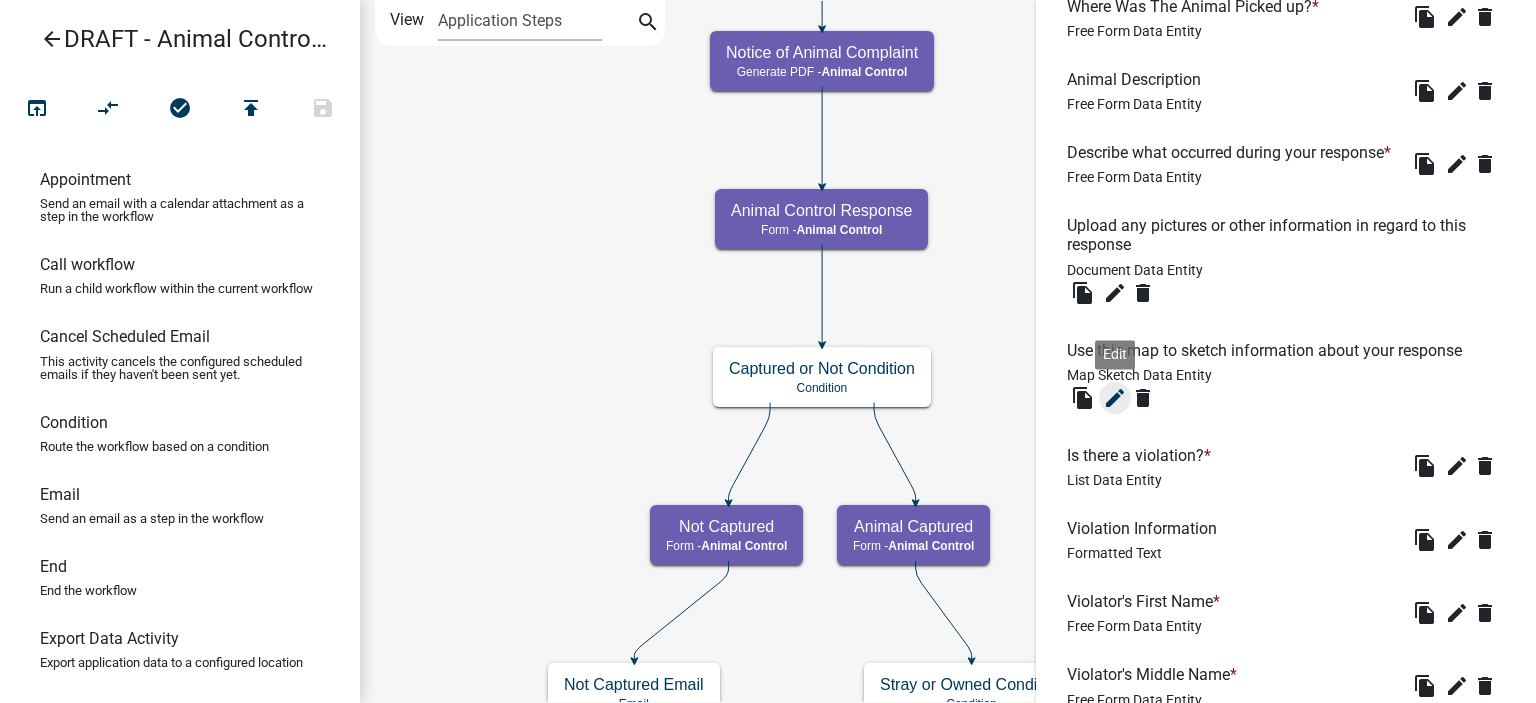 click on "edit" 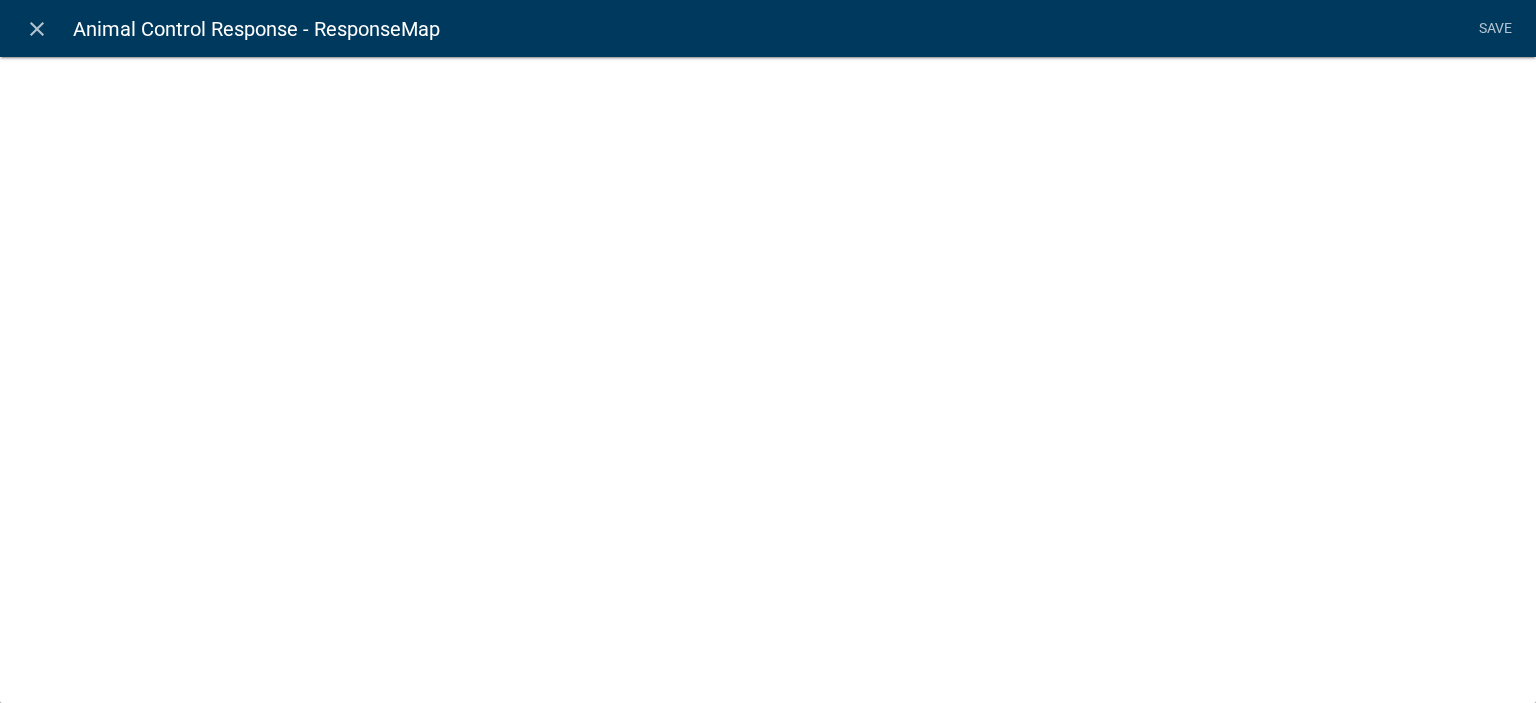 select on "mapsketch-data" 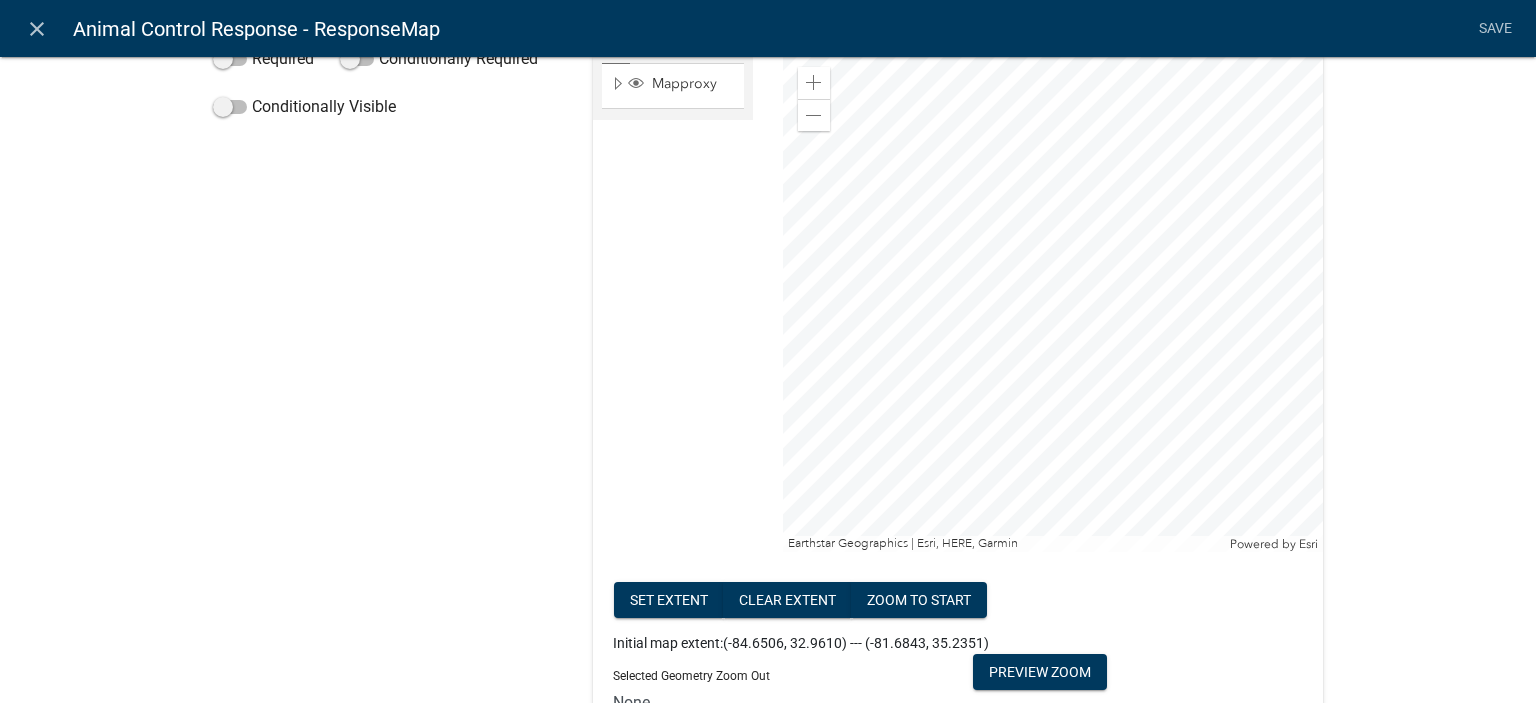 scroll, scrollTop: 400, scrollLeft: 0, axis: vertical 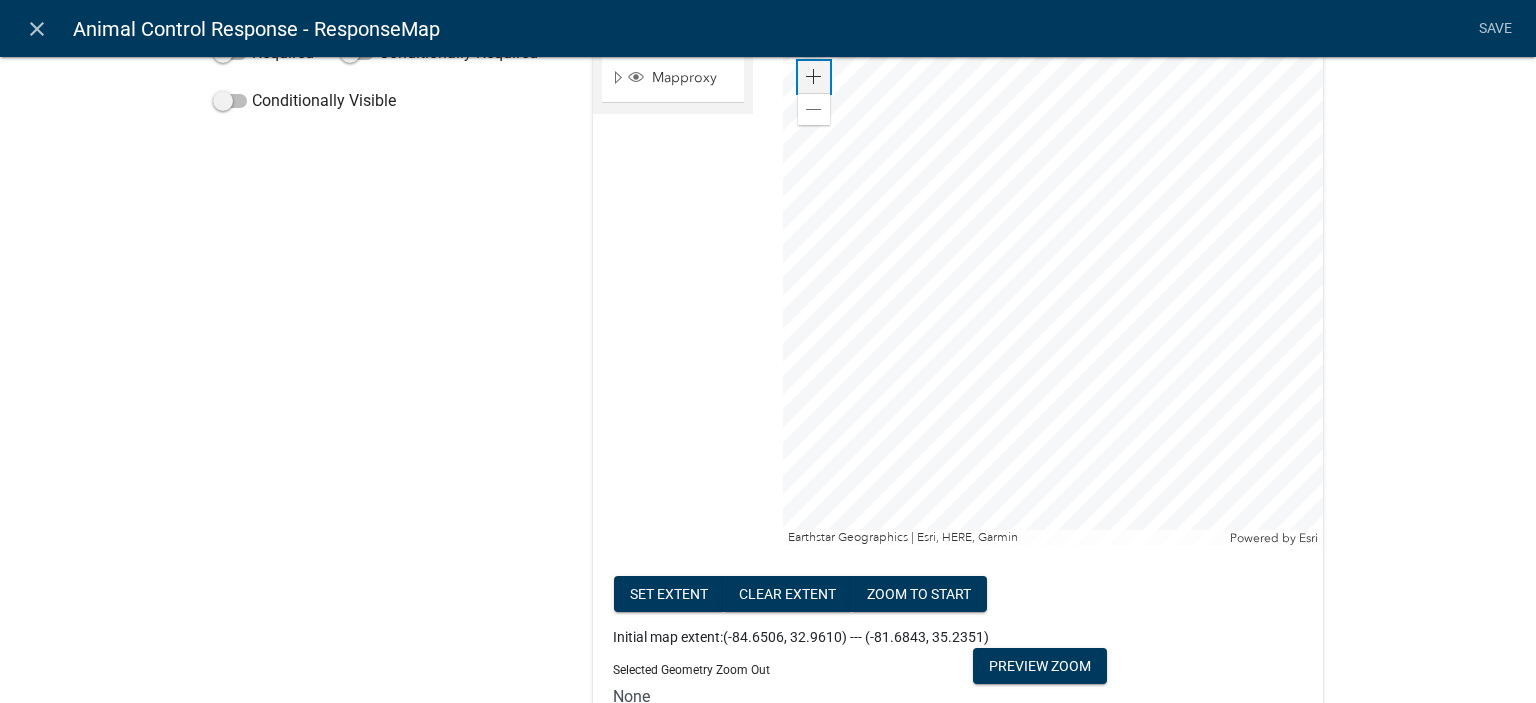 click at bounding box center [814, 77] 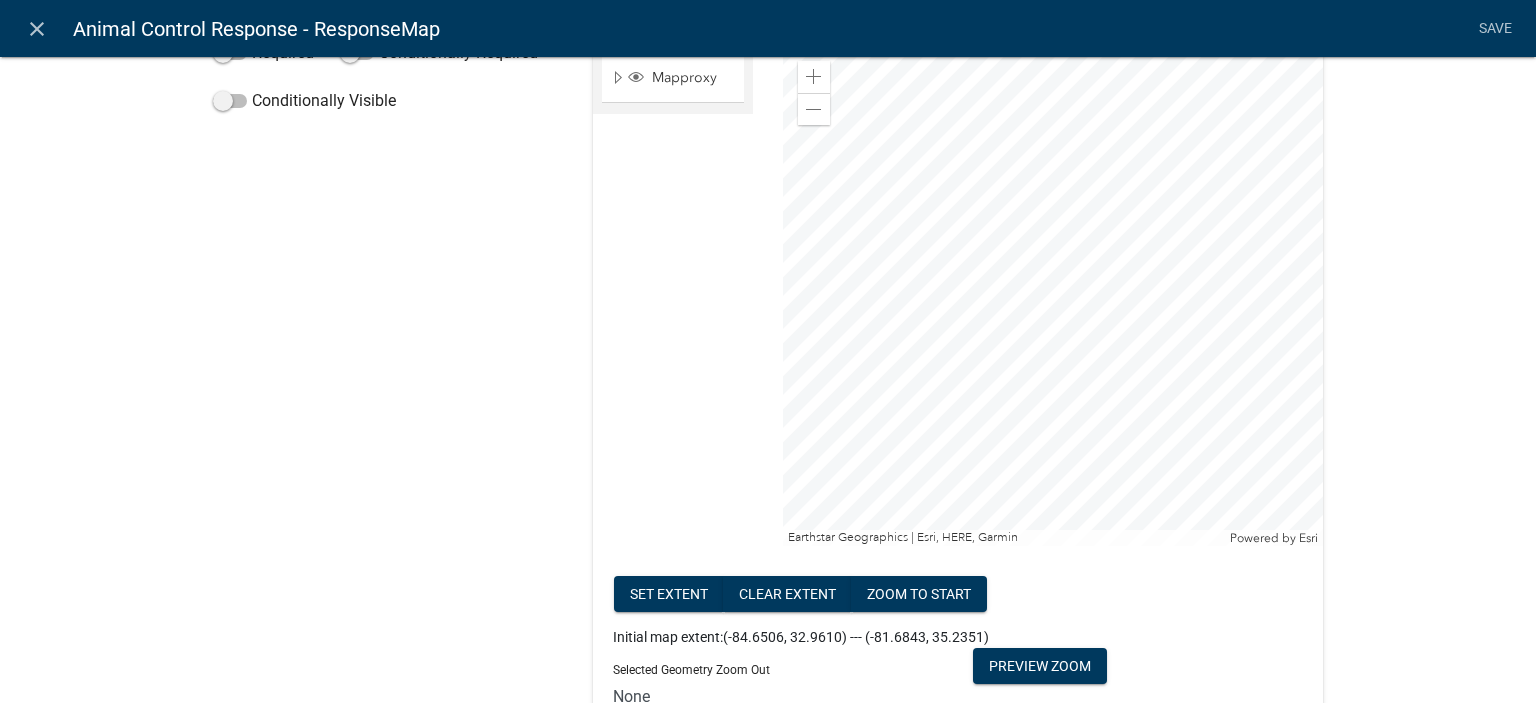 click at bounding box center (1053, 296) 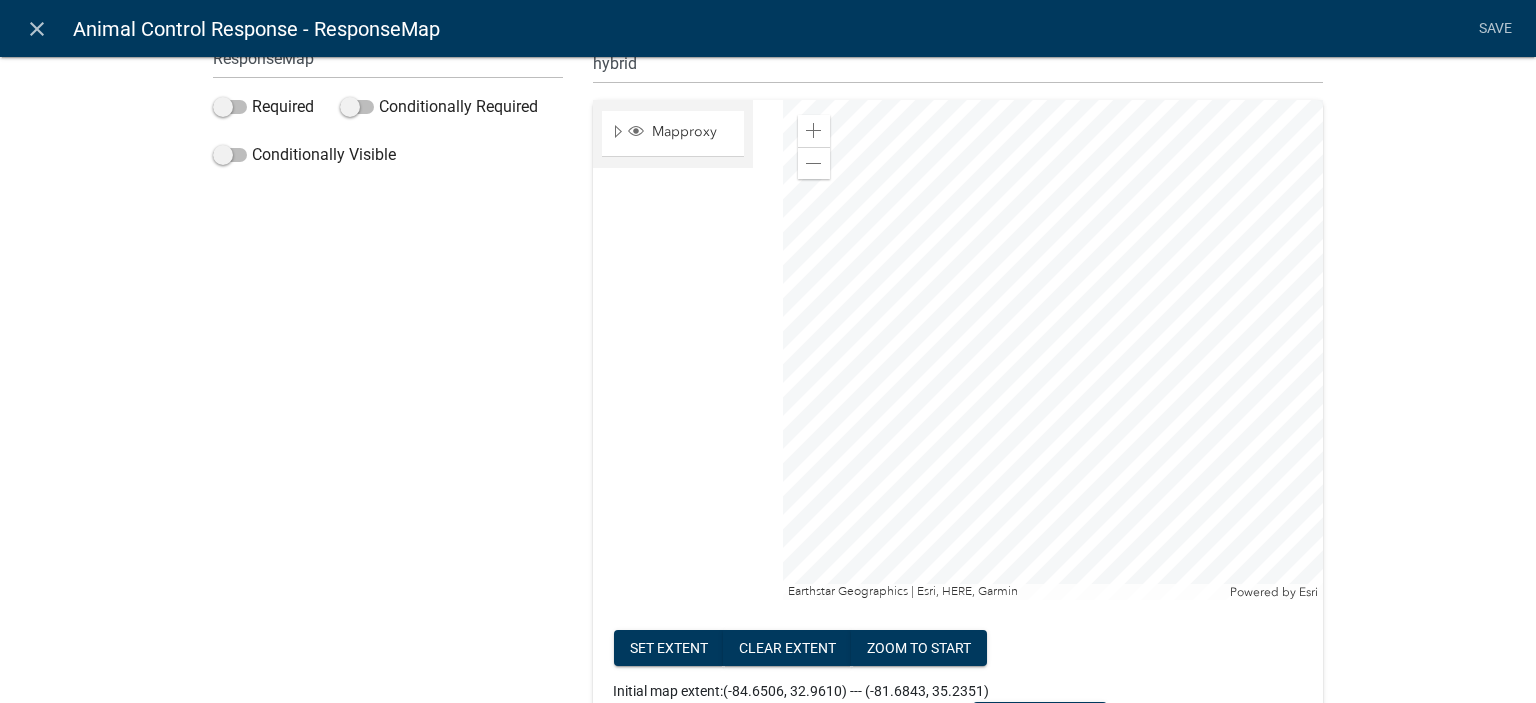 scroll, scrollTop: 300, scrollLeft: 0, axis: vertical 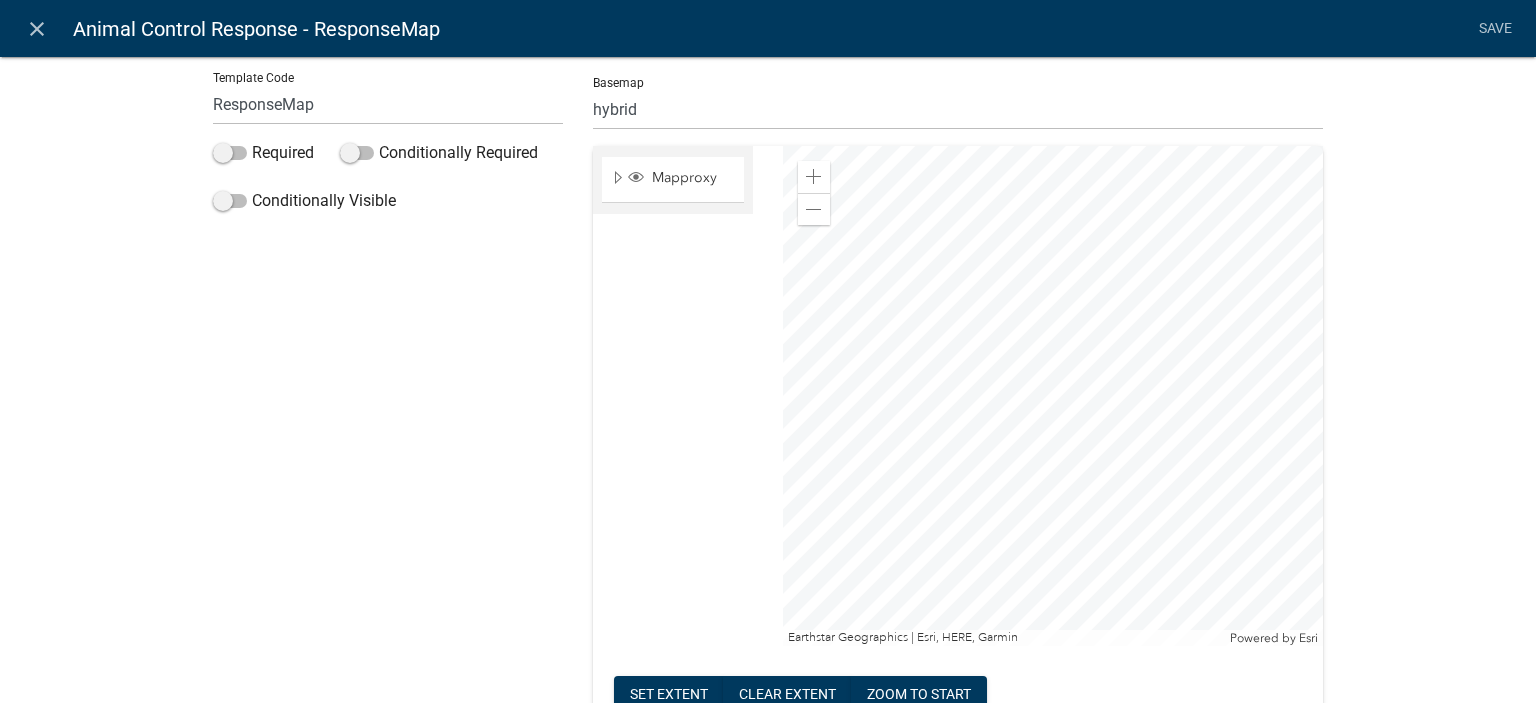 click at bounding box center [1053, 396] 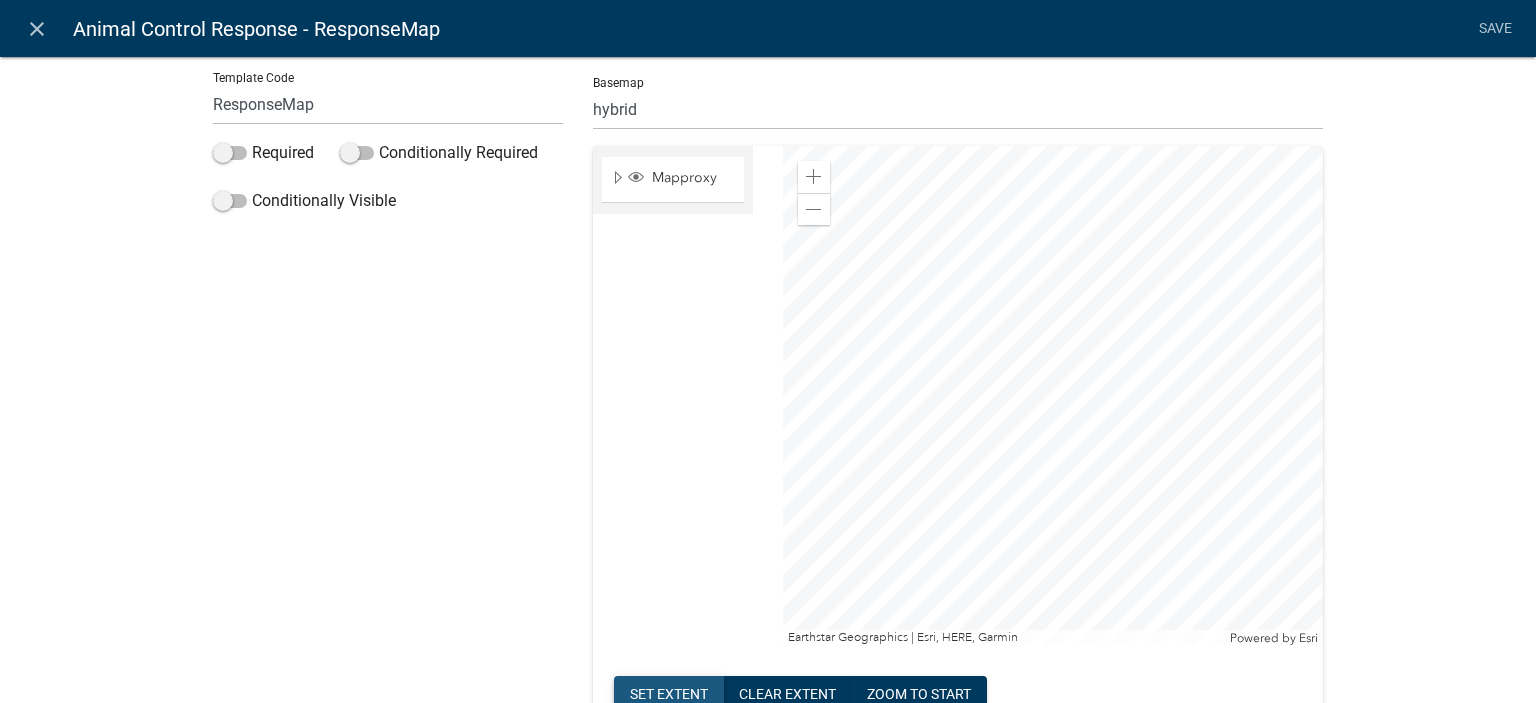 click on "Set extent" at bounding box center [669, 694] 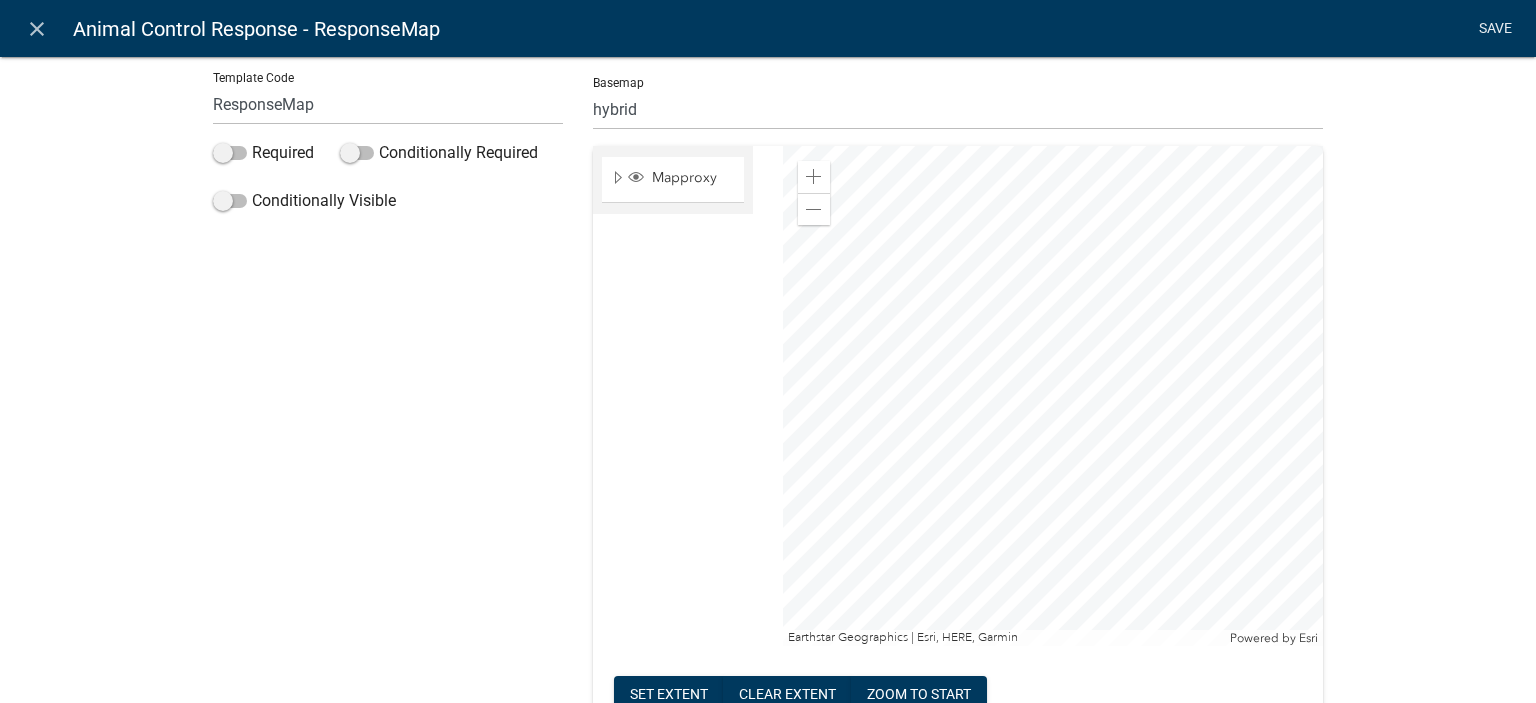 click on "Save" 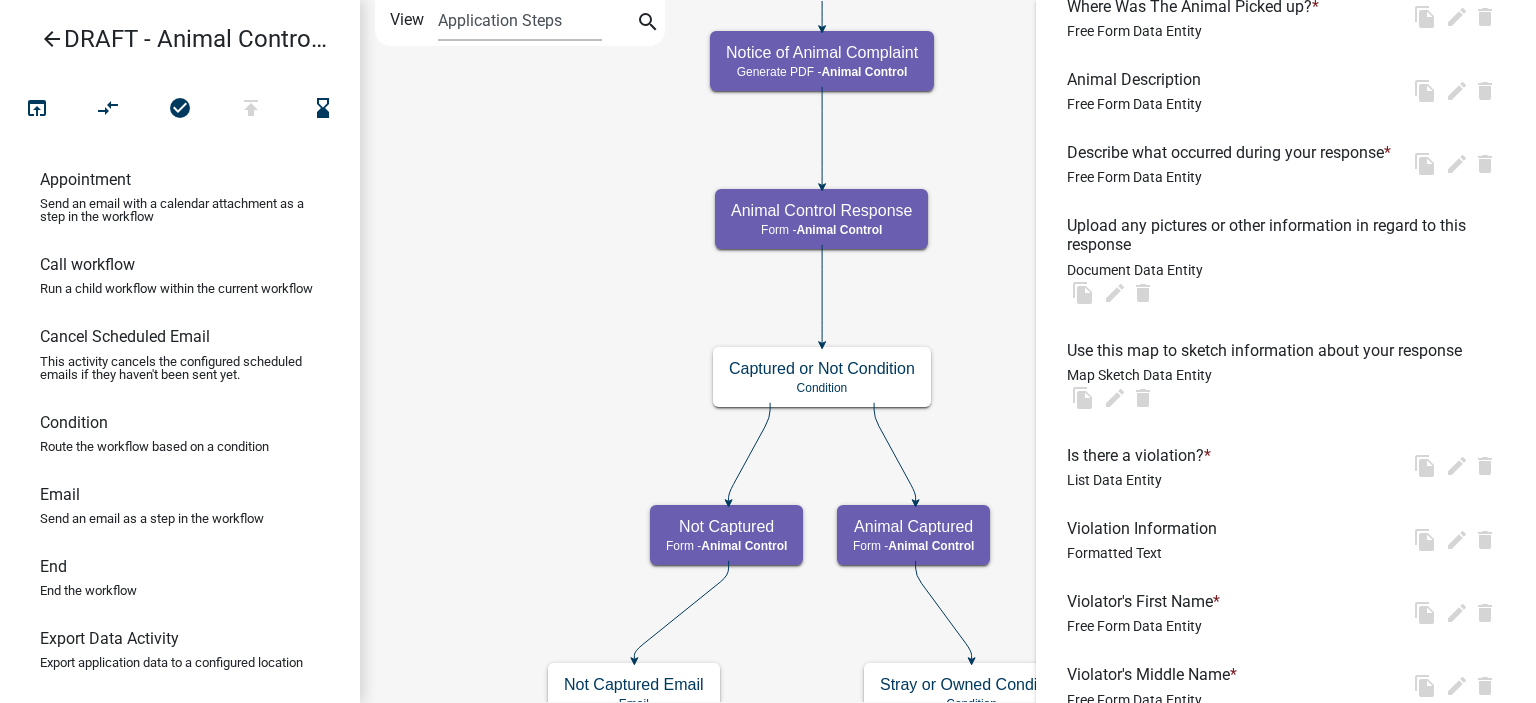 scroll, scrollTop: 0, scrollLeft: 0, axis: both 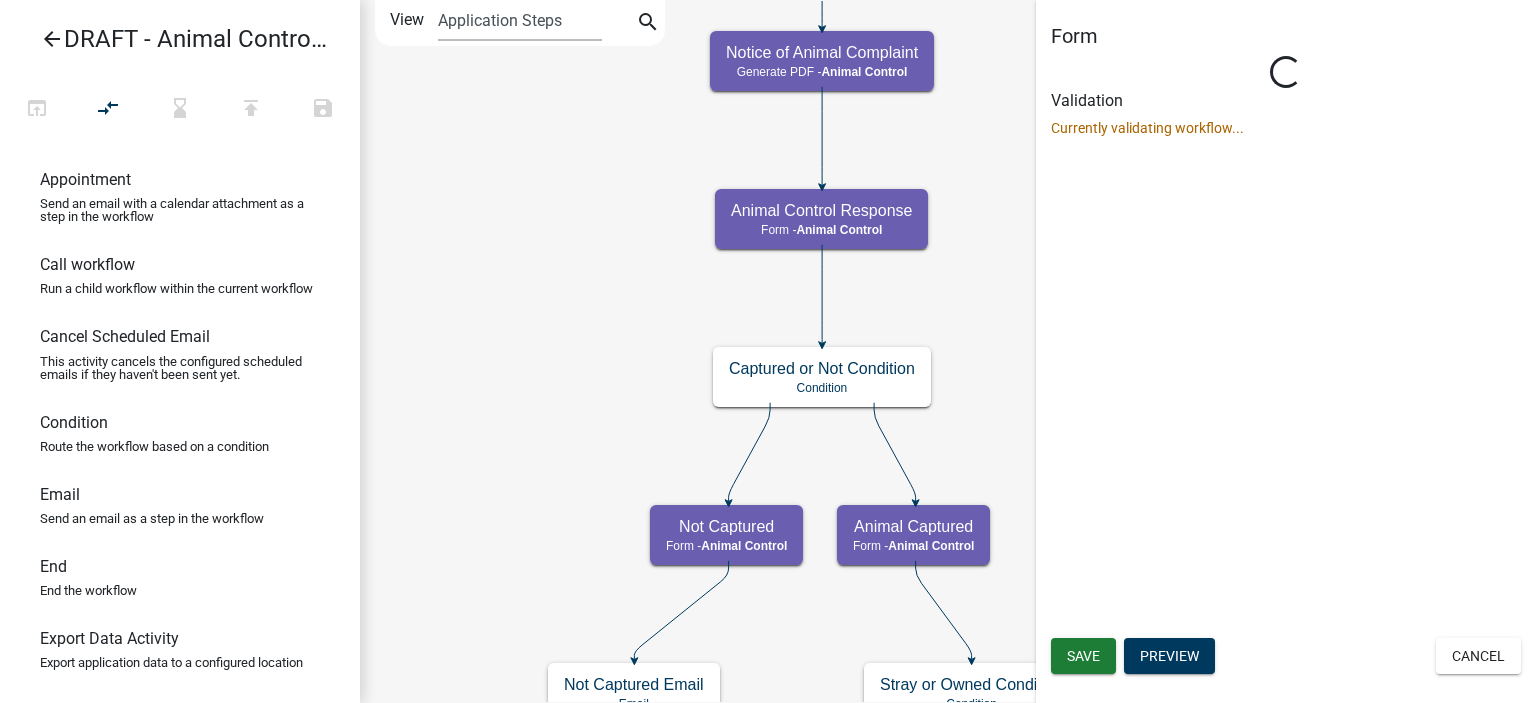 select on "CF90C5DF-2F39-437D-9A89-1F38DA938B57" 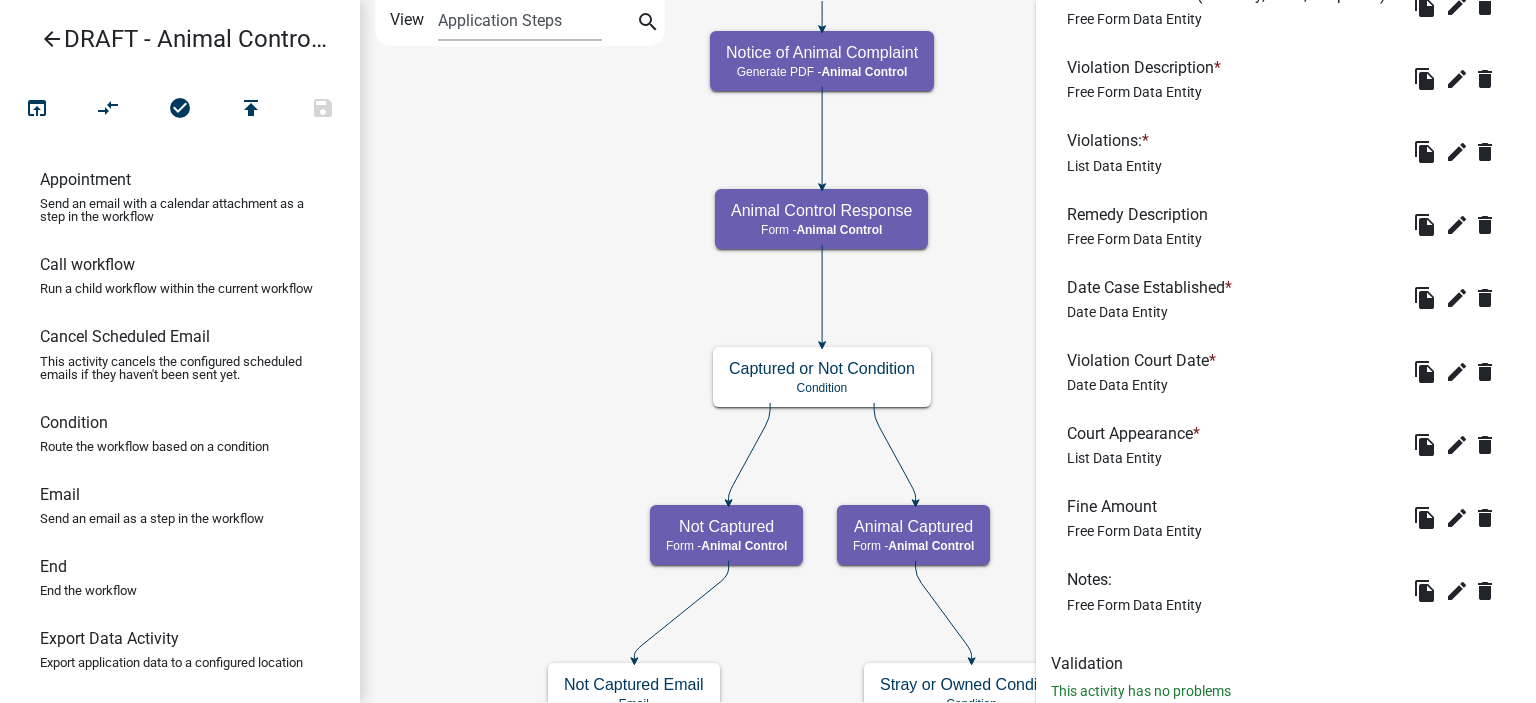 scroll, scrollTop: 2119, scrollLeft: 0, axis: vertical 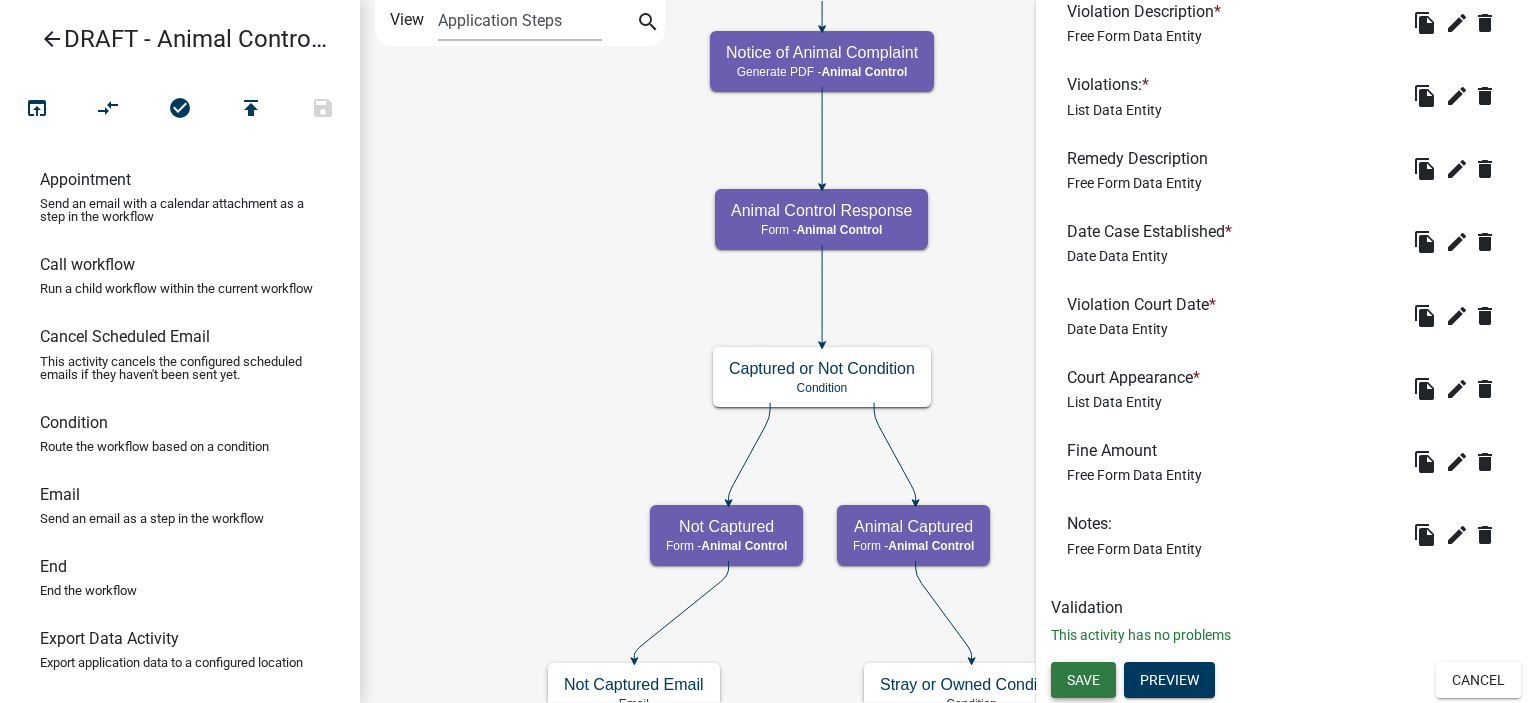 click on "Save" 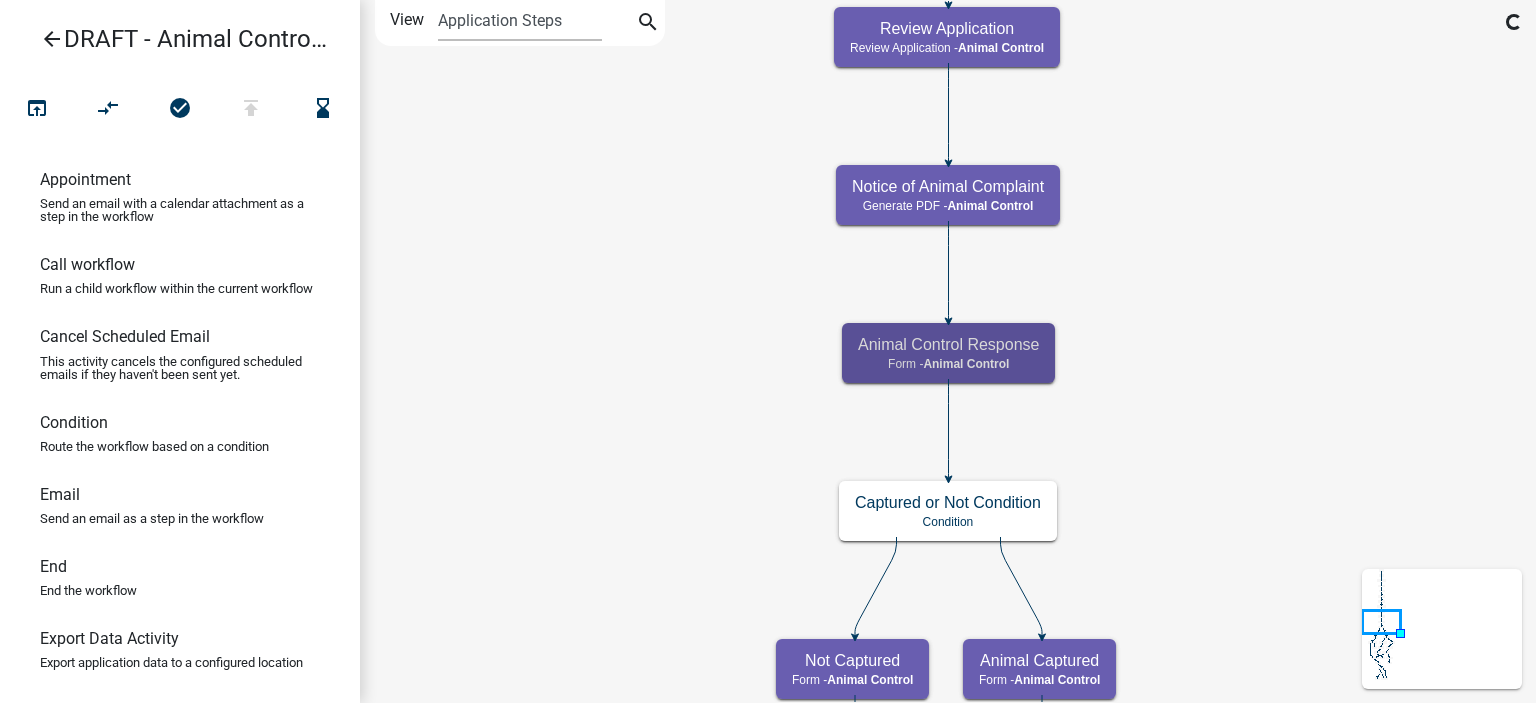 click on "Start
Start -  Applicant
Complainant Reporting Information
Form -  Applicant
Animal Control Complaint Form
Generate PDF -  Animal Control
Court Resolved End
End -  Animal Control" 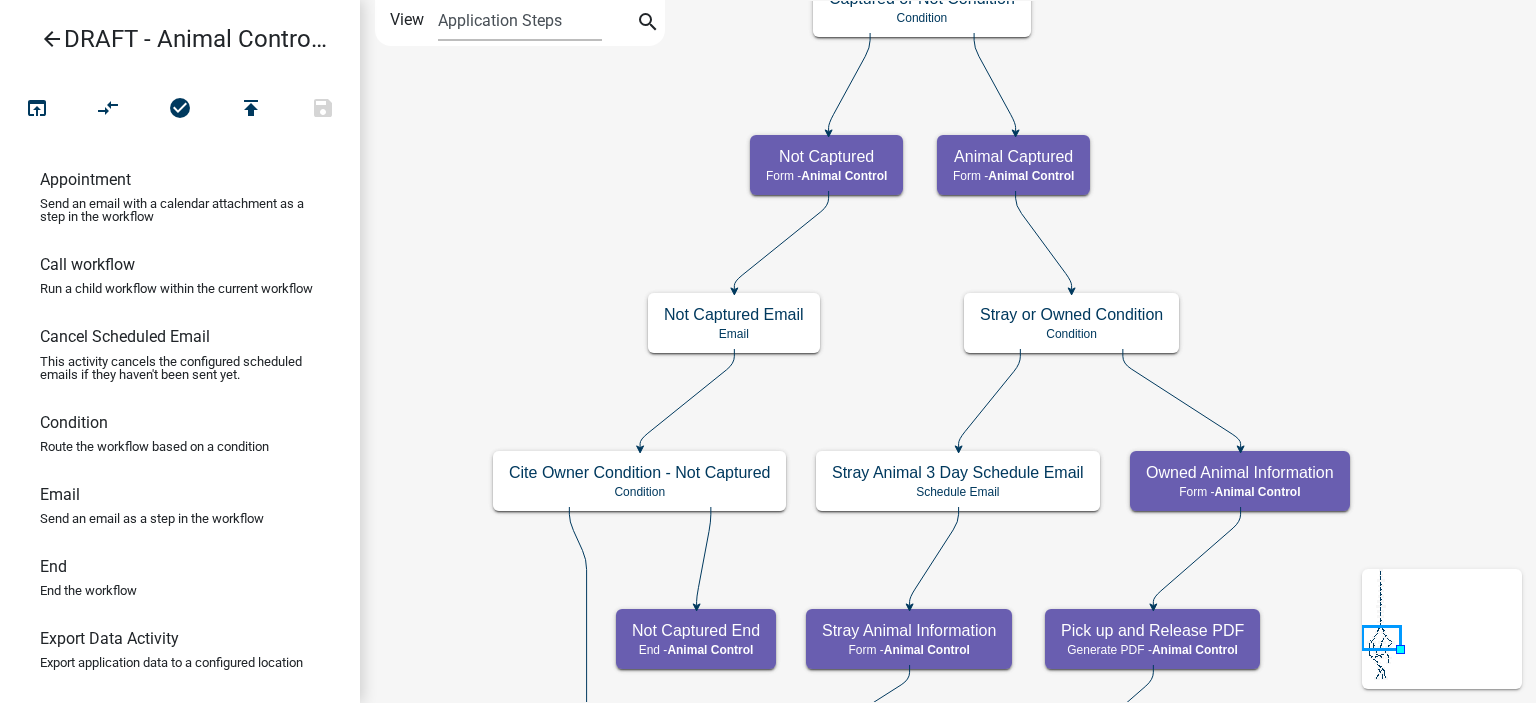 click on "arrow_back" at bounding box center (52, 41) 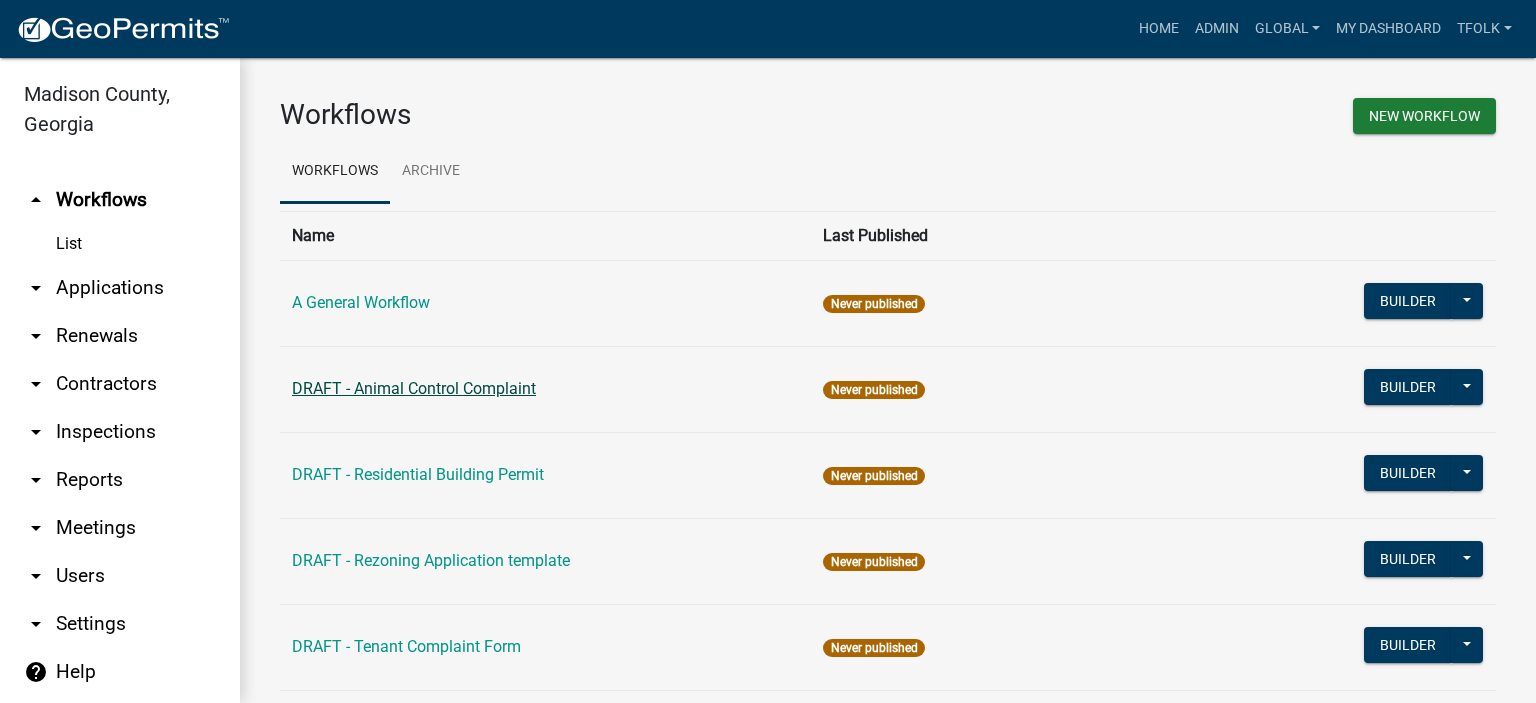 click on "DRAFT - Animal Control Complaint" at bounding box center [414, 388] 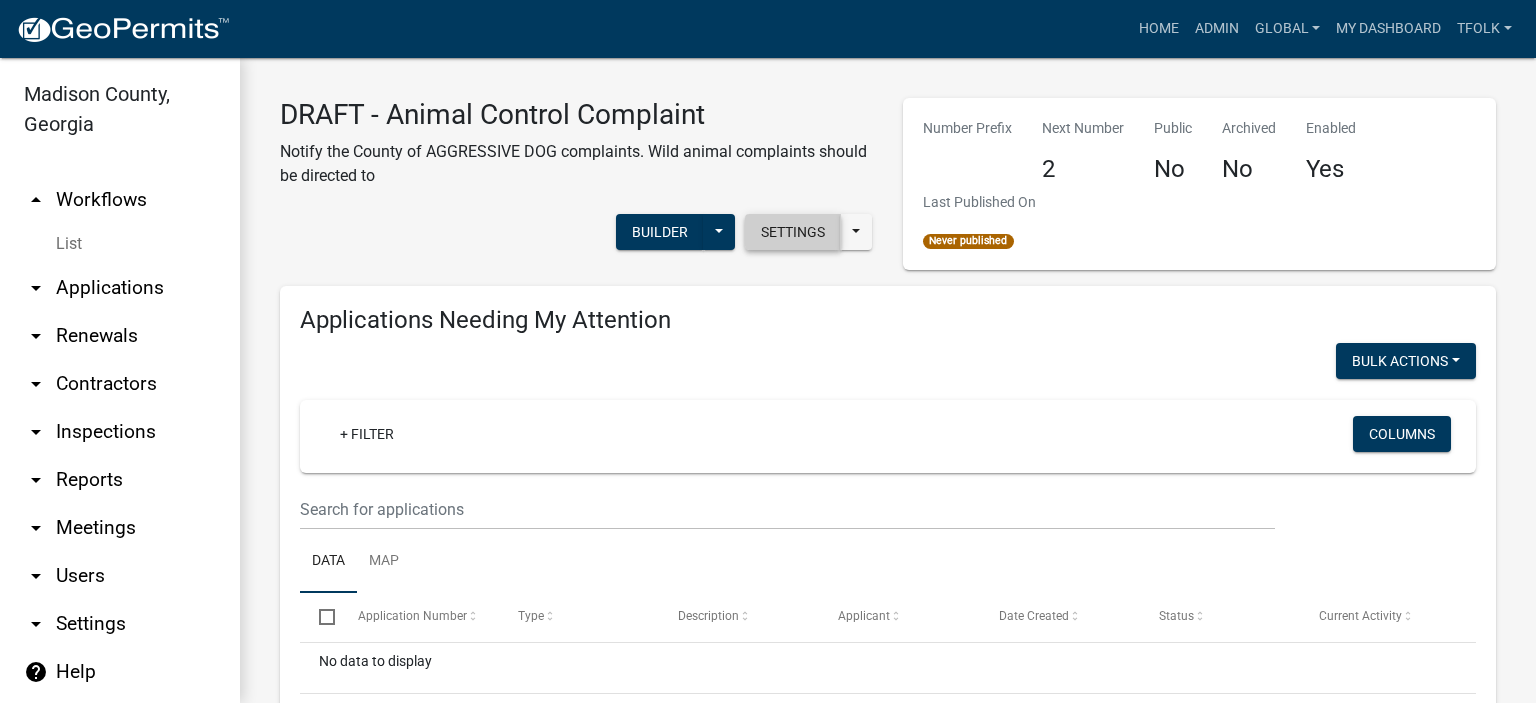 click on "Settings" 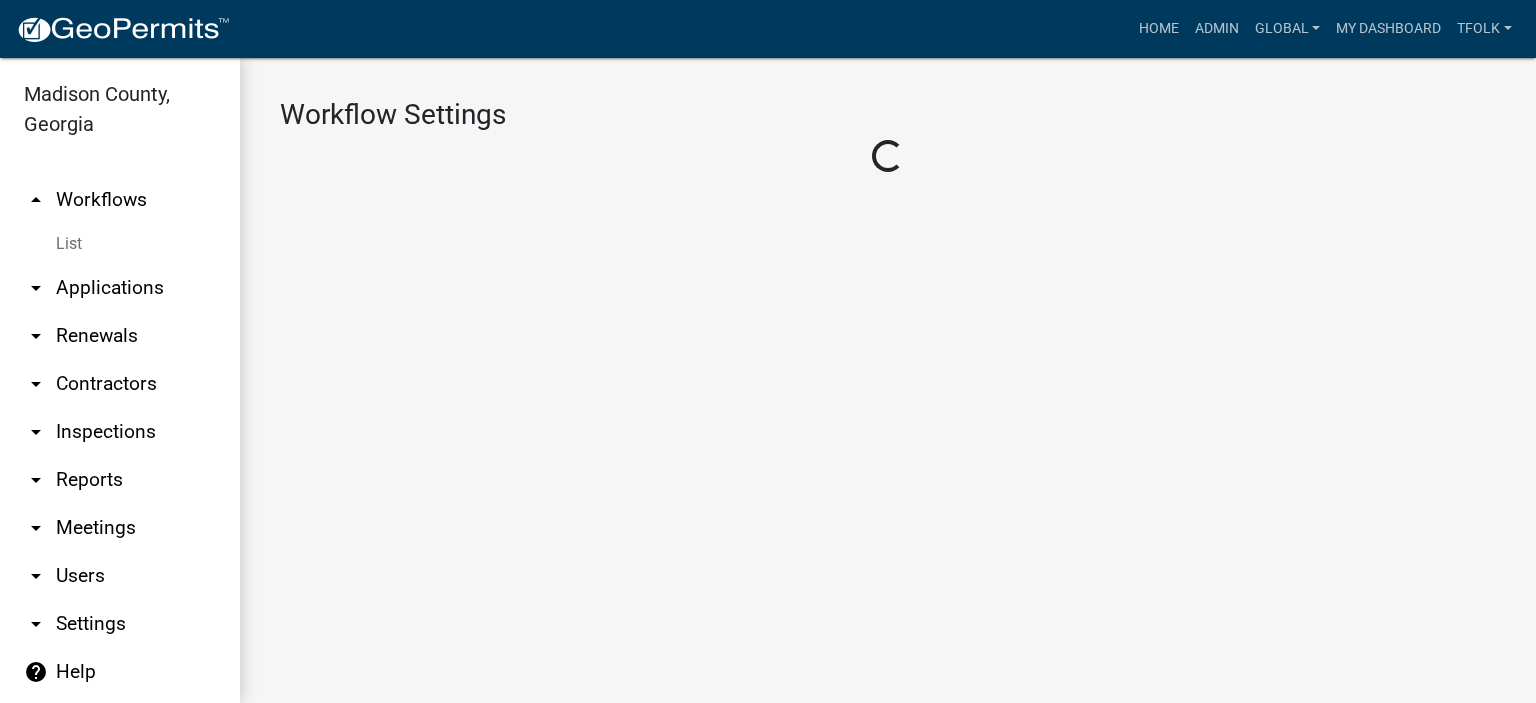 select on "1" 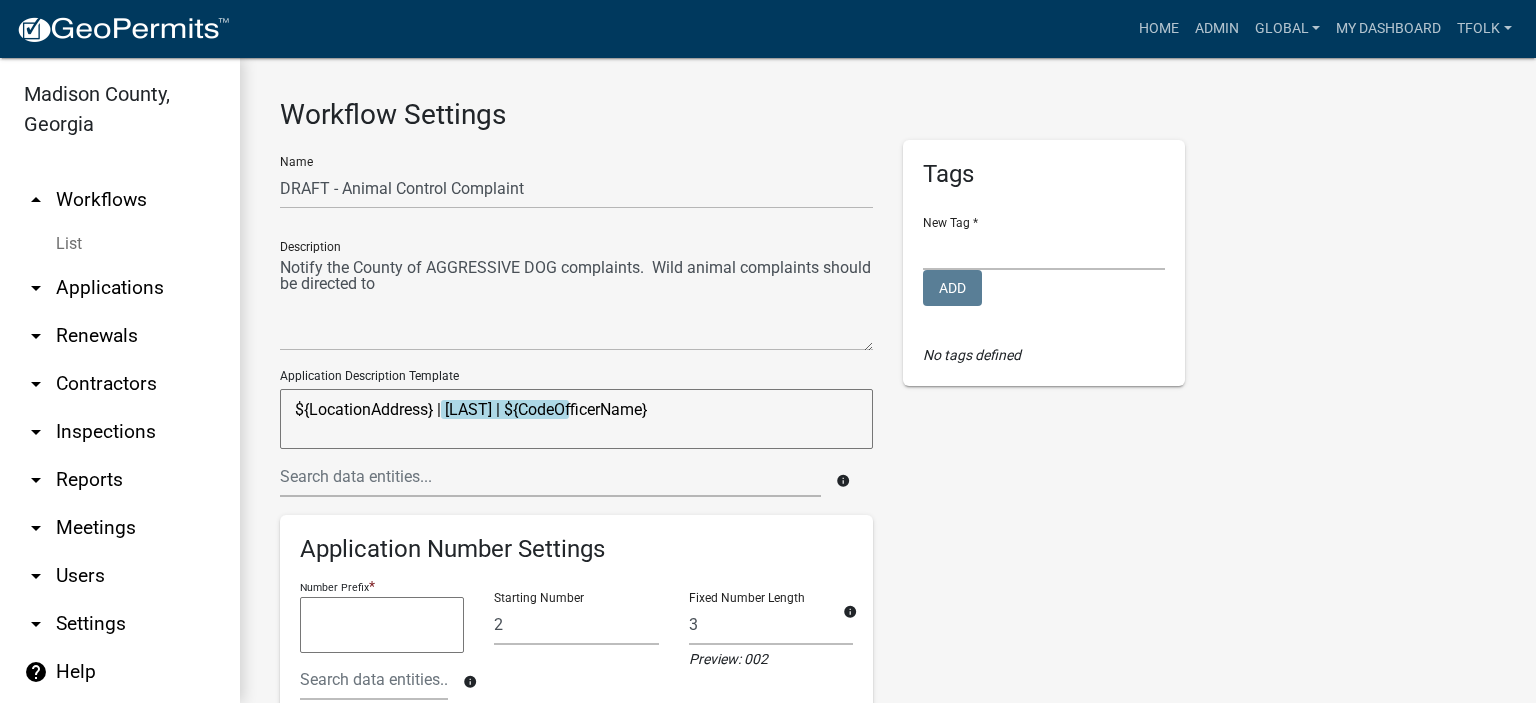 drag, startPoint x: 861, startPoint y: 291, endPoint x: 606, endPoint y: 330, distance: 257.96512 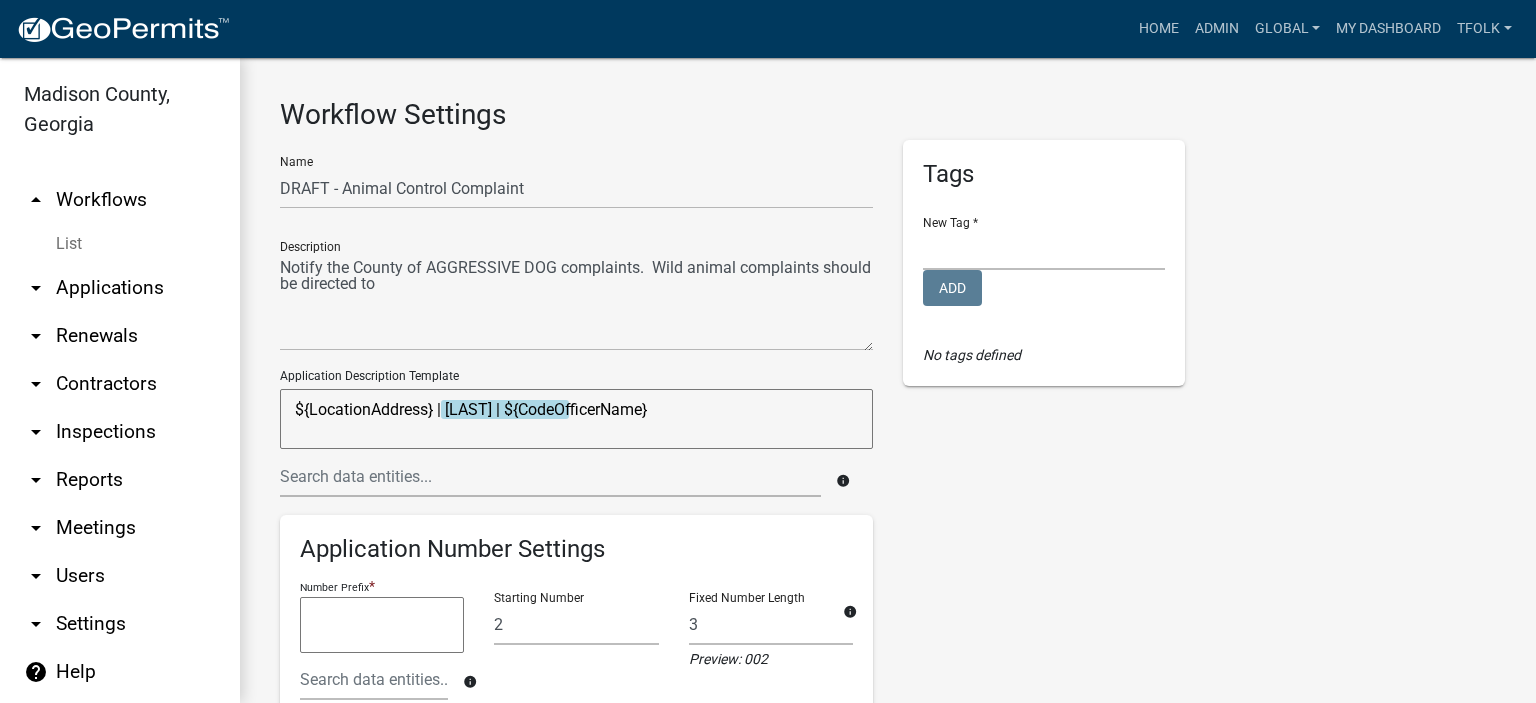 click on "Name DRAFT - Animal Control Complaint Description           Application Description Template  ${LocationAddress} |  ViolatorNameLast  | ${CodeOfficerName} ${LocationAddress} | ViolatorNameLast | ${CodeOfficerName}  info
Application Number Settings  Number Prefix  *  info
Advanced Number Prefix editor   Starting Number  2  Fixed Number Length   info
3  Preview: 002   Auto Reset?   info
Next Reset On  Thursday, January 1, 2026 at 12:00 AM EDT  Month of Year  *  info
January February March April May June July August September October November December  Day of Month  *  info
1 2 3 4 5 6 7 8 9 10 11 12 13 14 15 16 17 18 19 20 21 22 23 24 25 26 27 28  Visible to public users? No   Auto Void Application Settings   Enable   Administrative Role   Code Enforcement Administrator   Building Department   Maintenance Administrator    Planning & Zoning   Admin   Workflow Type  Permit Renewable Other Advanced Permissions" 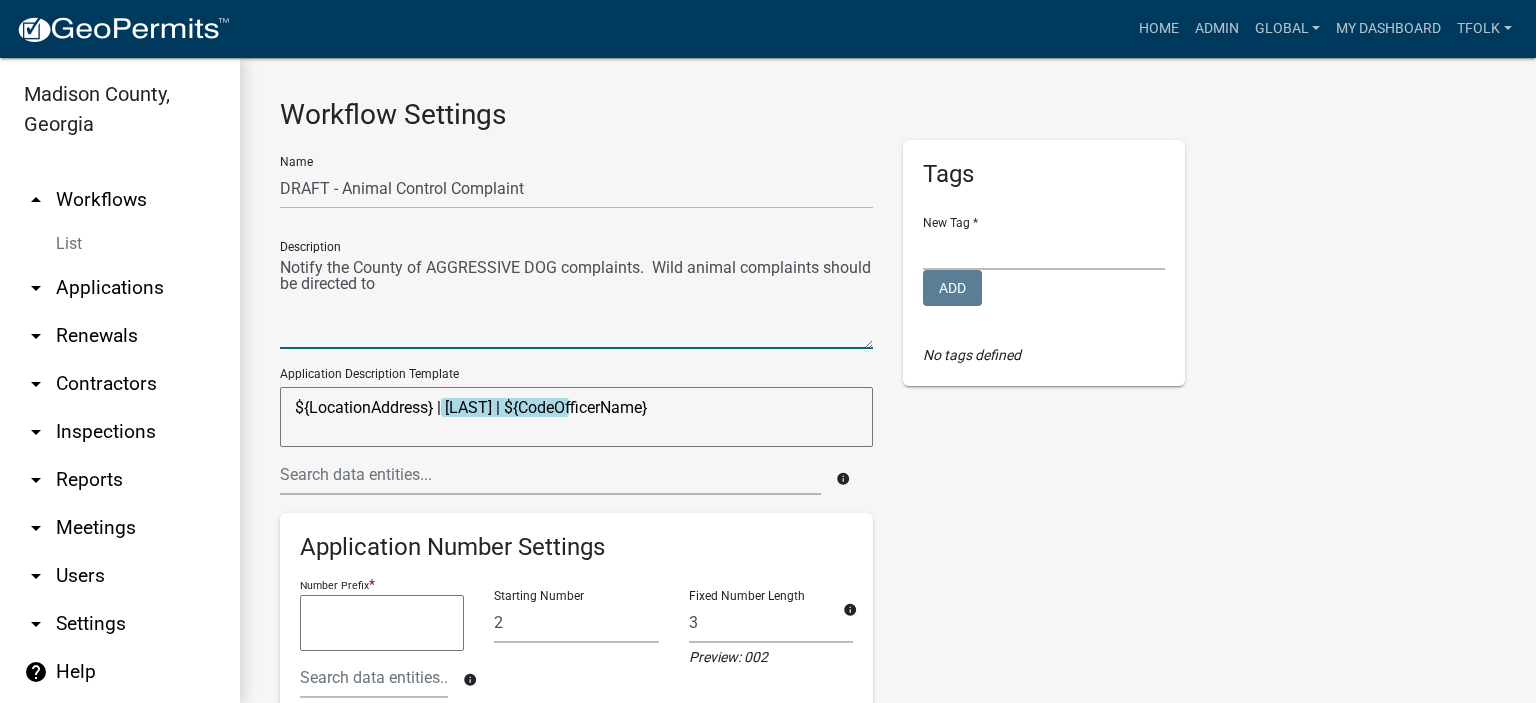 click 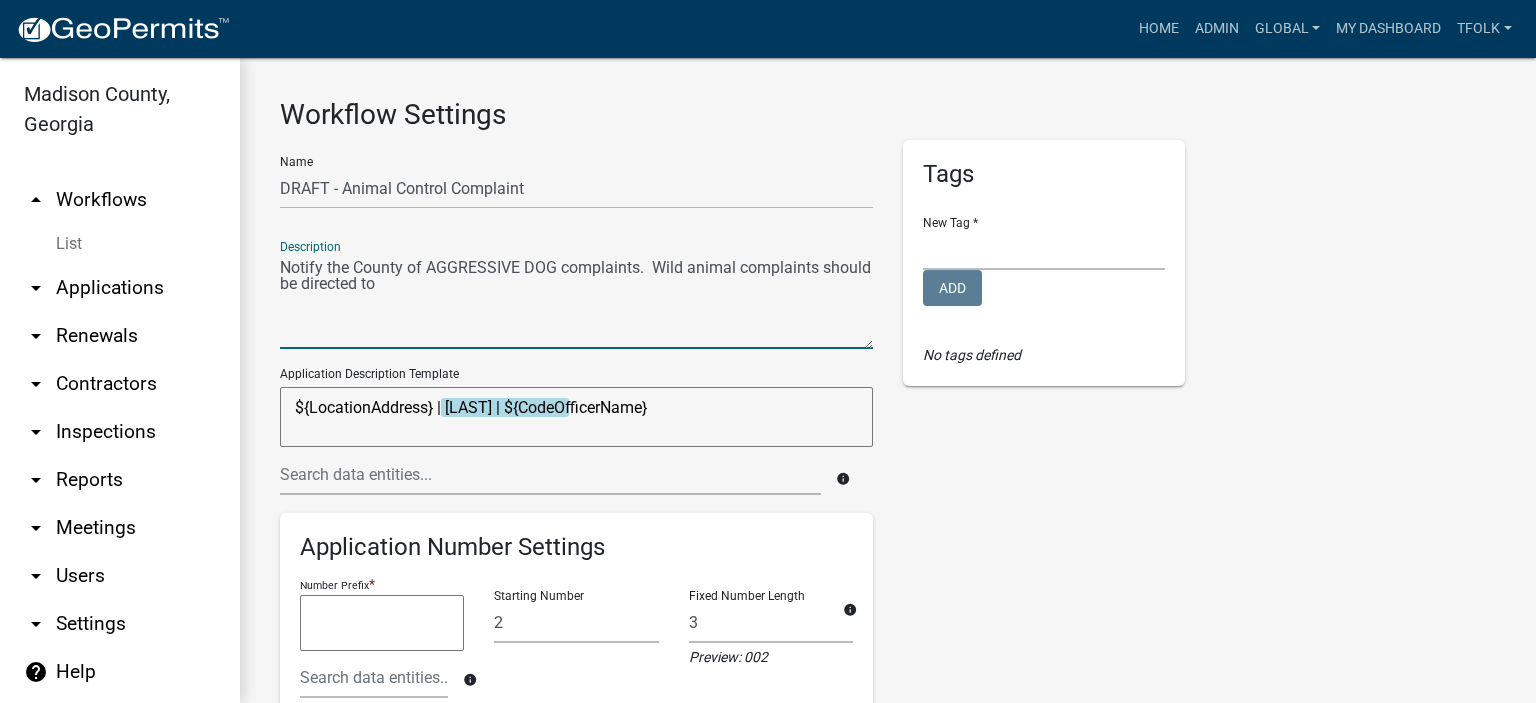 paste on "the Georgia Department of Natural Resources Wildlife Division at 770-535-5700" 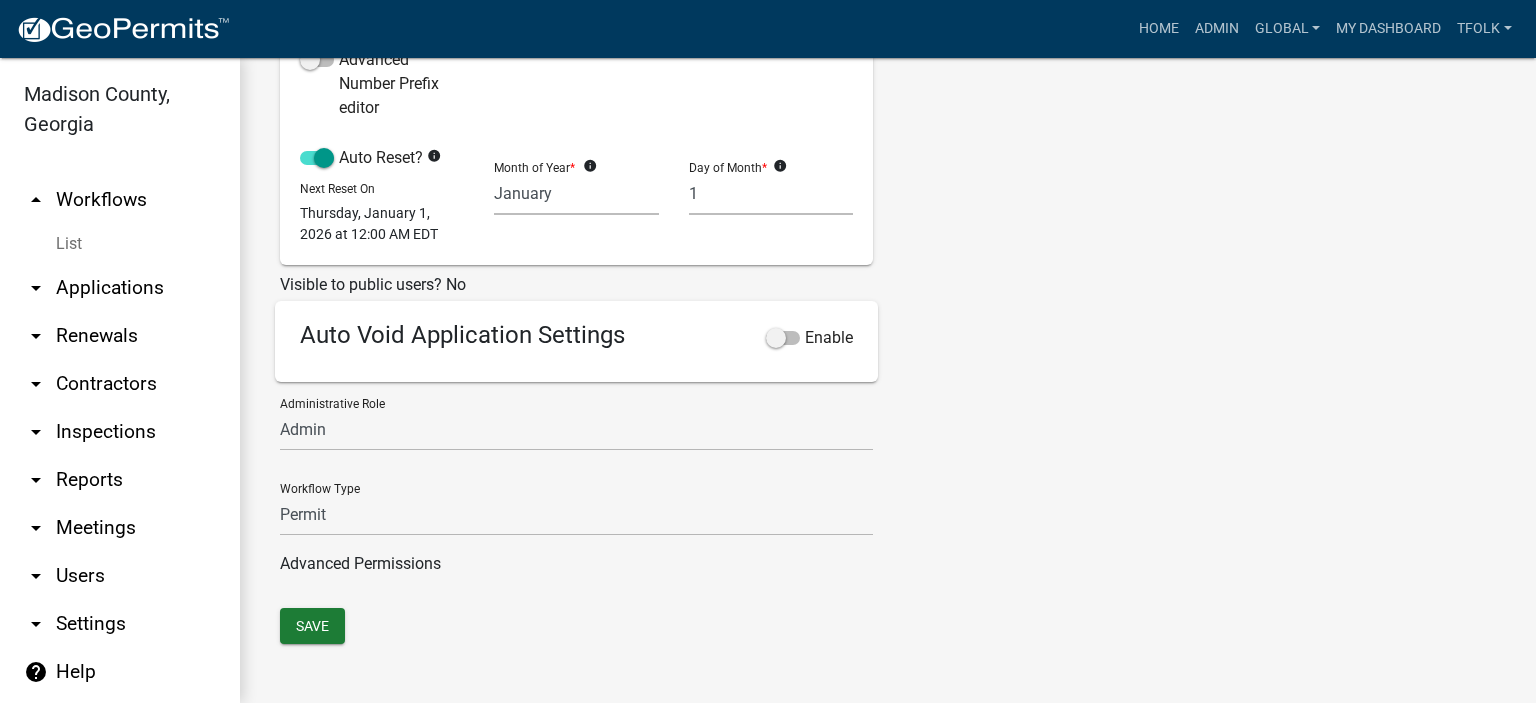 scroll, scrollTop: 670, scrollLeft: 0, axis: vertical 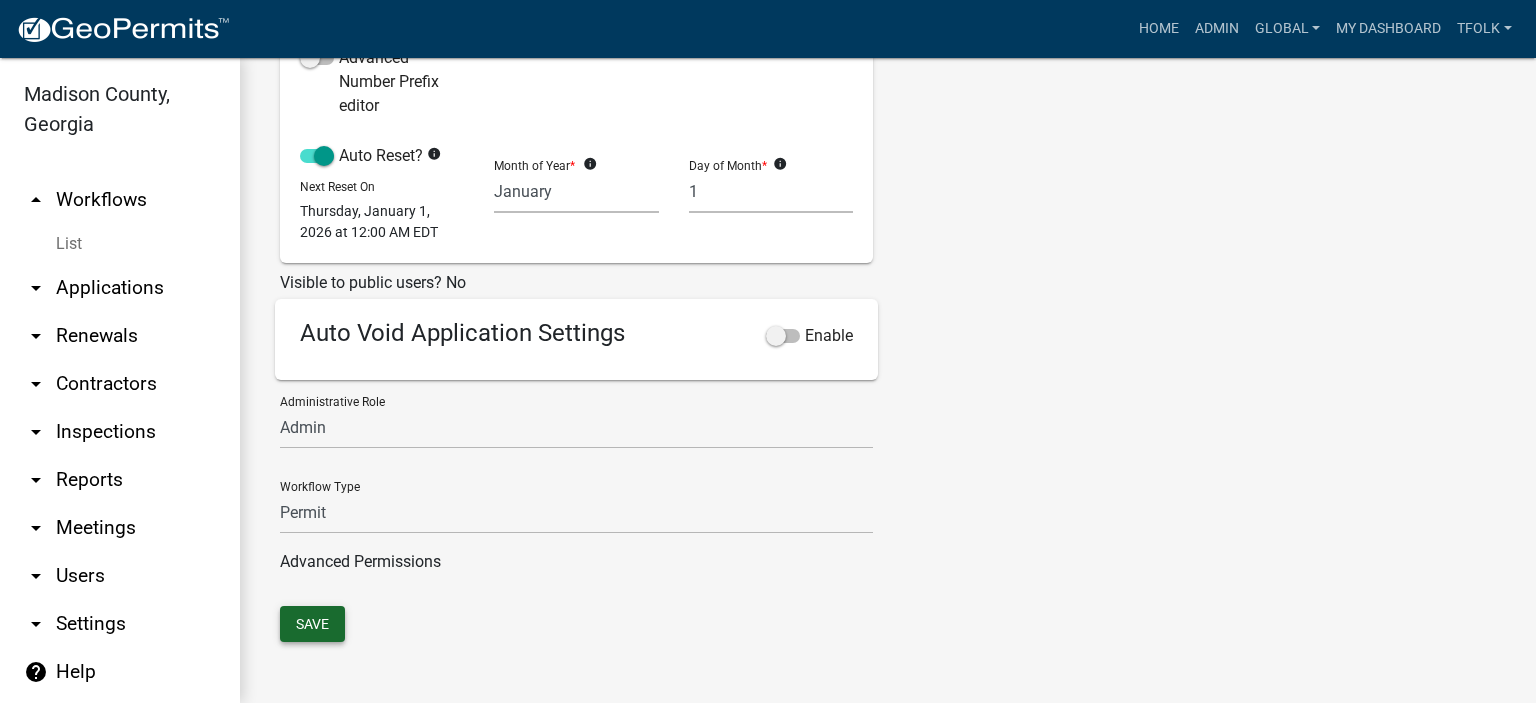 type on "Notify the County of AGGRESSIVE DOG complaints.  Wild animal complaints should be directed to the Georgia Department of Natural Resources Wildlife Division at 770-535-5700" 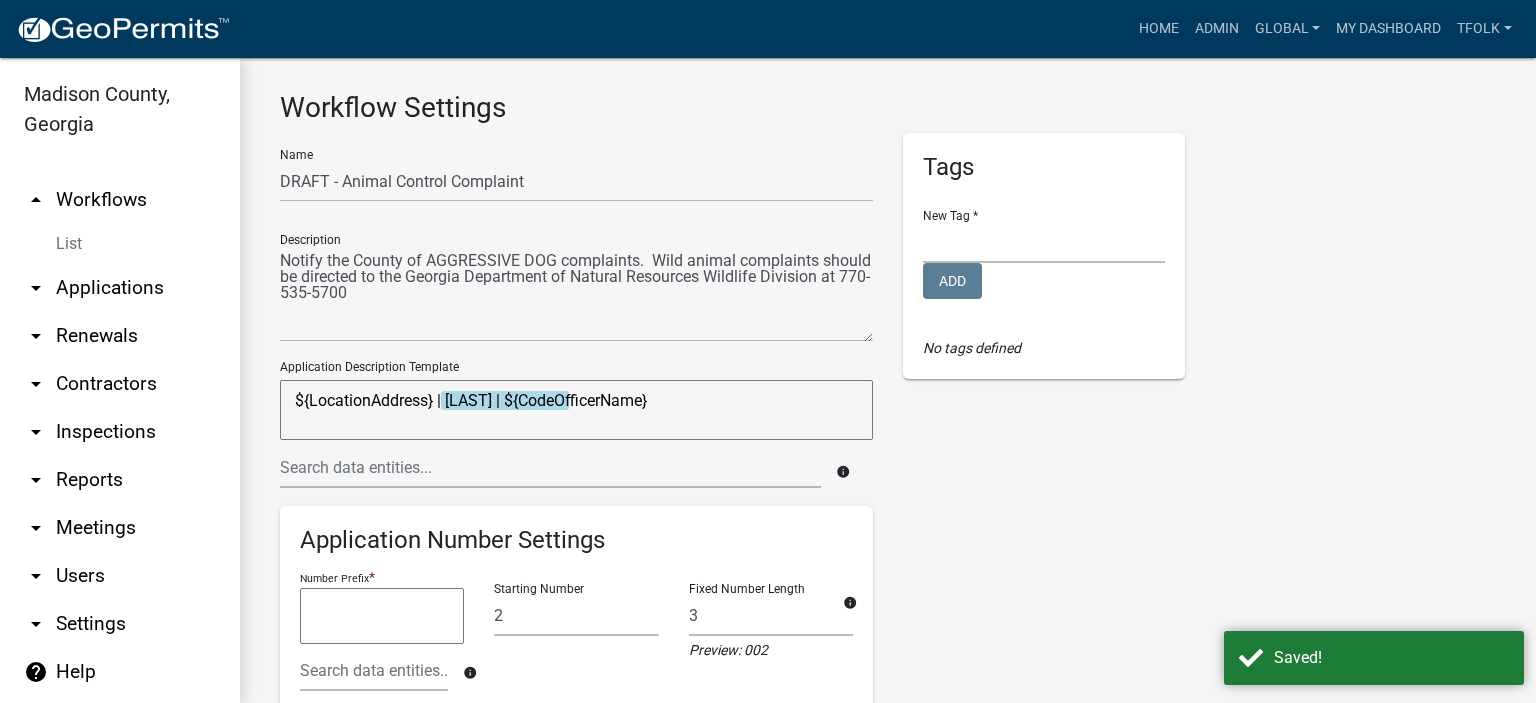 scroll, scrollTop: 0, scrollLeft: 0, axis: both 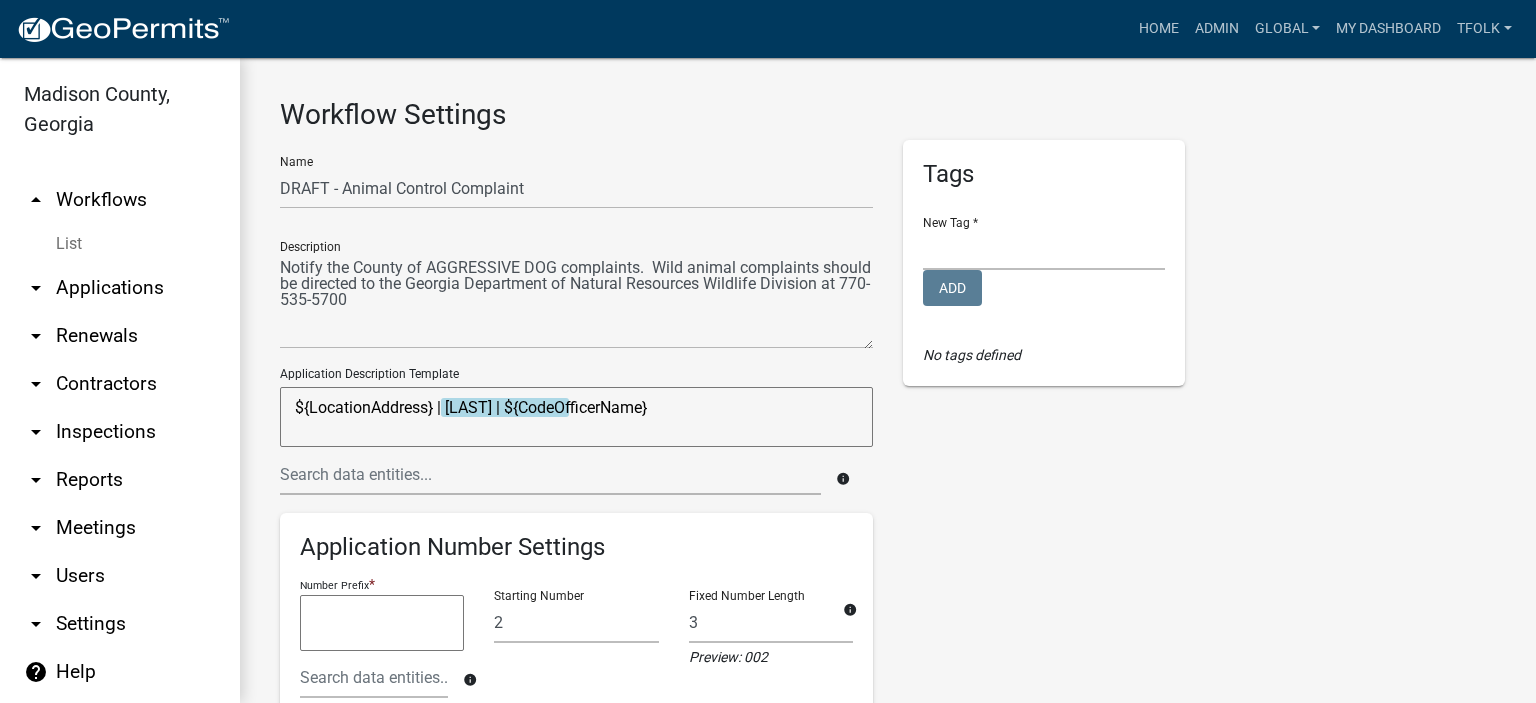 drag, startPoint x: 772, startPoint y: 405, endPoint x: 587, endPoint y: 425, distance: 186.07794 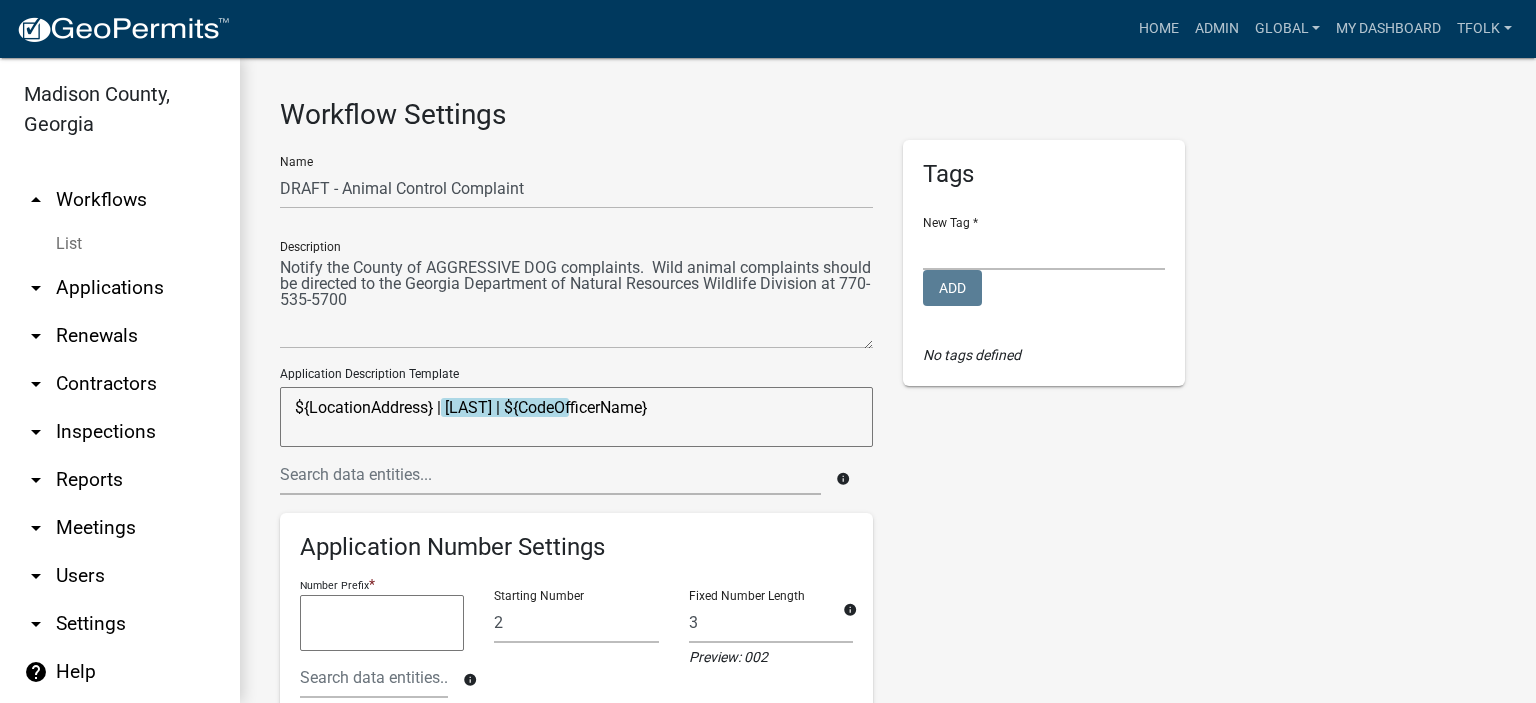 click on "${LocationAddress} | ViolatorNameLast | ${CodeOfficerName}" at bounding box center (576, 417) 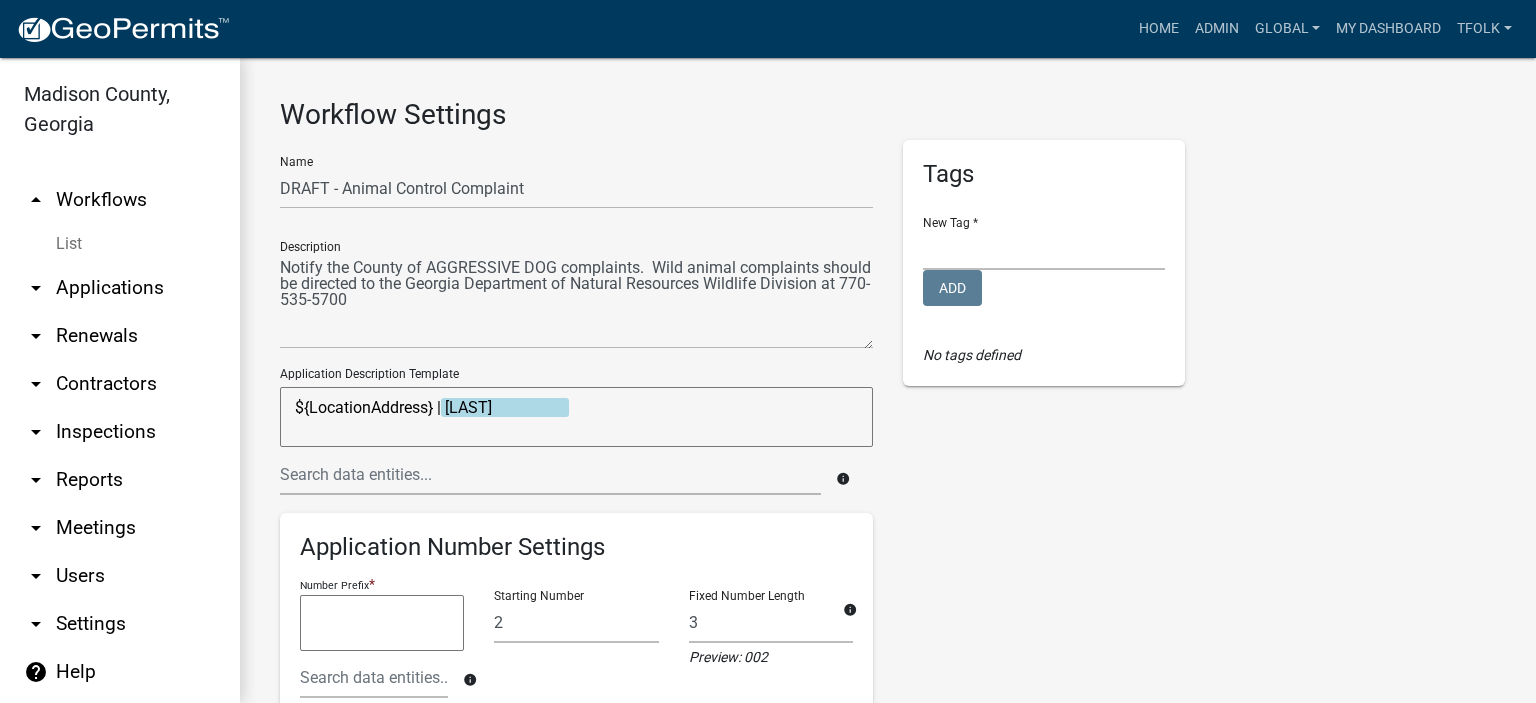 drag, startPoint x: 440, startPoint y: 401, endPoint x: 274, endPoint y: 423, distance: 167.45149 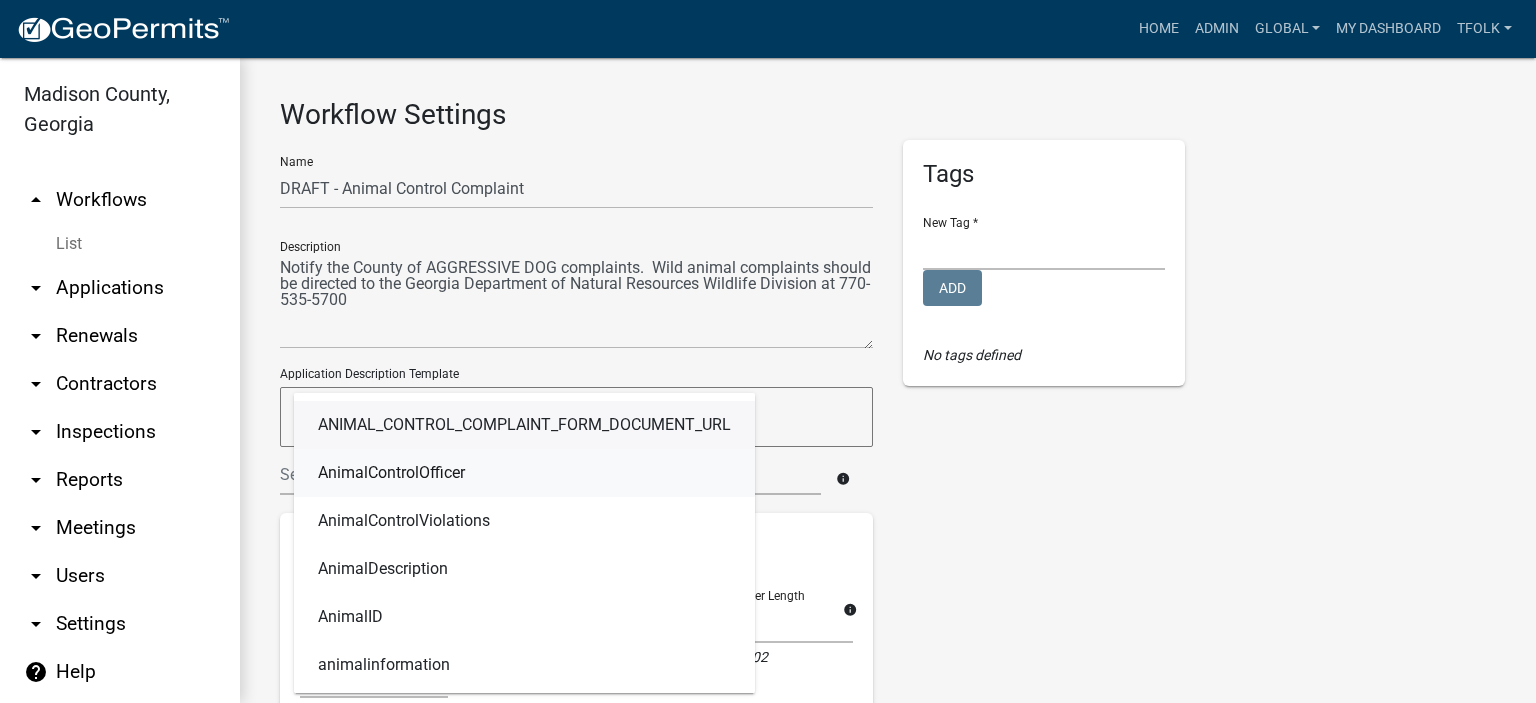 click on "AnimalControlOfficer" 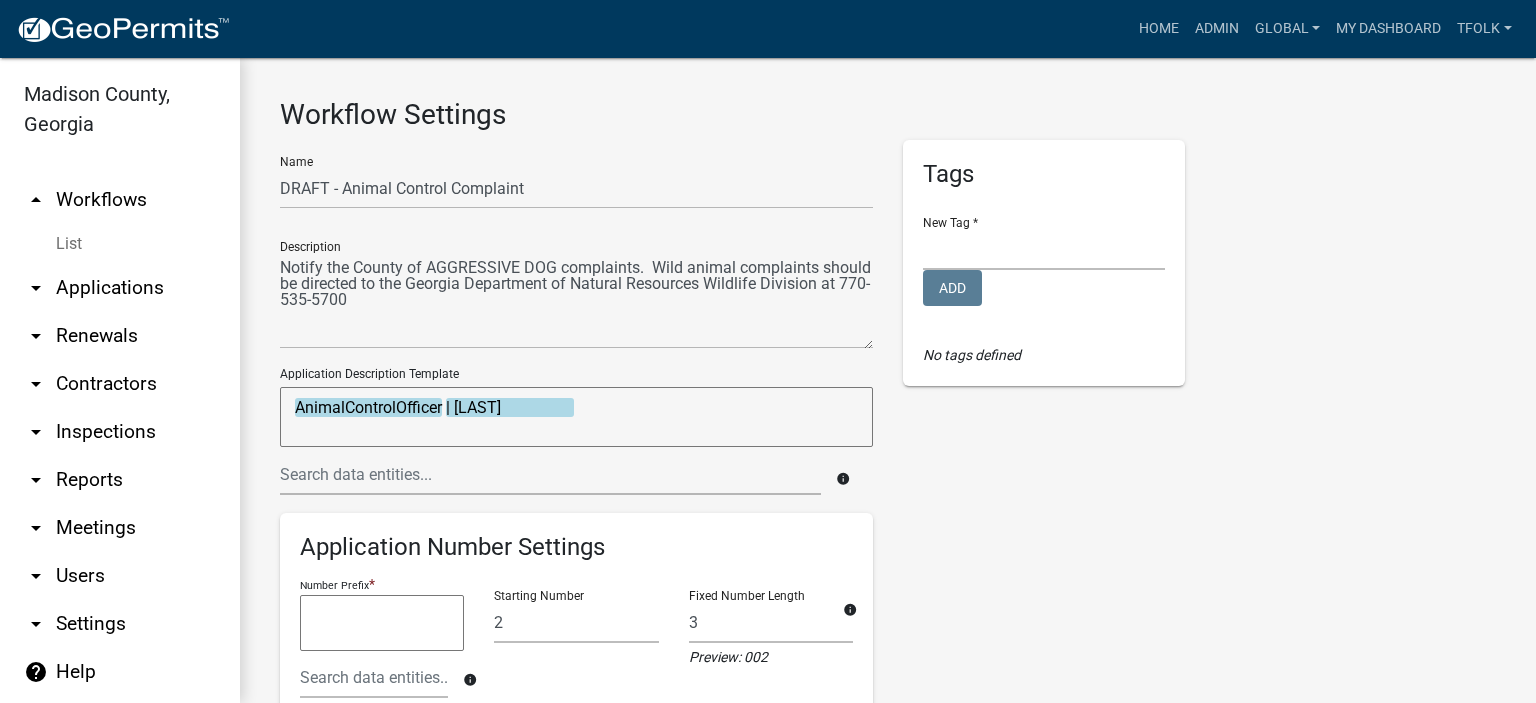 click on "AnimalControlOfficer | ViolatorNameLast" at bounding box center [576, 417] 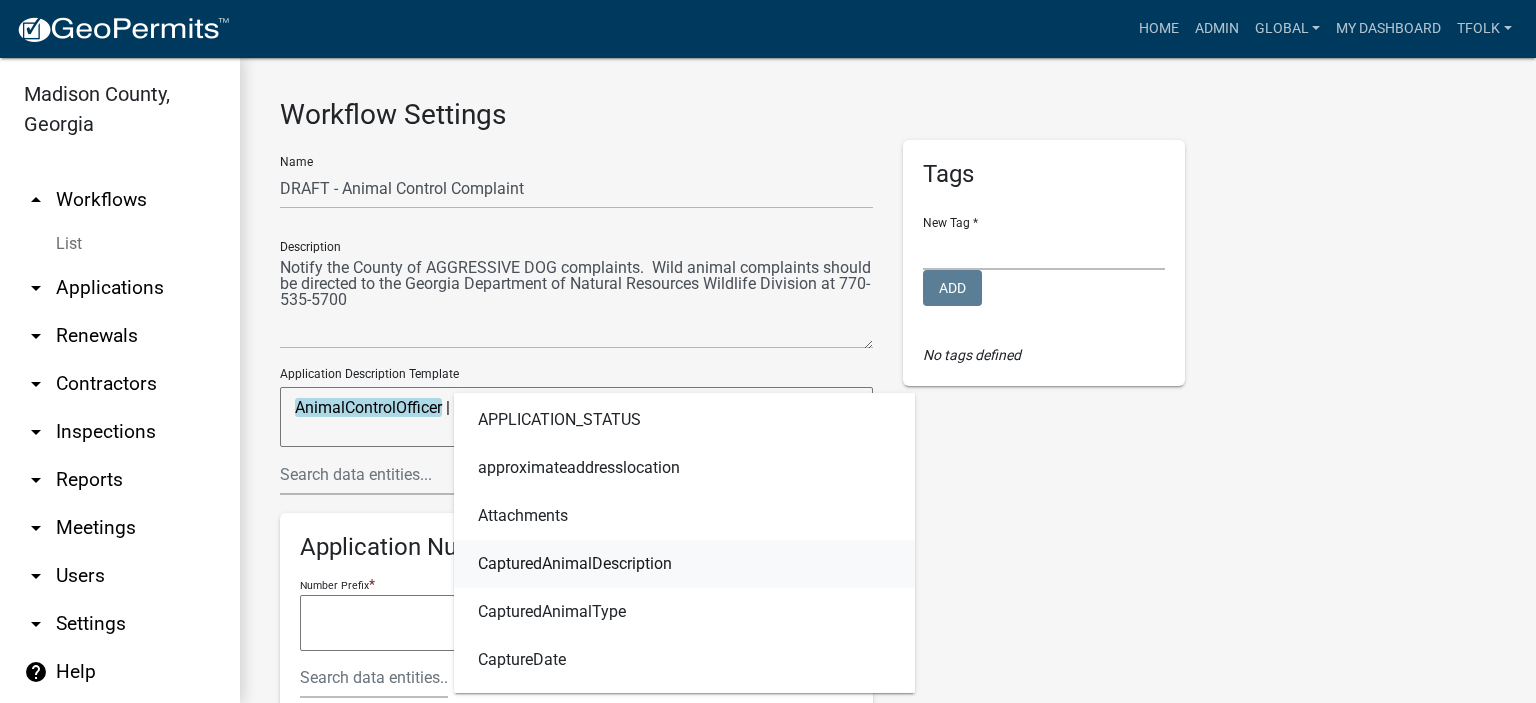scroll, scrollTop: 1000, scrollLeft: 0, axis: vertical 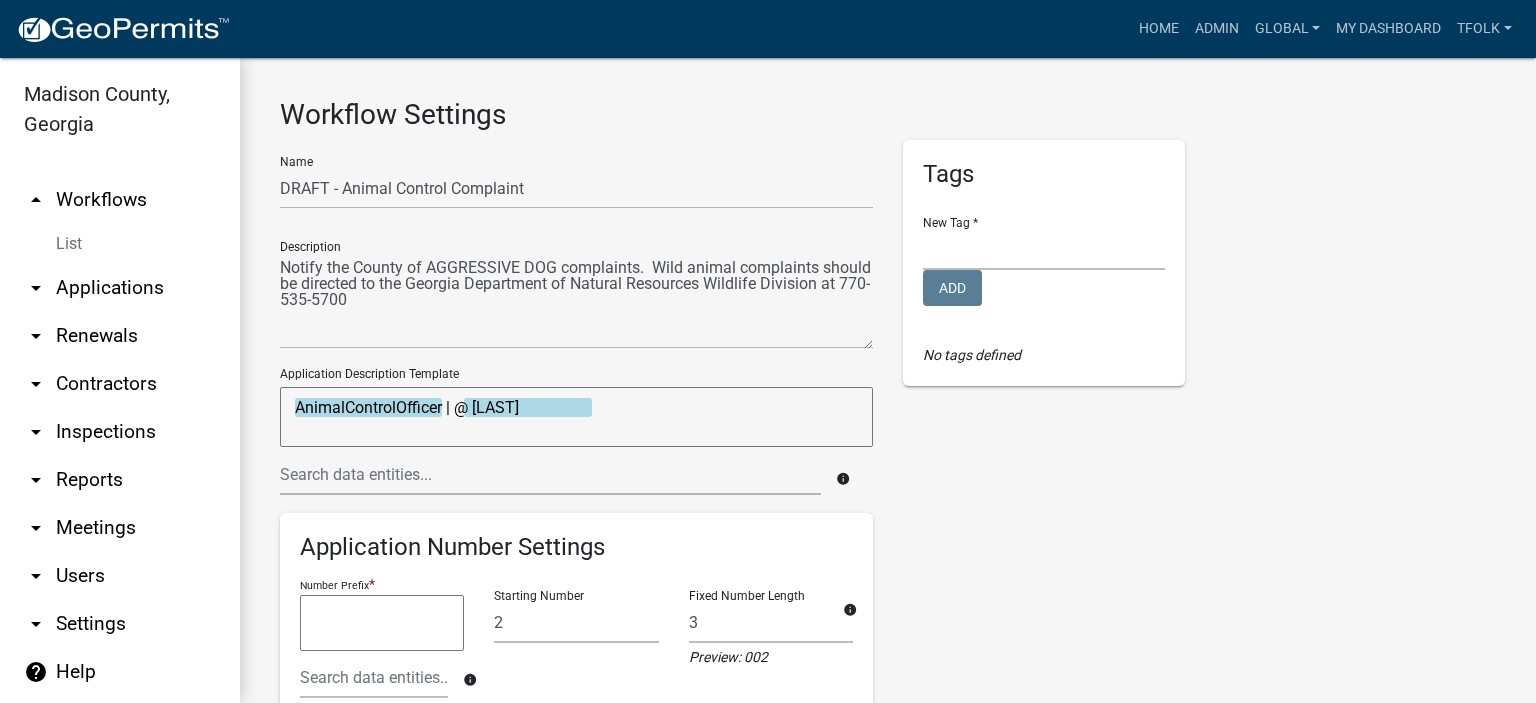 click on "Tags New Tag *  Add  No tags defined" 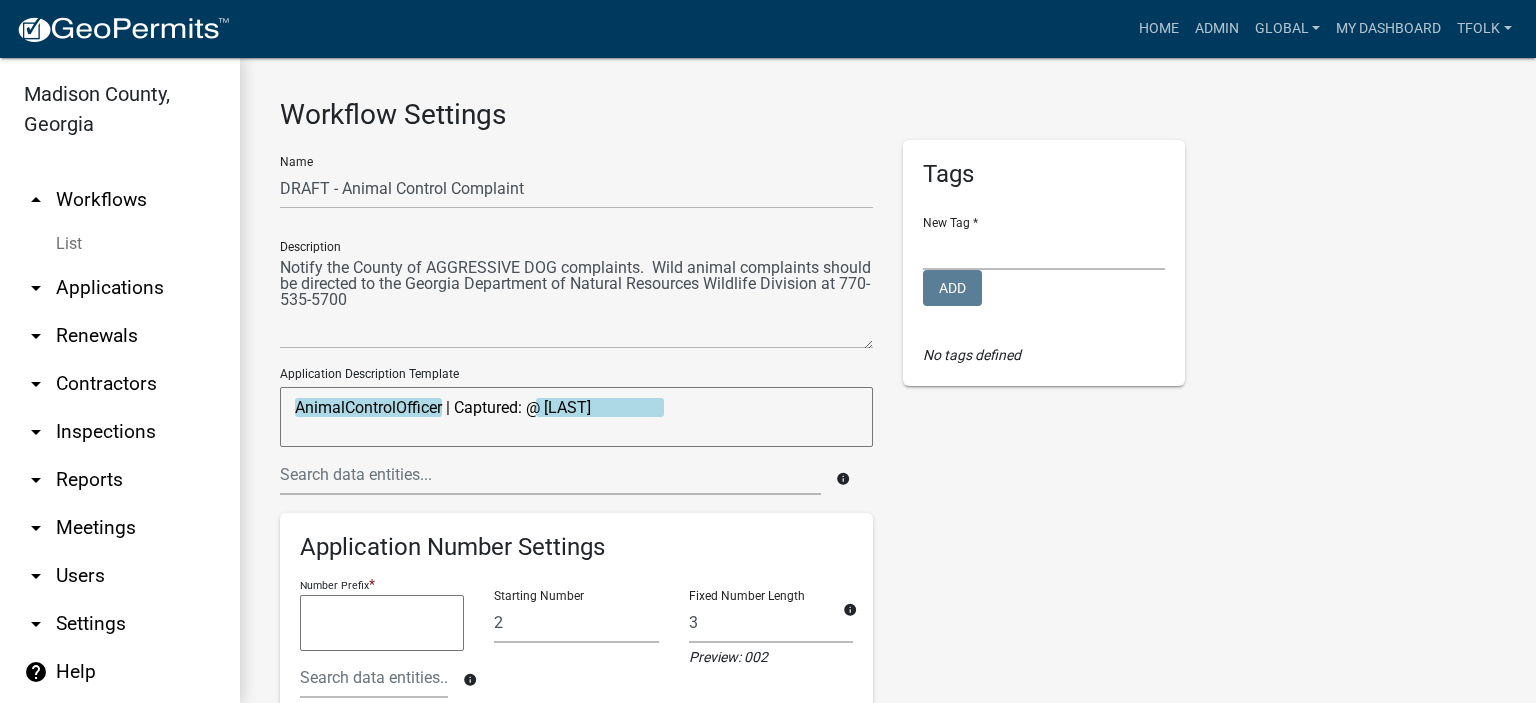 click on "AnimalControlOfficer | Captured: @ ViolatorNameLast" at bounding box center (576, 417) 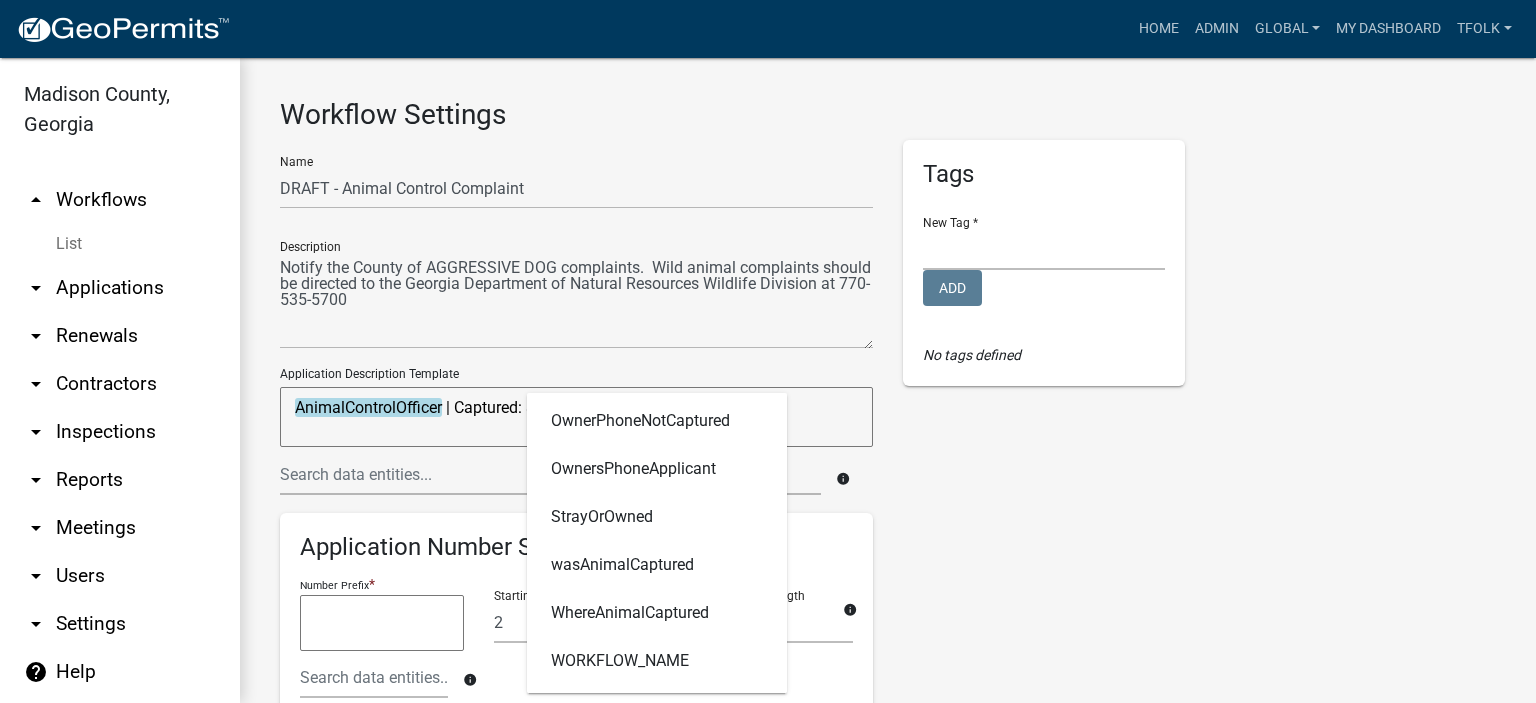 scroll, scrollTop: 0, scrollLeft: 0, axis: both 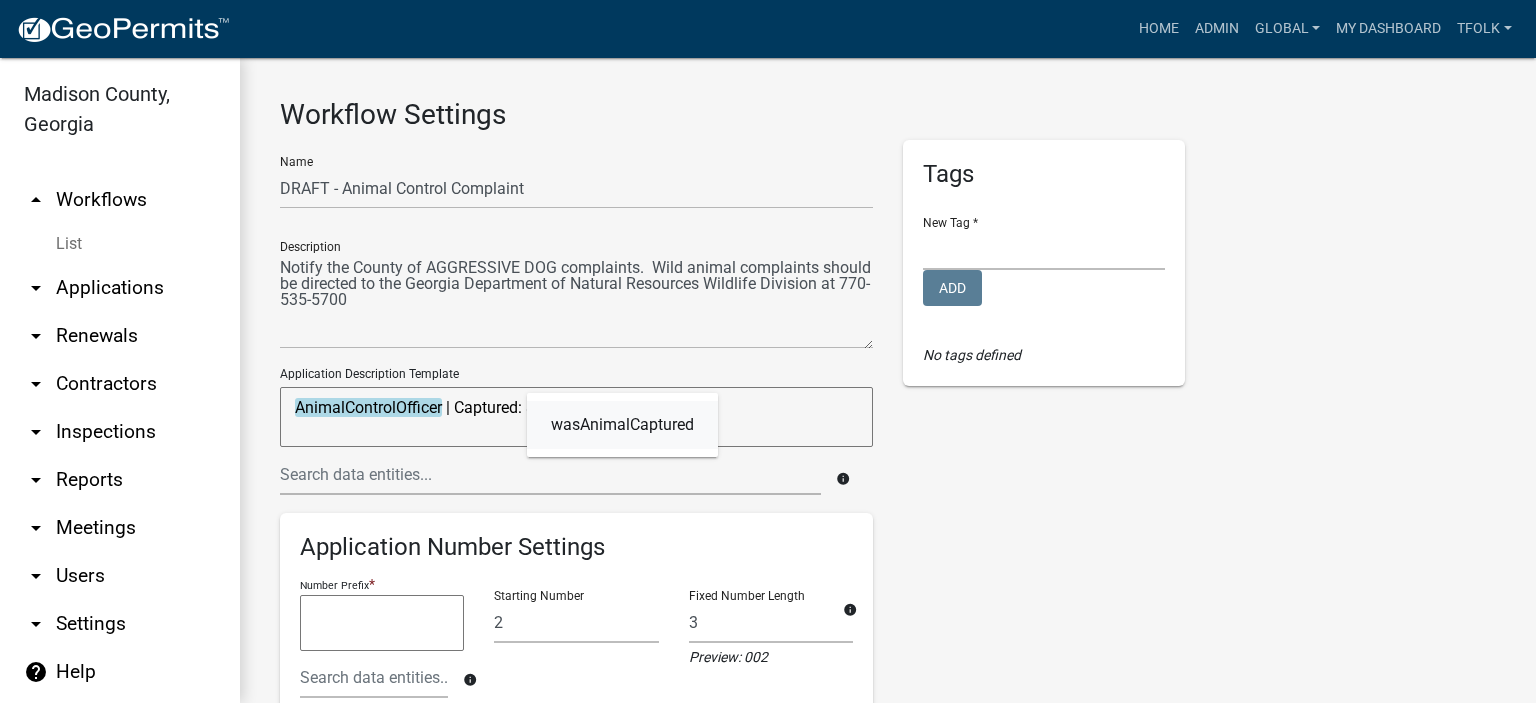 click on "wasAnimalCaptured" 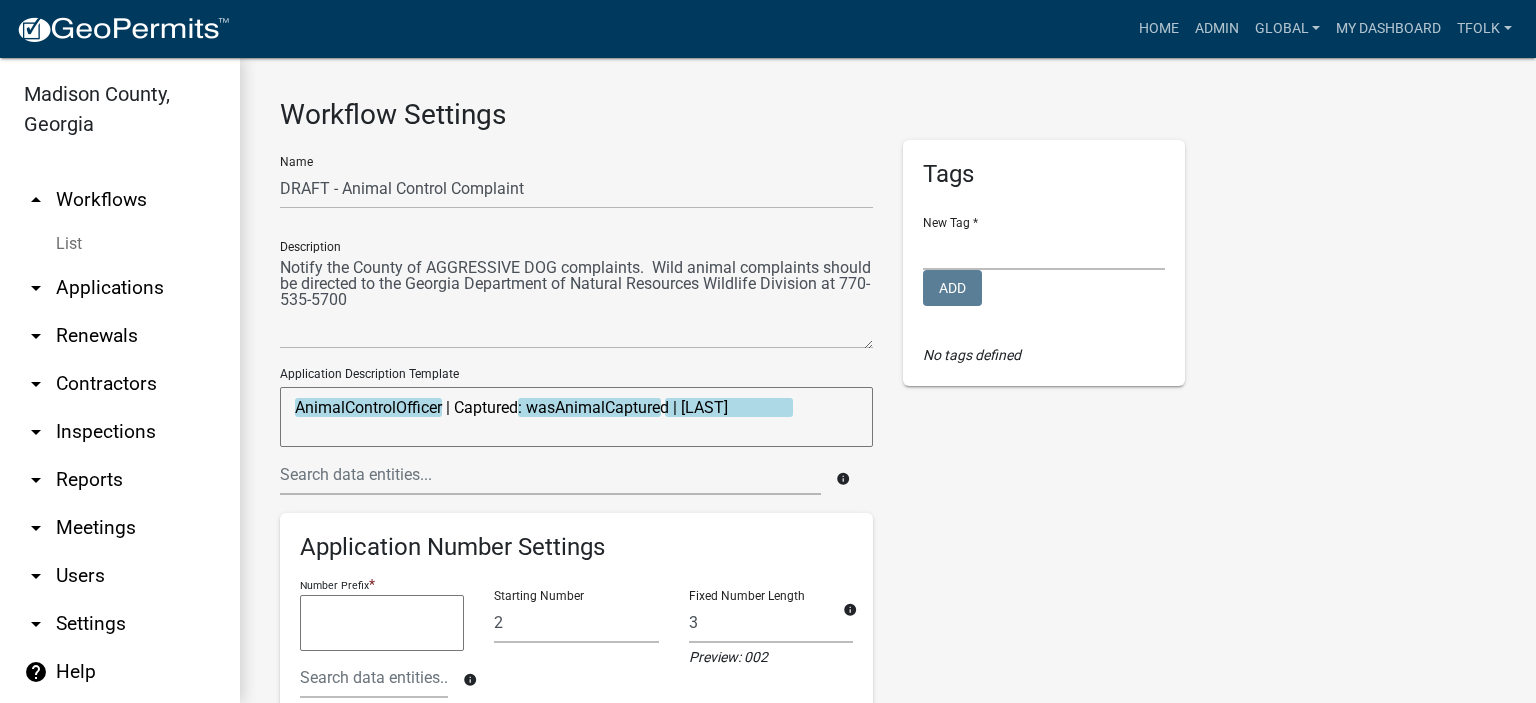 click on "AnimalControlOfficer | Captured: wasAnimalCaptured | ViolatorNameLast" at bounding box center [576, 417] 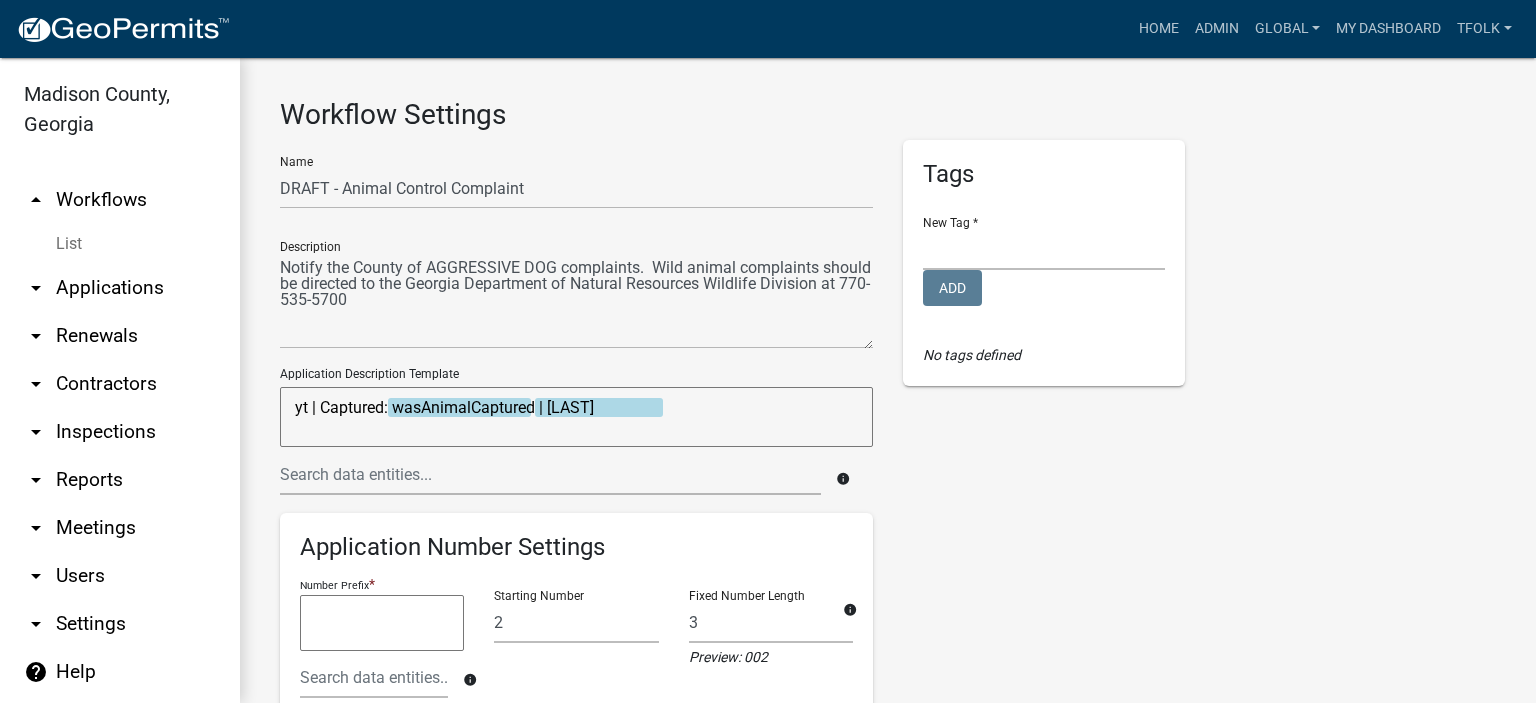 click on "yt | Captured: wasAnimalCaptured | ViolatorNameLast" at bounding box center (576, 417) 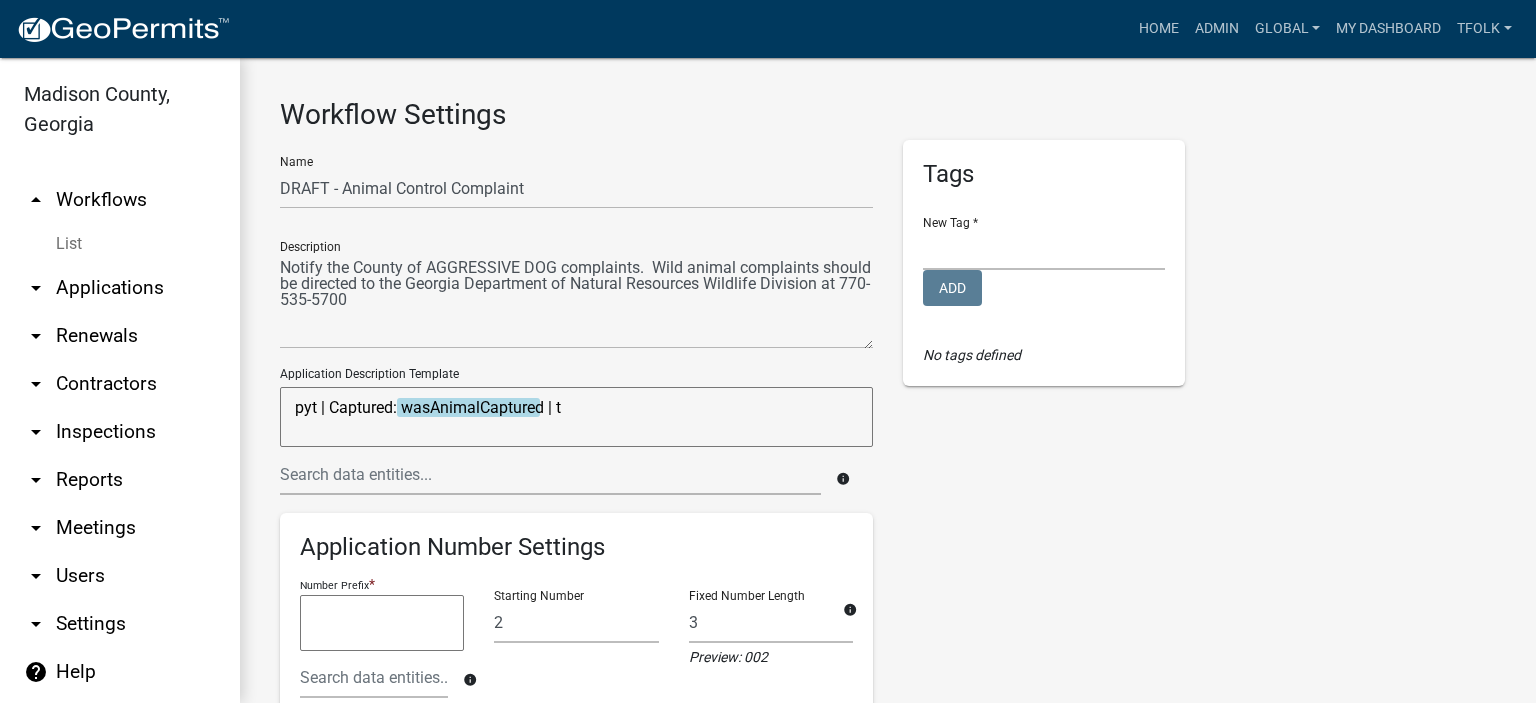 click on "pyt | Captured: wasAnimalCaptured | t" at bounding box center [576, 417] 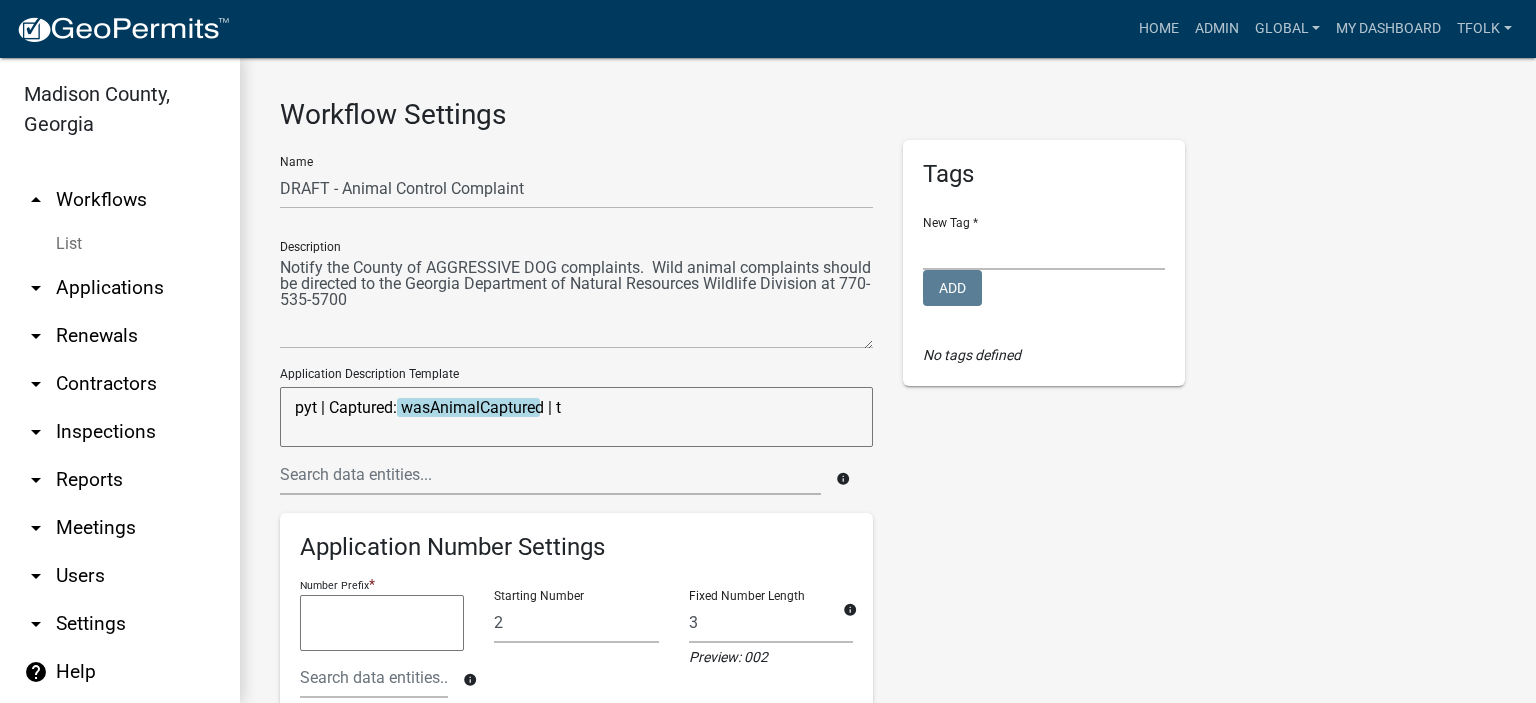 drag, startPoint x: 293, startPoint y: 411, endPoint x: 319, endPoint y: 409, distance: 26.076809 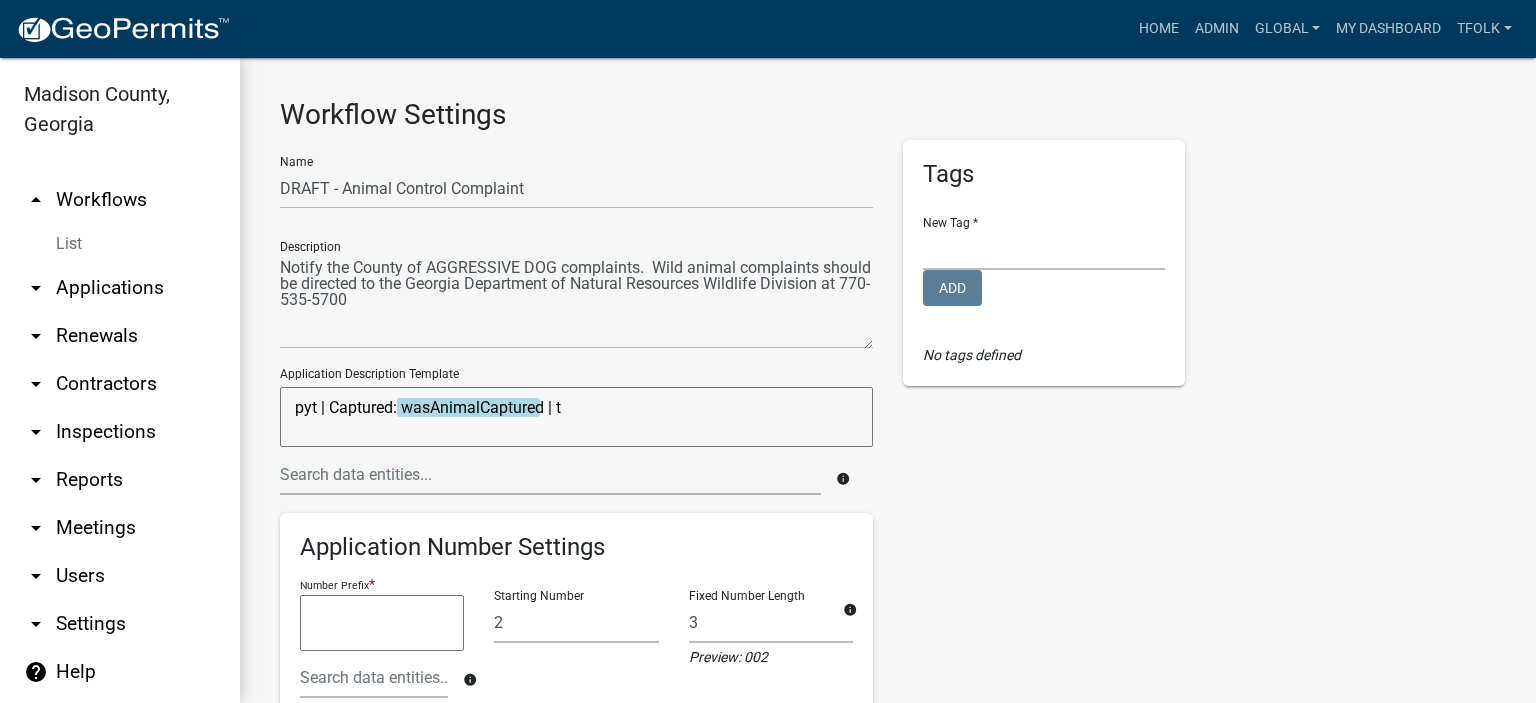 click on "pyt | Captured: wasAnimalCaptured | t" at bounding box center (576, 417) 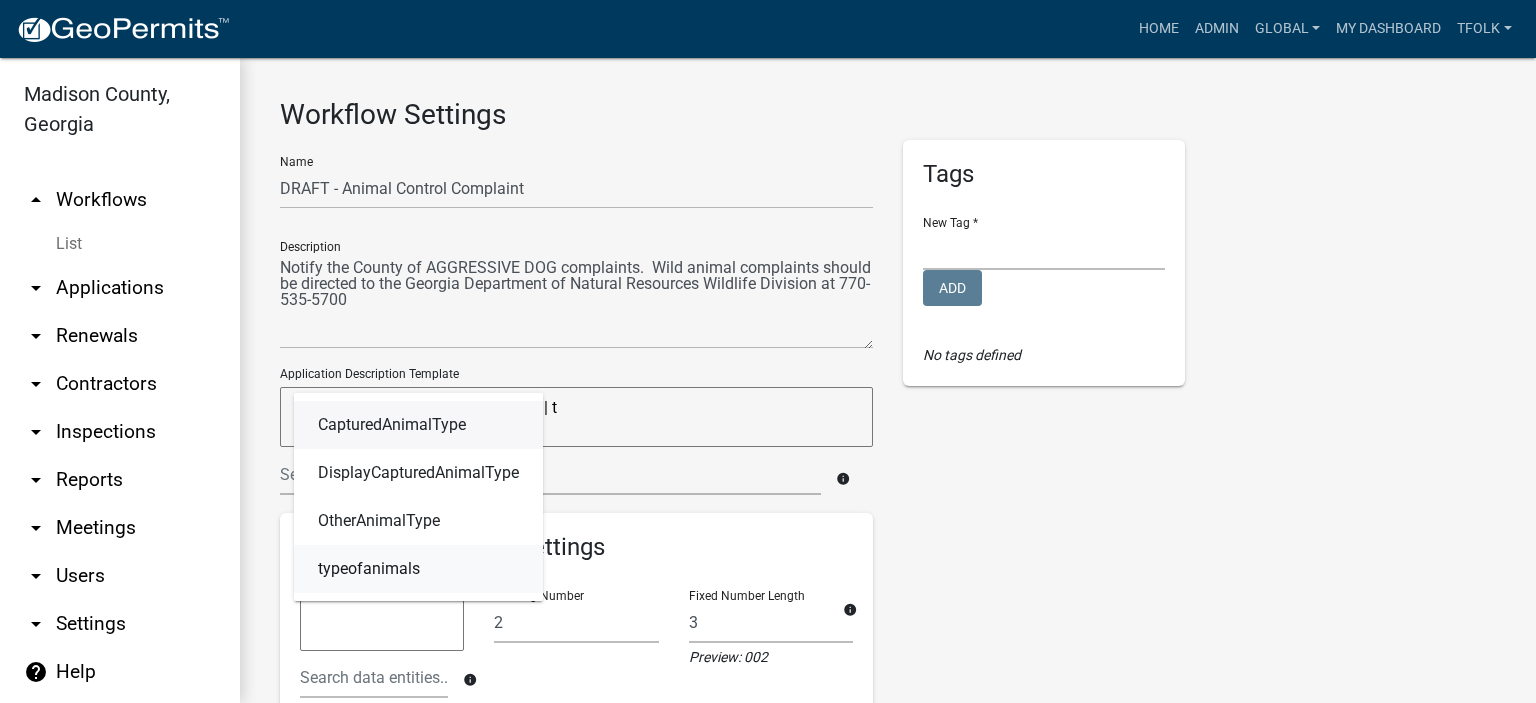 click on "typeofanimals" 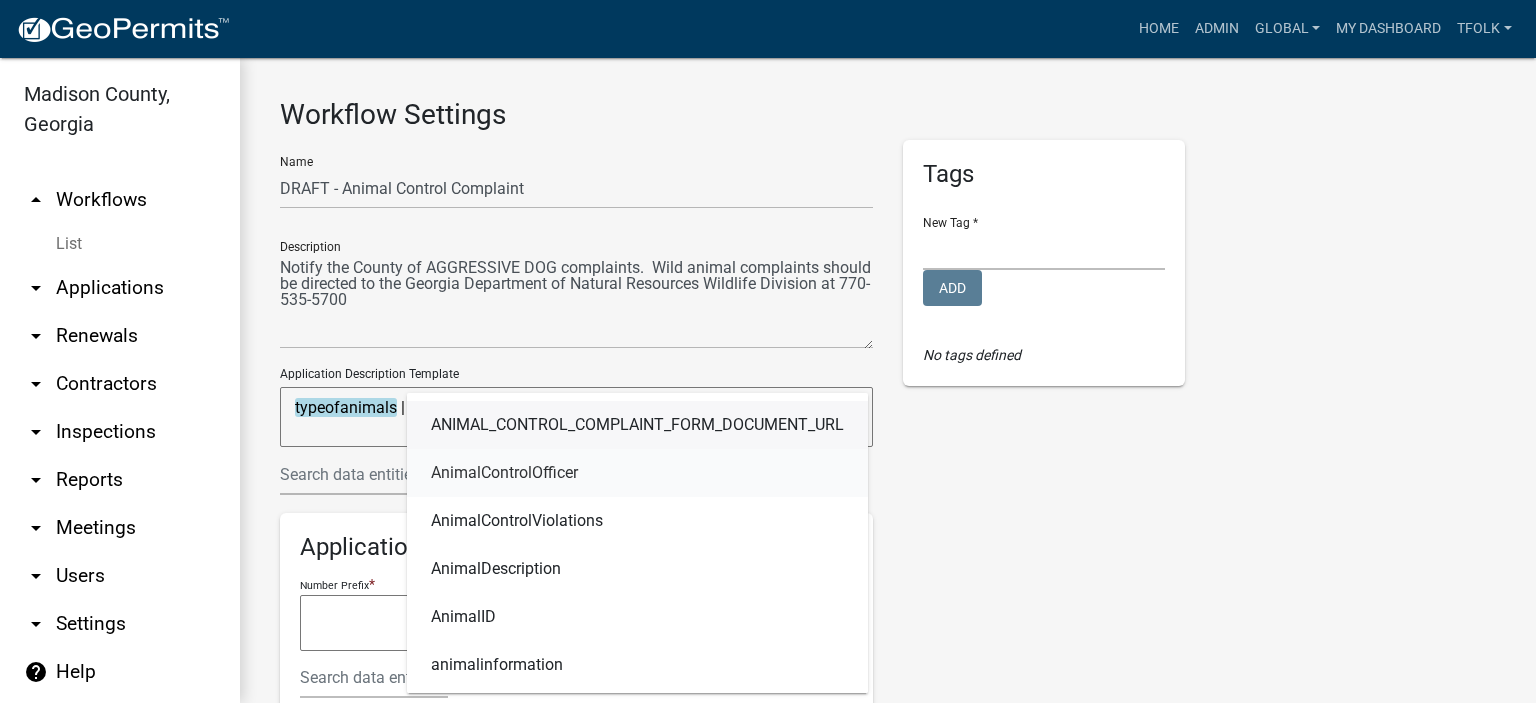 click on "AnimalControlOfficer" 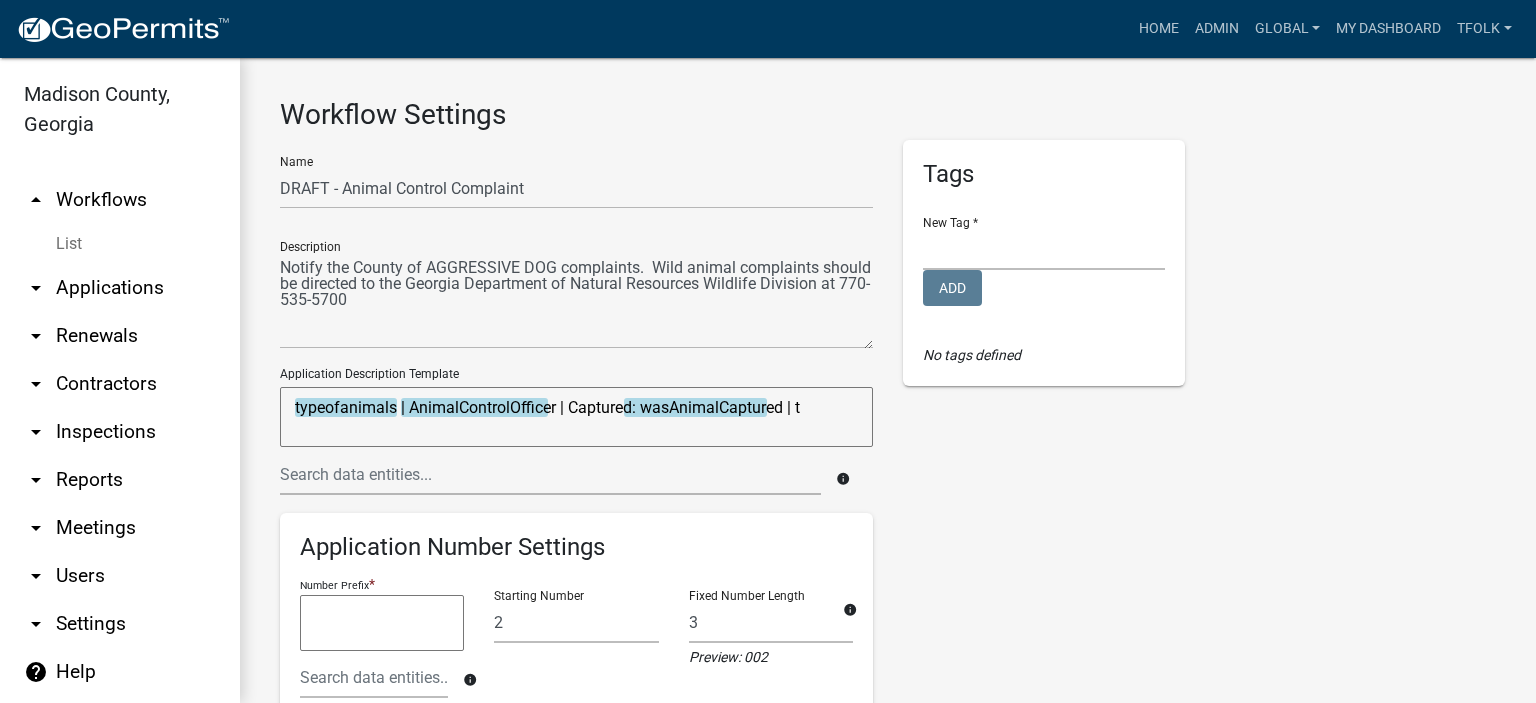 click on "typeofanimals | AnimalControlOfficer | Captured: wasAnimalCaptured | t" at bounding box center (576, 417) 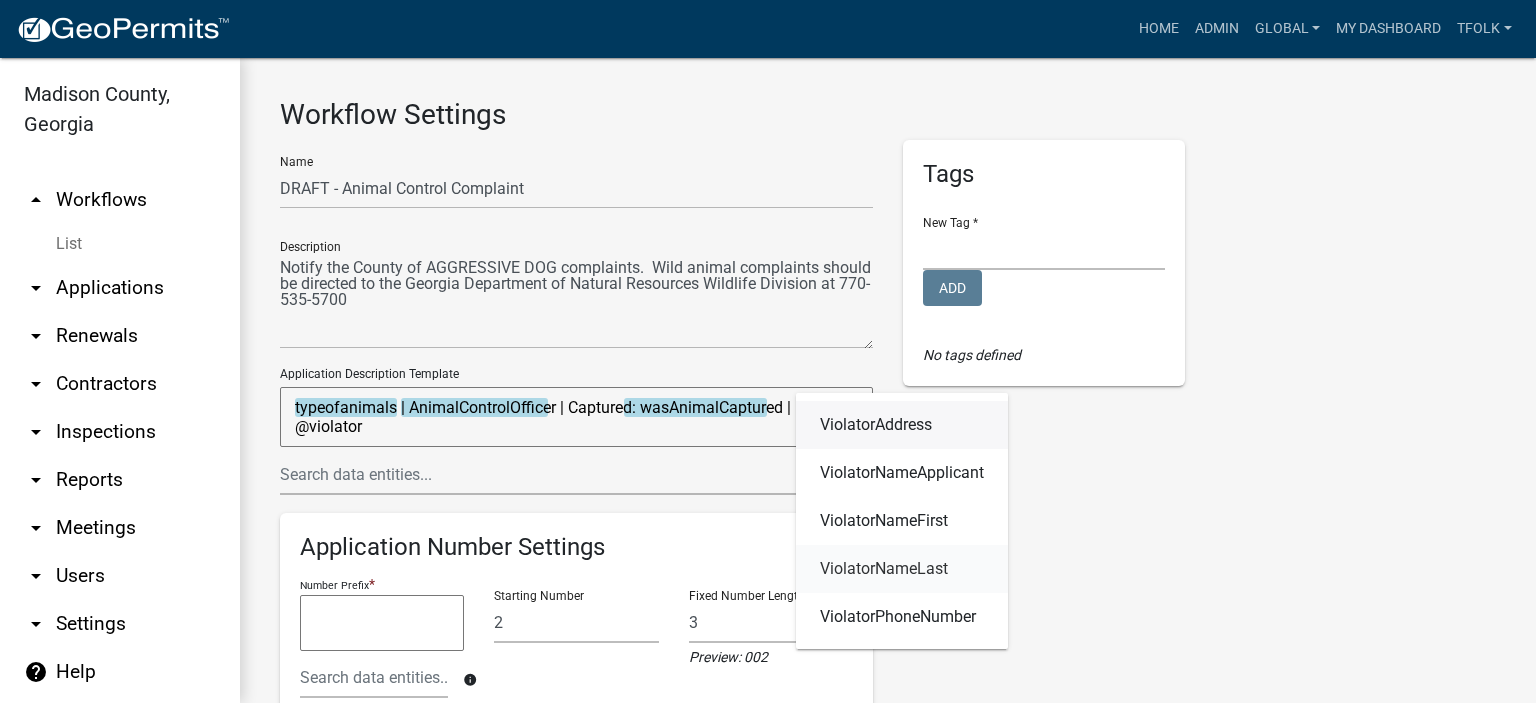 click on "ViolatorNameLast" 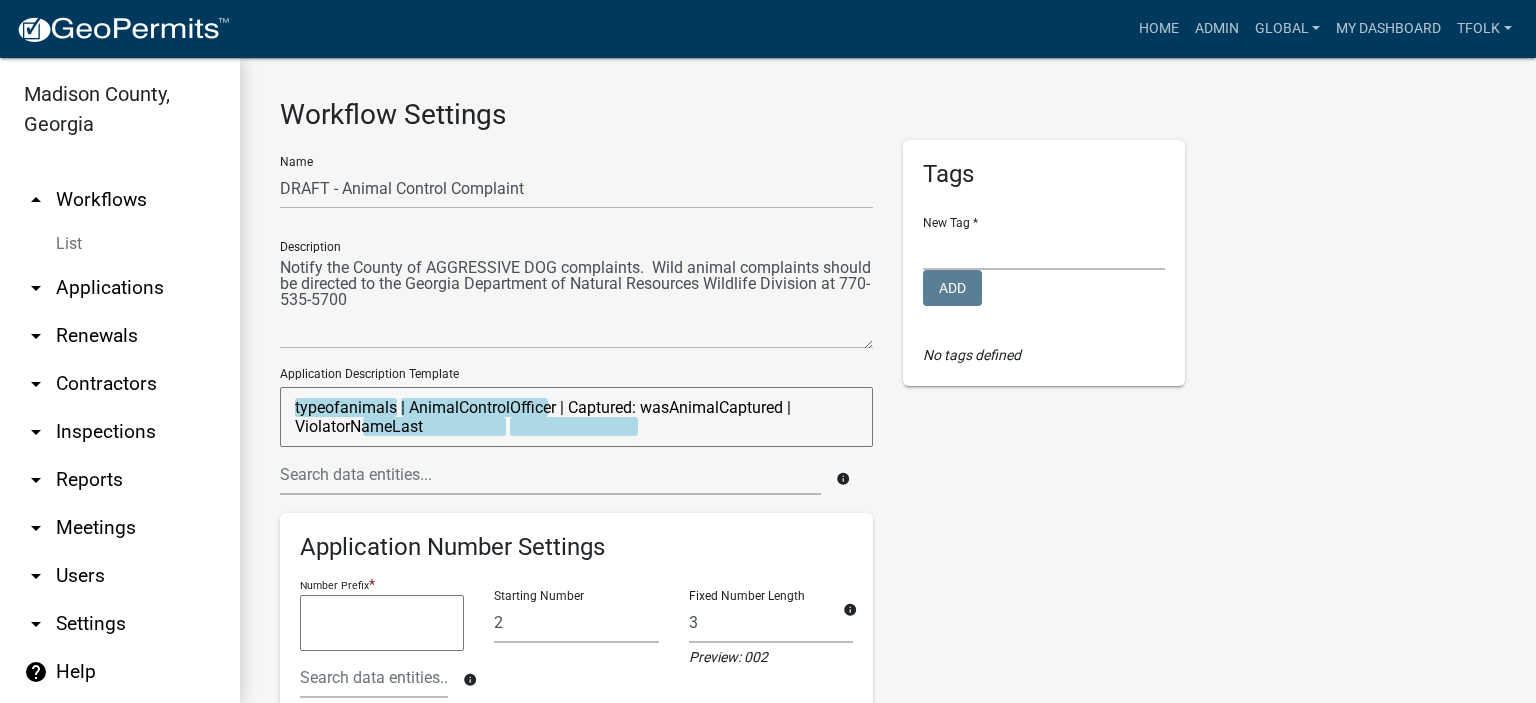 click on "Tags New Tag *  Add  No tags defined" 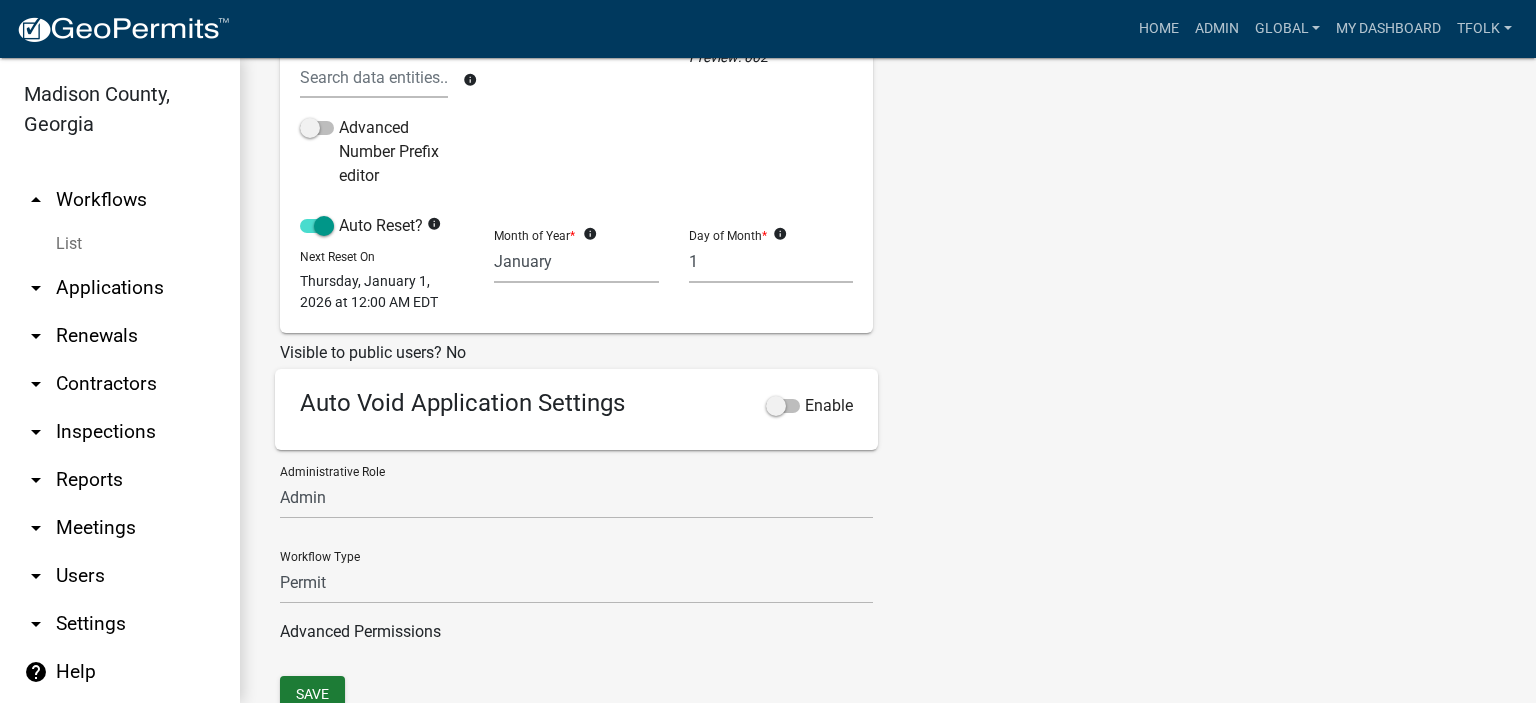 scroll, scrollTop: 670, scrollLeft: 0, axis: vertical 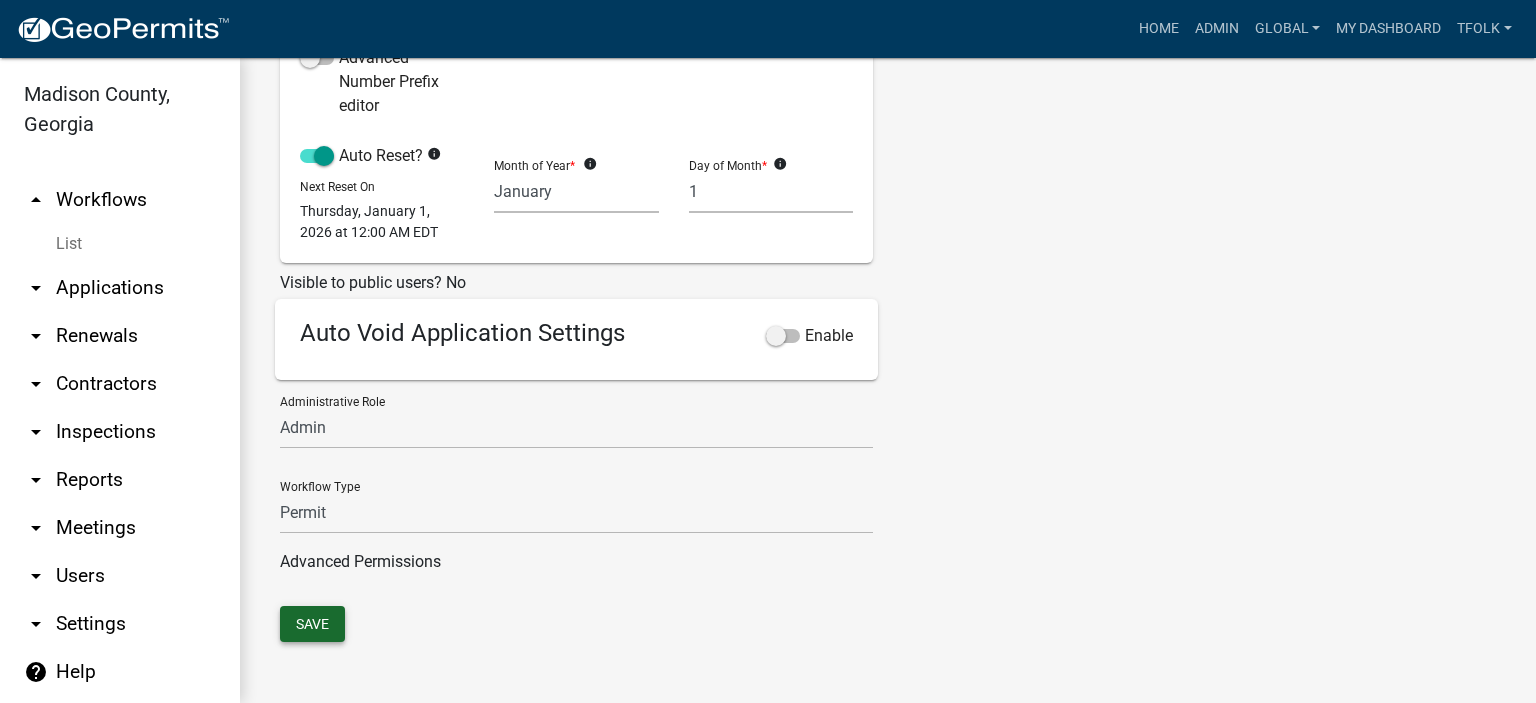click on "Save" 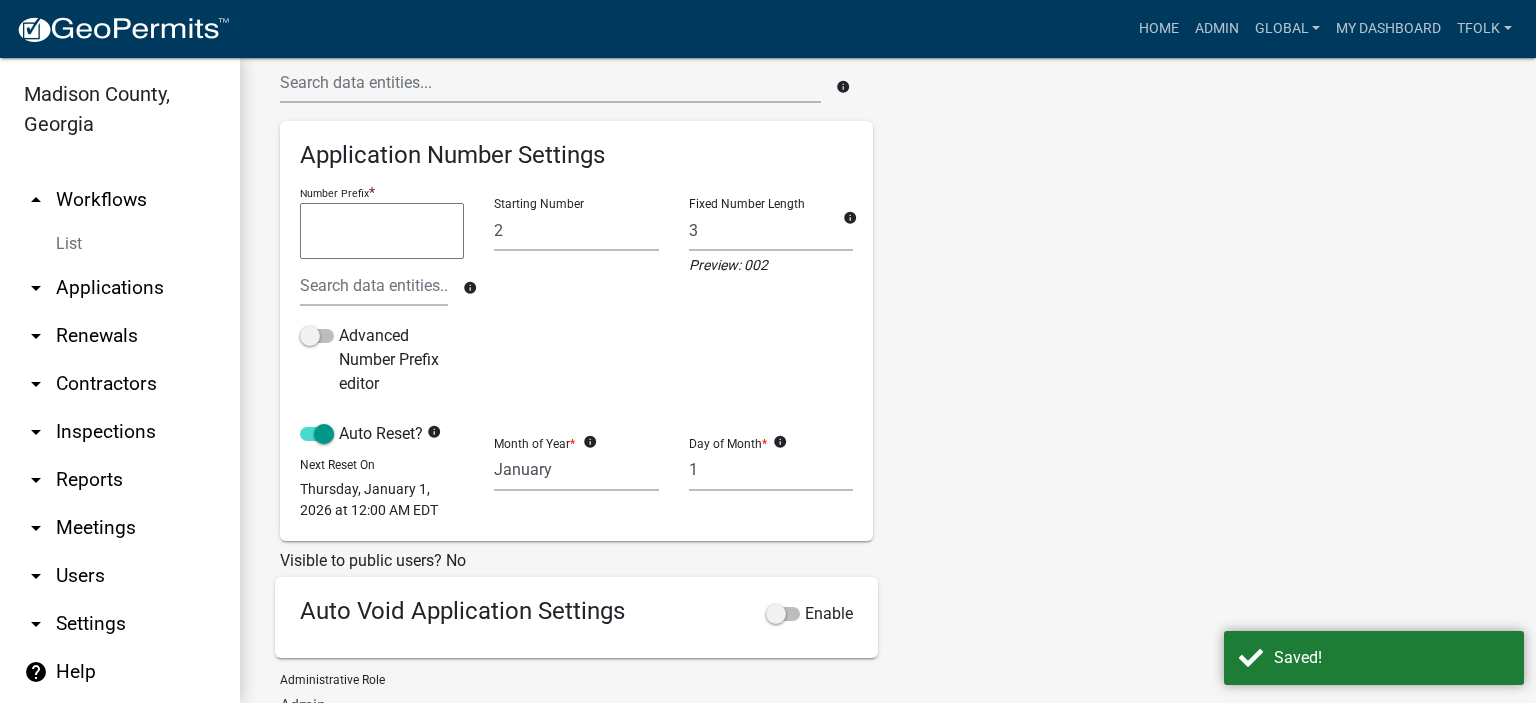 scroll, scrollTop: 0, scrollLeft: 0, axis: both 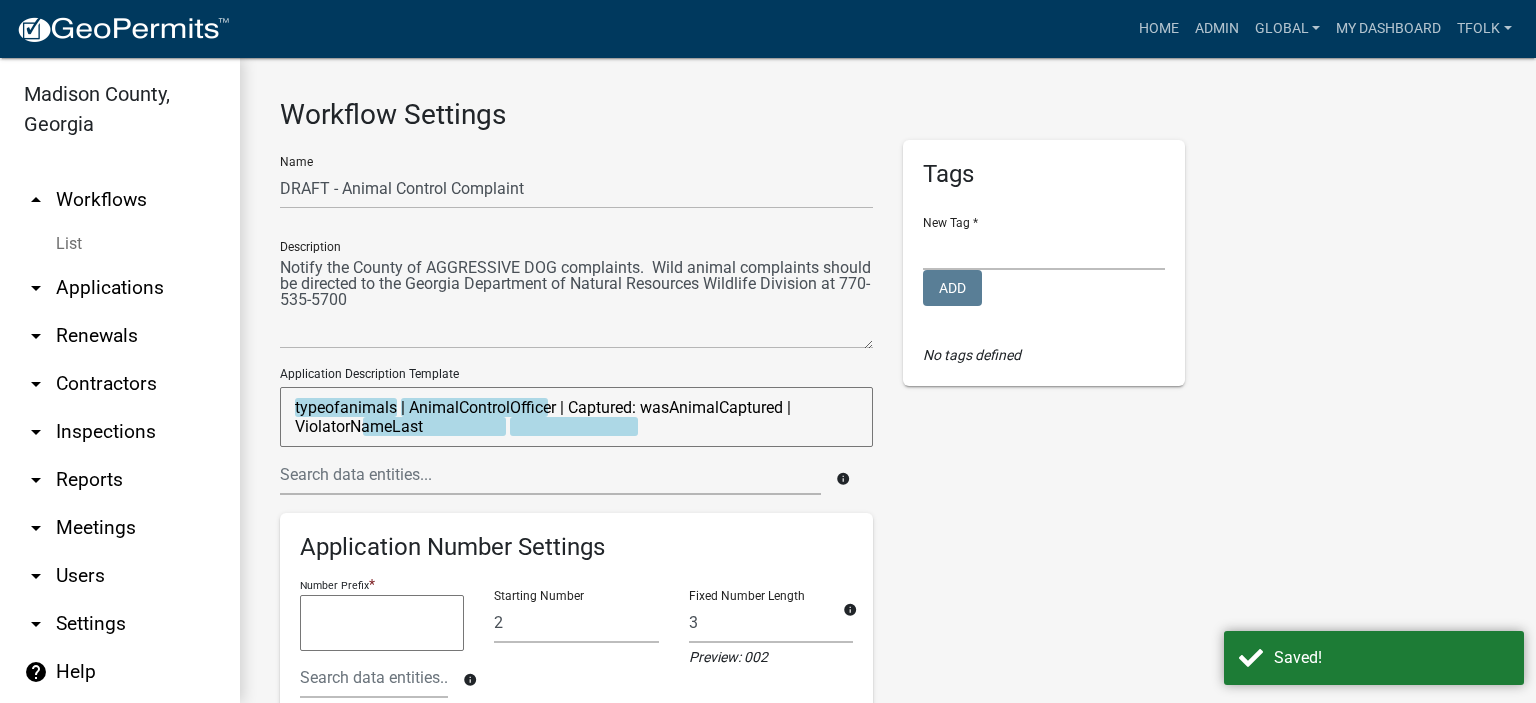 click on "arrow_drop_up   Workflows" at bounding box center [120, 200] 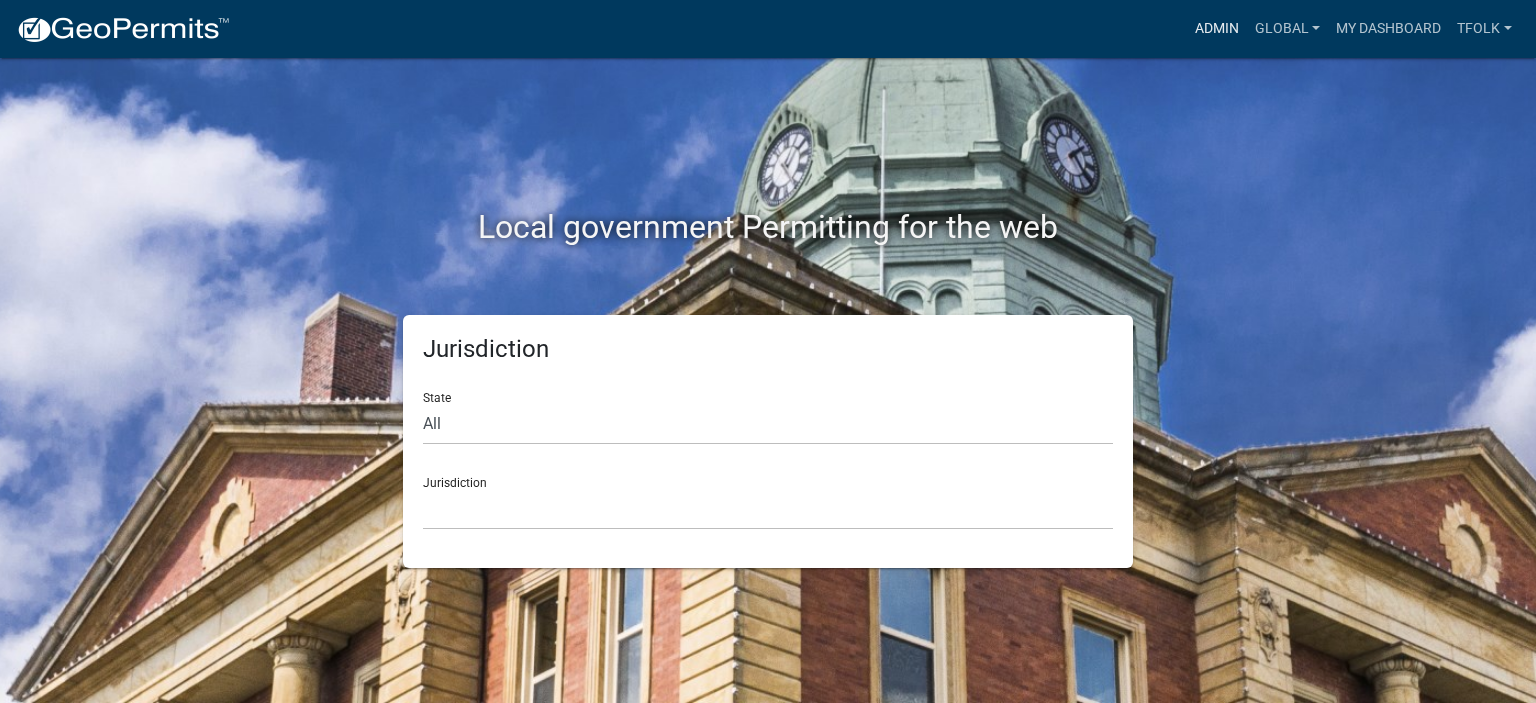 scroll, scrollTop: 0, scrollLeft: 0, axis: both 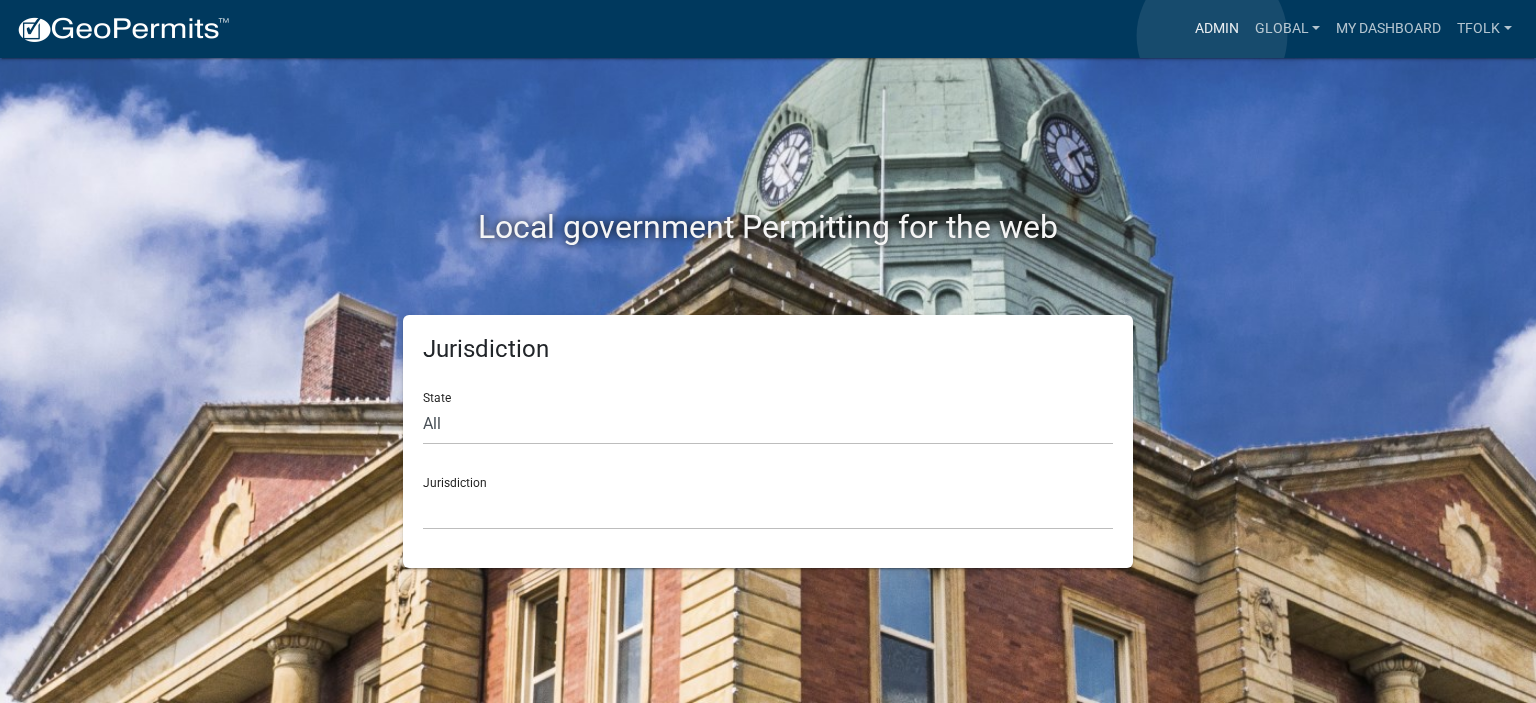click on "Admin" at bounding box center [1217, 29] 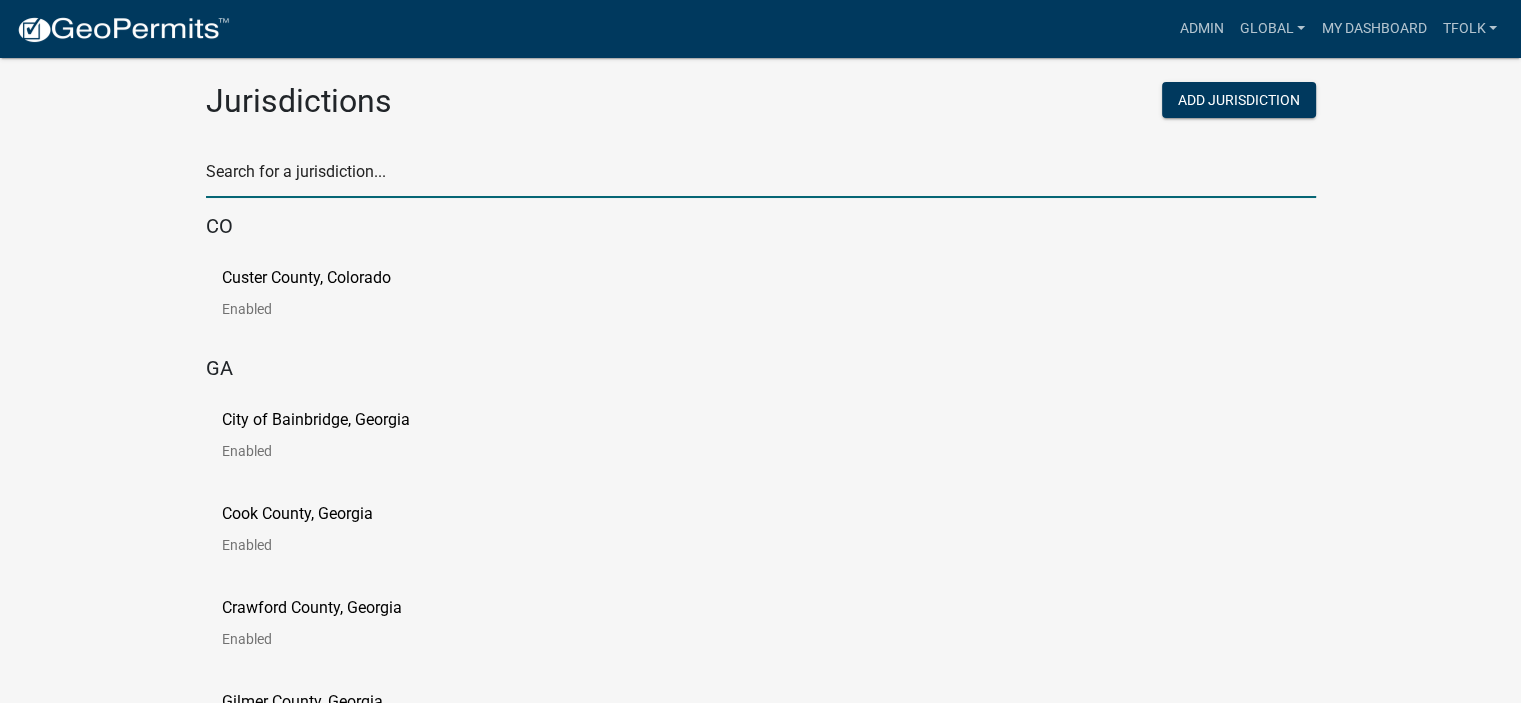 click 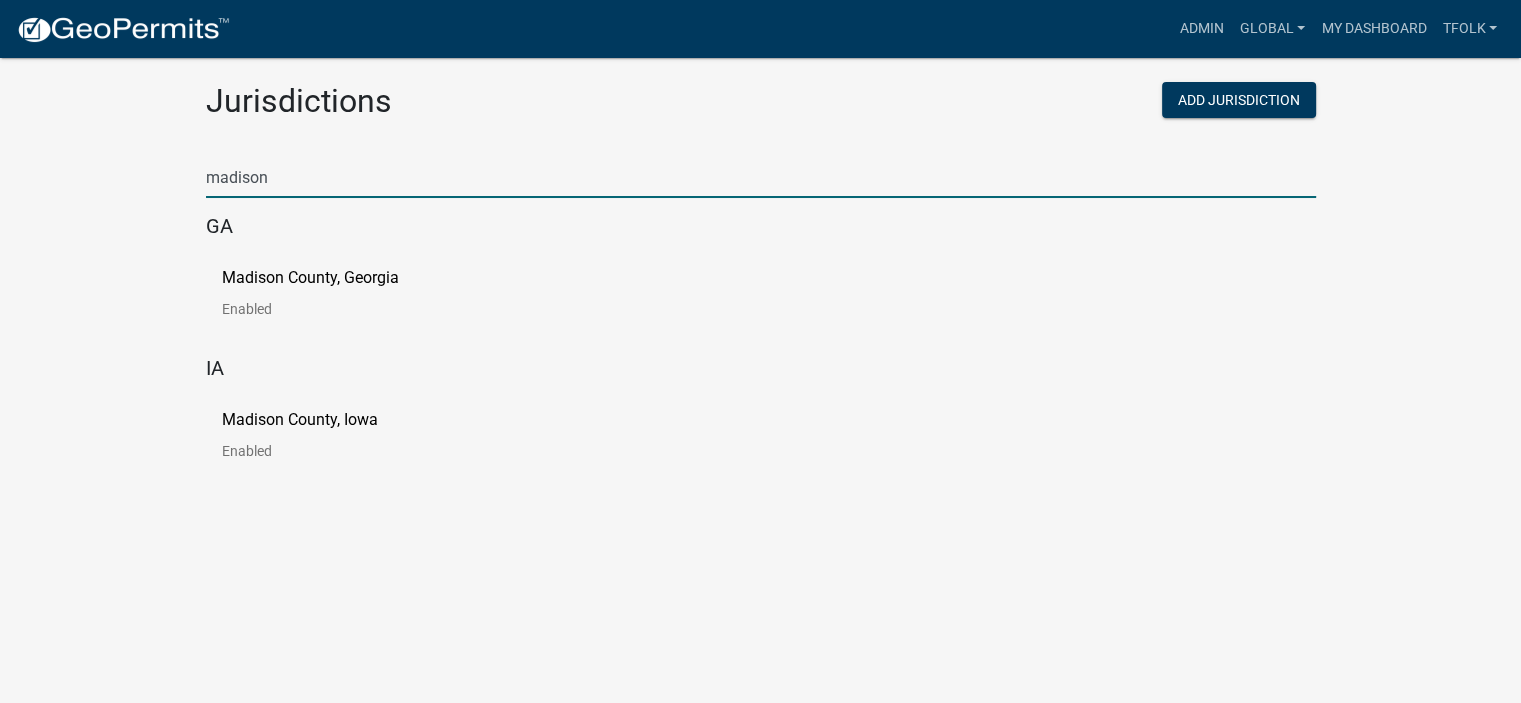 type on "madison" 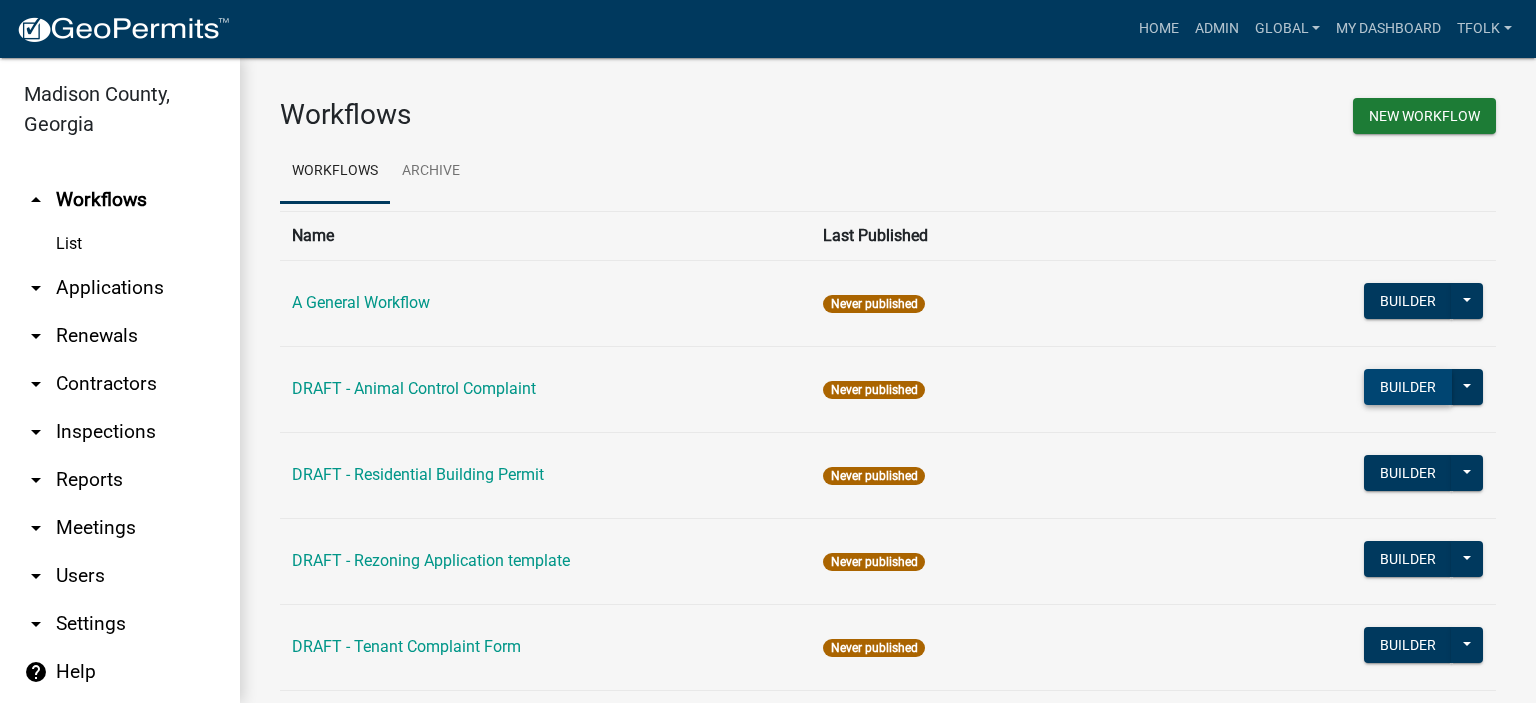 click on "Builder" at bounding box center (1408, 387) 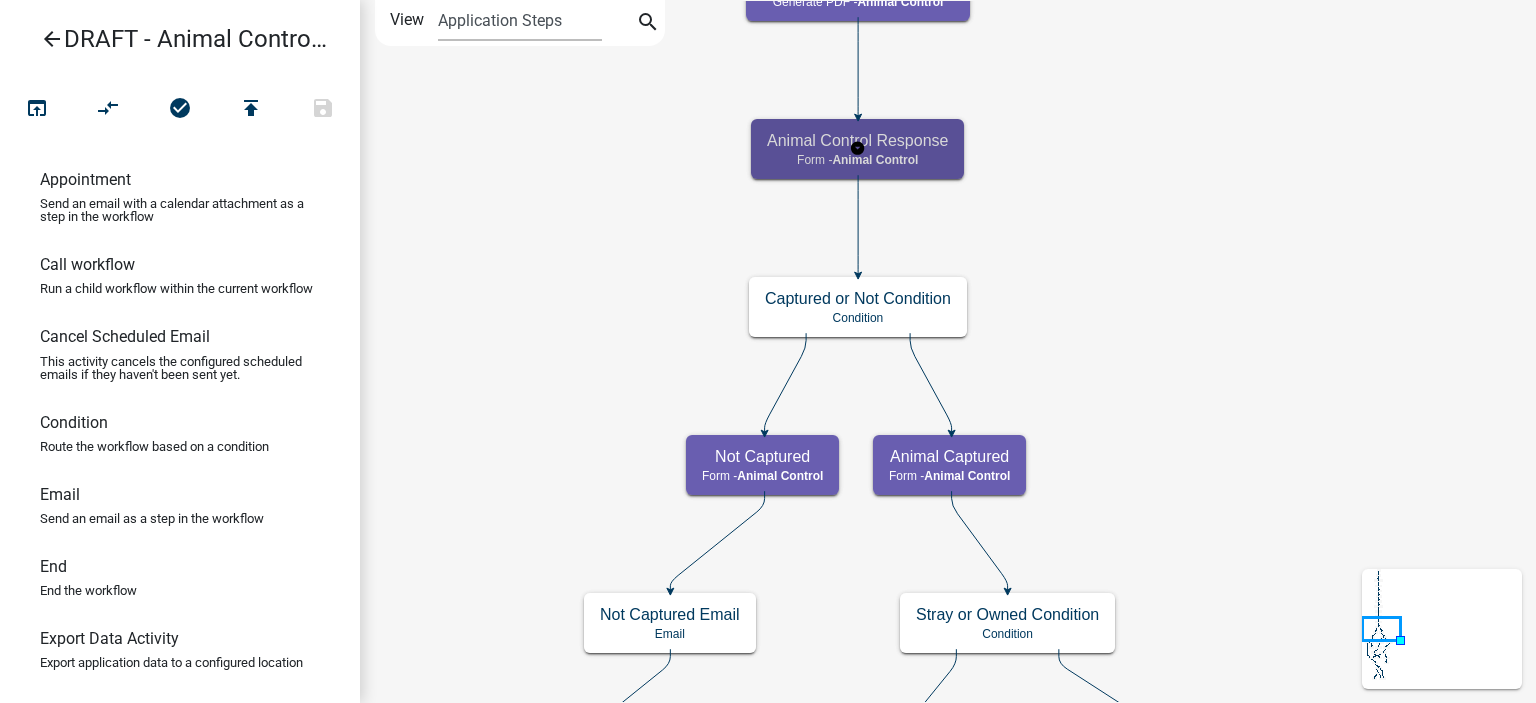 click on "Animal Control Response
Form -  Animal Control" at bounding box center (857, 149) 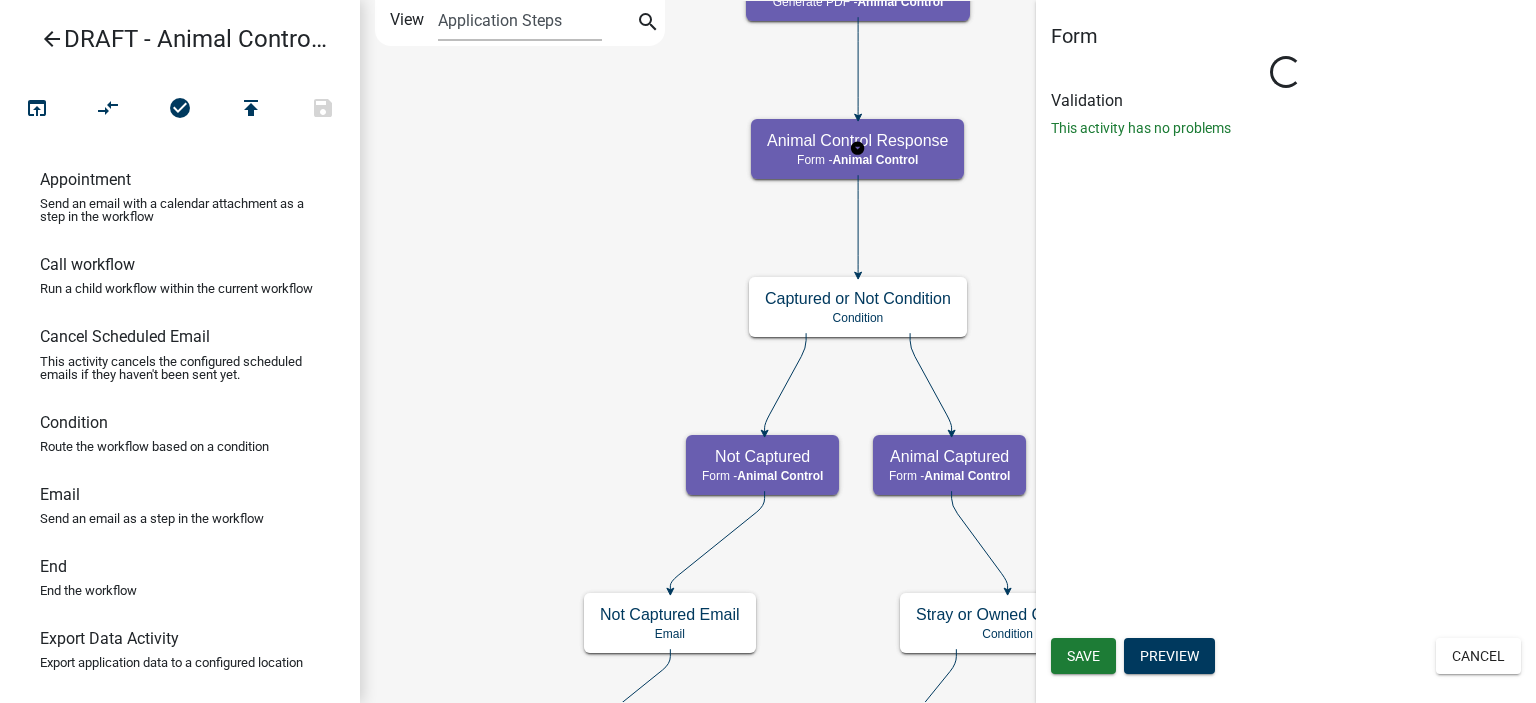 select on "CF90C5DF-2F39-437D-9A89-1F38DA938B57" 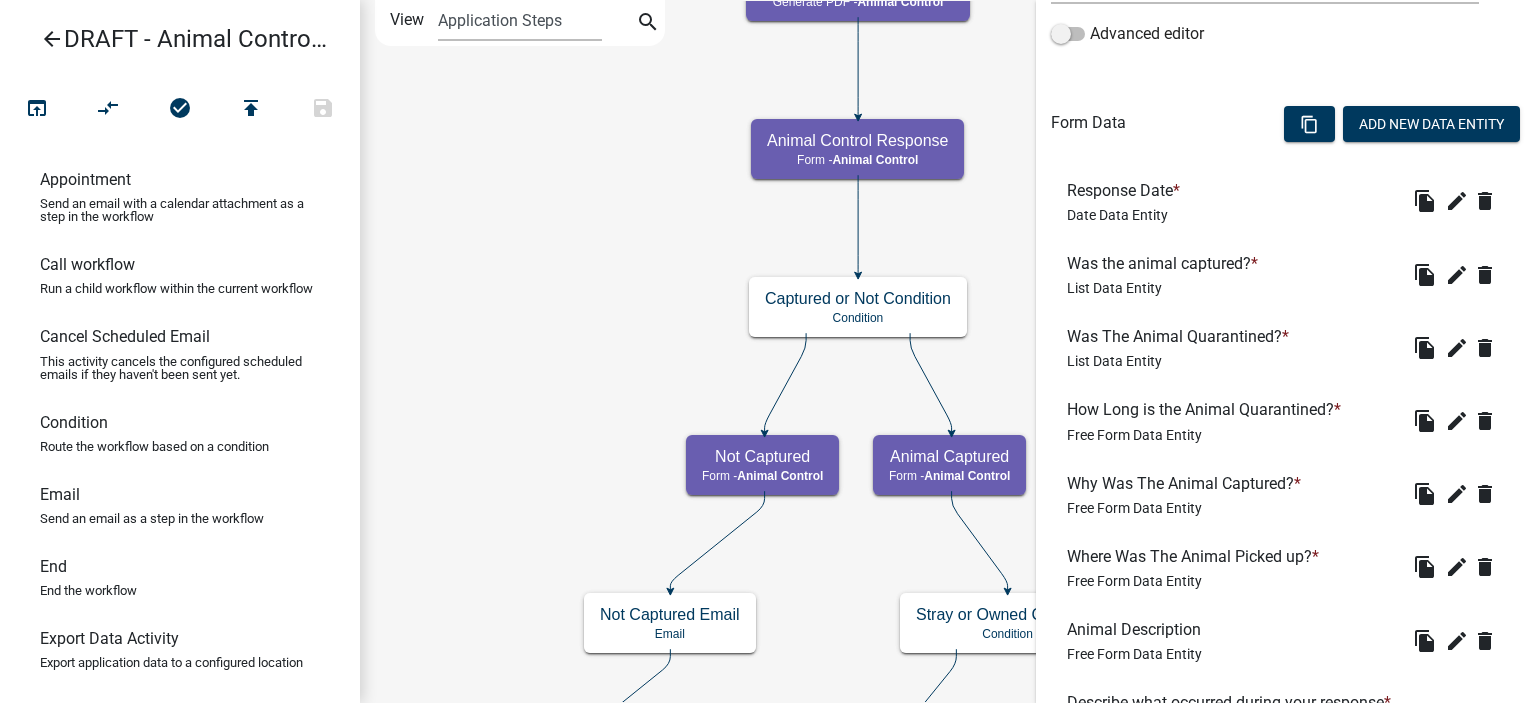 scroll, scrollTop: 600, scrollLeft: 0, axis: vertical 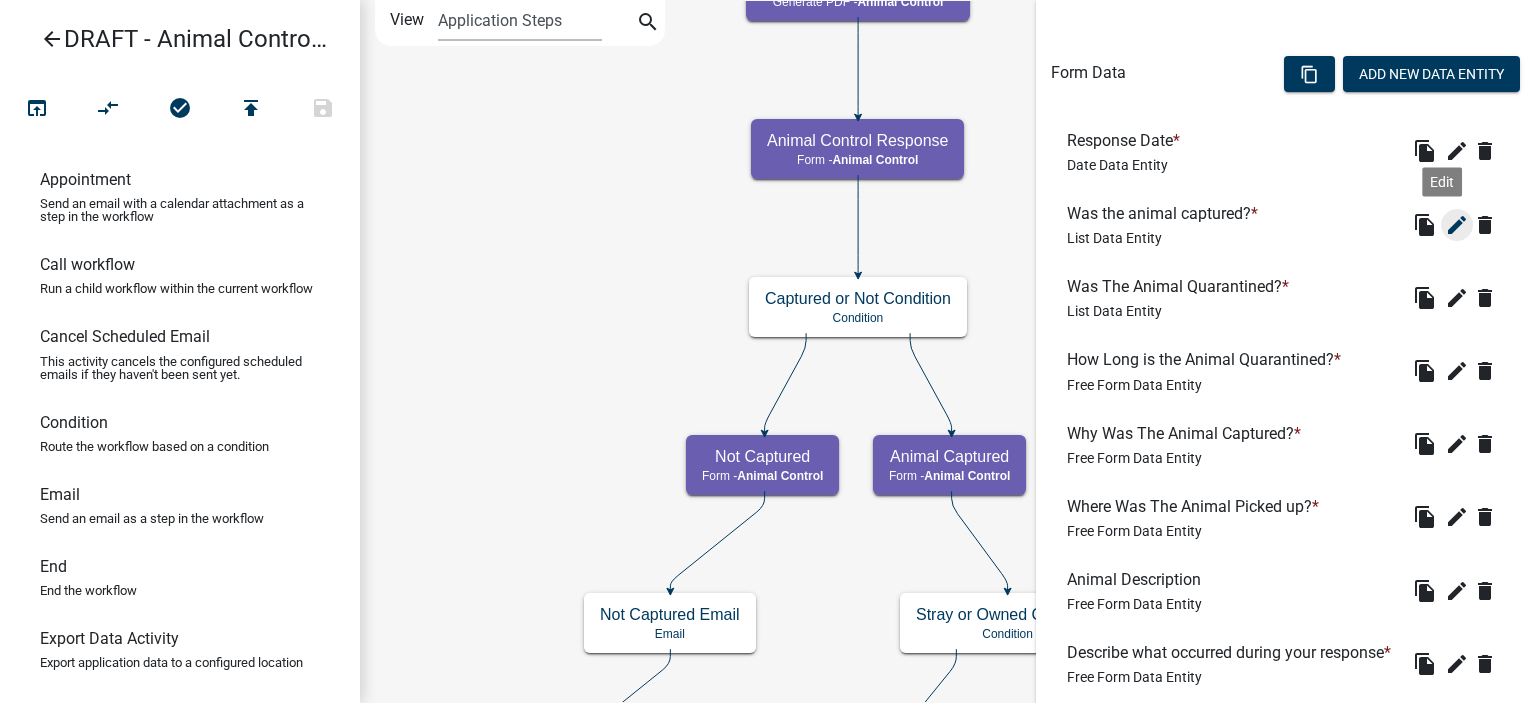 click on "edit" 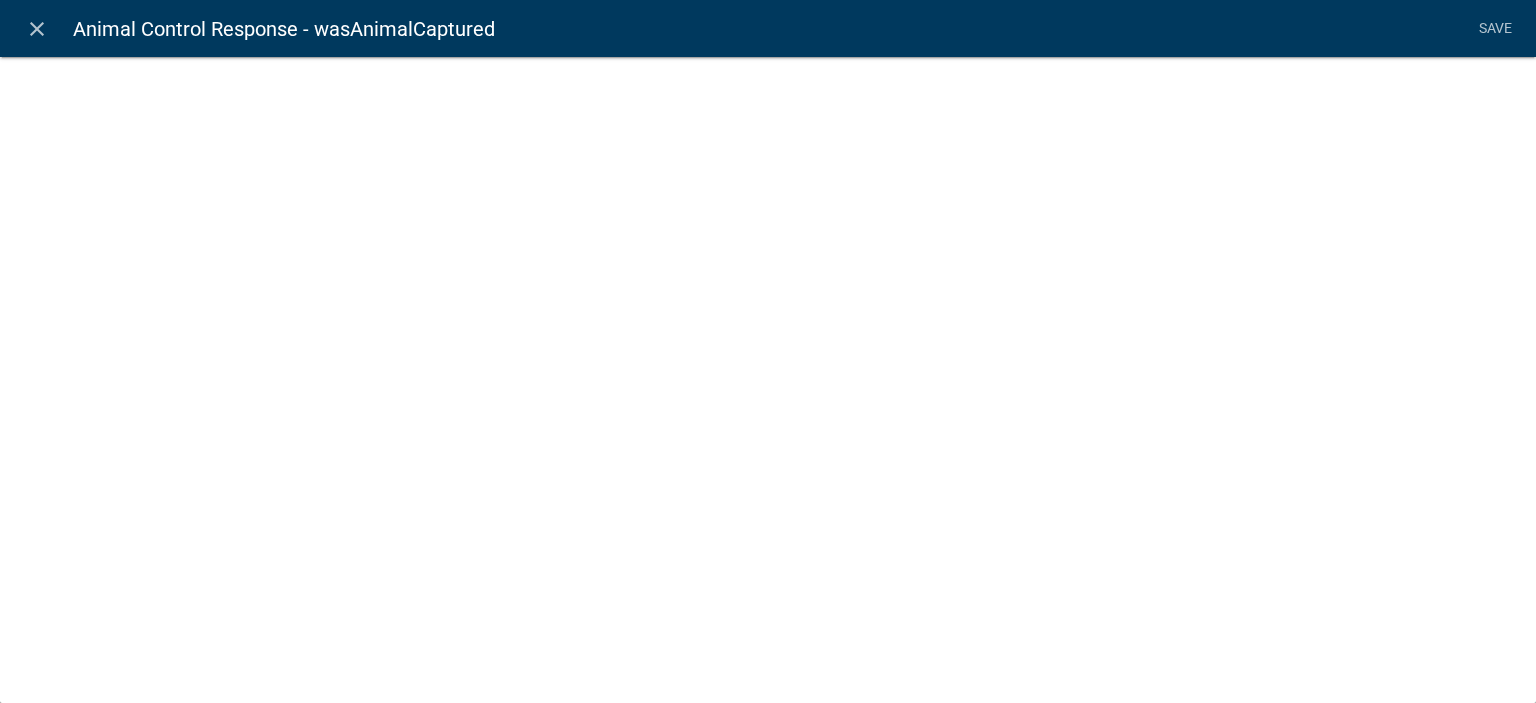 select on "list-data" 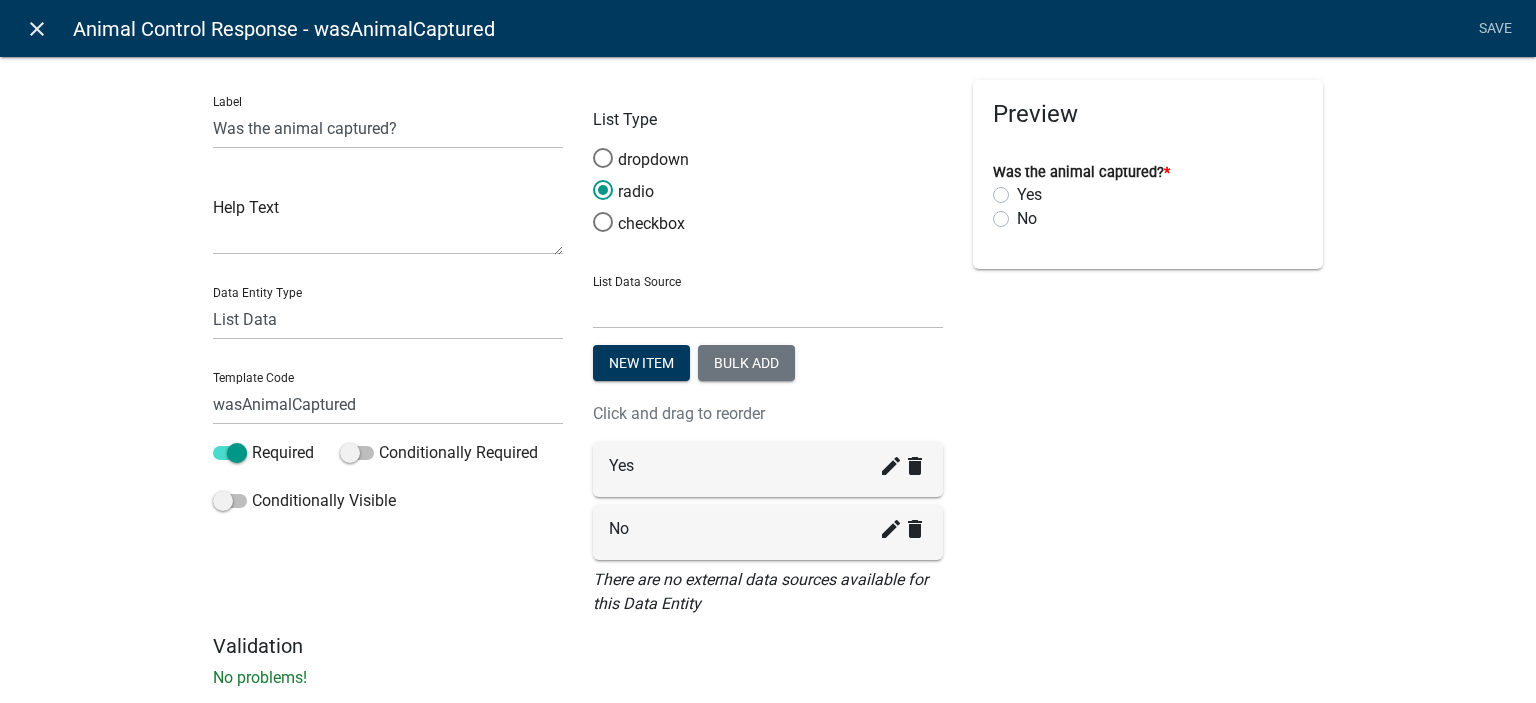 click on "close" 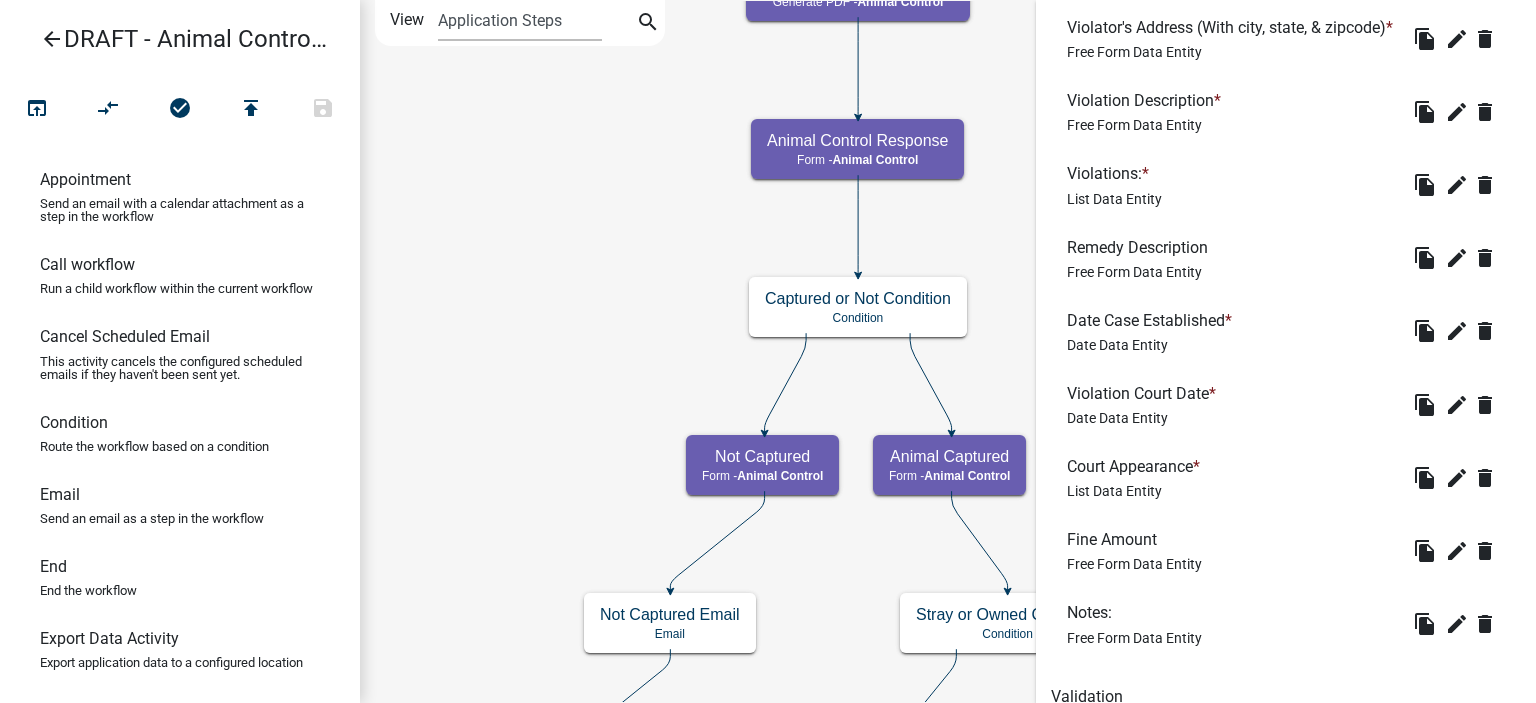scroll, scrollTop: 2000, scrollLeft: 0, axis: vertical 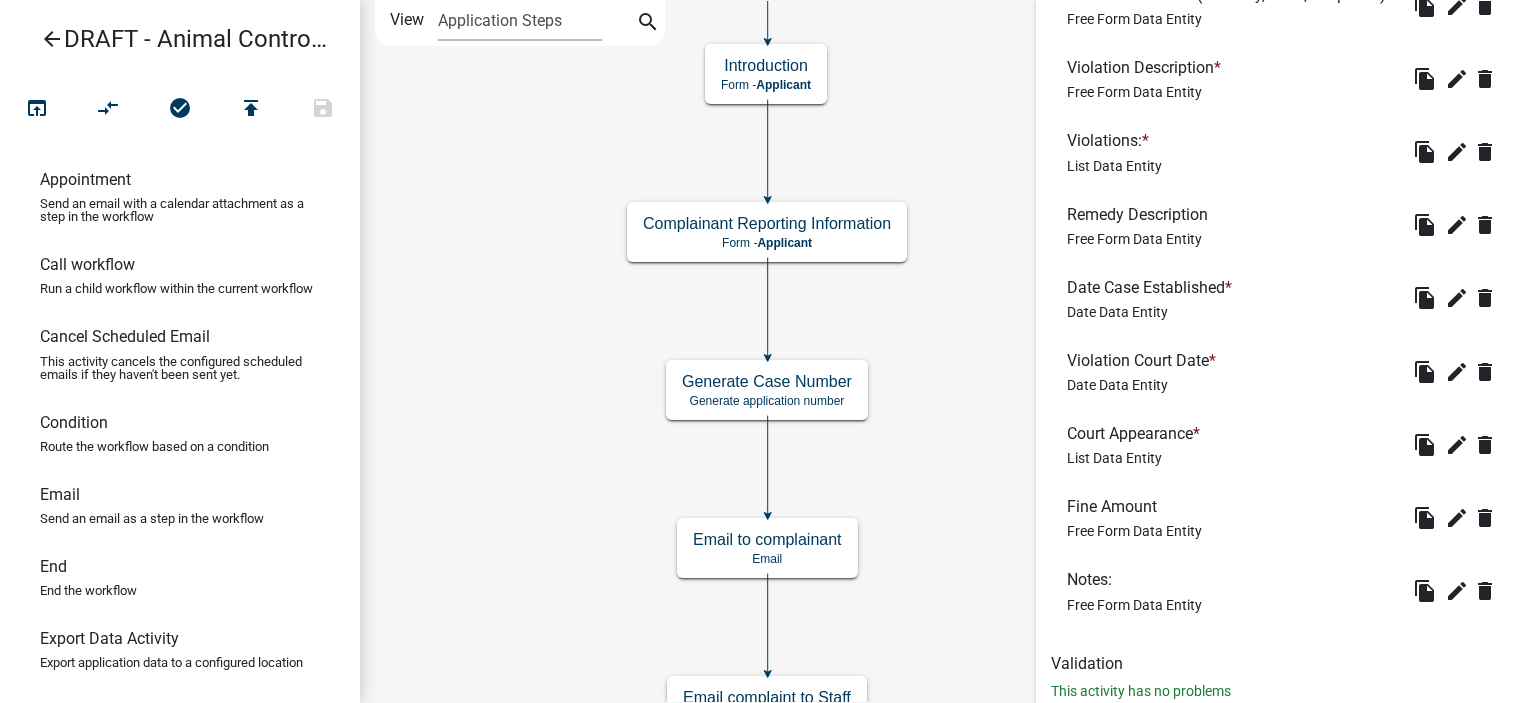 click on "Start
Start -  Applicant
Complainant Reporting Information
Form -  Applicant
Animal Control Complaint Form
Generate PDF -  Animal Control
Court Resolved End
End -  Animal Control" 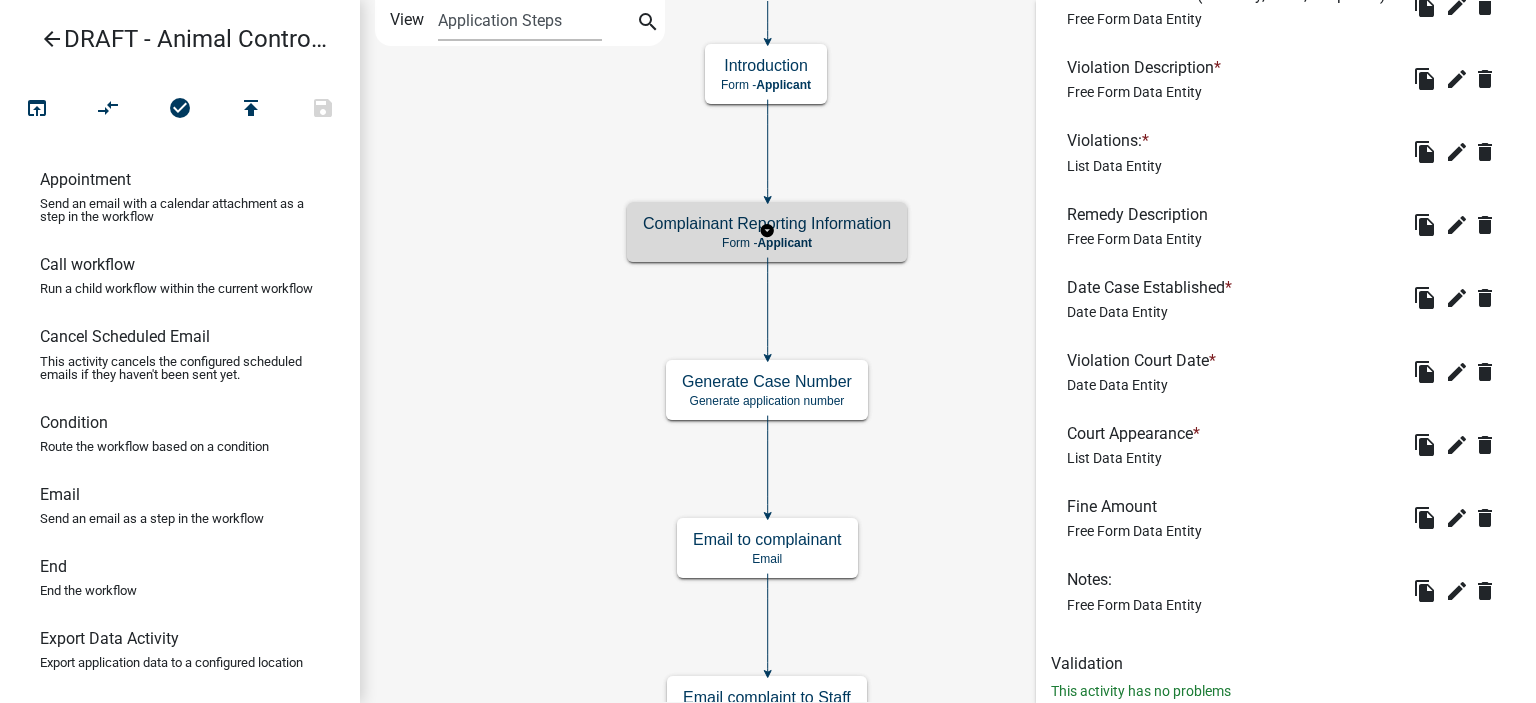 scroll, scrollTop: 0, scrollLeft: 0, axis: both 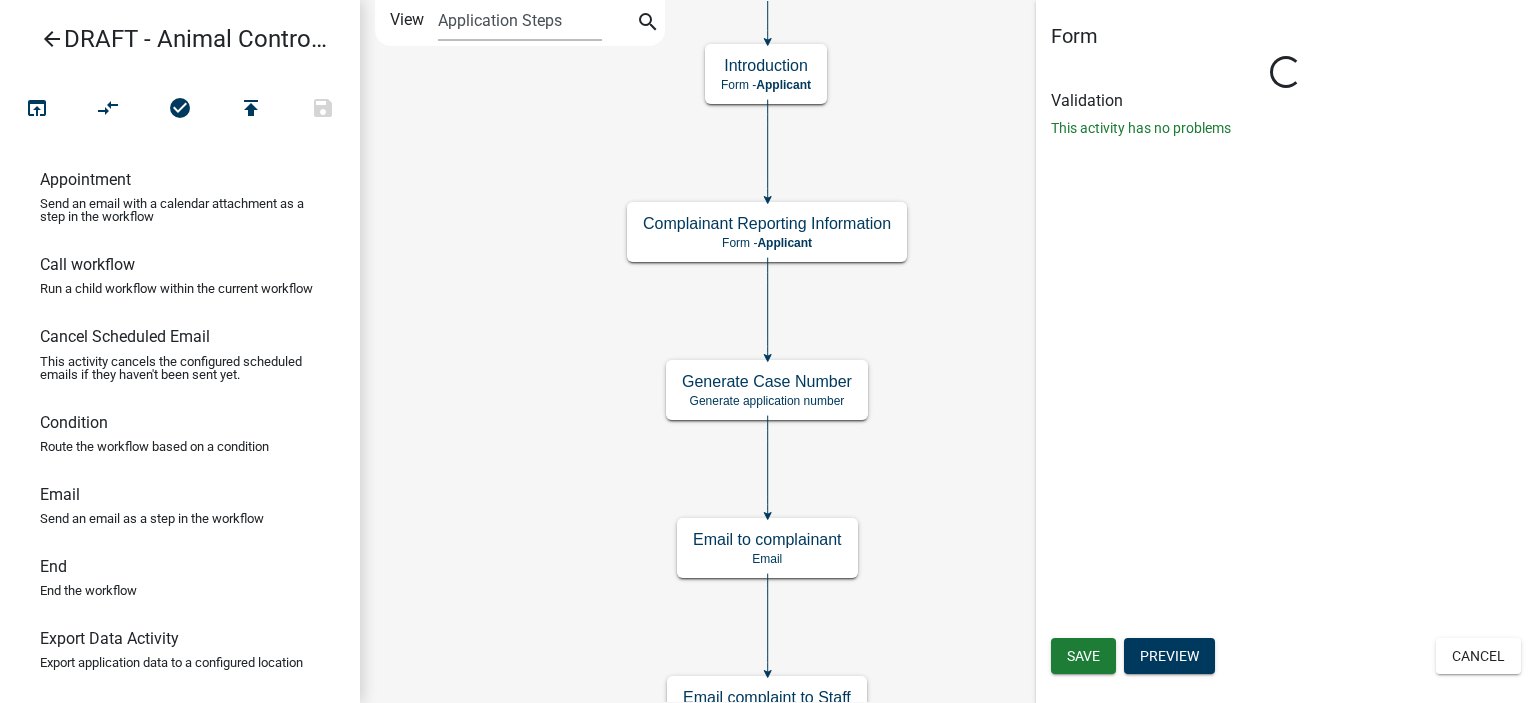 select on "CF90C5DF-2F39-437D-9A89-1F38DA938B57" 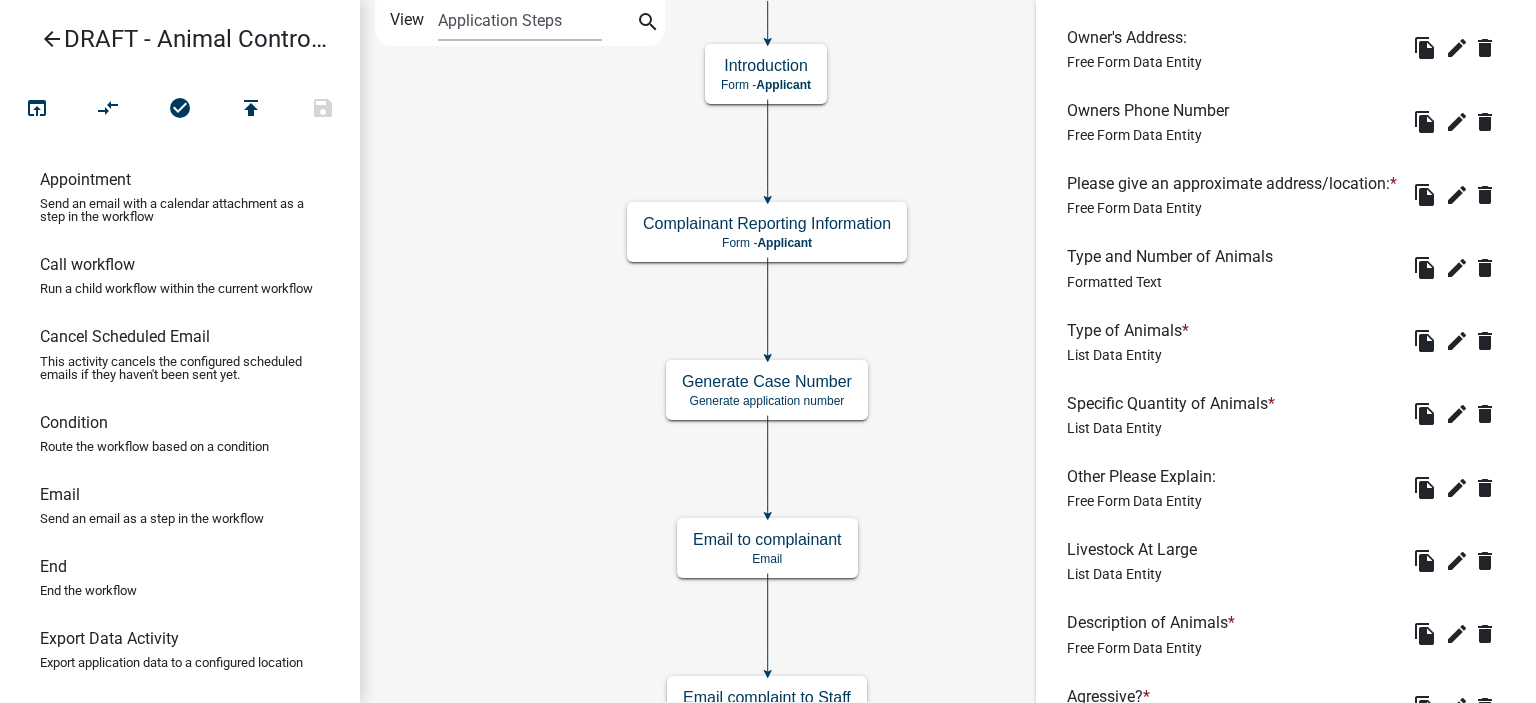 scroll, scrollTop: 1500, scrollLeft: 0, axis: vertical 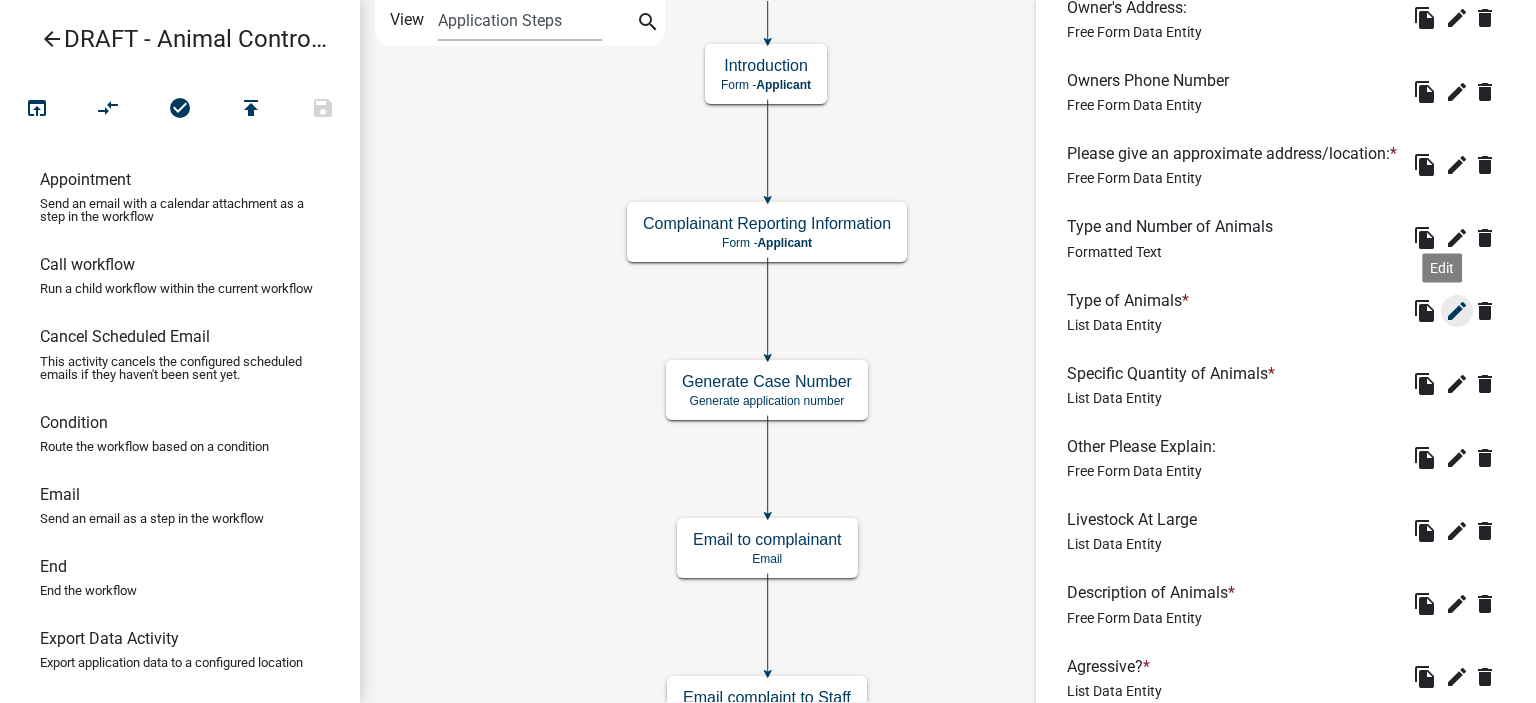 click on "edit" 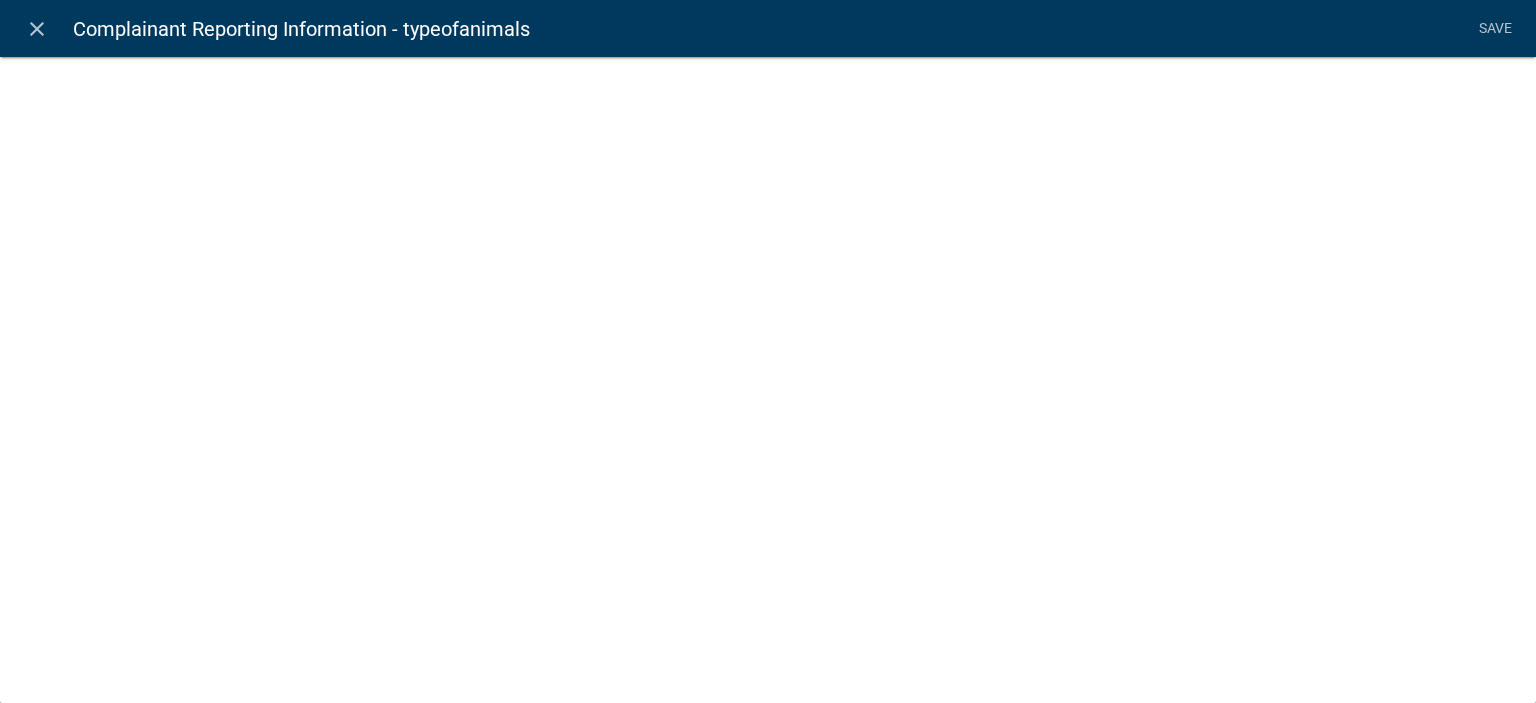 select on "list-data" 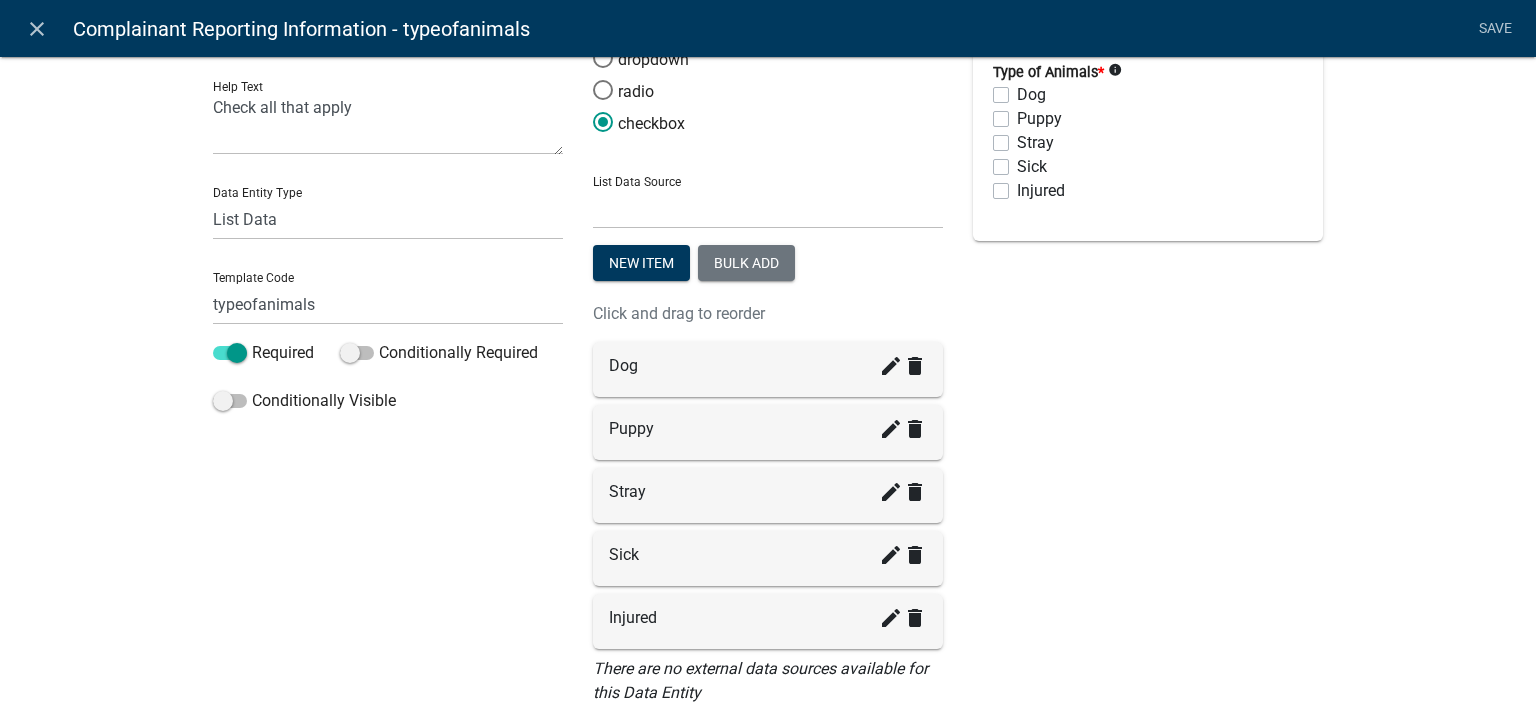 scroll, scrollTop: 0, scrollLeft: 0, axis: both 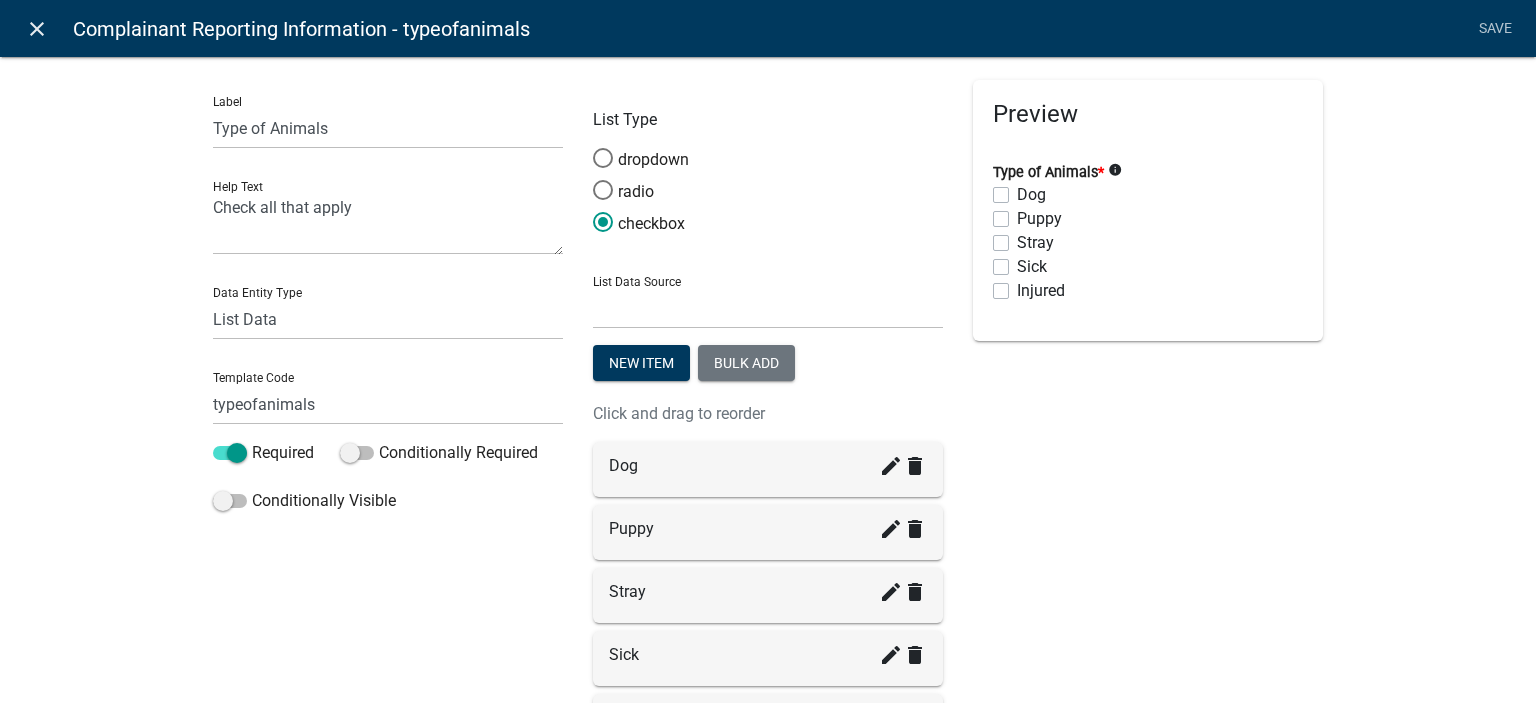 click on "close" 